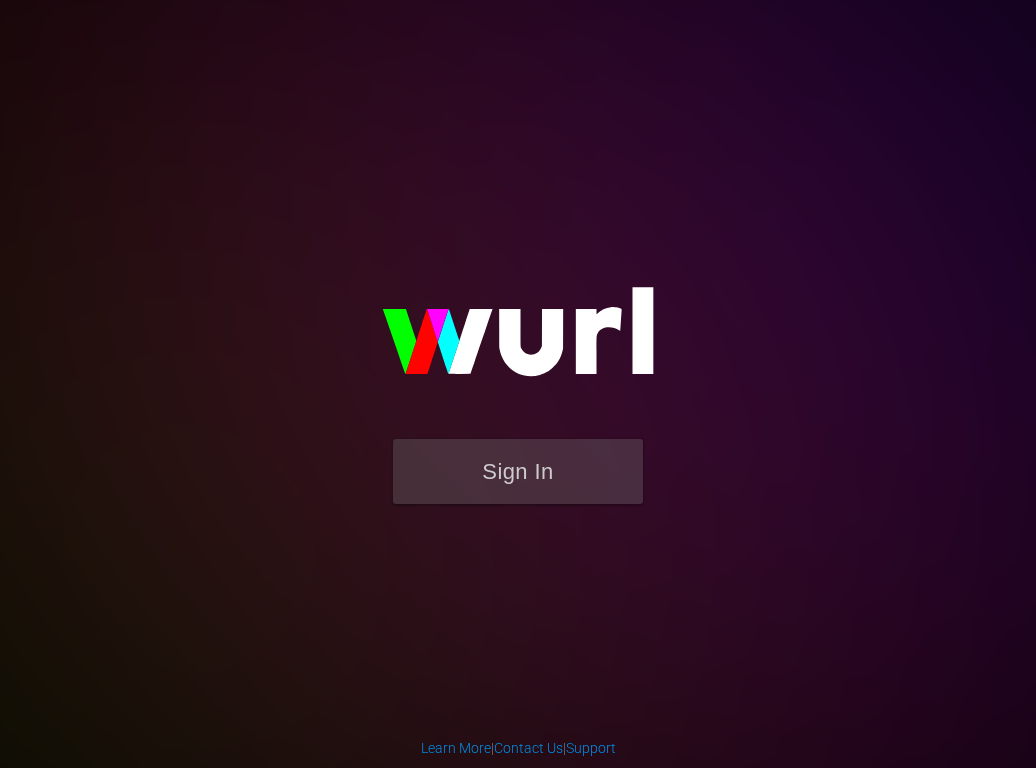scroll, scrollTop: 0, scrollLeft: 0, axis: both 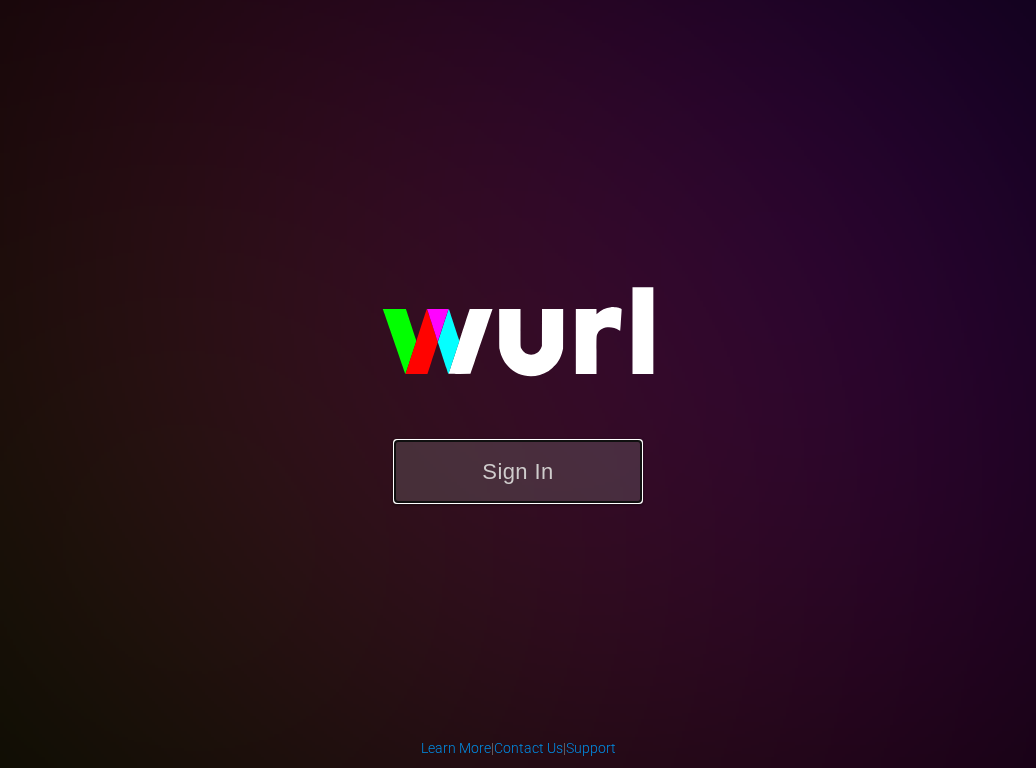 click on "Sign In" at bounding box center [518, 471] 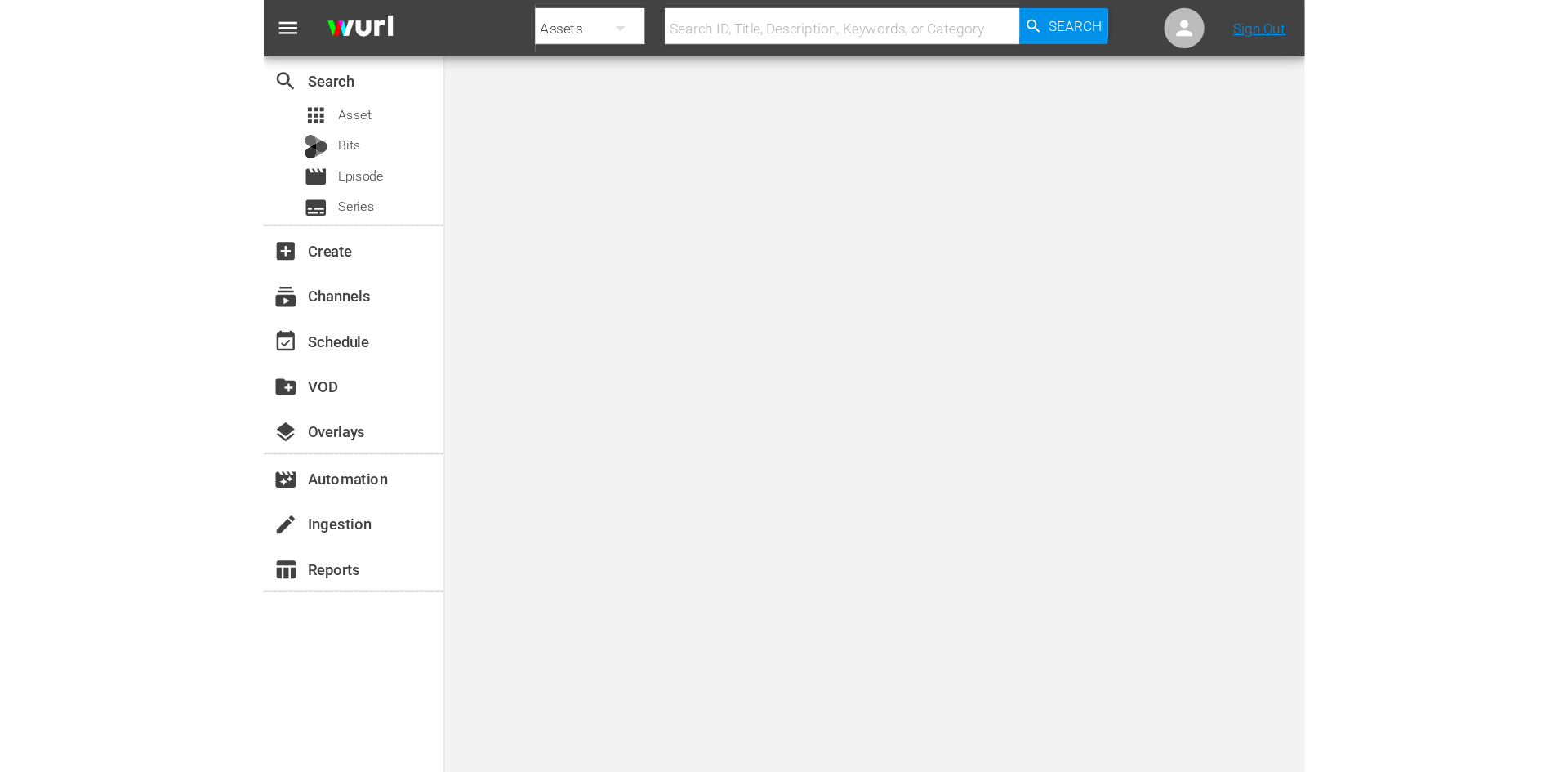 scroll, scrollTop: 0, scrollLeft: 0, axis: both 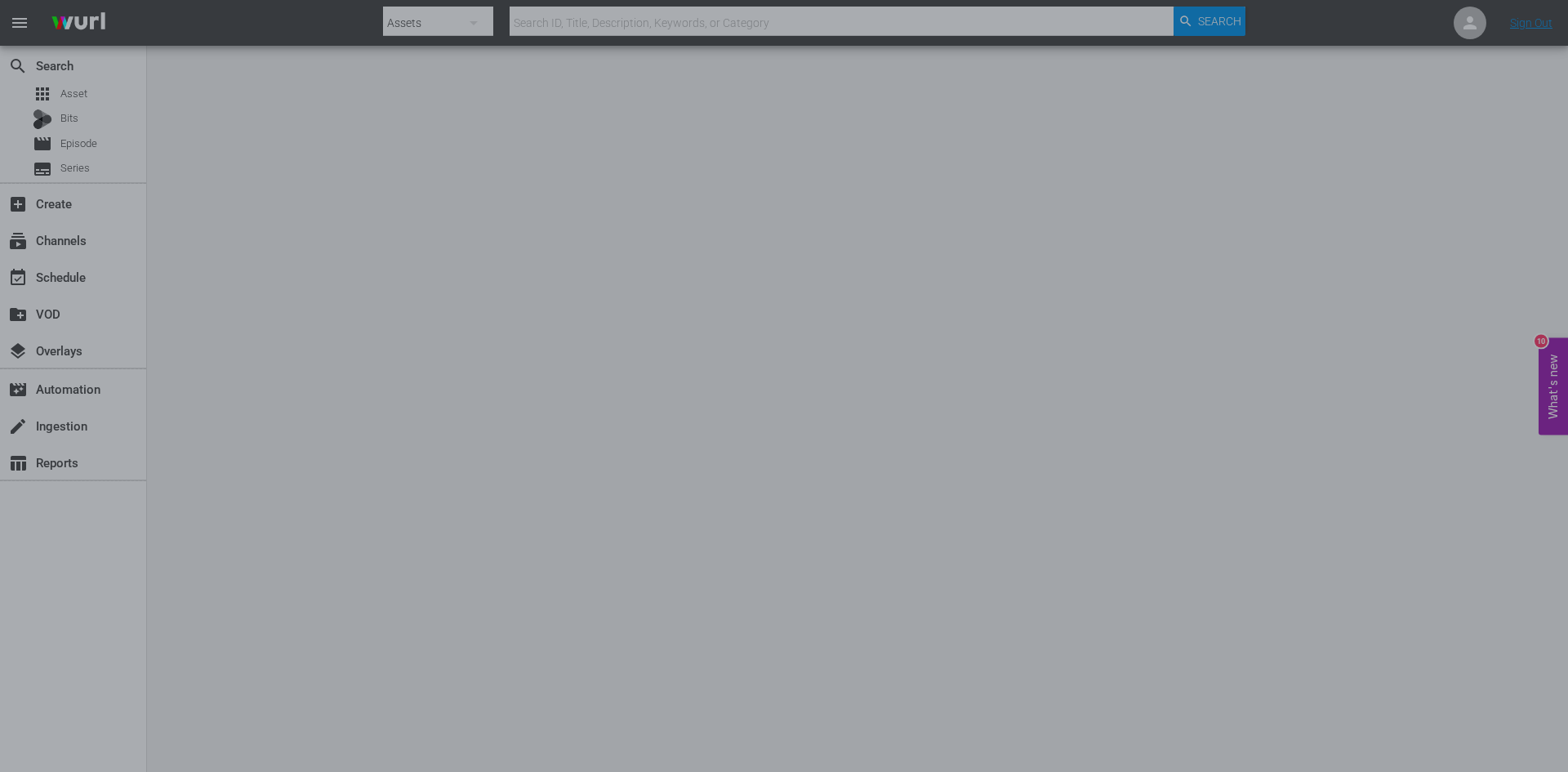 click at bounding box center [784, 386] 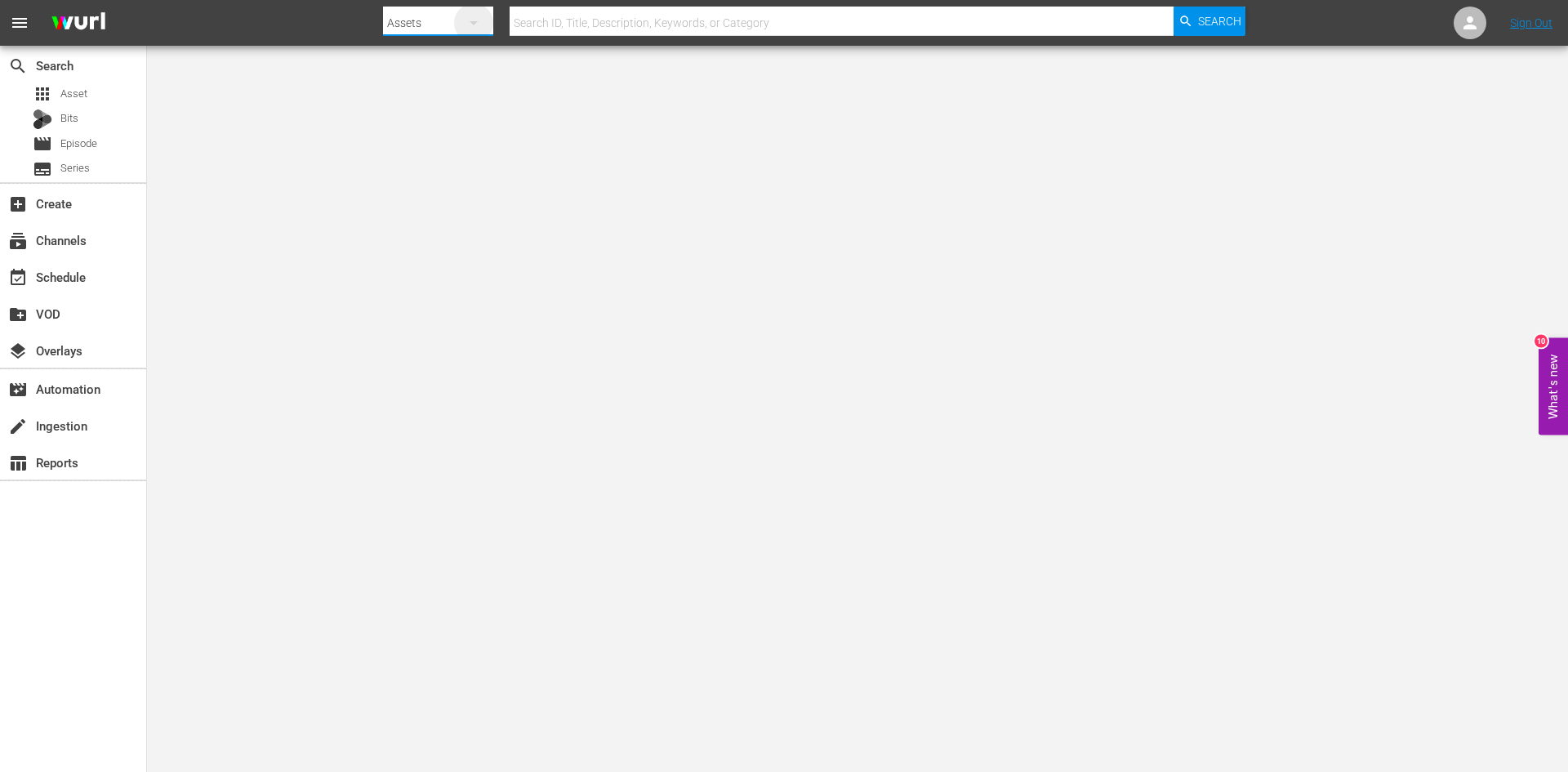 click 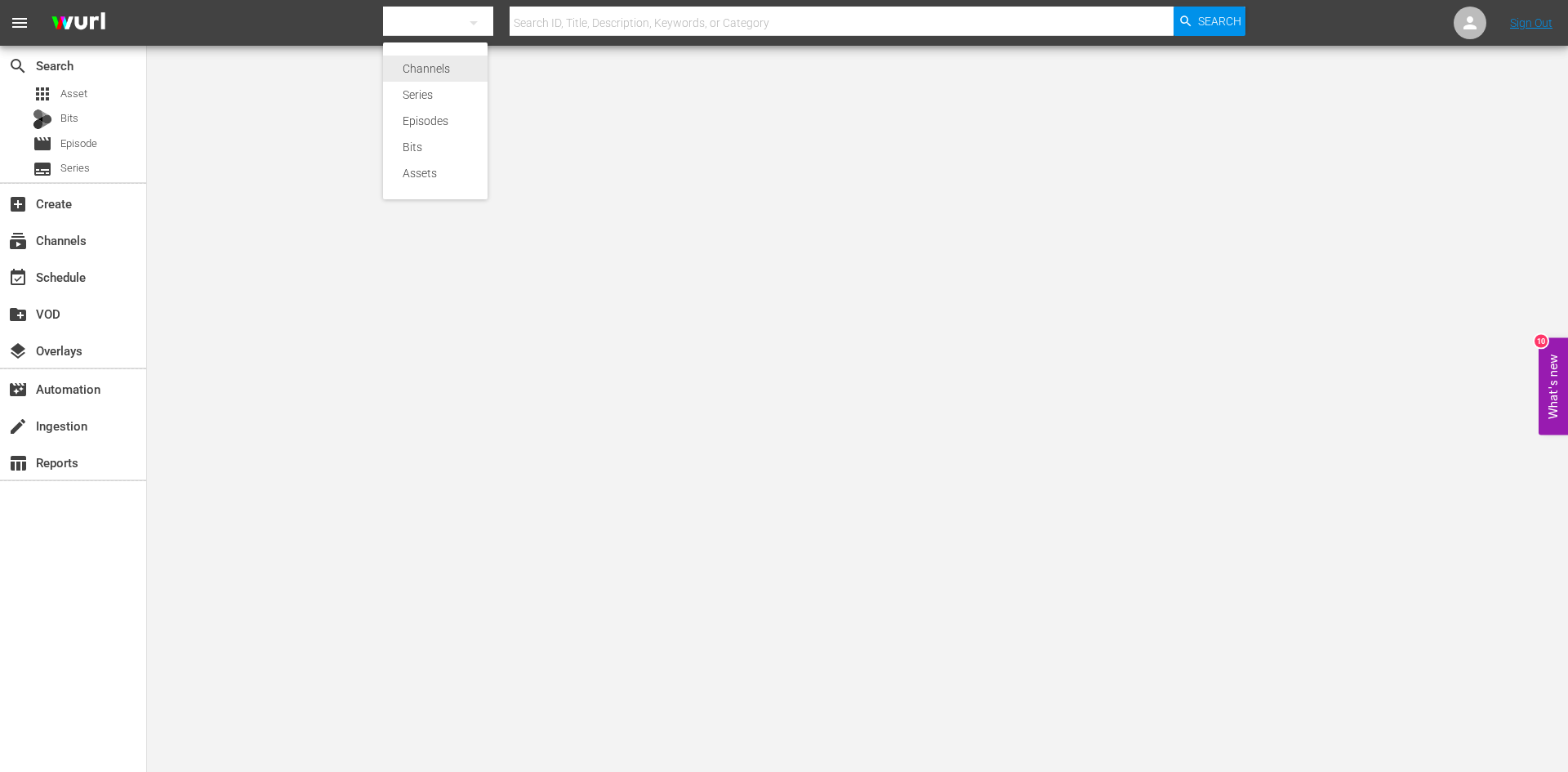 click on "Channels" at bounding box center [435, 69] 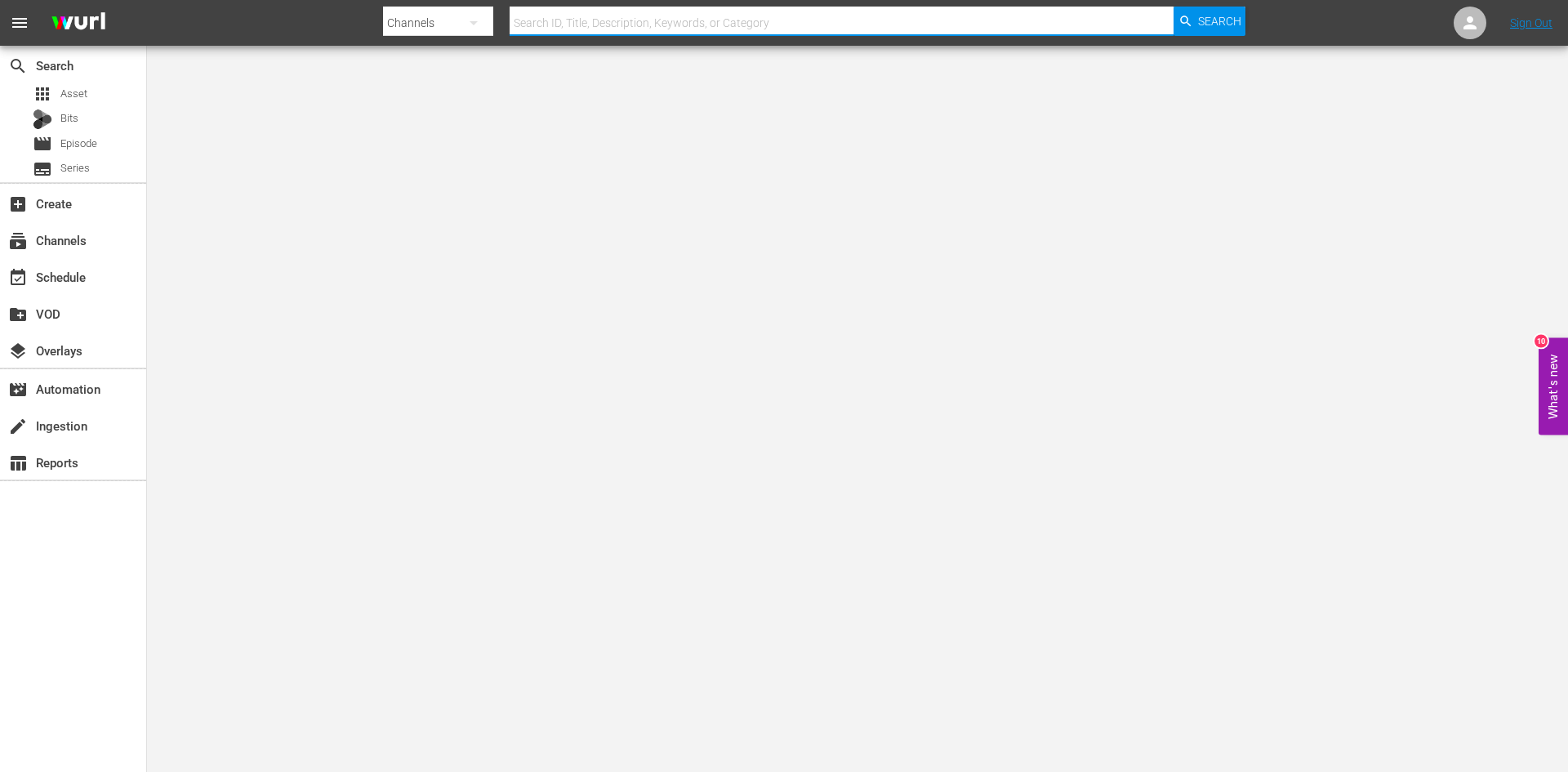 click at bounding box center (841, 23) 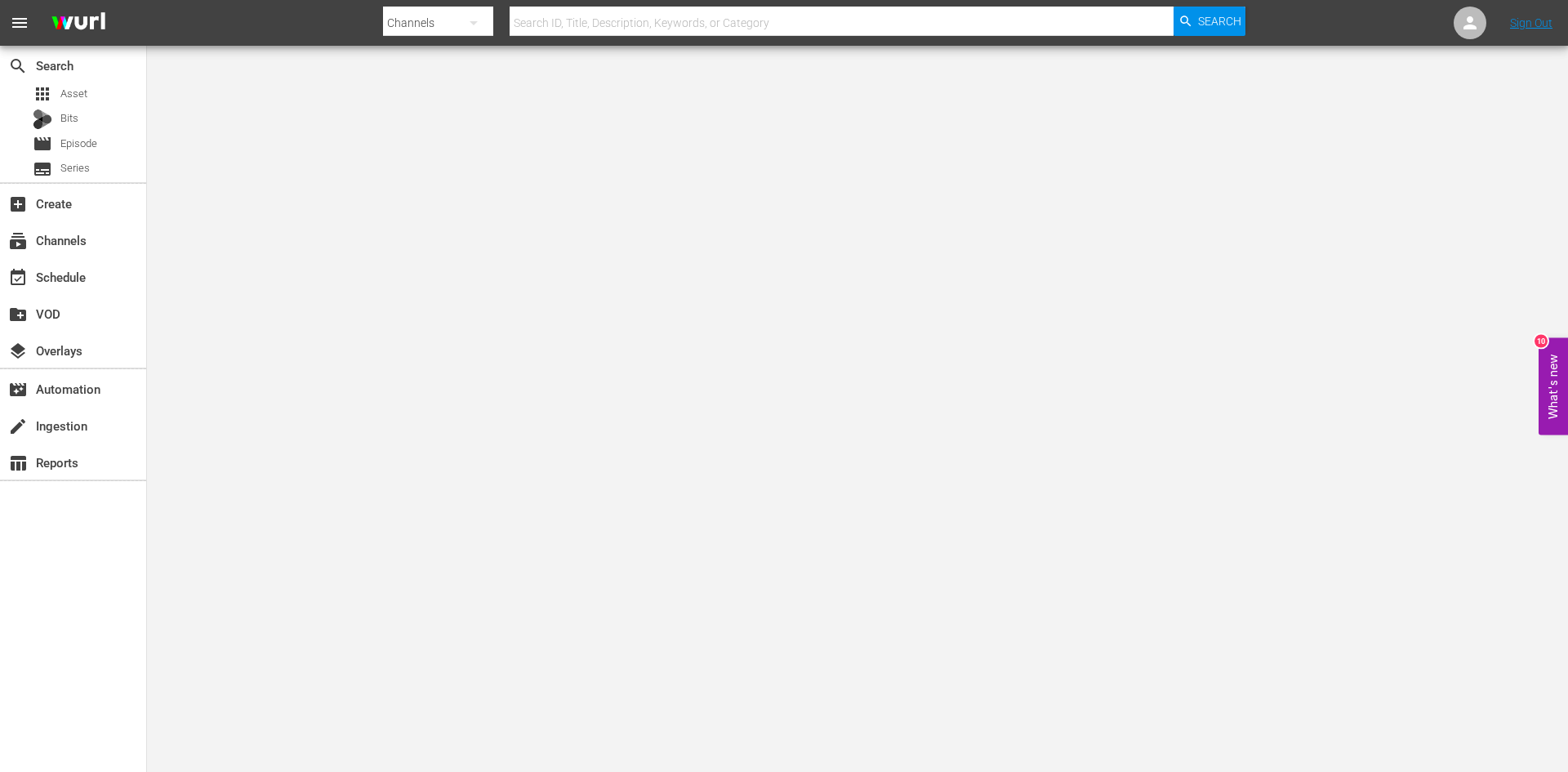 click at bounding box center [841, 23] 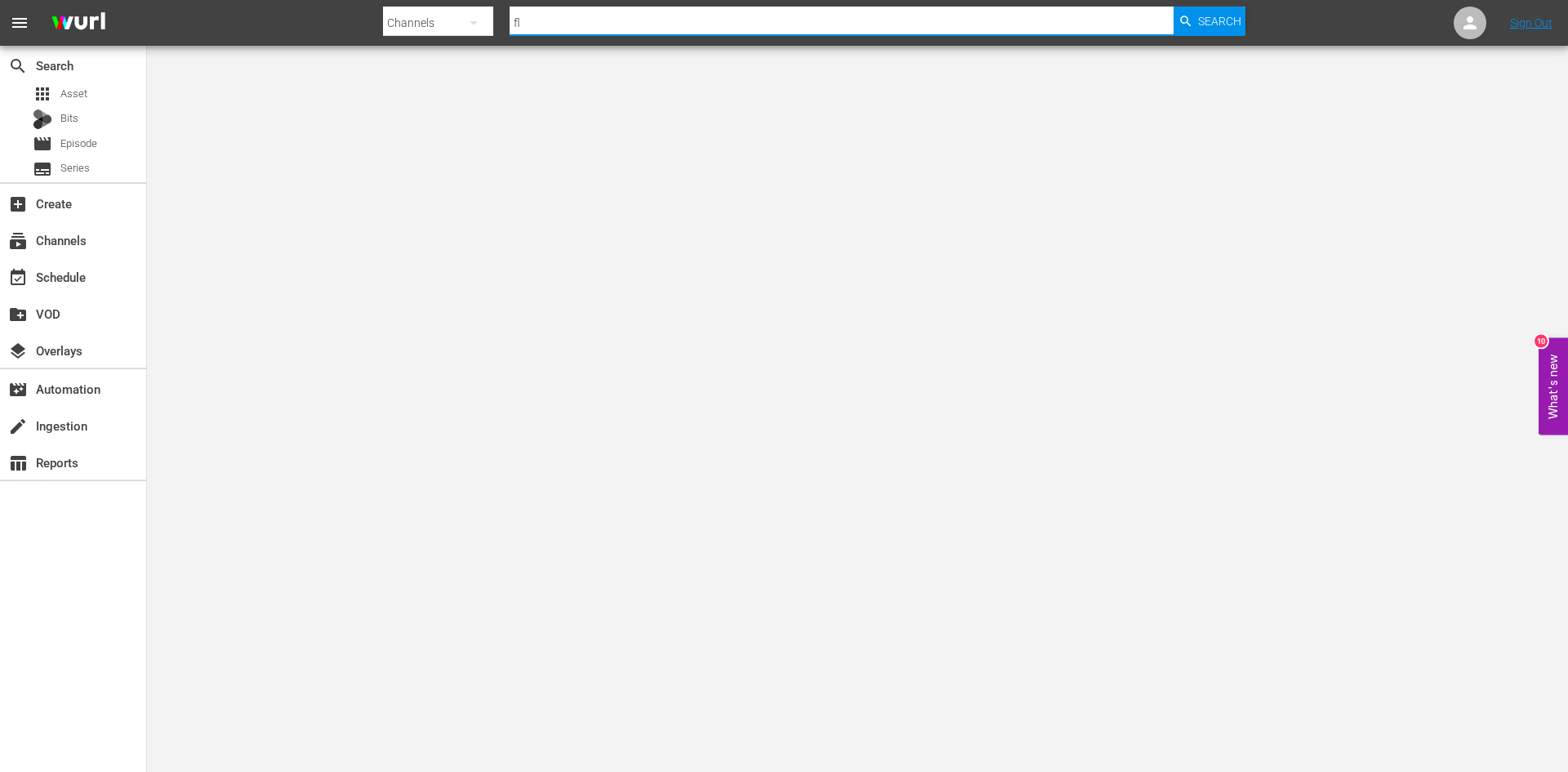 type on "f" 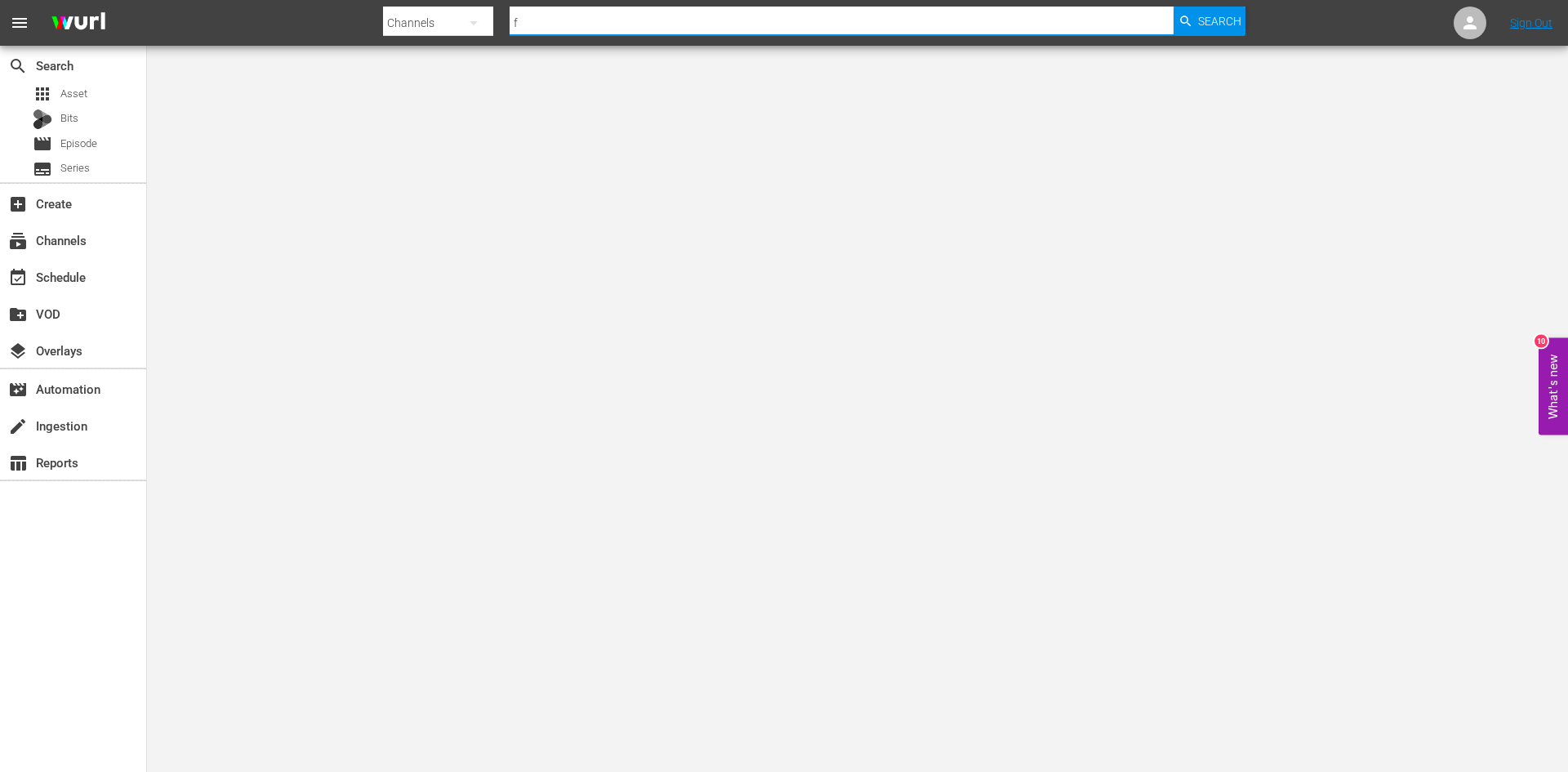 type 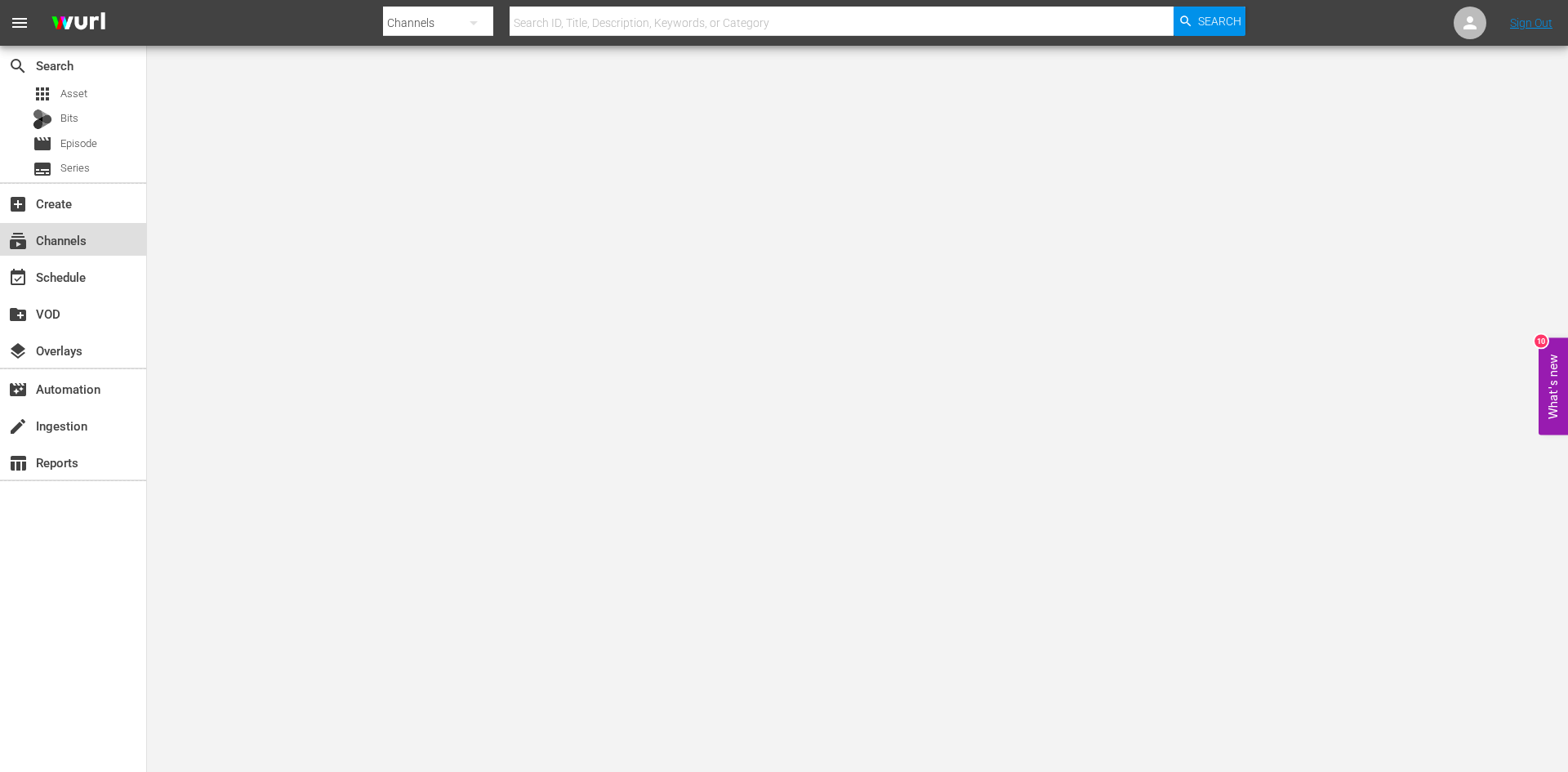 click on "subscriptions   Channels" at bounding box center [46, 238] 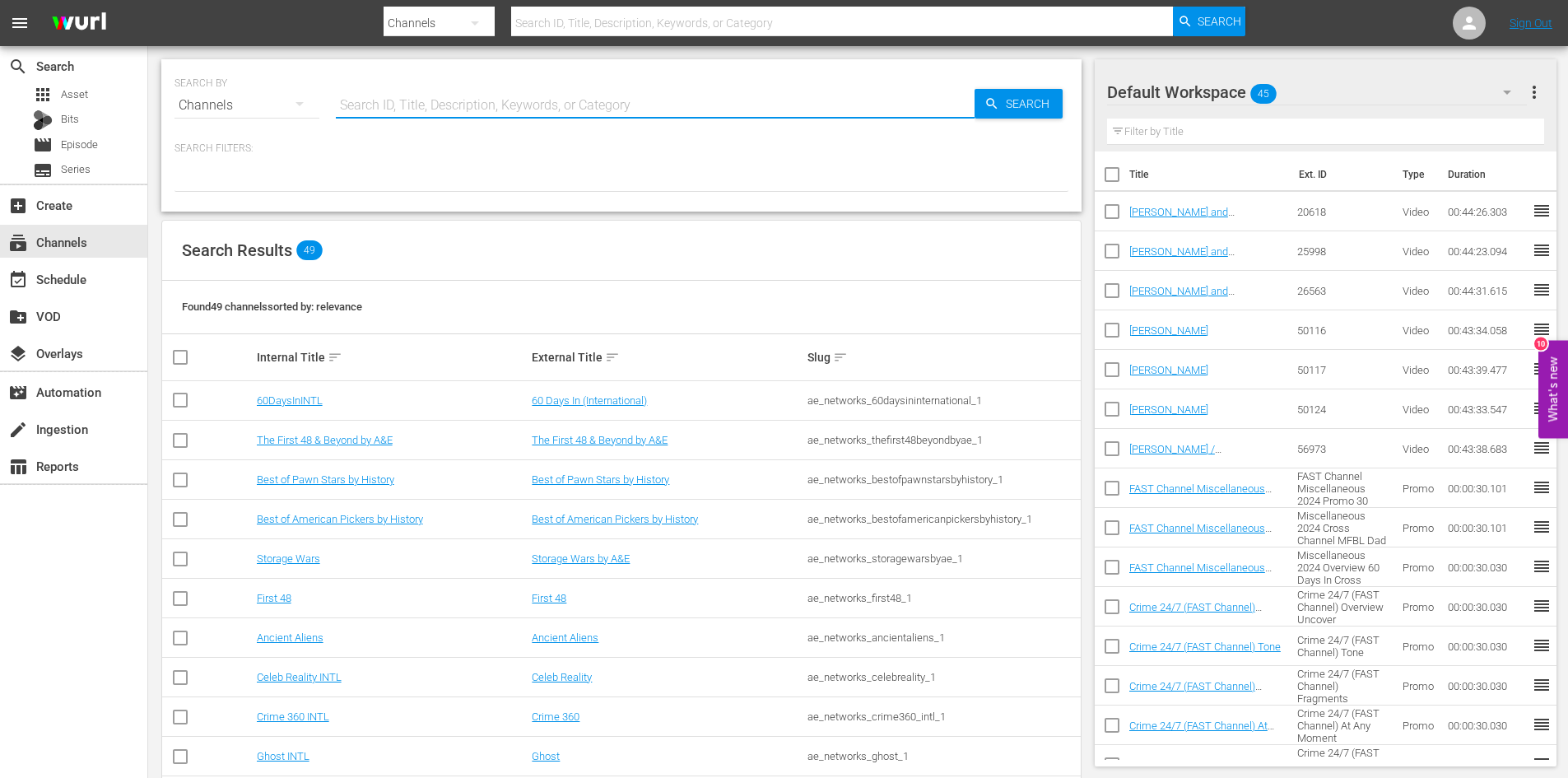 click at bounding box center (655, 105) 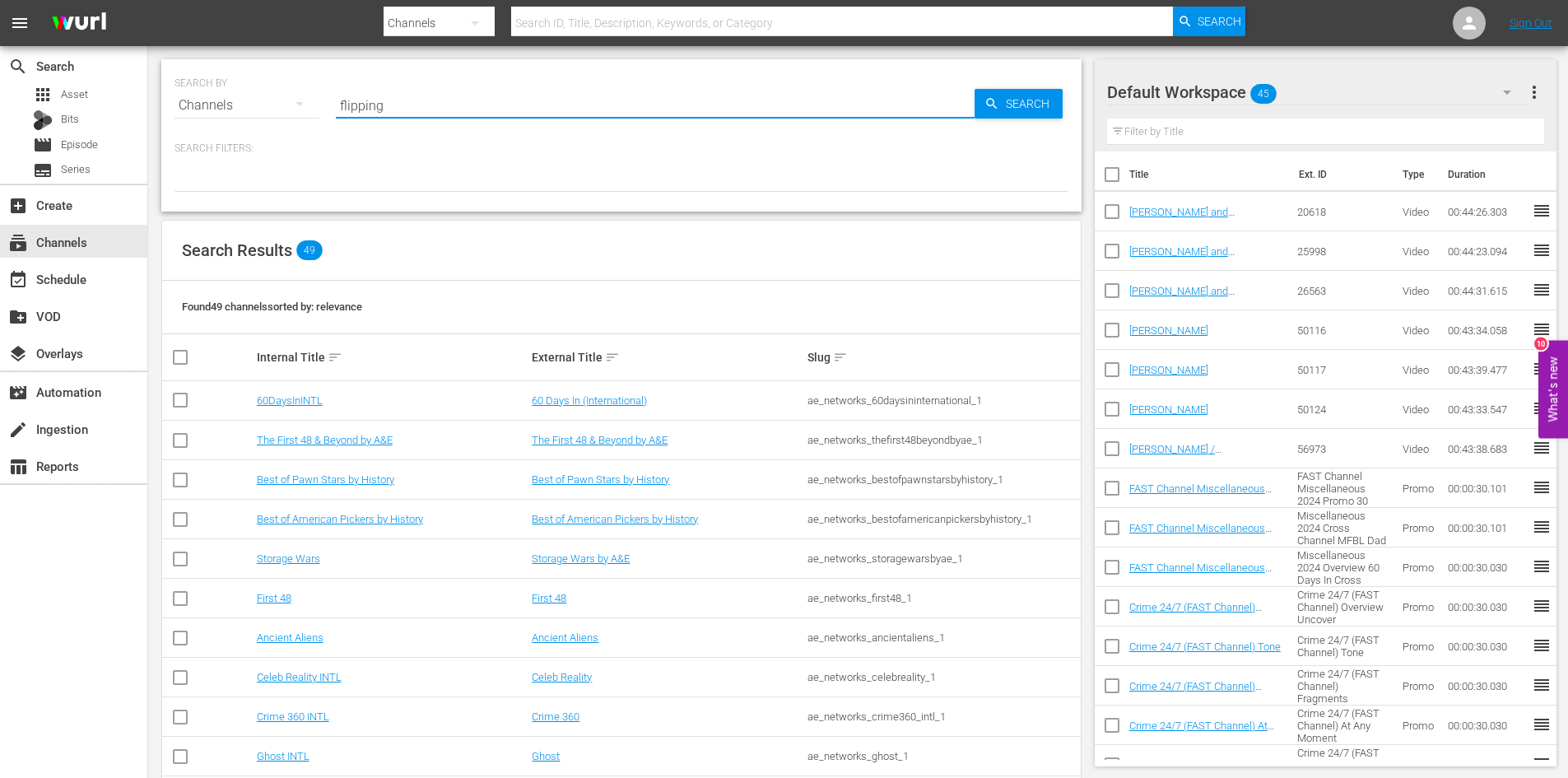 type on "flipping" 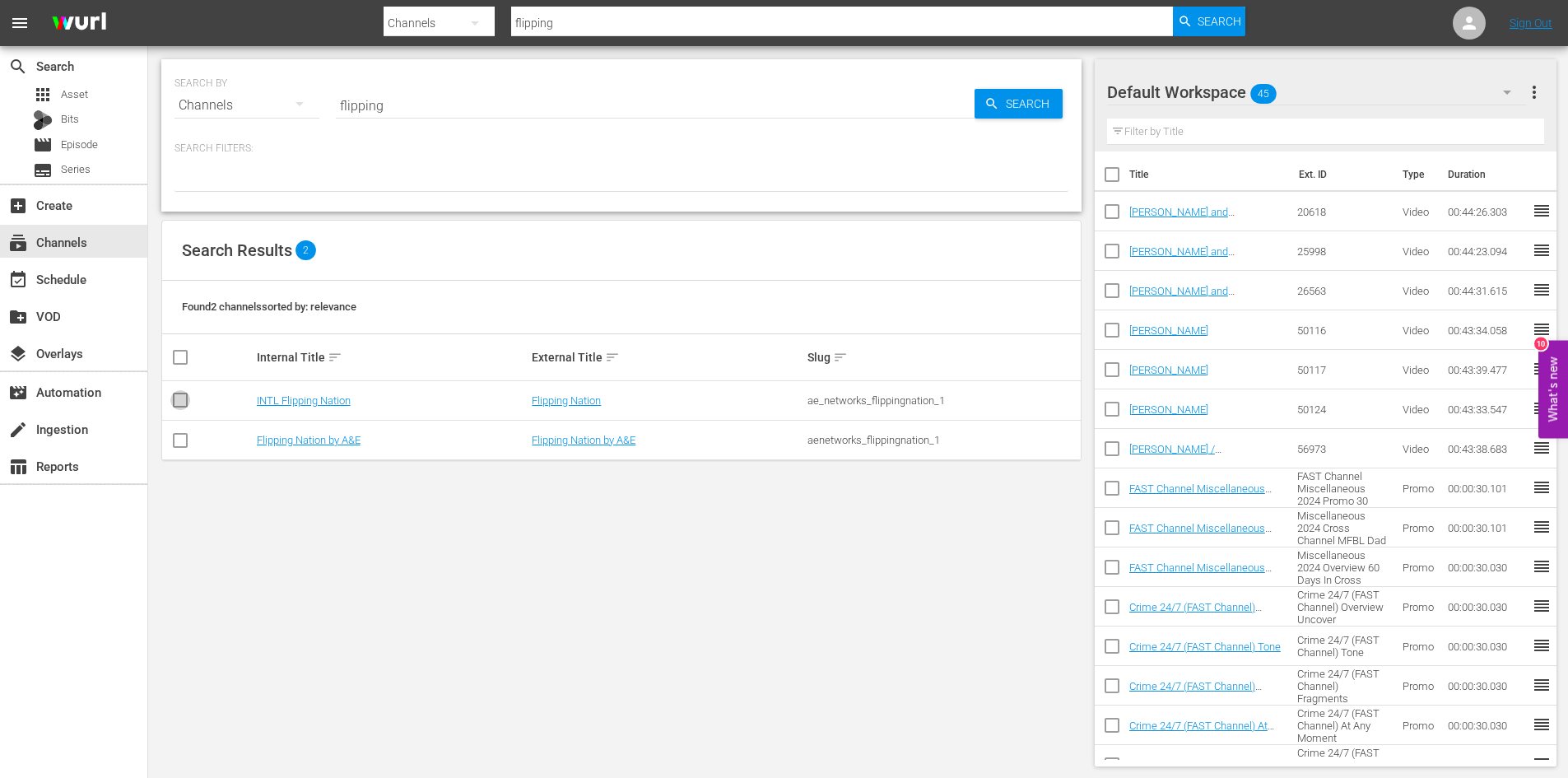 click at bounding box center [180, 403] 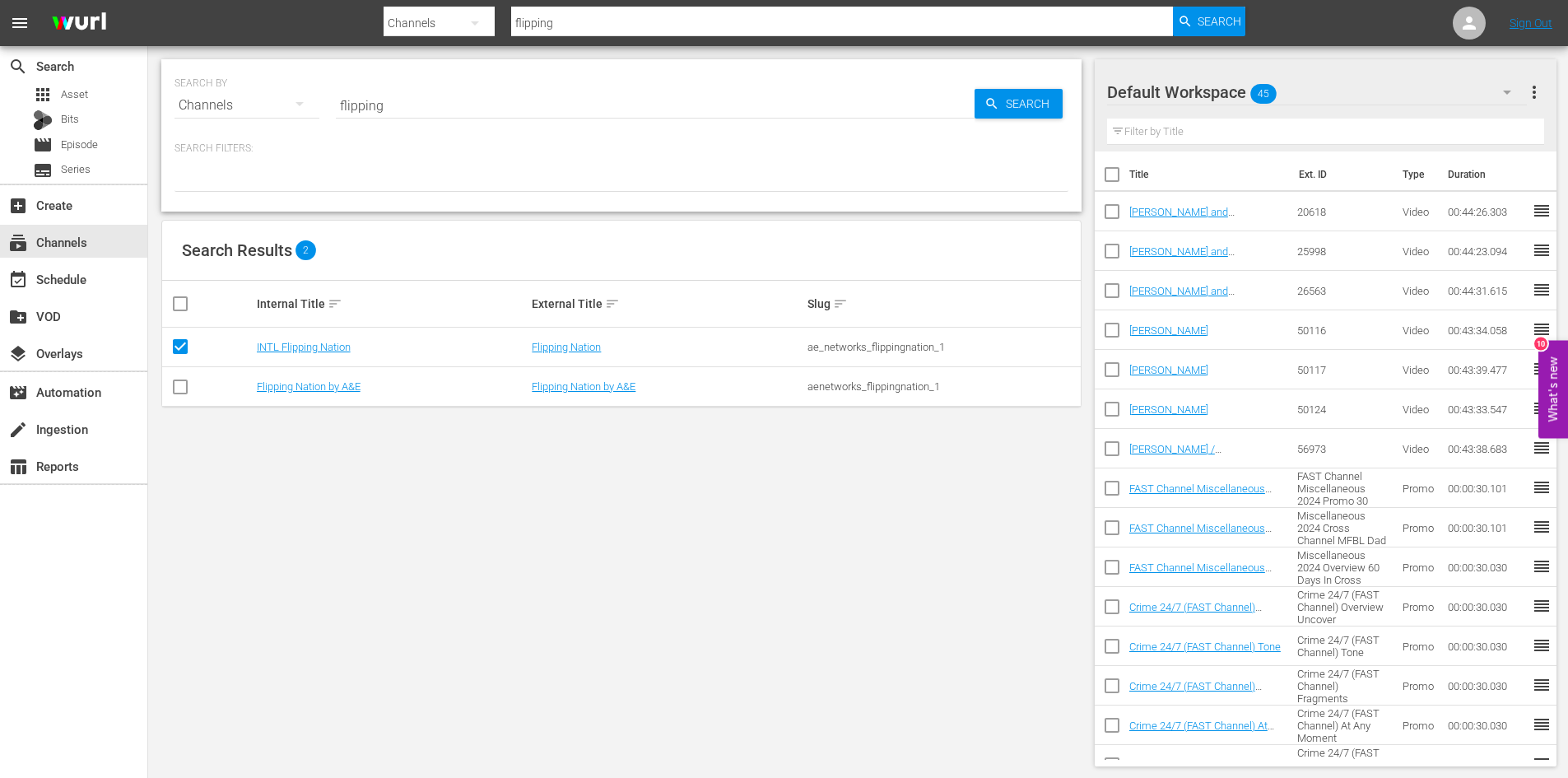 click at bounding box center (180, 350) 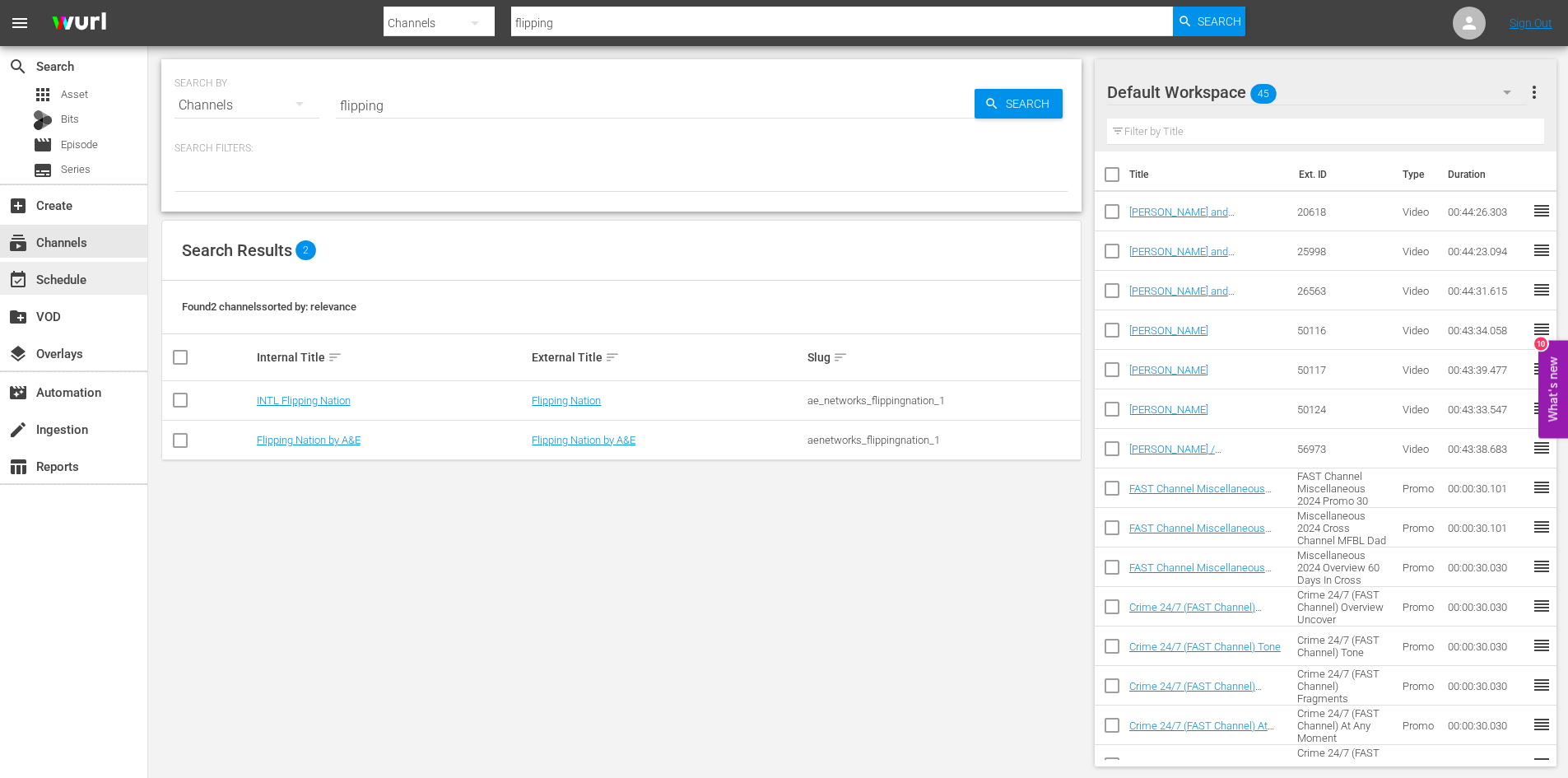 click on "event_available   Schedule" at bounding box center [46, 277] 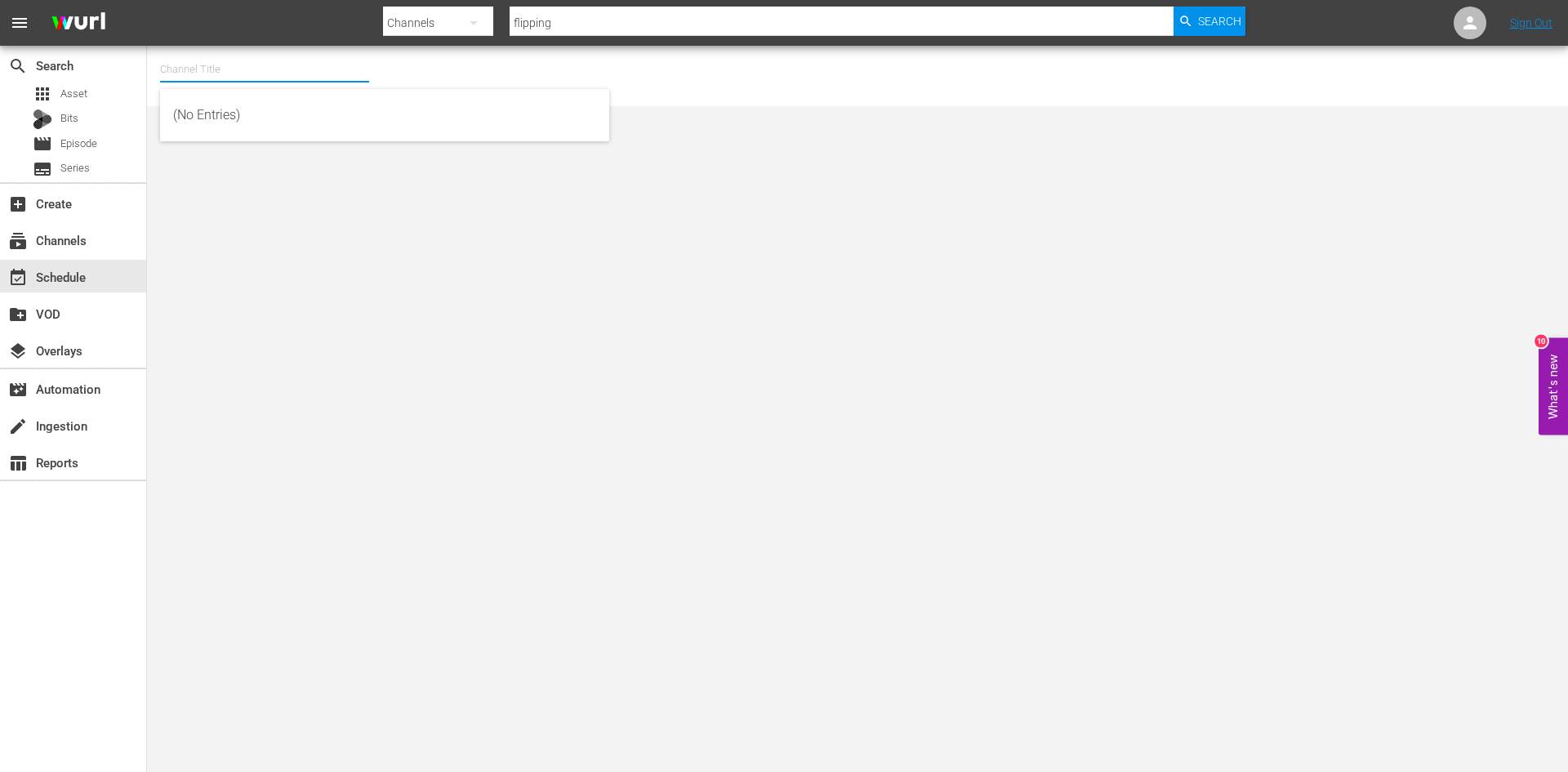 click at bounding box center [265, 69] 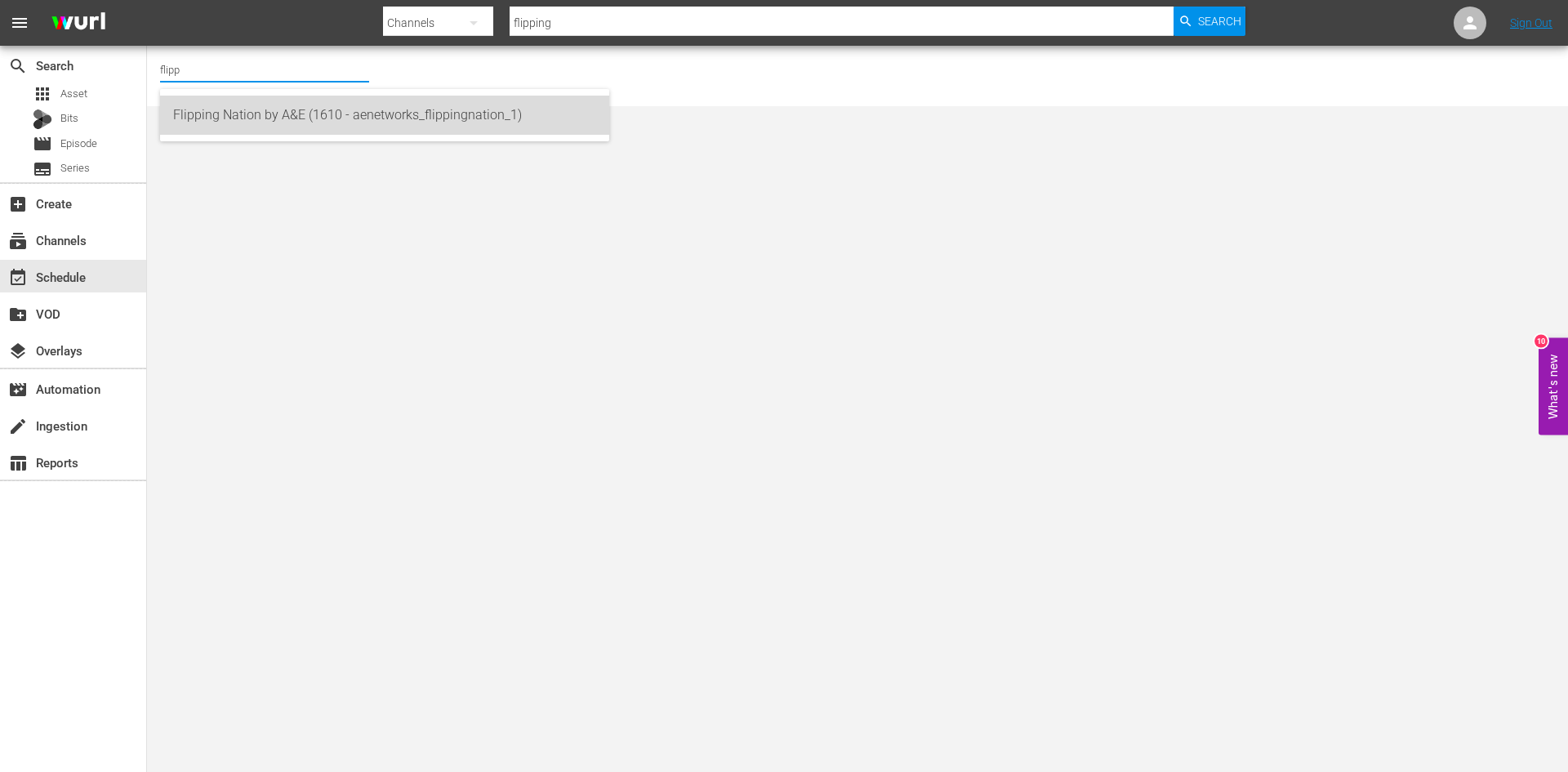 click on "Flipping Nation by A&E (1610 - aenetworks_flippingnation_1)" at bounding box center (385, 115) 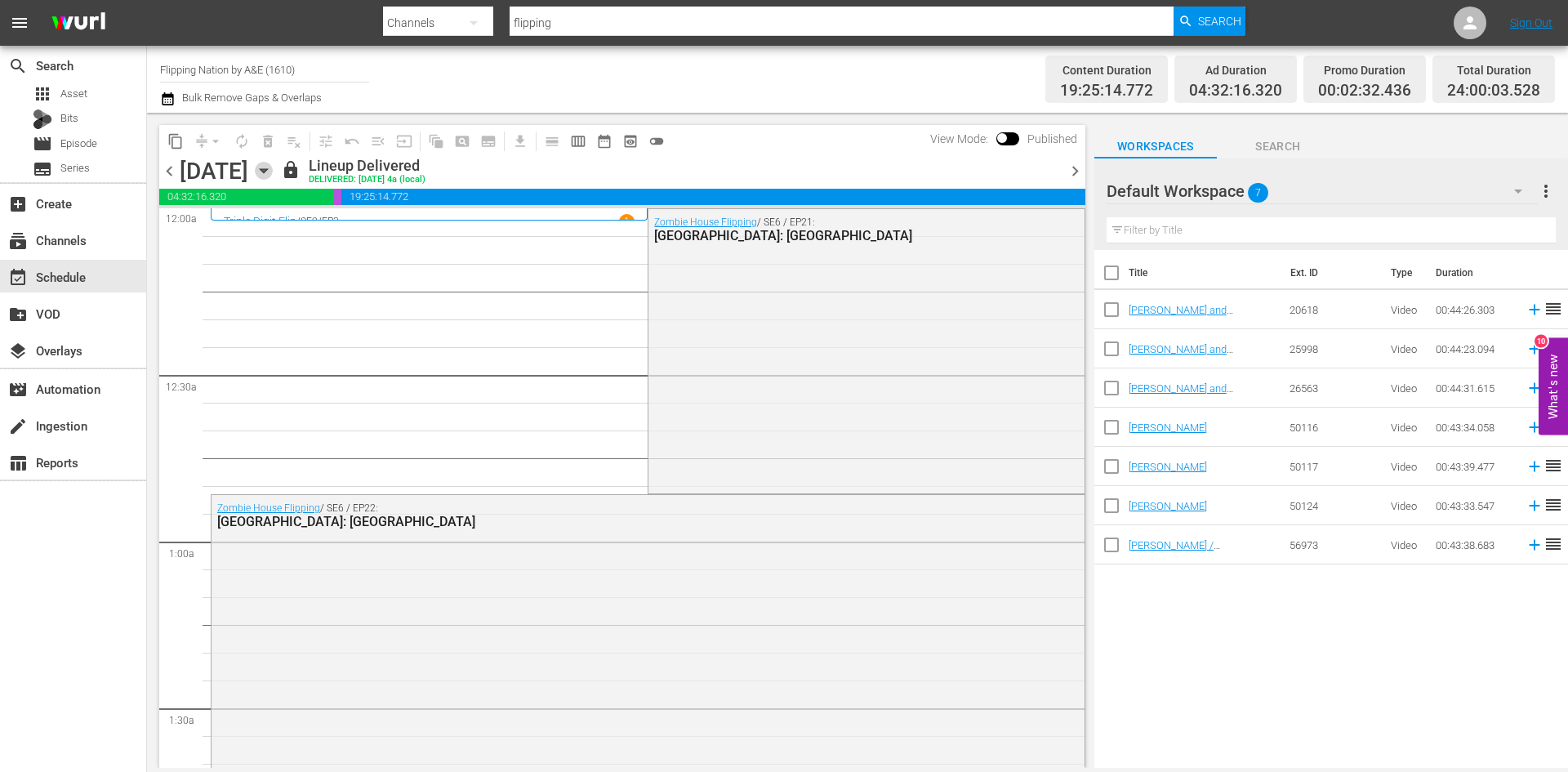 click 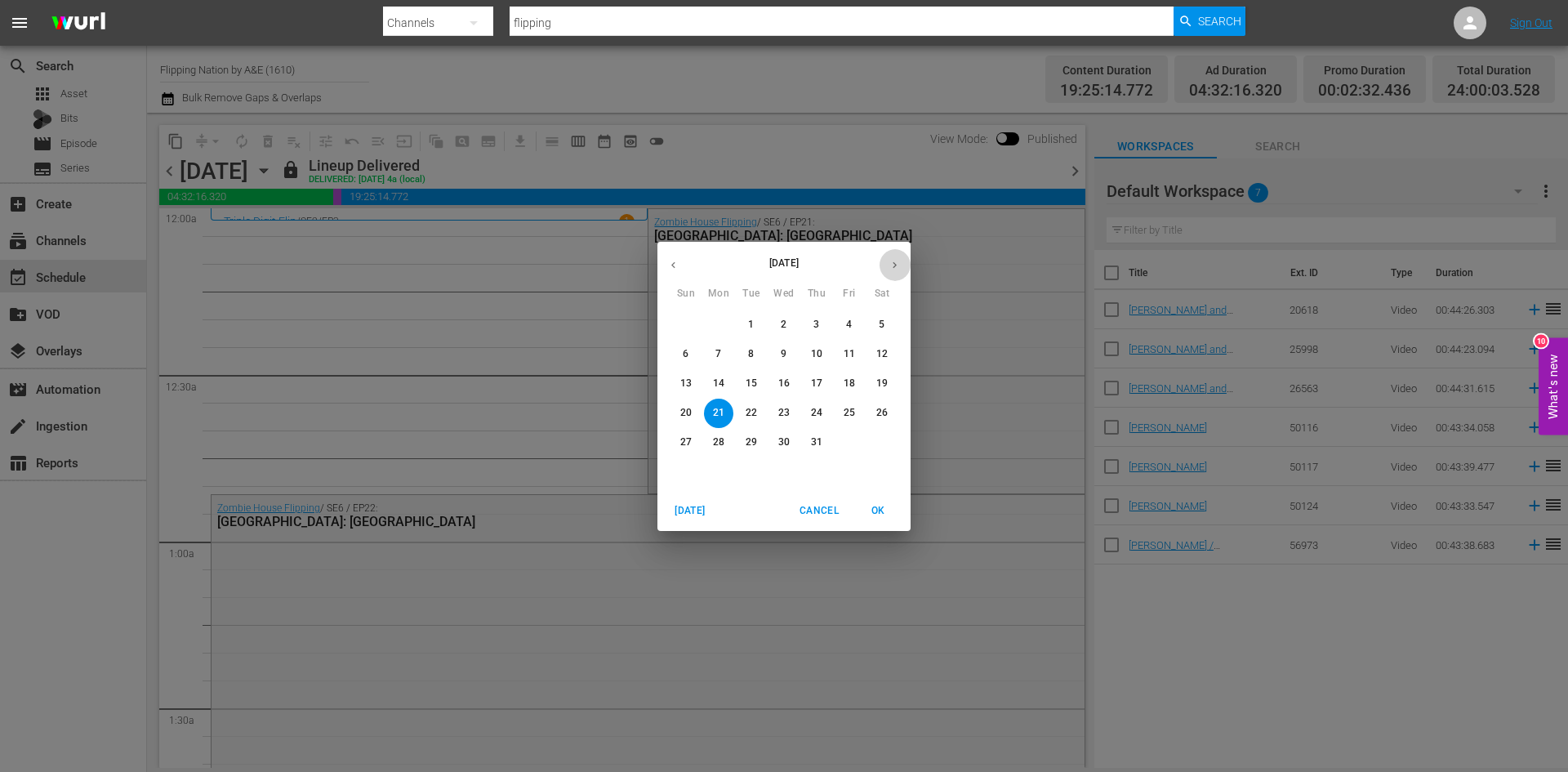 click 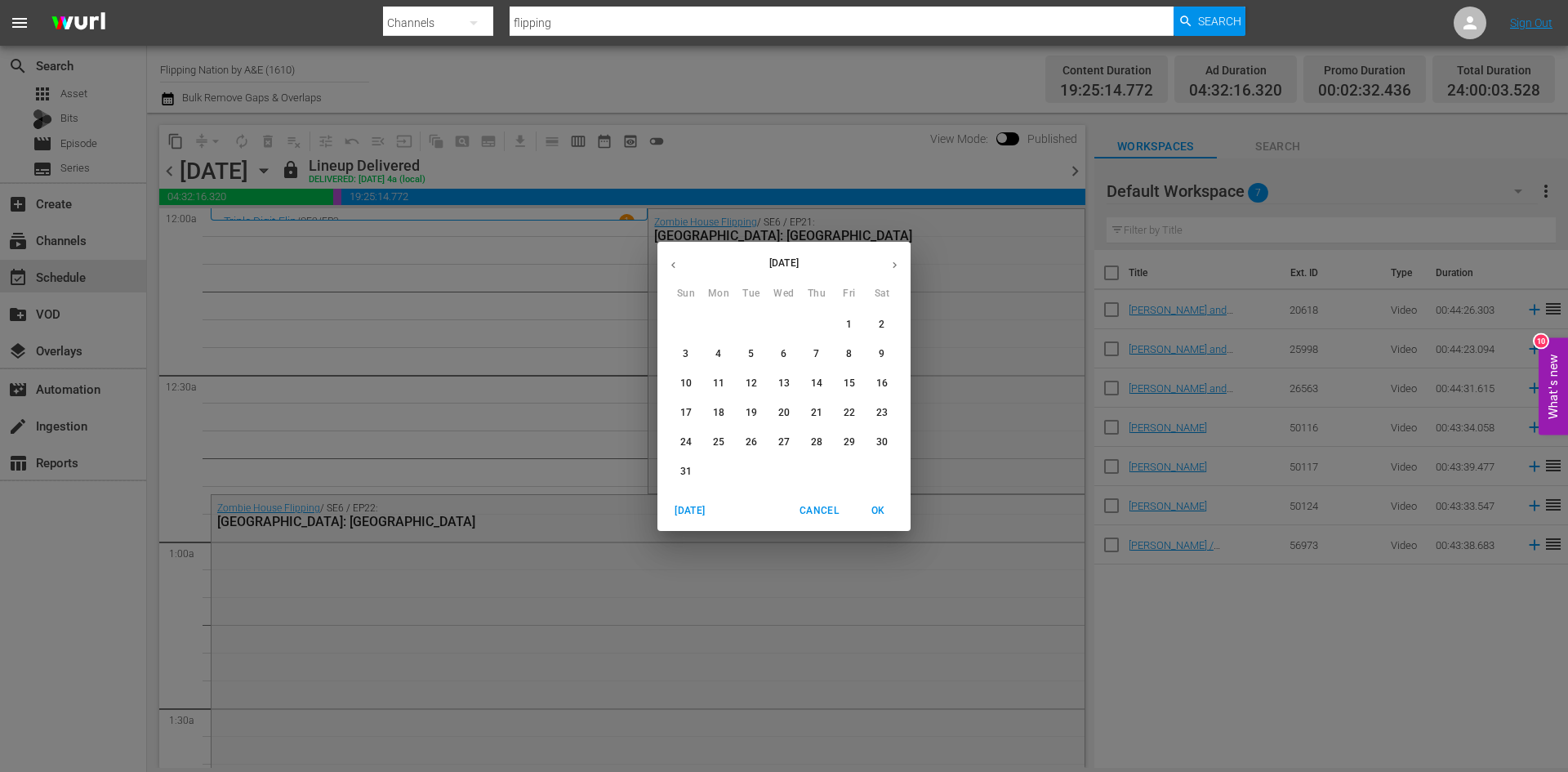 click on "11" at bounding box center (719, 383) 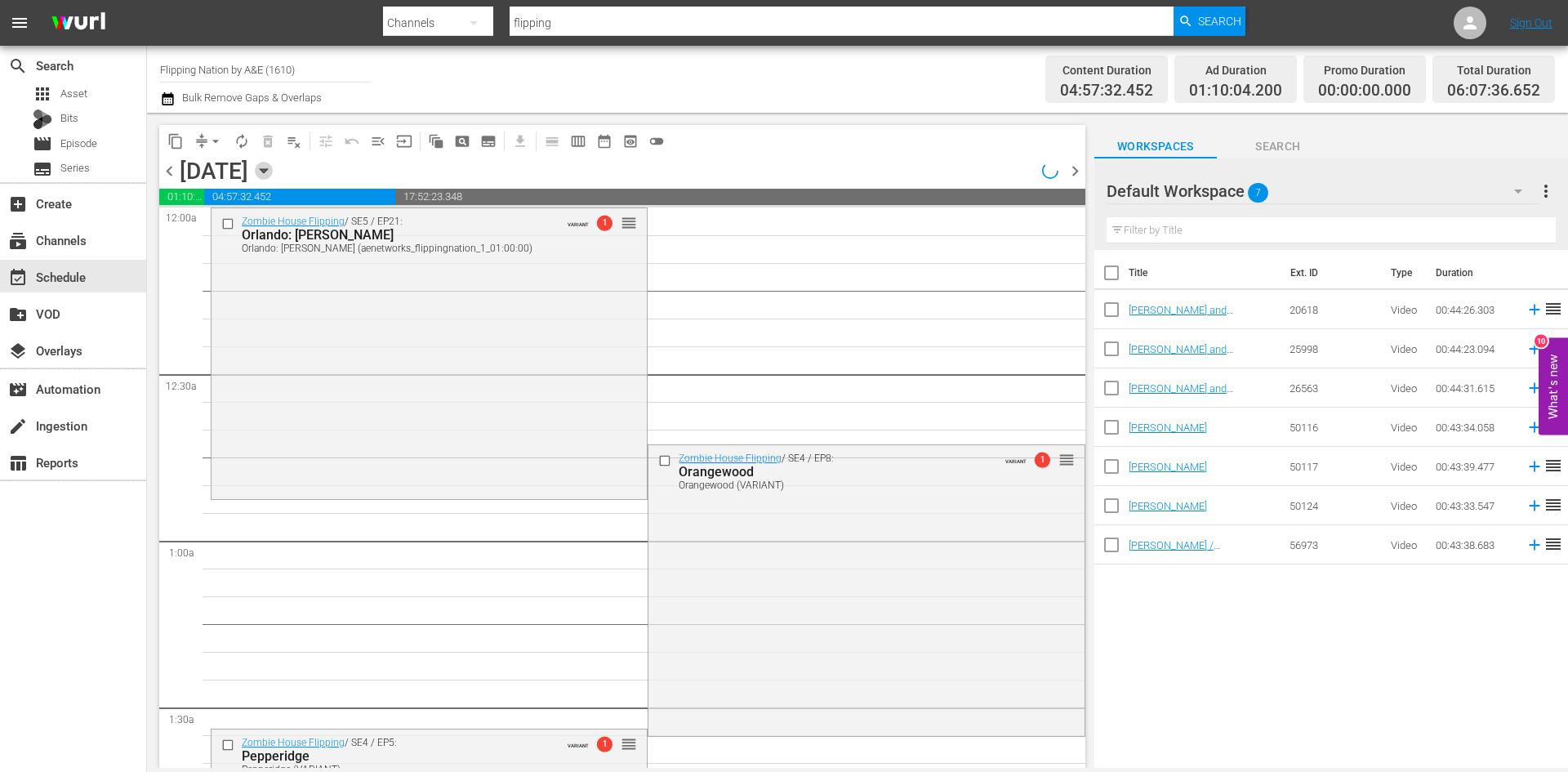 click 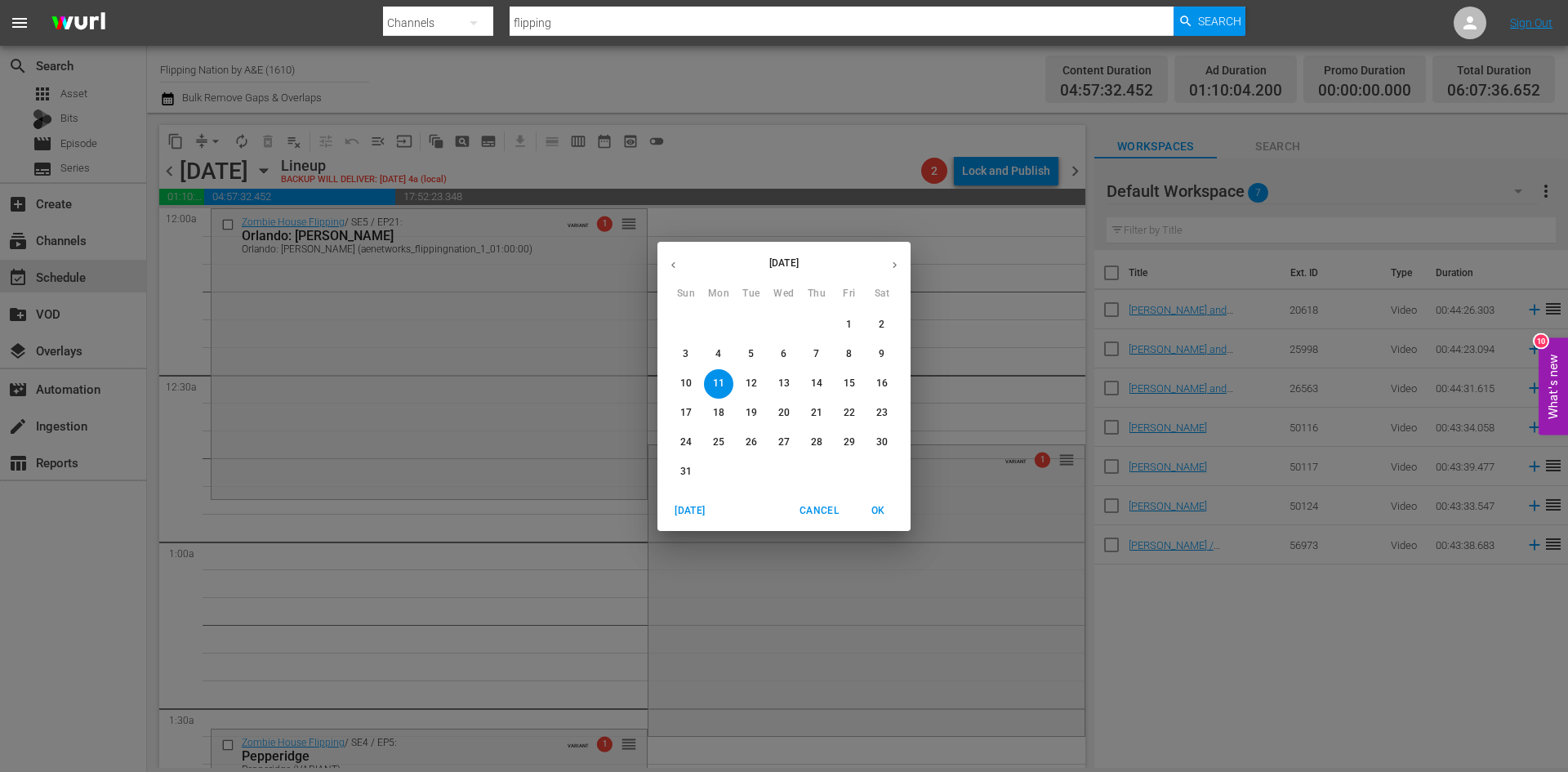 click on "10" at bounding box center (686, 383) 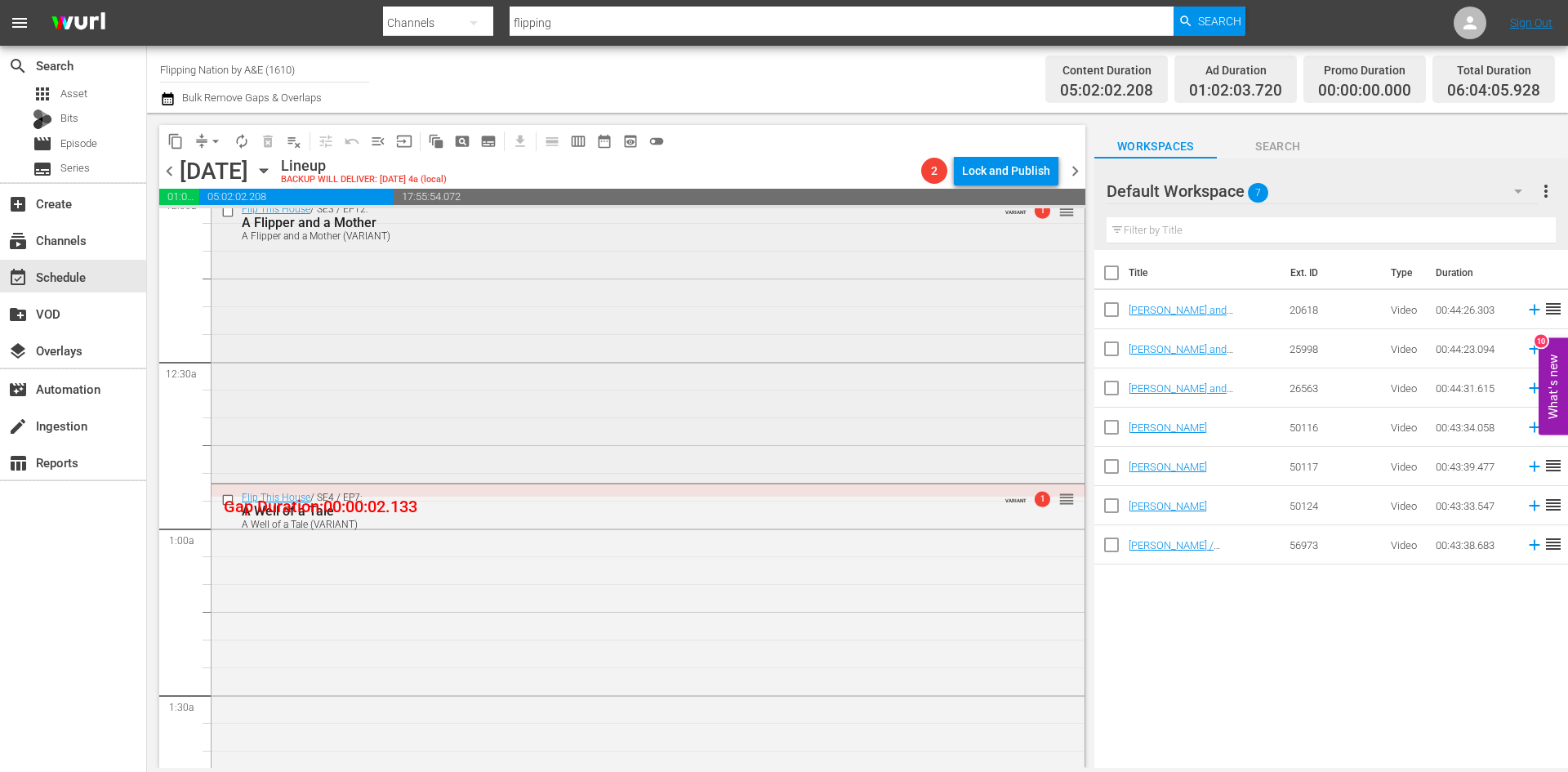 scroll, scrollTop: 0, scrollLeft: 0, axis: both 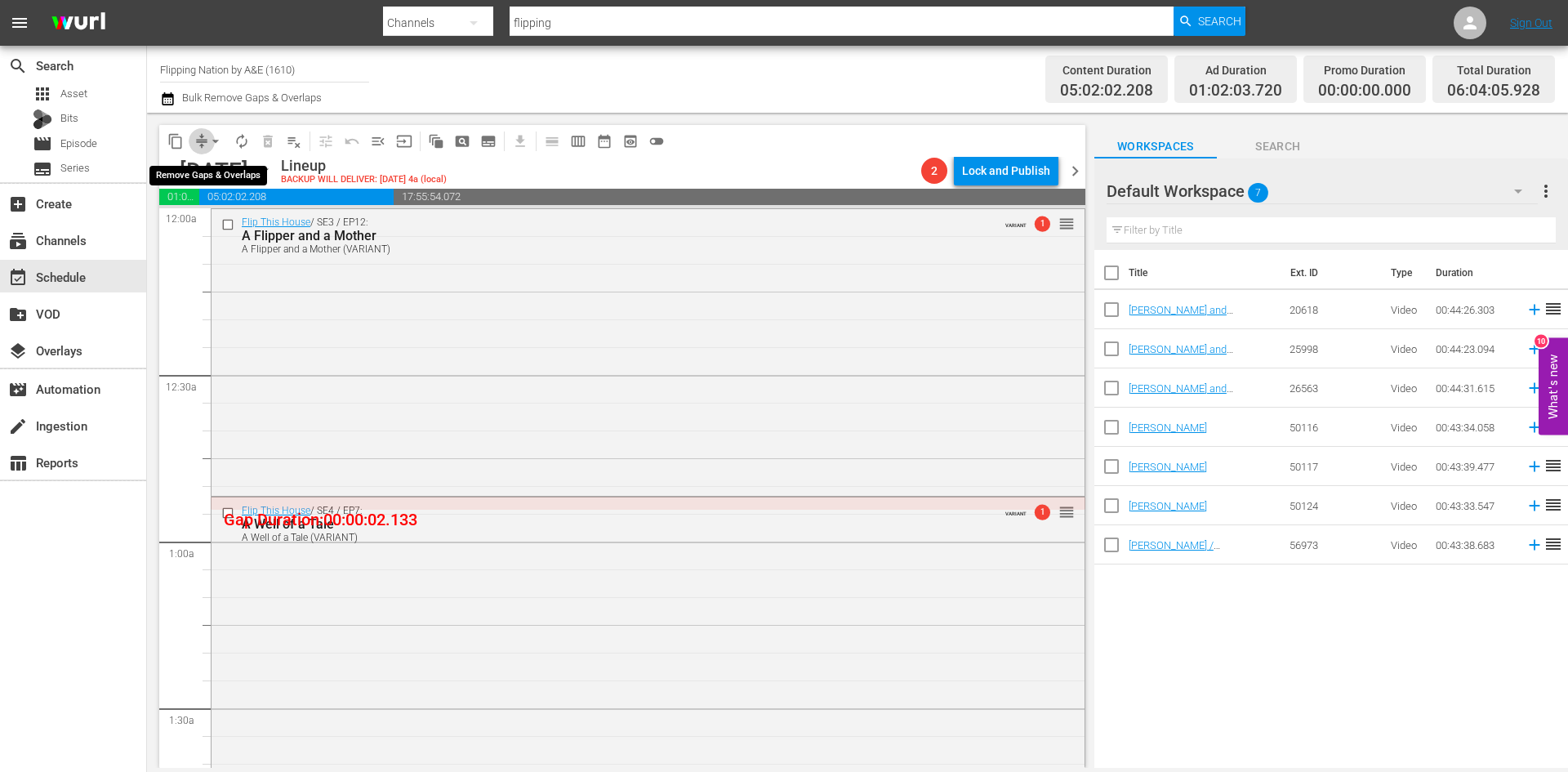 click on "compress" at bounding box center (202, 141) 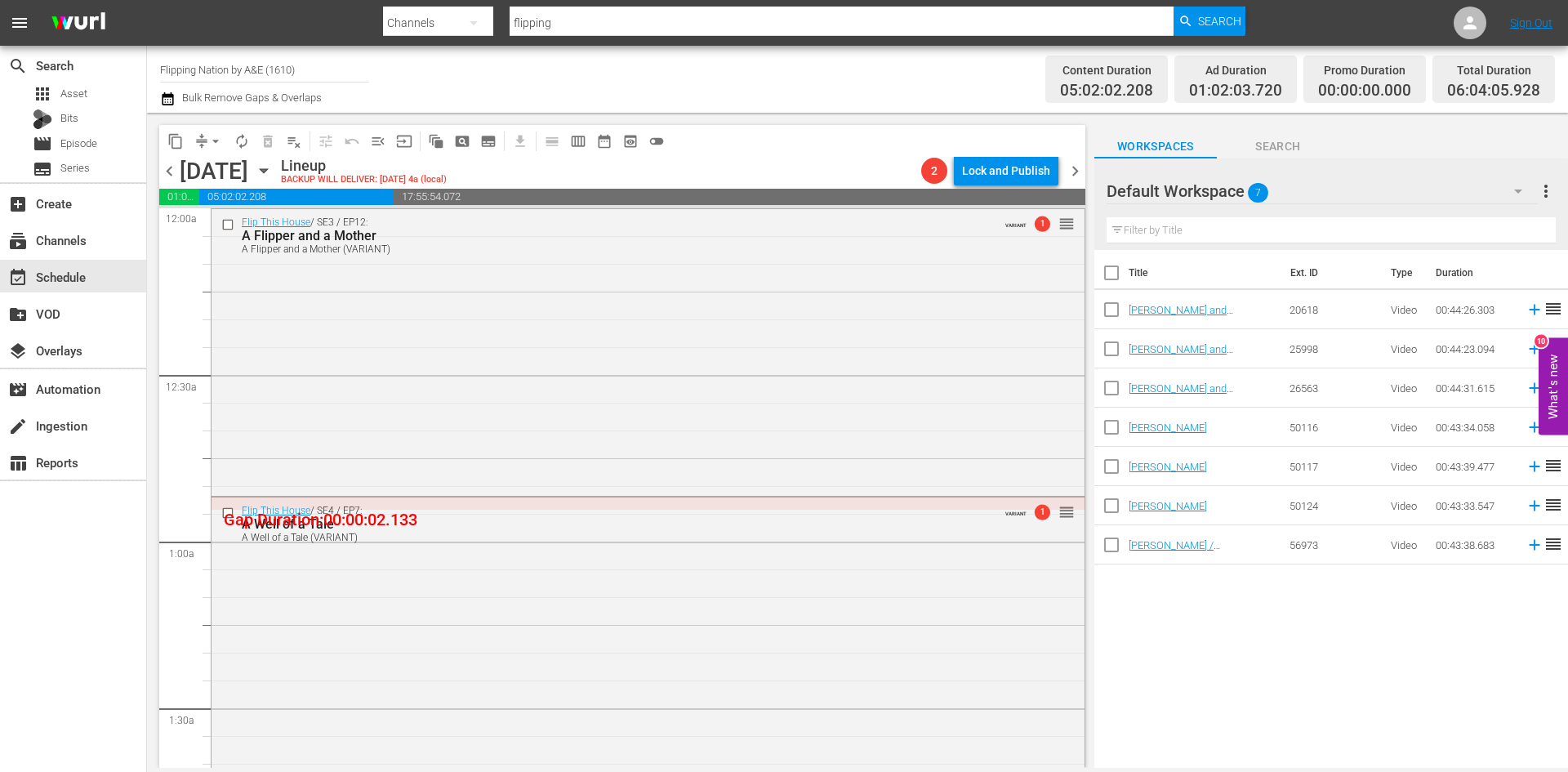 click on "arrow_drop_down" at bounding box center (216, 141) 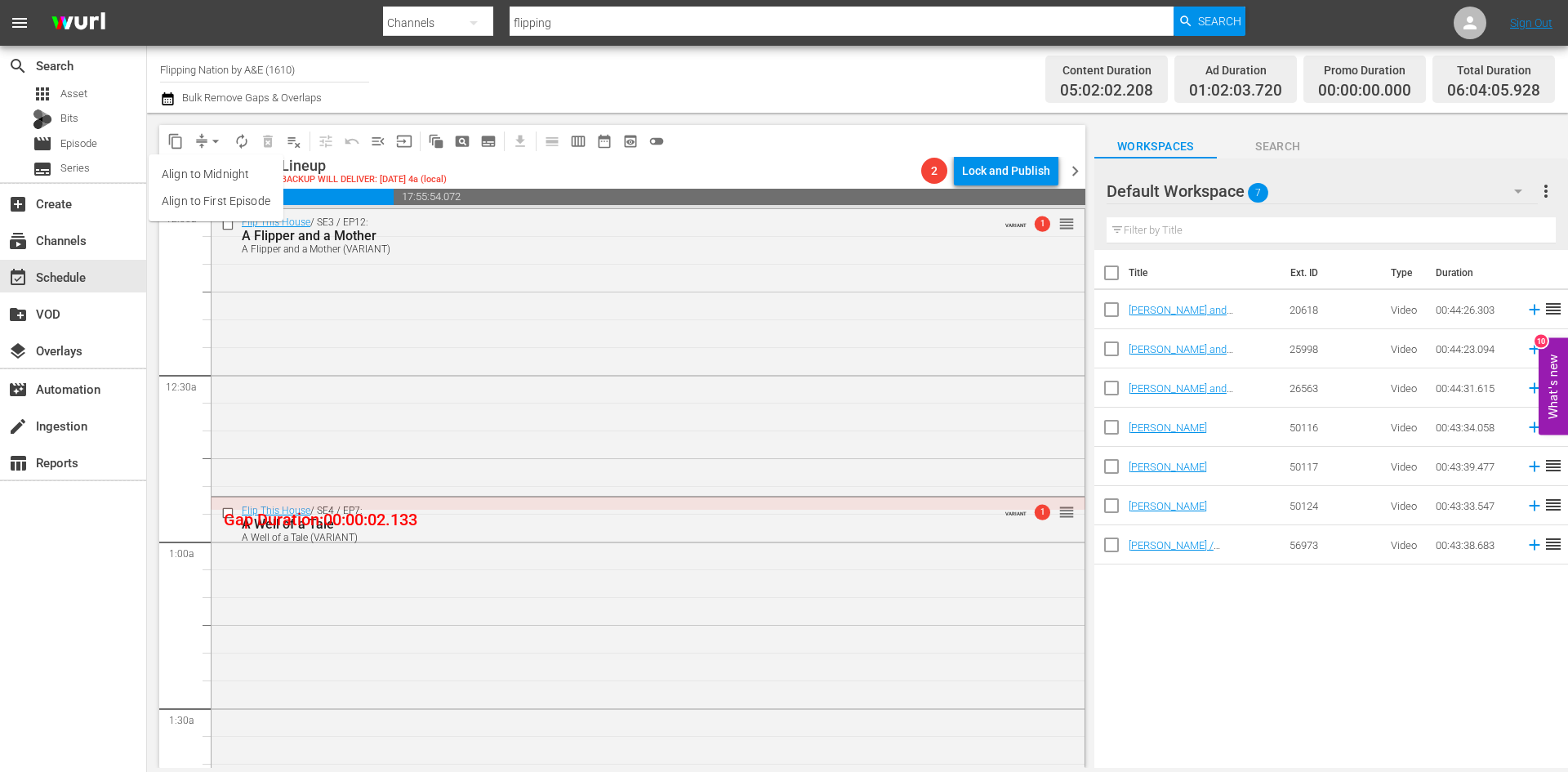 click on "Align to Midnight" at bounding box center [216, 174] 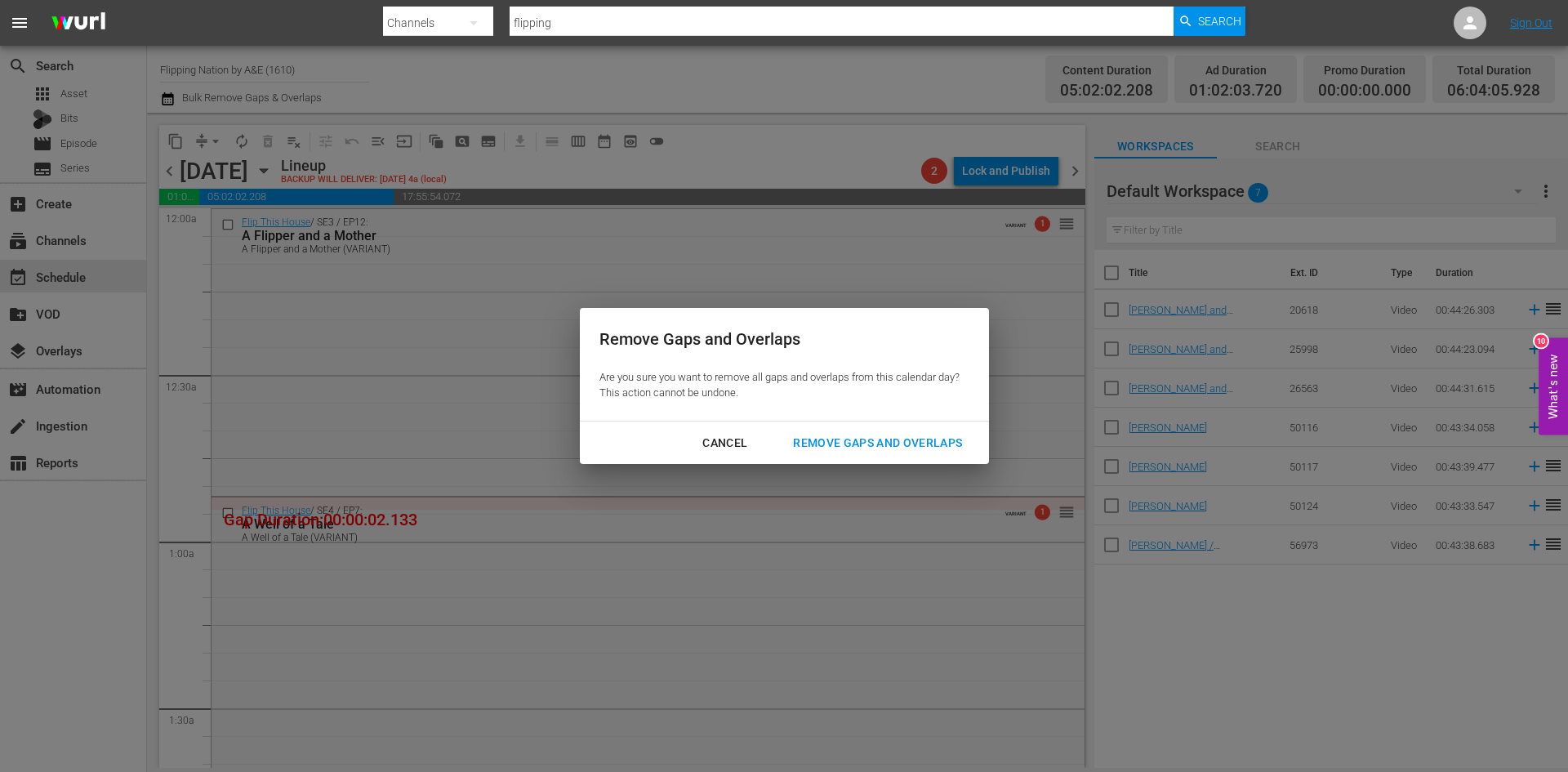 click on "Remove Gaps and Overlaps" at bounding box center (877, 443) 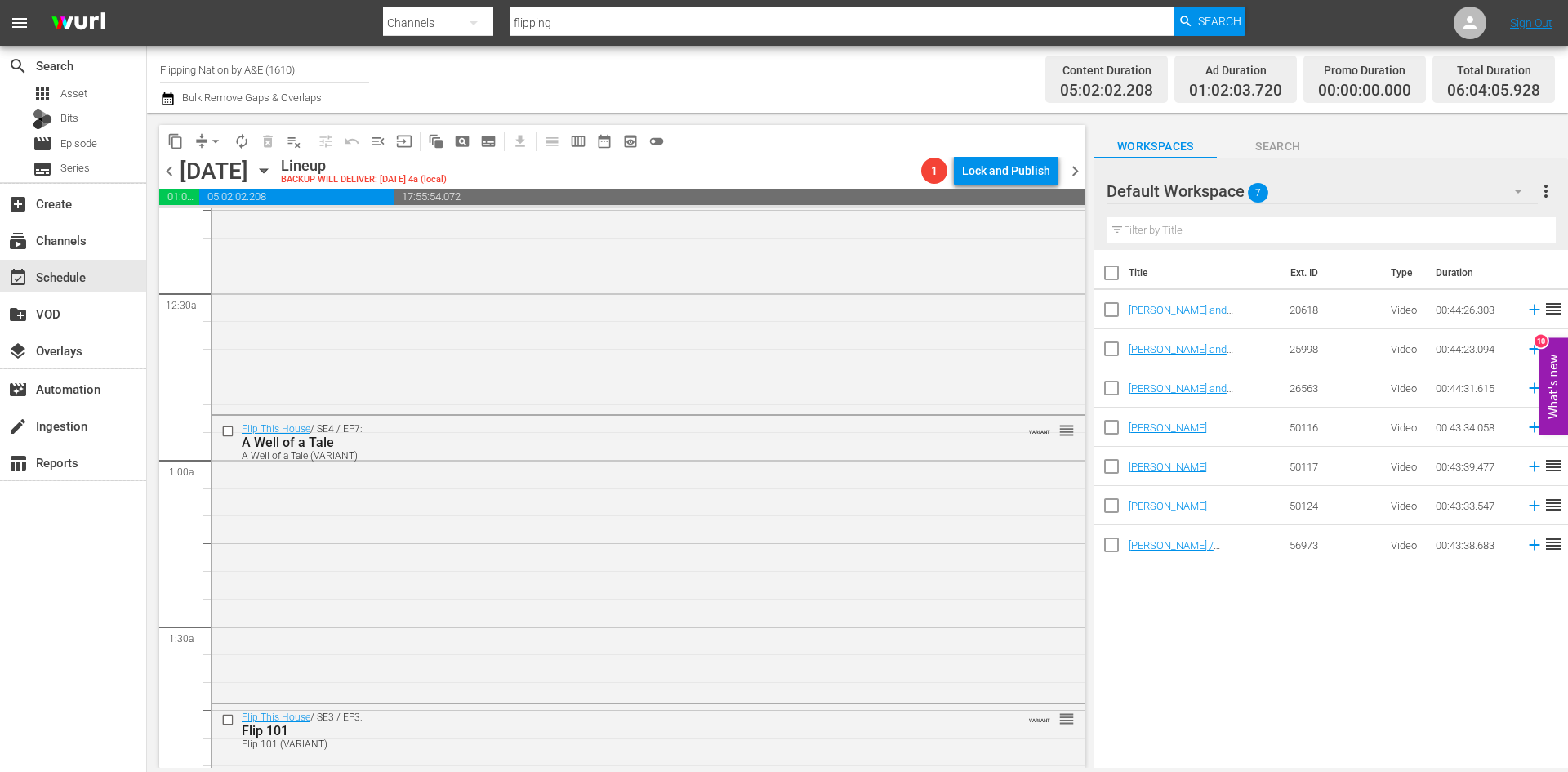 scroll, scrollTop: 0, scrollLeft: 0, axis: both 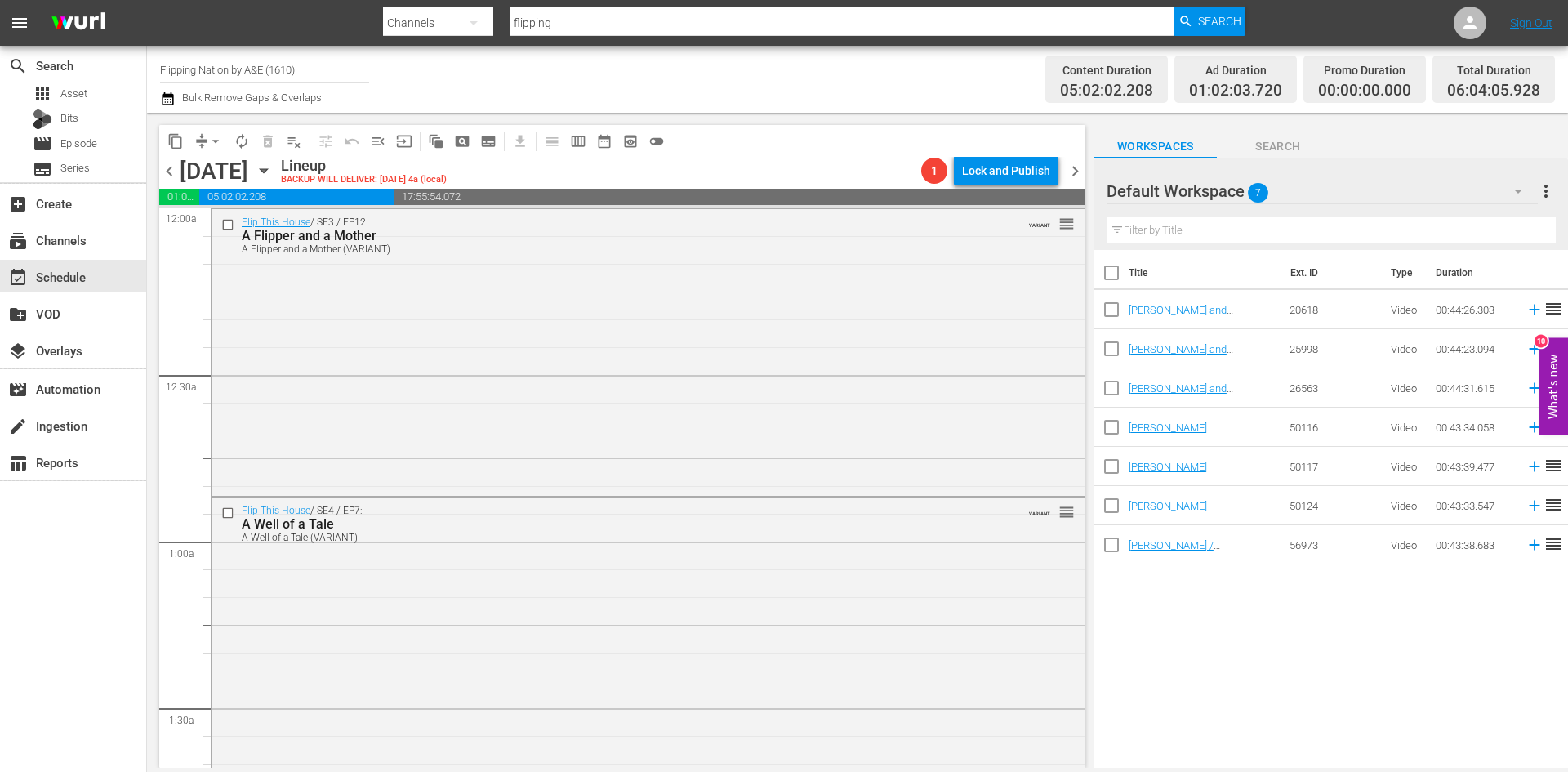 click on "Search" at bounding box center (1278, 146) 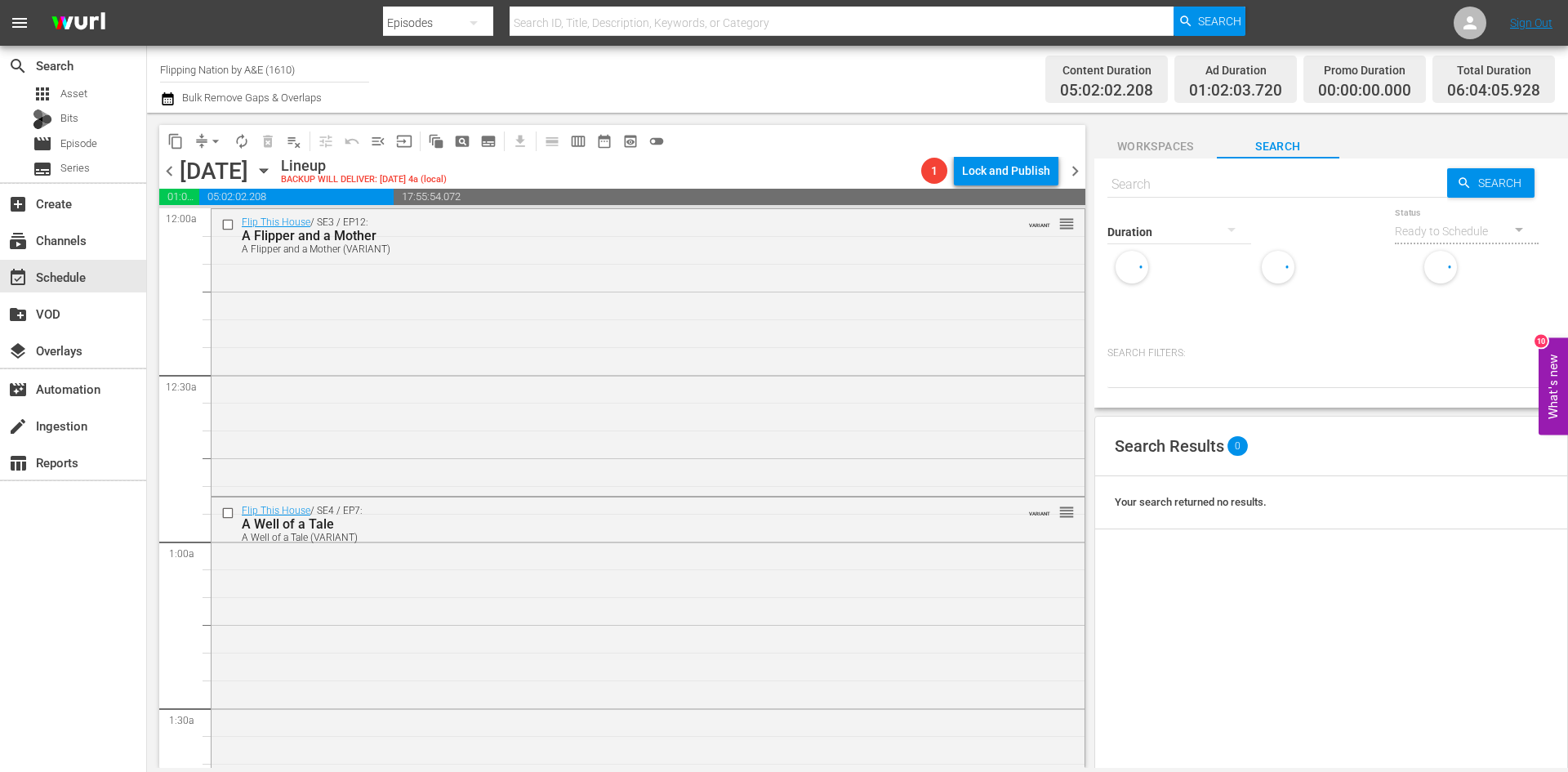 click on "Workspaces" at bounding box center (1156, 146) 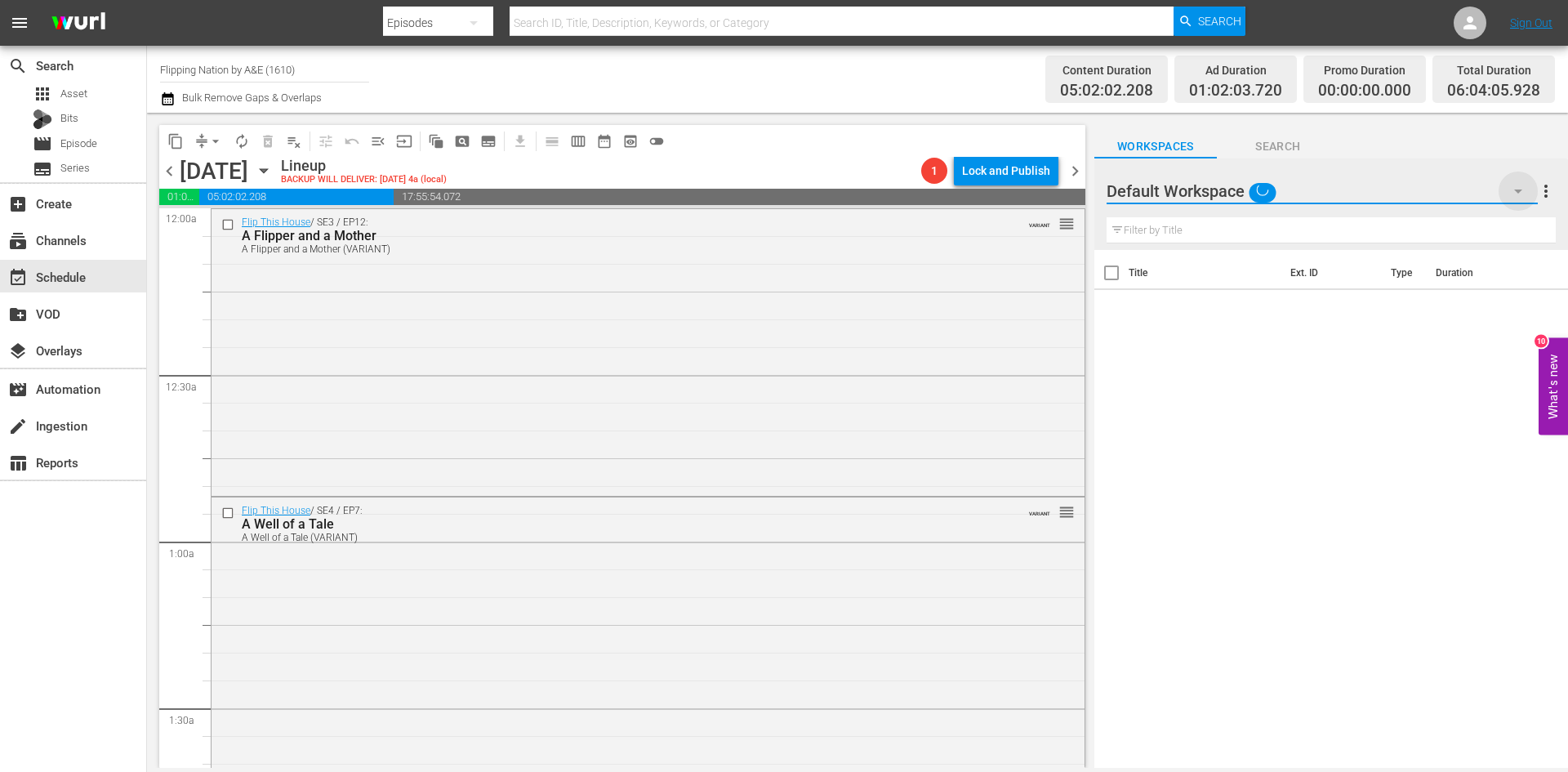 click 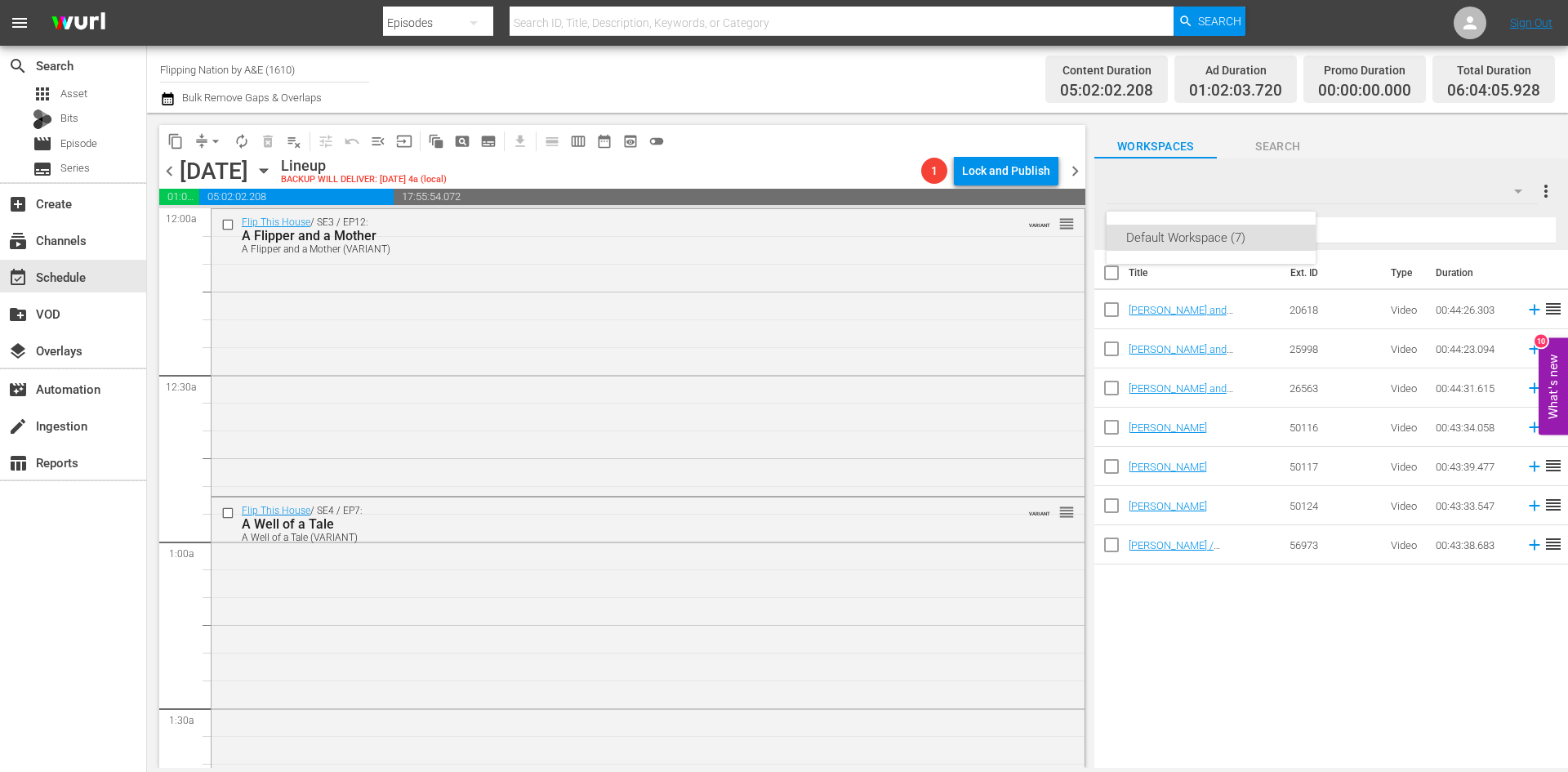 click on "Default Workspace (7)" at bounding box center [1211, 238] 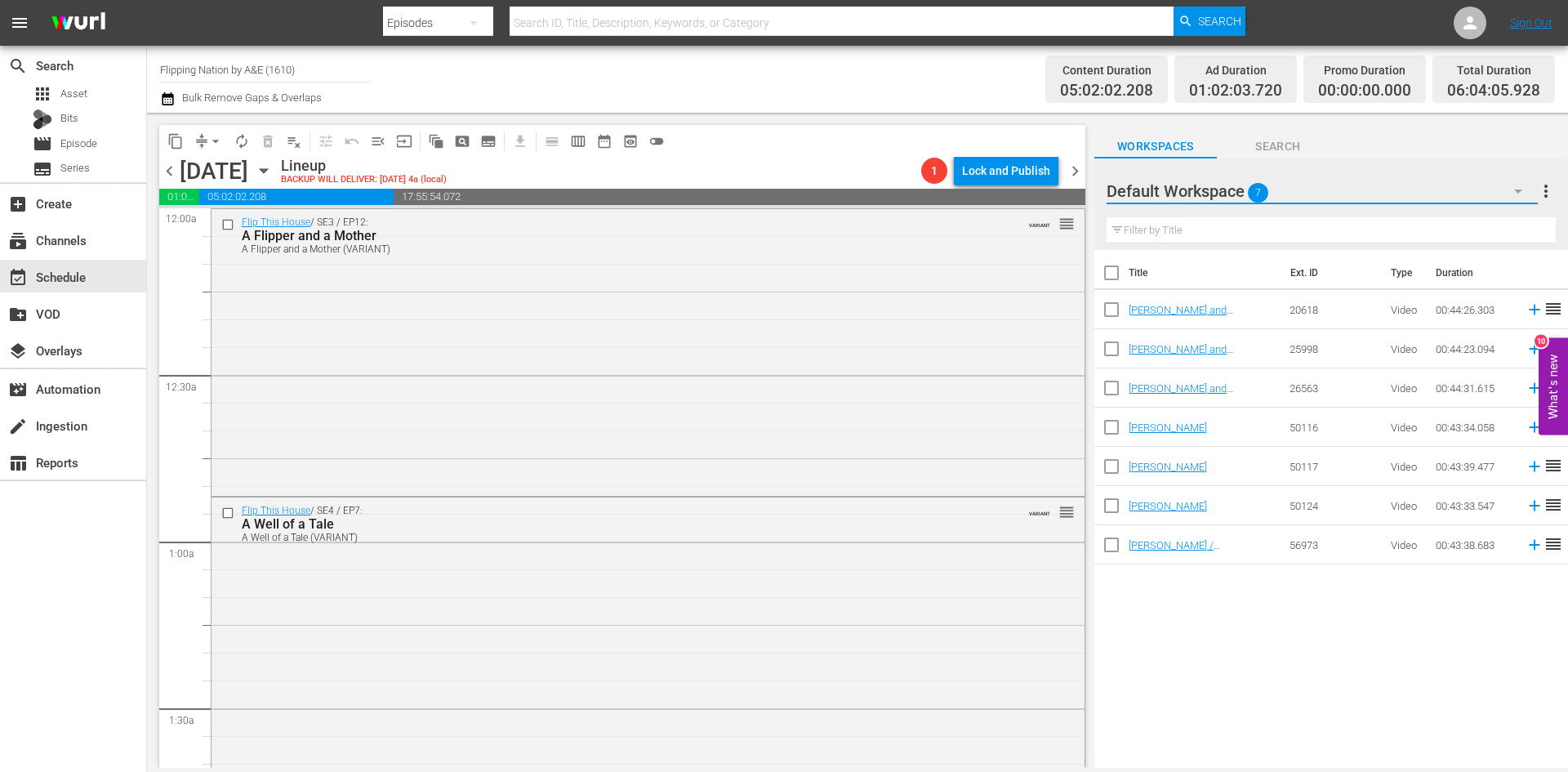 click 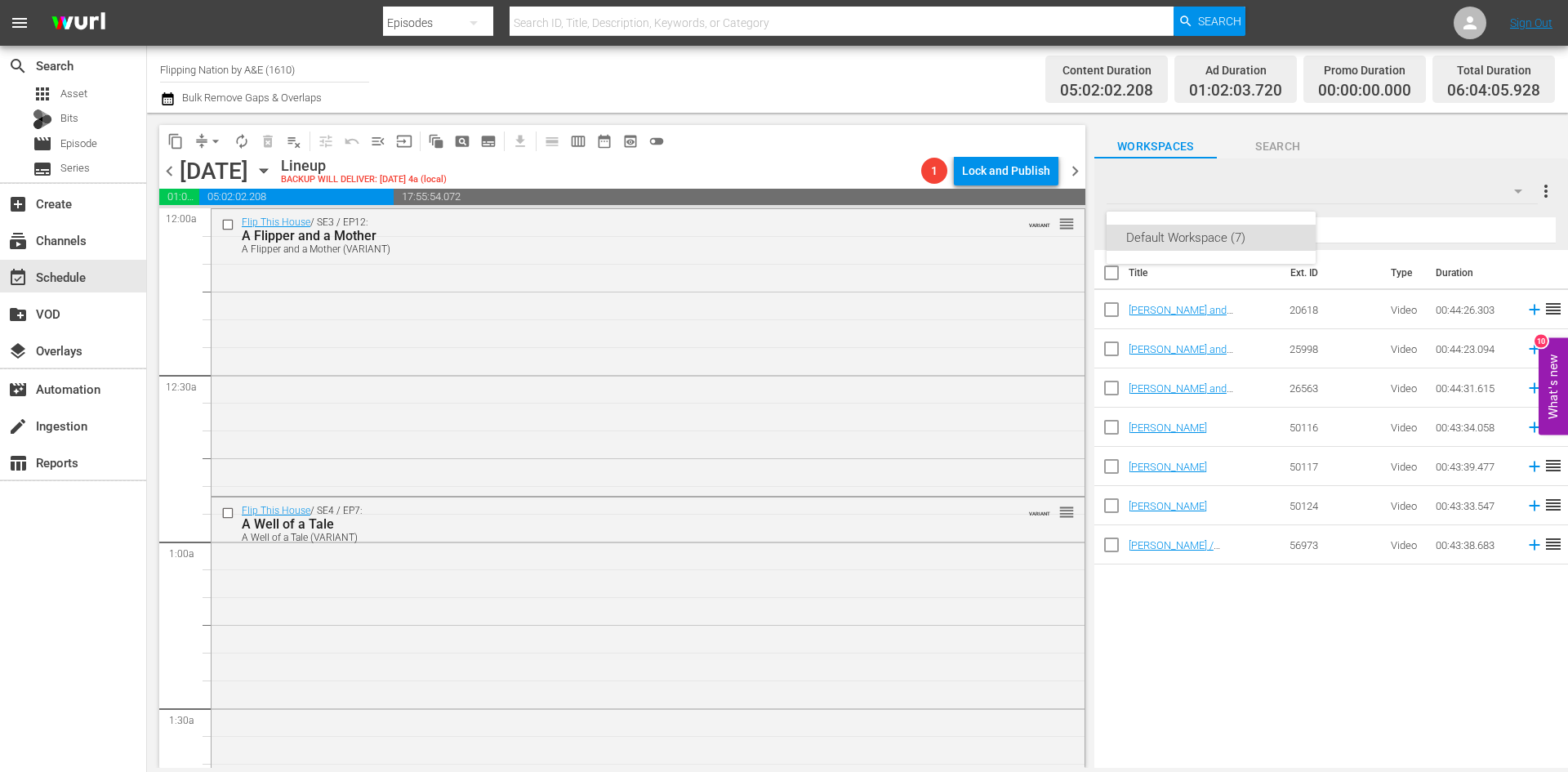 click on "Default Workspace (7)" at bounding box center [784, 386] 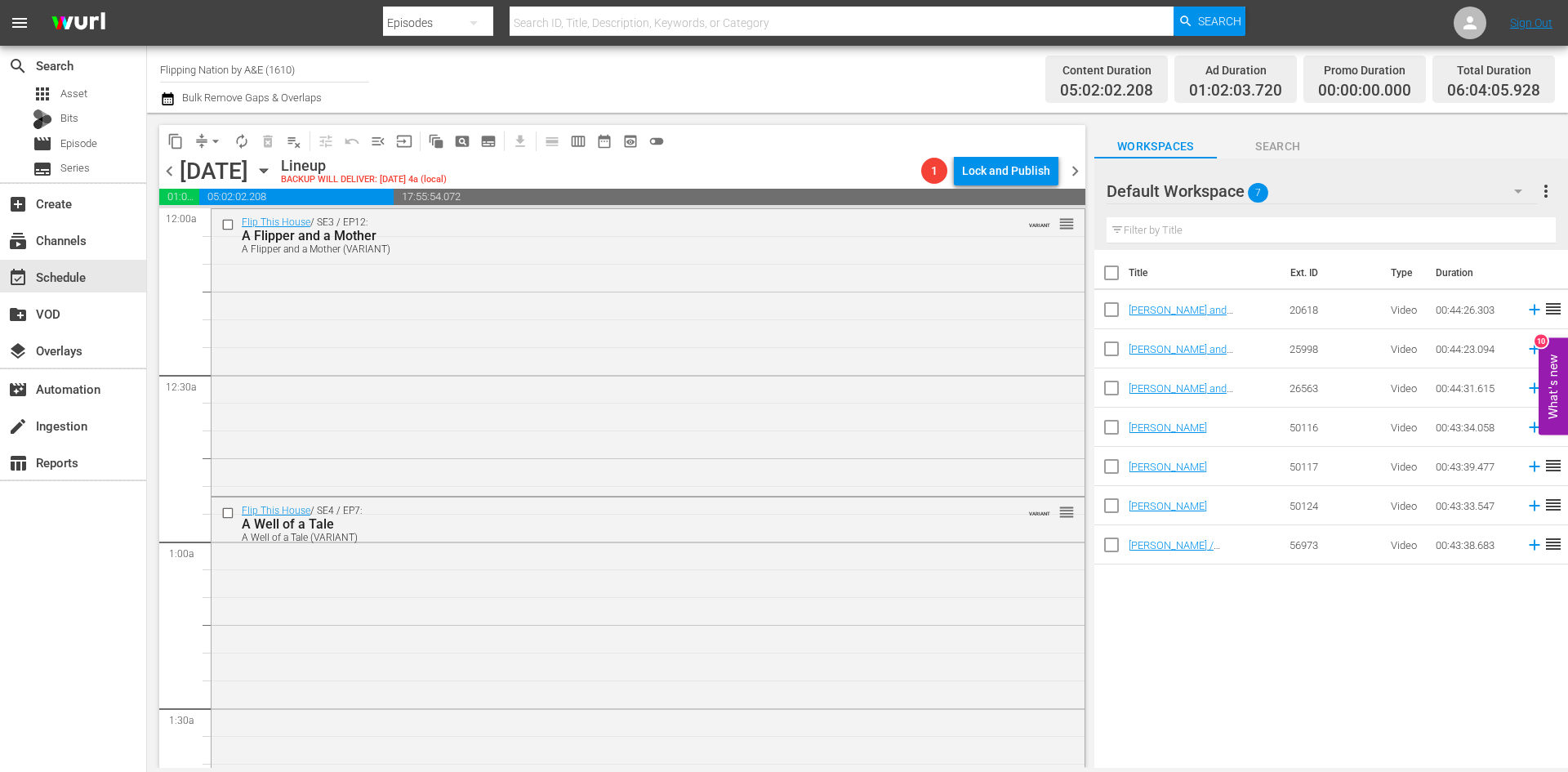 click on "more_vert" at bounding box center [1546, 191] 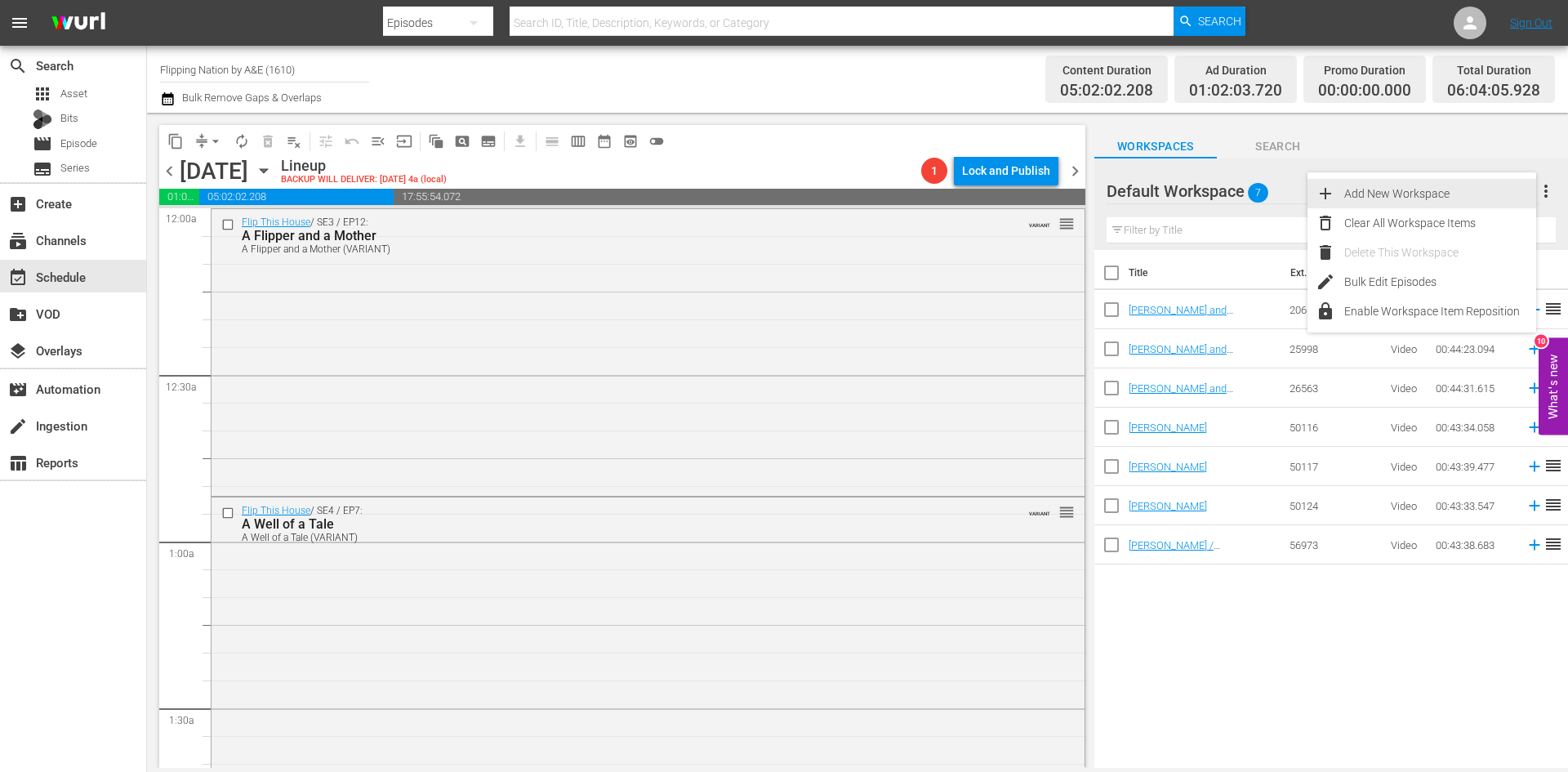 click on "add" at bounding box center [1325, 194] 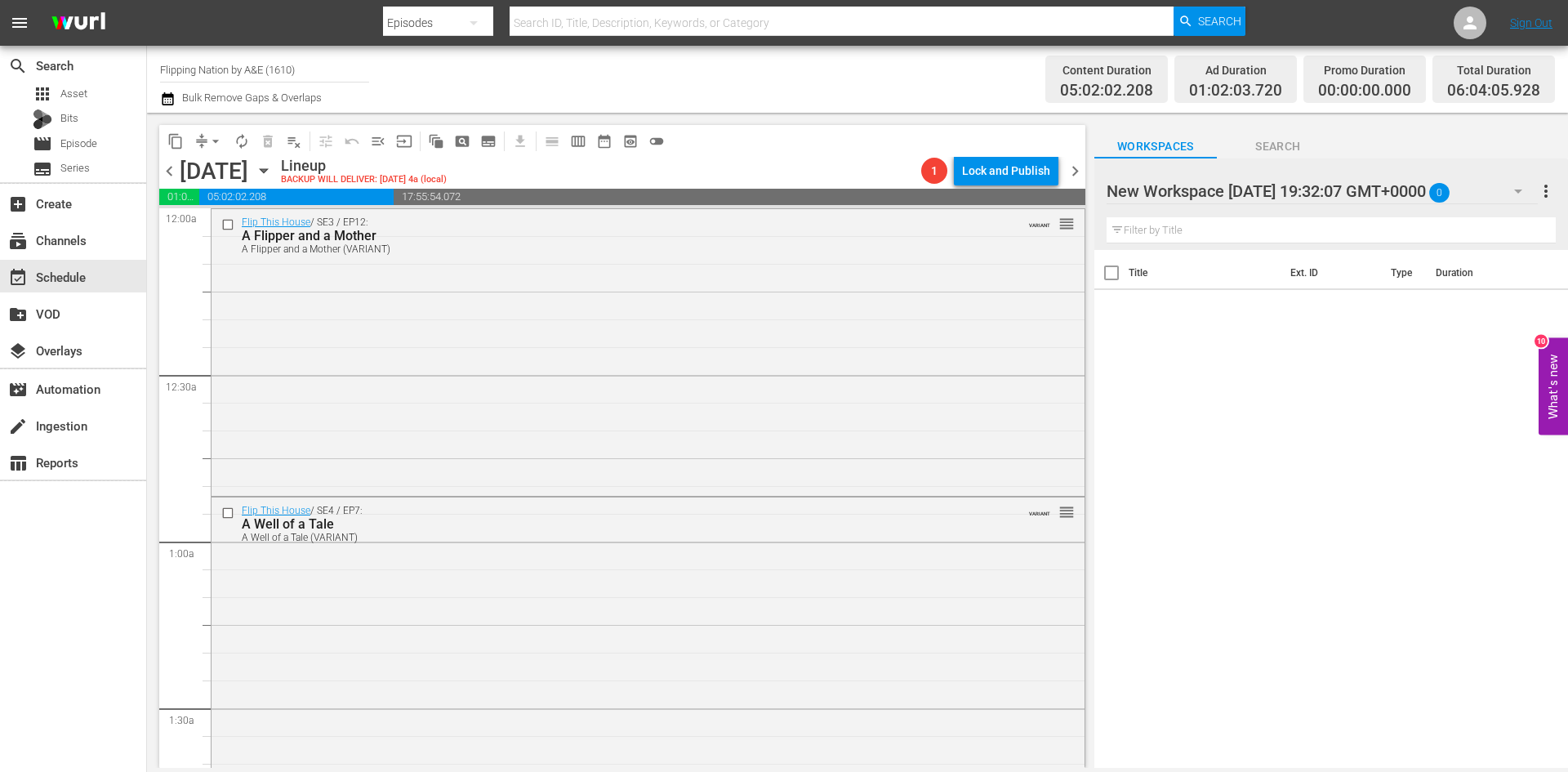 click at bounding box center [1245, 192] 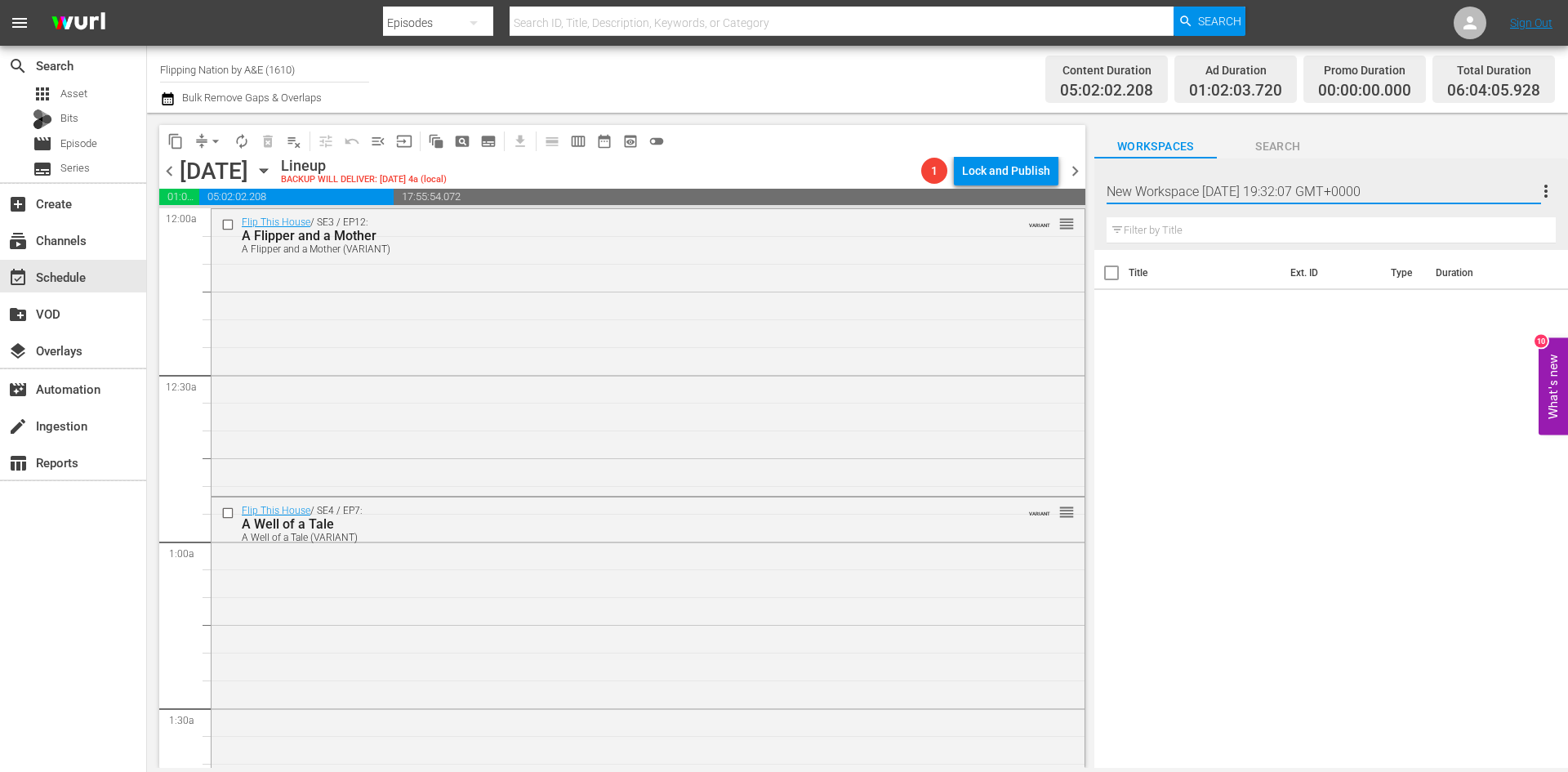 click on "New Workspace Mon Jul 21 2025 19:32:07 GMT+0000" at bounding box center [1324, 191] 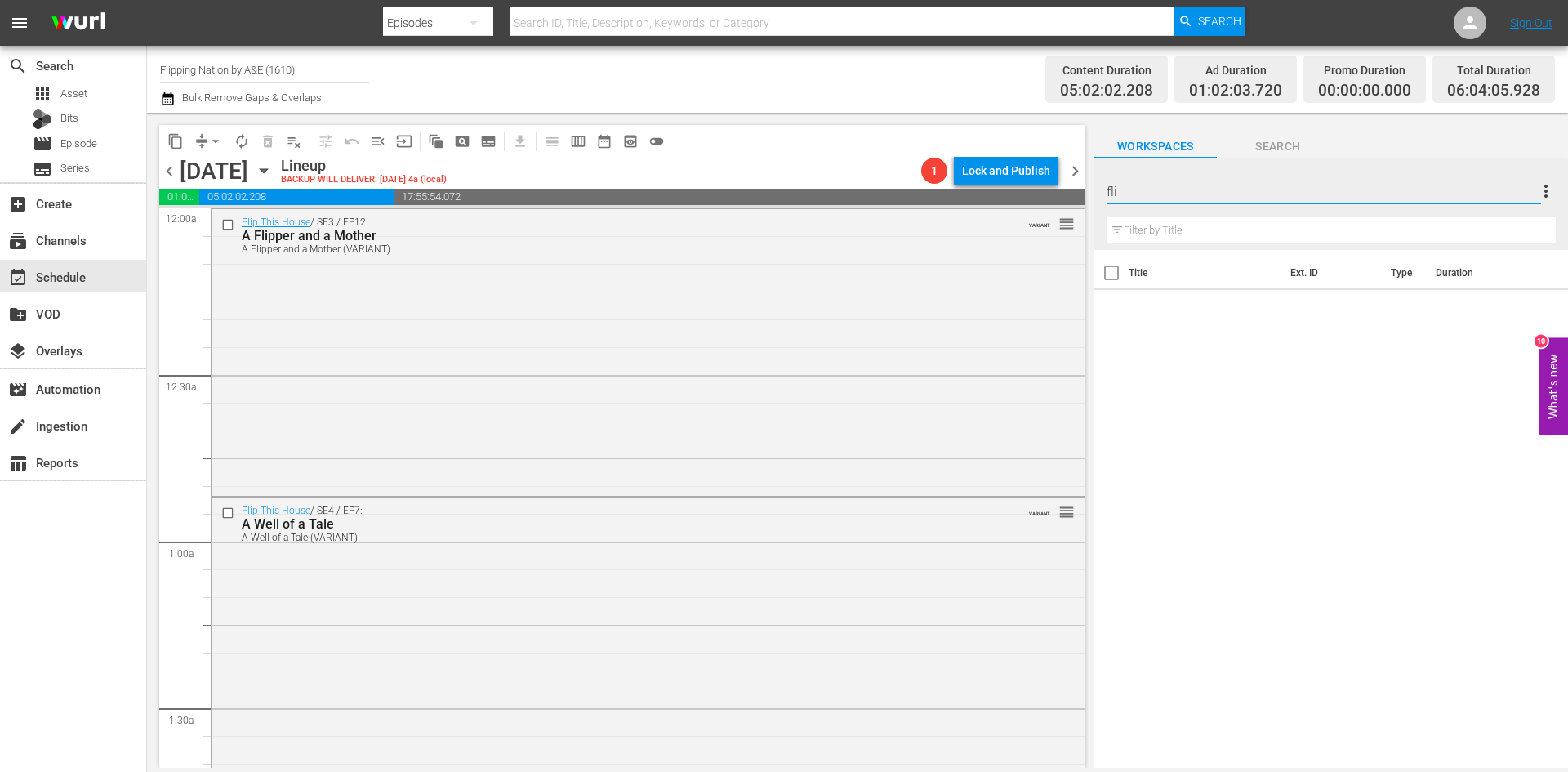 type on "flip" 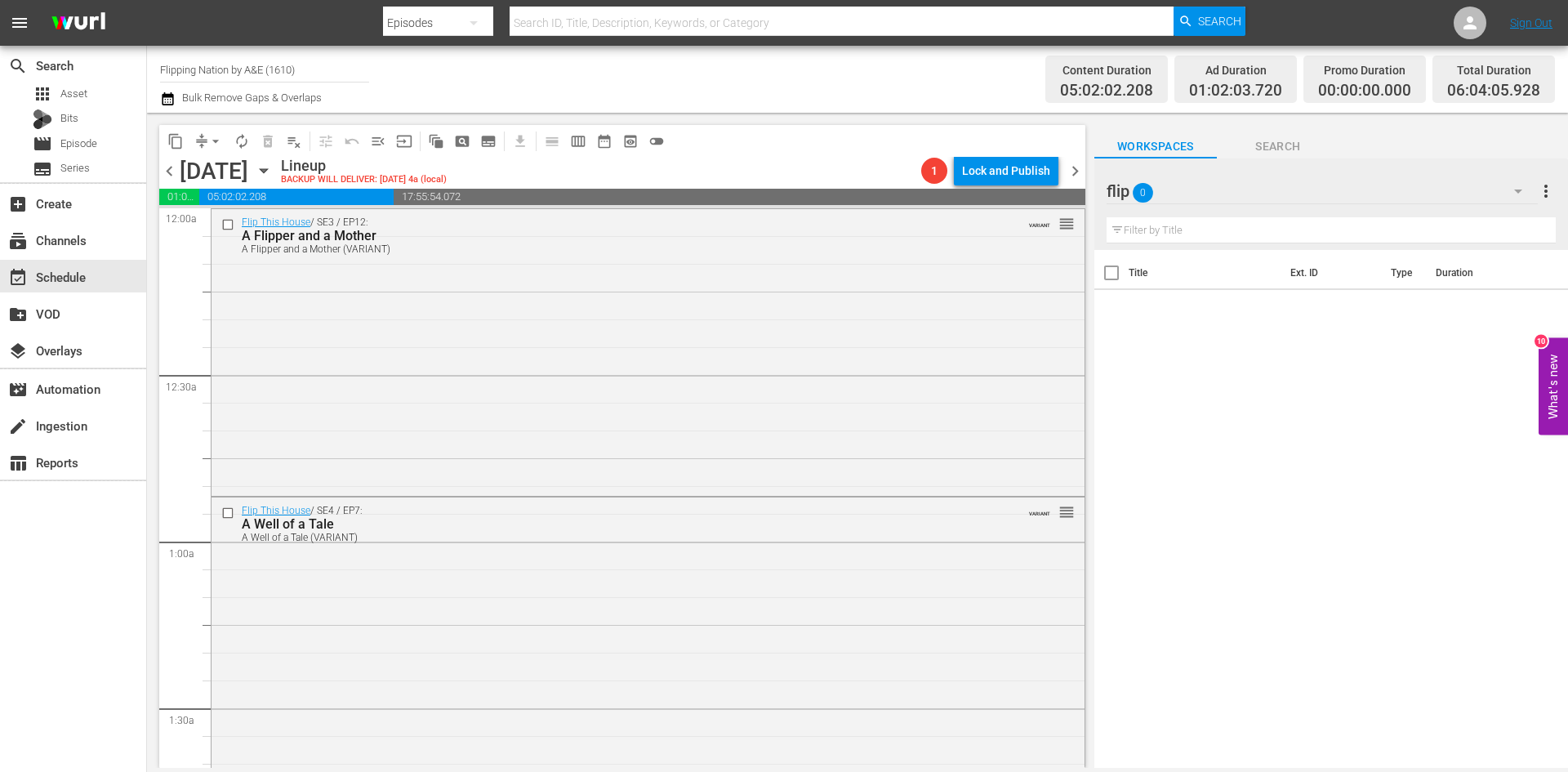 click at bounding box center (1155, 192) 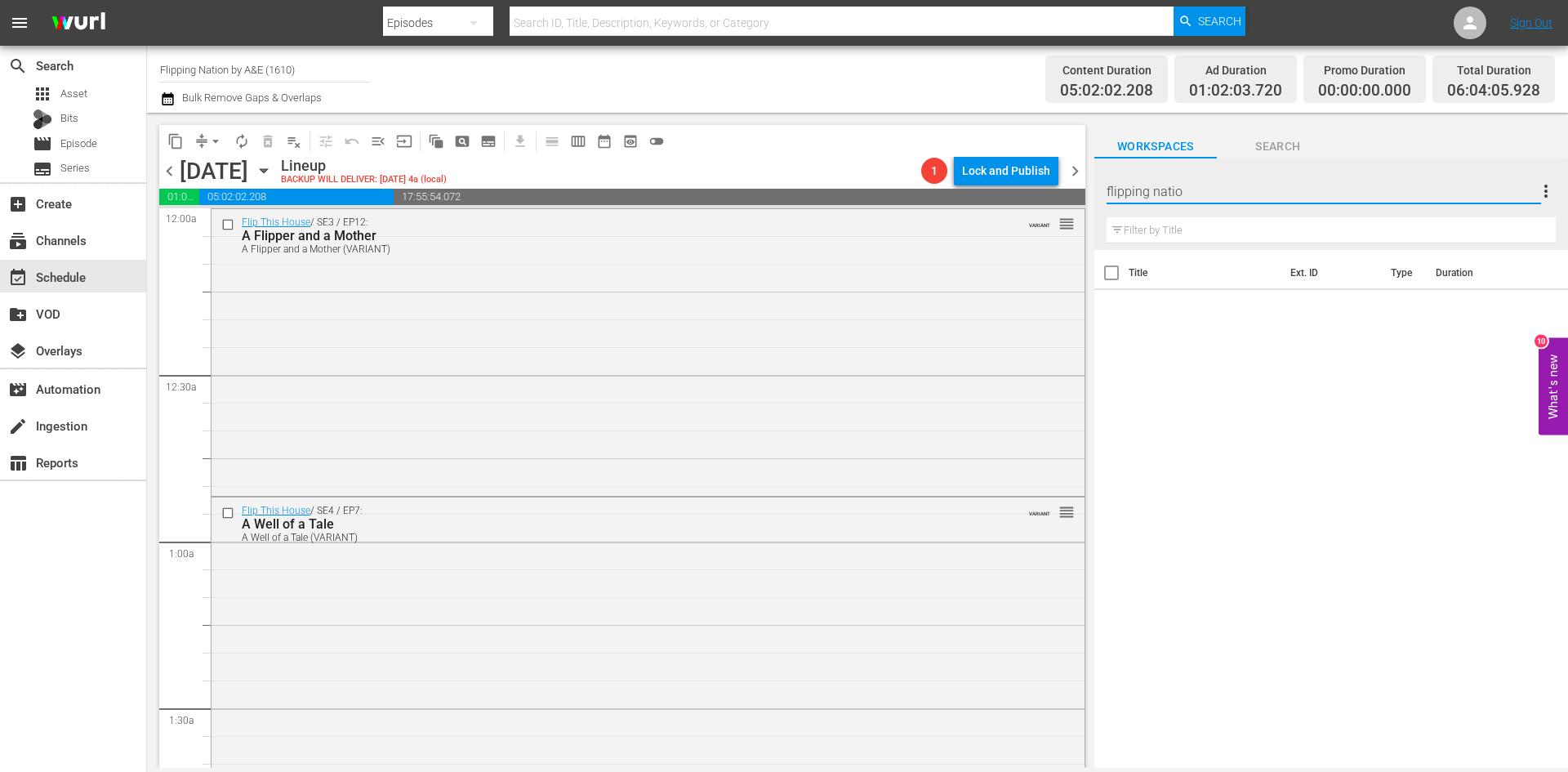 type on "flipping nation" 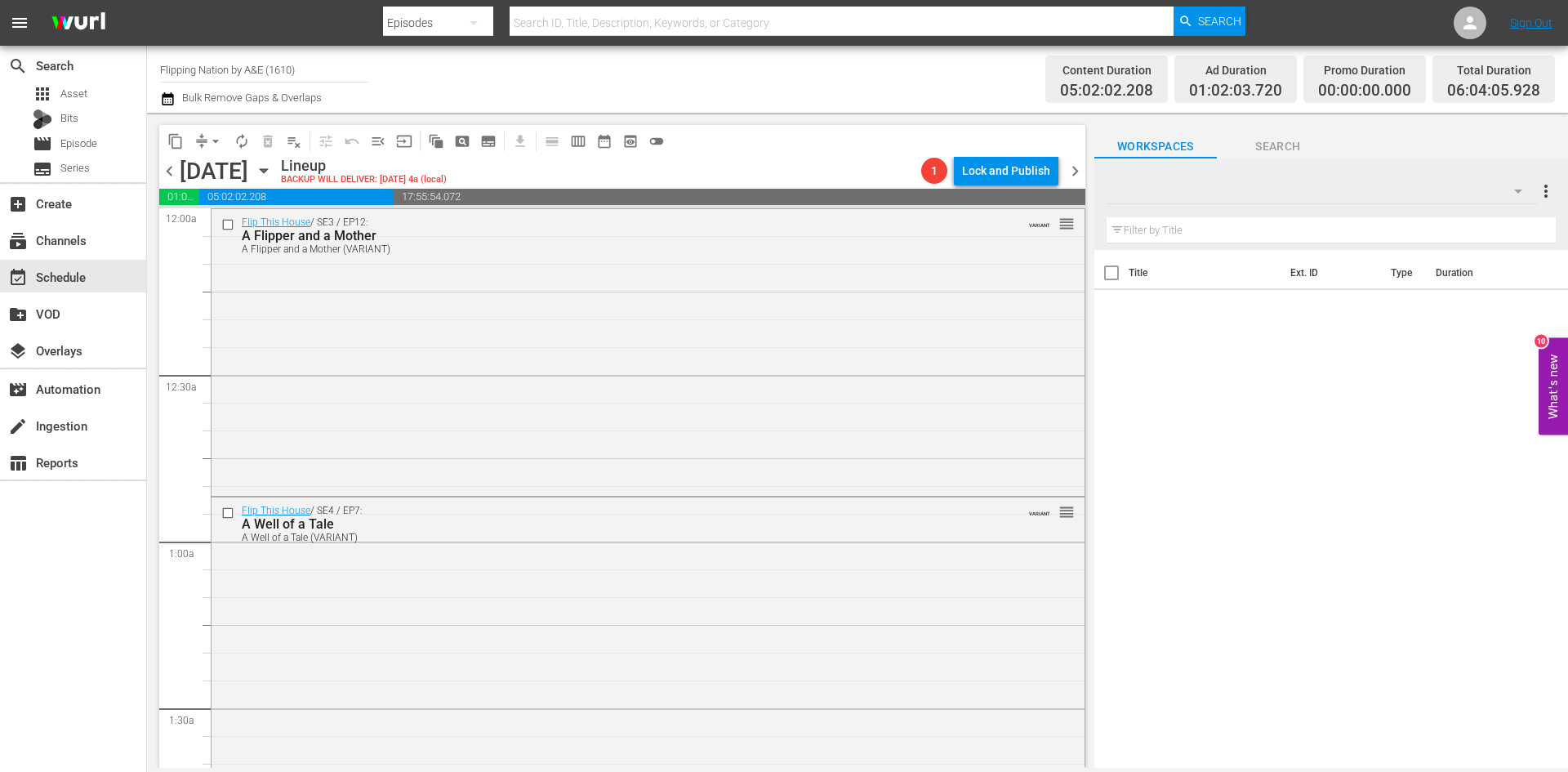 click on "Title" at bounding box center [1205, 273] 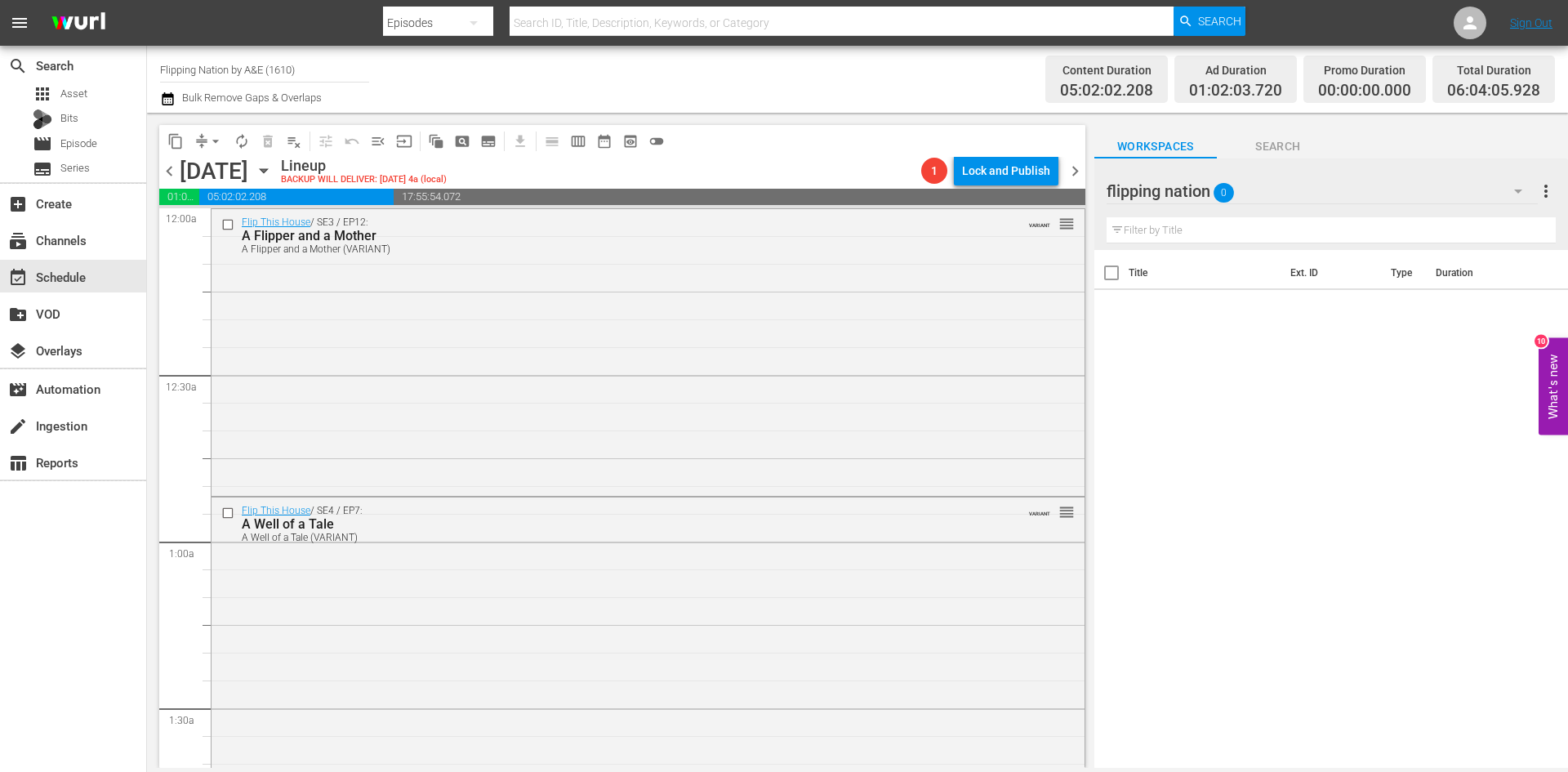 click on "Title Ext. ID Type Duration" at bounding box center (1331, 510) 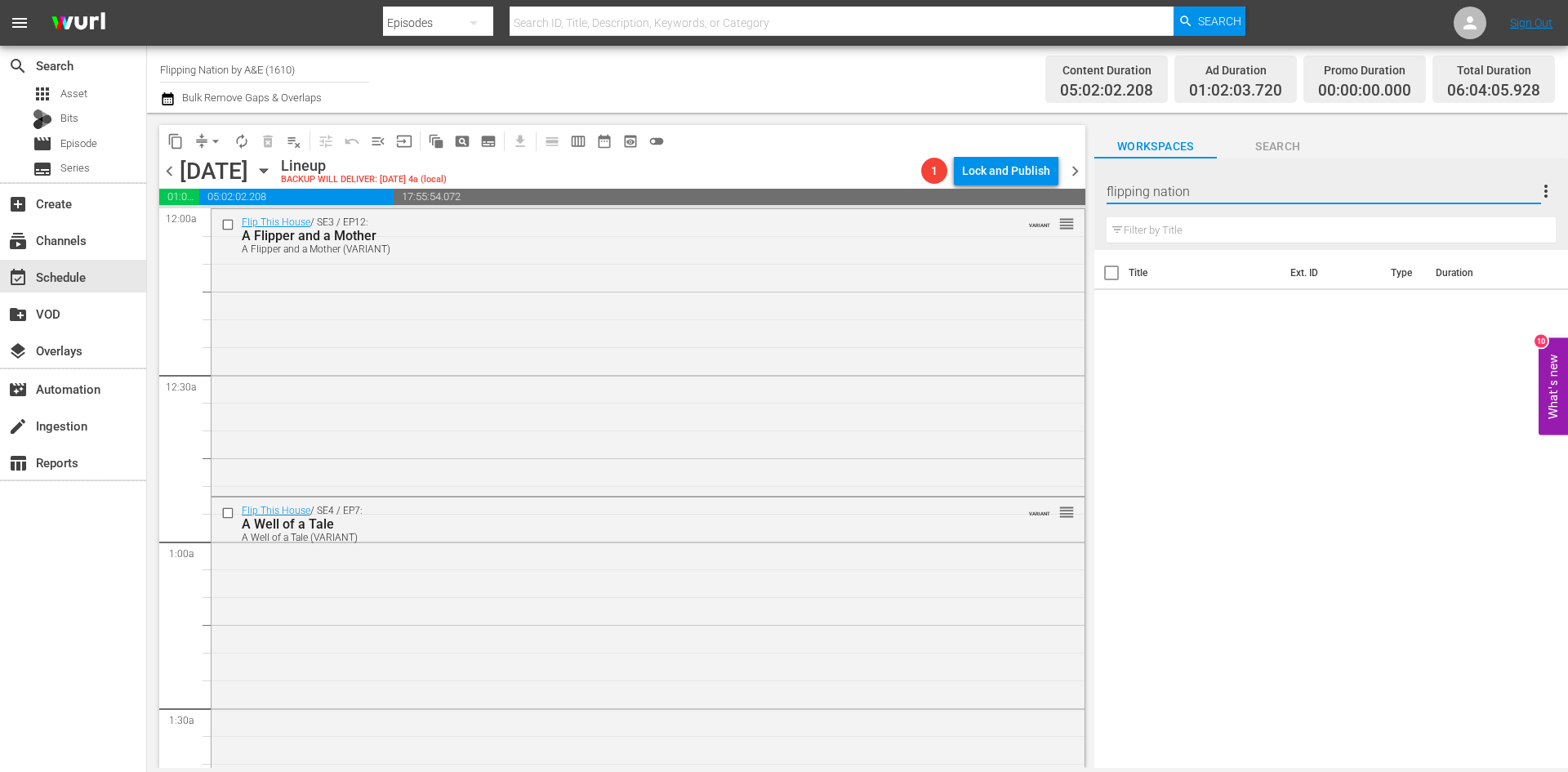 click on "flipping nation" at bounding box center [1324, 191] 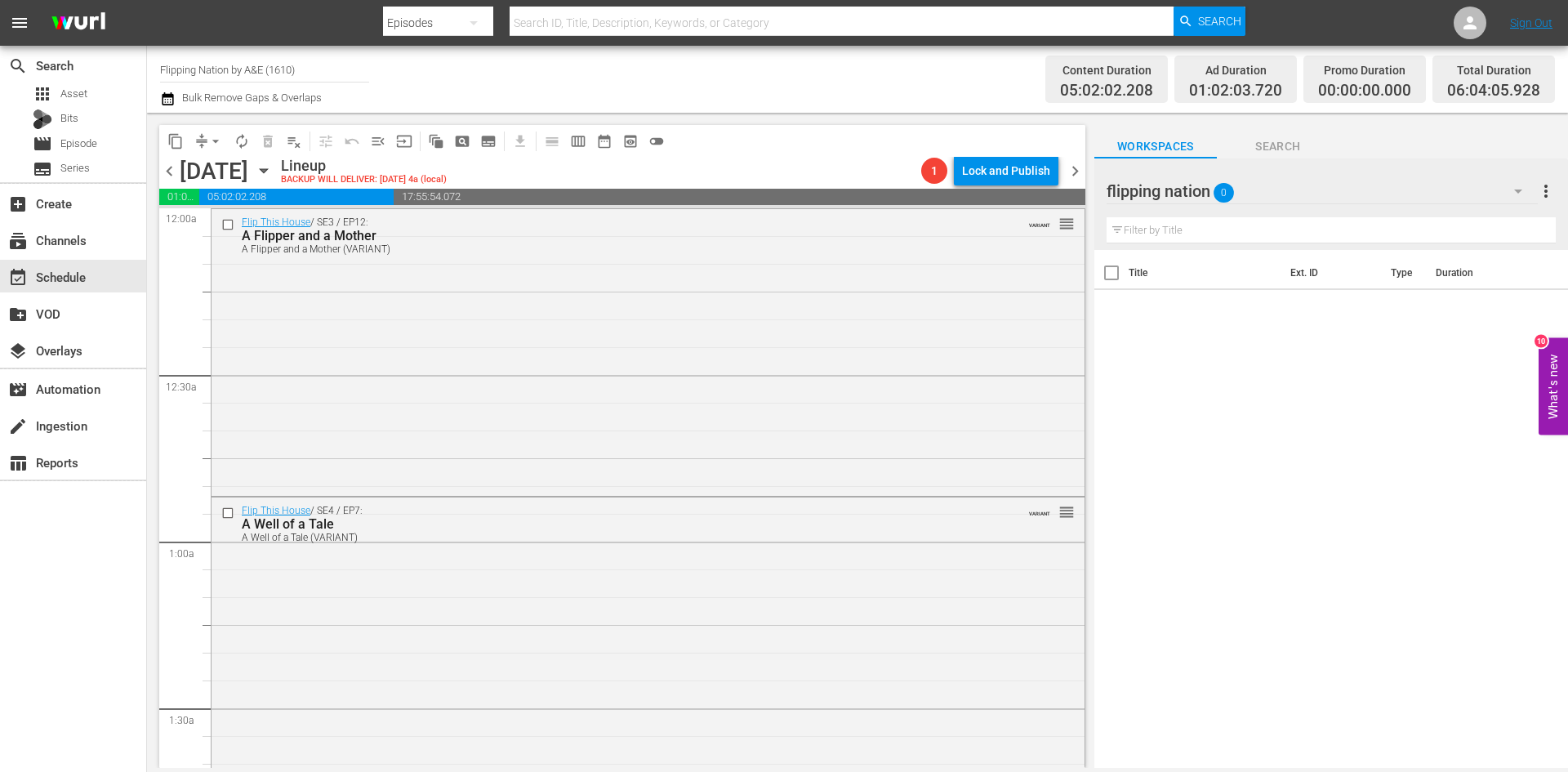 click on "Title Ext. ID Type Duration" at bounding box center (1331, 510) 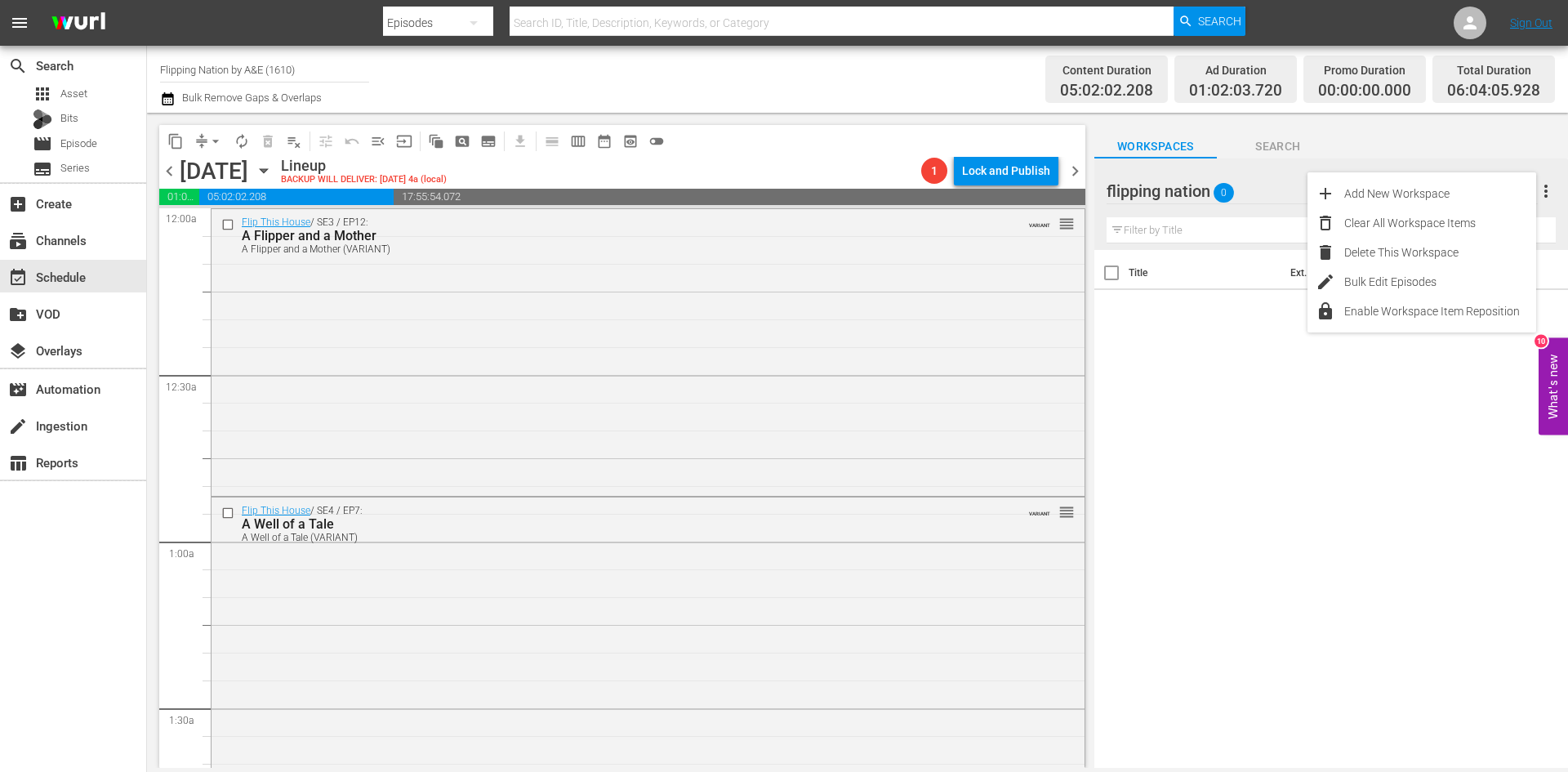 click on "Title Ext. ID Type Duration" at bounding box center (1331, 510) 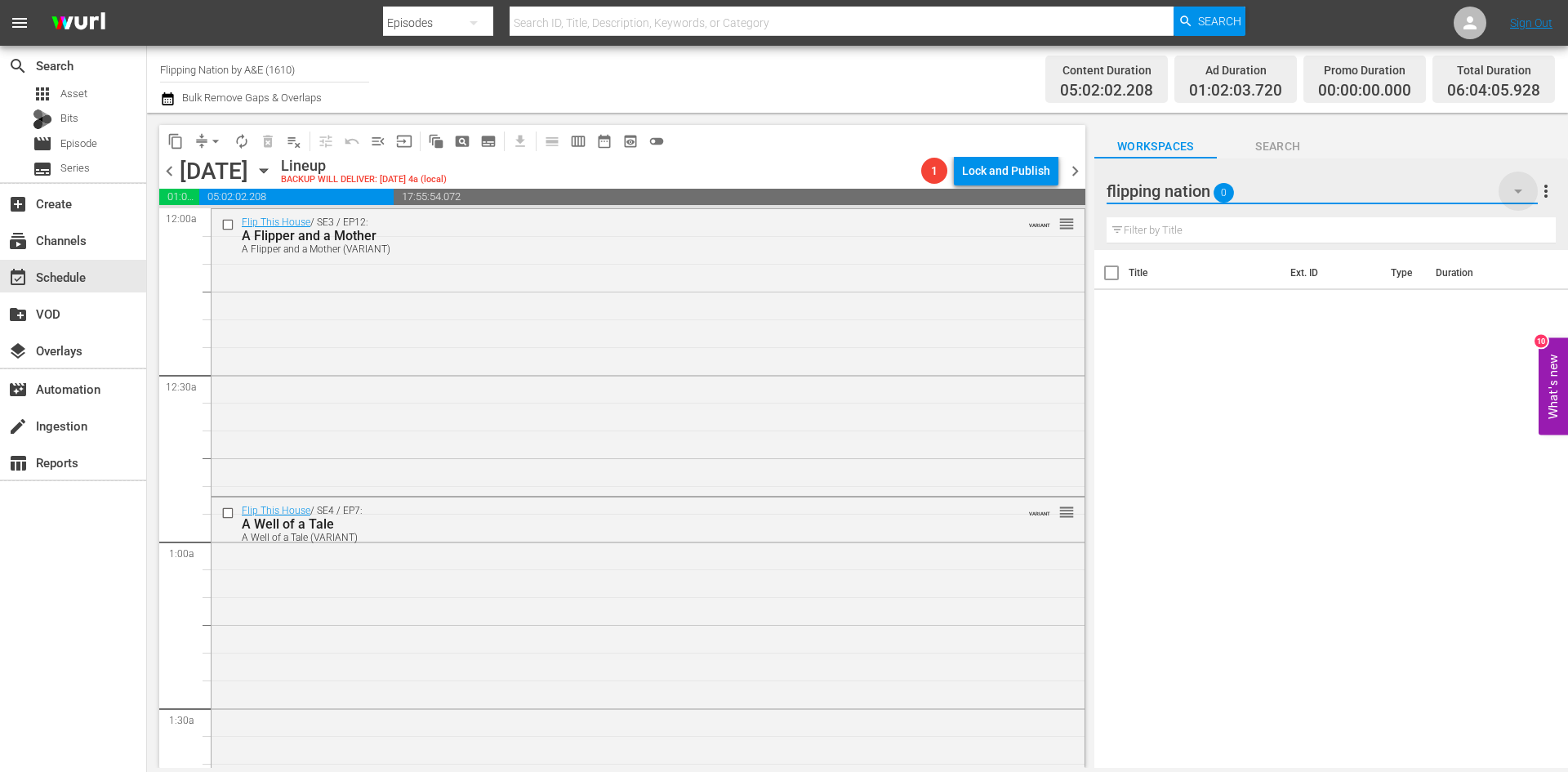click 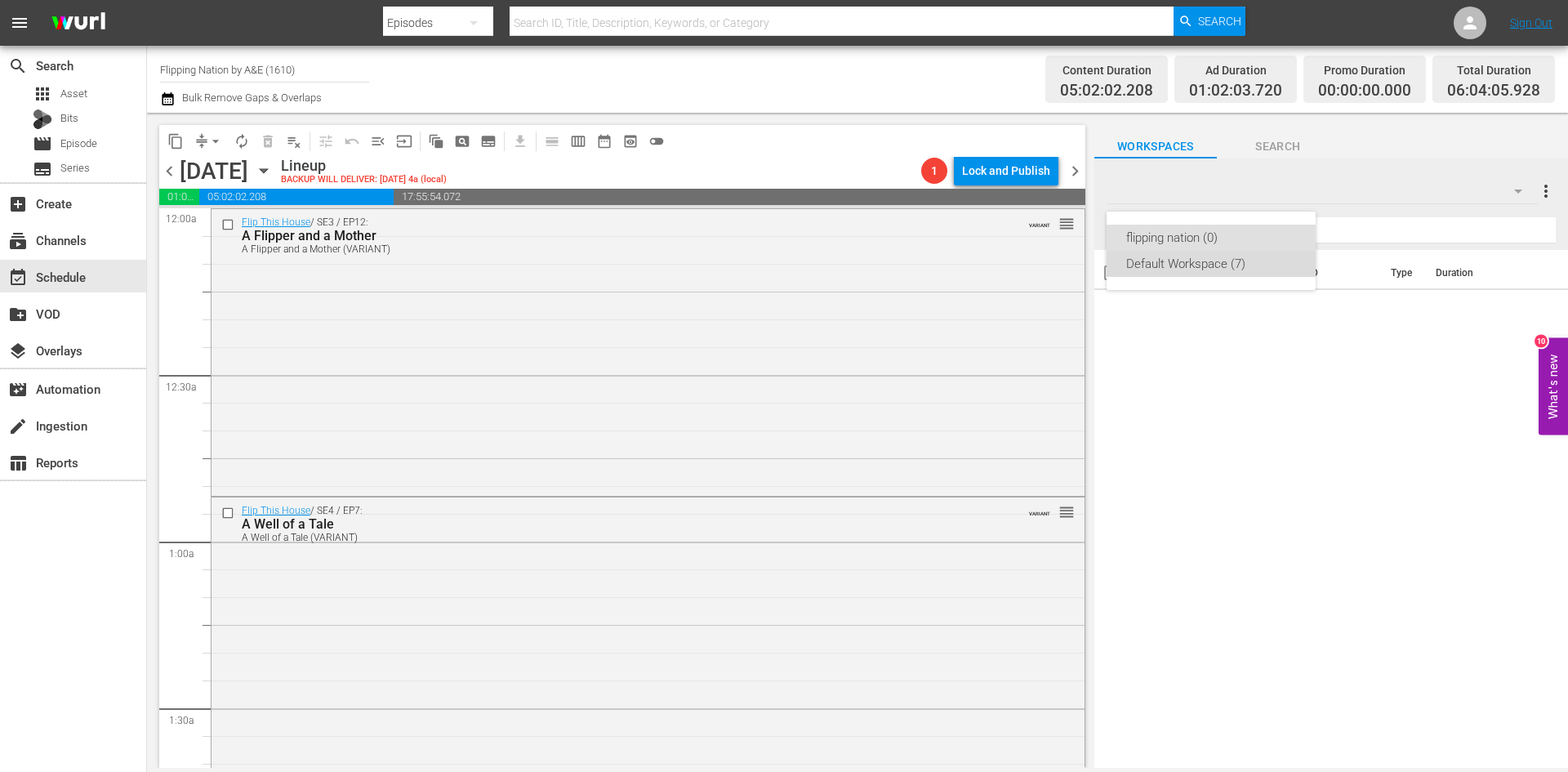 click on "Default Workspace (7)" at bounding box center [1211, 264] 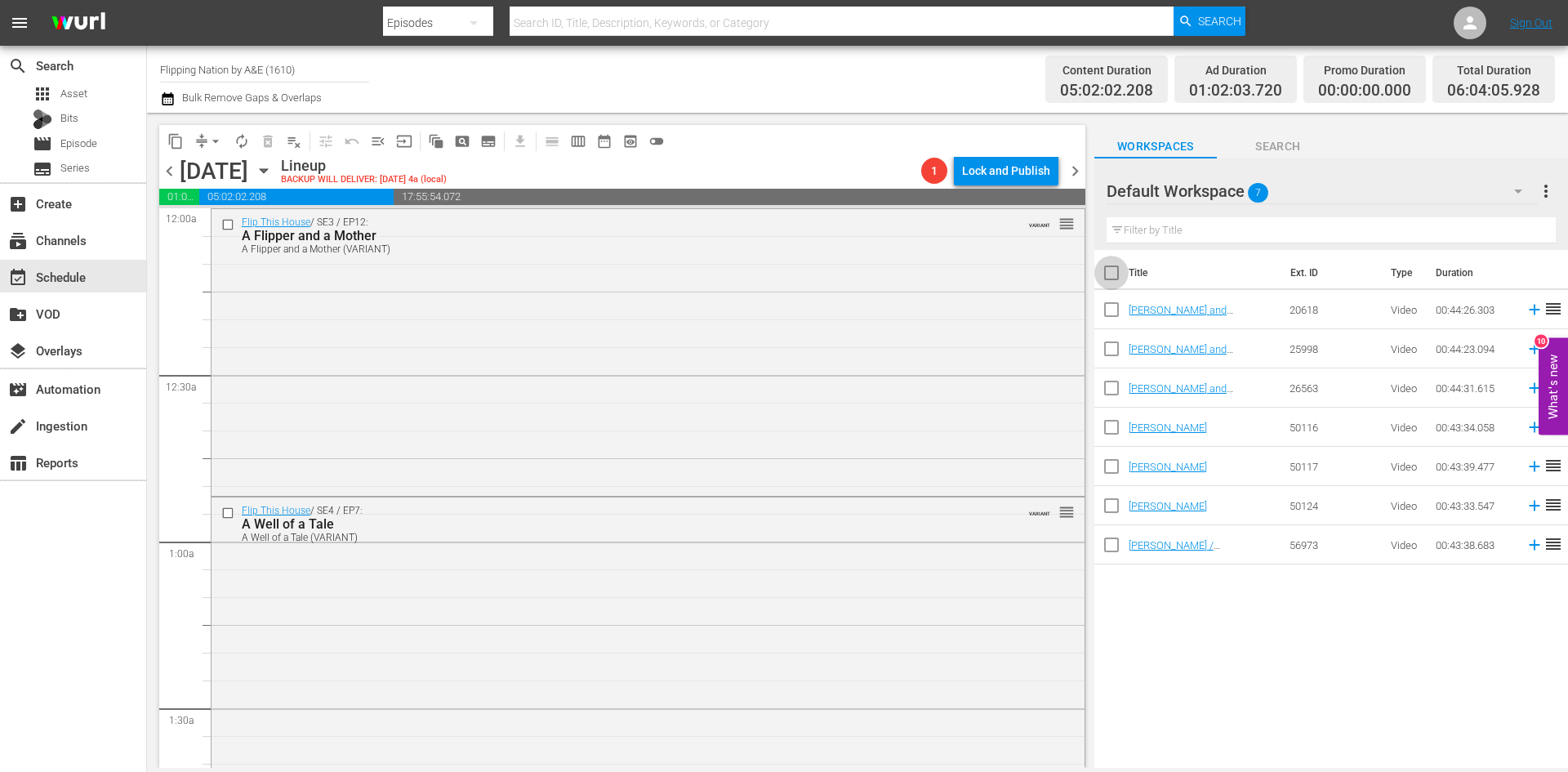 click at bounding box center [1111, 276] 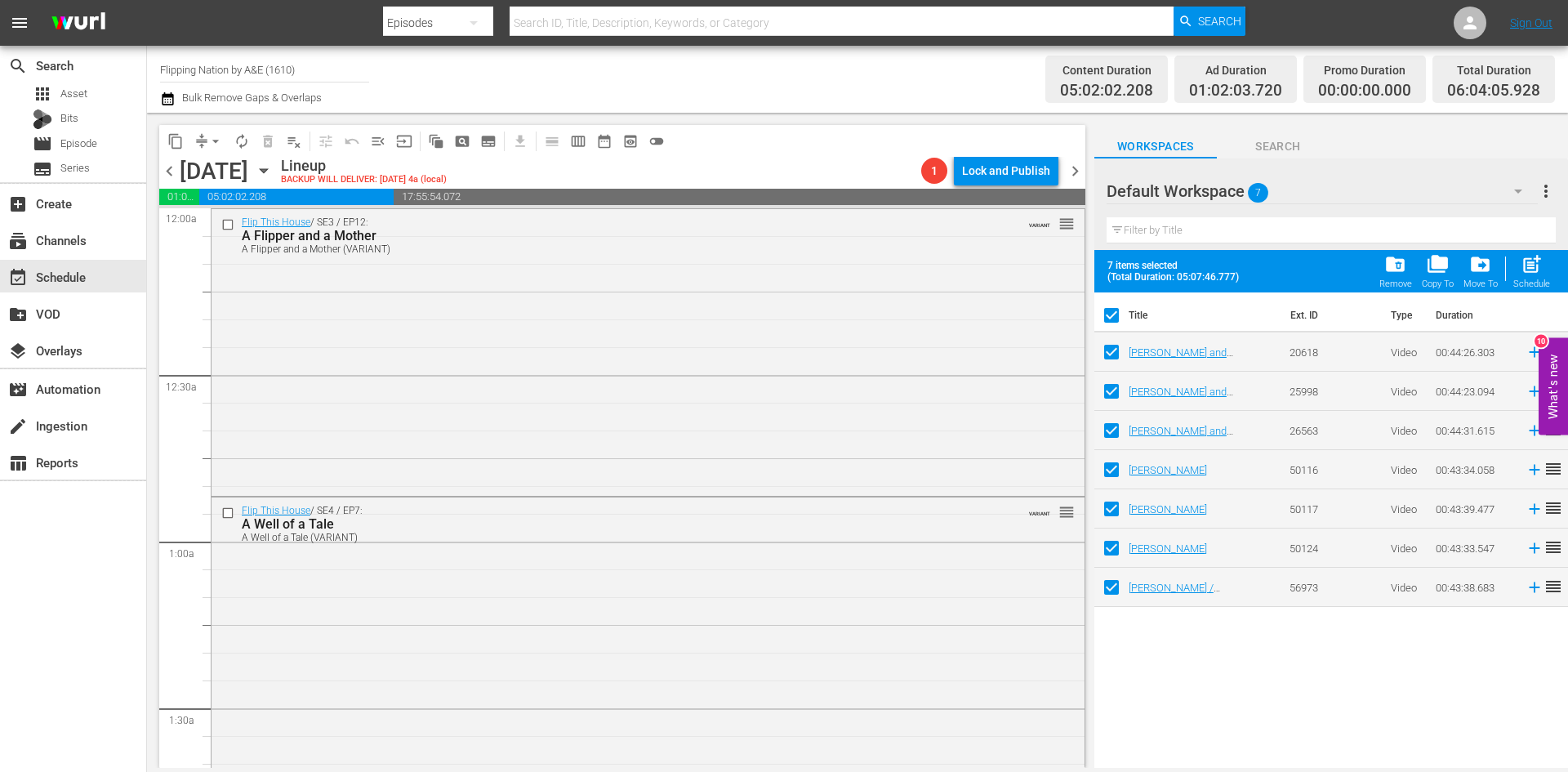 click on "Default Workspace 7" at bounding box center (1322, 191) 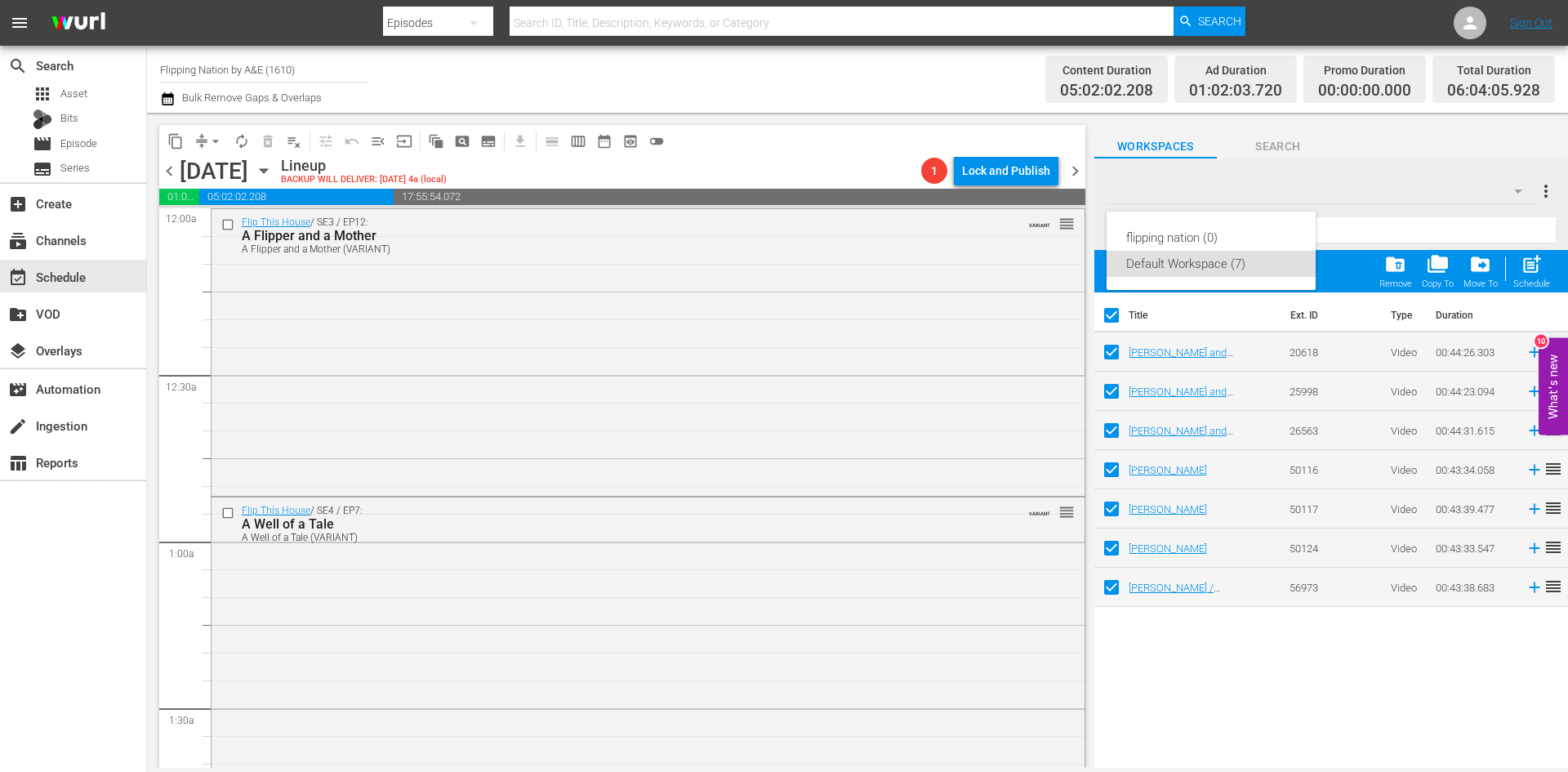 click on "flipping nation (0) Default Workspace (7)" at bounding box center [784, 386] 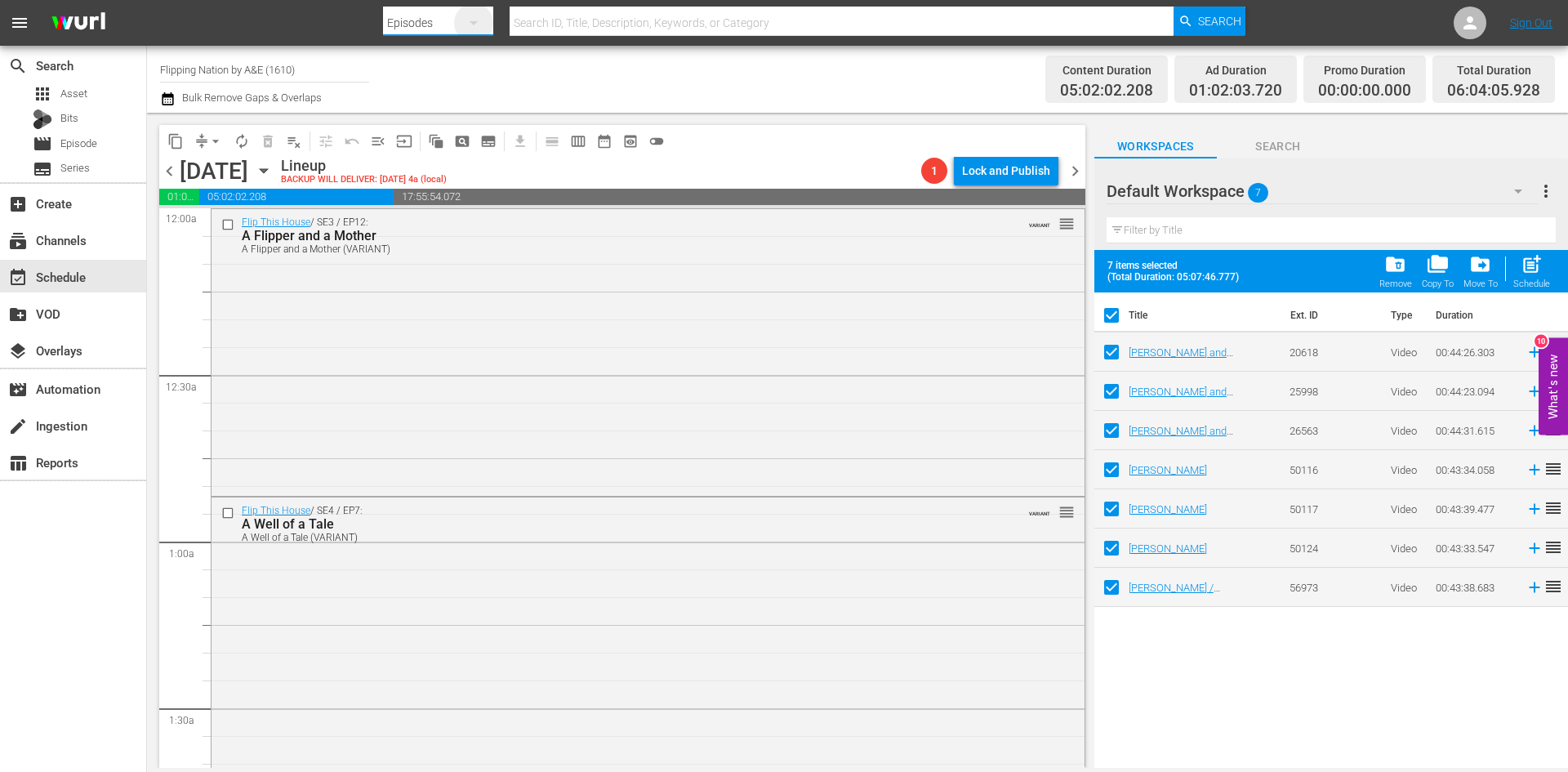 click 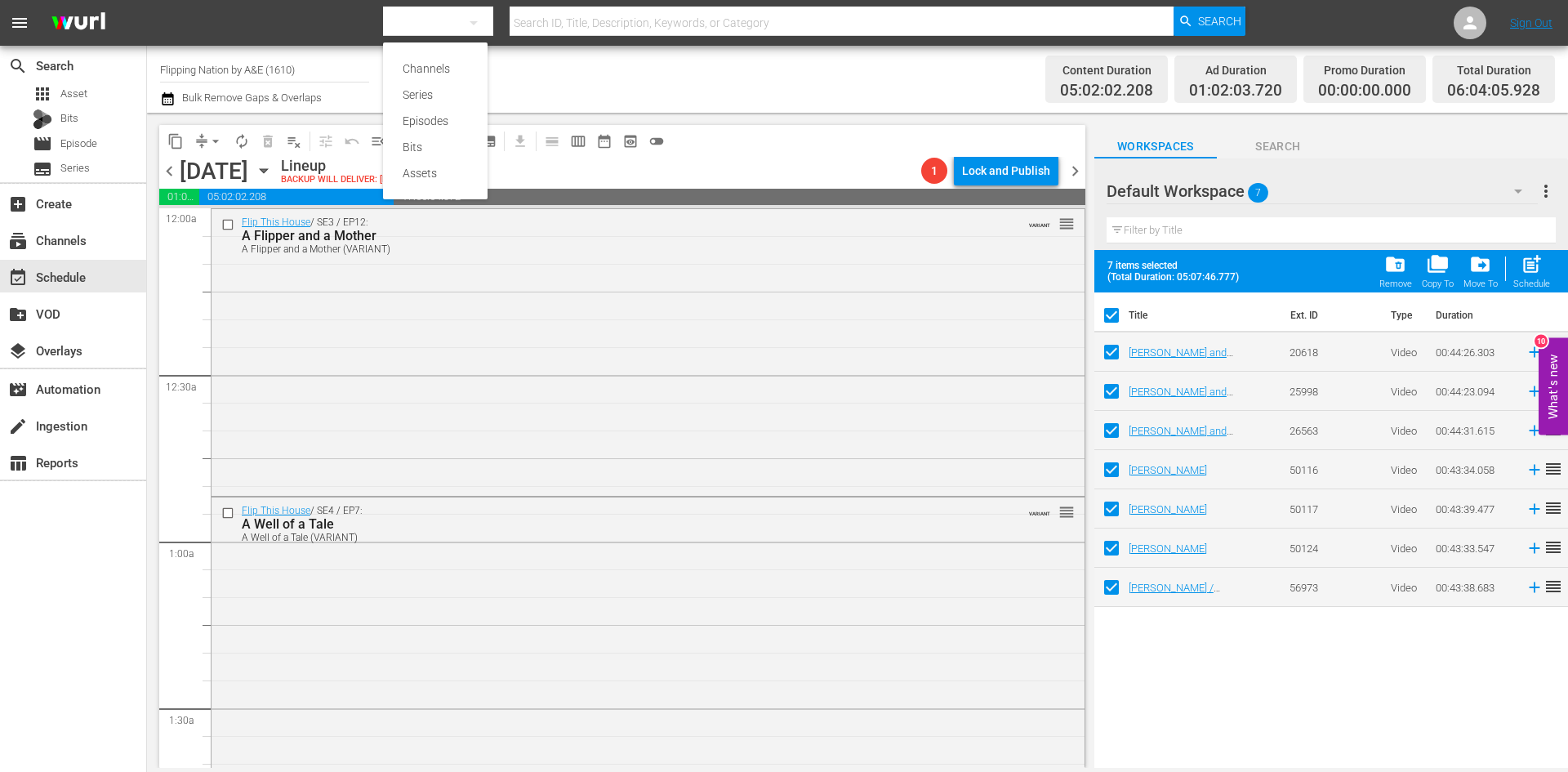 click on "Channels Series Episodes Bits Assets" at bounding box center [784, 386] 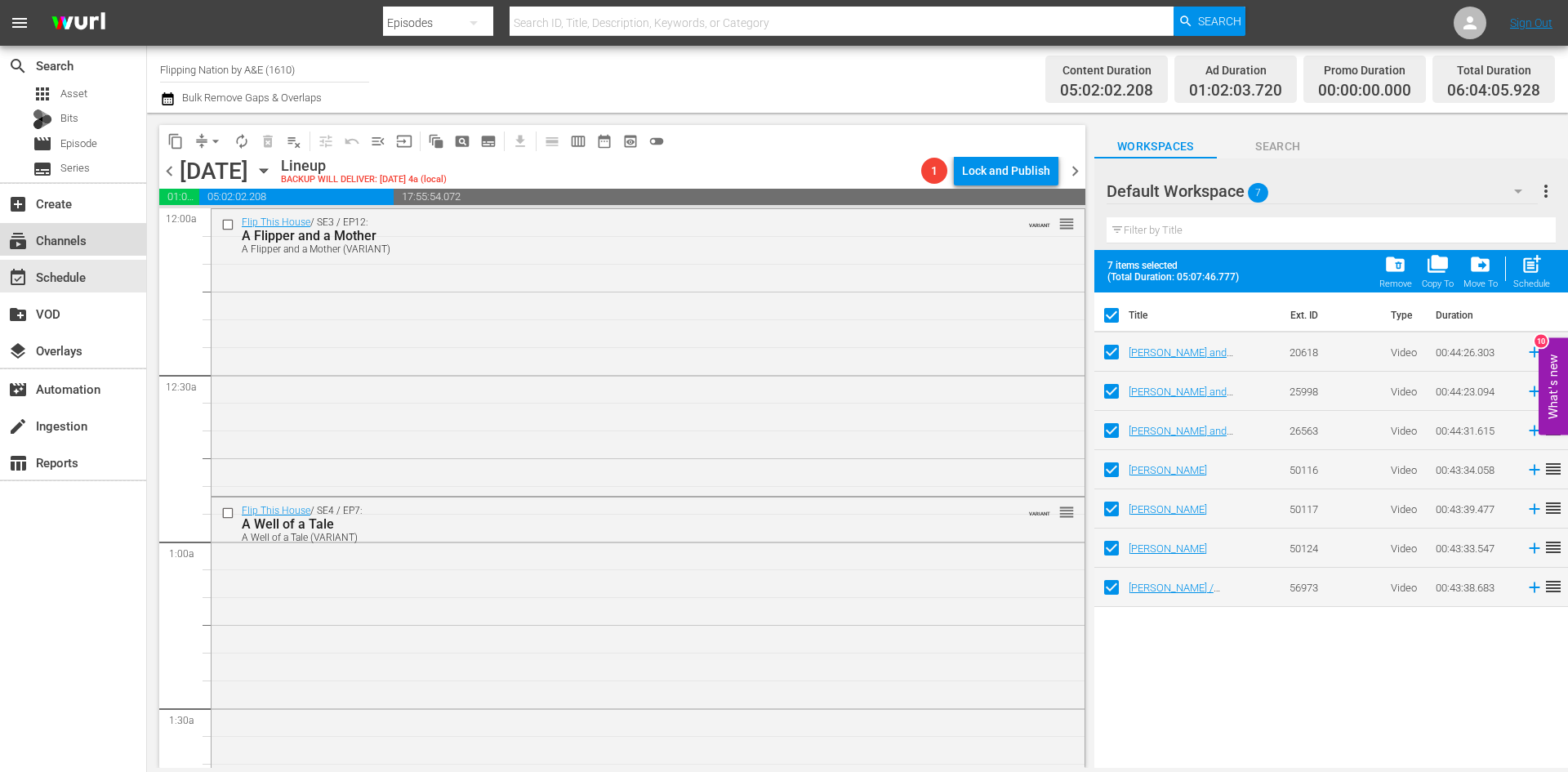 click on "subscriptions   Channels" at bounding box center (46, 238) 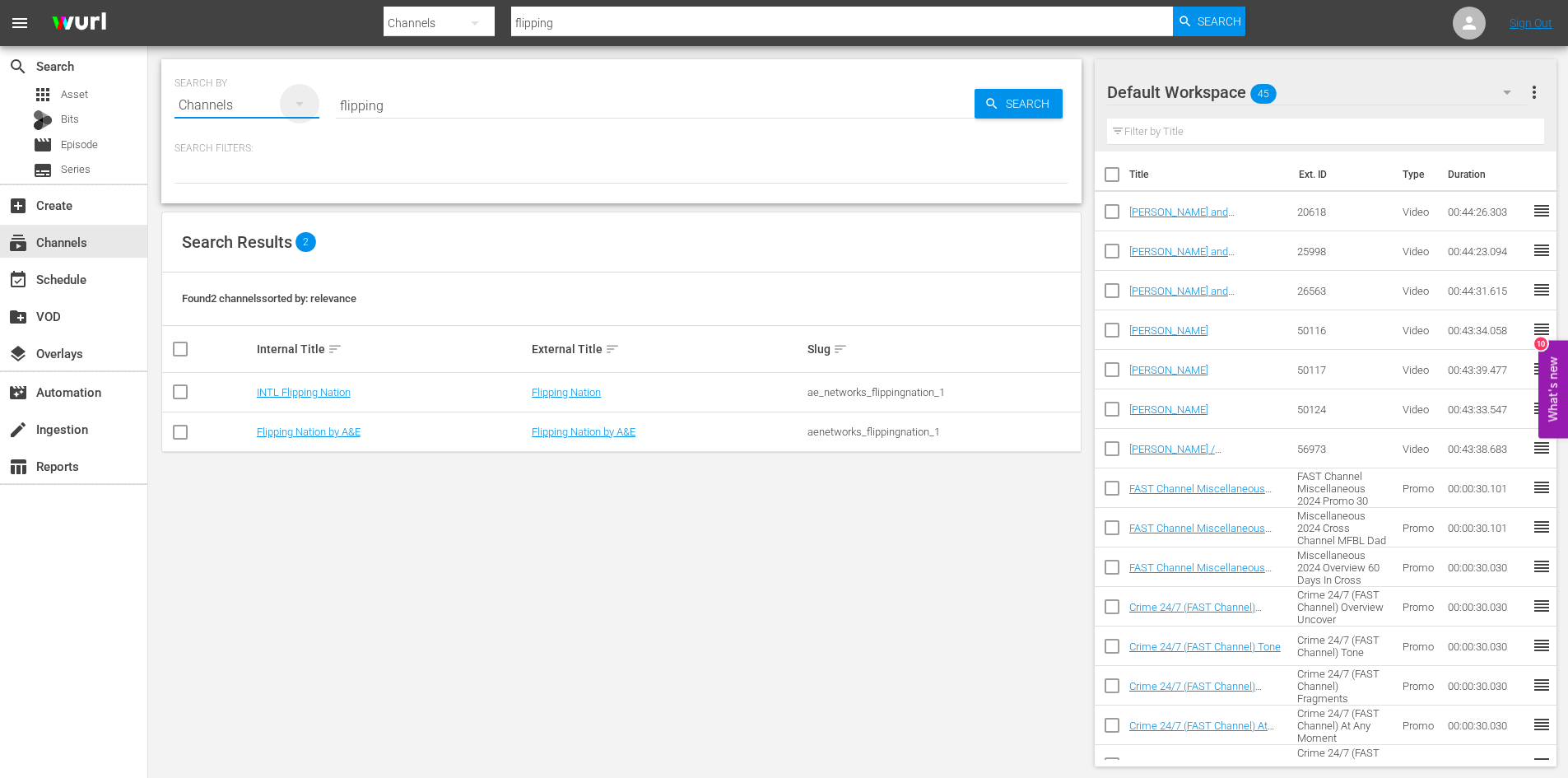 click 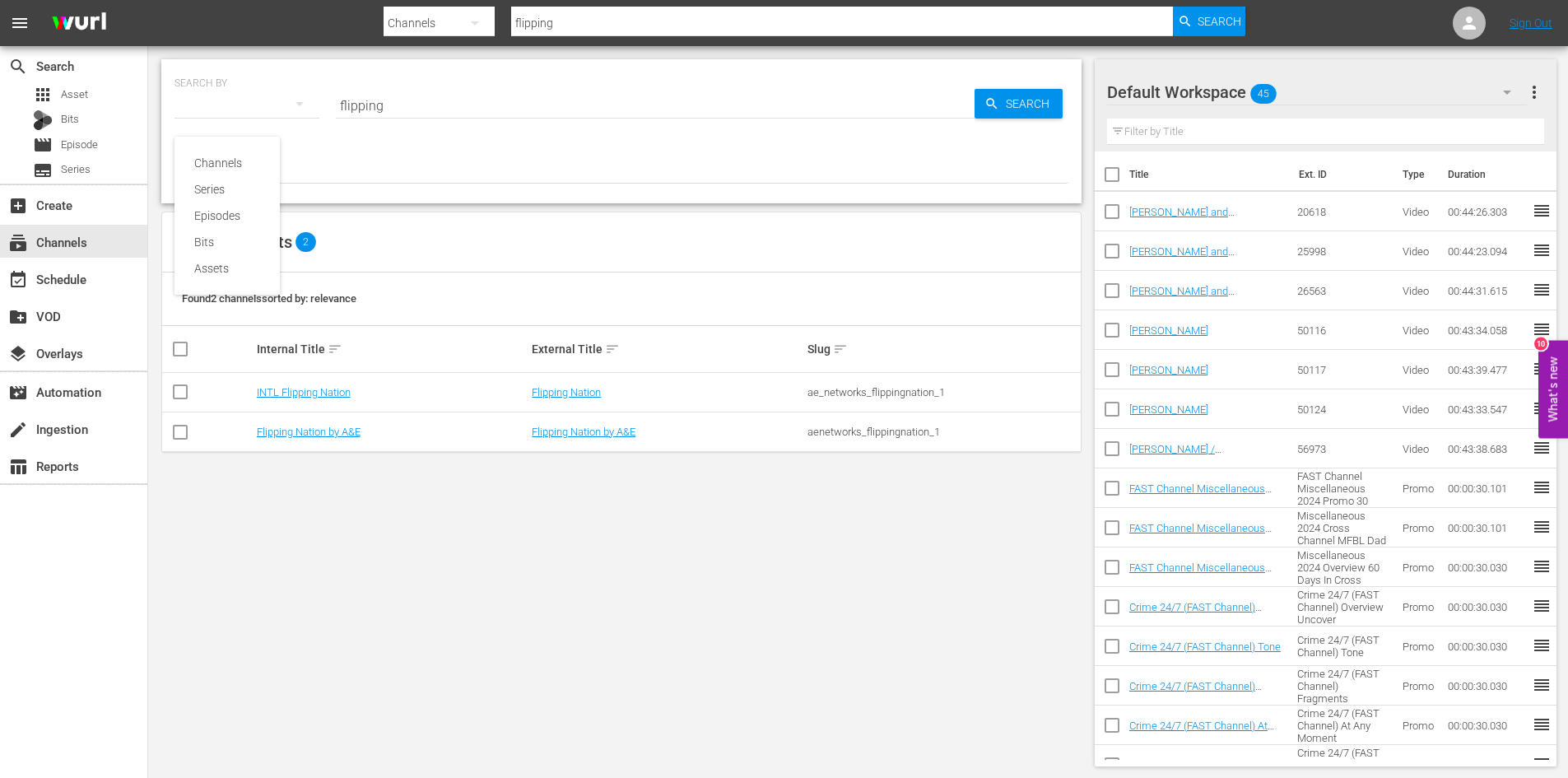 click on "Channels Series Episodes Bits Assets" at bounding box center (784, 389) 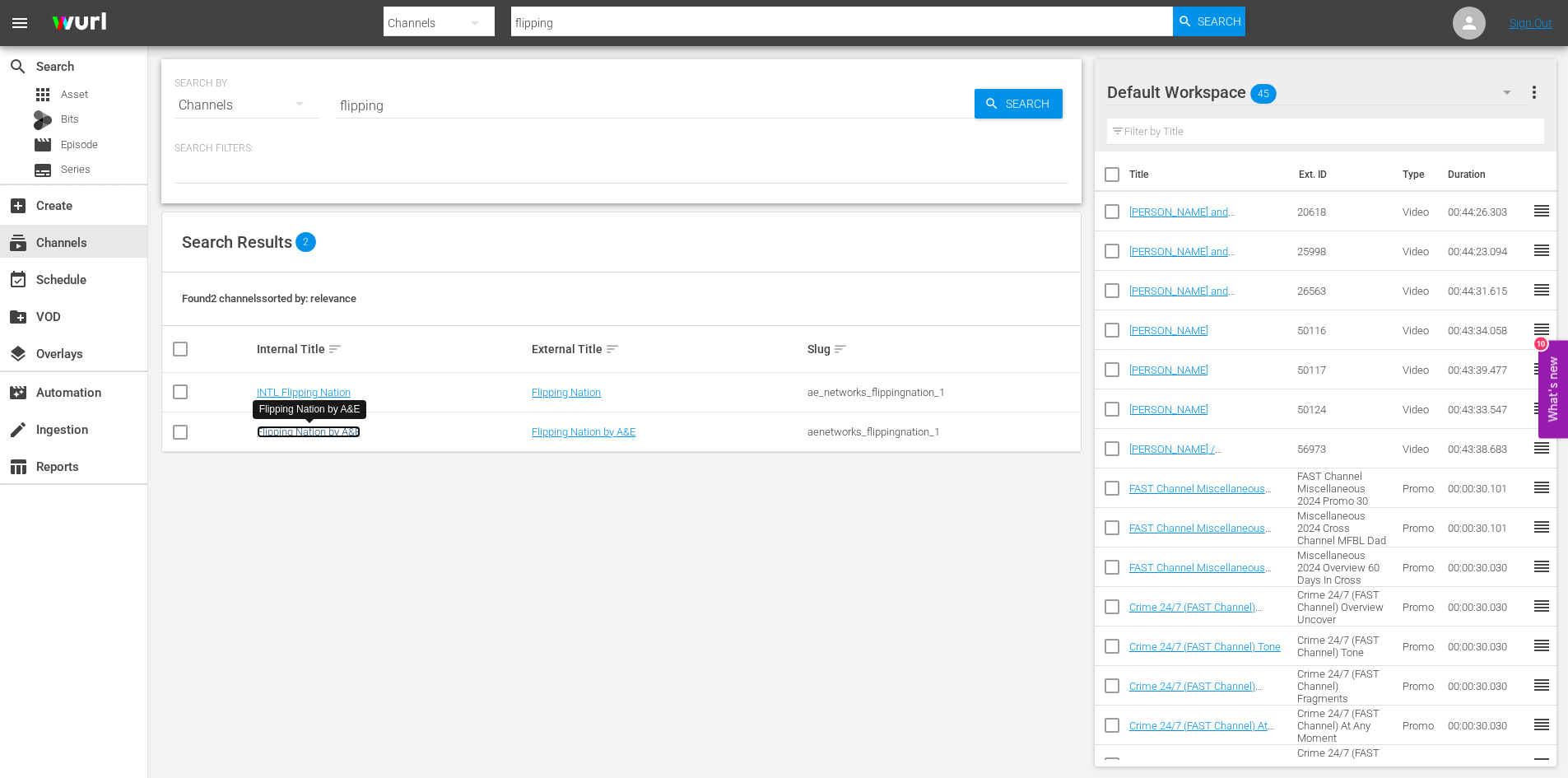 click on "Flipping Nation by A&E" at bounding box center (309, 431) 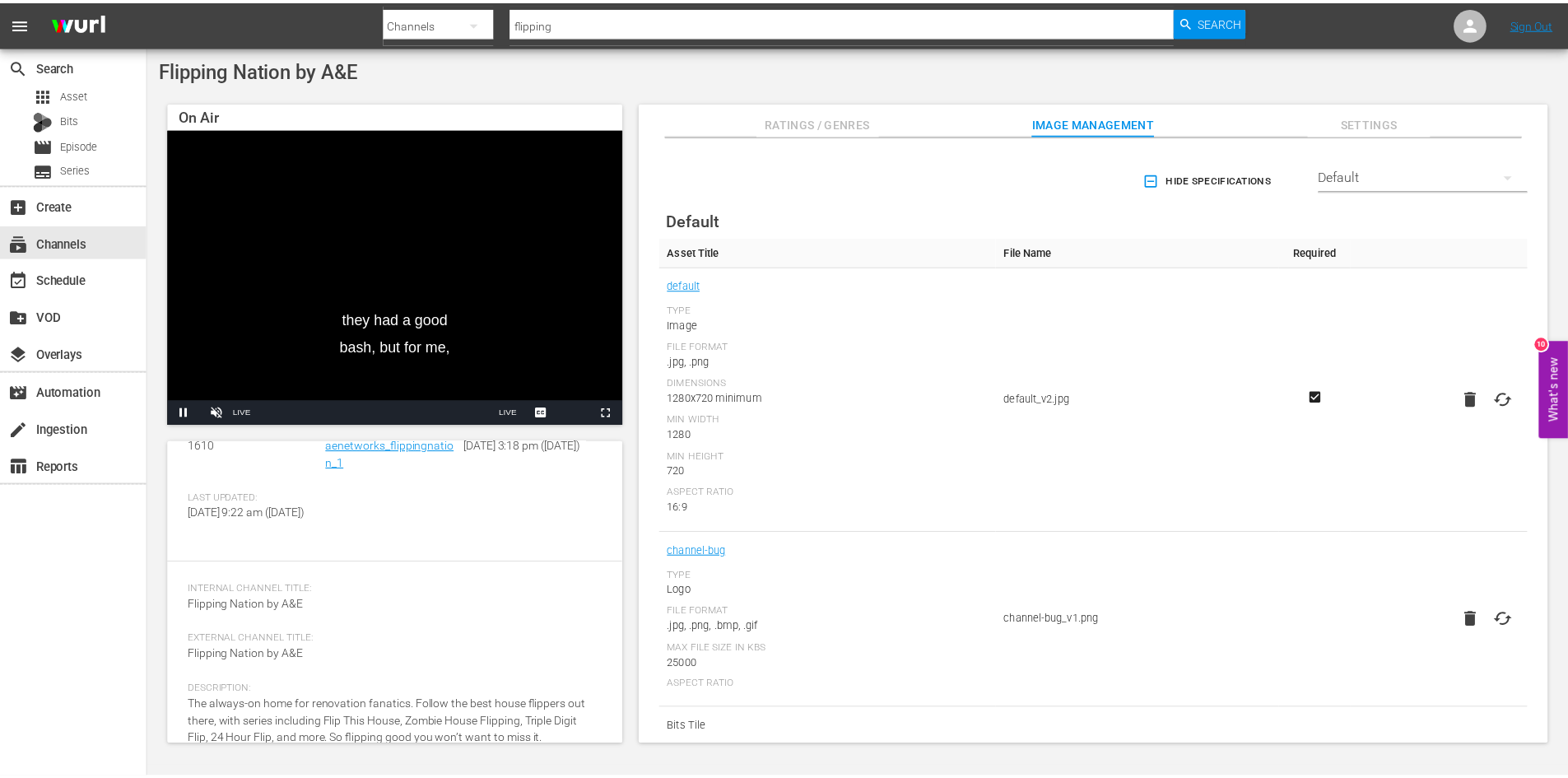 scroll, scrollTop: 0, scrollLeft: 0, axis: both 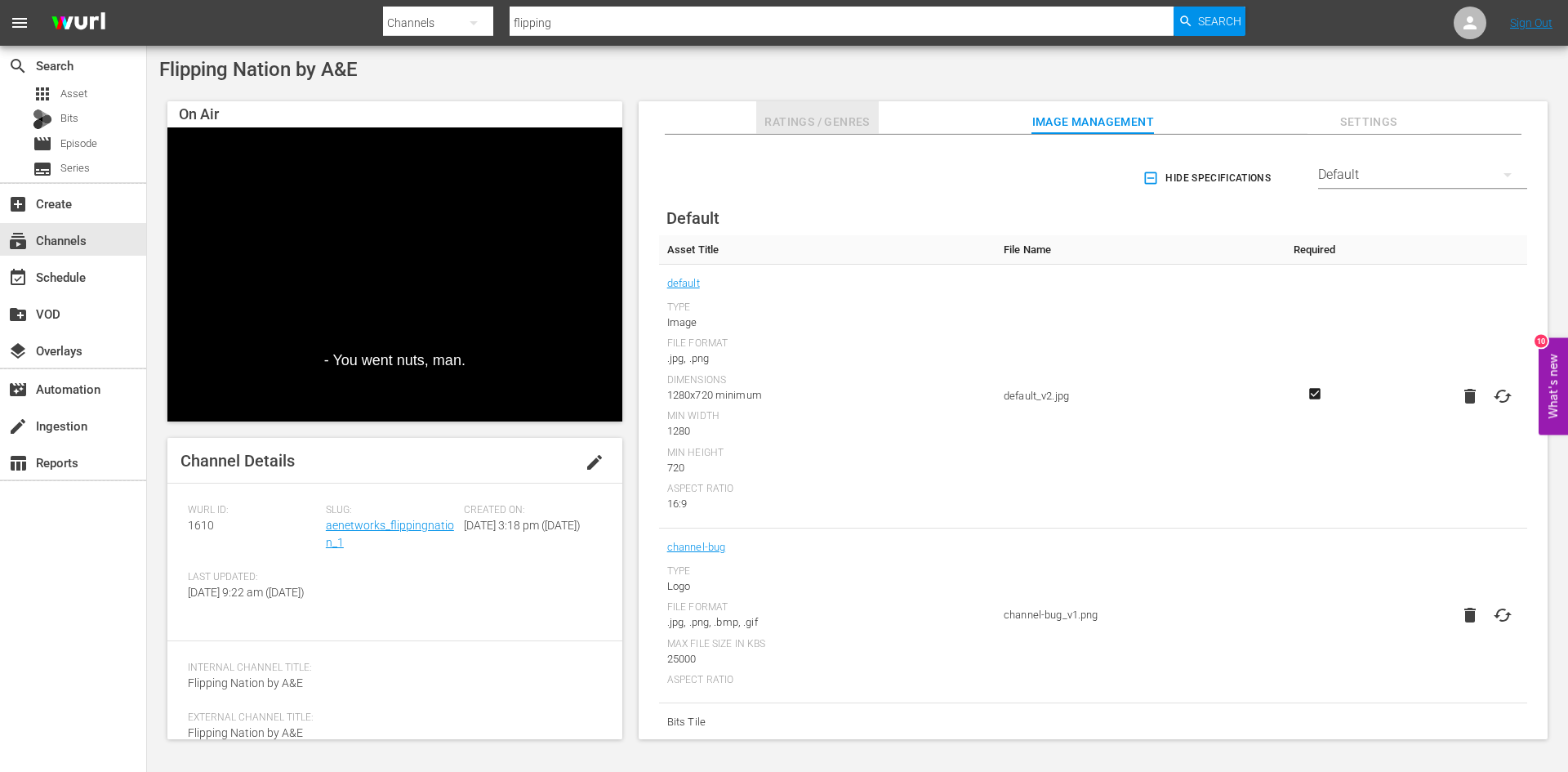 click on "Ratings / Genres" at bounding box center [817, 122] 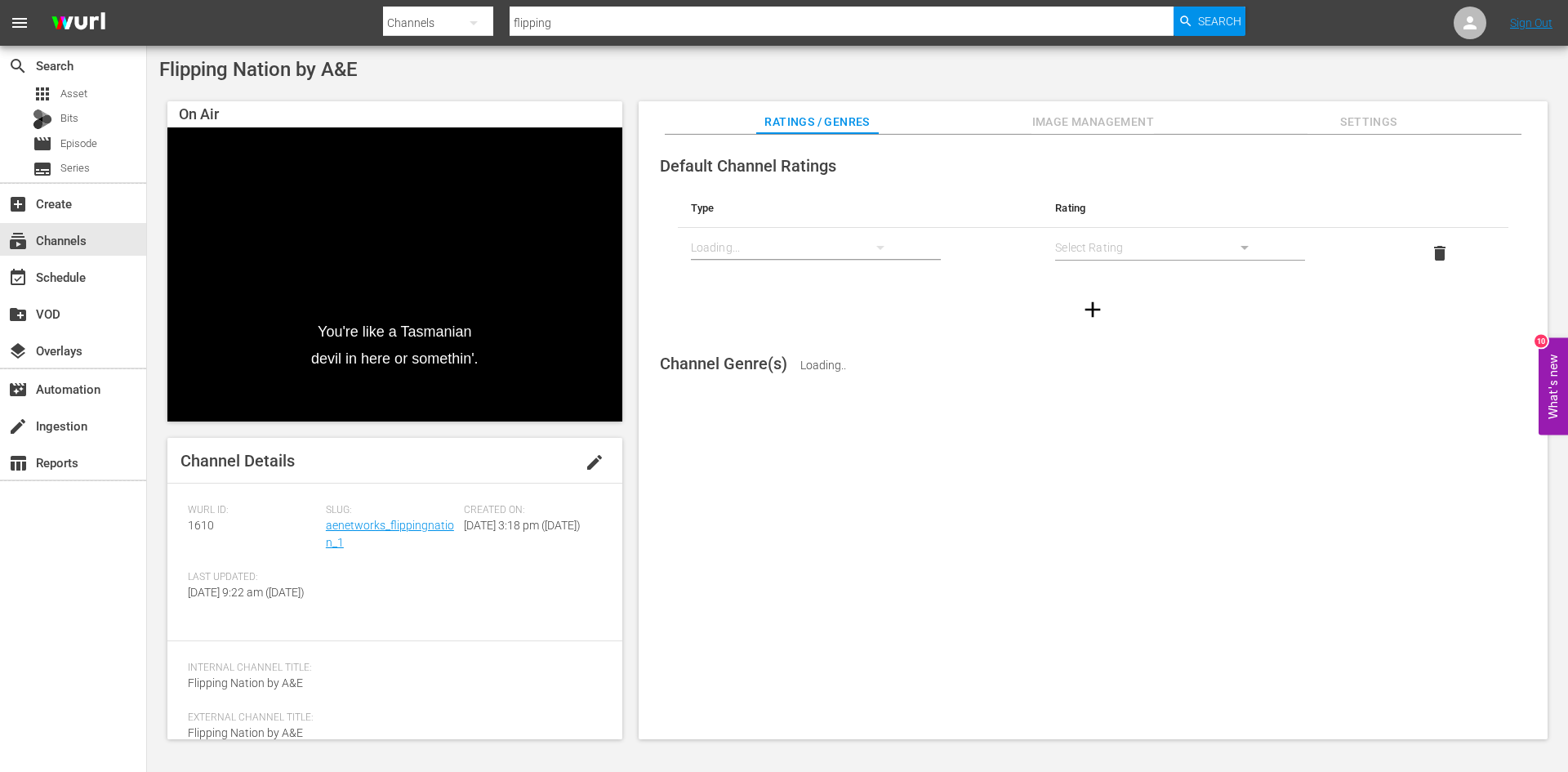 click on "Image Management" at bounding box center (1093, 122) 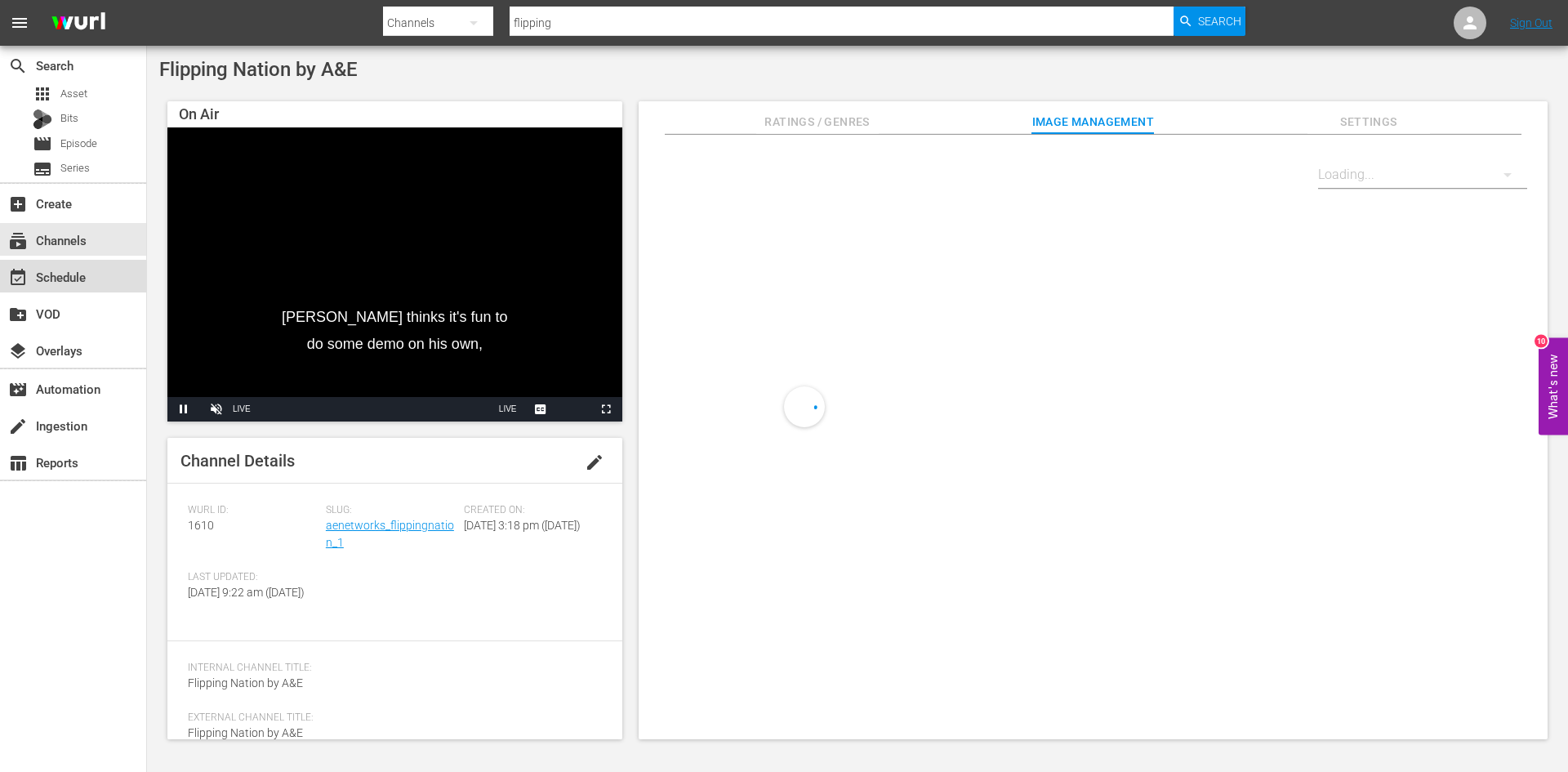 click on "event_available   Schedule" at bounding box center (46, 274) 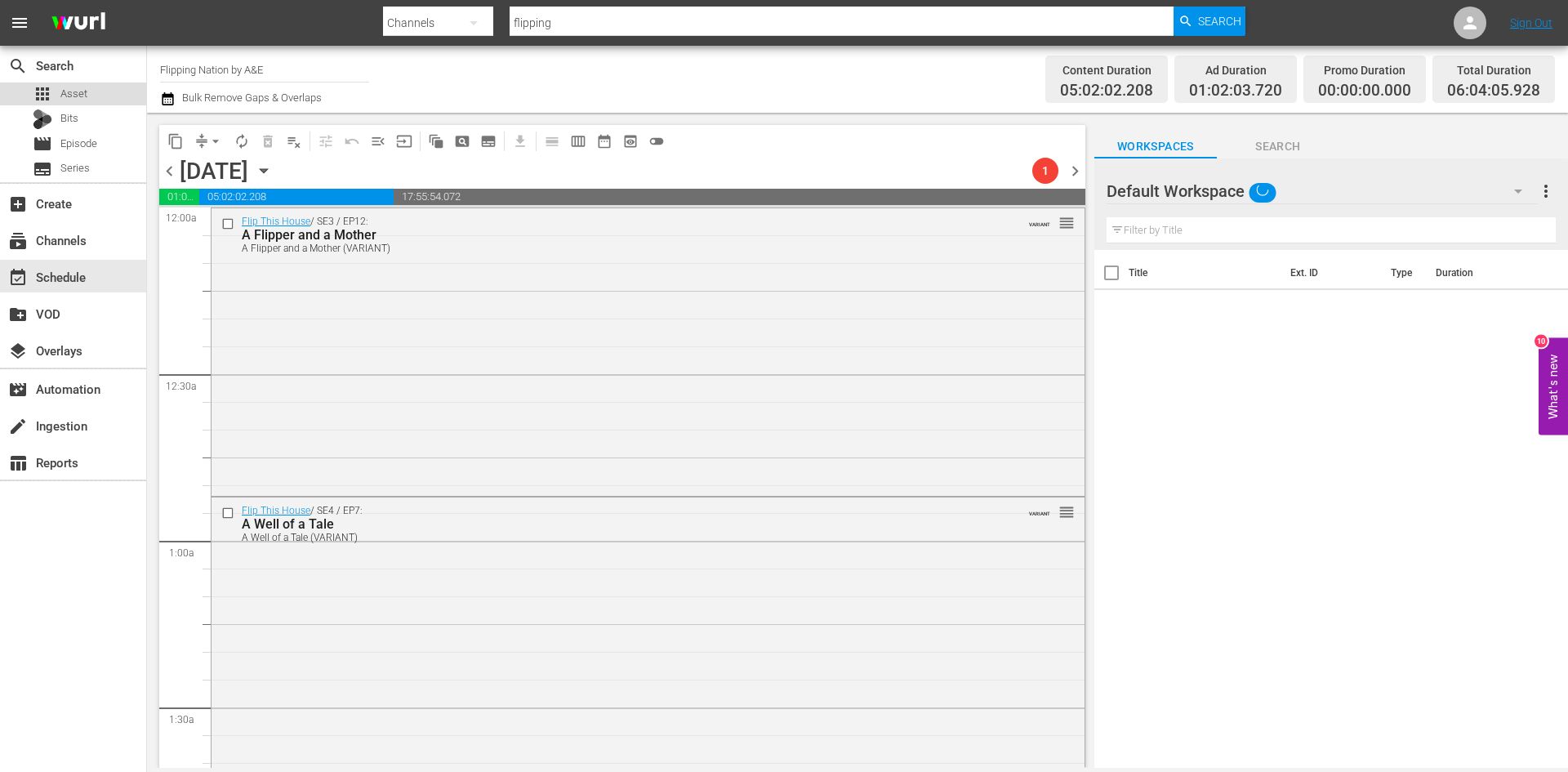 click on "Asset" at bounding box center [74, 94] 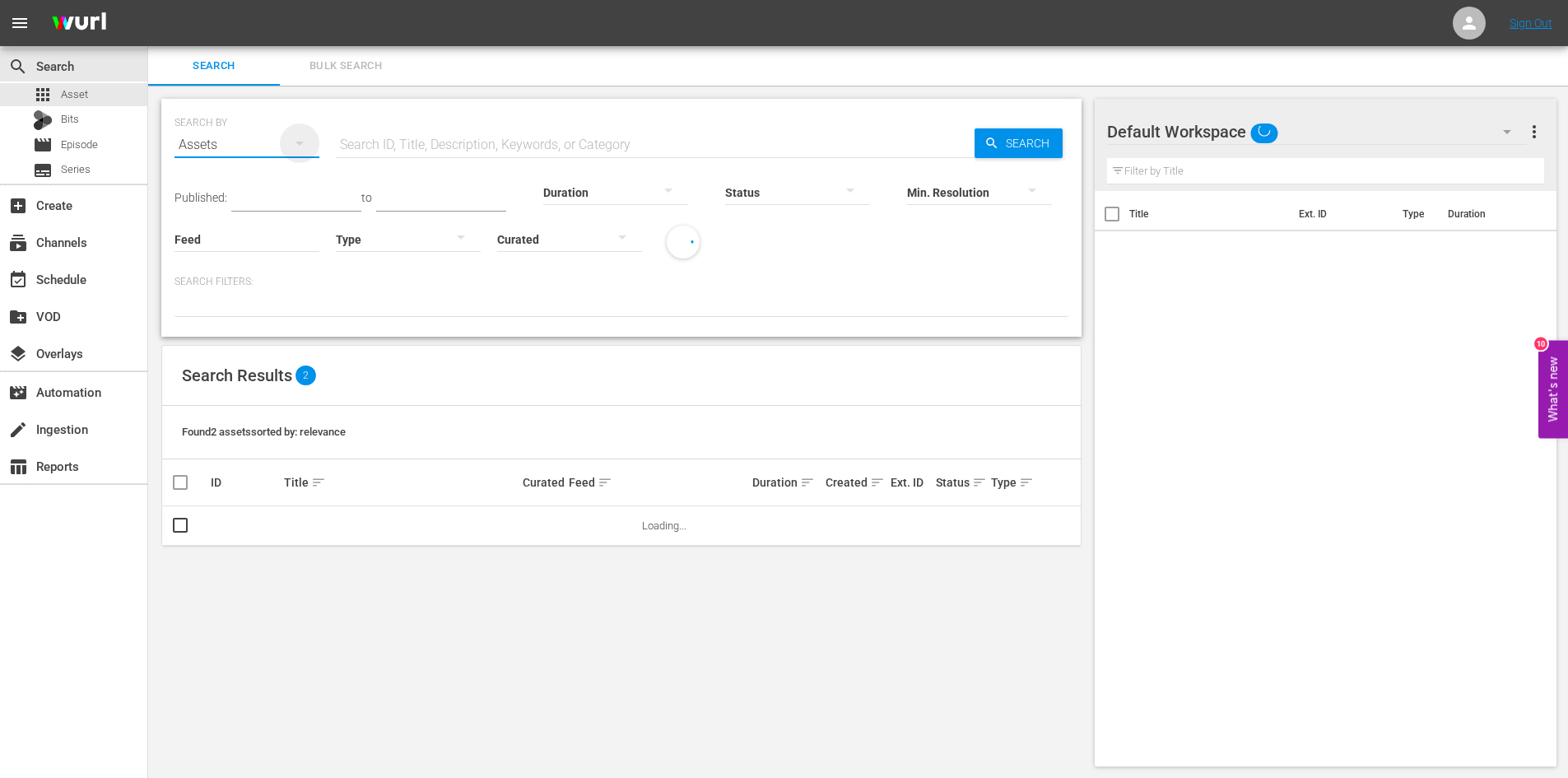 click 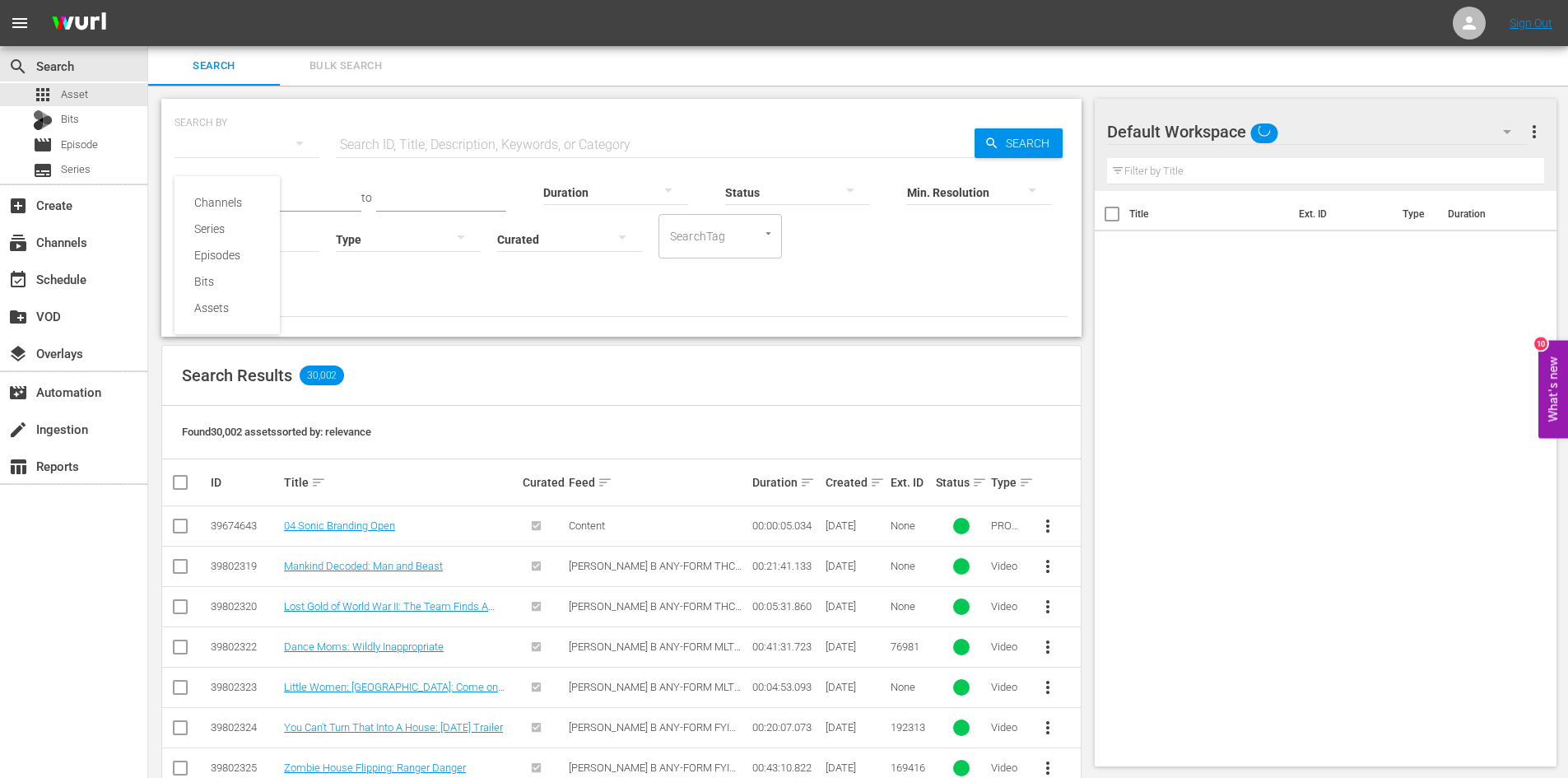 click on "Channels Series Episodes Bits Assets" at bounding box center [784, 389] 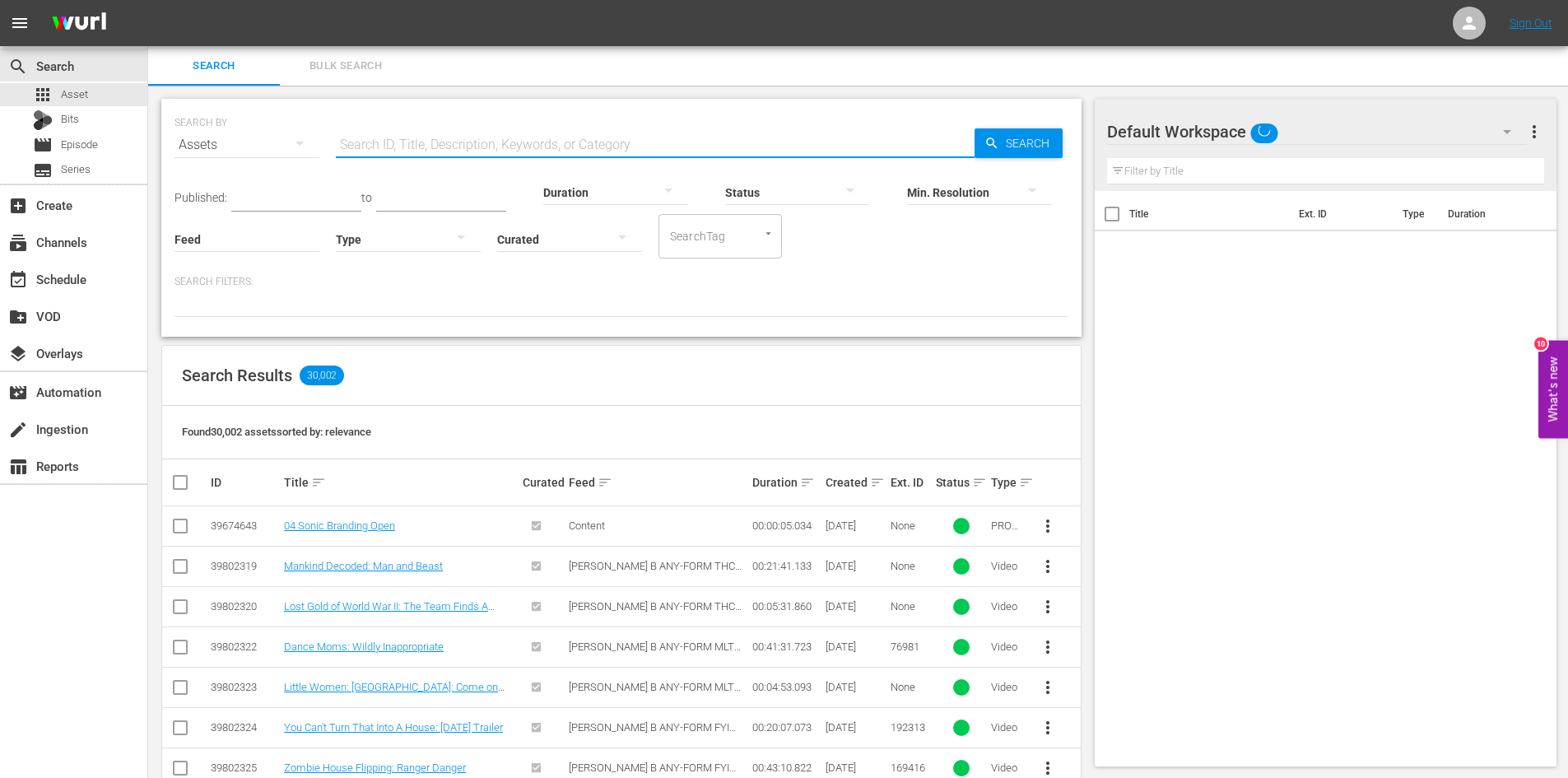 click at bounding box center [655, 145] 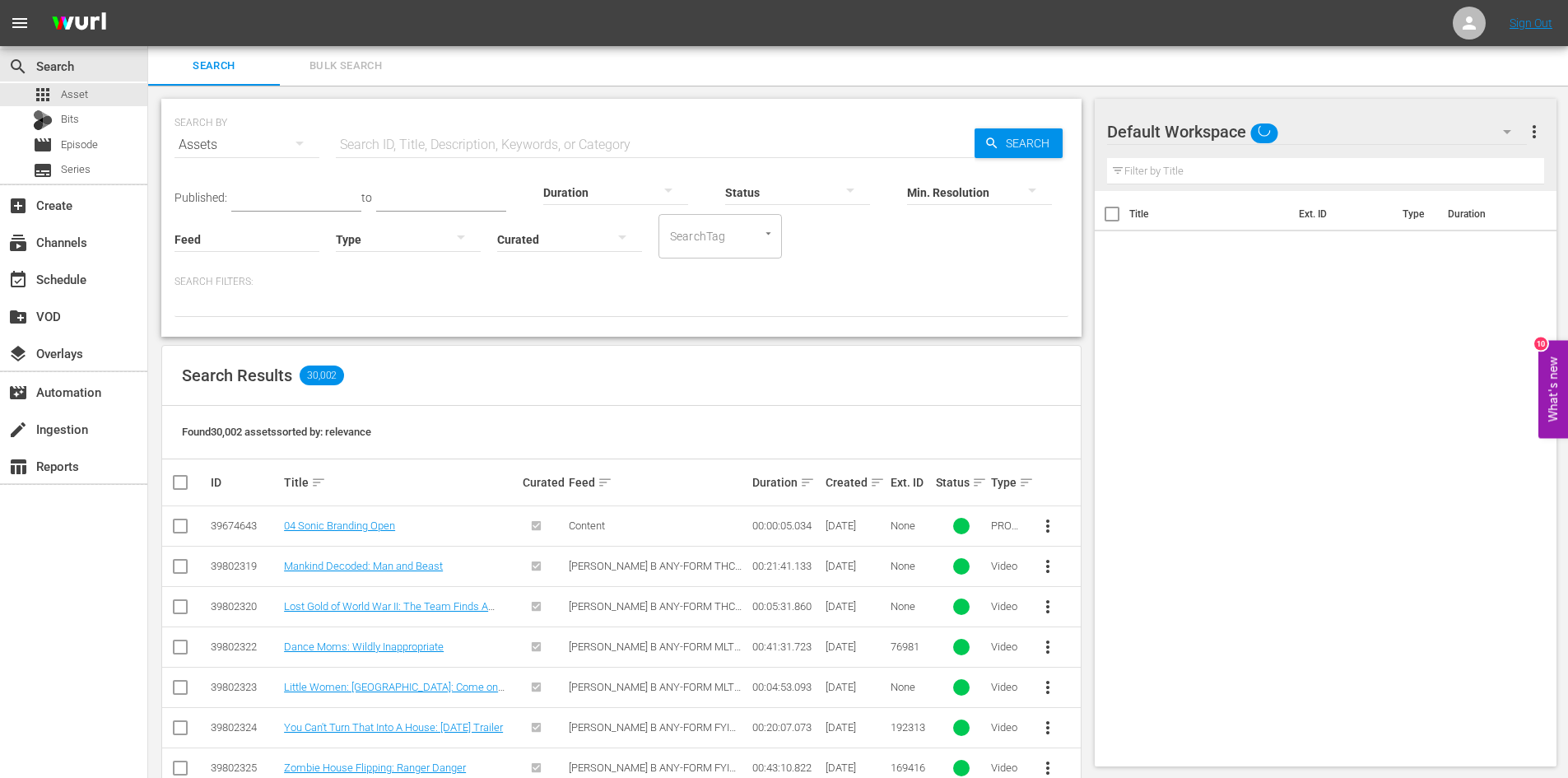 click at bounding box center [621, 303] 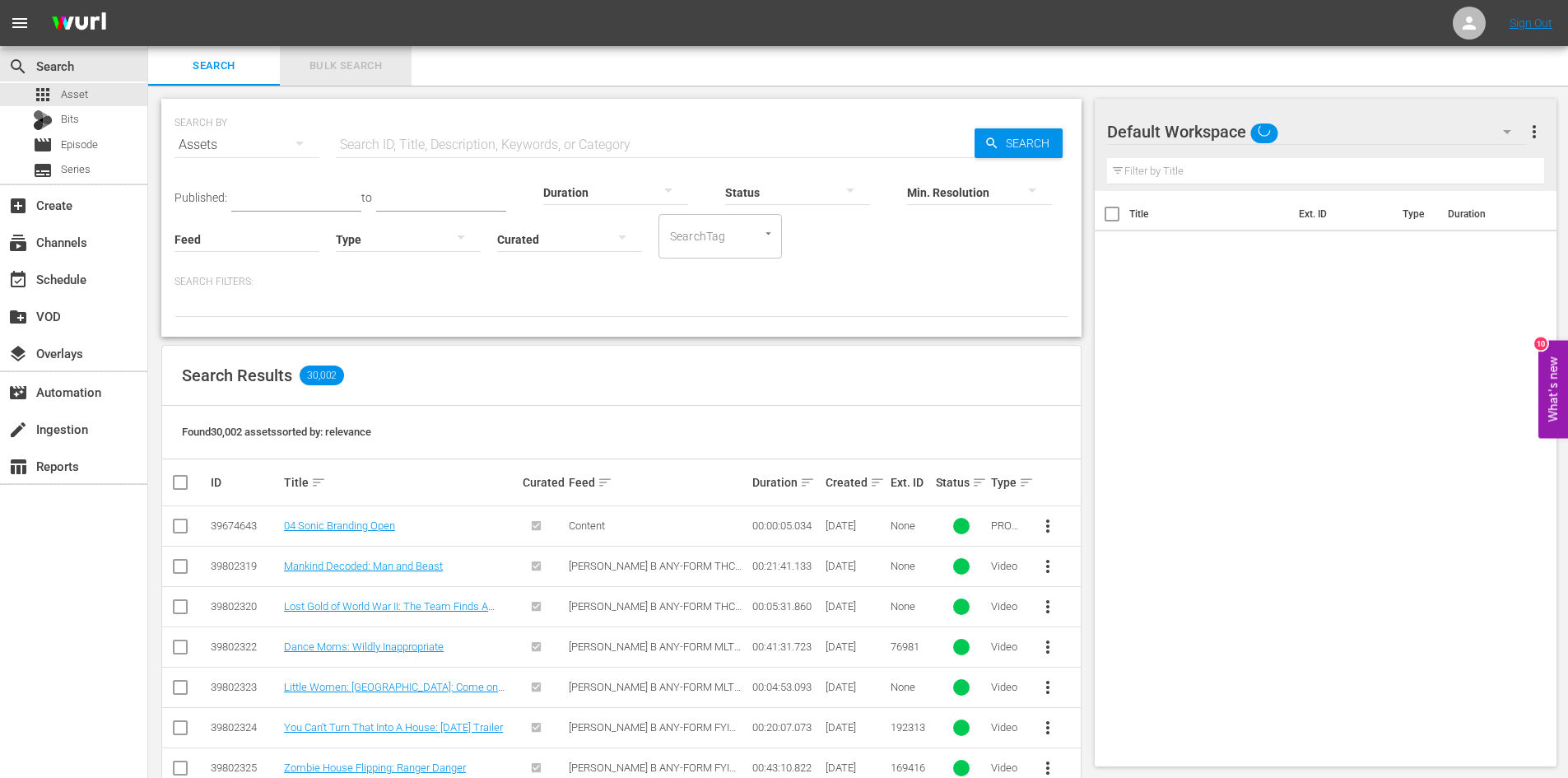 click on "Bulk Search" at bounding box center (346, 66) 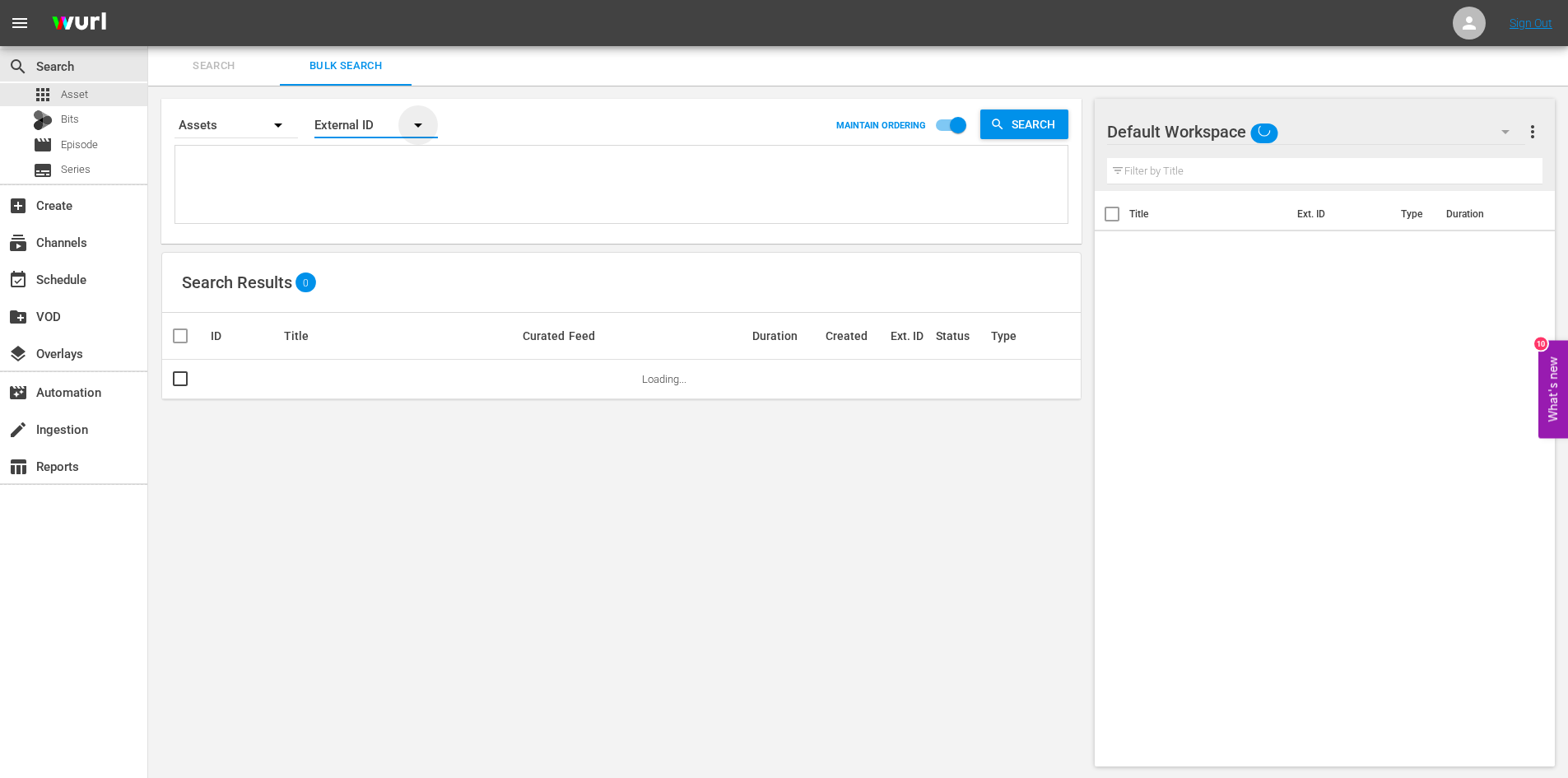 click 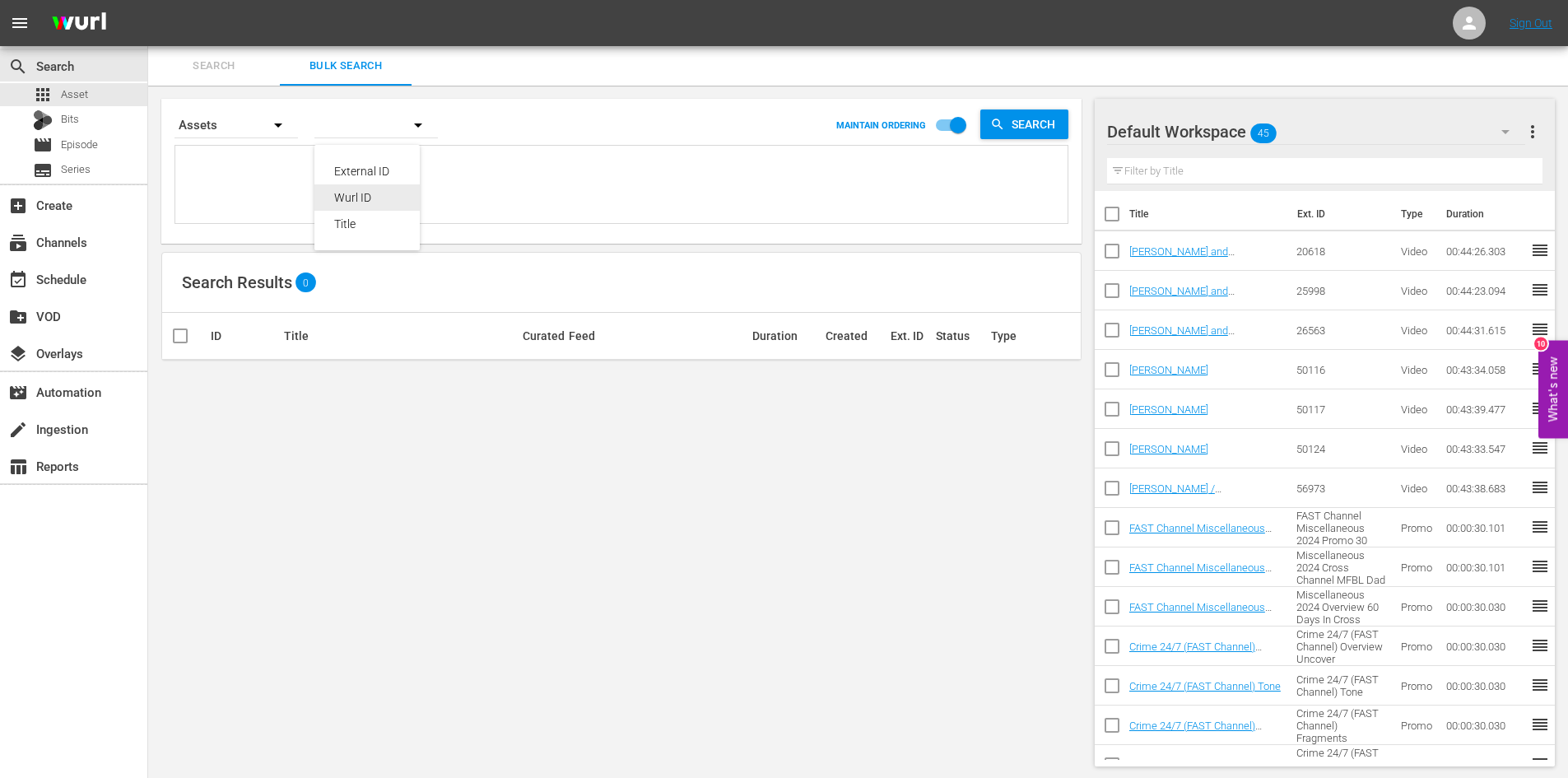 click on "Wurl ID" at bounding box center (367, 198) 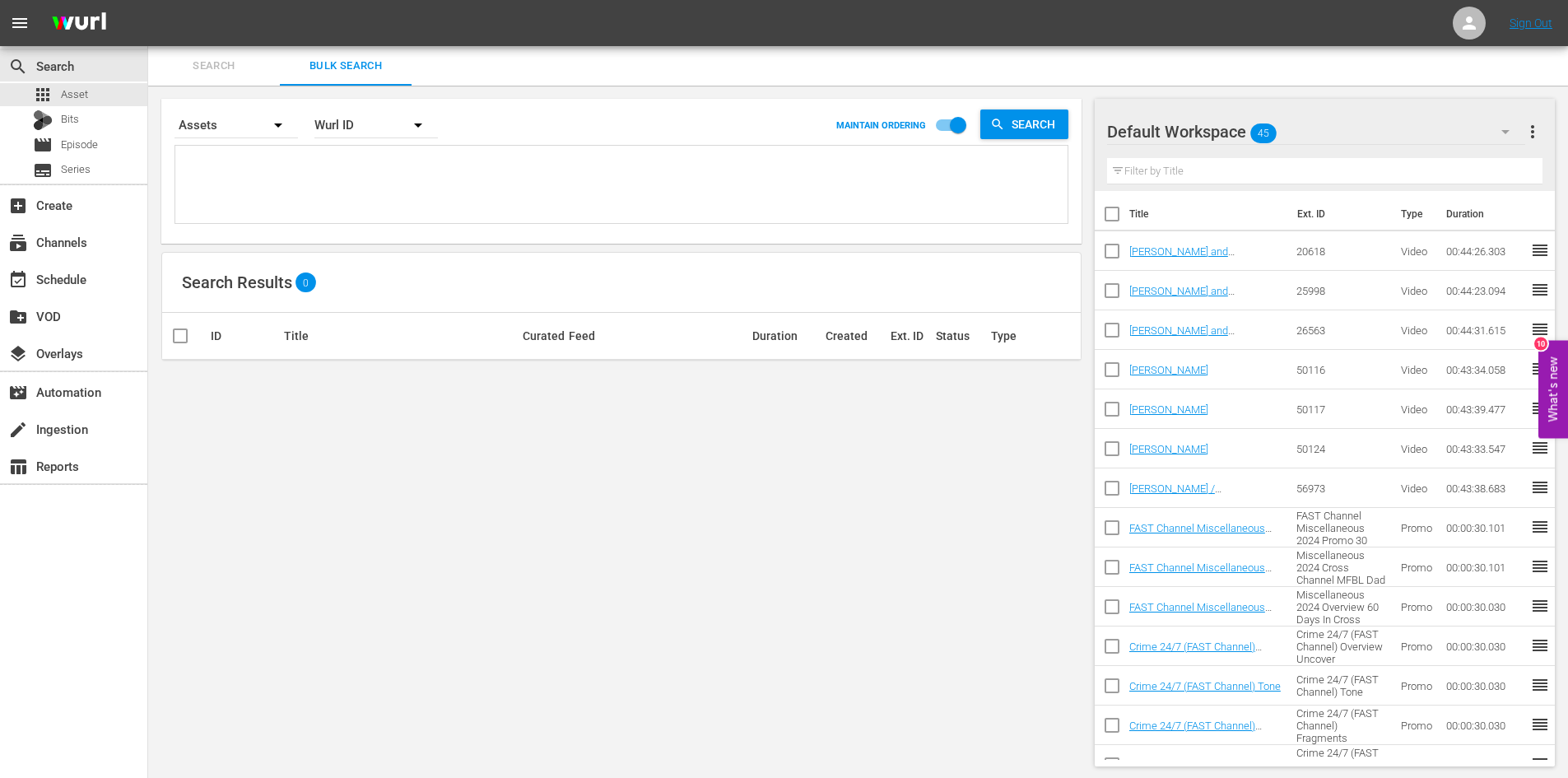 click at bounding box center [623, 187] 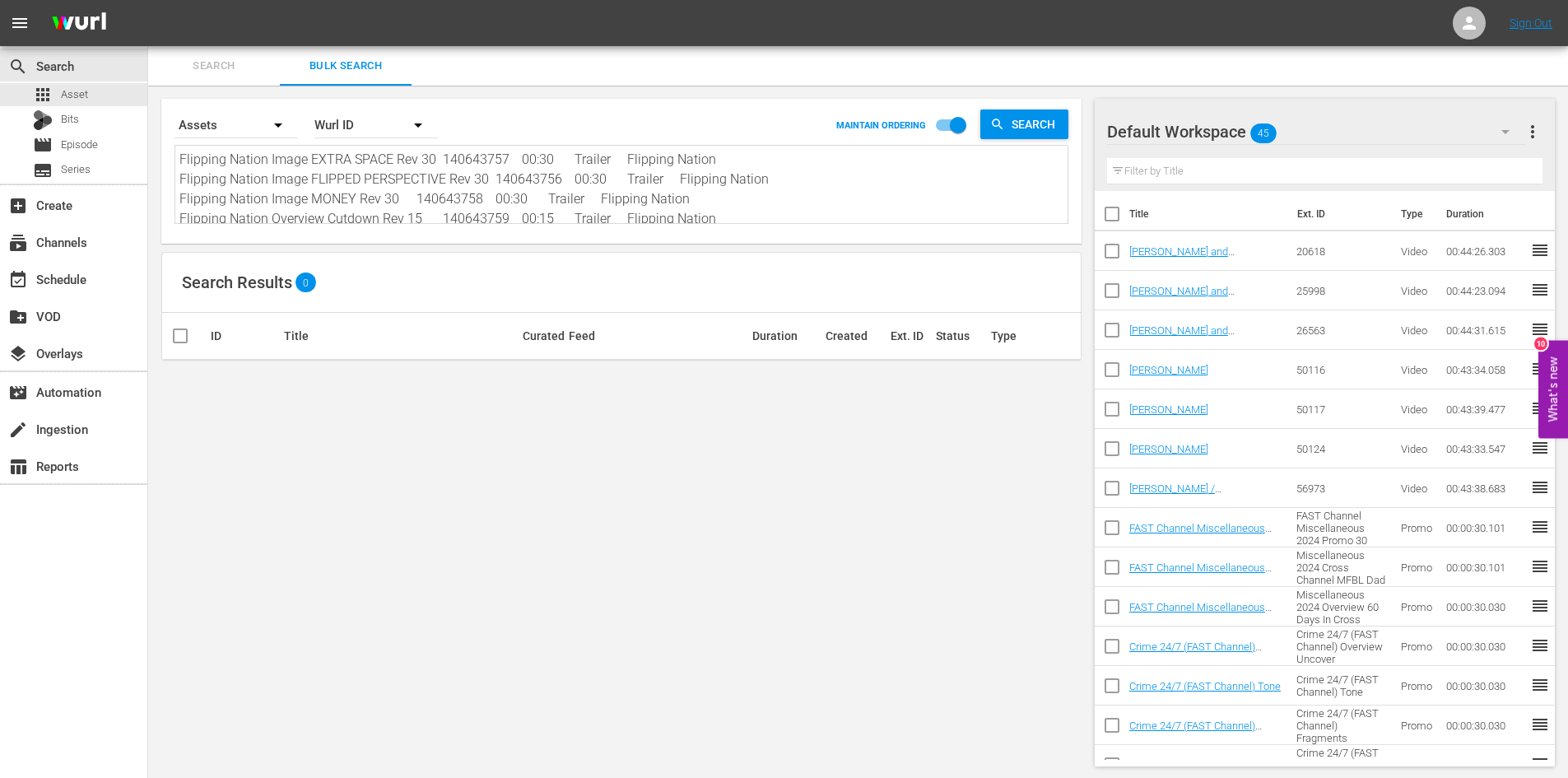 scroll, scrollTop: 21, scrollLeft: 0, axis: vertical 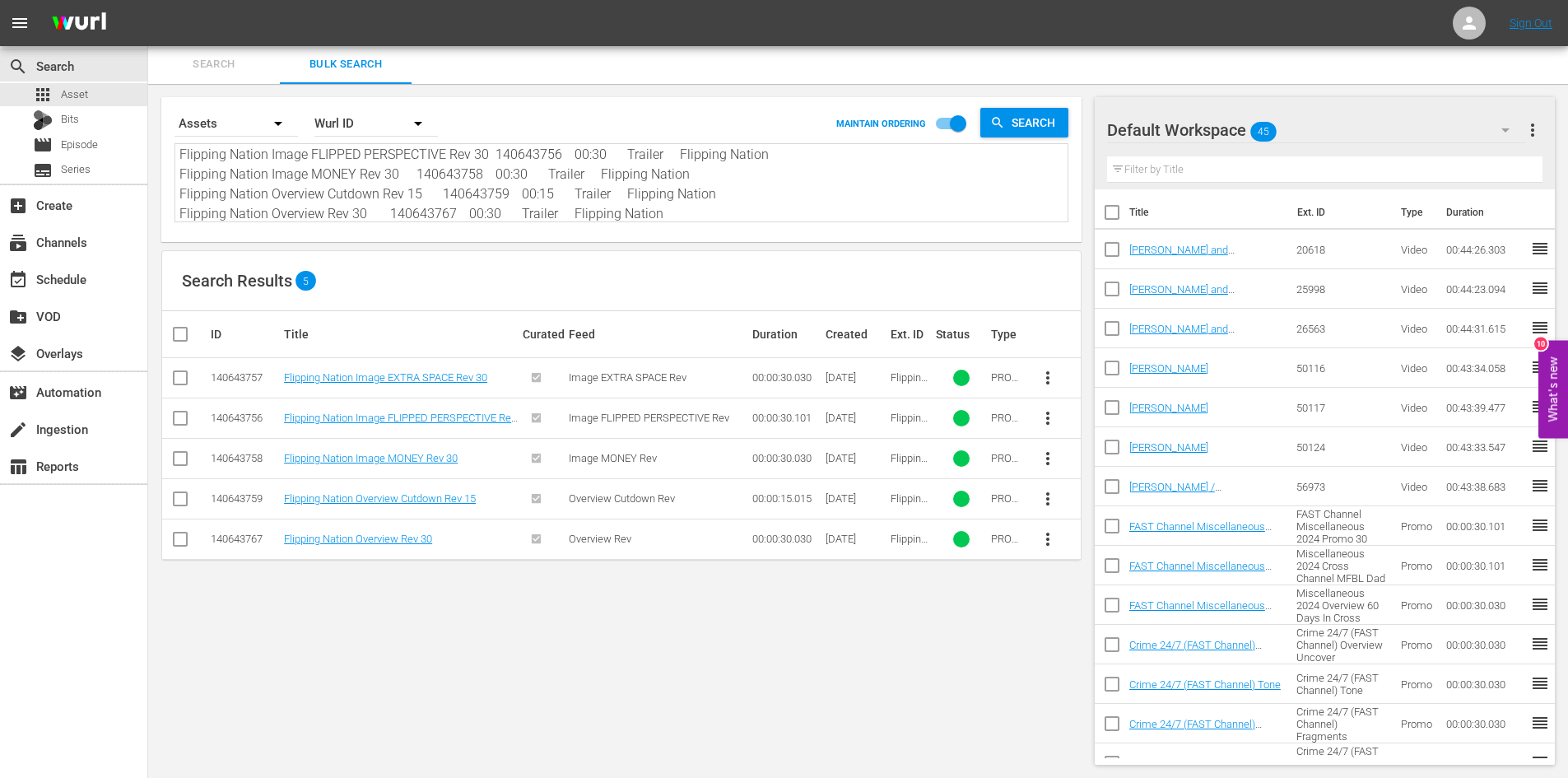 type on "Flipping Nation Image EXTRA SPACE Rev 30	140643757	00:30	Trailer	Flipping Nation
Flipping Nation Image FLIPPED PERSPECTIVE Rev 30	140643756	00:30	Trailer	Flipping Nation
Flipping Nation Image MONEY Rev 30	140643758	00:30	Trailer	Flipping Nation
Flipping Nation Overview Cutdown Rev 15	140643759	00:15	Trailer	Flipping Nation
Flipping Nation Overview Rev 30	140643767	00:30	Trailer	Flipping Nation" 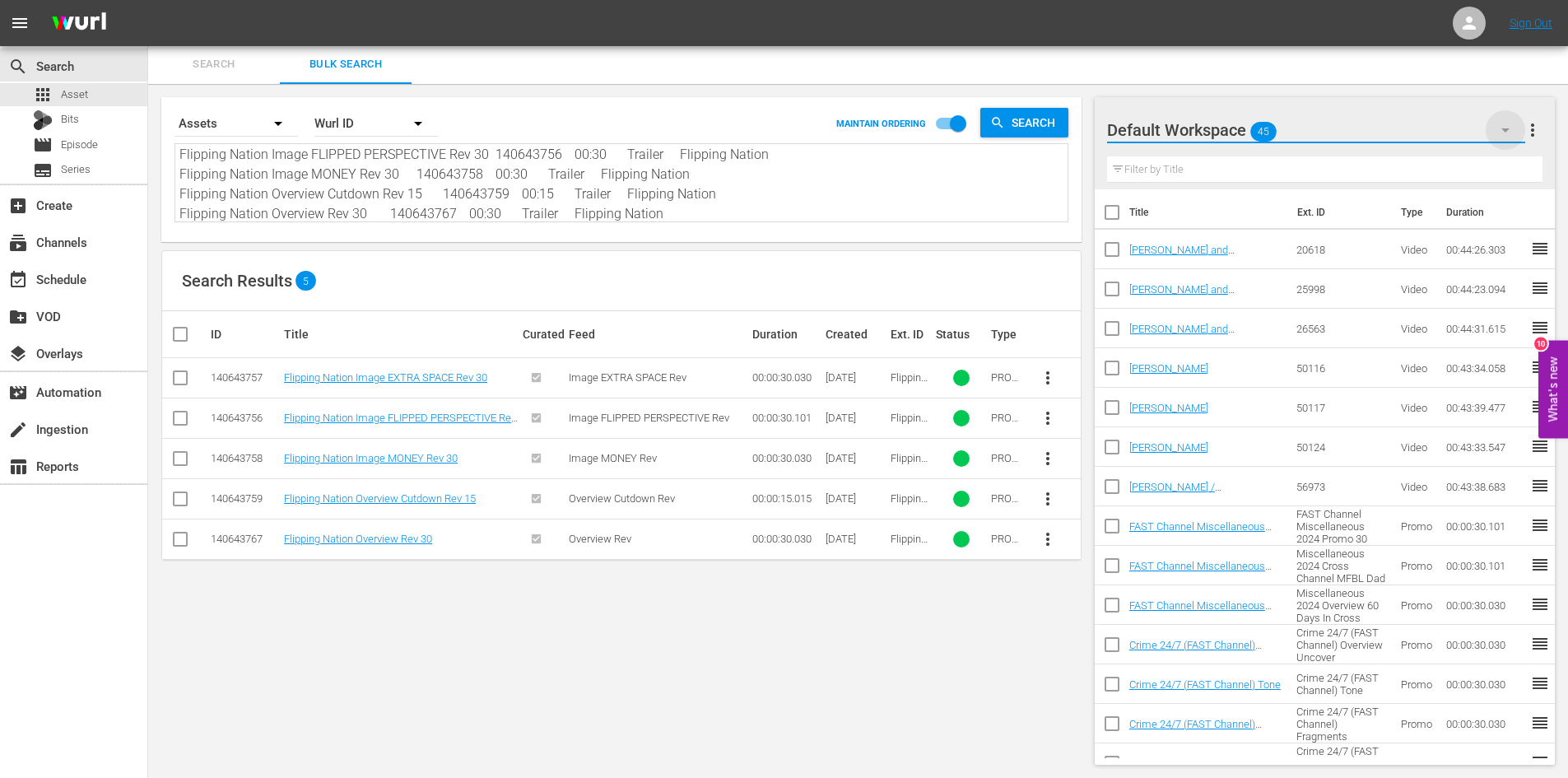 click 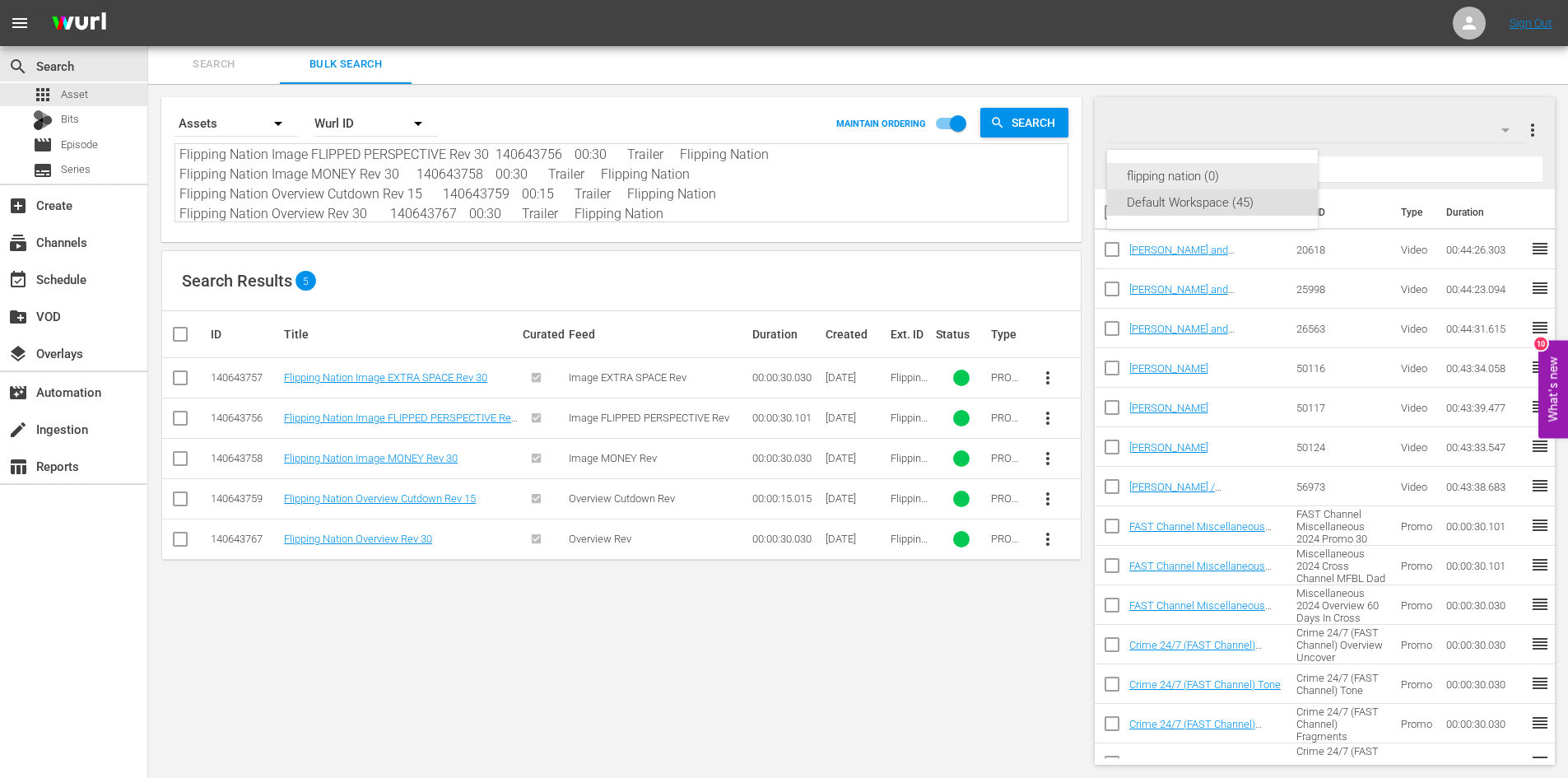 click on "flipping nation (0)" at bounding box center [1212, 176] 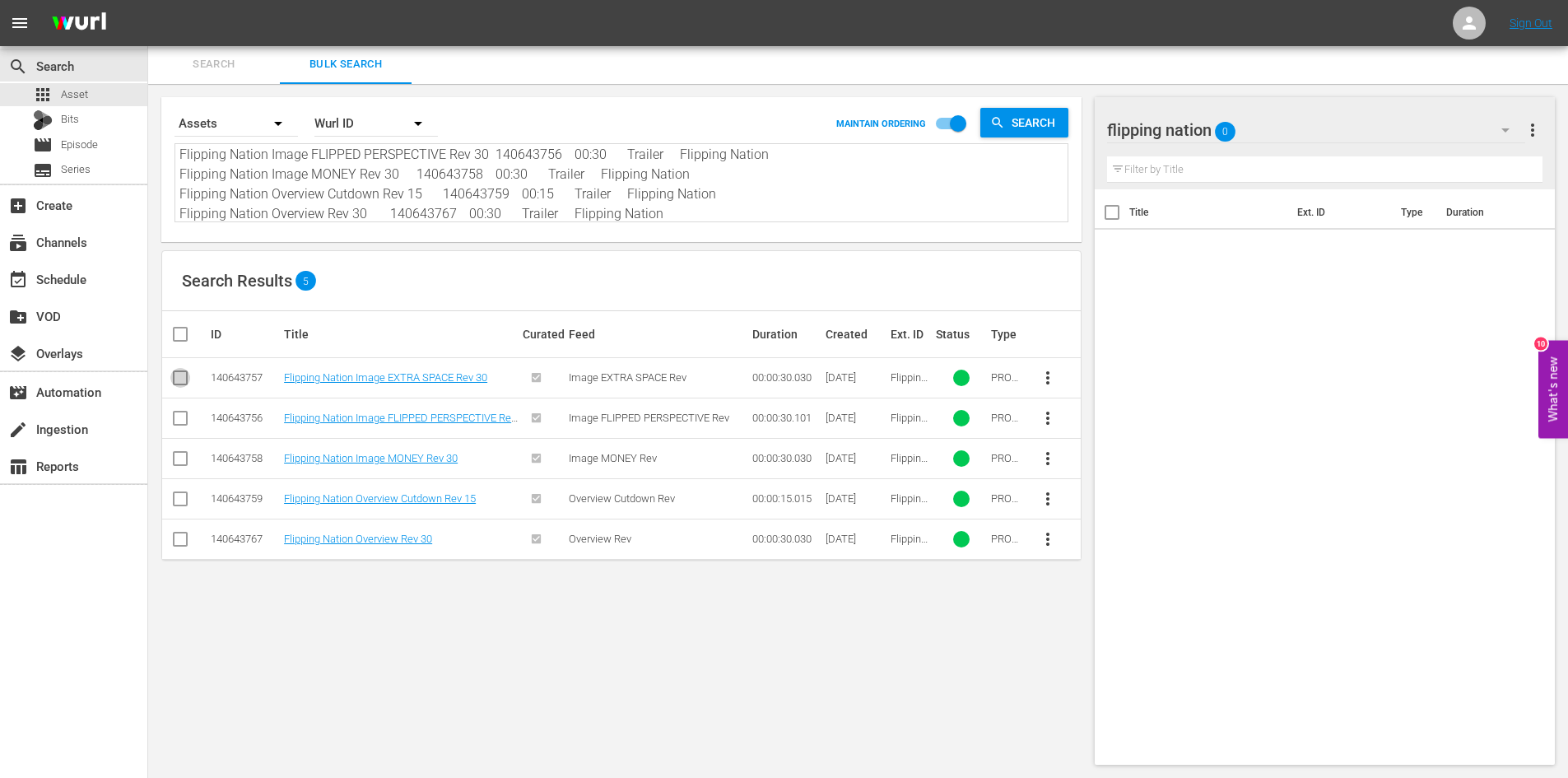 click at bounding box center [180, 381] 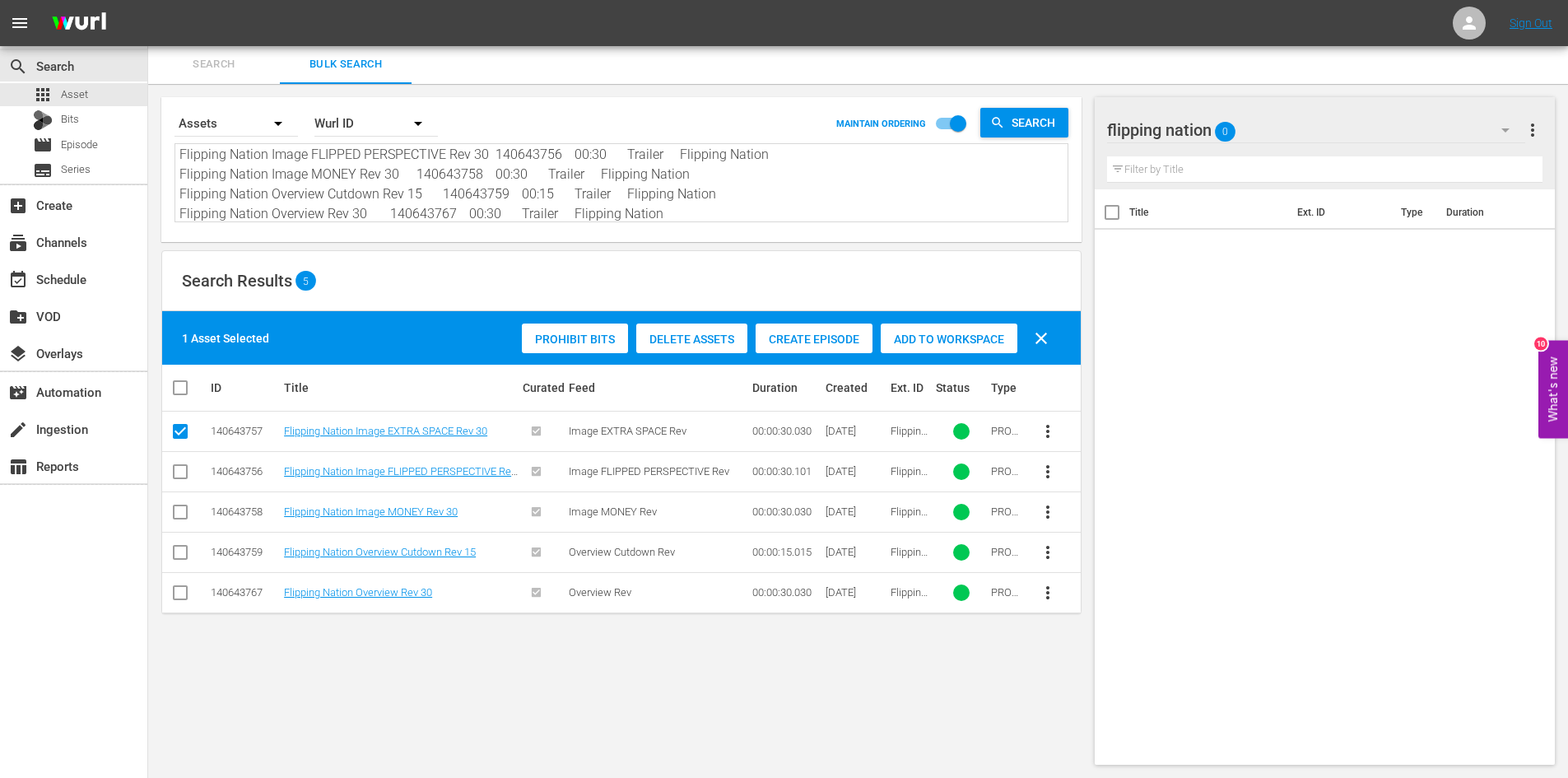 click at bounding box center [180, 596] 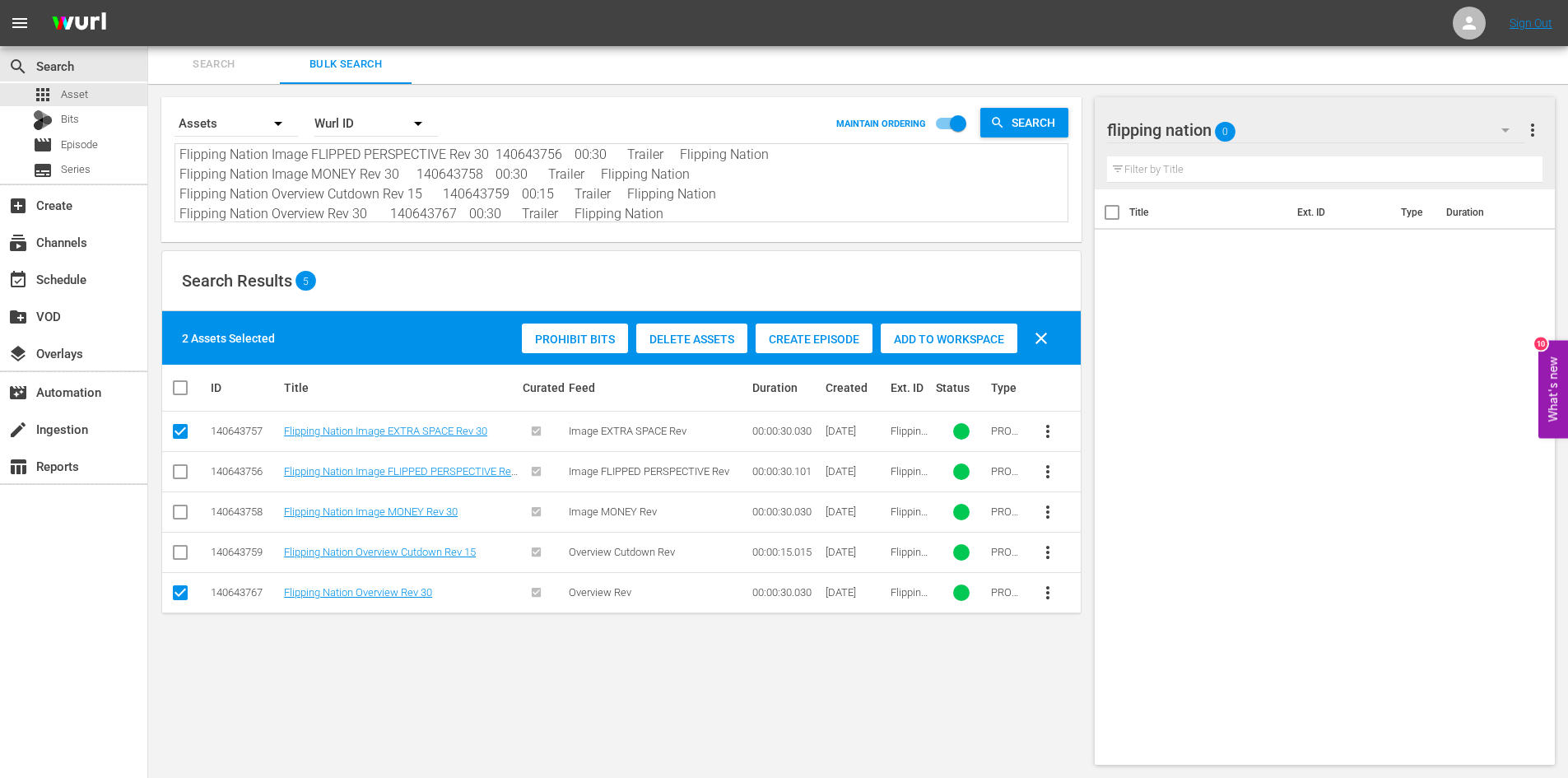 click 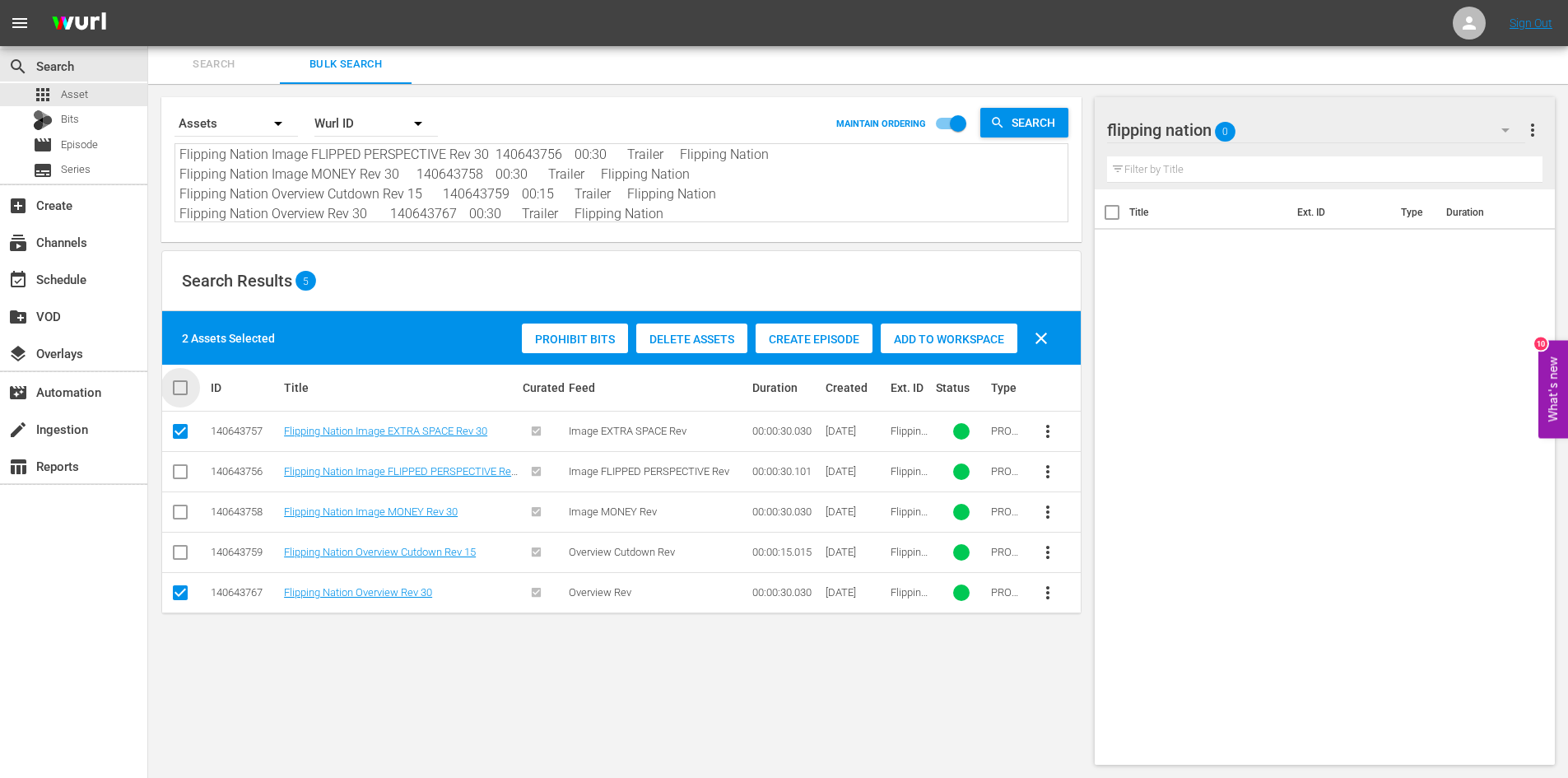 click at bounding box center [187, 388] 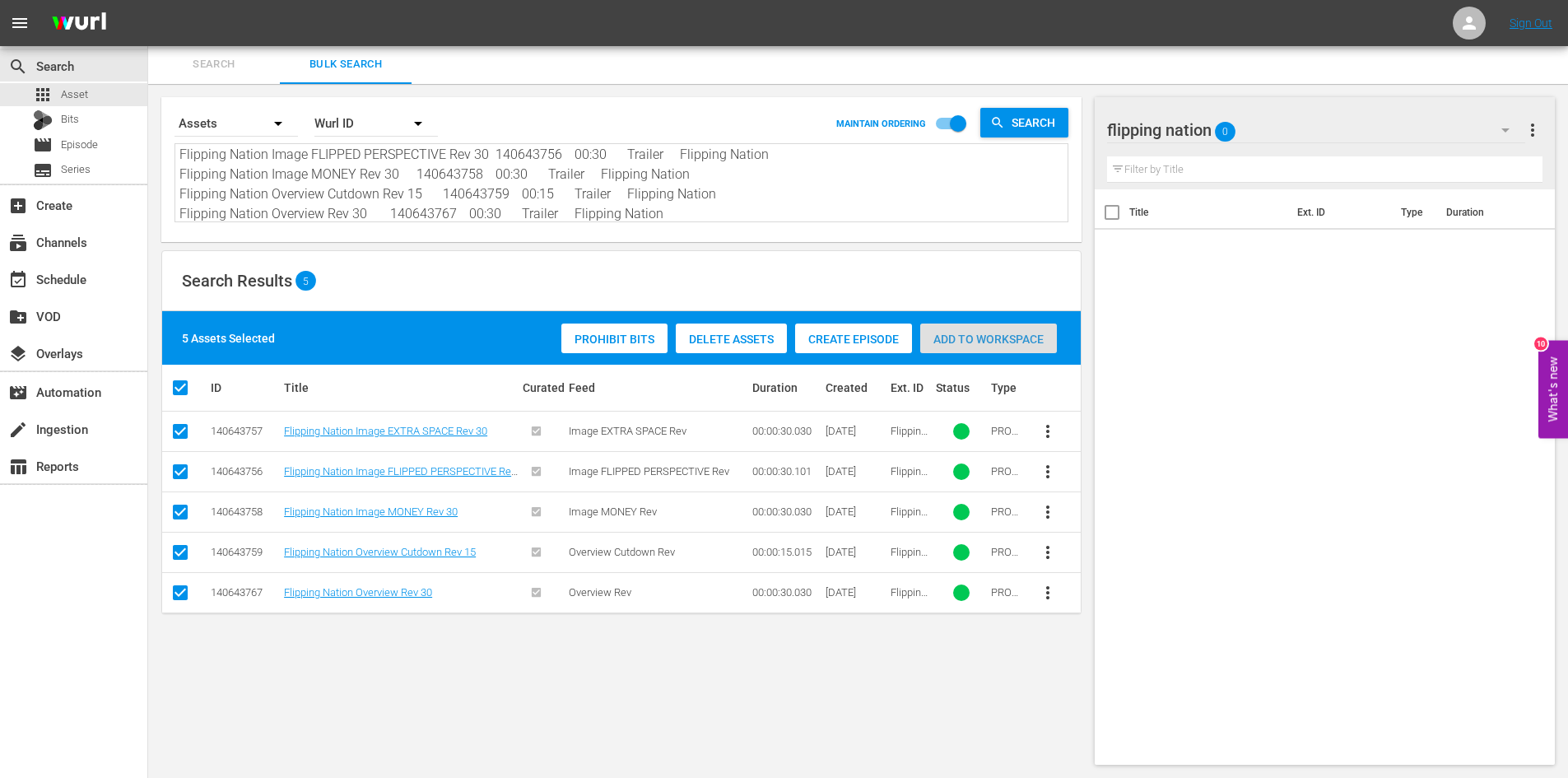 click on "Add to Workspace" at bounding box center [989, 339] 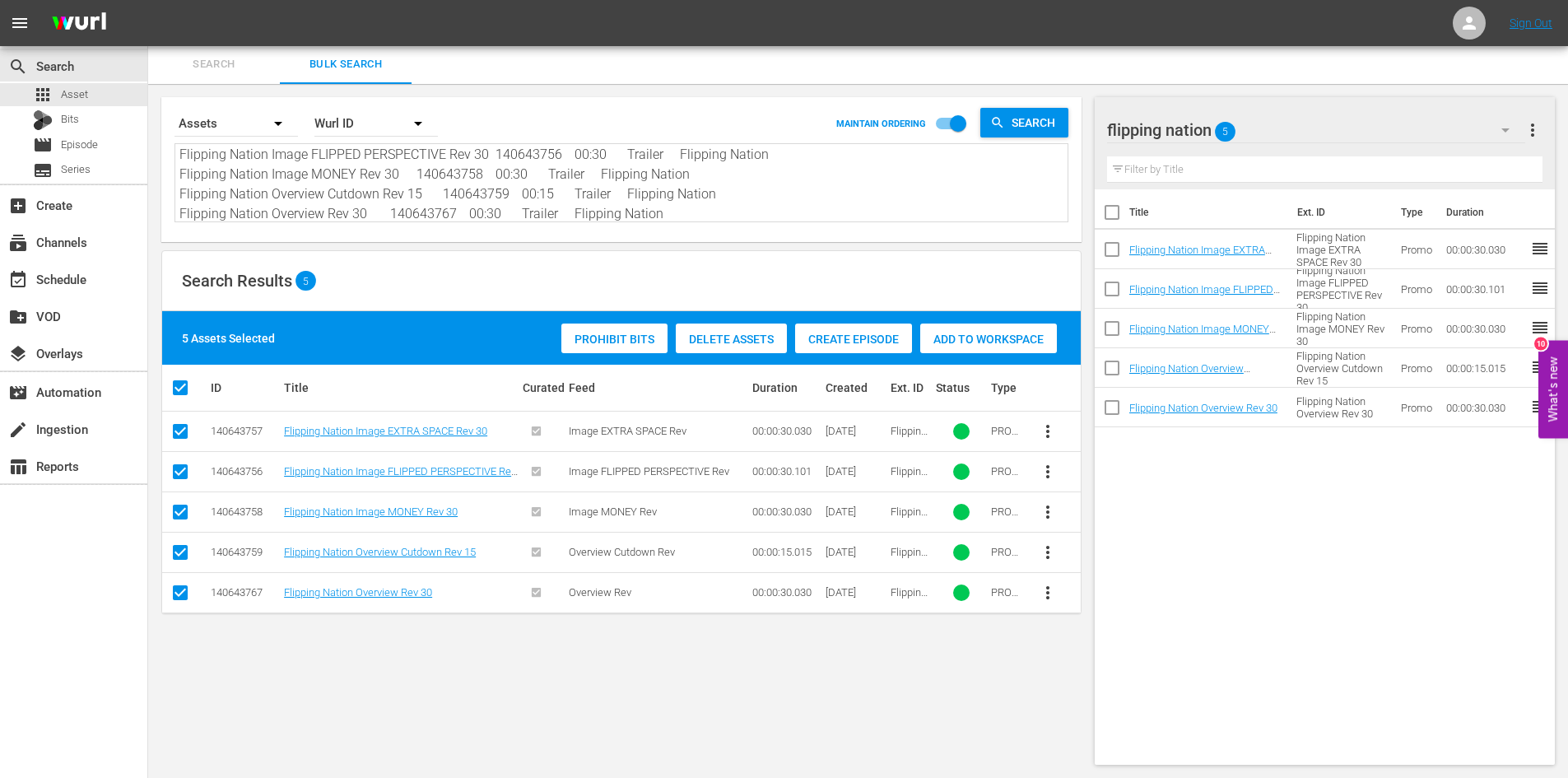 click on "Title Ext. ID Type Duration Flipping Nation Image EXTRA SPACE Rev 30 Flipping Nation Image EXTRA SPACE Rev 30 Promo 00:00:30.030 reorder Flipping Nation Image FLIPPED PERSPECTIVE Rev 30 Flipping Nation Image FLIPPED PERSPECTIVE Rev 30 Promo 00:00:30.101 reorder Flipping Nation Image MONEY Rev 30 Flipping Nation Image MONEY Rev 30 Promo 00:00:30.030 reorder Flipping Nation Overview Cutdown Rev 15 Flipping Nation Overview Cutdown Rev 15 Promo 00:00:15.015 reorder Flipping Nation Overview Rev 30 Flipping Nation Overview Rev 30 Promo 00:00:30.030 reorder" at bounding box center [1324, 473] 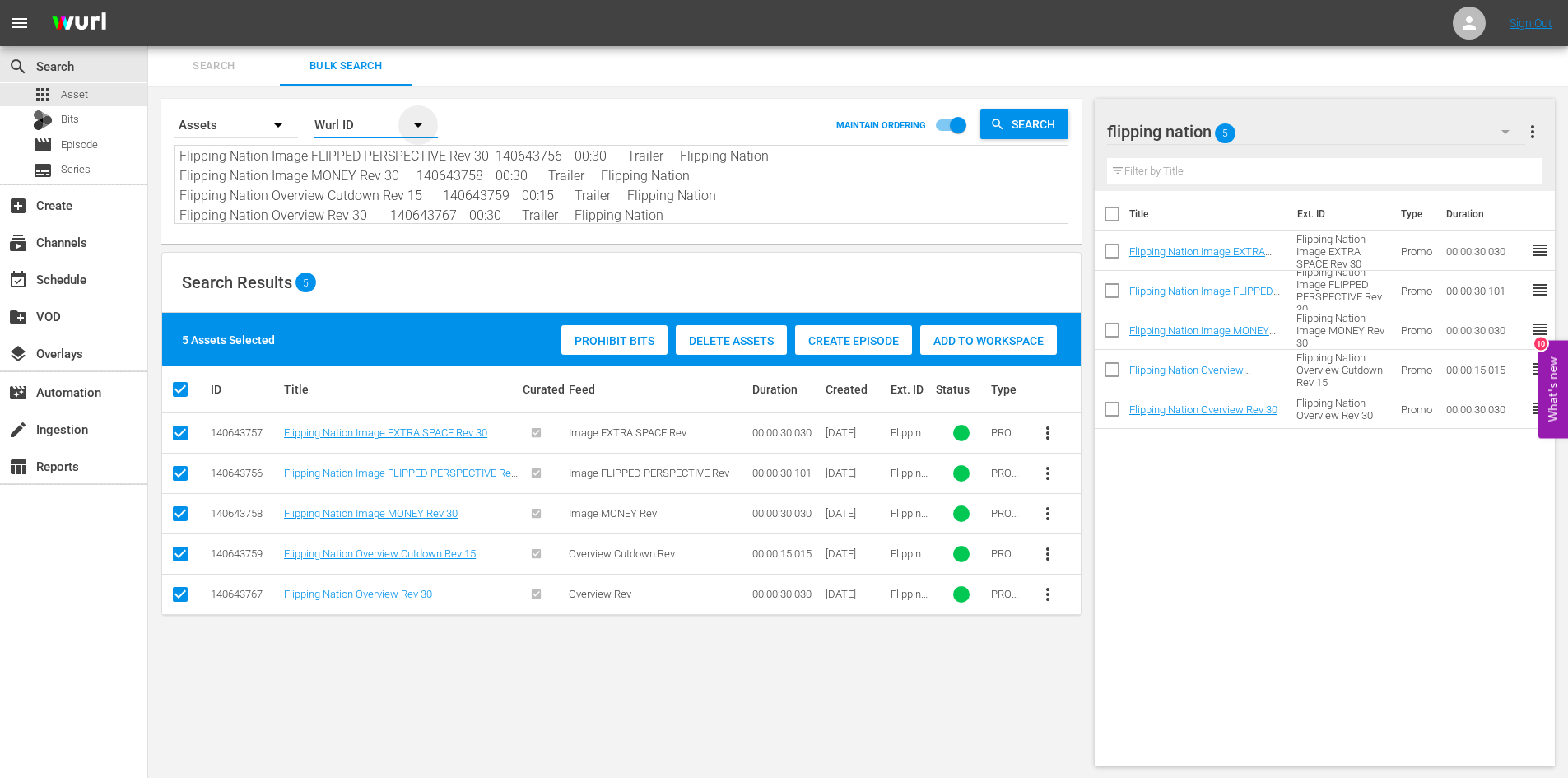 click 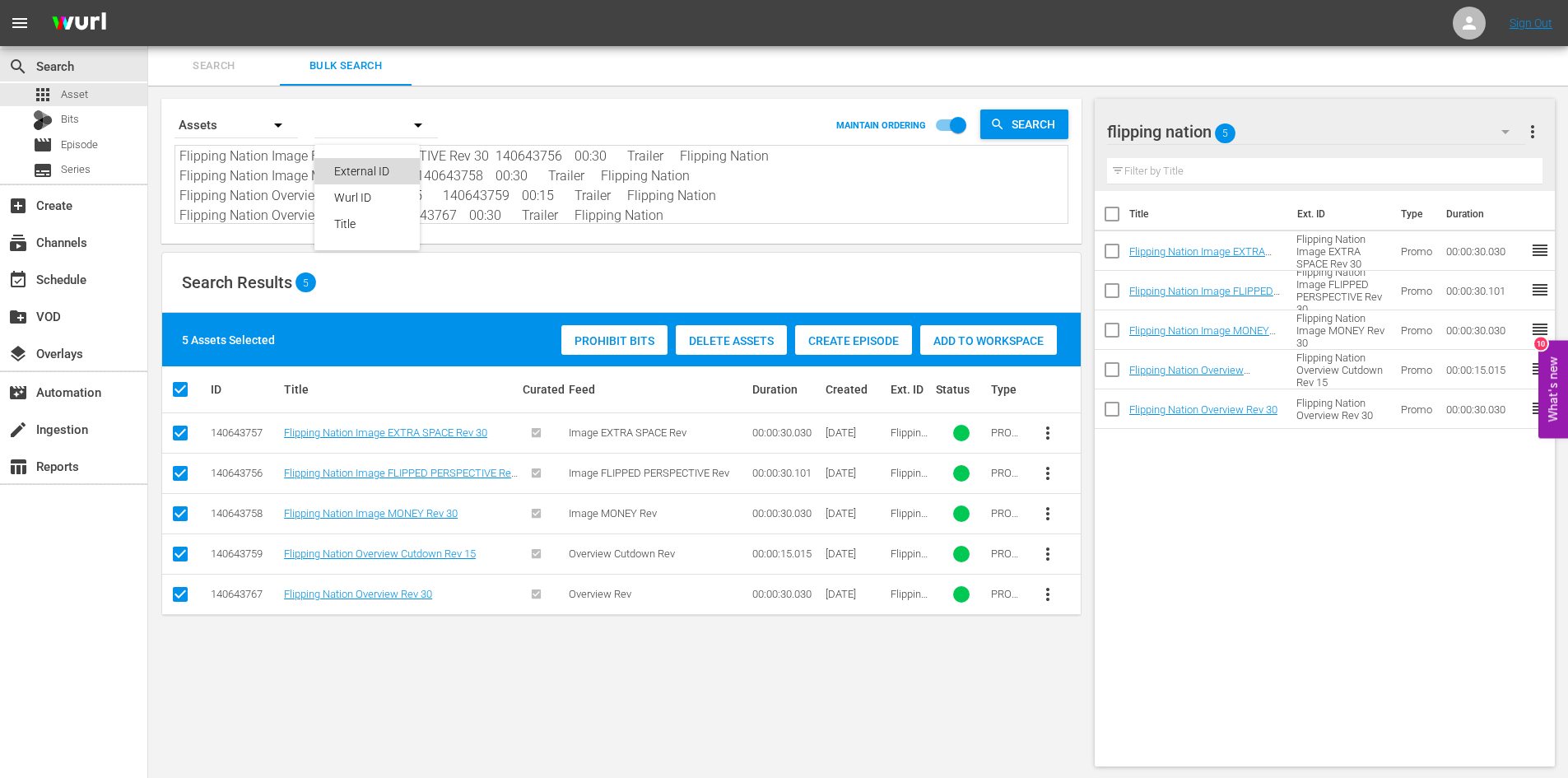 click on "External ID" at bounding box center [367, 171] 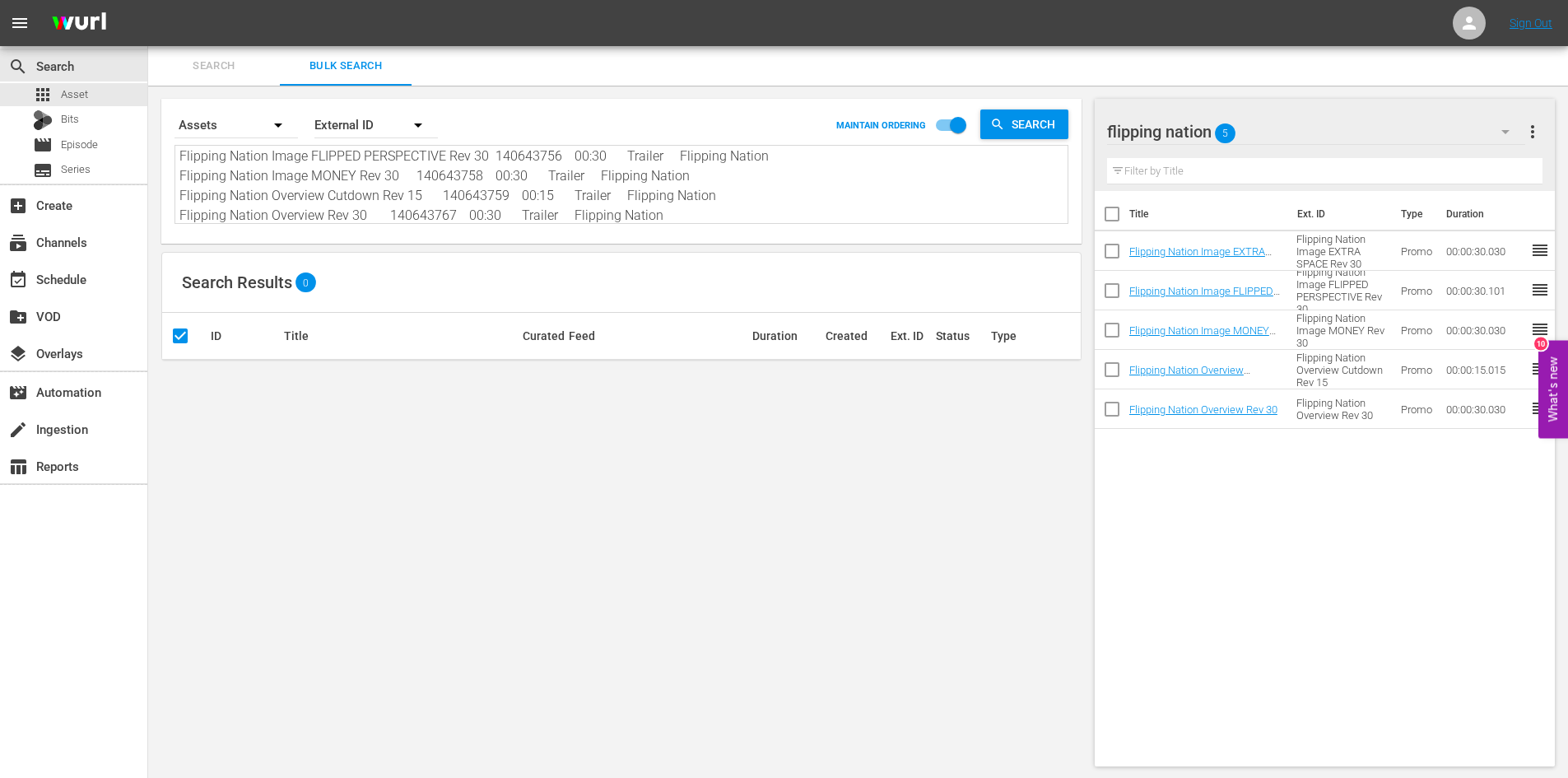 click on "Flipping Nation Image EXTRA SPACE Rev 30	140643757	00:30	Trailer	Flipping Nation
Flipping Nation Image FLIPPED PERSPECTIVE Rev 30	140643756	00:30	Trailer	Flipping Nation
Flipping Nation Image MONEY Rev 30	140643758	00:30	Trailer	Flipping Nation
Flipping Nation Overview Cutdown Rev 15	140643759	00:15	Trailer	Flipping Nation
Flipping Nation Overview Rev 30	140643767	00:30	Trailer	Flipping Nation" at bounding box center (623, 185) 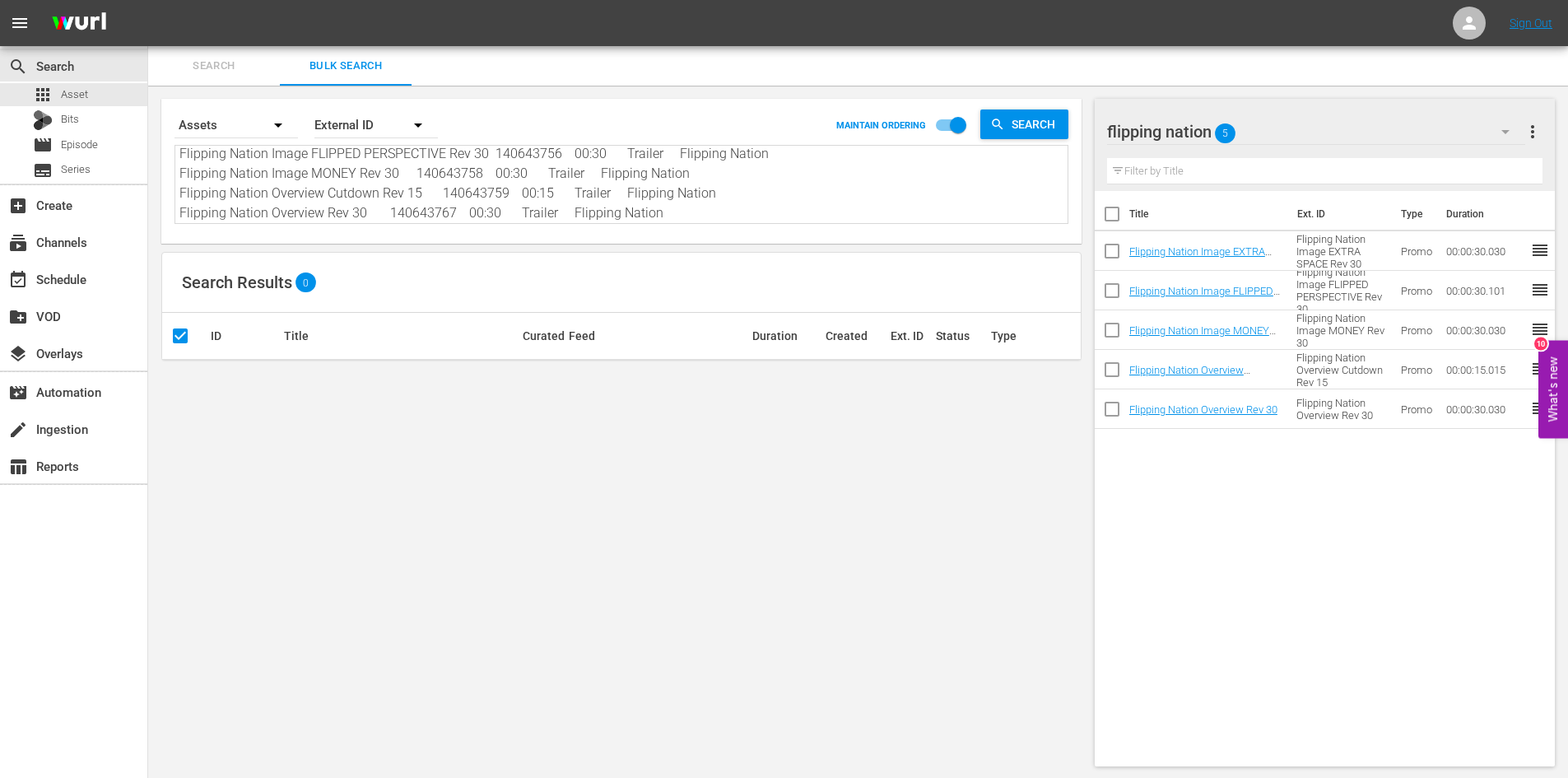 scroll, scrollTop: 0, scrollLeft: 0, axis: both 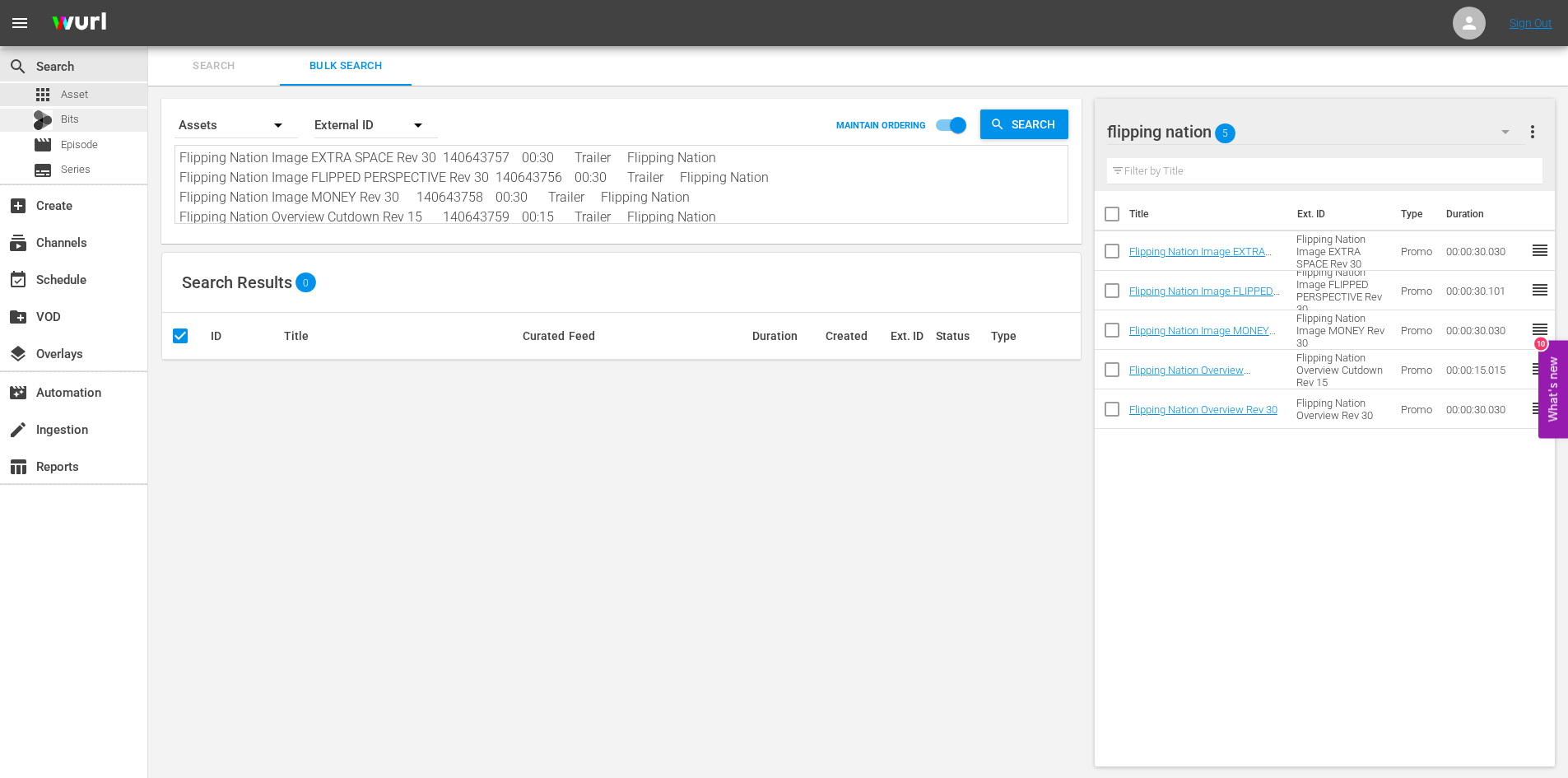 drag, startPoint x: 719, startPoint y: 211, endPoint x: 109, endPoint y: 128, distance: 615.62082 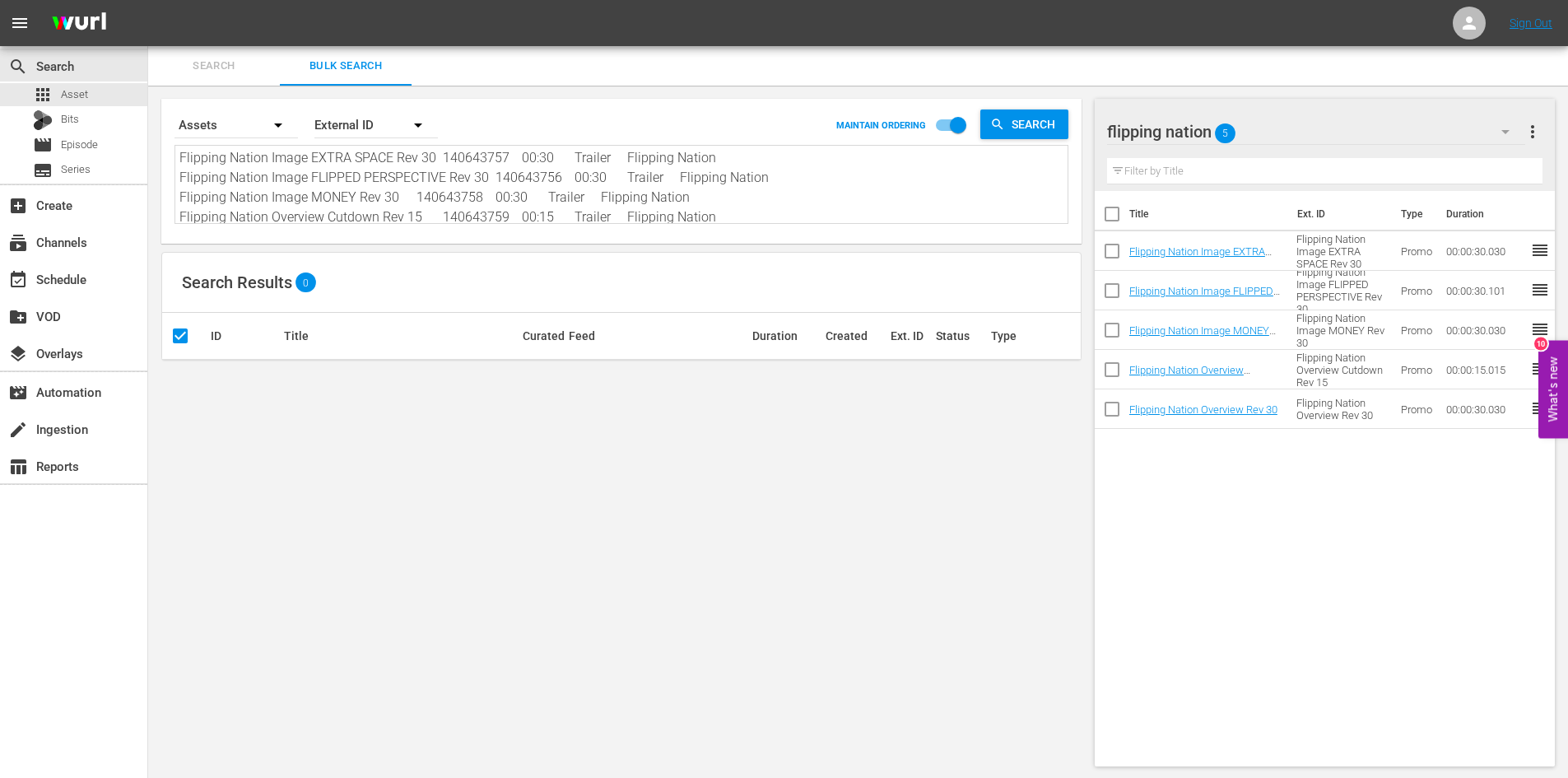 type 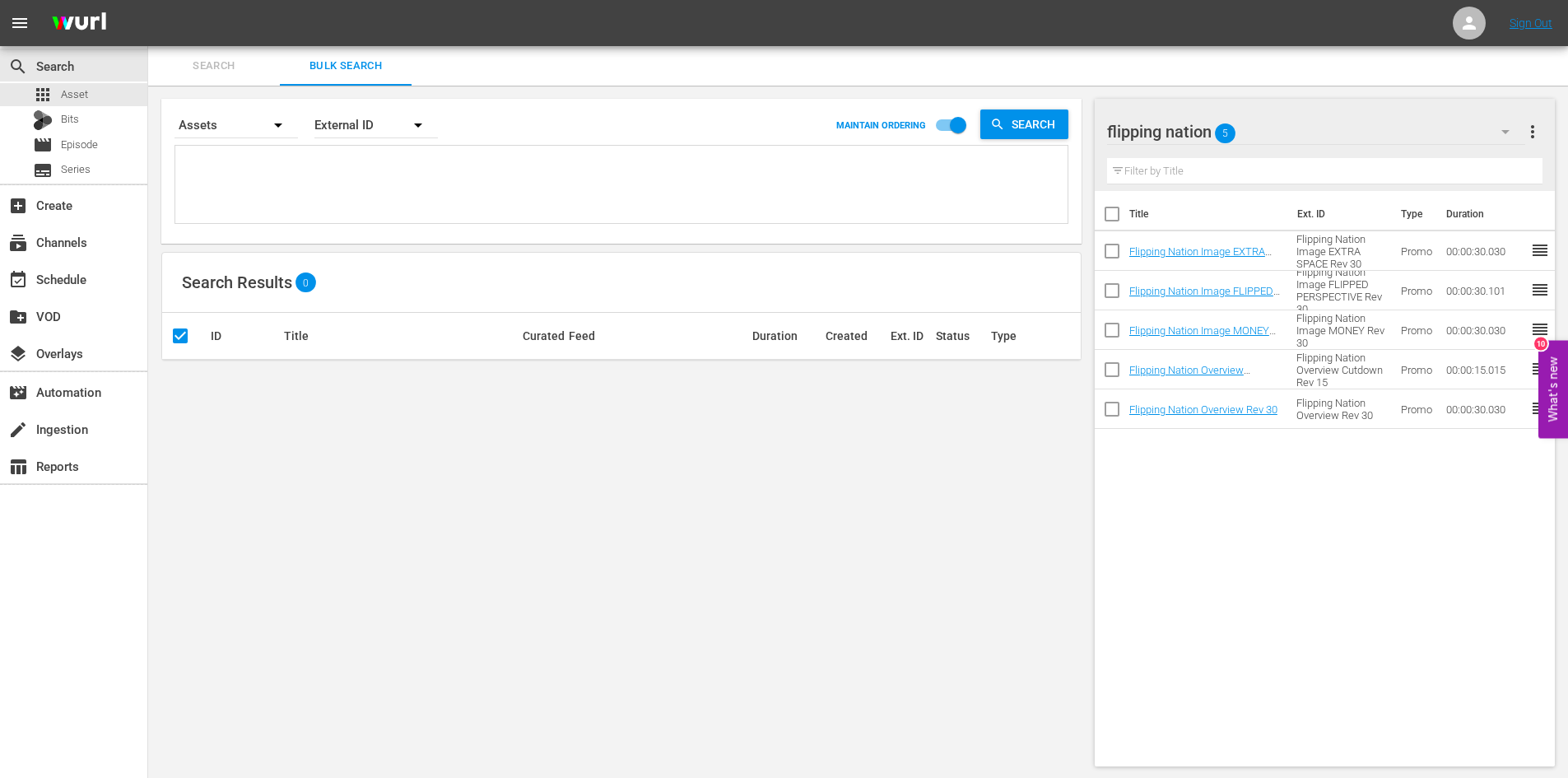 type on "f" 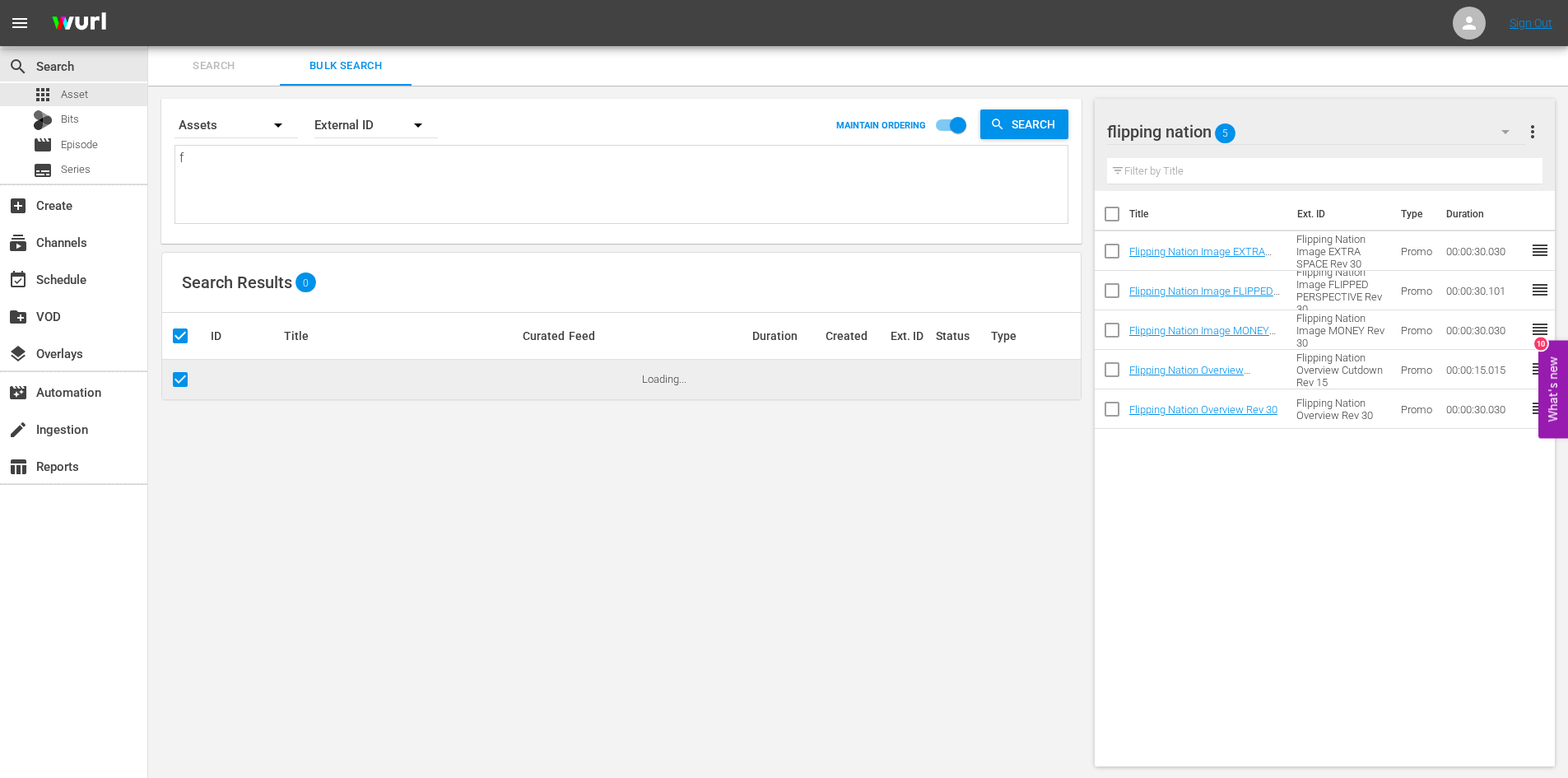 type on "fl" 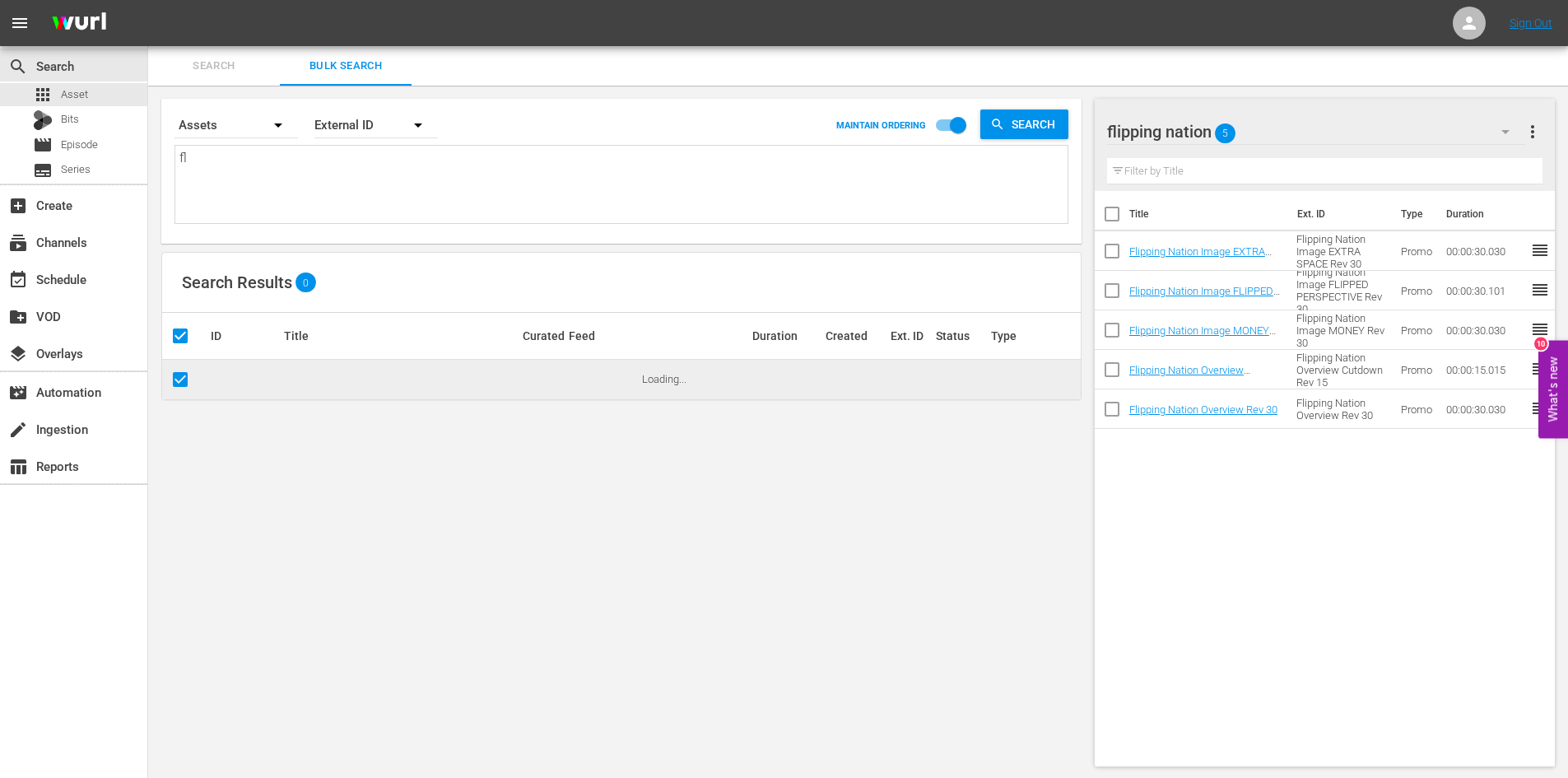 type on "fli" 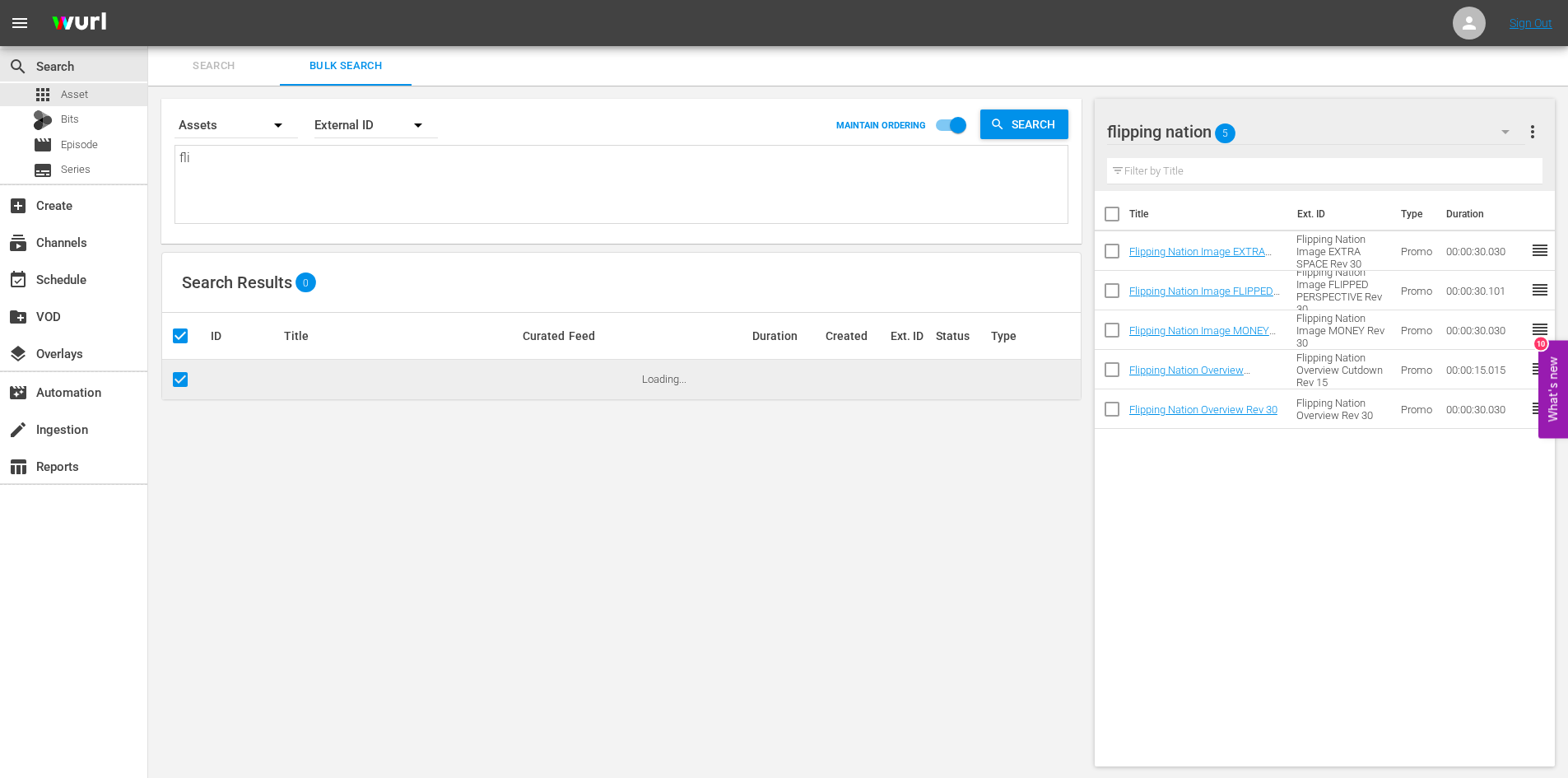 type on "flip" 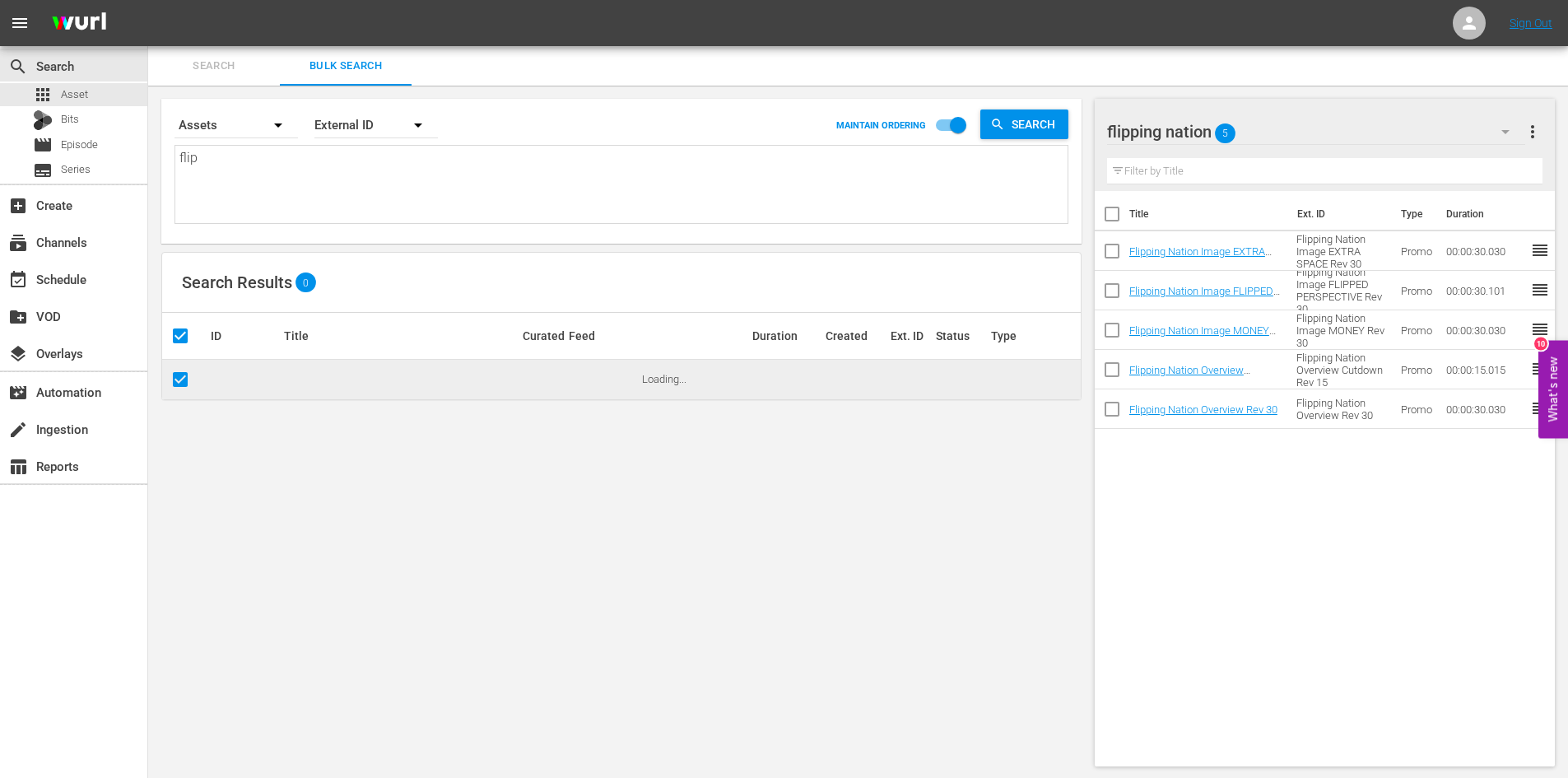 type on "flipp" 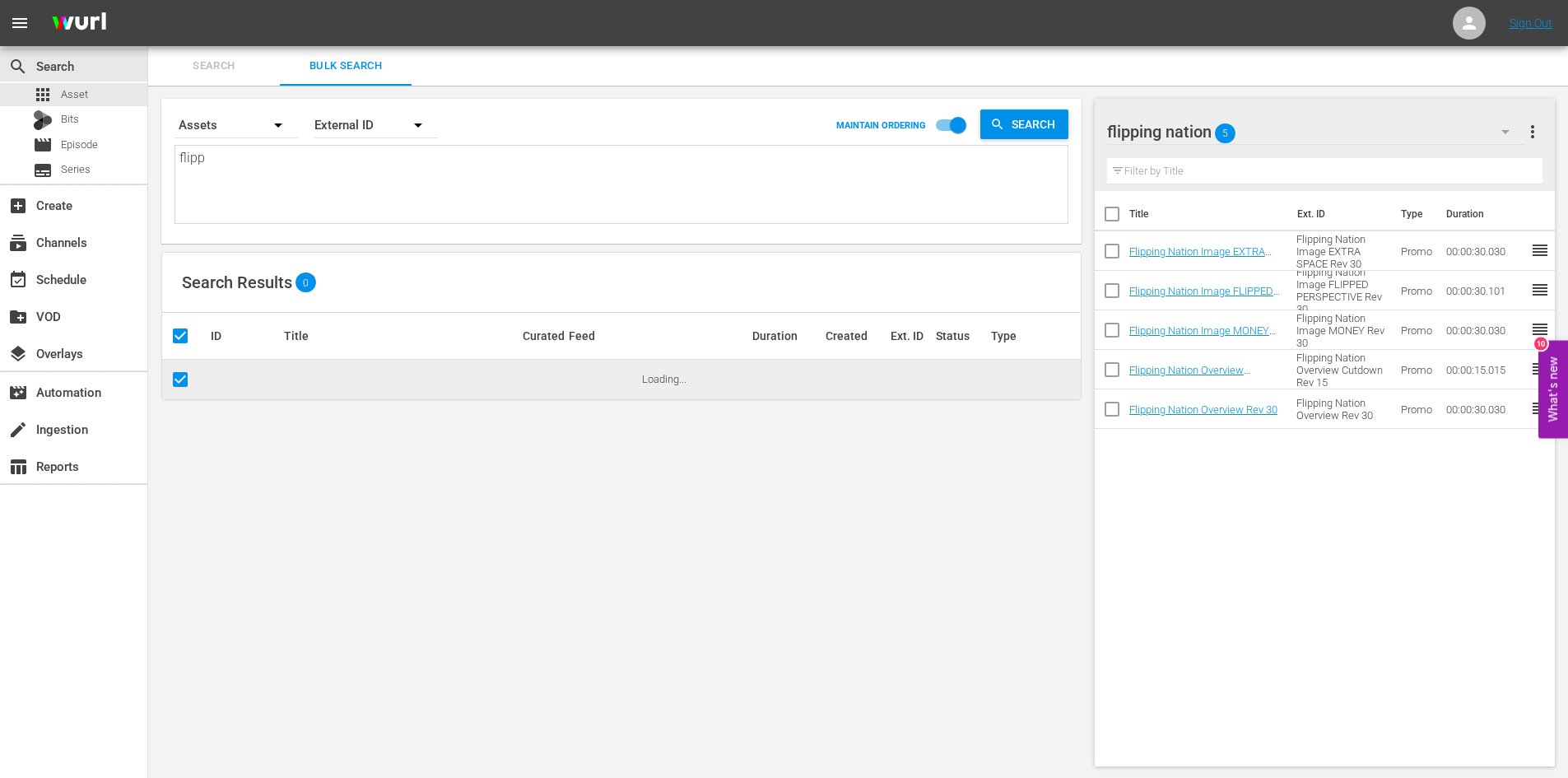 type on "flippi" 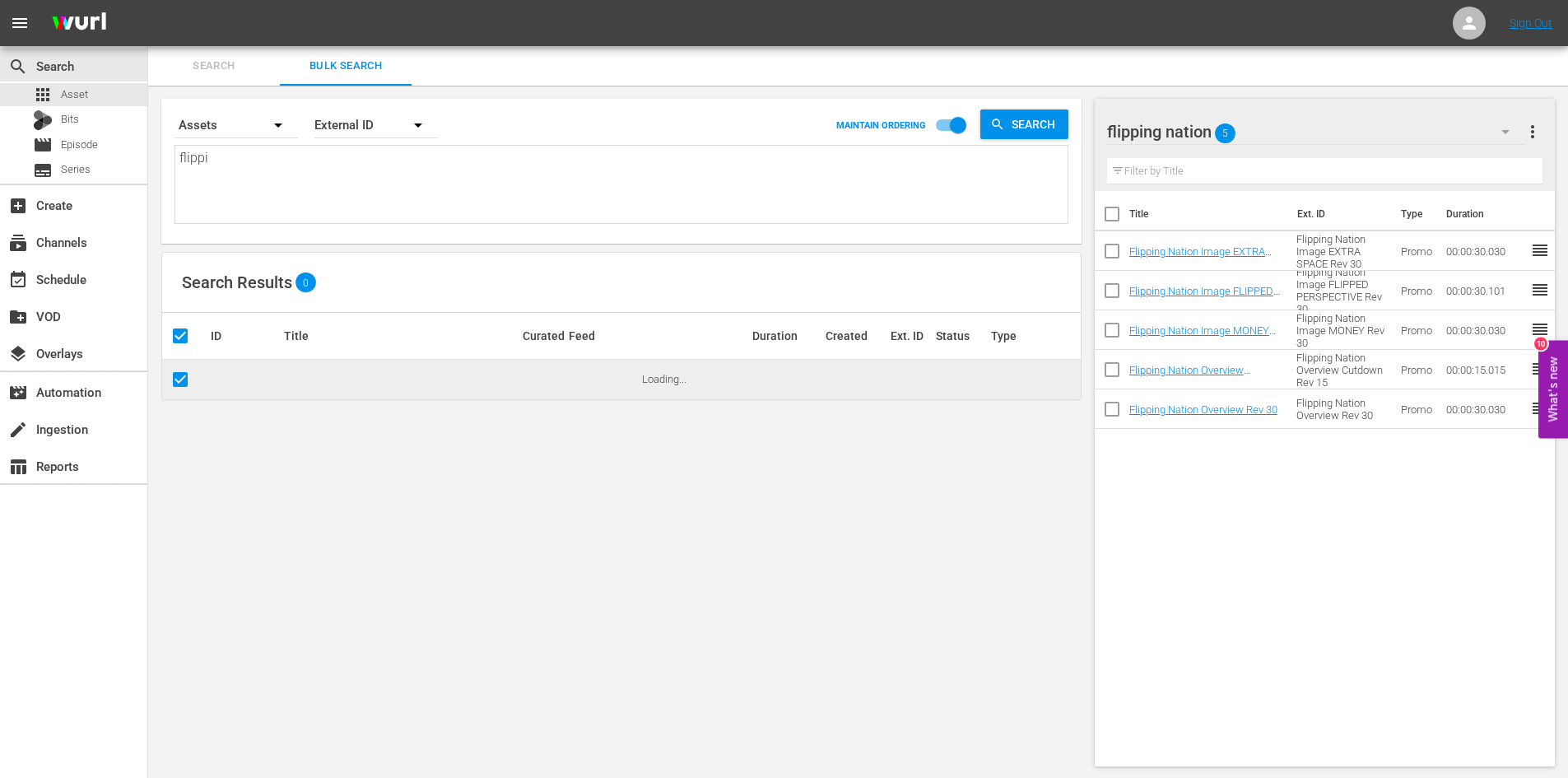 type on "flippin" 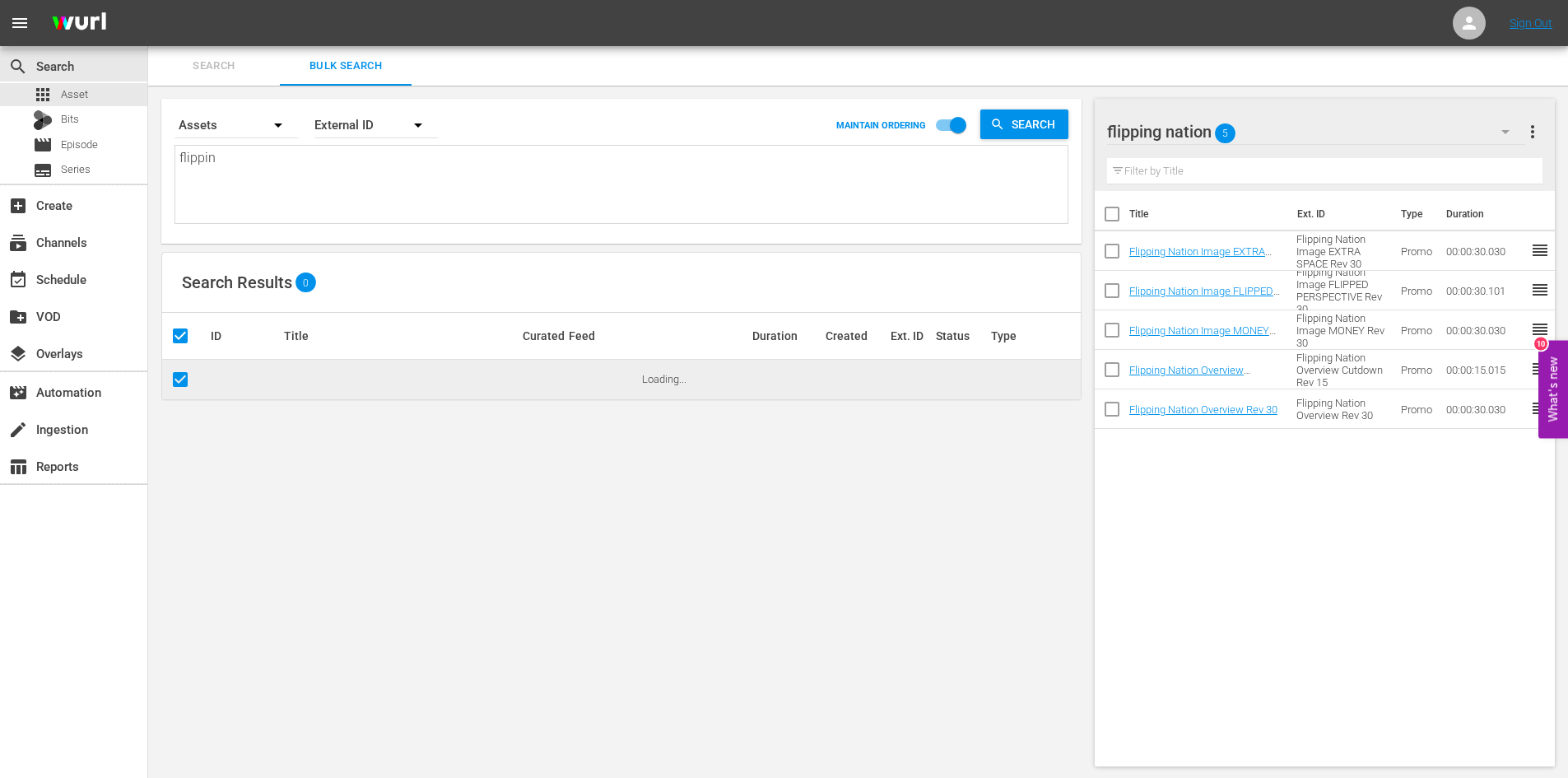 type on "flipping" 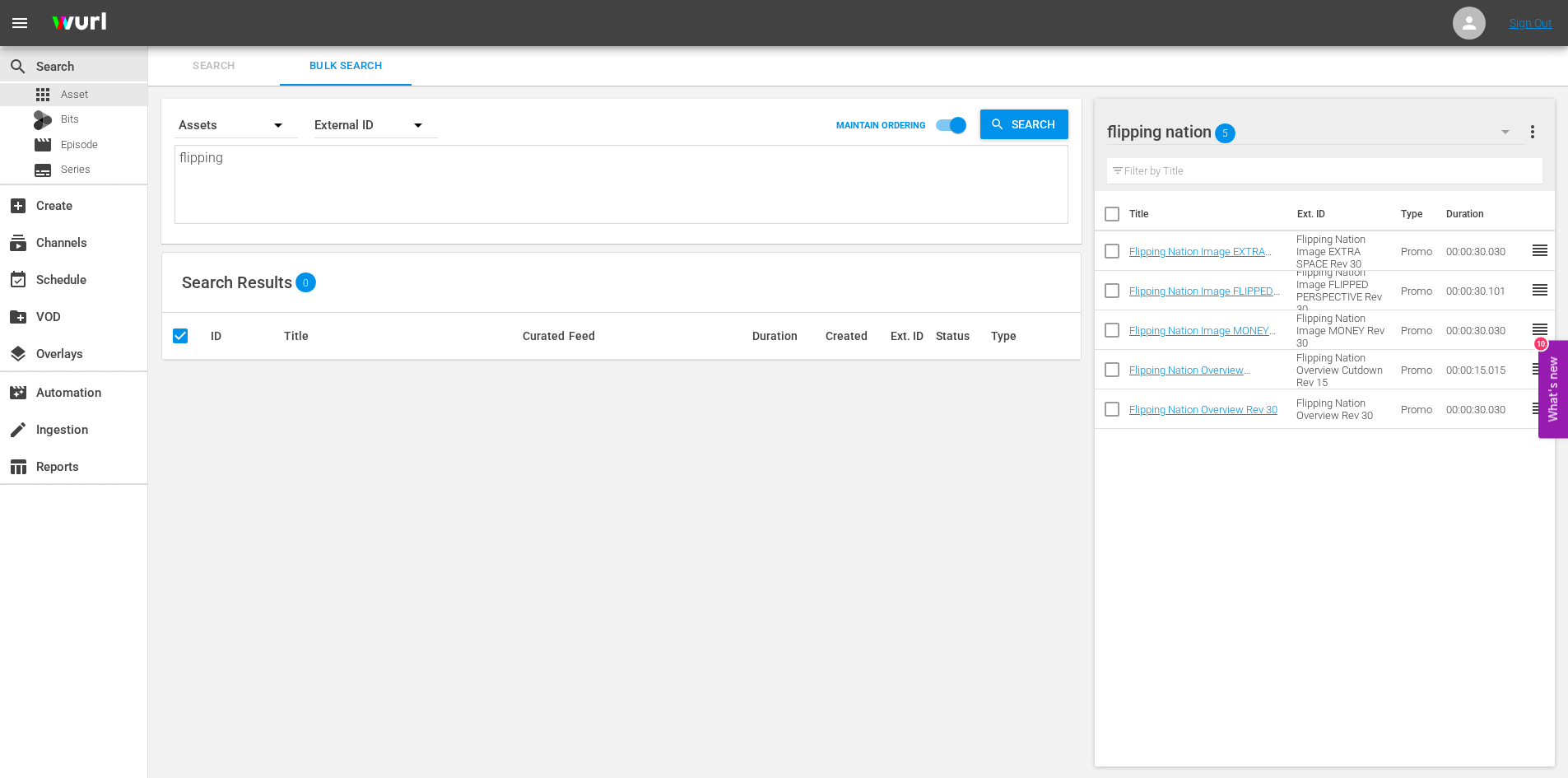 type on "flipping" 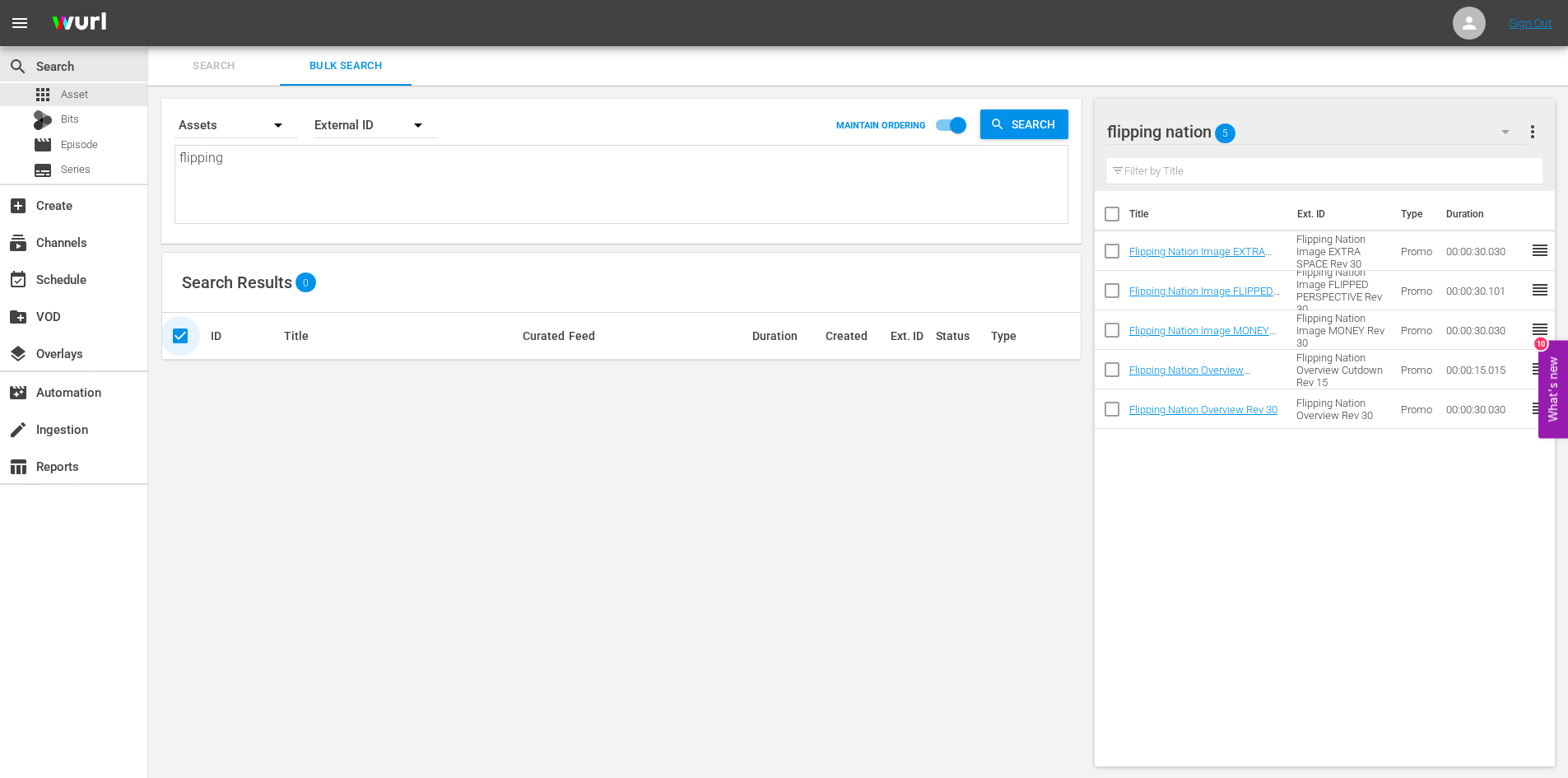 click at bounding box center [187, 336] 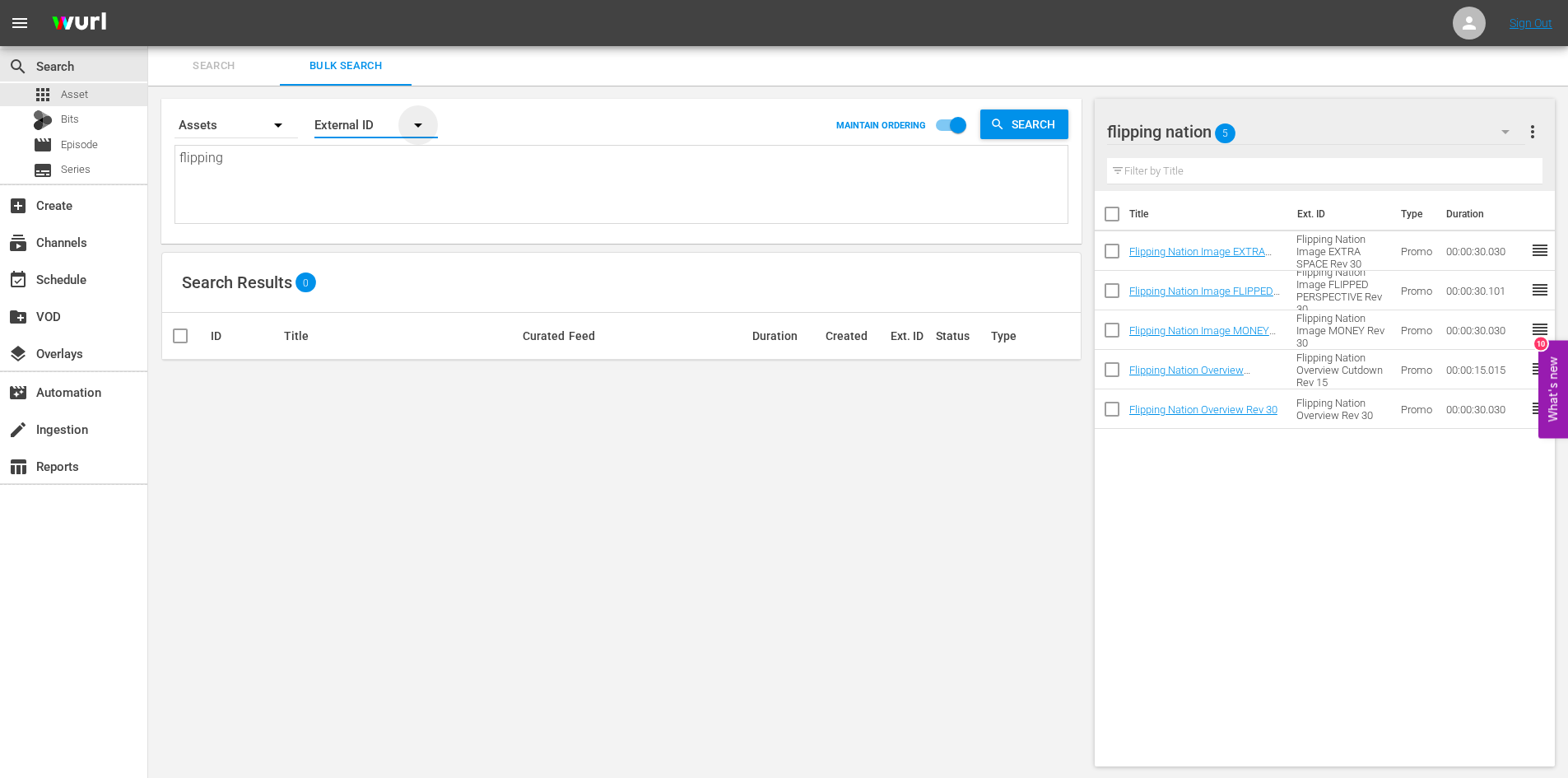 click 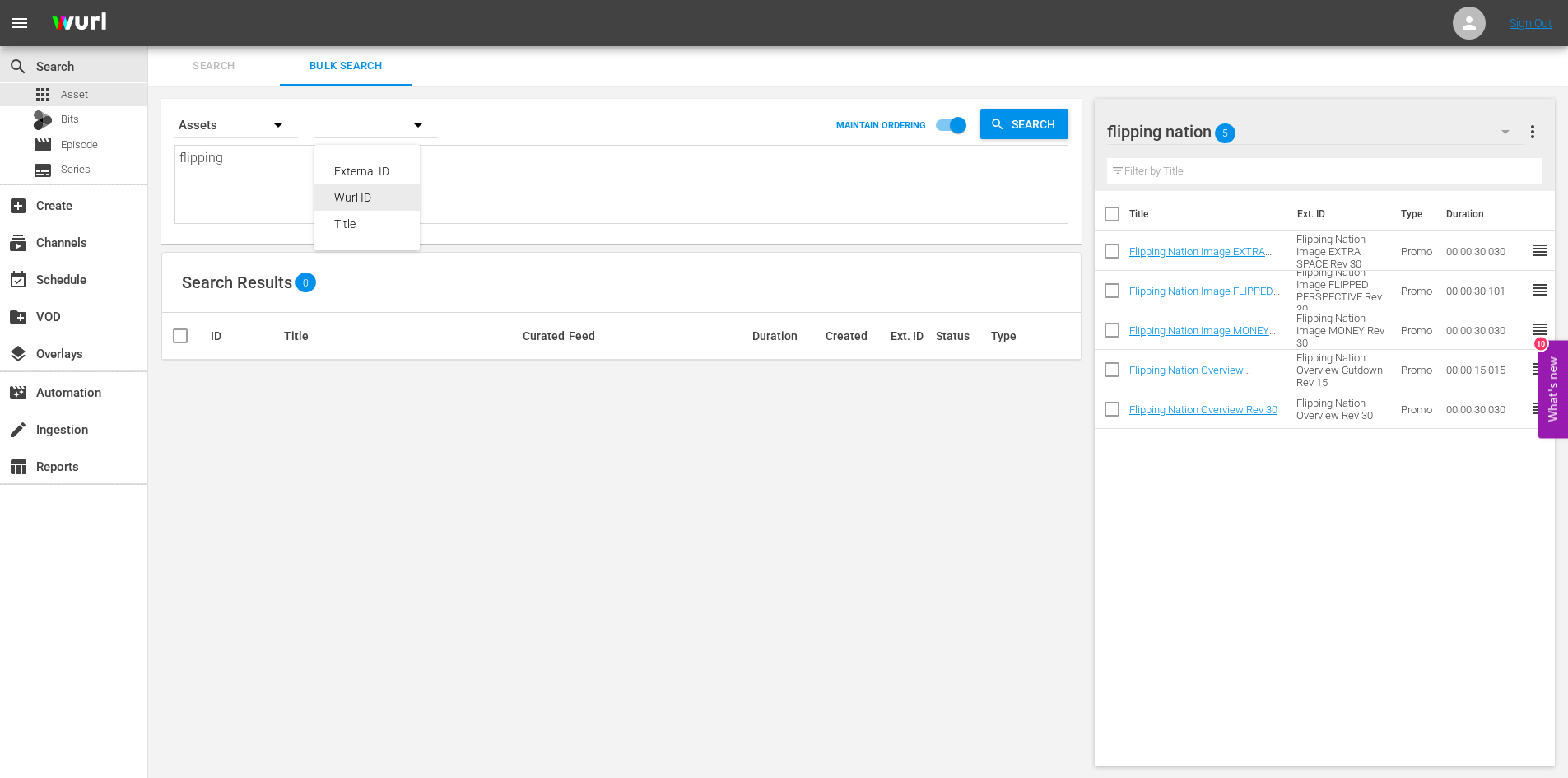 click on "Wurl ID" at bounding box center (367, 198) 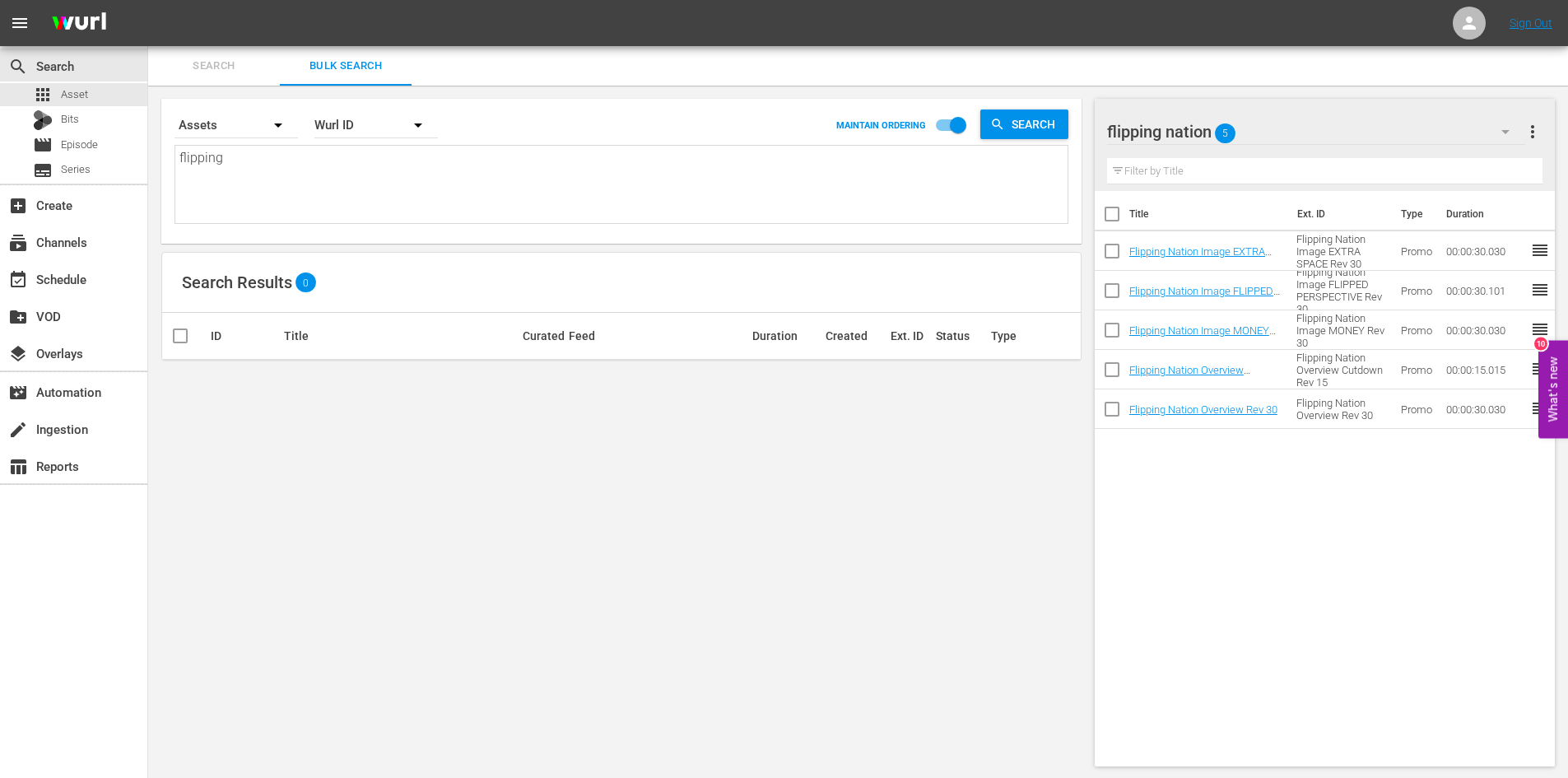 click on "flipping" at bounding box center (623, 185) 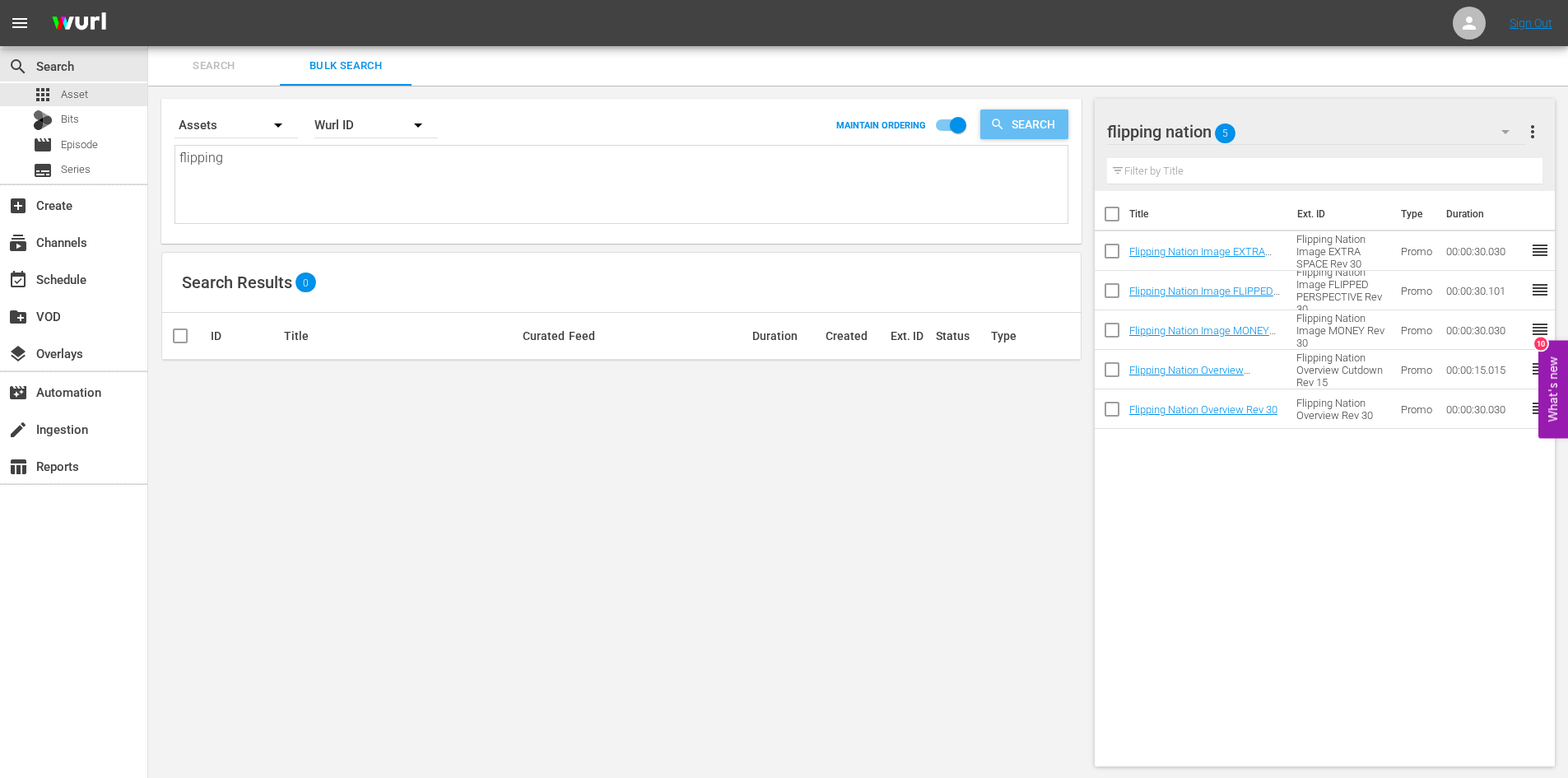 click on "Search" at bounding box center [1036, 124] 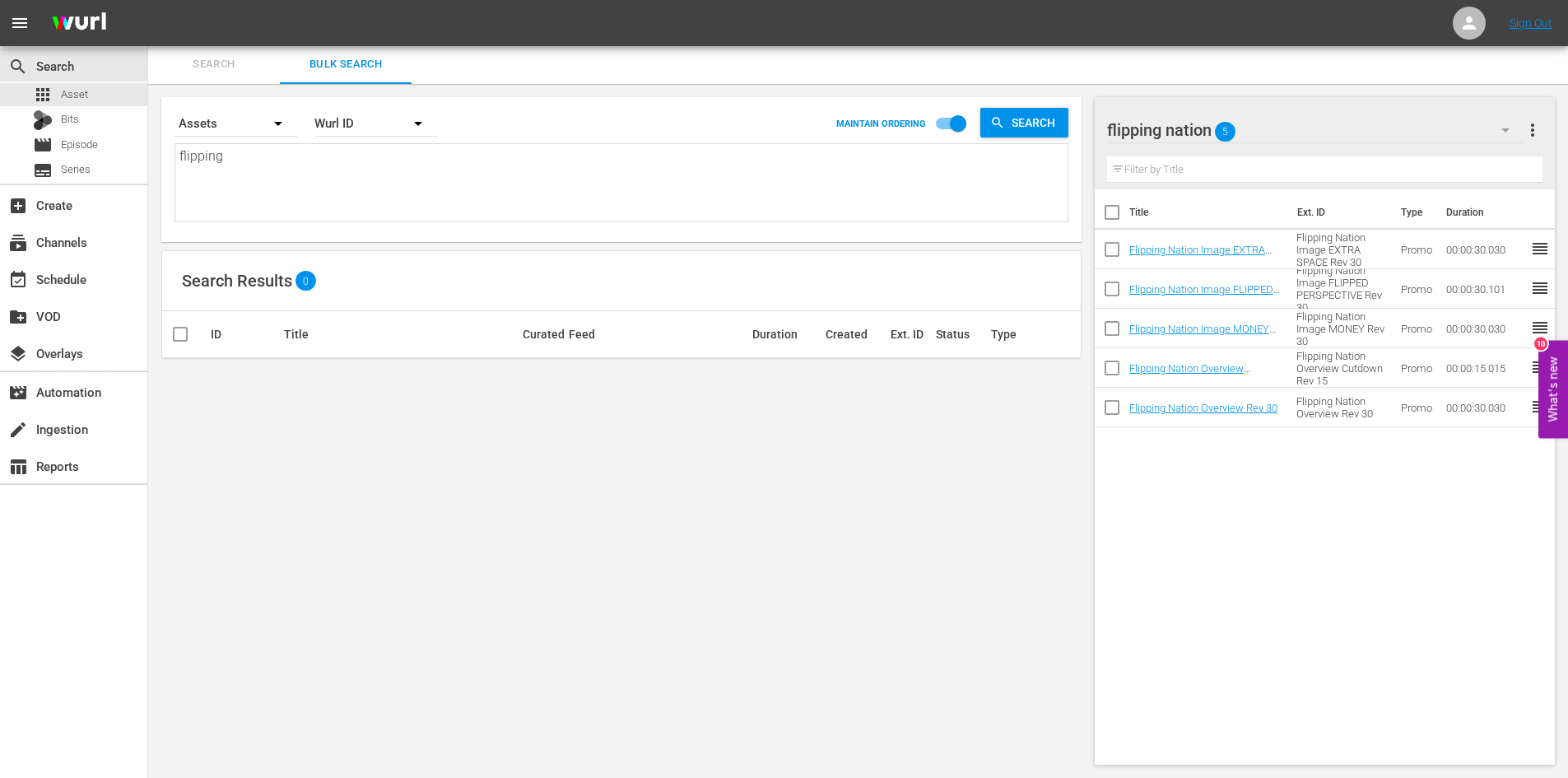 scroll, scrollTop: 0, scrollLeft: 0, axis: both 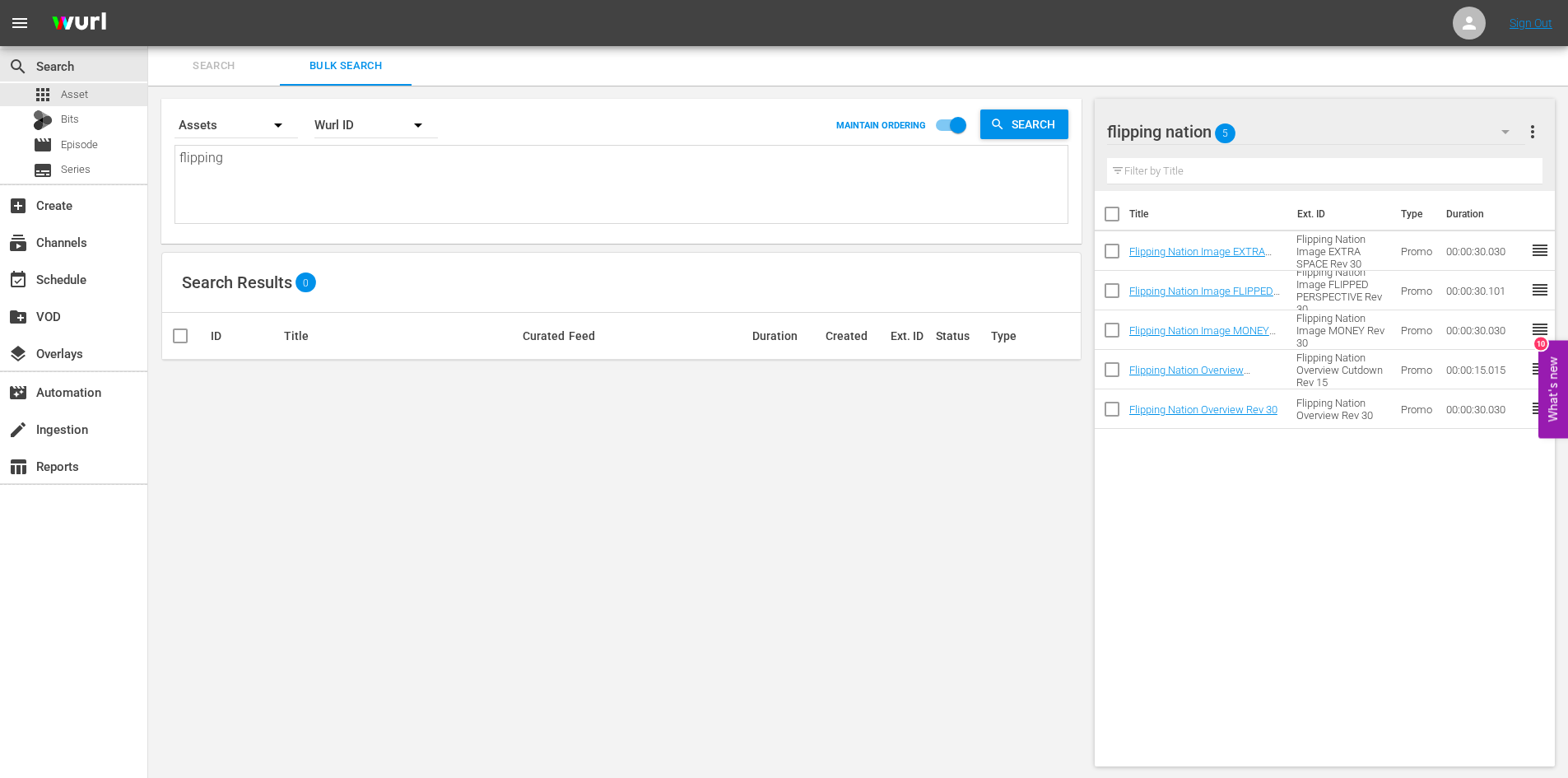 click on "flipping" at bounding box center [623, 185] 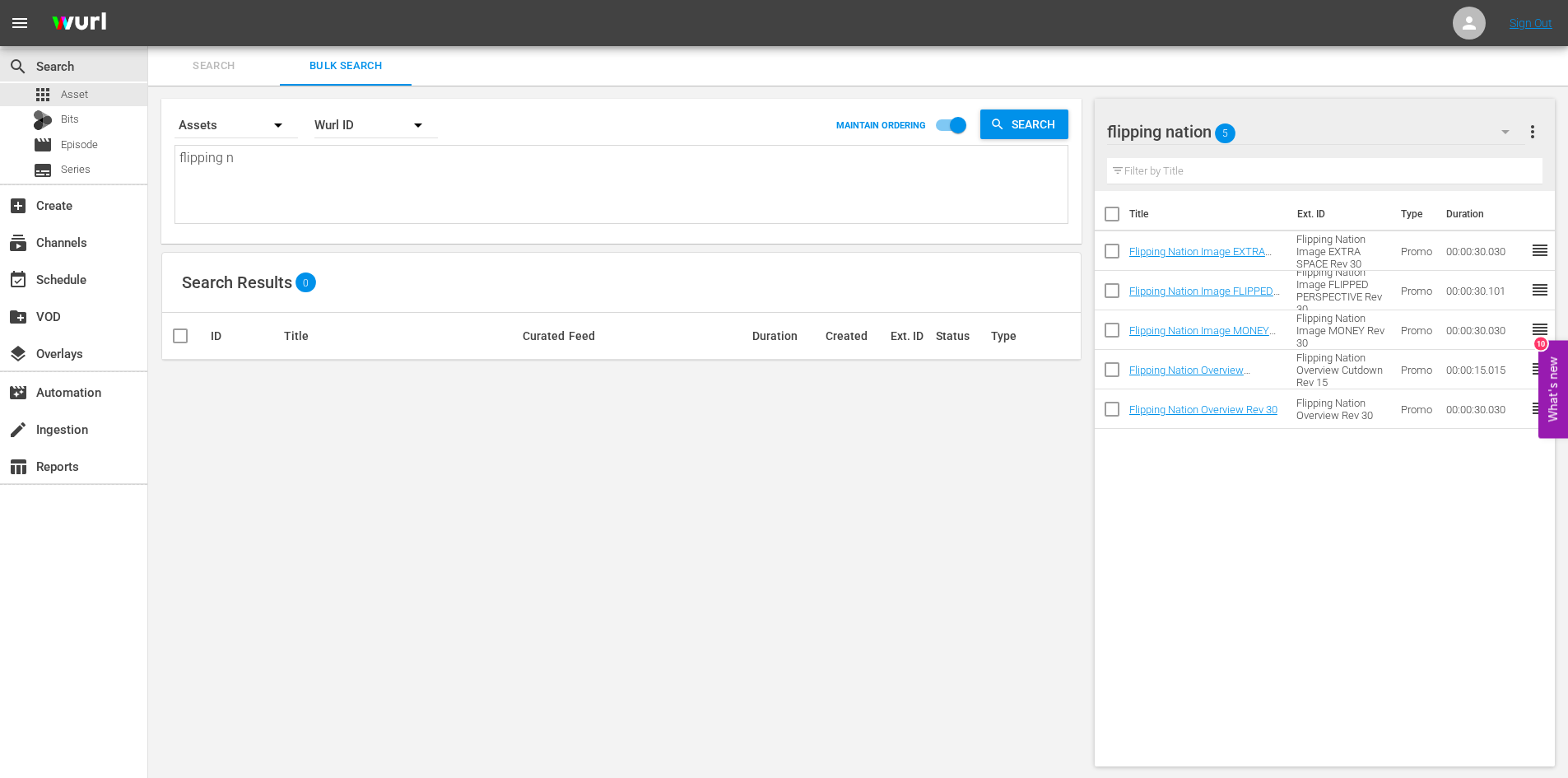 type on "flipping na" 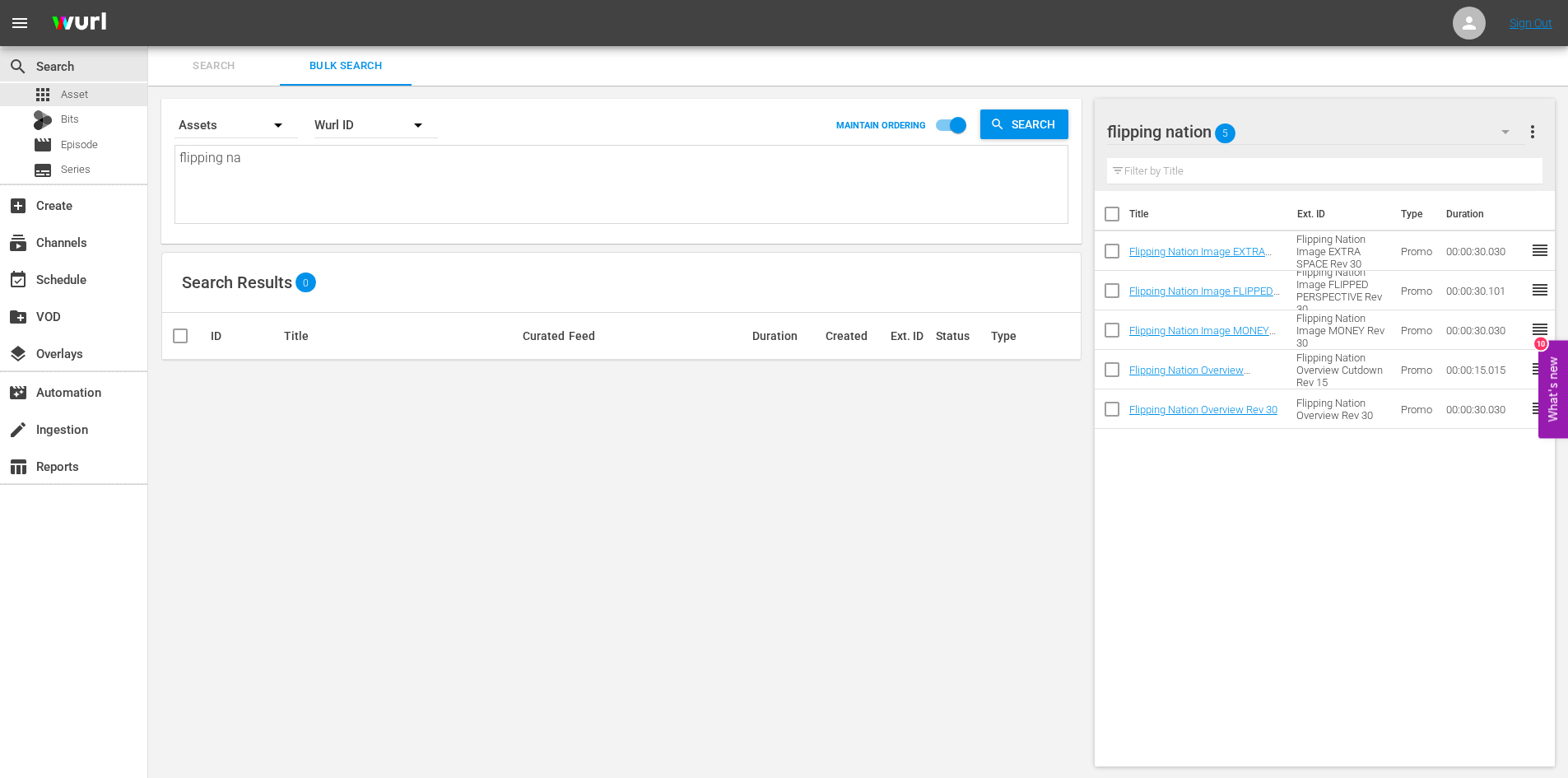 type on "flipping nat" 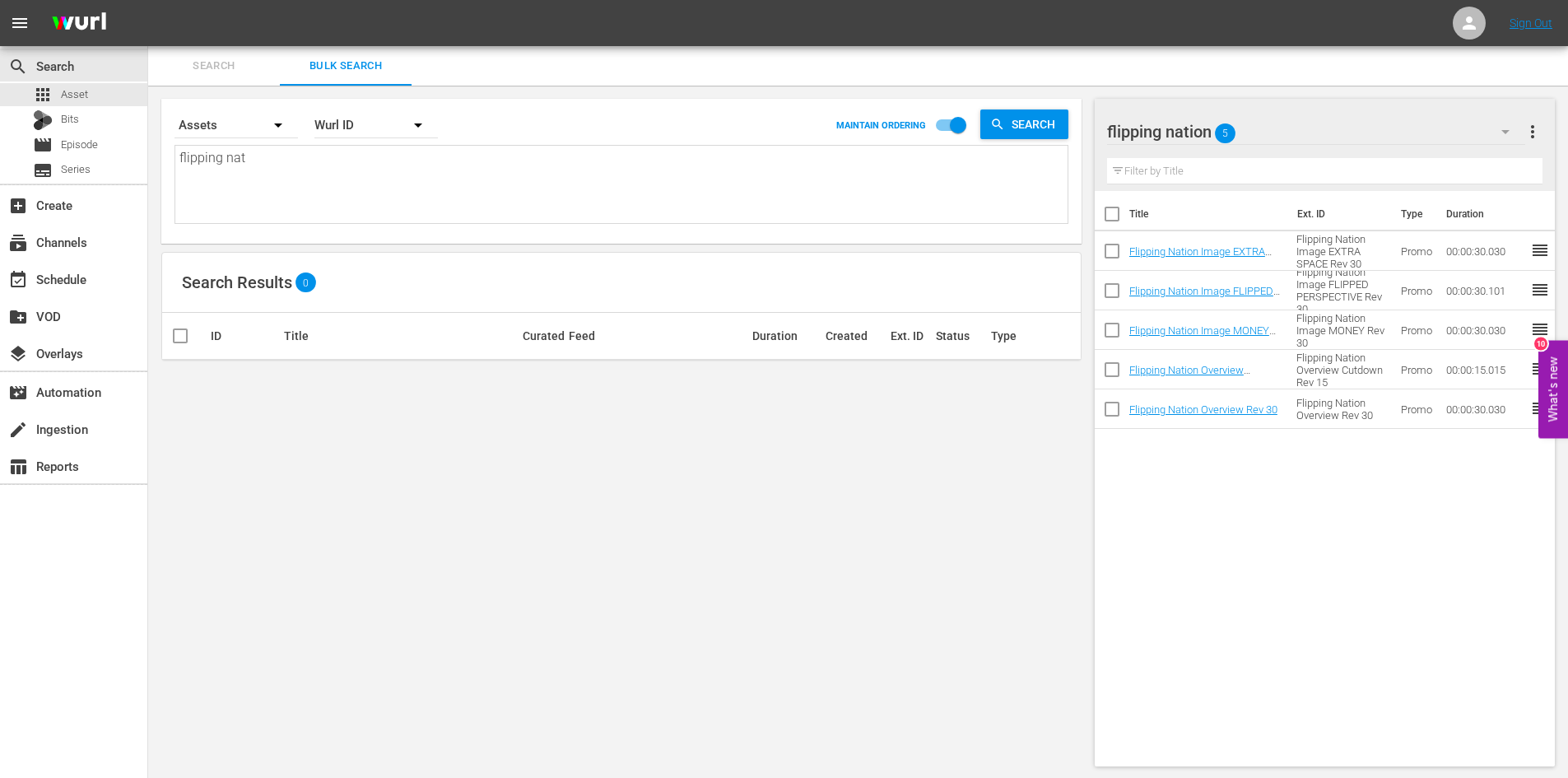 type on "flipping nati" 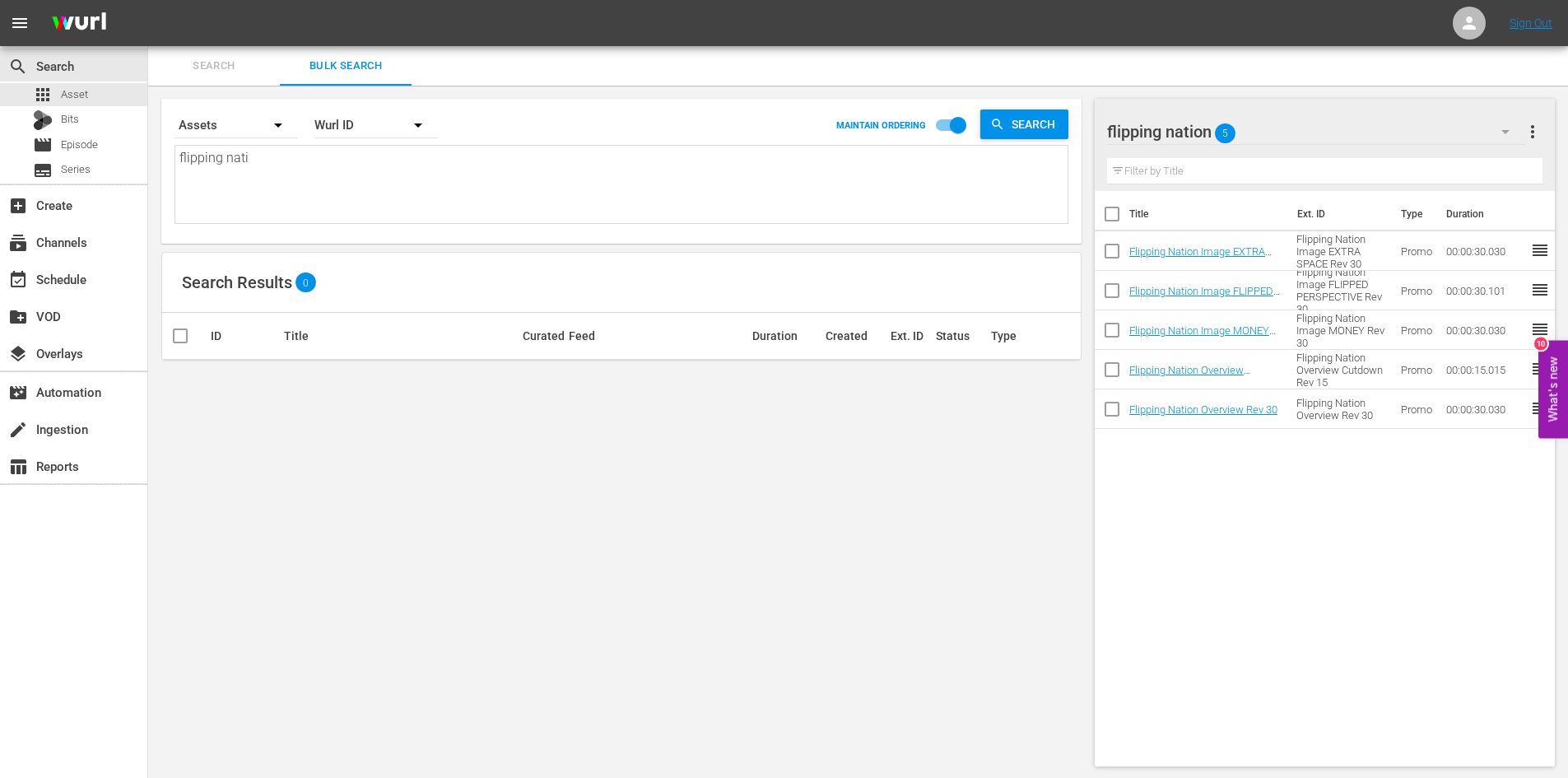 type on "flipping natio" 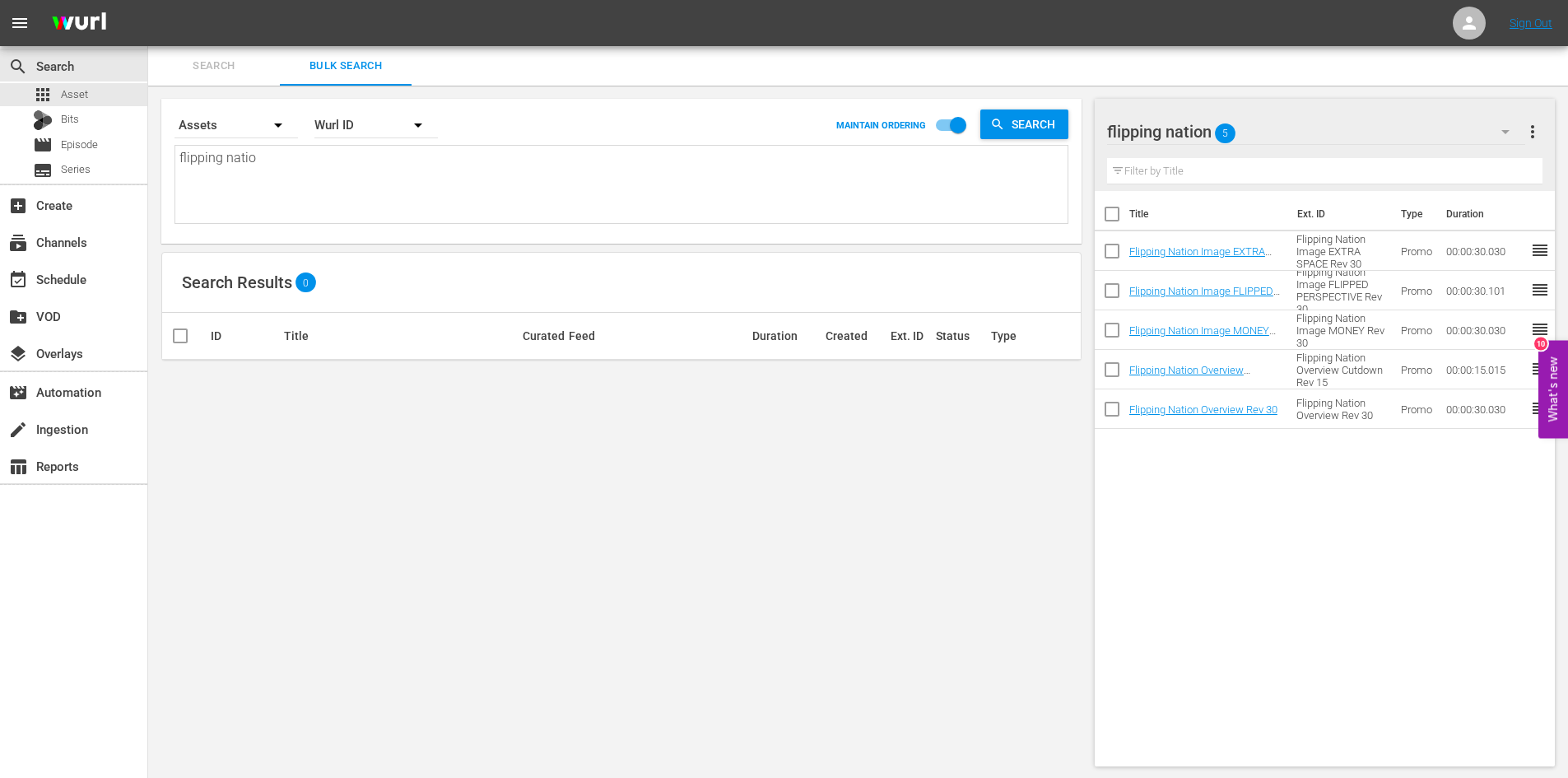 type on "flipping nation" 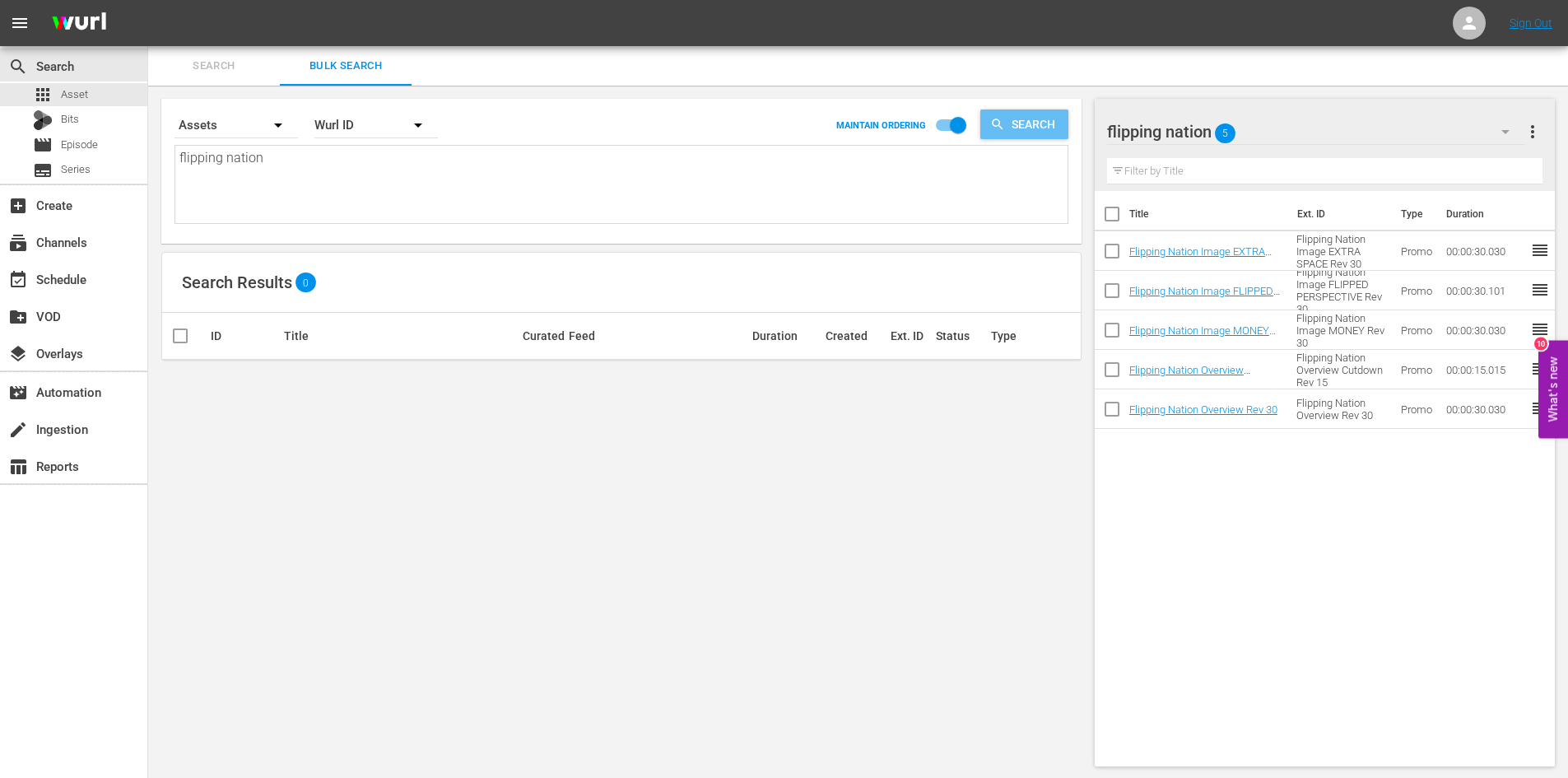 type on "flipping nation" 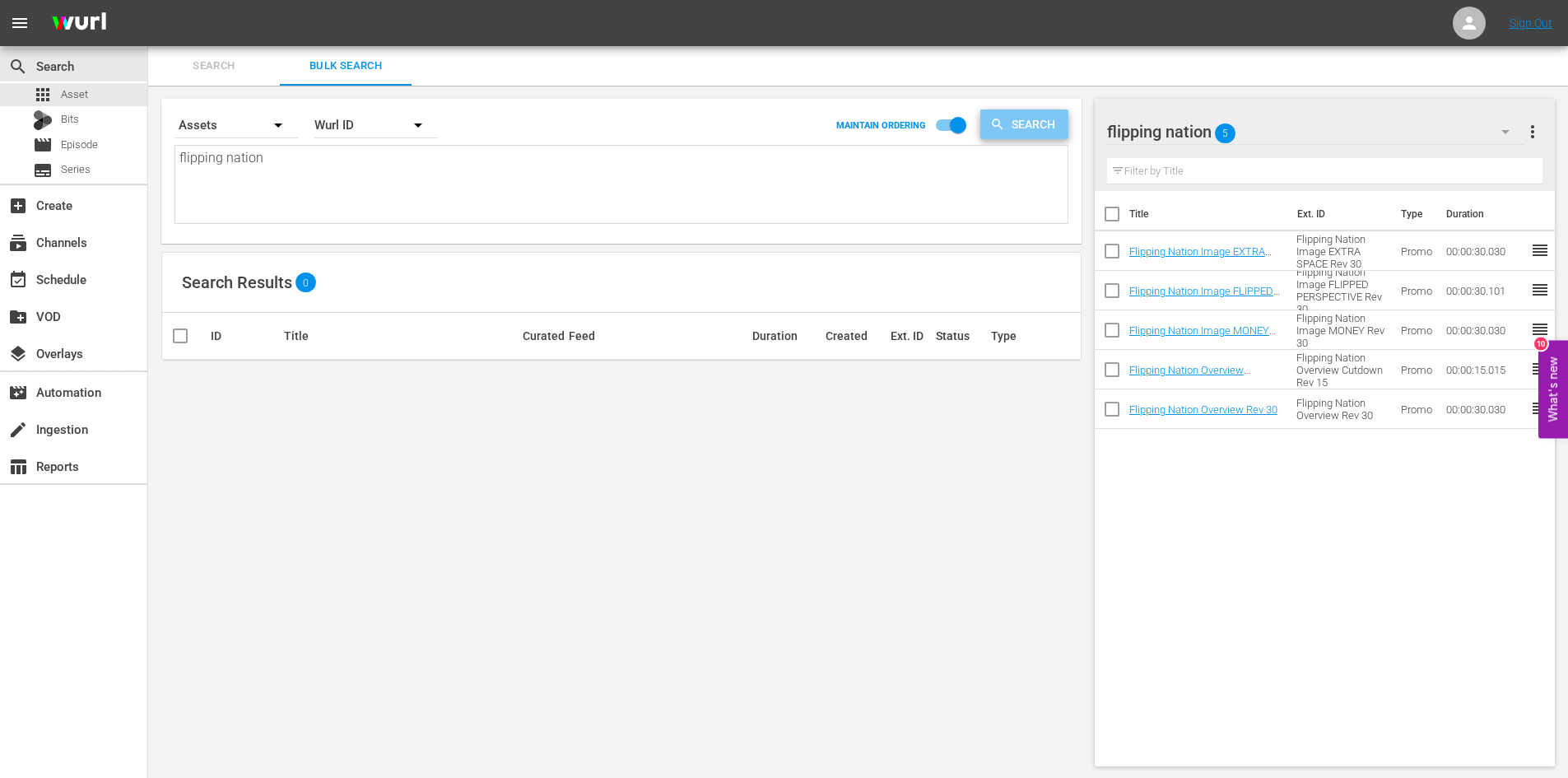 click on "Search" at bounding box center [1036, 124] 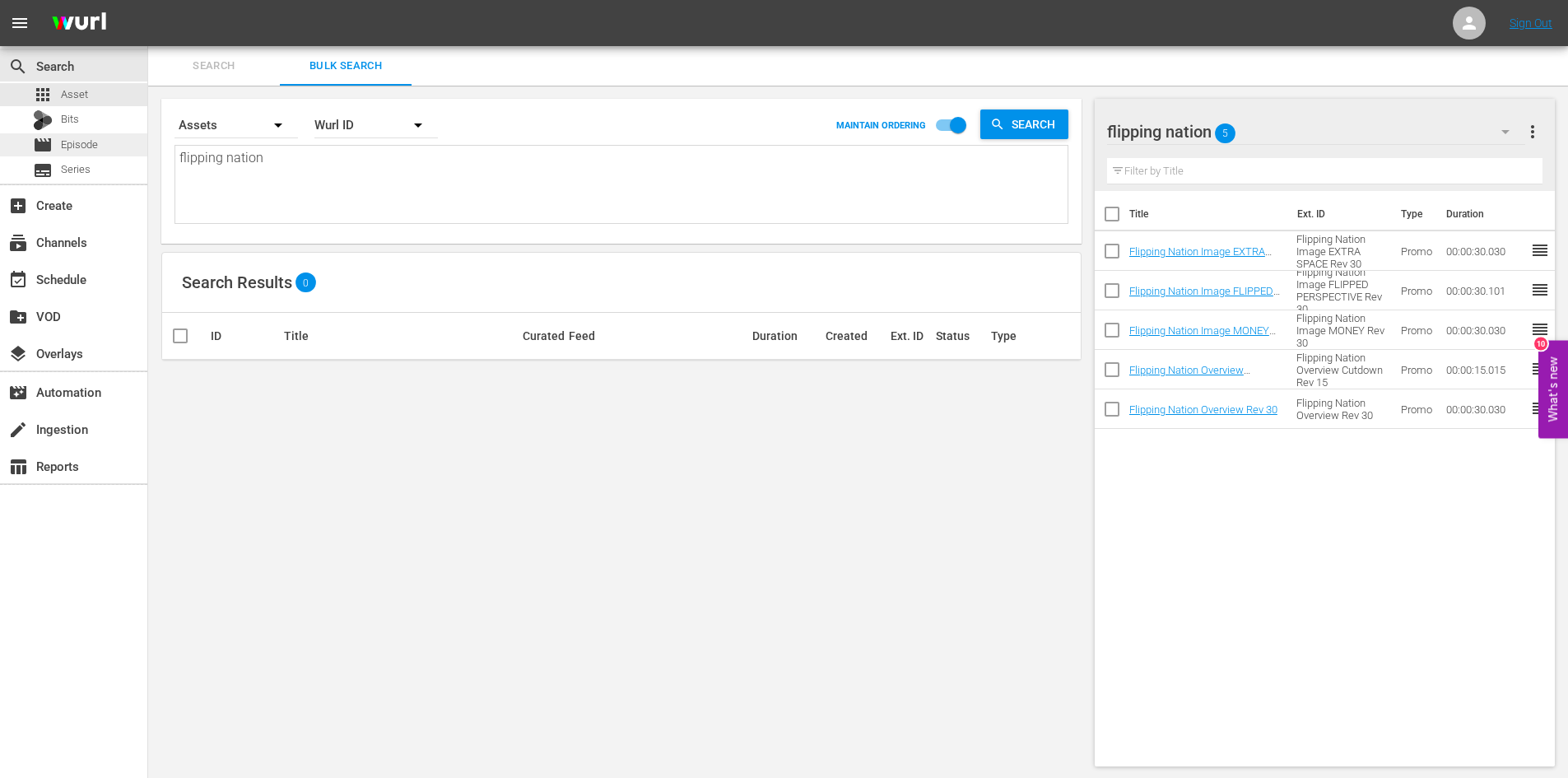 drag, startPoint x: 279, startPoint y: 160, endPoint x: 94, endPoint y: 147, distance: 185.45619 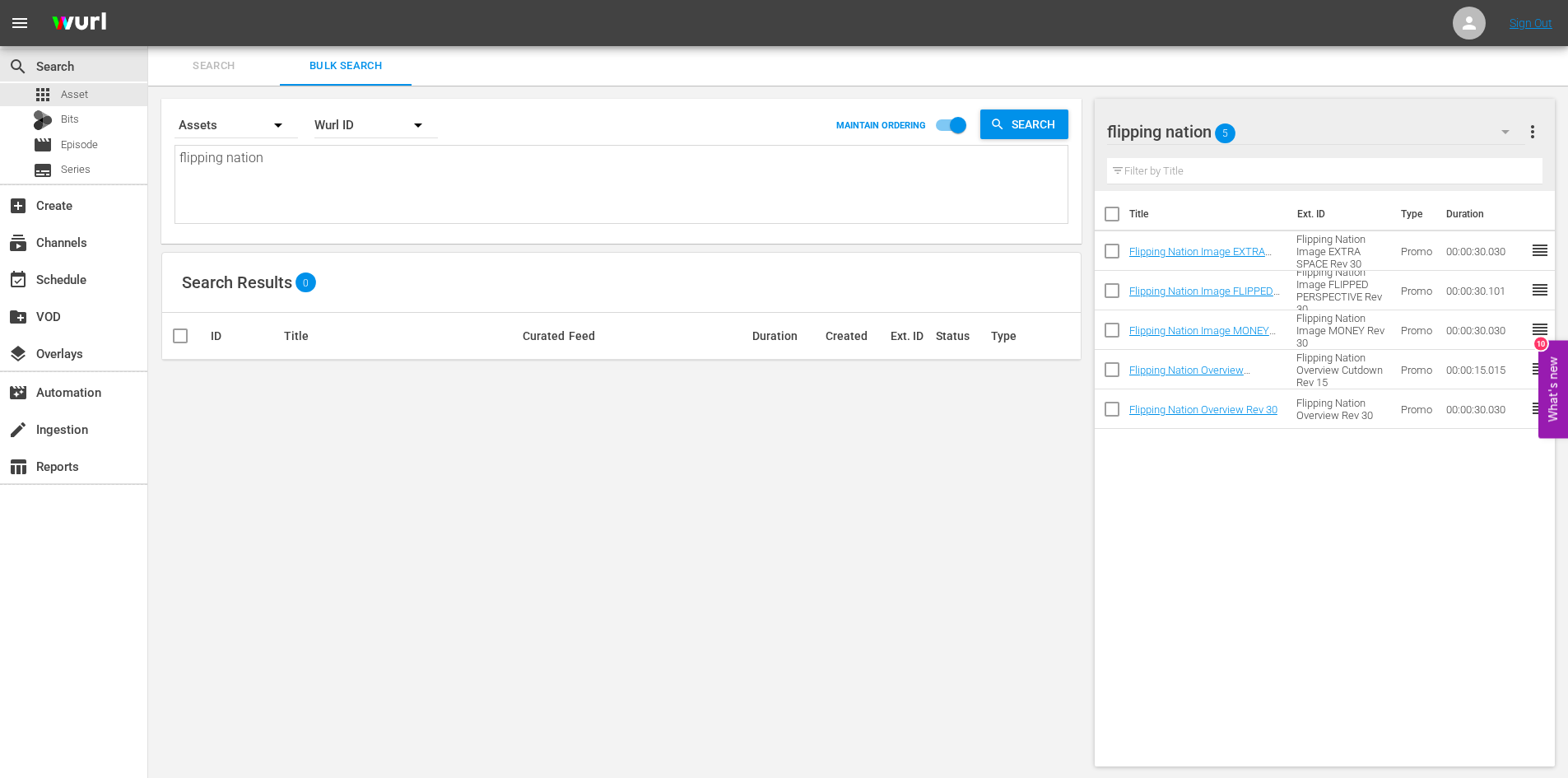 click 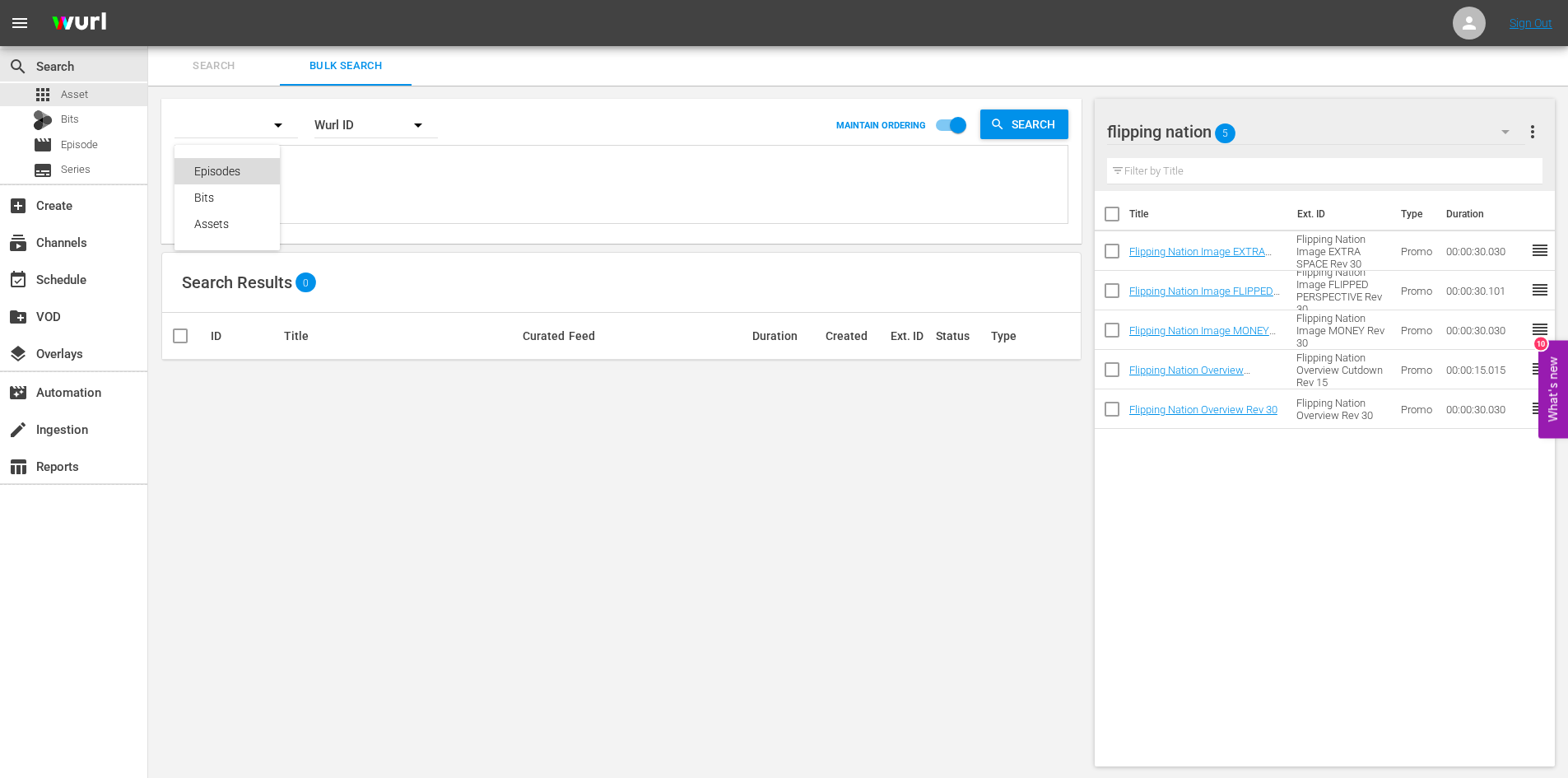 click on "Episodes" at bounding box center [227, 171] 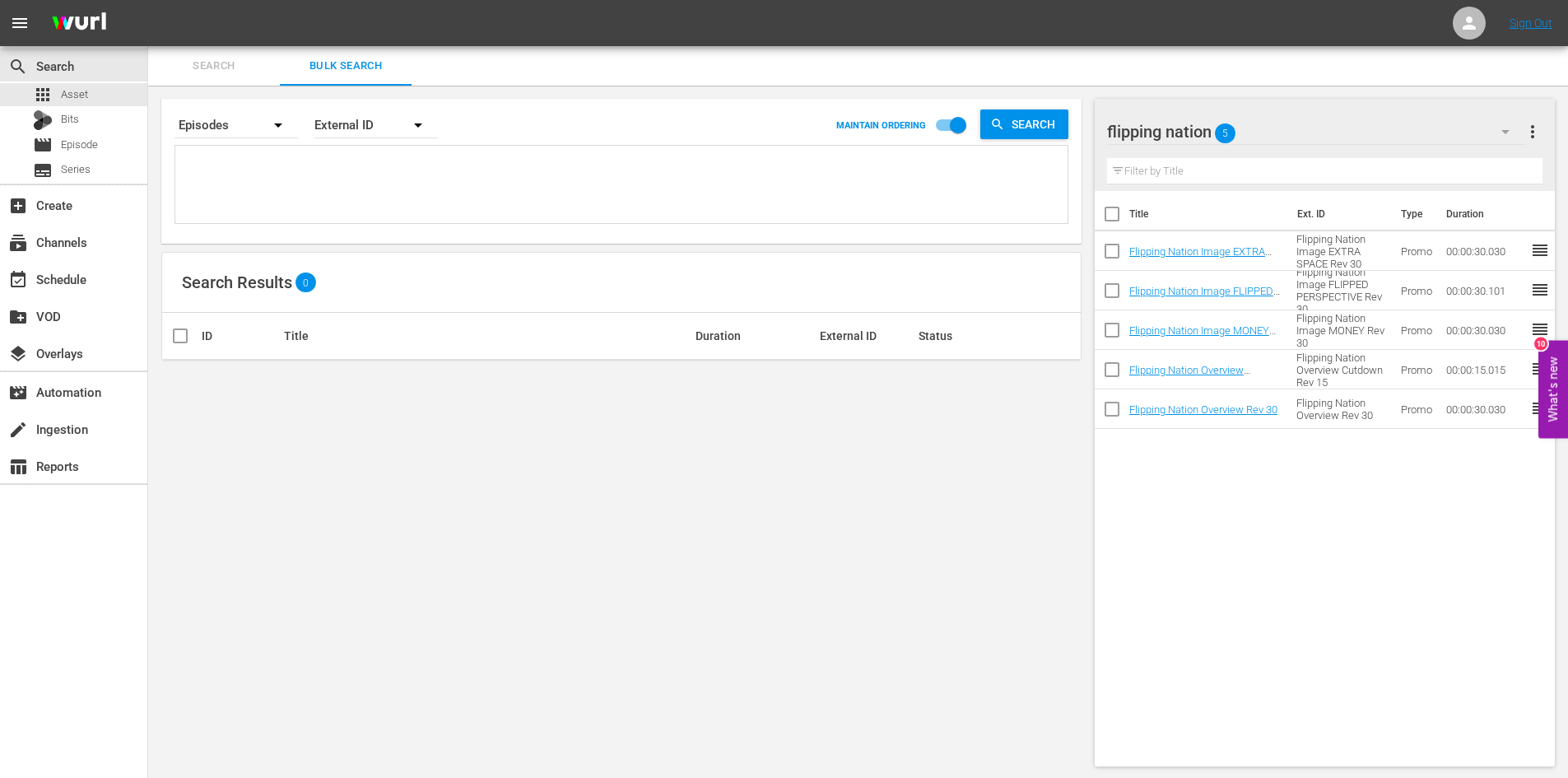 click at bounding box center [623, 185] 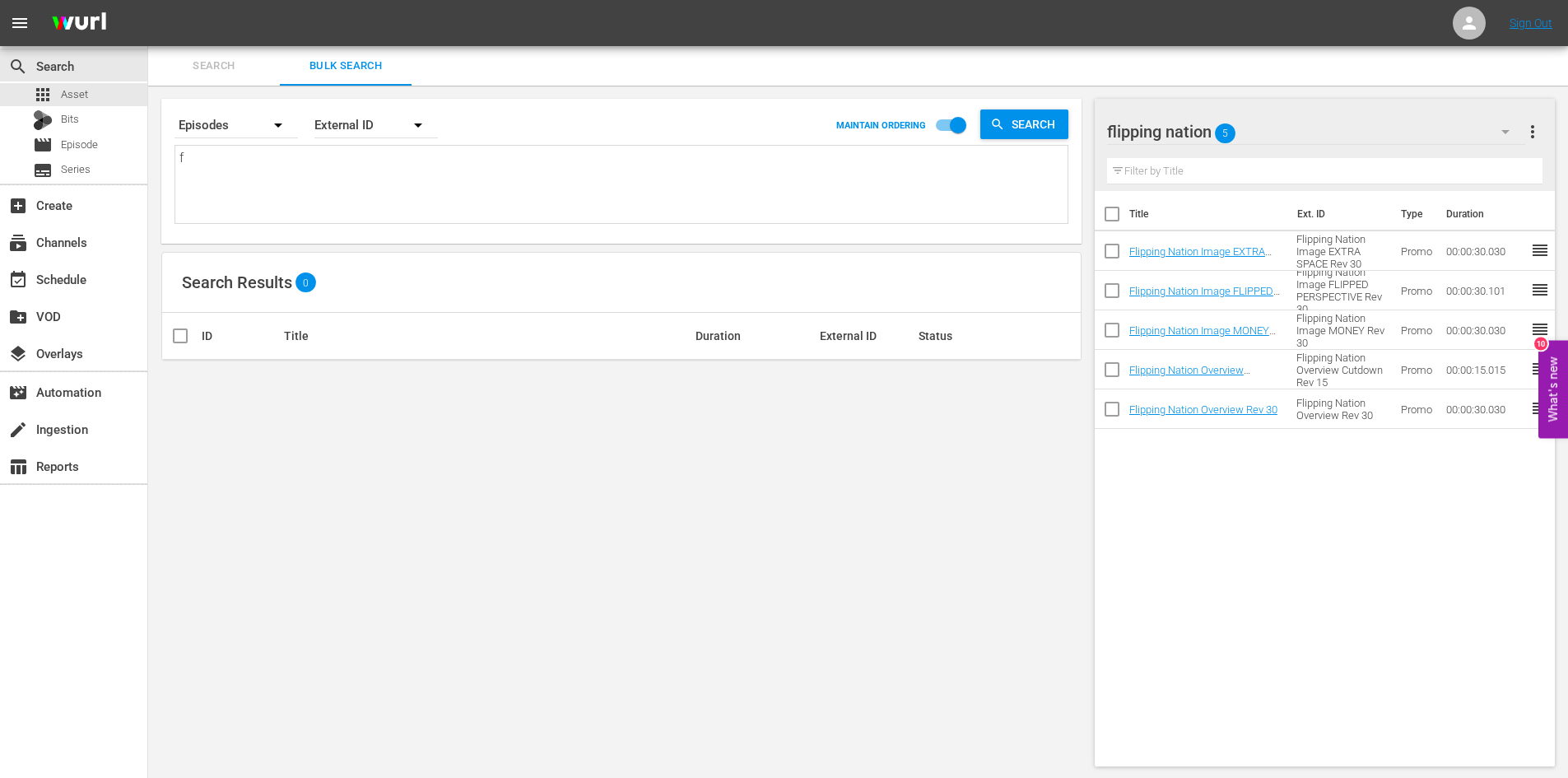 type on "fl" 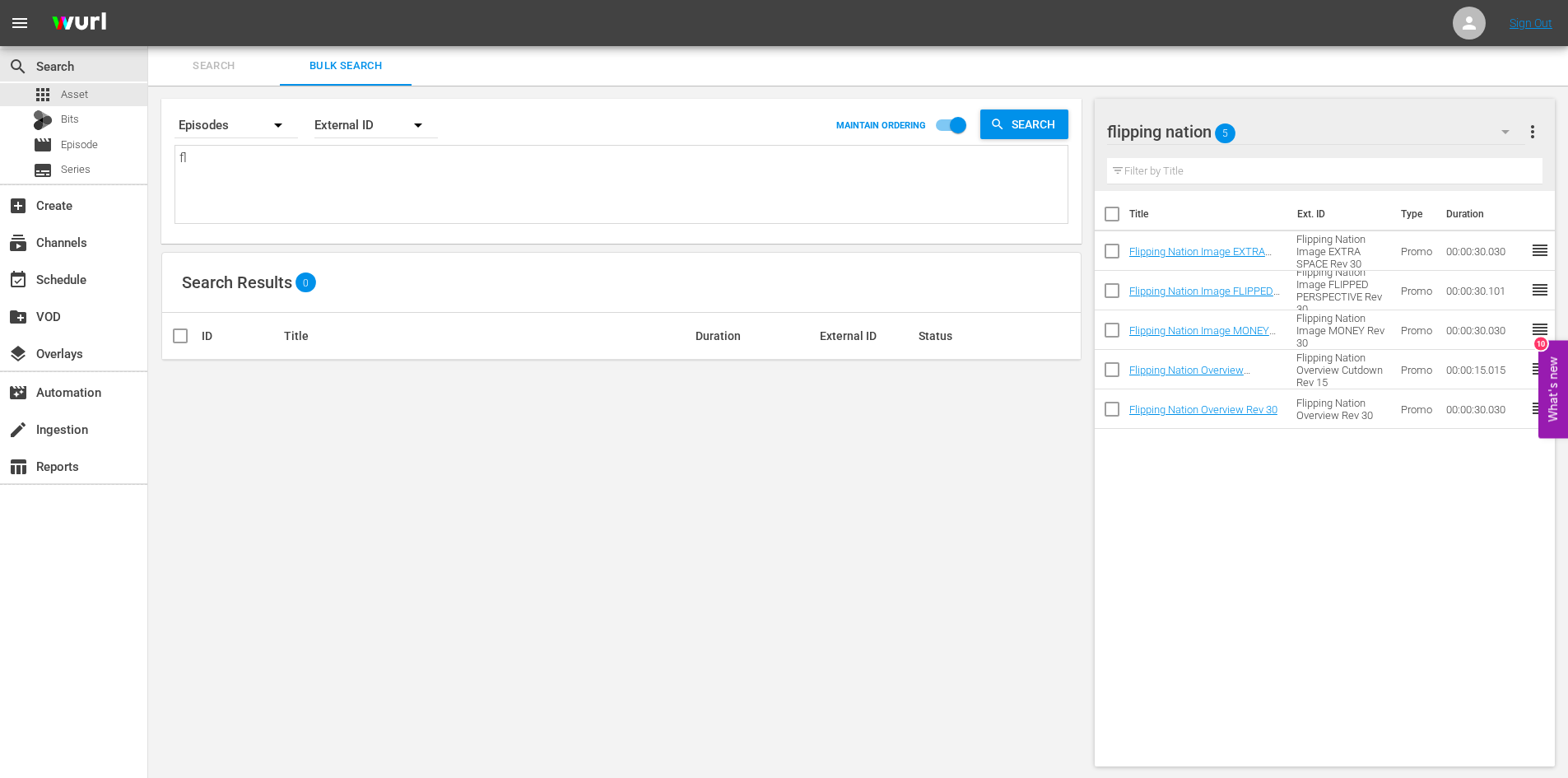 type on "fli" 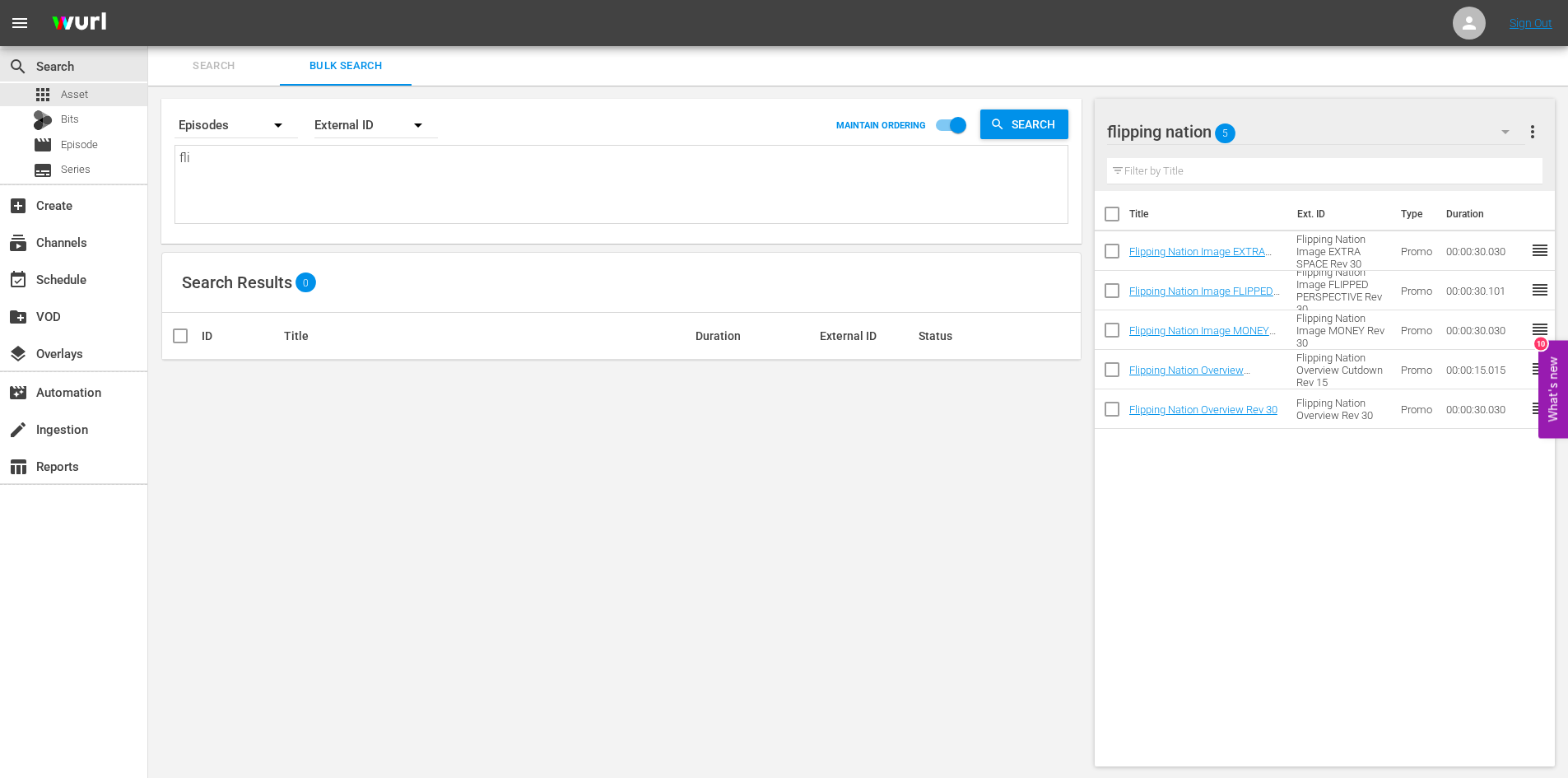 type on "flip" 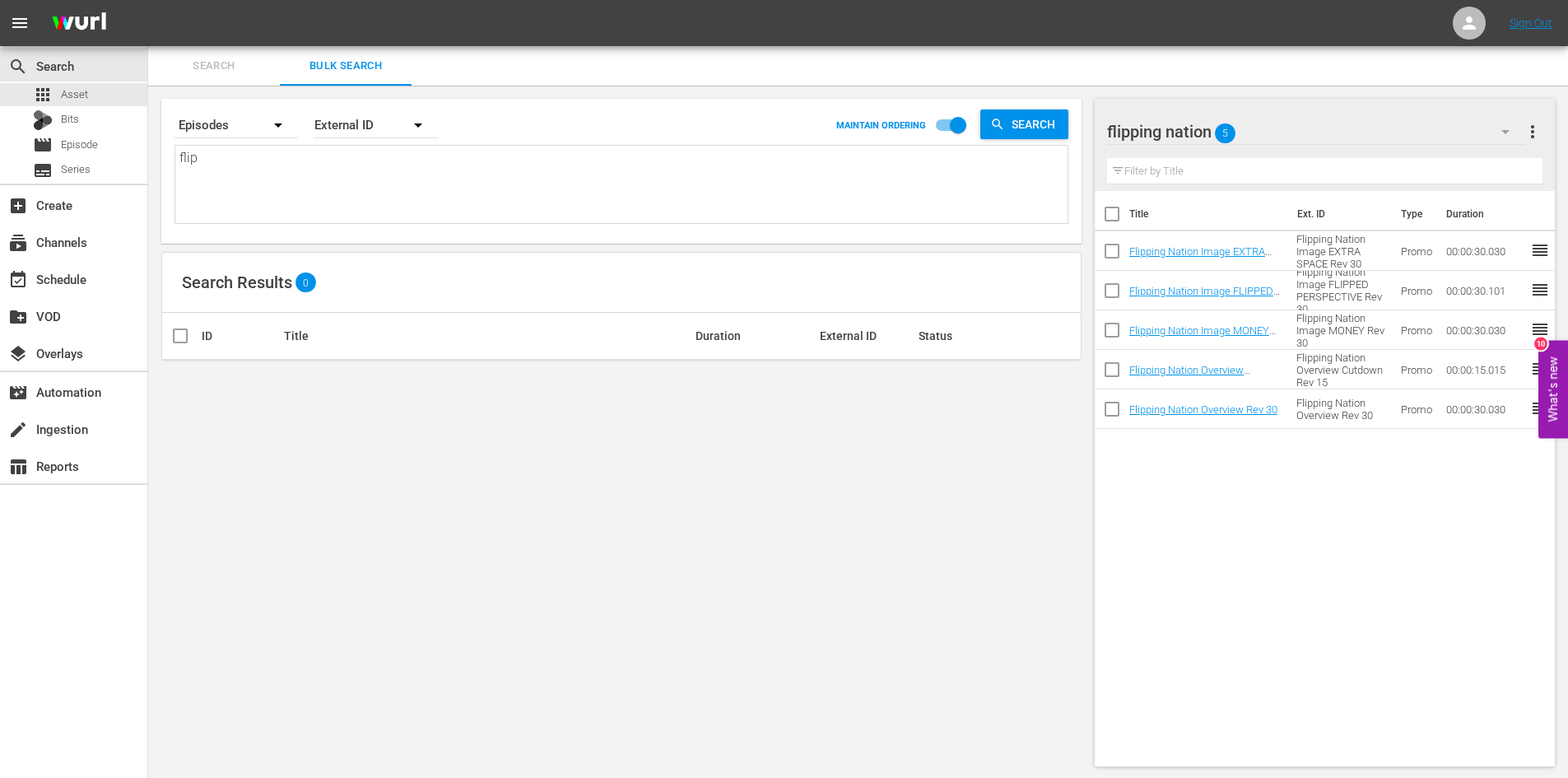 type on "flipp" 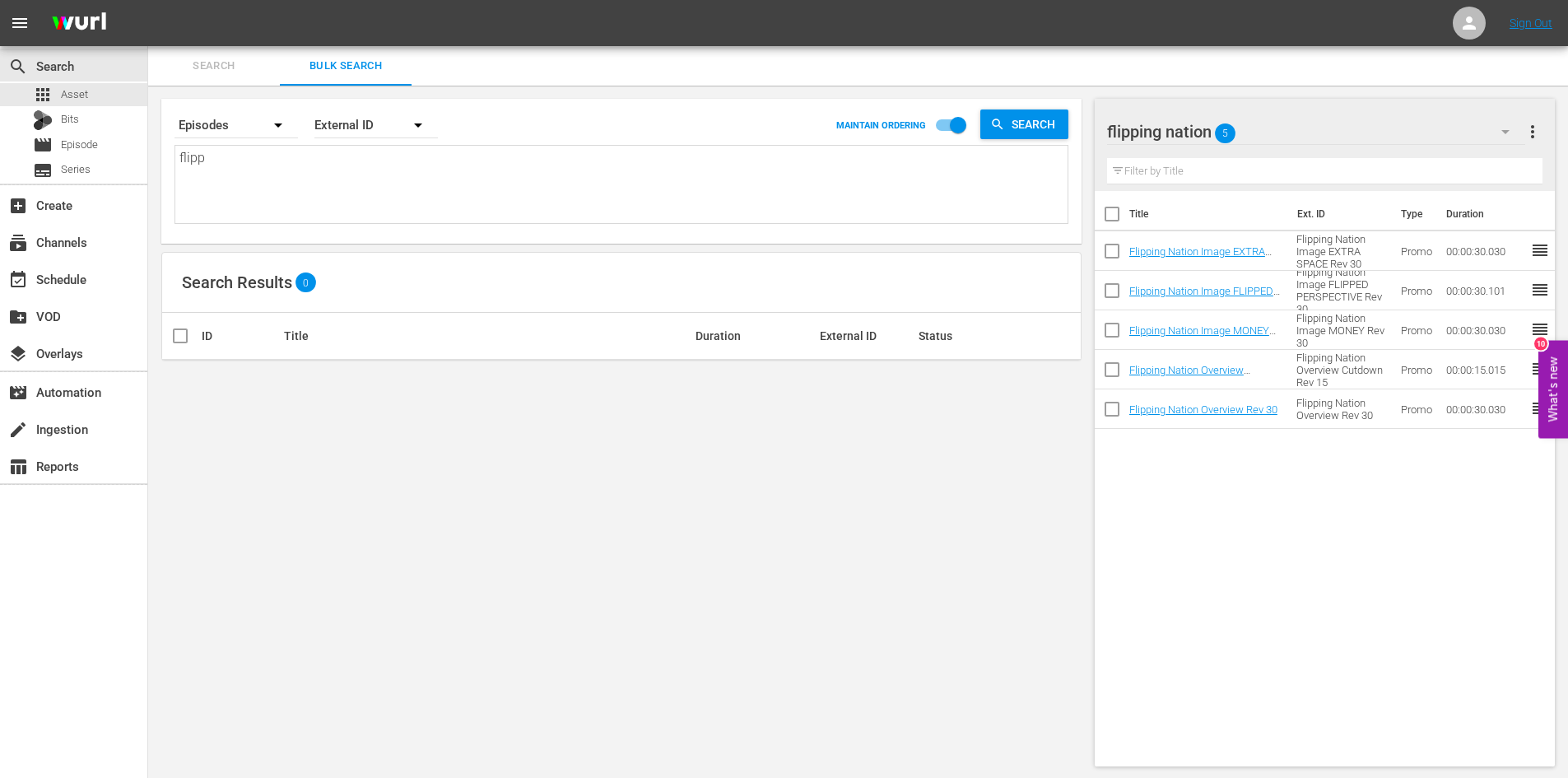 type on "flippi" 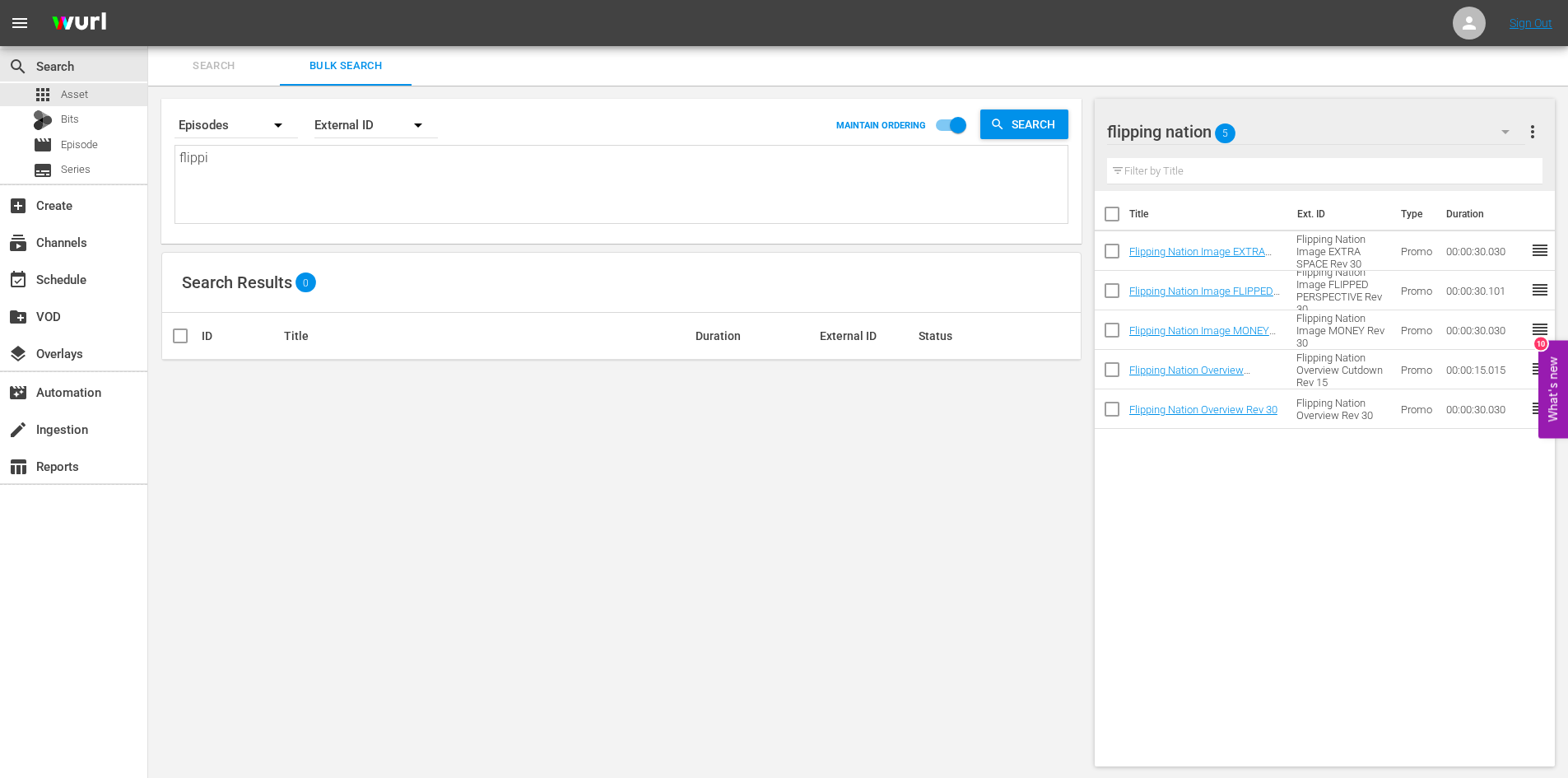 type on "flippin" 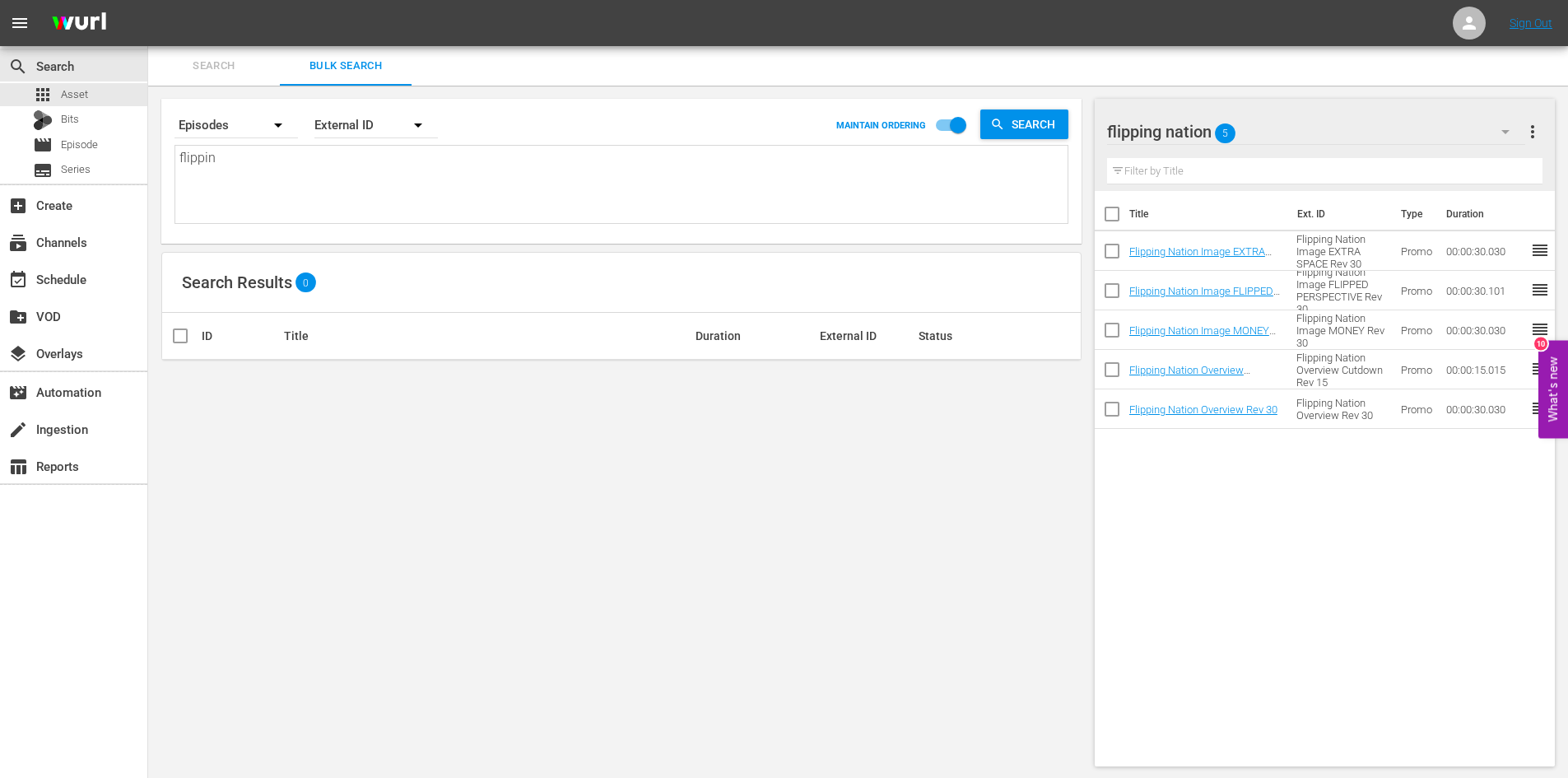type on "flipping" 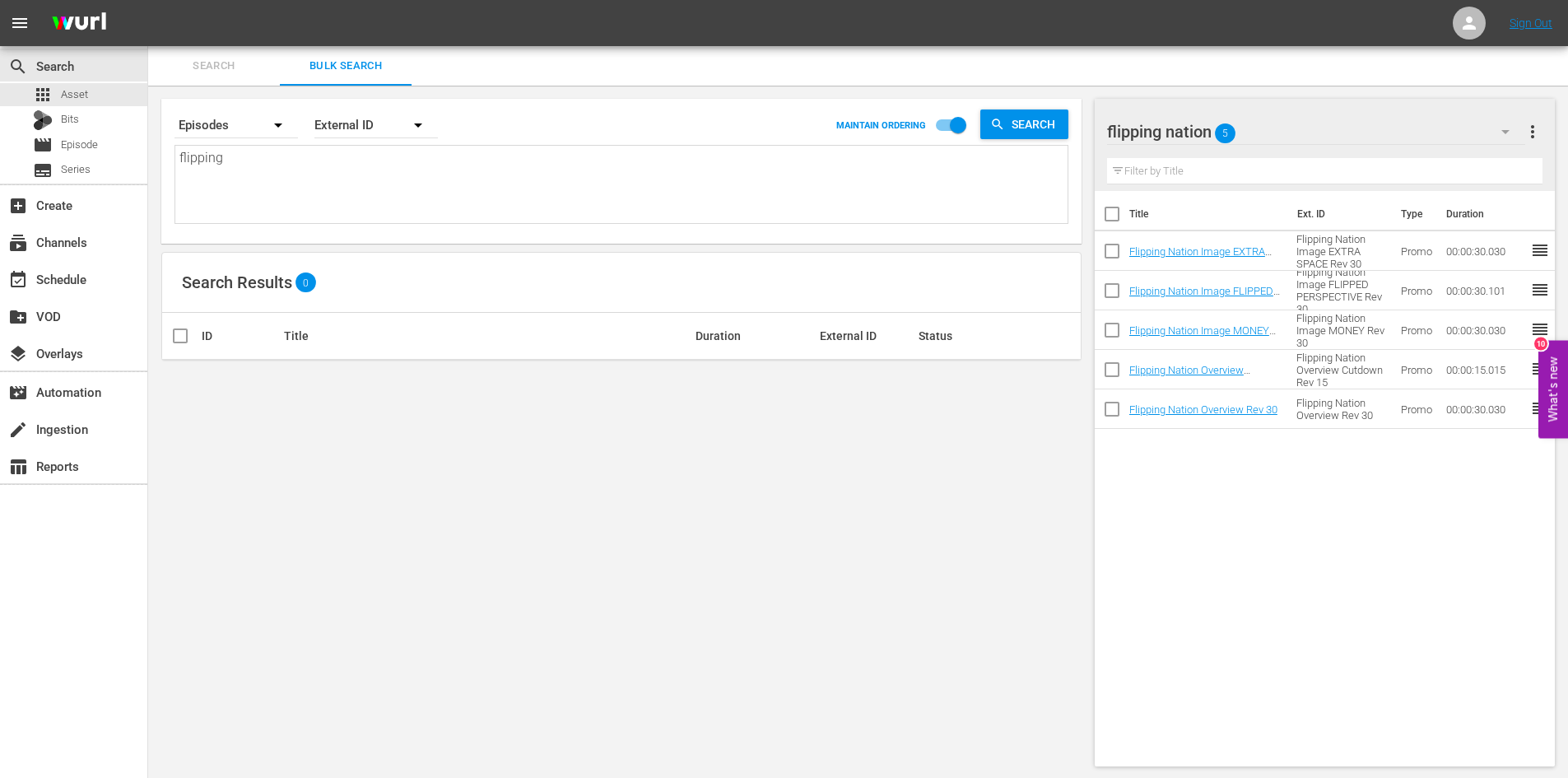 type on "flipping" 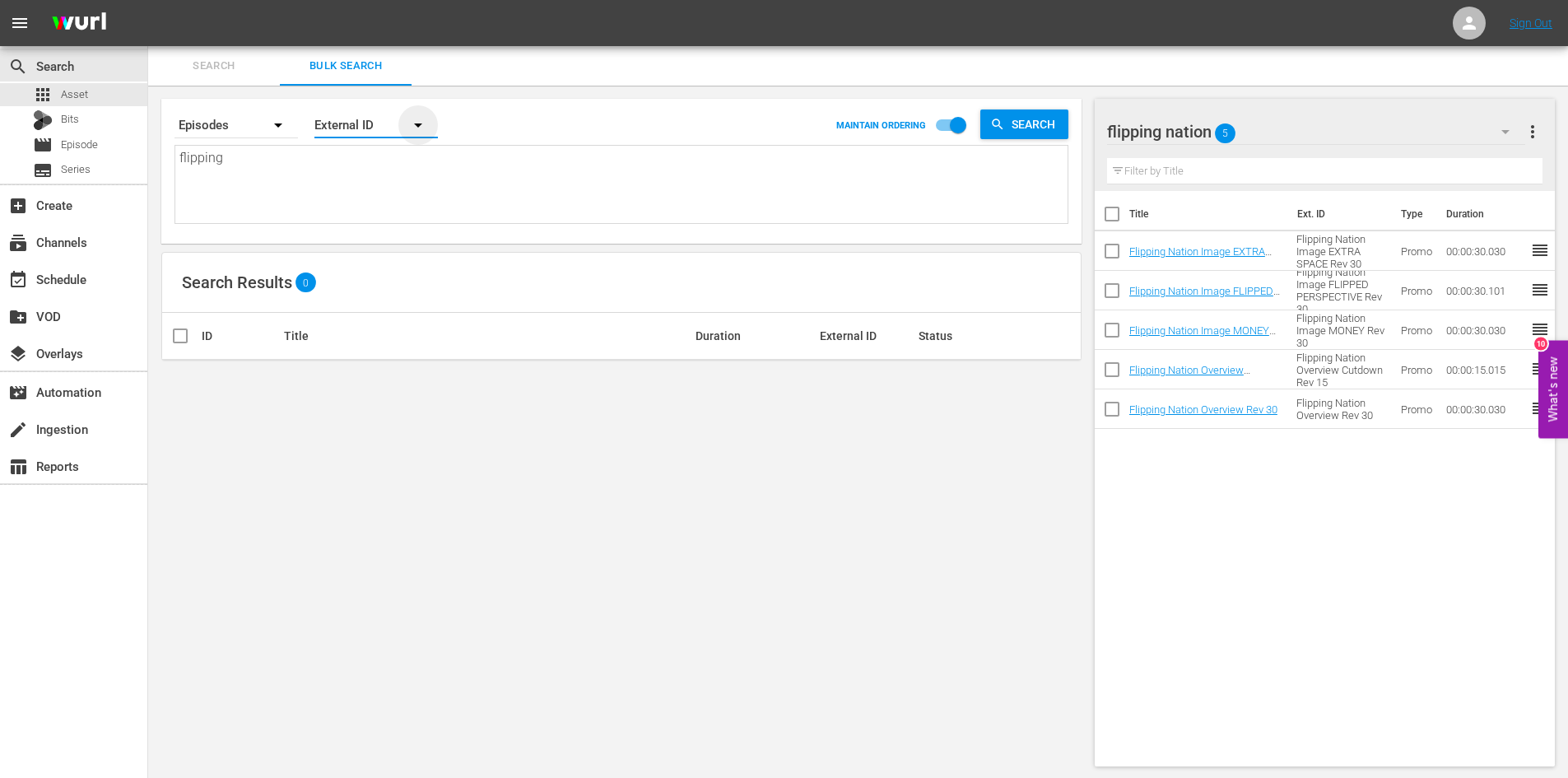 click 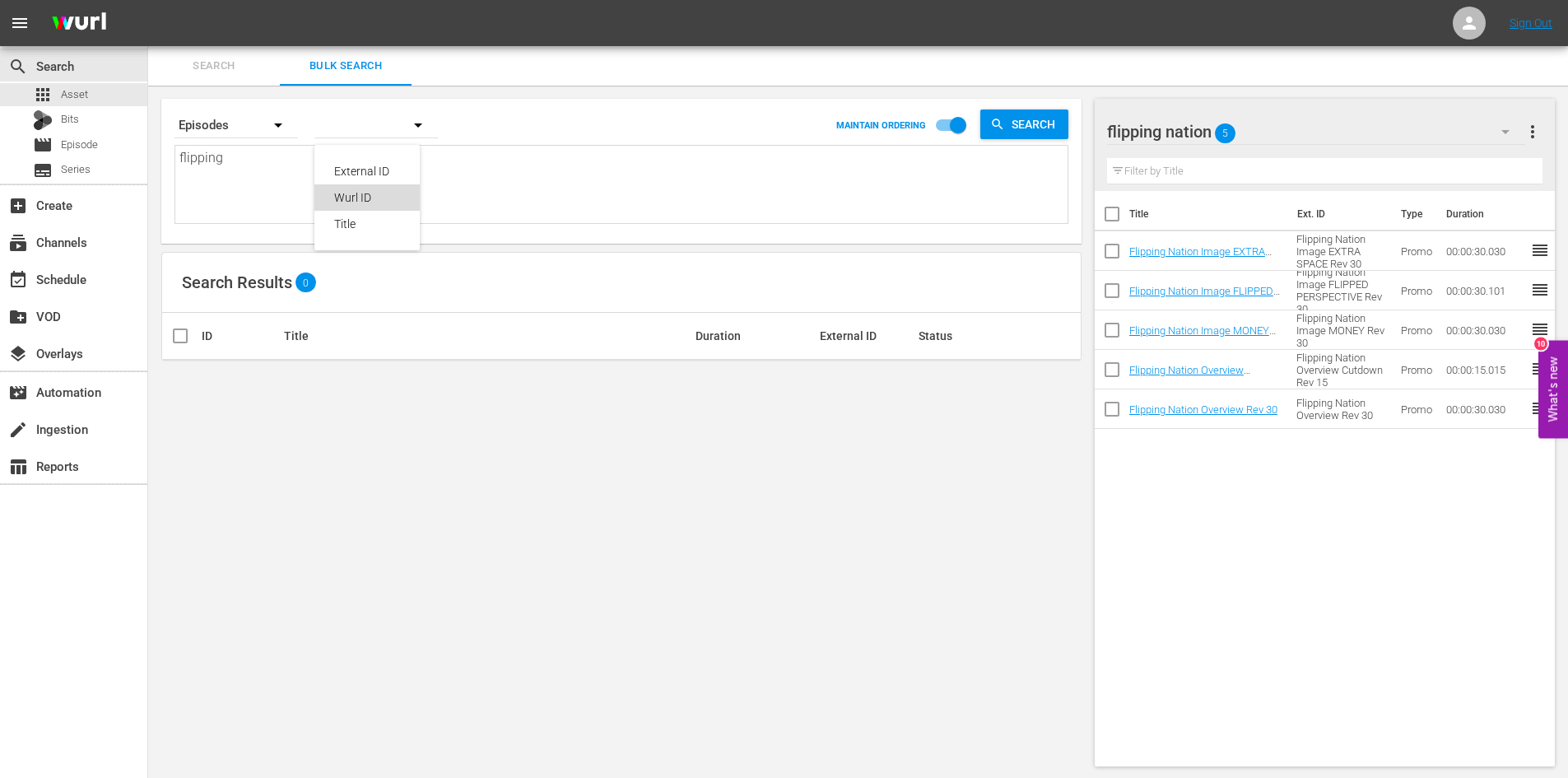 click on "Wurl ID" at bounding box center (367, 198) 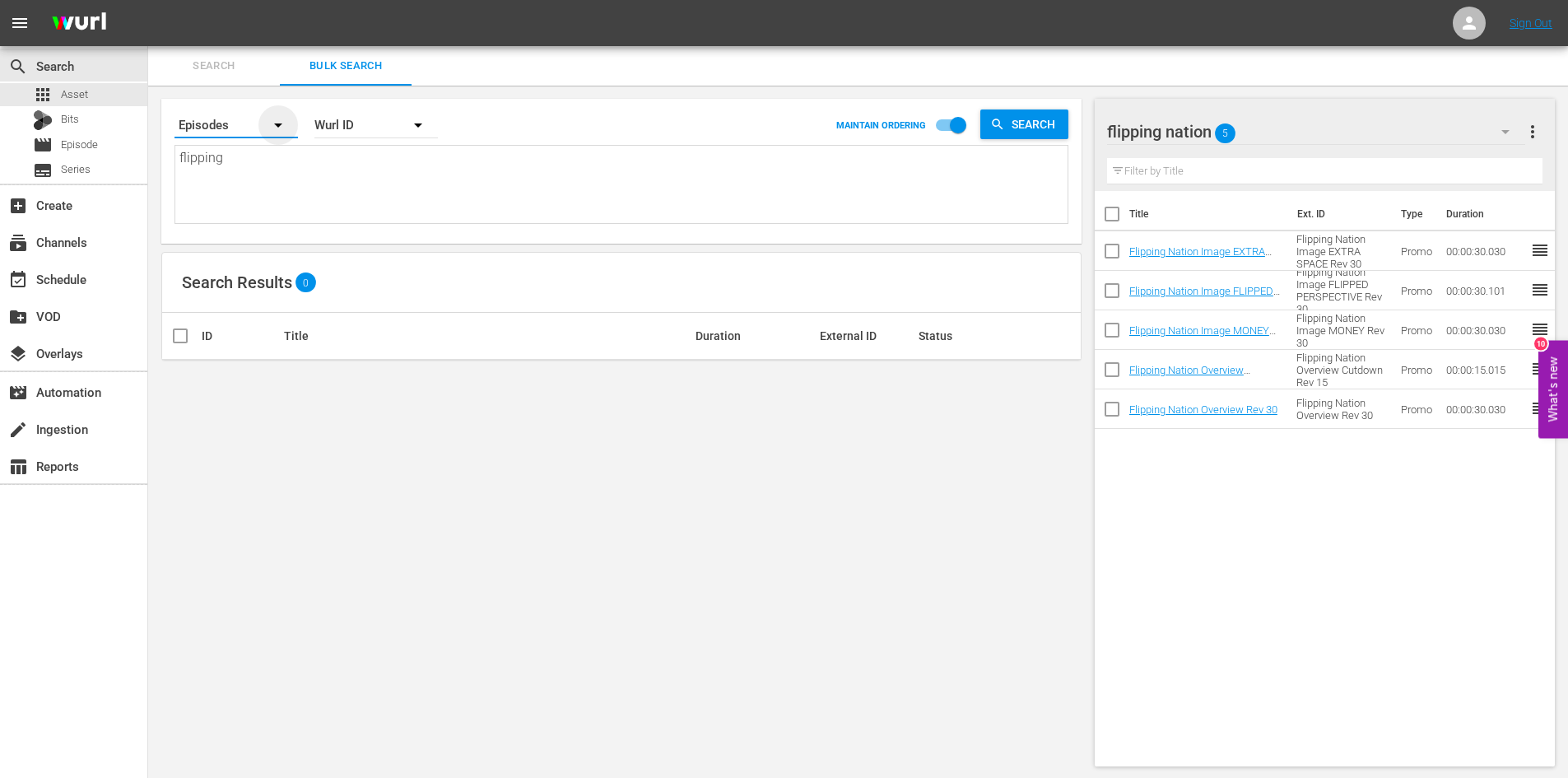 click 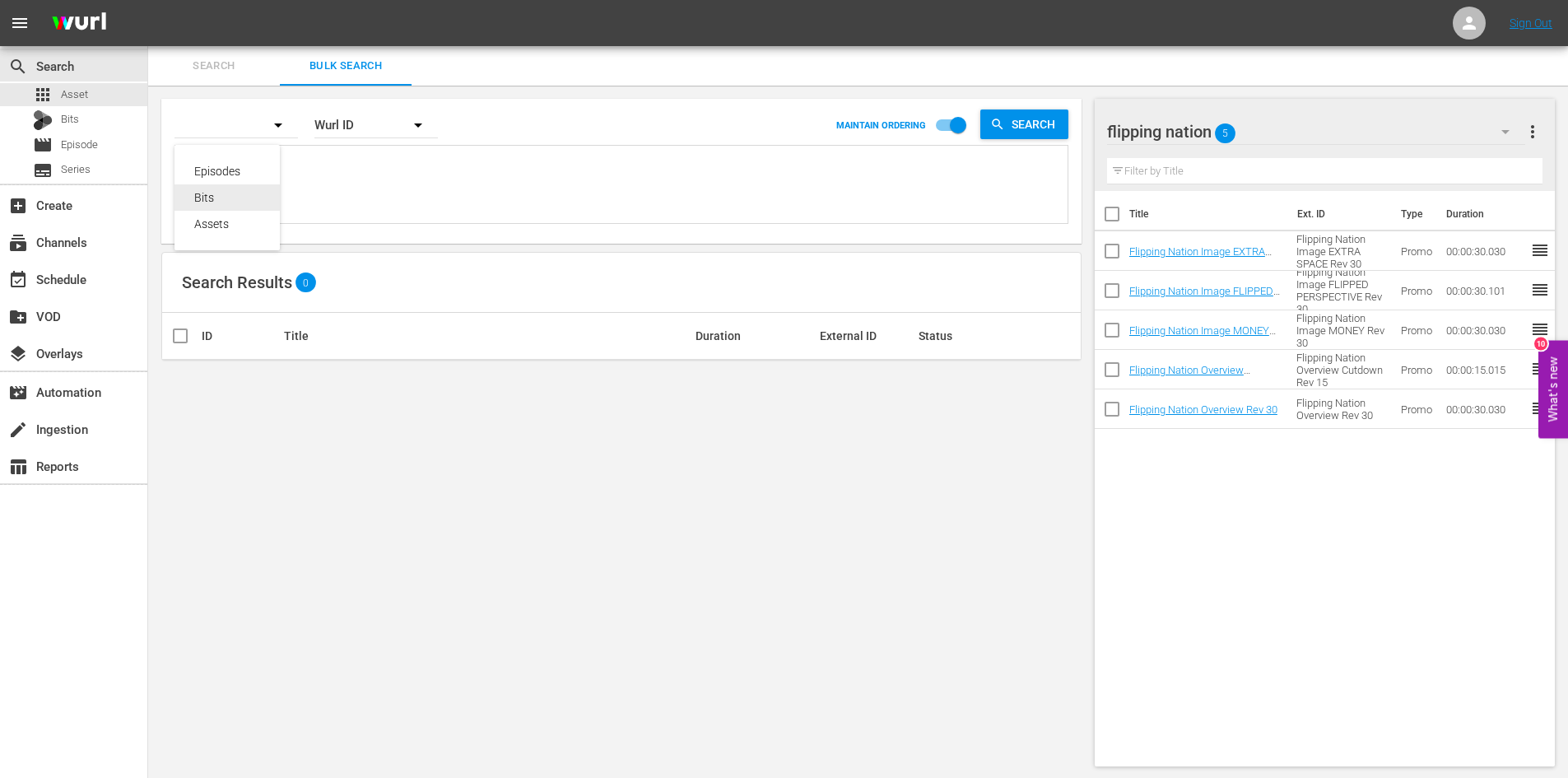 drag, startPoint x: 216, startPoint y: 226, endPoint x: 220, endPoint y: 201, distance: 25.317978 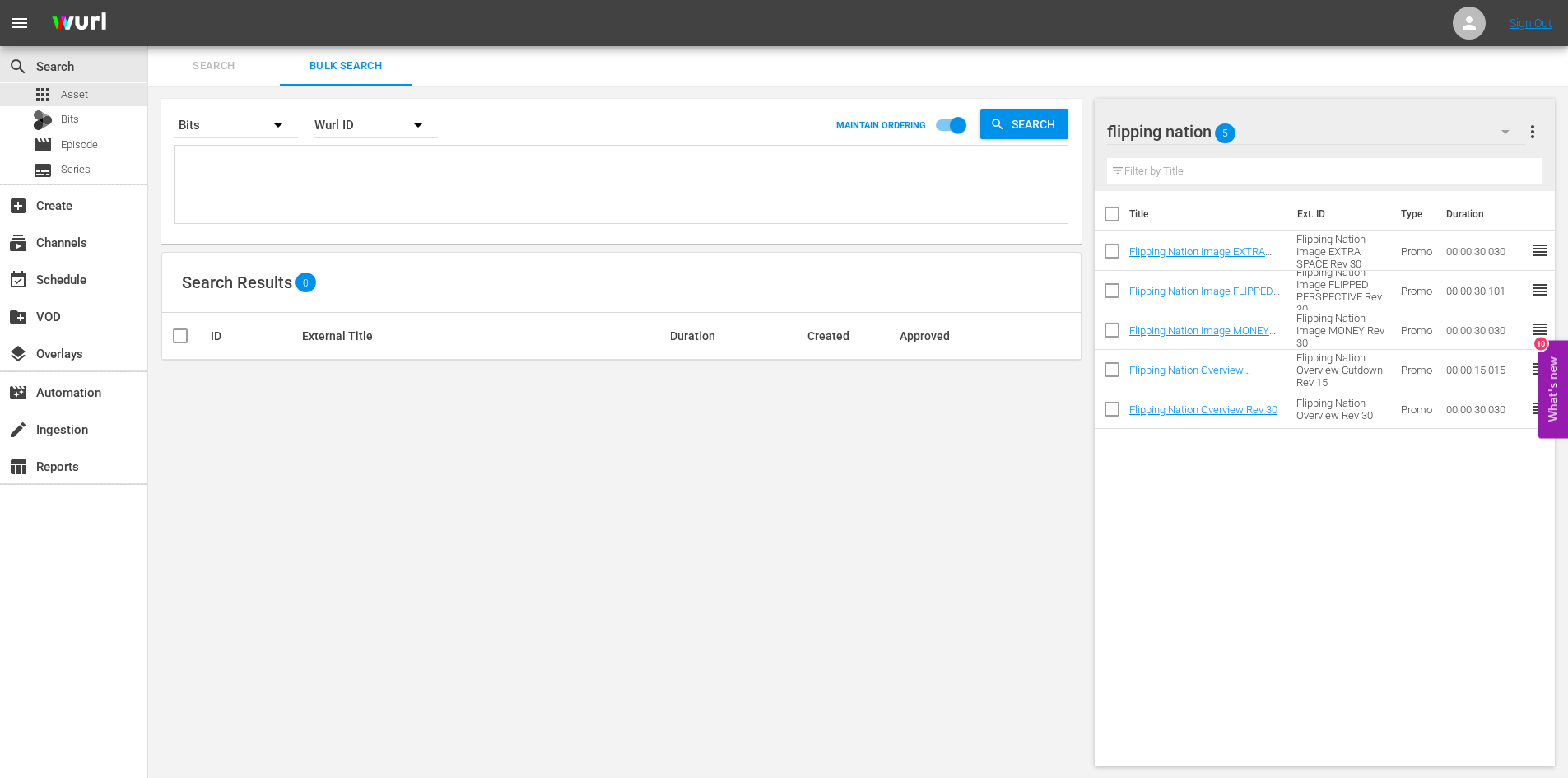 click at bounding box center (623, 185) 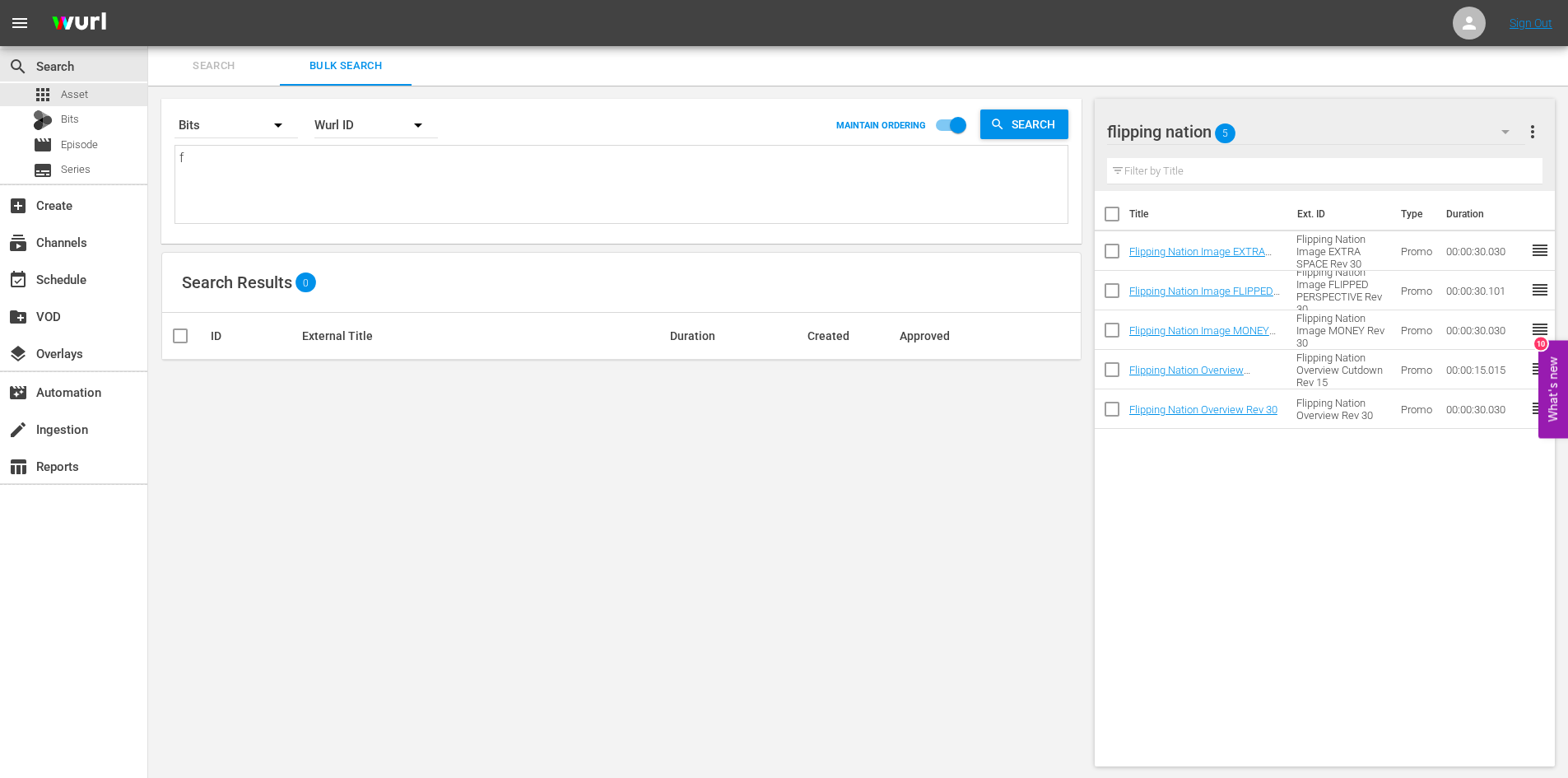 type on "fl" 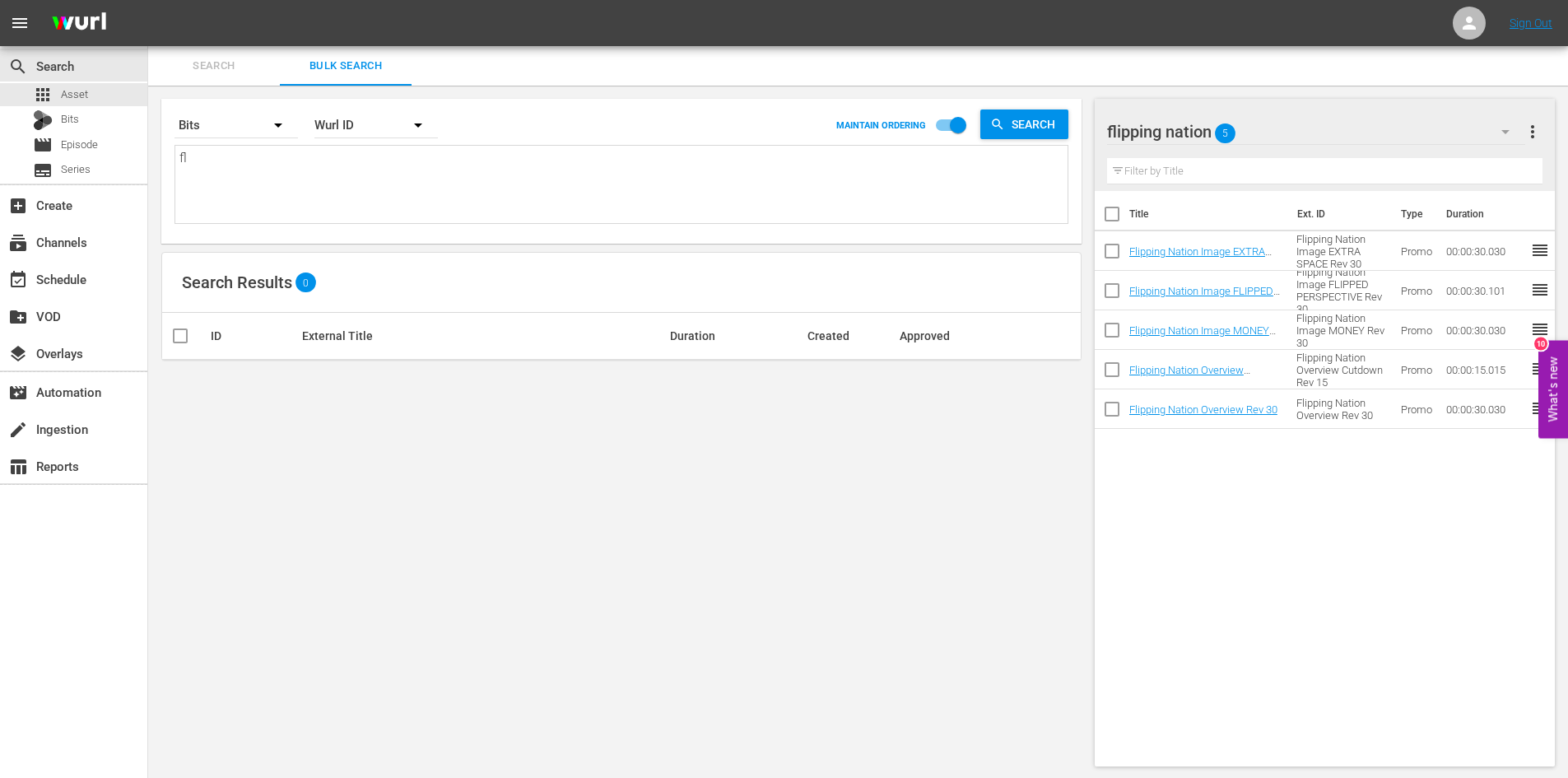 type on "fli" 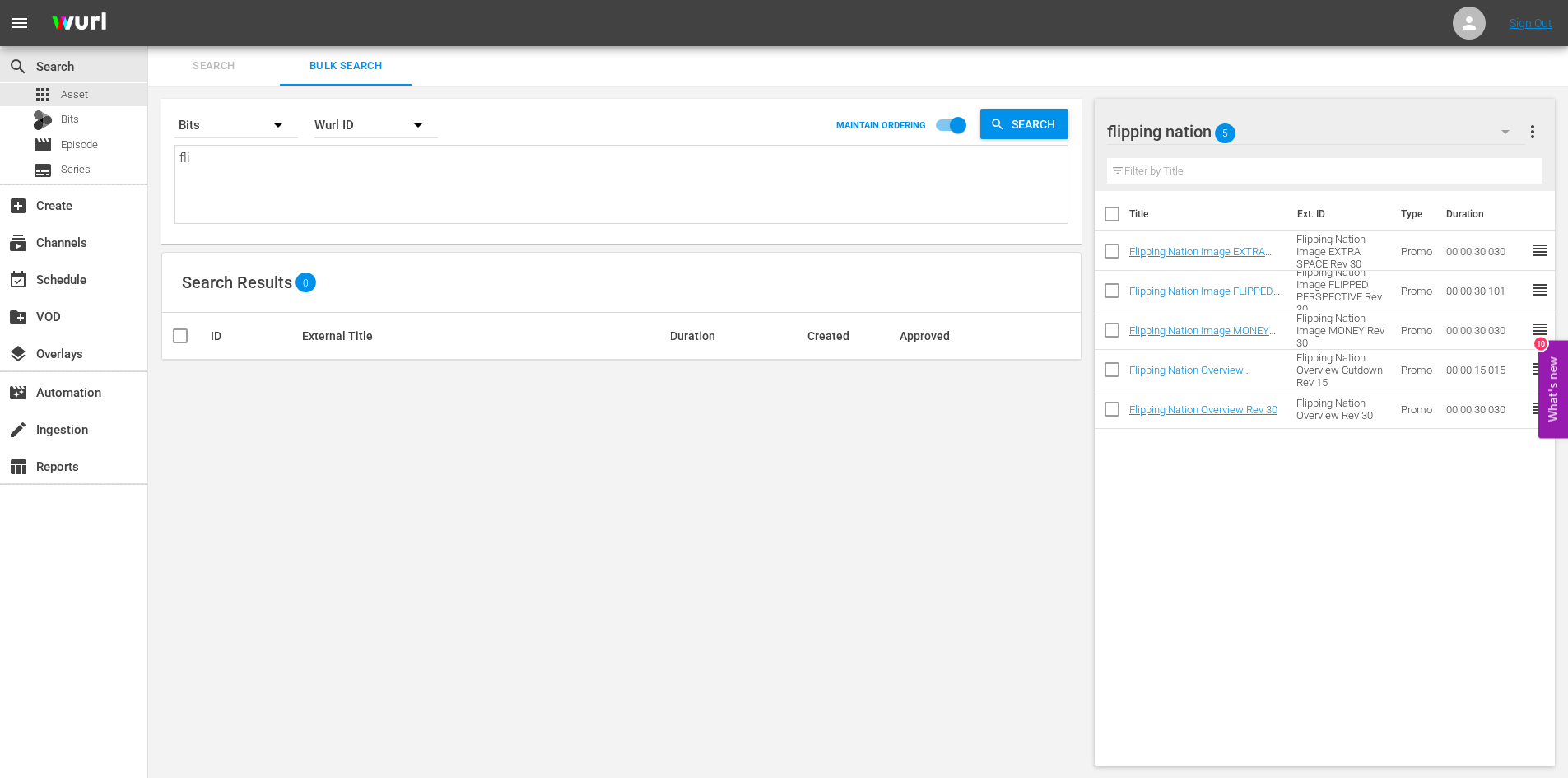 type on "flip" 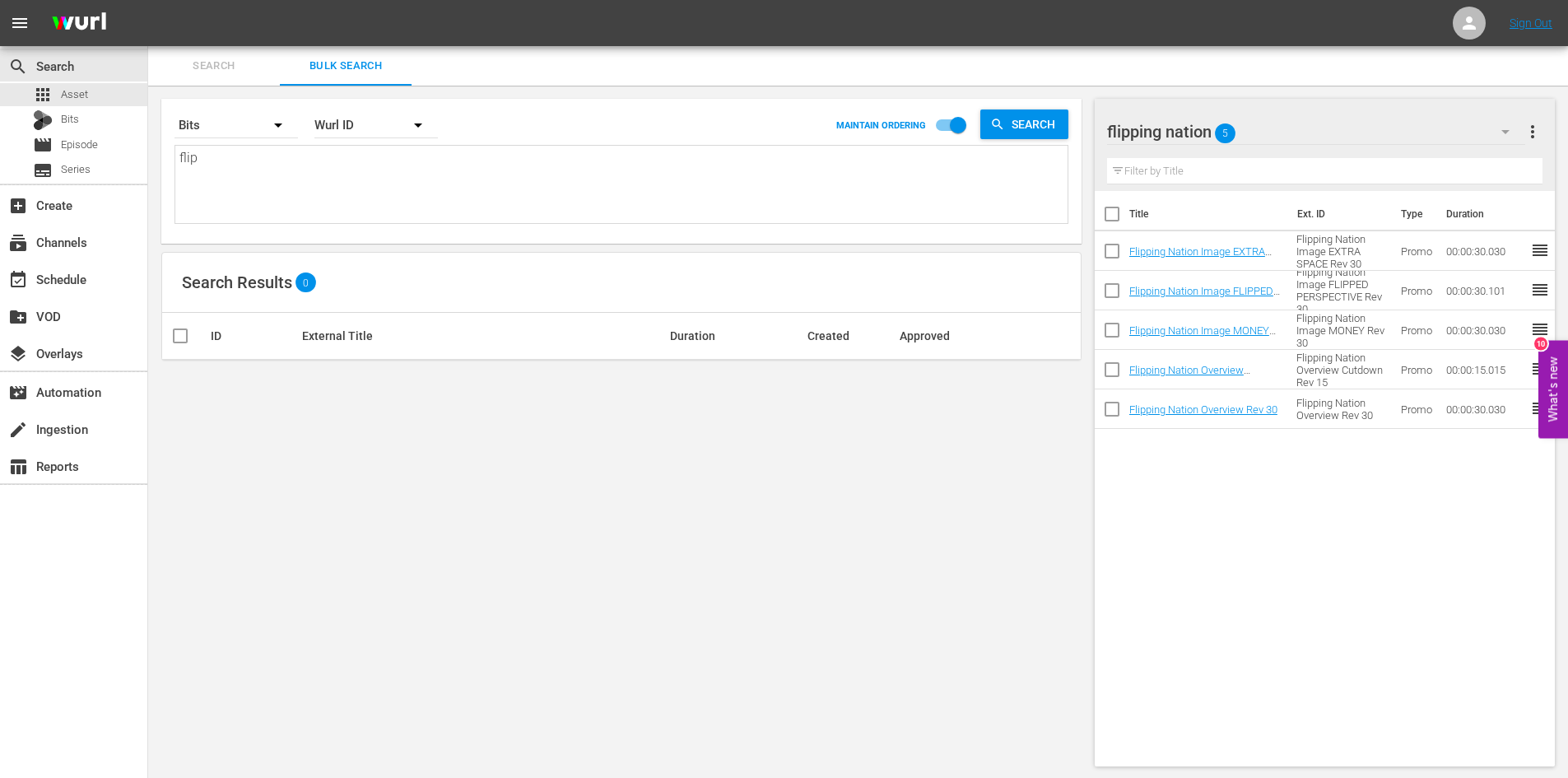 type on "flipp" 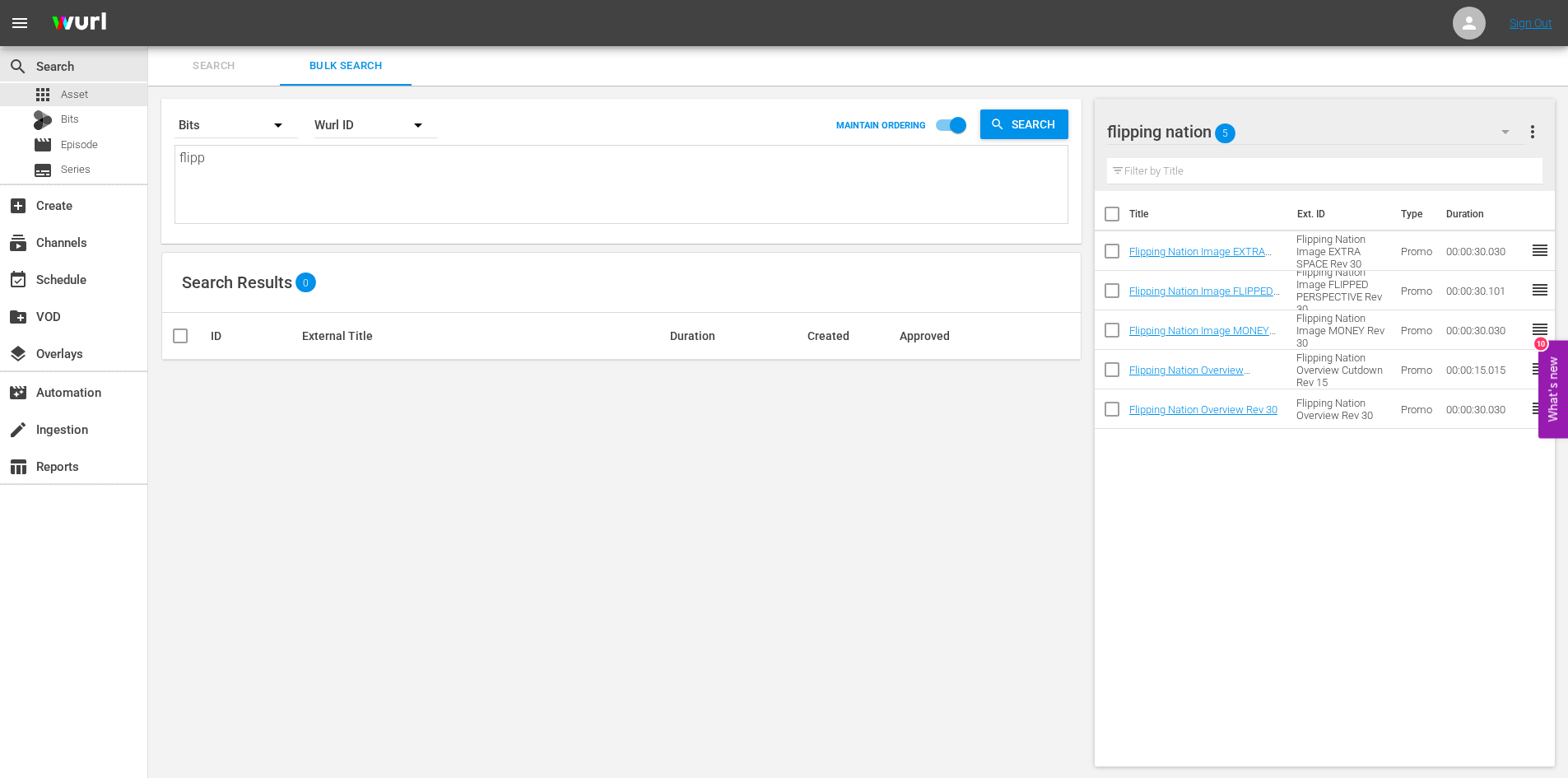 type on "flippi" 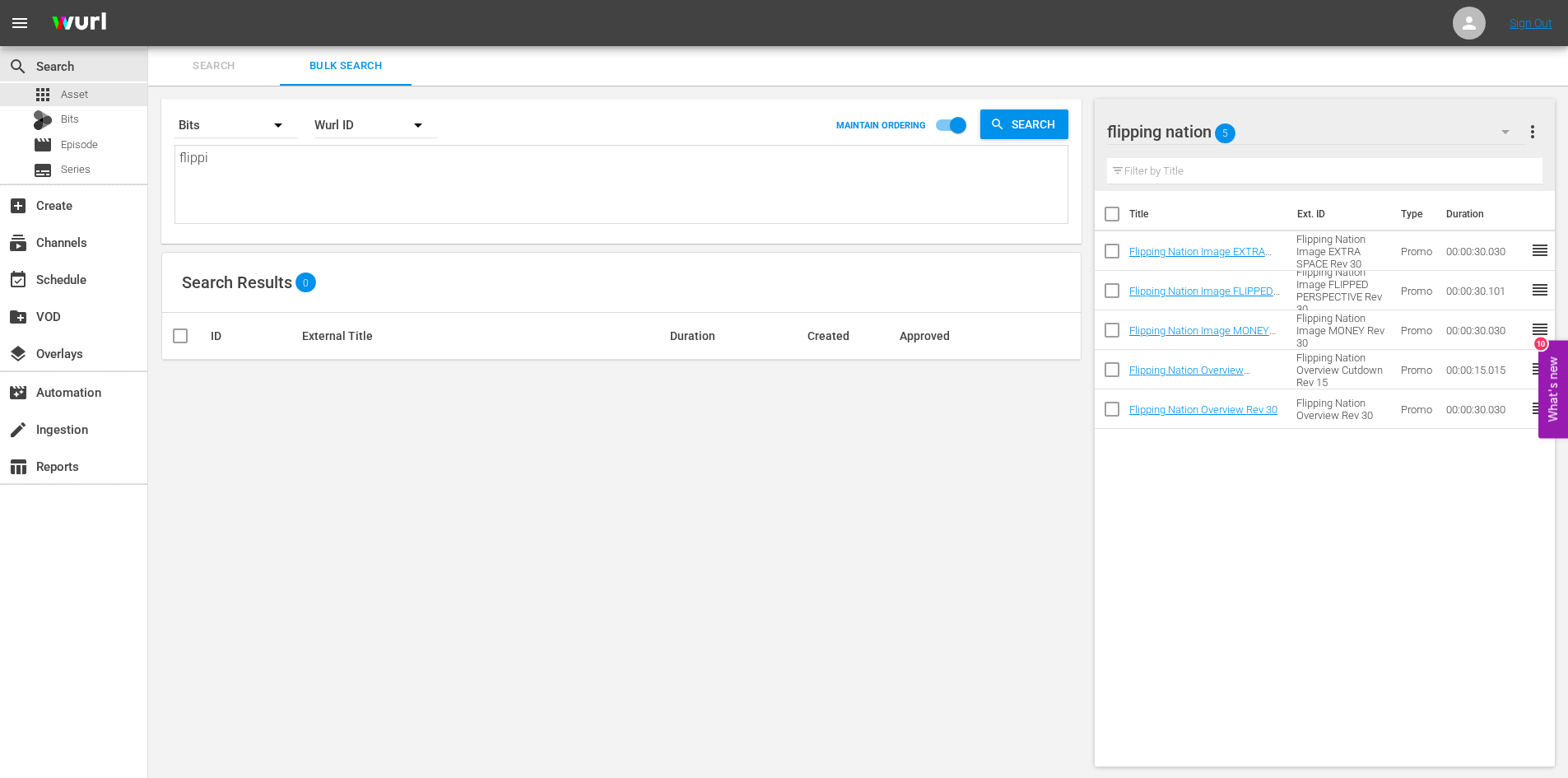type on "flippin" 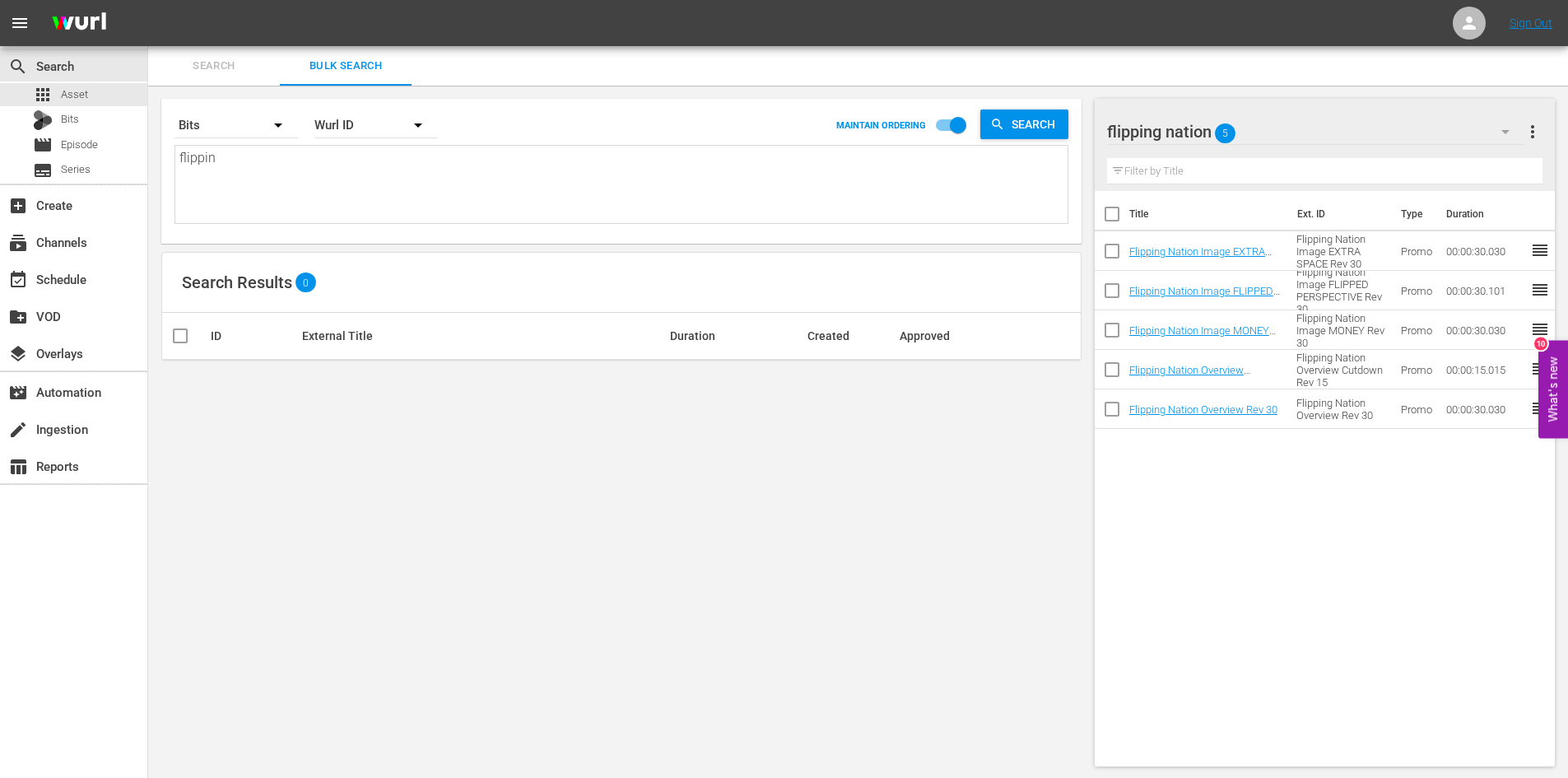 type on "flipping" 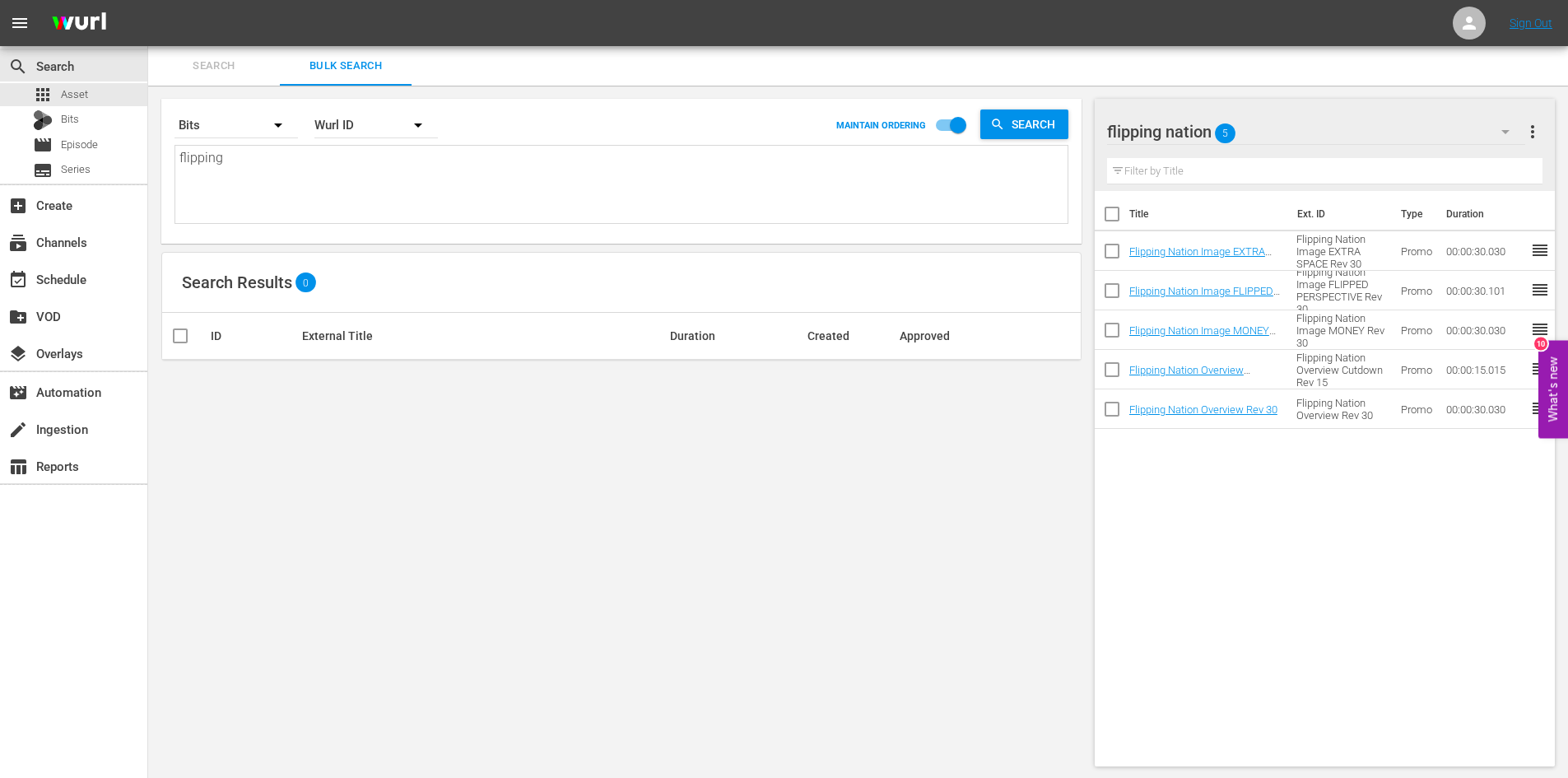 type on "flipping" 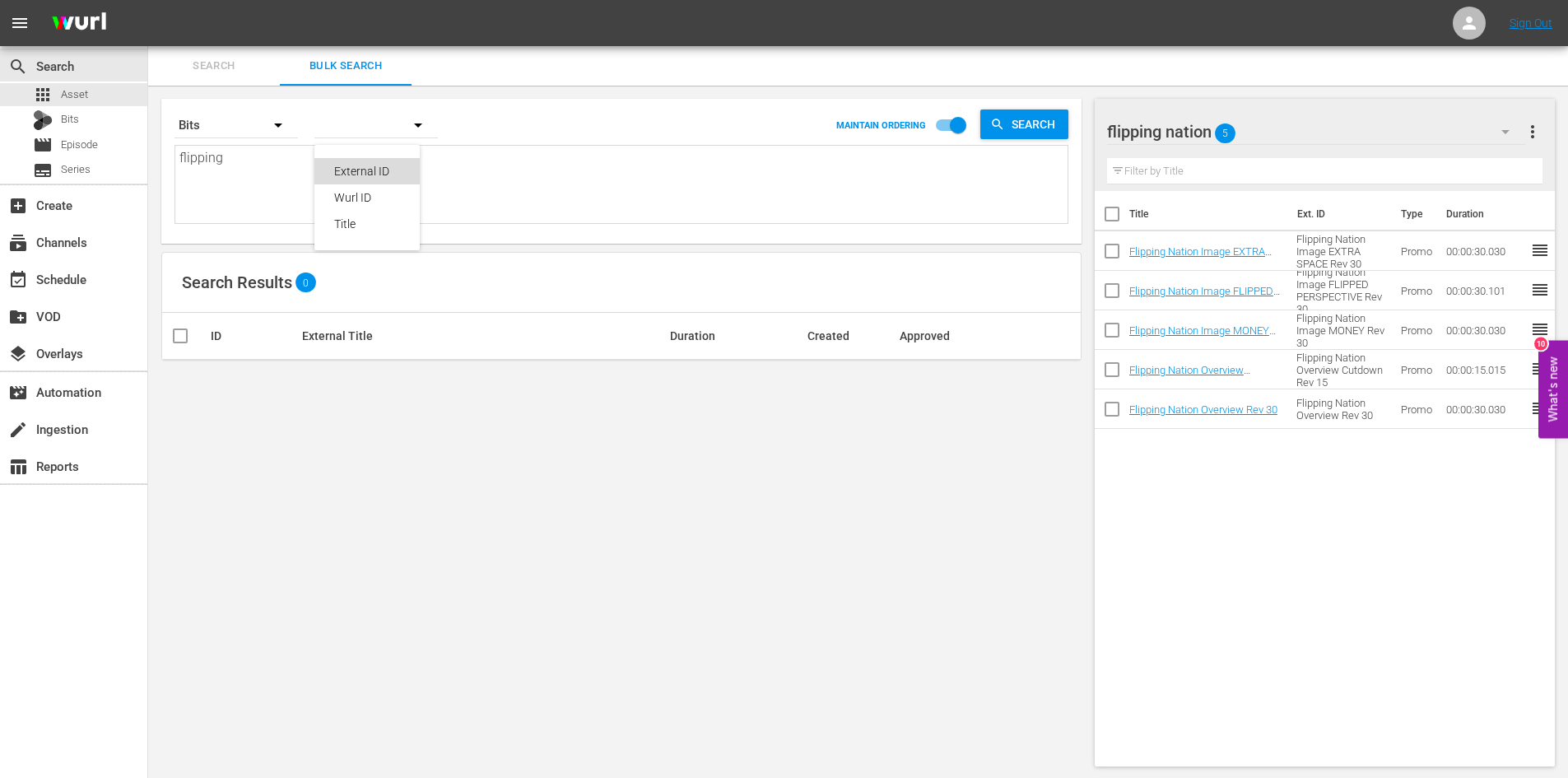click on "External ID" at bounding box center (367, 171) 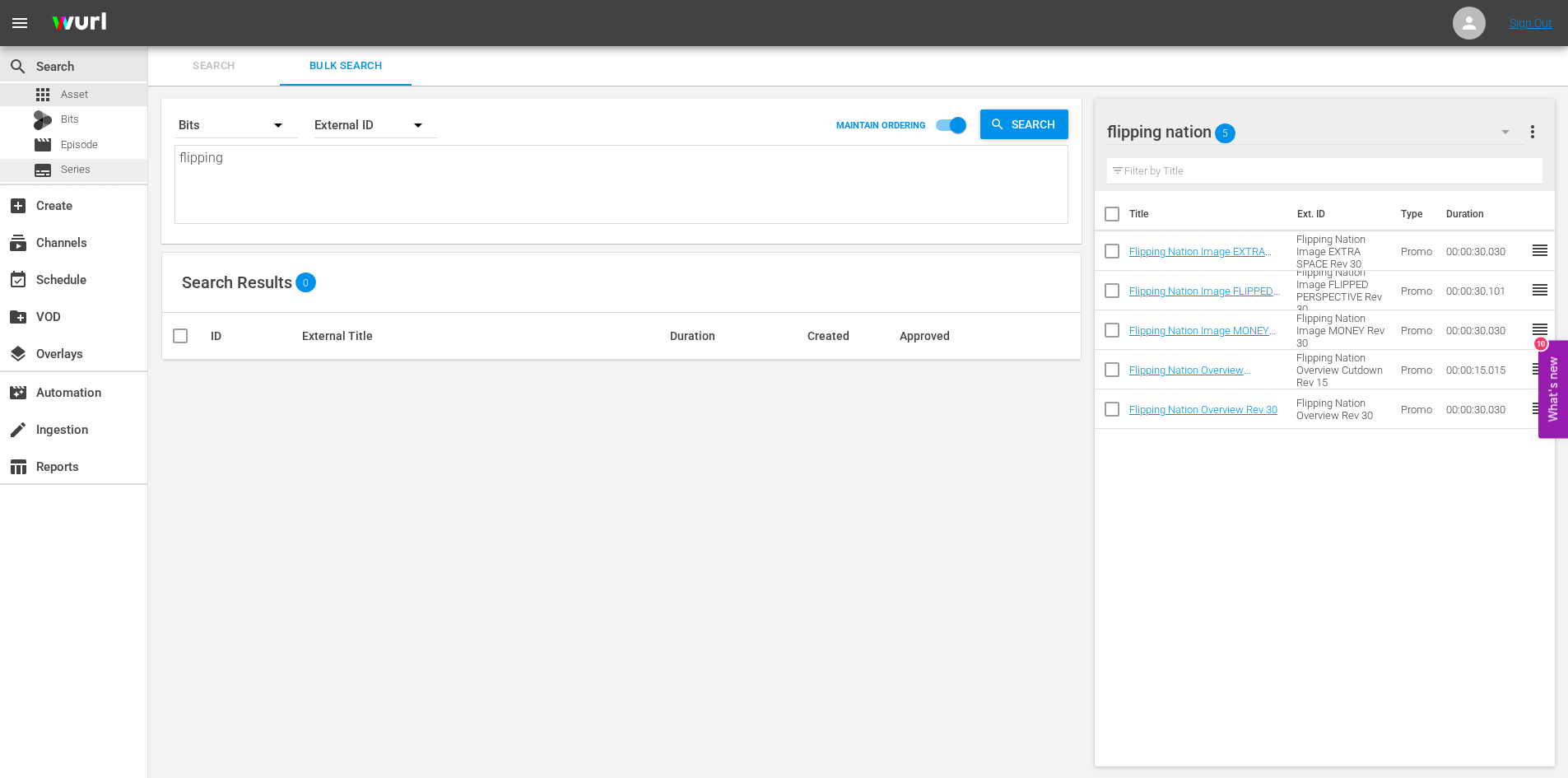 drag, startPoint x: 249, startPoint y: 159, endPoint x: 116, endPoint y: 161, distance: 133.01504 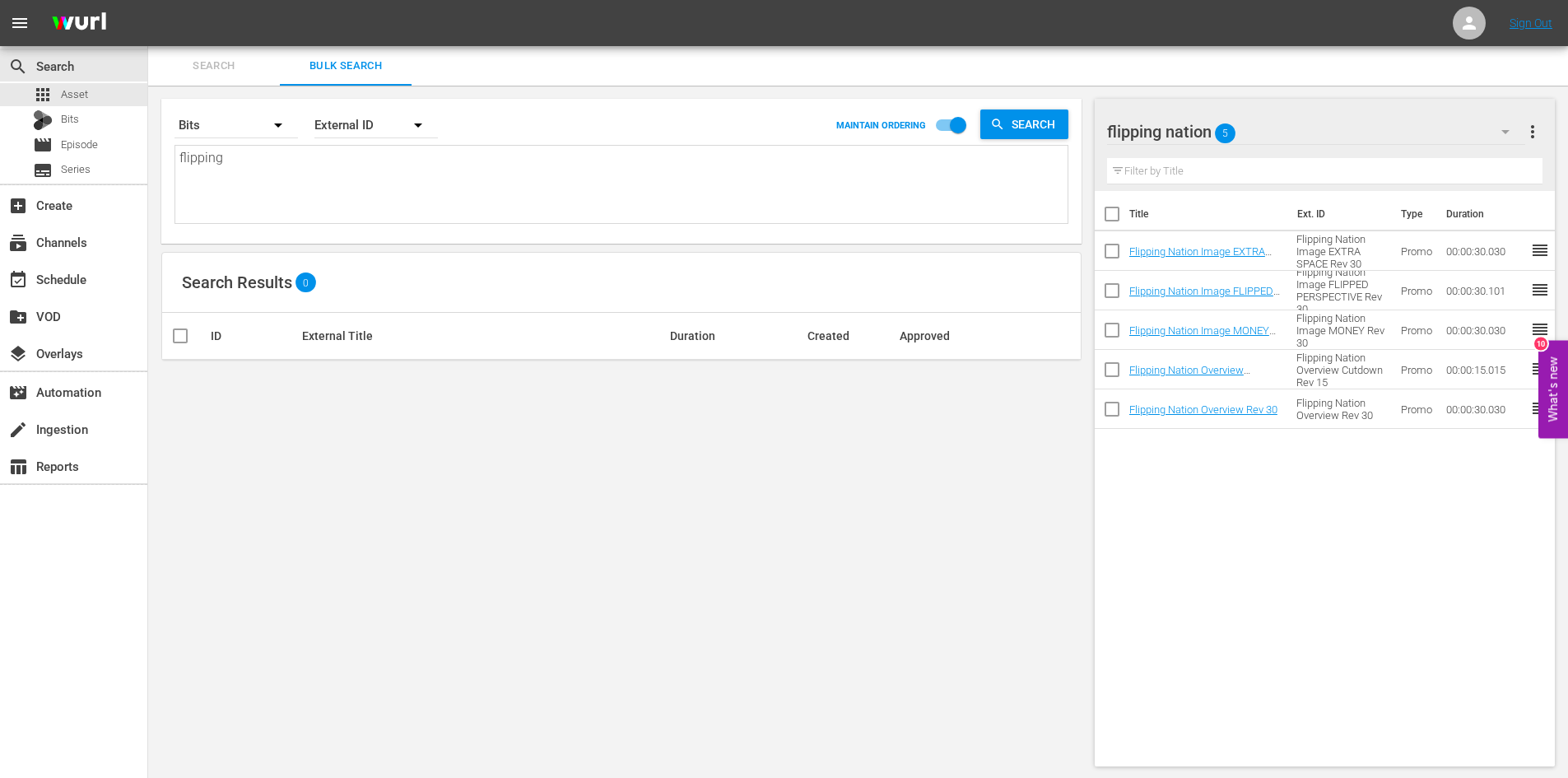 type 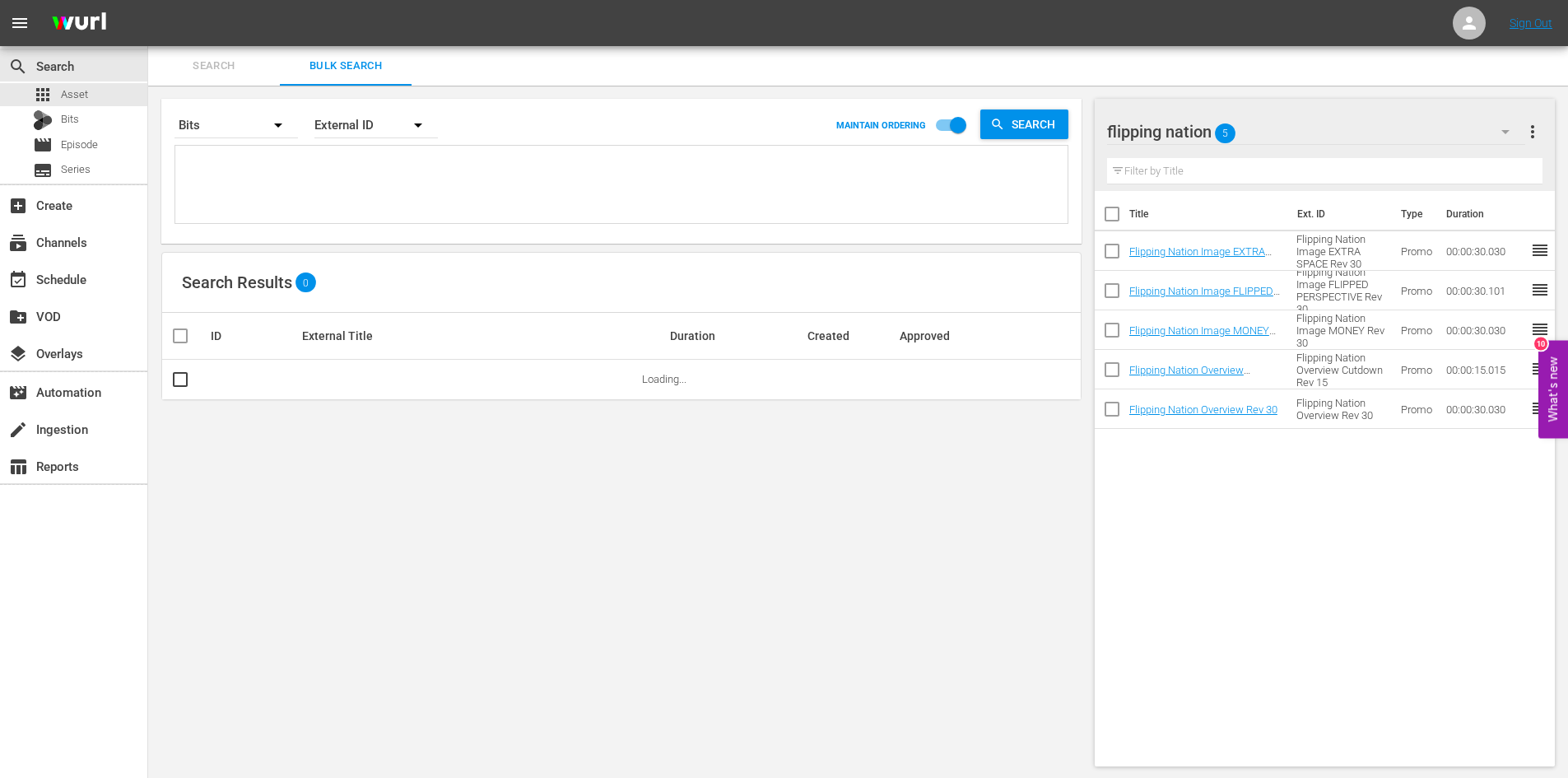 type 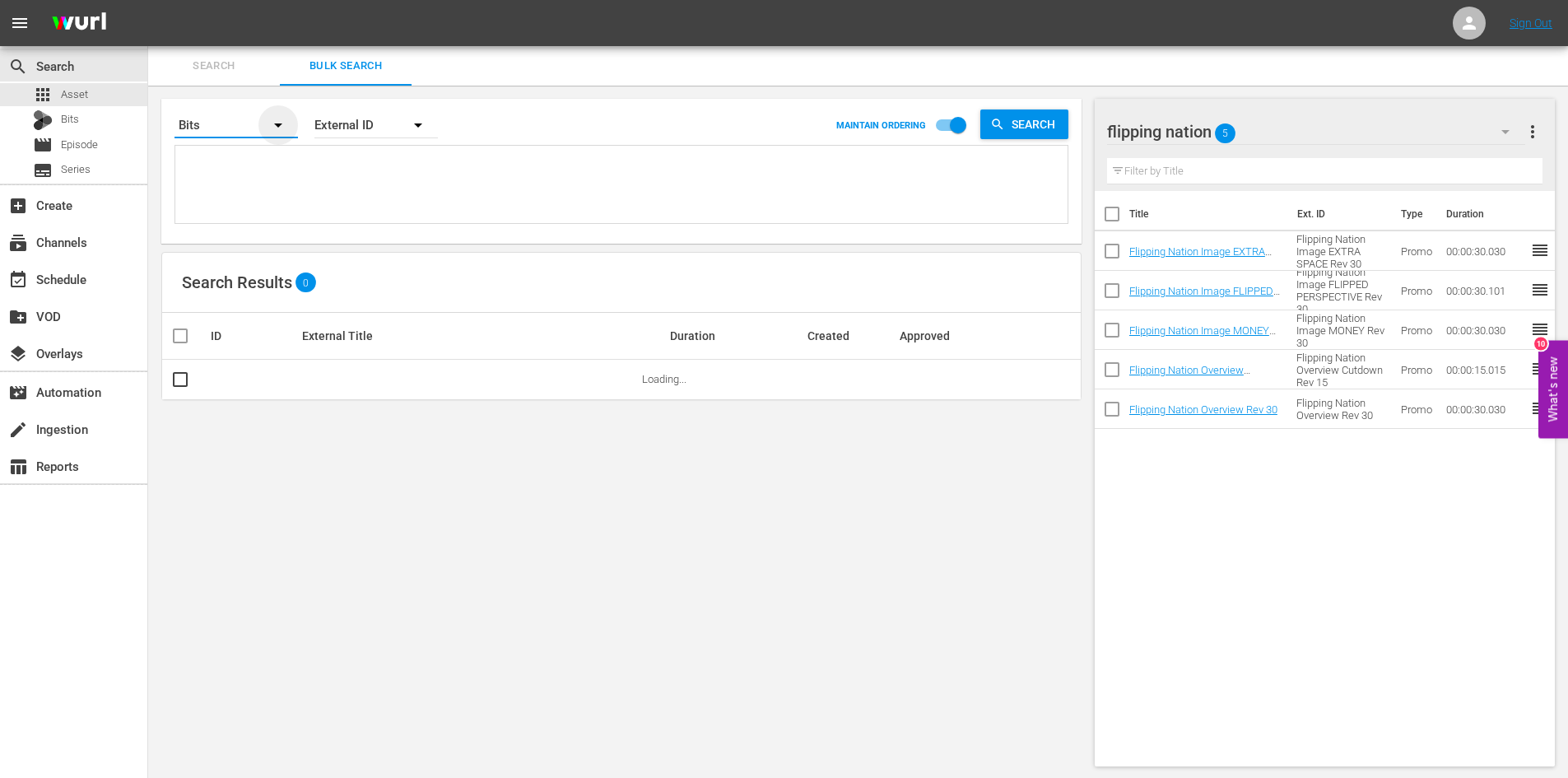 click 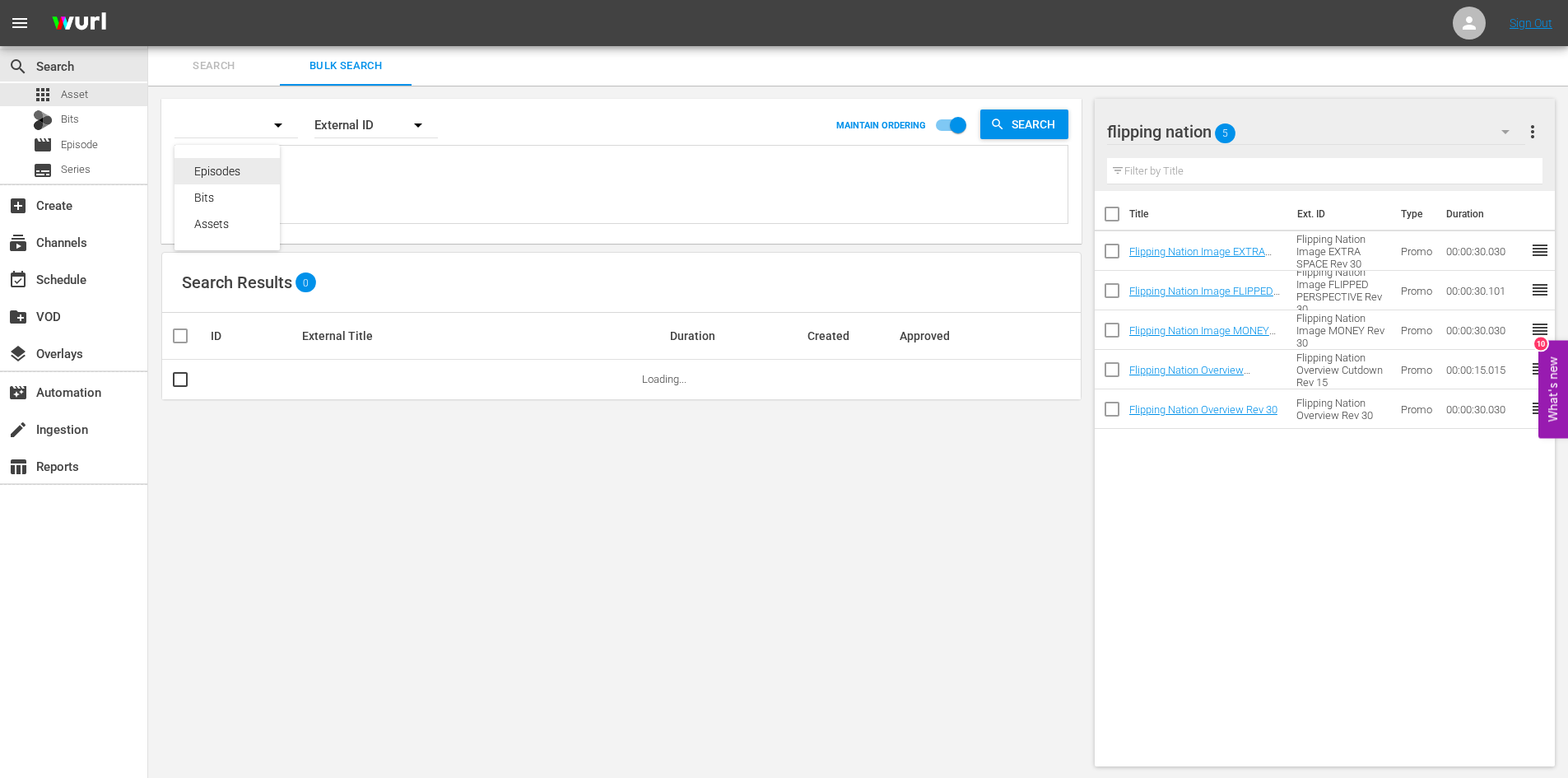 click on "Episodes" at bounding box center (227, 171) 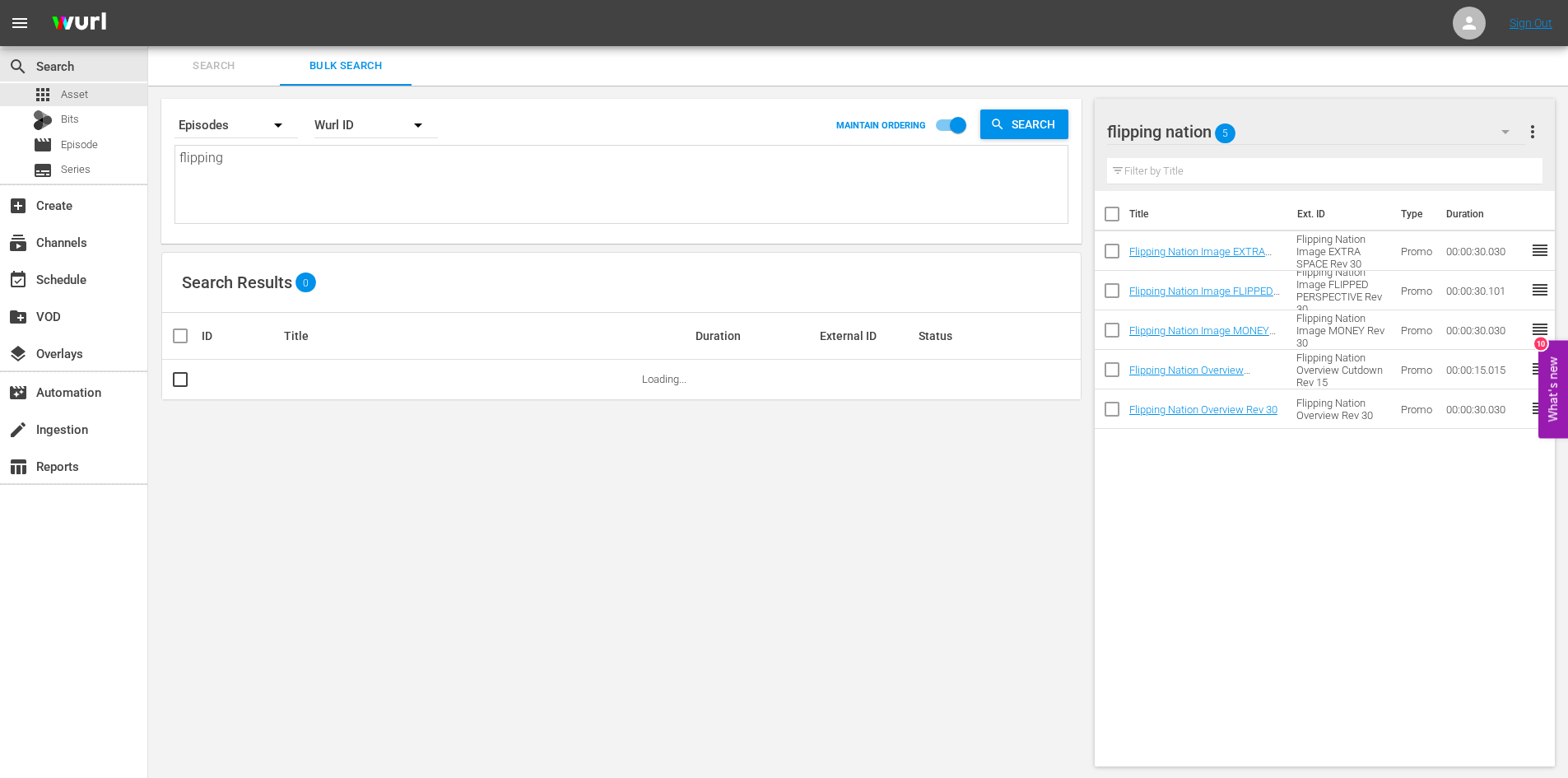 click 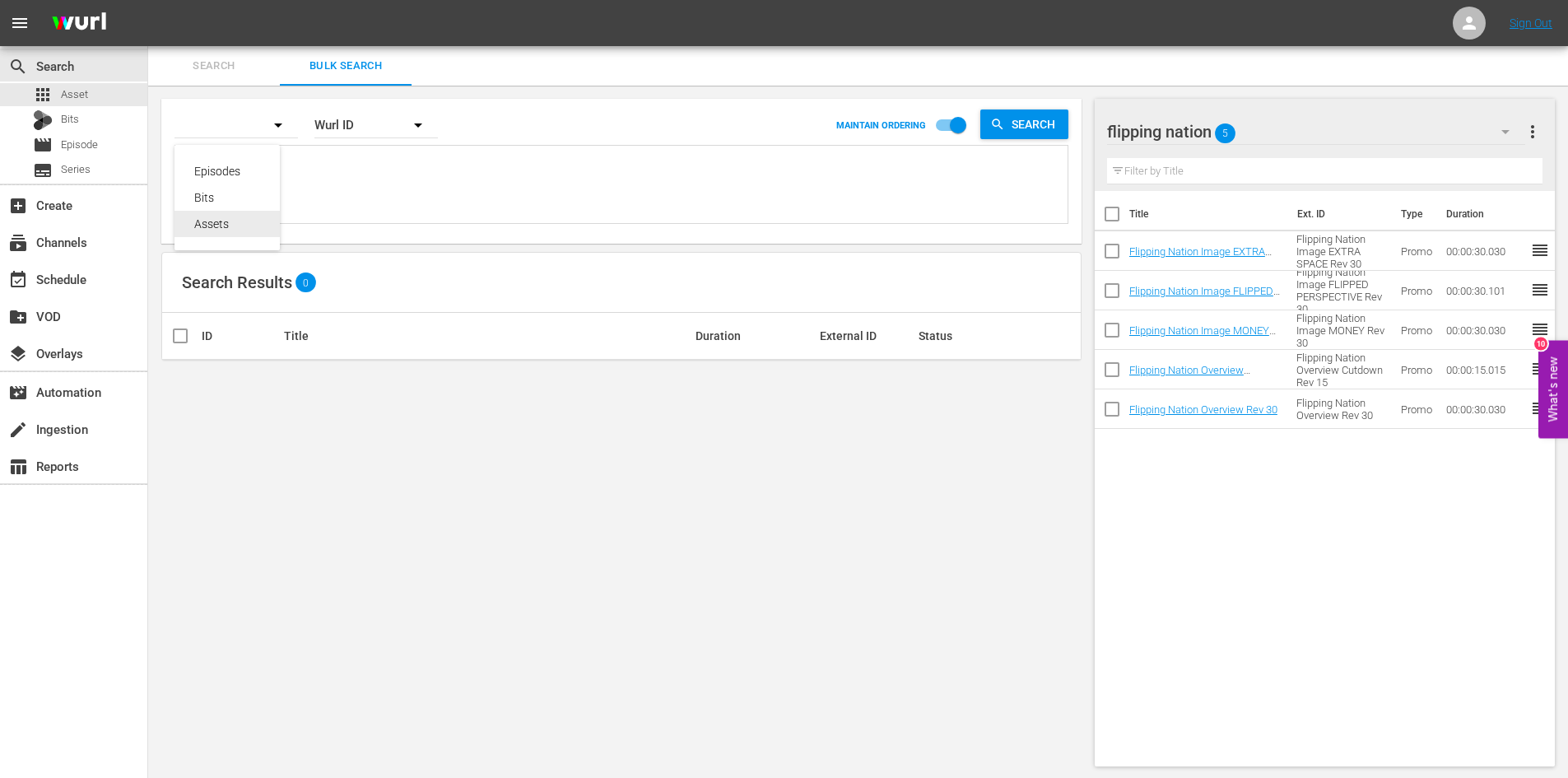 click on "Assets" at bounding box center (227, 224) 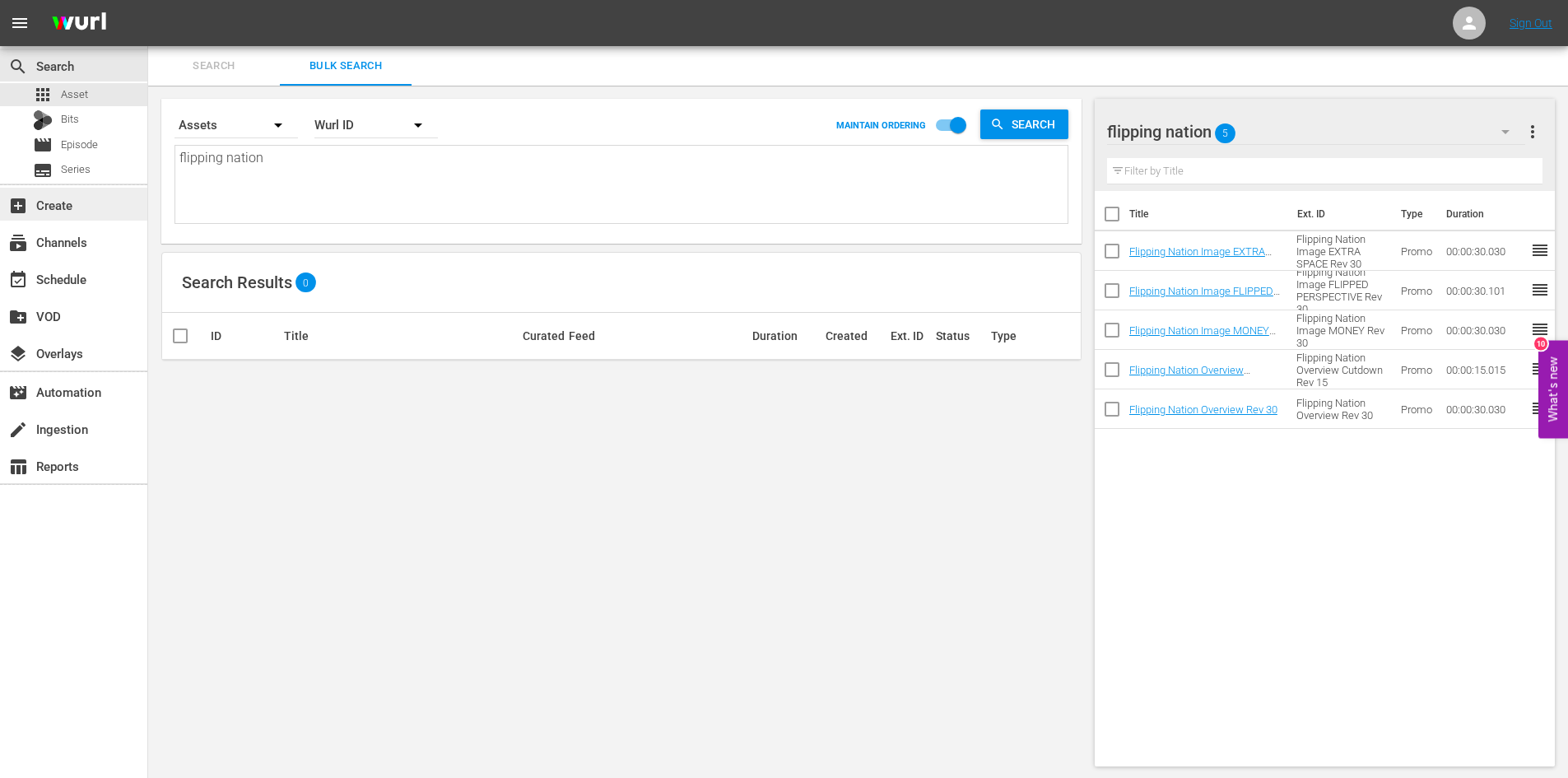 drag, startPoint x: 264, startPoint y: 161, endPoint x: 41, endPoint y: 189, distance: 224.751 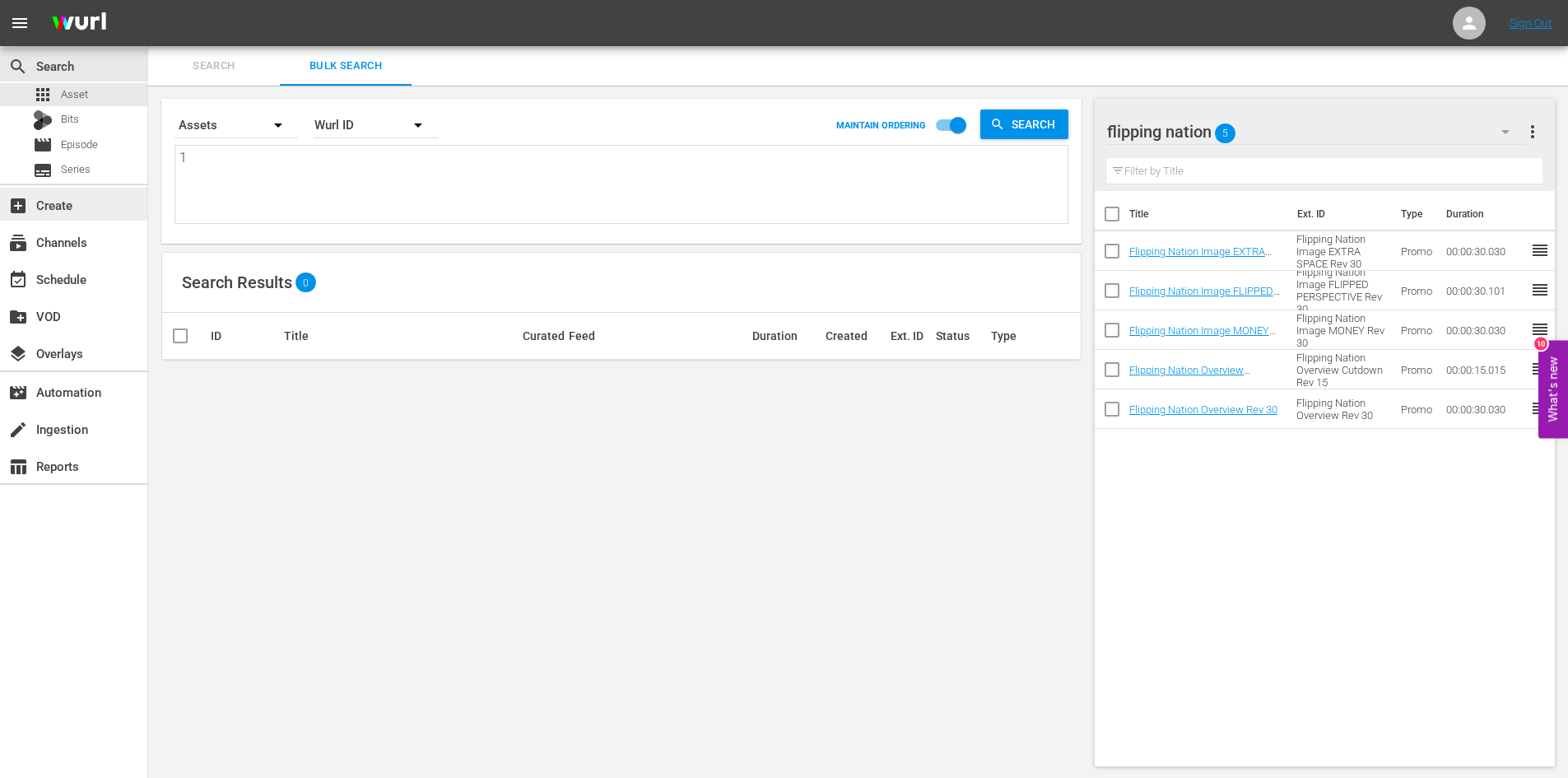 type on "10" 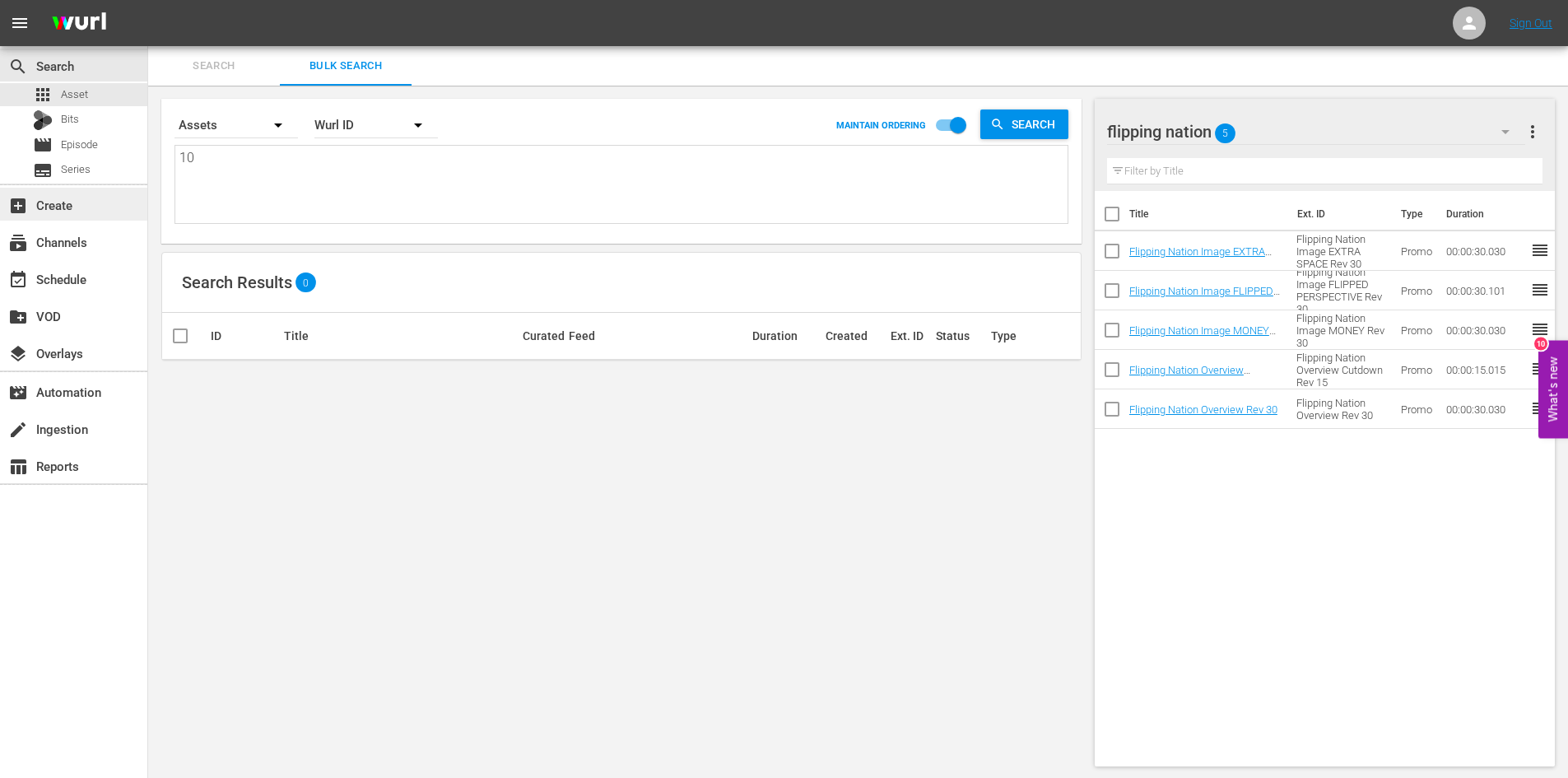 type on "1" 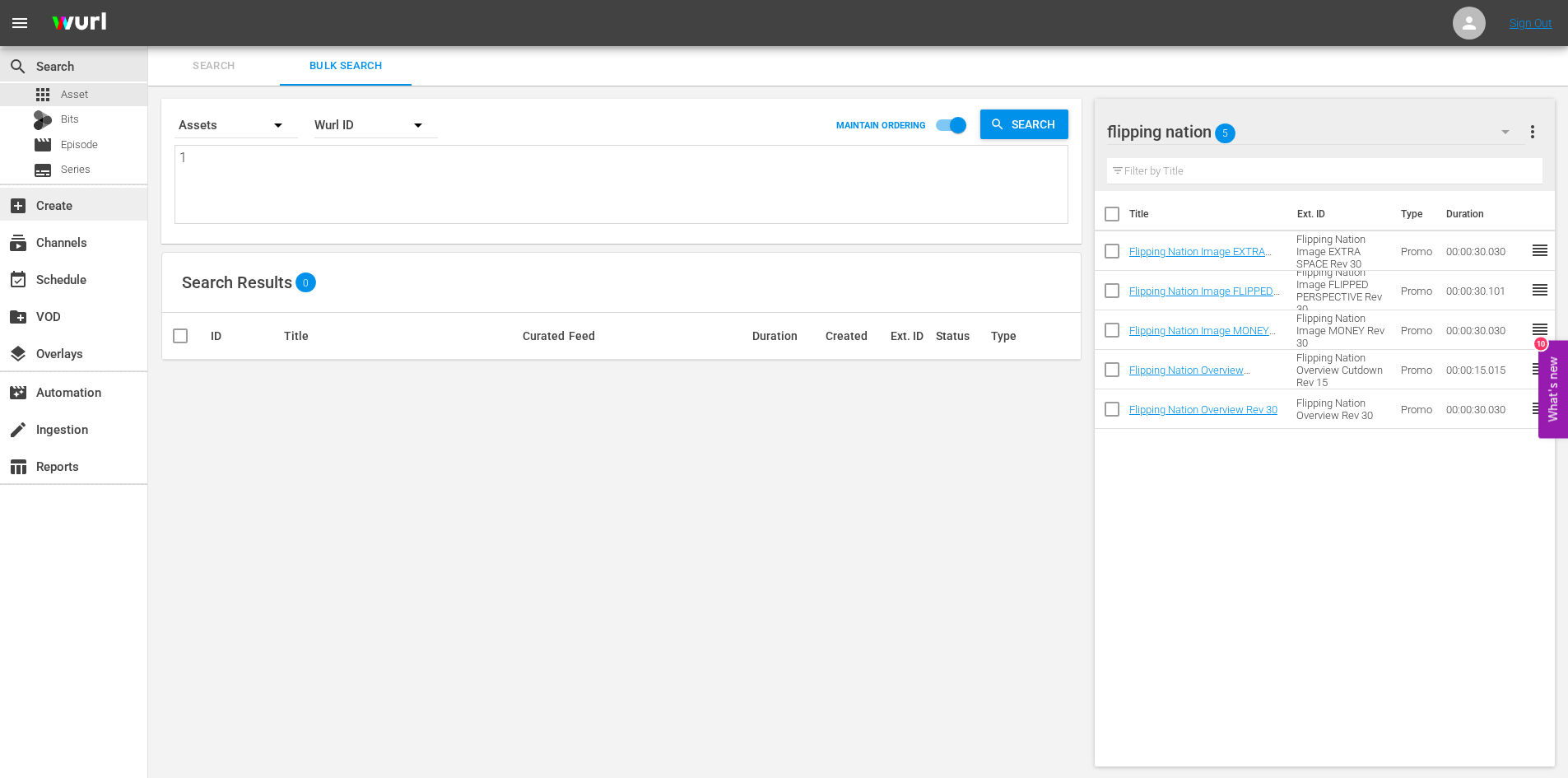 type on "14" 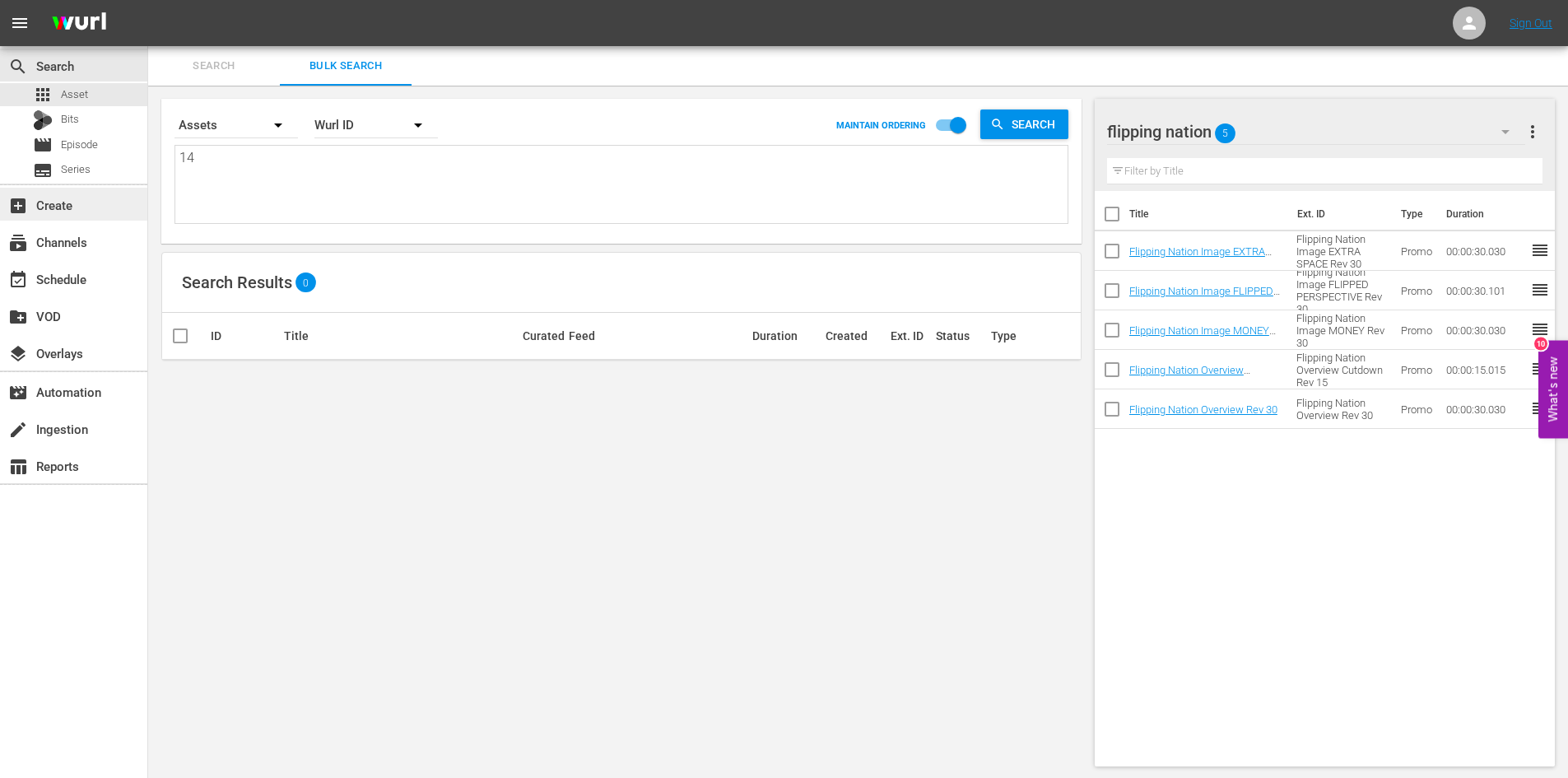 type on "140" 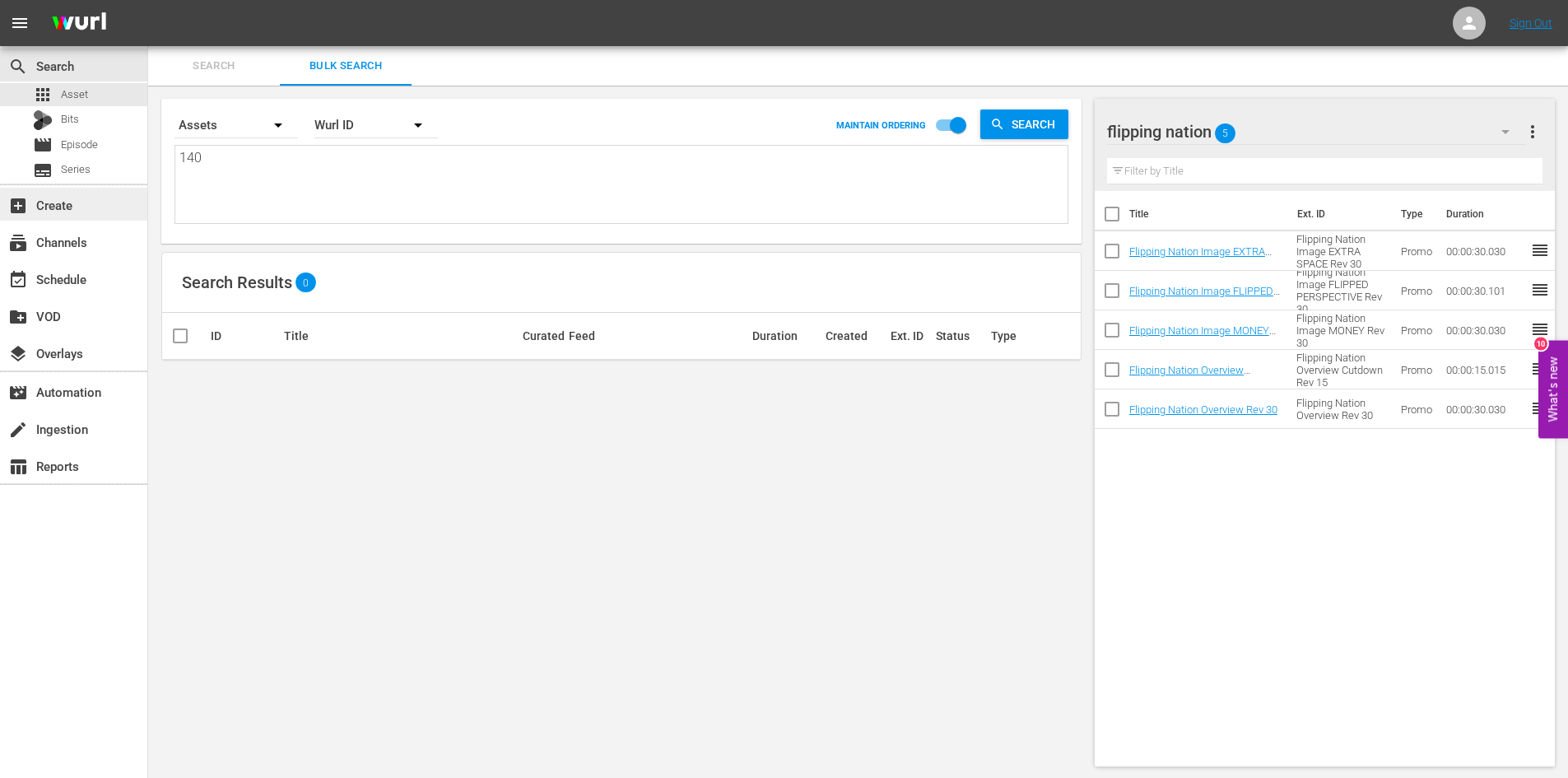 type on "1406" 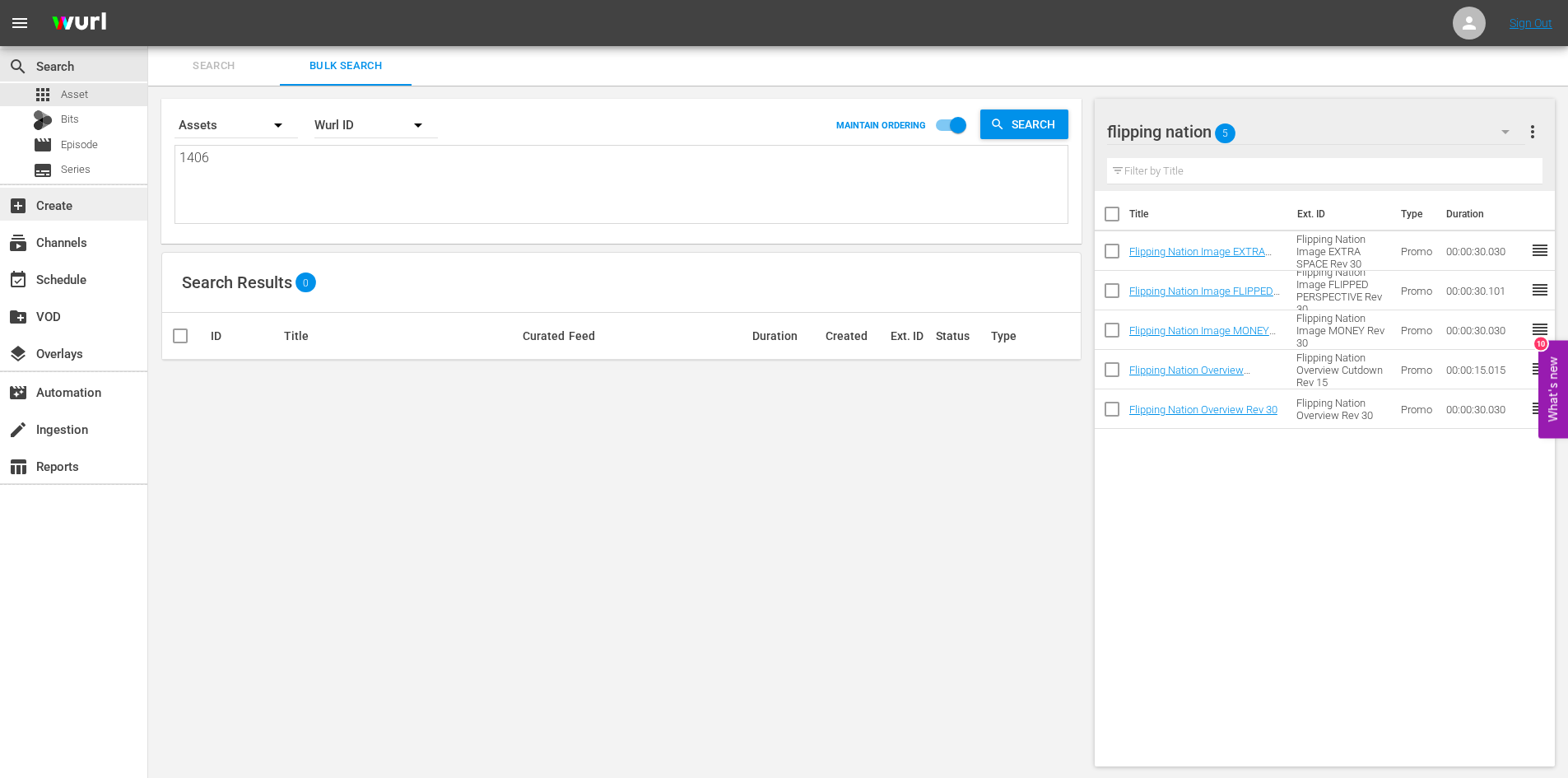 type on "14064" 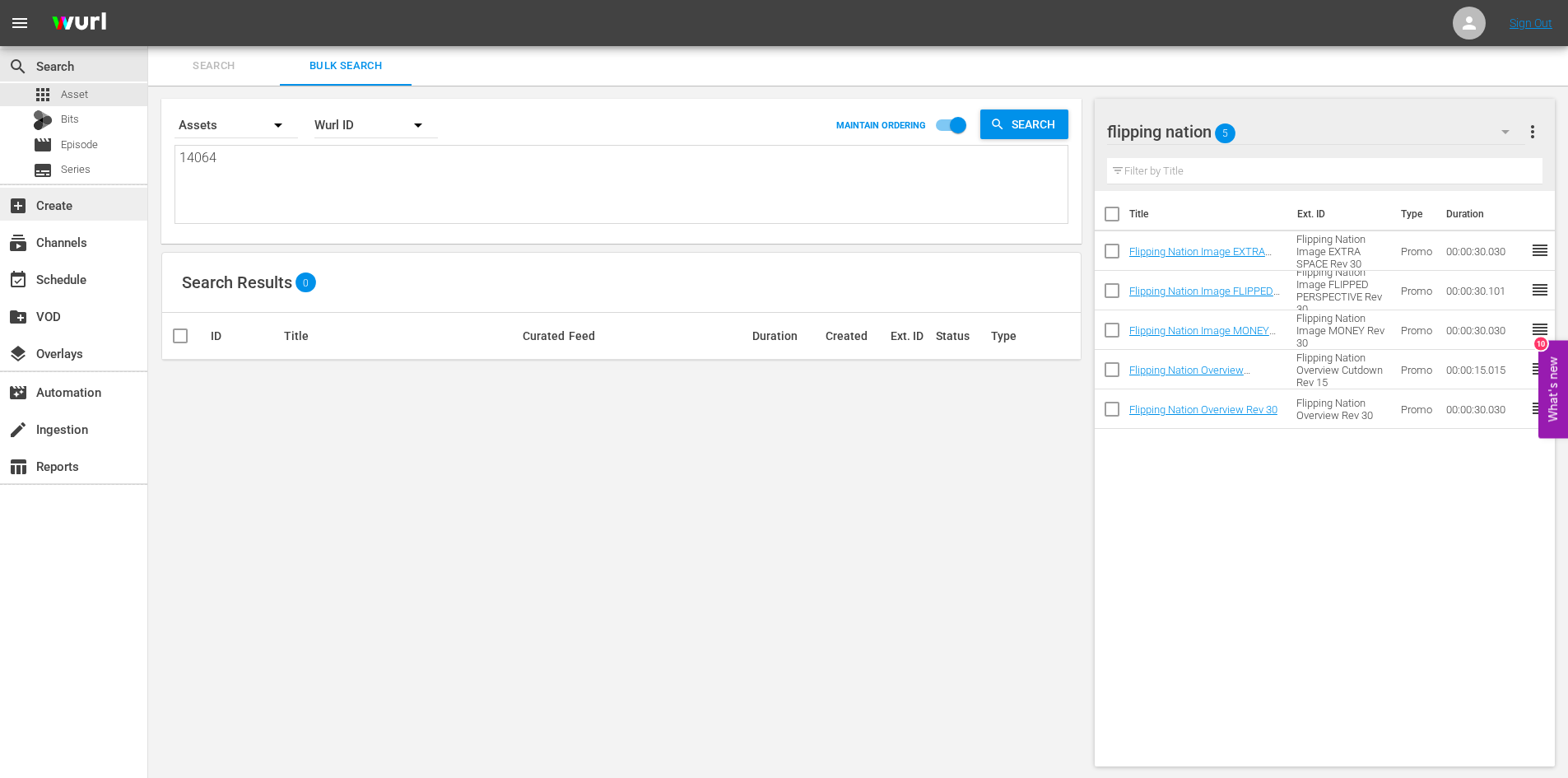 type on "140643" 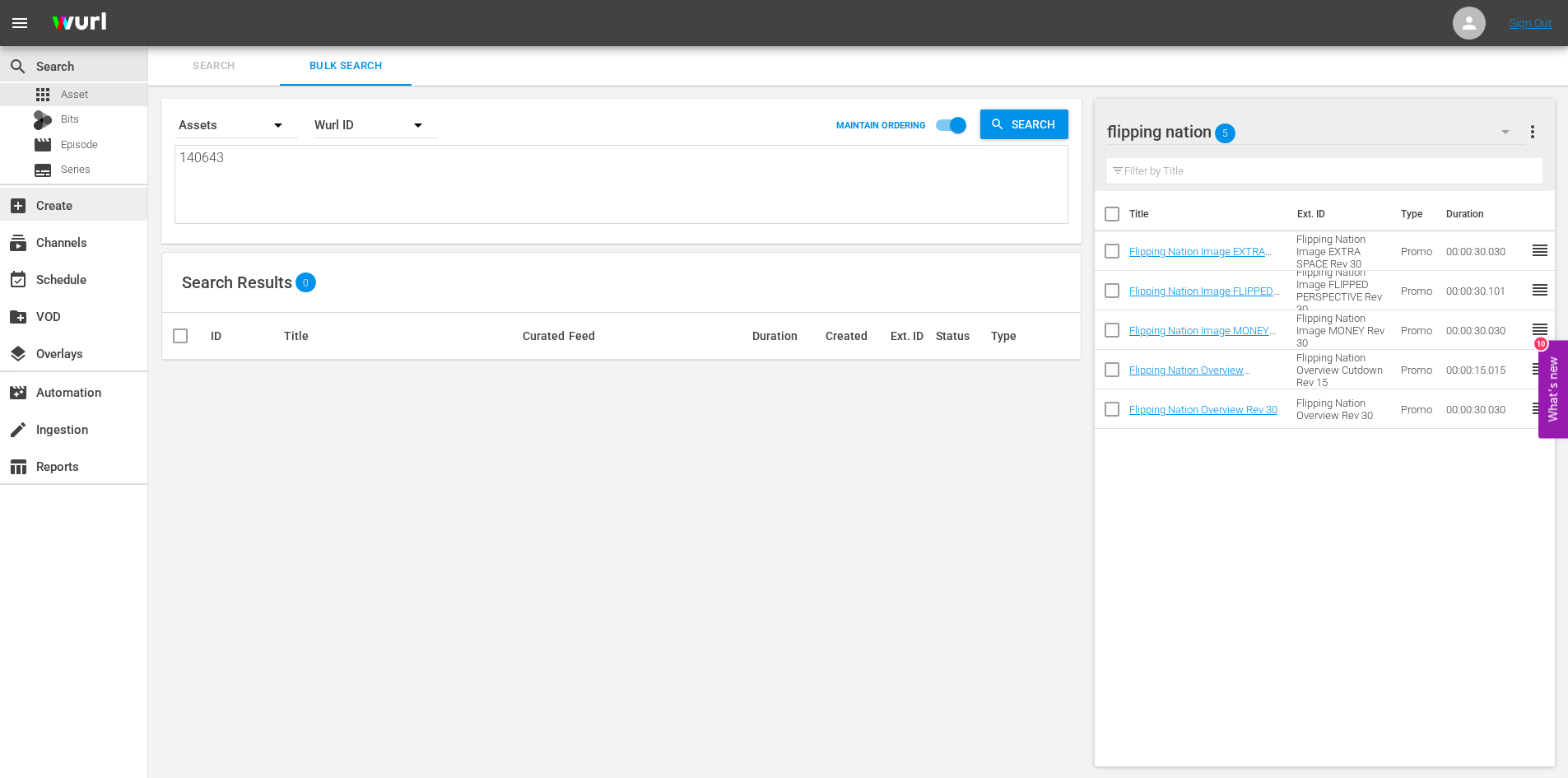 type on "1406437" 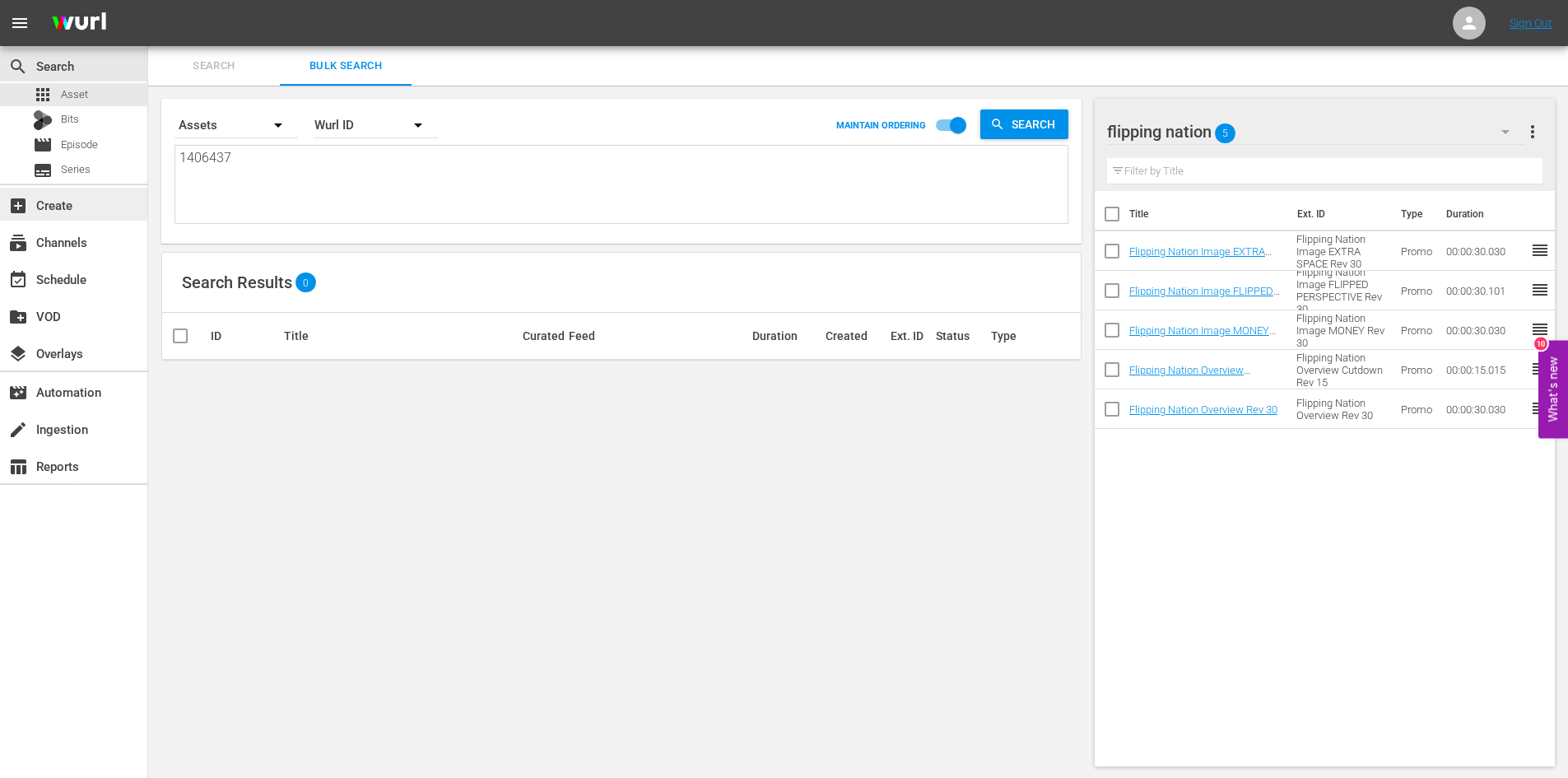 type on "14064375" 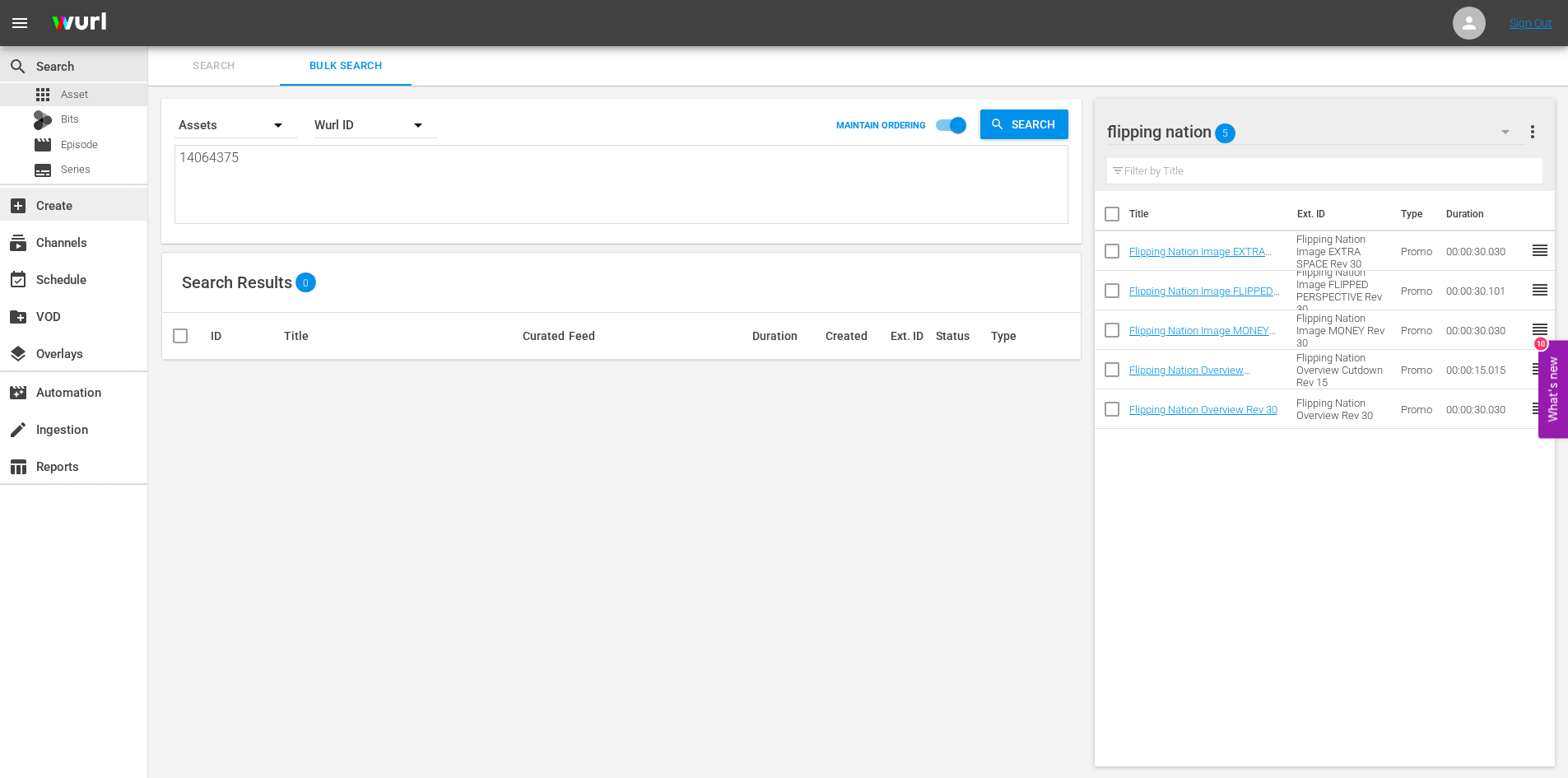 type on "140643757" 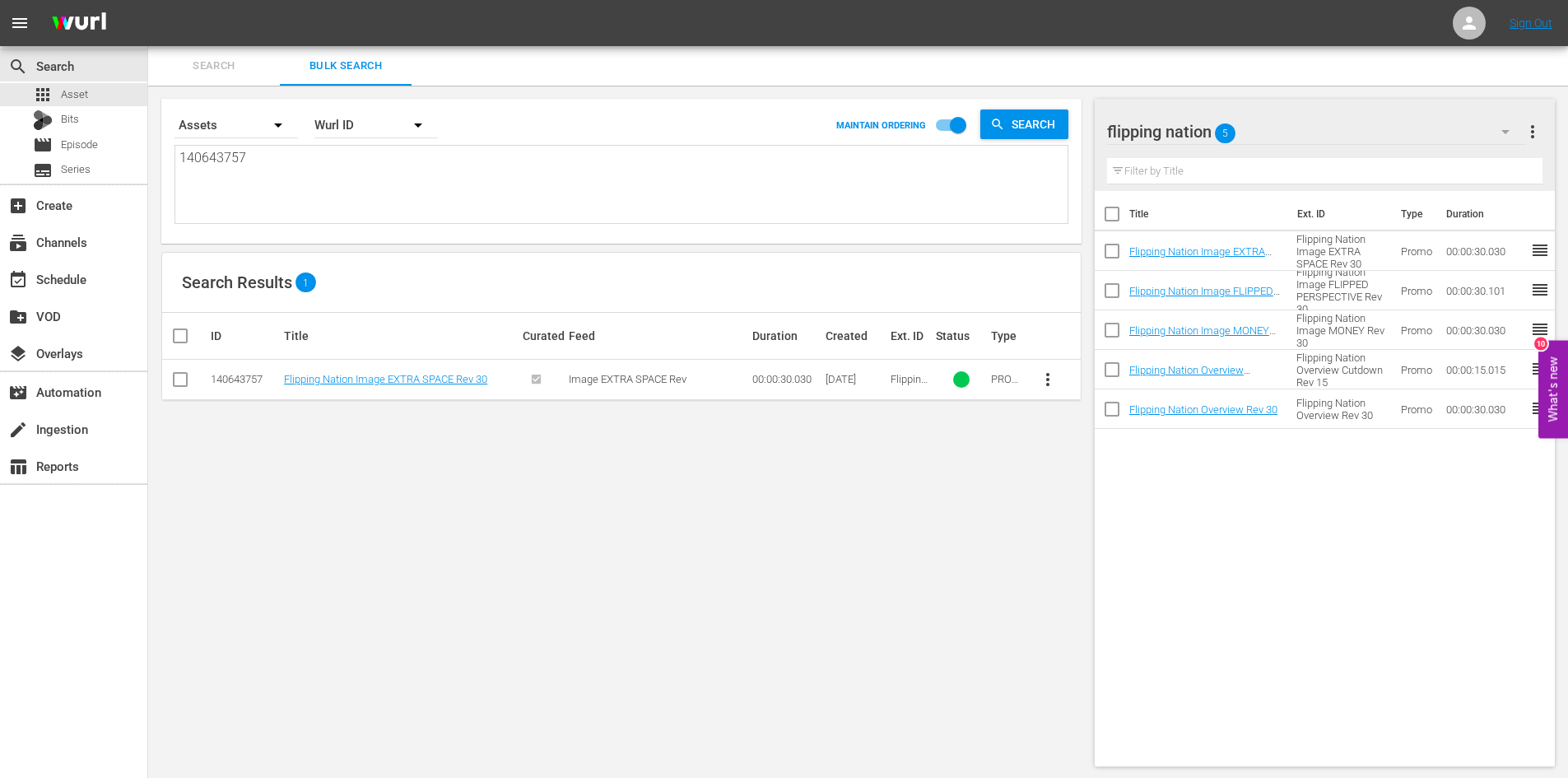 type on "140643757" 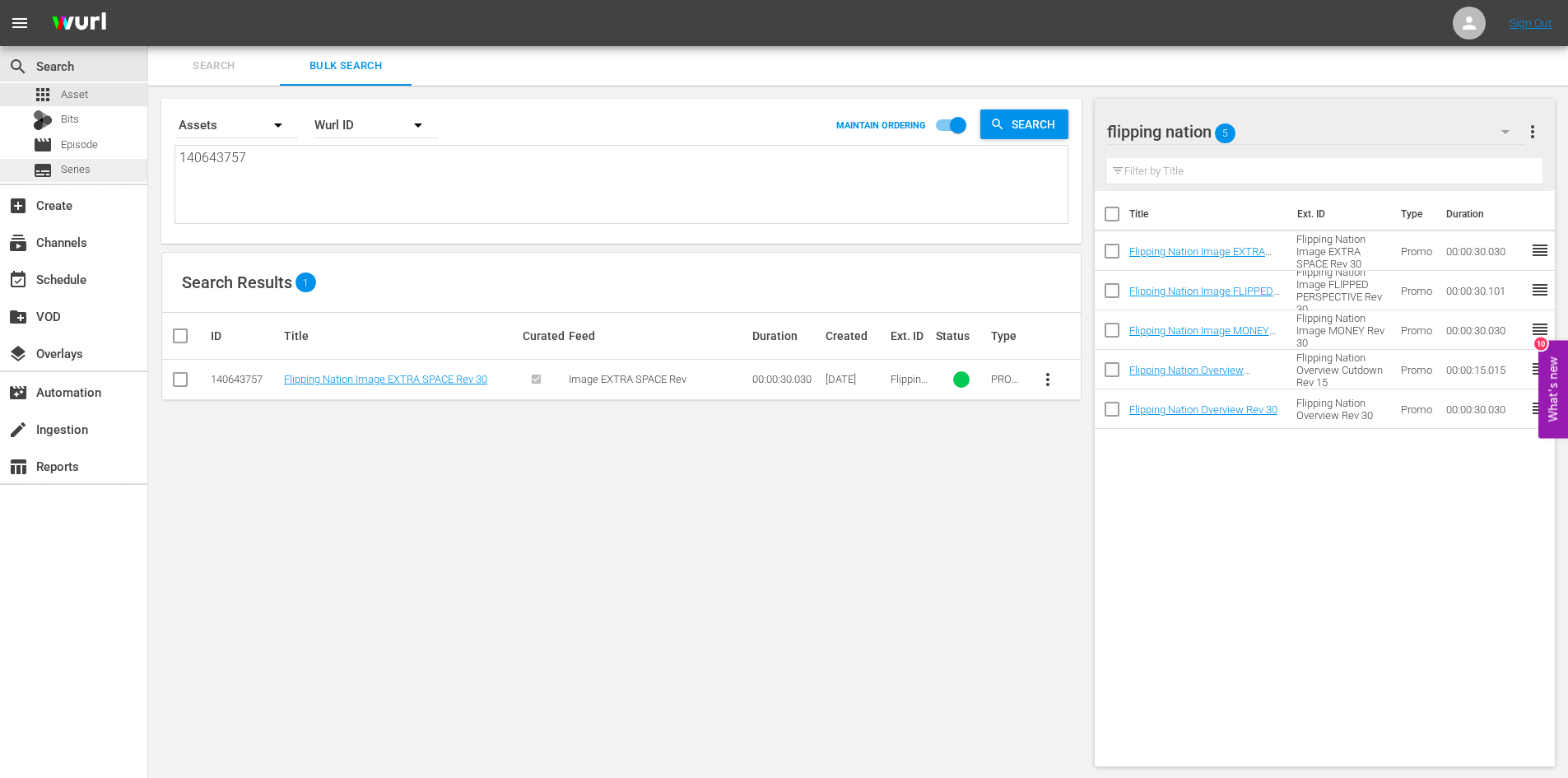 drag, startPoint x: 254, startPoint y: 154, endPoint x: 128, endPoint y: 168, distance: 126.77539 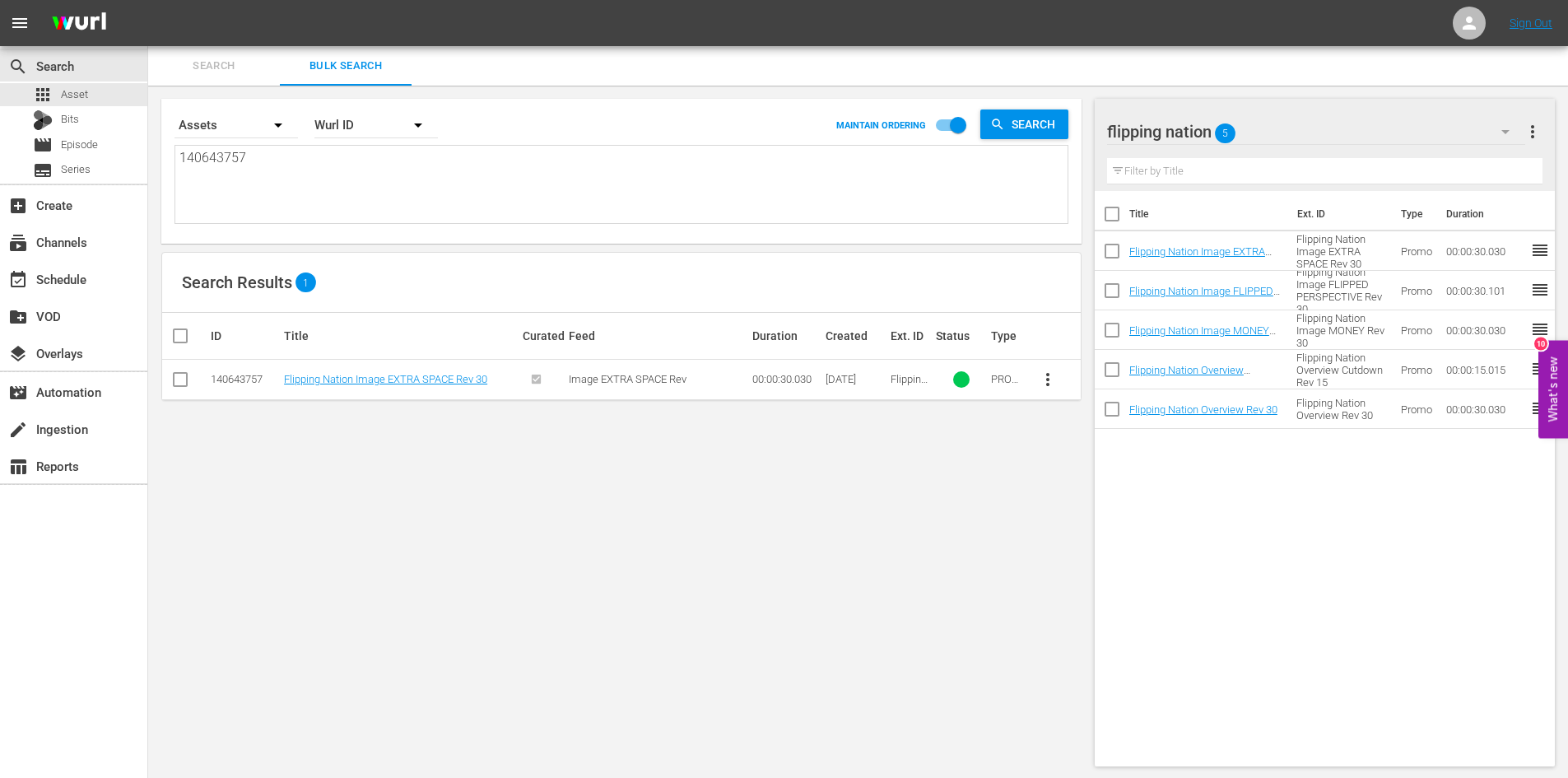 click on "140643757" at bounding box center [623, 185] 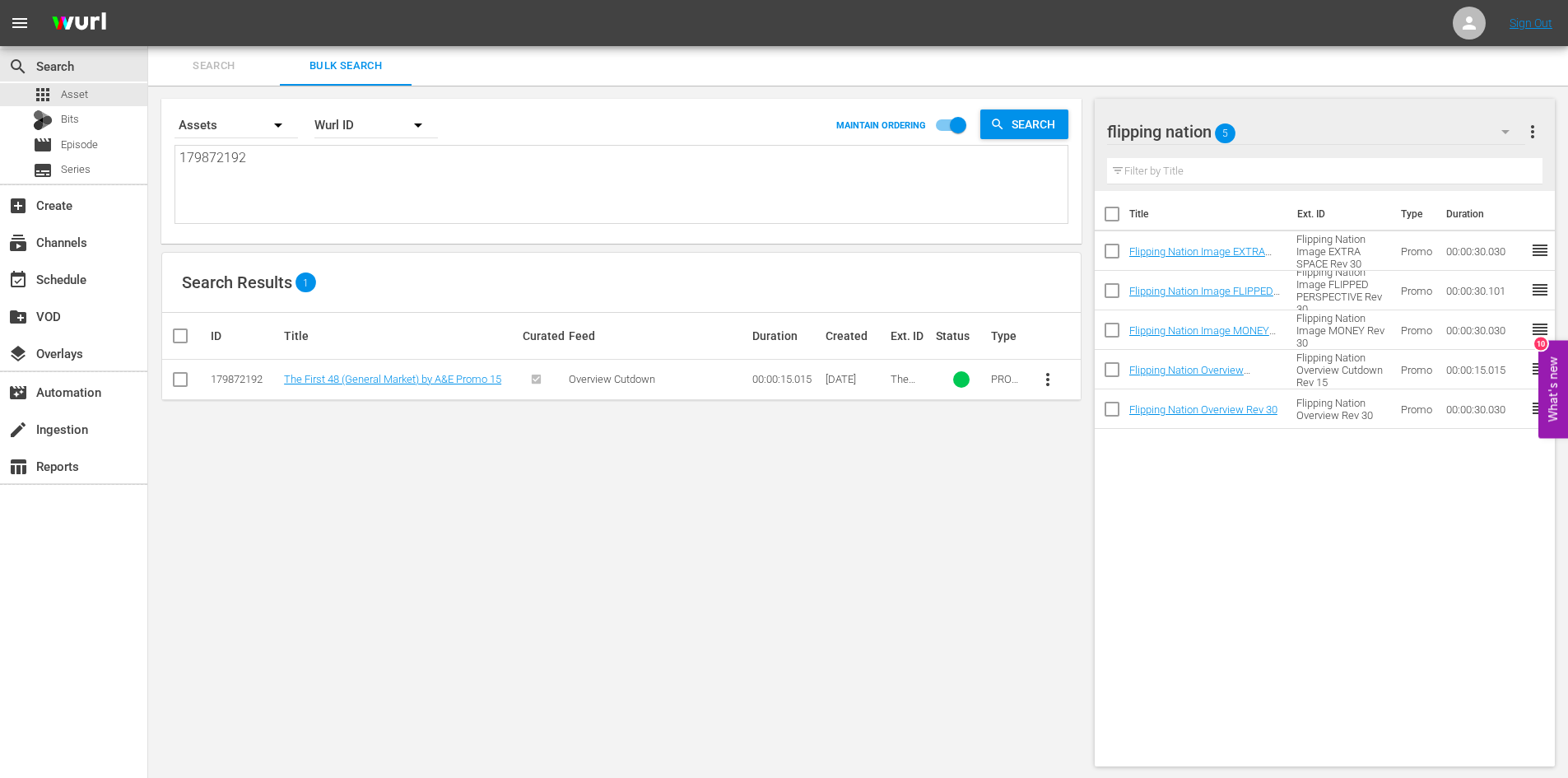 type on "179872192" 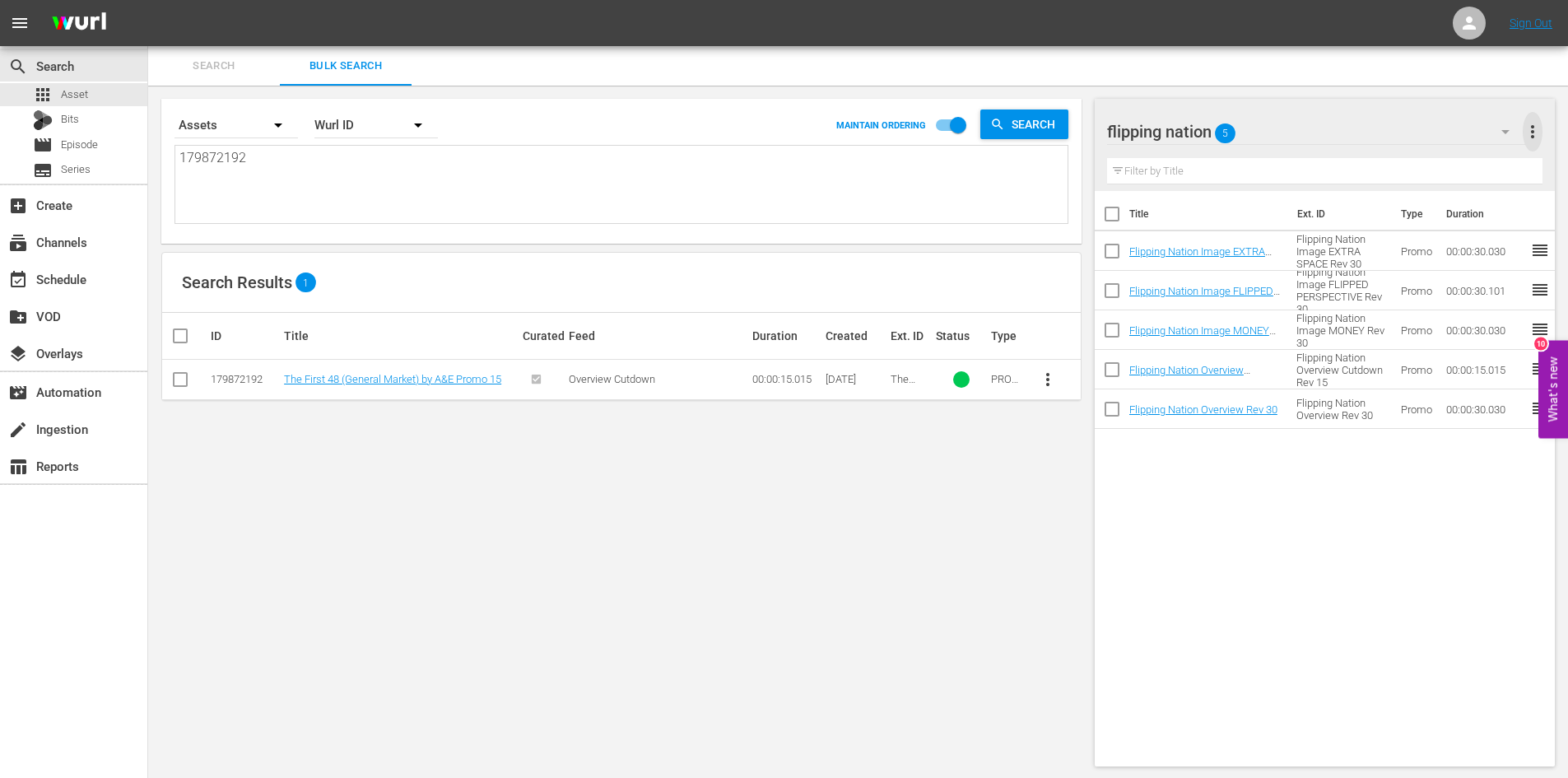 click on "more_vert" at bounding box center (1533, 132) 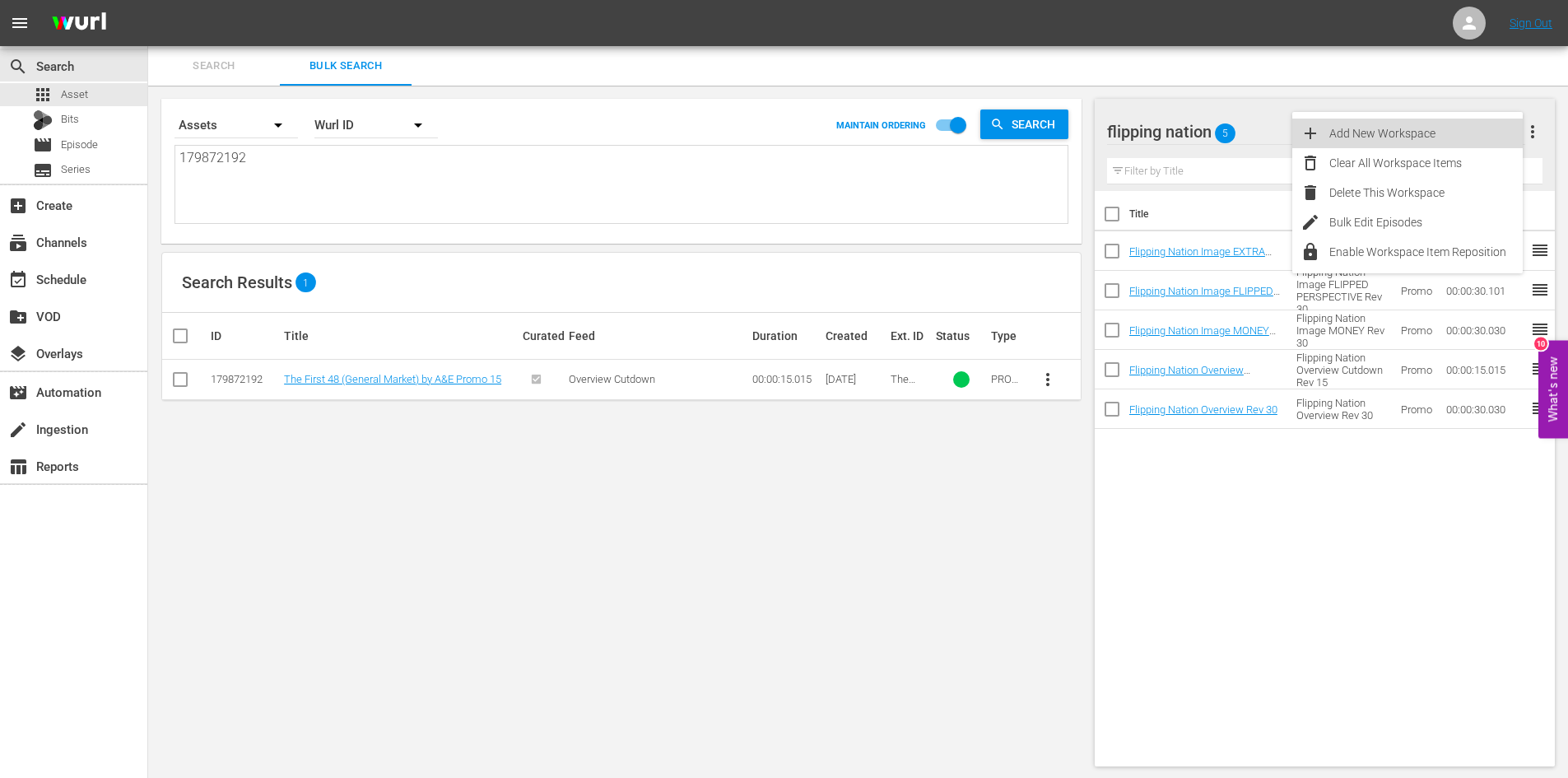 click on "Add New Workspace" at bounding box center [1426, 133] 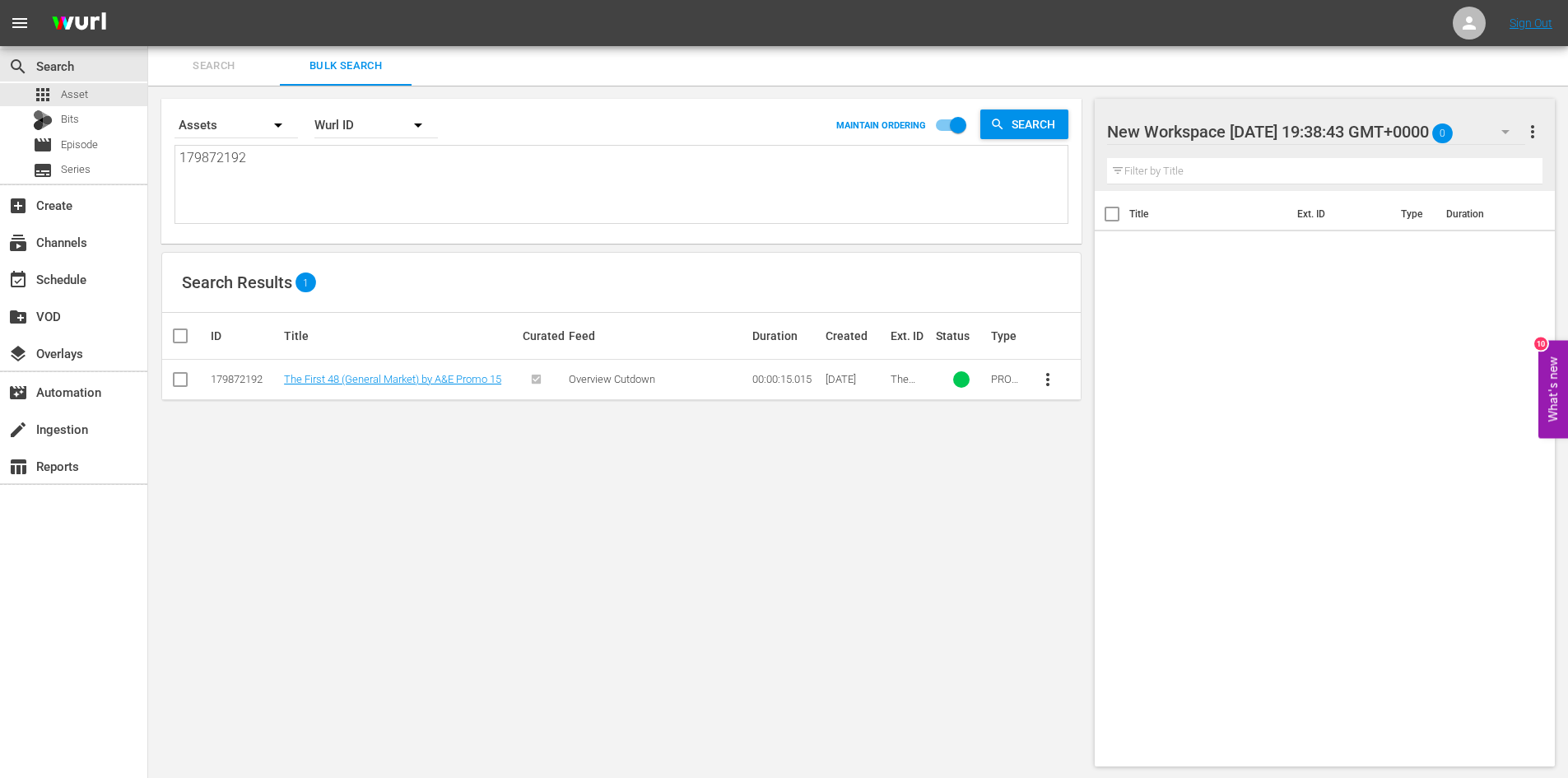 click at bounding box center (1247, 133) 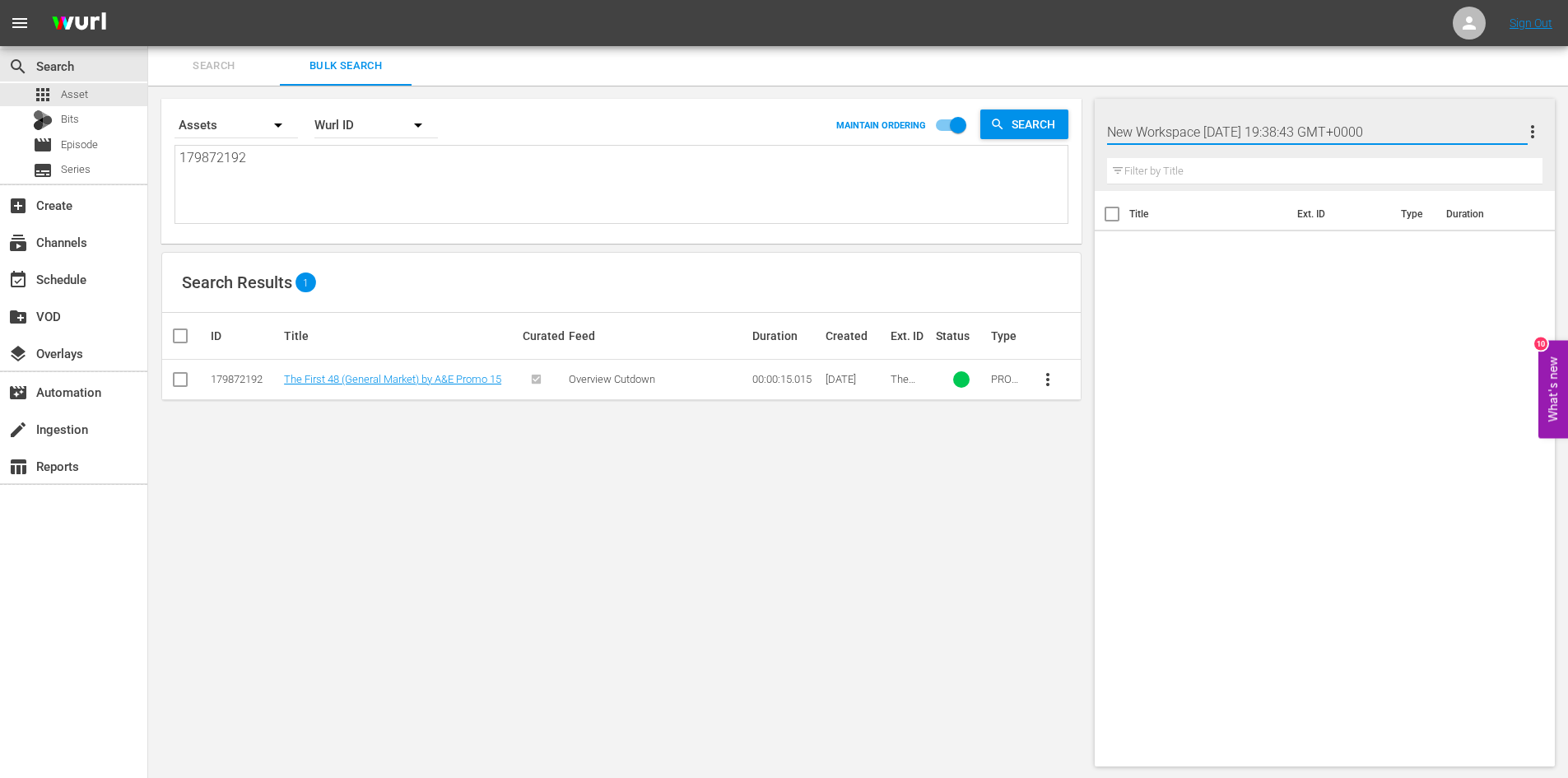 click on "New Workspace Mon Jul 21 2025 19:38:43 GMT+0000" at bounding box center (1317, 132) 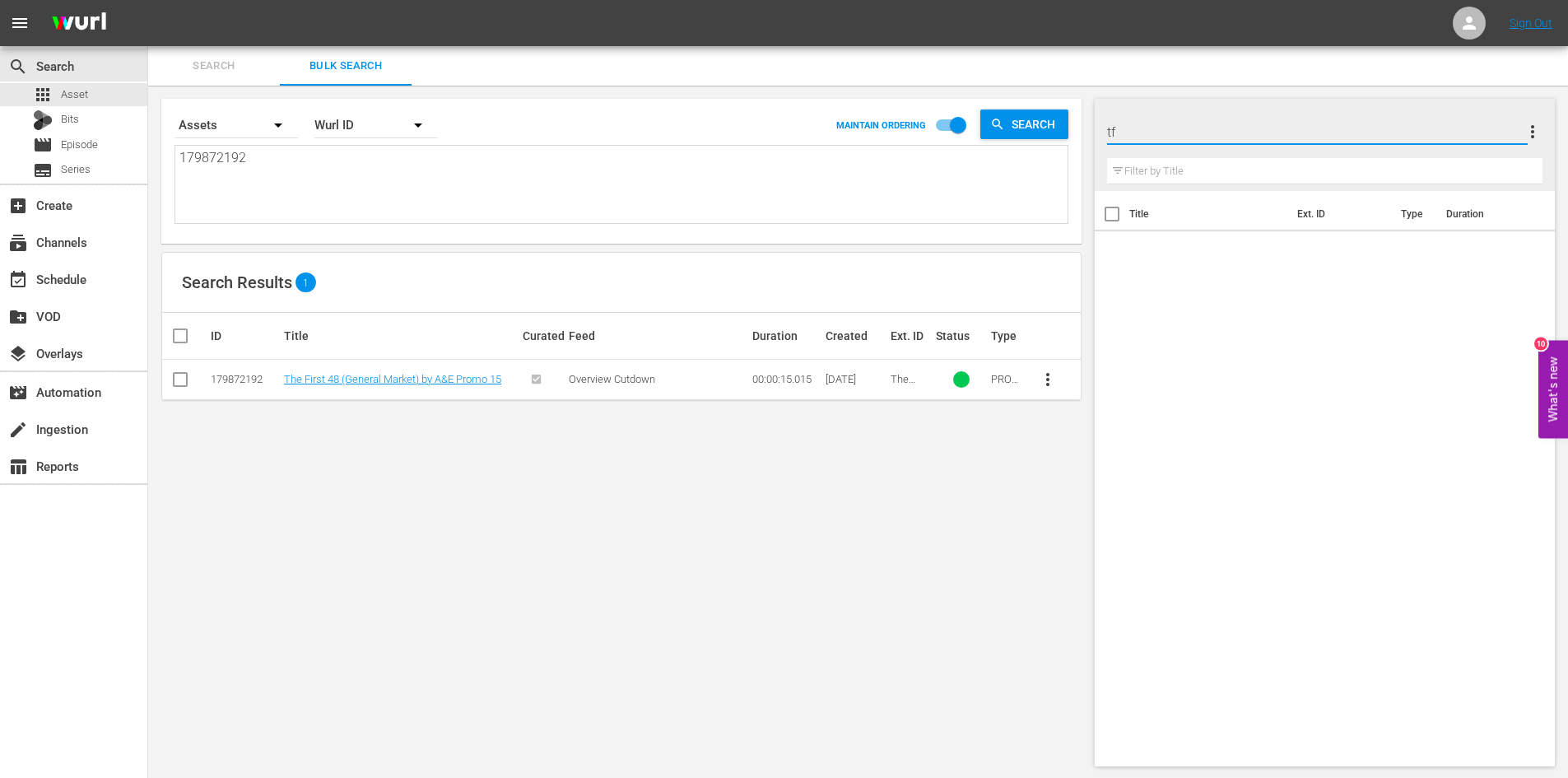type on "t" 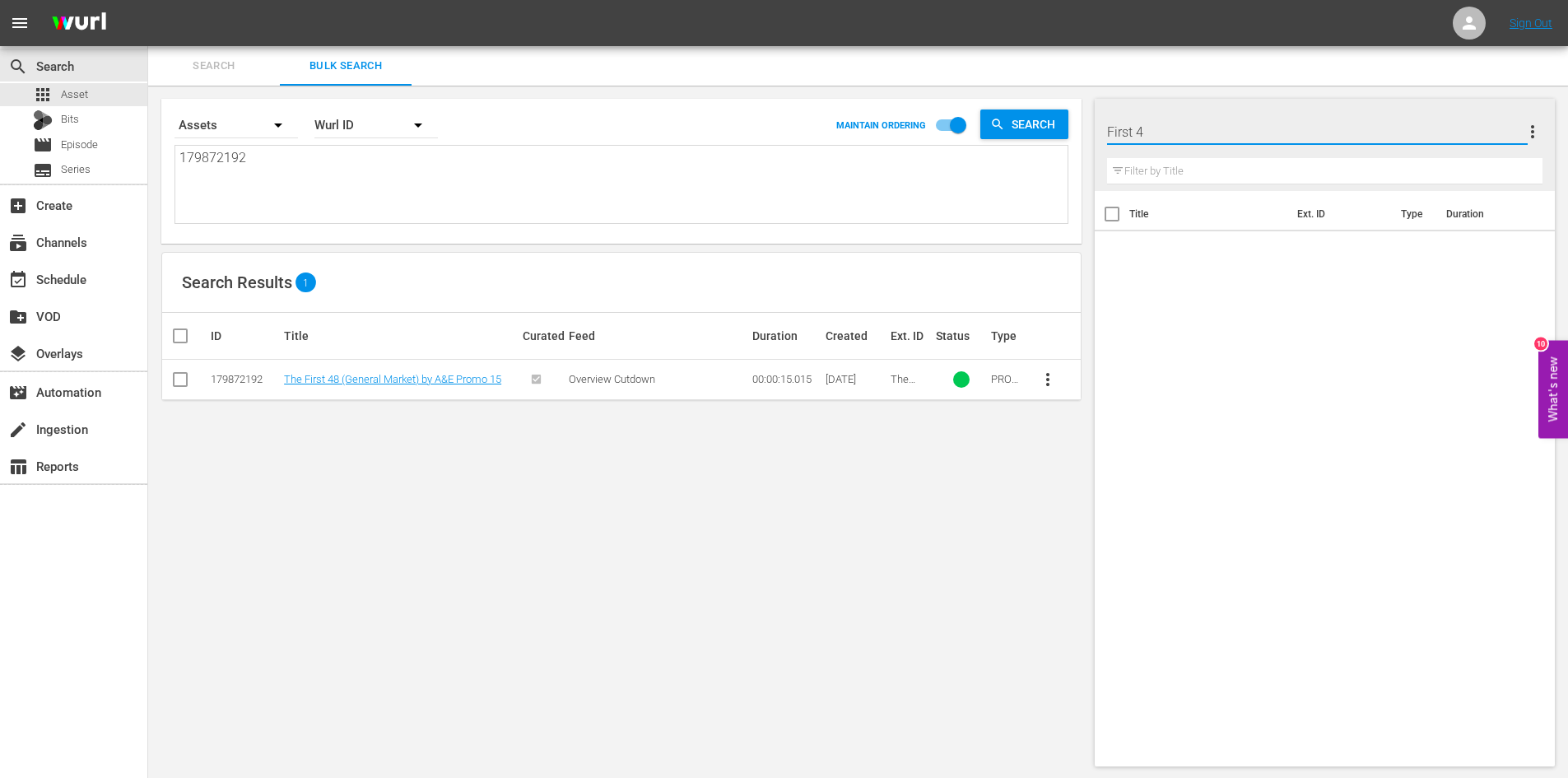 type on "First 48" 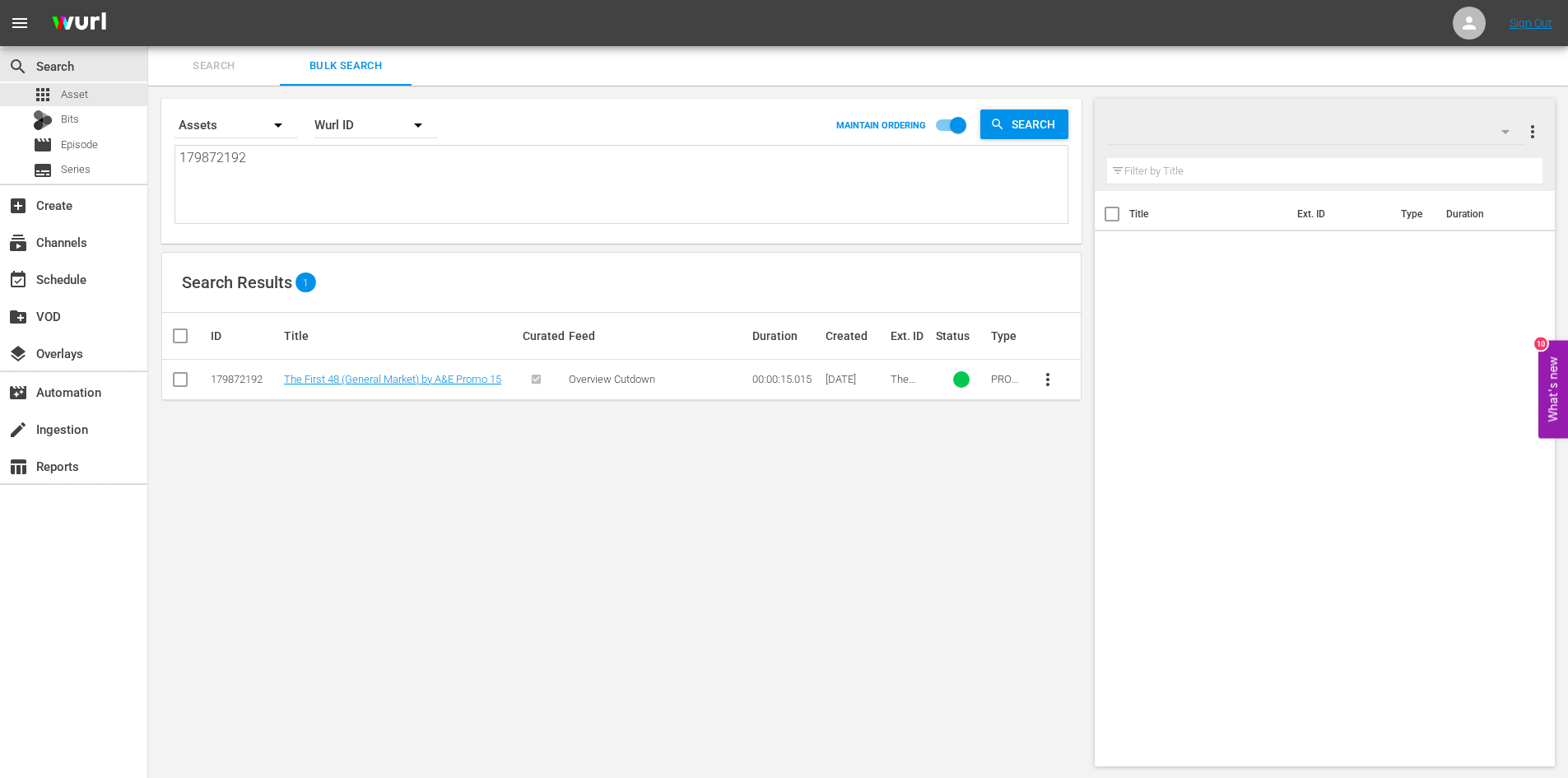 click on "Title Ext. ID Type Duration" at bounding box center (1324, 475) 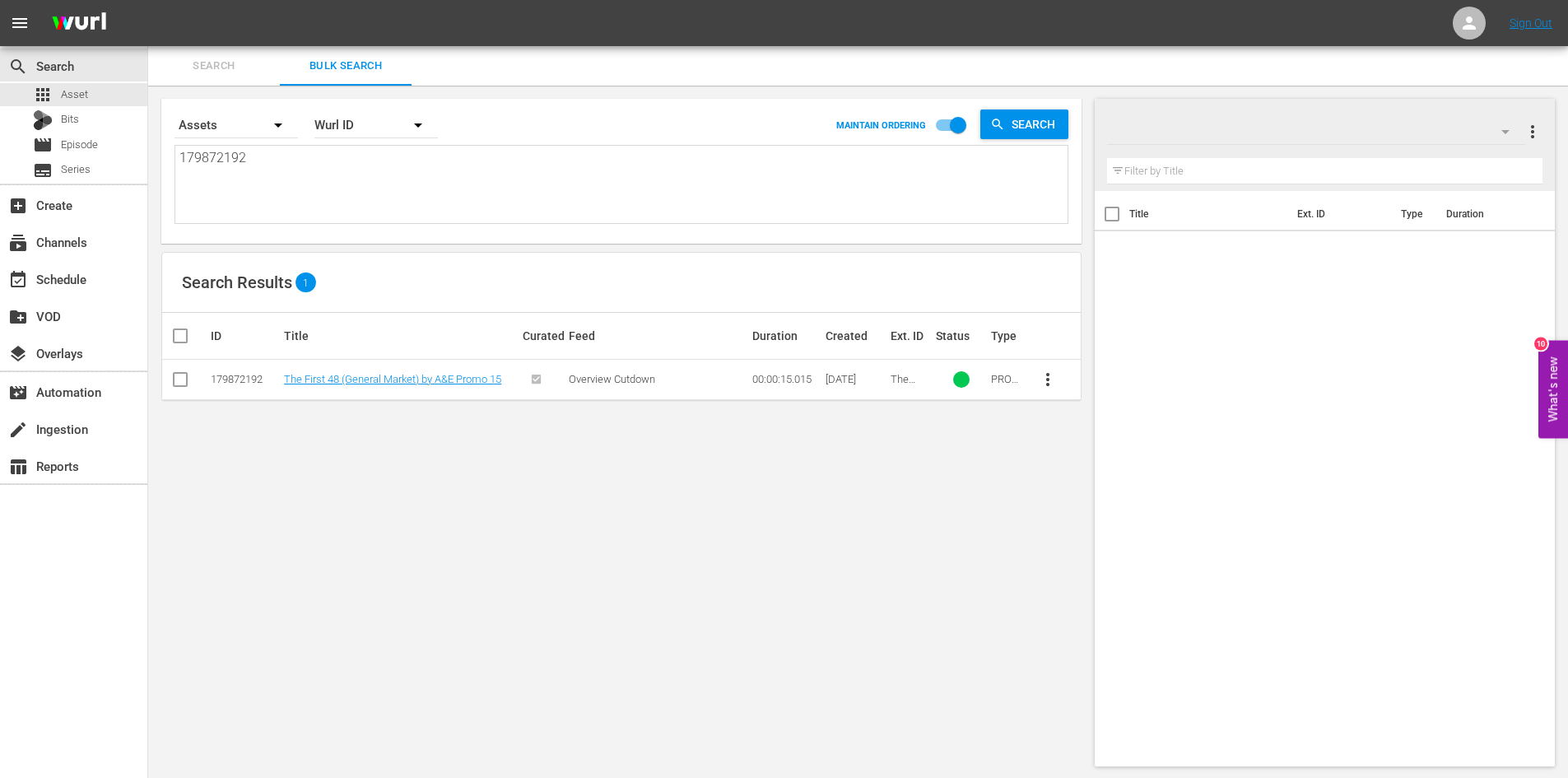 click at bounding box center [1167, 133] 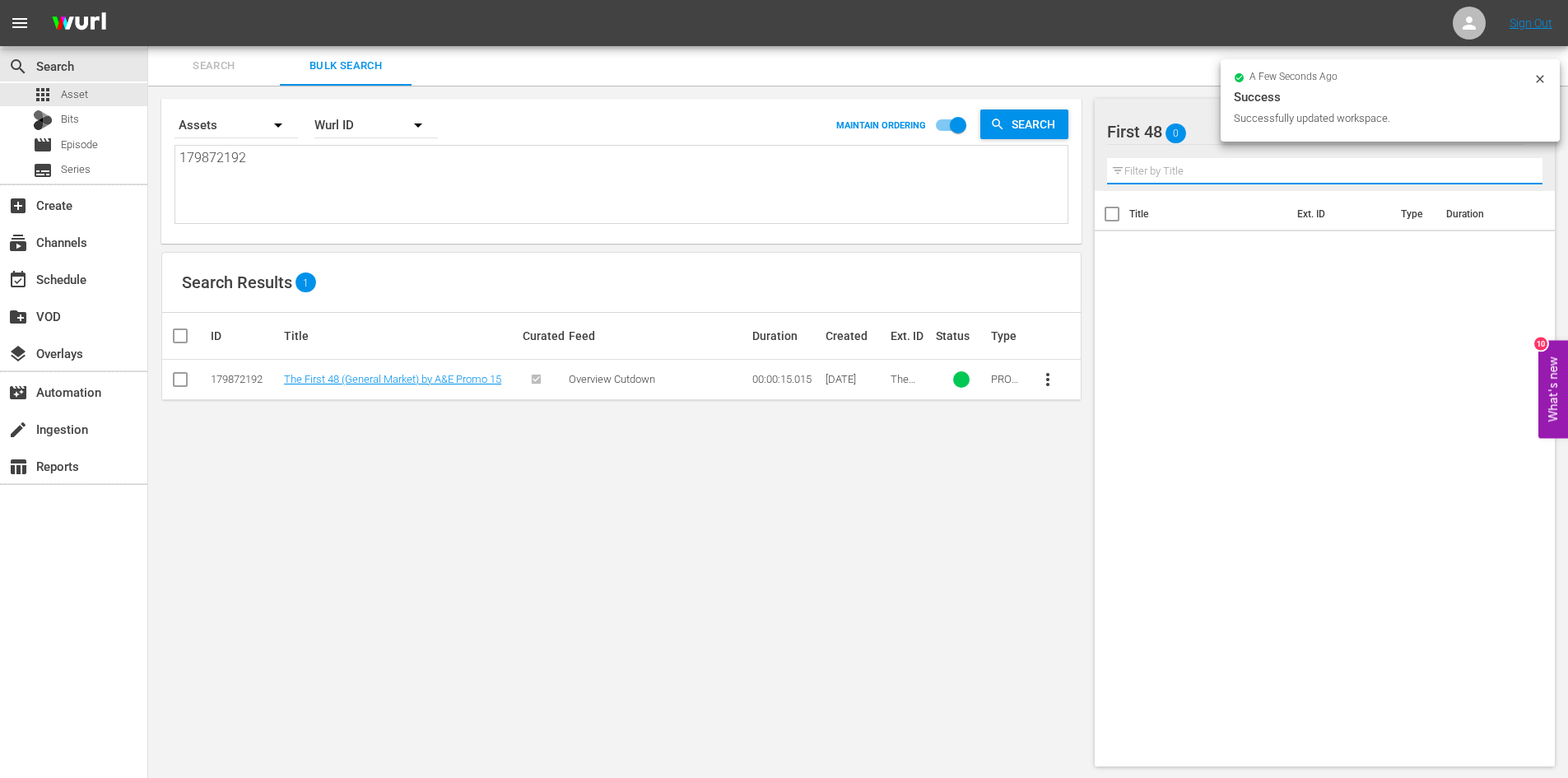 click at bounding box center (1324, 171) 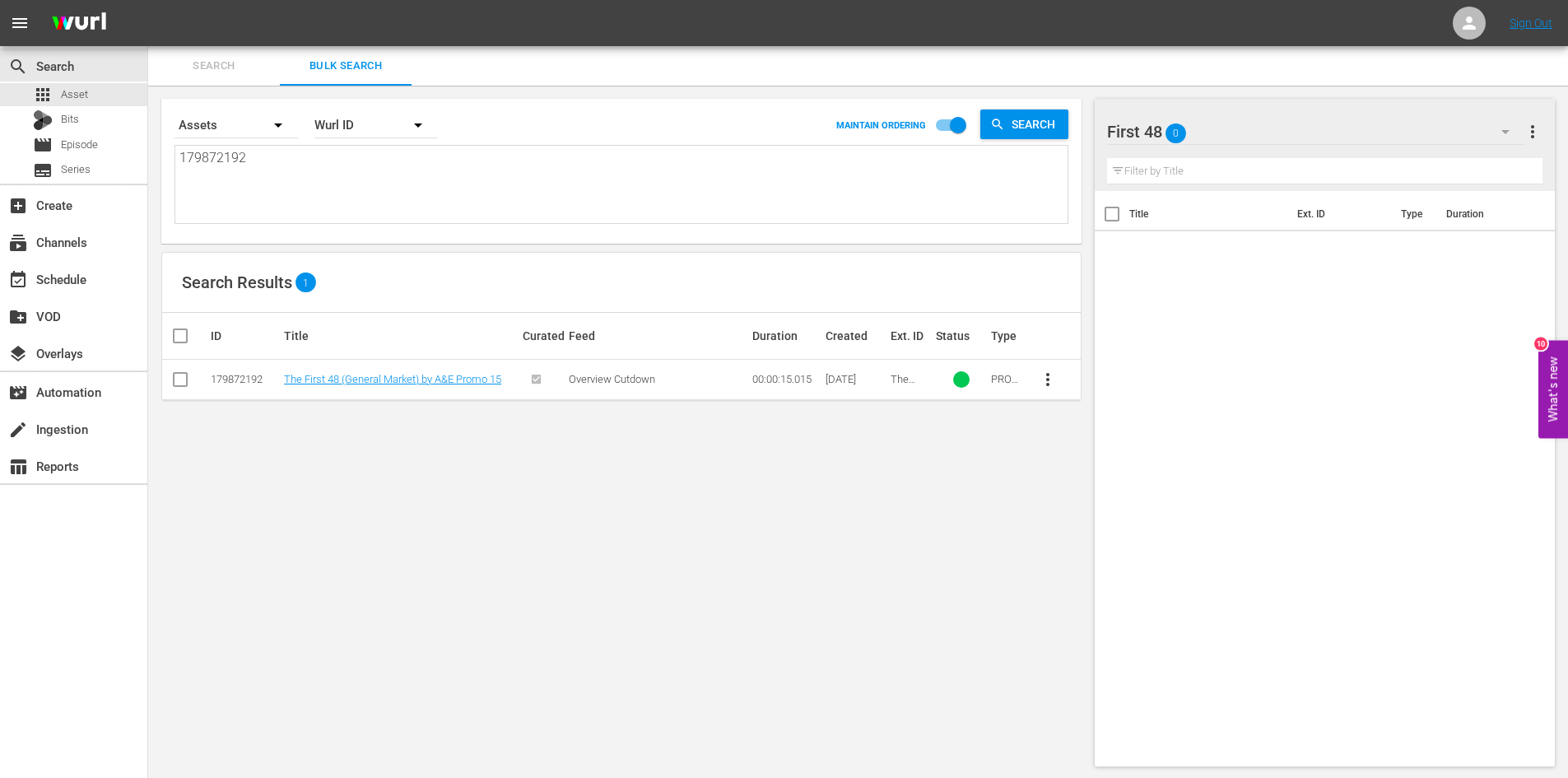drag, startPoint x: 250, startPoint y: 158, endPoint x: 162, endPoint y: 160, distance: 88.02272 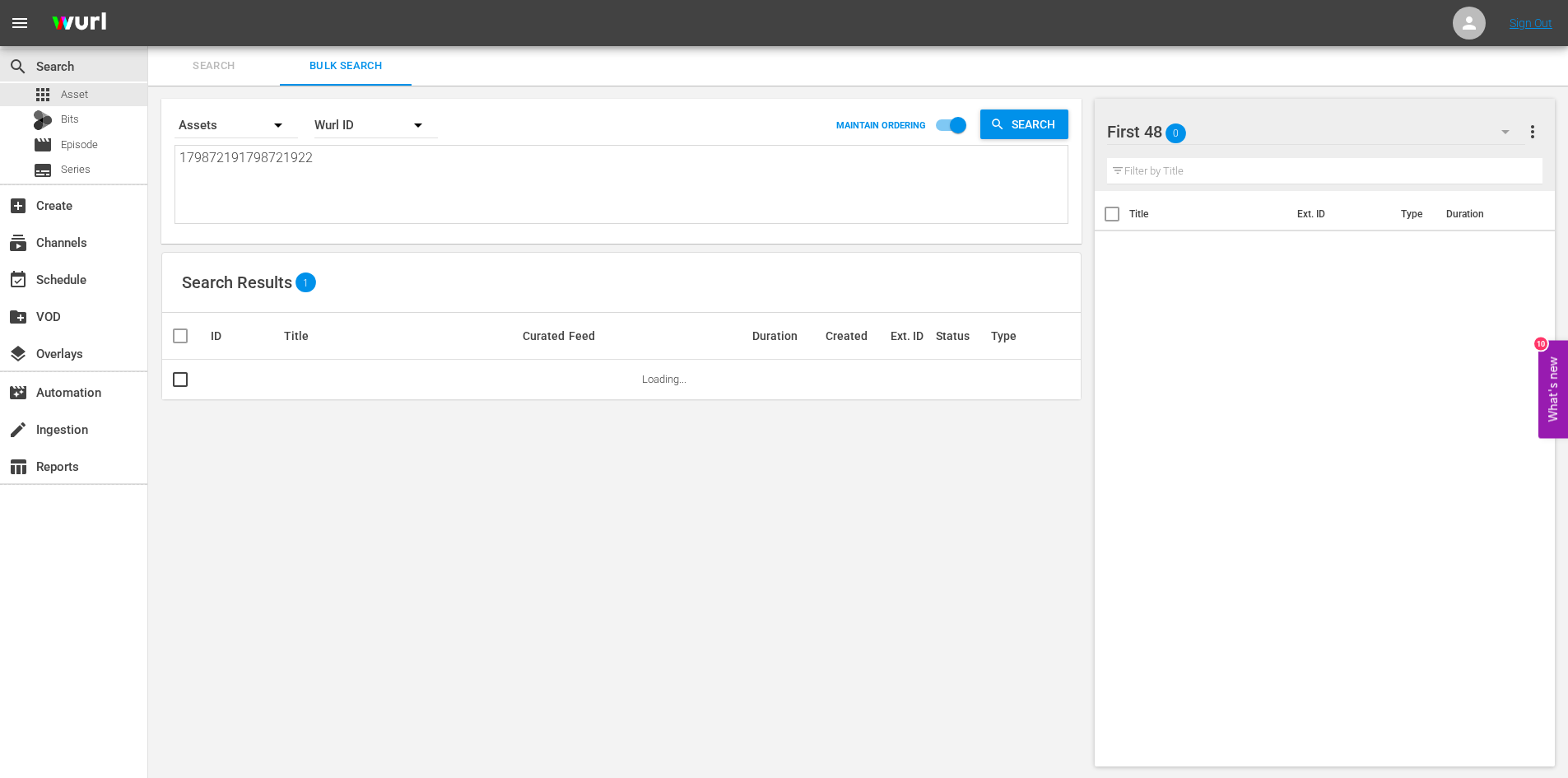 type on "179872192" 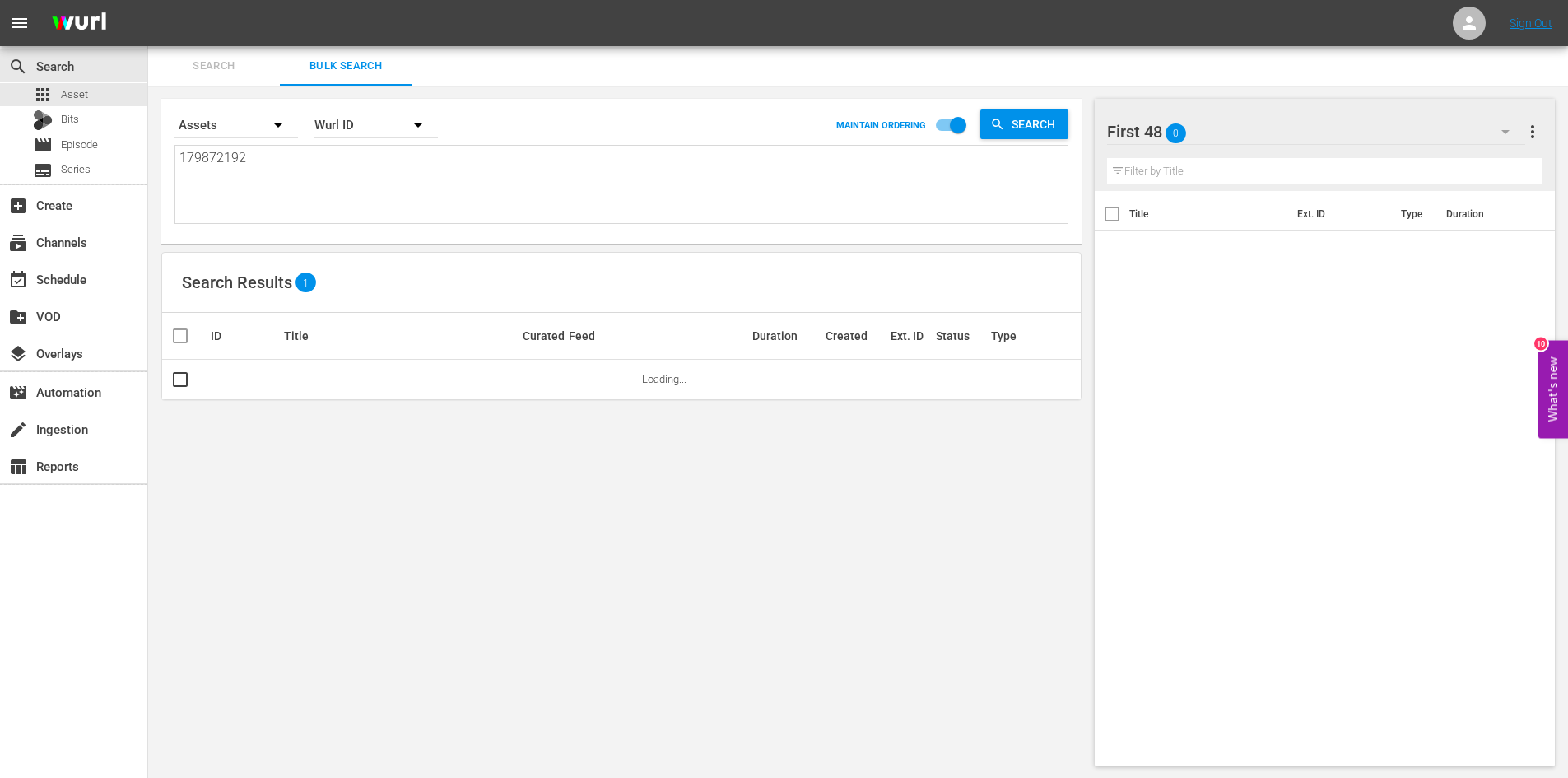 click on "179872192" at bounding box center (623, 185) 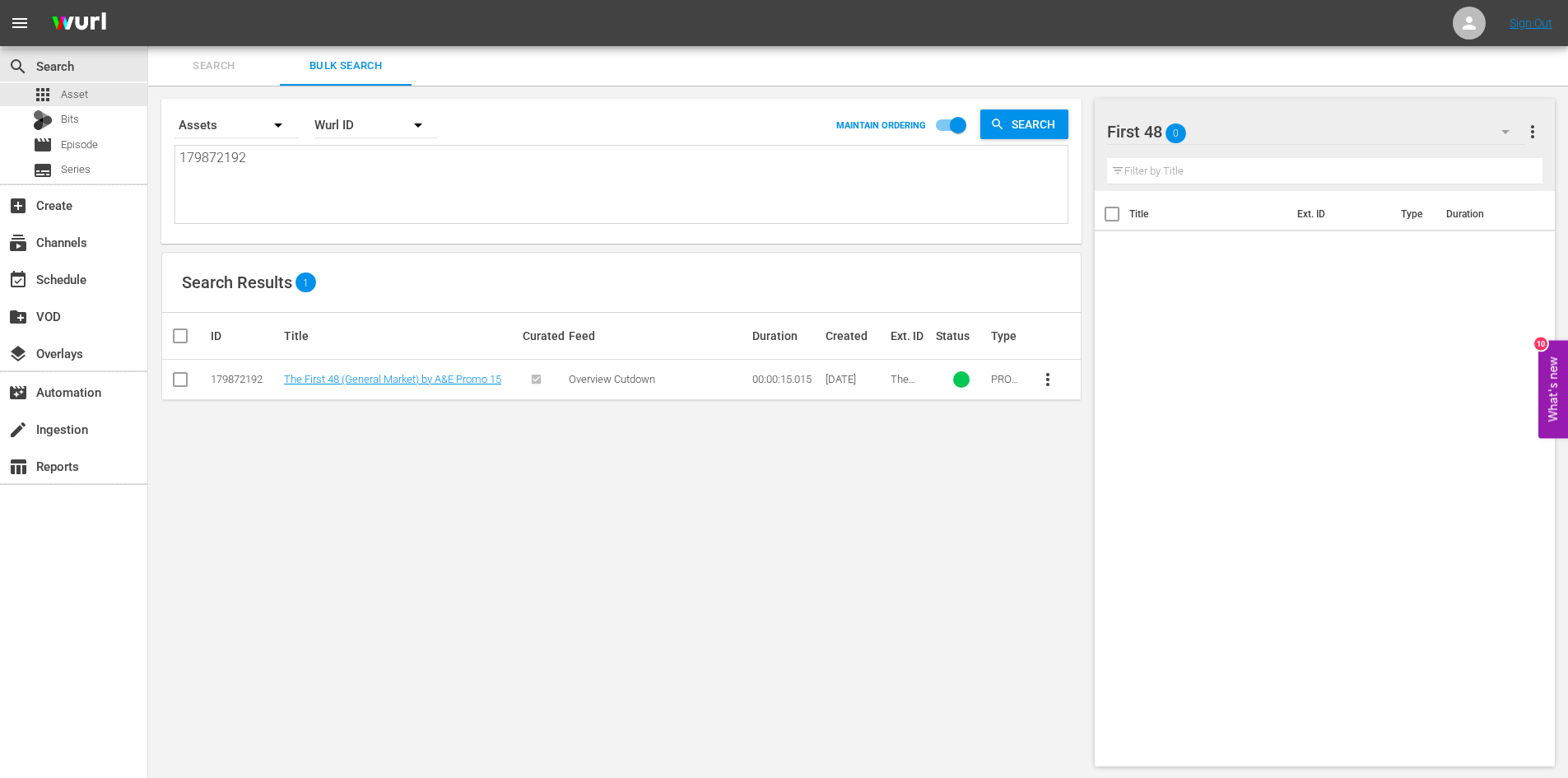 paste on "179872192" 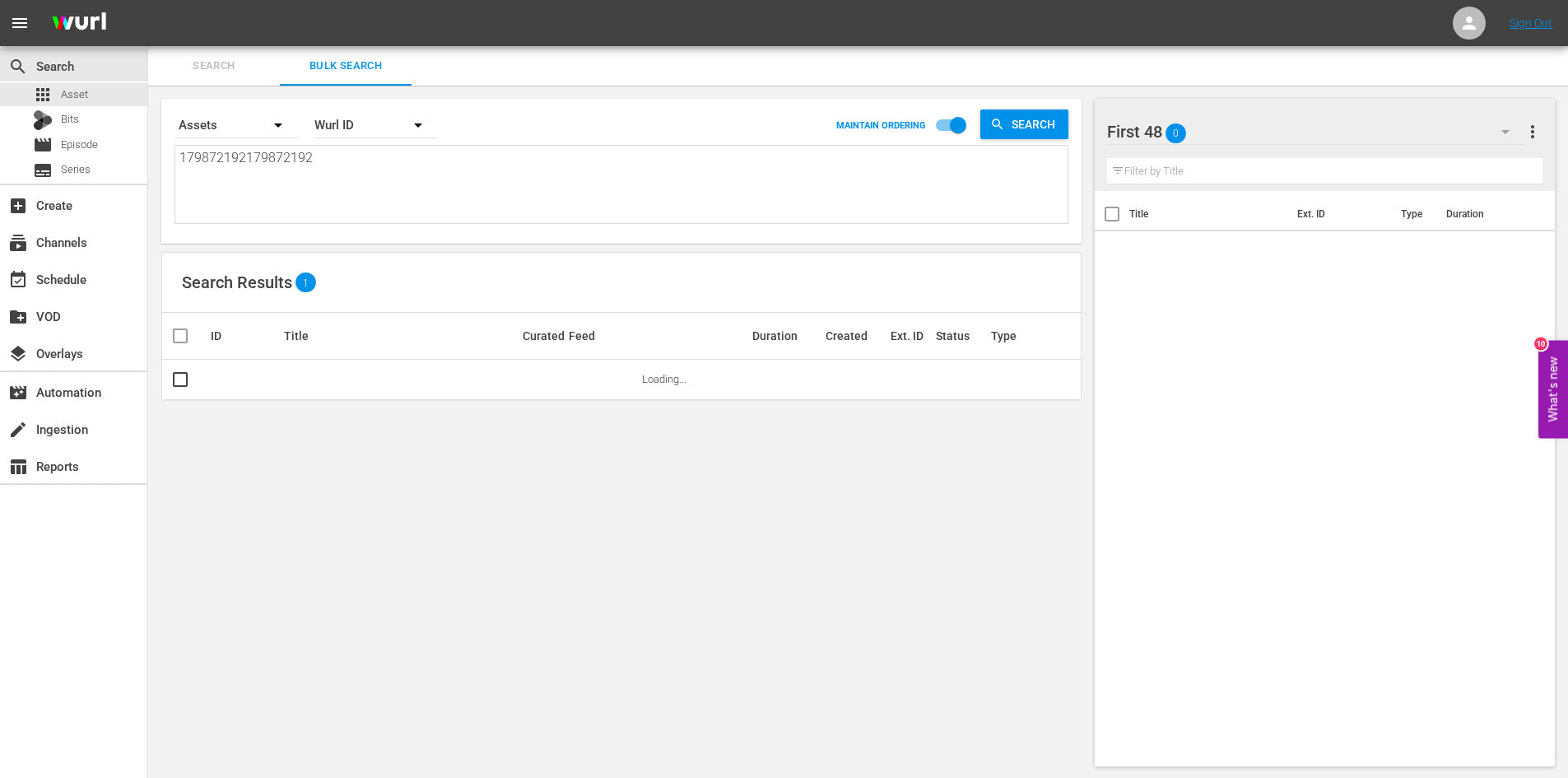 click on "179872192179872192" at bounding box center (623, 185) 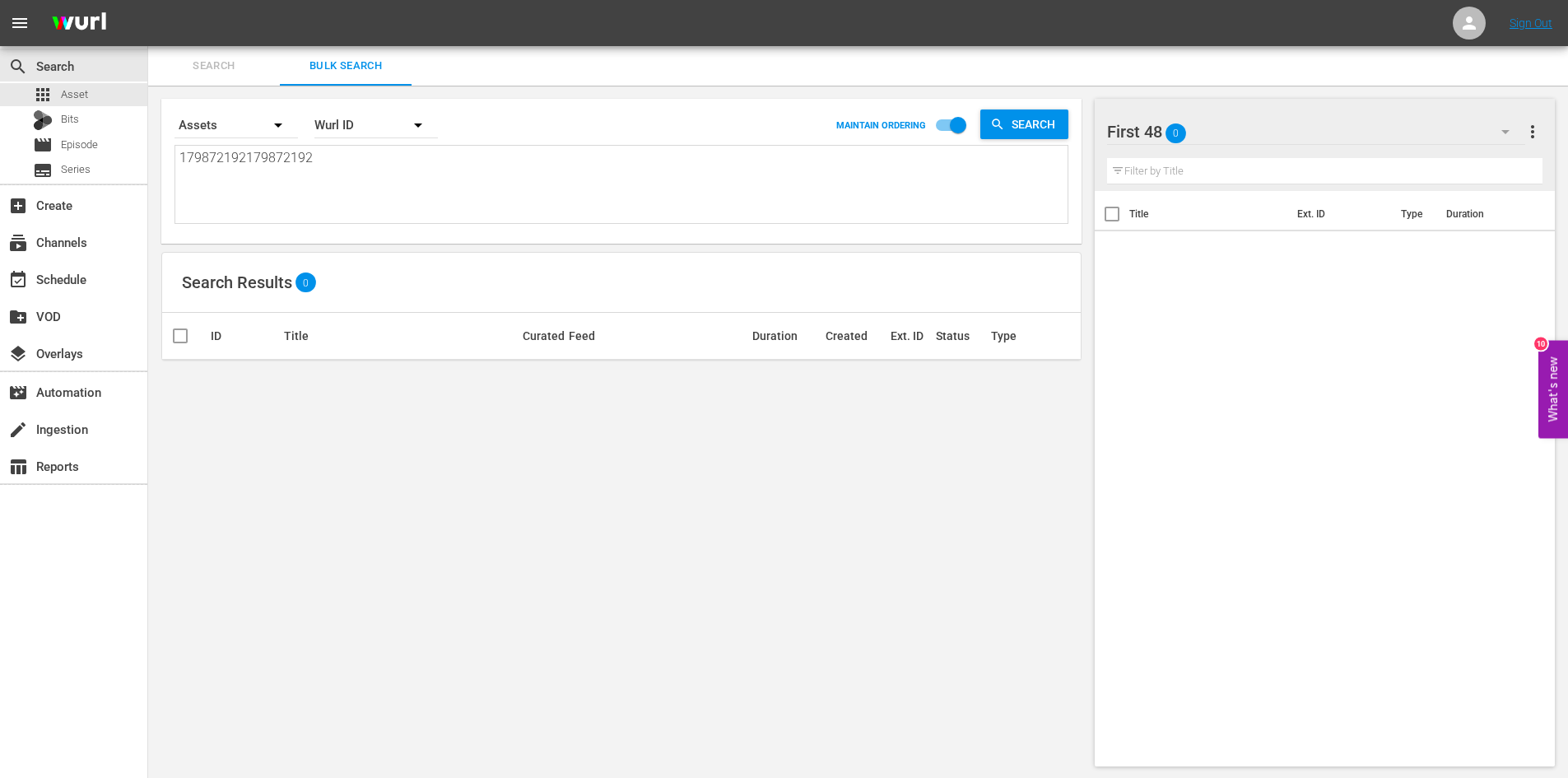 type on "179872192" 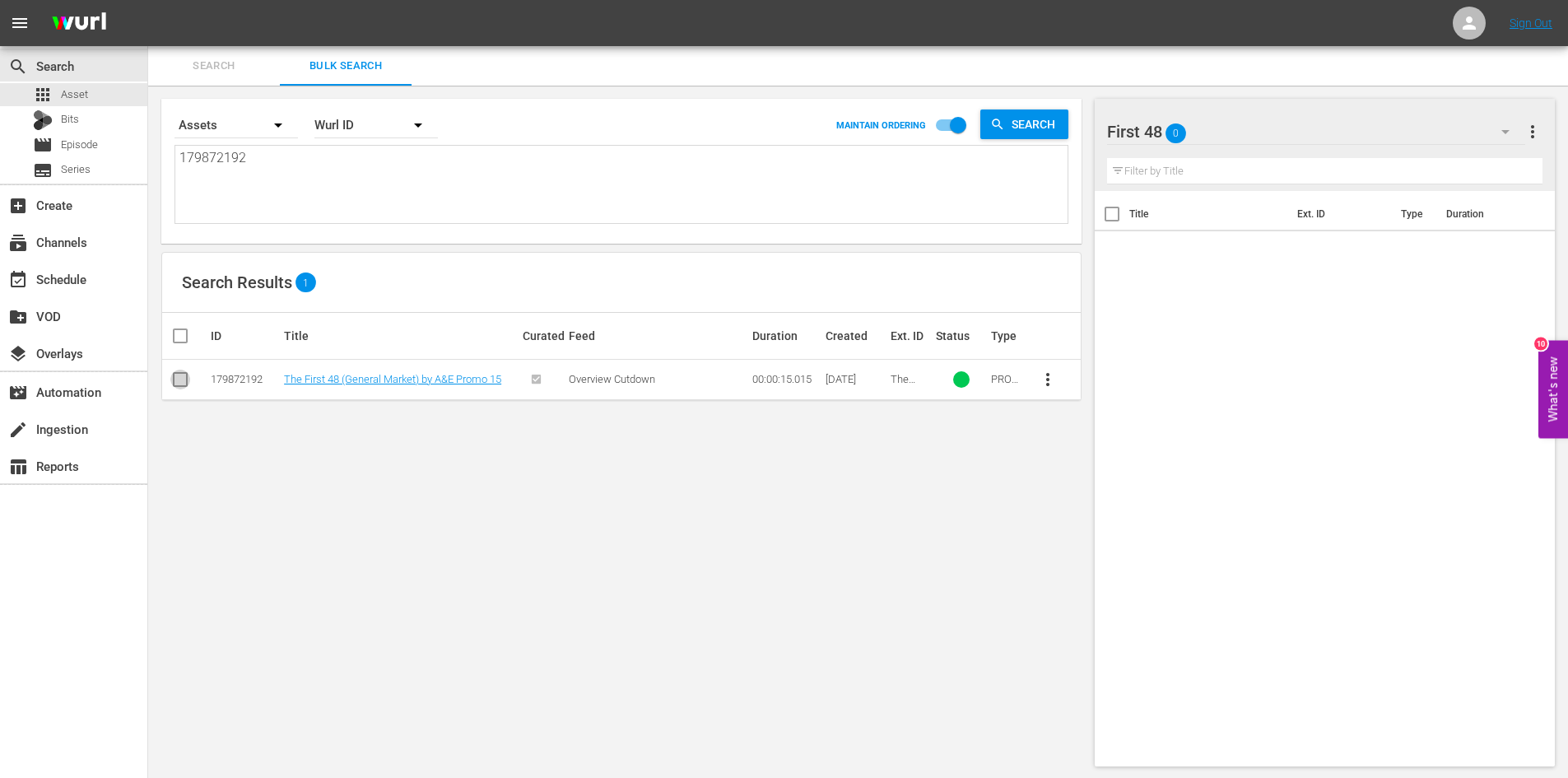 click at bounding box center (180, 383) 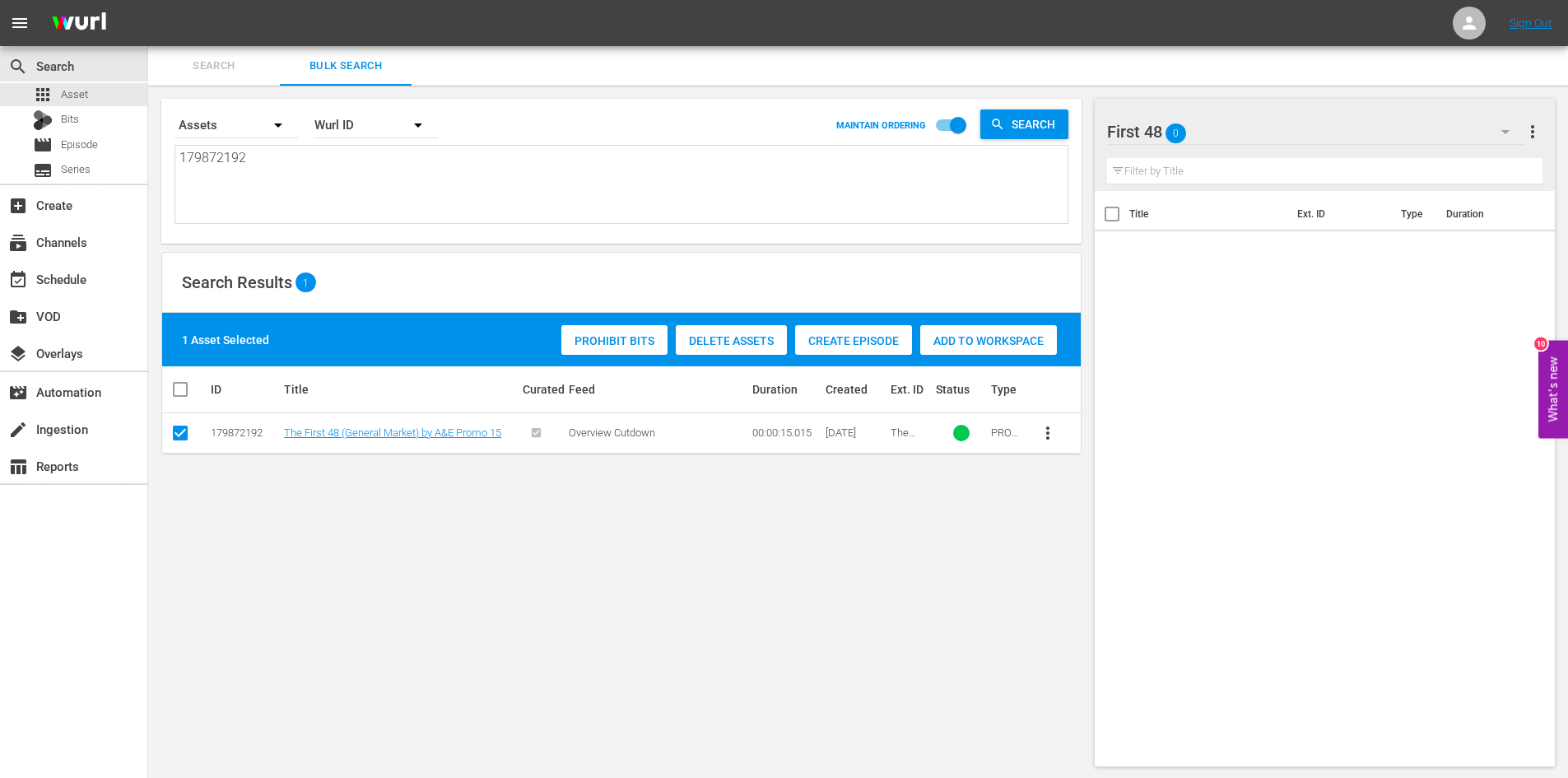 click on "Add to Workspace" at bounding box center [989, 341] 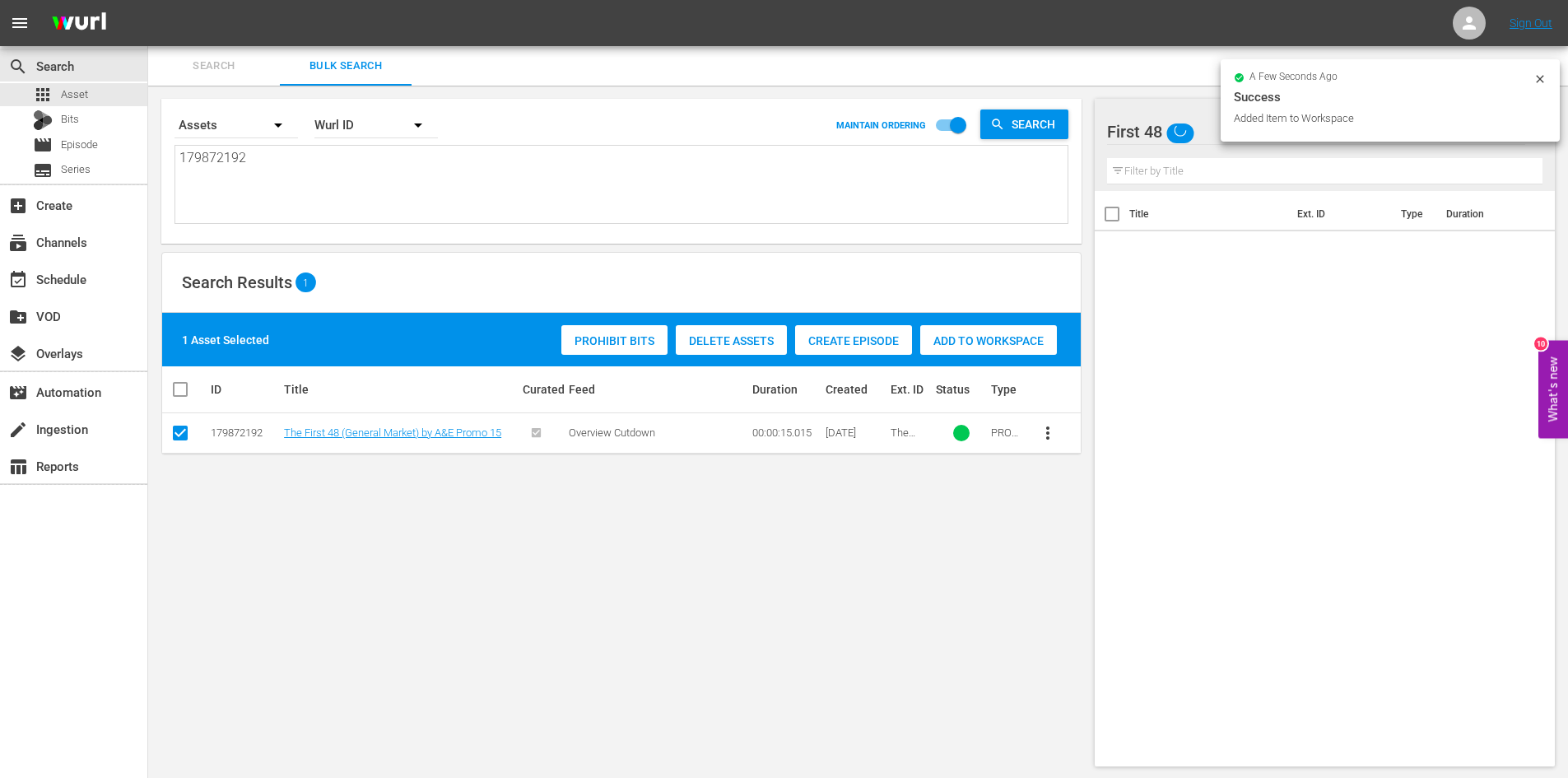 click on "179872192" at bounding box center [623, 185] 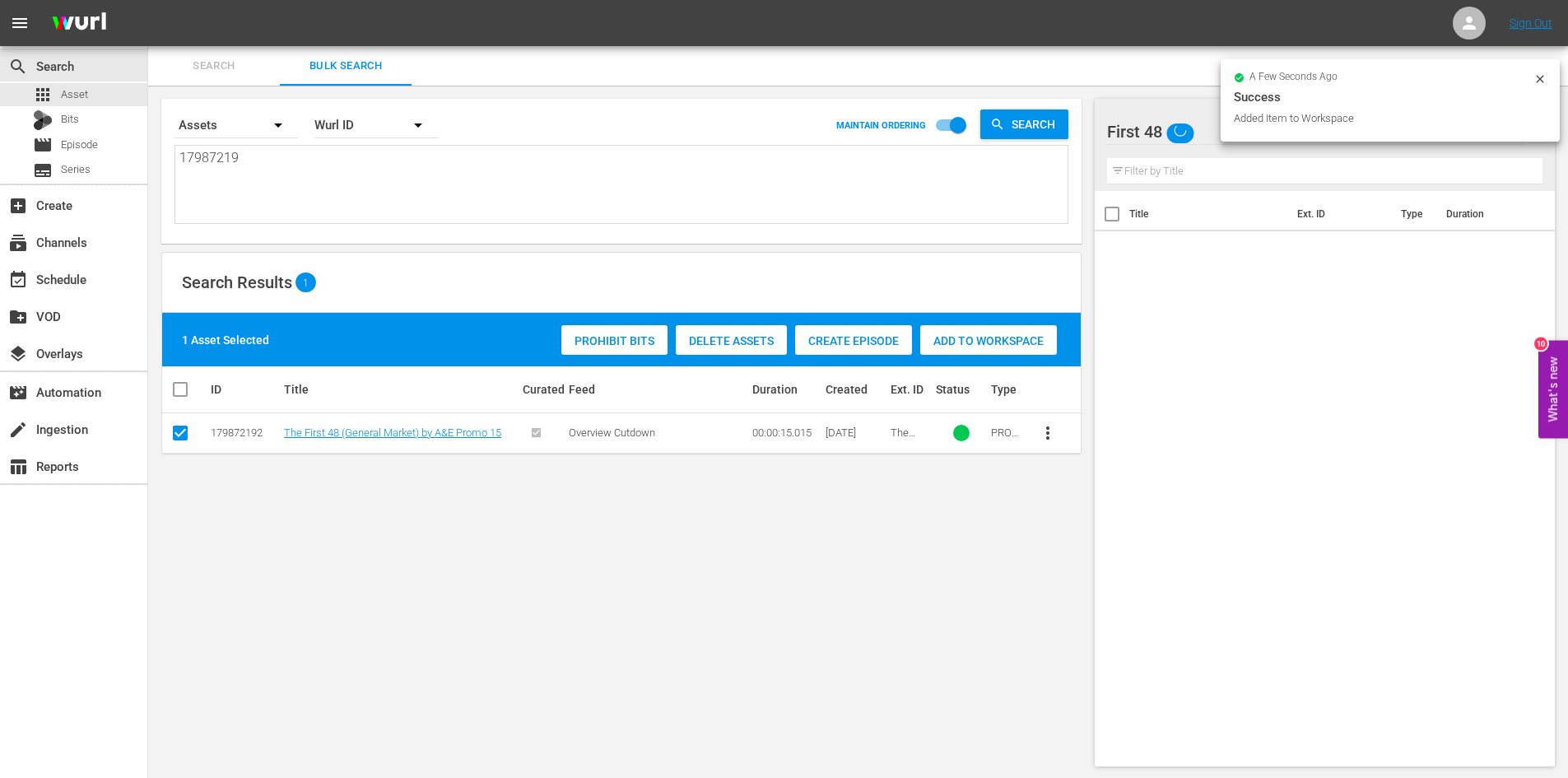 type on "179872191" 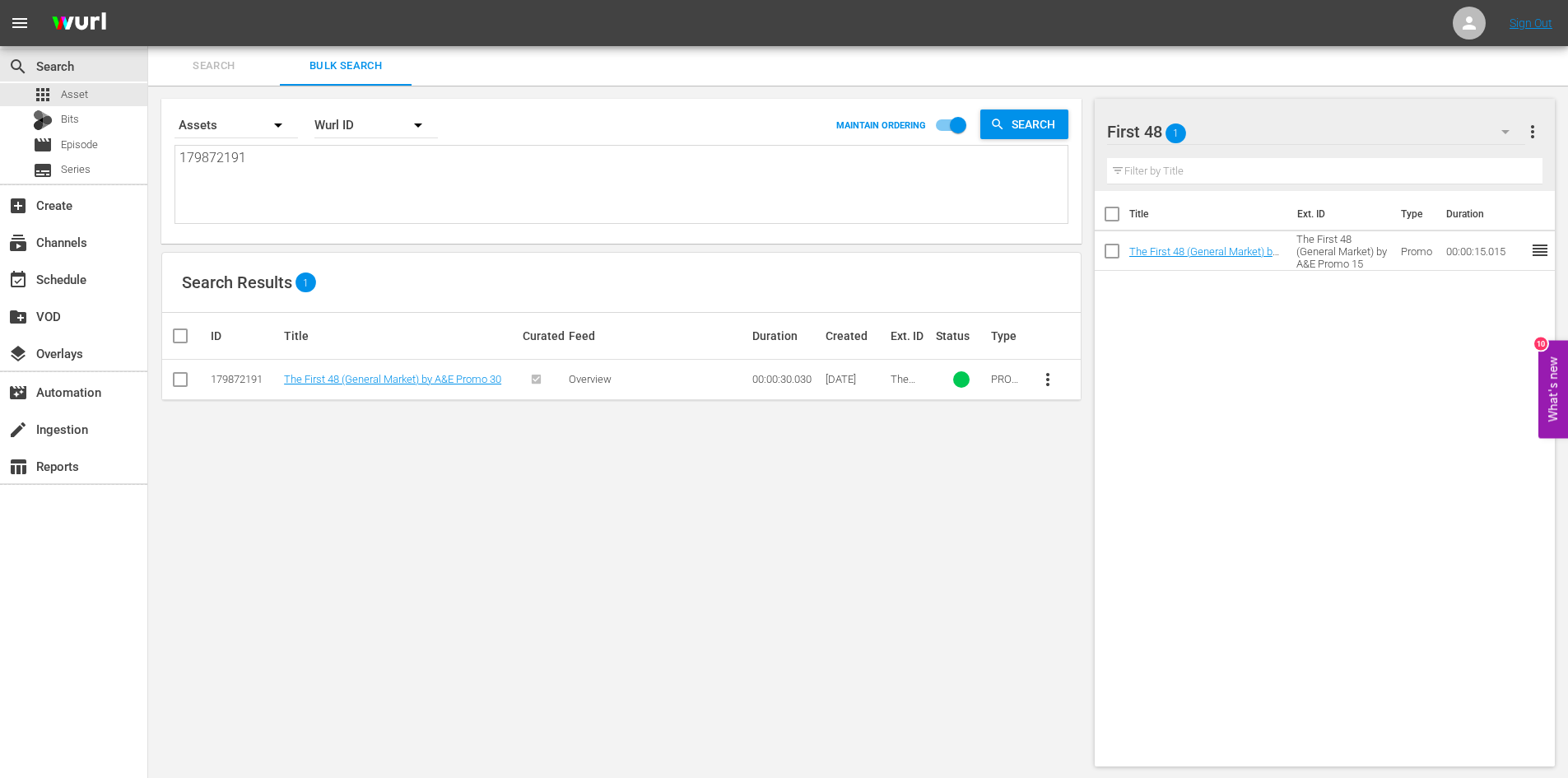 type on "179872191" 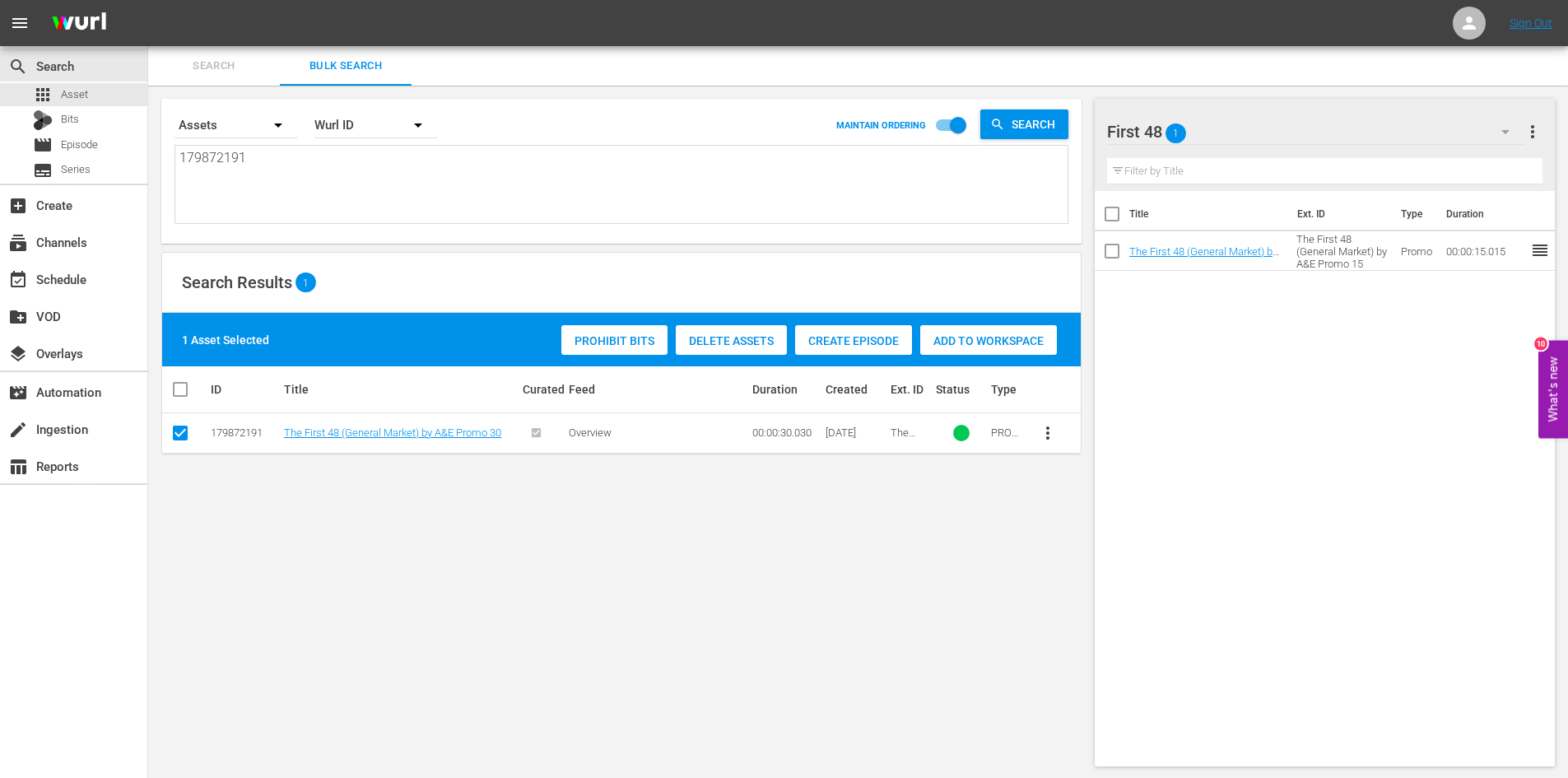 click on "Add to Workspace" at bounding box center (989, 341) 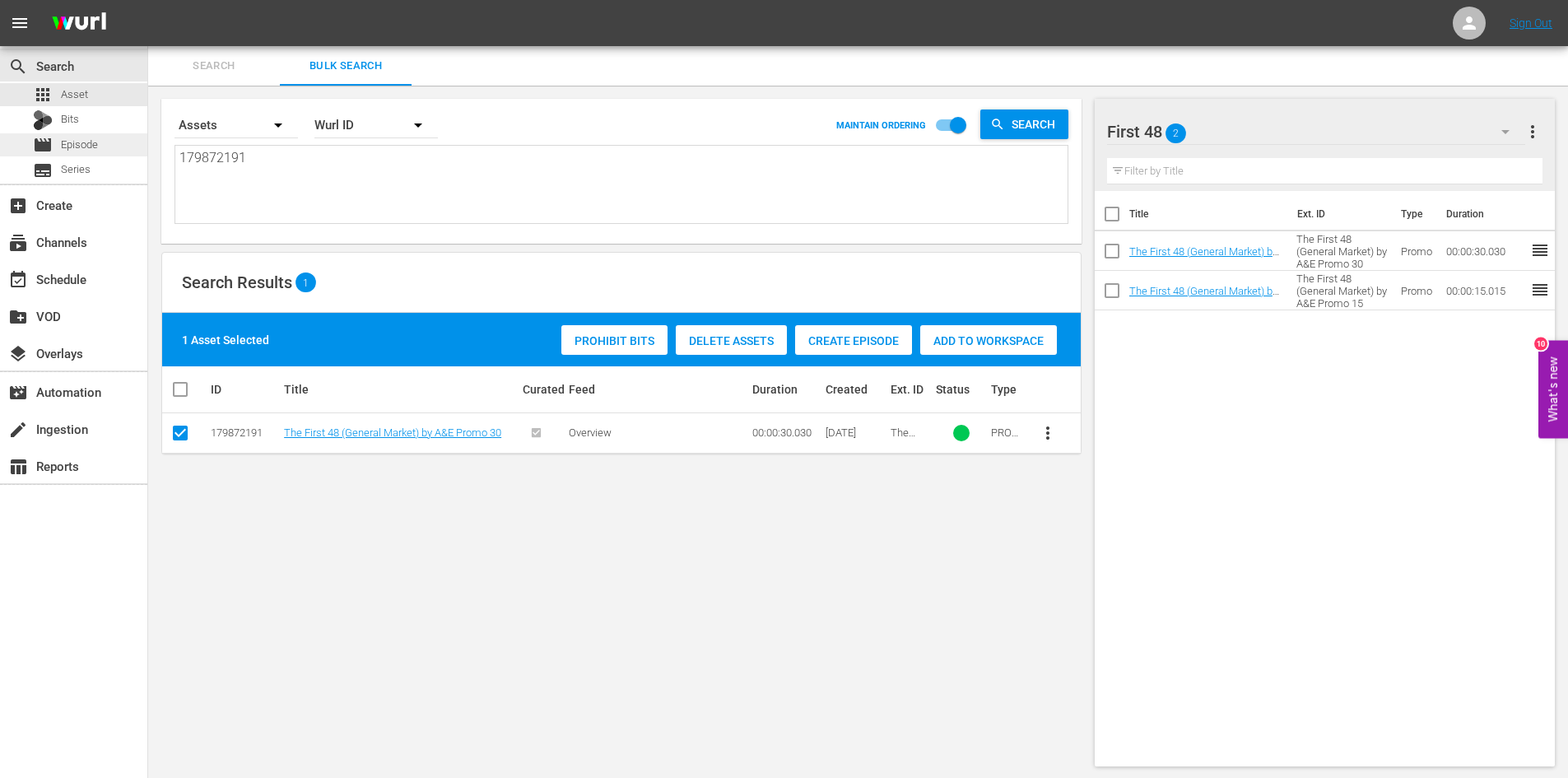 drag, startPoint x: 248, startPoint y: 151, endPoint x: 110, endPoint y: 151, distance: 138 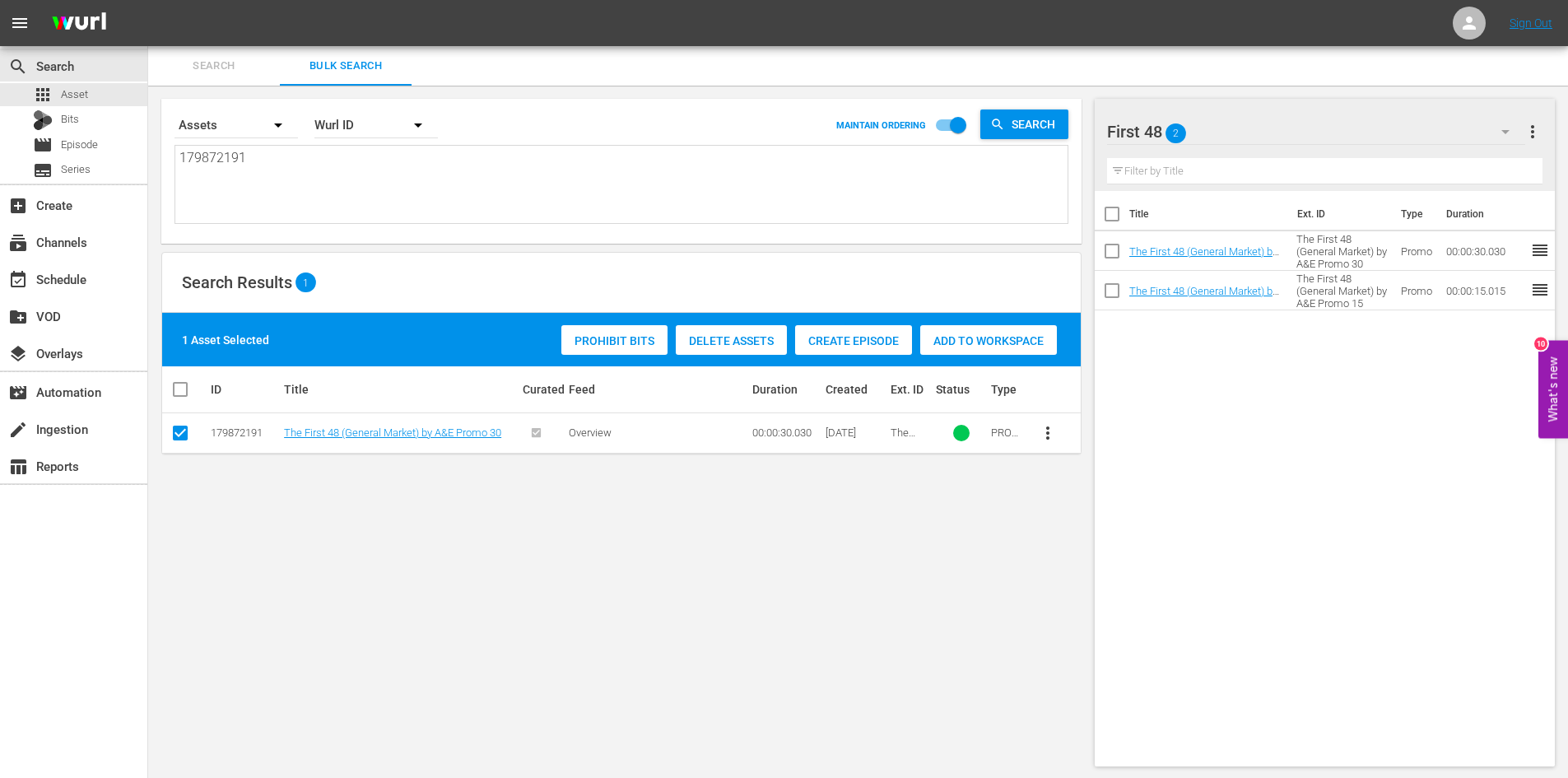 paste on "30_cross_channel_overview_samsung_mountain_men_by_history__10192023_itlw.mov		00:30	Trailer	Alone
30_cross_channel_overview_swamp_people_by_history__10202023_9z6e.mov		00:30	Trailer	Alone
Alone by HISTORY (FAST Channel) If you were alone	127694506	00:30	Trailer	Alone
Alone by HISTORY (FAST Channel) Its Own Channel	127712474	00:30	Trailer	Alone
Alone by HISTORY (FAST Channel) Overview	127694508	00:30	Trailer	Alone
Alone by HISTORY (FAST Channel) Overview	127694509	00:30	Trailer	Alone
Alone by HISTORY (FAST Channel) Ultimate Experience	127694536	00:30	Trailer	Alone
Alone Jump In by History Promo 30	144007509	00:30	Trailer	Alone
Forged in Fire by HISTORY (FAST Channel) Cross Channel Overview	130560196	00:30	Trailer	Alone
Mountain Men (FAST Channel) Cross Channel Overview Samsung EP	131711067	00:30	Trailer	Alone
Swamp People by HISTORY (FAST Channel) Cross Channel Image	131916263	00:30	Trailer	Alone" 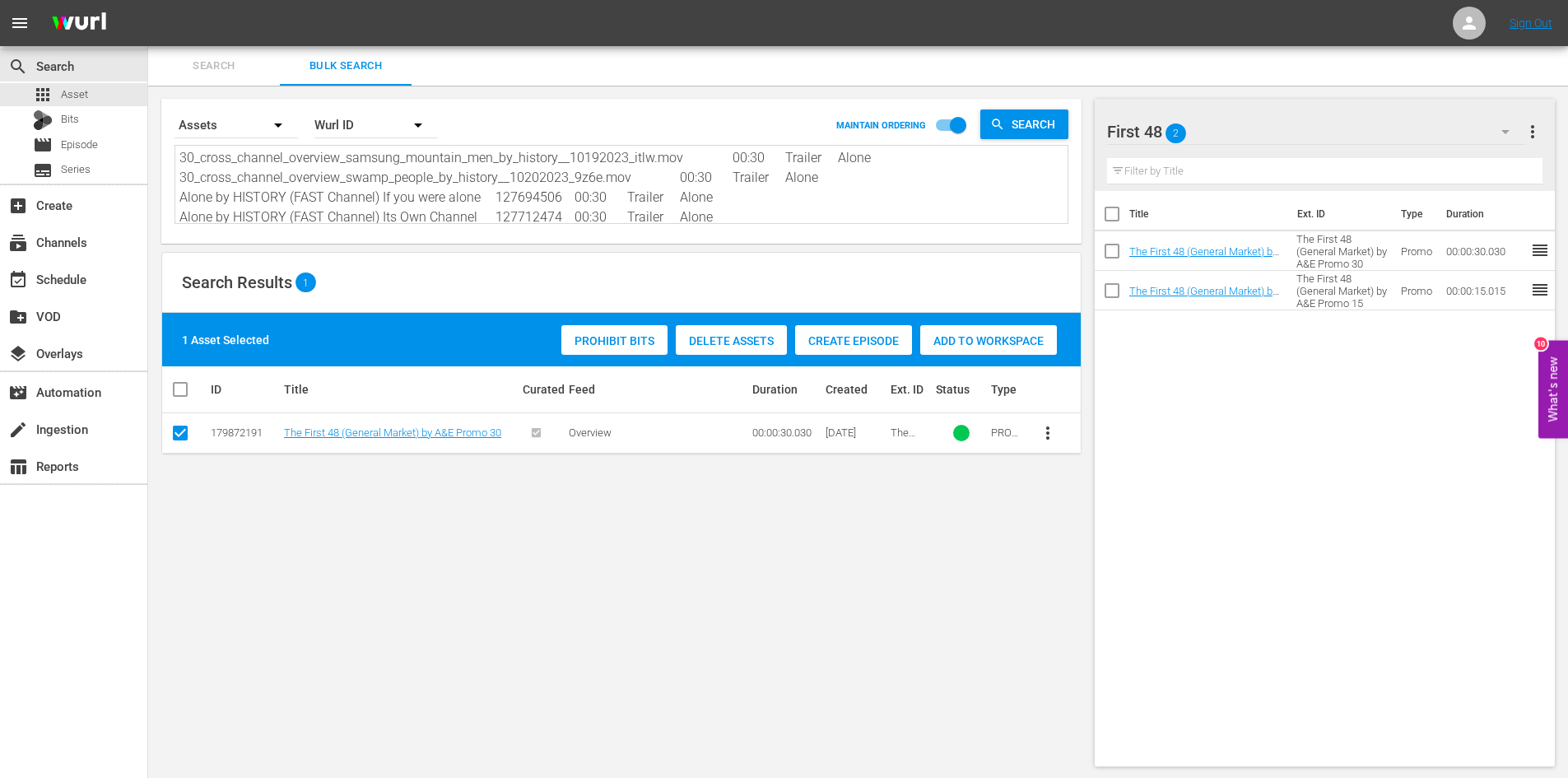 scroll, scrollTop: 140, scrollLeft: 0, axis: vertical 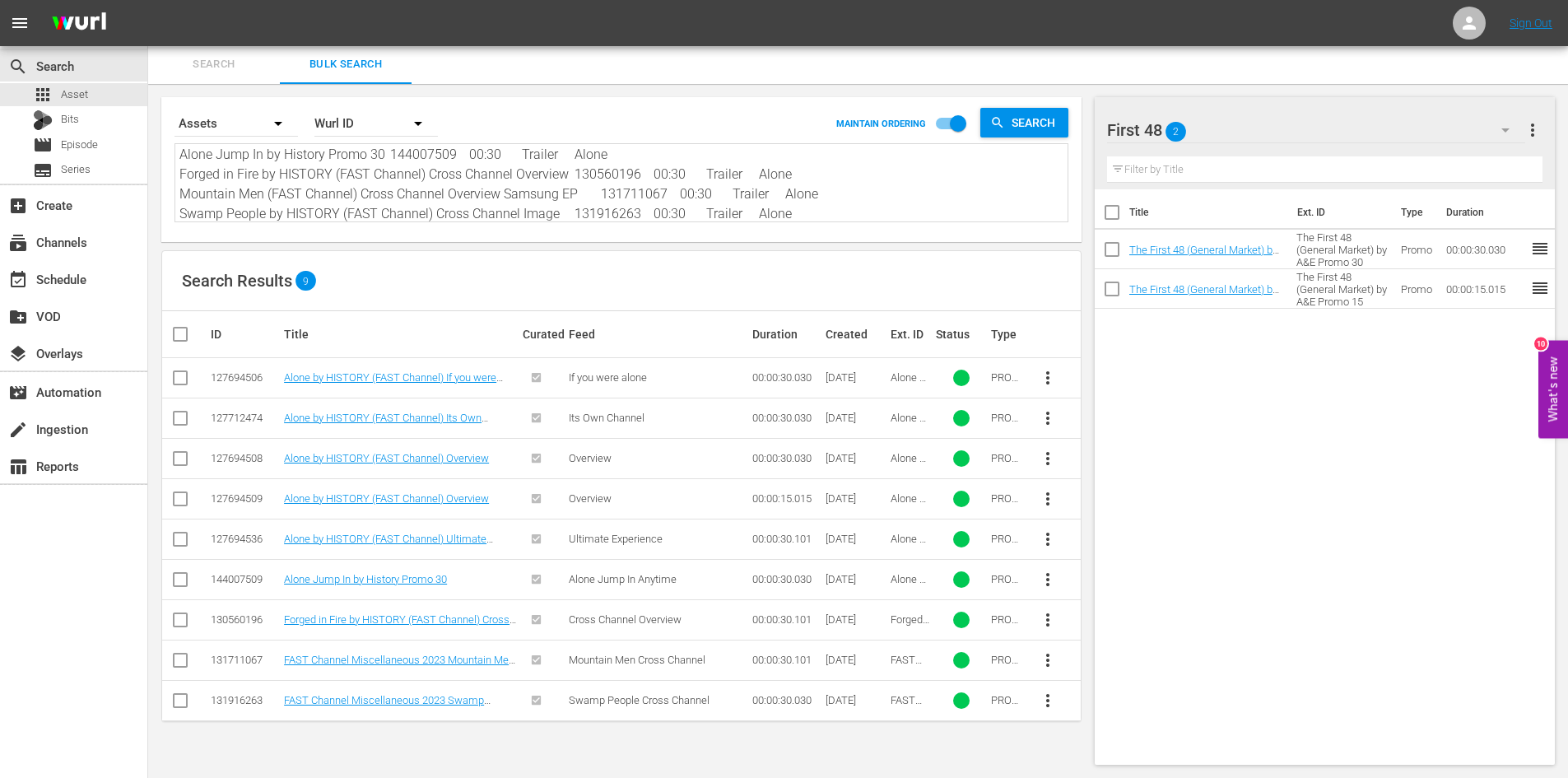 type on "30_cross_channel_overview_samsung_mountain_men_by_history__10192023_itlw.mov		00:30	Trailer	Alone
30_cross_channel_overview_swamp_people_by_history__10202023_9z6e.mov		00:30	Trailer	Alone
Alone by HISTORY (FAST Channel) If you were alone	127694506	00:30	Trailer	Alone
Alone by HISTORY (FAST Channel) Its Own Channel	127712474	00:30	Trailer	Alone
Alone by HISTORY (FAST Channel) Overview	127694508	00:30	Trailer	Alone
Alone by HISTORY (FAST Channel) Overview	127694509	00:30	Trailer	Alone
Alone by HISTORY (FAST Channel) Ultimate Experience	127694536	00:30	Trailer	Alone
Alone Jump In by History Promo 30	144007509	00:30	Trailer	Alone
Forged in Fire by HISTORY (FAST Channel) Cross Channel Overview	130560196	00:30	Trailer	Alone
Mountain Men (FAST Channel) Cross Channel Overview Samsung EP	131711067	00:30	Trailer	Alone
Swamp People by HISTORY (FAST Channel) Cross Channel Image	131916263	00:30	Trailer	Alone" 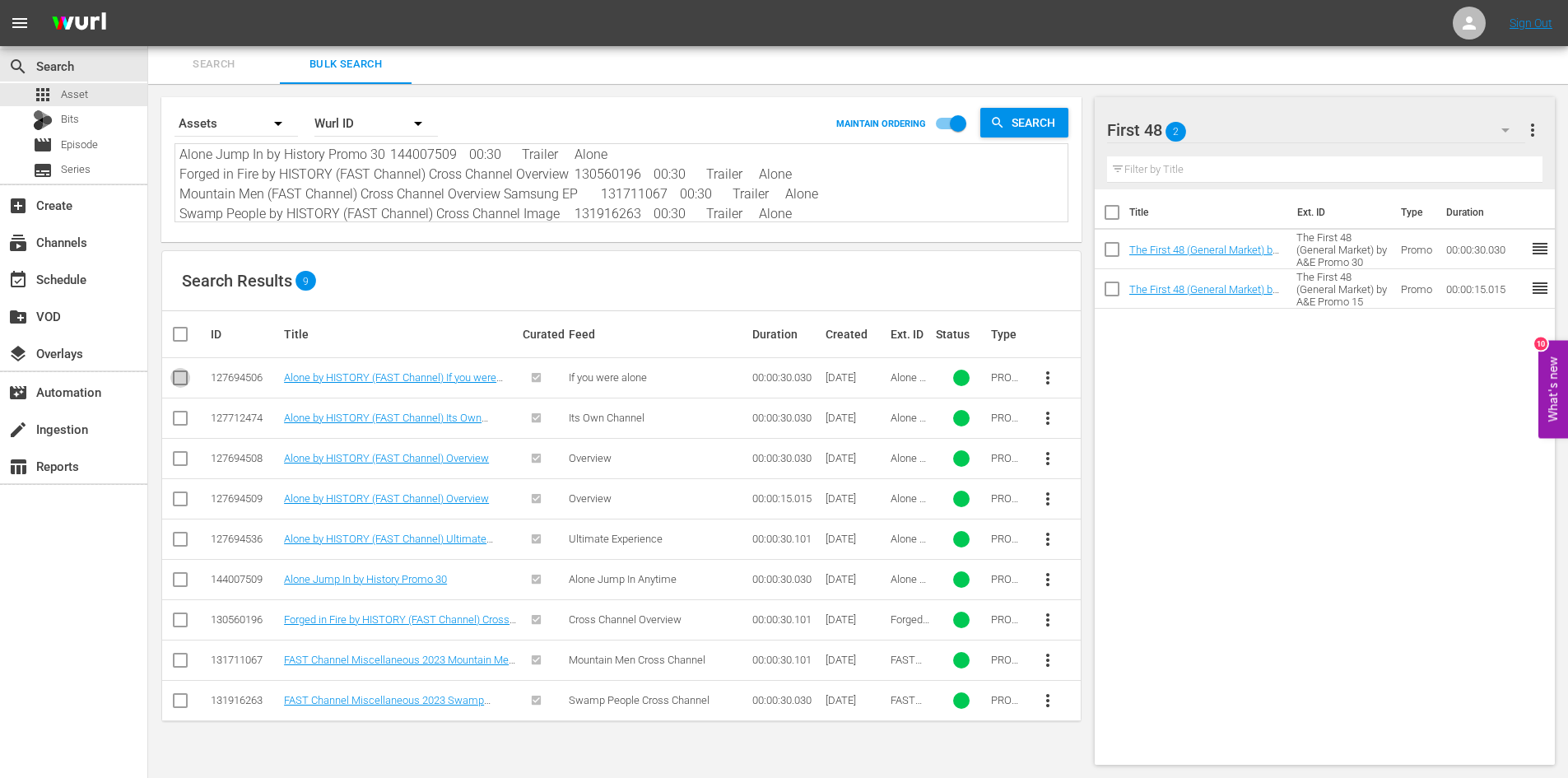 click at bounding box center (180, 381) 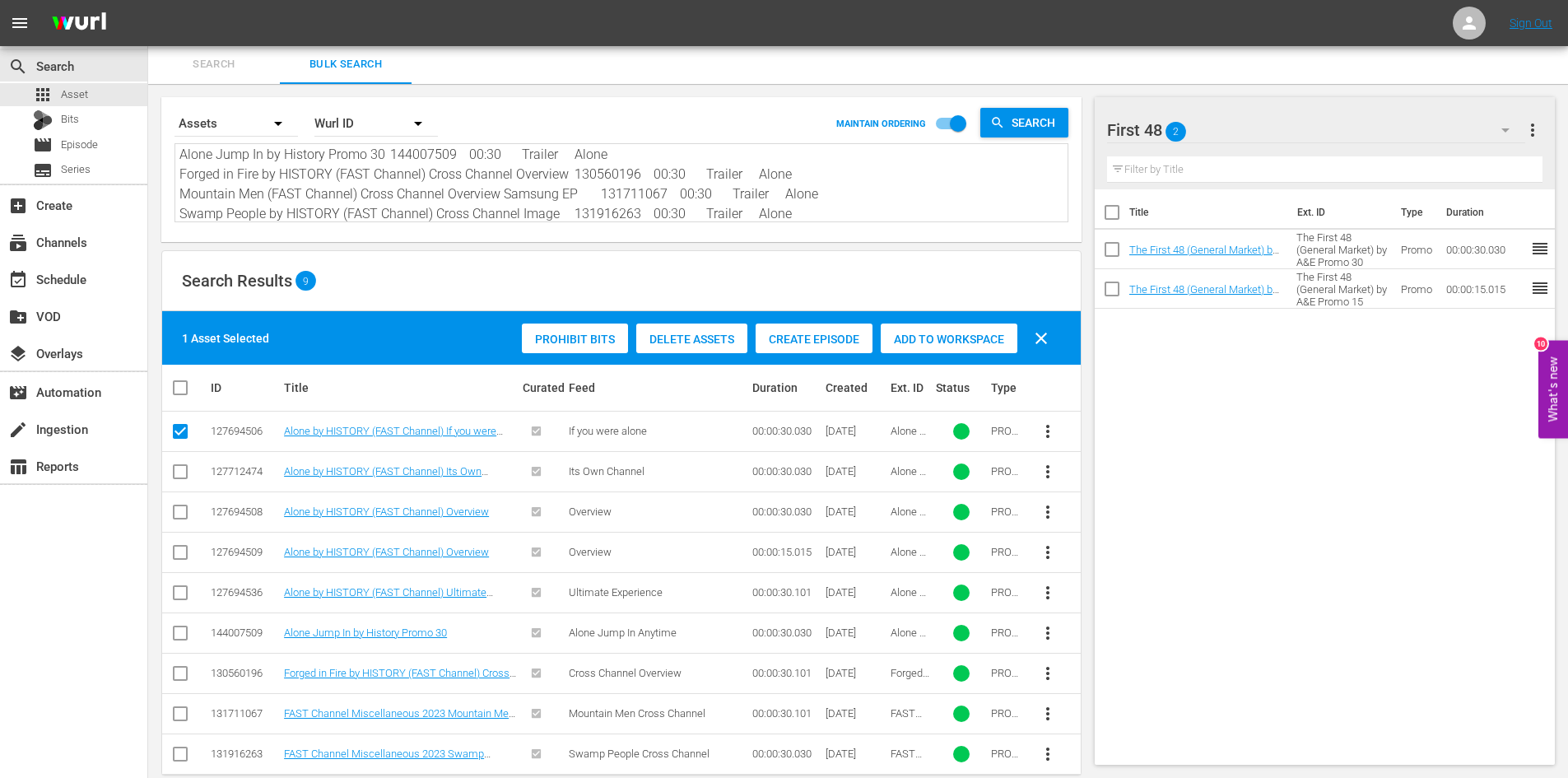 click at bounding box center (180, 475) 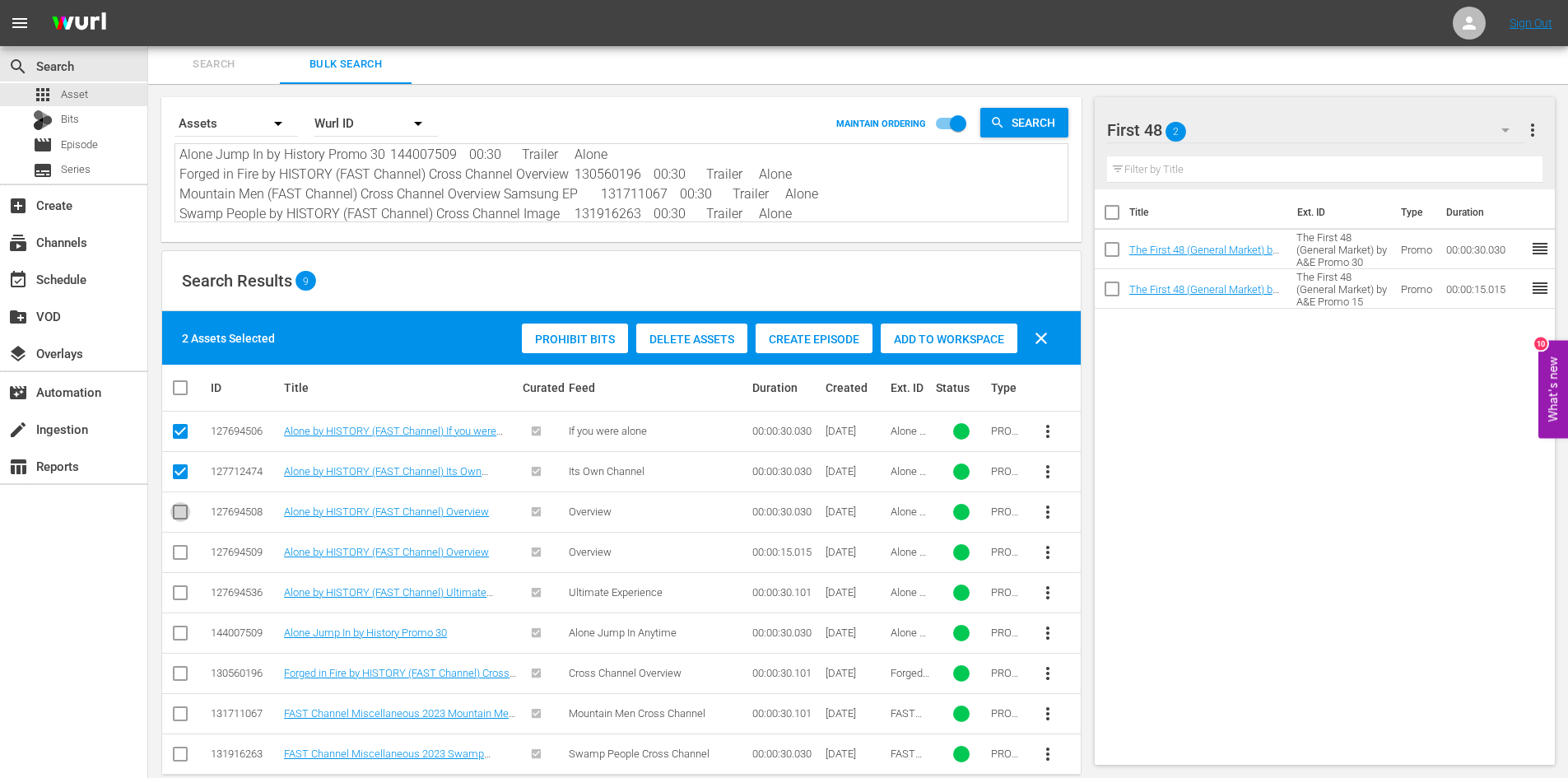click at bounding box center (180, 515) 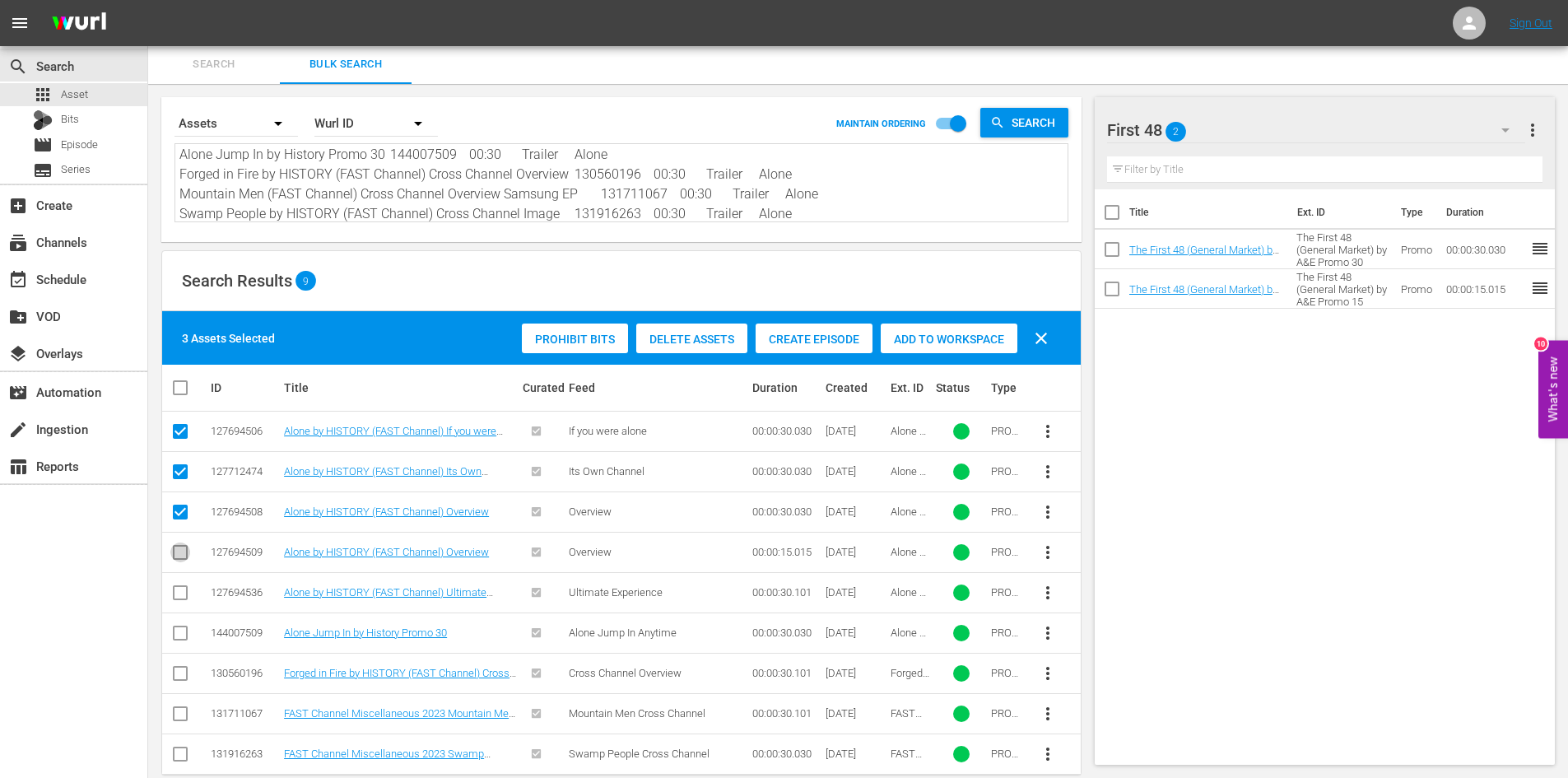 click at bounding box center (180, 556) 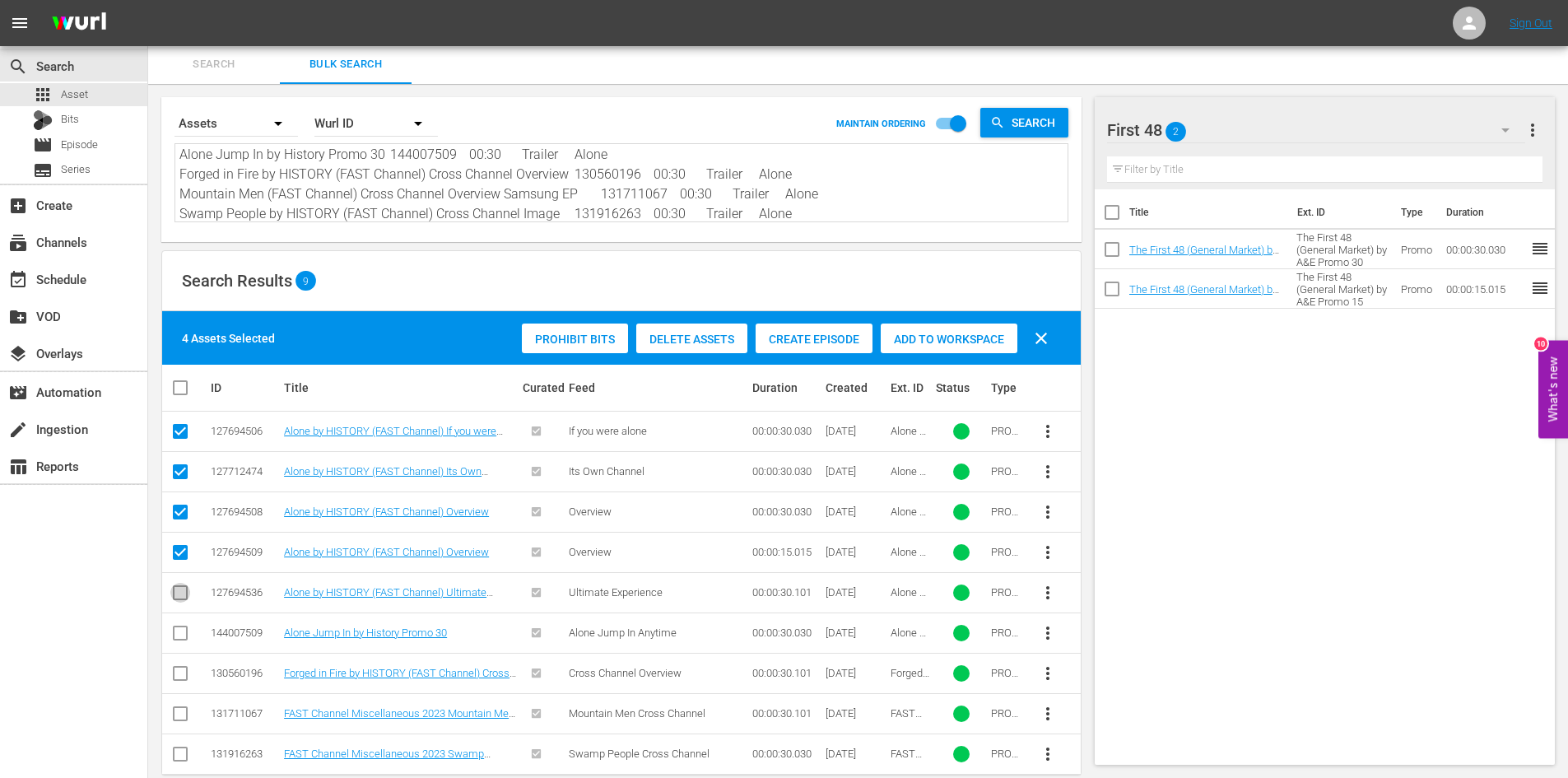 click at bounding box center [180, 596] 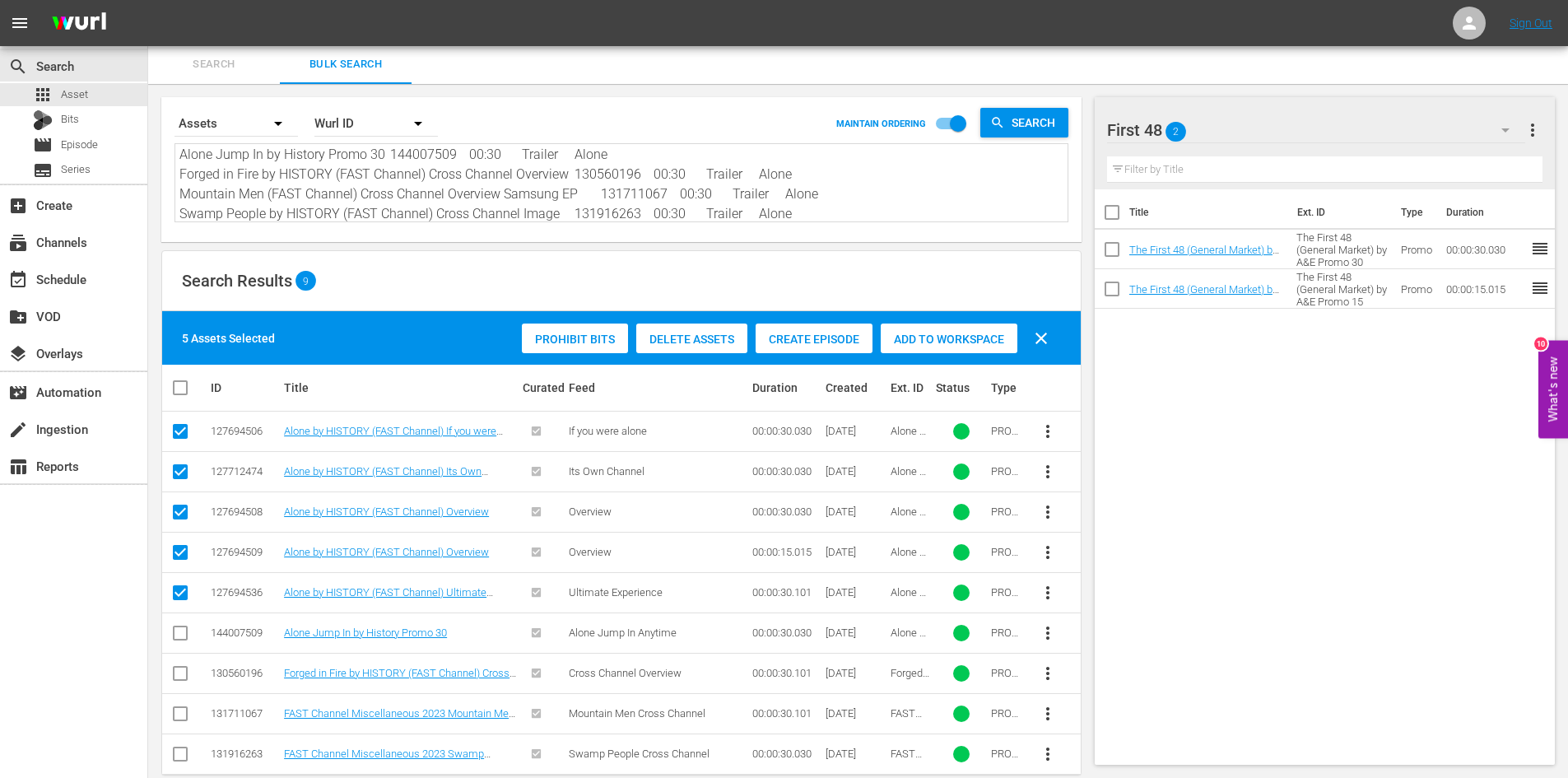 click at bounding box center (180, 636) 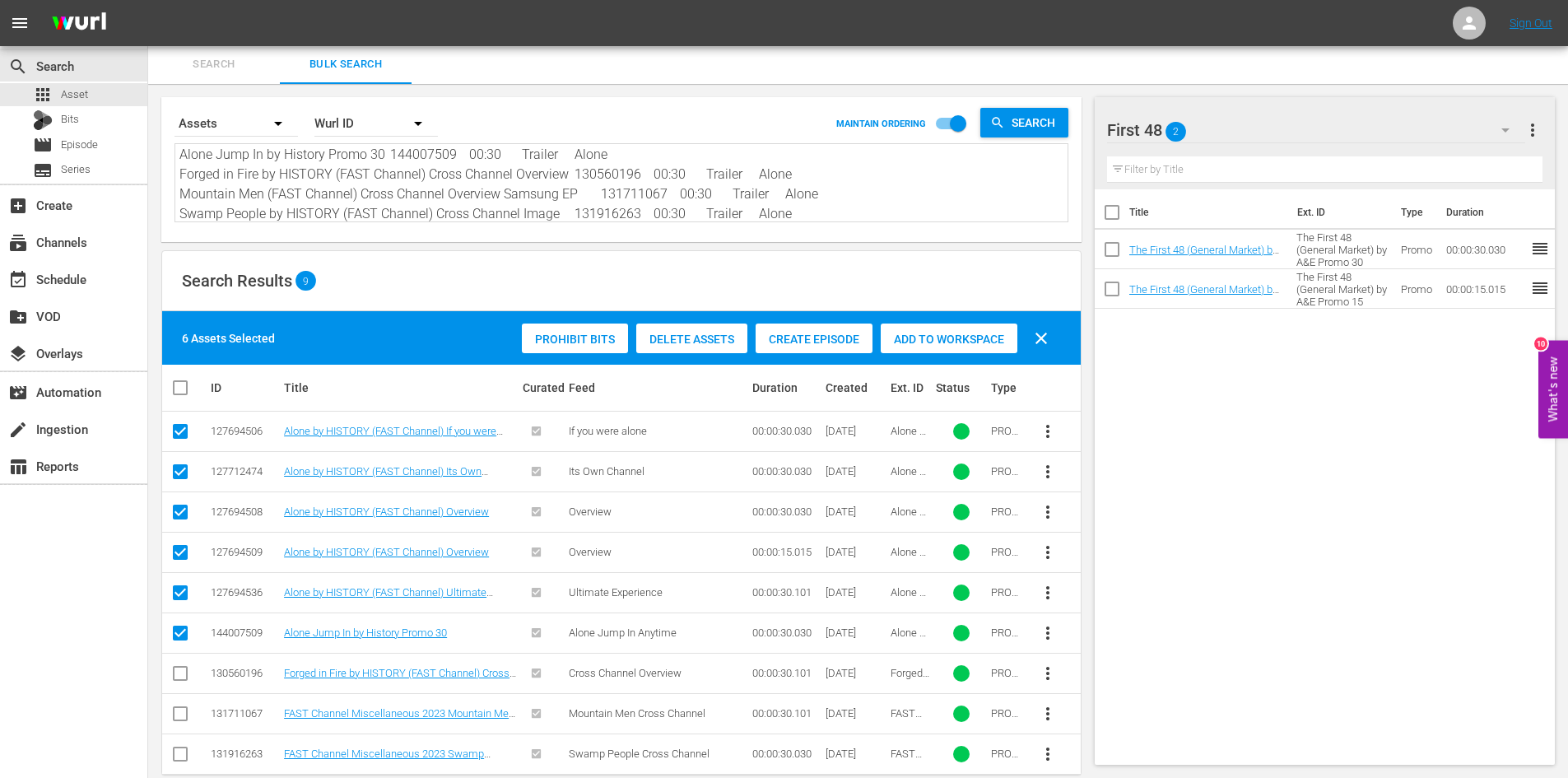 click on "more_vert" at bounding box center [1533, 130] 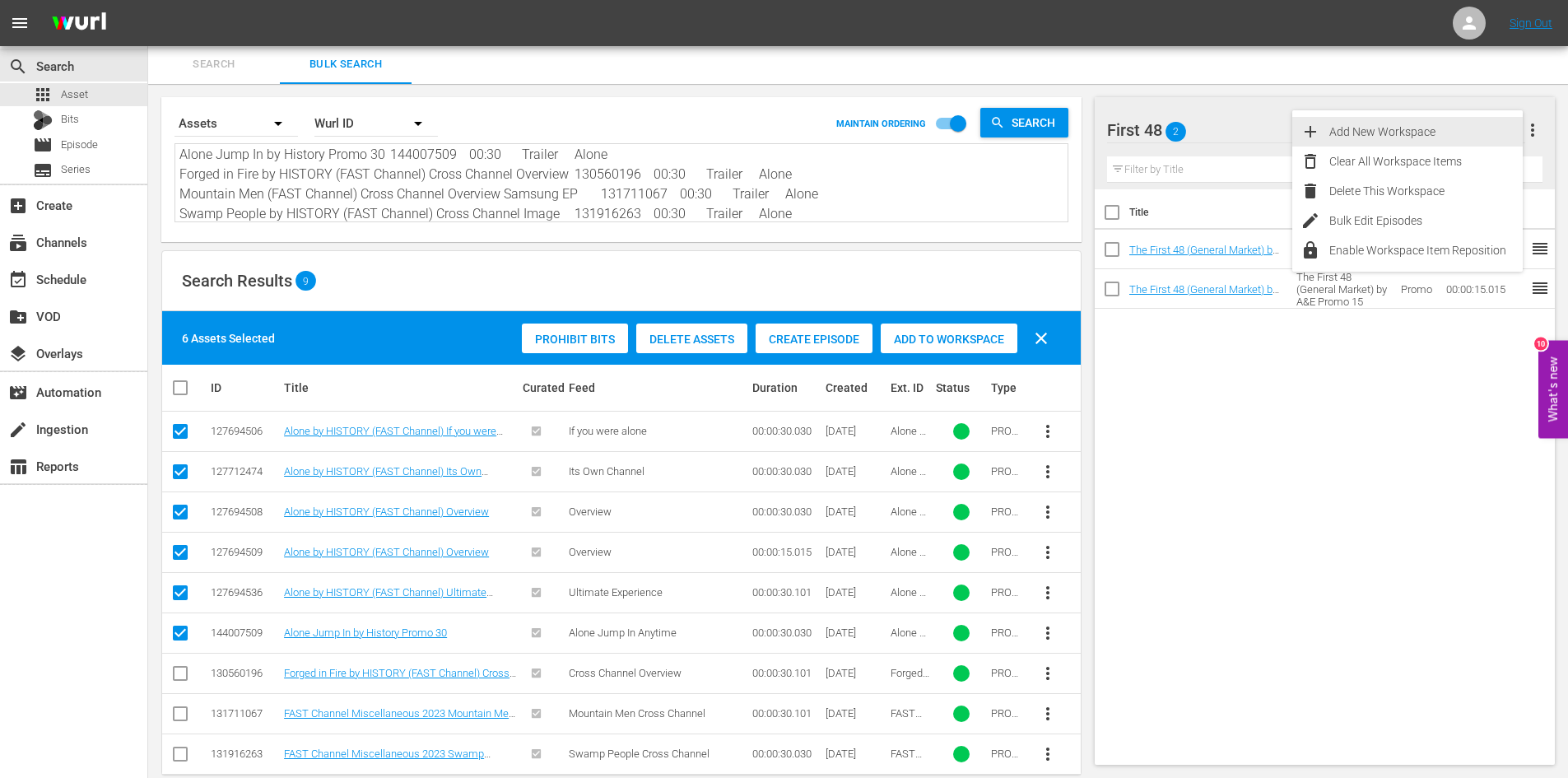 click on "Add New Workspace" at bounding box center [1426, 132] 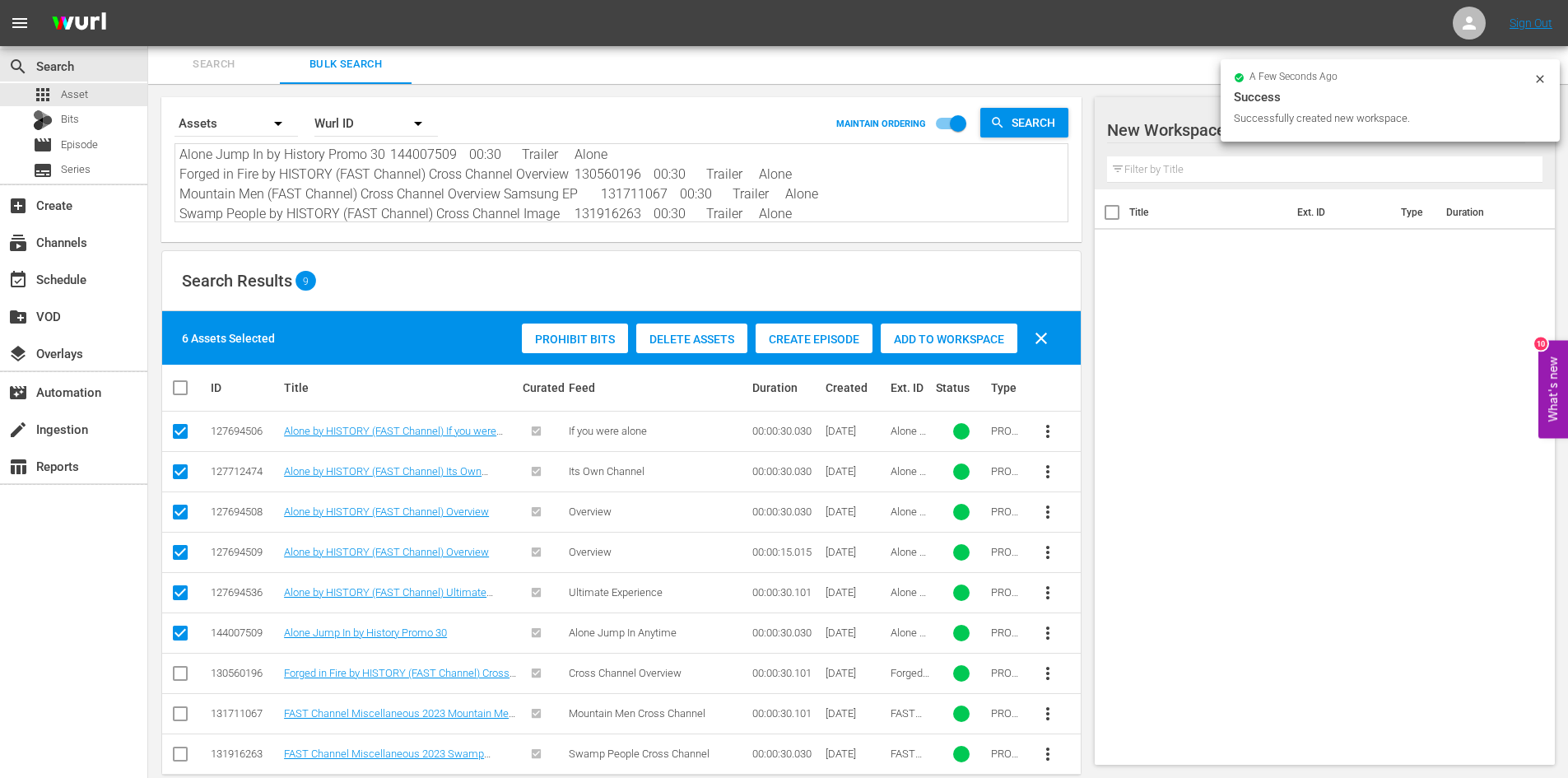 click at bounding box center [1247, 131] 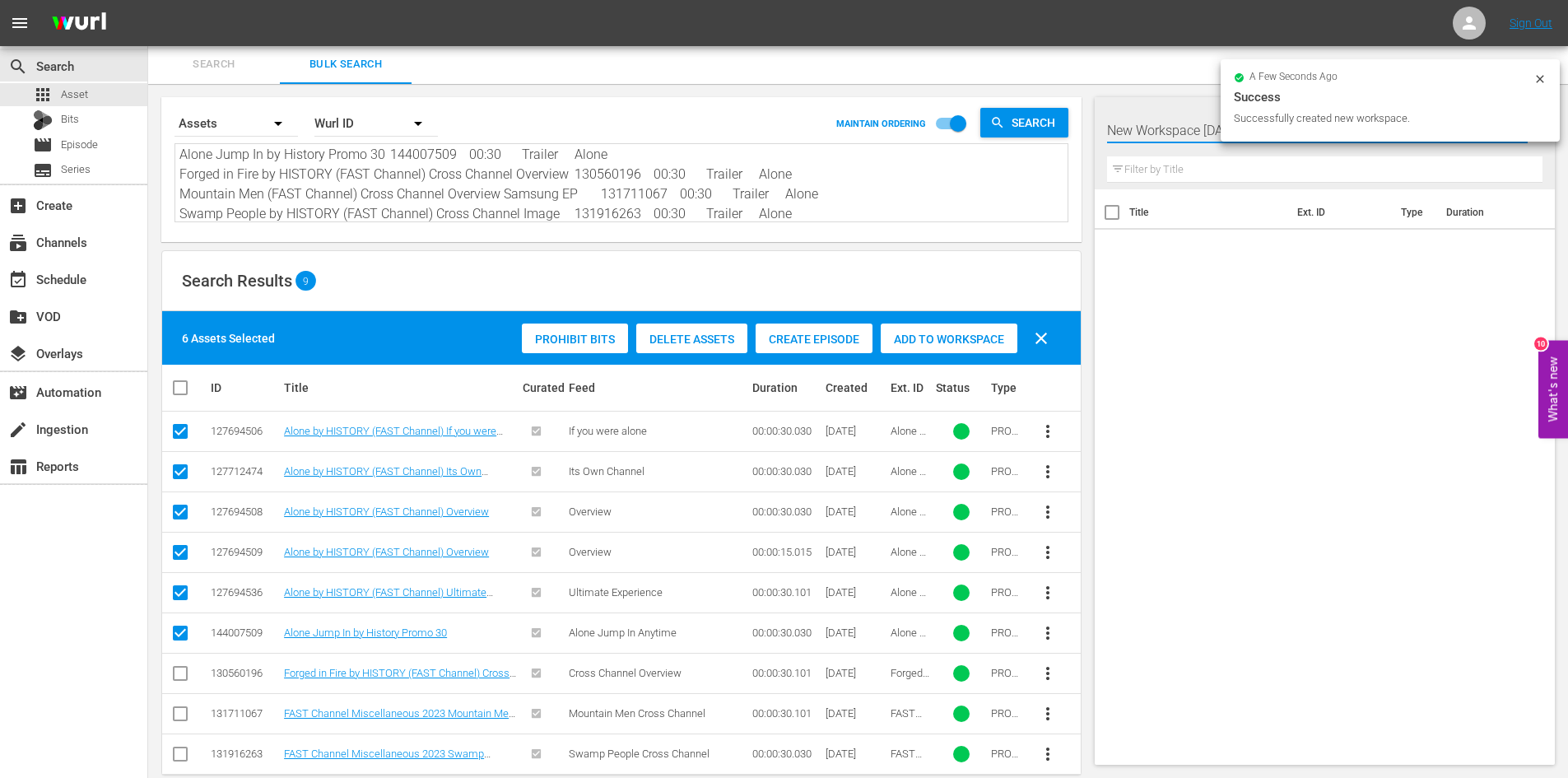 click on "New Workspace Mon Jul 21 2025 19:41:02 GMT+0000" at bounding box center (1317, 130) 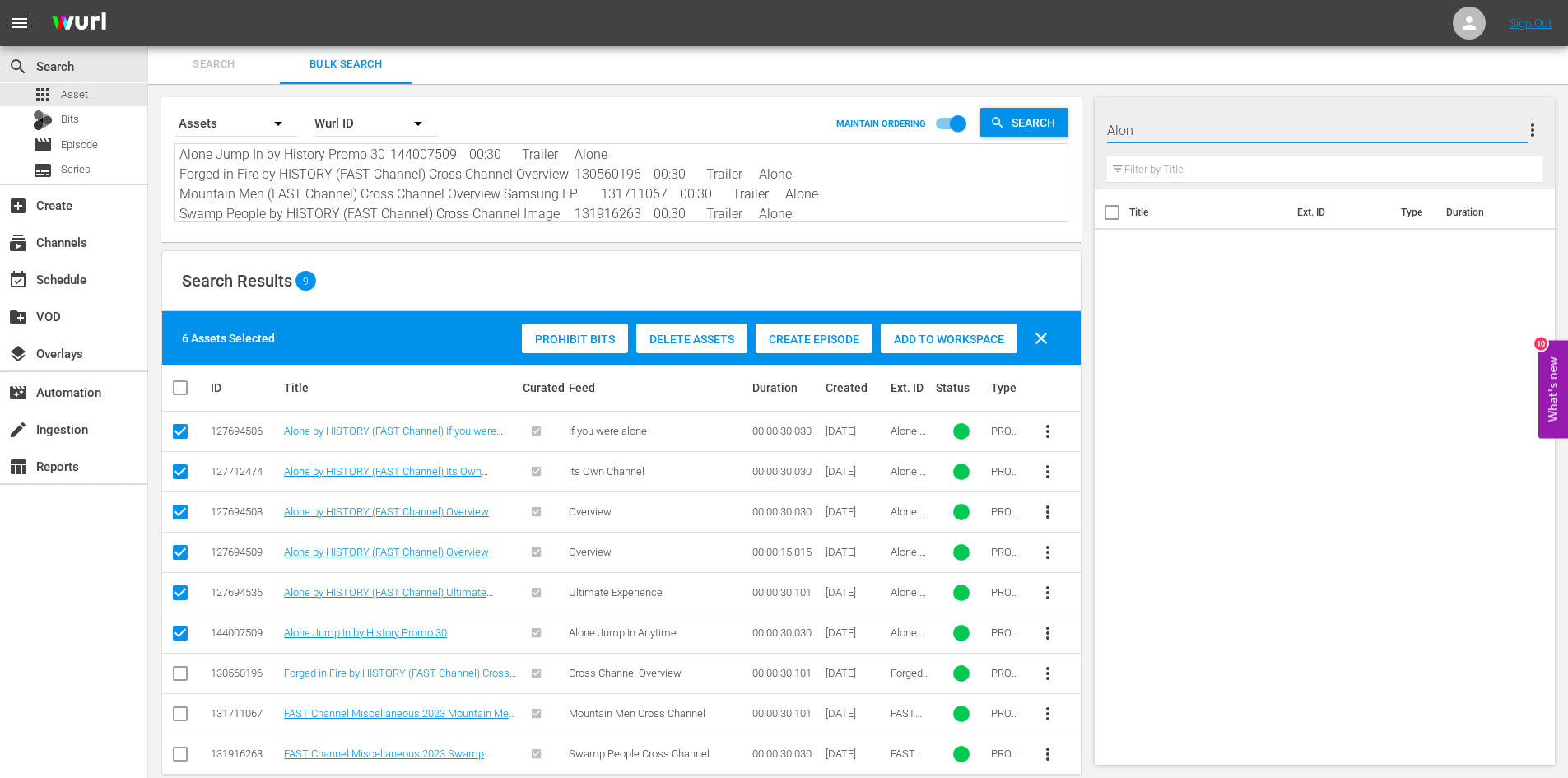 type on "Alone" 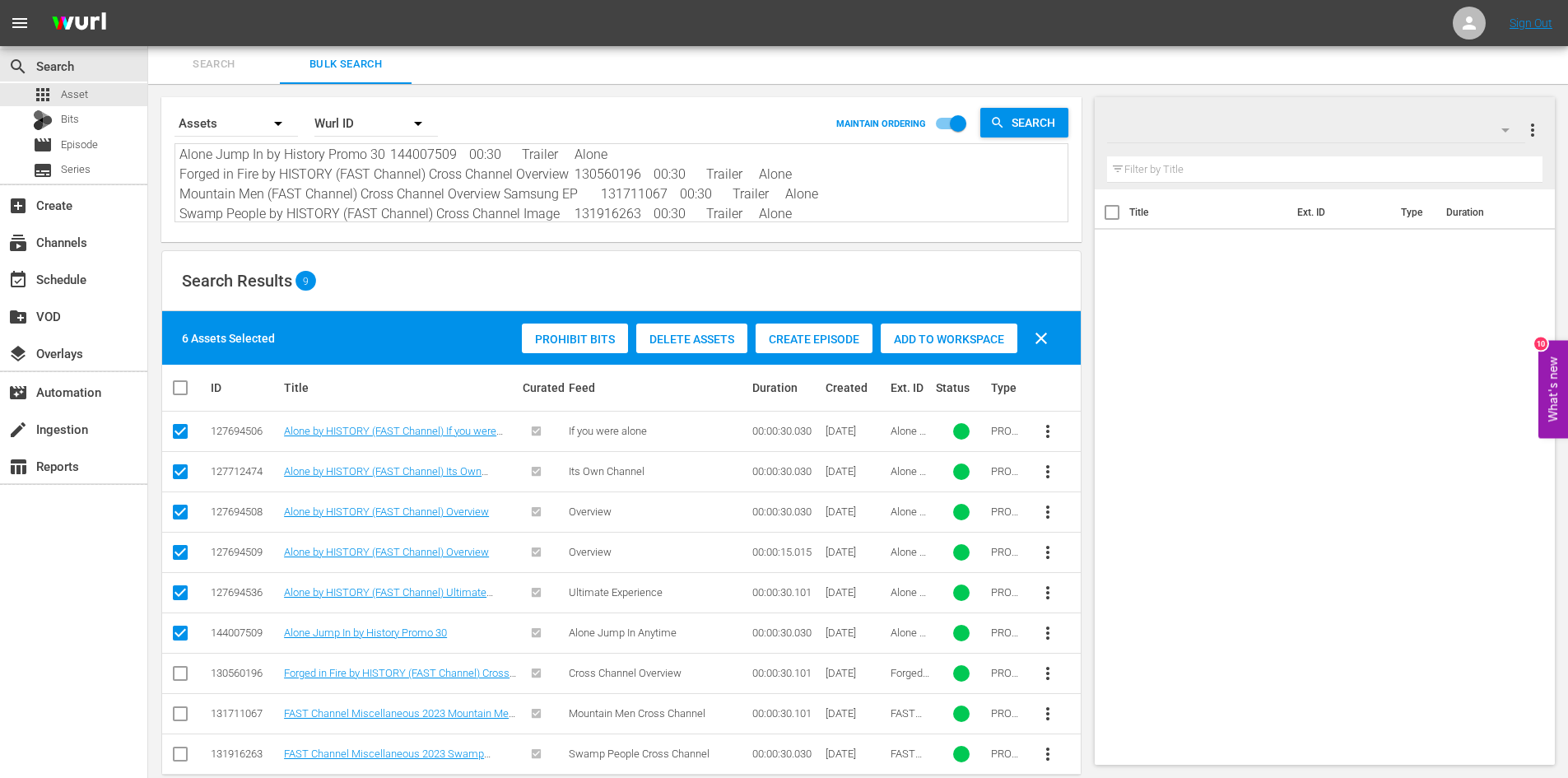 click on "Title Ext. ID Type Duration" at bounding box center (1324, 473) 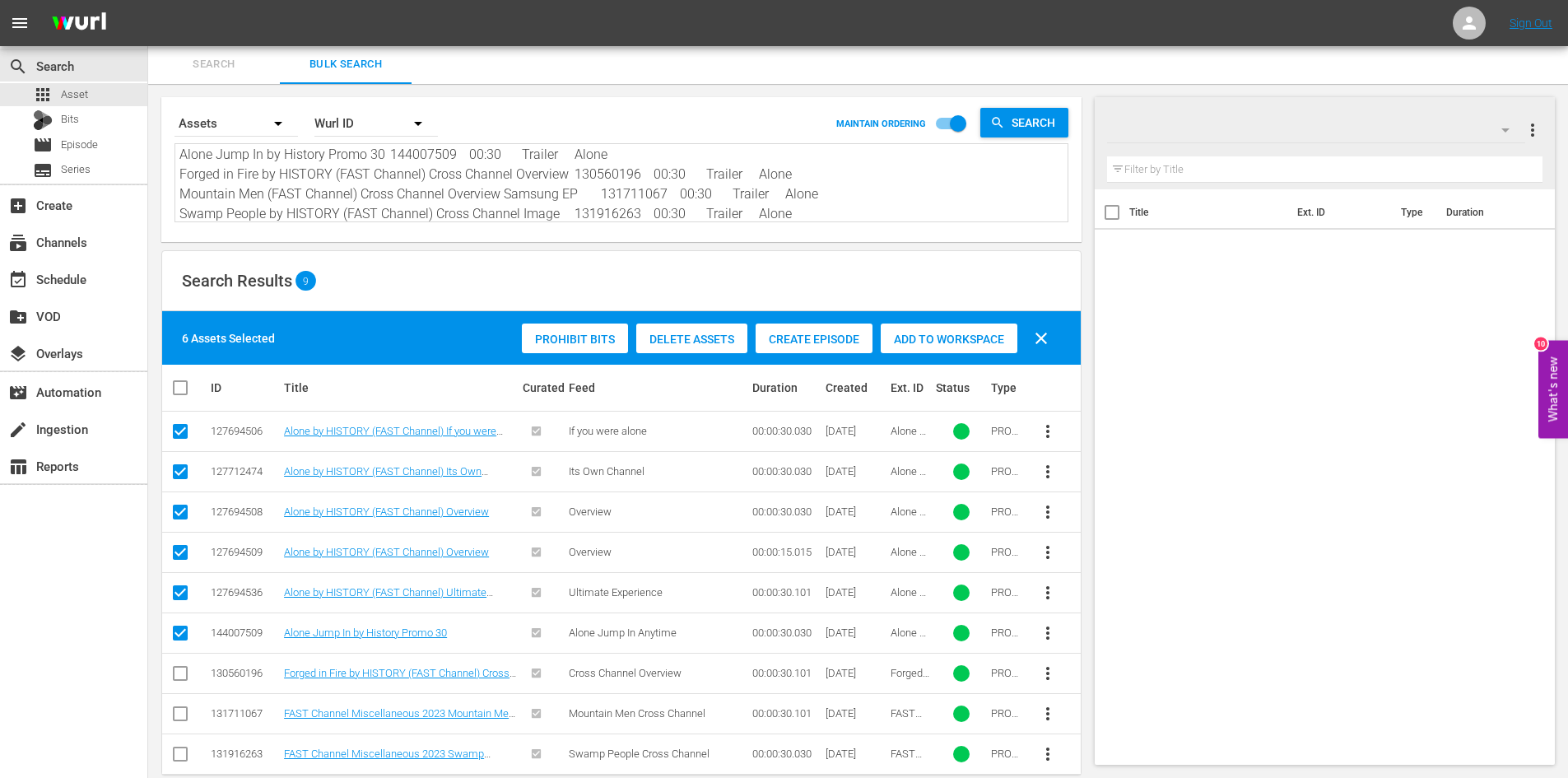 click at bounding box center (1162, 131) 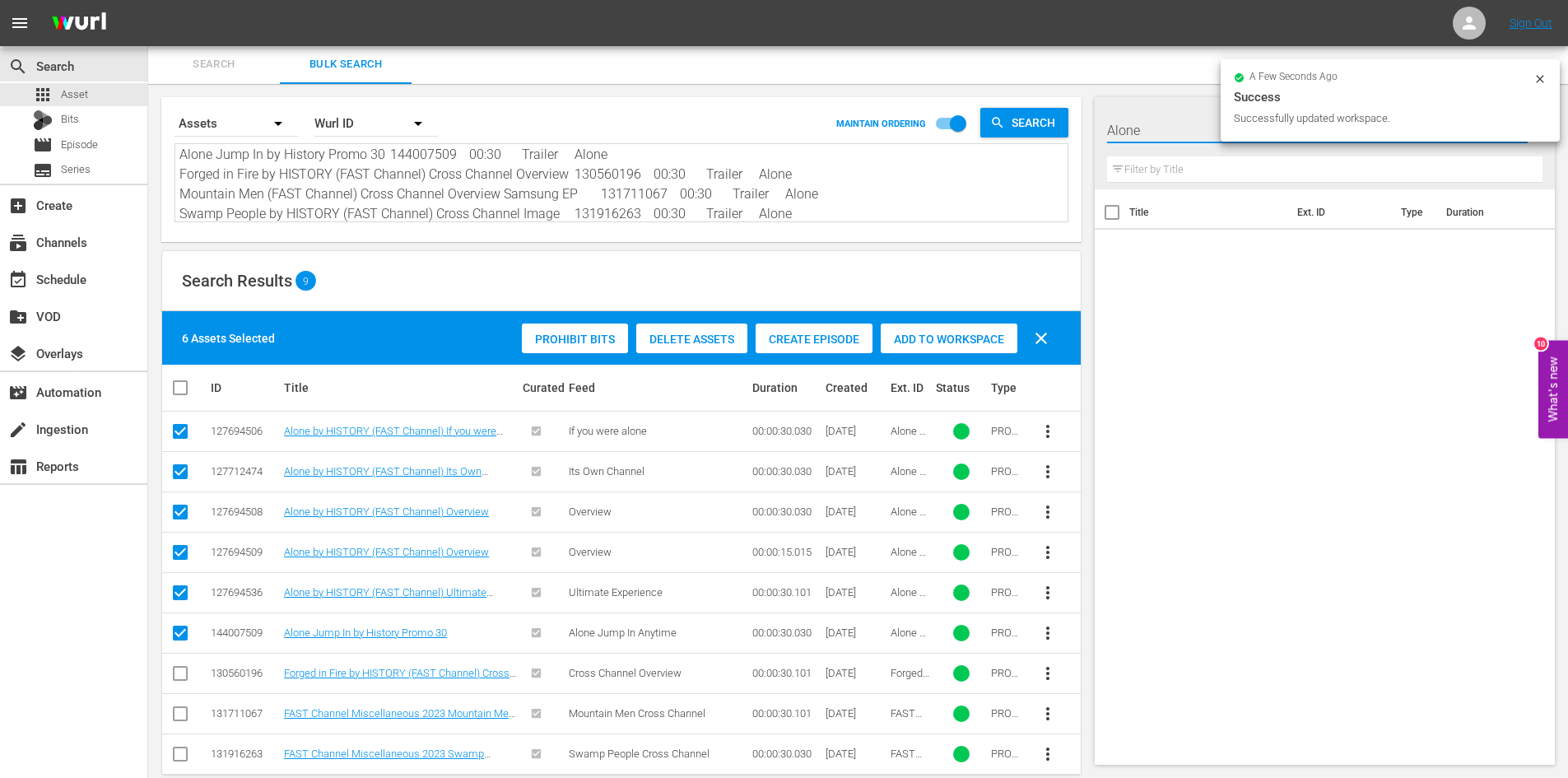 click on "Add to Workspace" at bounding box center (949, 339) 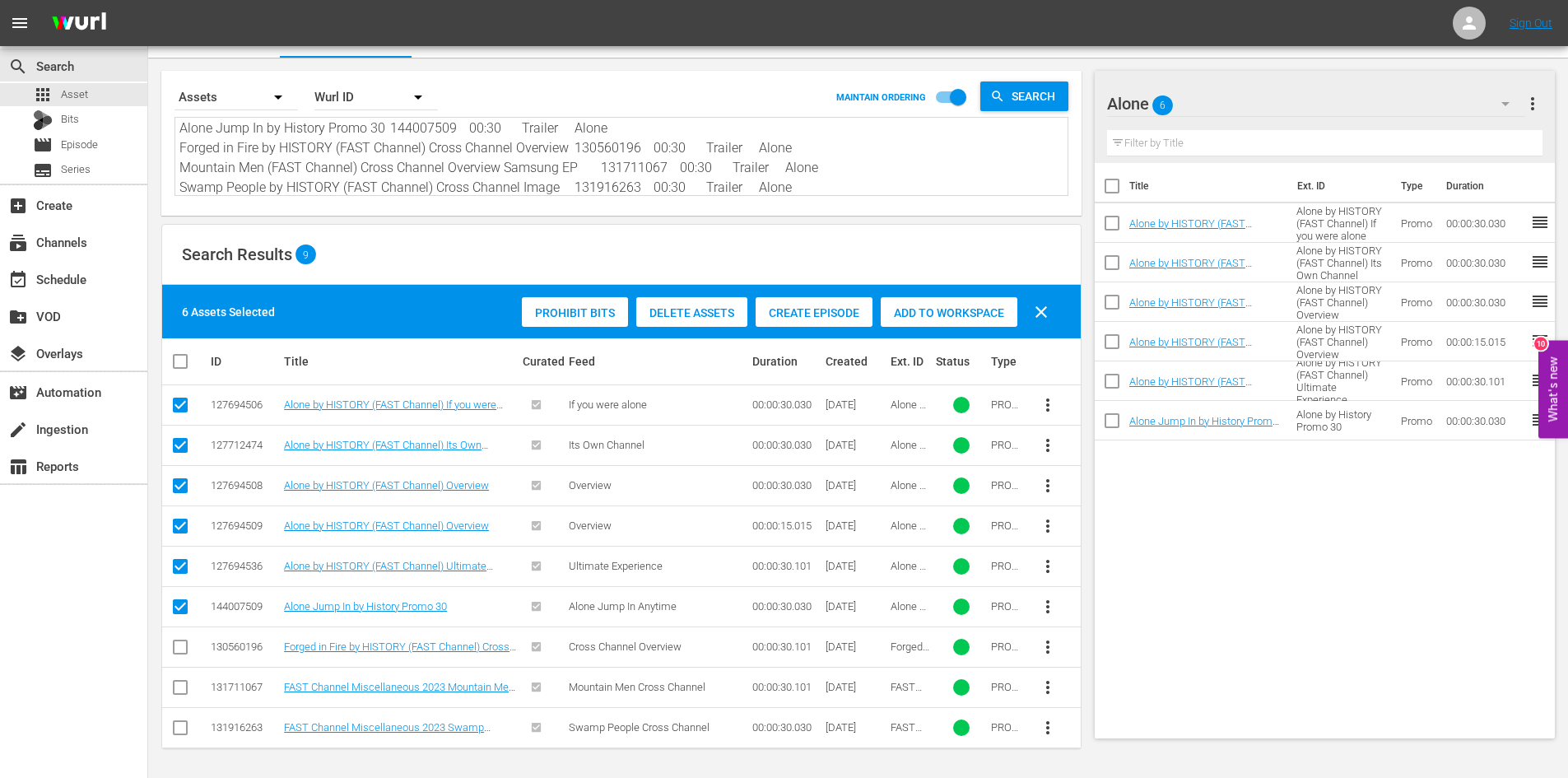 scroll, scrollTop: 29, scrollLeft: 0, axis: vertical 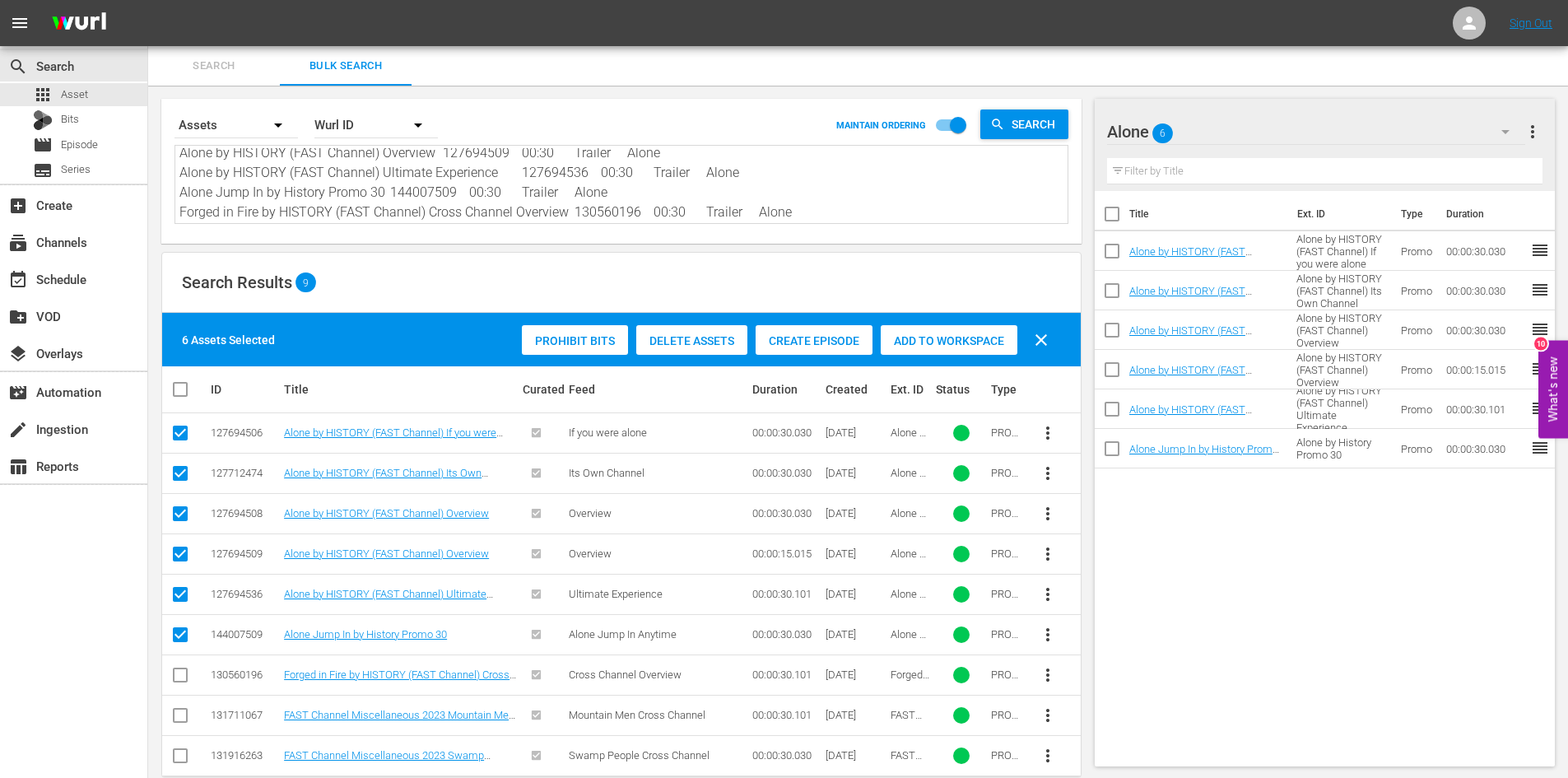 drag, startPoint x: 179, startPoint y: 198, endPoint x: 638, endPoint y: 193, distance: 459.0272 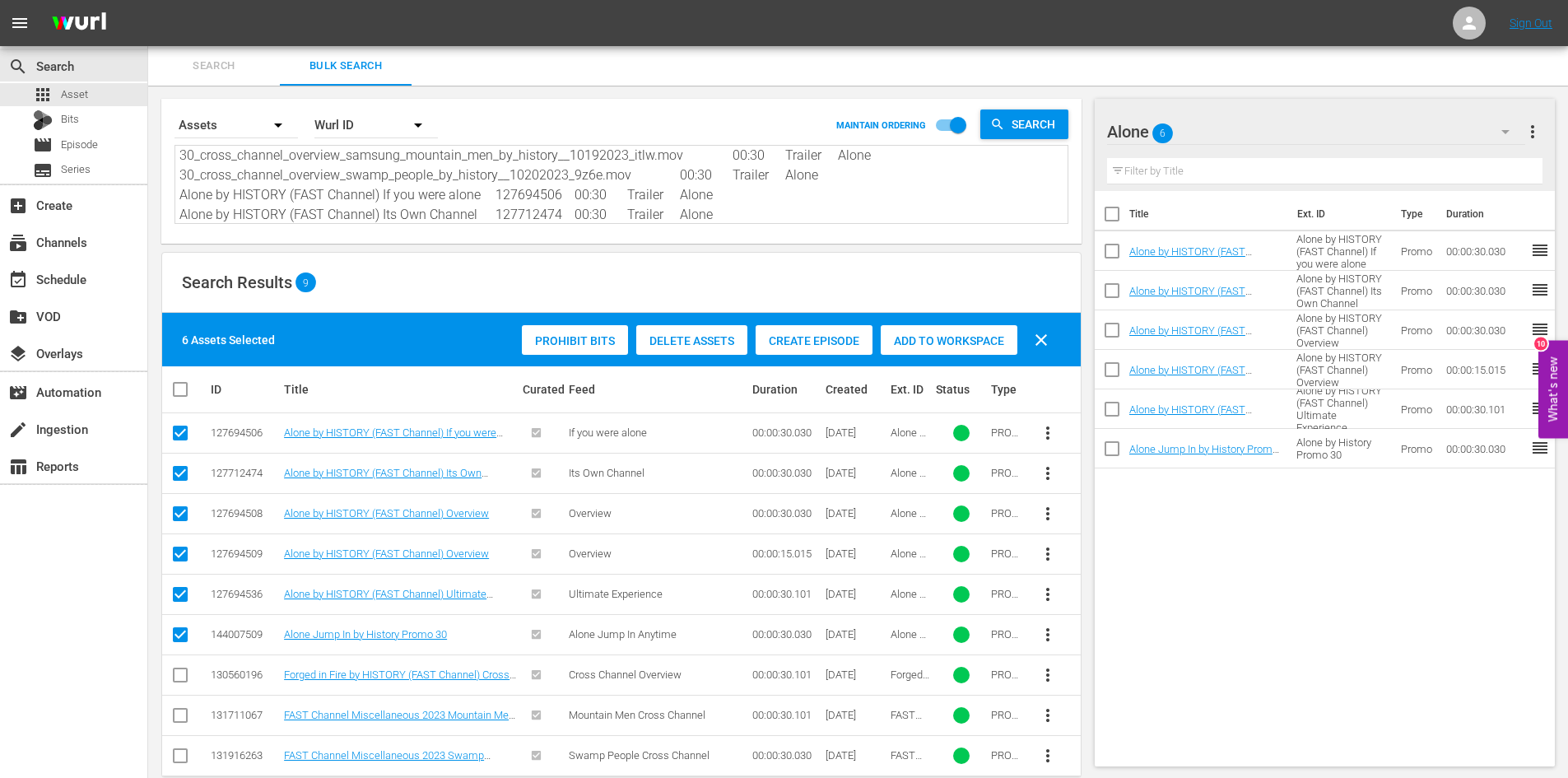 scroll, scrollTop: 0, scrollLeft: 0, axis: both 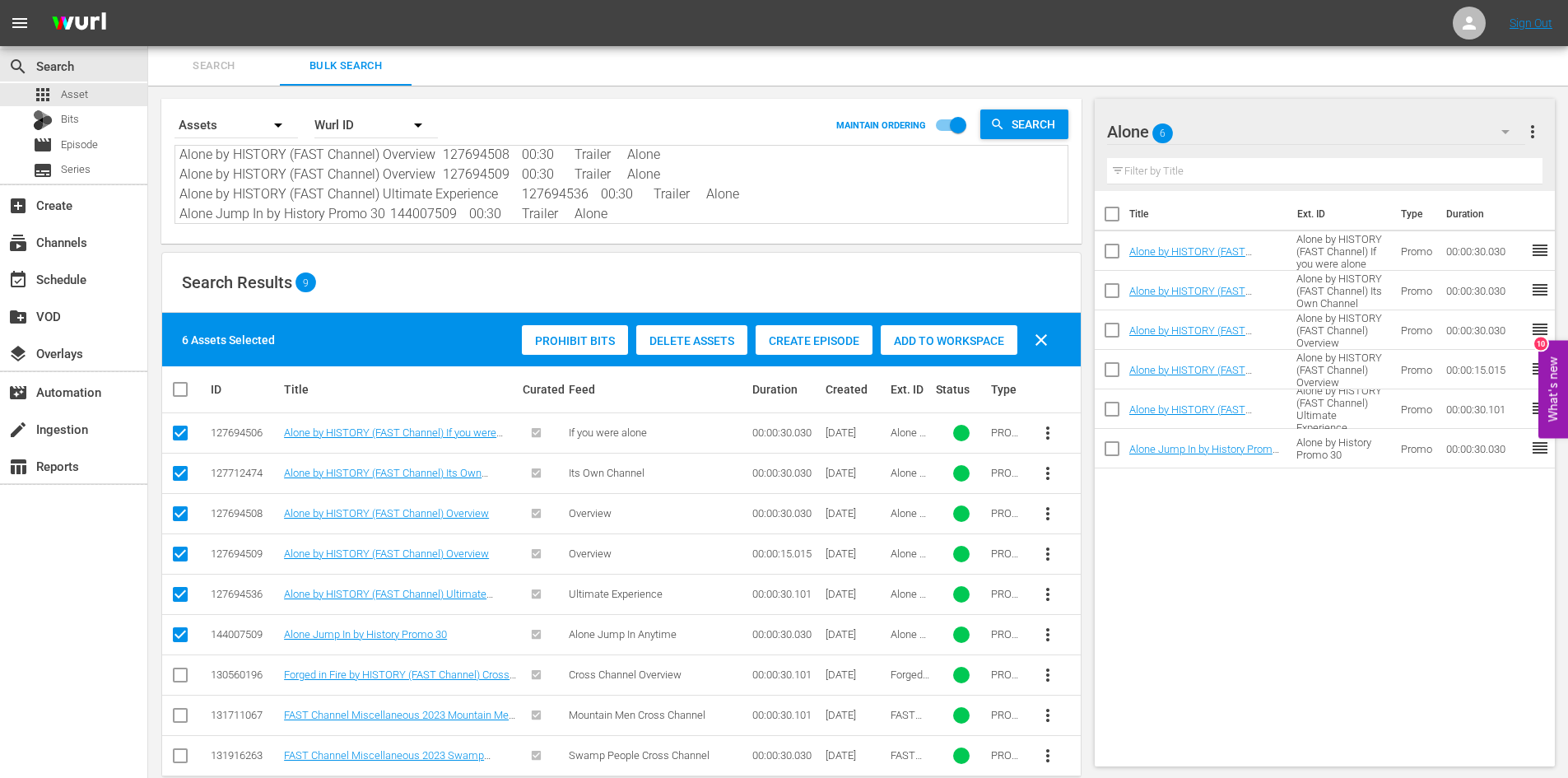 type on "30_cross_channel_overview_samsung_mountain_men_by_history__10192023_itlw.mov		00:30	Trailer	Alone
30_cross_channel_overview_swamp_people_by_history__10202023_9z6e.mov		00:30	Trailer	Alone
Forged in Fire by HISTORY (FAST Channel) Cross Channel Overview	130560196	00:30	Trailer	Alone
Mountain Men (FAST Channel) Cross Channel Overview Samsung EP	131711067	00:30	Trailer	Alone
Swamp People by HISTORY (FAST Channel) Cross Channel Image	131916263	00:30	Trailer	Alone" 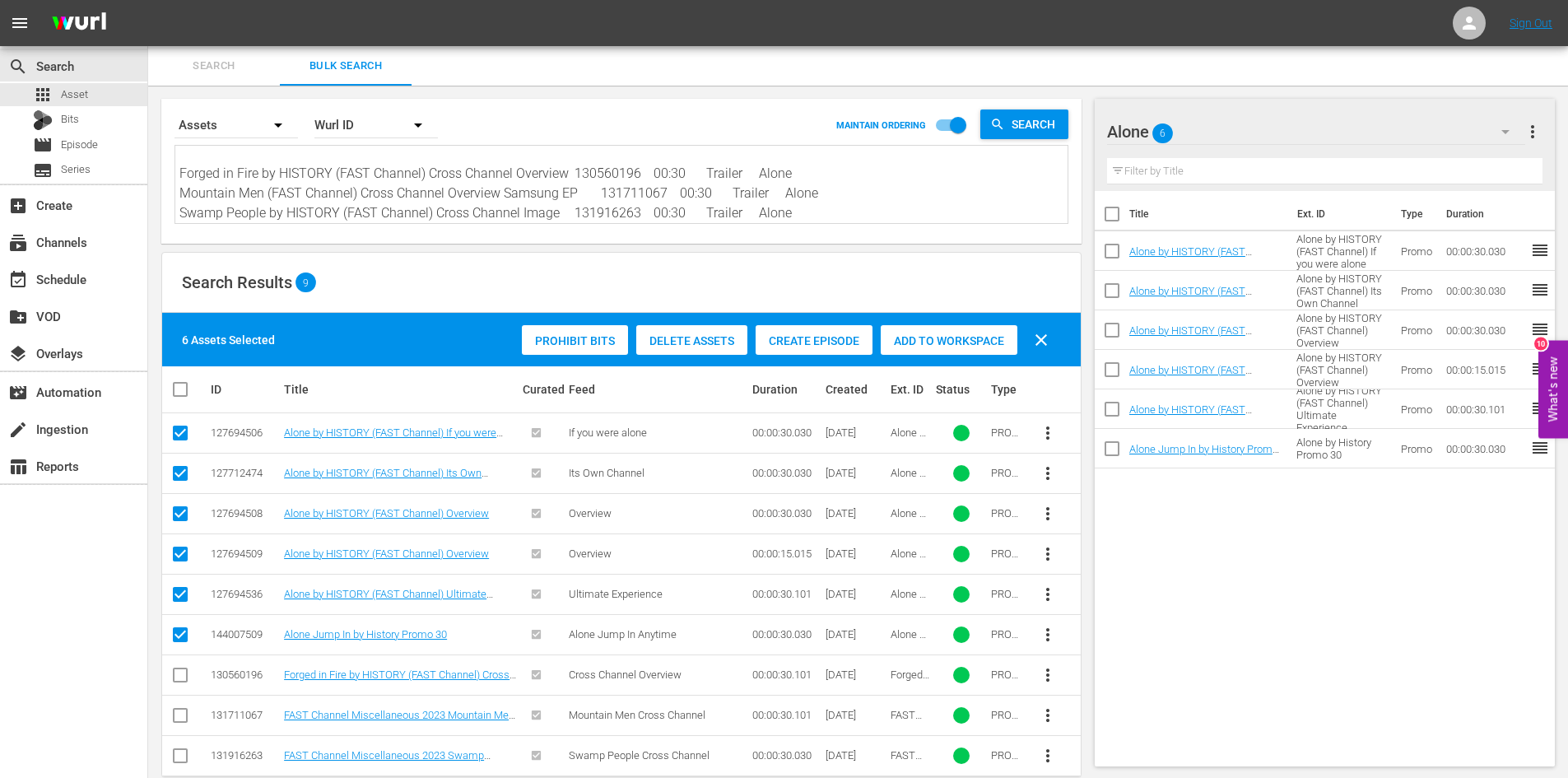 scroll, scrollTop: 41, scrollLeft: 0, axis: vertical 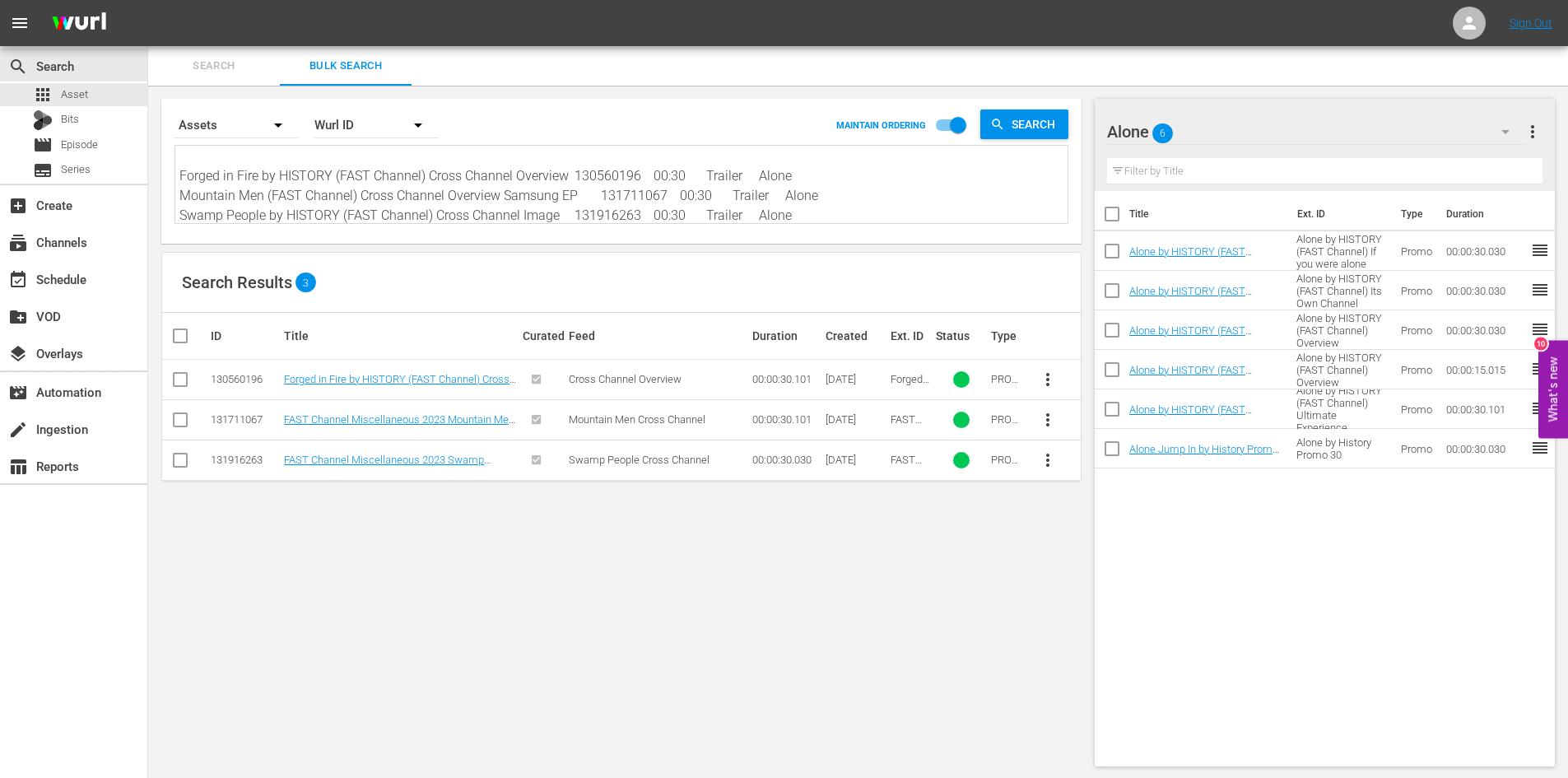 type on "30_cross_channel_overview_samsung_mountain_men_by_history__10192023_itlw.mov		00:30	Trailer	Alone
30_cross_channel_overview_swamp_people_by_history__10202023_9z6e.mov		00:30	Trailer	Alone
Forged in Fire by HISTORY (FAST Channel) Cross Channel Overview	130560196	00:30	Trailer	Alone
Mountain Men (FAST Channel) Cross Channel Overview Samsung EP	131711067	00:30	Trailer	Alone
Swamp People by HISTORY (FAST Channel) Cross Channel Image	131916263	00:30	Trailer	Alone" 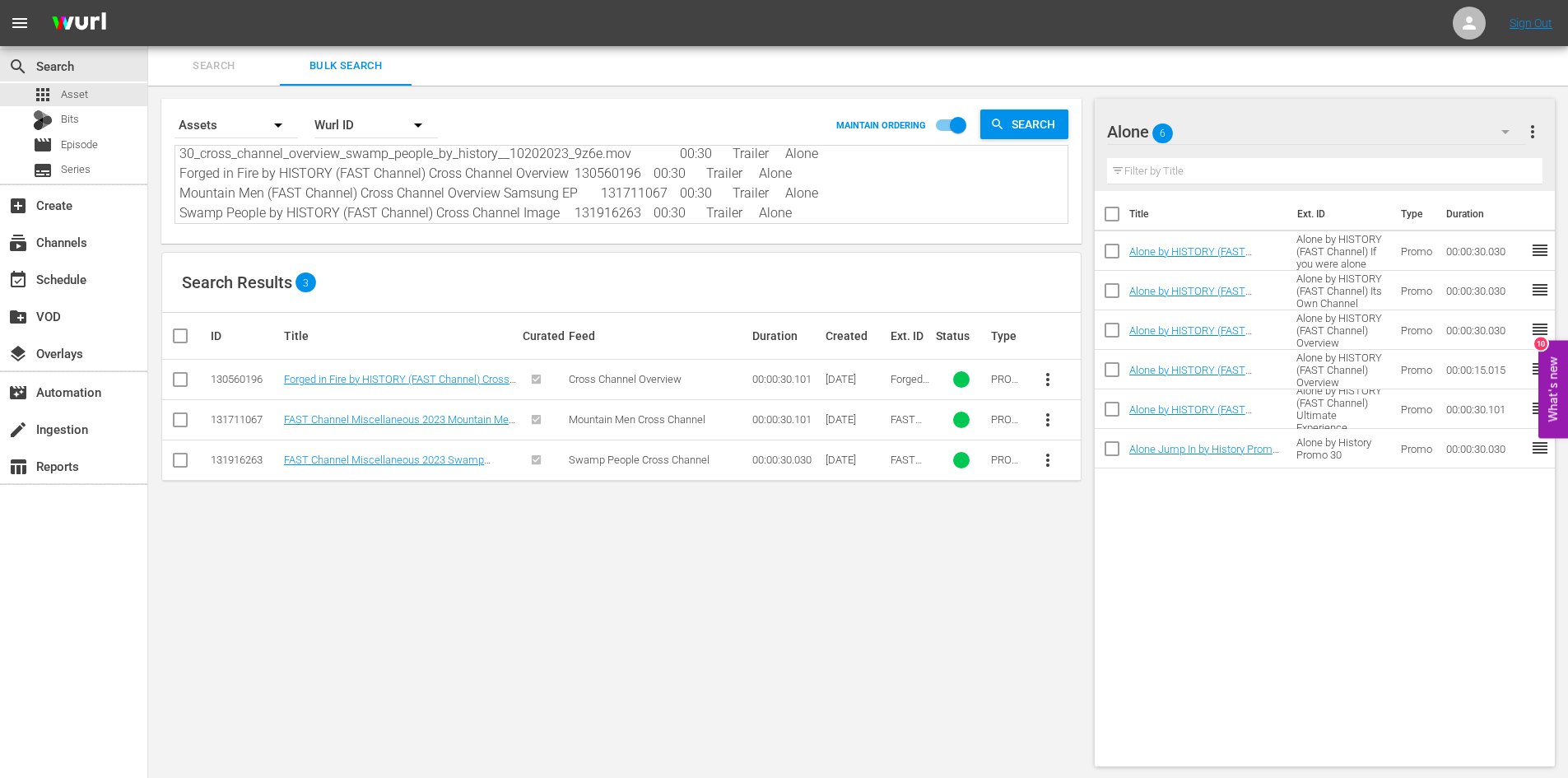 scroll, scrollTop: 21, scrollLeft: 0, axis: vertical 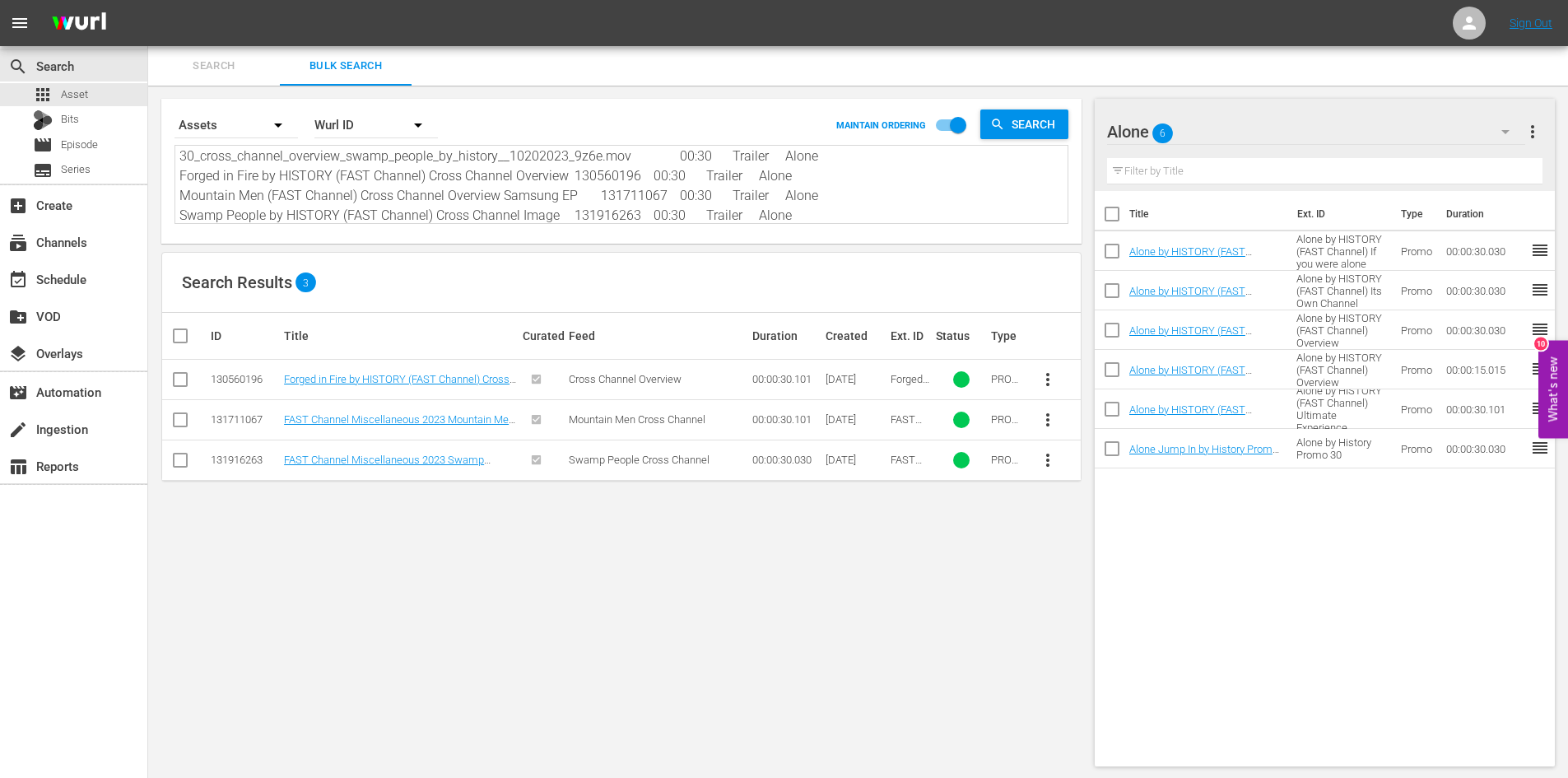 type on "30_cross_channel_overview_samsung_mountain_men_by_history__10192023_itlw.mov		00:30	Trailer	Alone
30_cross_channel_overview_swamp_people_by_history__10202023_9z6e.mov		00:30	Trailer	Alone
Forged in Fire by HISTORY (FAST Channel) Cross Channel Overview	130560196	00:30	Trailer	Alone
Mountain Men (FAST Channel) Cross Channel Overview Samsung EP	131711067	00:30	Trailer	Alone
Swamp People by HISTORY (FAST Channel) Cross Channel Image	131916263	00:30	Trailer	Alone" 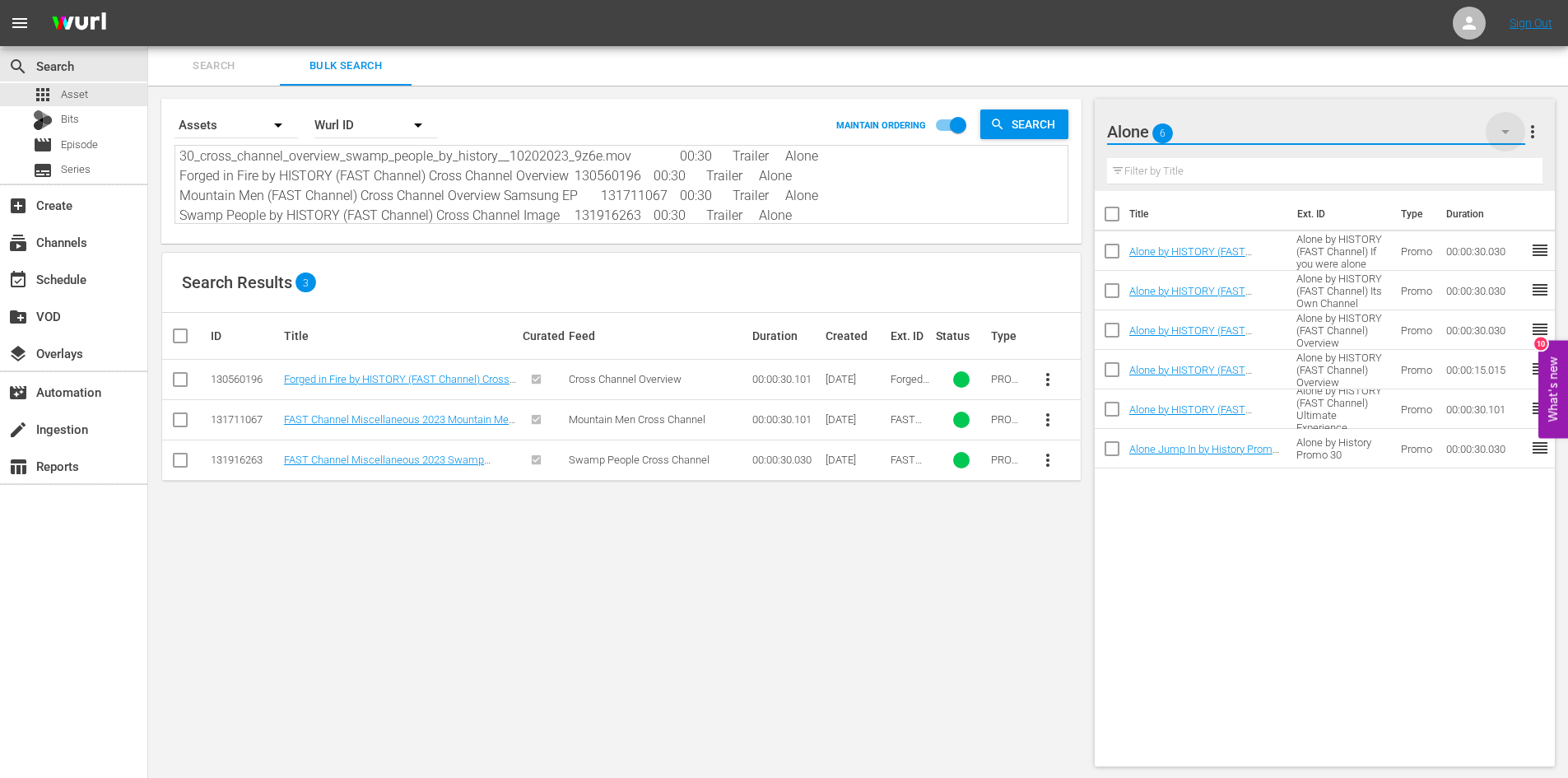 click 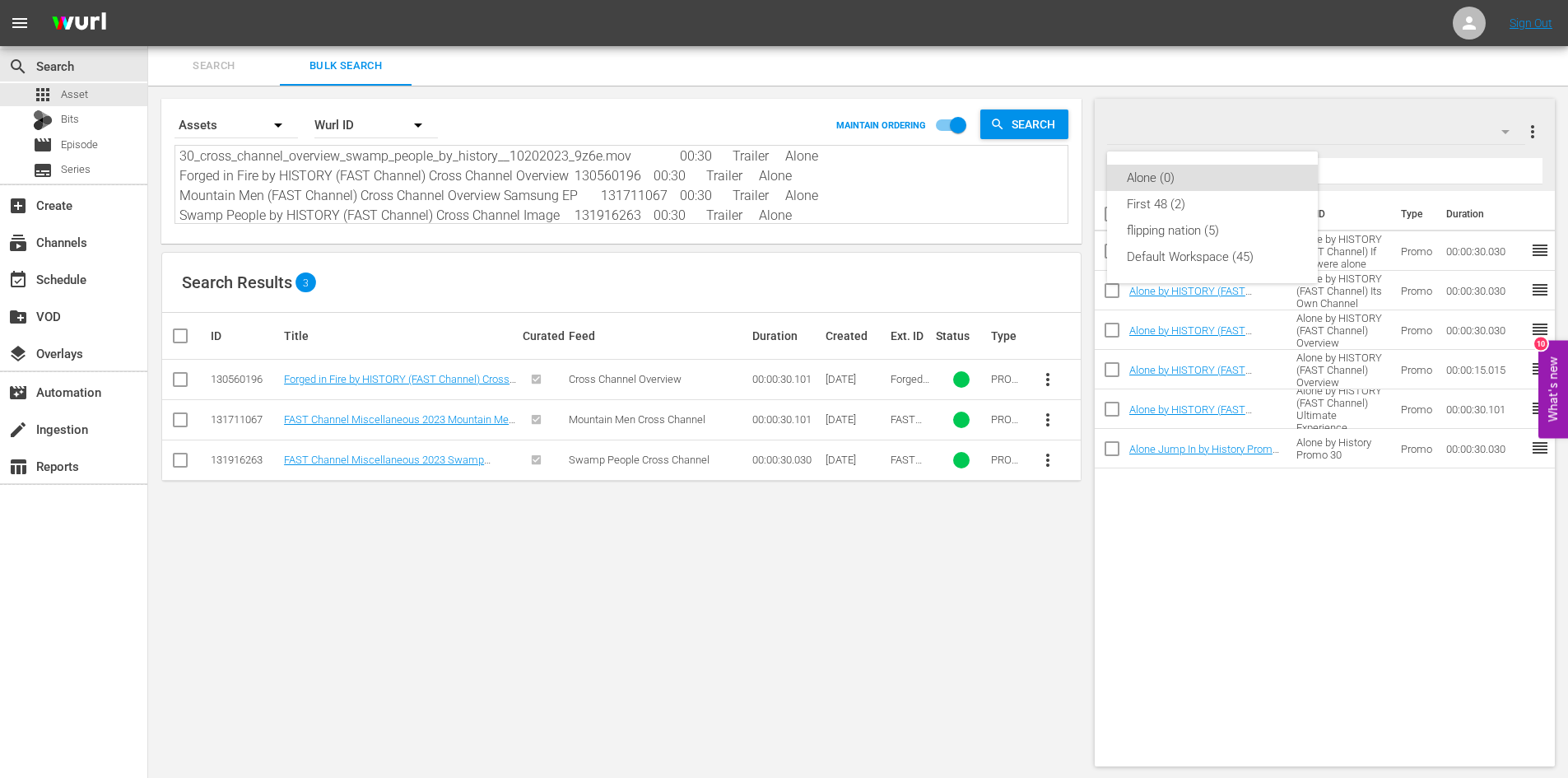 click on "Alone (0) First 48 (2) flipping nation (5) Default Workspace (45)" at bounding box center [784, 389] 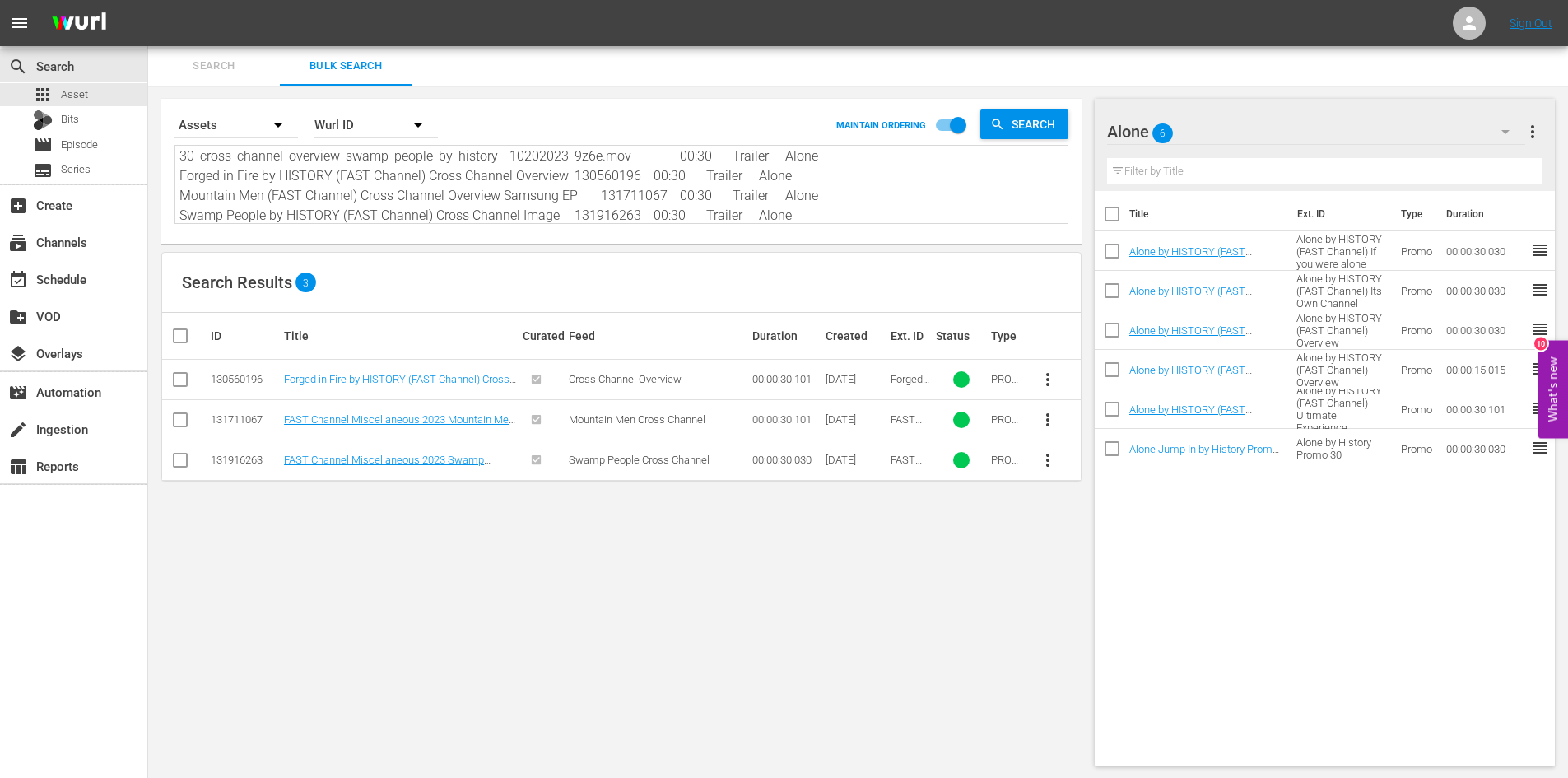 click on "more_vert" at bounding box center [1533, 132] 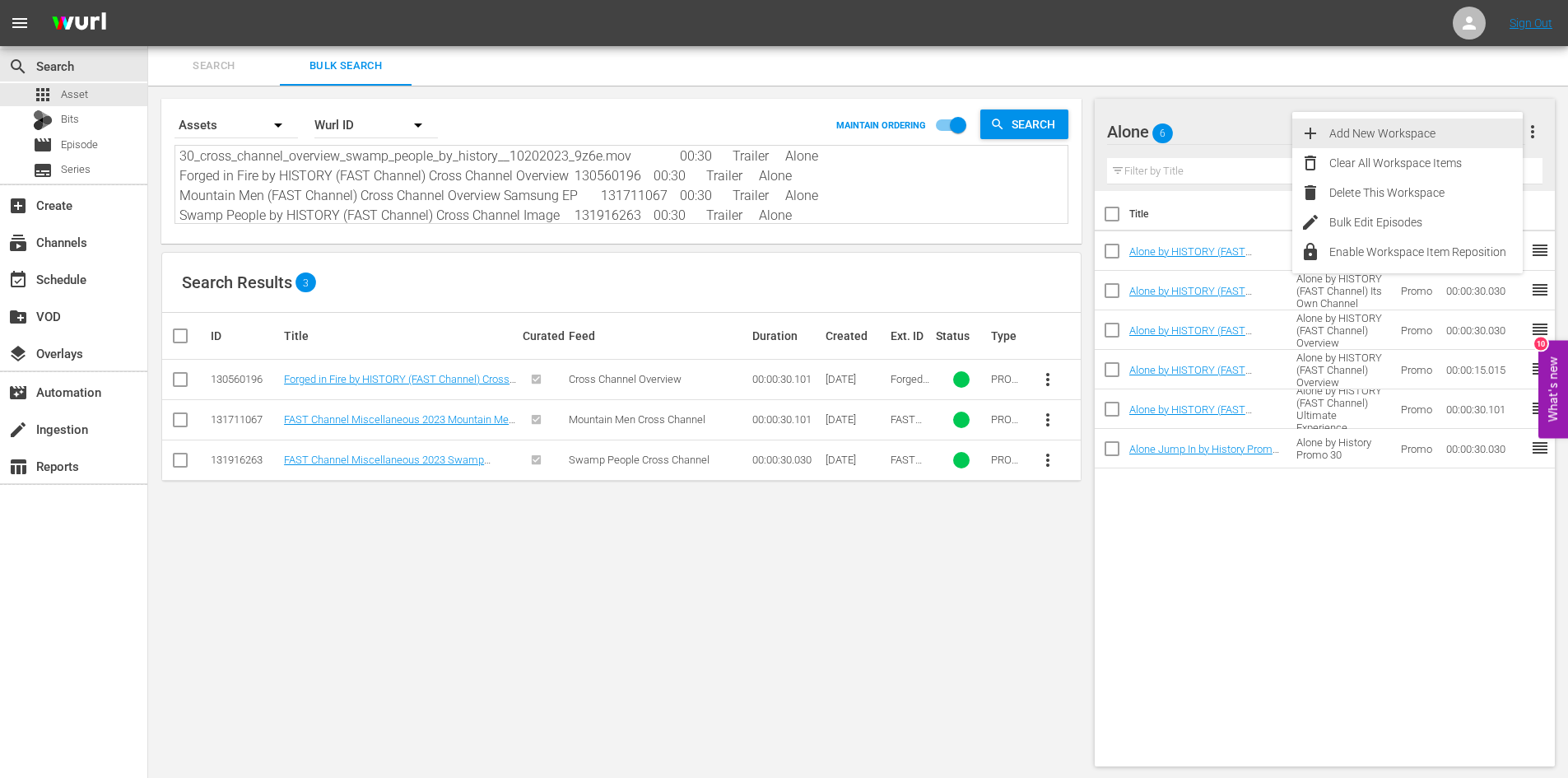 click on "Add New Workspace" at bounding box center (1426, 133) 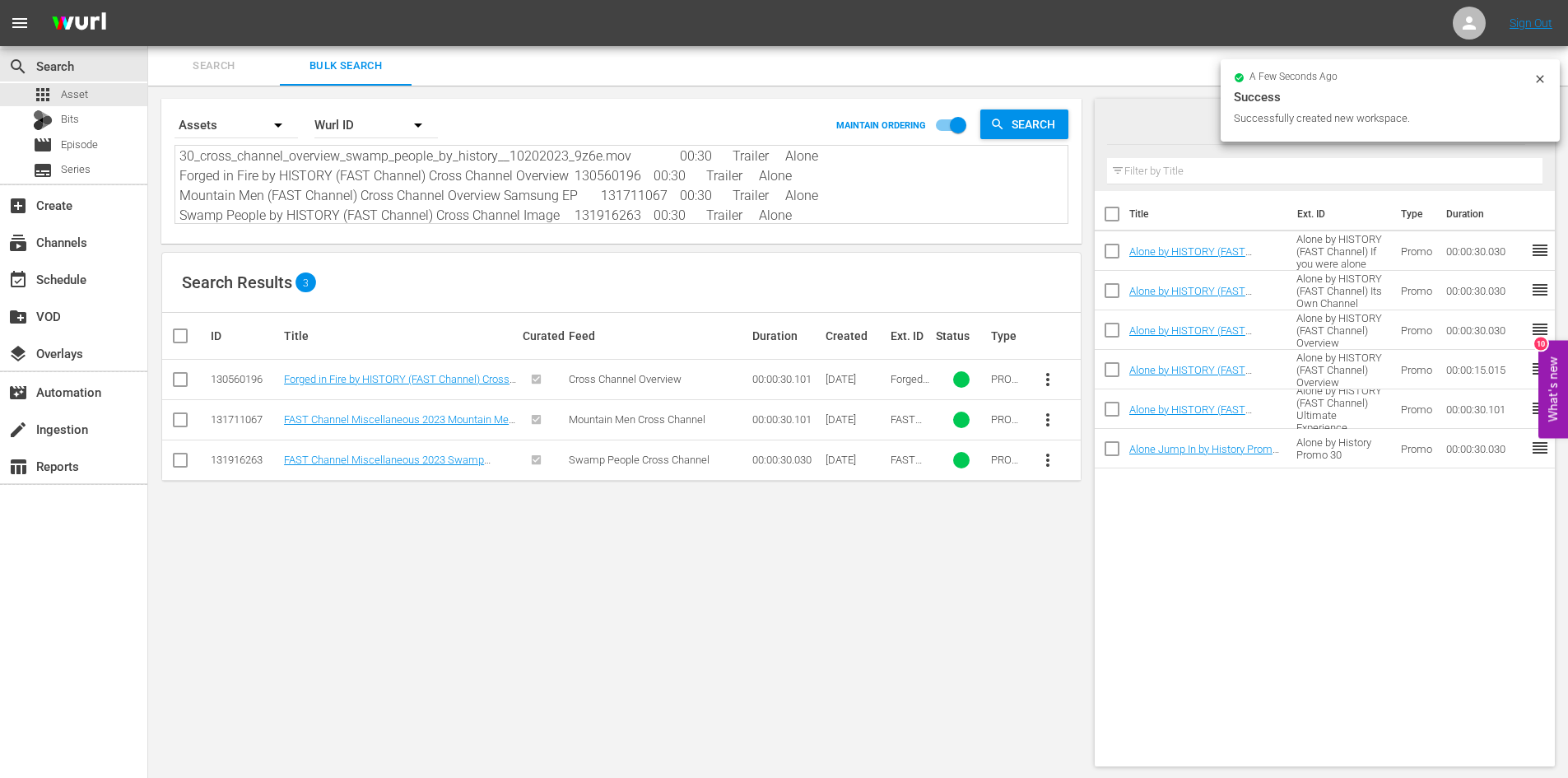 click at bounding box center [1247, 133] 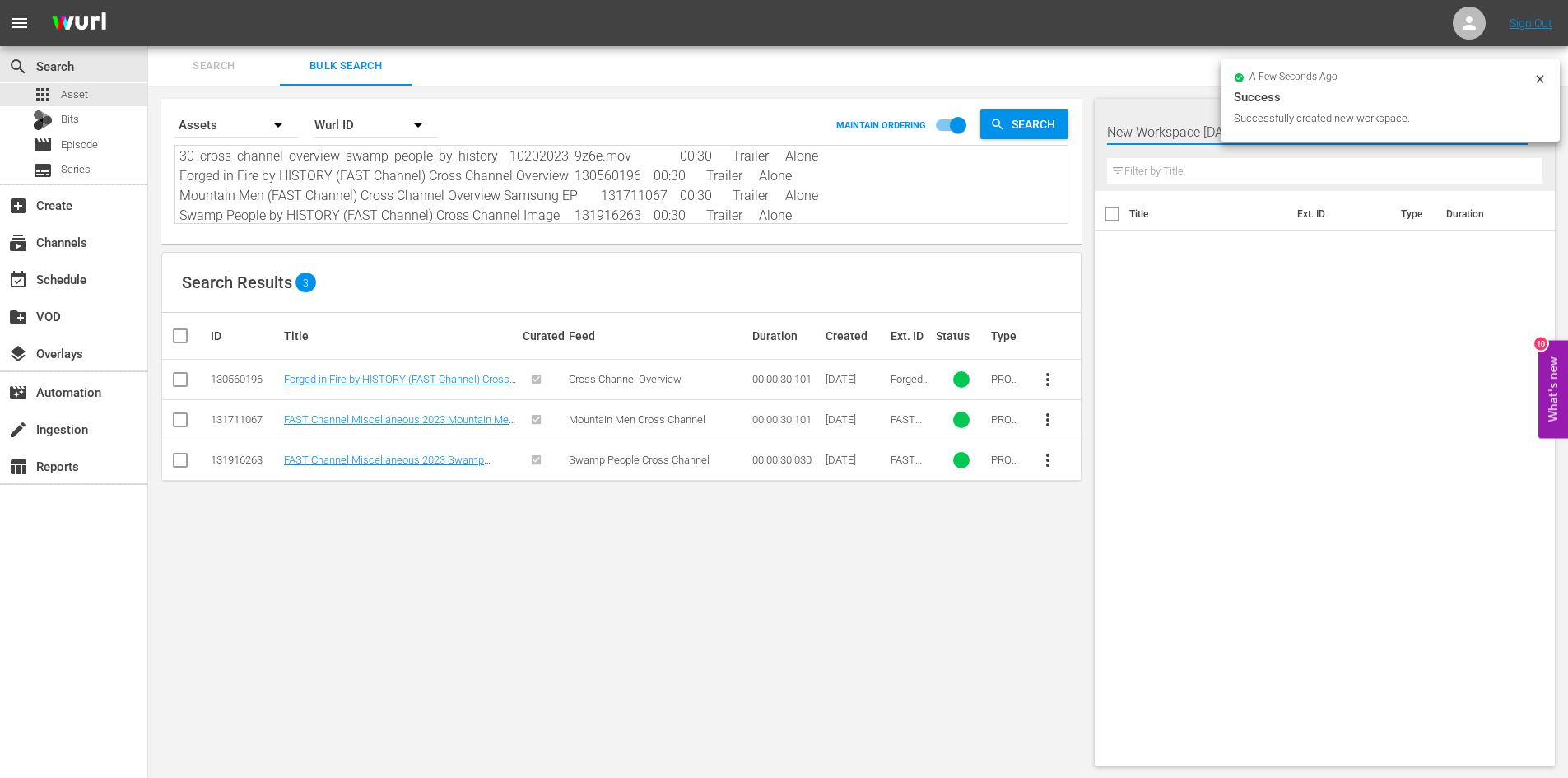 click on "New Workspace Mon Jul 21 2025 19:42:47 GMT+0000" at bounding box center [1317, 132] 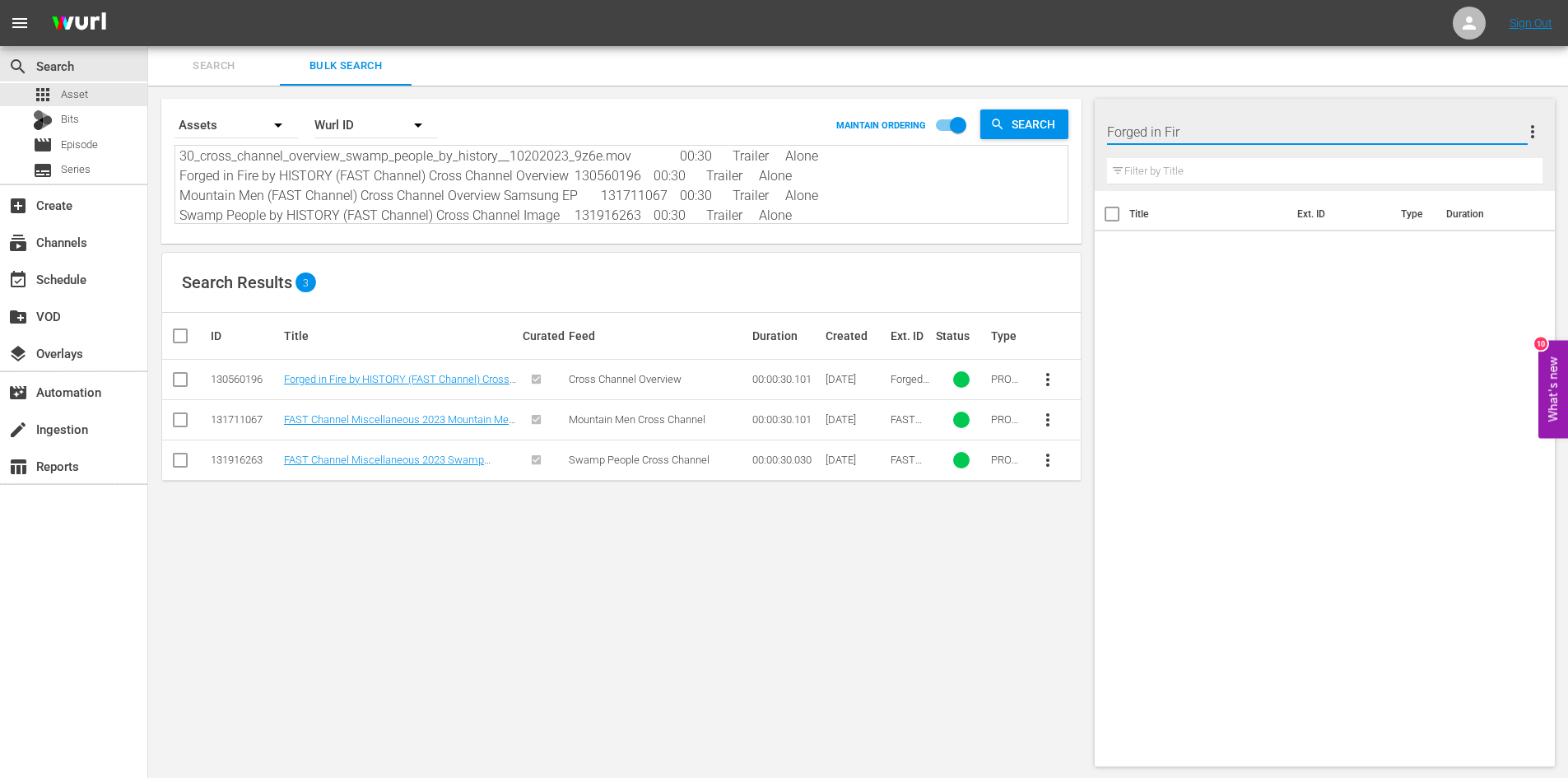 type on "Forged in Fire" 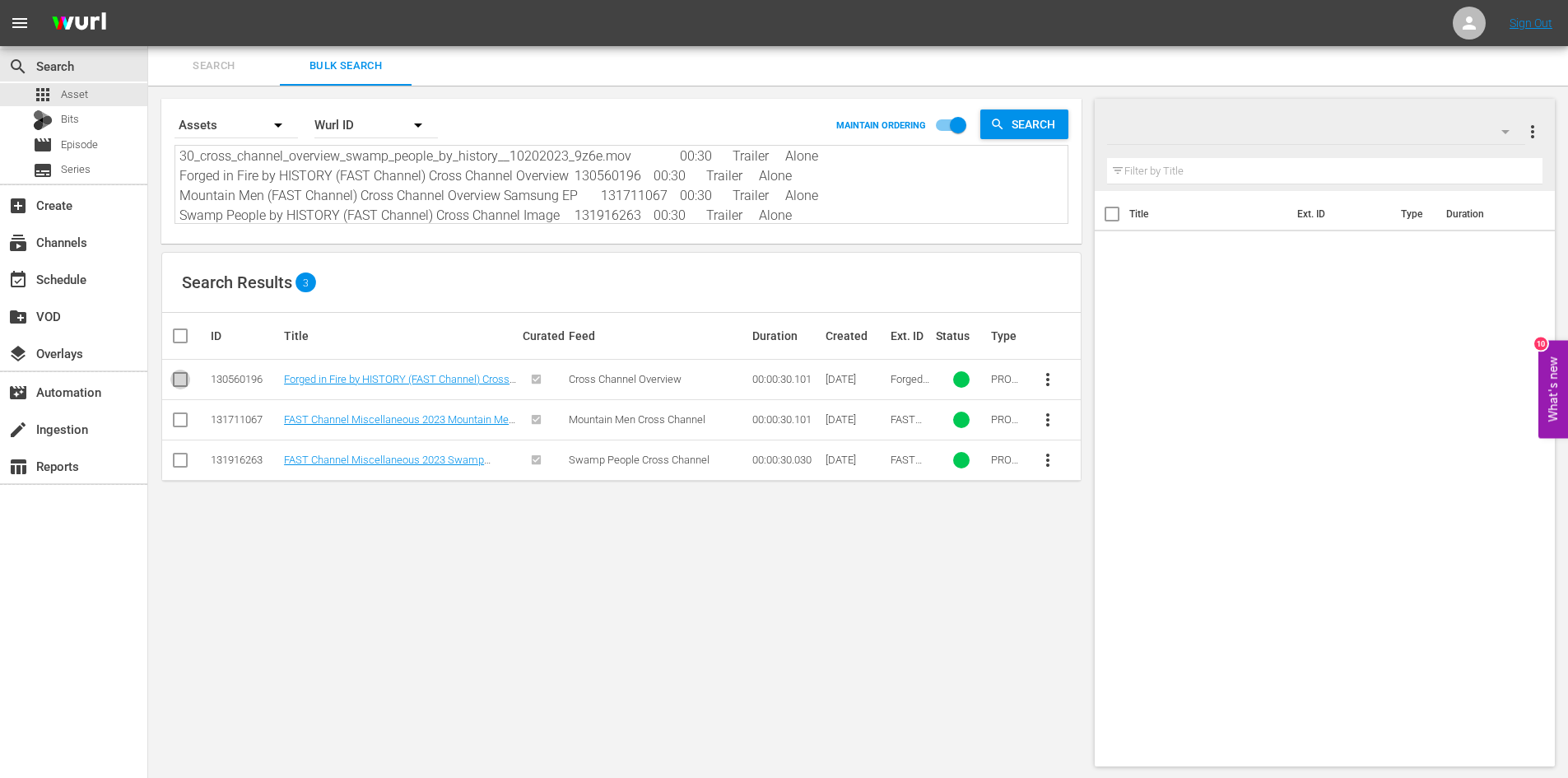 click at bounding box center (180, 383) 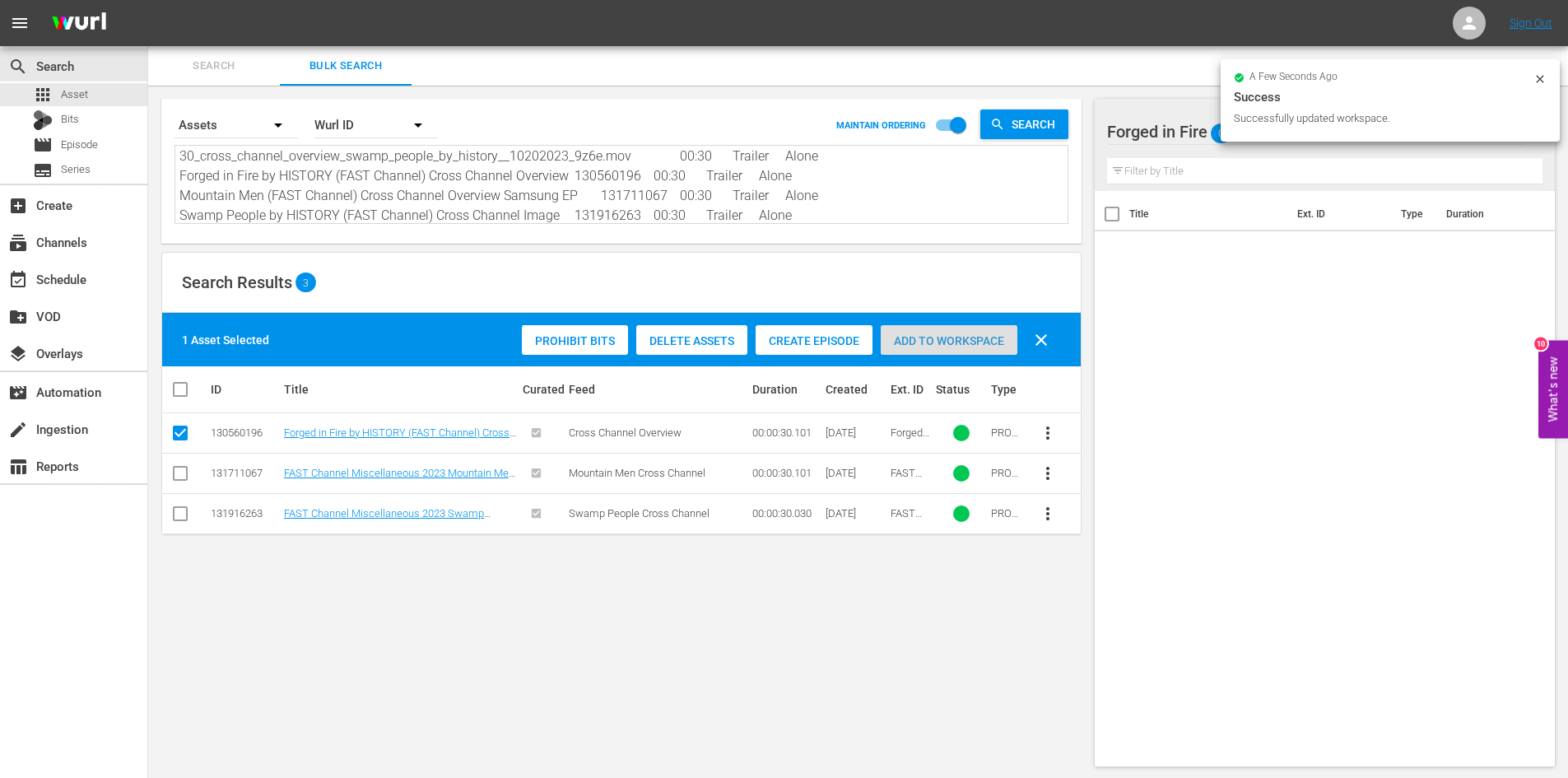 click on "Add to Workspace" at bounding box center (949, 341) 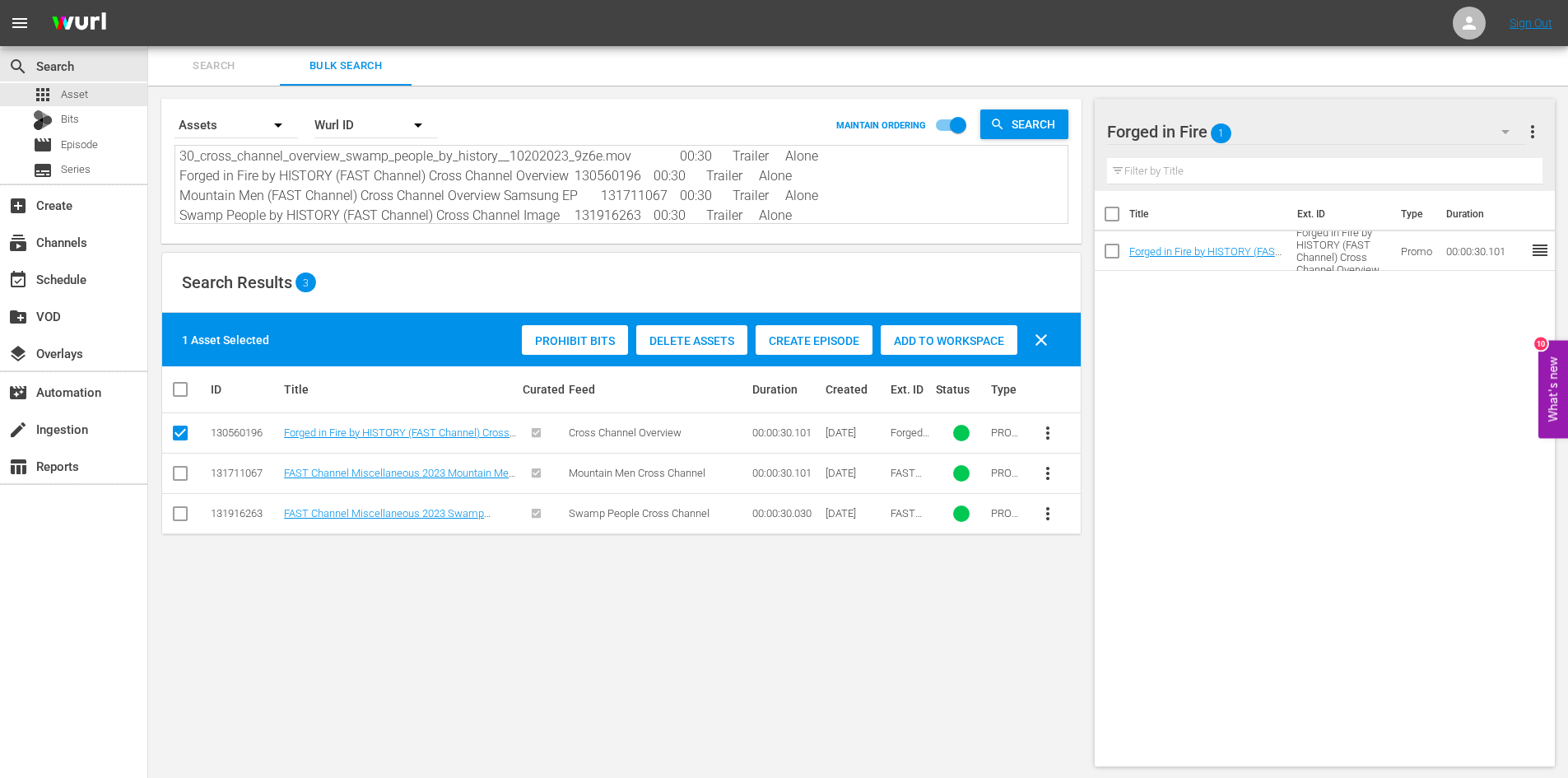 scroll, scrollTop: 2, scrollLeft: 0, axis: vertical 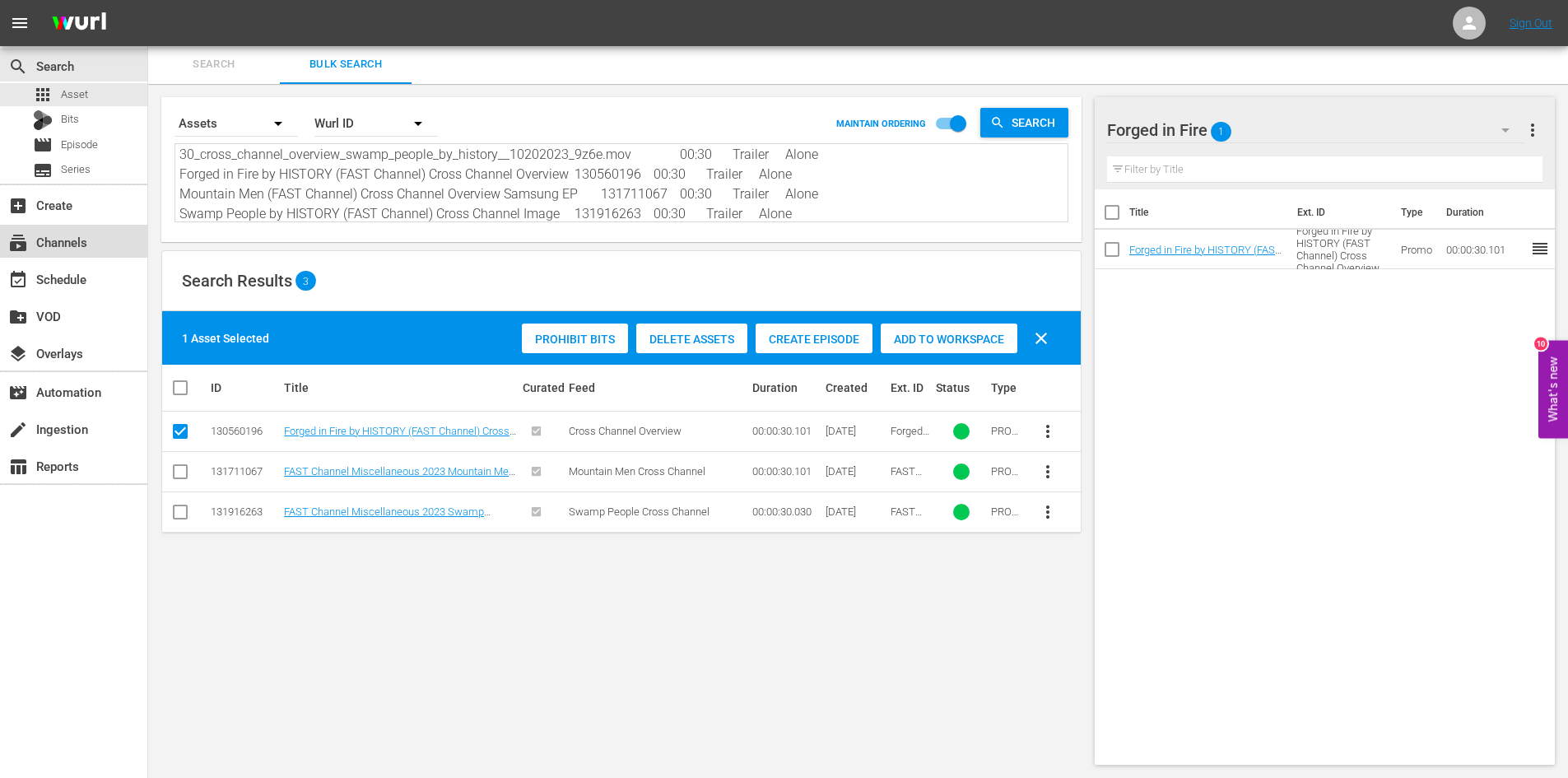 click on "subscriptions   Channels" at bounding box center [46, 240] 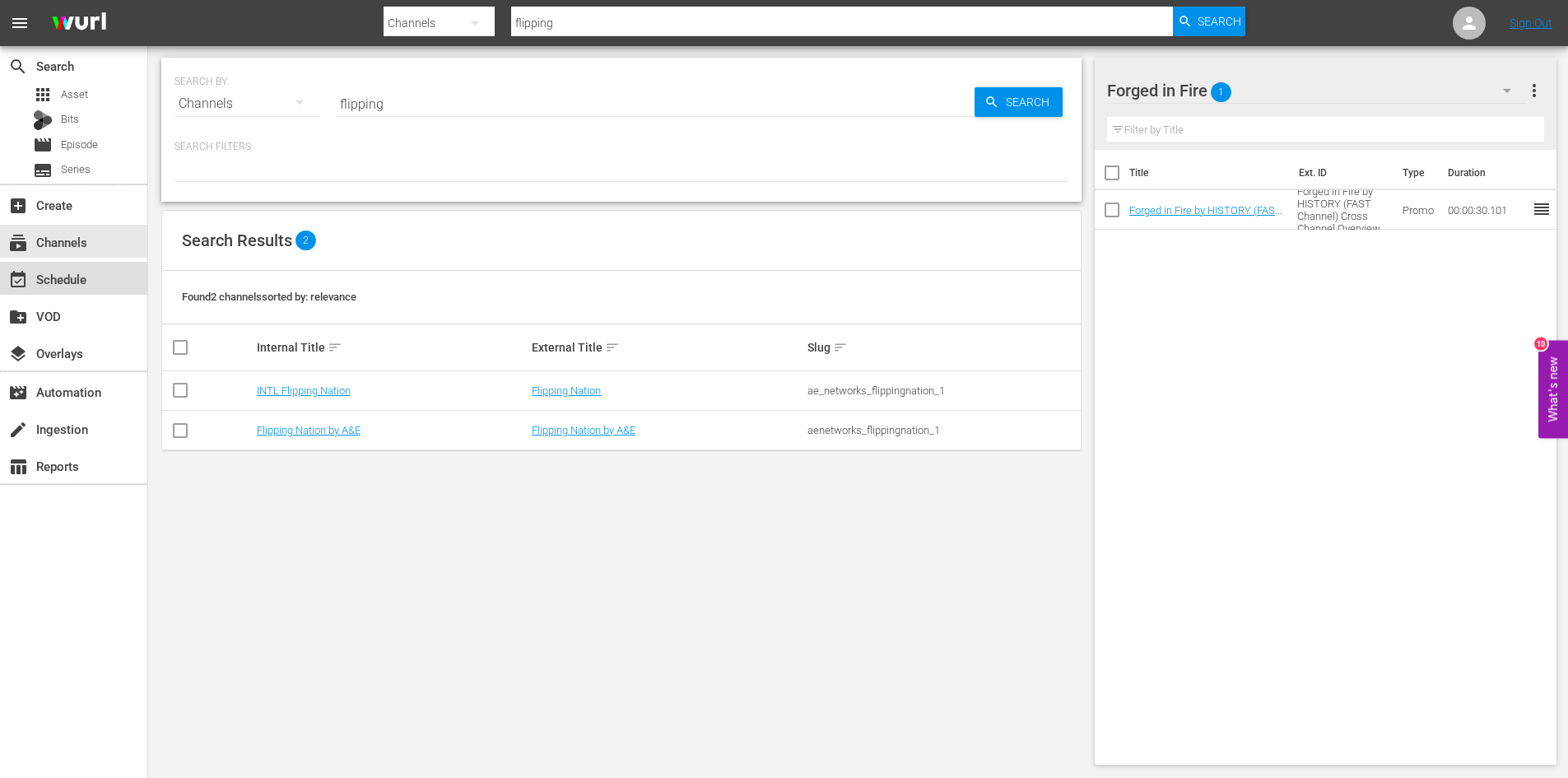 click on "event_available   Schedule" at bounding box center (73, 278) 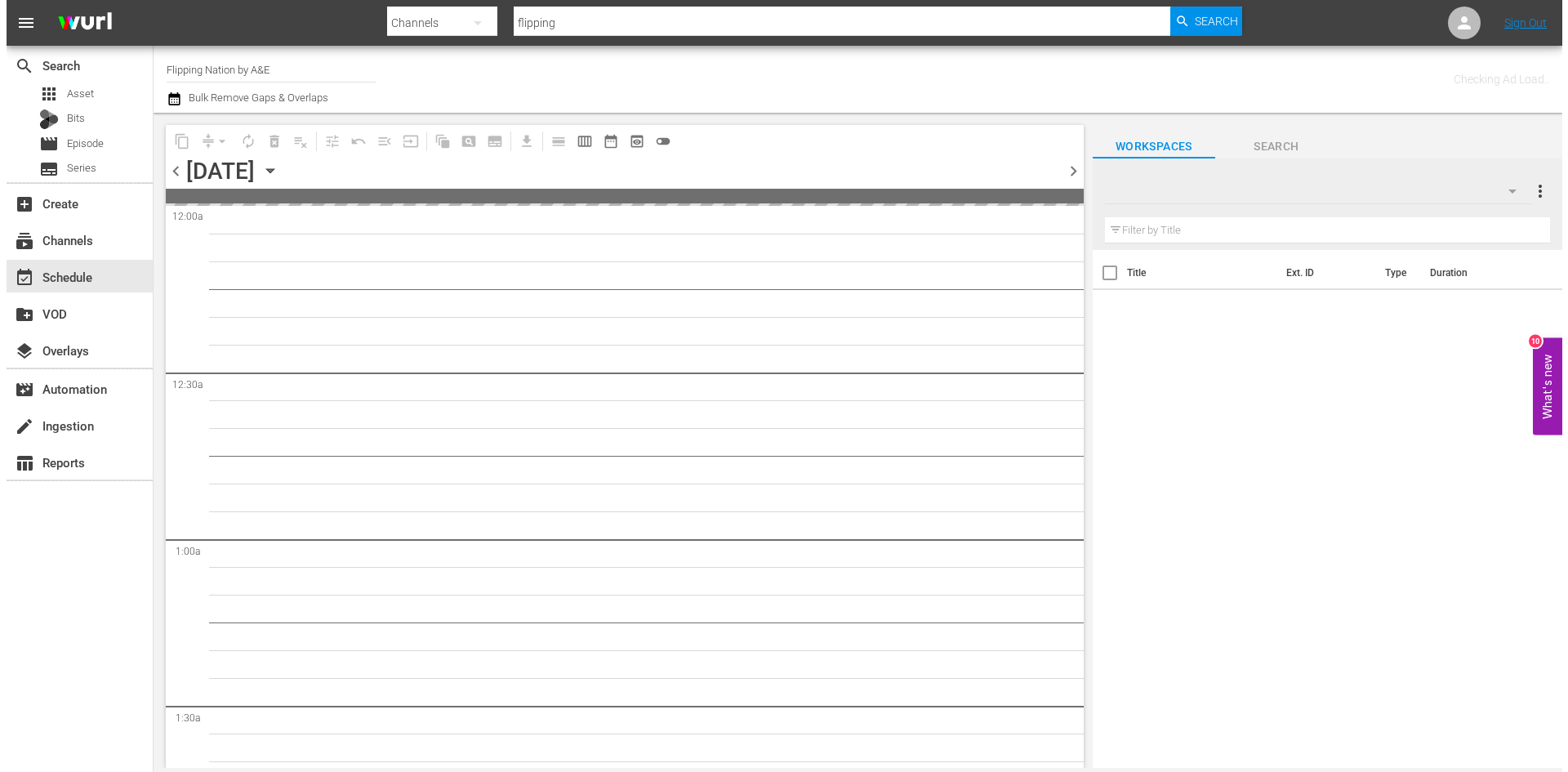 scroll, scrollTop: 0, scrollLeft: 0, axis: both 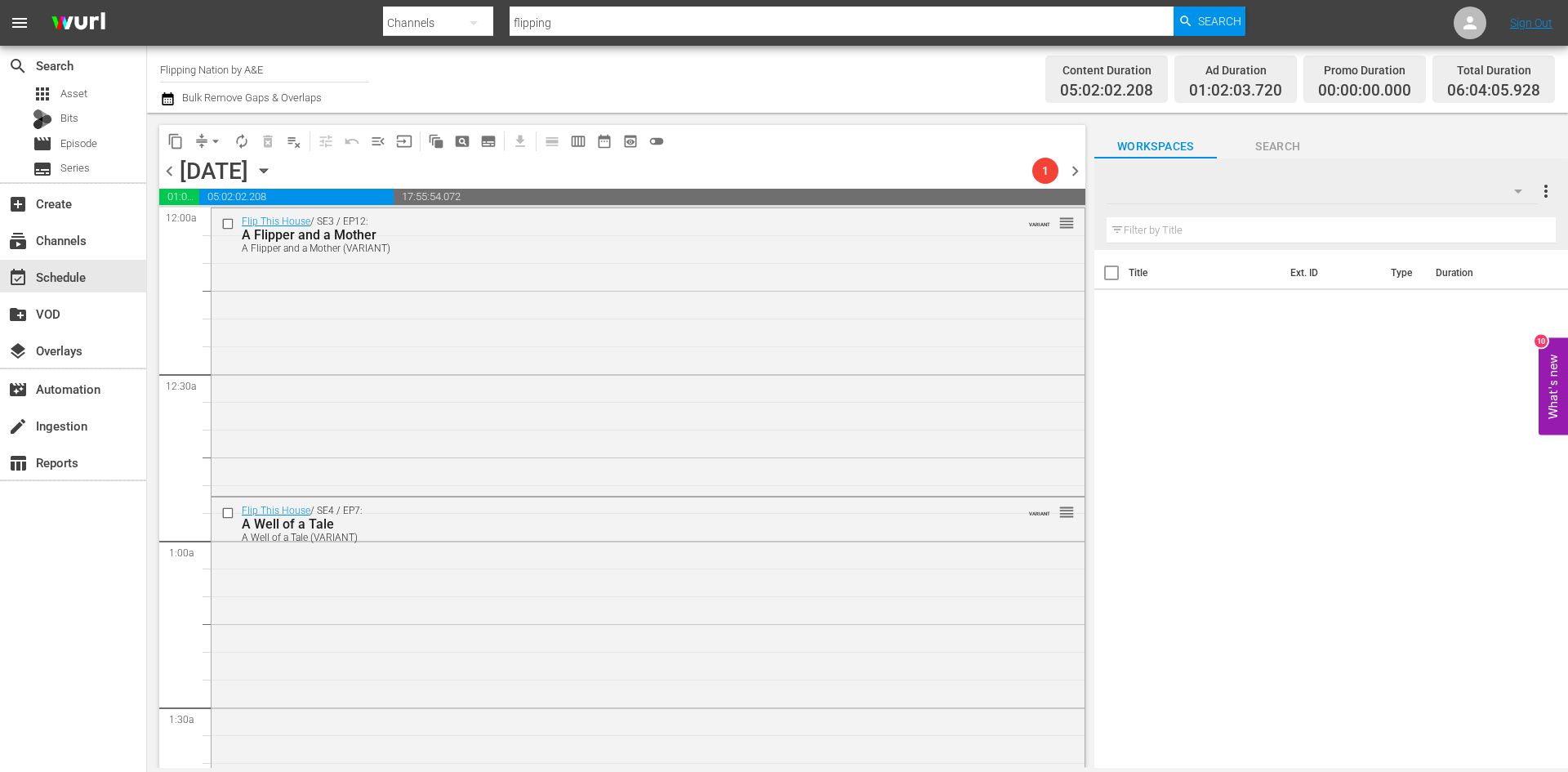 click 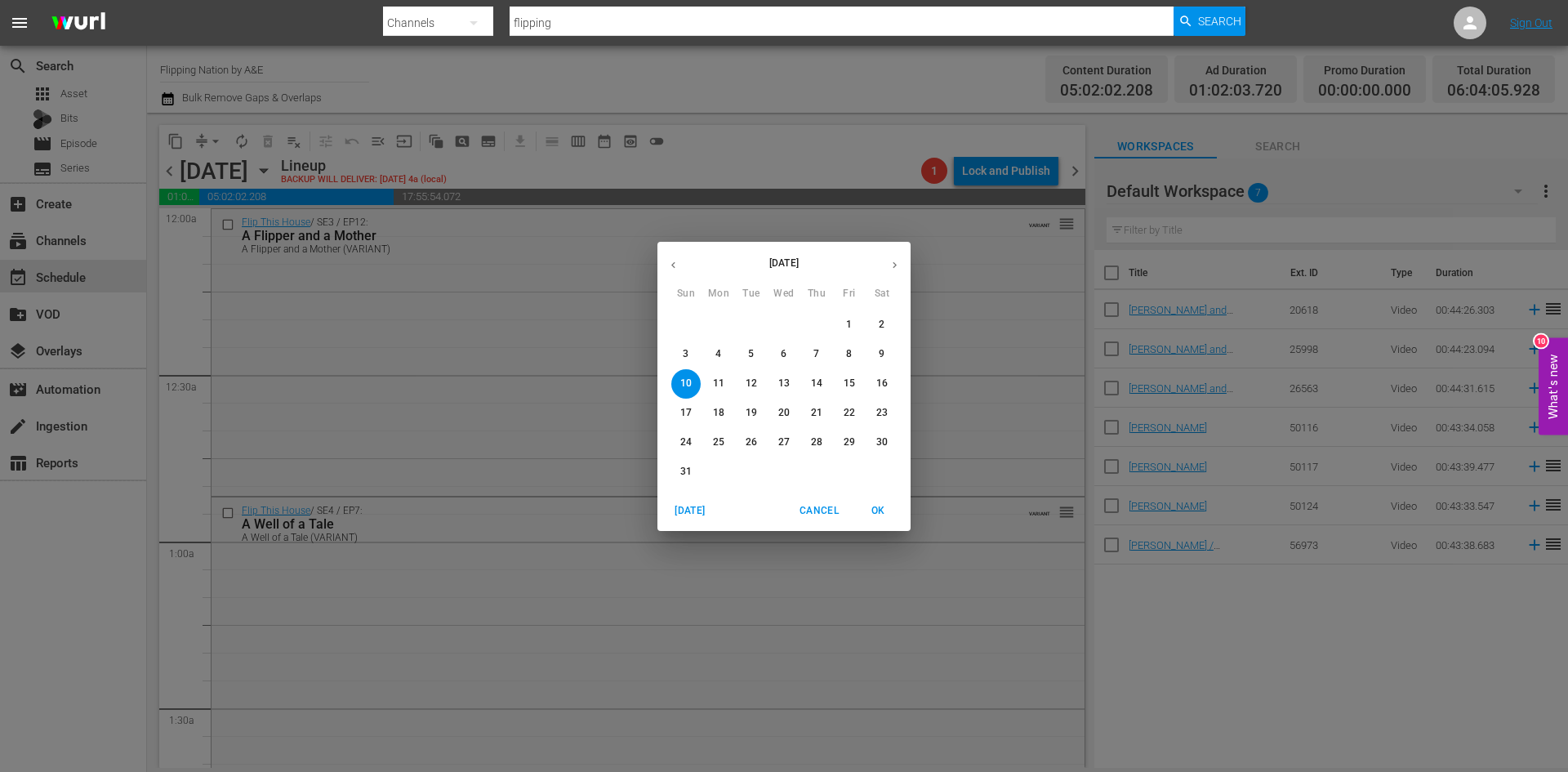click on "10" at bounding box center (686, 383) 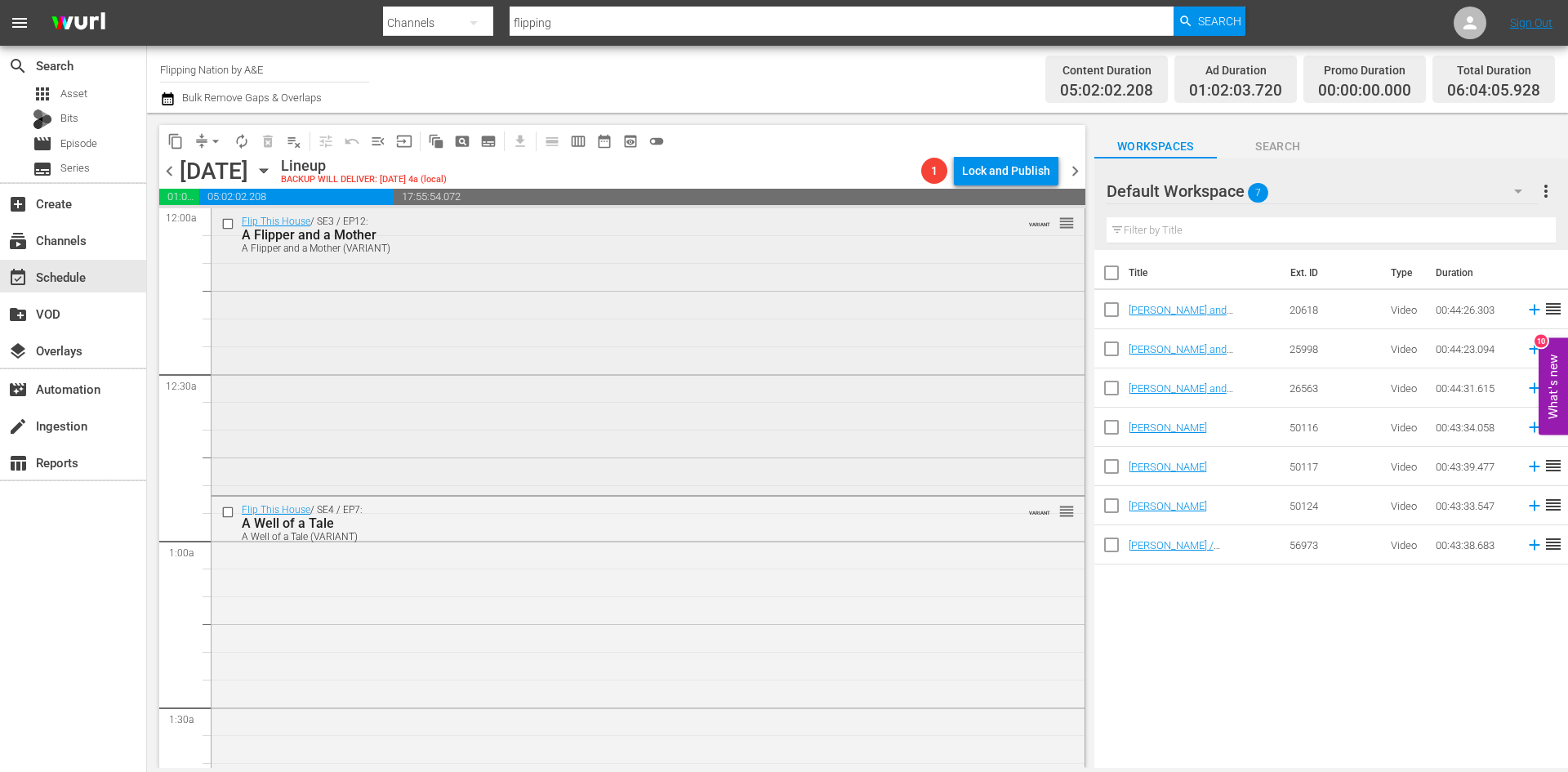 scroll, scrollTop: 0, scrollLeft: 0, axis: both 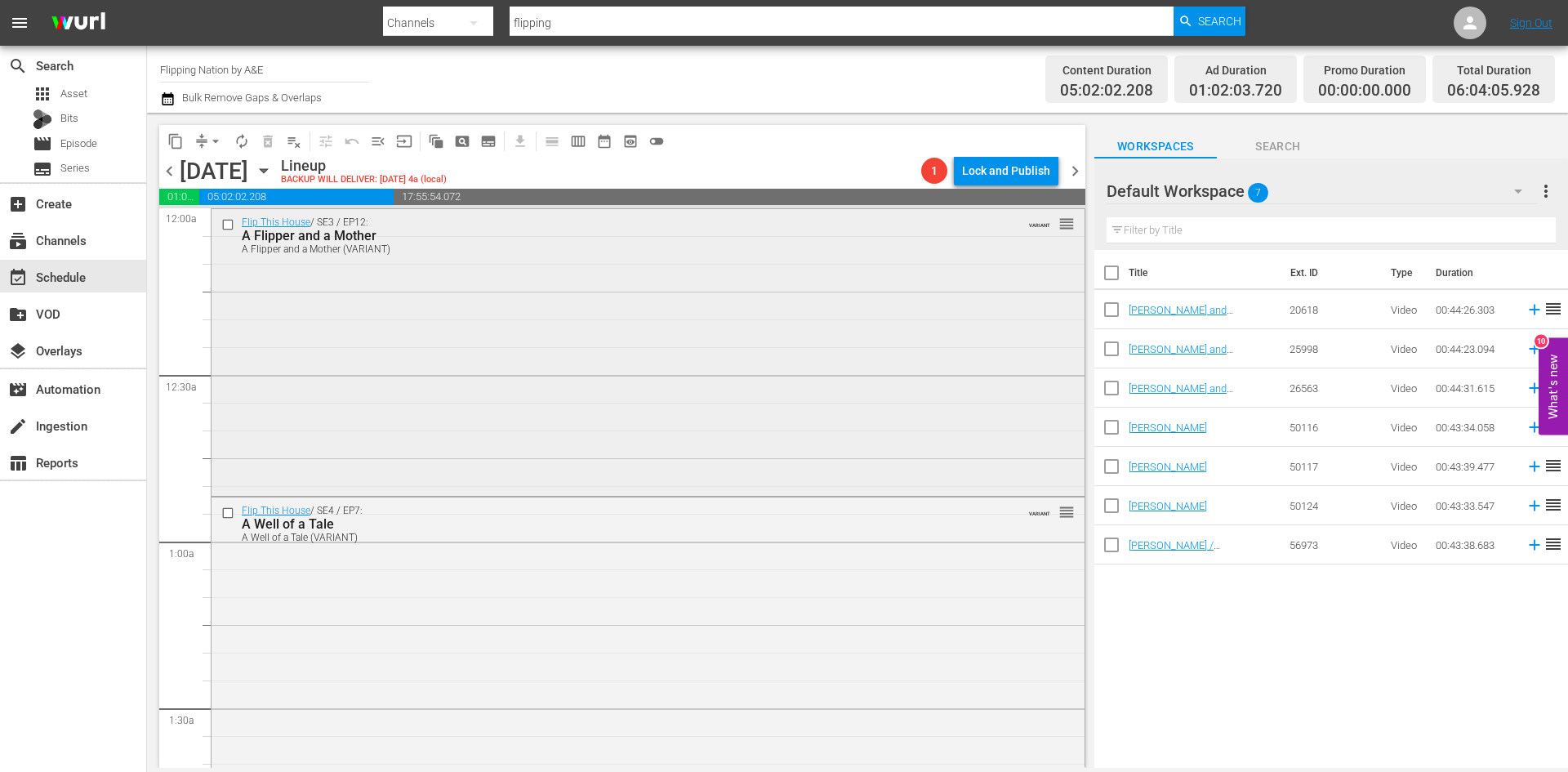 click on "Flip This House  / SE3 / EP12:
A Flipper and a Mother A Flipper and a Mother (VARIANT) VARIANT reorder" at bounding box center (648, 350) 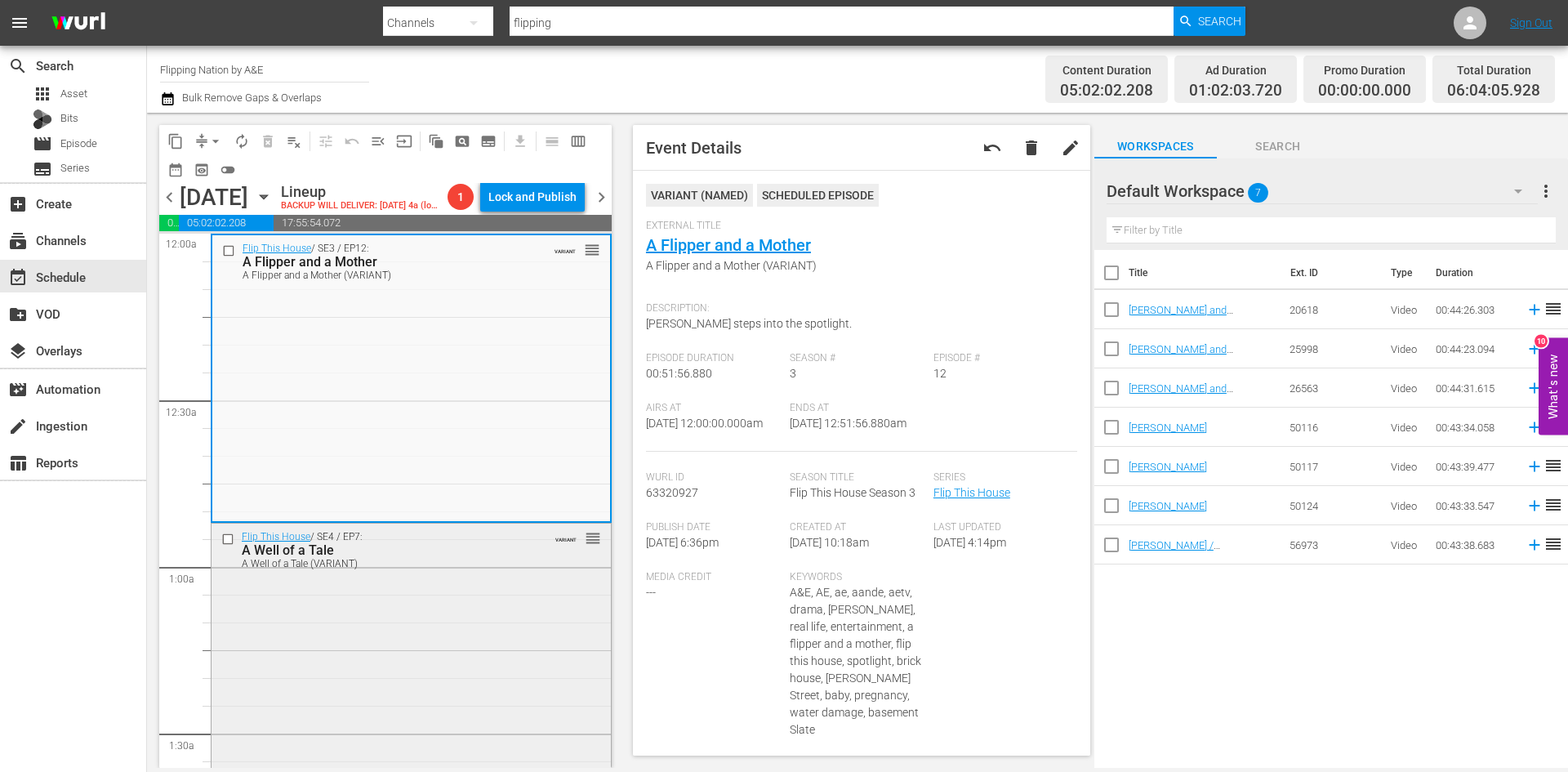click on "Flip This House  / SE4 / EP7:
A Well of a Tale A Well of a Tale (VARIANT) VARIANT reorder" at bounding box center [411, 665] 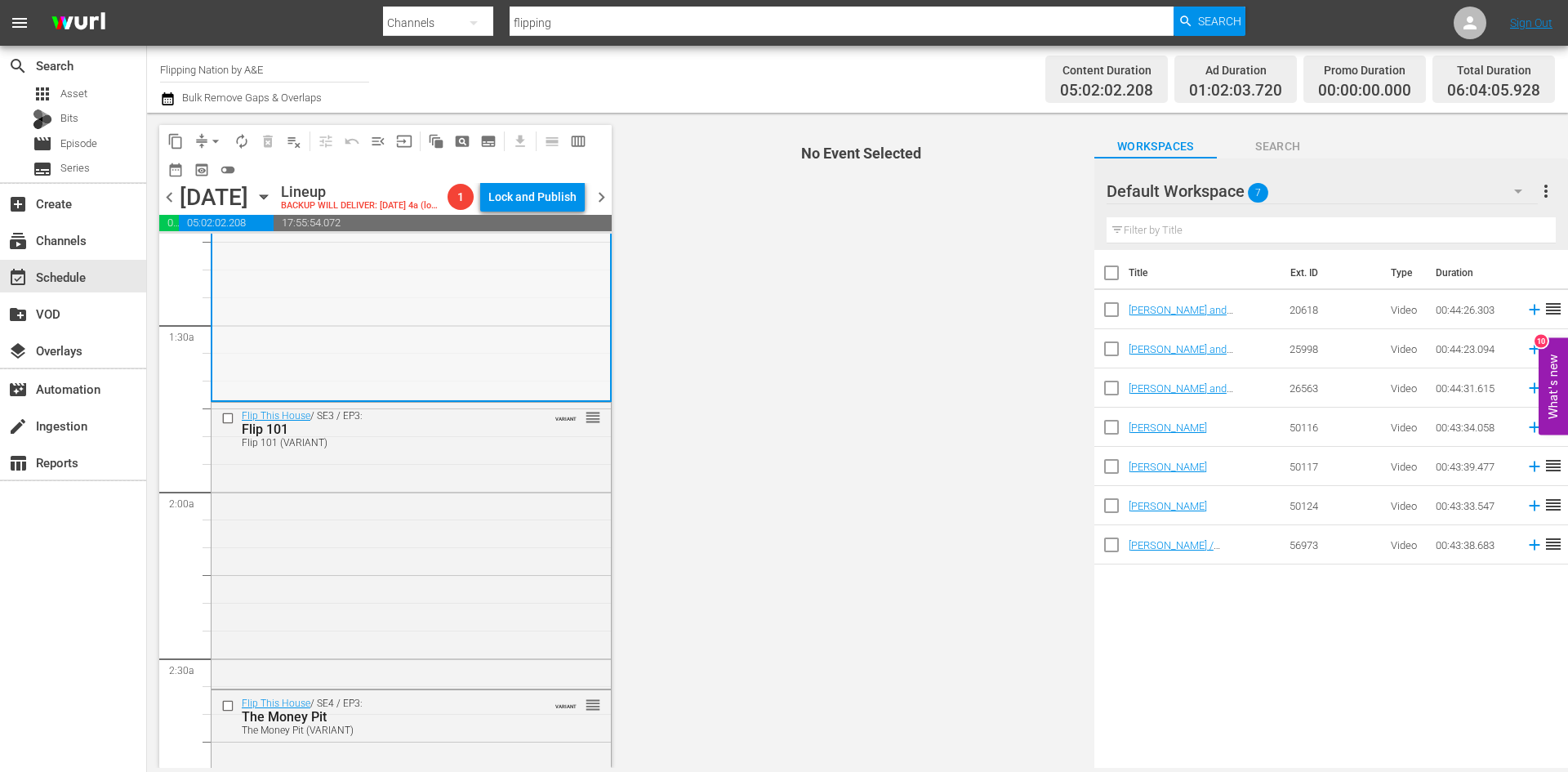 scroll, scrollTop: 490, scrollLeft: 0, axis: vertical 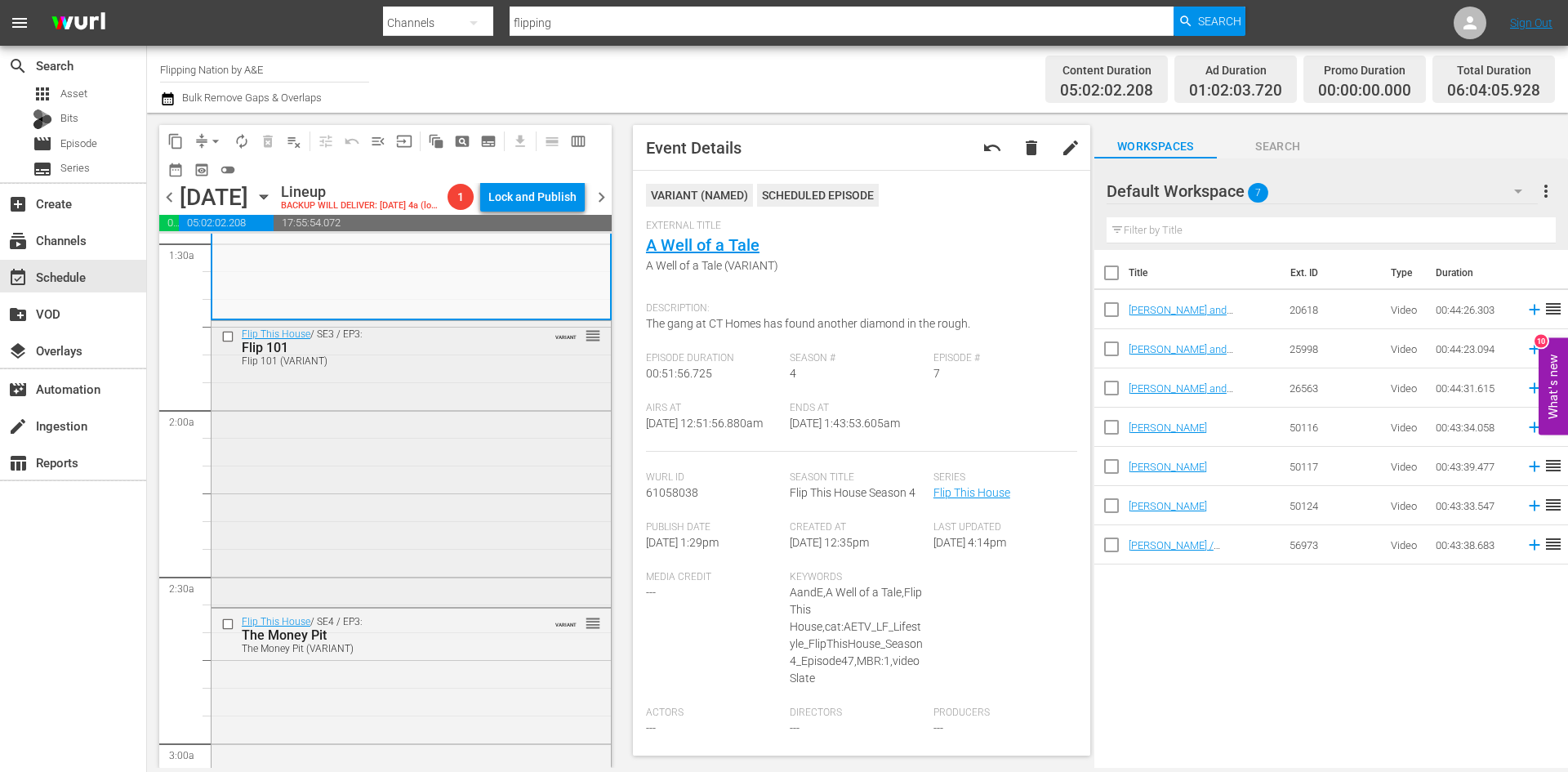click on "Flip This House  / SE3 / EP3:
Flip 101 Flip 101 (VARIANT) VARIANT reorder" at bounding box center (411, 462) 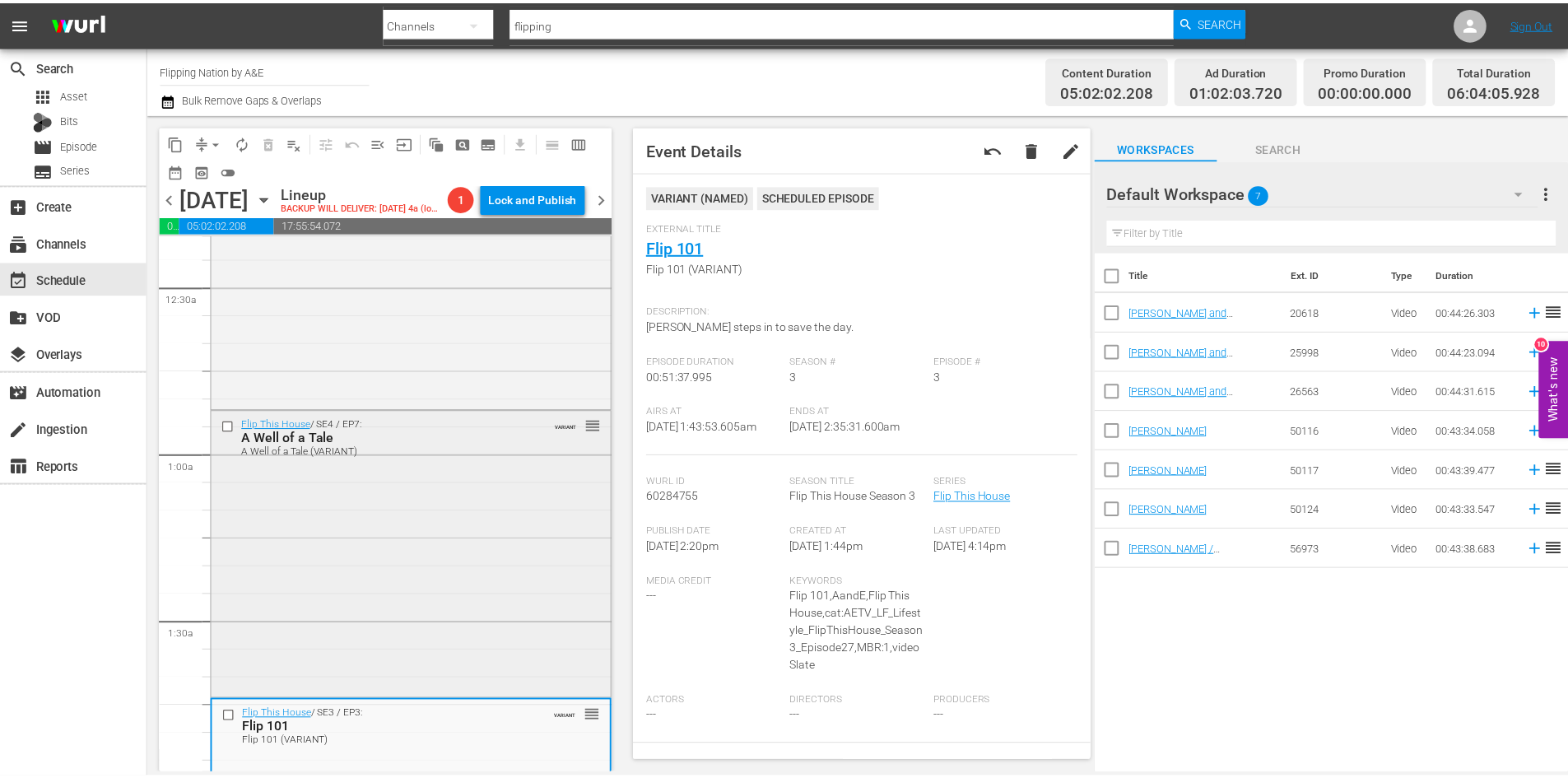 scroll, scrollTop: 0, scrollLeft: 0, axis: both 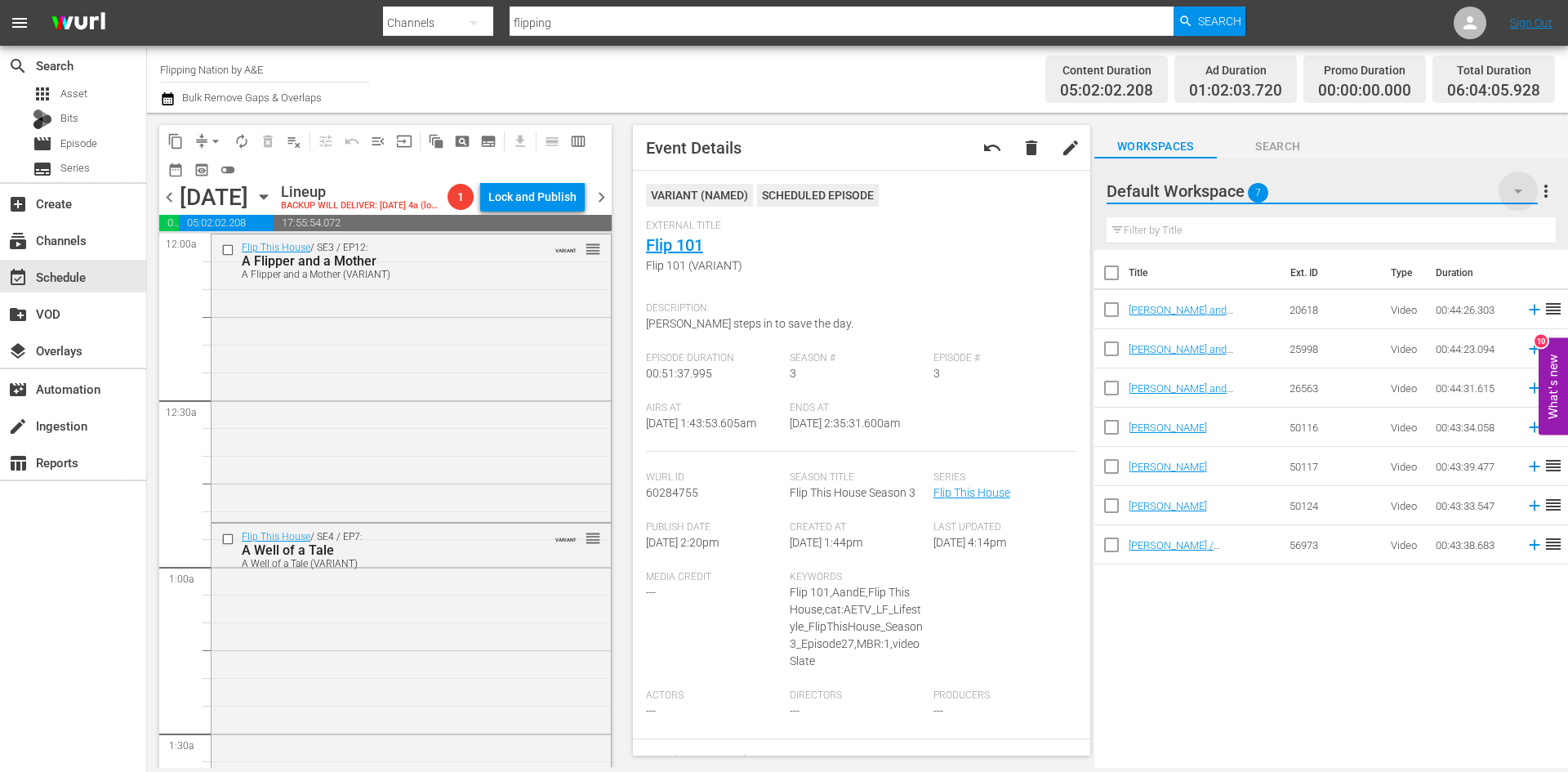 click 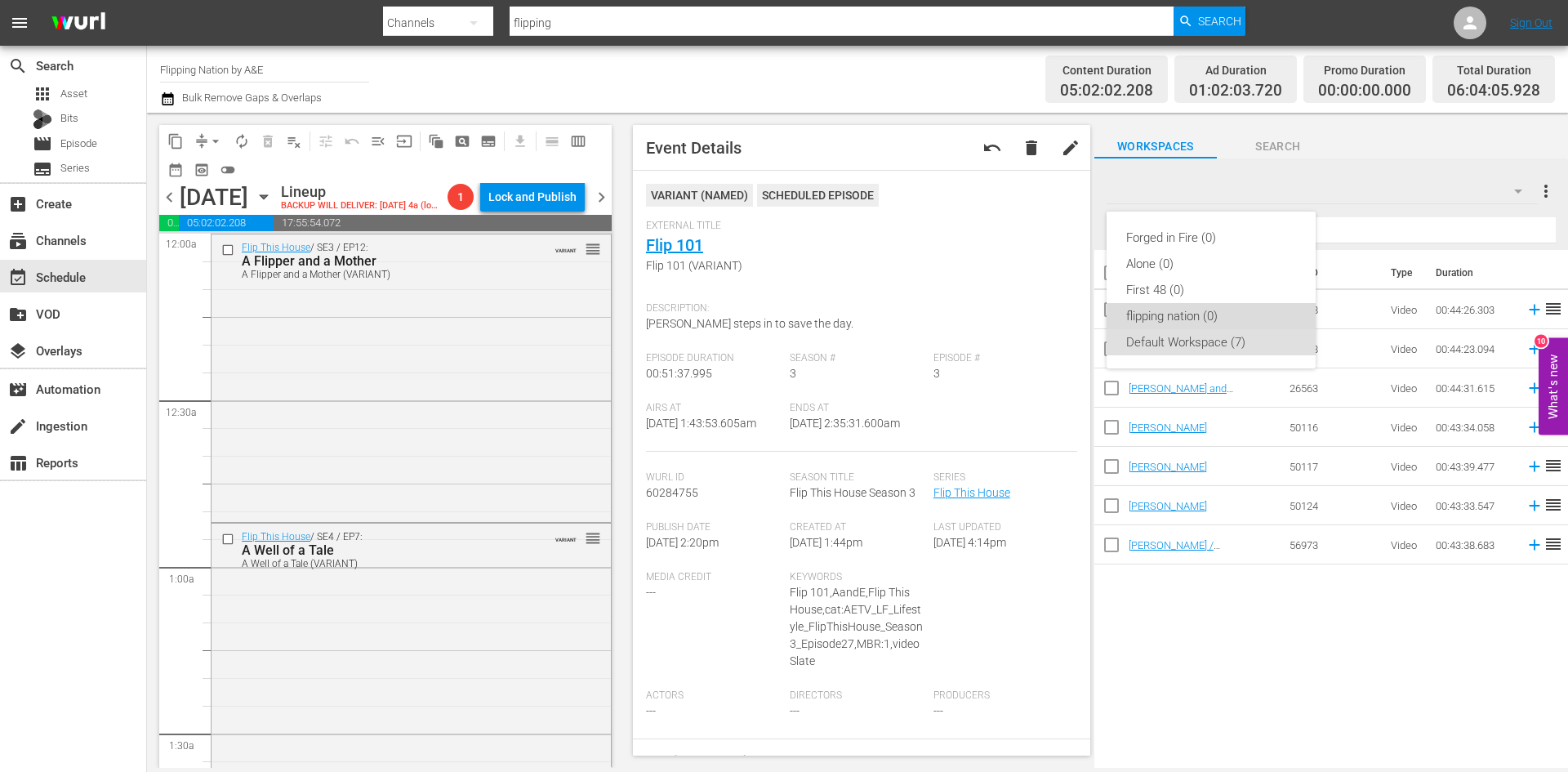 click on "flipping nation (0)" at bounding box center (1211, 316) 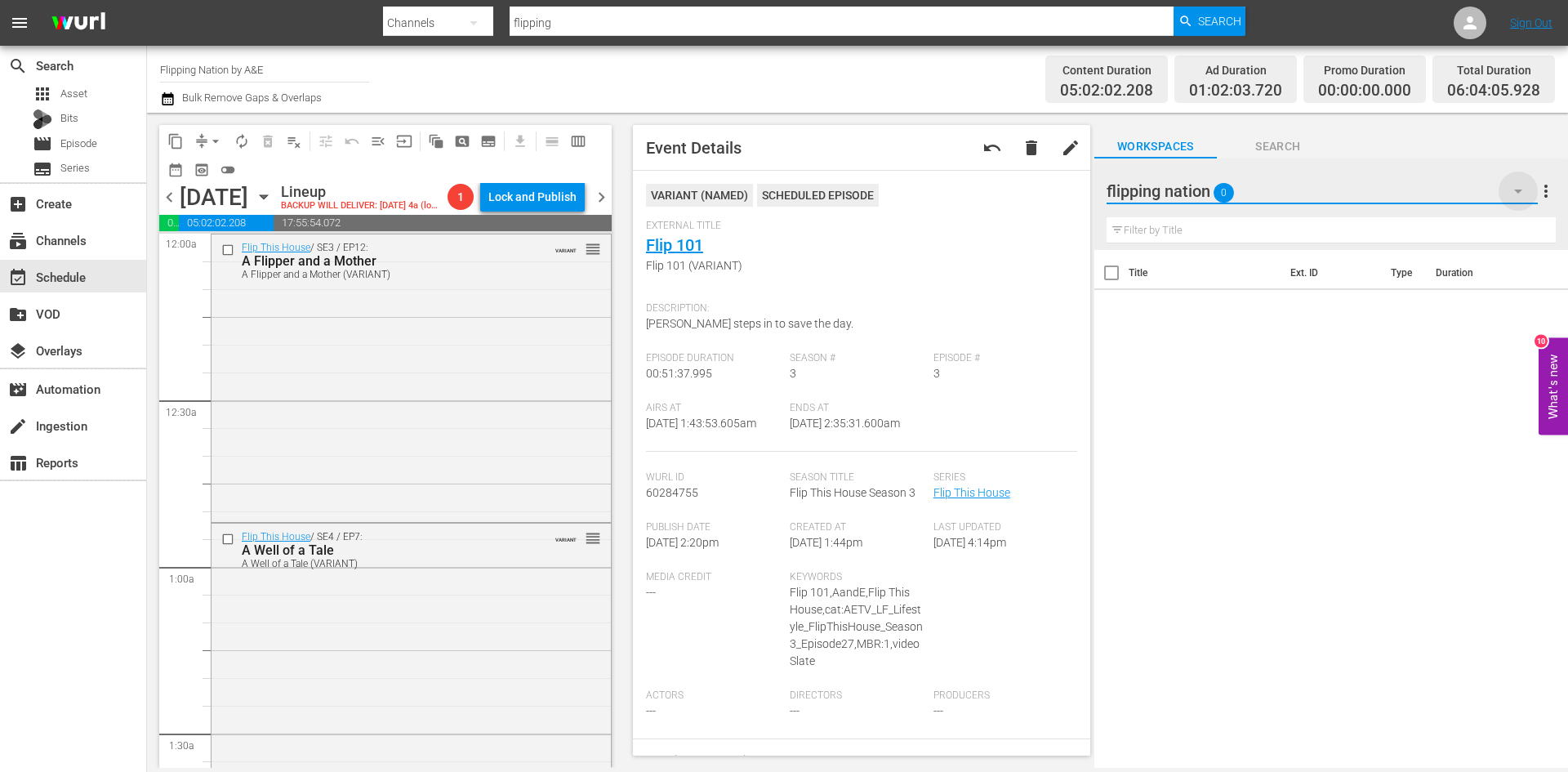 click 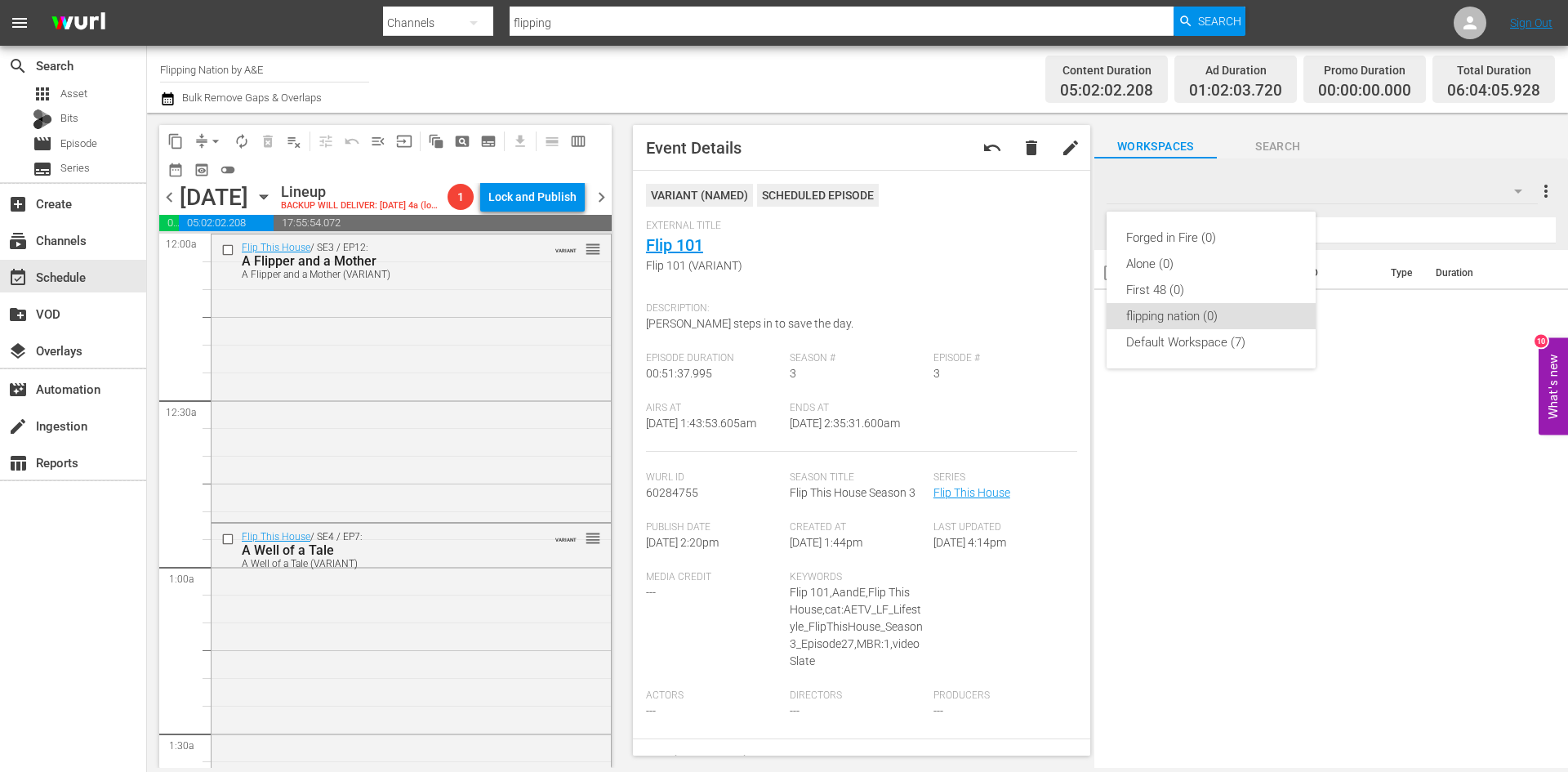 click on "Forged in Fire (0) Alone (0) First 48 (0) flipping nation (0) Default Workspace (7)" at bounding box center (784, 386) 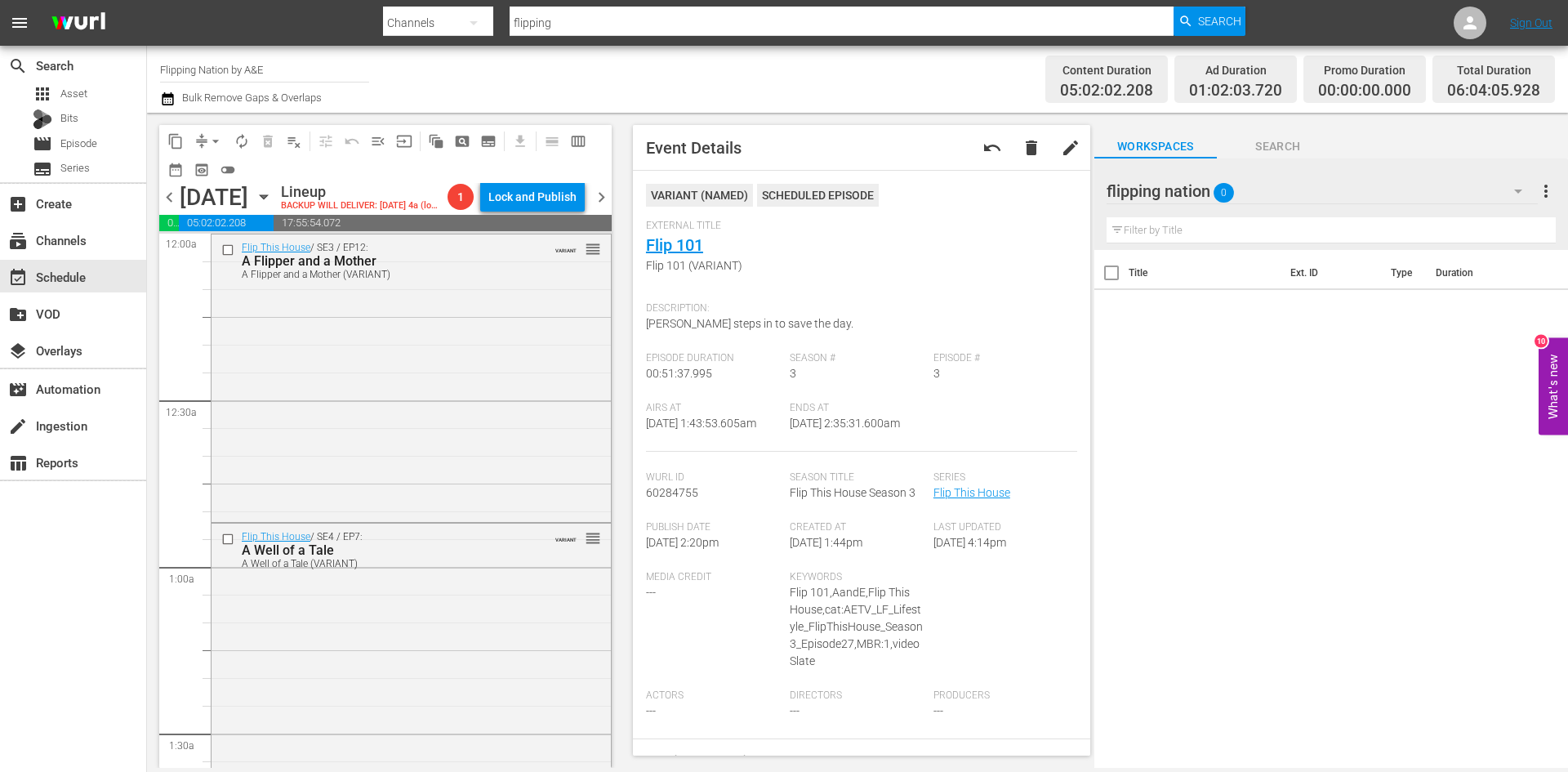 click on "Asset" at bounding box center [74, 94] 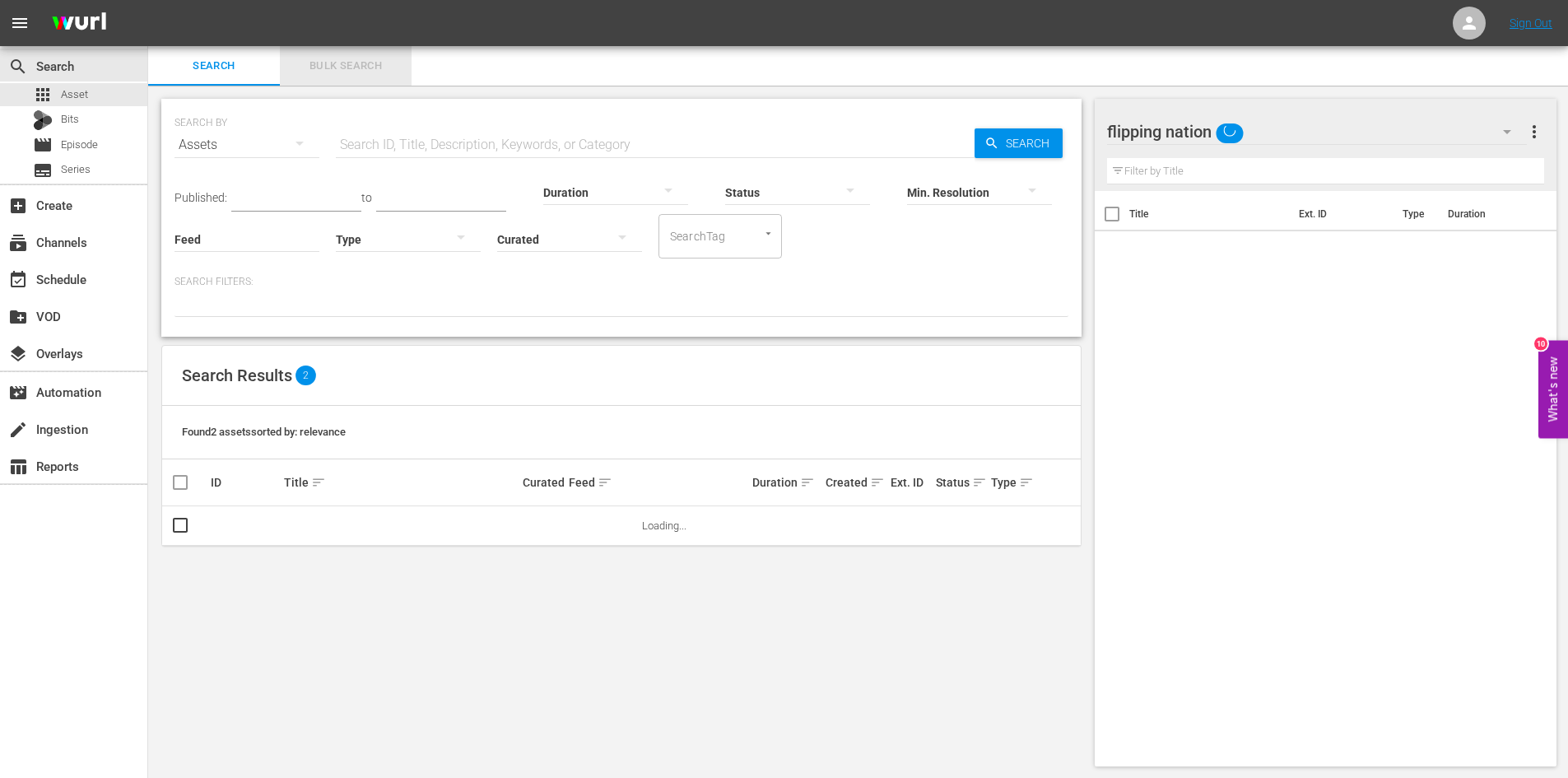 click on "Bulk Search" at bounding box center (346, 66) 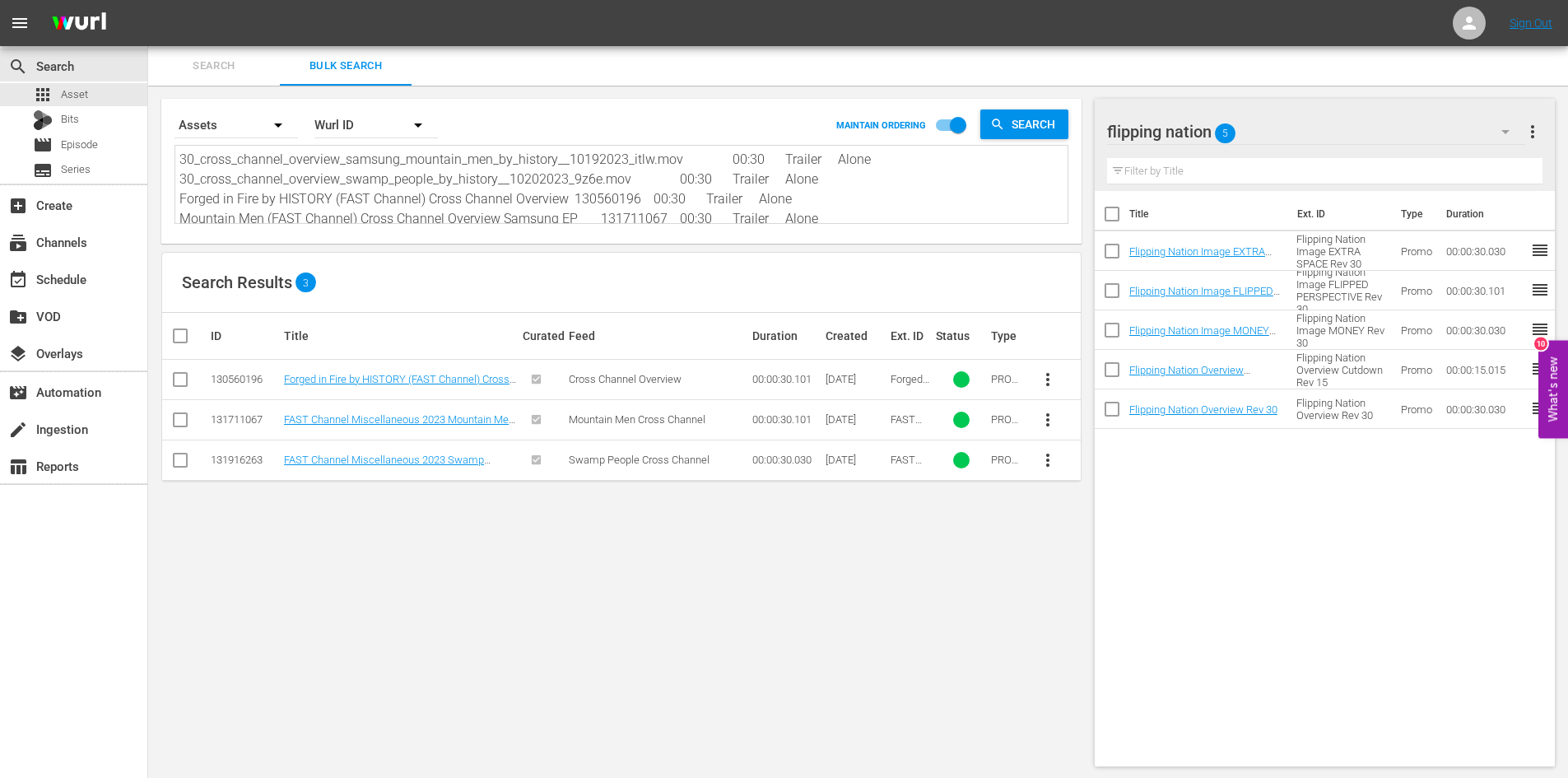 scroll, scrollTop: 24, scrollLeft: 0, axis: vertical 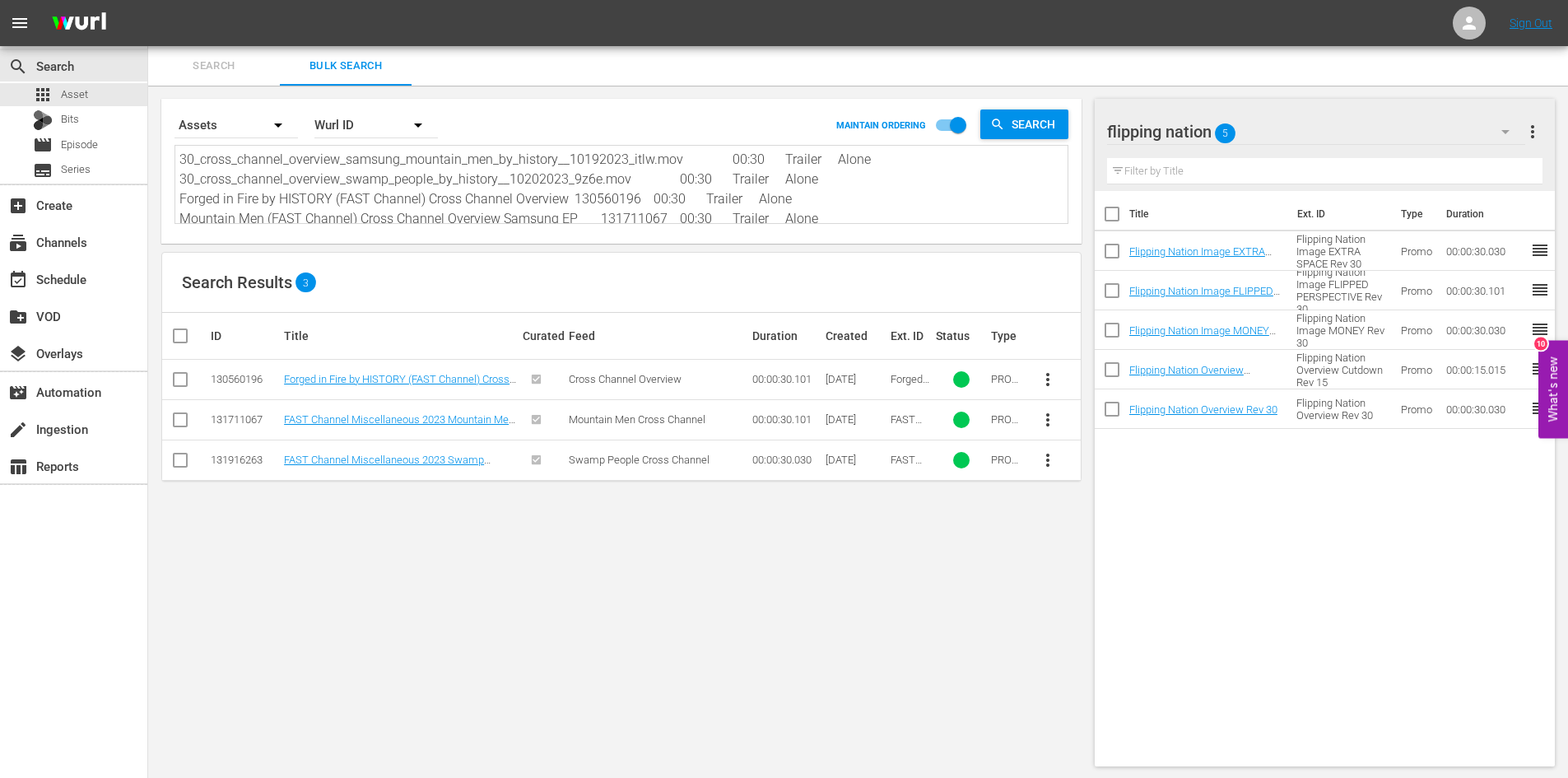 drag, startPoint x: 811, startPoint y: 198, endPoint x: 198, endPoint y: 161, distance: 614.1156 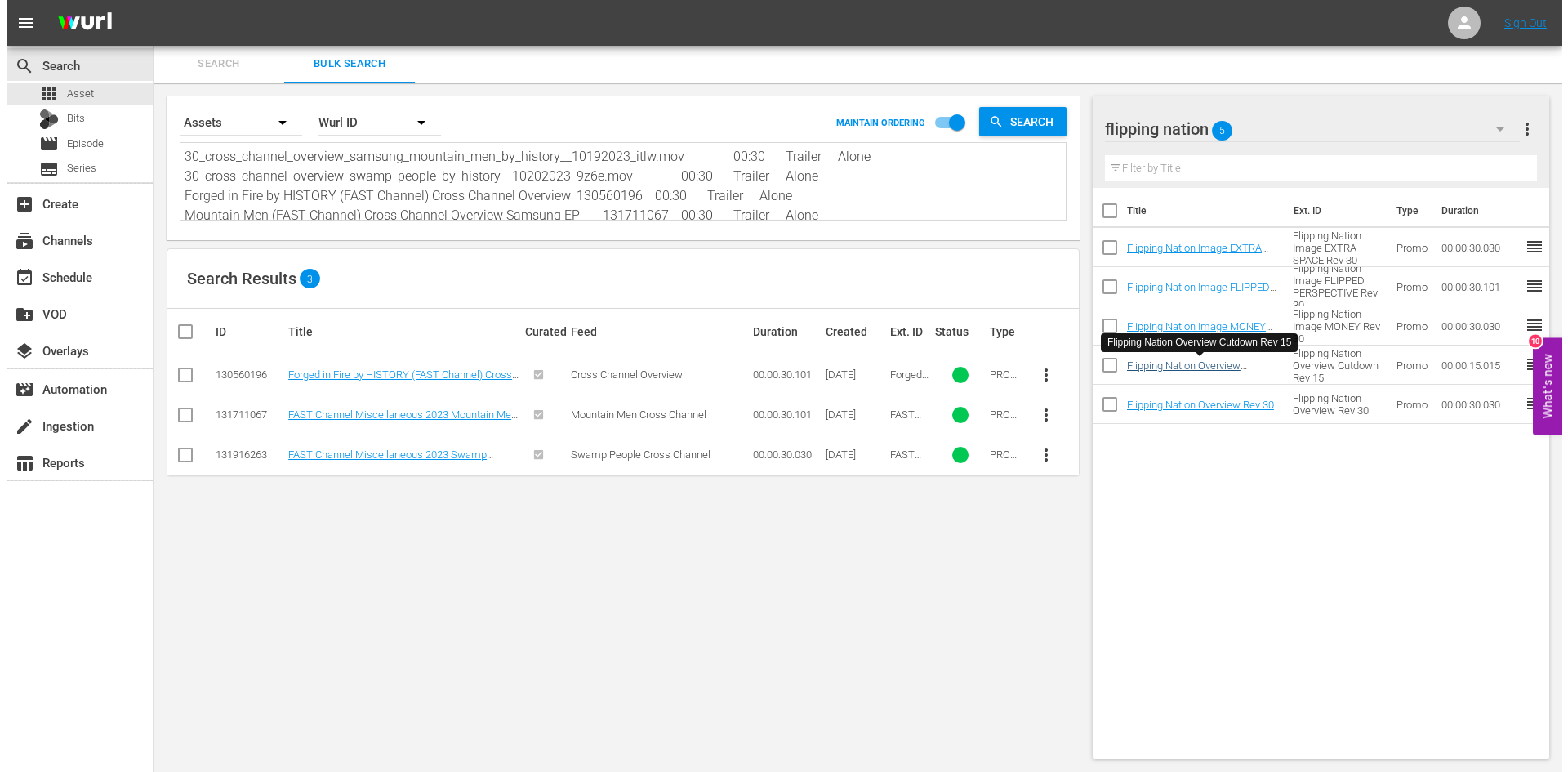 scroll, scrollTop: 0, scrollLeft: 0, axis: both 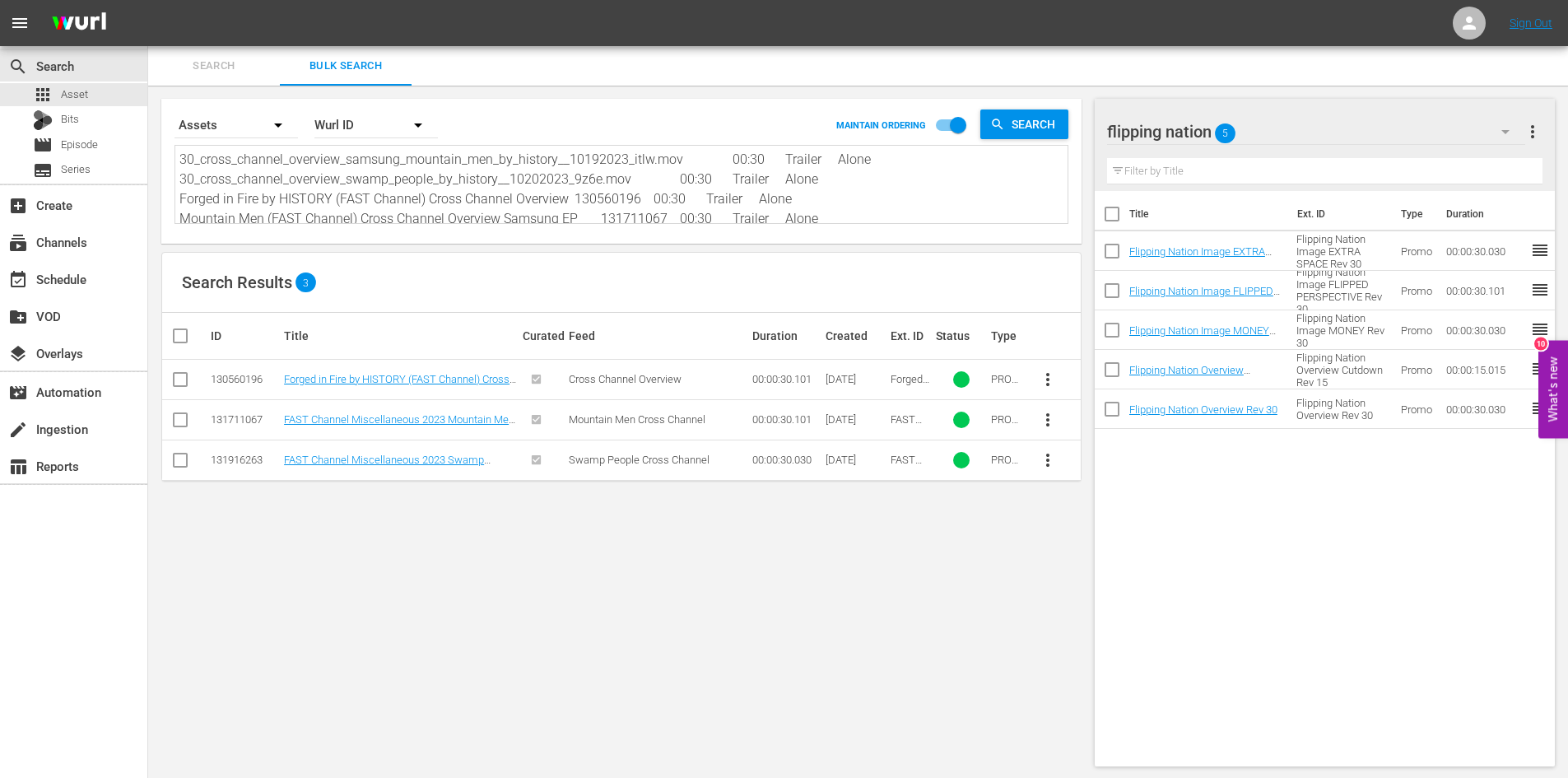 click at bounding box center [1112, 254] 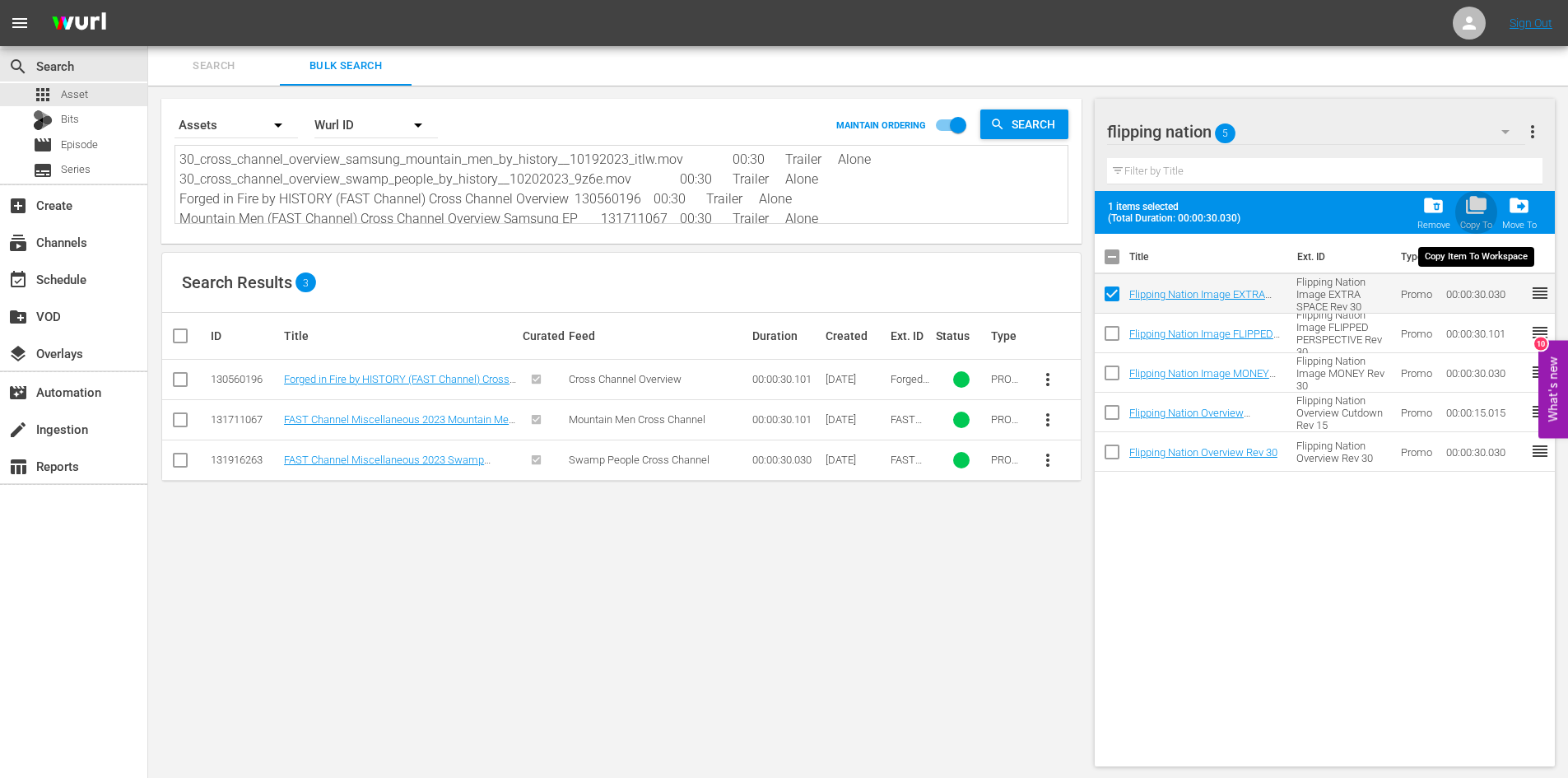 click on "folder_copy" at bounding box center [1476, 205] 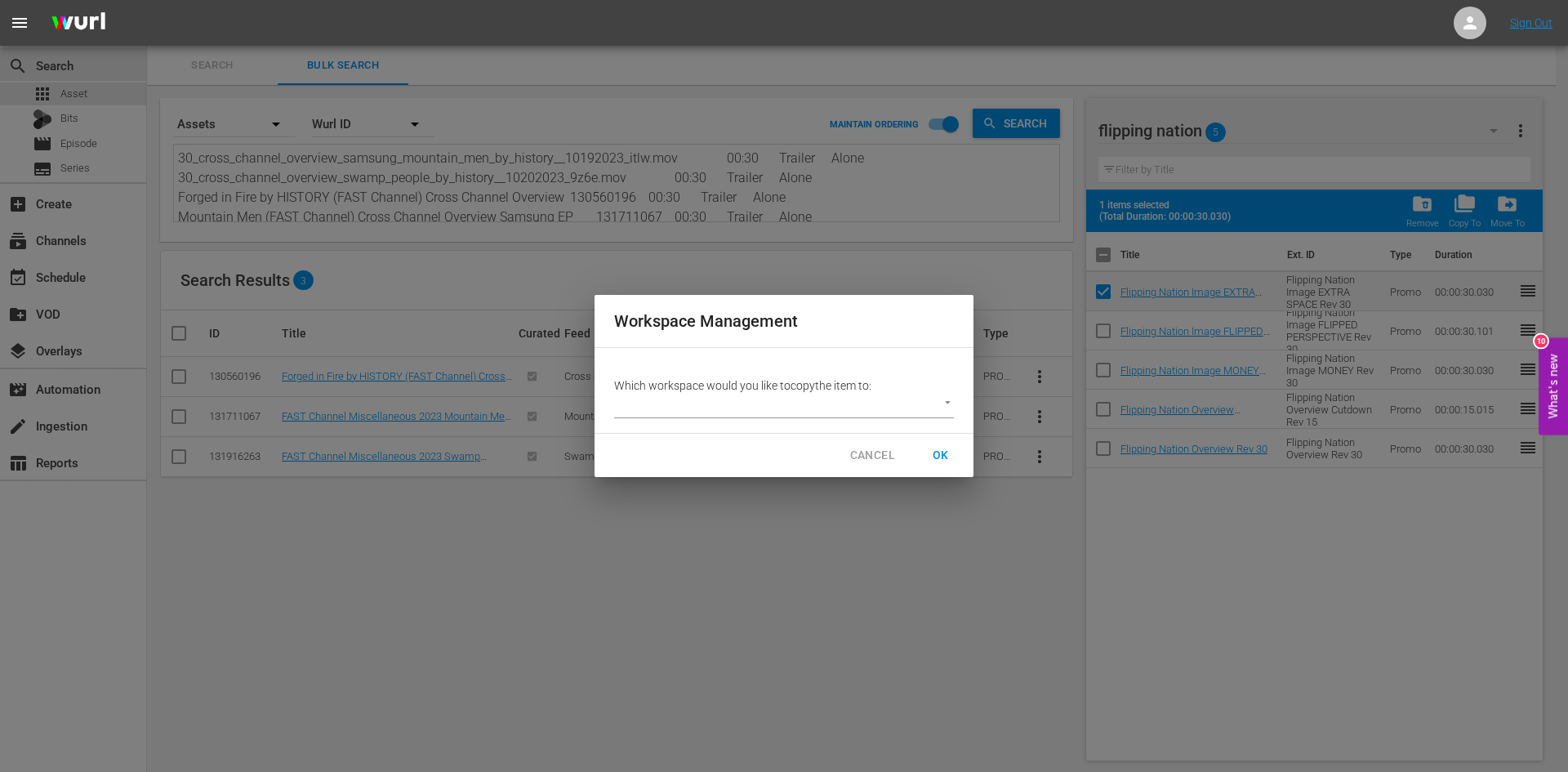 click on "menu Sign Out search   Search apps Asset Bits movie Episode subtitles Series add_box   Create subscriptions   Channels event_available   Schedule create_new_folder   VOD layers   Overlays movie_filter   Automation create   Ingestion table_chart   Reports Search Bulk Search Search By Assets Order By Wurl ID MAINTAIN ORDERING Search 30_cross_channel_overview_samsung_mountain_men_by_history__10192023_itlw.mov		00:30	Trailer	Alone
30_cross_channel_overview_swamp_people_by_history__10202023_9z6e.mov		00:30	Trailer	Alone
Forged in Fire by HISTORY (FAST Channel) Cross Channel Overview	130560196	00:30	Trailer	Alone
Mountain Men (FAST Channel) Cross Channel Overview Samsung EP	131711067	00:30	Trailer	Alone
Swamp People by HISTORY (FAST Channel) Cross Channel Image	131916263	00:30	Trailer	Alone Search Results 3 ID Title Curated Feed Duration Created Ext. ID Status Type 130560196 Forged in Fire by HISTORY (FAST Channel) Cross Channel Overview Cross Channel Overview 00:00:30.101 10/20/23 PROMO more_vert" at bounding box center (784, 386) 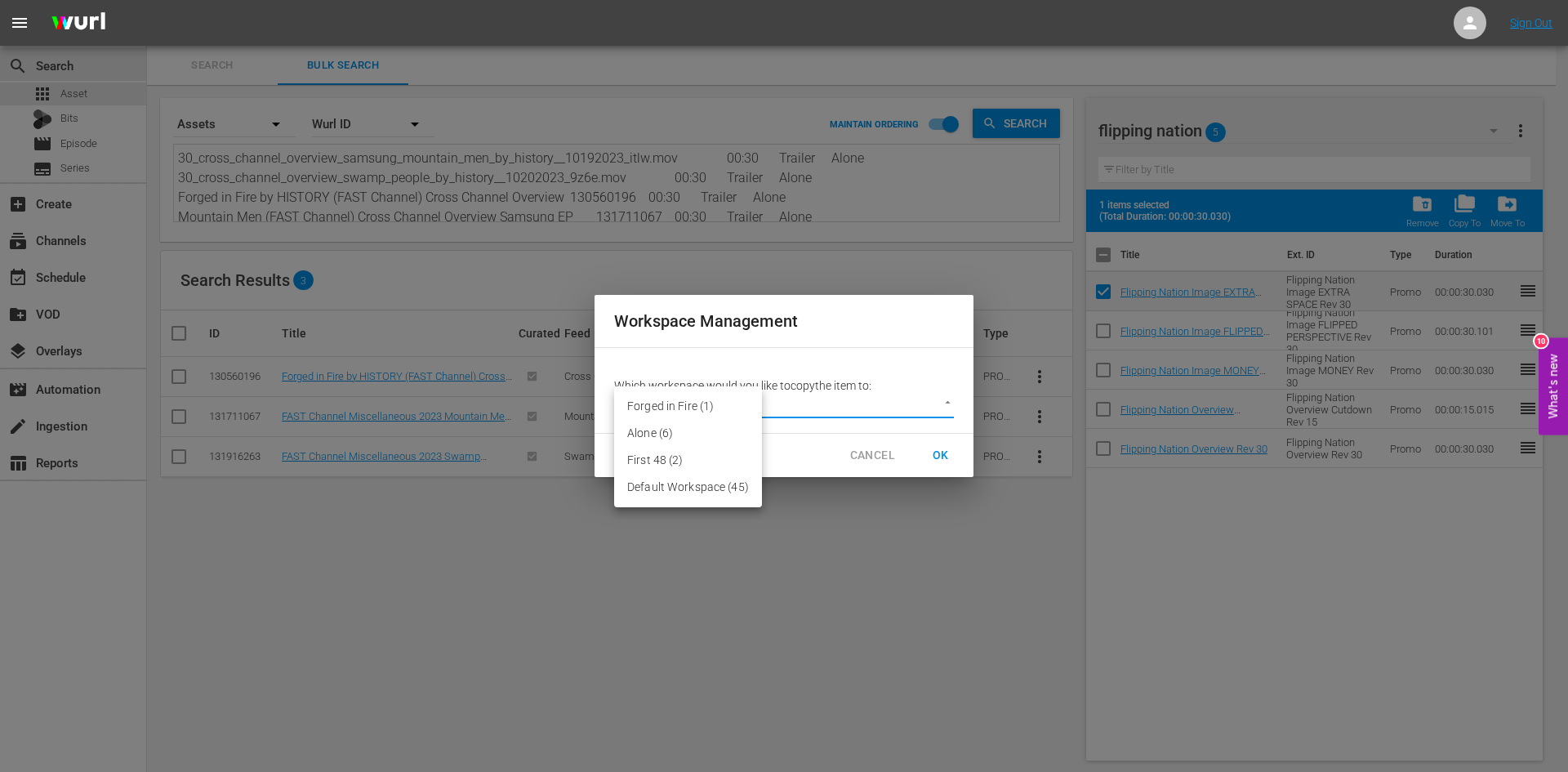 click at bounding box center (784, 386) 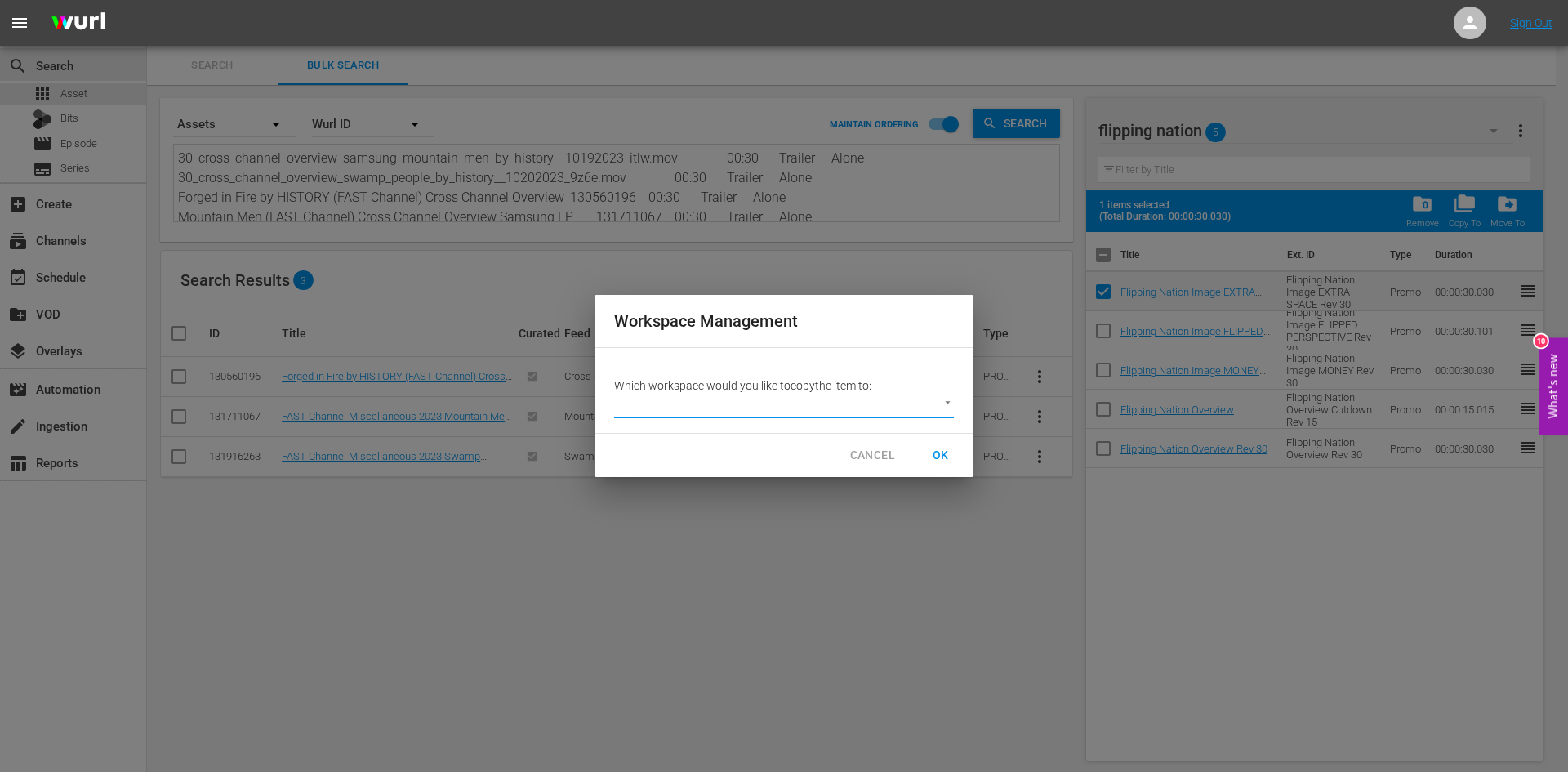 click on "CANCEL" at bounding box center [872, 455] 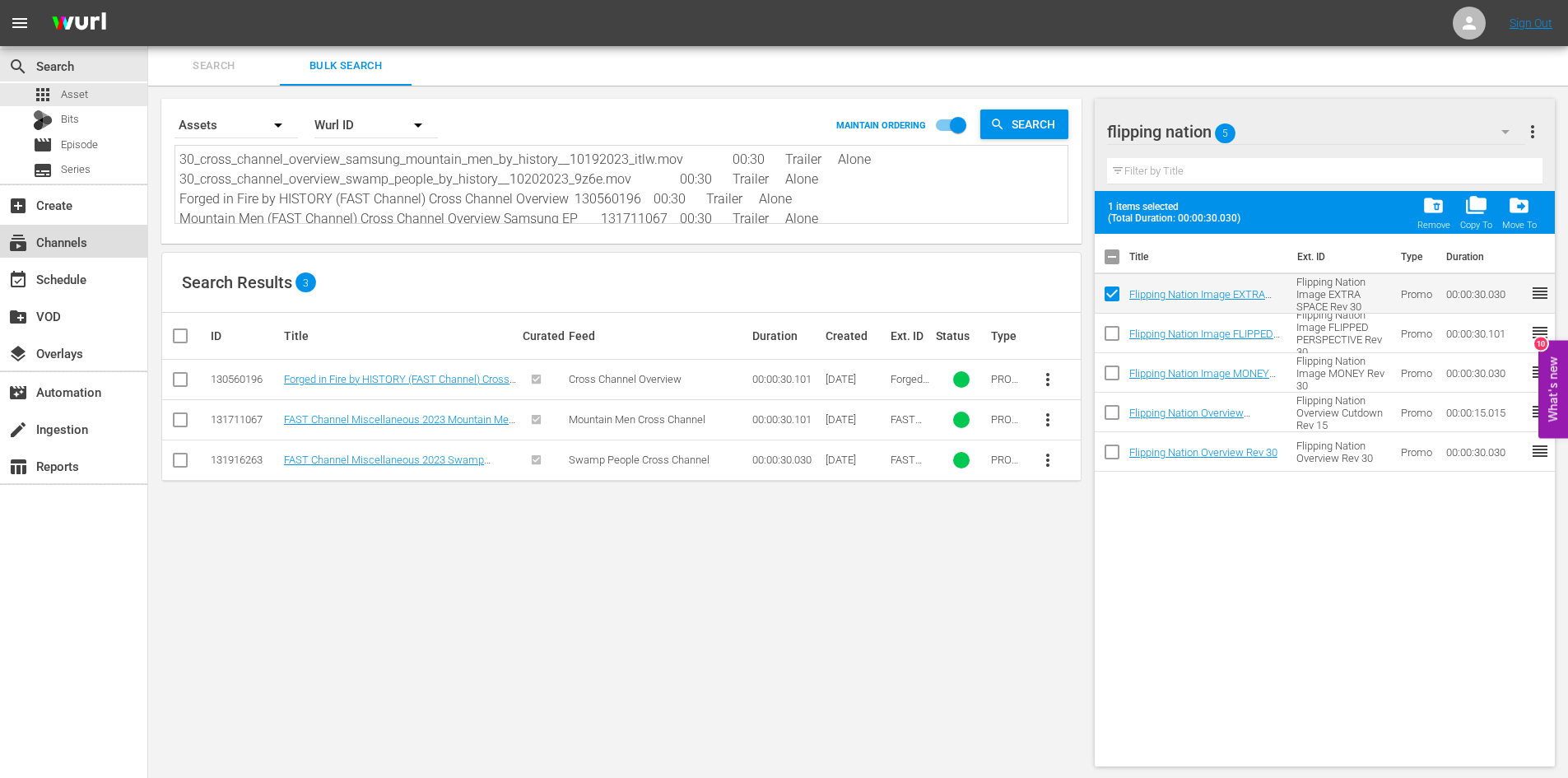 click on "subscriptions   Channels" at bounding box center [46, 240] 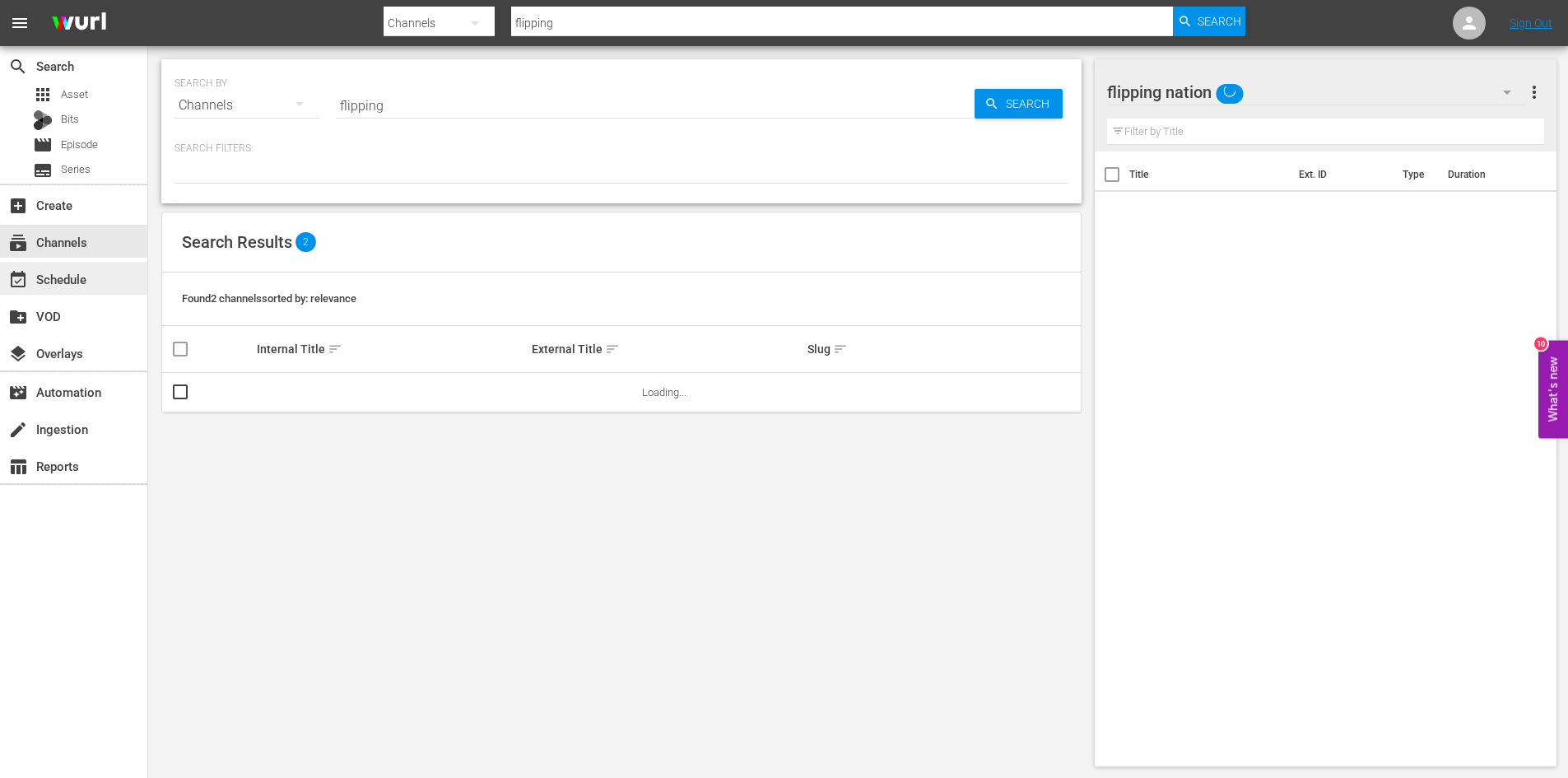click on "event_available   Schedule" at bounding box center [46, 277] 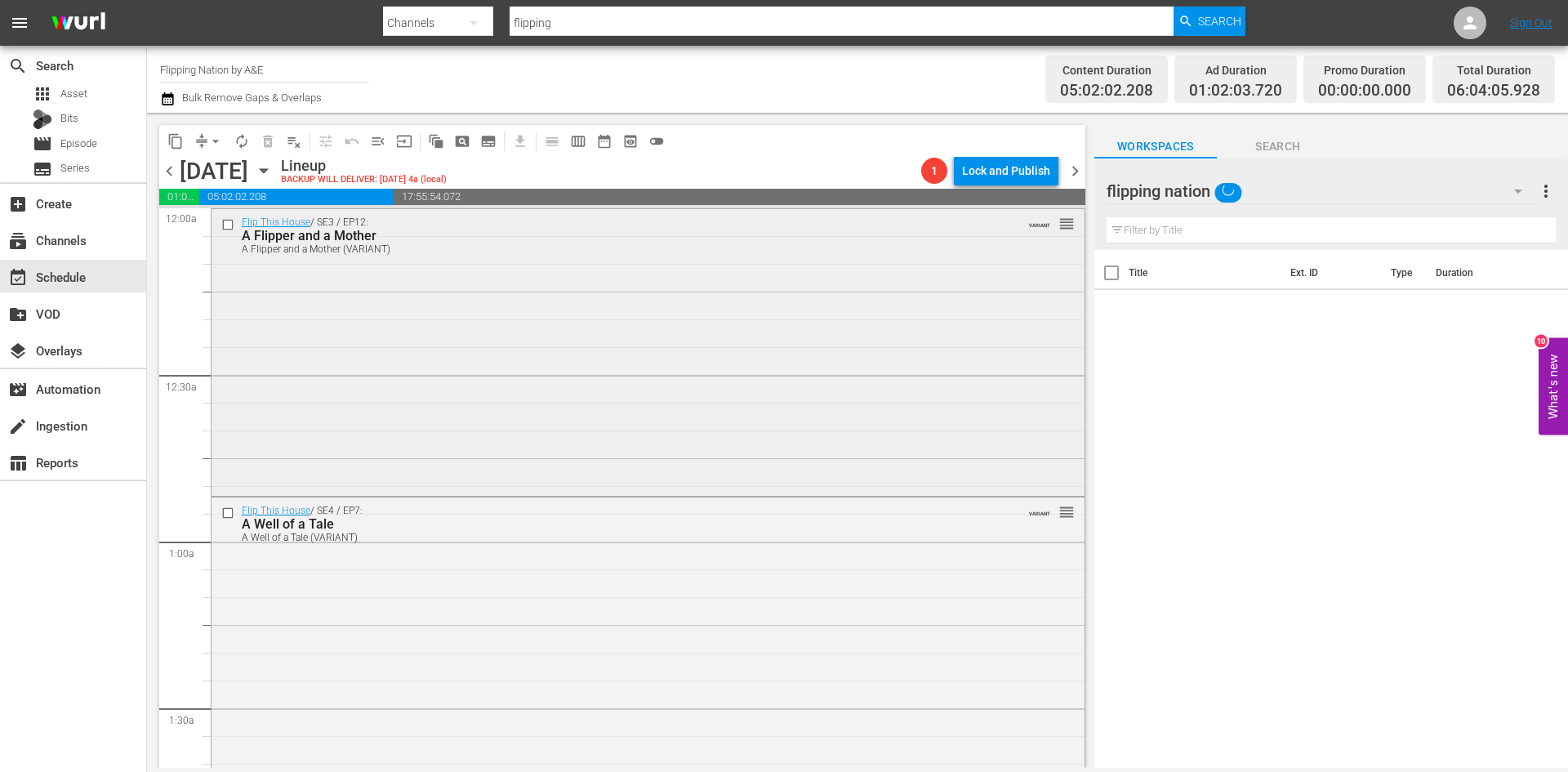 click on "Flip This House  / SE3 / EP12:
A Flipper and a Mother A Flipper and a Mother (VARIANT) VARIANT reorder" at bounding box center [648, 350] 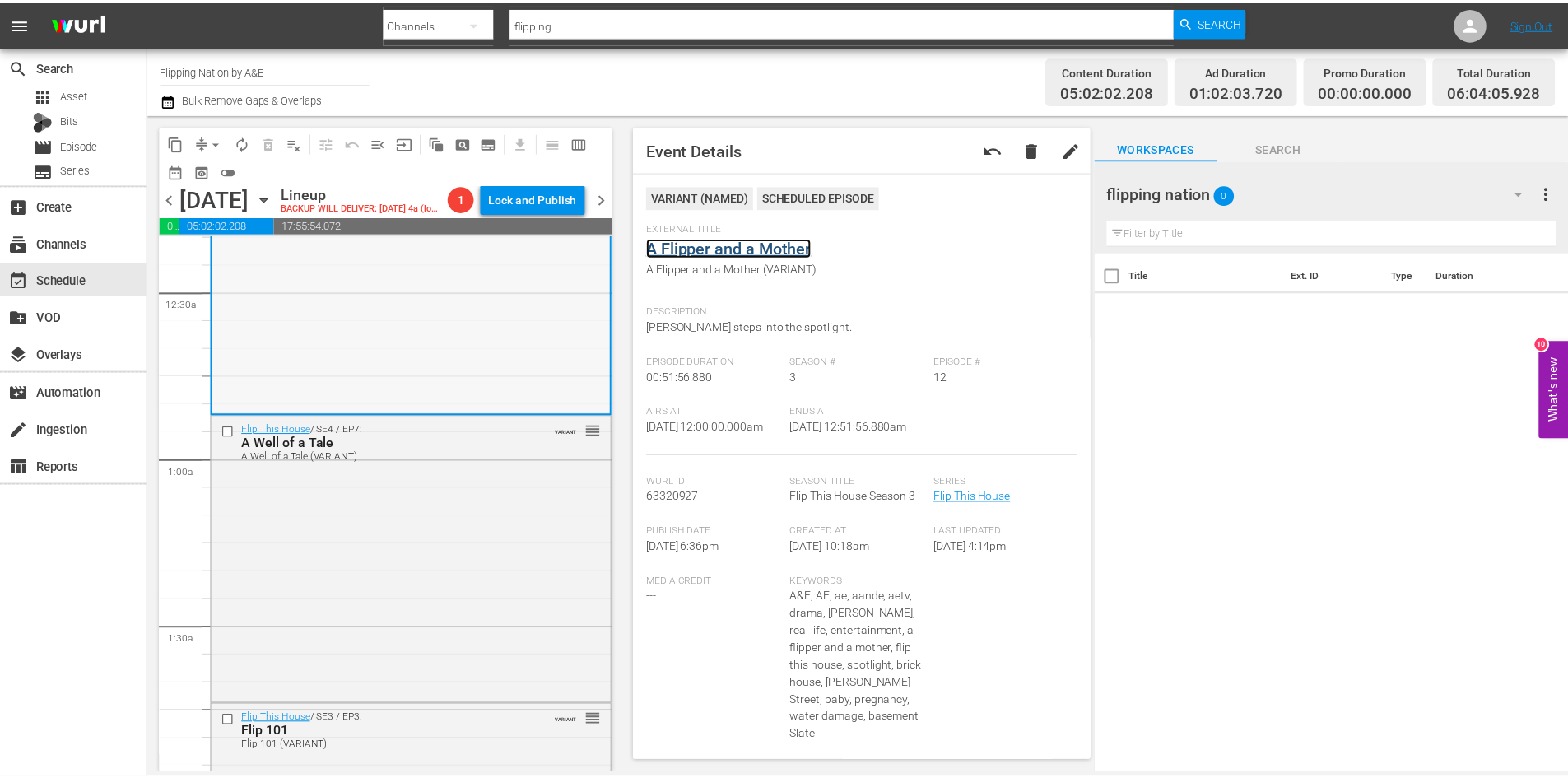 scroll, scrollTop: 0, scrollLeft: 0, axis: both 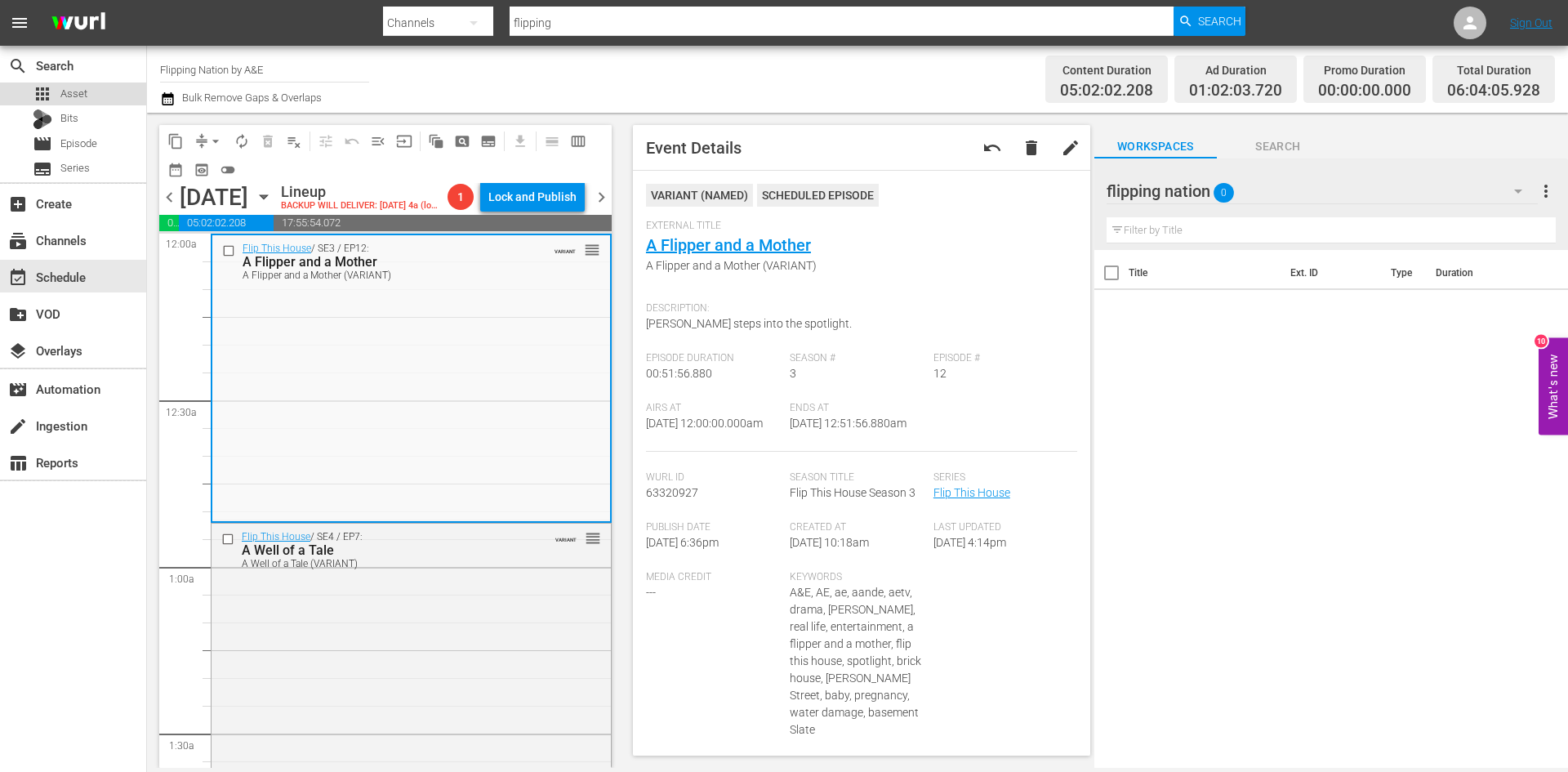 click on "apps Asset" at bounding box center (73, 94) 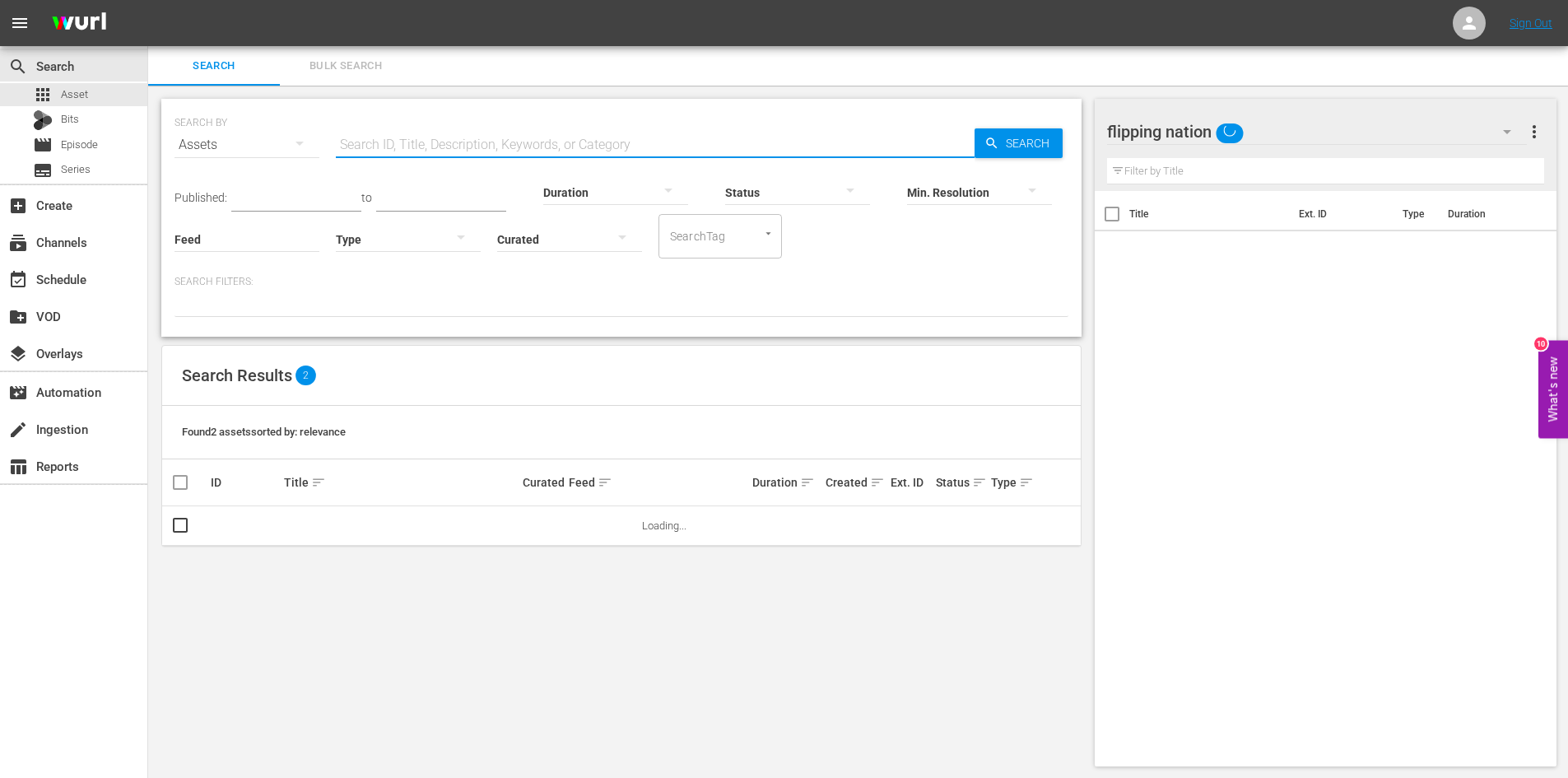 click at bounding box center (655, 145) 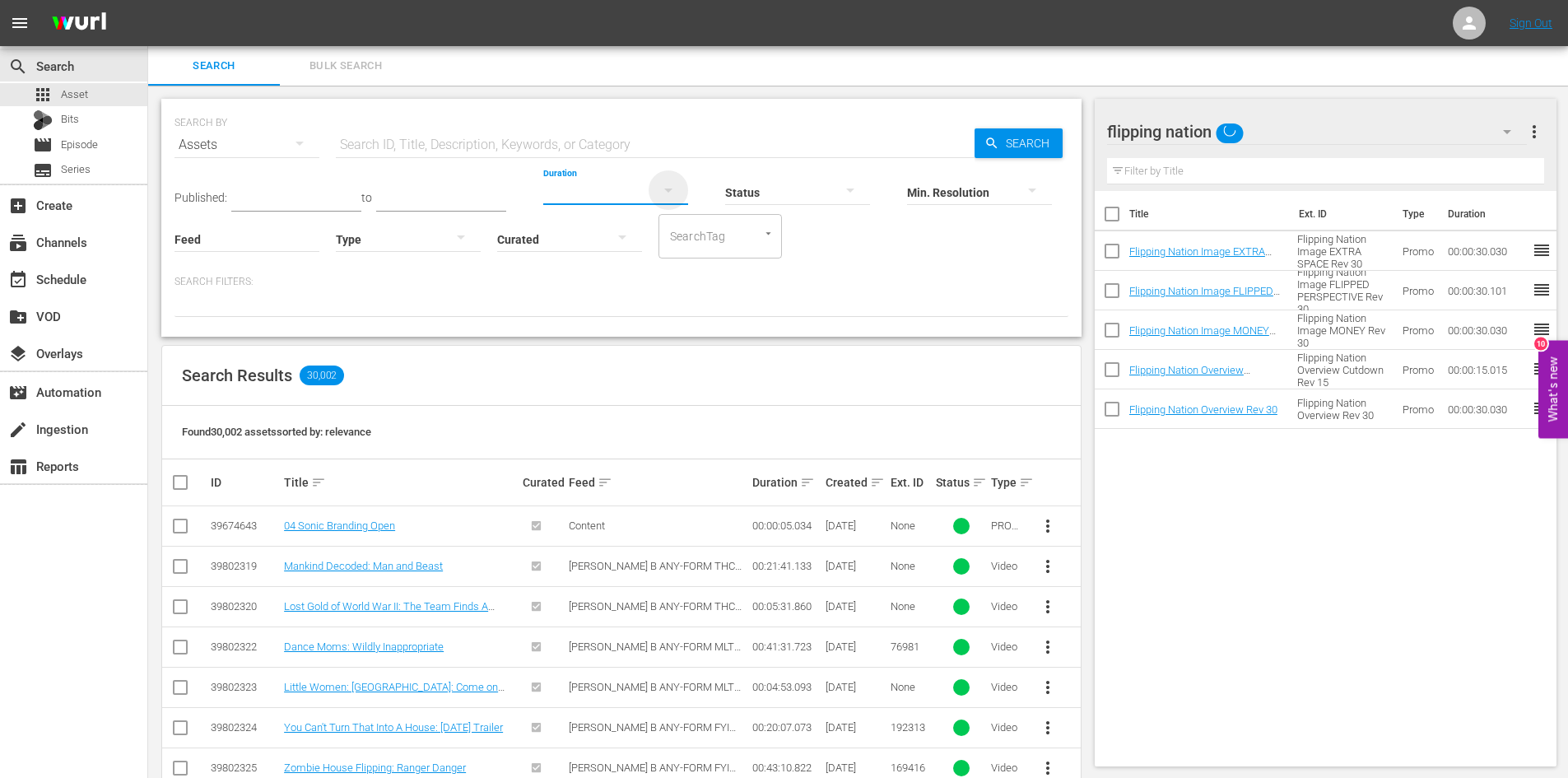click 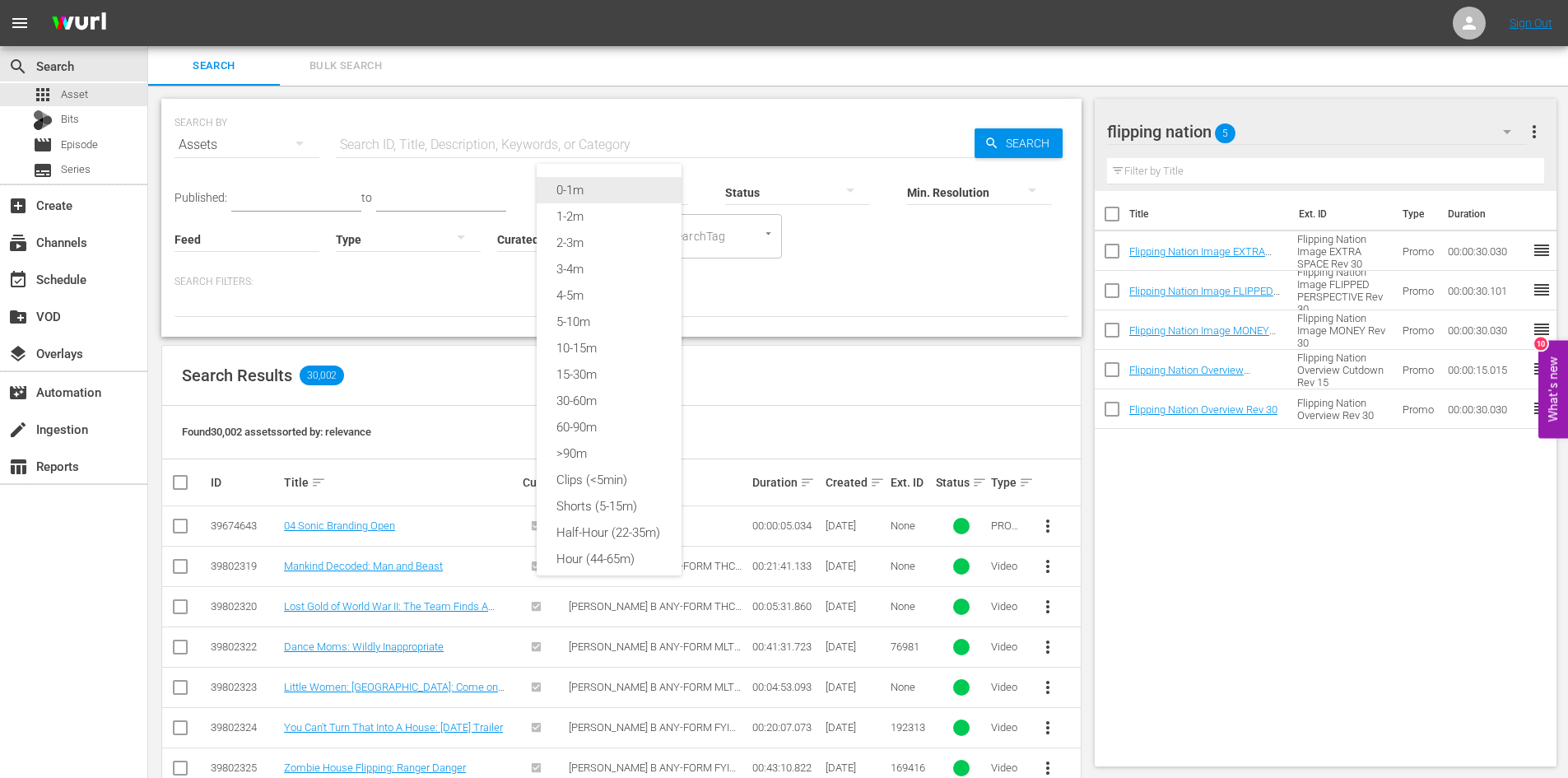 click on "0-1m" at bounding box center [609, 190] 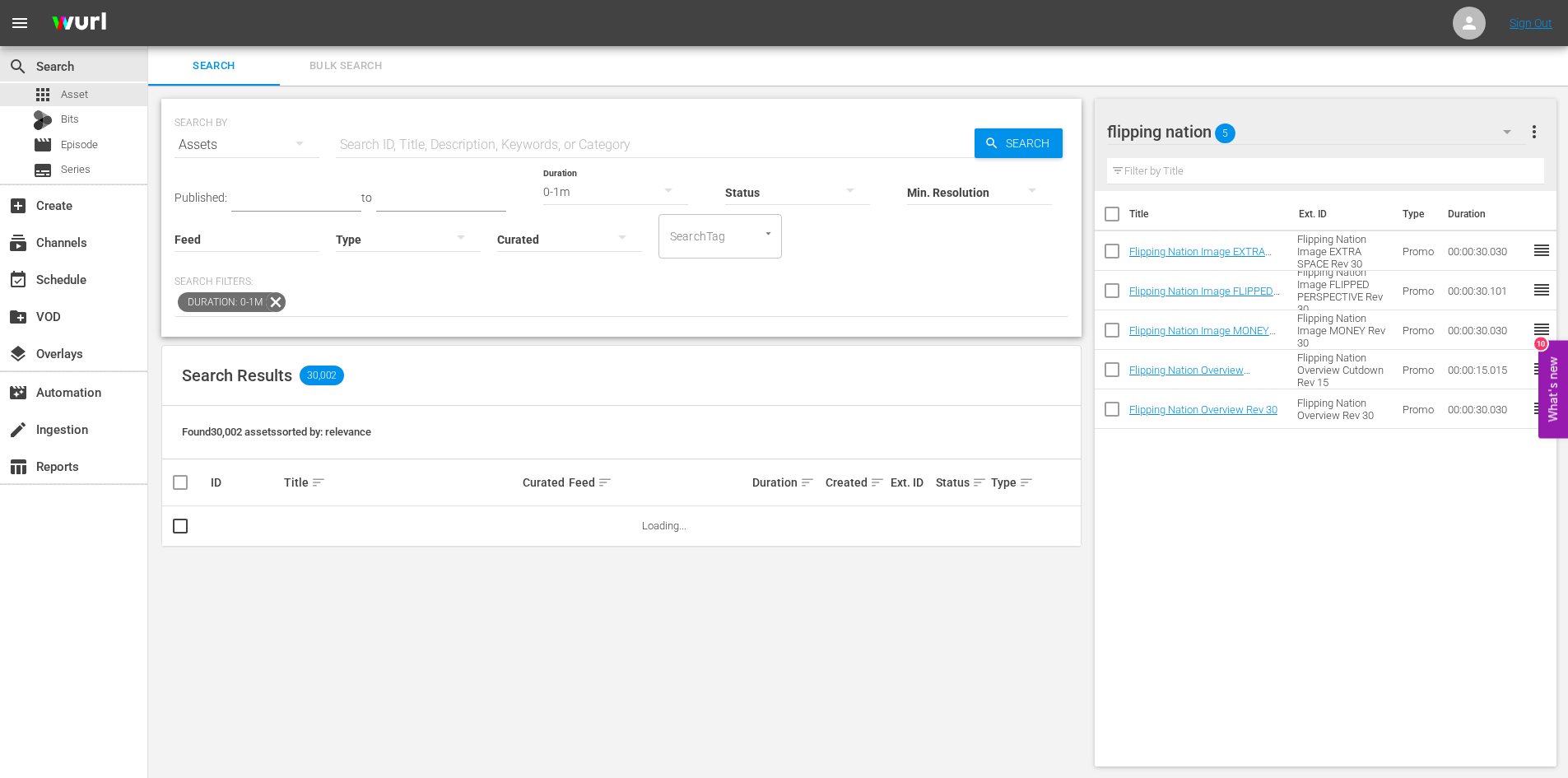 click at bounding box center (655, 145) 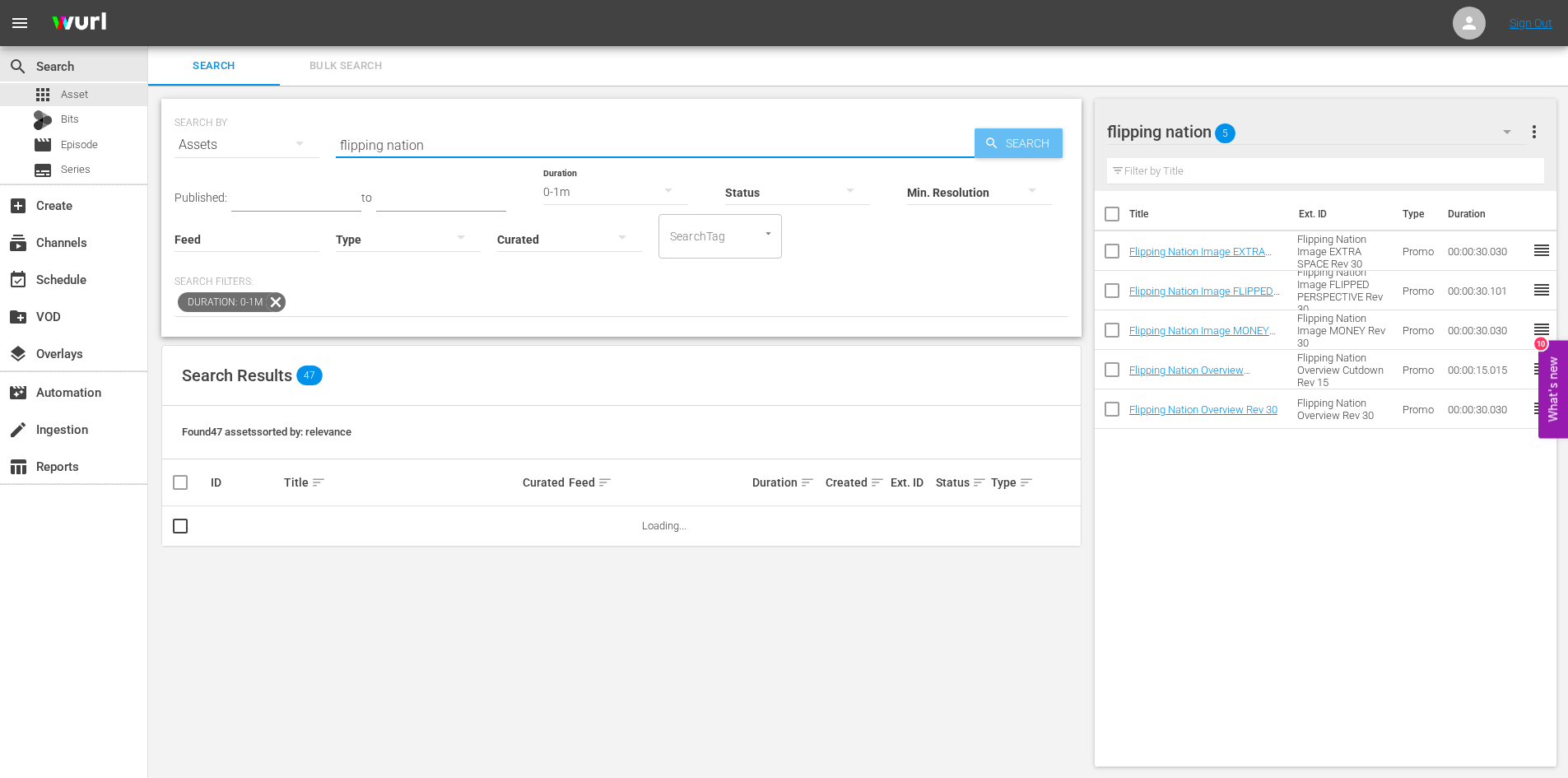 type on "flipping nation" 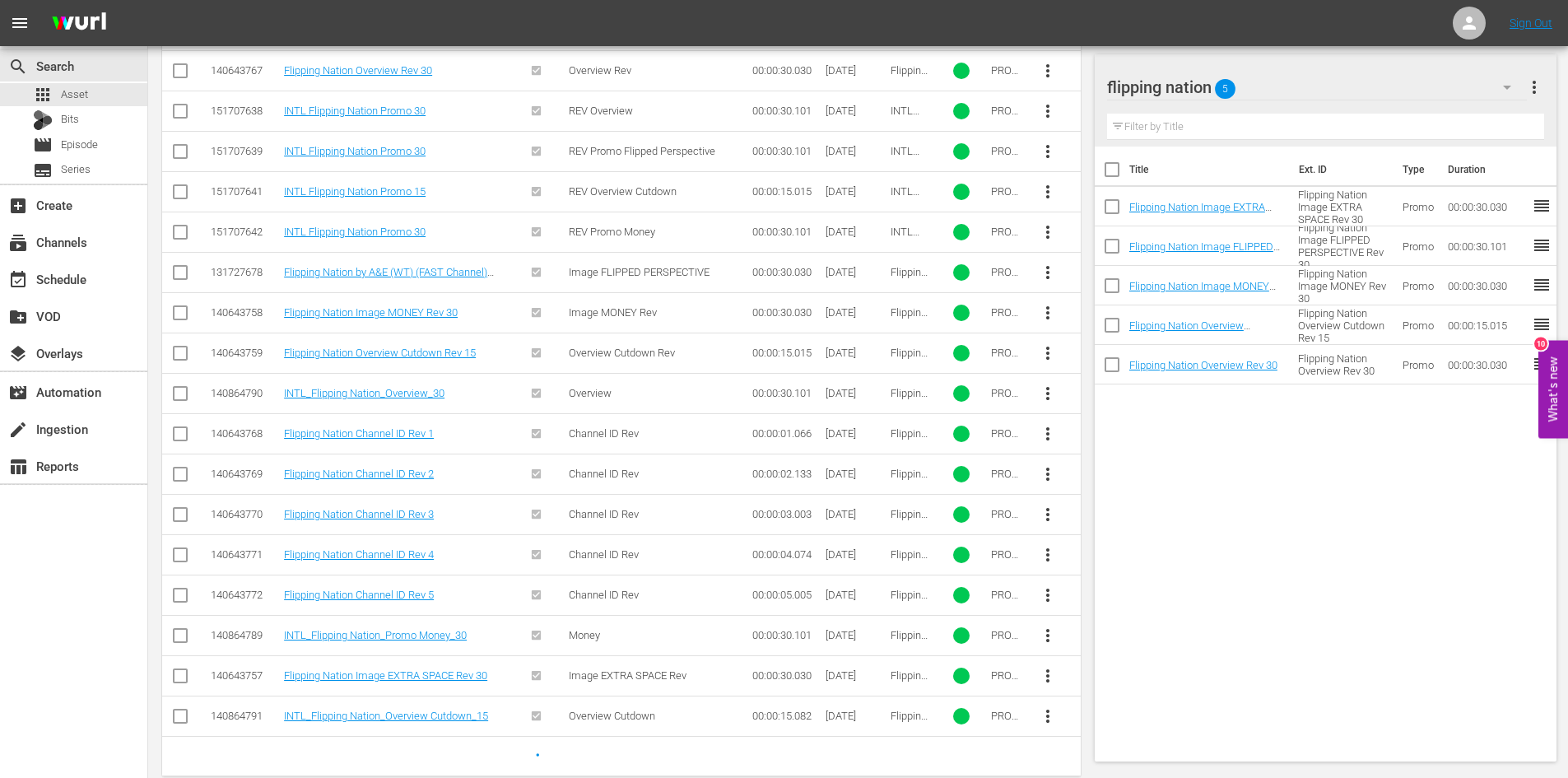 scroll, scrollTop: 605, scrollLeft: 0, axis: vertical 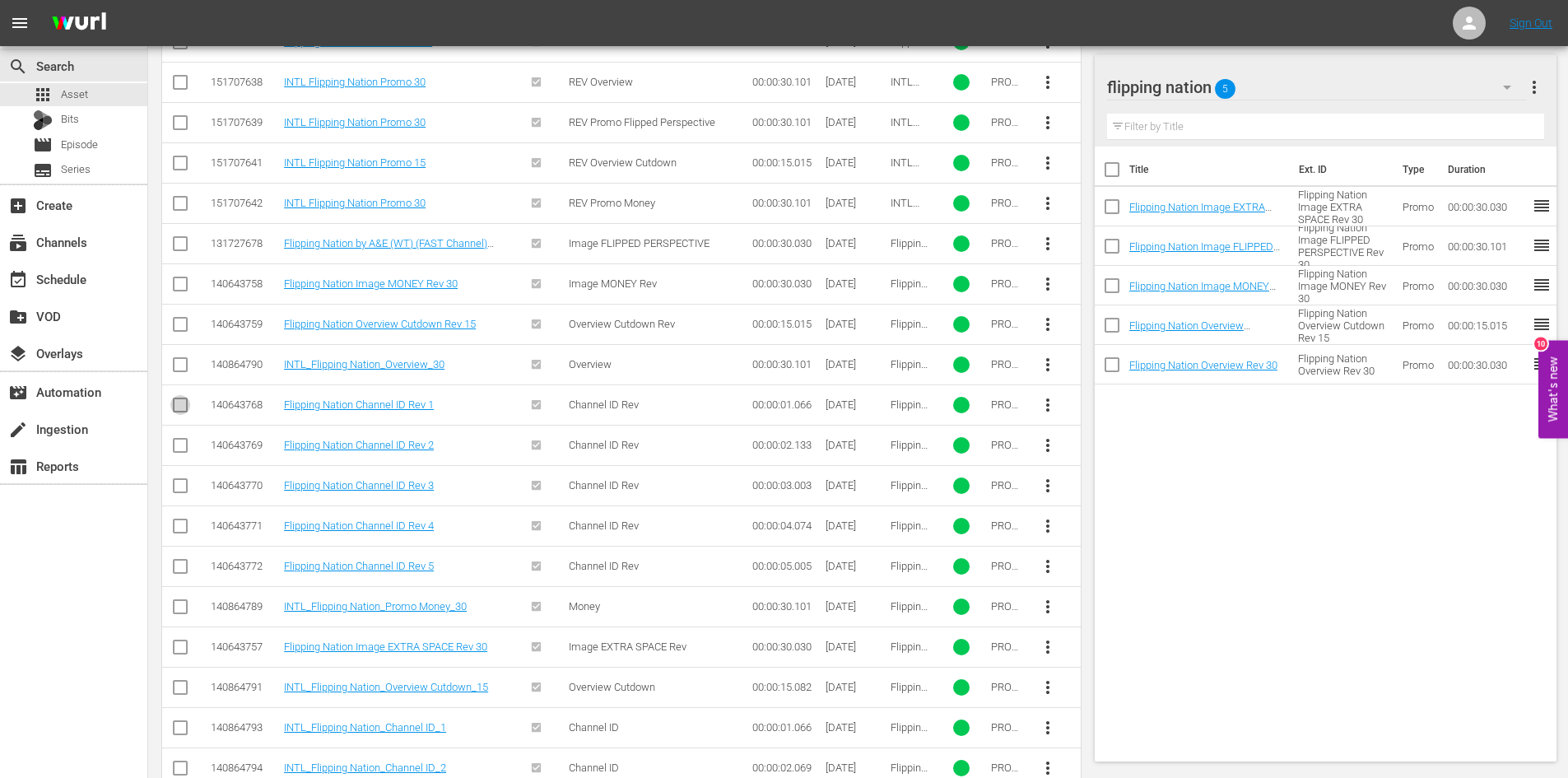 click at bounding box center [180, 408] 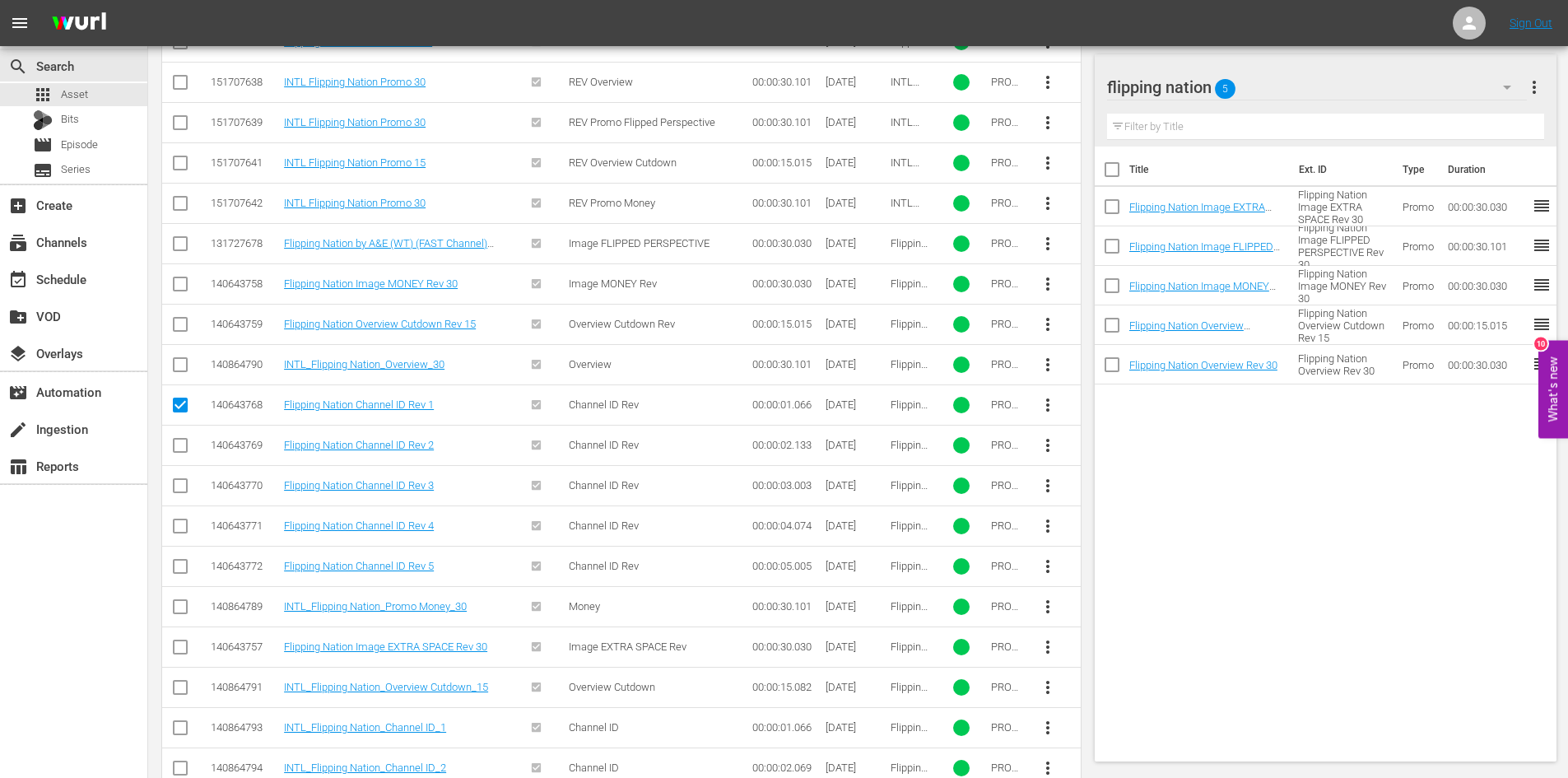 click at bounding box center (180, 449) 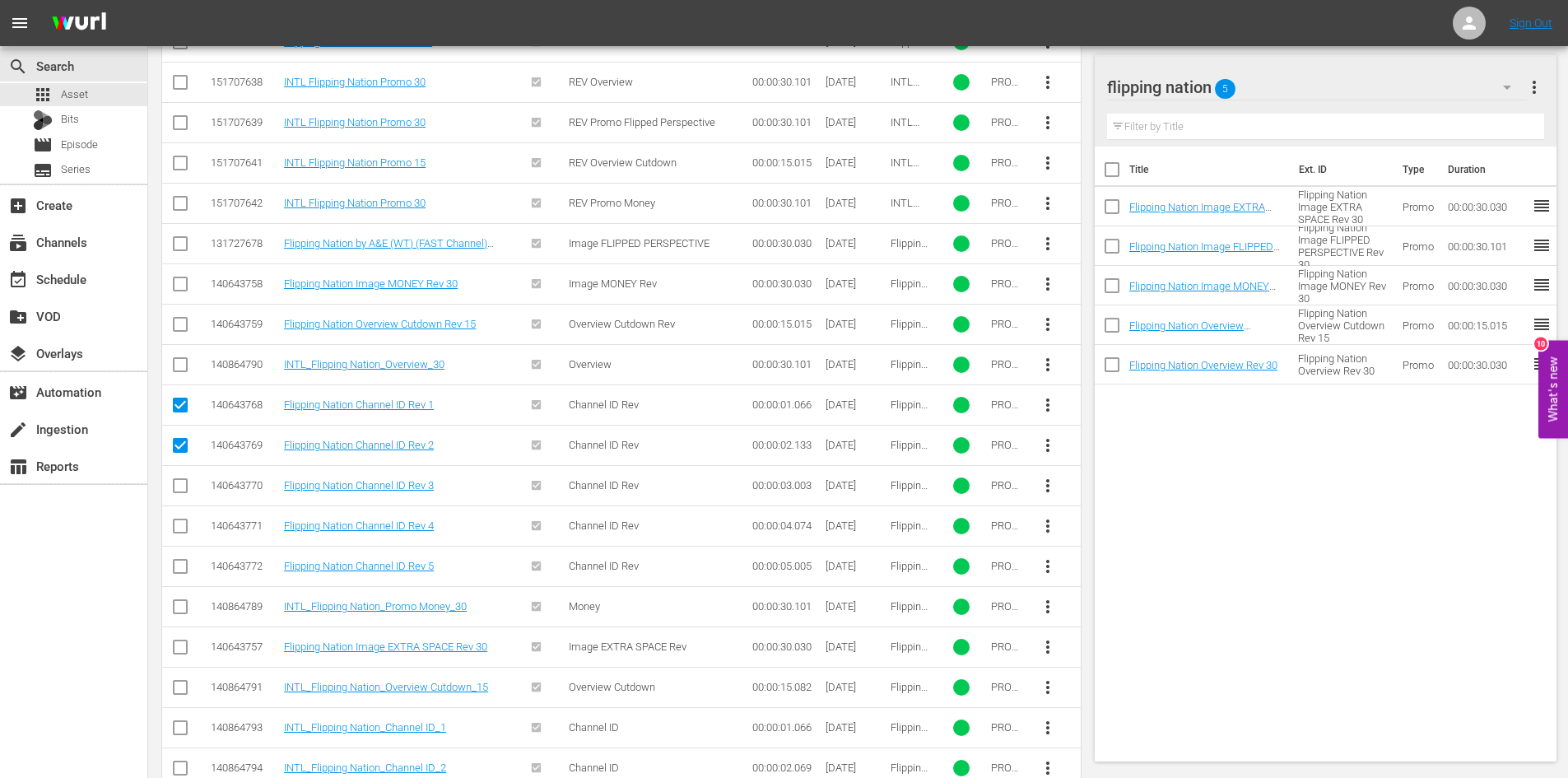 click at bounding box center (180, 489) 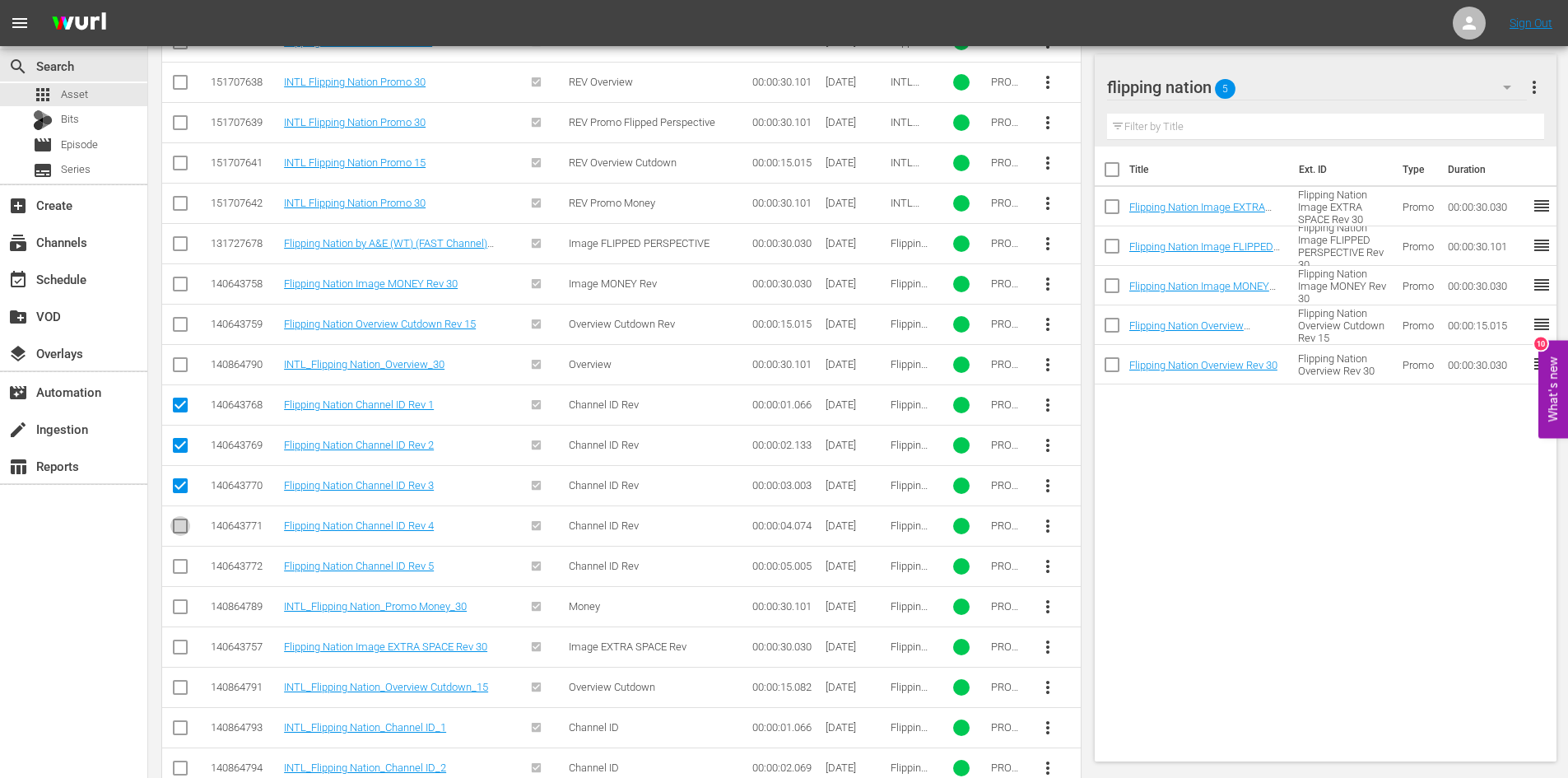 click at bounding box center (180, 529) 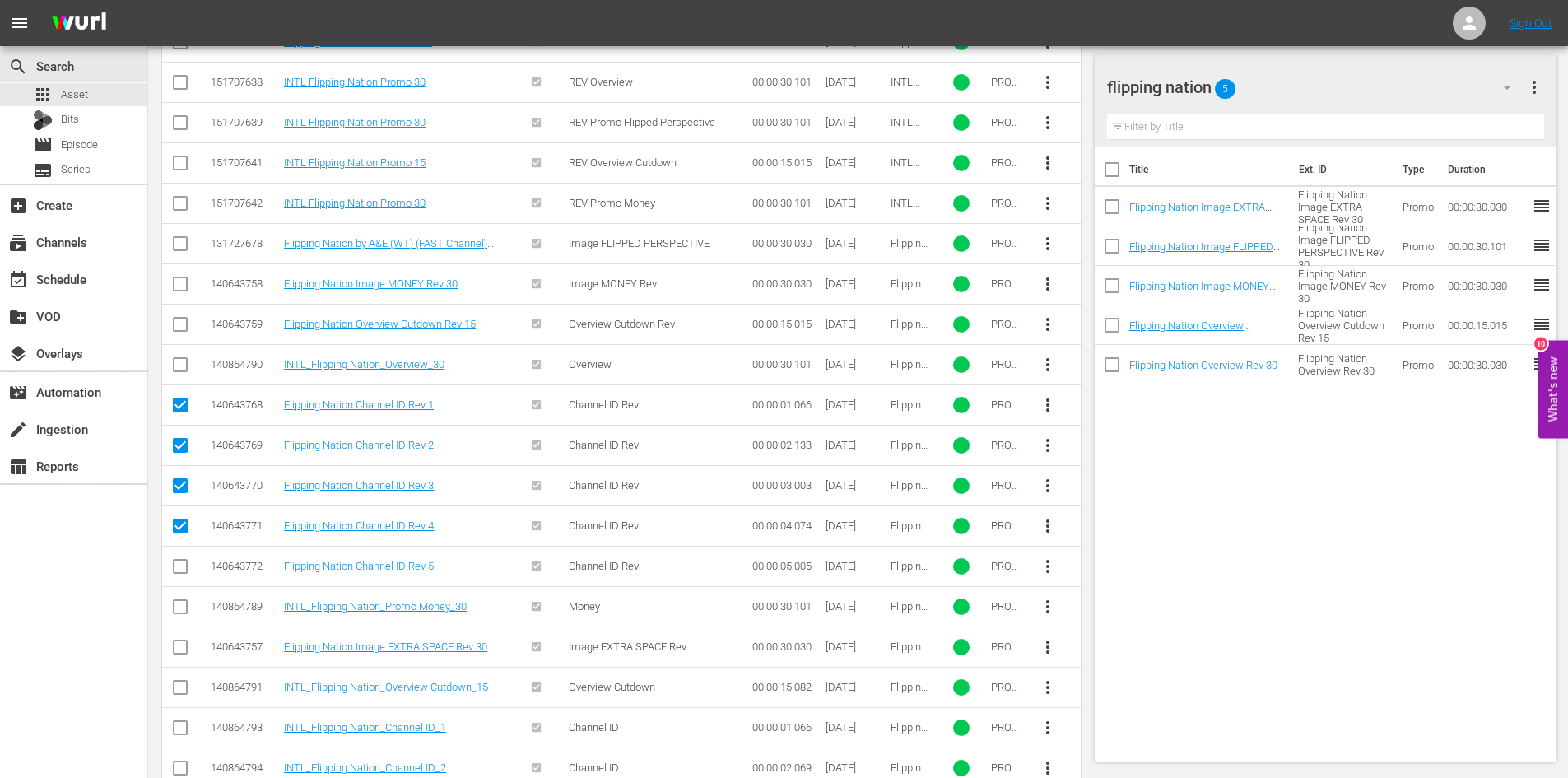 click at bounding box center [180, 570] 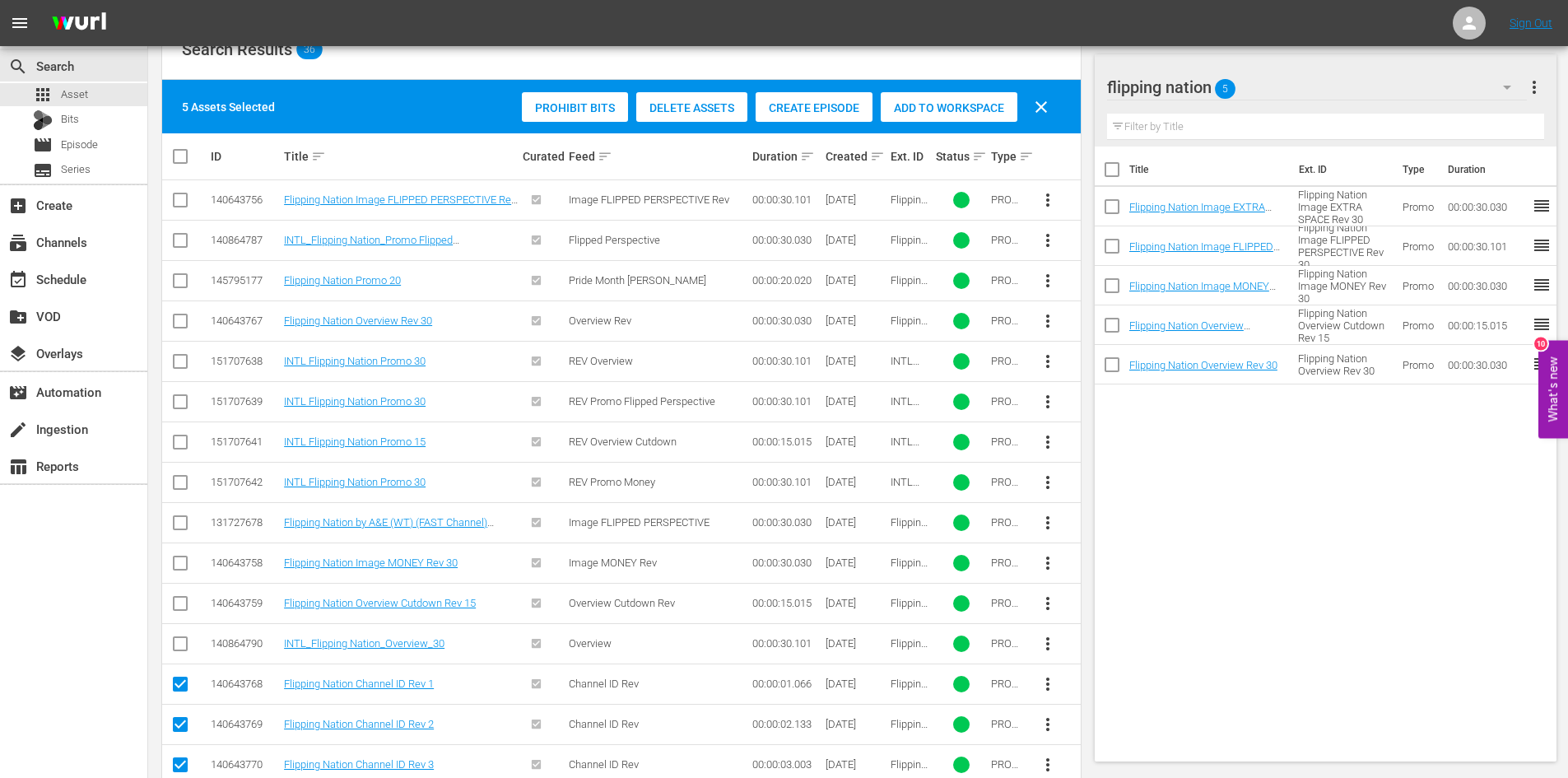 scroll, scrollTop: 276, scrollLeft: 0, axis: vertical 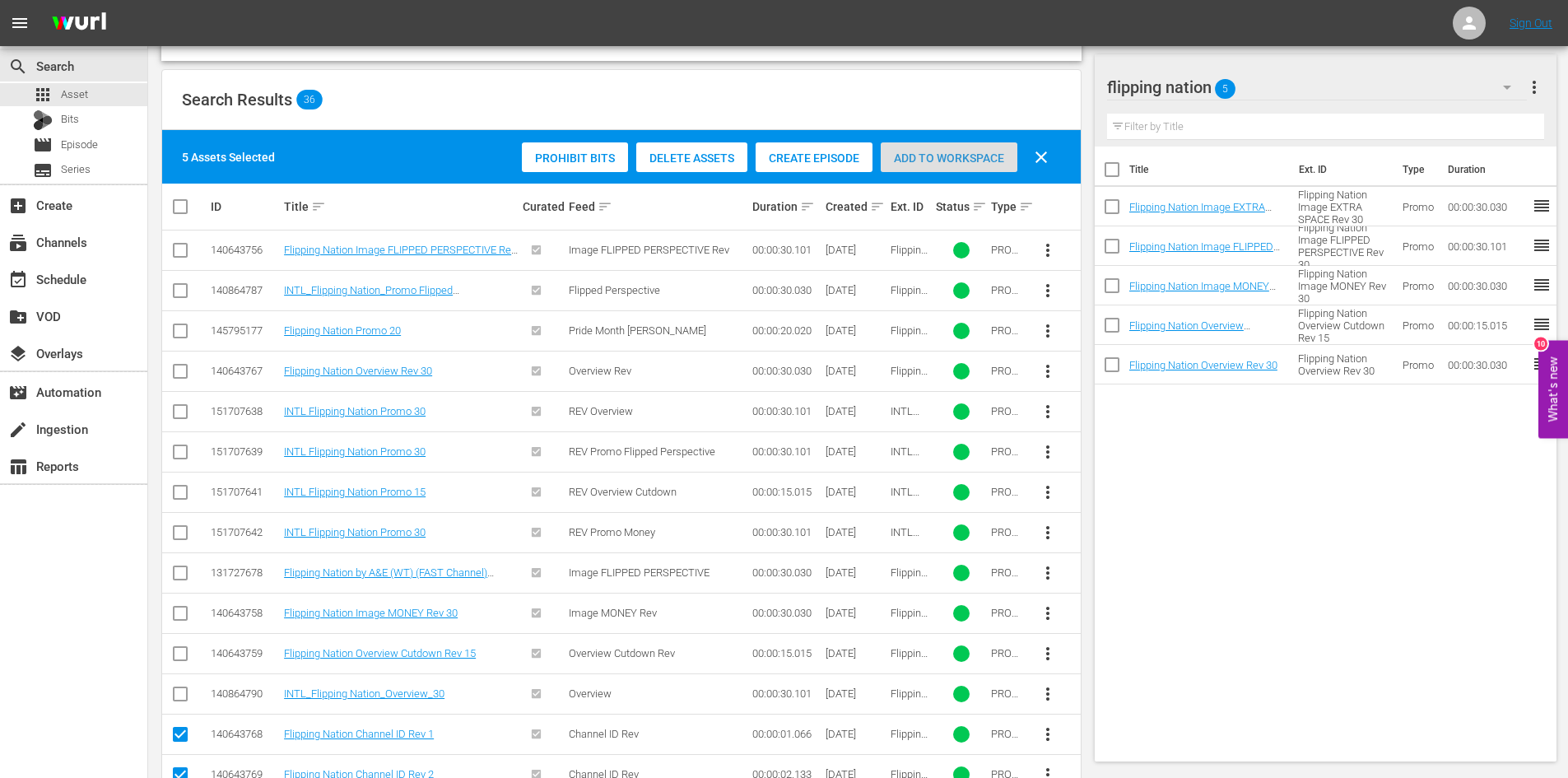 click on "Add to Workspace" at bounding box center (949, 158) 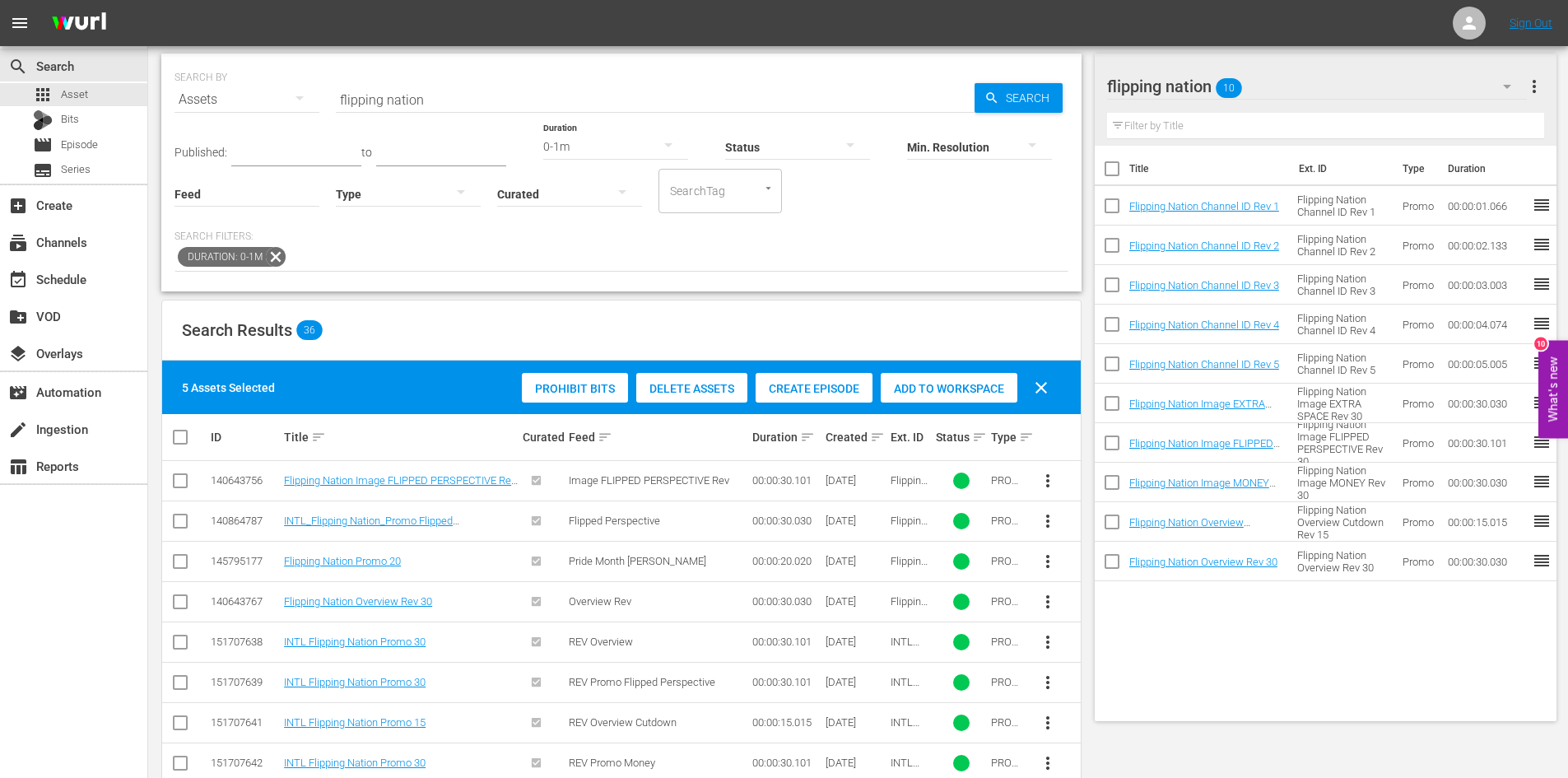 scroll, scrollTop: 0, scrollLeft: 0, axis: both 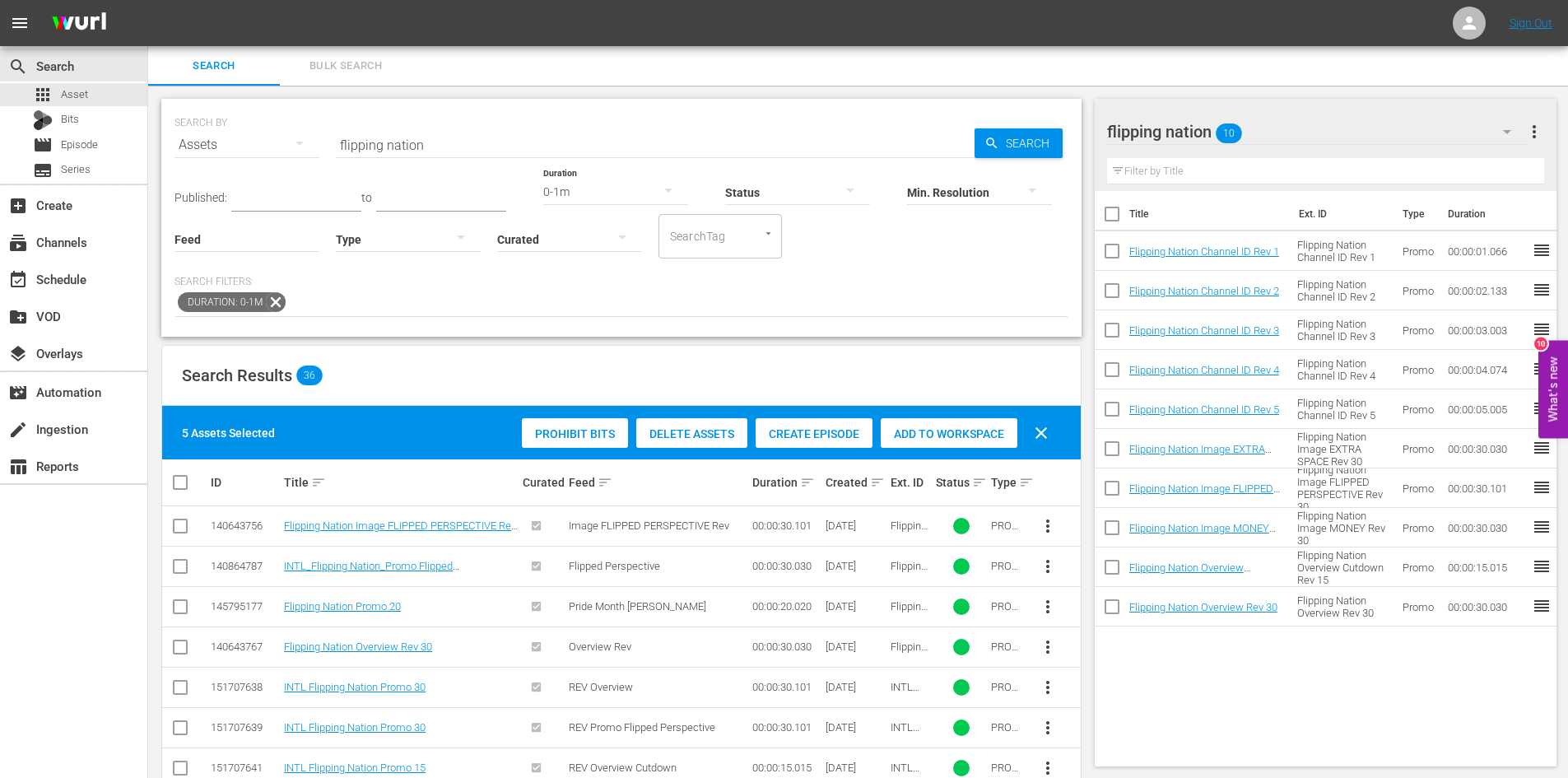 click 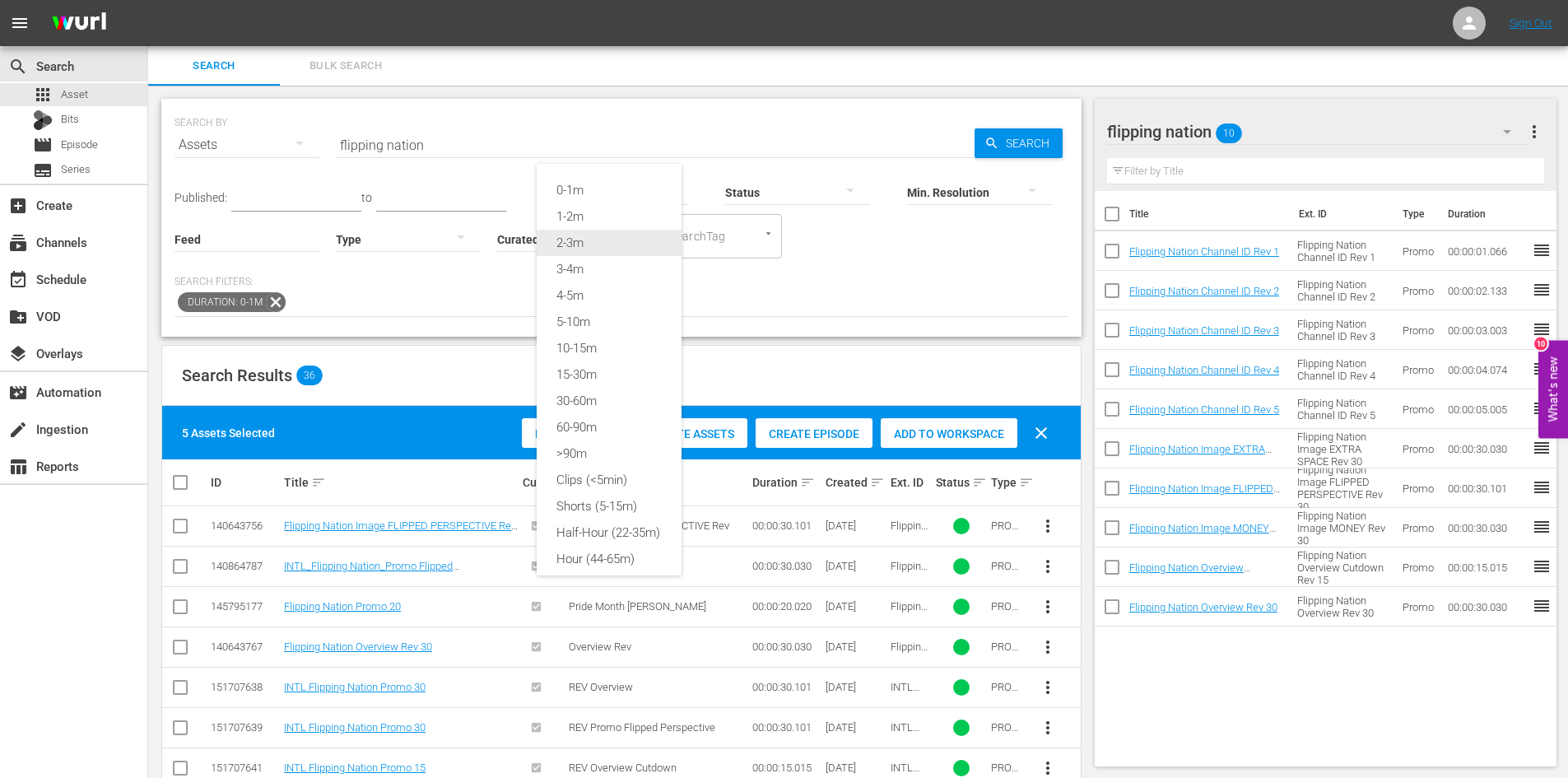 click on "2-3m" at bounding box center [609, 243] 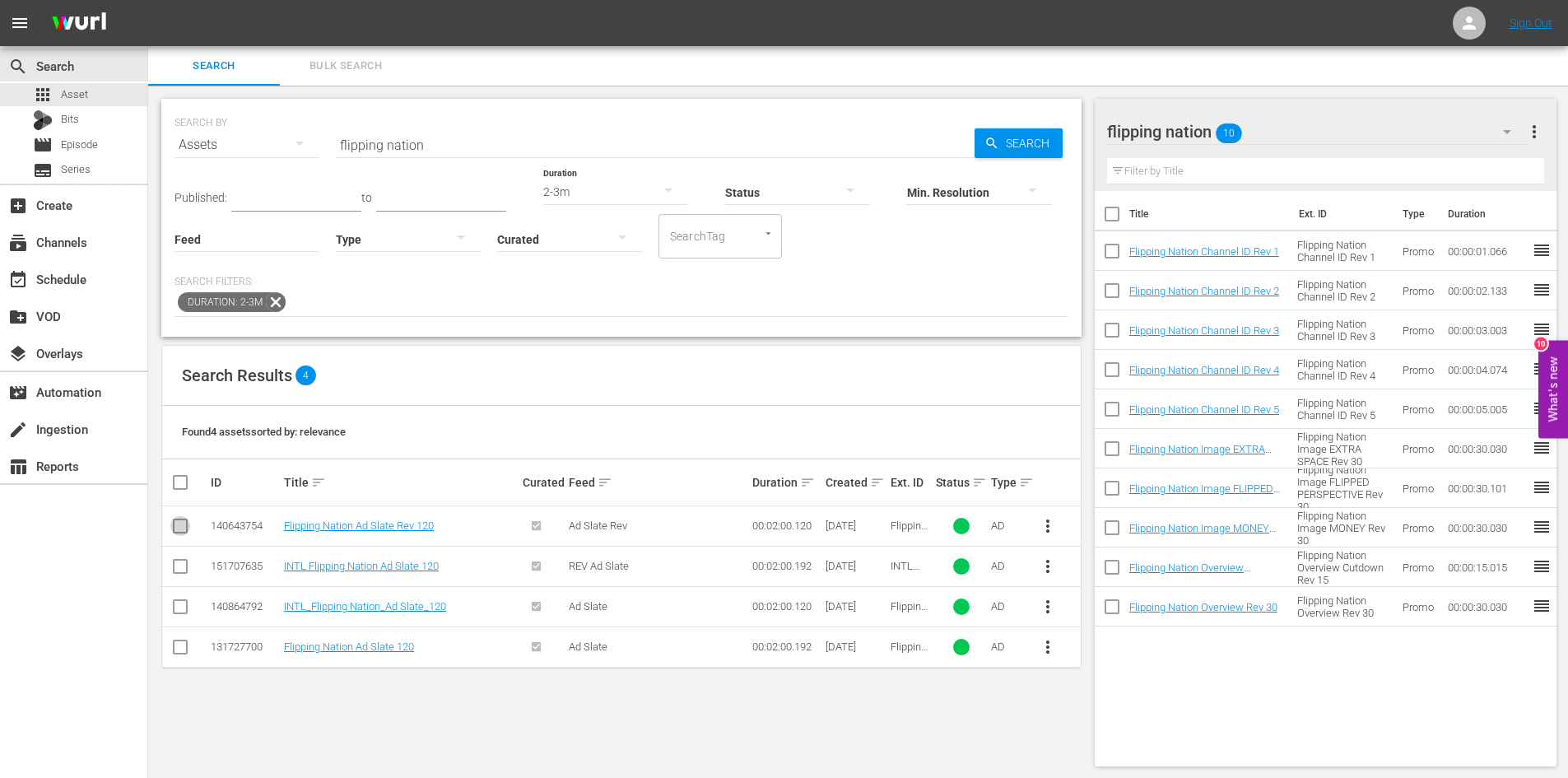 click at bounding box center [180, 529] 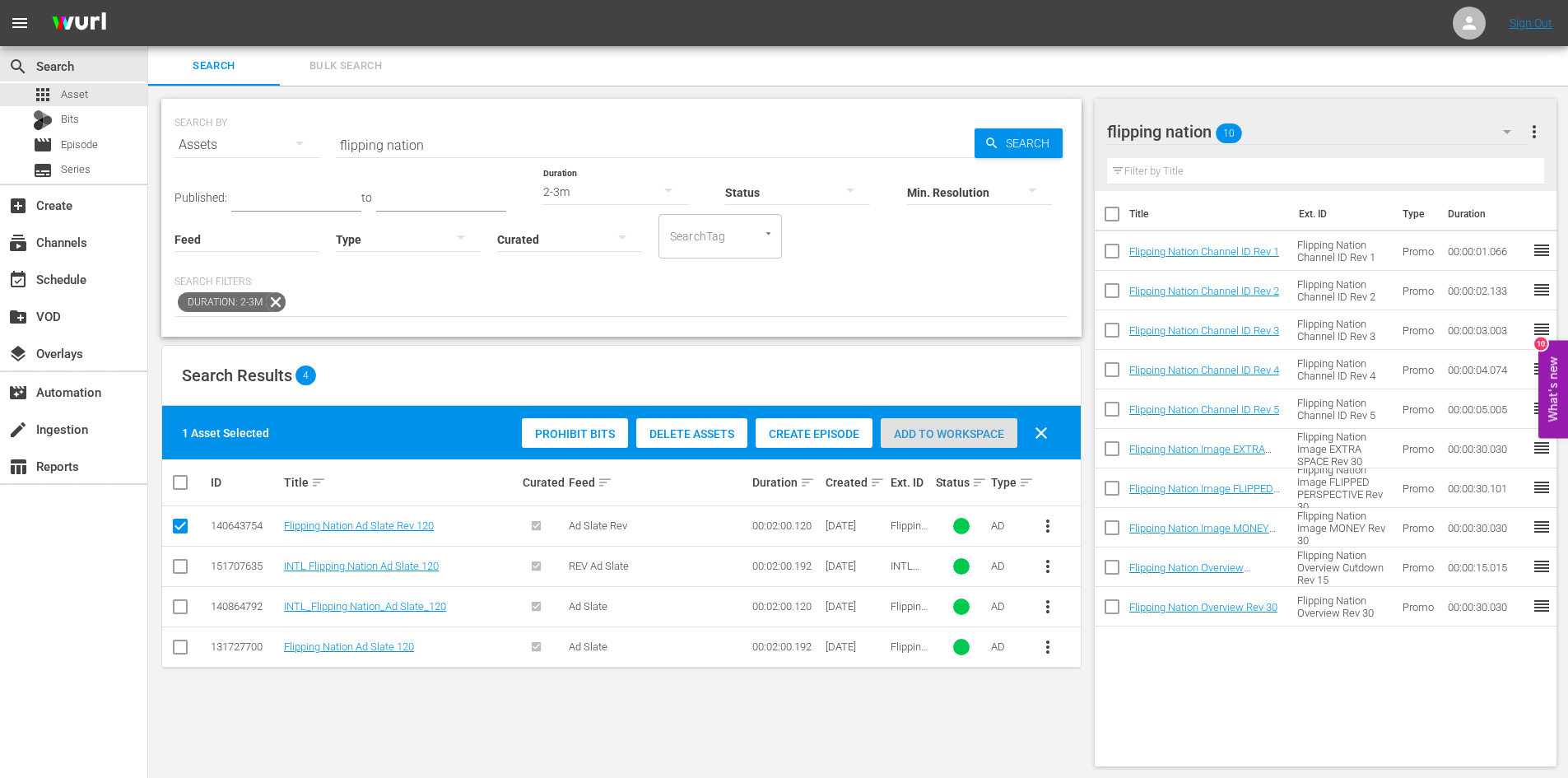 click on "Add to Workspace" at bounding box center [949, 434] 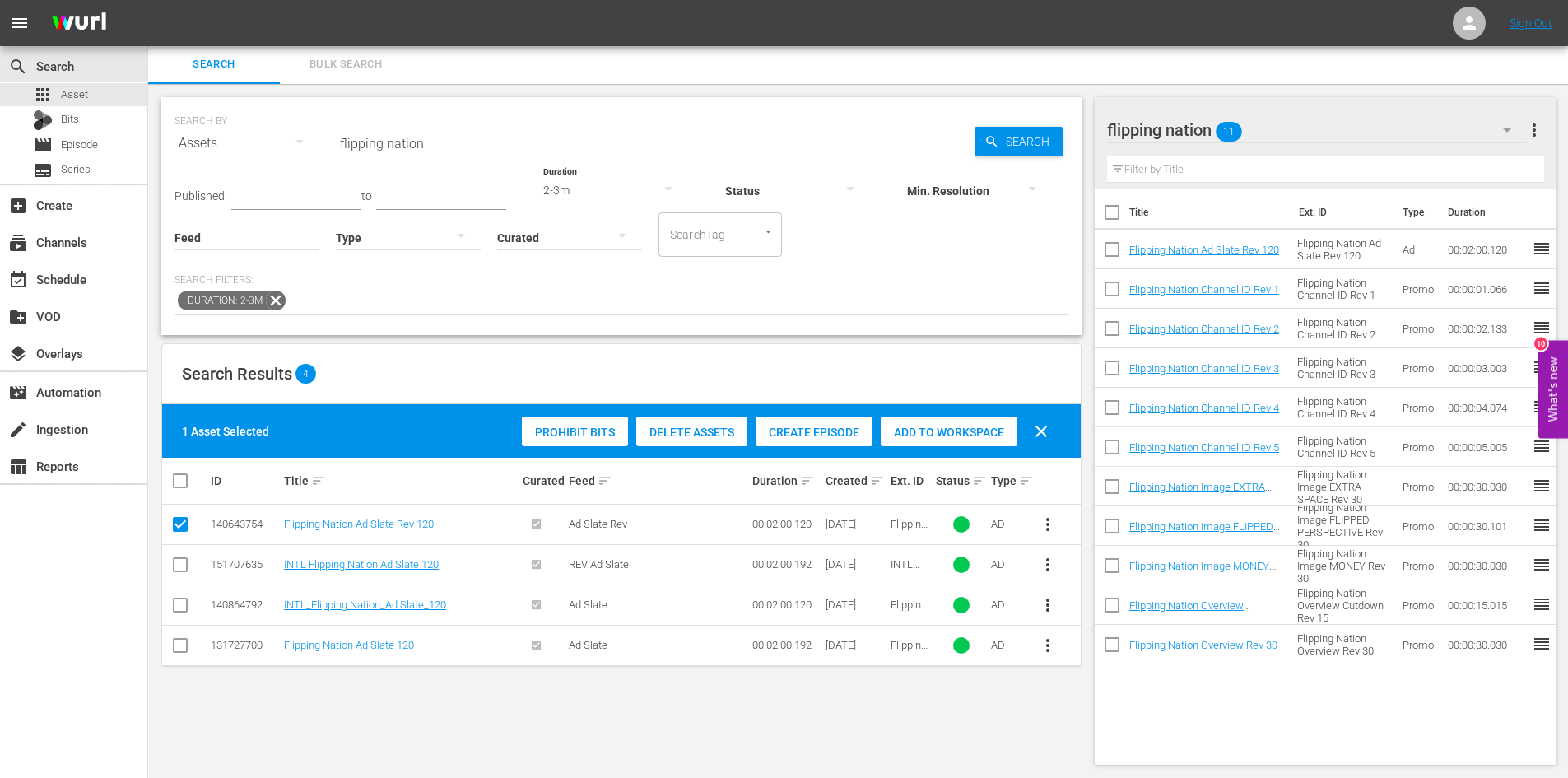 scroll, scrollTop: 0, scrollLeft: 0, axis: both 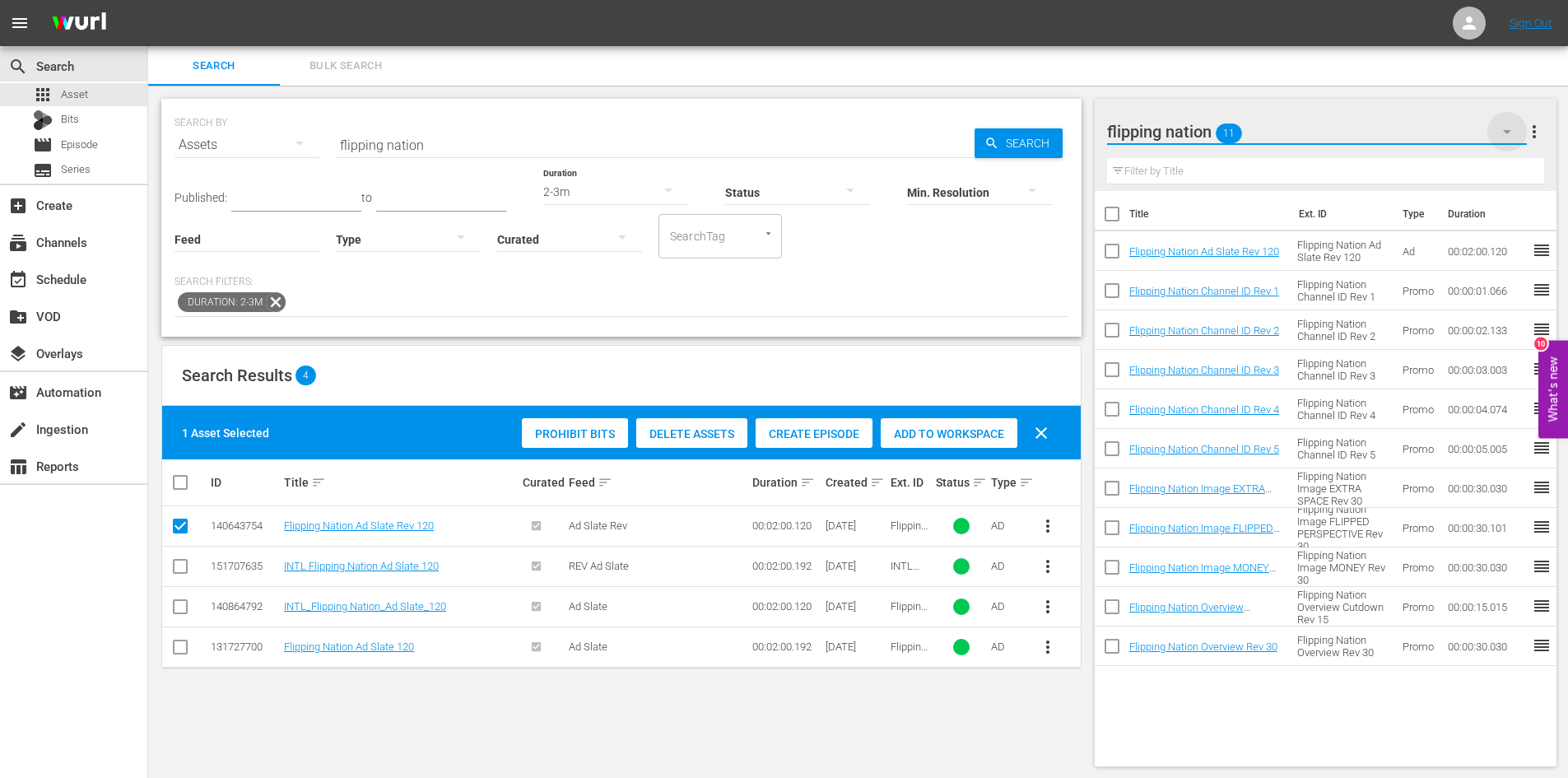 click 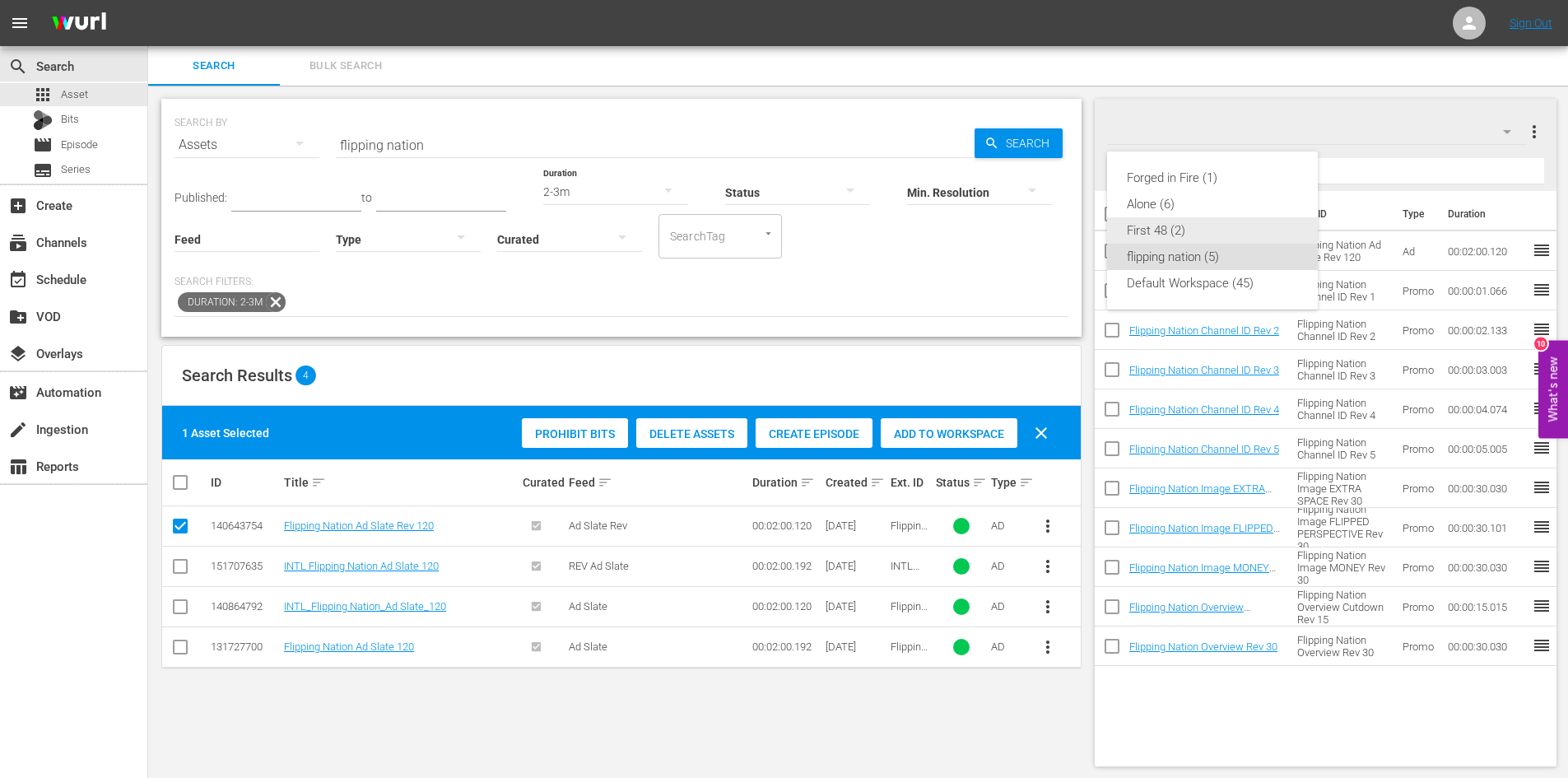 click on "First 48 (2)" at bounding box center [1212, 231] 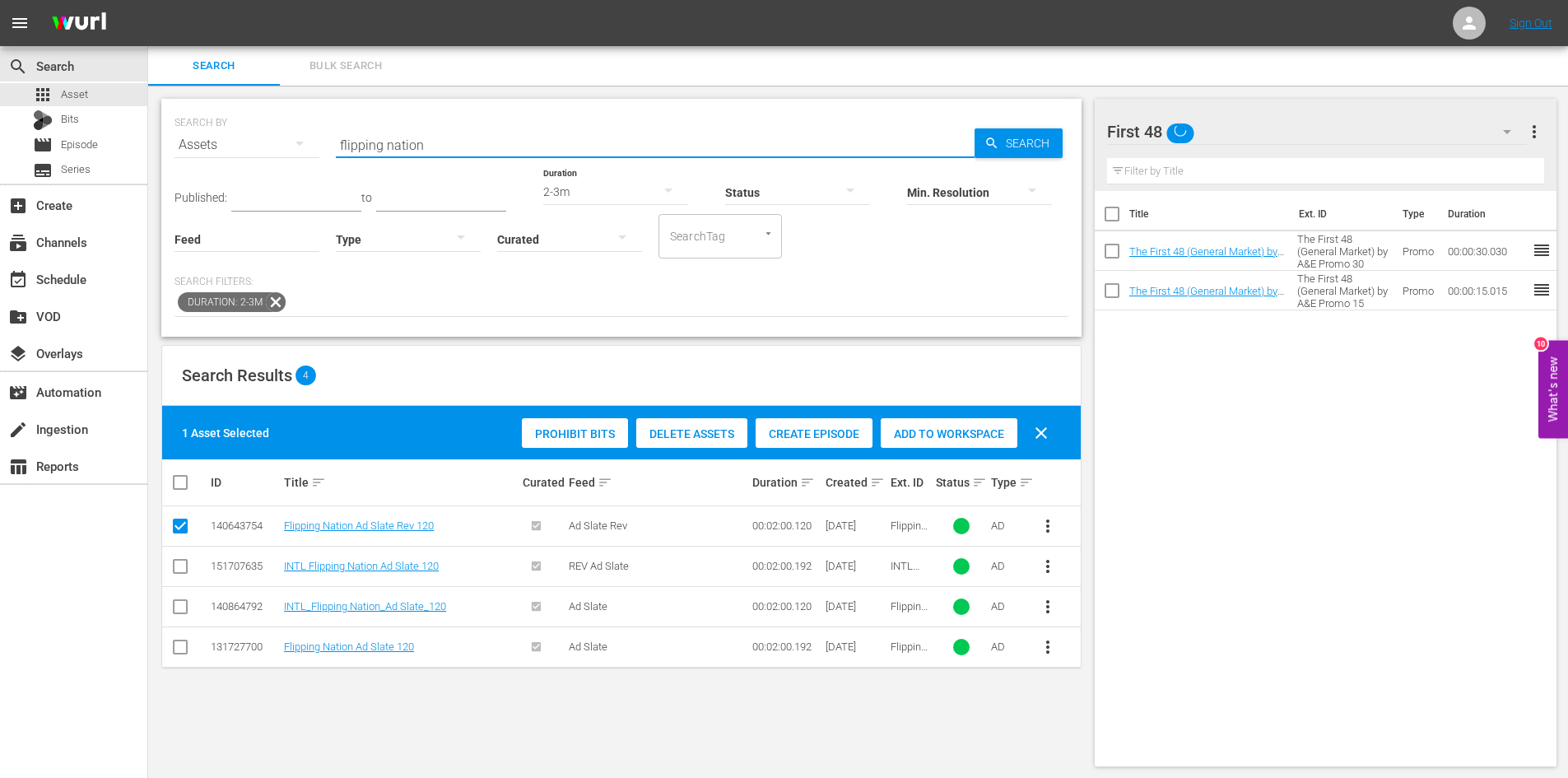 click on "flipping nation" at bounding box center (655, 145) 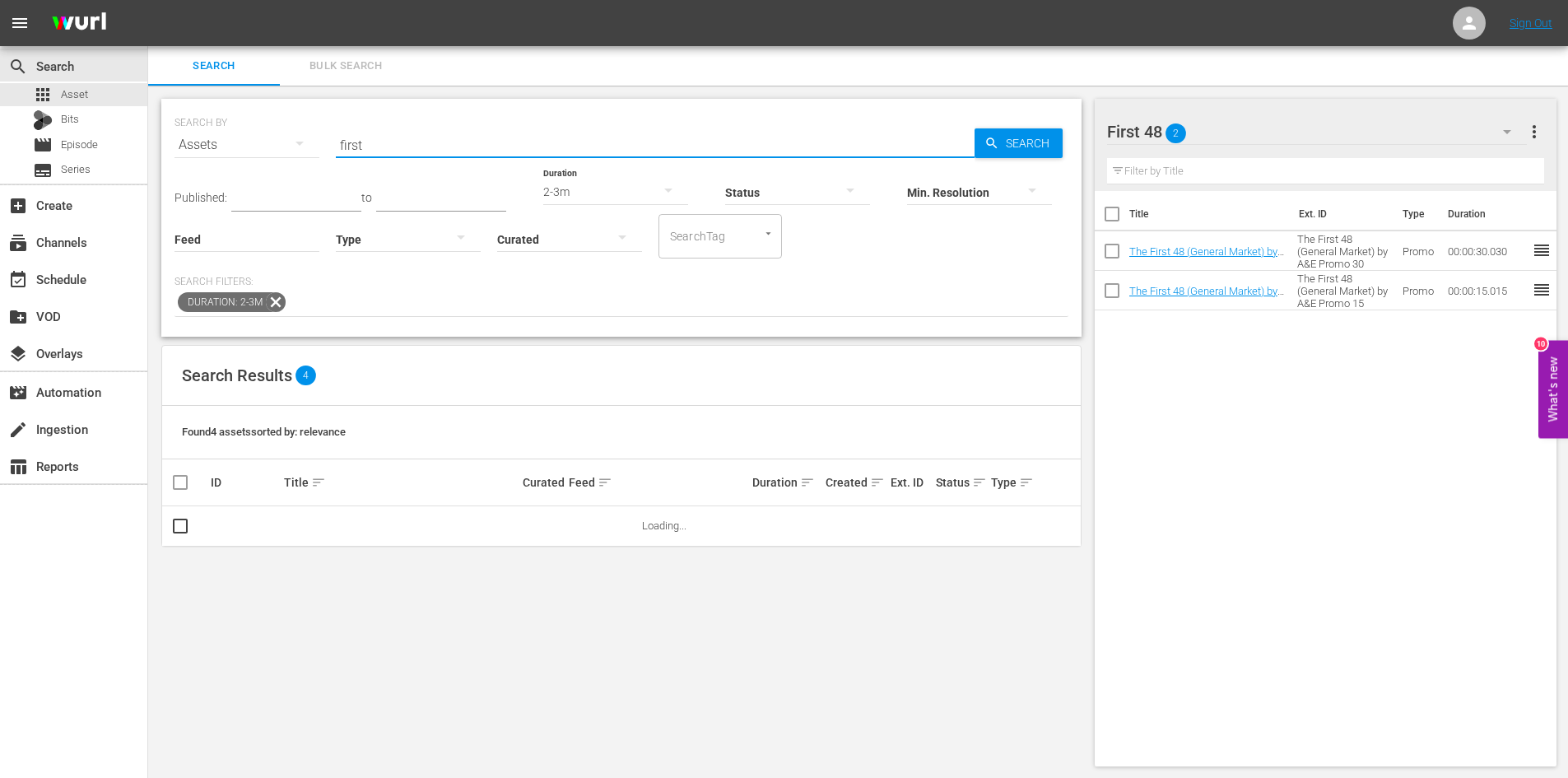 type on "first" 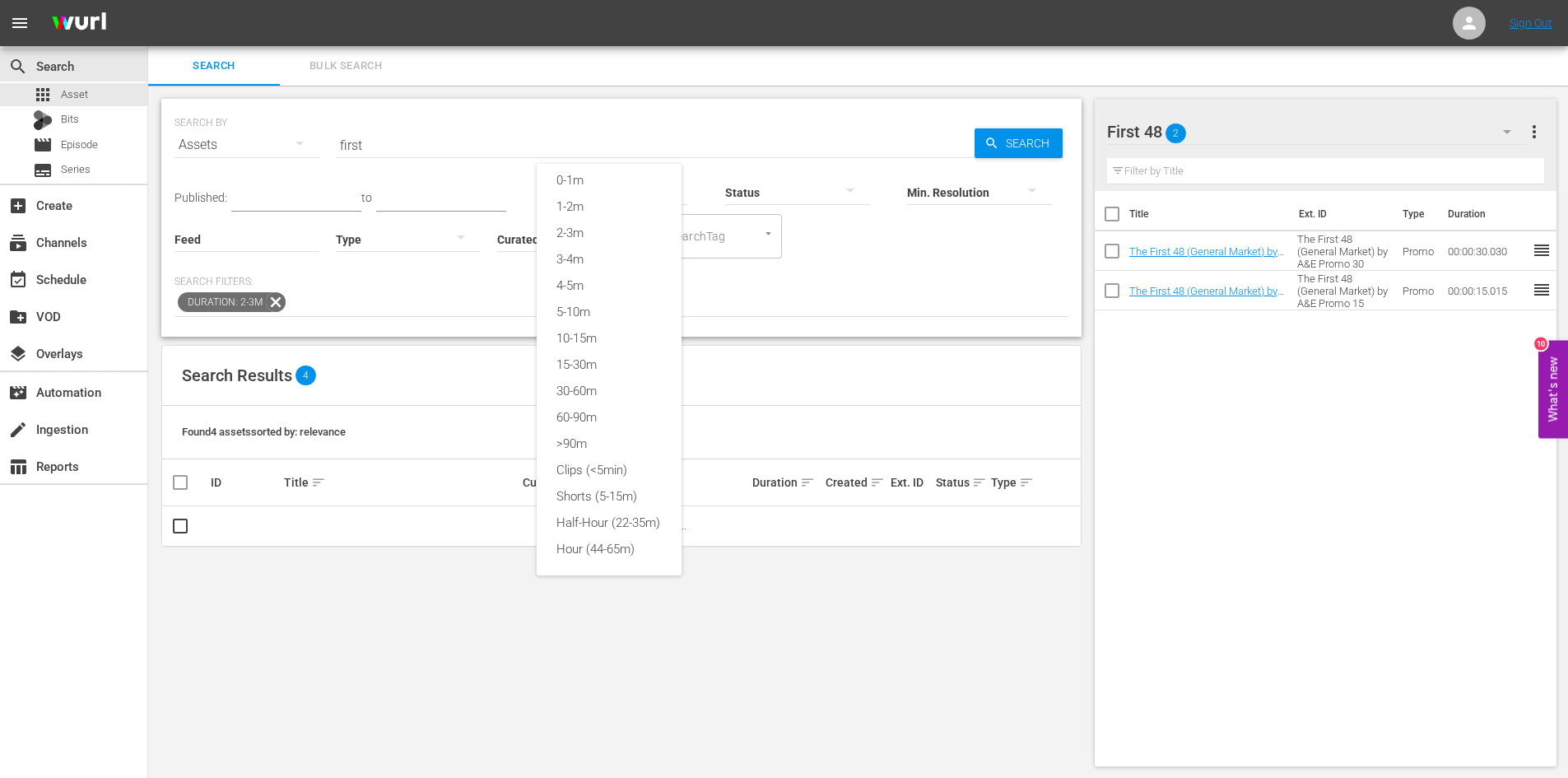 scroll, scrollTop: 0, scrollLeft: 0, axis: both 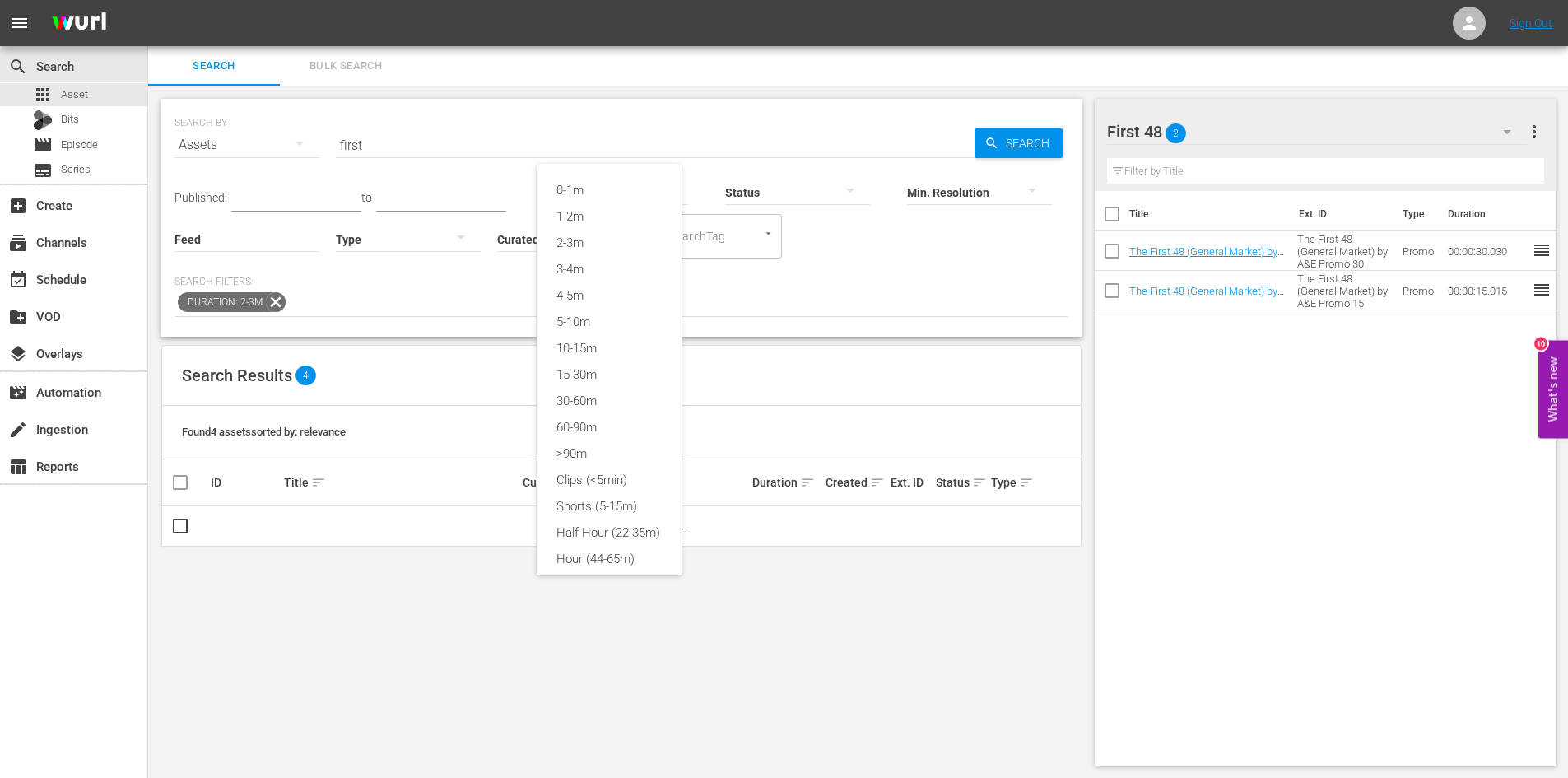 click on "0-1m 1-2m 2-3m 3-4m 4-5m 5-10m 10-15m 15-30m 30-60m 60-90m >90m Clips (<5min) Shorts (5-15m) Half-Hour (22-35m) Hour (44-65m)" at bounding box center (784, 389) 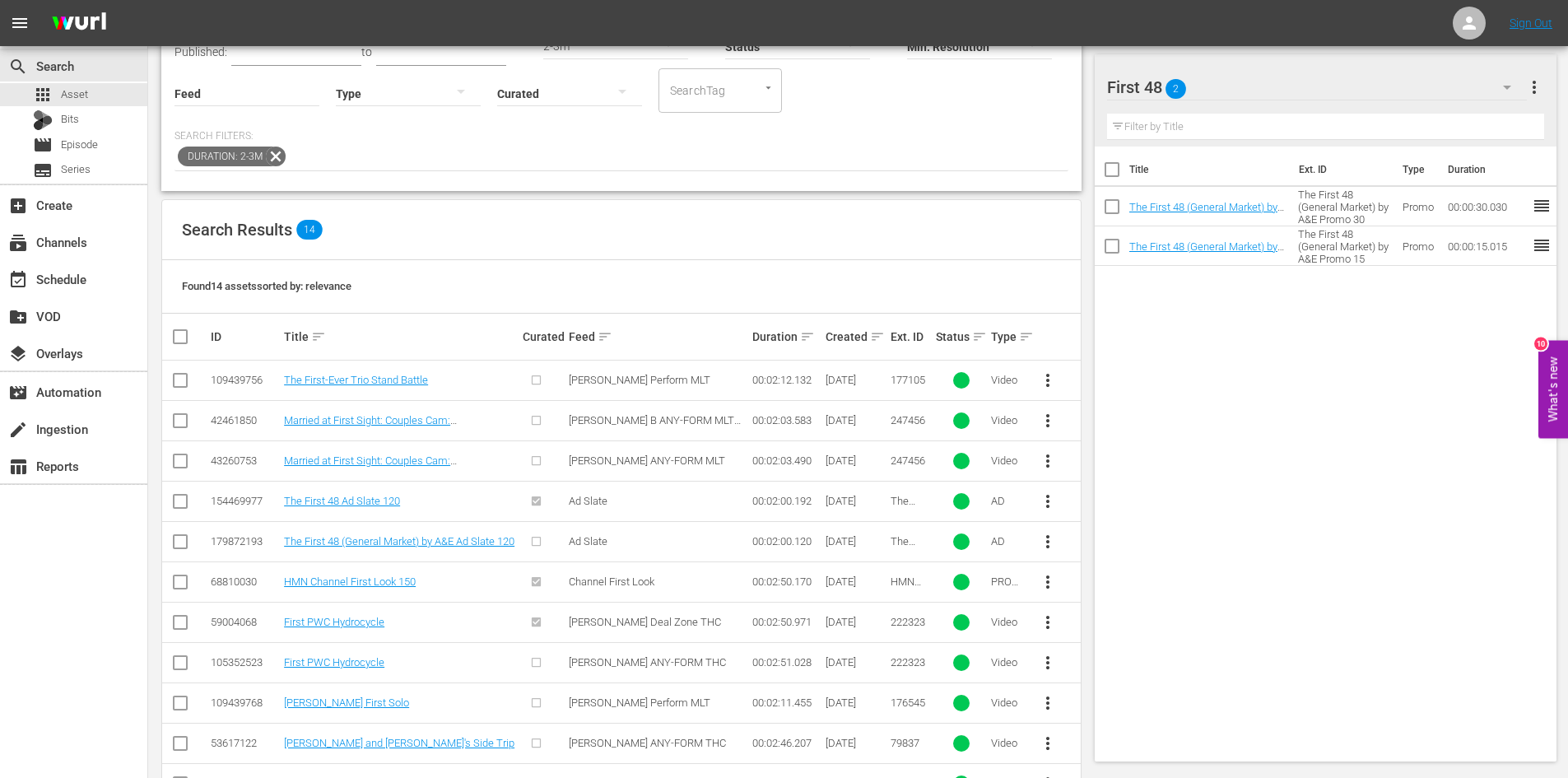 scroll, scrollTop: 165, scrollLeft: 0, axis: vertical 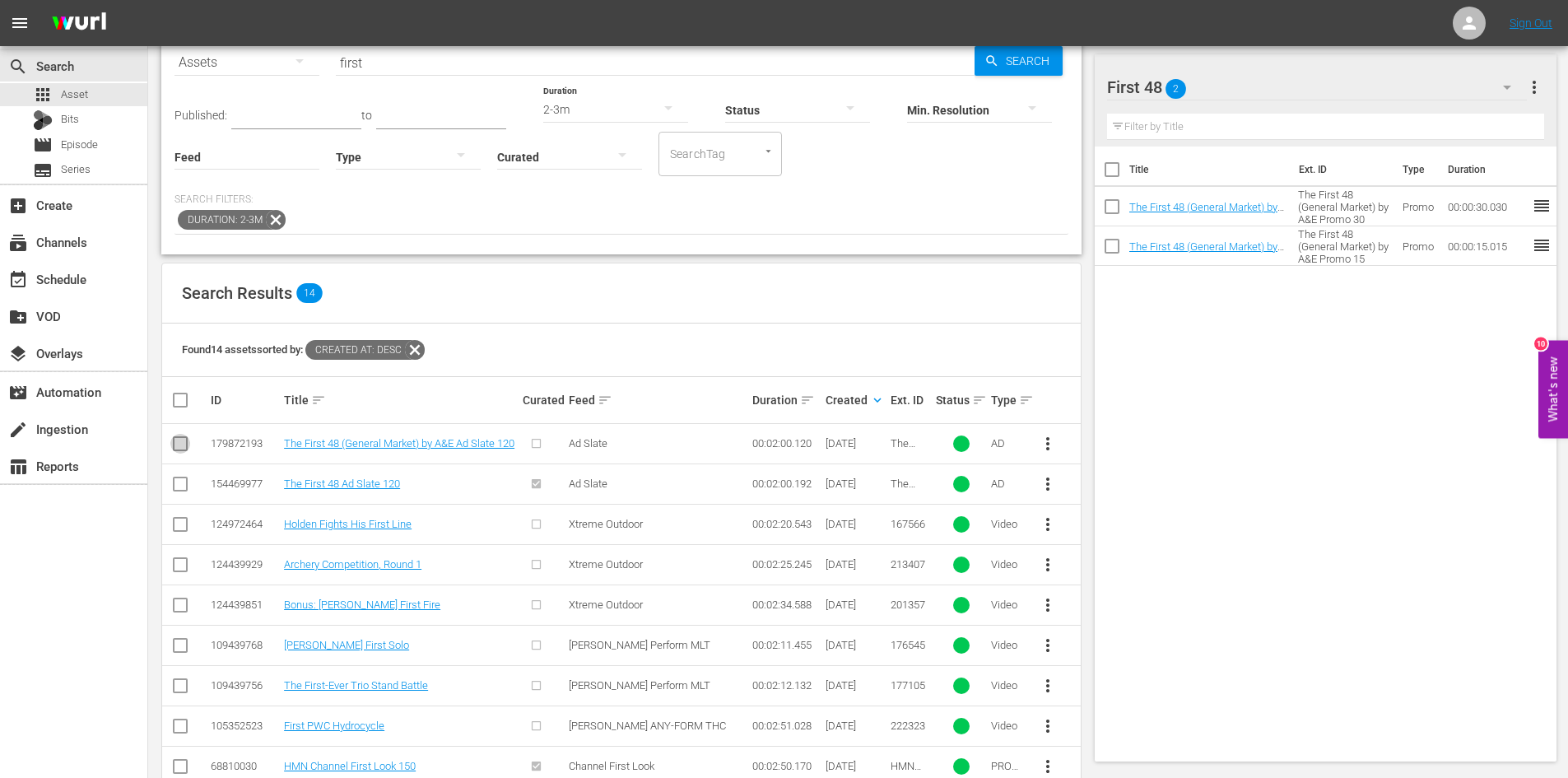 click at bounding box center [180, 447] 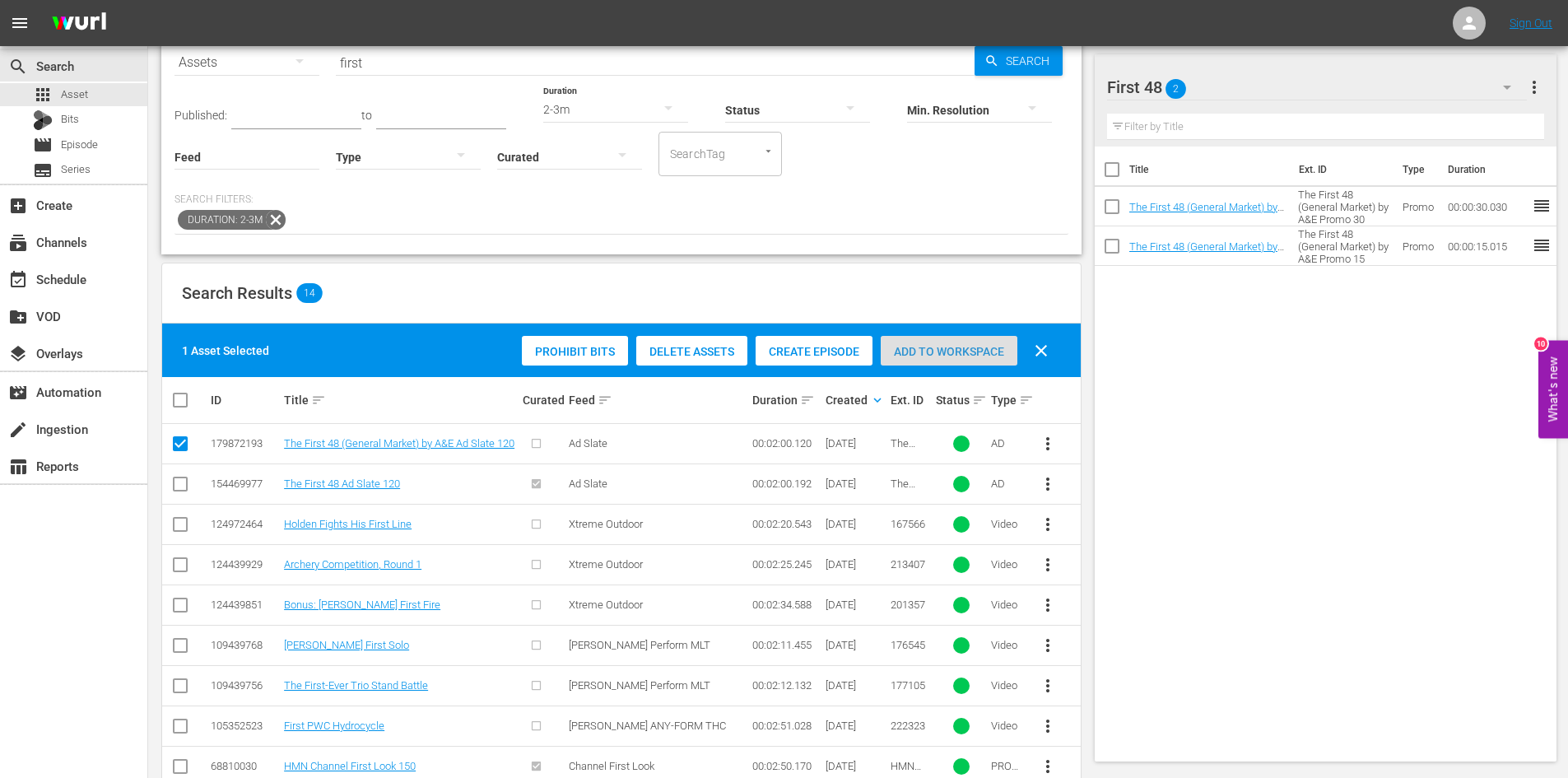 click on "Add to Workspace" at bounding box center [949, 352] 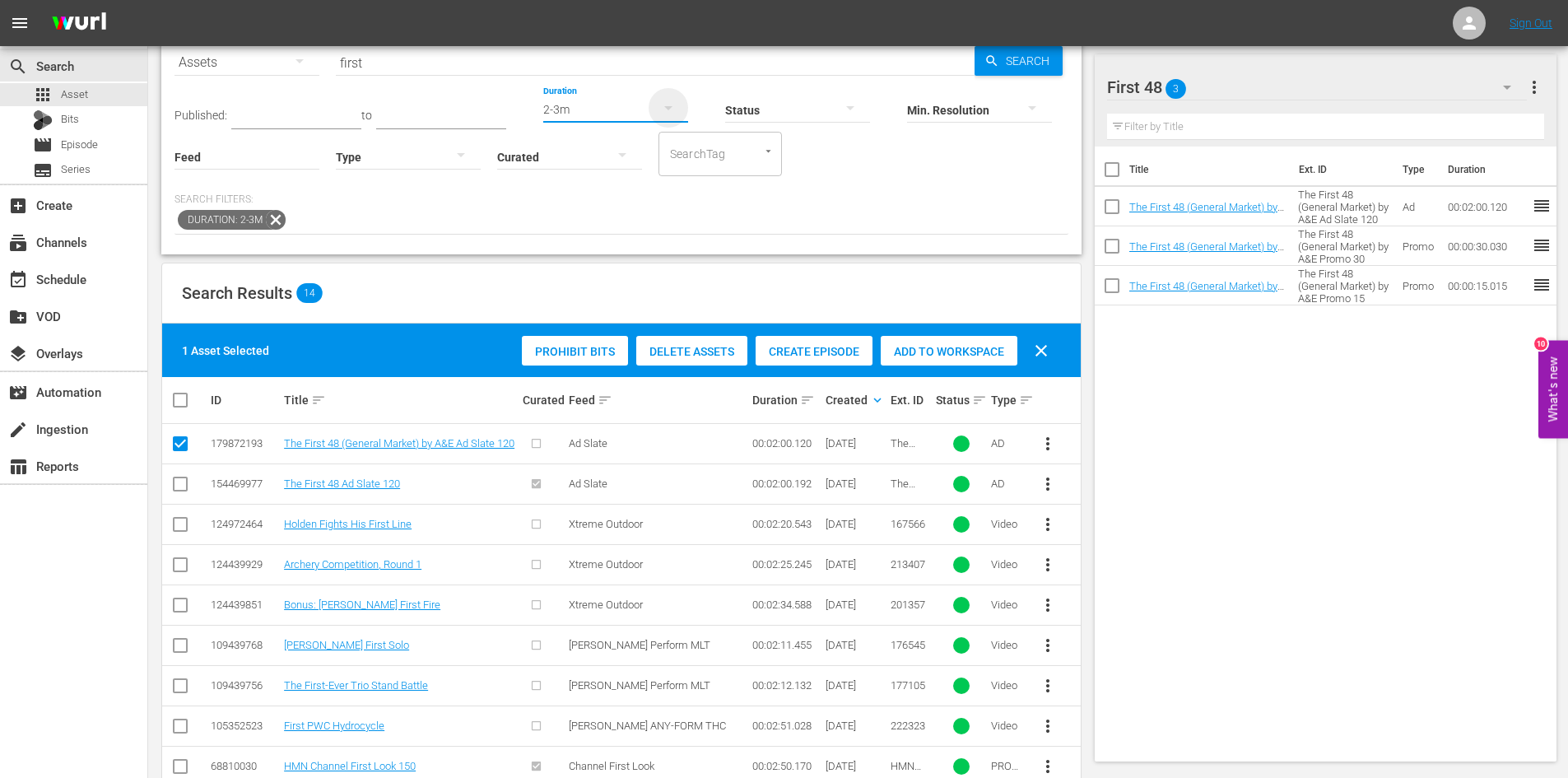 click 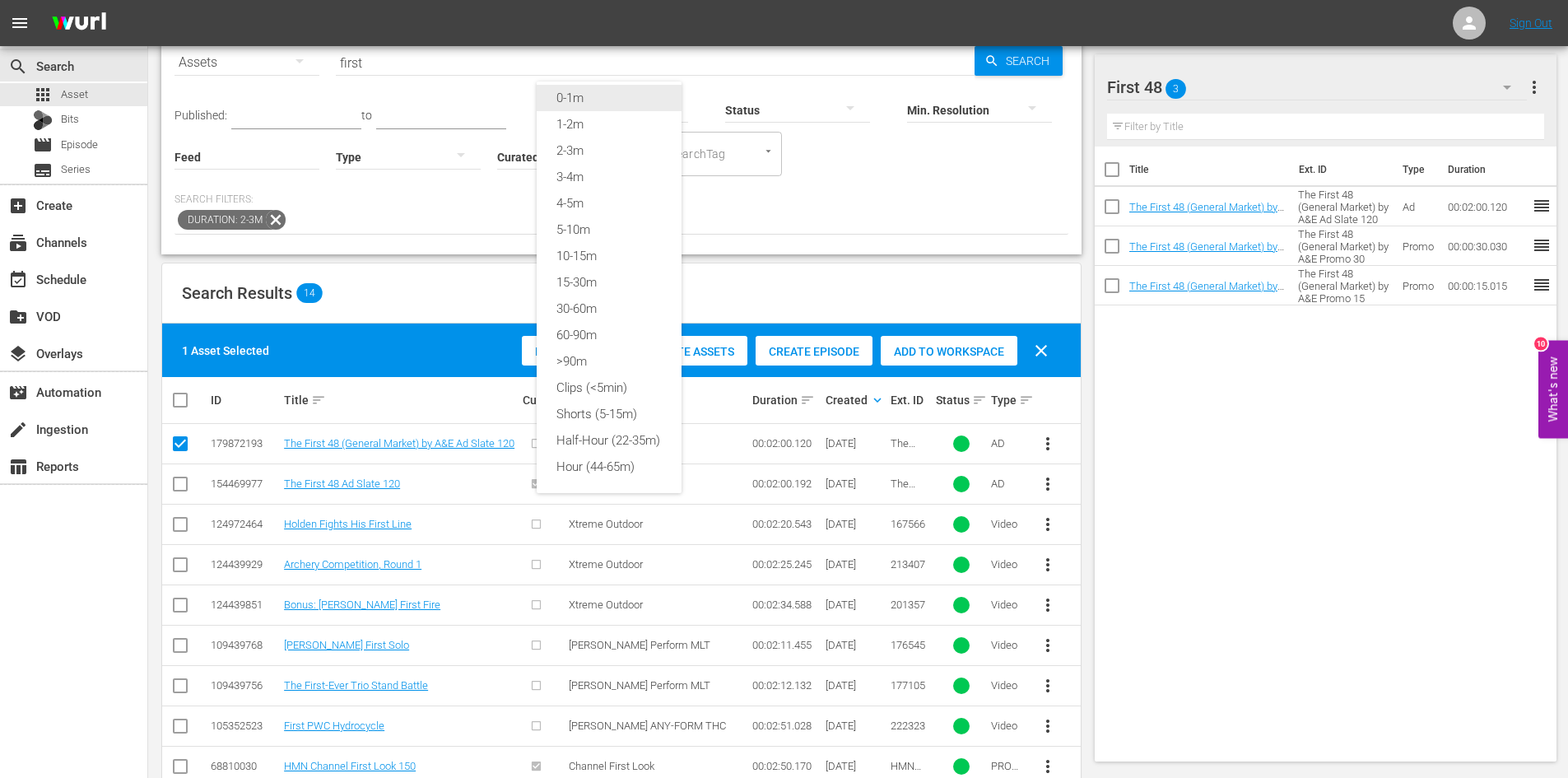 scroll, scrollTop: 0, scrollLeft: 0, axis: both 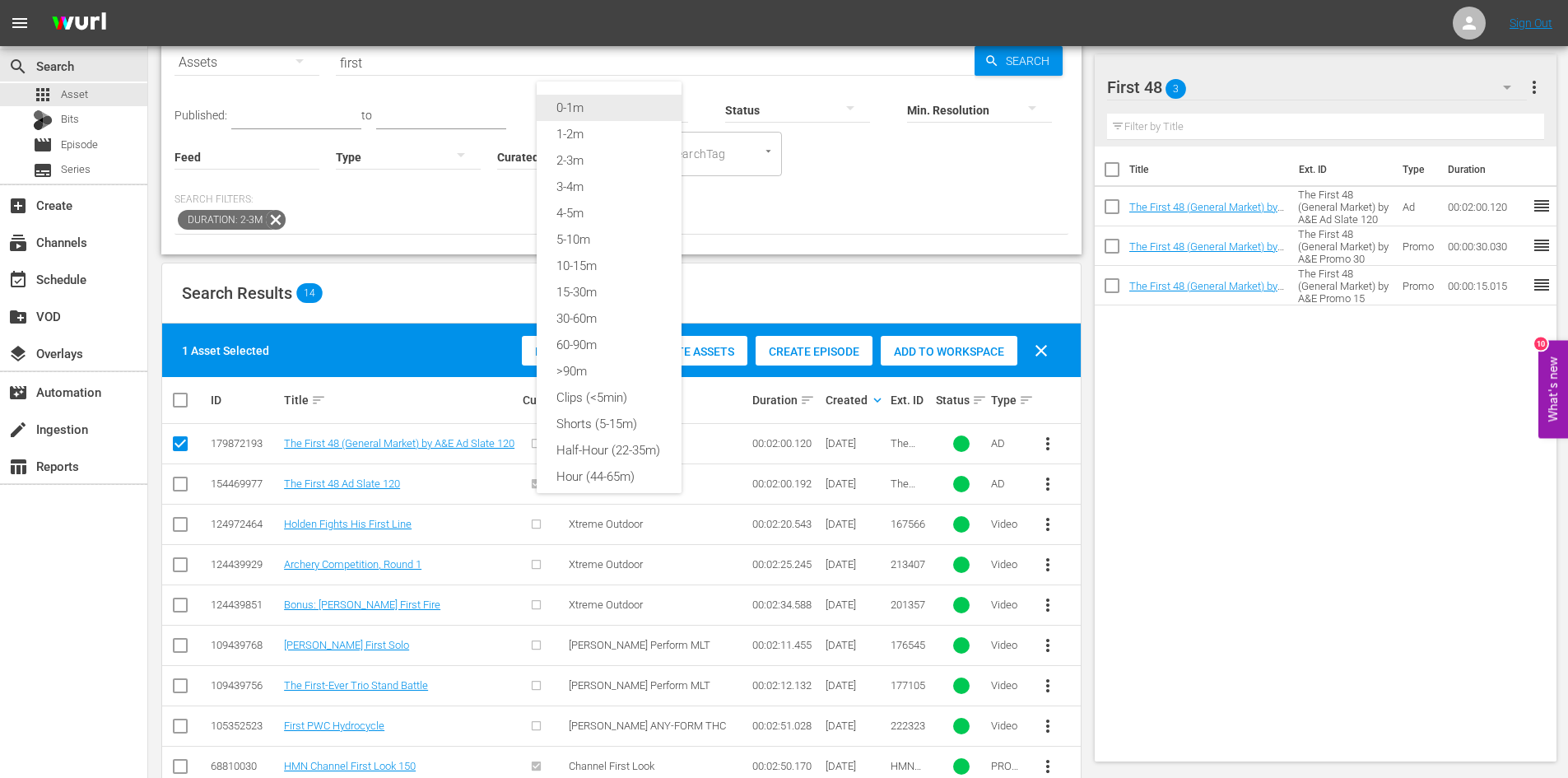 click on "0-1m" at bounding box center [609, 108] 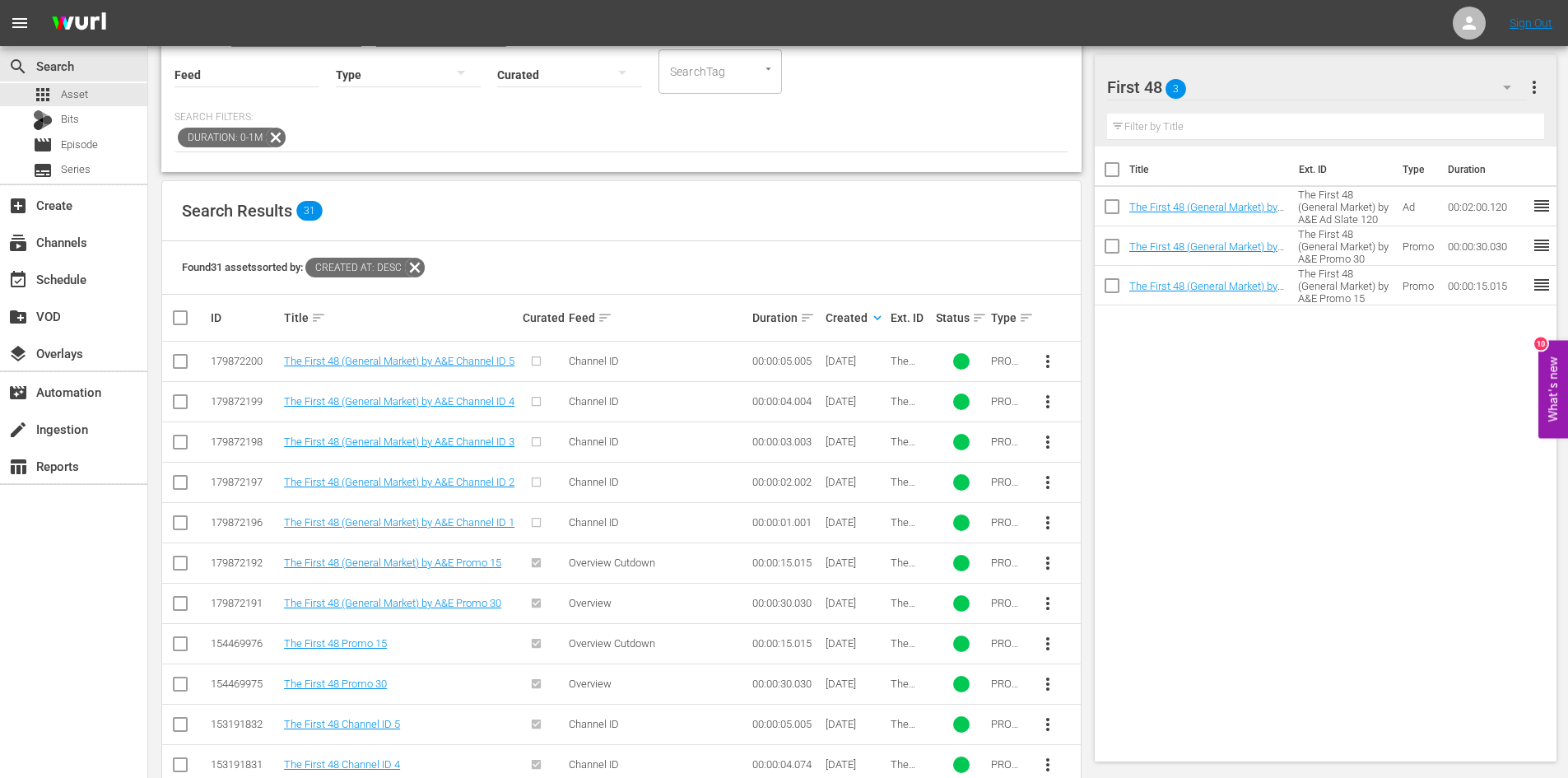 scroll, scrollTop: 247, scrollLeft: 0, axis: vertical 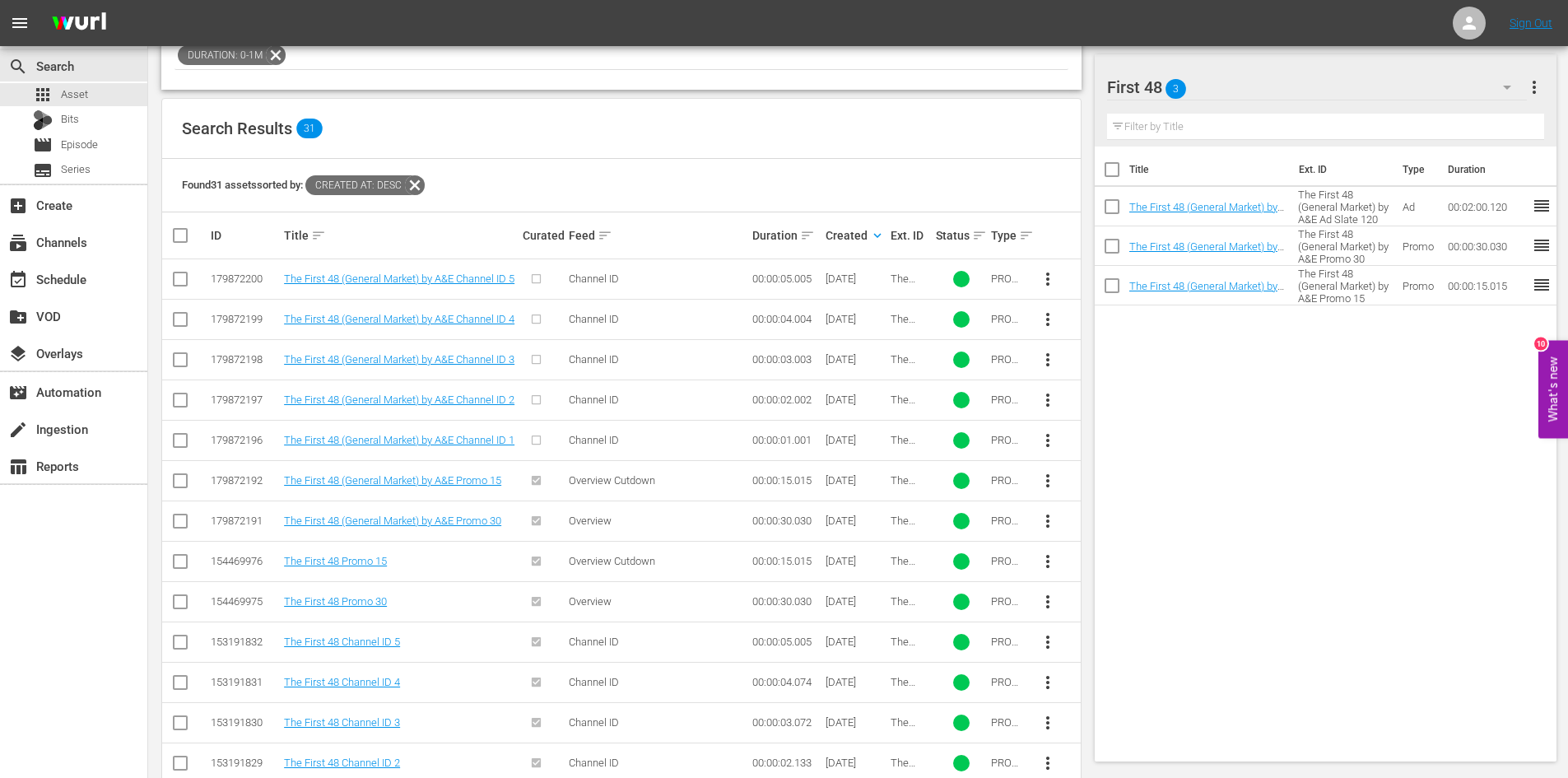 click at bounding box center (180, 444) 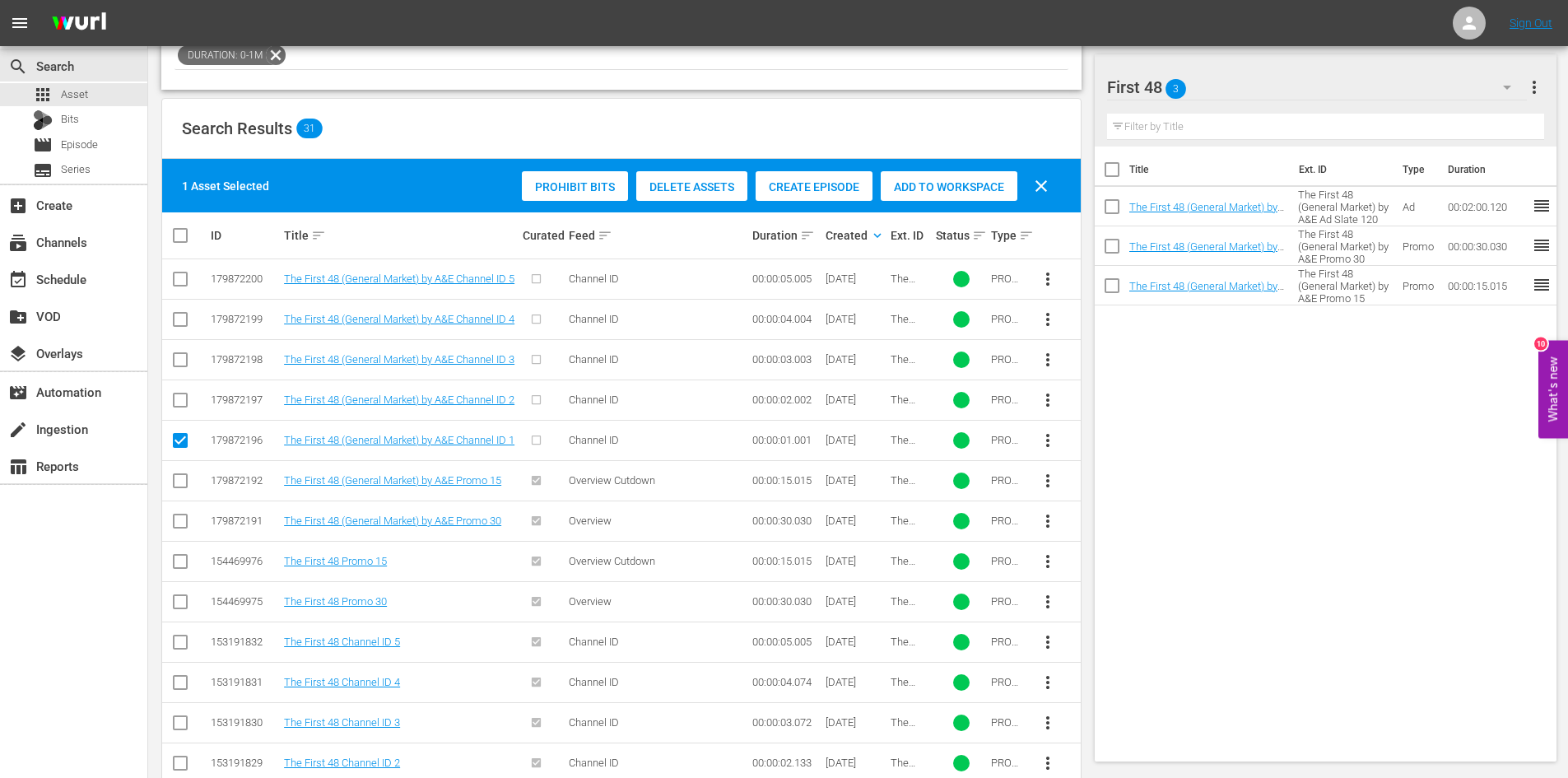 click 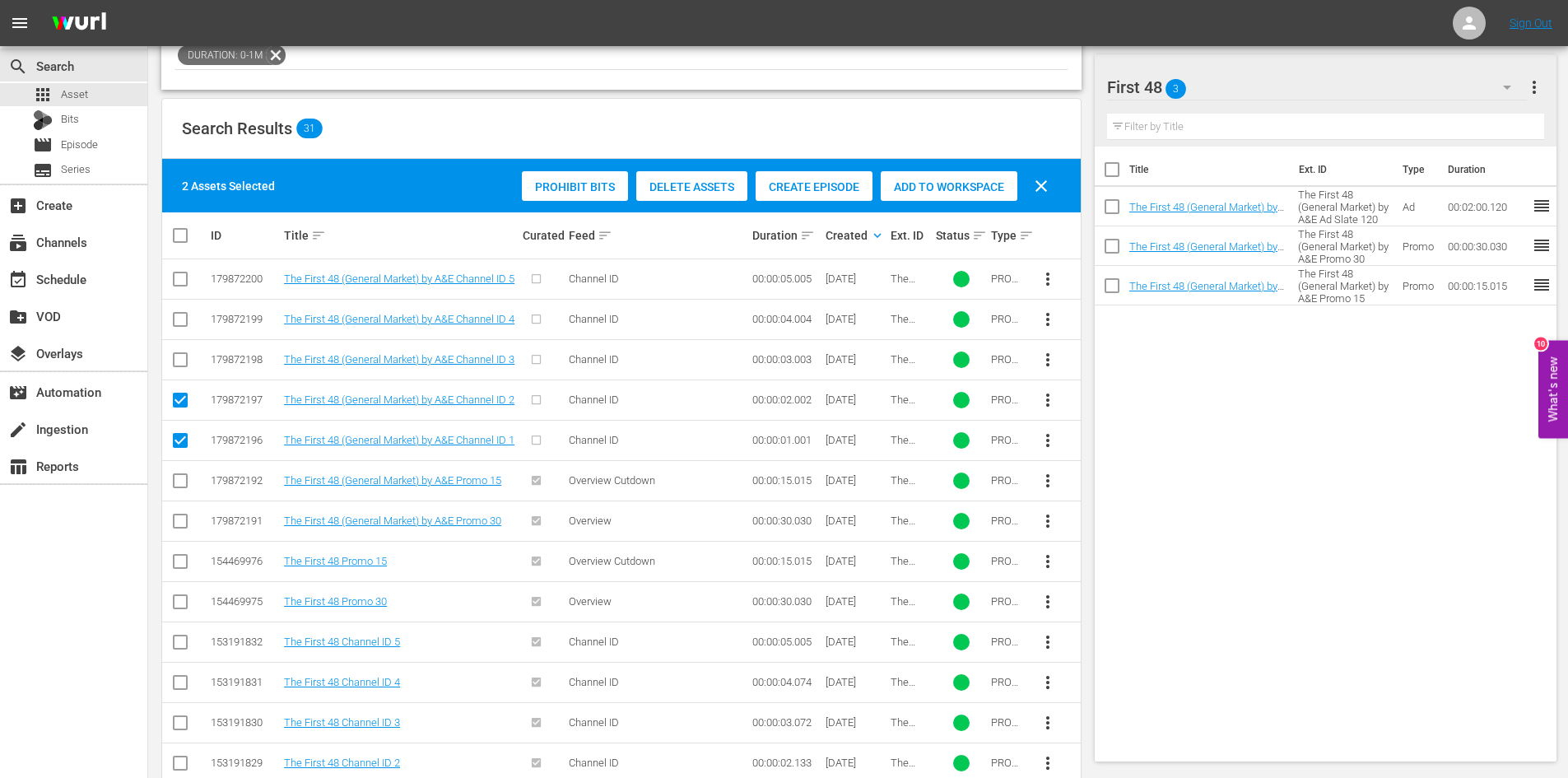 click at bounding box center [180, 363] 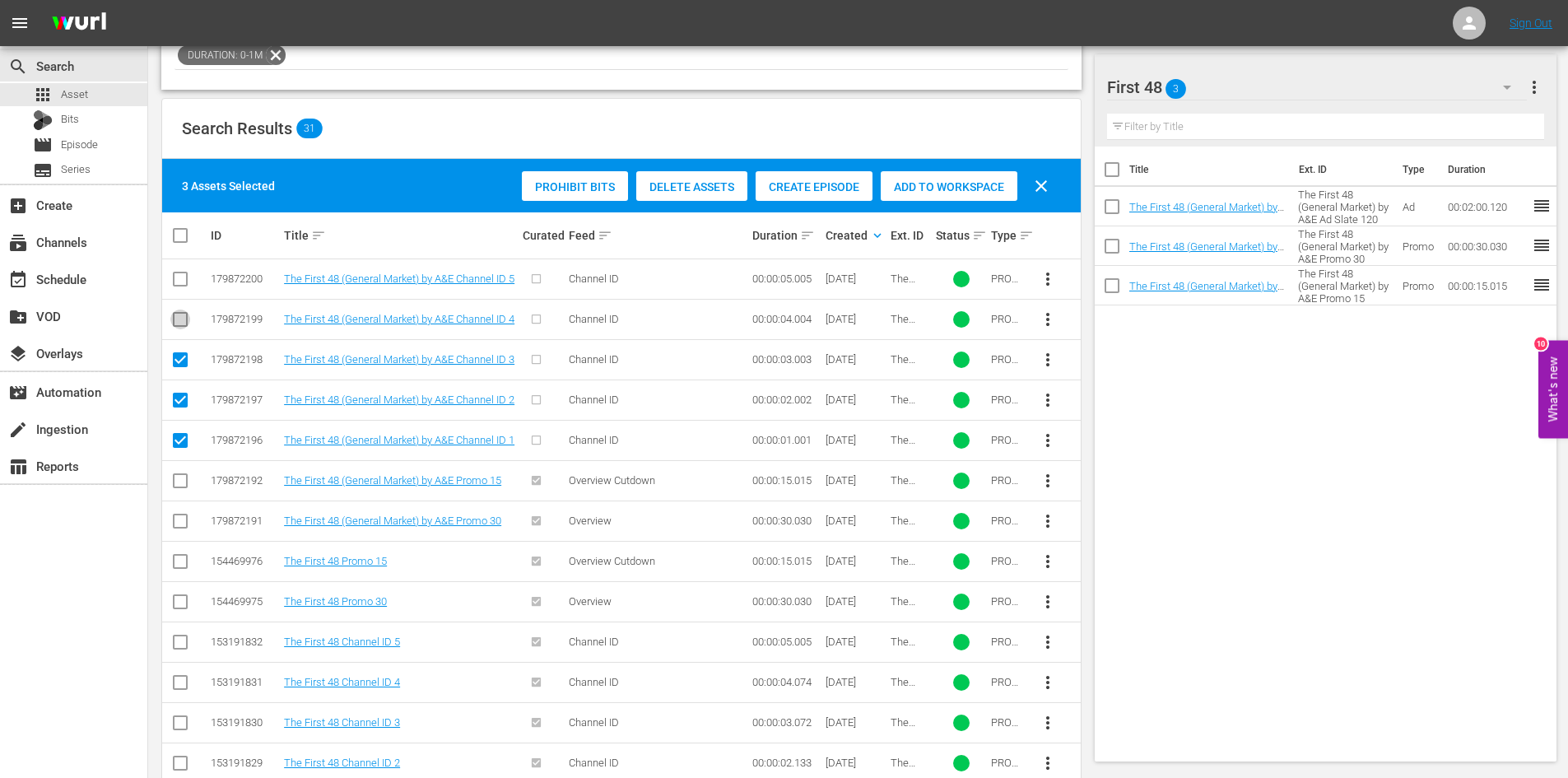 click at bounding box center (180, 323) 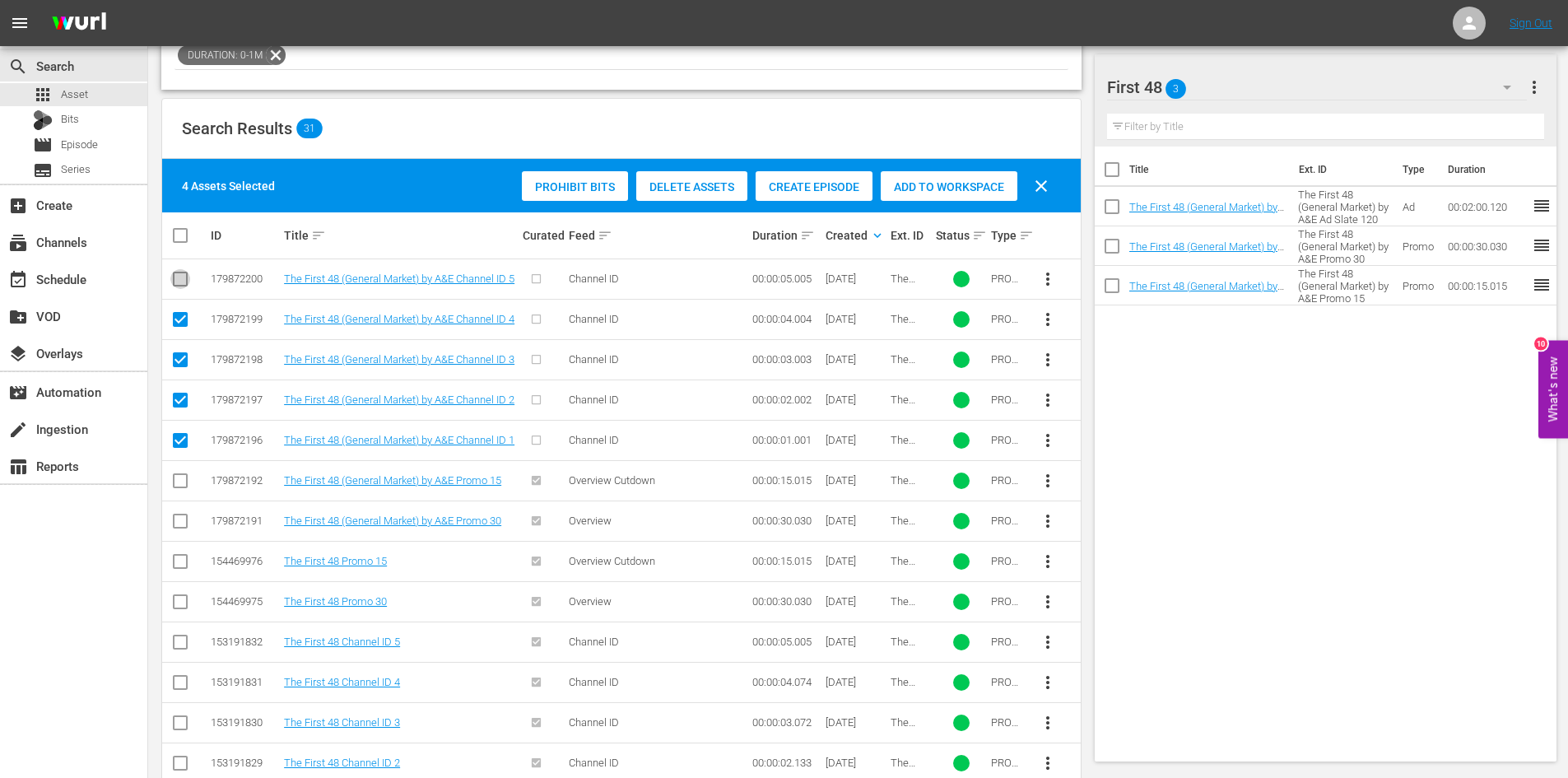 click at bounding box center (180, 282) 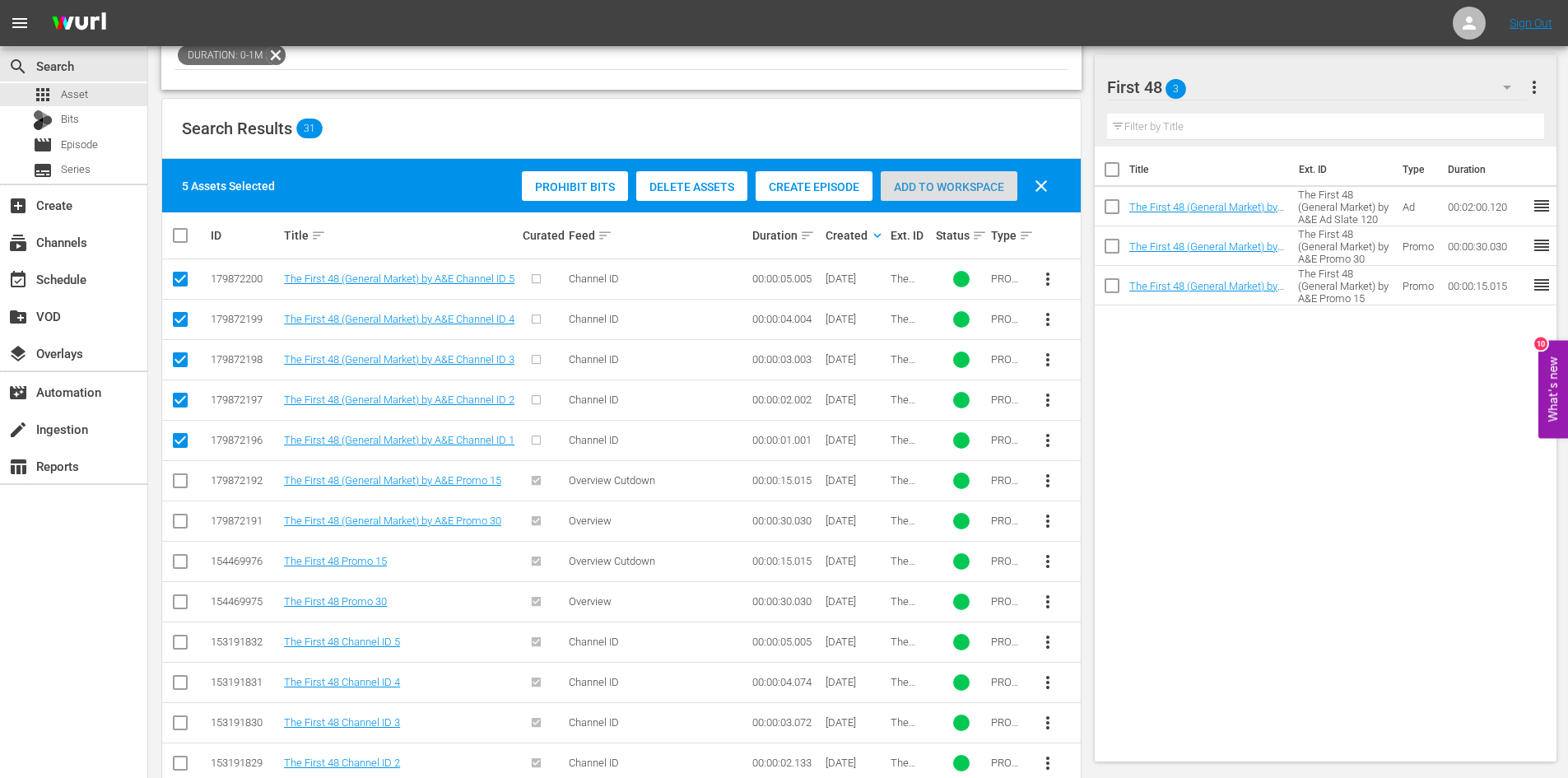click on "Add to Workspace" at bounding box center [949, 187] 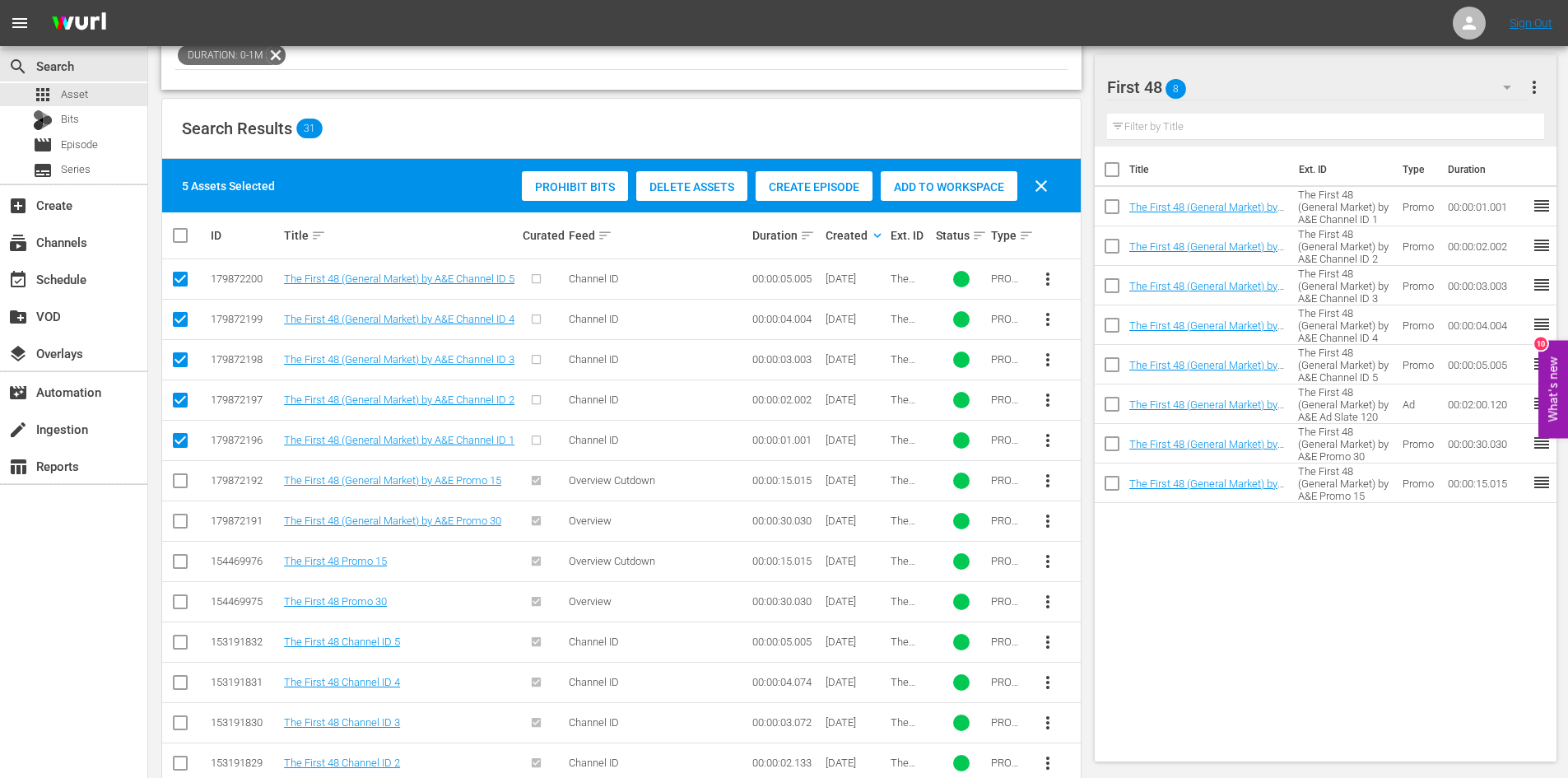 click 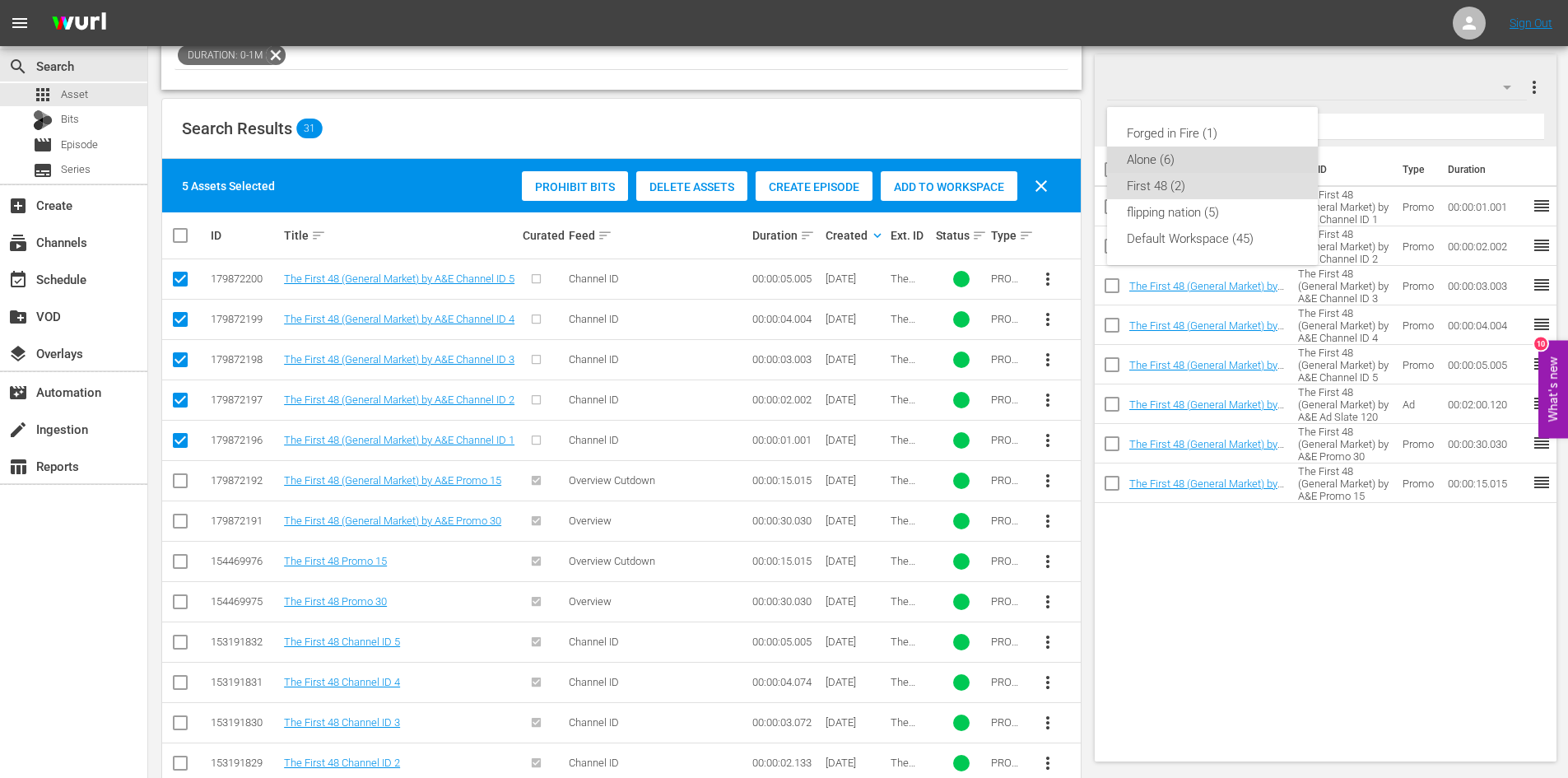 click on "Alone (6)" at bounding box center (1212, 160) 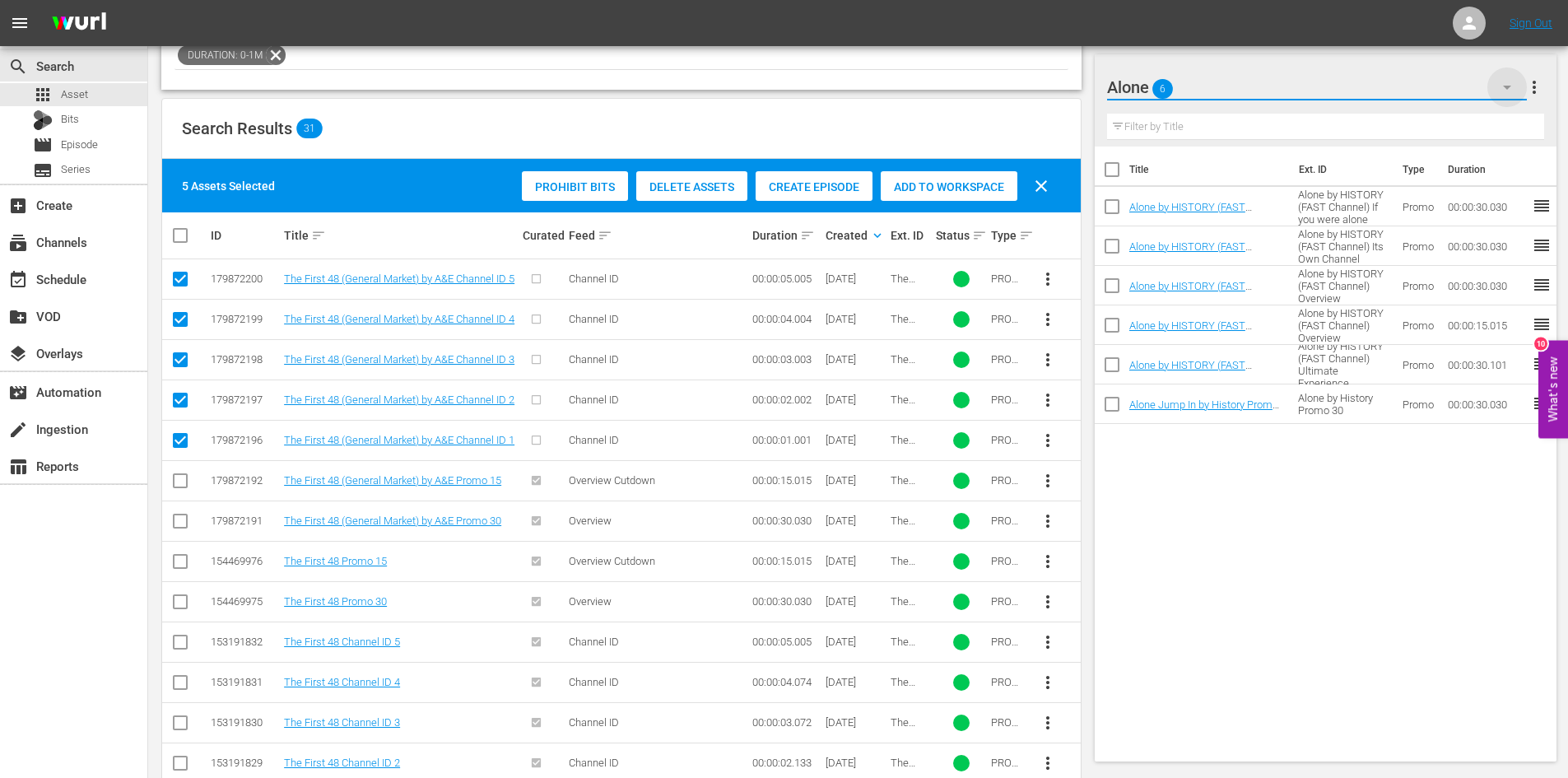 click 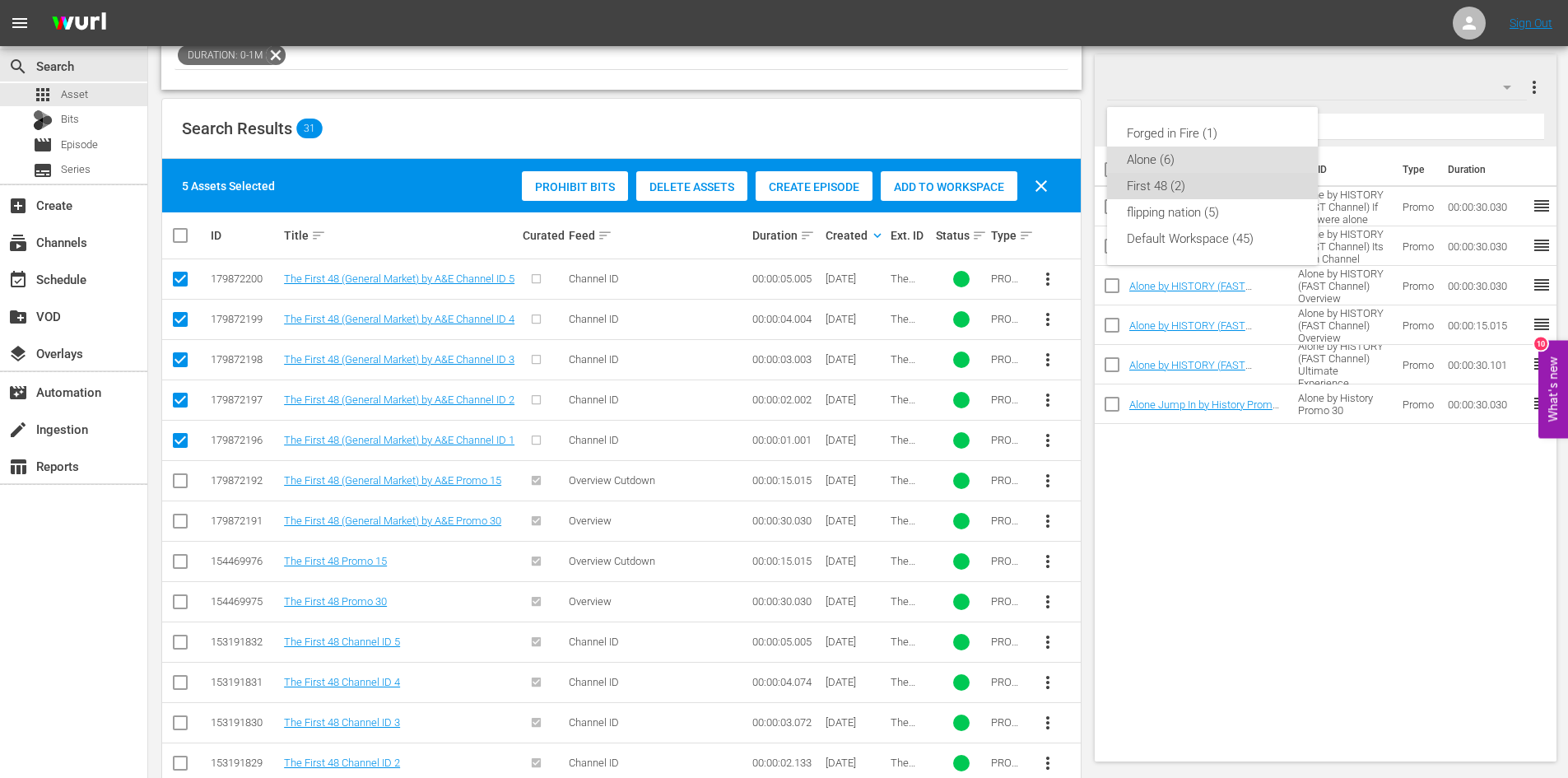 click on "First 48 (2)" at bounding box center [1212, 186] 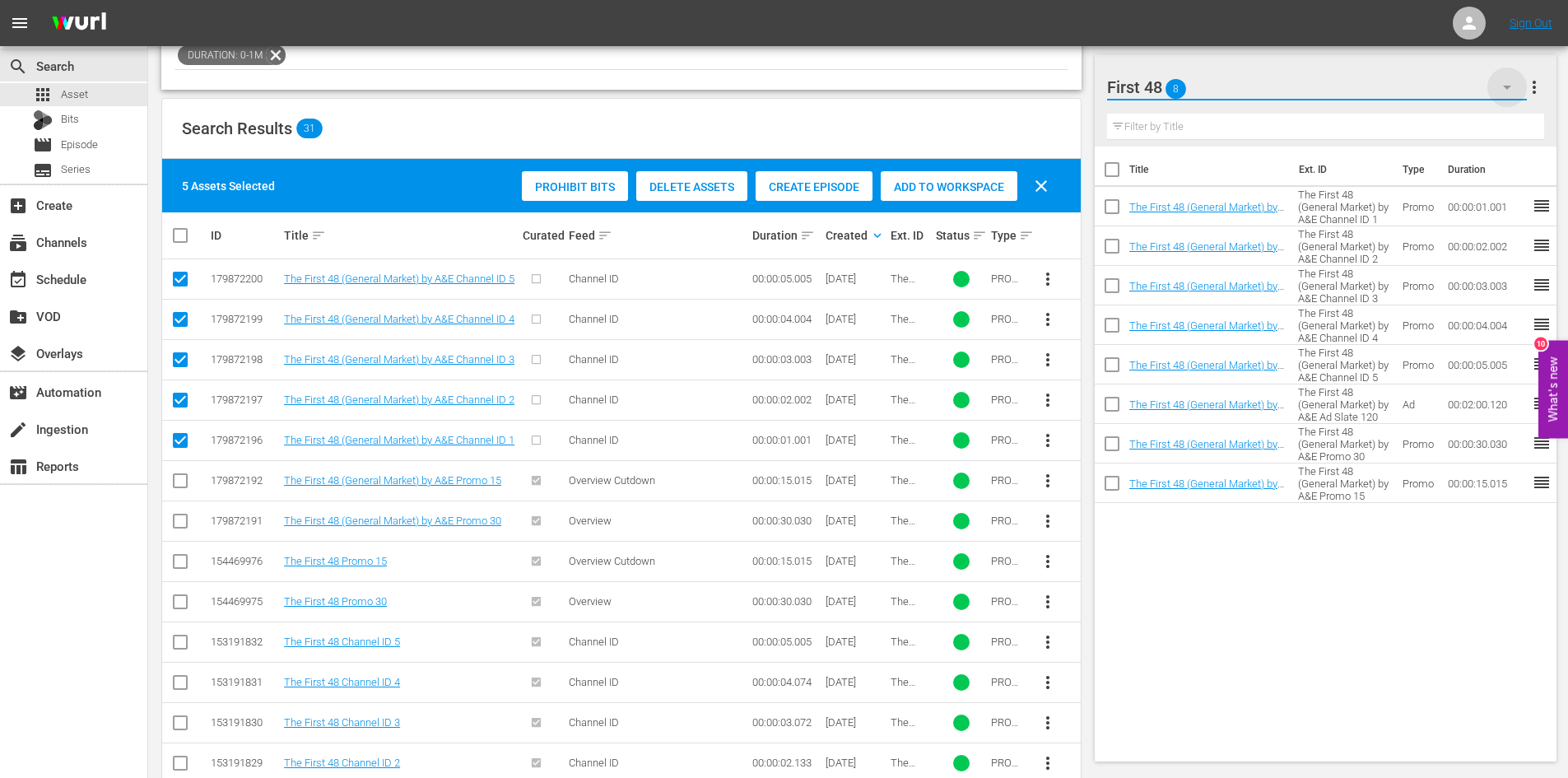 click 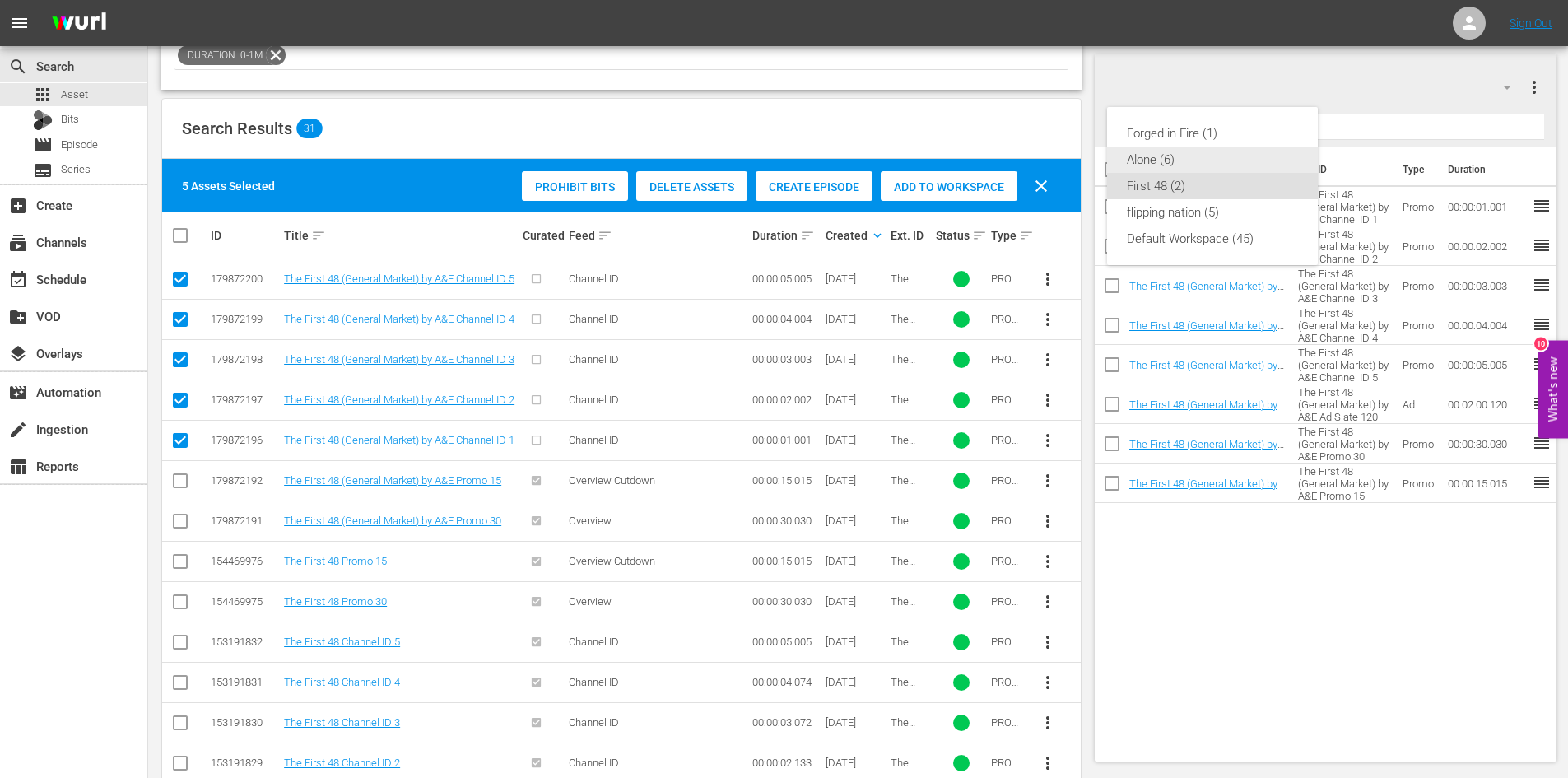 click on "Alone (6)" at bounding box center [1212, 160] 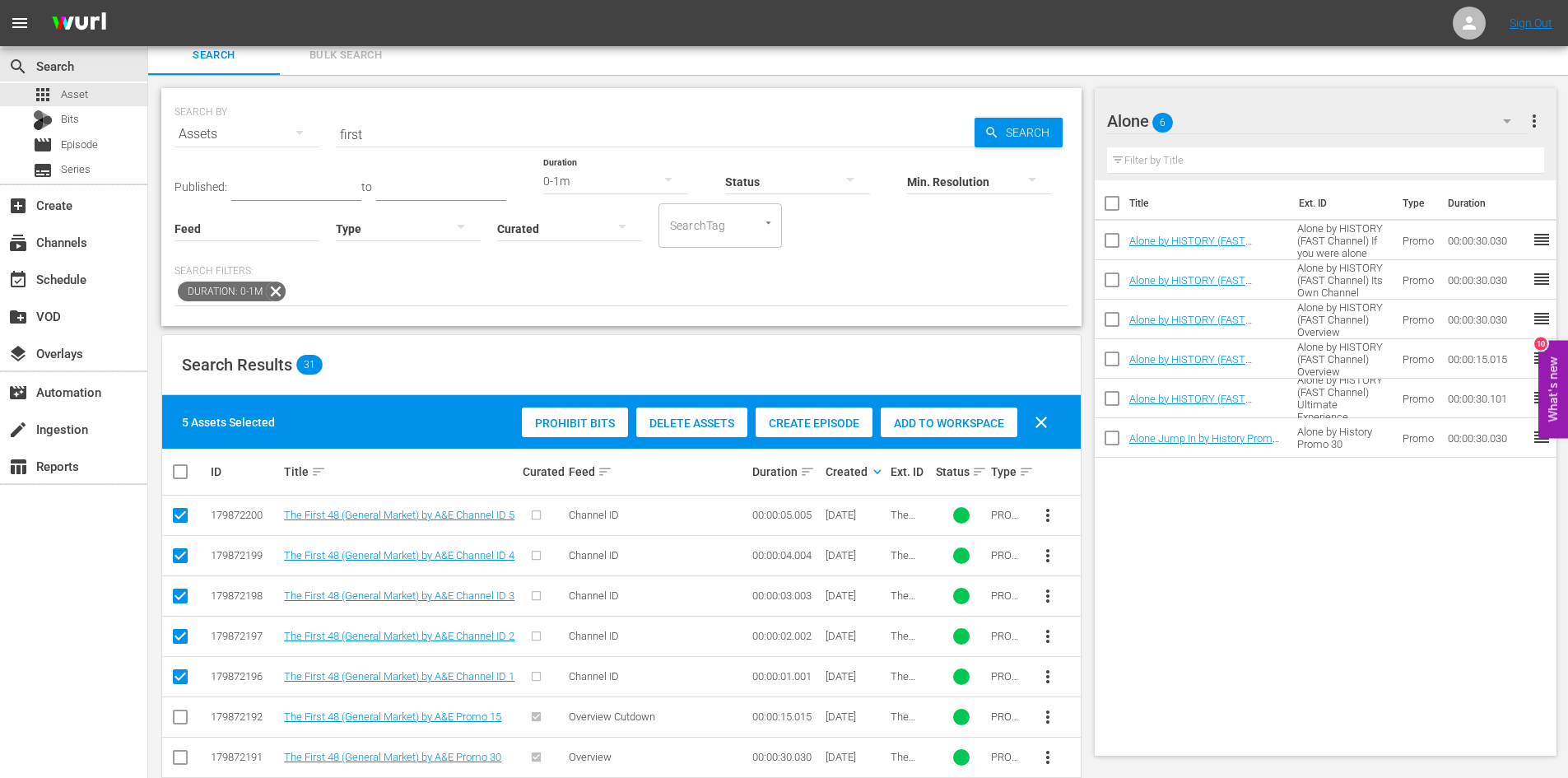 scroll, scrollTop: 0, scrollLeft: 0, axis: both 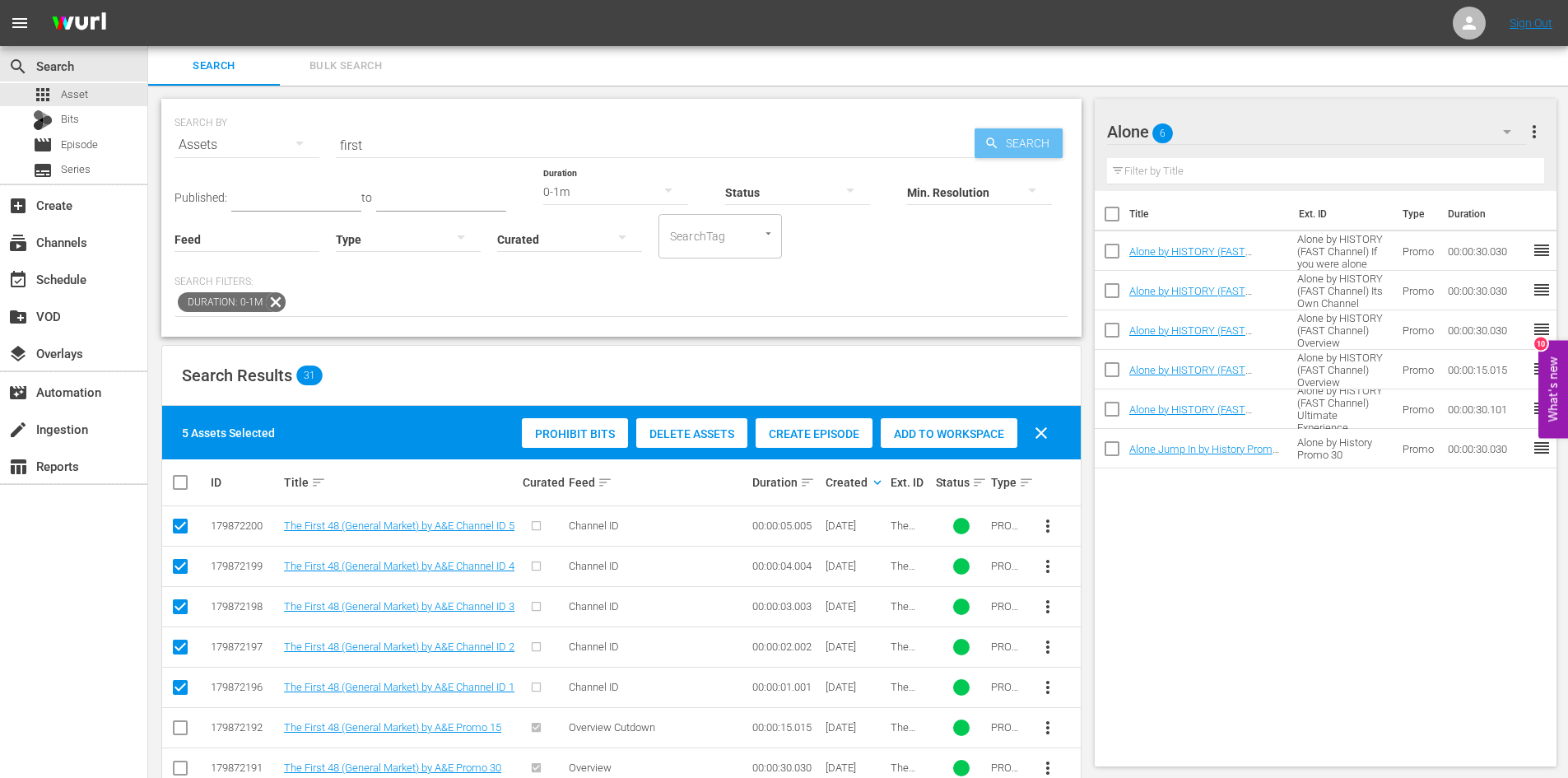 click on "Search" at bounding box center (1031, 143) 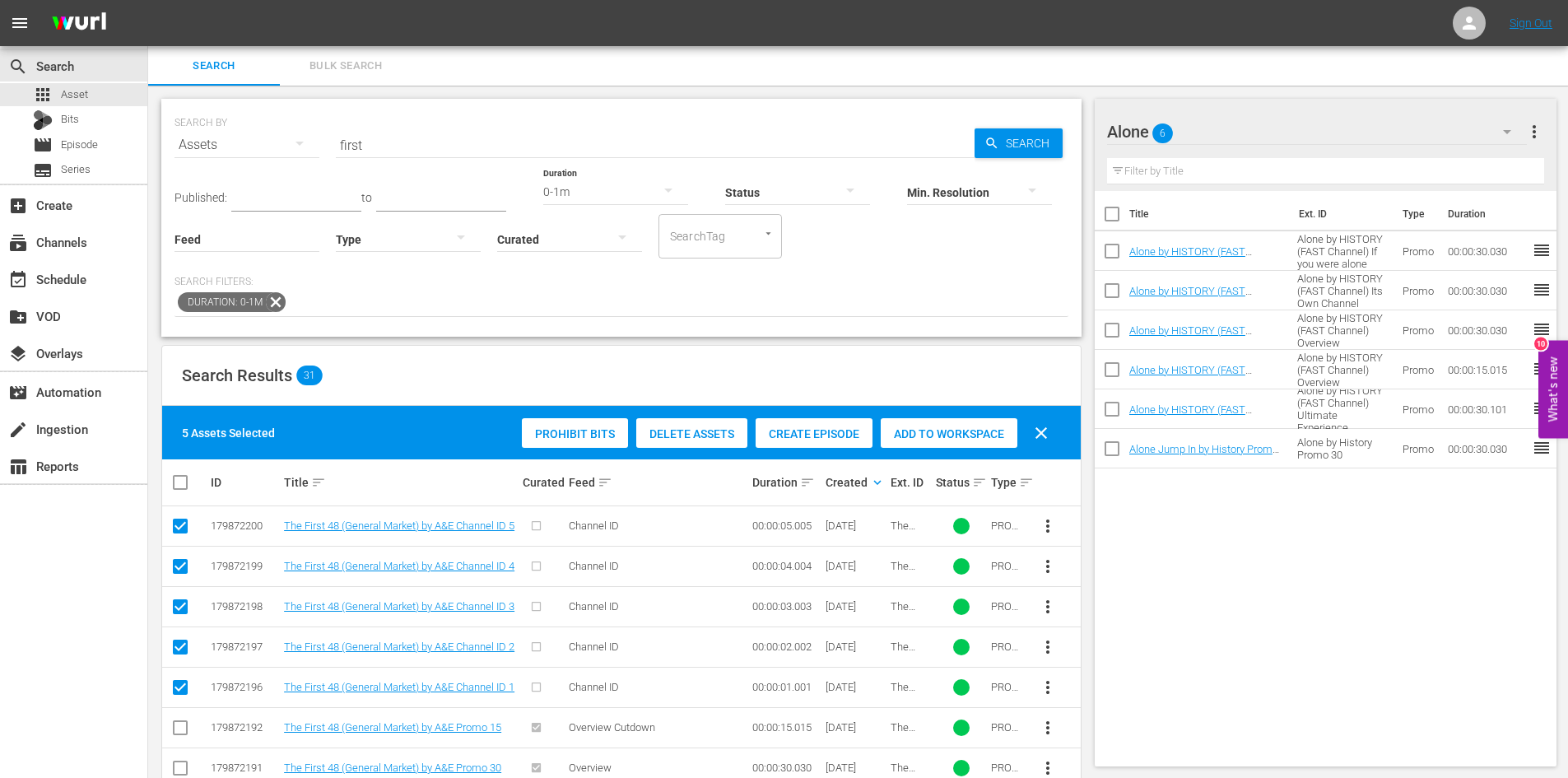 click on "first" at bounding box center (655, 145) 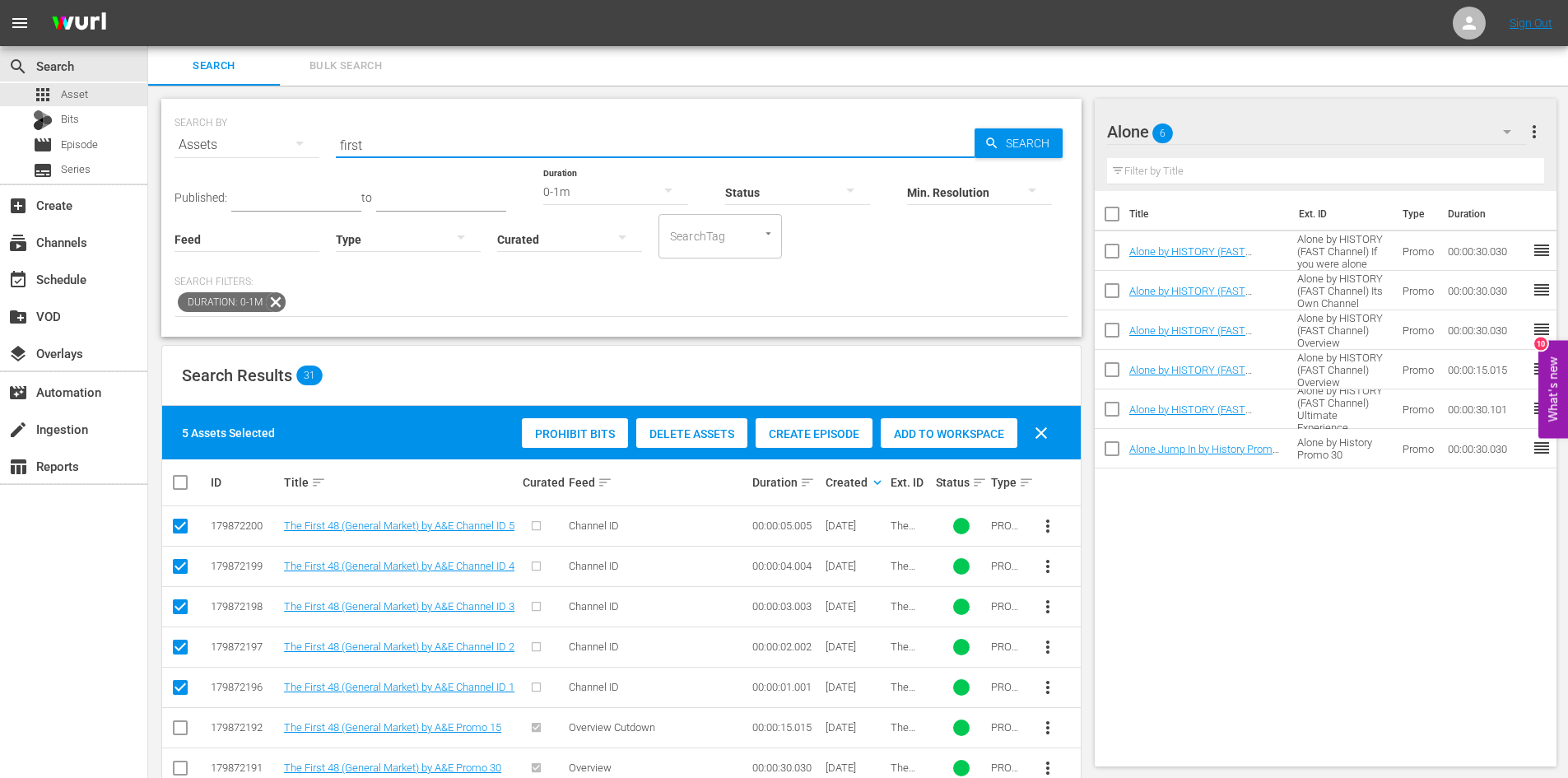 click on "first" at bounding box center (655, 145) 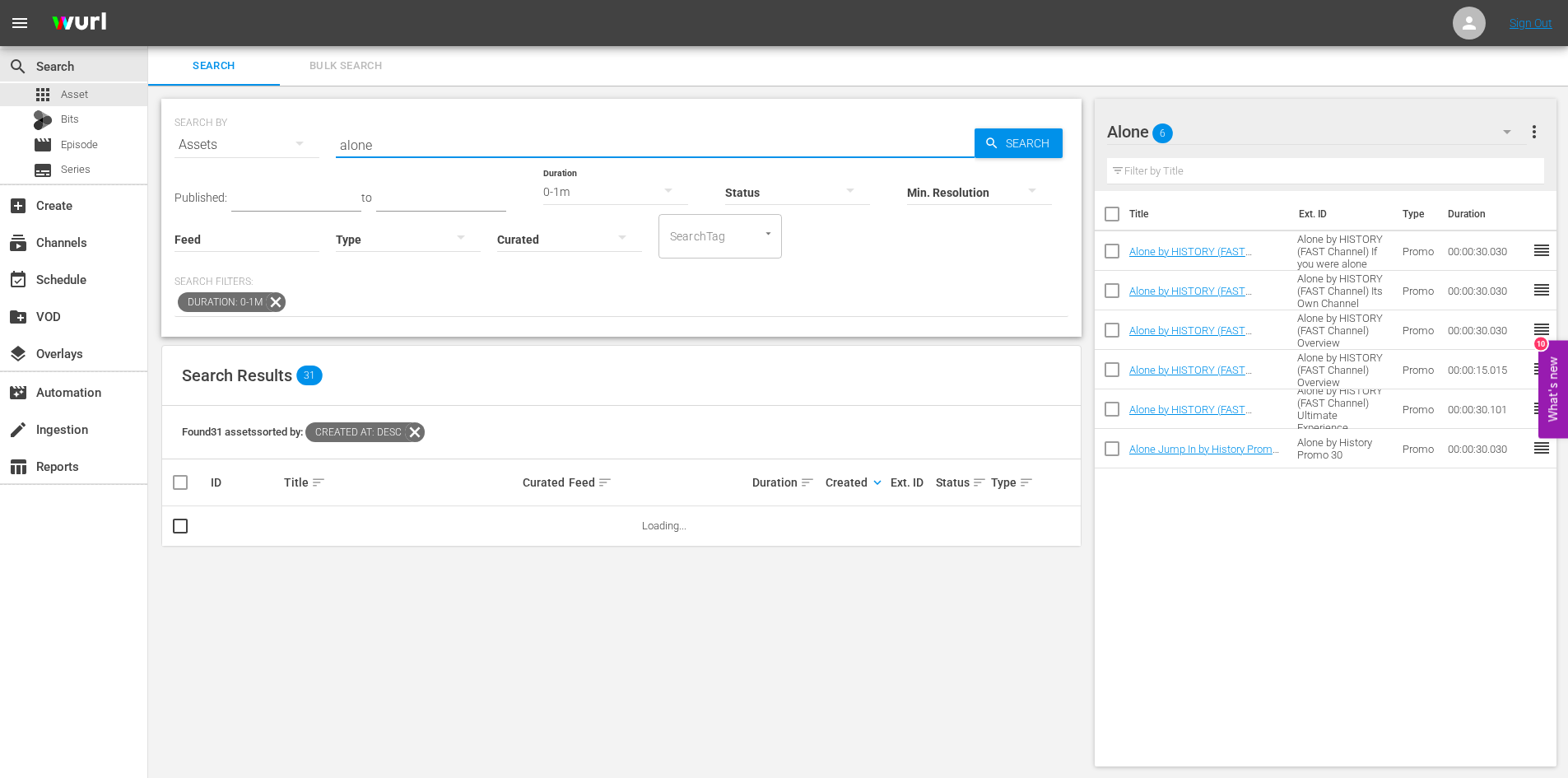 type on "alone" 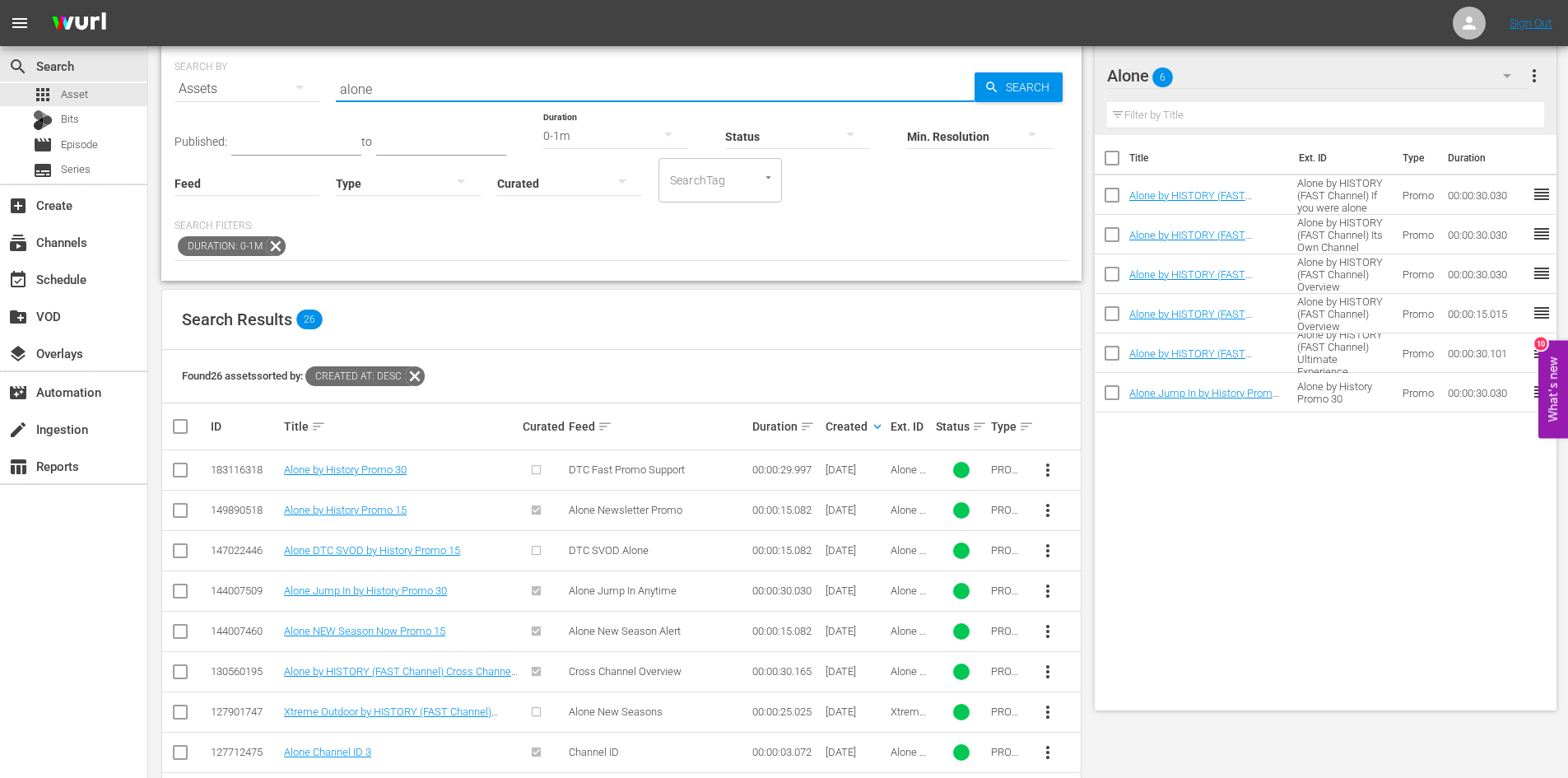 scroll, scrollTop: 0, scrollLeft: 0, axis: both 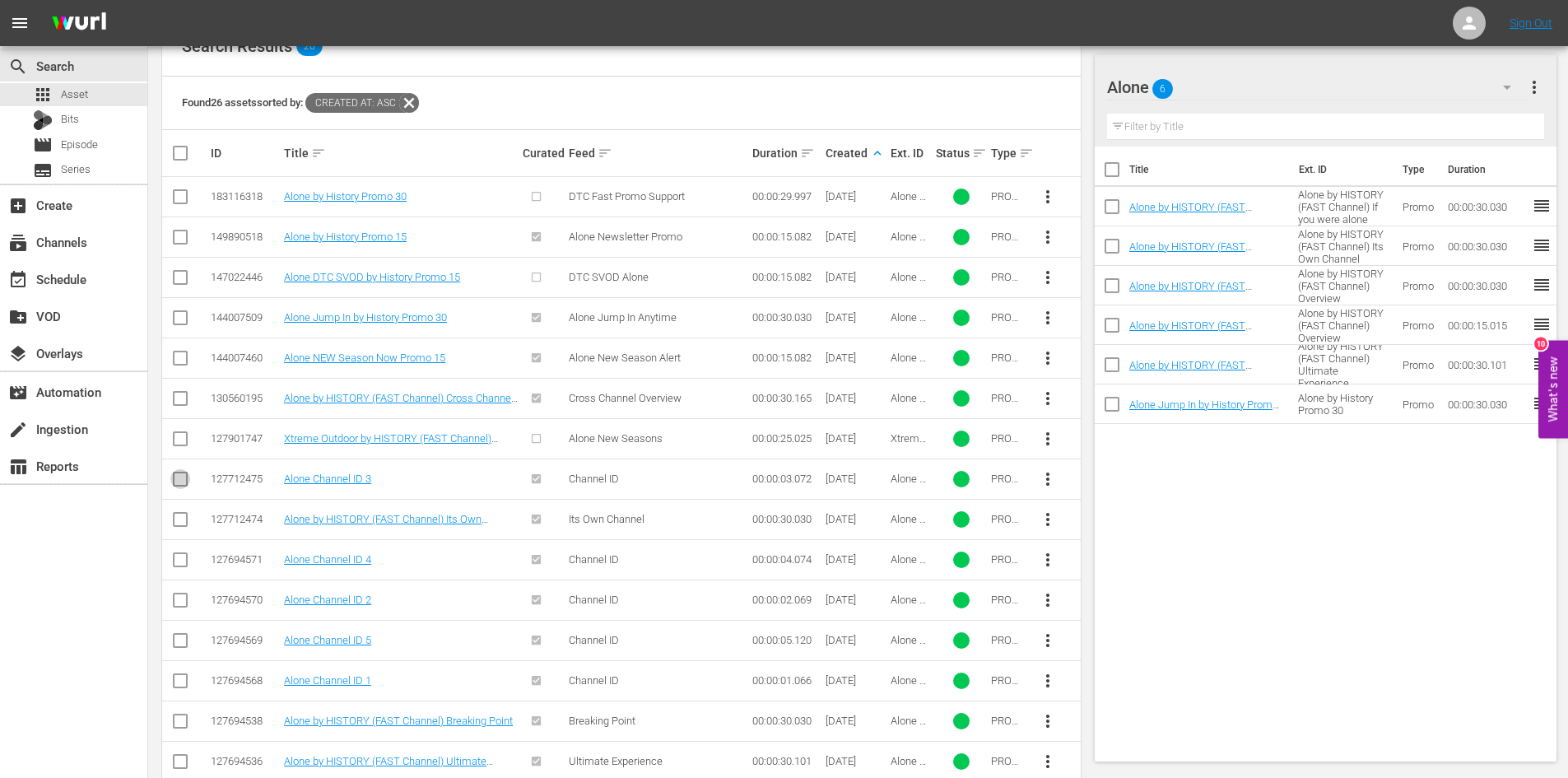 click at bounding box center [180, 482] 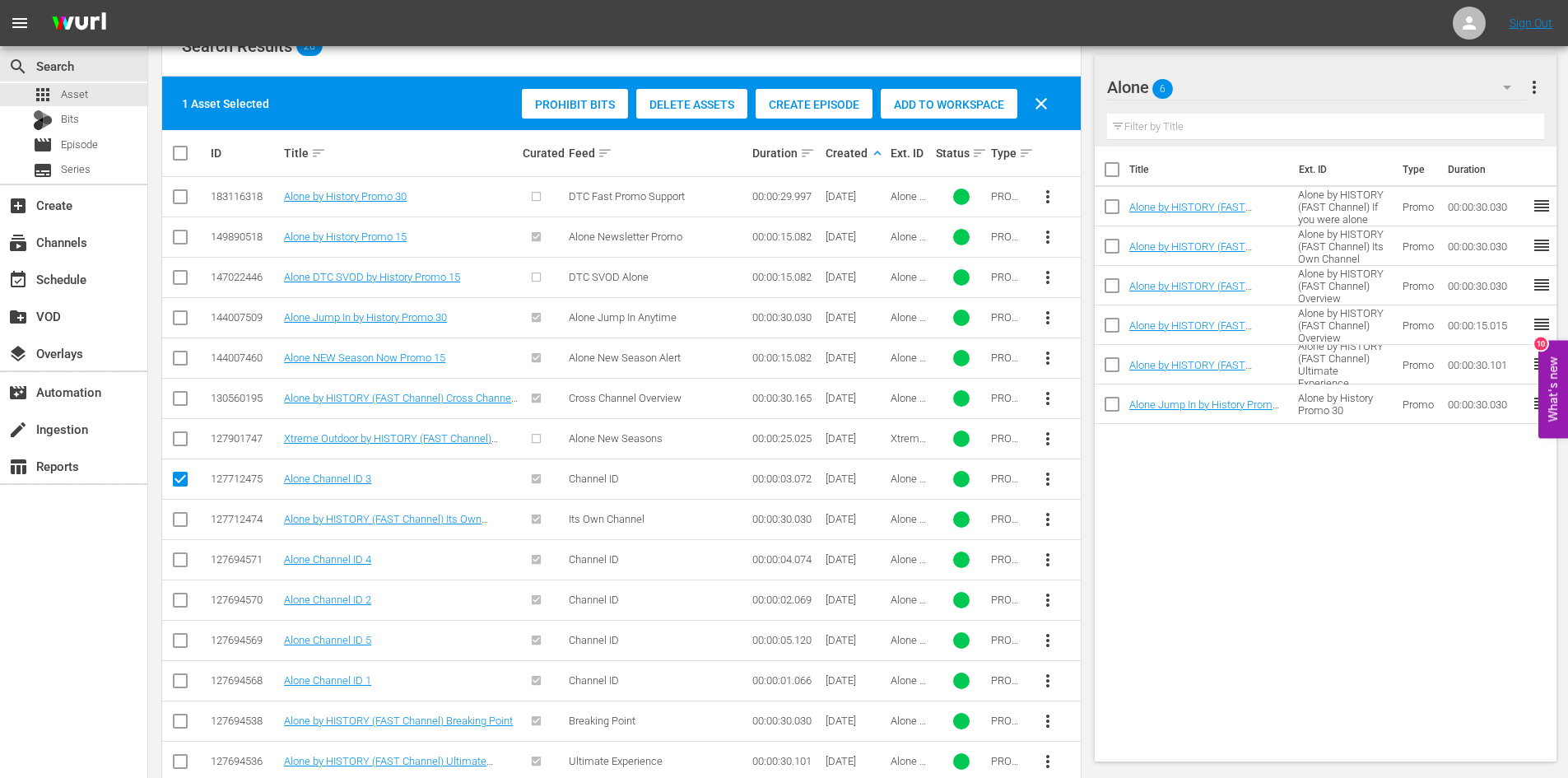 click at bounding box center [180, 563] 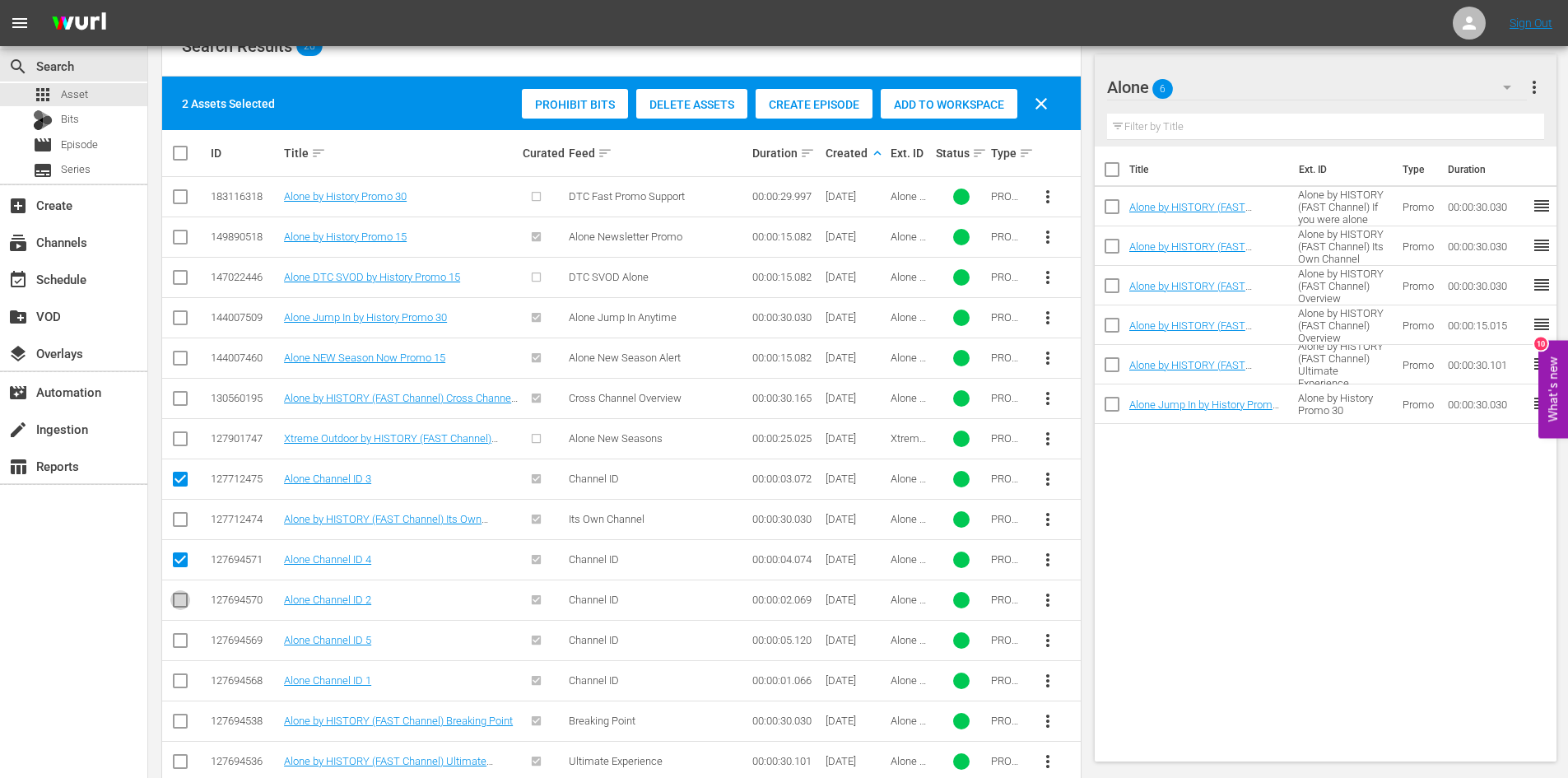 click at bounding box center [180, 603] 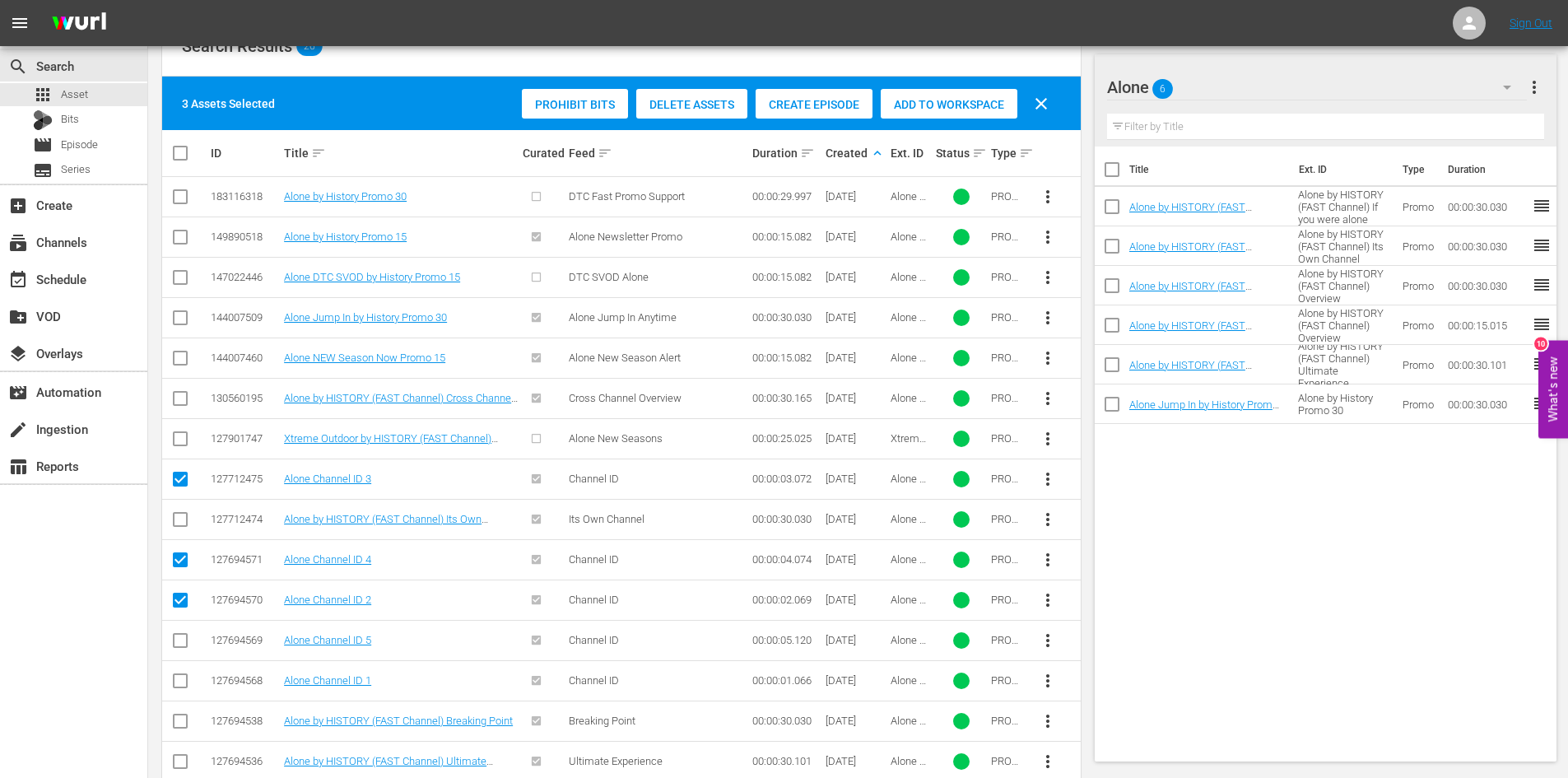 click at bounding box center (180, 644) 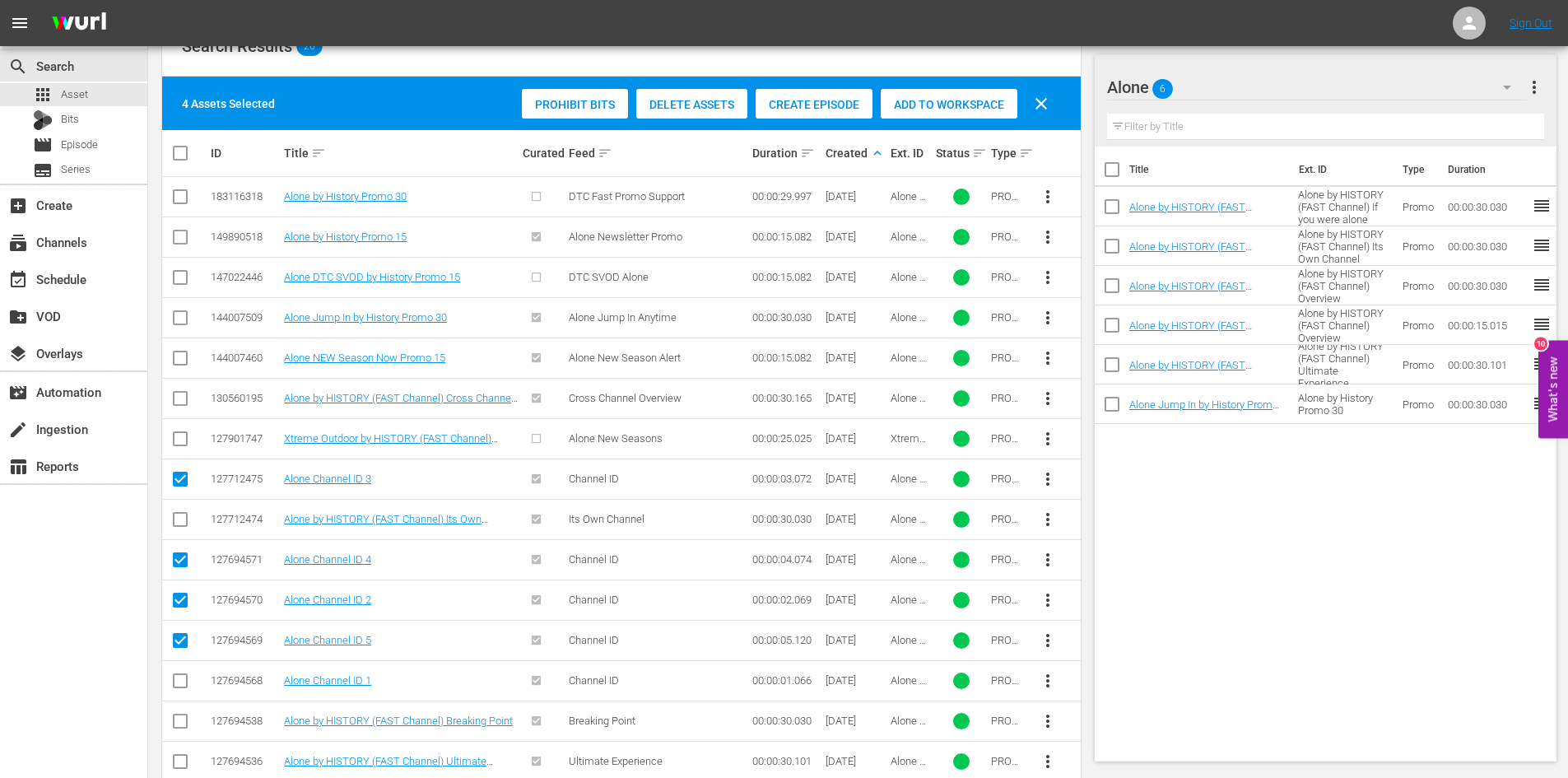 click at bounding box center [180, 684] 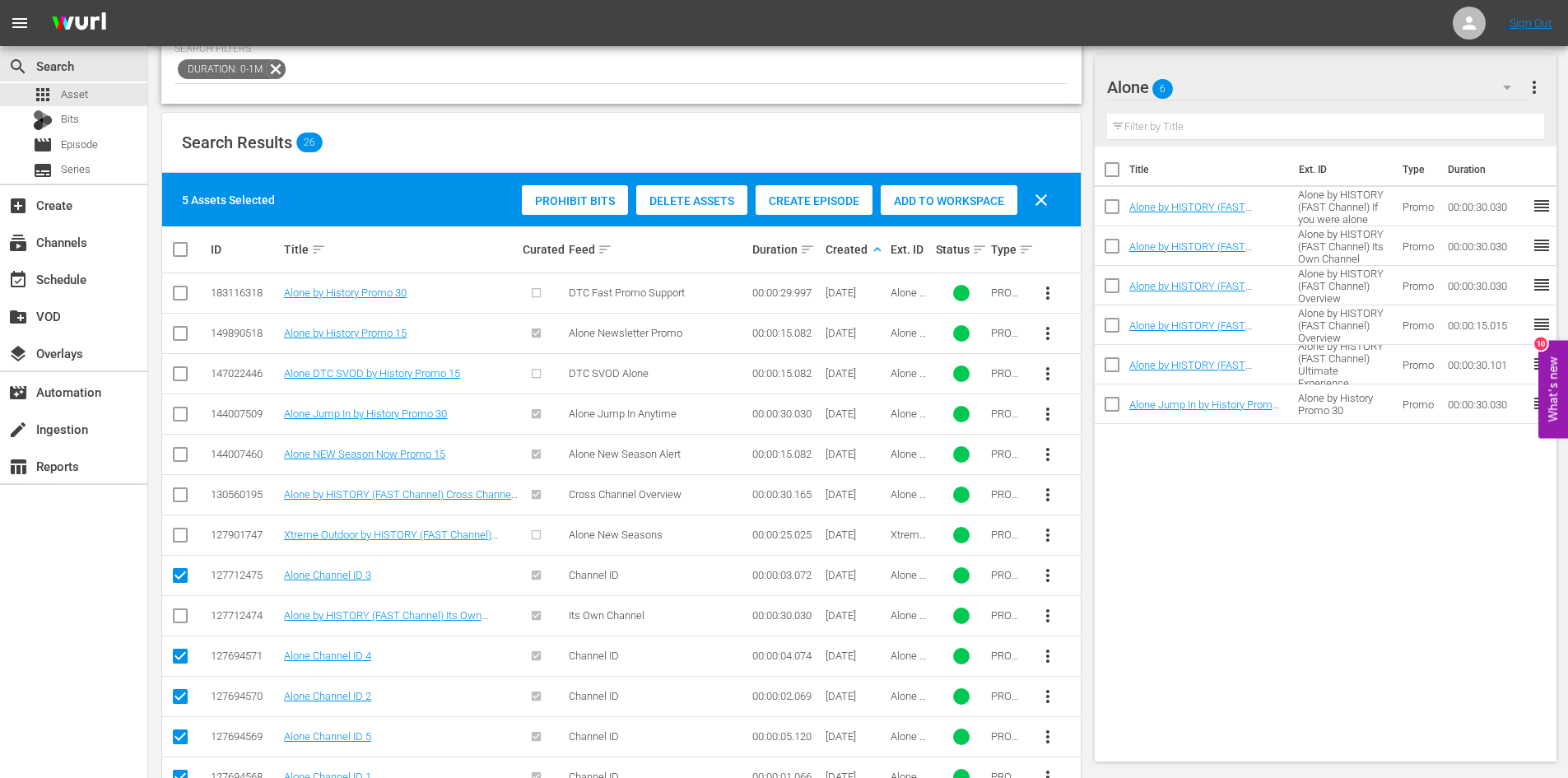 scroll, scrollTop: 231, scrollLeft: 0, axis: vertical 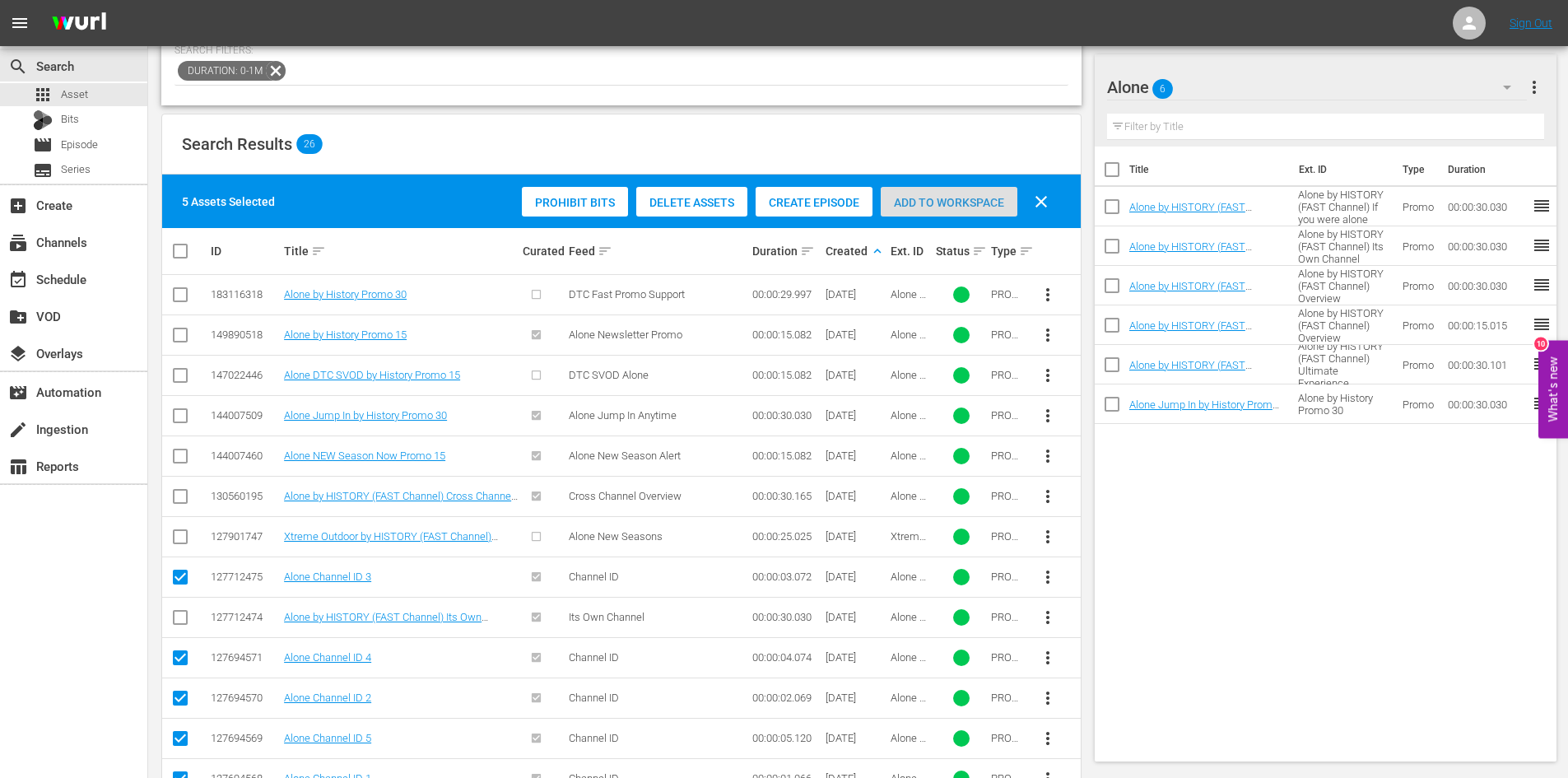 click on "Add to Workspace" at bounding box center (949, 203) 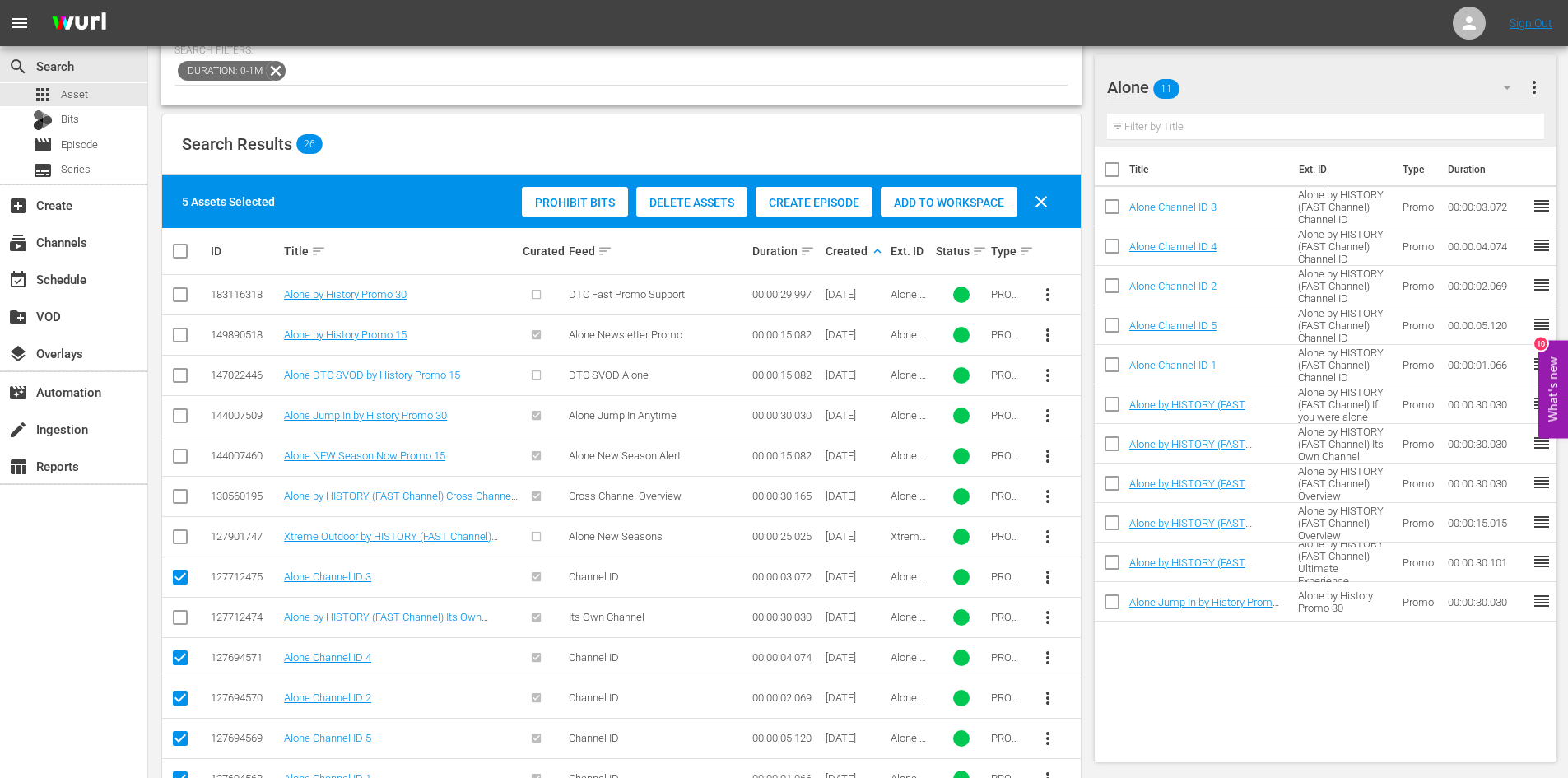 scroll, scrollTop: 0, scrollLeft: 0, axis: both 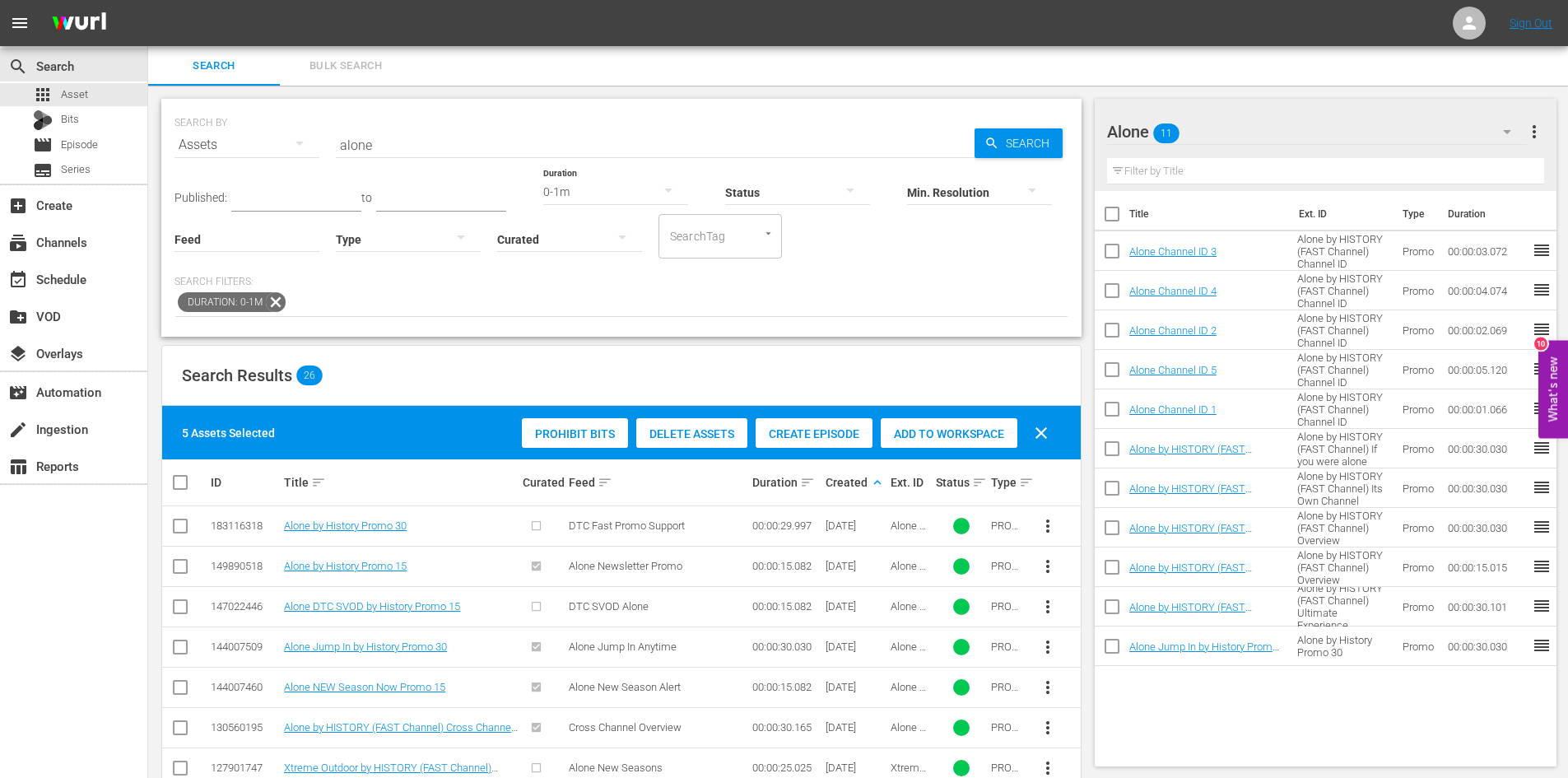 click 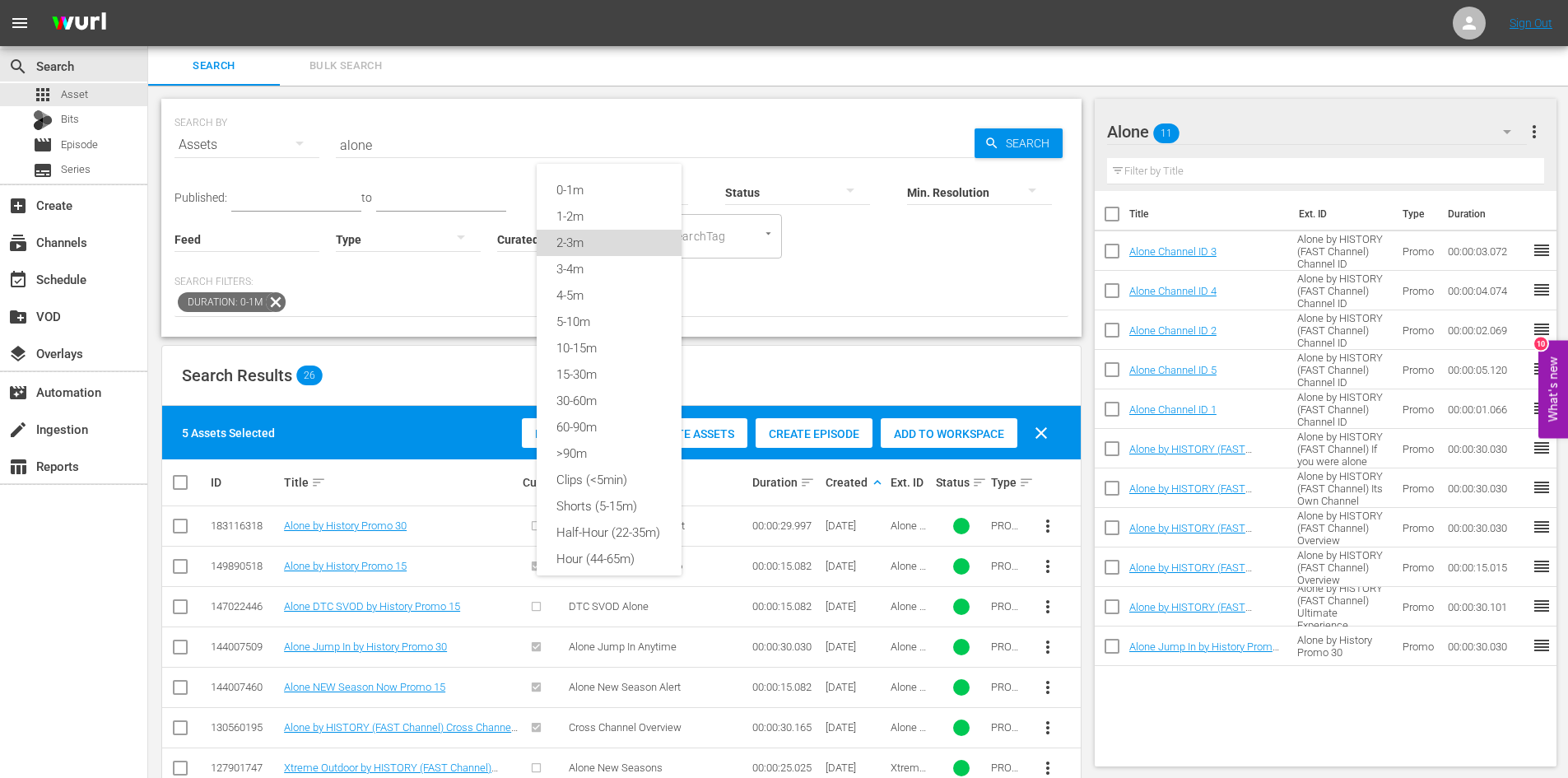 click on "2-3m" at bounding box center [609, 243] 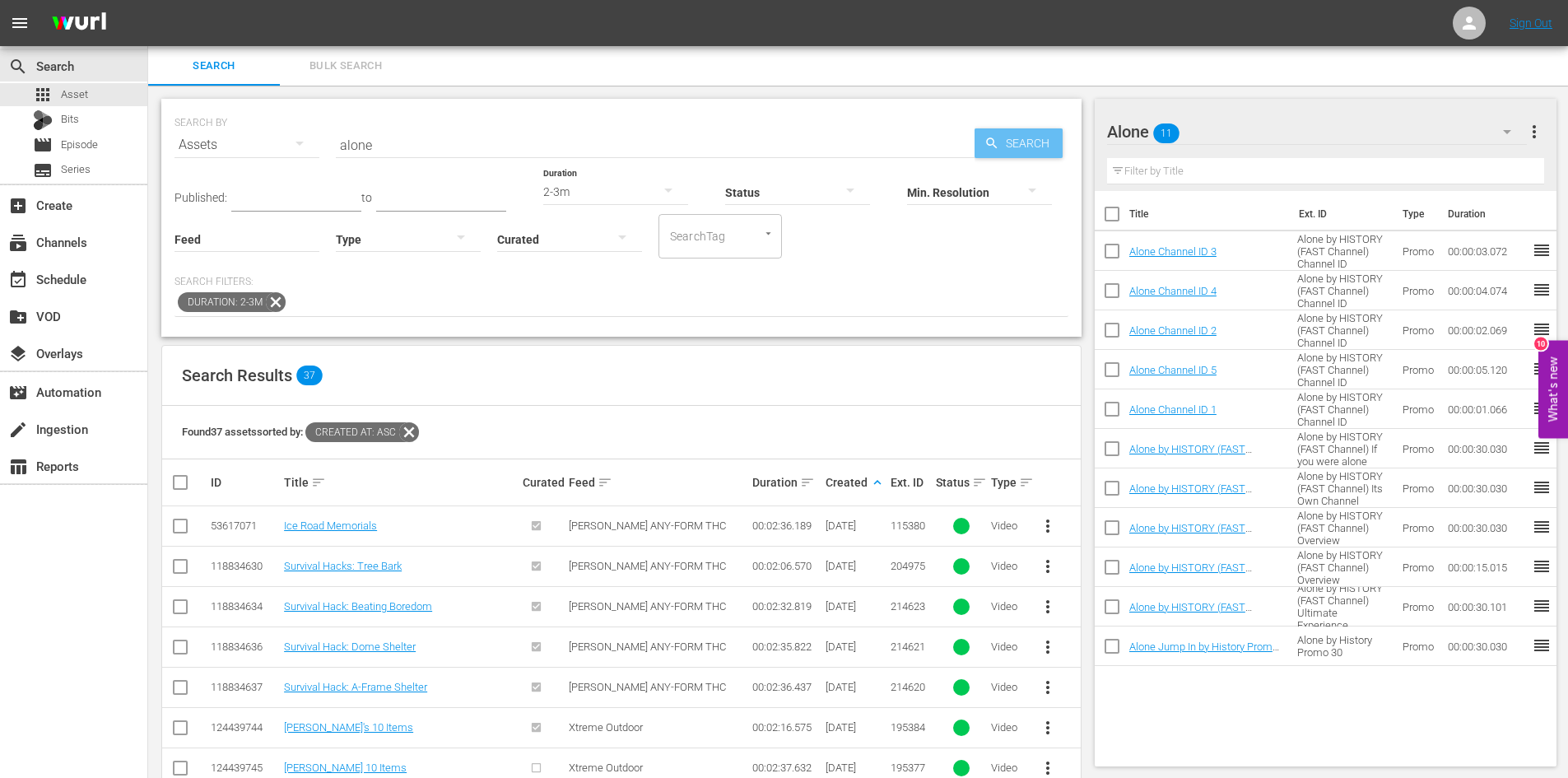 click on "Search" at bounding box center [1031, 143] 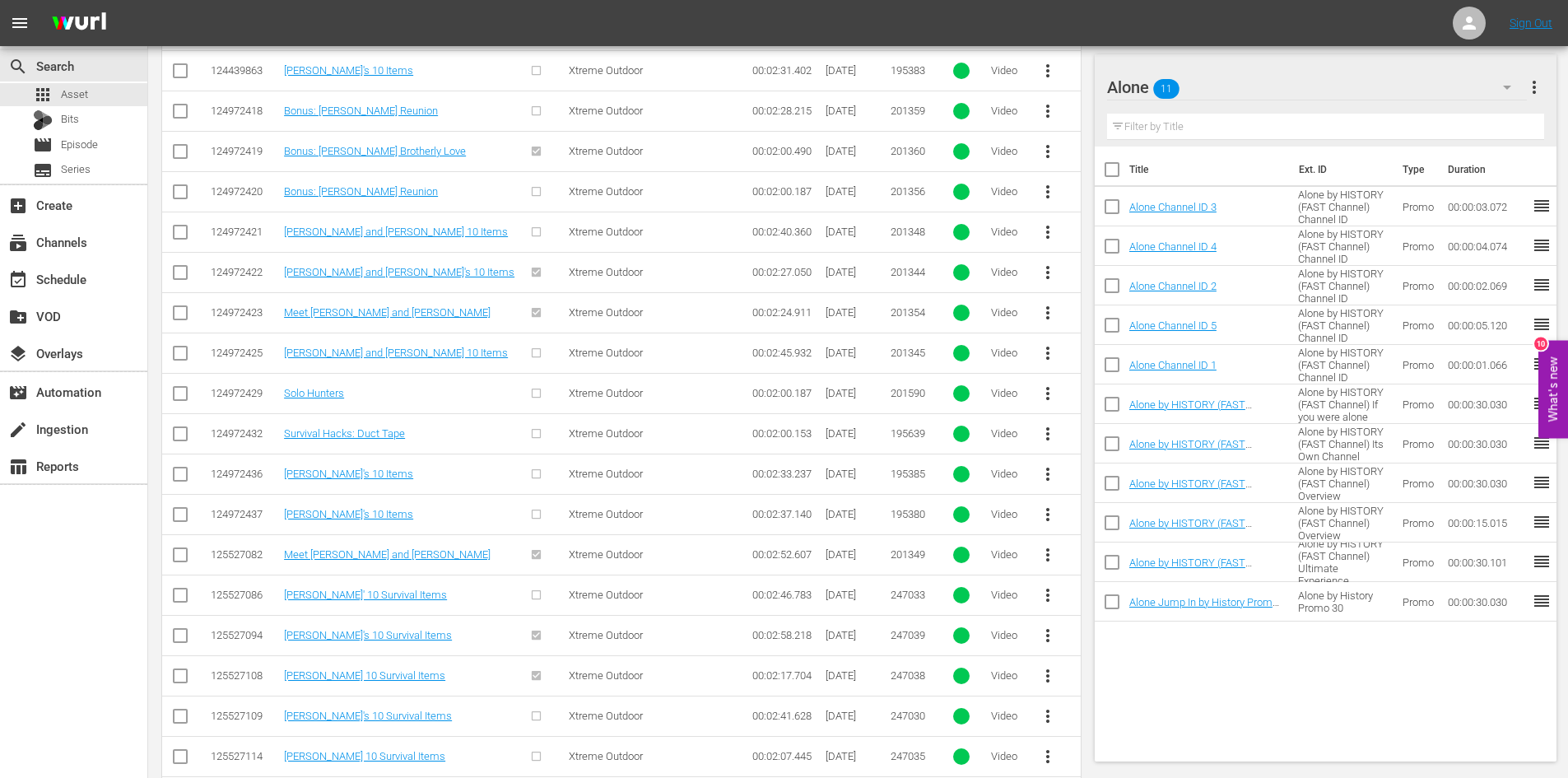 scroll, scrollTop: 1251, scrollLeft: 0, axis: vertical 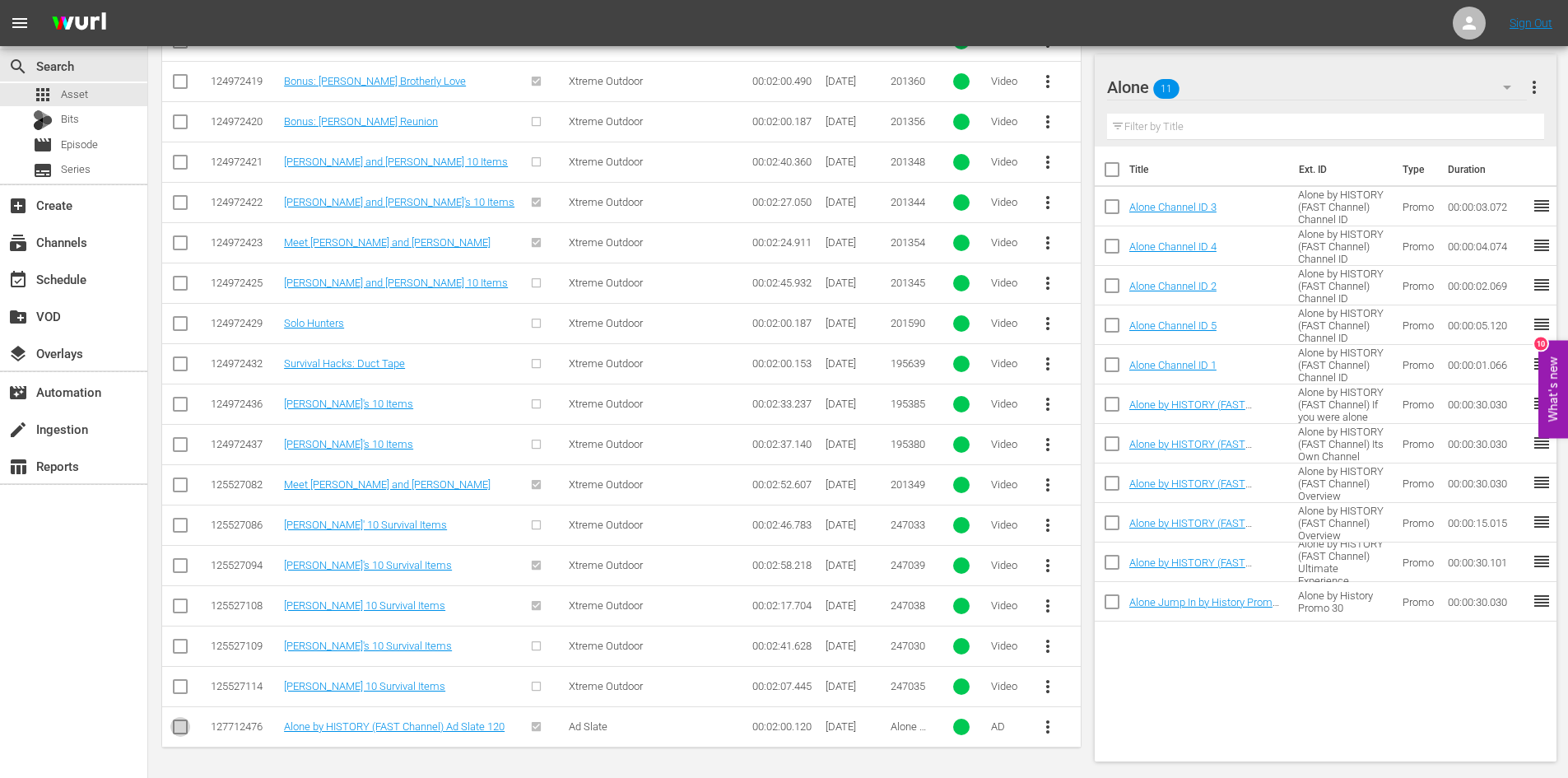 click at bounding box center (180, 730) 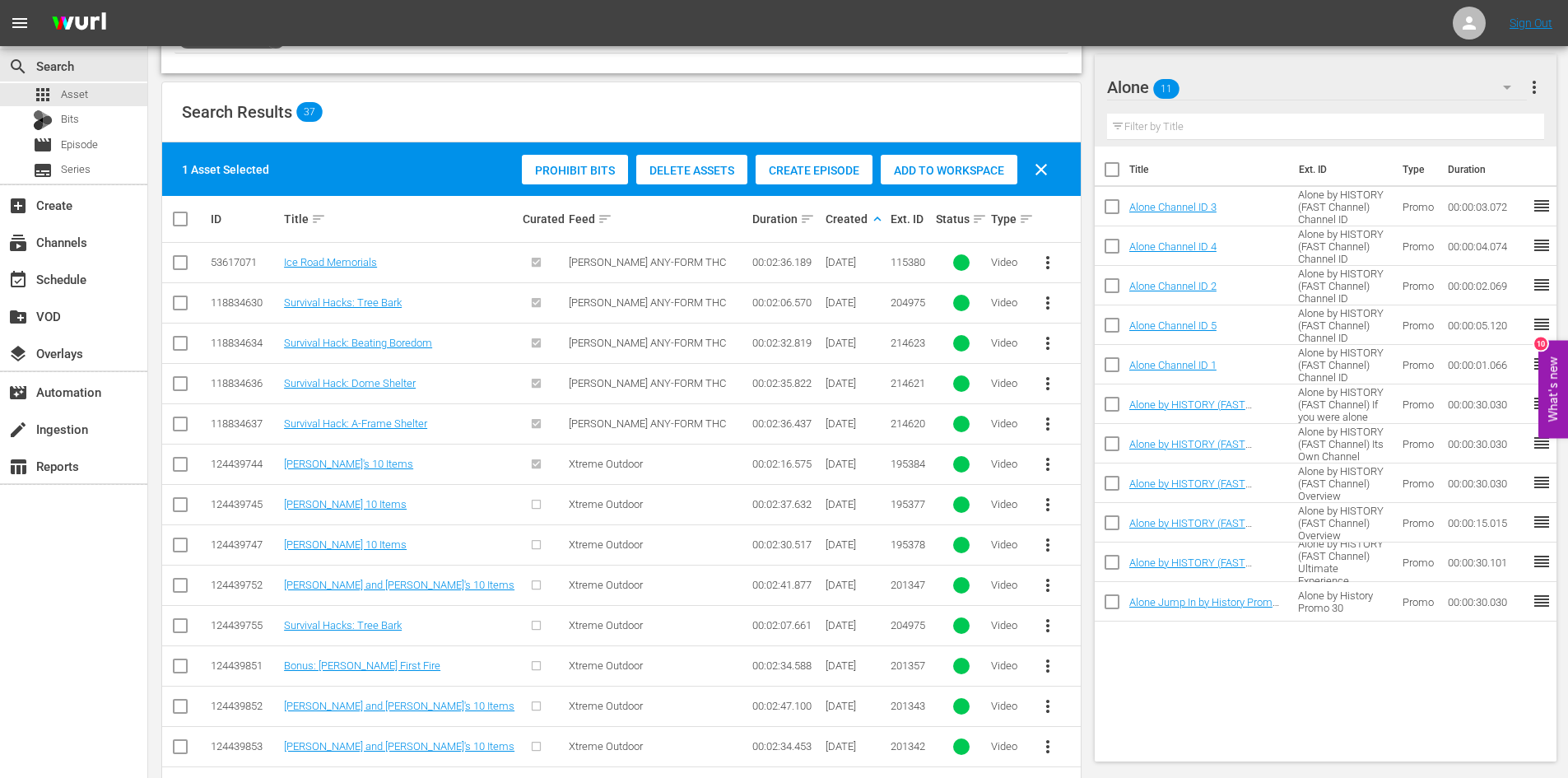 scroll, scrollTop: 181, scrollLeft: 0, axis: vertical 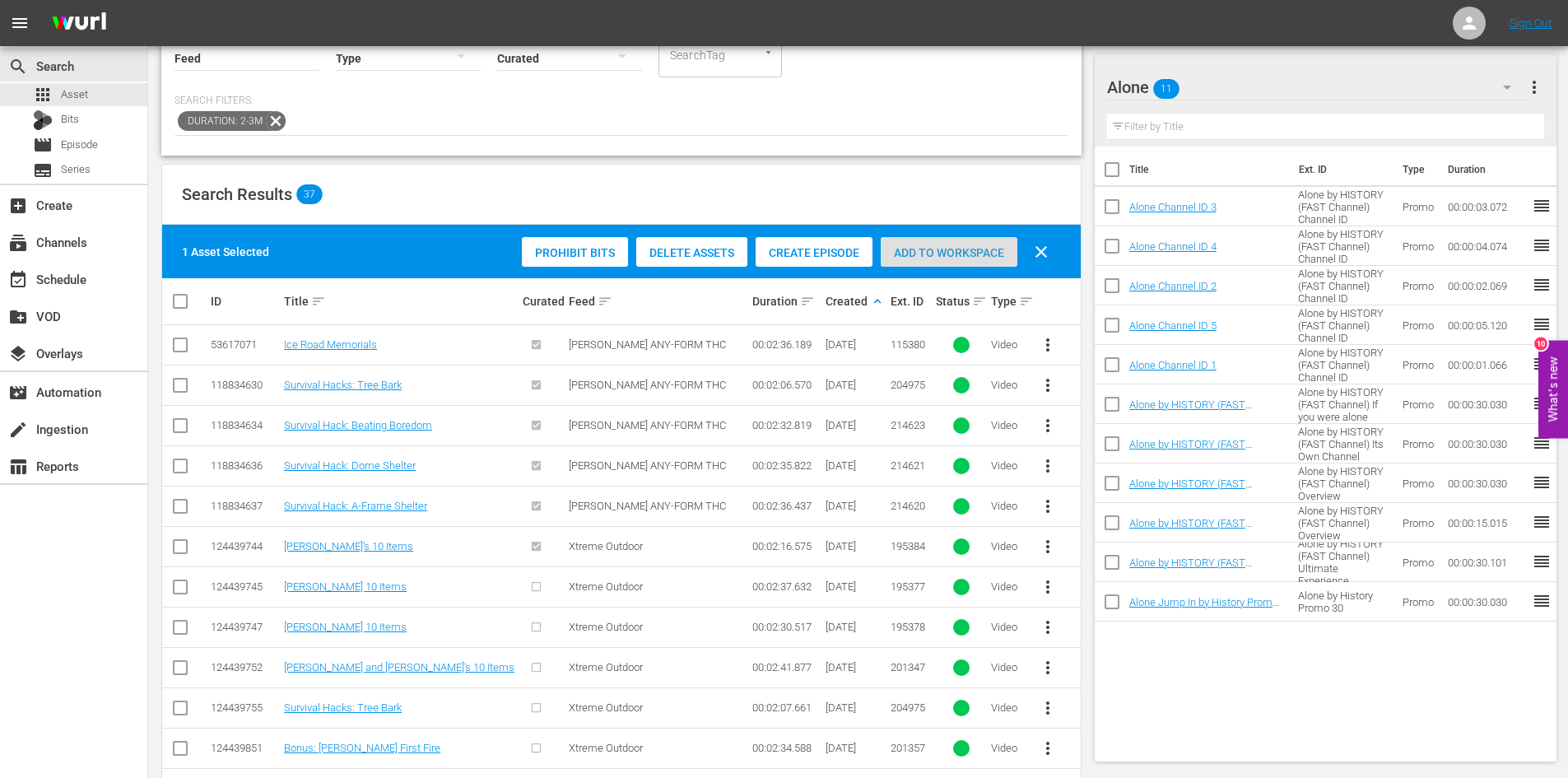 click on "Add to Workspace" at bounding box center [949, 253] 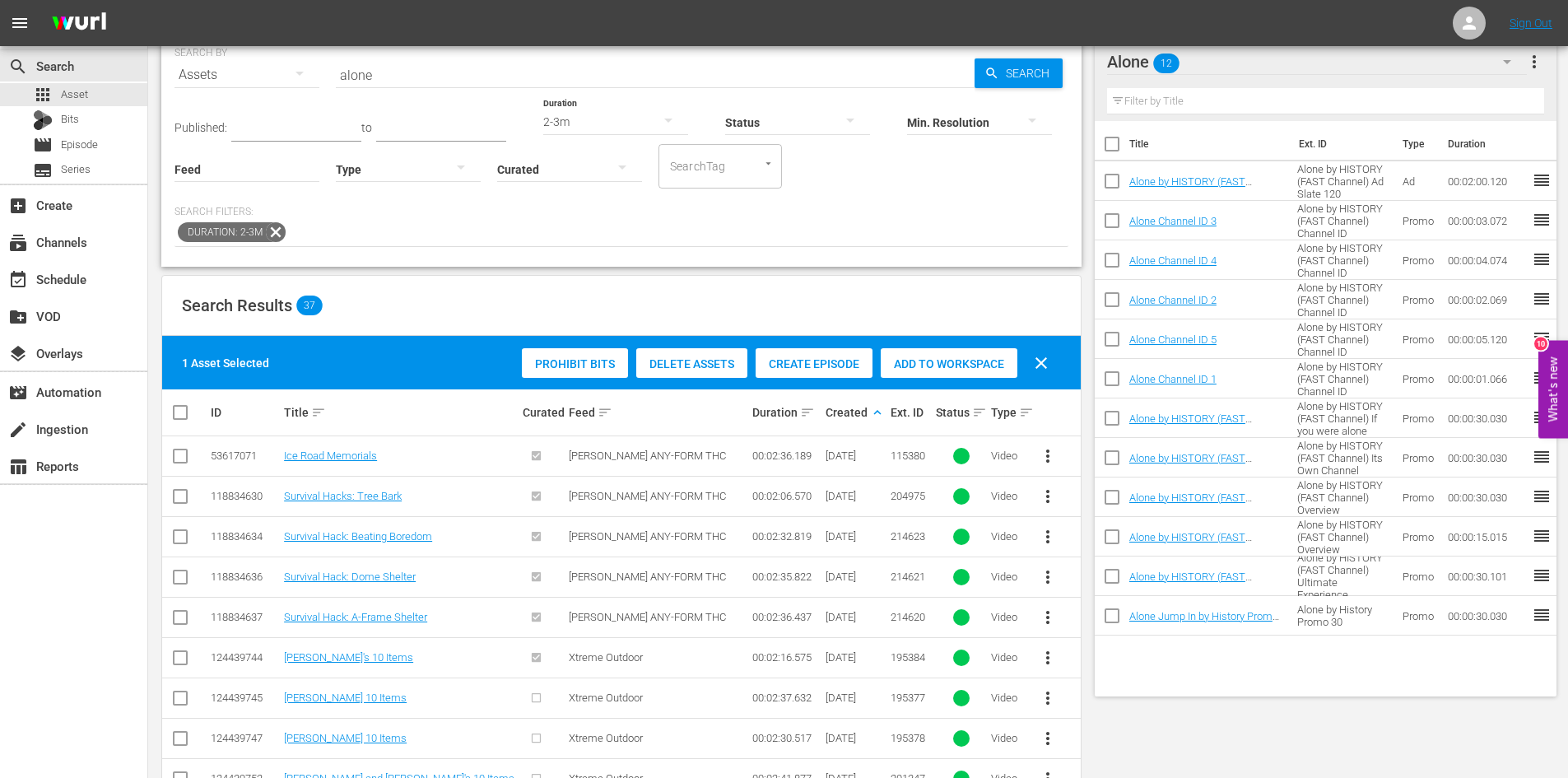scroll, scrollTop: 0, scrollLeft: 0, axis: both 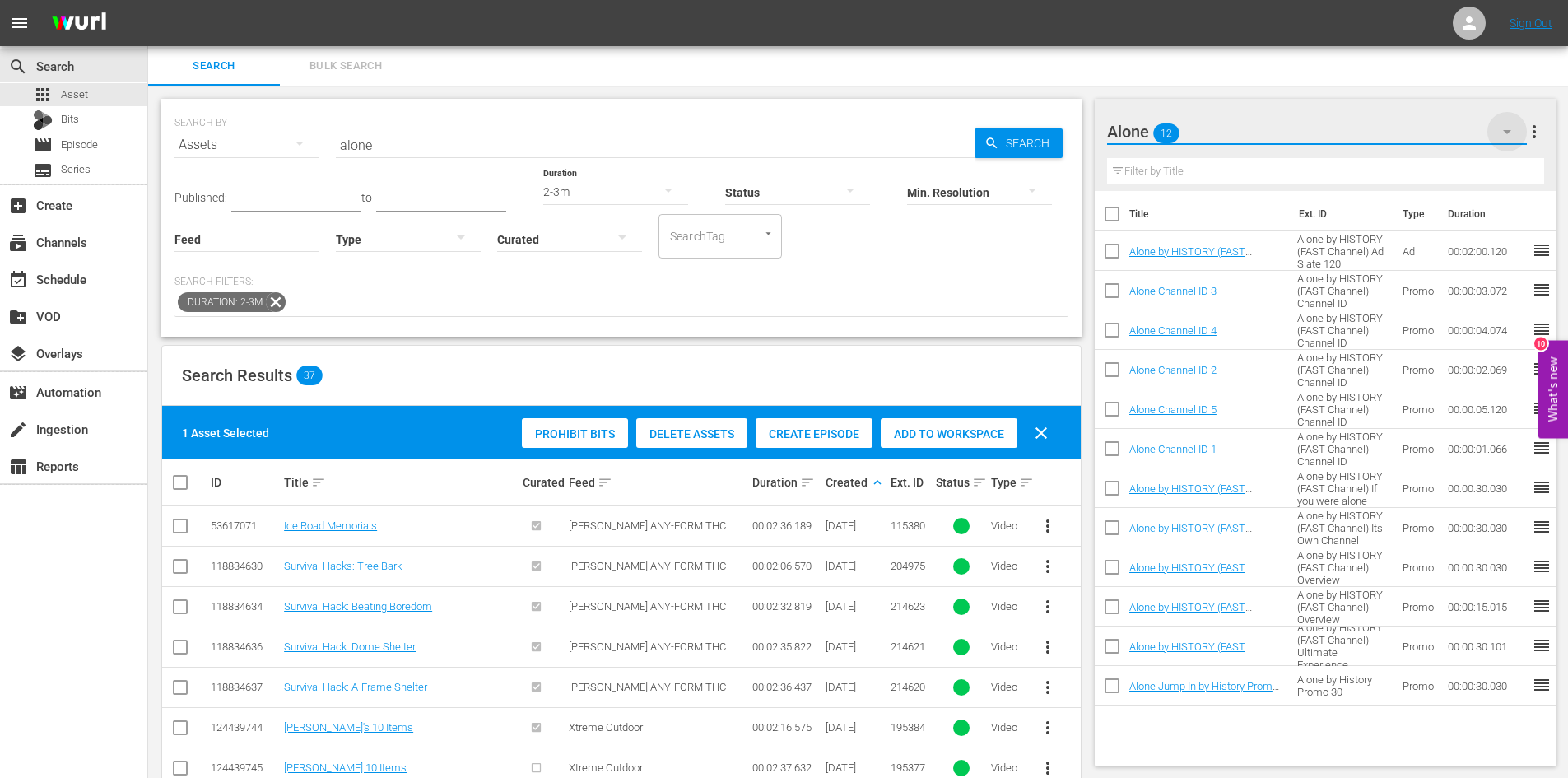 click 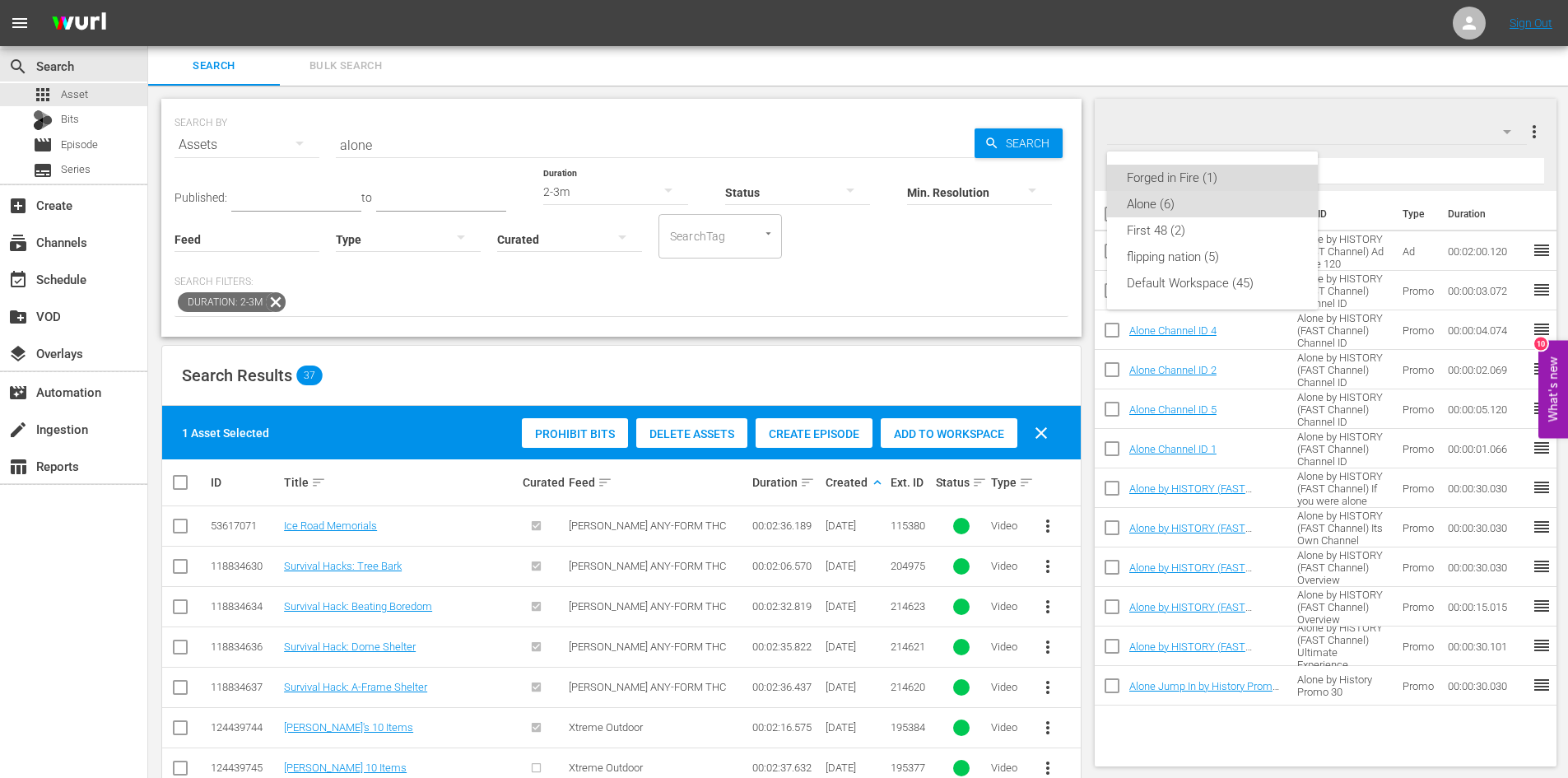 click on "Forged in Fire (1)" at bounding box center [1212, 178] 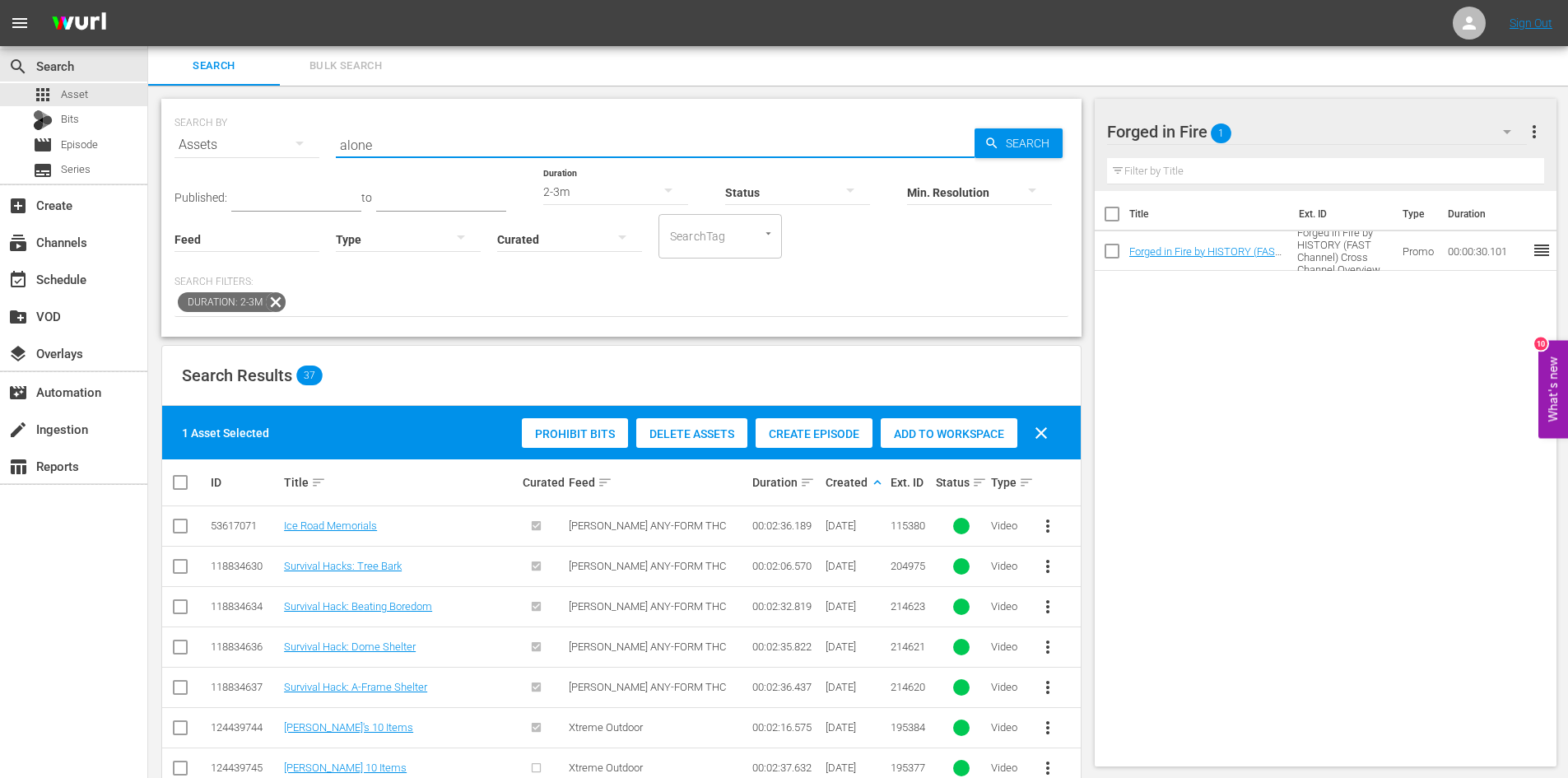 drag, startPoint x: 384, startPoint y: 143, endPoint x: 235, endPoint y: 148, distance: 149.08387 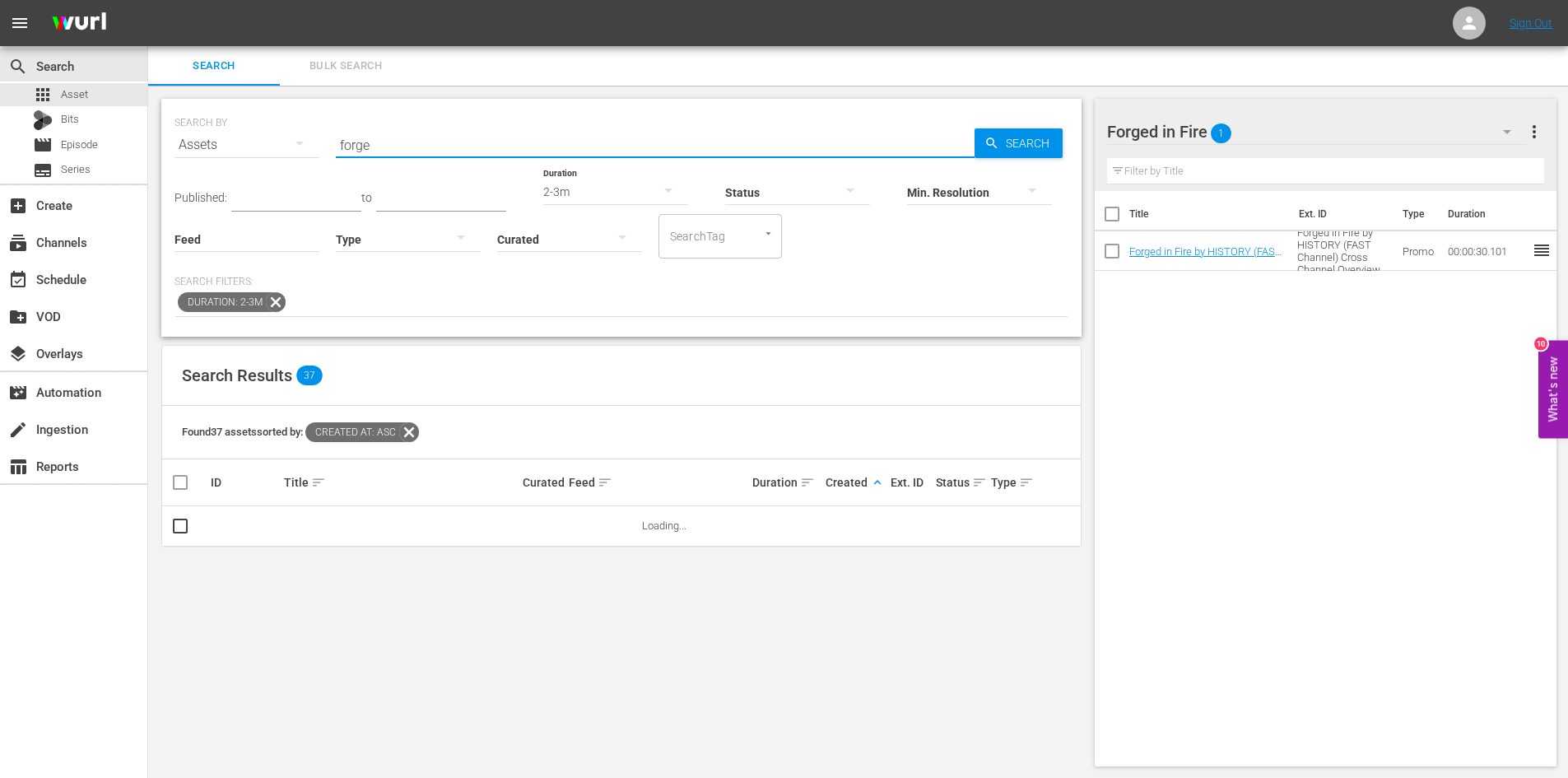 type on "forge" 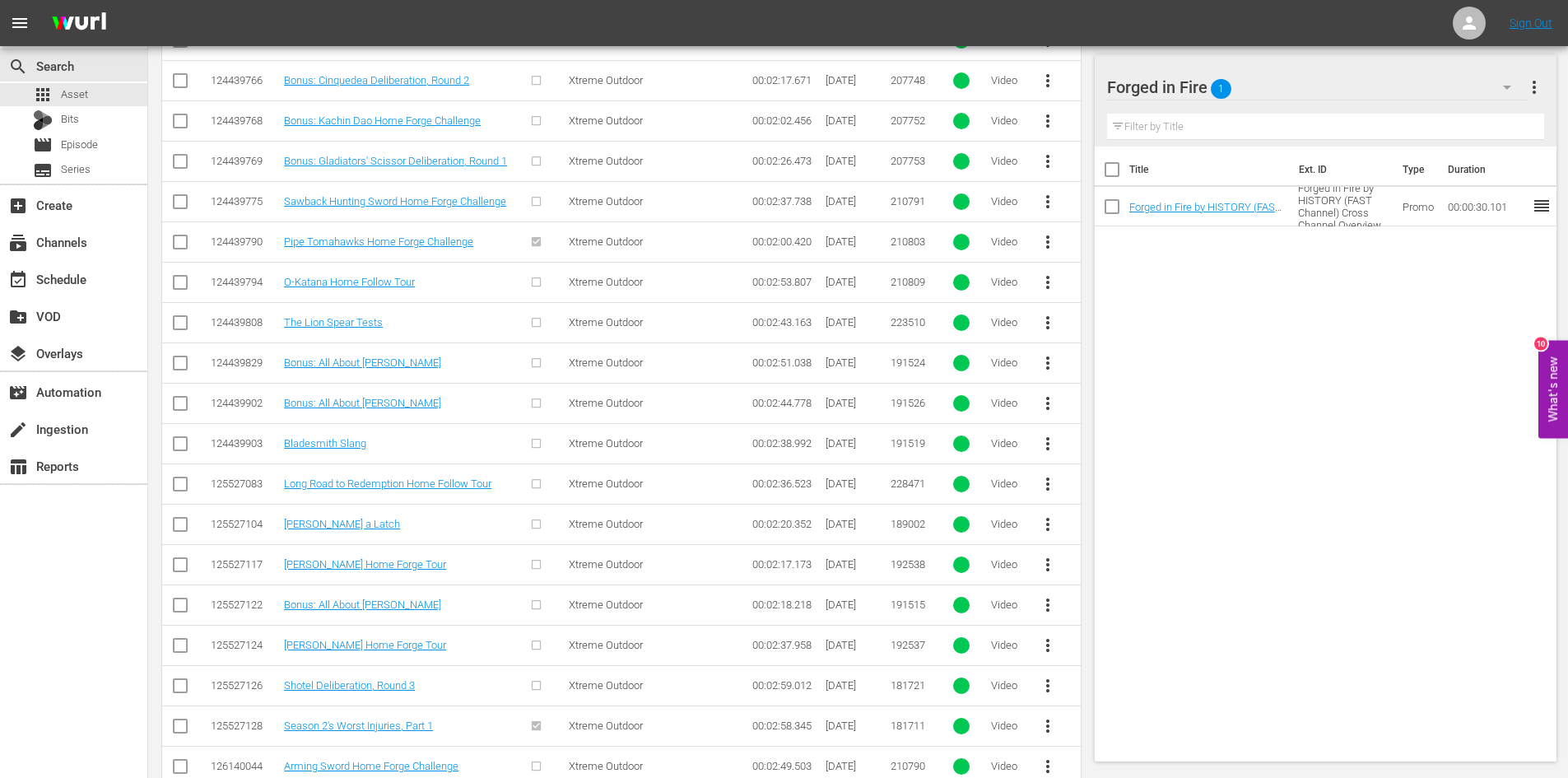 scroll, scrollTop: 1574, scrollLeft: 0, axis: vertical 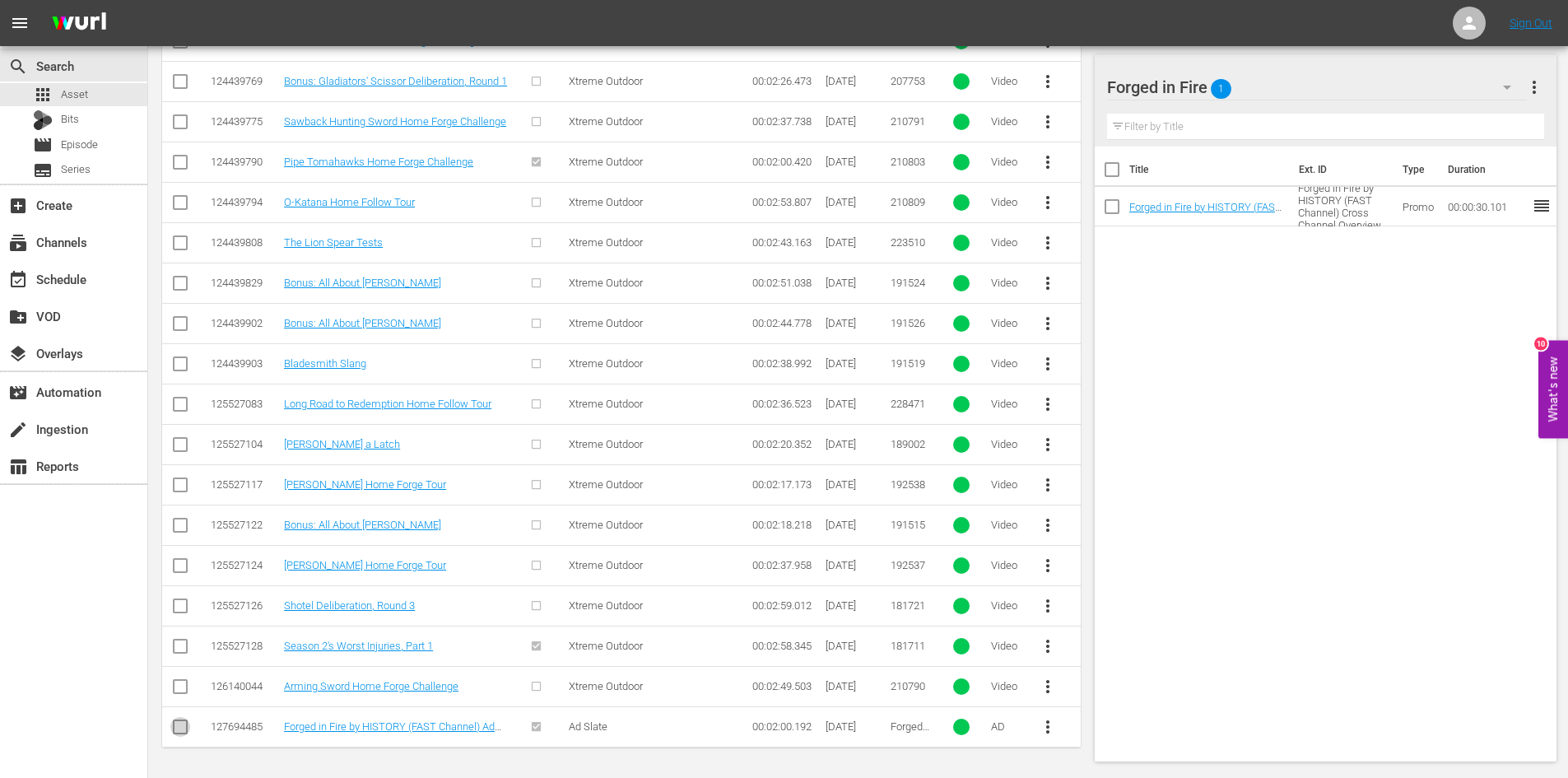 click at bounding box center [180, 730] 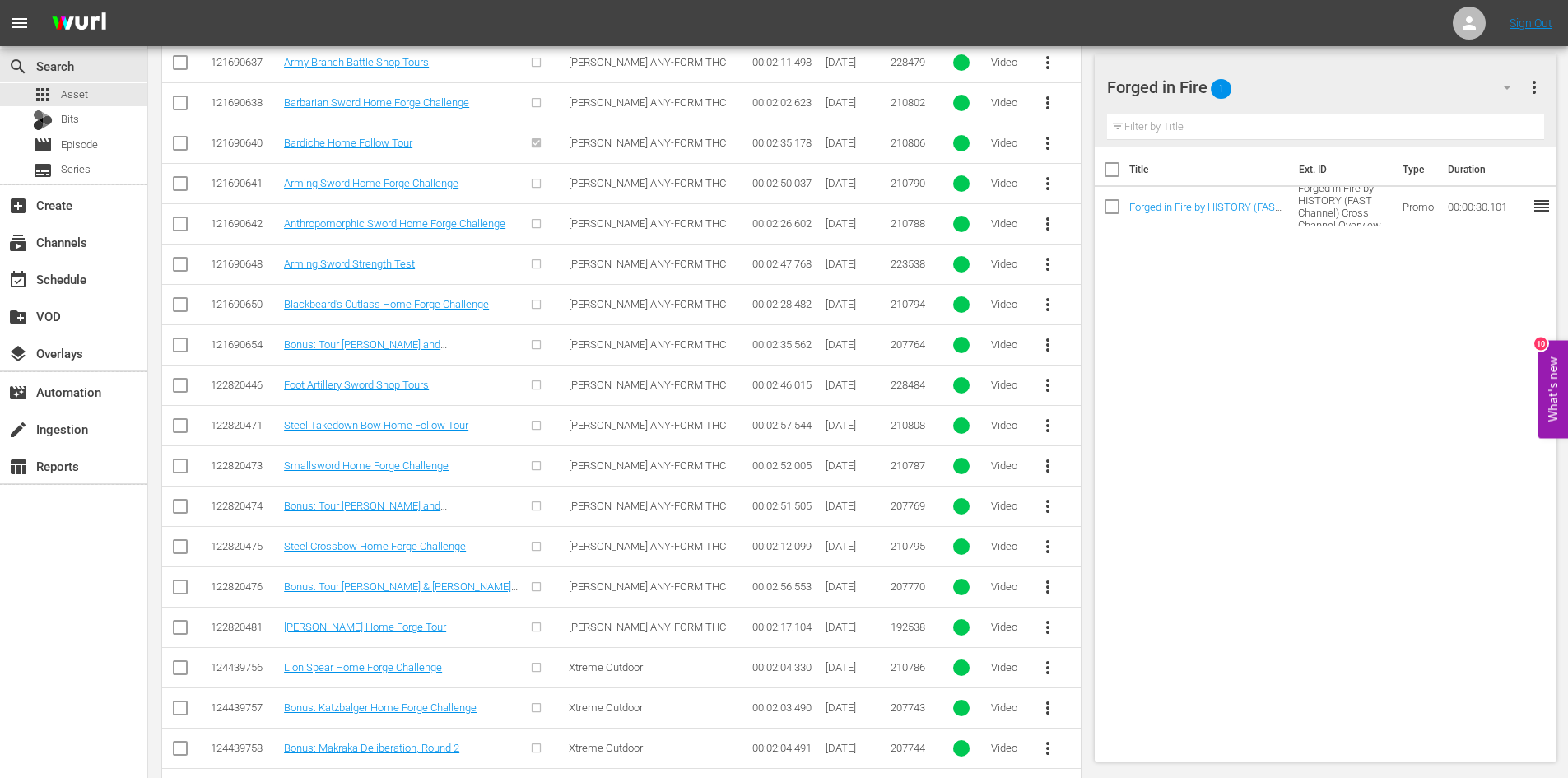 scroll, scrollTop: 0, scrollLeft: 0, axis: both 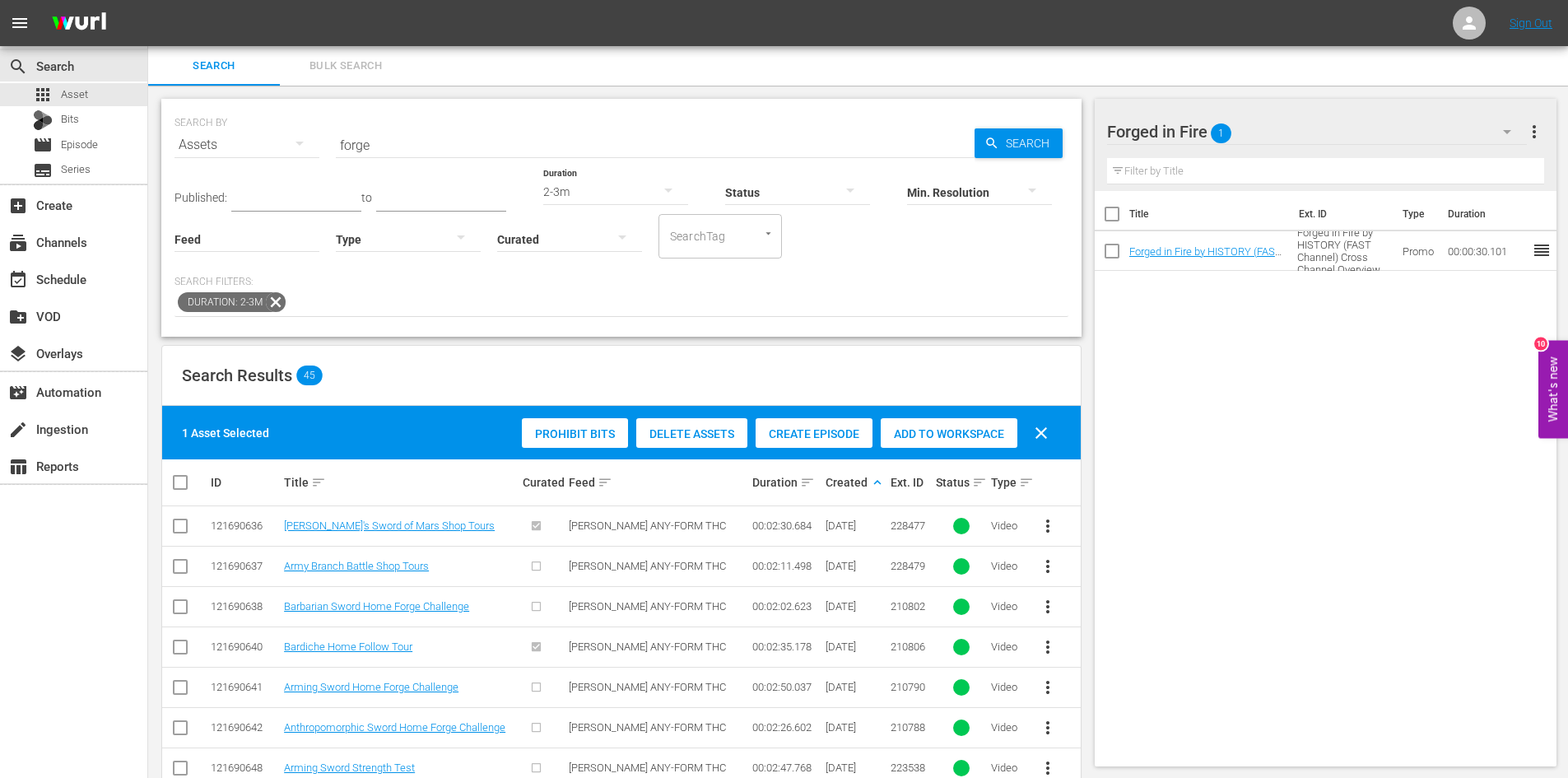 click on "Add to Workspace" at bounding box center [949, 434] 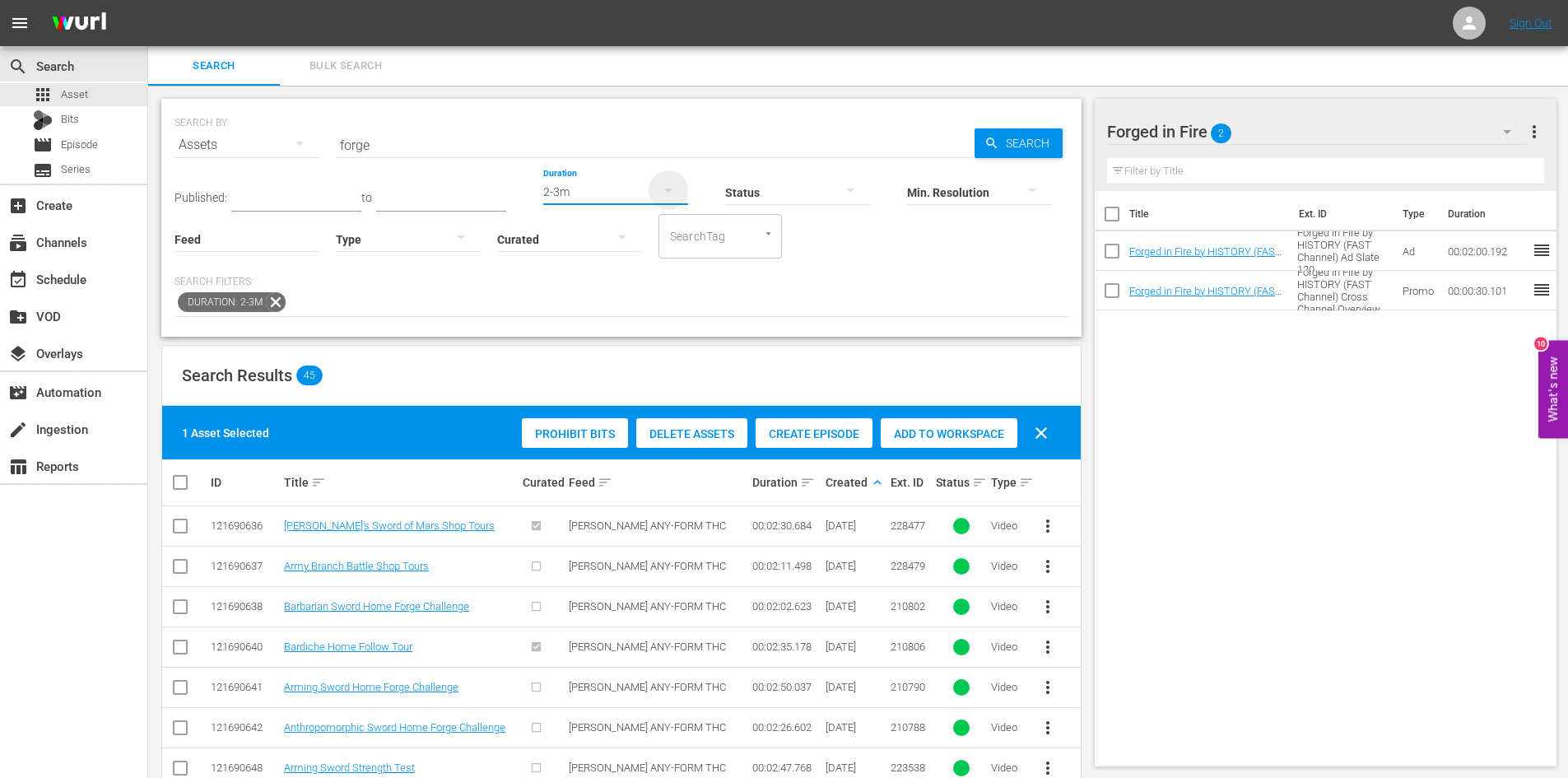 click 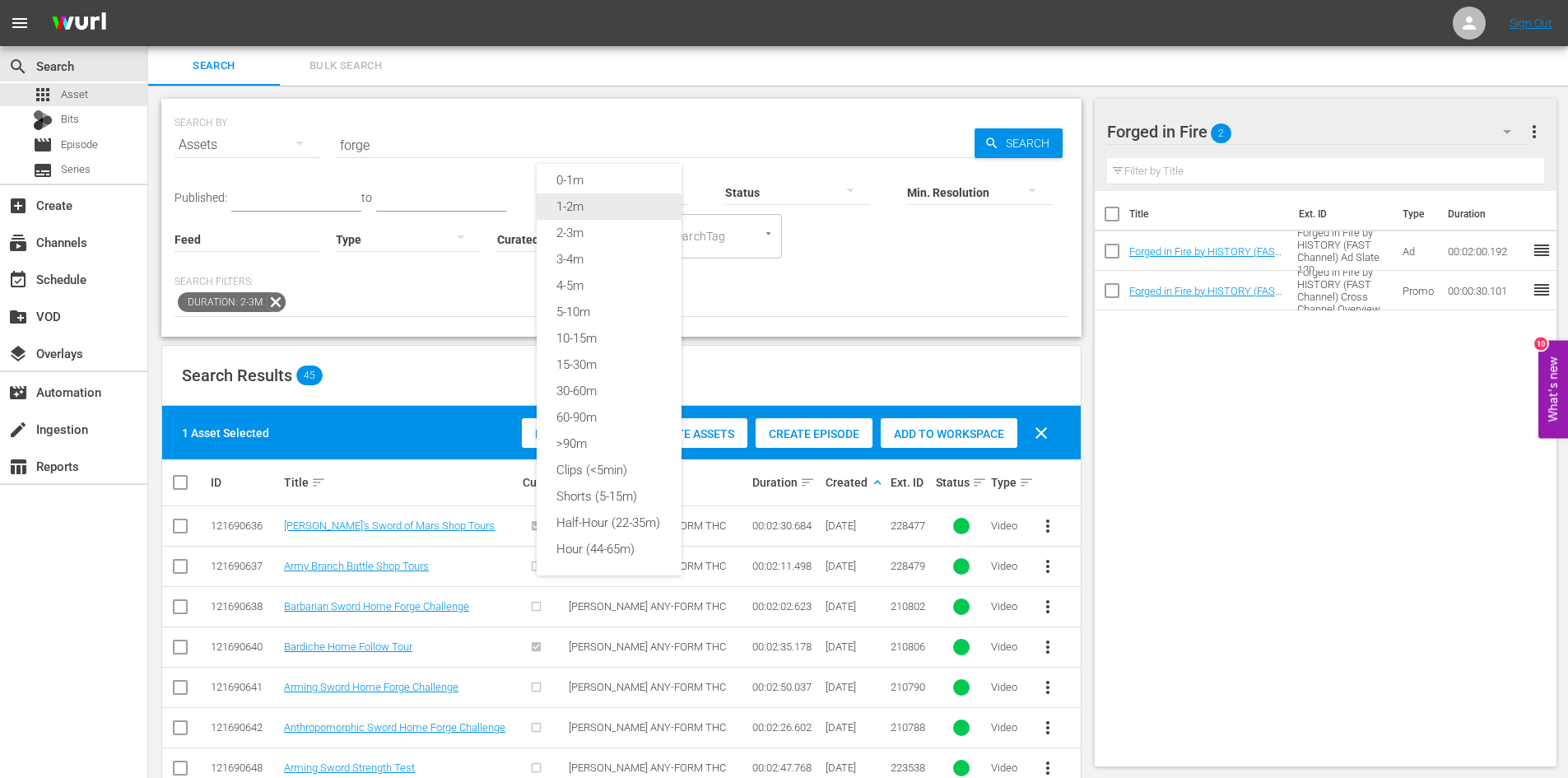 scroll, scrollTop: 0, scrollLeft: 0, axis: both 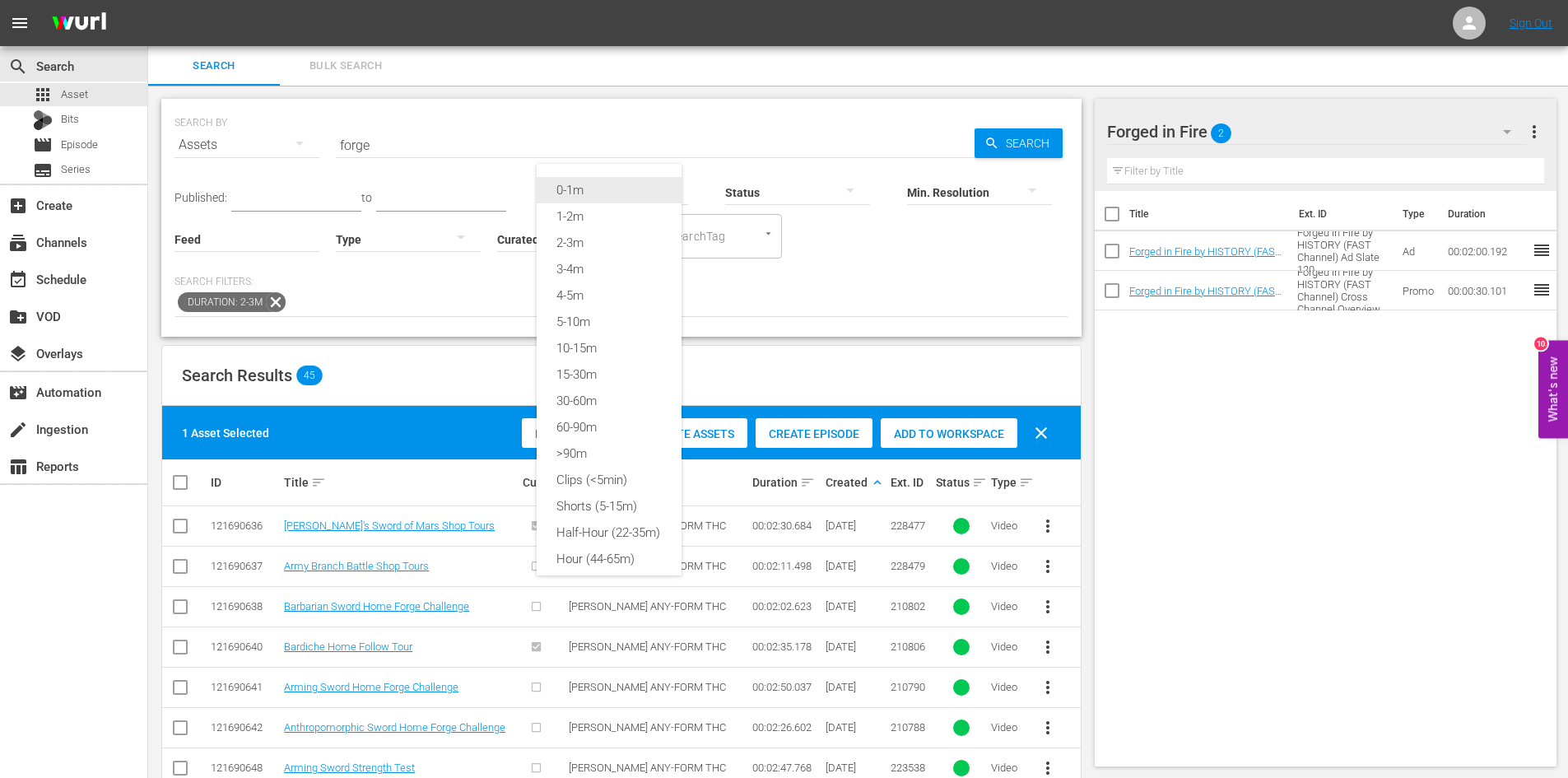 click on "0-1m" at bounding box center [609, 190] 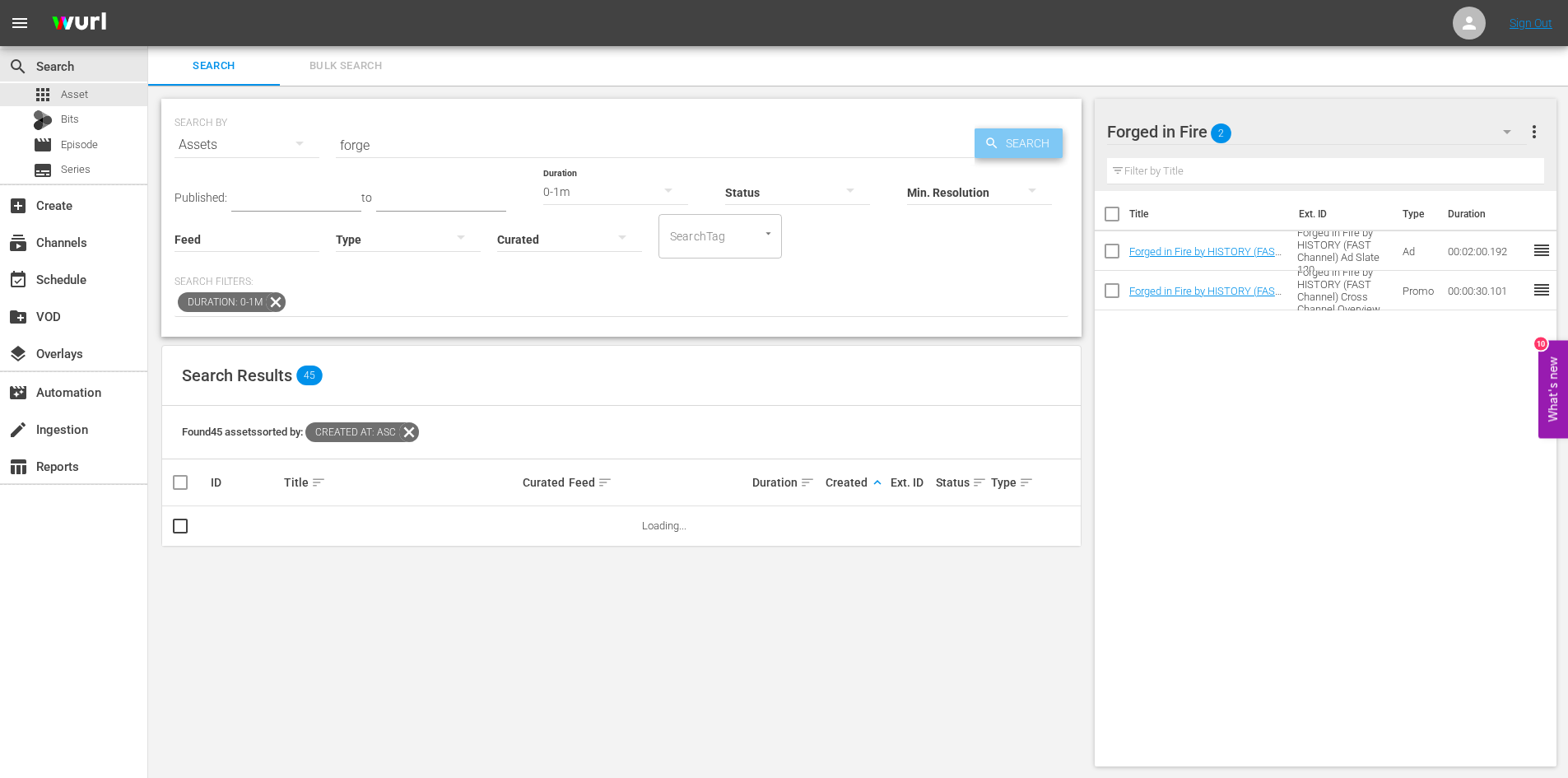 click on "Search" at bounding box center [1031, 143] 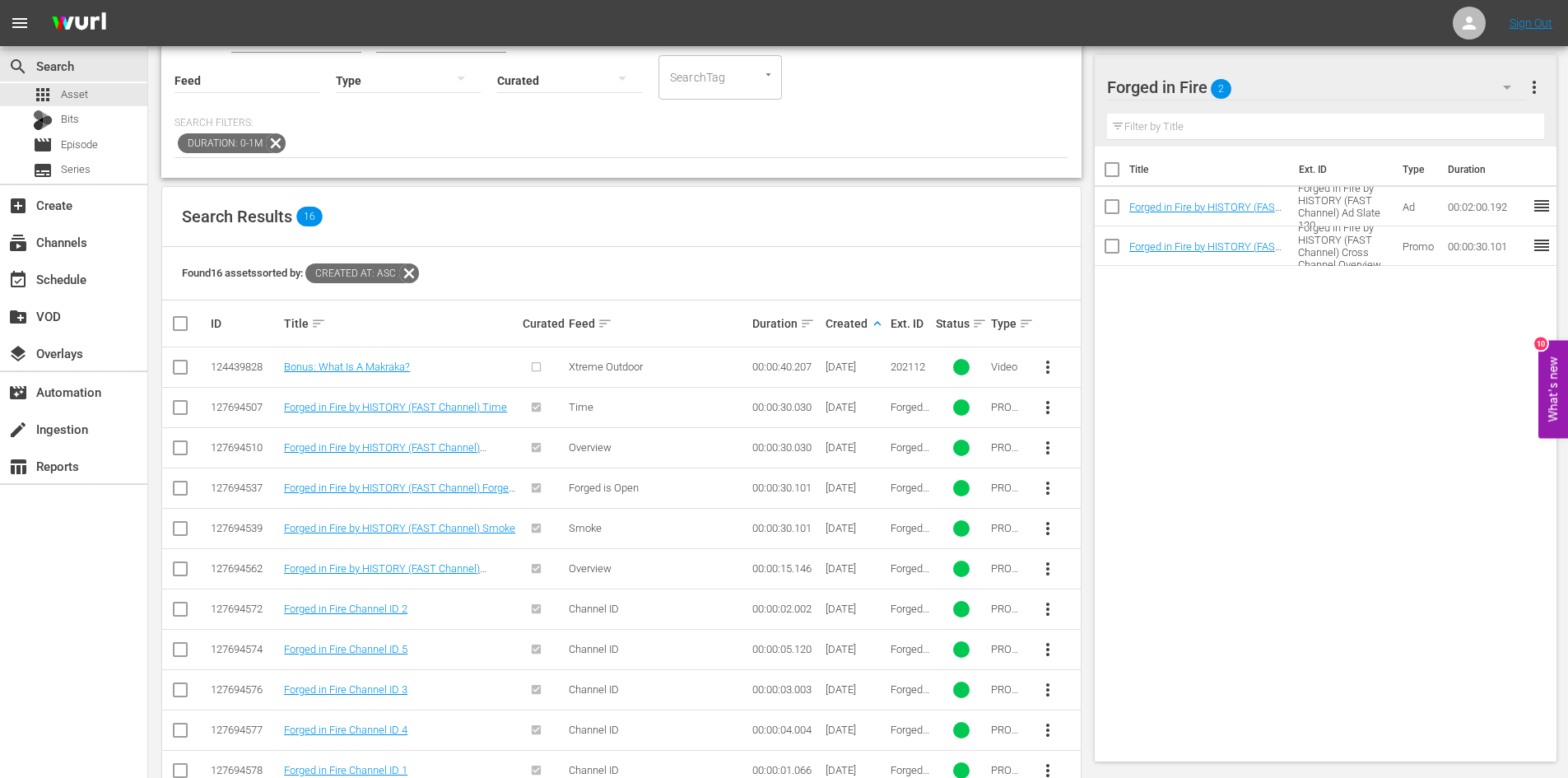 scroll, scrollTop: 157, scrollLeft: 0, axis: vertical 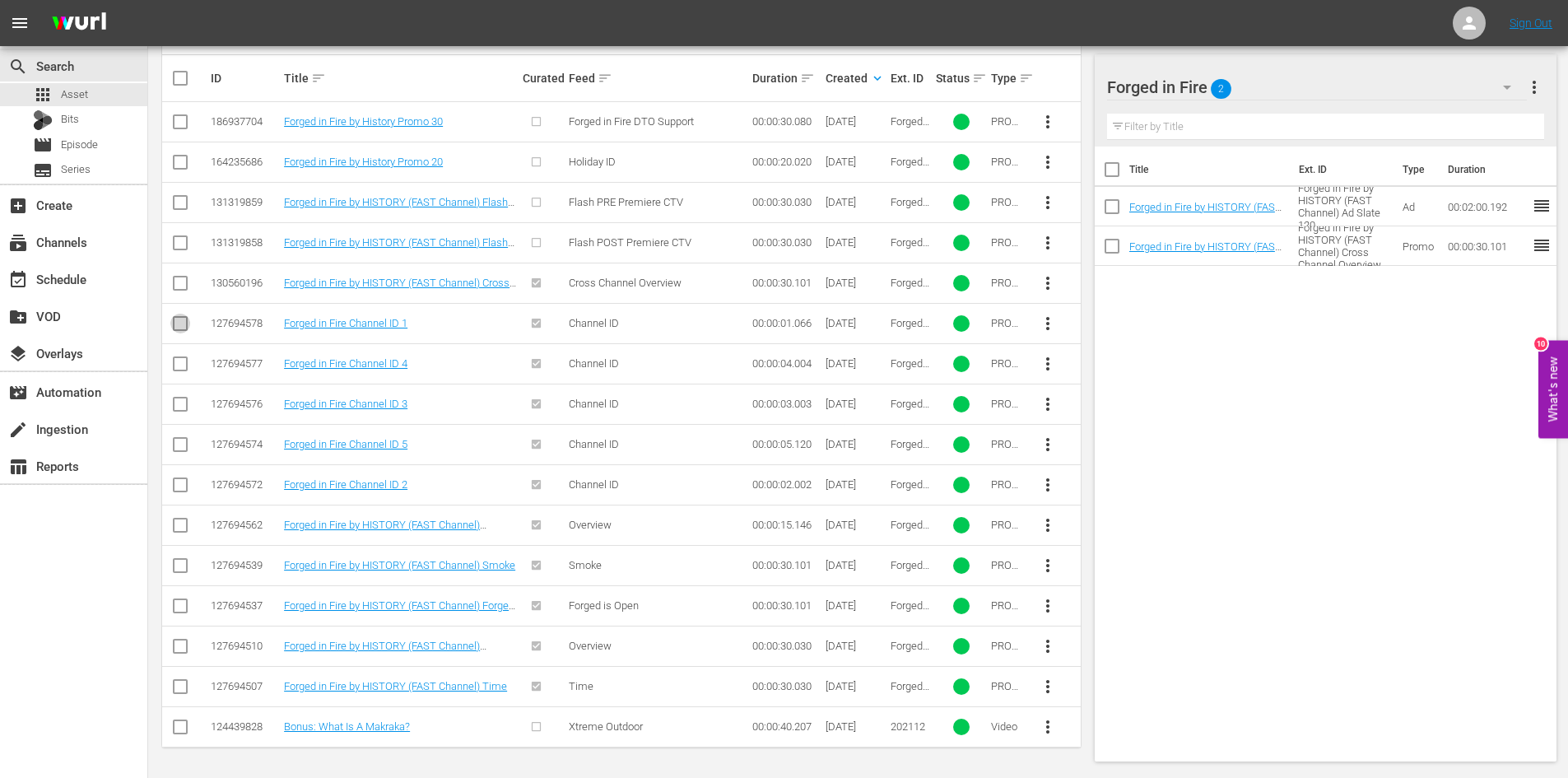 click at bounding box center [180, 327] 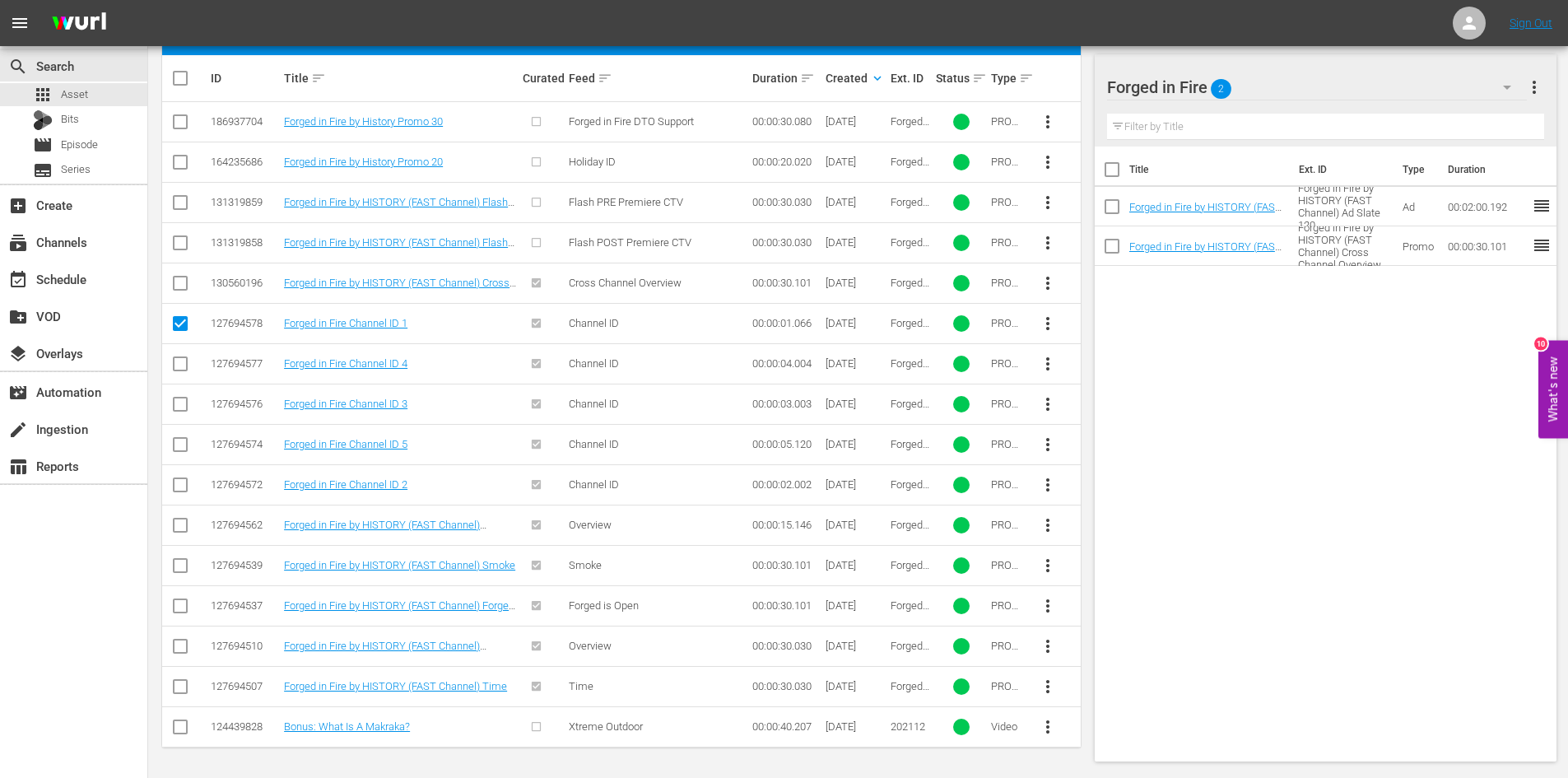 click at bounding box center [180, 367] 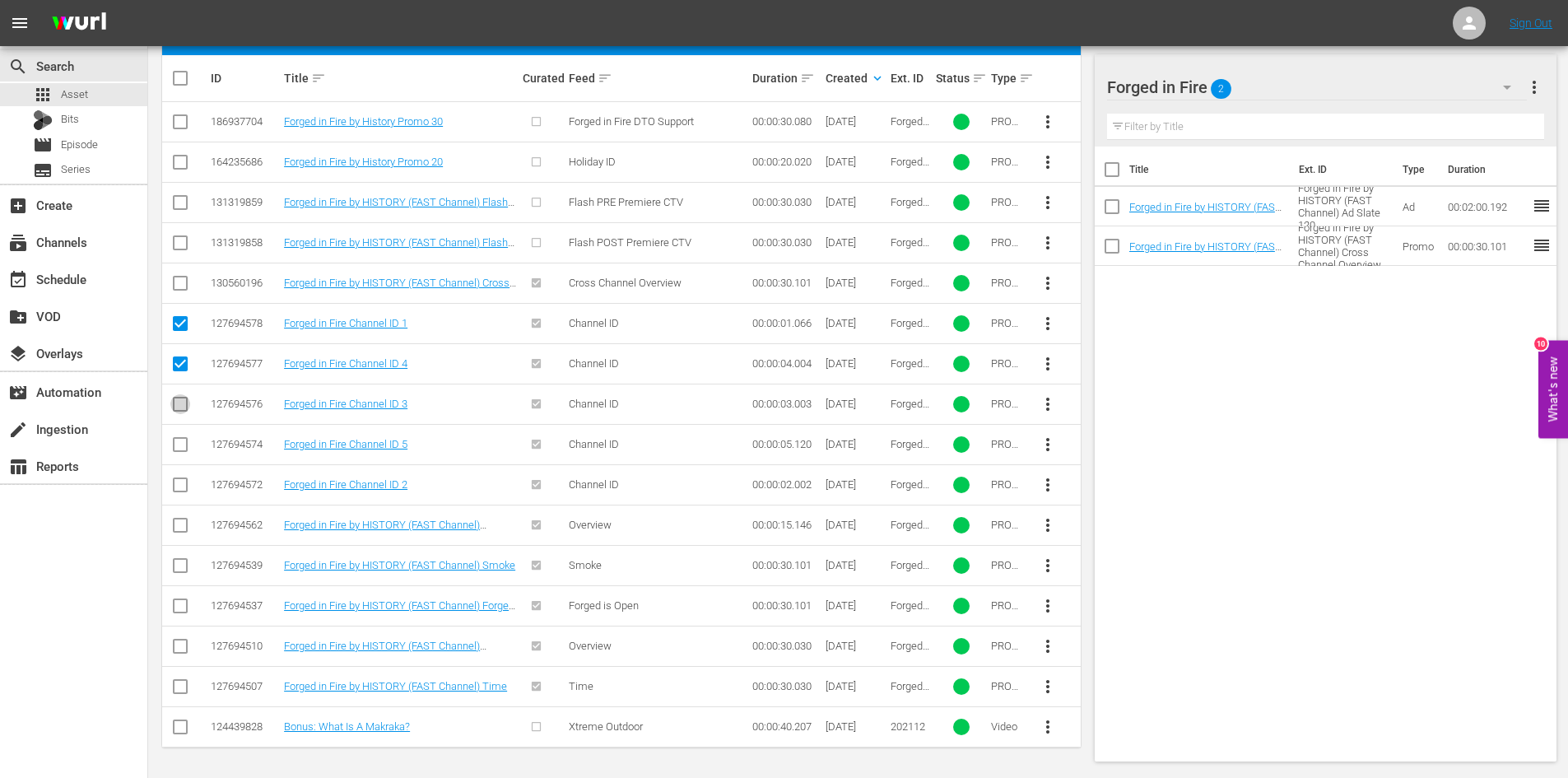 click at bounding box center [180, 408] 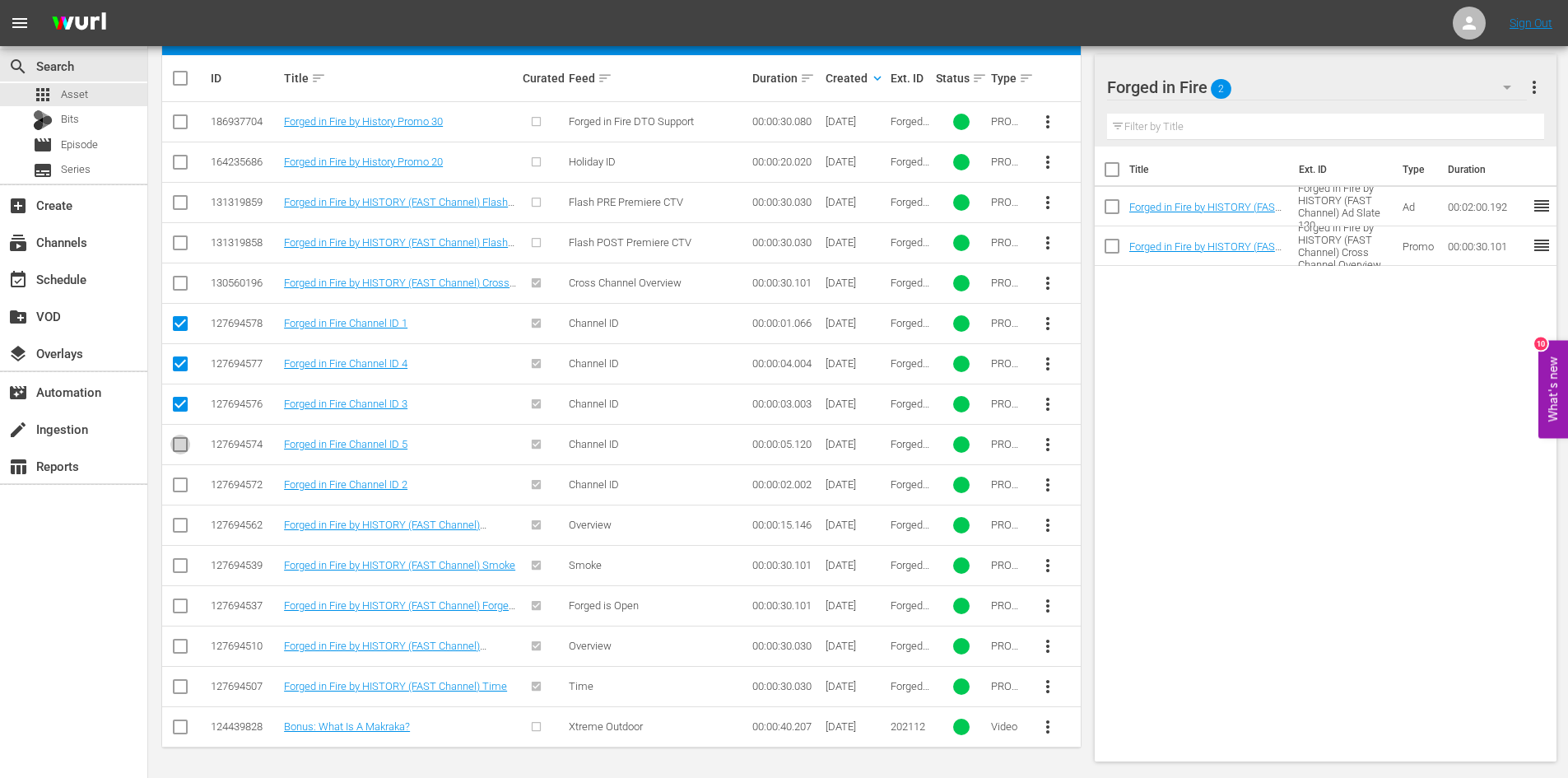 click at bounding box center [180, 448] 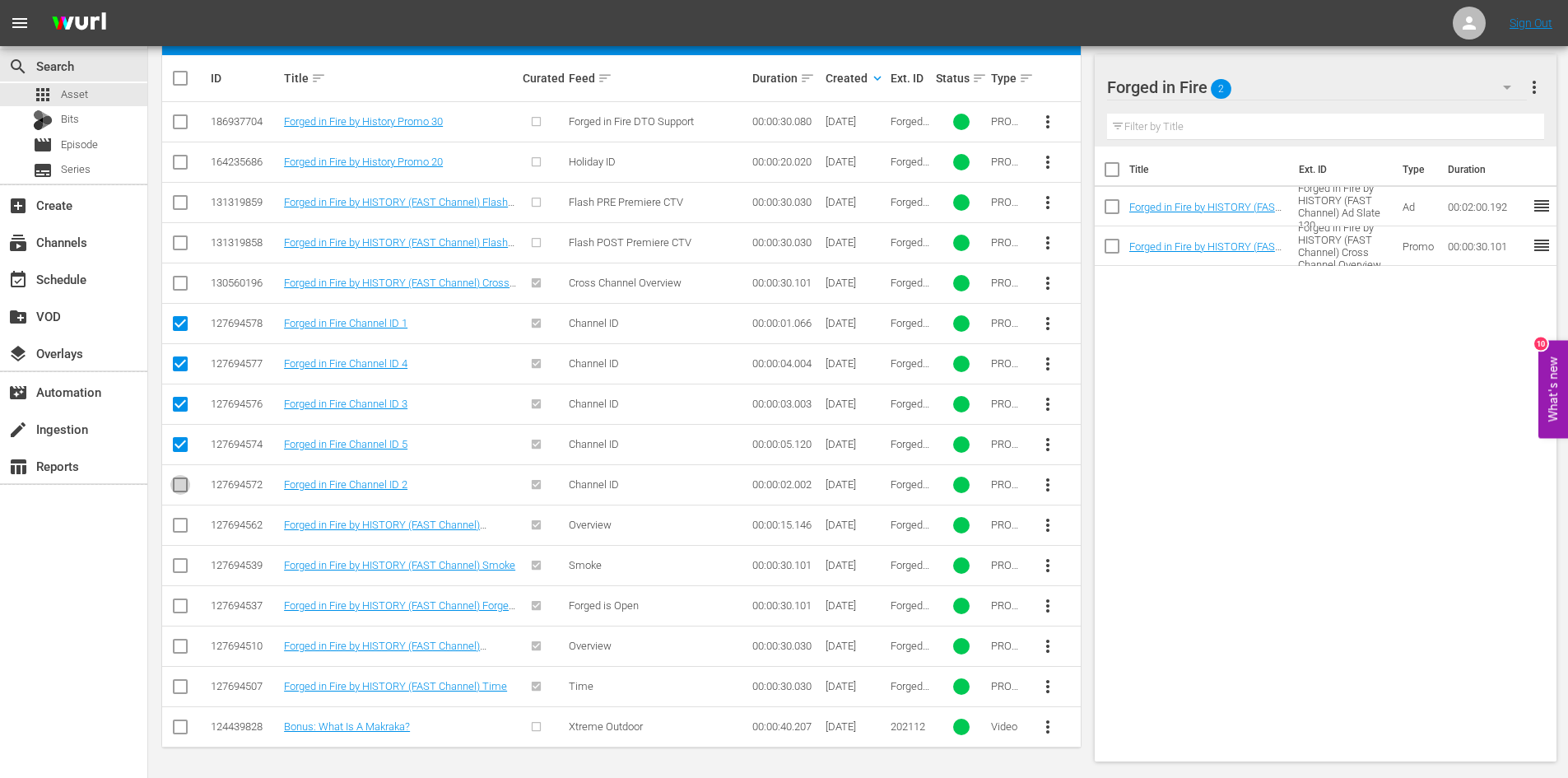 click at bounding box center [180, 488] 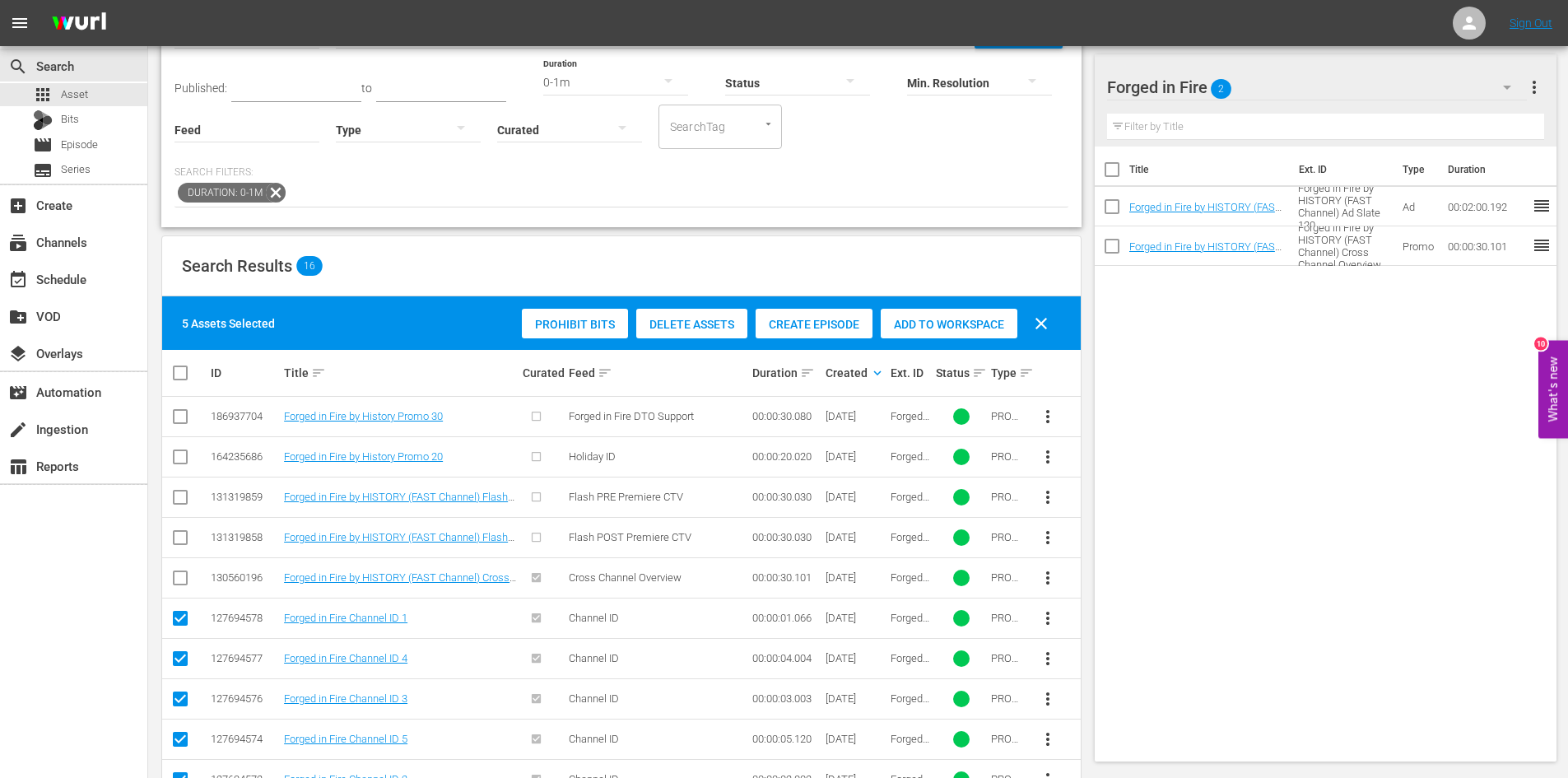 scroll, scrollTop: 75, scrollLeft: 0, axis: vertical 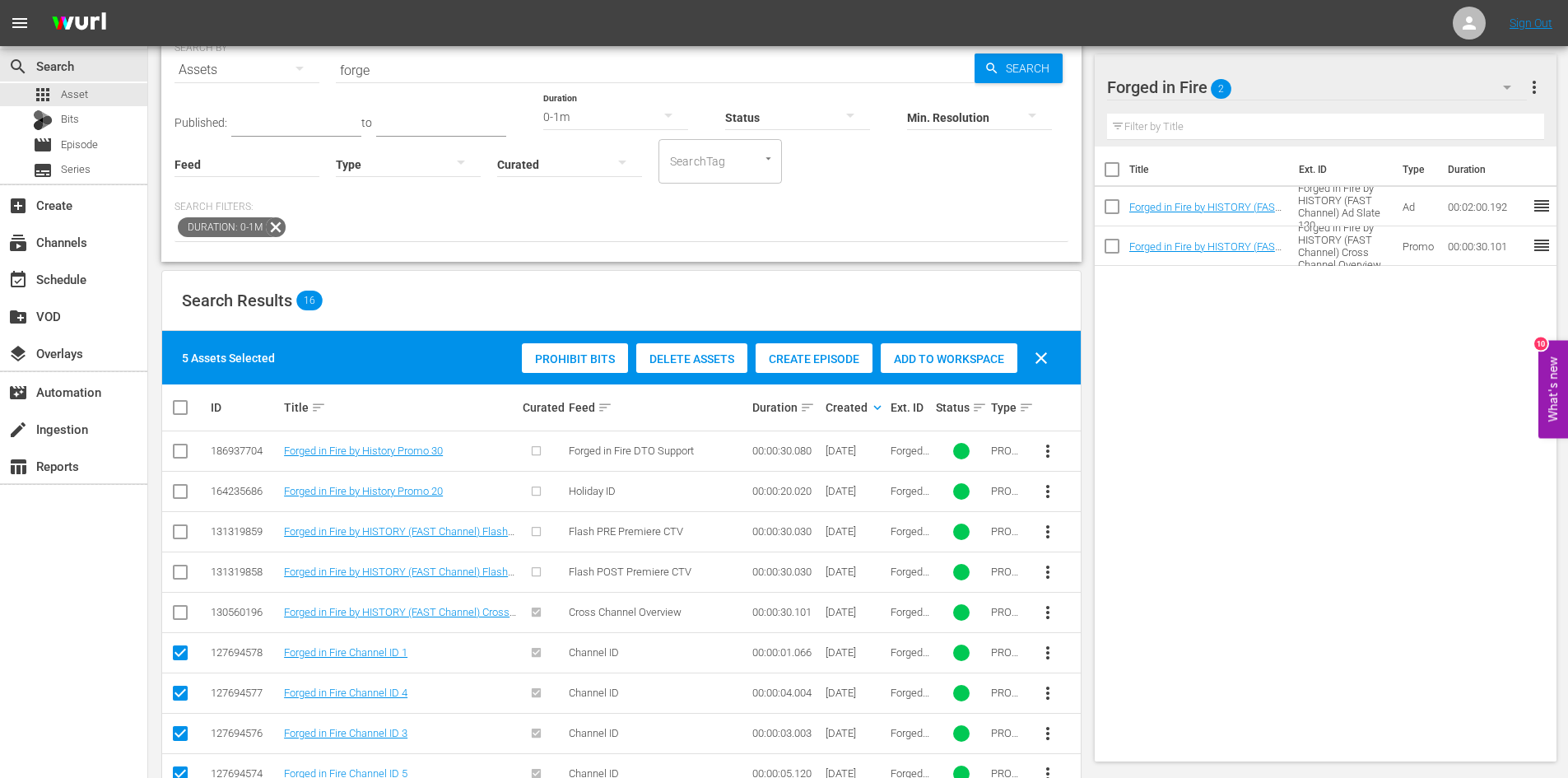 click on "Add to Workspace" at bounding box center (949, 359) 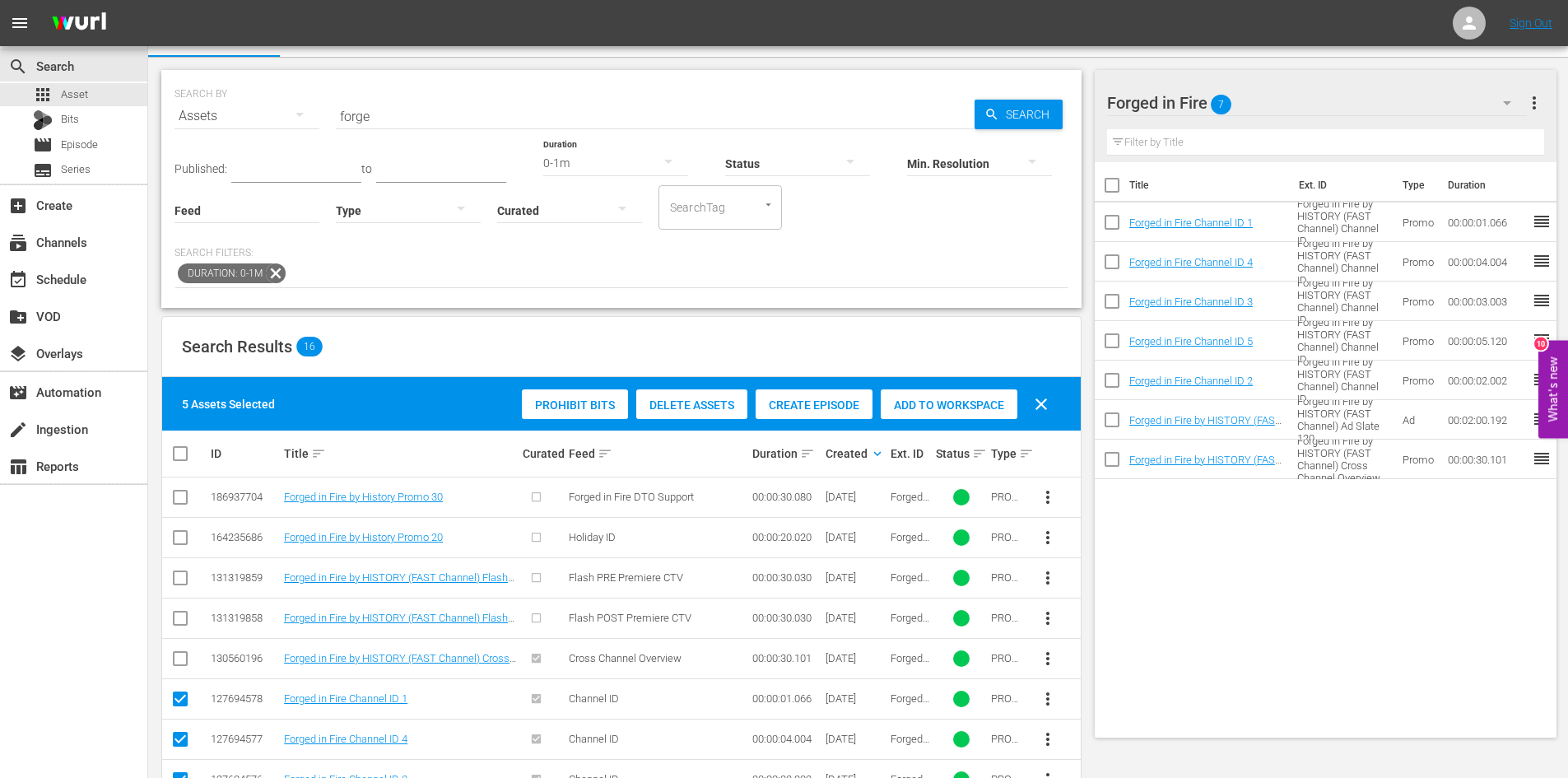 scroll, scrollTop: 0, scrollLeft: 0, axis: both 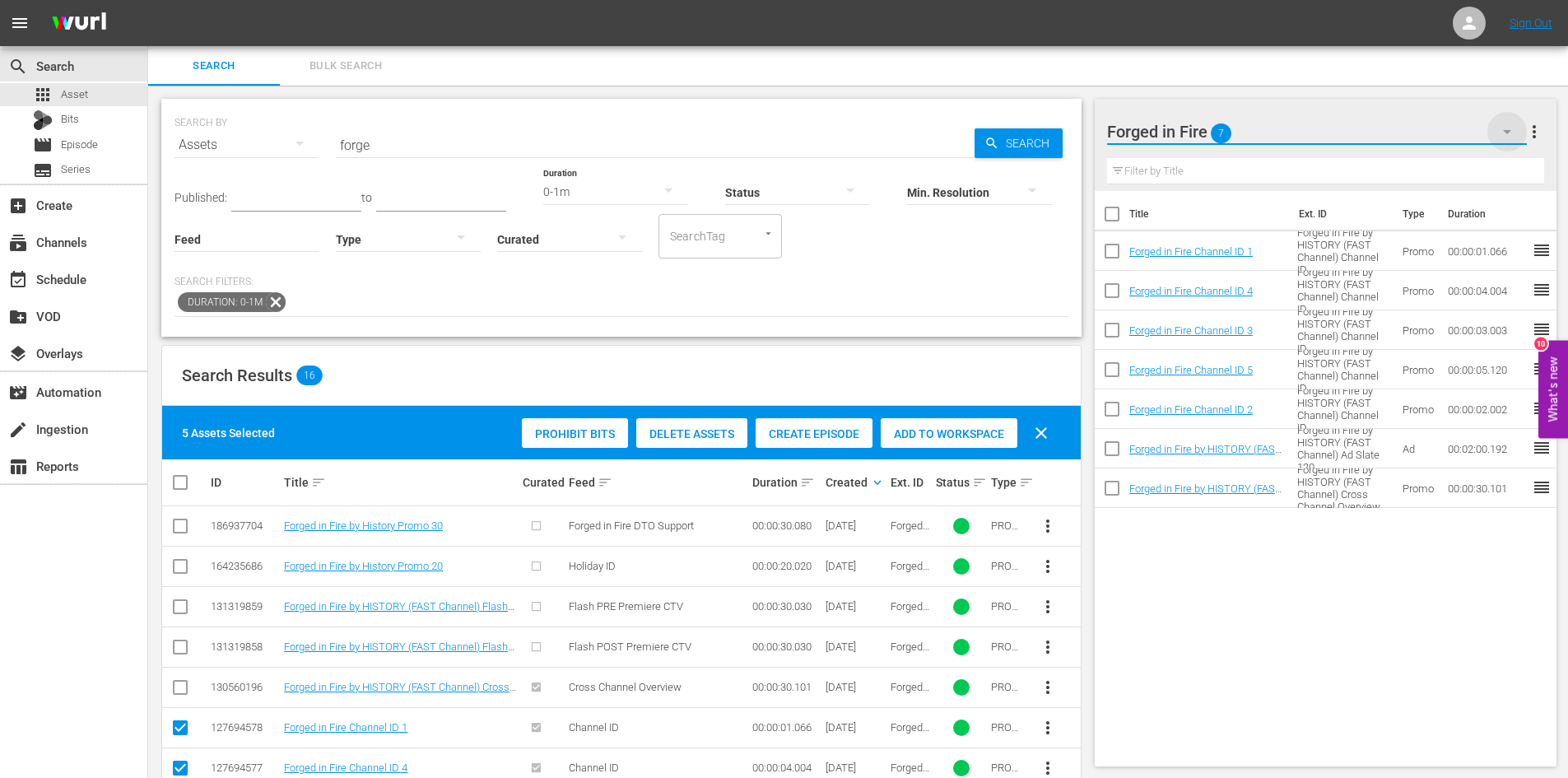 click 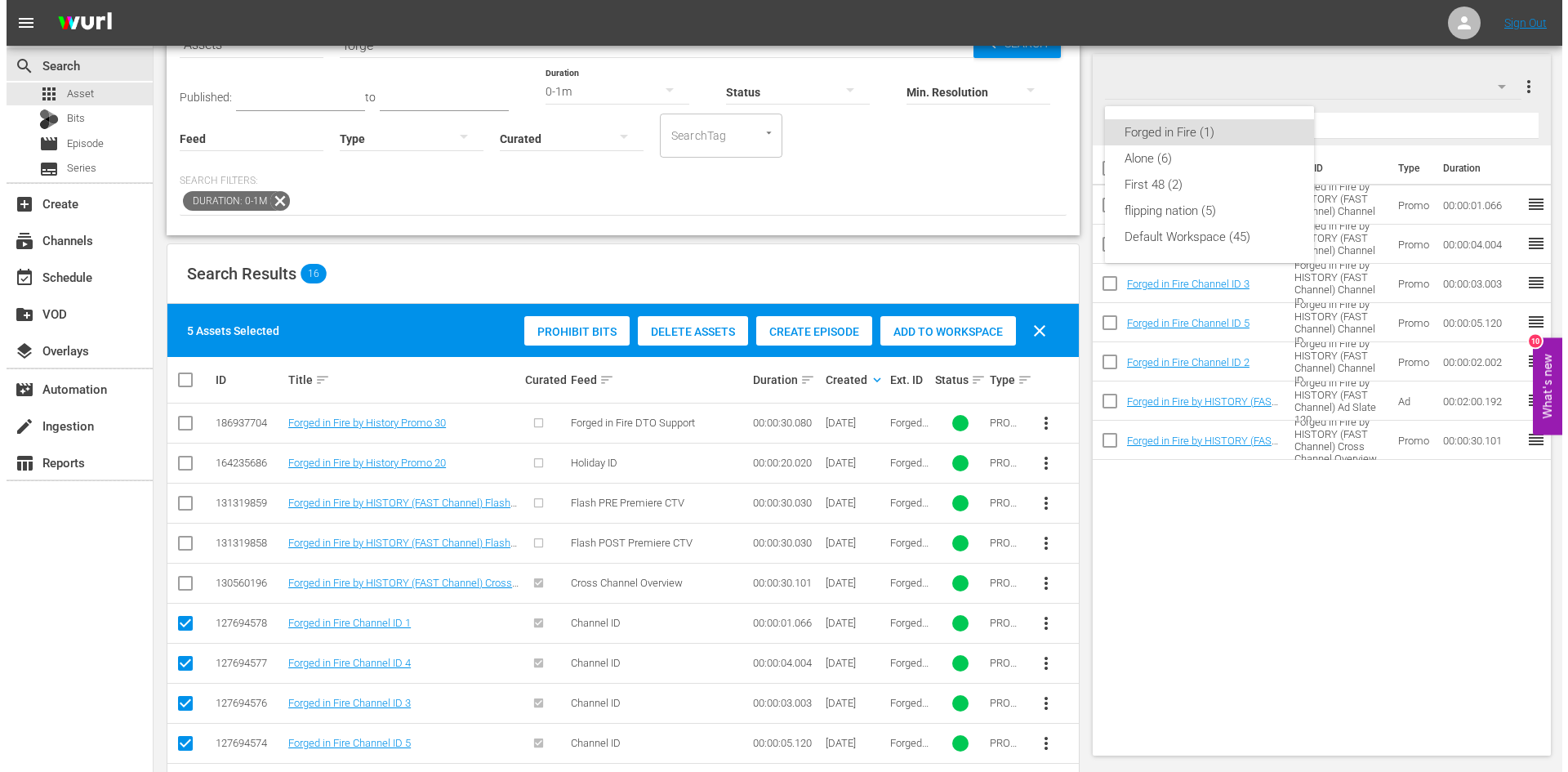 scroll, scrollTop: 0, scrollLeft: 0, axis: both 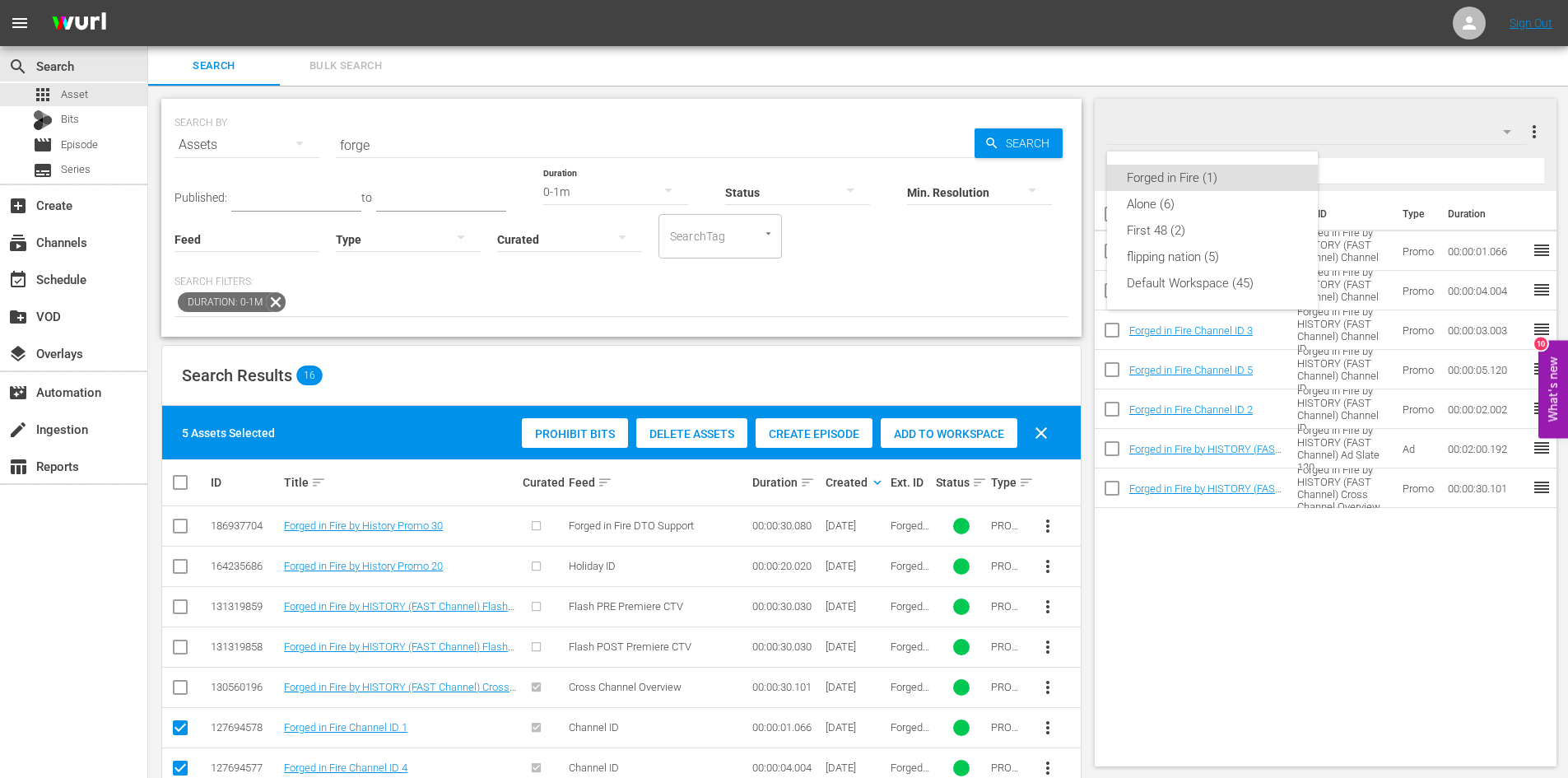 click on "Forged in Fire (1) Alone (6) First 48 (2) flipping nation (5) Default Workspace (45)" at bounding box center (784, 389) 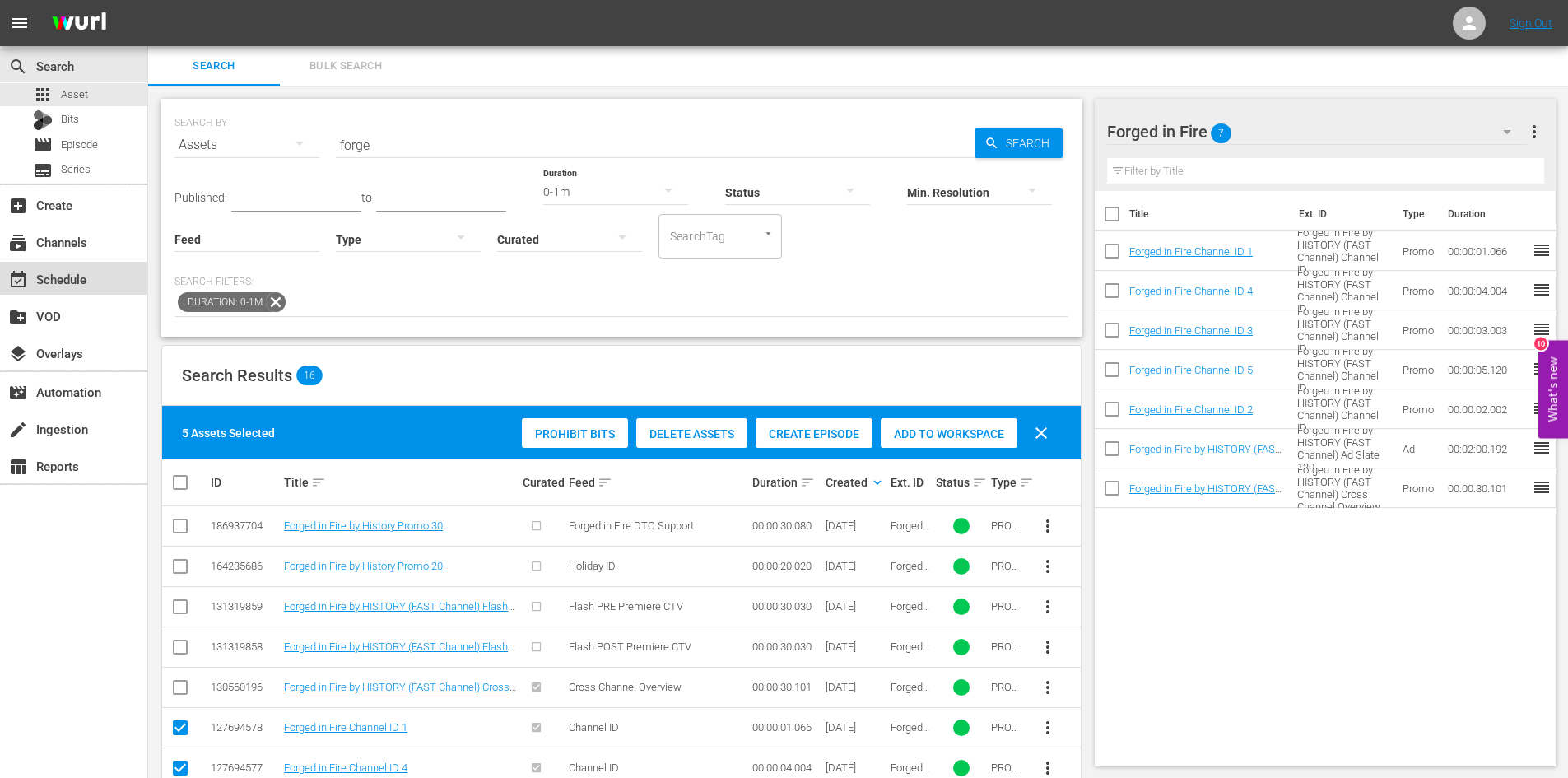 click on "event_available   Schedule" at bounding box center [46, 277] 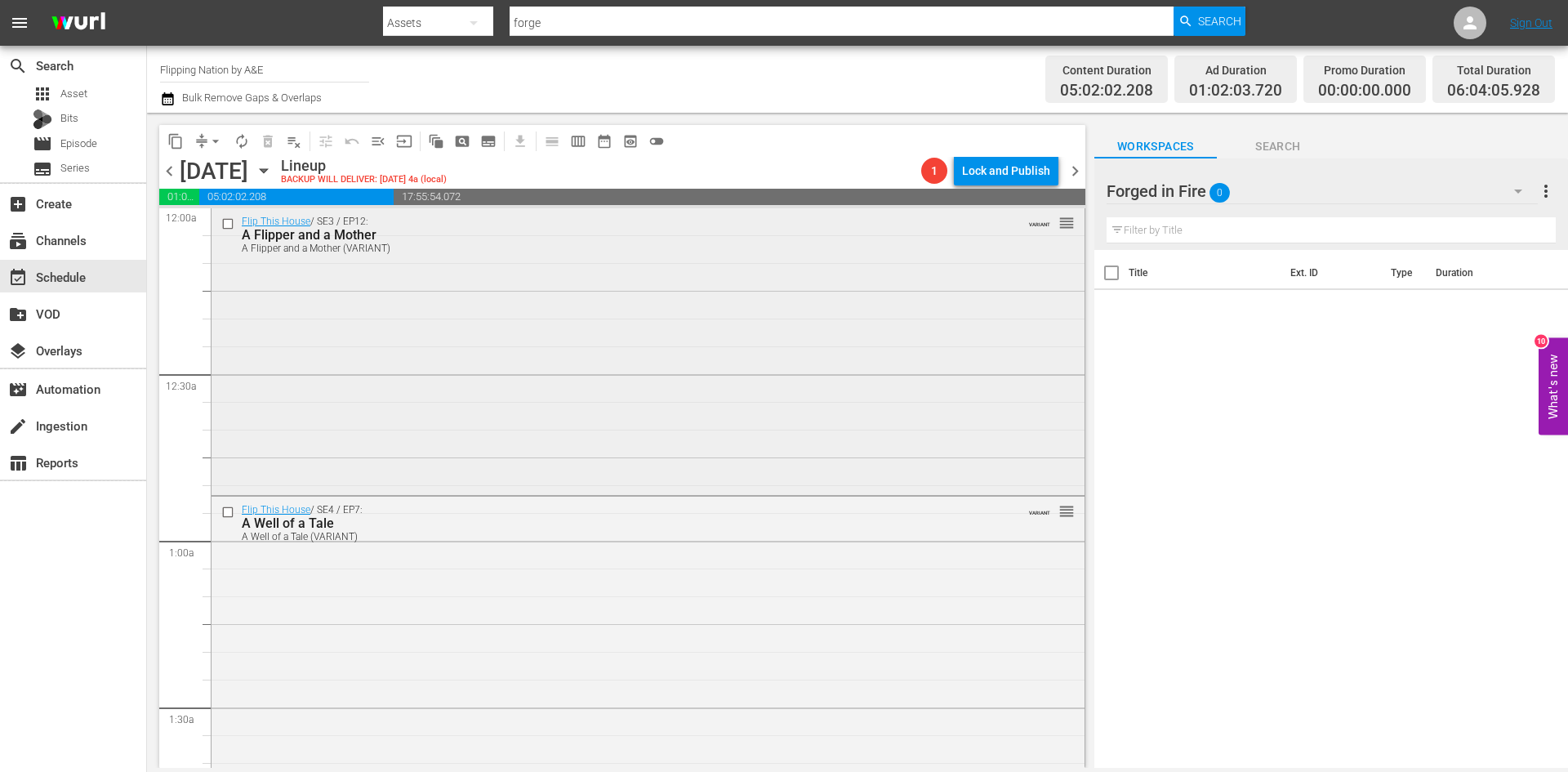scroll, scrollTop: 0, scrollLeft: 0, axis: both 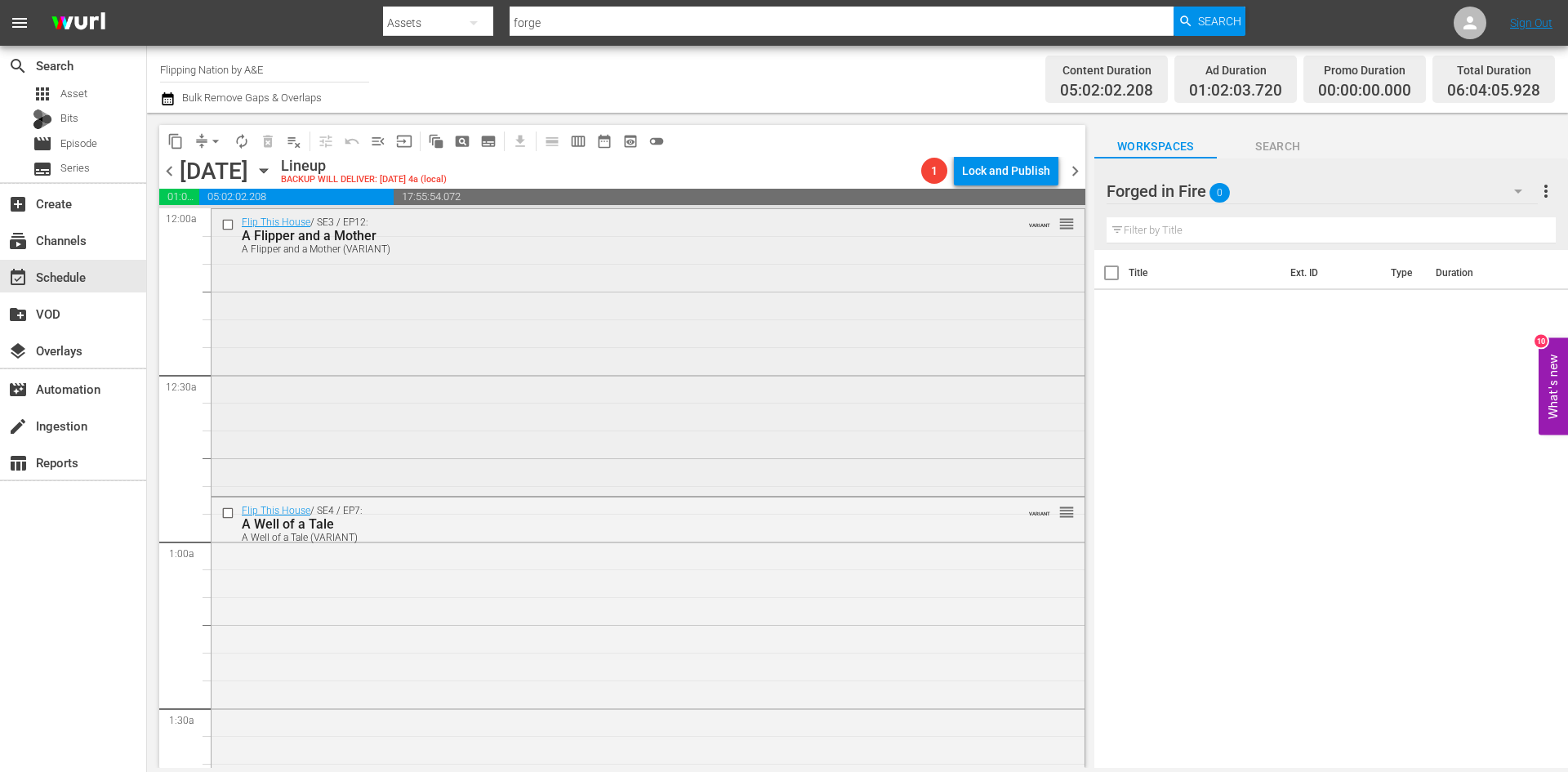 click on "Flip This House  / SE3 / EP12:
A Flipper and a Mother A Flipper and a Mother (VARIANT) VARIANT reorder" at bounding box center [648, 350] 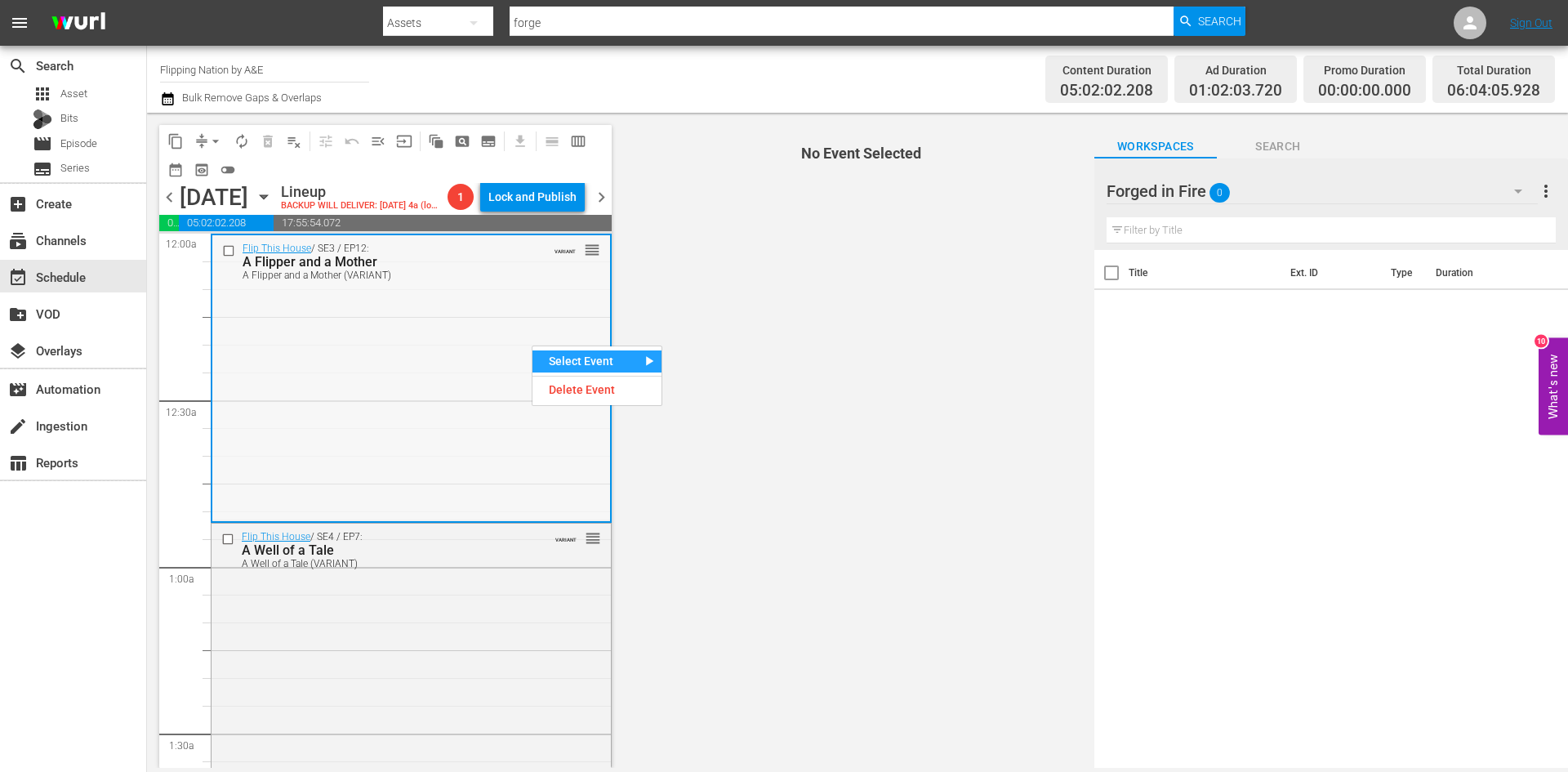 click on "Flip This House  / SE3 / EP12:
A Flipper and a Mother A Flipper and a Mother (VARIANT) VARIANT reorder" at bounding box center (411, 377) 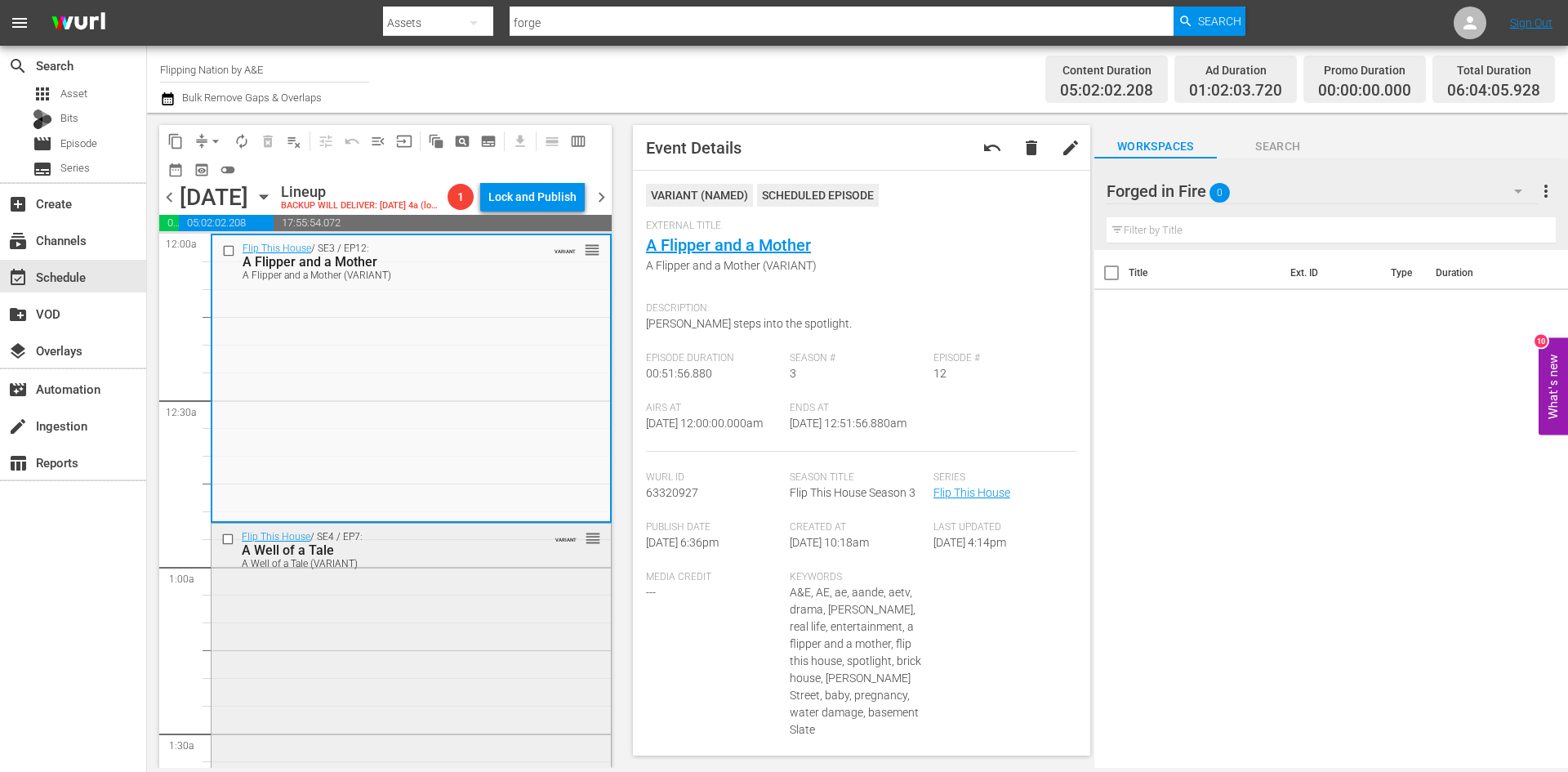 click on "Flip This House  / SE4 / EP7:
A Well of a Tale A Well of a Tale (VARIANT) VARIANT reorder" at bounding box center (411, 665) 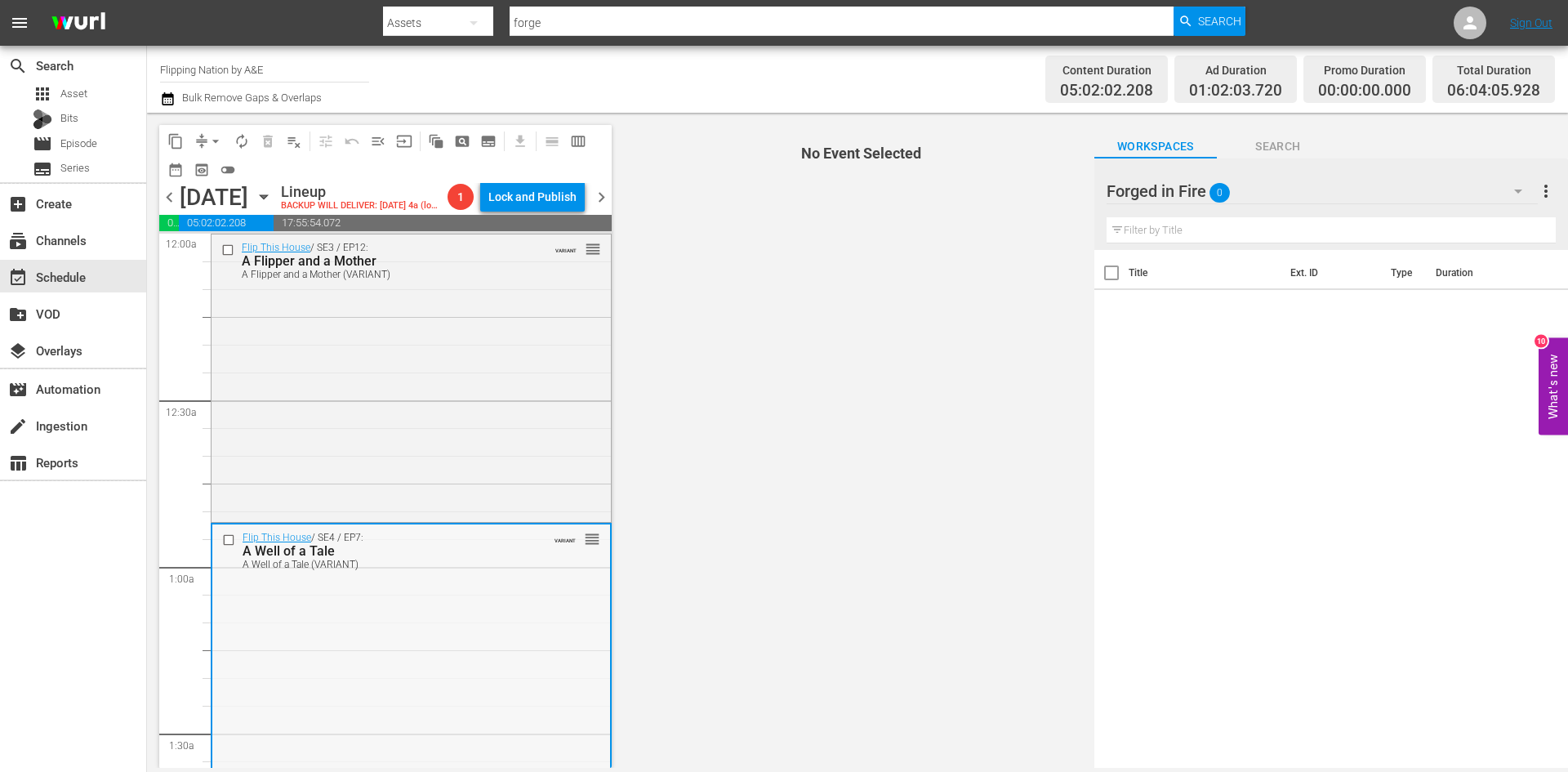 click on "Flip This House  / SE4 / EP7:
A Well of a Tale A Well of a Tale (VARIANT) VARIANT reorder" at bounding box center (411, 666) 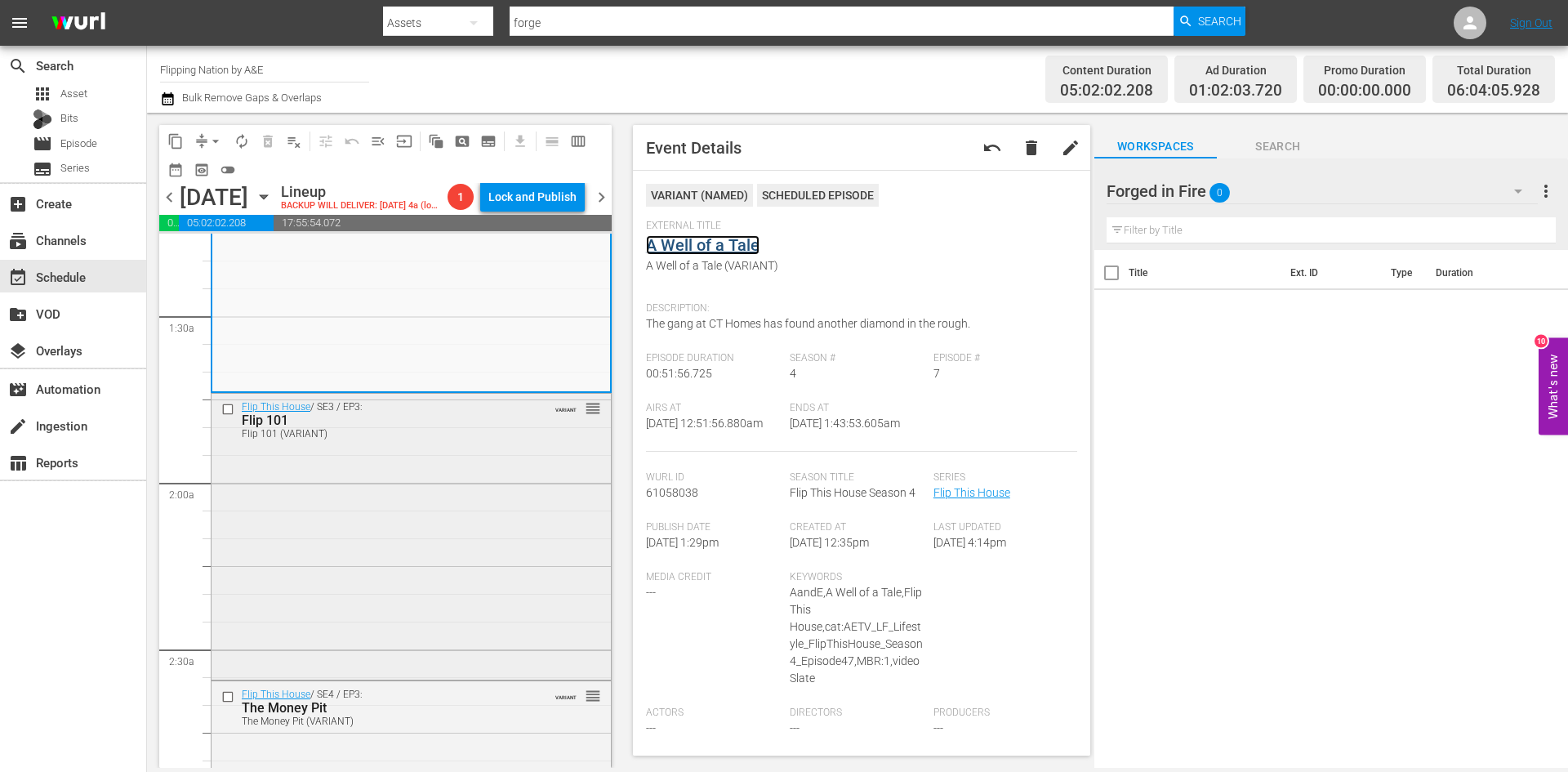 scroll, scrollTop: 490, scrollLeft: 0, axis: vertical 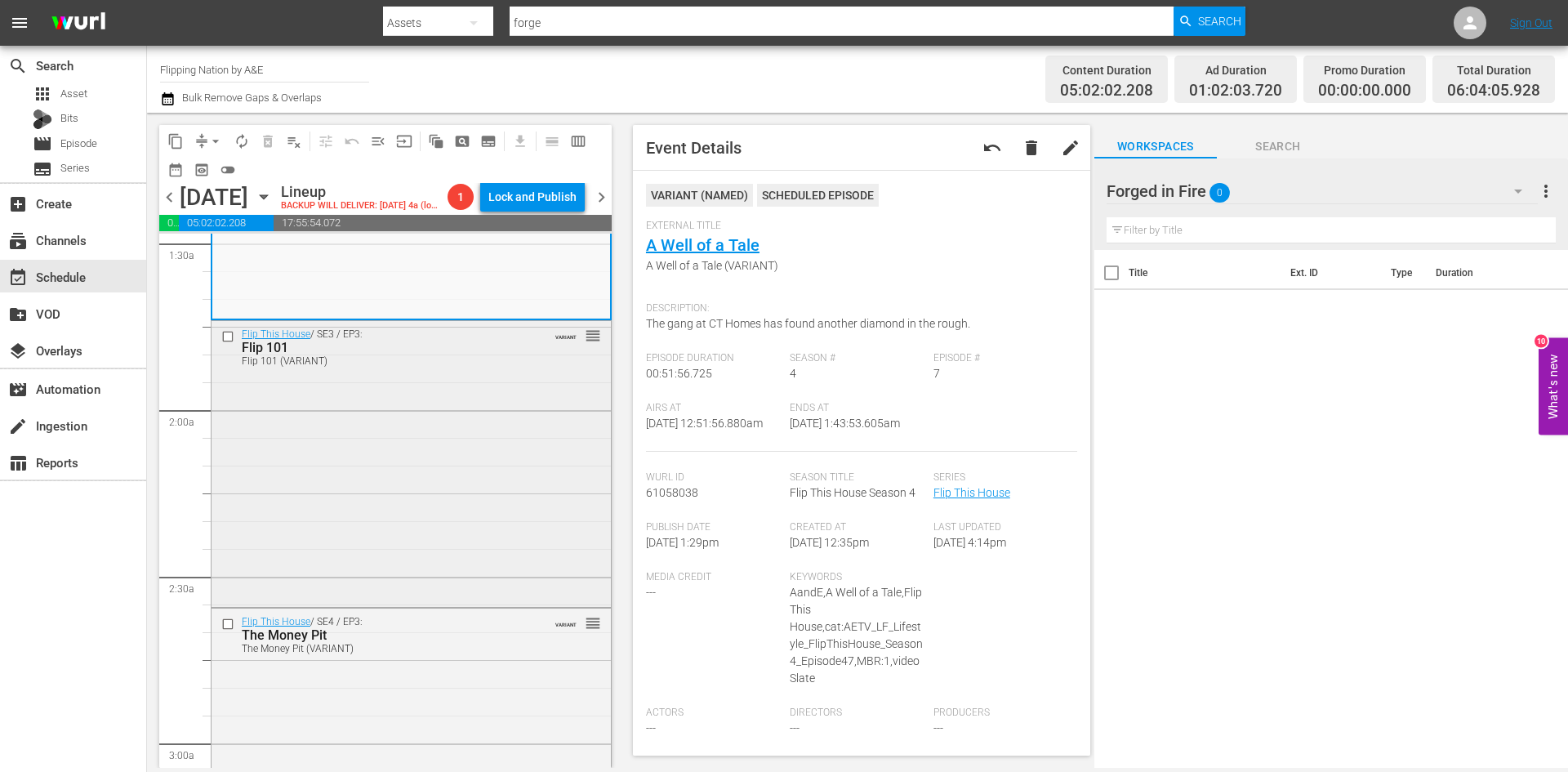 click on "Flip This House  / SE3 / EP3:
Flip 101 Flip 101 (VARIANT) VARIANT reorder" at bounding box center (411, 462) 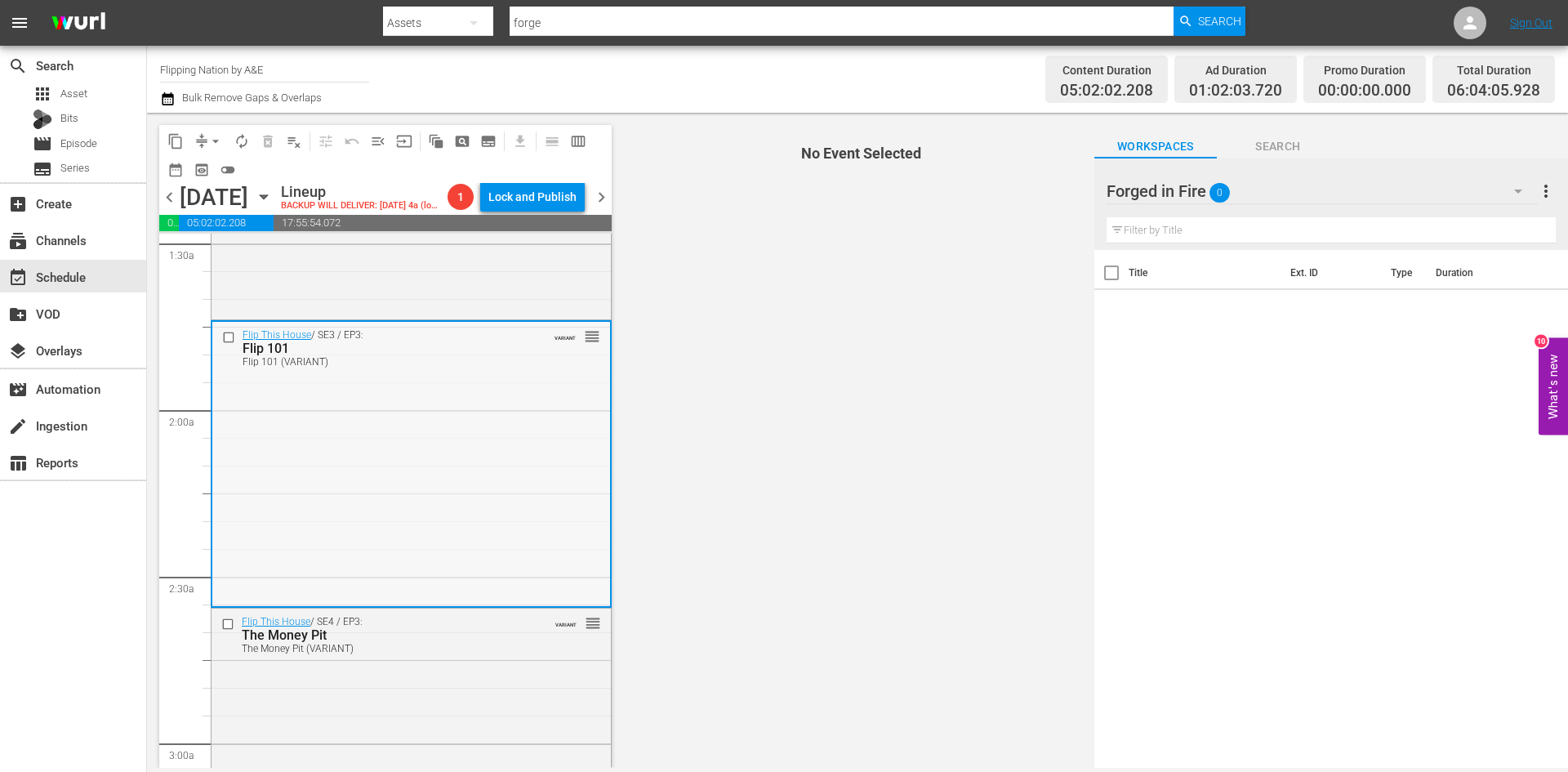 click on "Flip This House  / SE3 / EP3:
Flip 101 Flip 101 (VARIANT) VARIANT reorder" at bounding box center (411, 462) 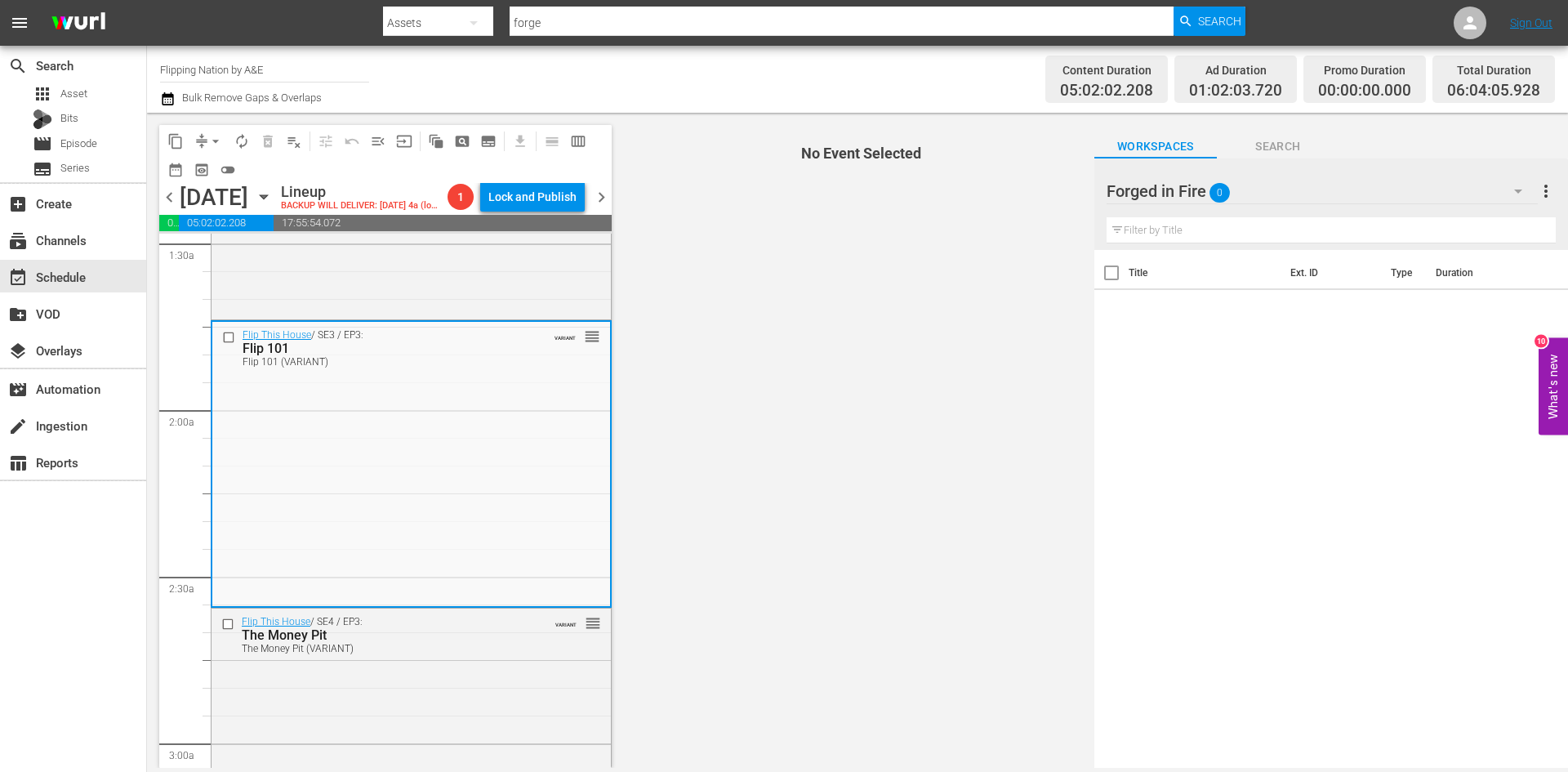 click on "Flip This House  / SE3 / EP3:
Flip 101 Flip 101 (VARIANT) VARIANT reorder" at bounding box center (411, 462) 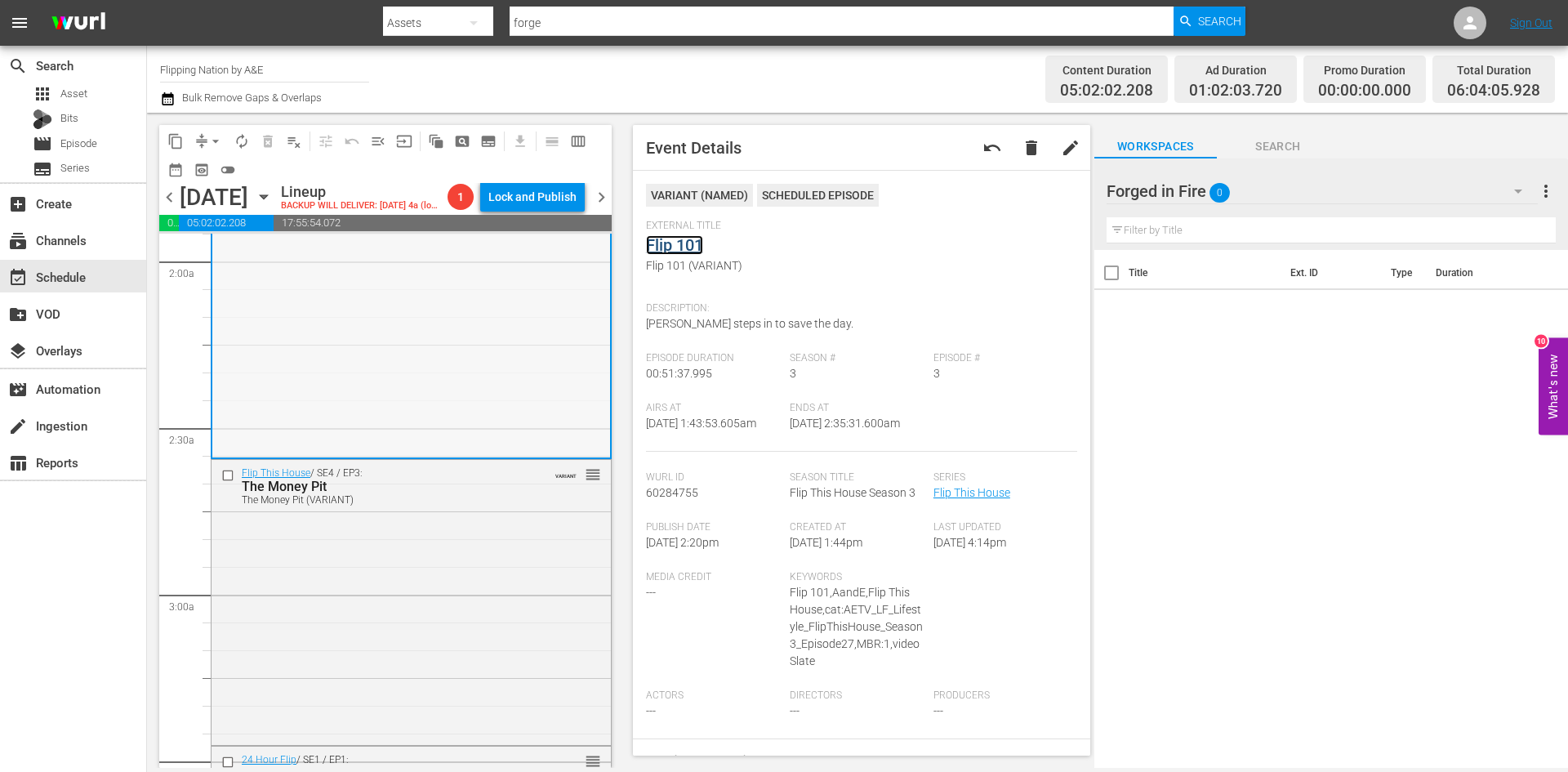 scroll, scrollTop: 817, scrollLeft: 0, axis: vertical 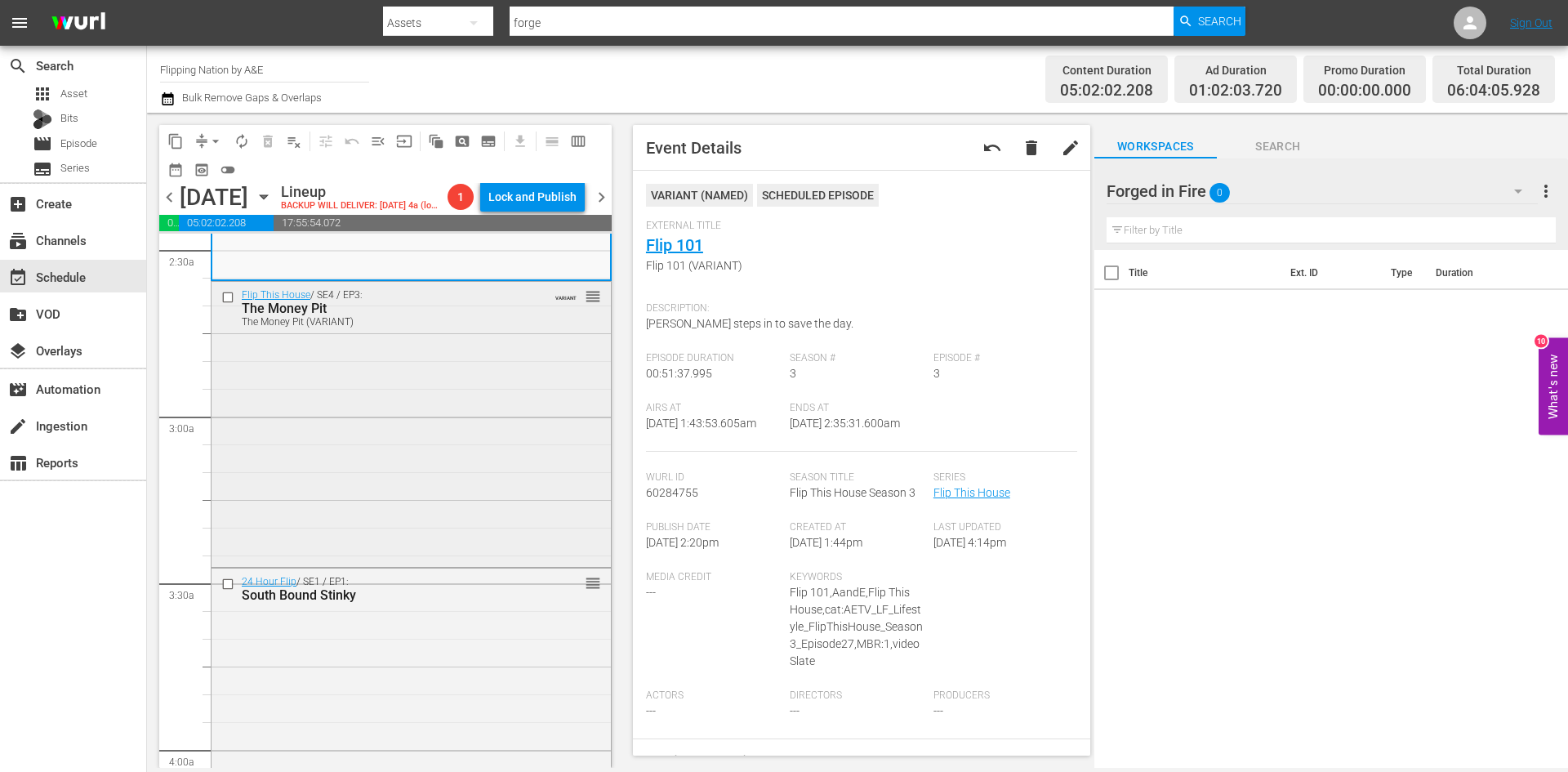click on "Flip This House  / SE4 / EP3:
The Money Pit The Money Pit (VARIANT) VARIANT reorder" at bounding box center (411, 422) 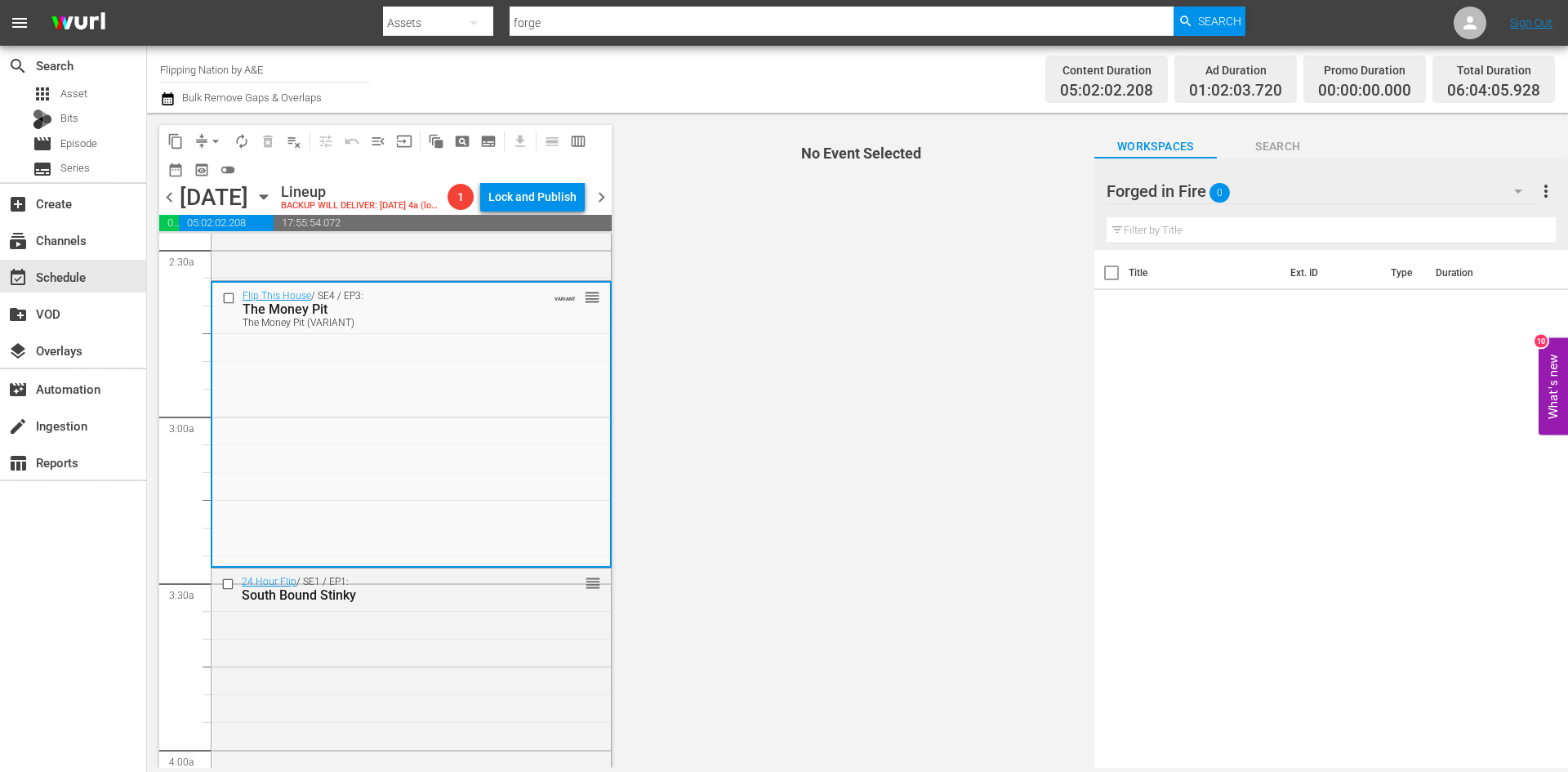 click on "Flip This House  / SE4 / EP3:
The Money Pit The Money Pit (VARIANT) VARIANT reorder" at bounding box center (411, 423) 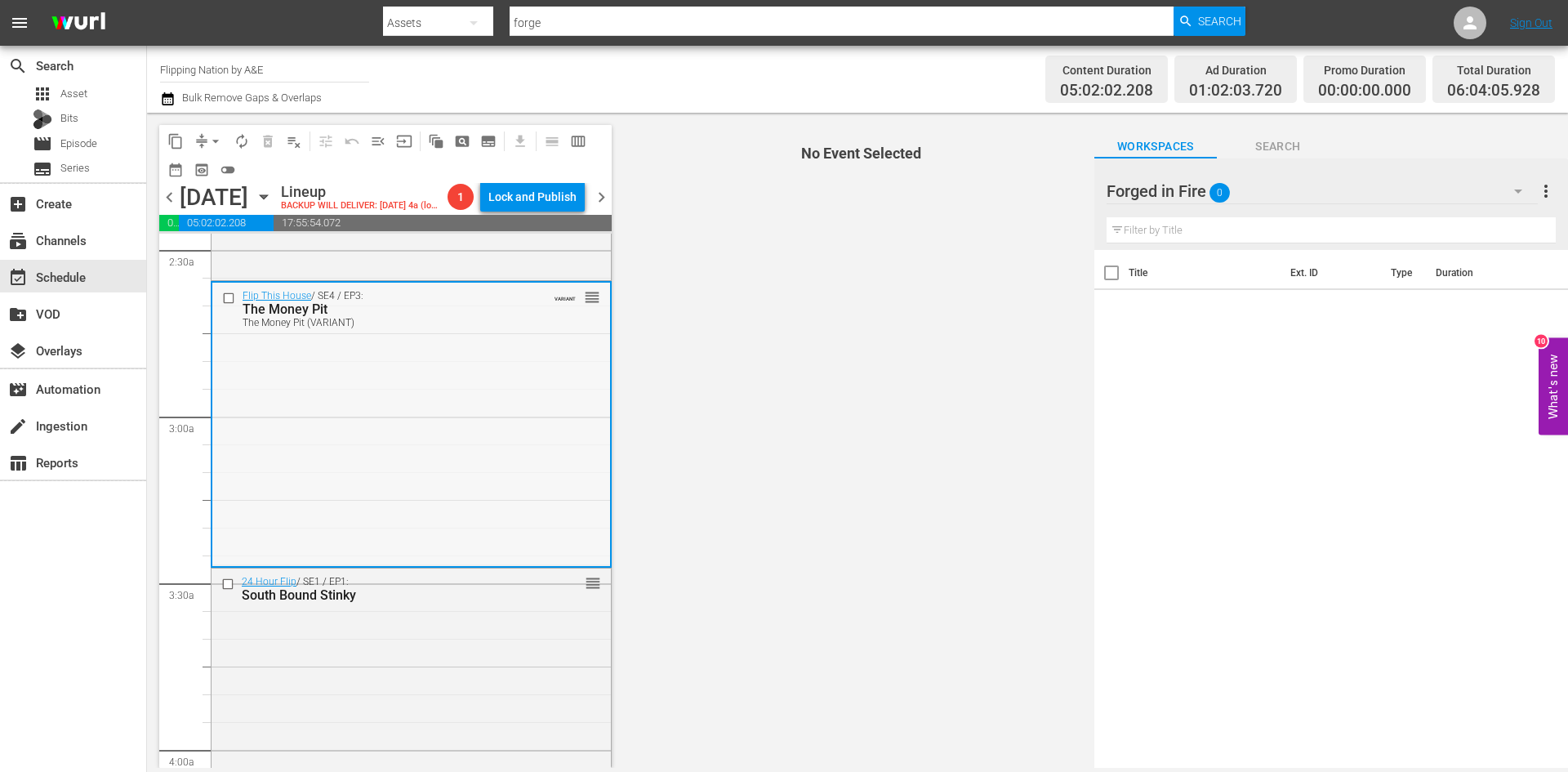 click on "Flip This House  / SE4 / EP3:
The Money Pit The Money Pit (VARIANT) VARIANT reorder" at bounding box center (411, 423) 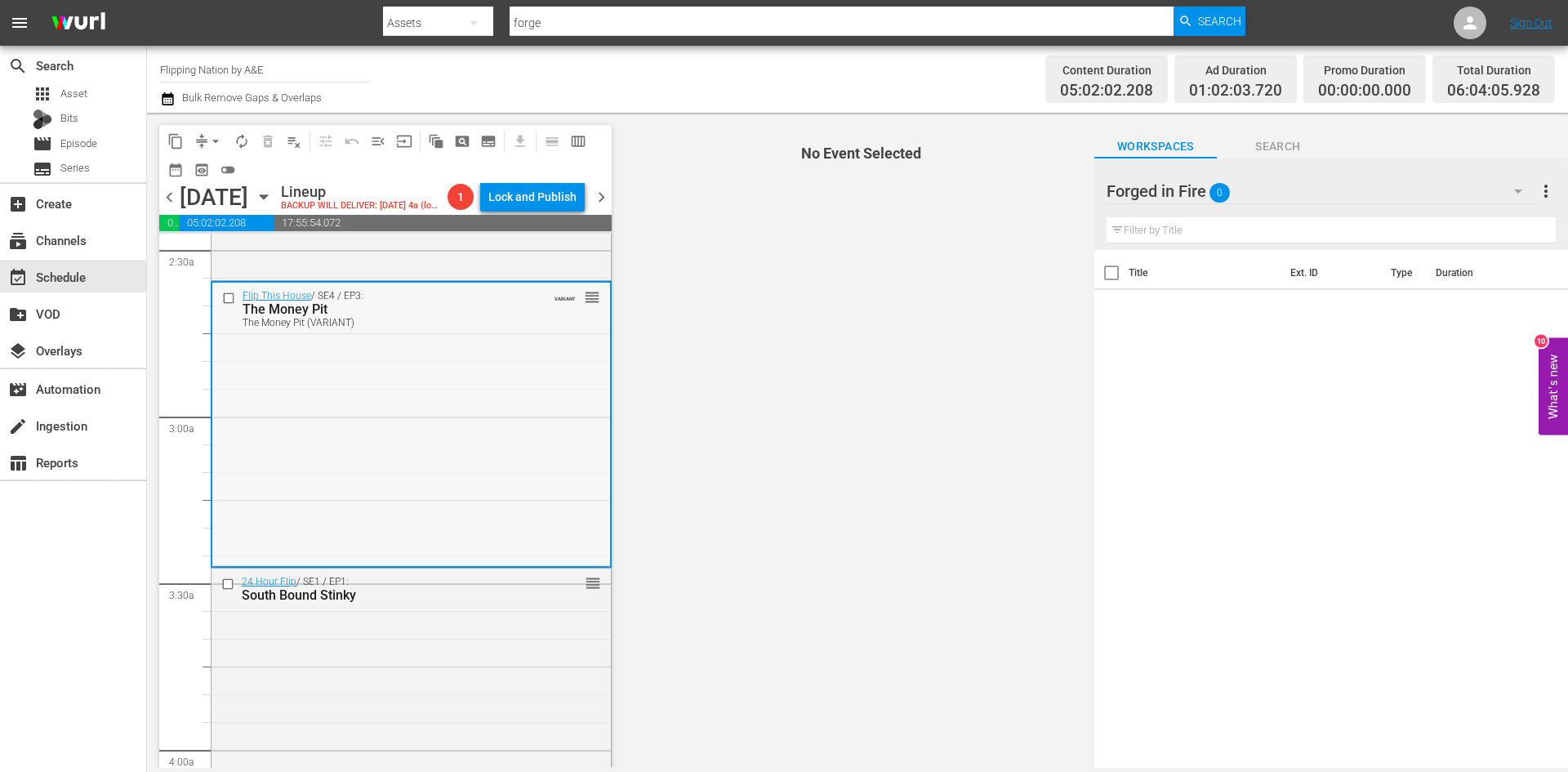 click on "Flip This House  / SE4 / EP3:
The Money Pit The Money Pit (VARIANT) VARIANT reorder" at bounding box center [411, 423] 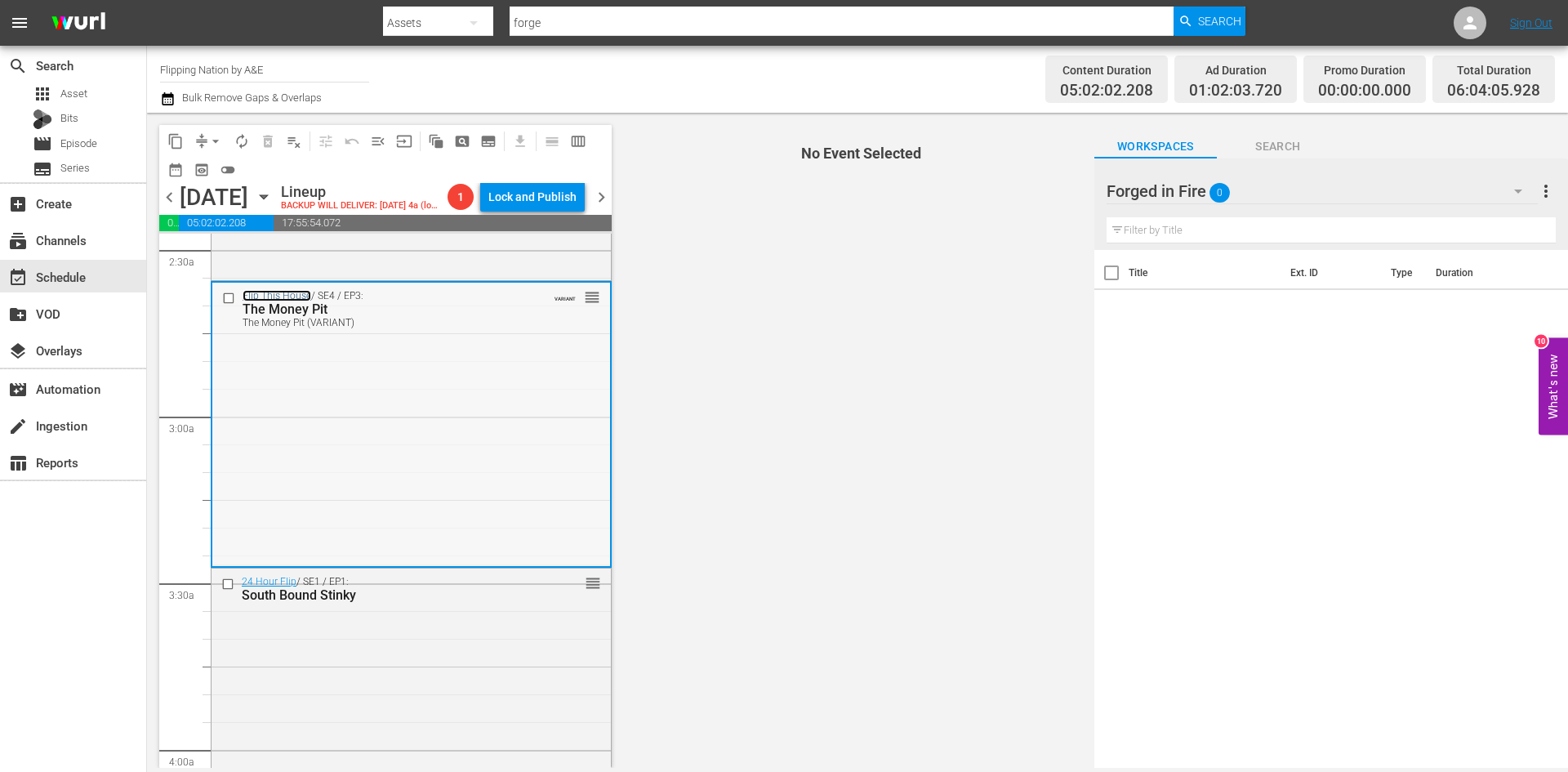 click on "Flip This House" at bounding box center (277, 296) 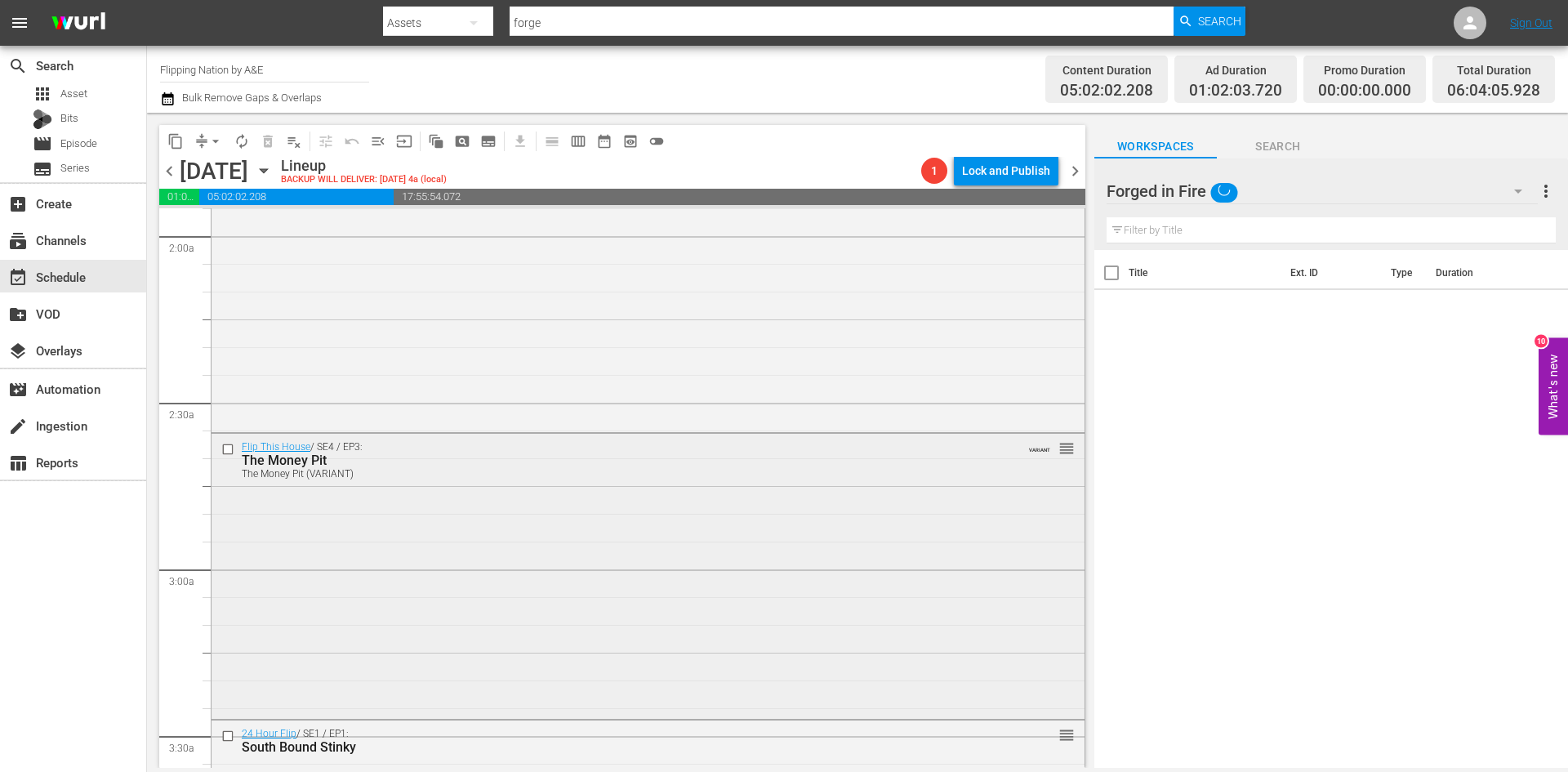 scroll, scrollTop: 654, scrollLeft: 0, axis: vertical 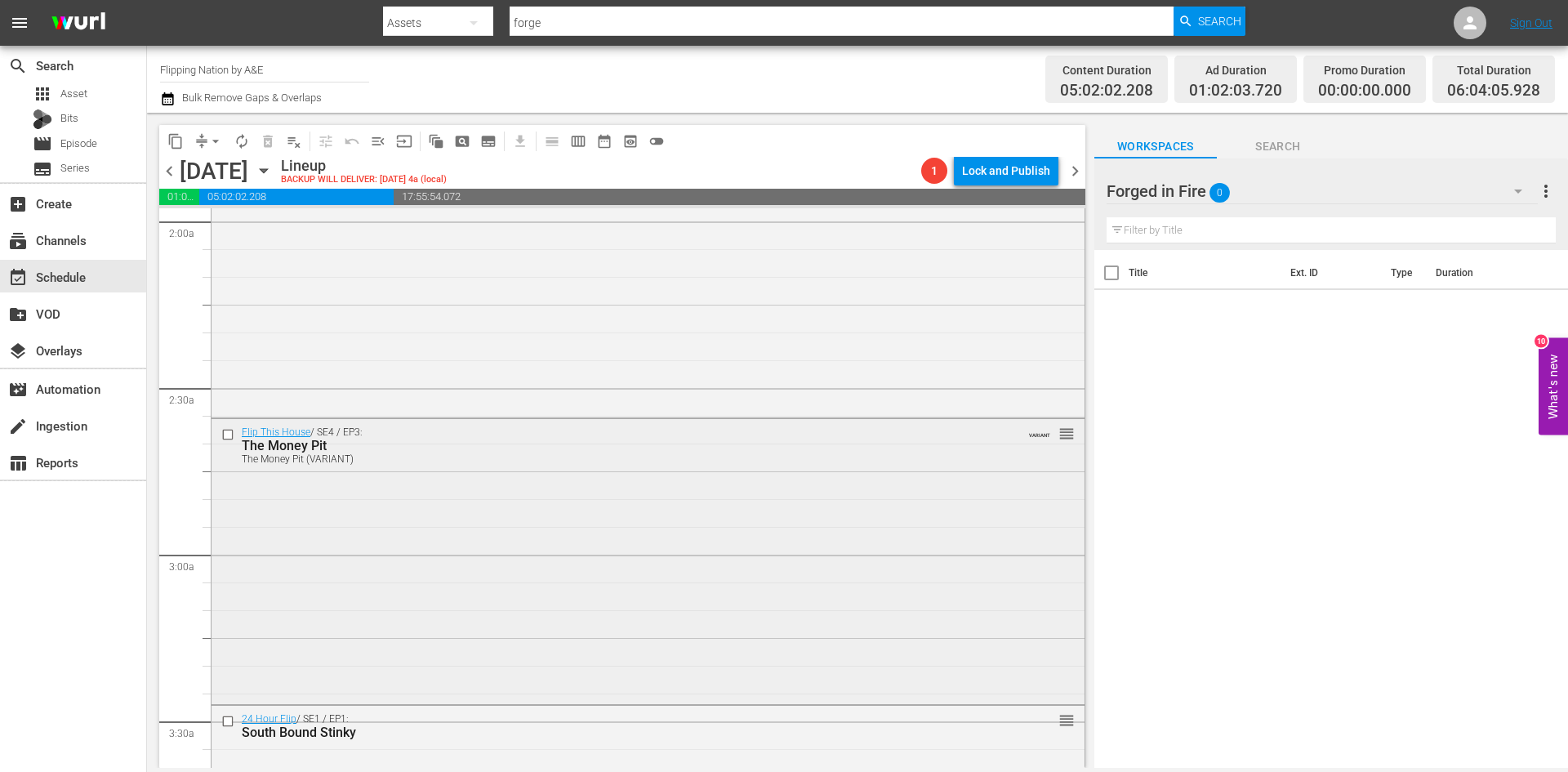 click on "Flip This House  / SE4 / EP3:
The Money Pit The Money Pit (VARIANT) VARIANT reorder" at bounding box center [648, 560] 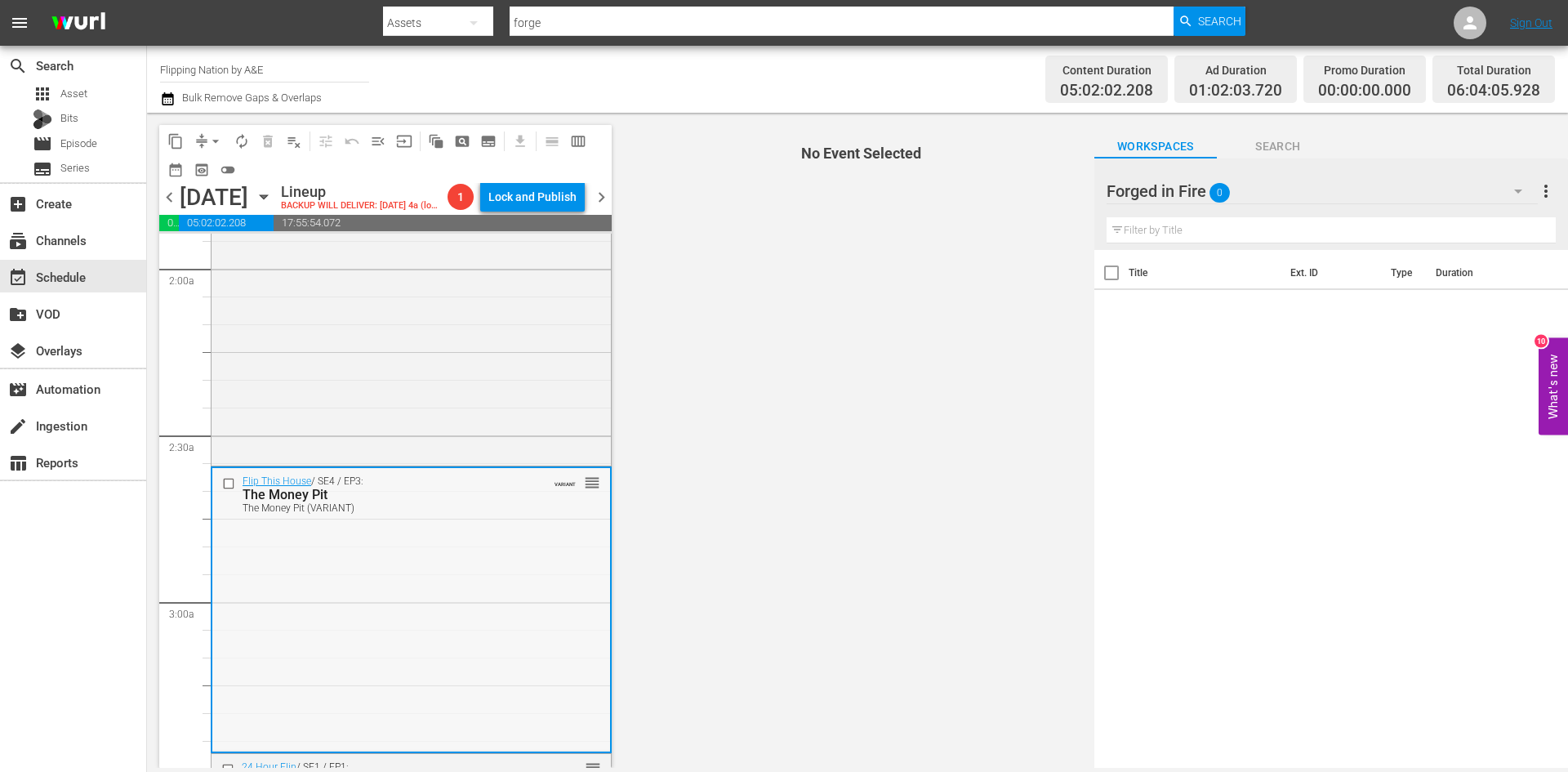 scroll, scrollTop: 654, scrollLeft: 0, axis: vertical 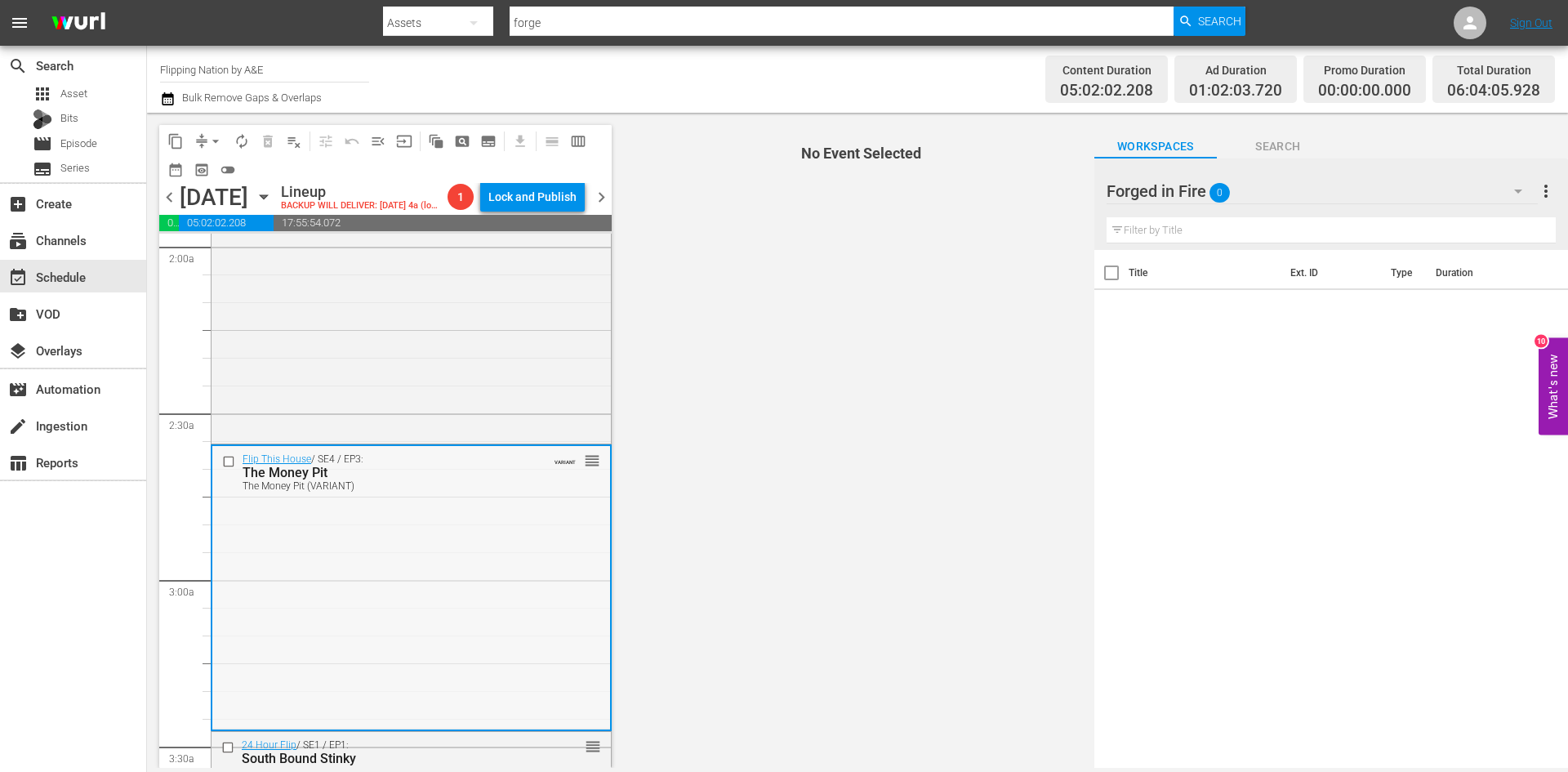 click on "Flip This House  / SE4 / EP3:
The Money Pit The Money Pit (VARIANT) VARIANT reorder" at bounding box center (411, 587) 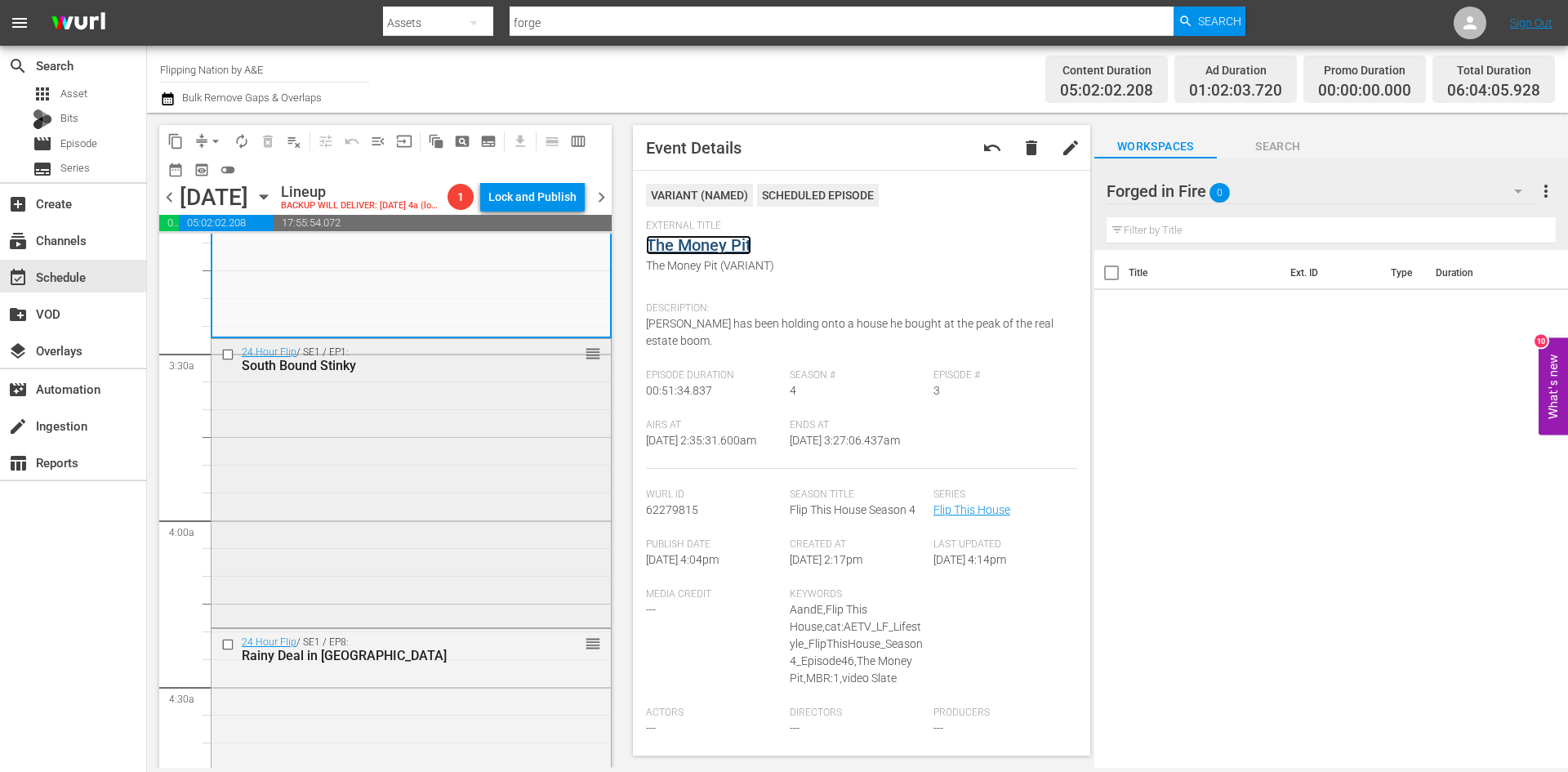 scroll, scrollTop: 1062, scrollLeft: 0, axis: vertical 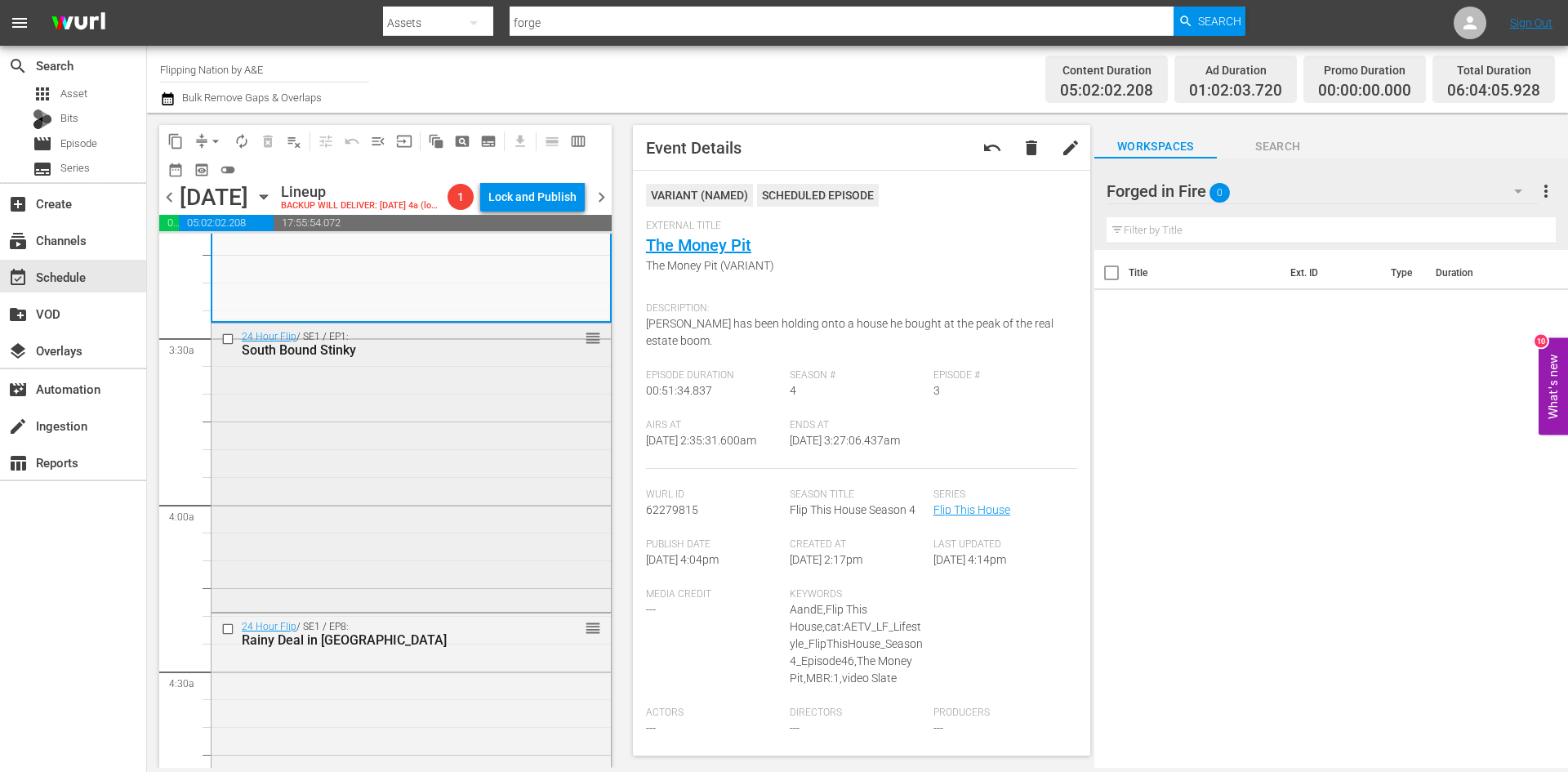click on "24 Hour Flip  / SE1 / EP1:
South Bound Stinky reorder" at bounding box center (411, 466) 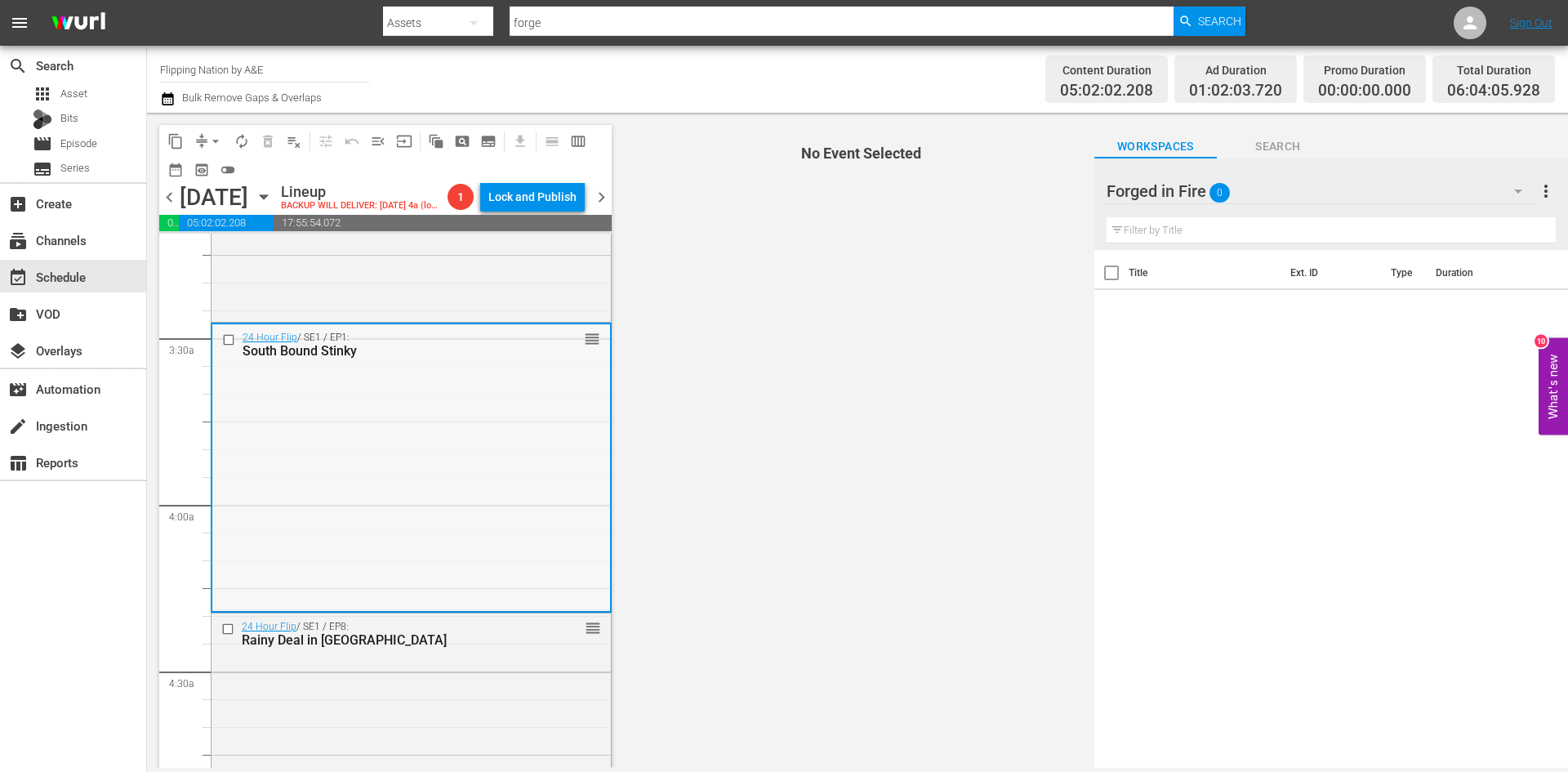 click on "24 Hour Flip  / SE1 / EP1:
South Bound Stinky reorder" at bounding box center [411, 466] 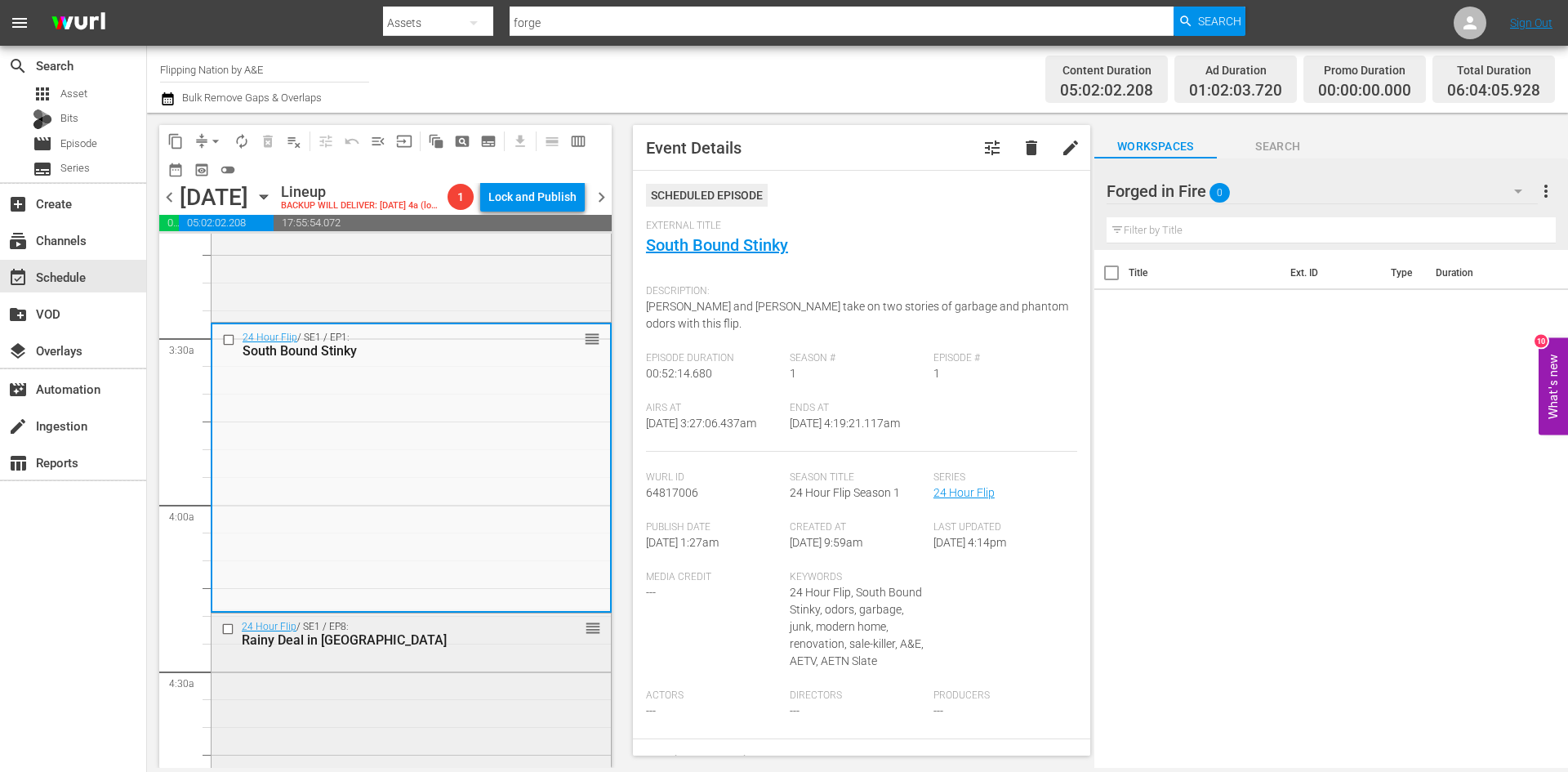 click on "24 Hour Flip  / SE1 / EP8:
Rainy Deal in North Plainfield reorder" at bounding box center (411, 756) 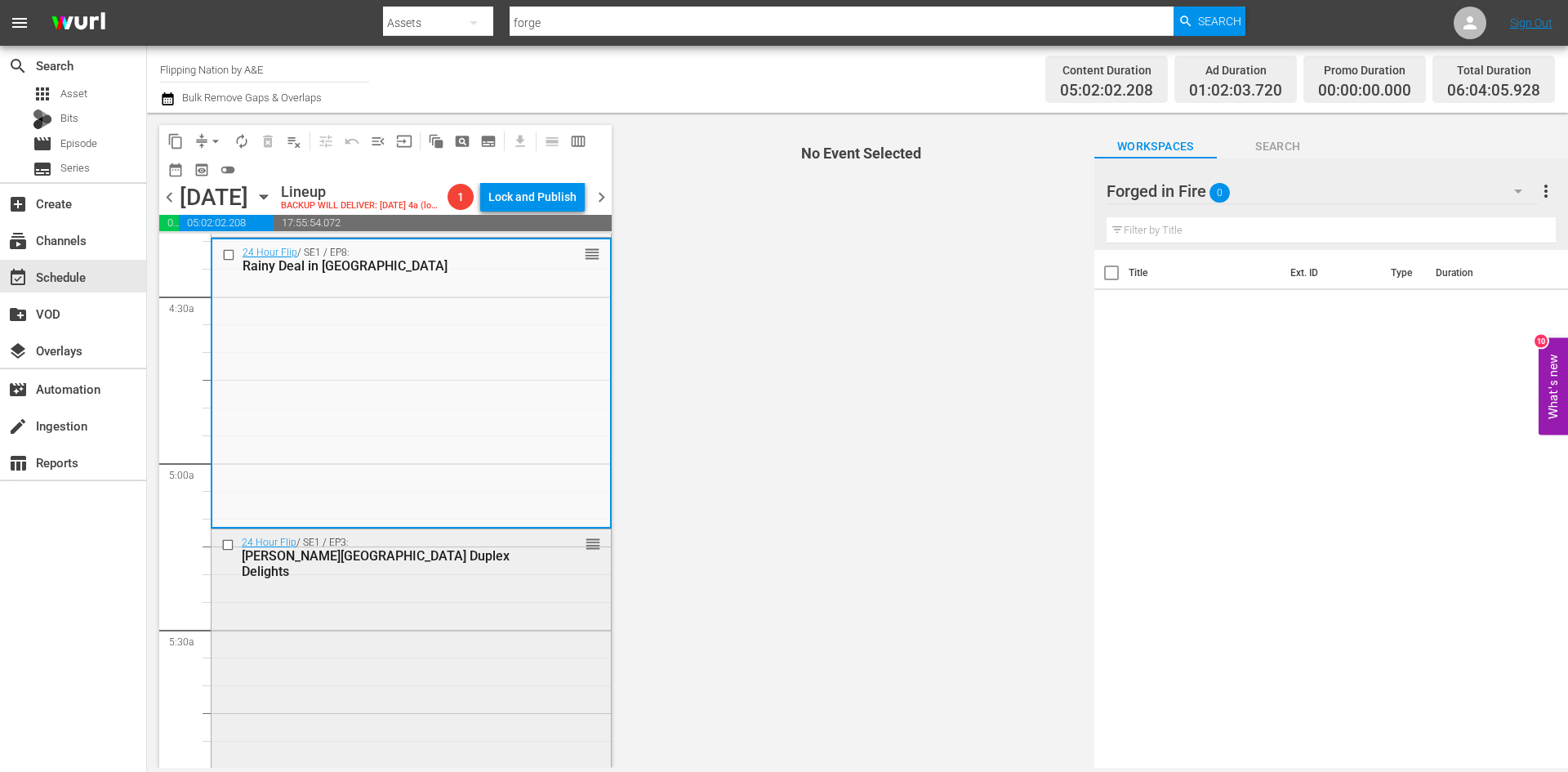 scroll, scrollTop: 1470, scrollLeft: 0, axis: vertical 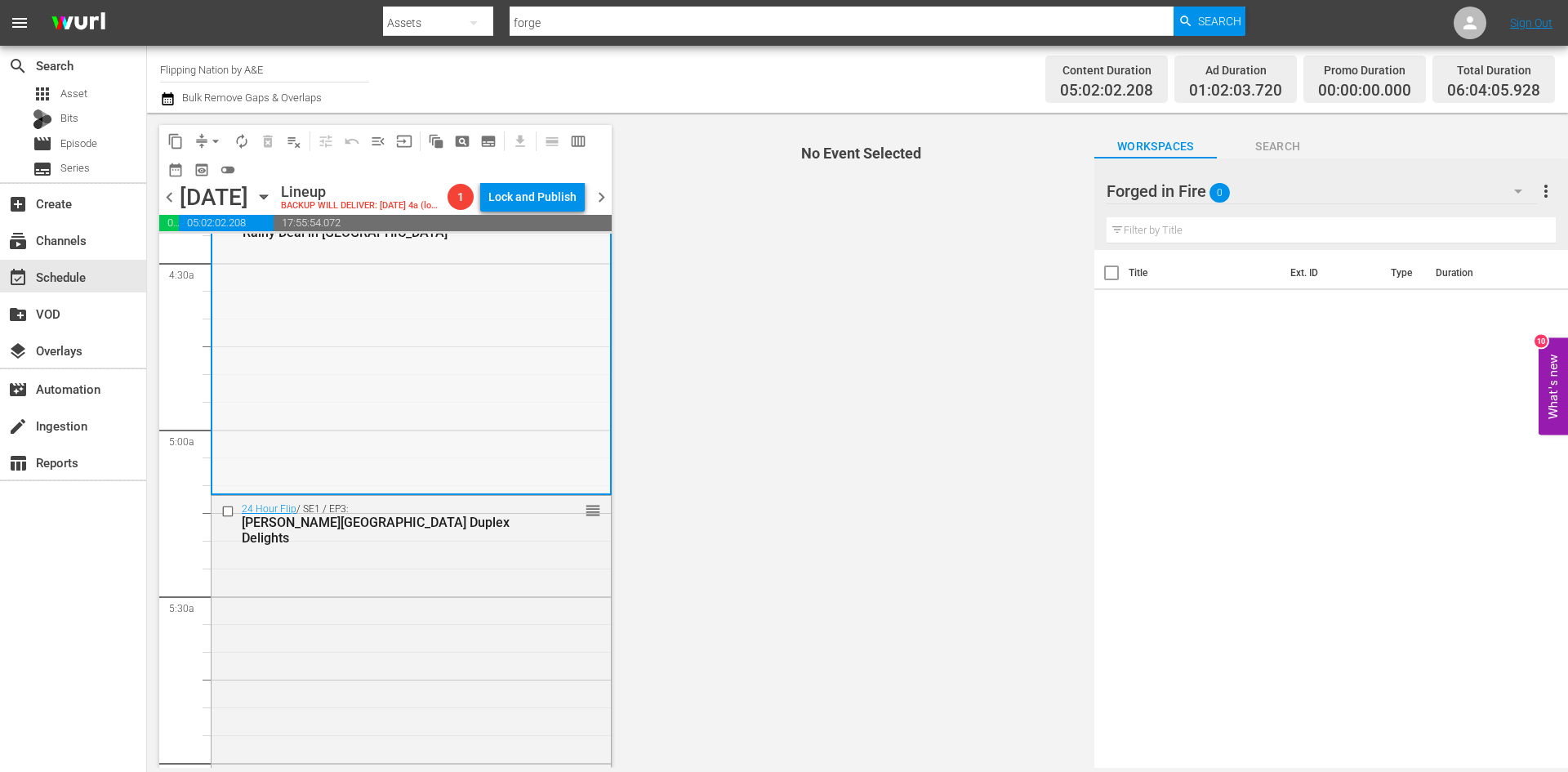 click on "24 Hour Flip  / SE1 / EP8:
Rainy Deal in North Plainfield reorder" at bounding box center (411, 349) 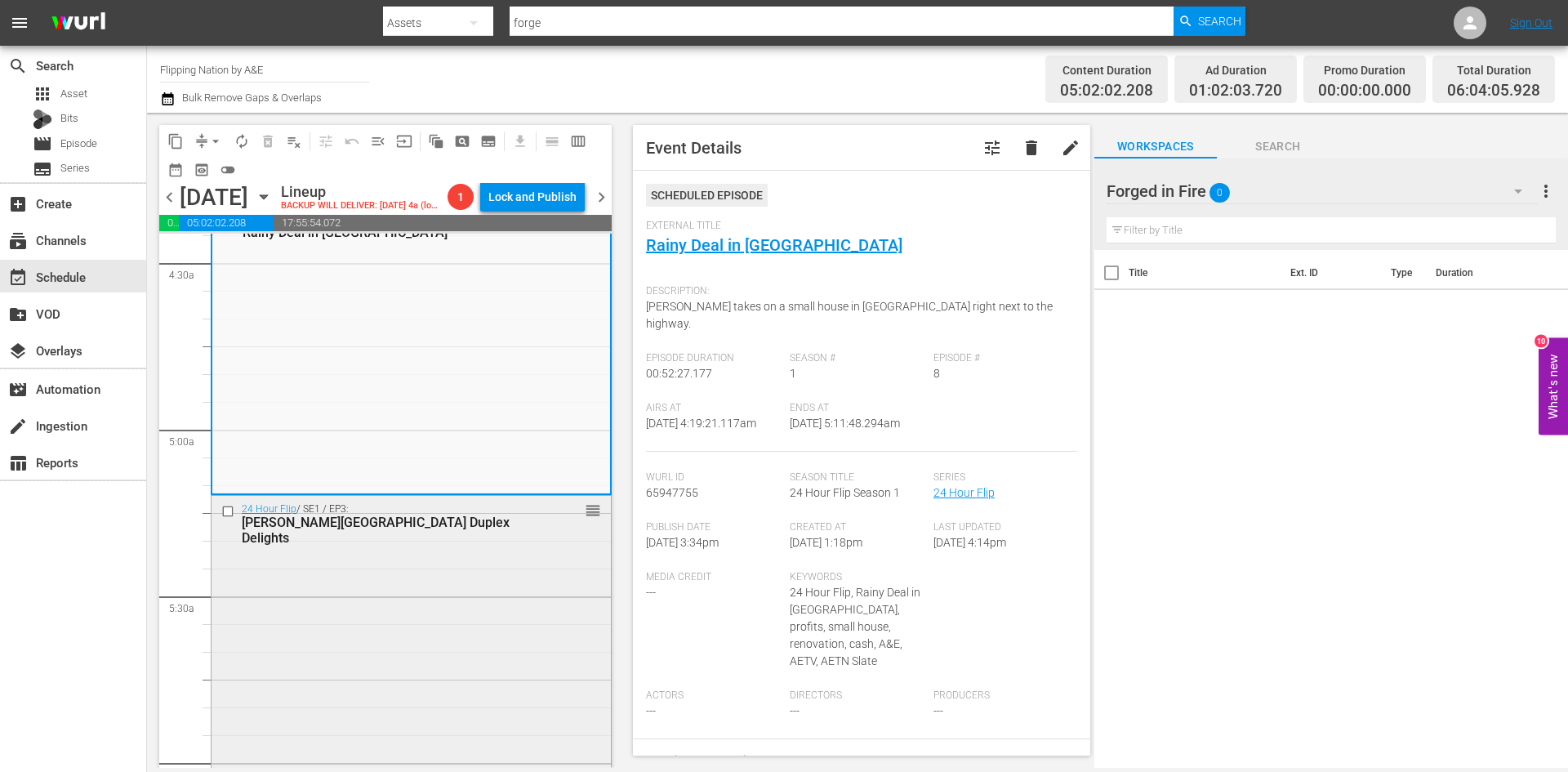 click on "24 Hour Flip  / SE1 / EP3:
Hasbrouck Heights Duplex Delights reorder" at bounding box center [411, 639] 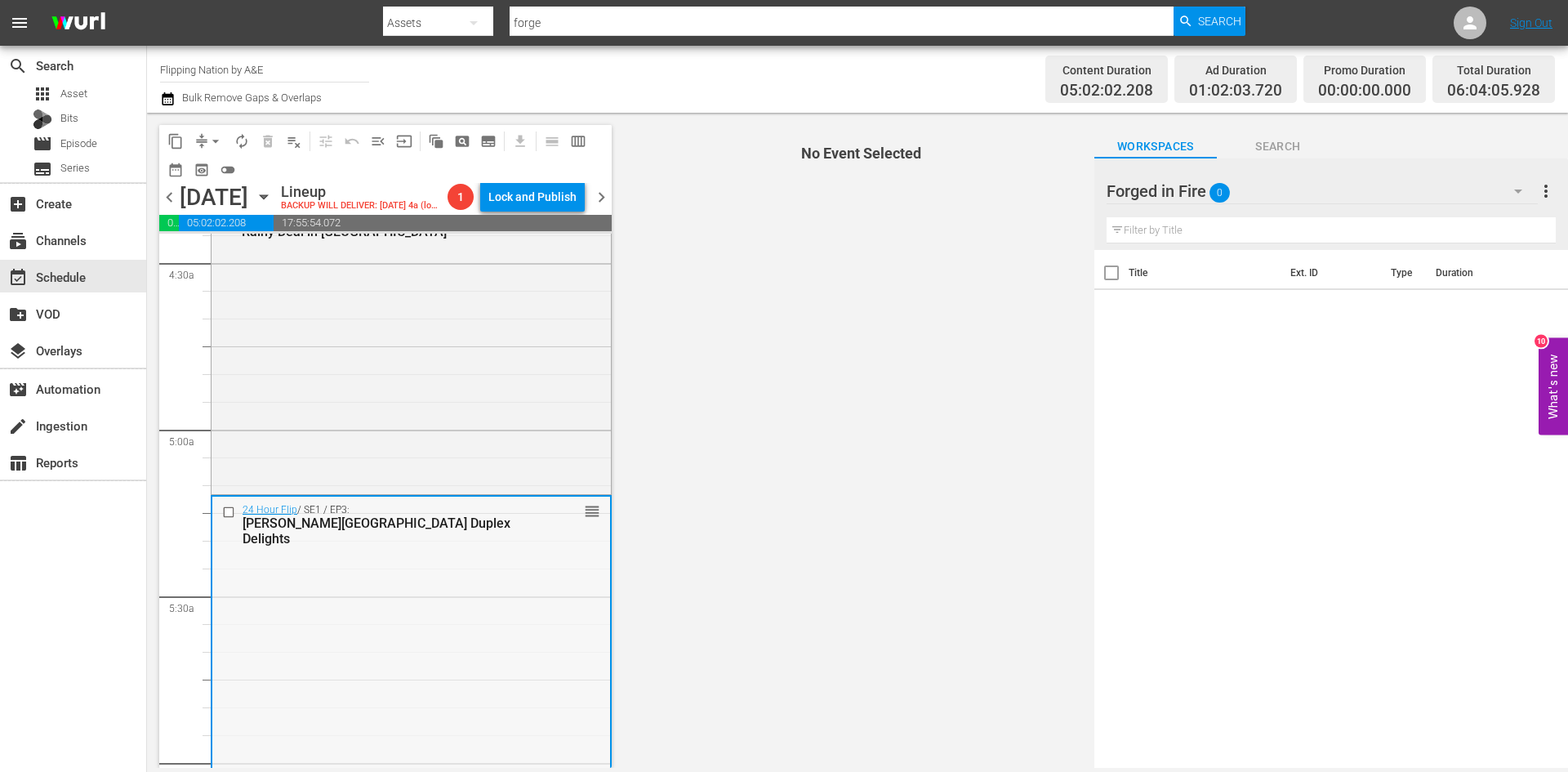 click on "24 Hour Flip  / SE1 / EP3:
Hasbrouck Heights Duplex Delights reorder" at bounding box center [411, 640] 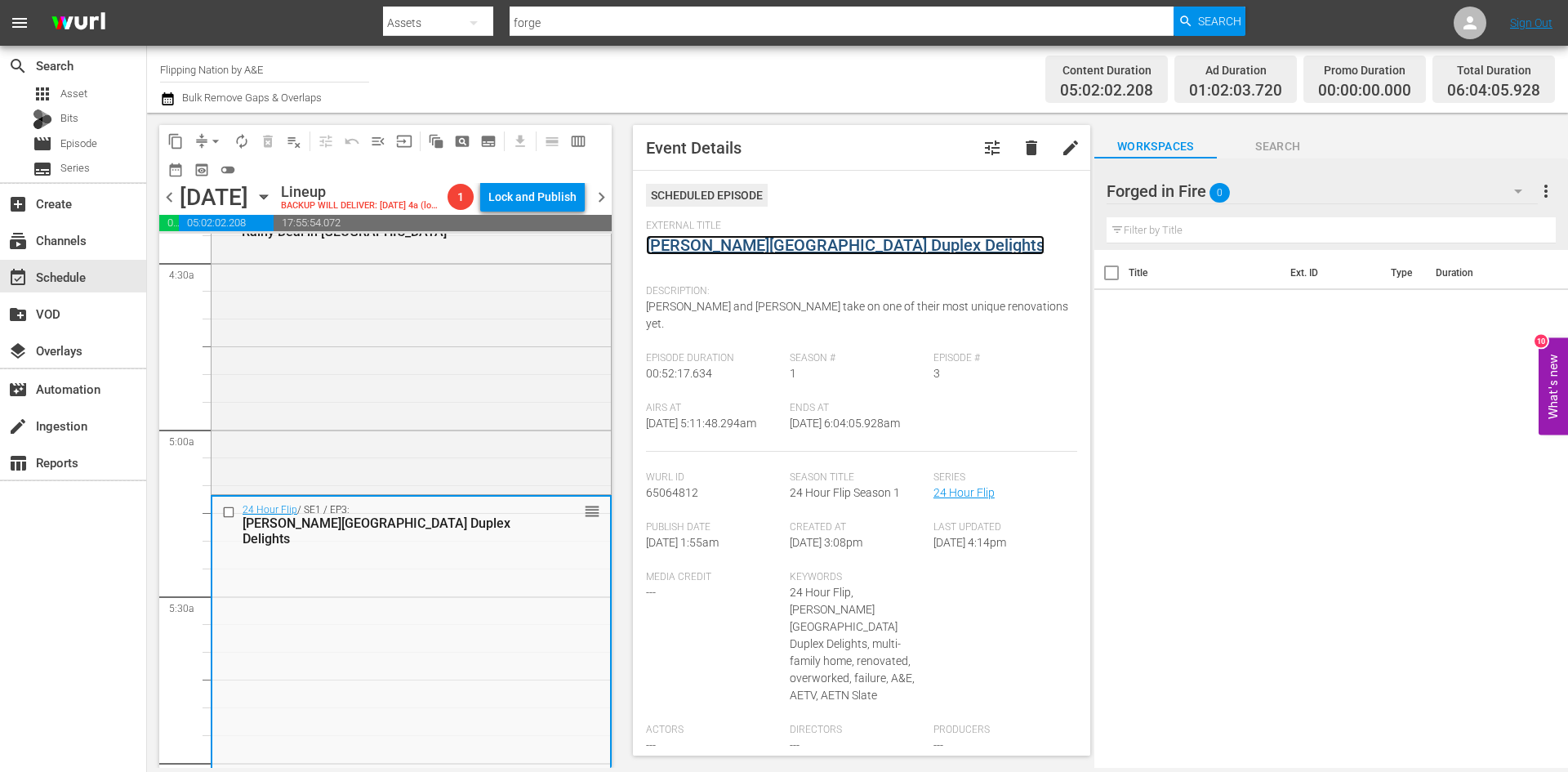 drag, startPoint x: 742, startPoint y: 247, endPoint x: 753, endPoint y: 246, distance: 11.045361 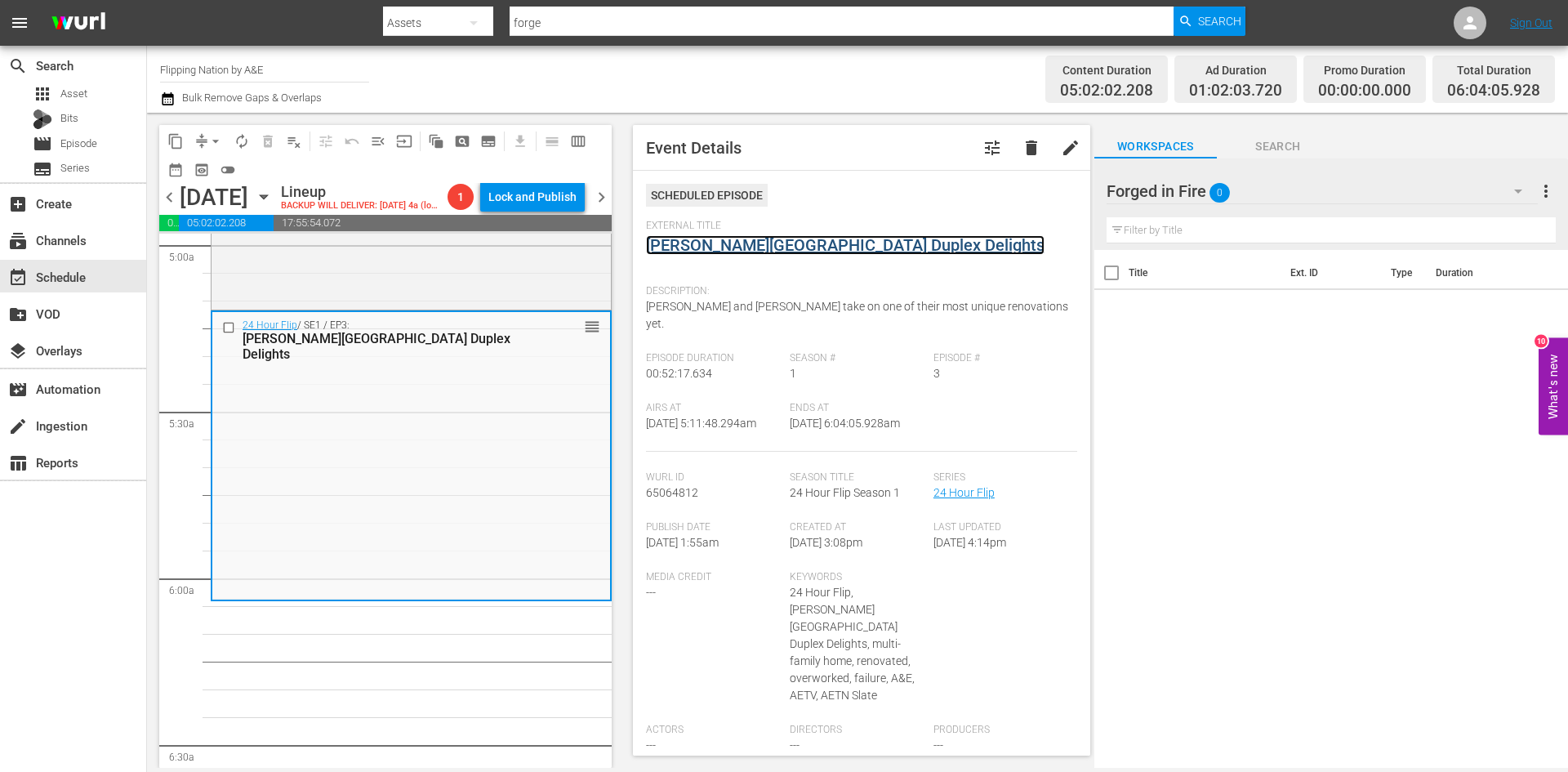 scroll, scrollTop: 1552, scrollLeft: 0, axis: vertical 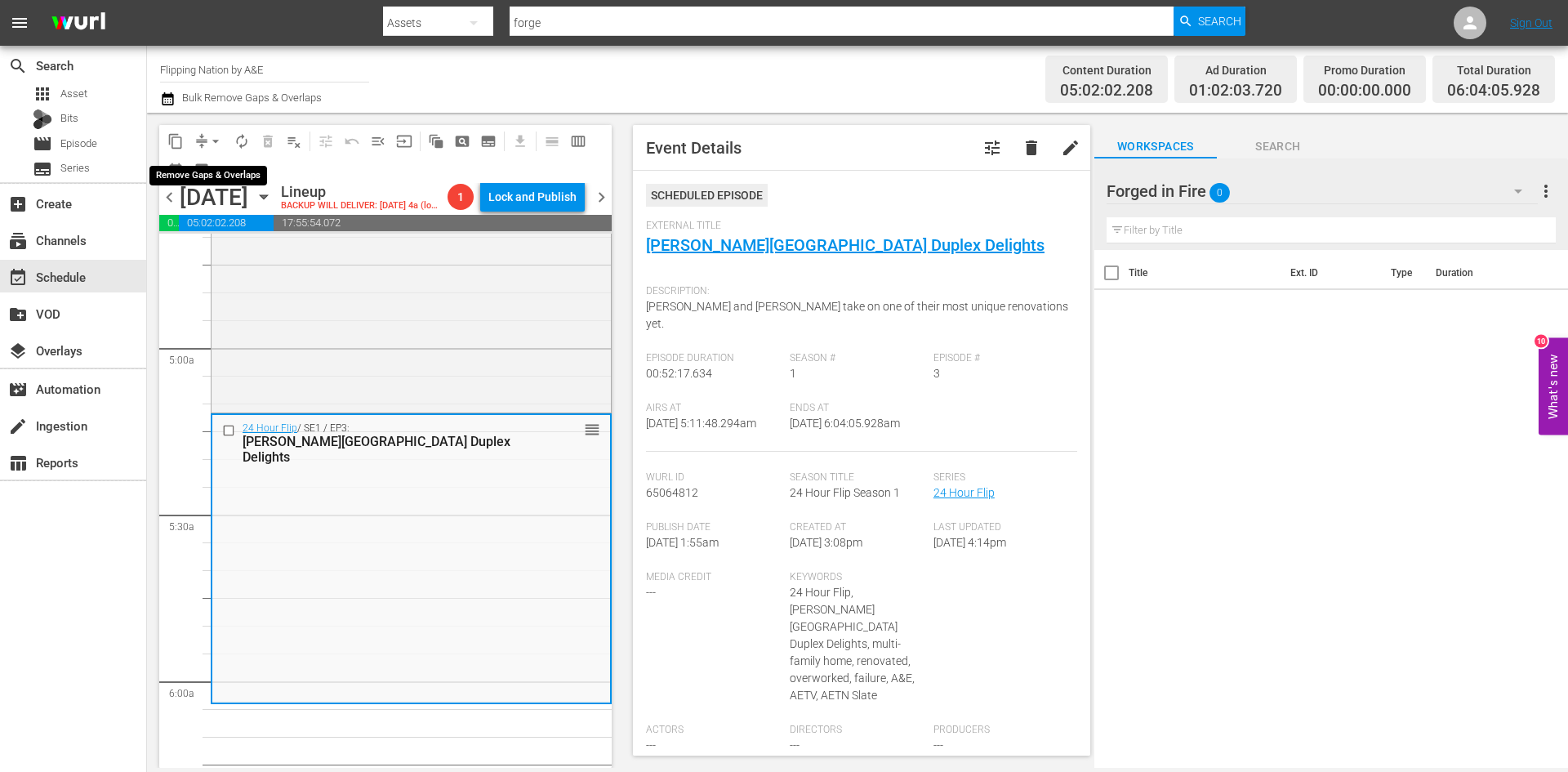 click on "arrow_drop_down" at bounding box center [216, 141] 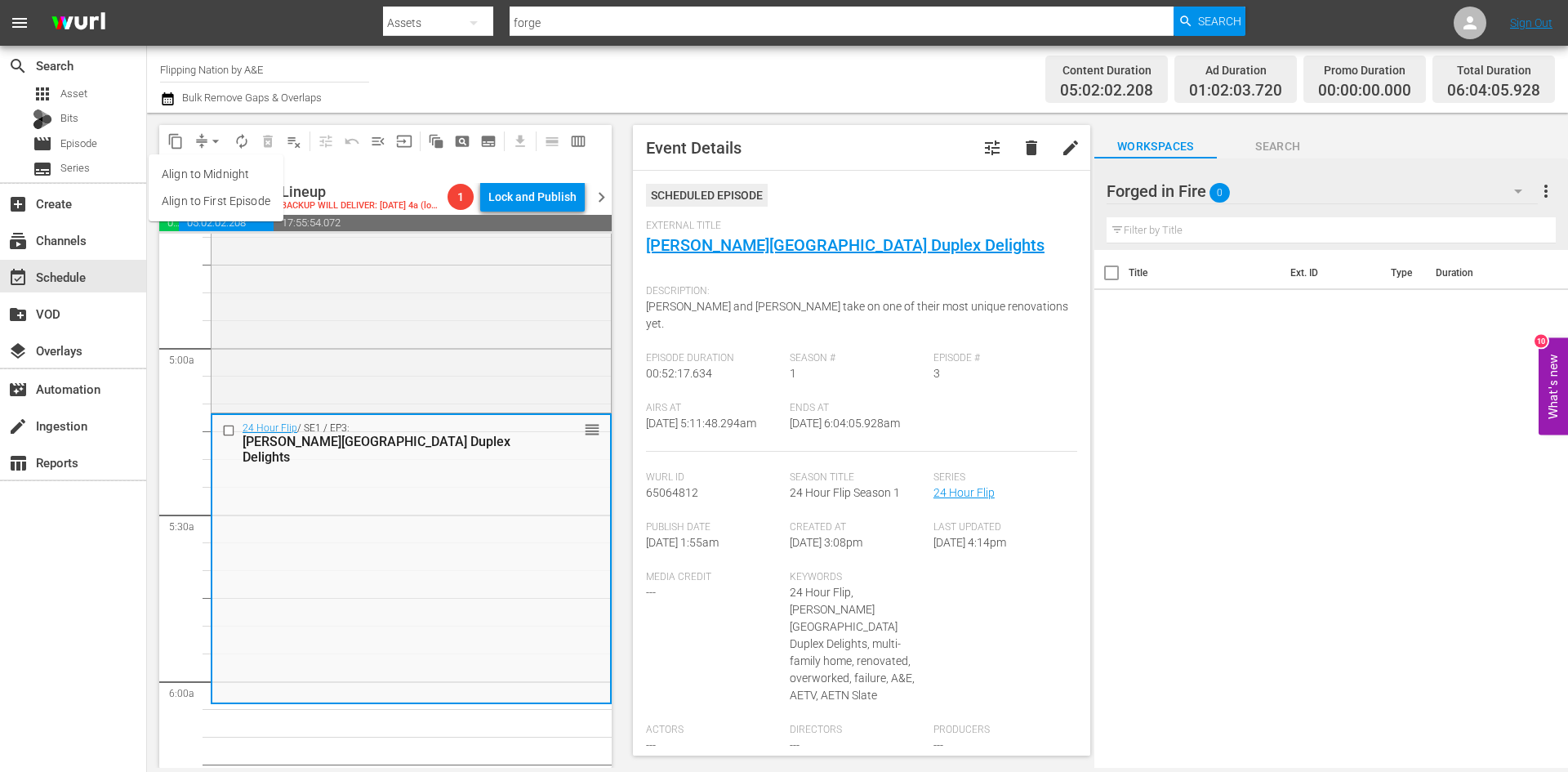 click on "Align to Midnight" at bounding box center (216, 174) 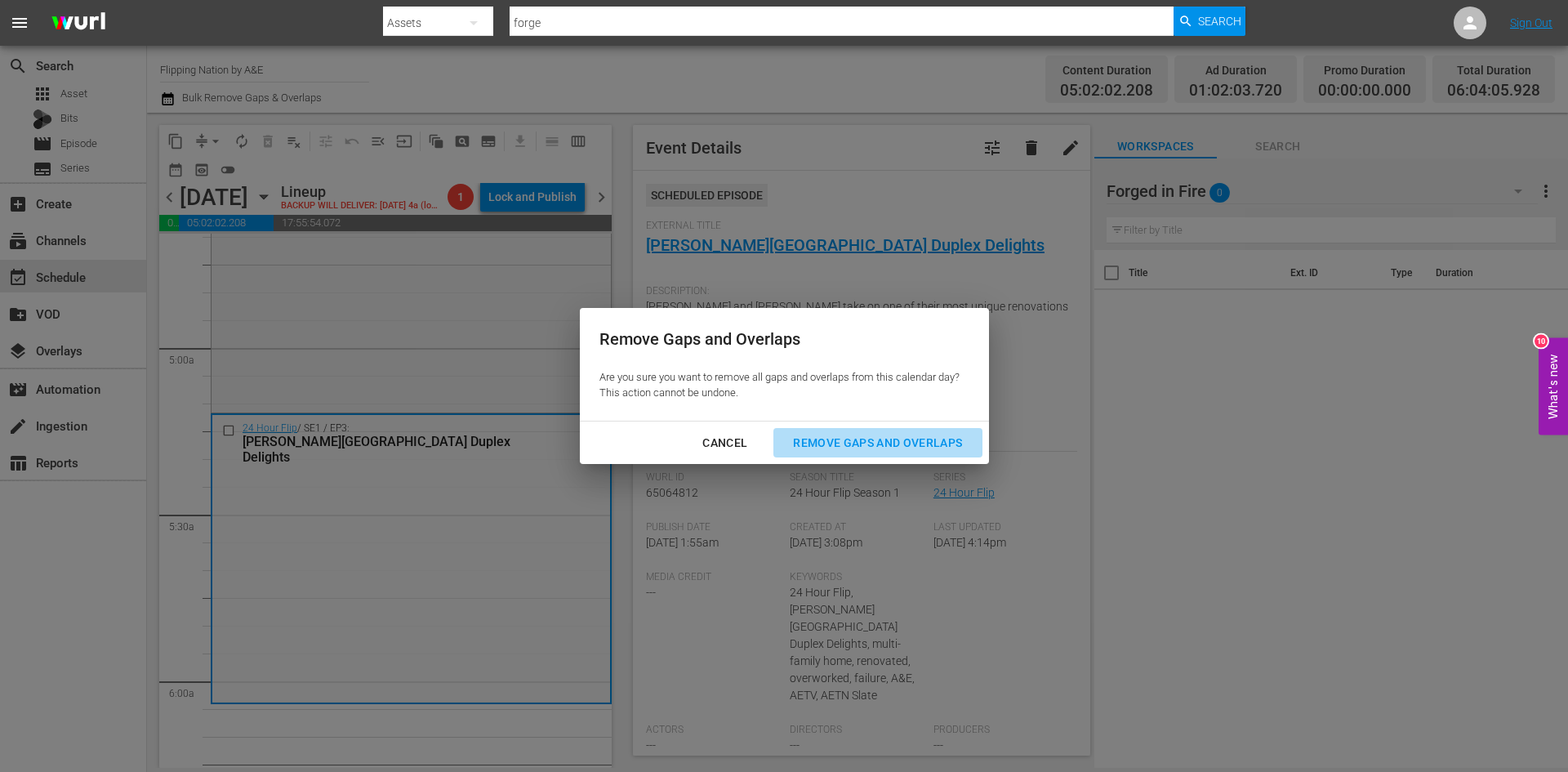 click on "Remove Gaps and Overlaps" at bounding box center [877, 443] 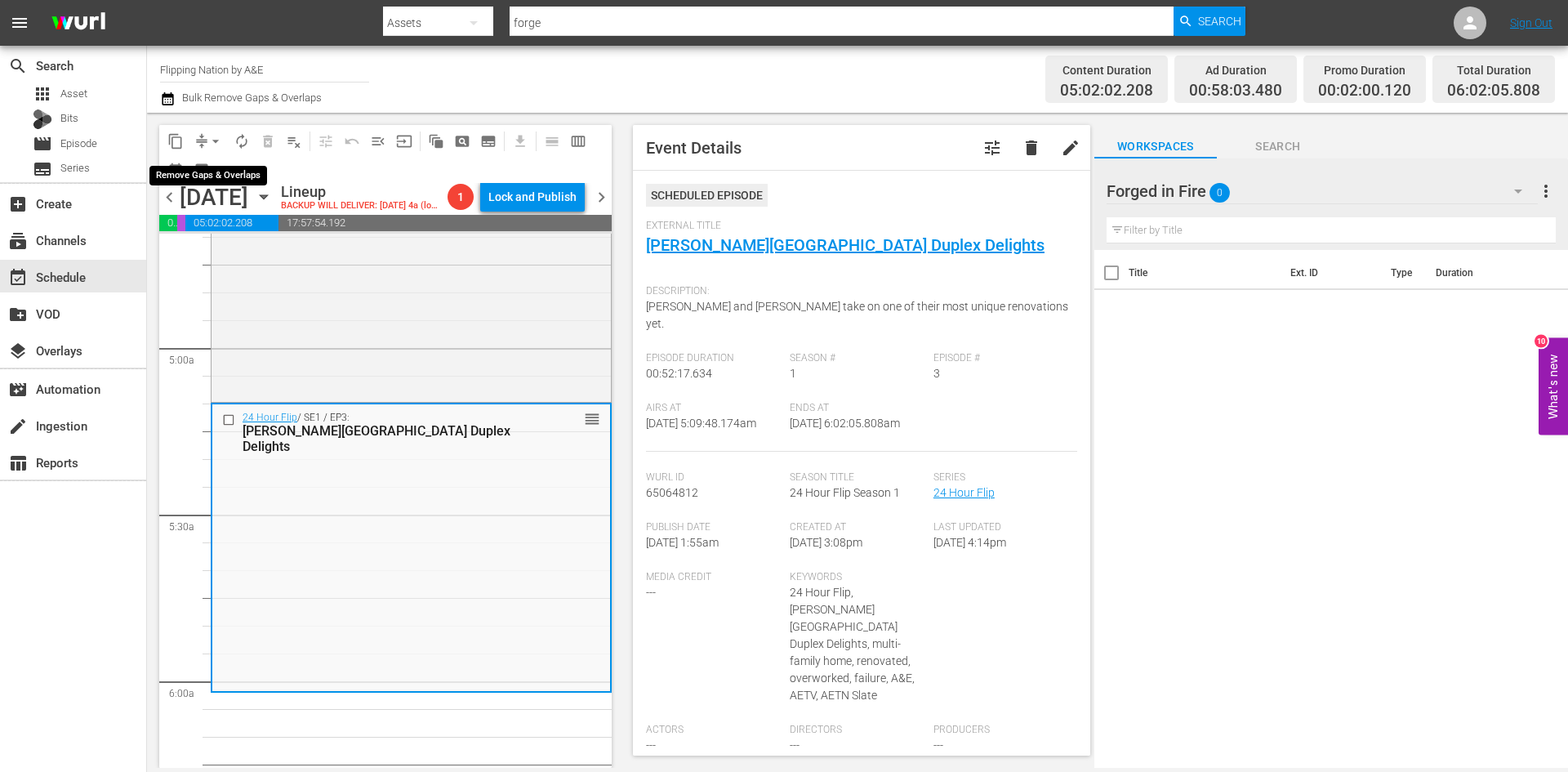 click on "arrow_drop_down" at bounding box center [216, 141] 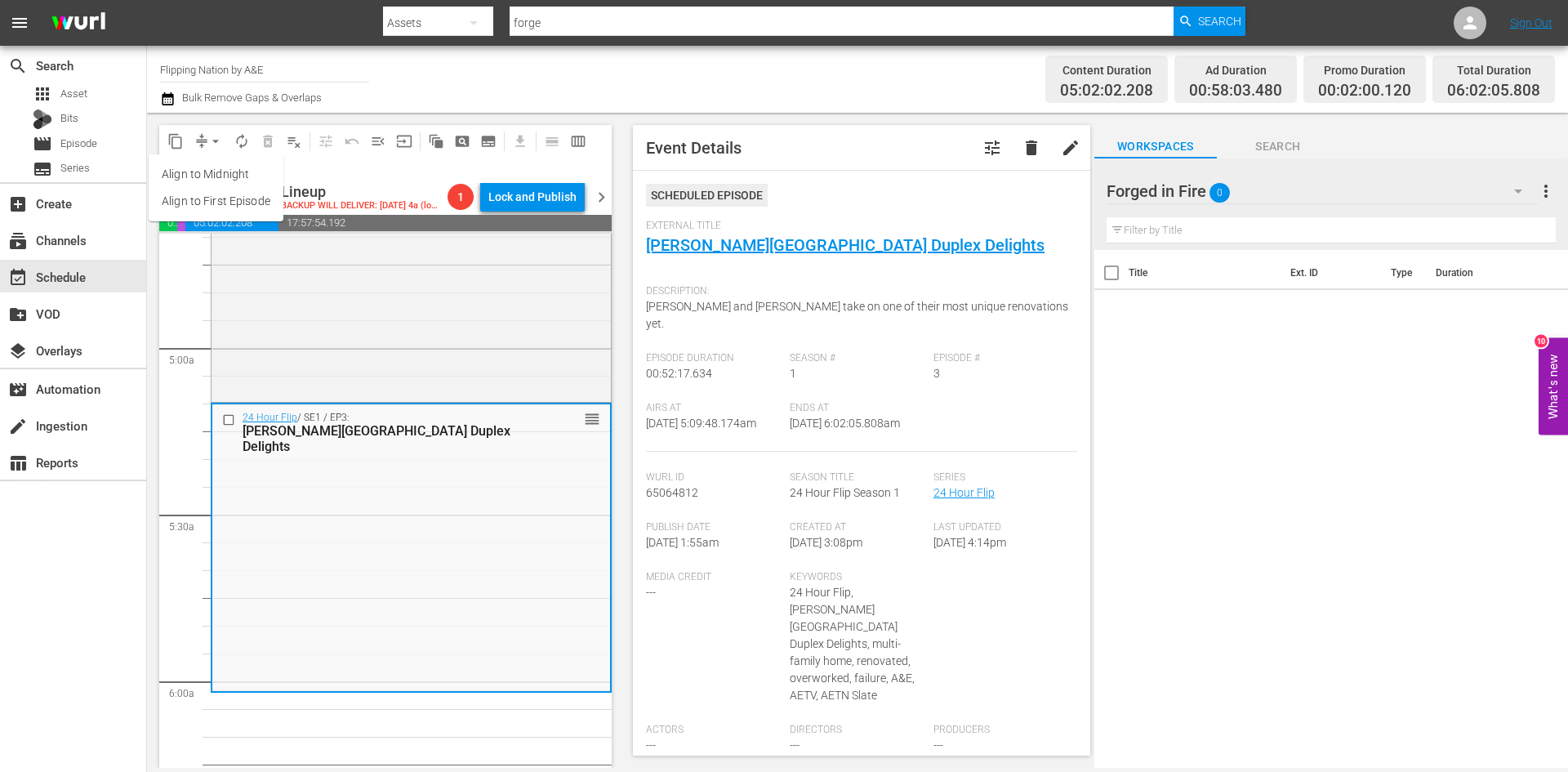 click on "Align to Midnight" at bounding box center (216, 174) 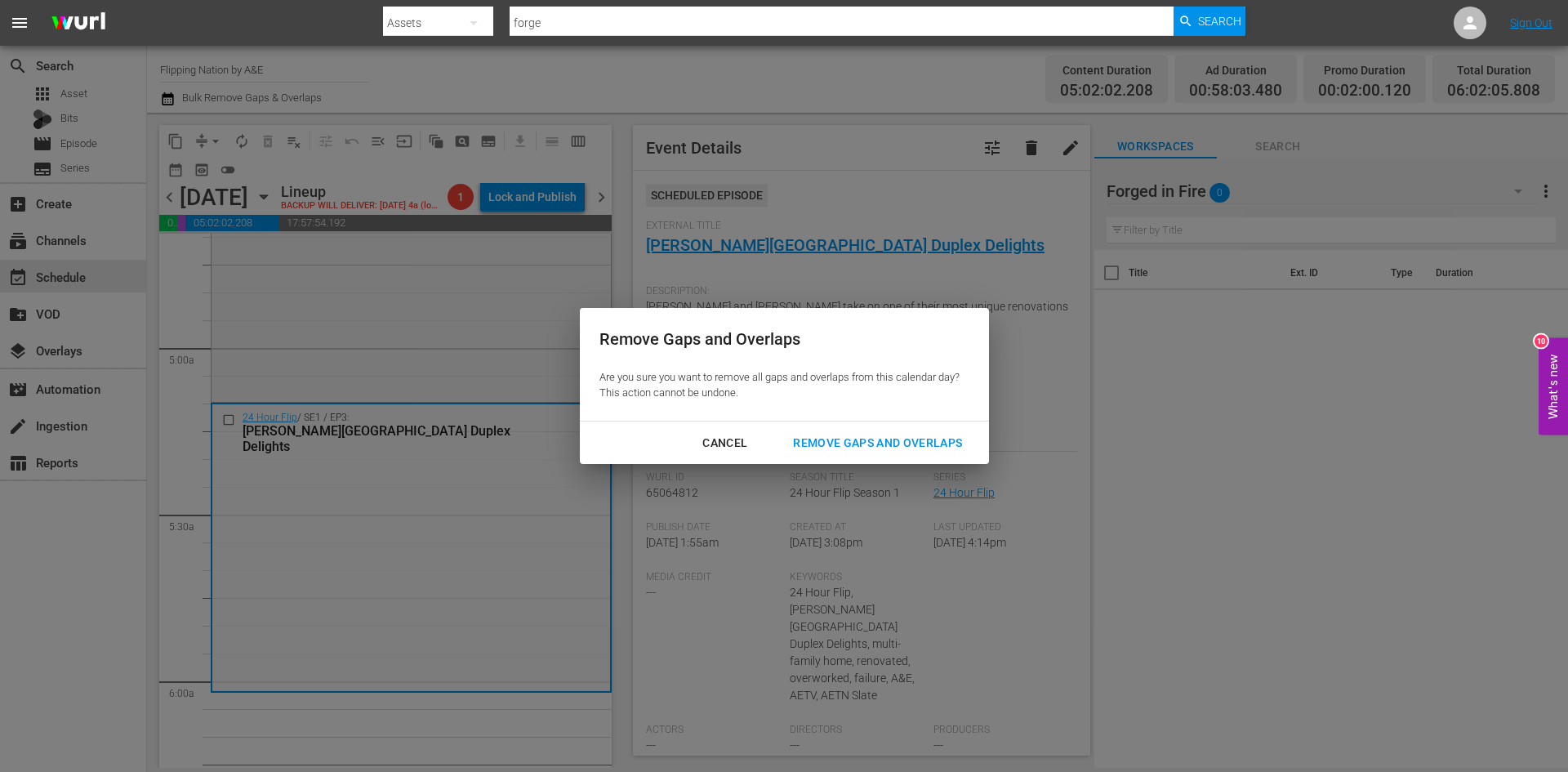 click on "Remove Gaps and Overlaps" at bounding box center (877, 443) 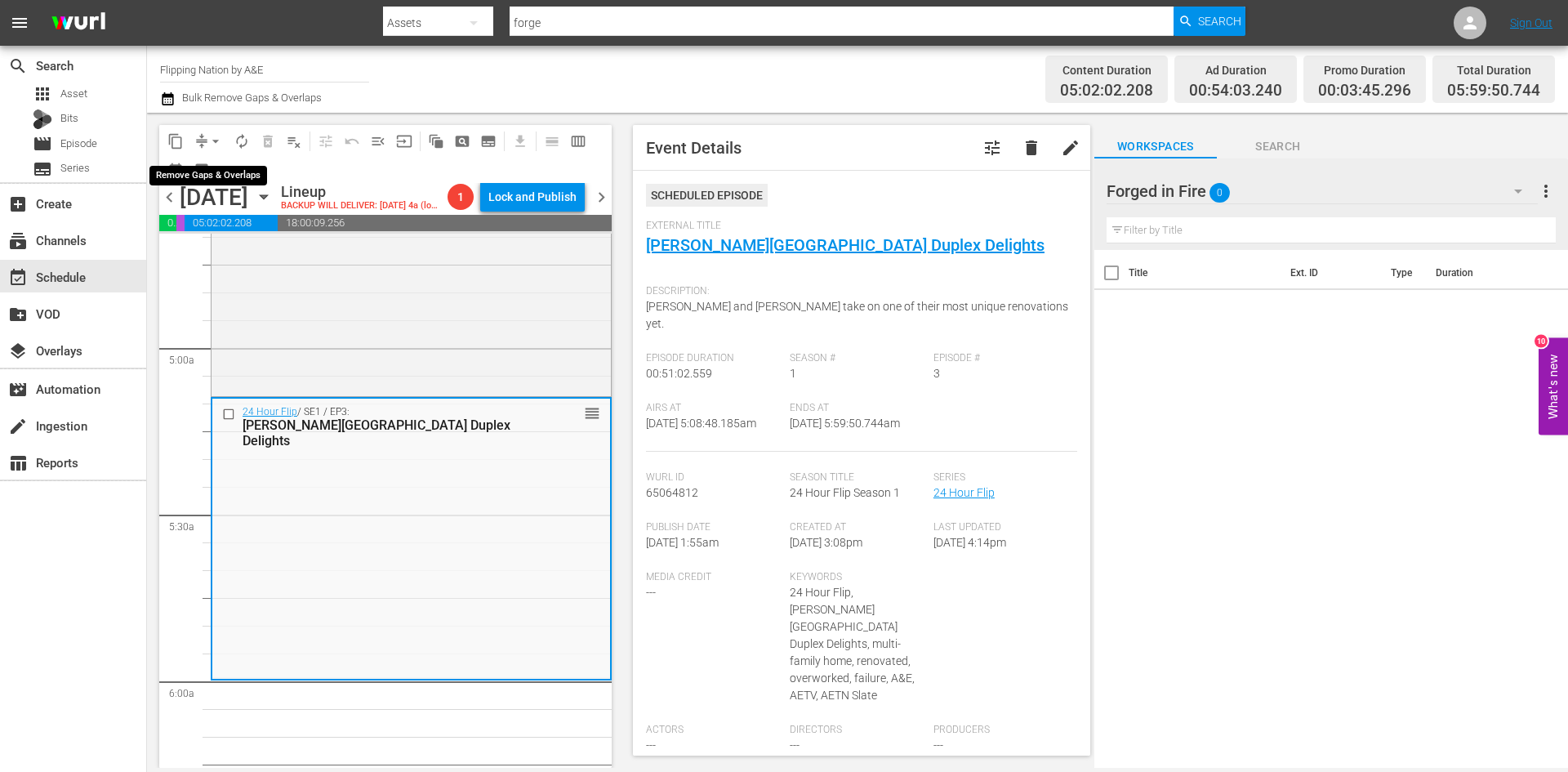 click on "arrow_drop_down" at bounding box center (216, 141) 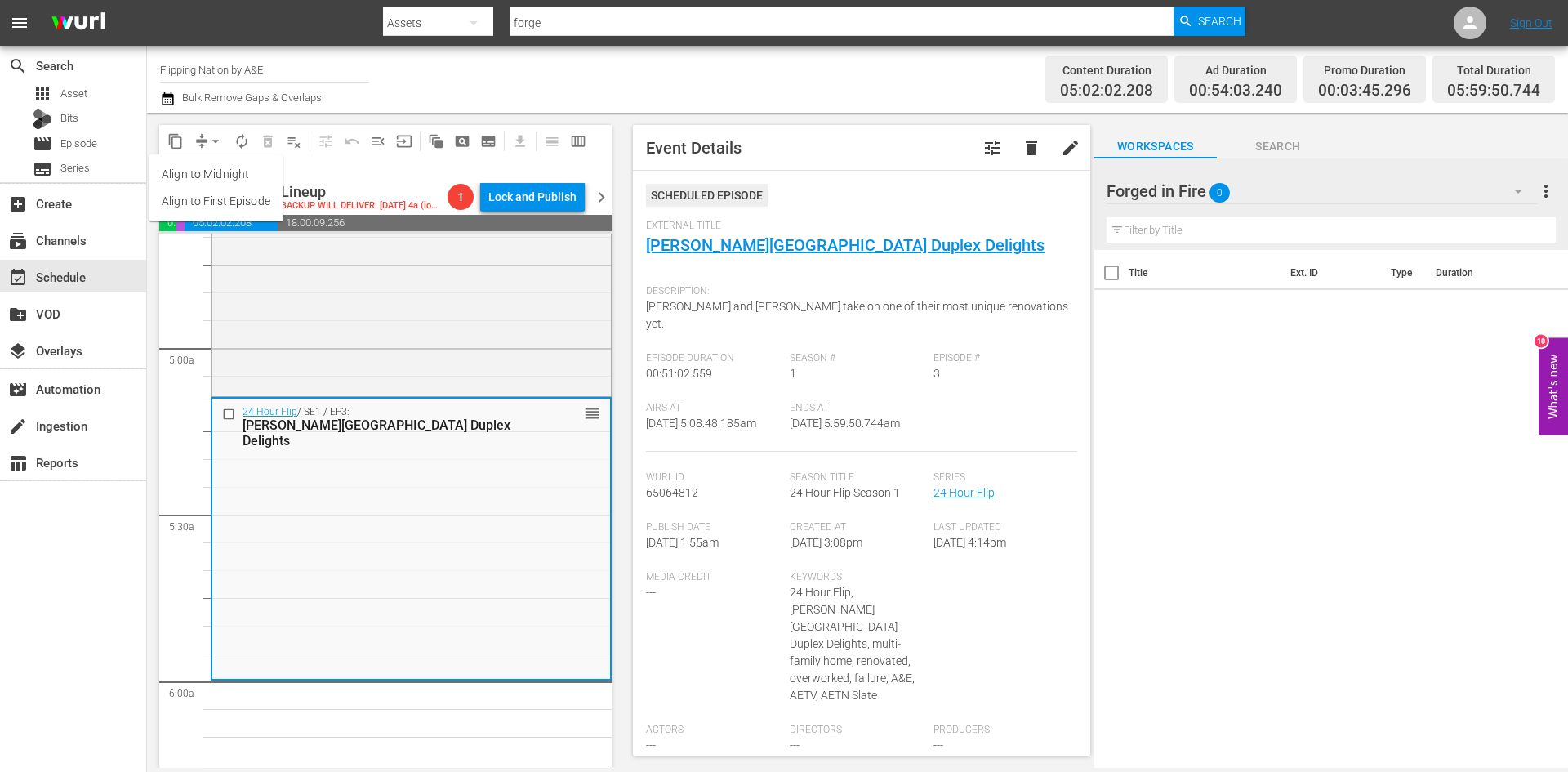 click on "Align to Midnight" at bounding box center [216, 174] 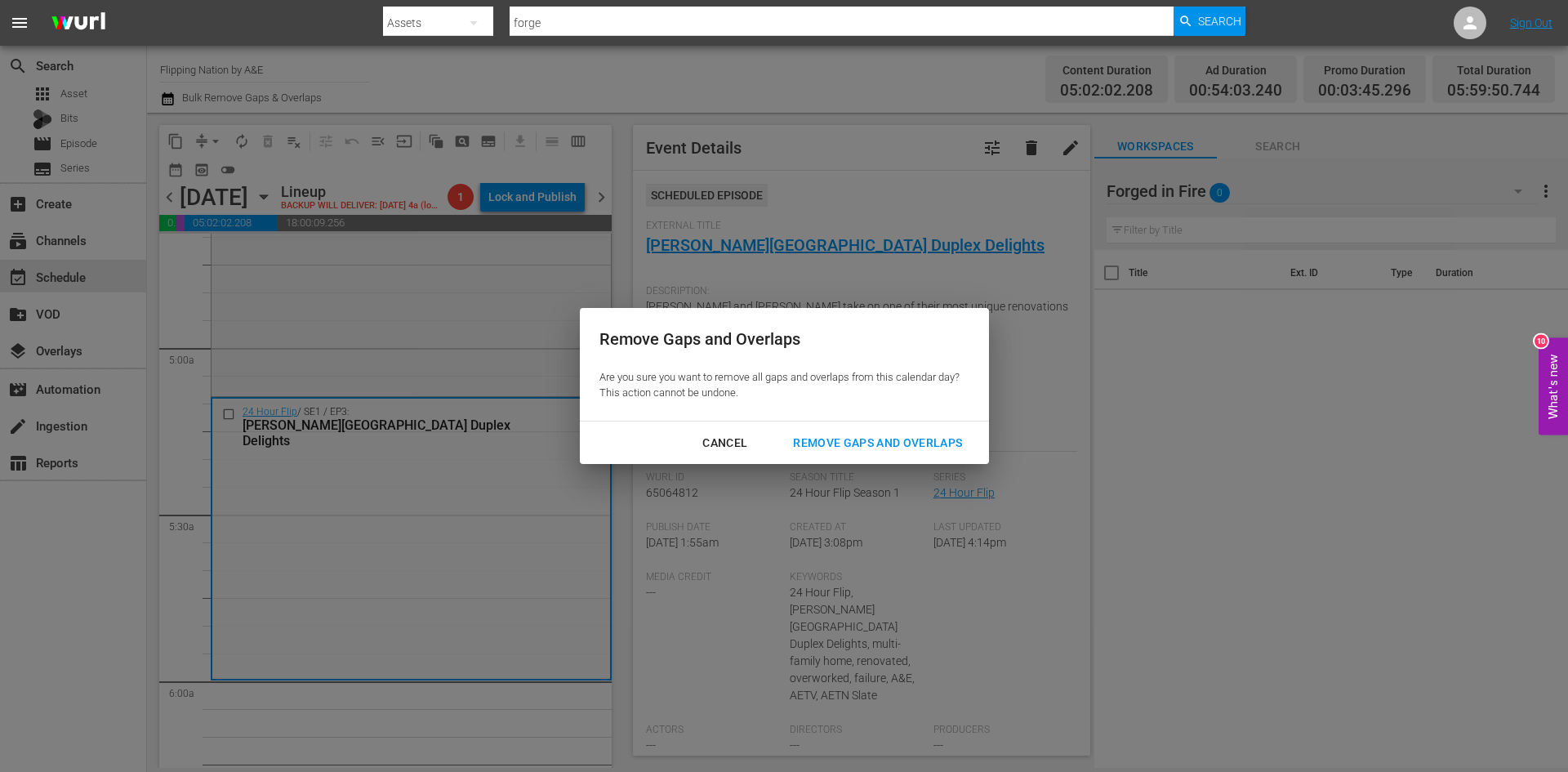 click on "Remove Gaps and Overlaps" at bounding box center (877, 443) 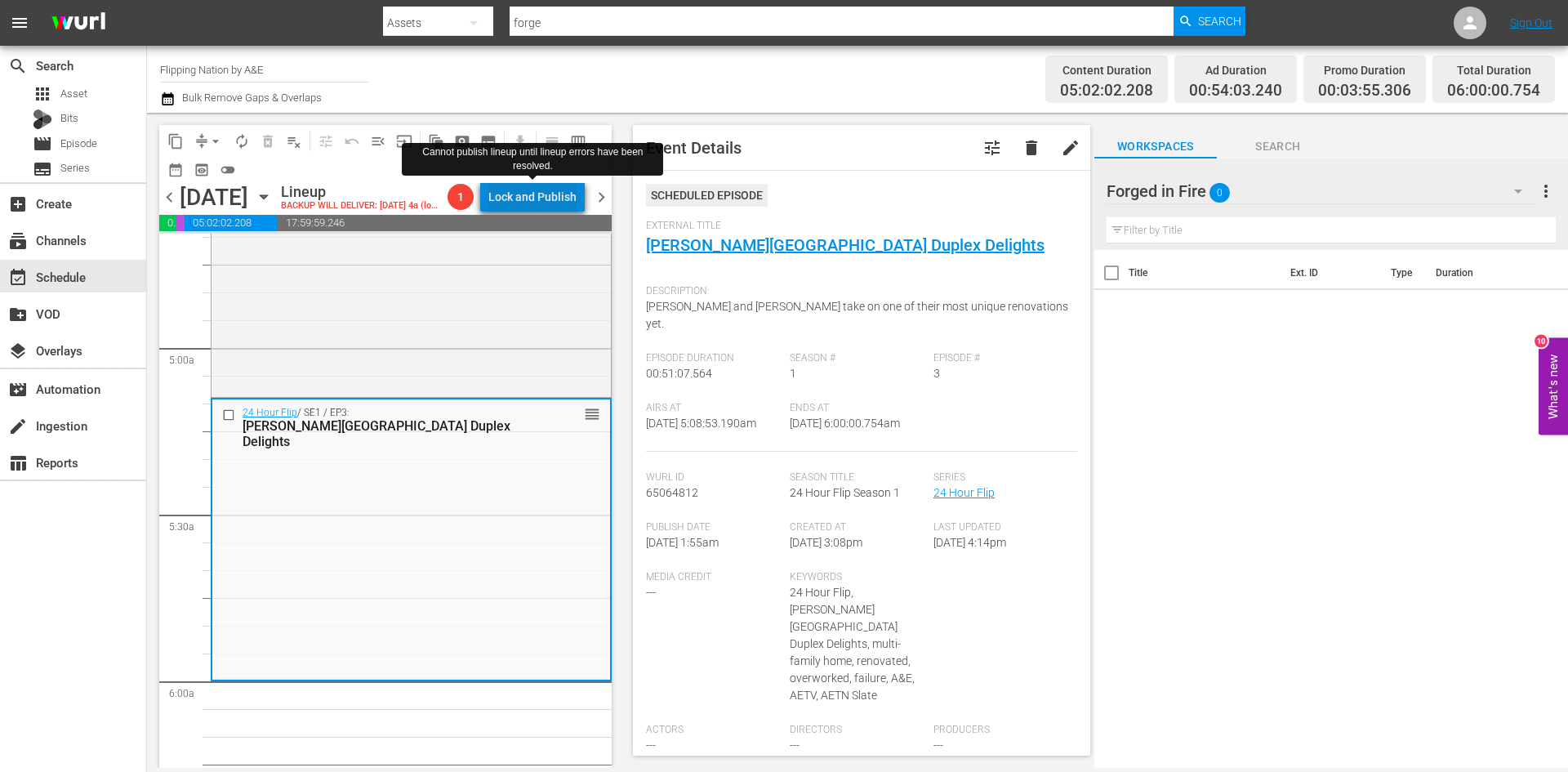 click on "Lock and Publish" at bounding box center [532, 197] 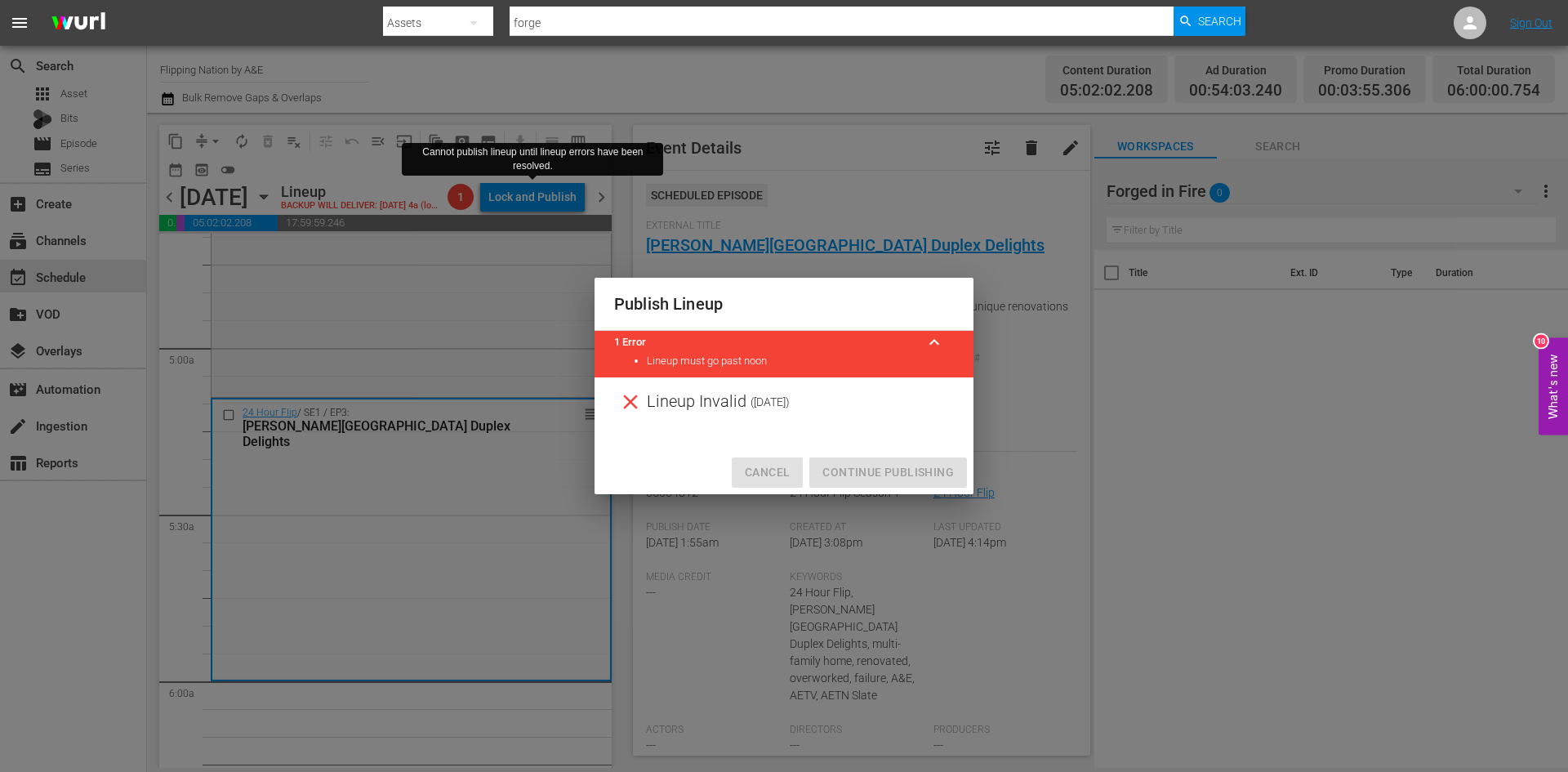 click on "Cancel" at bounding box center (767, 472) 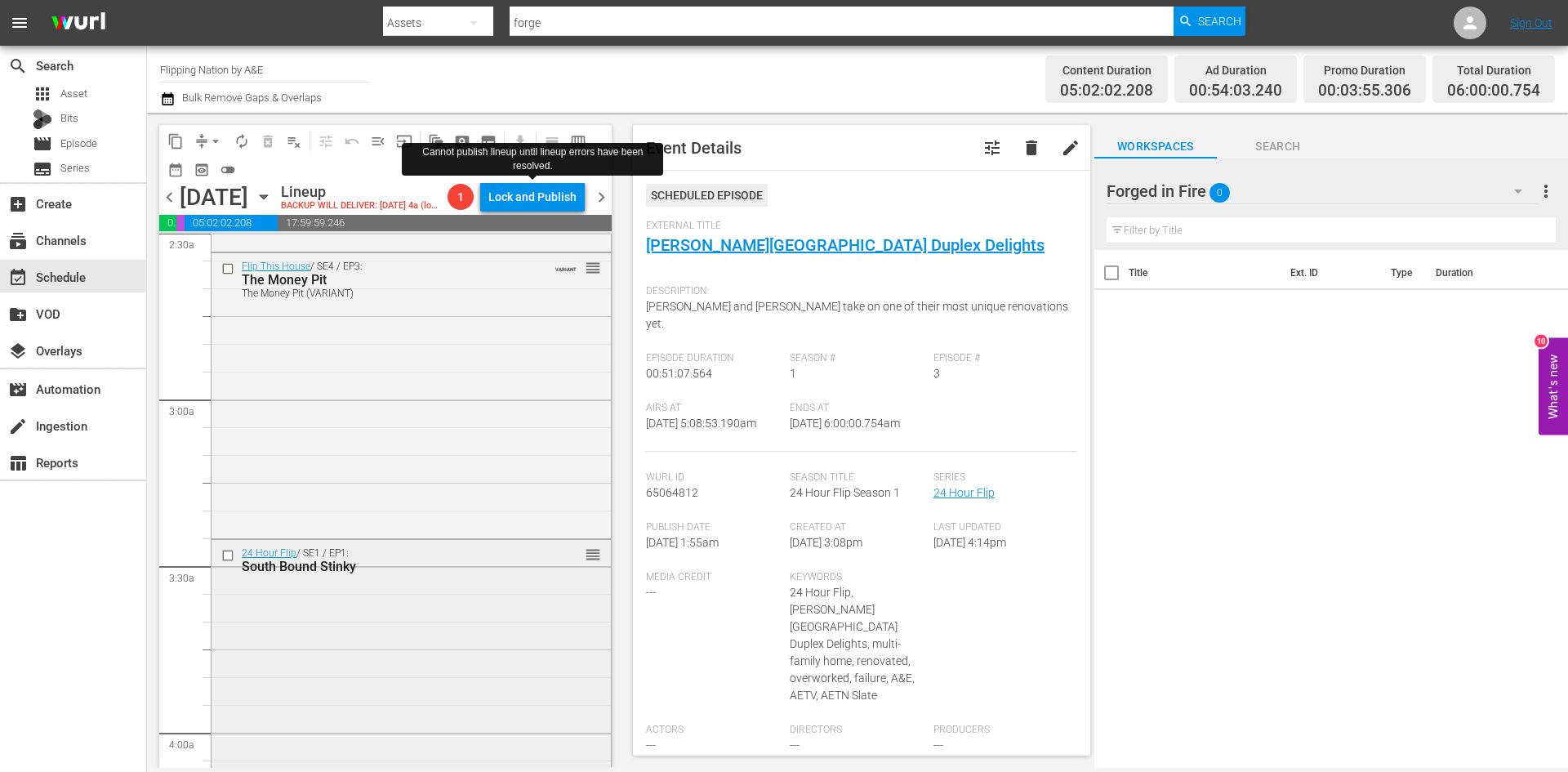 scroll, scrollTop: 817, scrollLeft: 0, axis: vertical 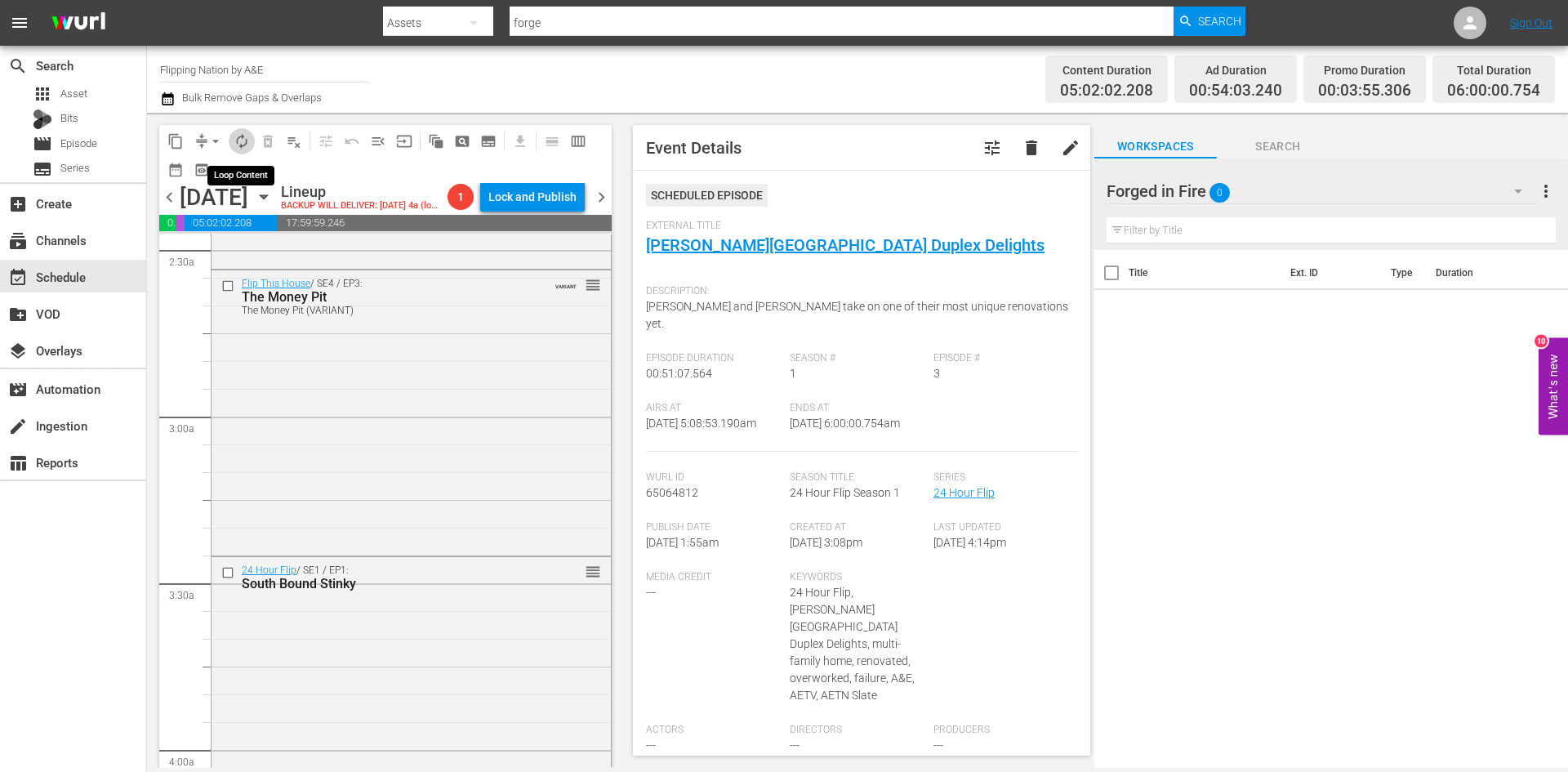 click on "autorenew_outlined" at bounding box center (242, 141) 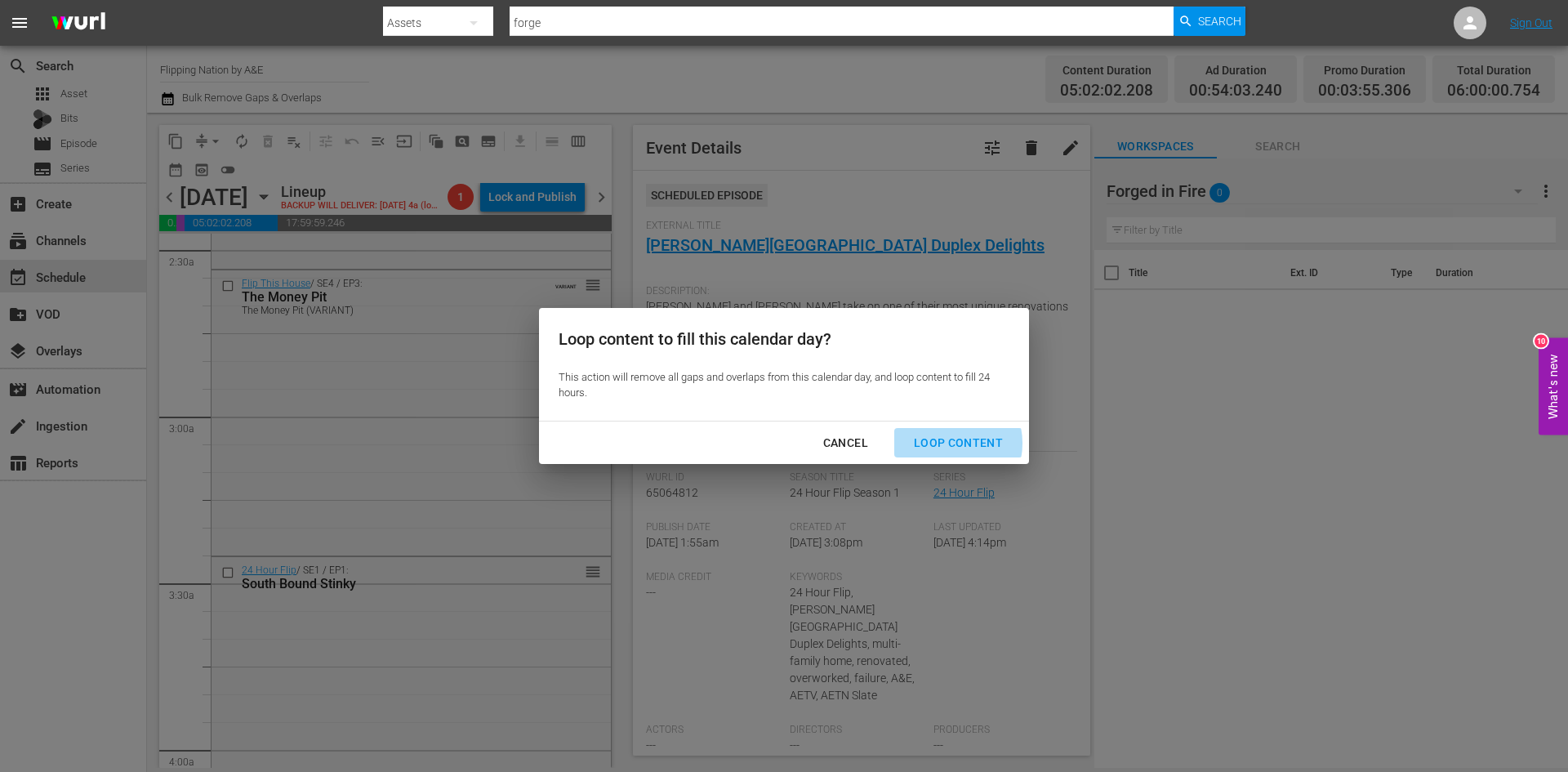 click on "Loop Content" at bounding box center [958, 443] 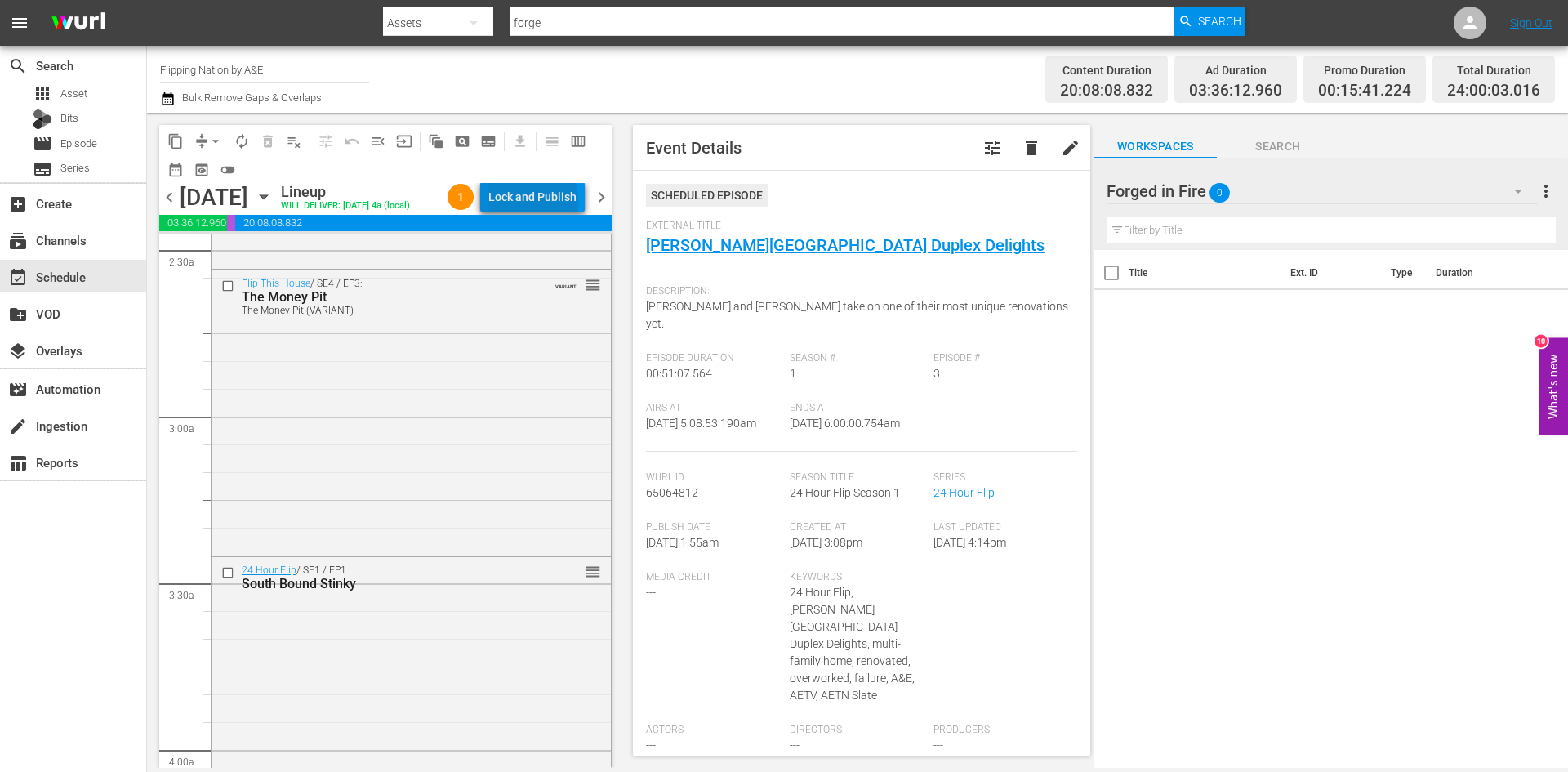 click on "Lock and Publish" at bounding box center (532, 197) 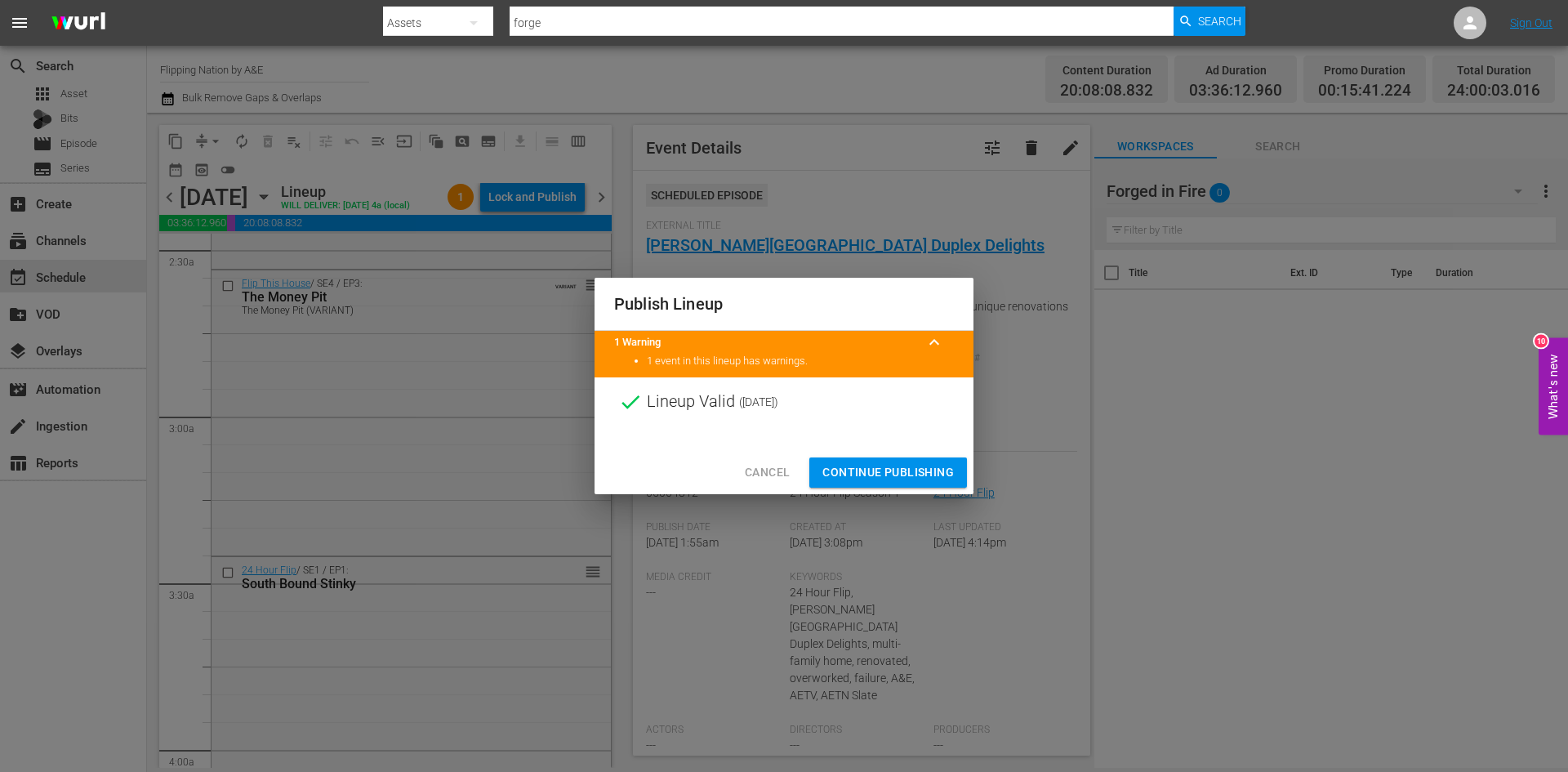 click on "Cancel" at bounding box center (767, 472) 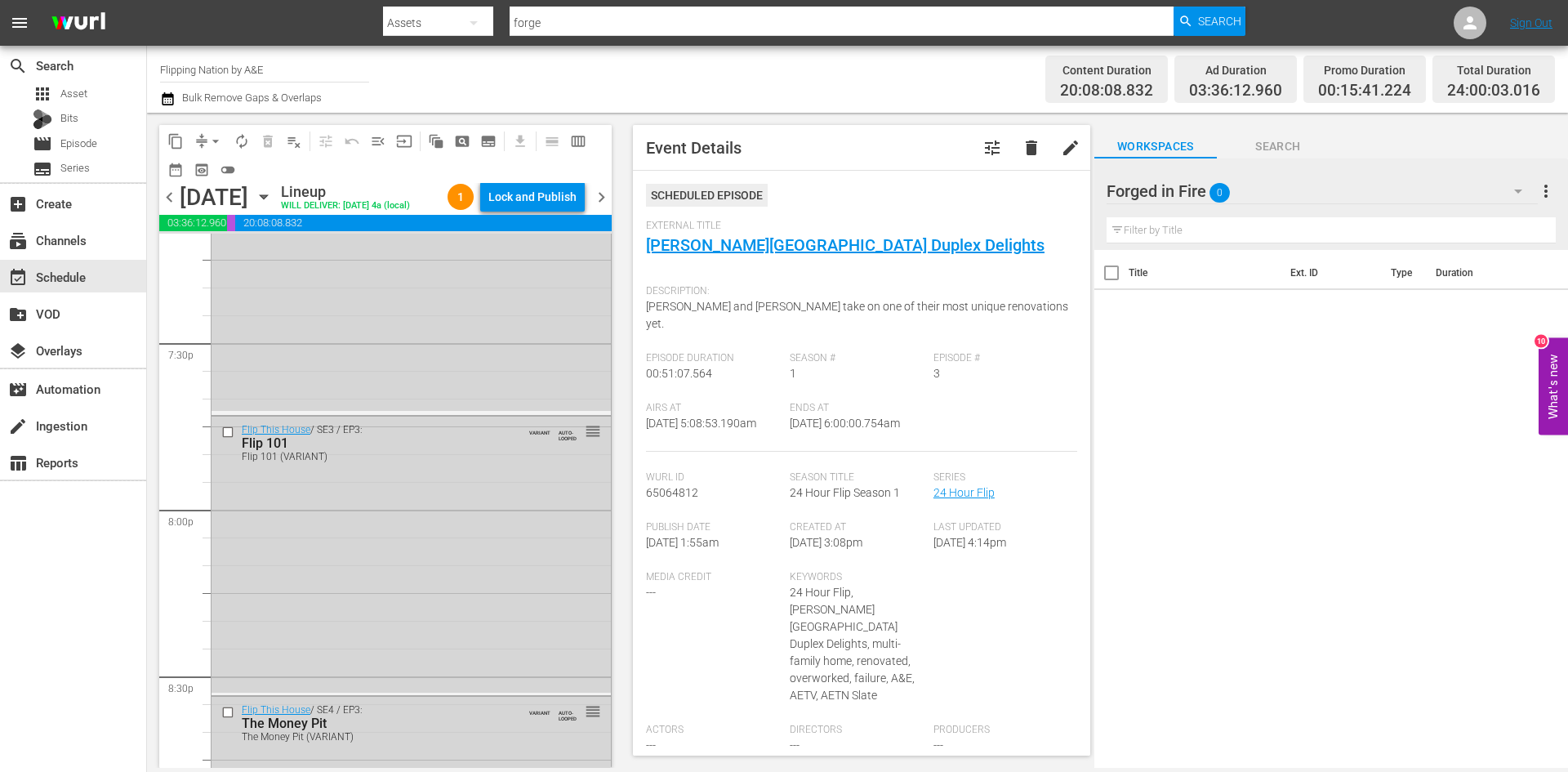 scroll, scrollTop: 6321, scrollLeft: 0, axis: vertical 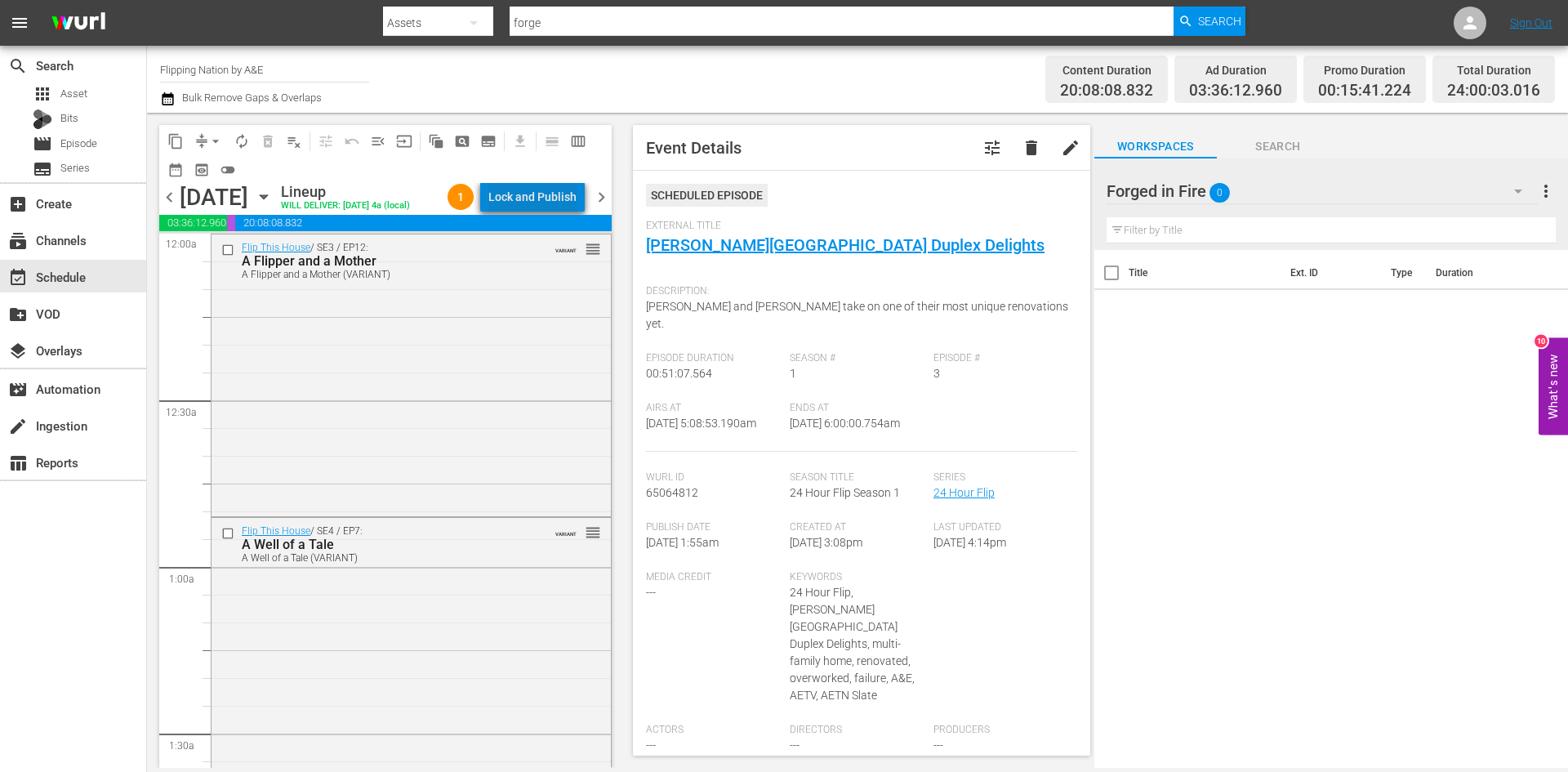 click on "Lock and Publish" at bounding box center [532, 197] 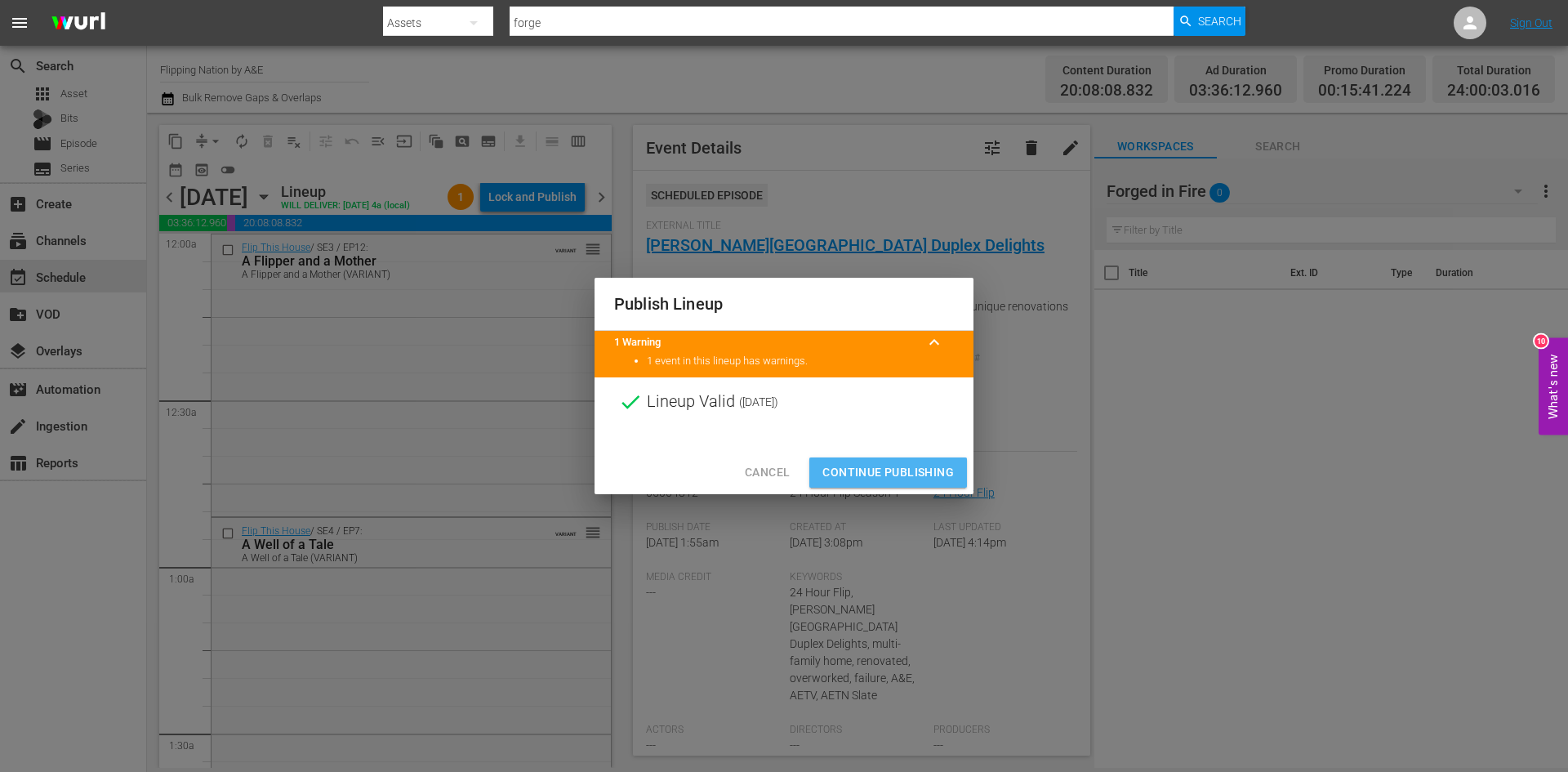 click on "Continue Publishing" at bounding box center [888, 472] 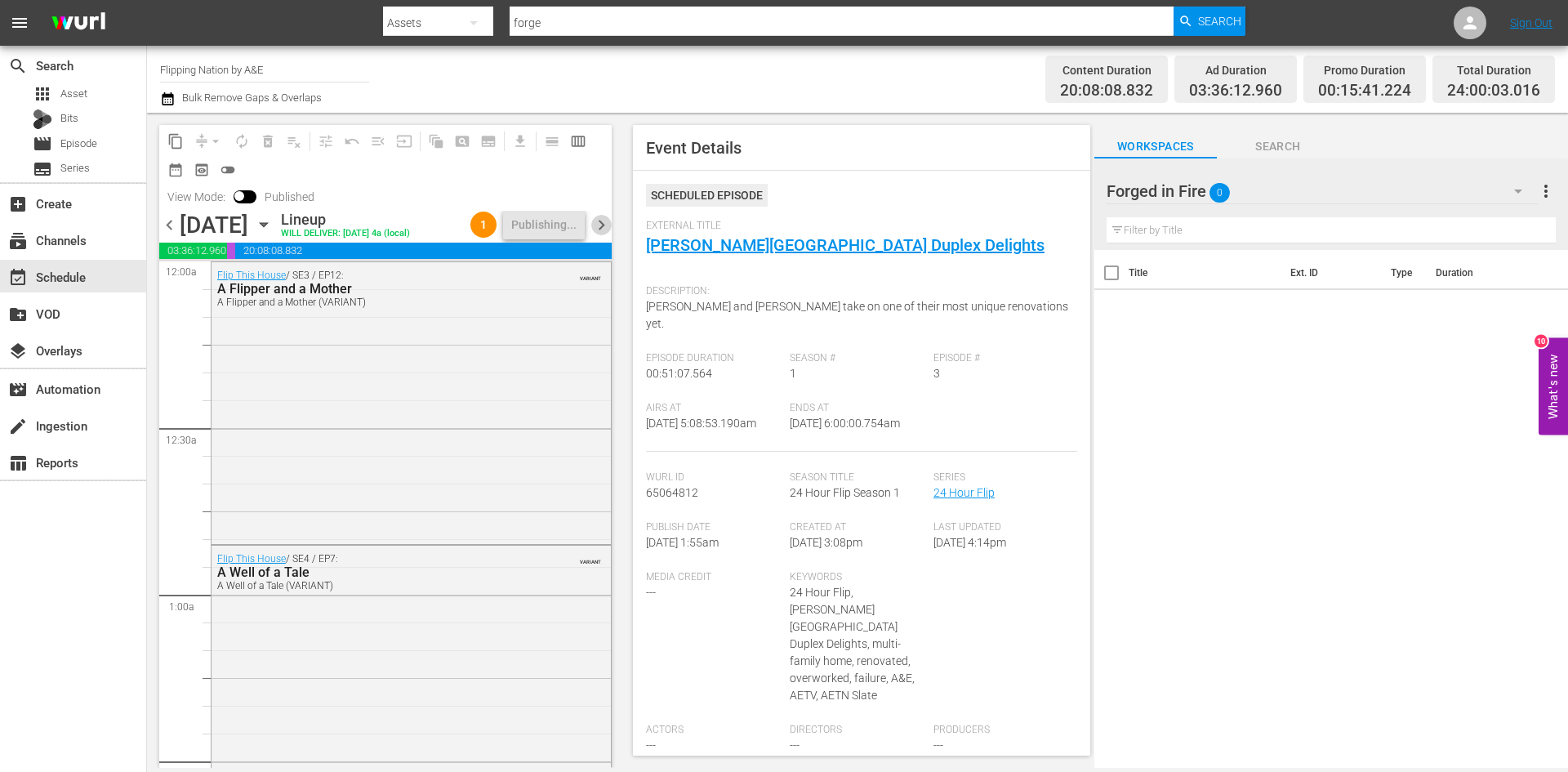 click on "chevron_right" at bounding box center (601, 225) 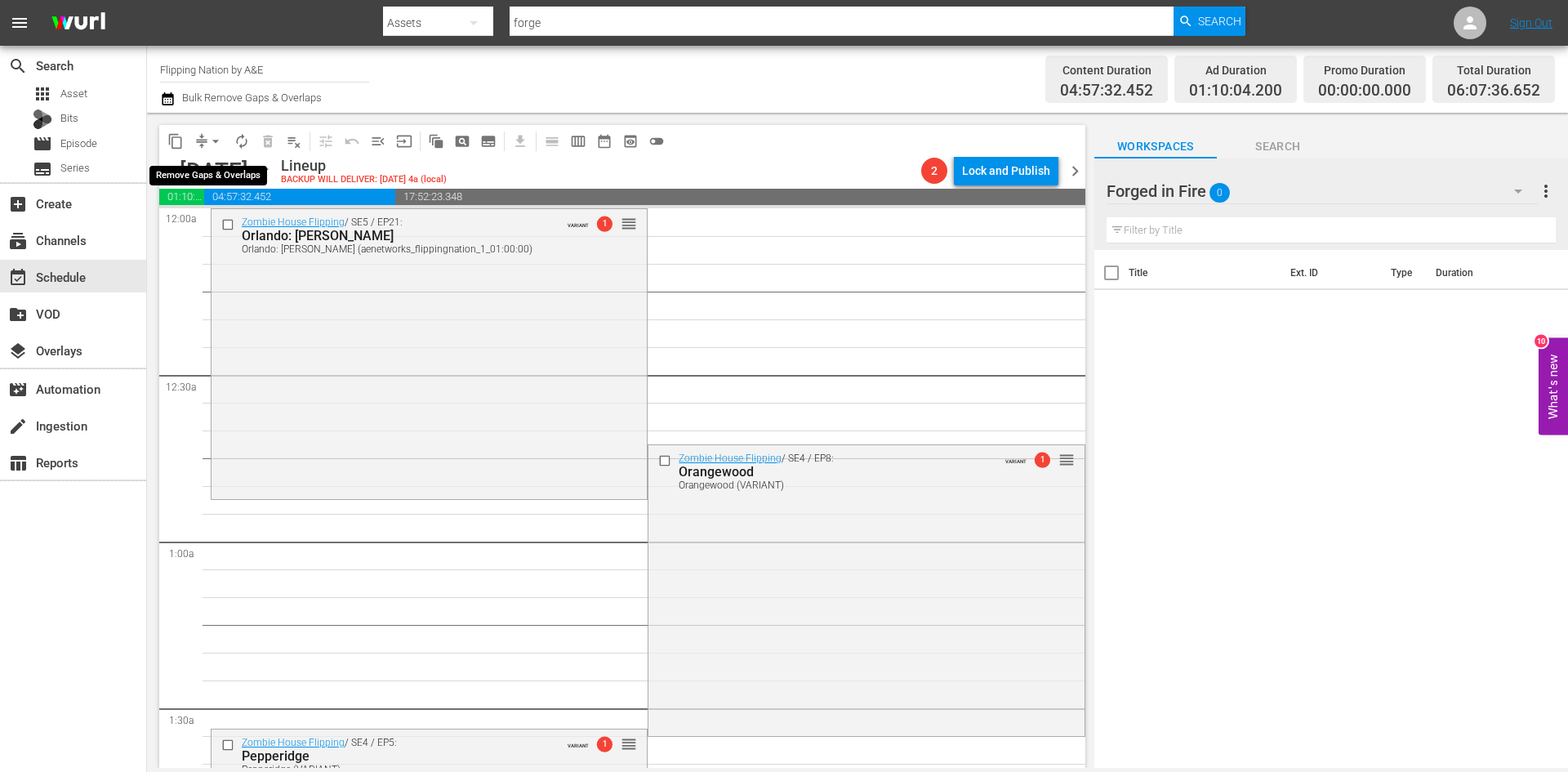 click on "arrow_drop_down" at bounding box center (216, 141) 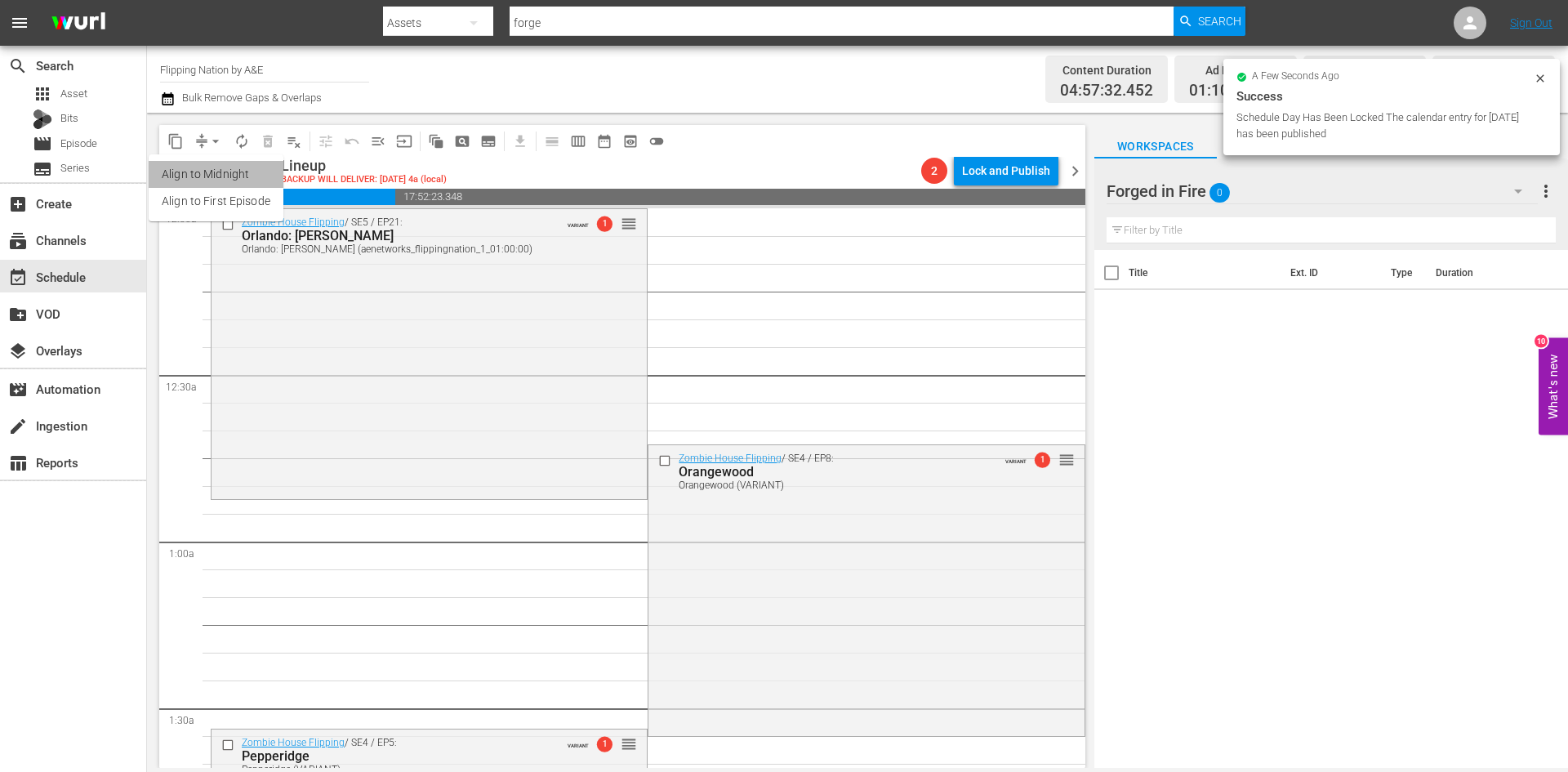 click on "Align to Midnight" at bounding box center [216, 174] 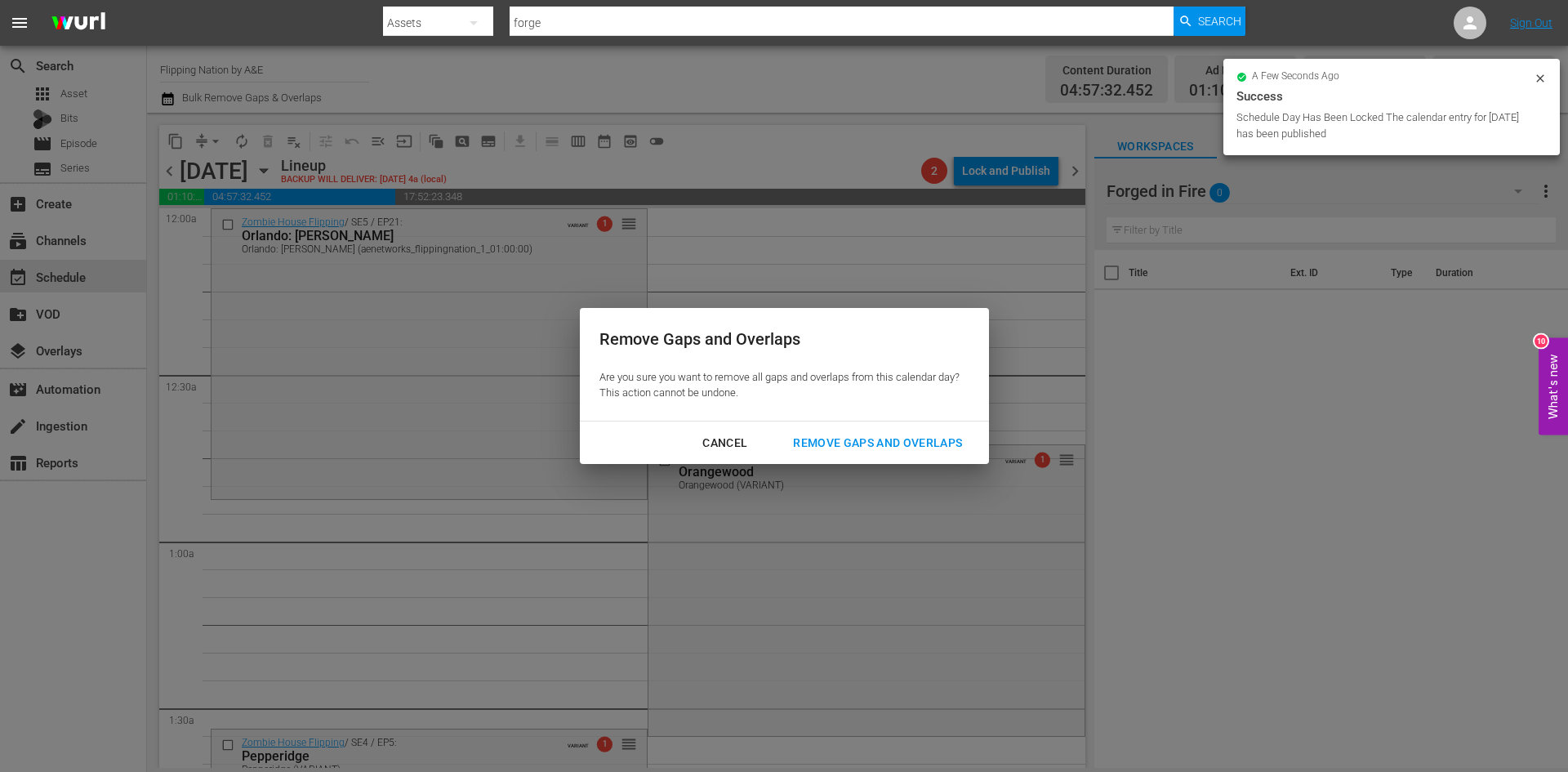 click on "Remove Gaps and Overlaps" at bounding box center (877, 443) 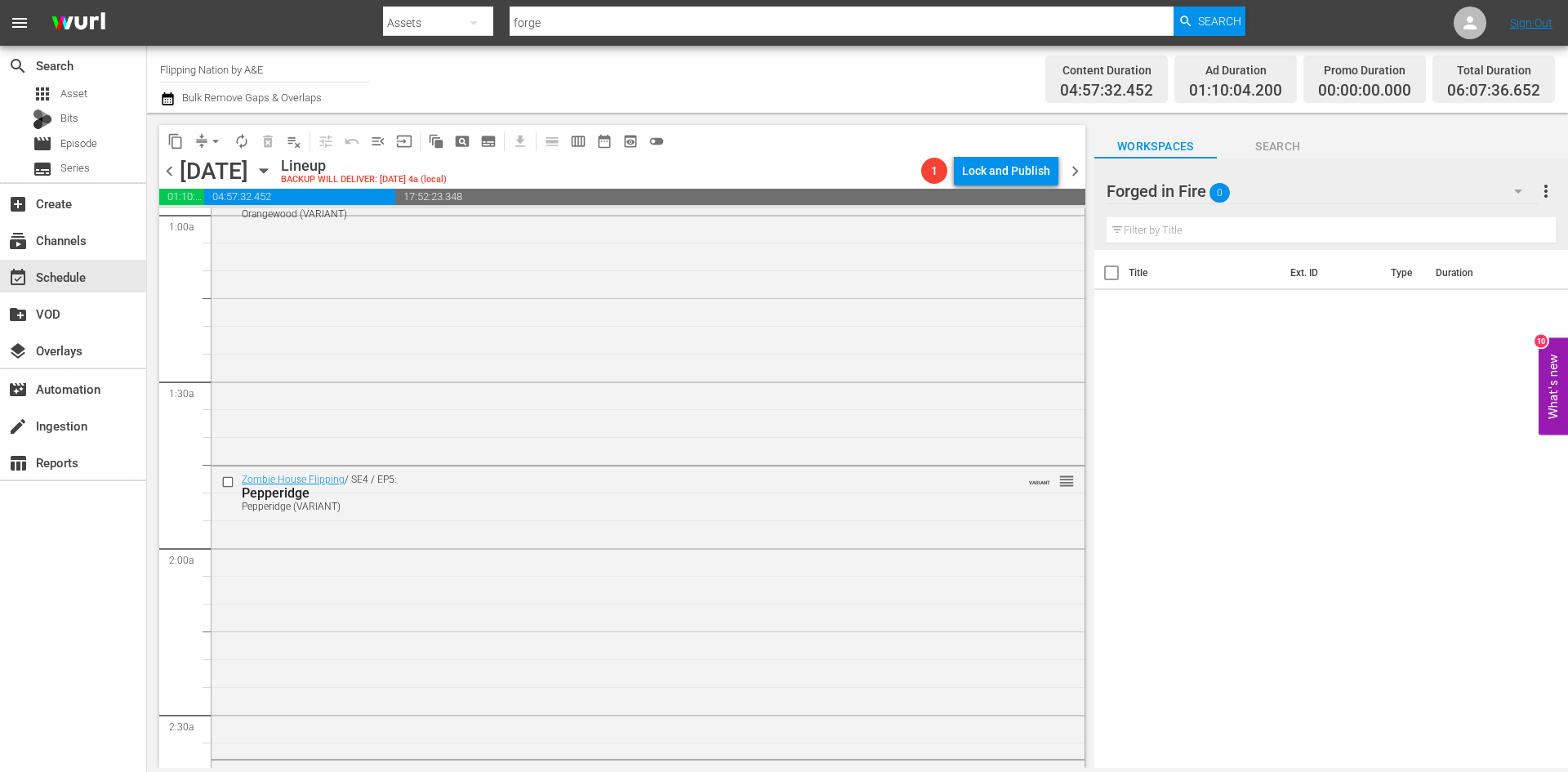 scroll, scrollTop: 0, scrollLeft: 0, axis: both 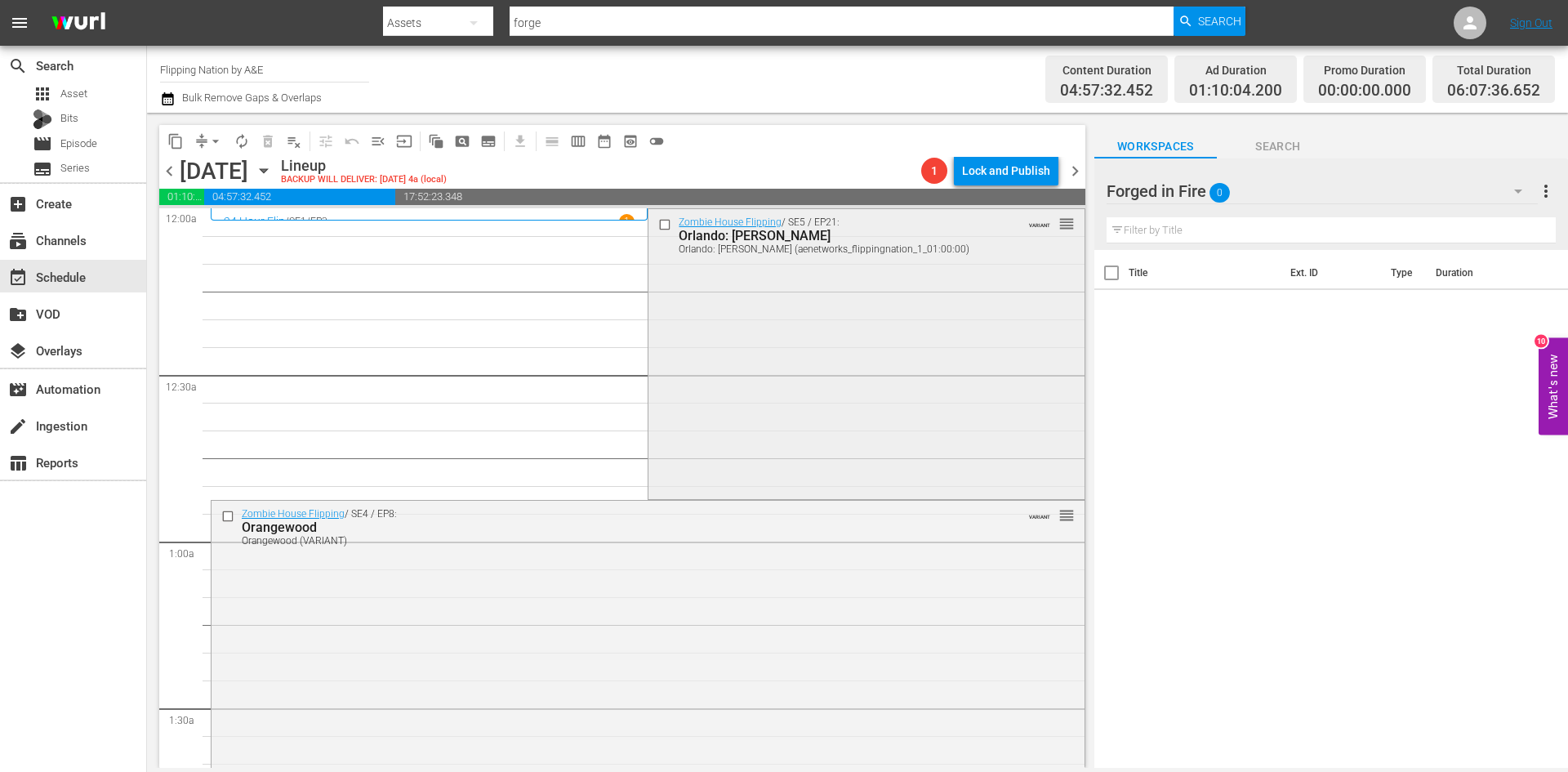 click on "Zombie House Flipping  / SE5 / EP21:
Orlando: Palmer Orlando: Palmer (aenetworks_flippingnation_1_01:00:00) VARIANT reorder" at bounding box center [866, 353] 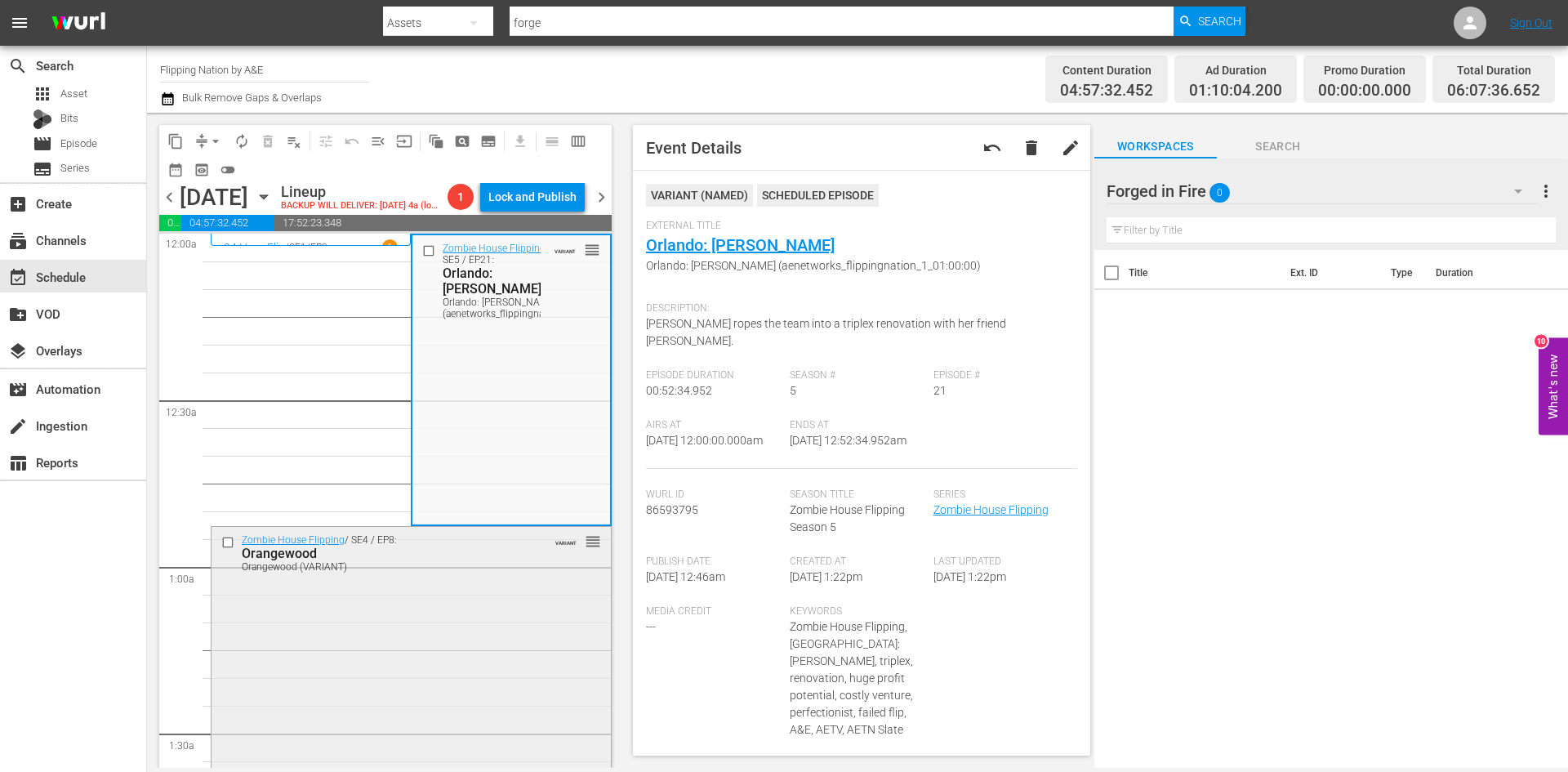 click on "Zombie House Flipping  / SE4 / EP8:
Orangewood Orangewood (VARIANT) VARIANT reorder" at bounding box center [411, 671] 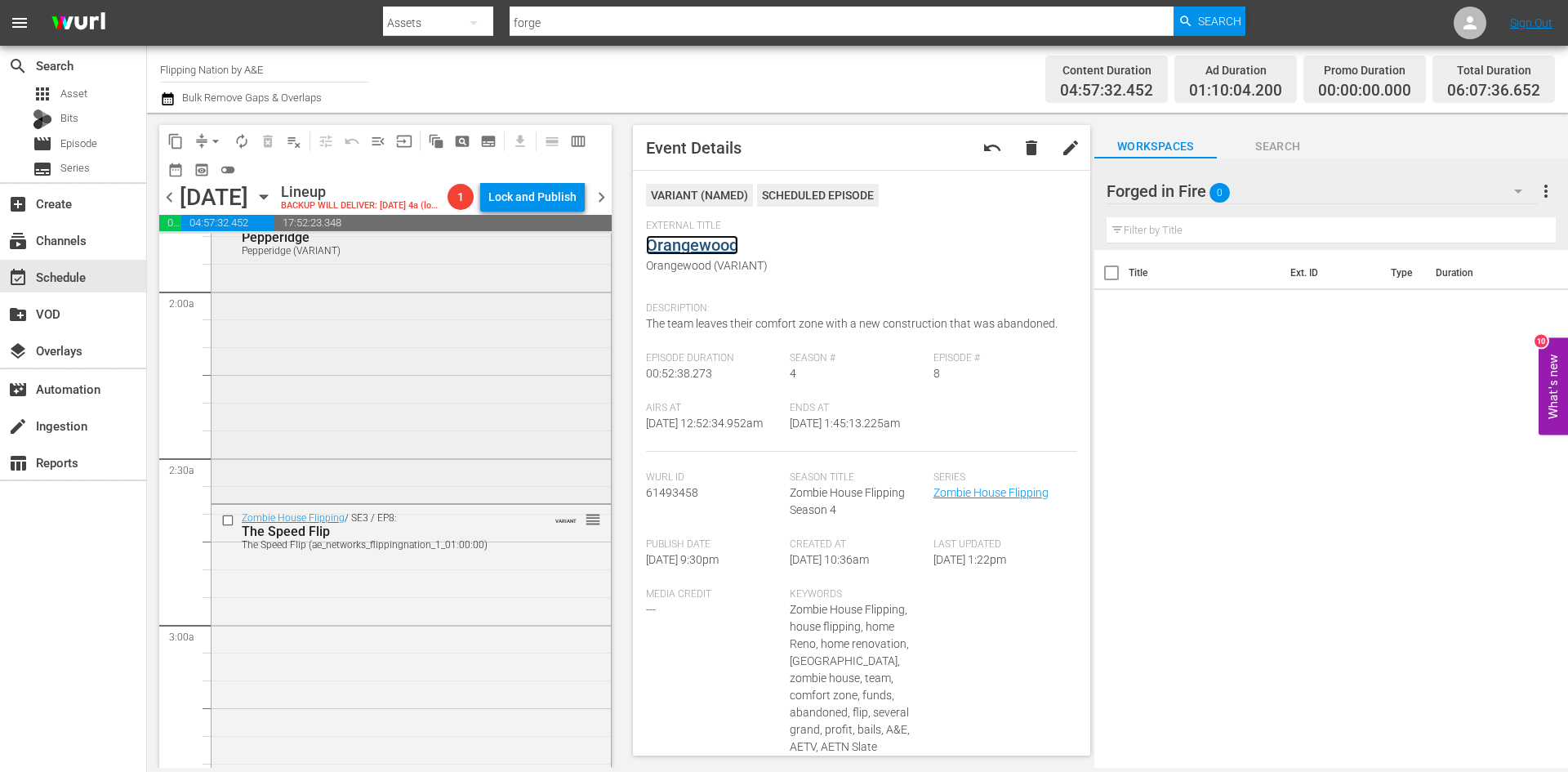 scroll, scrollTop: 654, scrollLeft: 0, axis: vertical 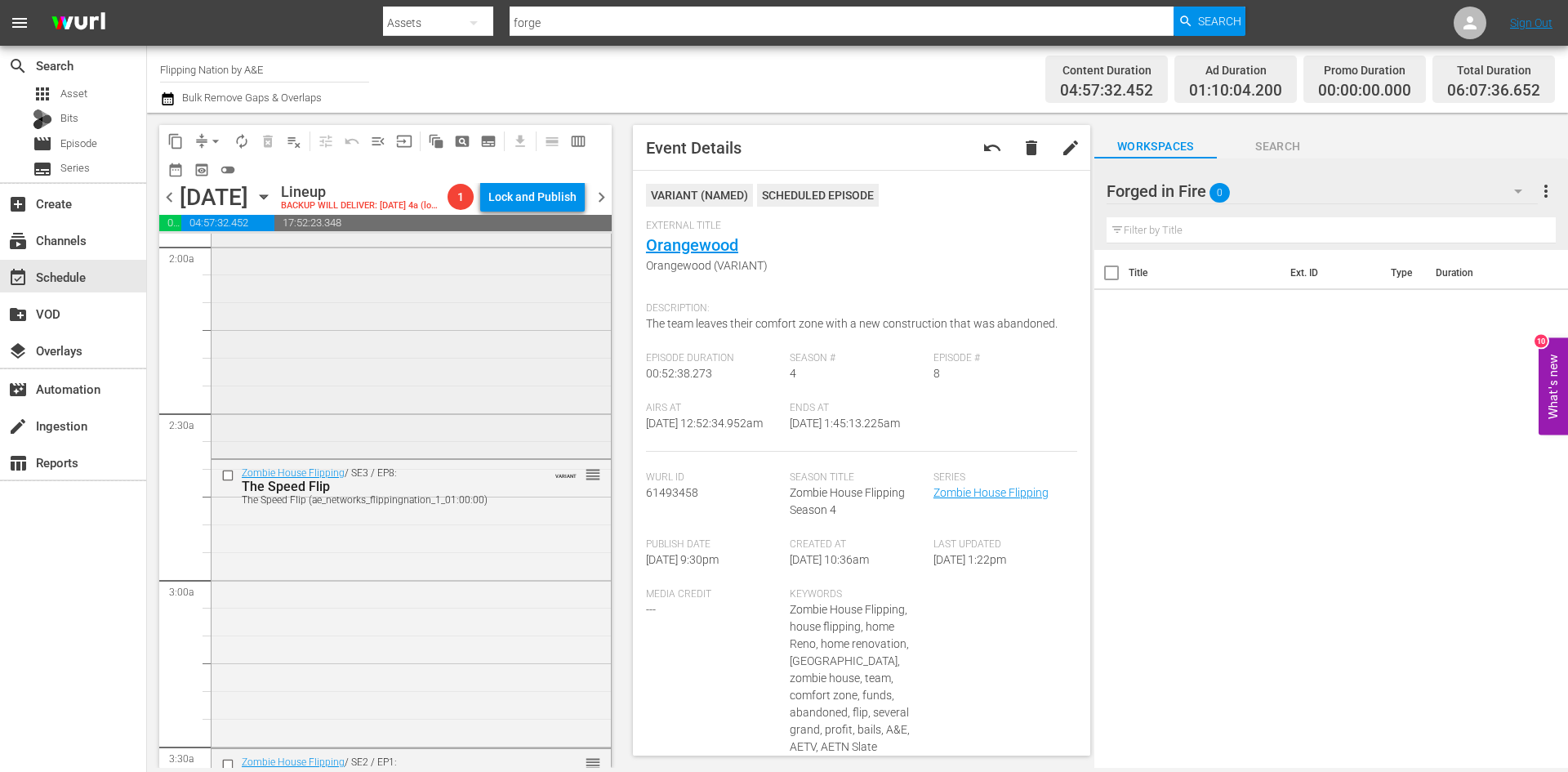 click on "Zombie House Flipping  / SE4 / EP5:
Pepperidge Pepperidge (VARIANT) VARIANT reorder" at bounding box center [411, 310] 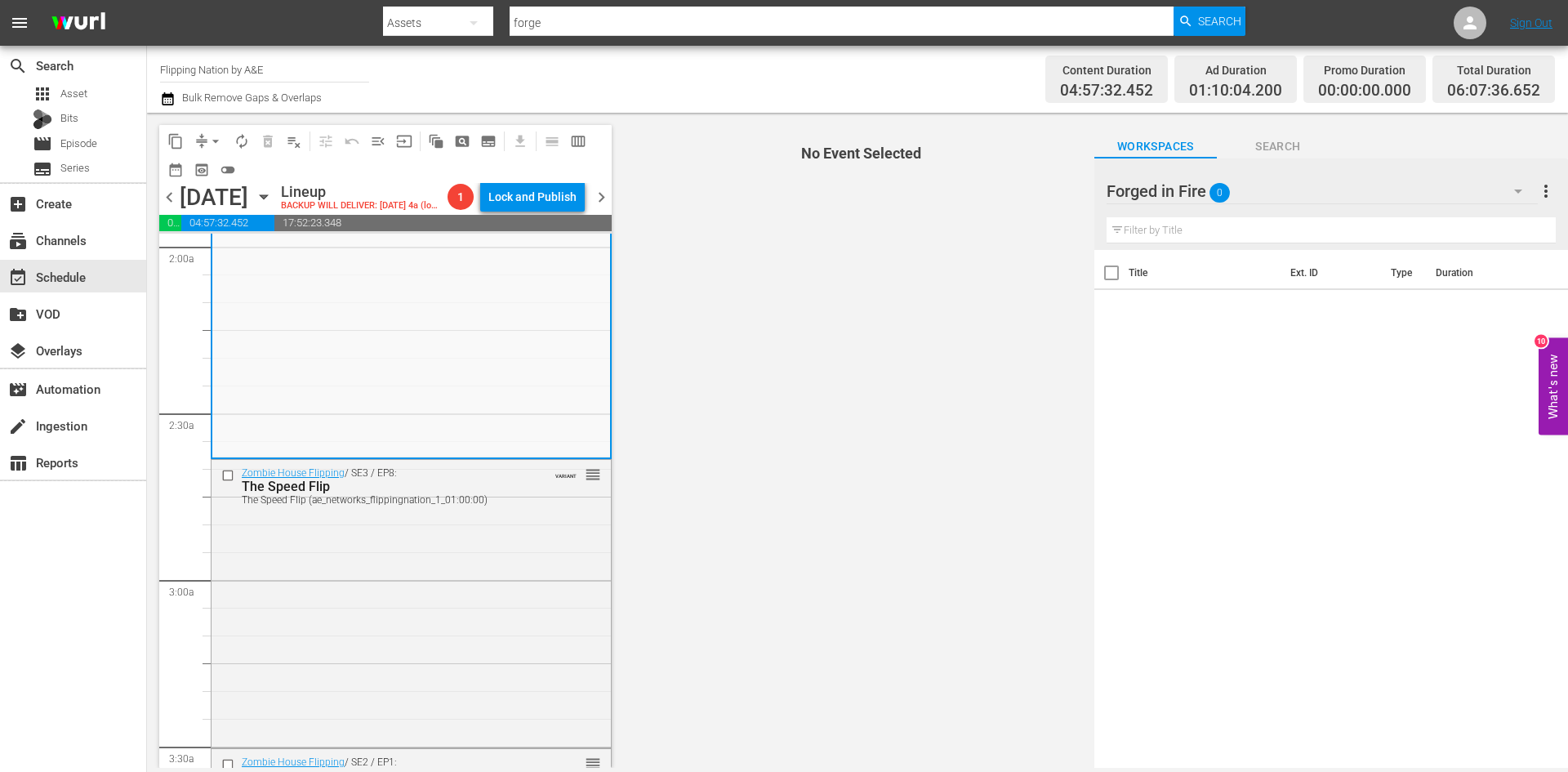 click on "Zombie House Flipping  / SE4 / EP5:
Pepperidge Pepperidge (VARIANT) VARIANT reorder" at bounding box center (411, 310) 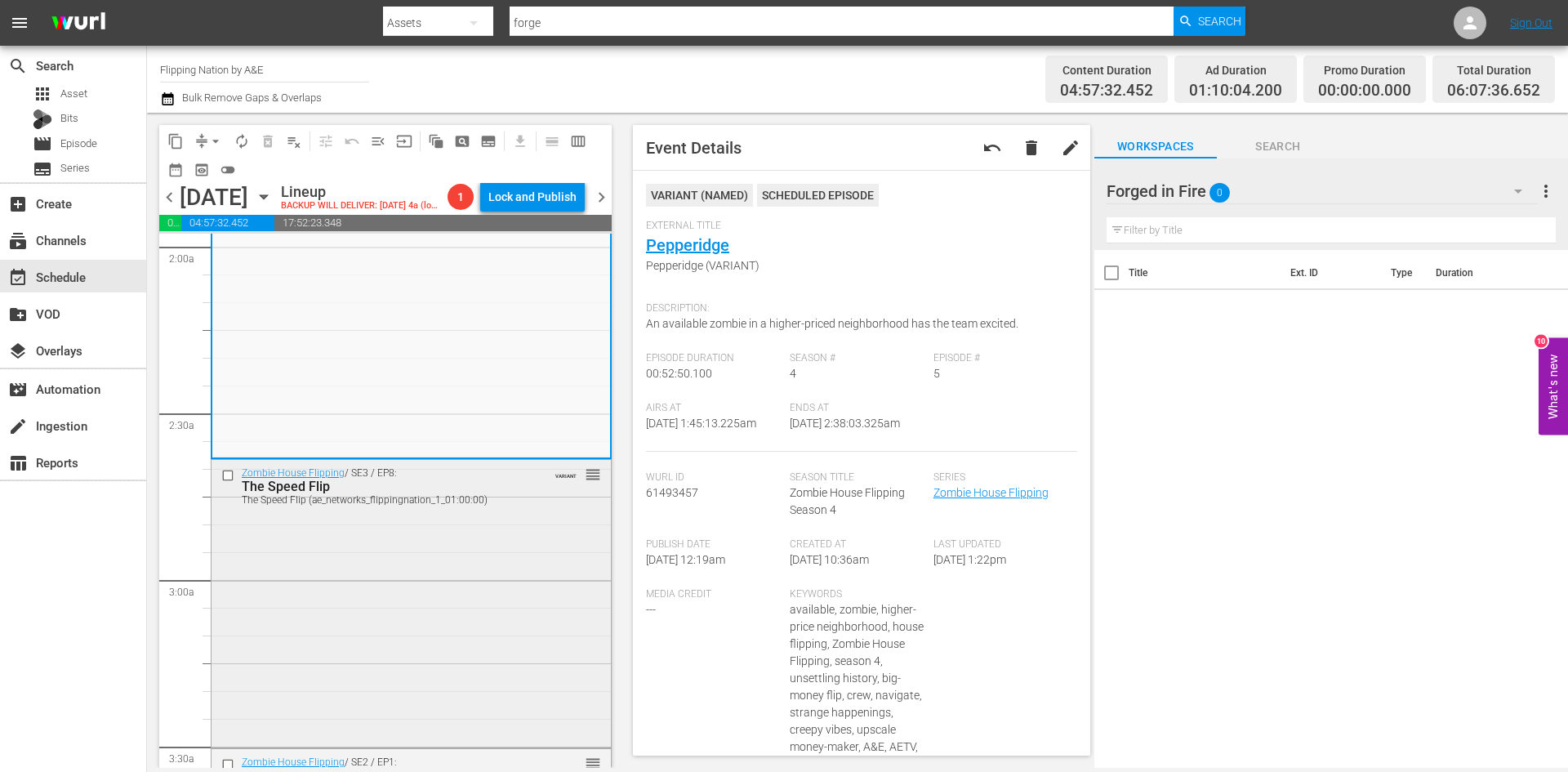 click on "Zombie House Flipping  / SE3 / EP8:
The Speed Flip The Speed Flip (ae_networks_flippingnation_1_01:00:00) VARIANT reorder" at bounding box center (411, 602) 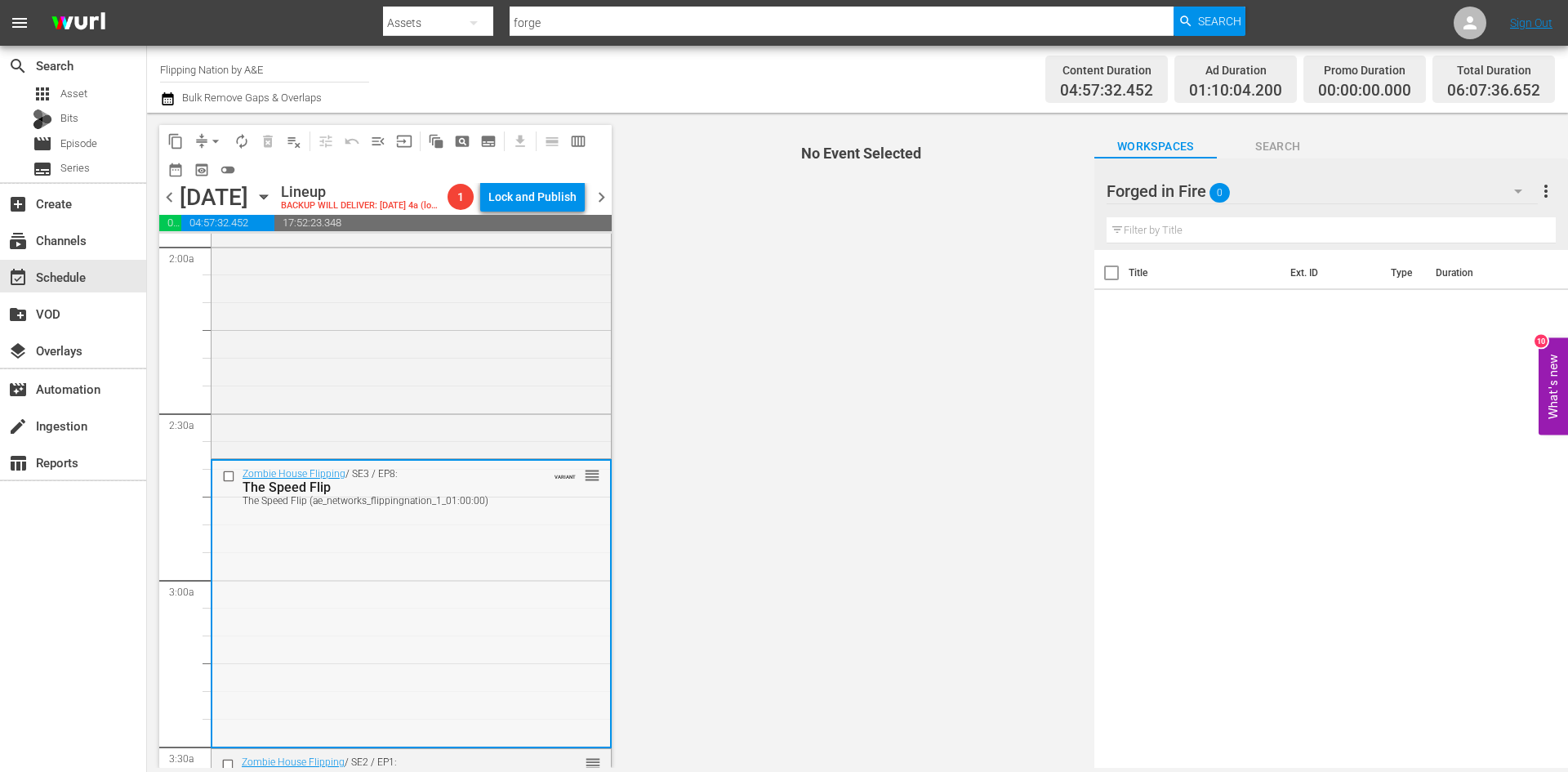 click on "Zombie House Flipping  / SE3 / EP8:
The Speed Flip The Speed Flip (ae_networks_flippingnation_1_01:00:00) VARIANT reorder" at bounding box center (411, 603) 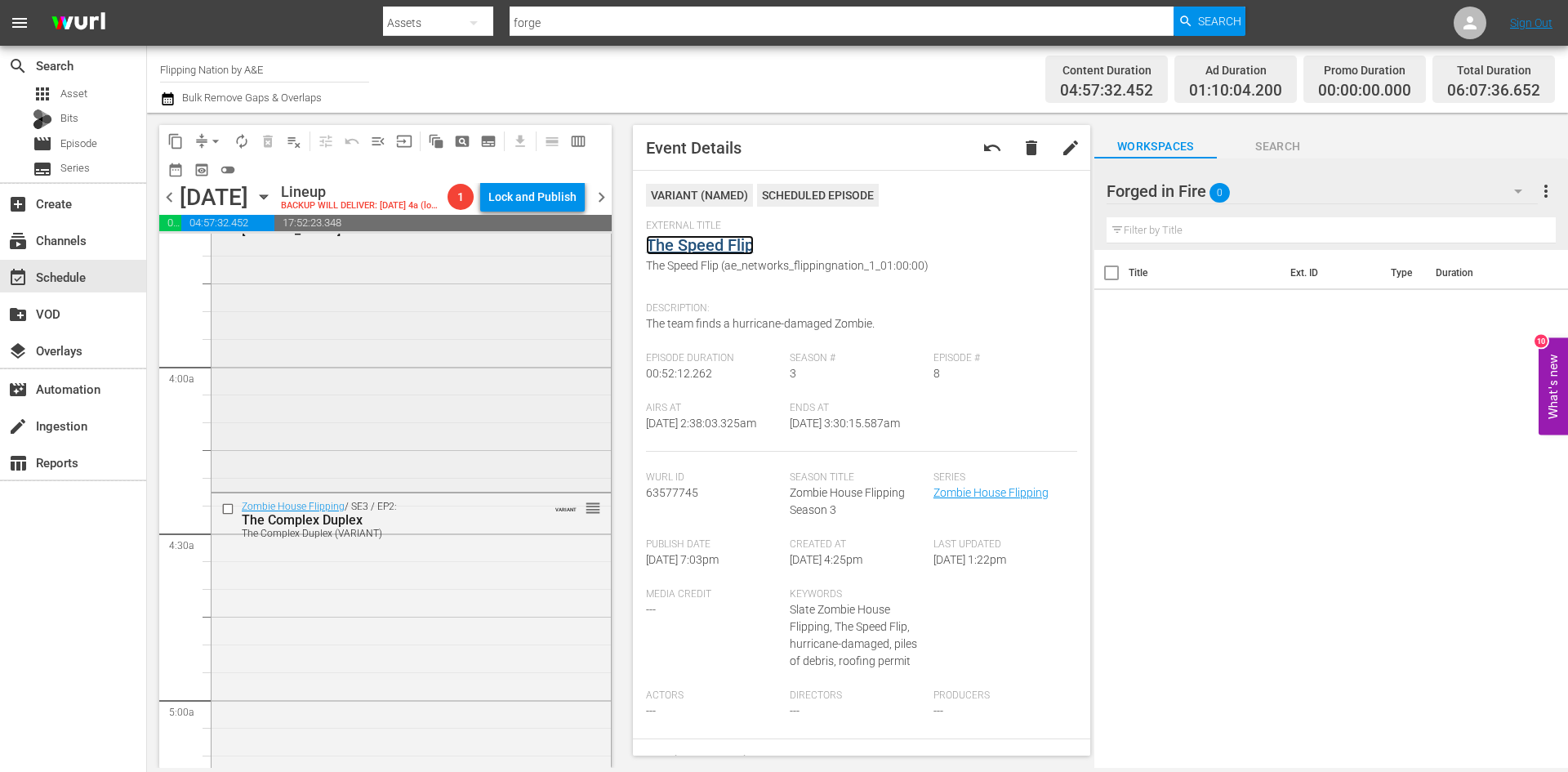 scroll, scrollTop: 1225, scrollLeft: 0, axis: vertical 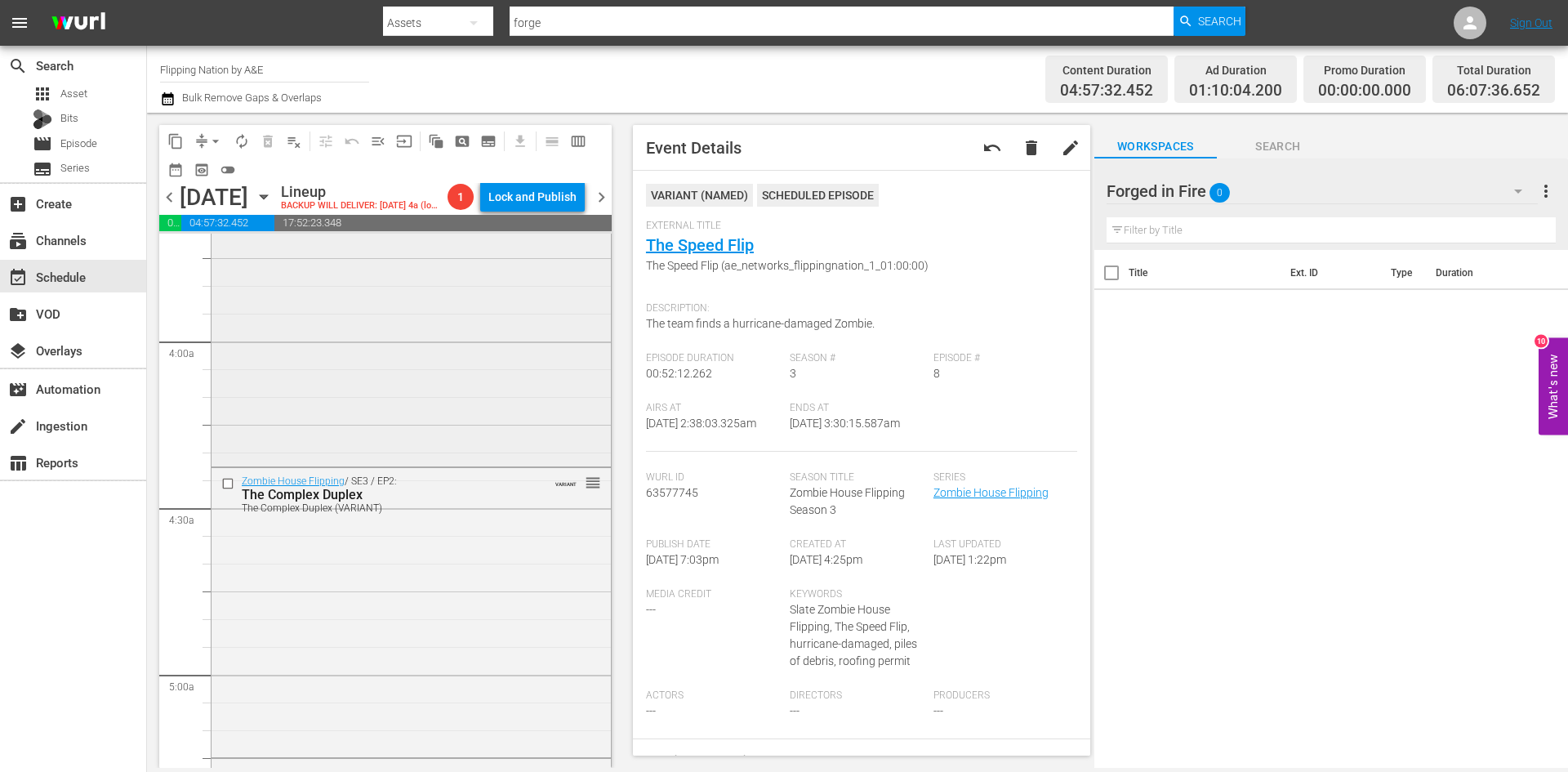 click on "Zombie House Flipping  / SE2 / EP1:
Justin Time reorder" at bounding box center [411, 319] 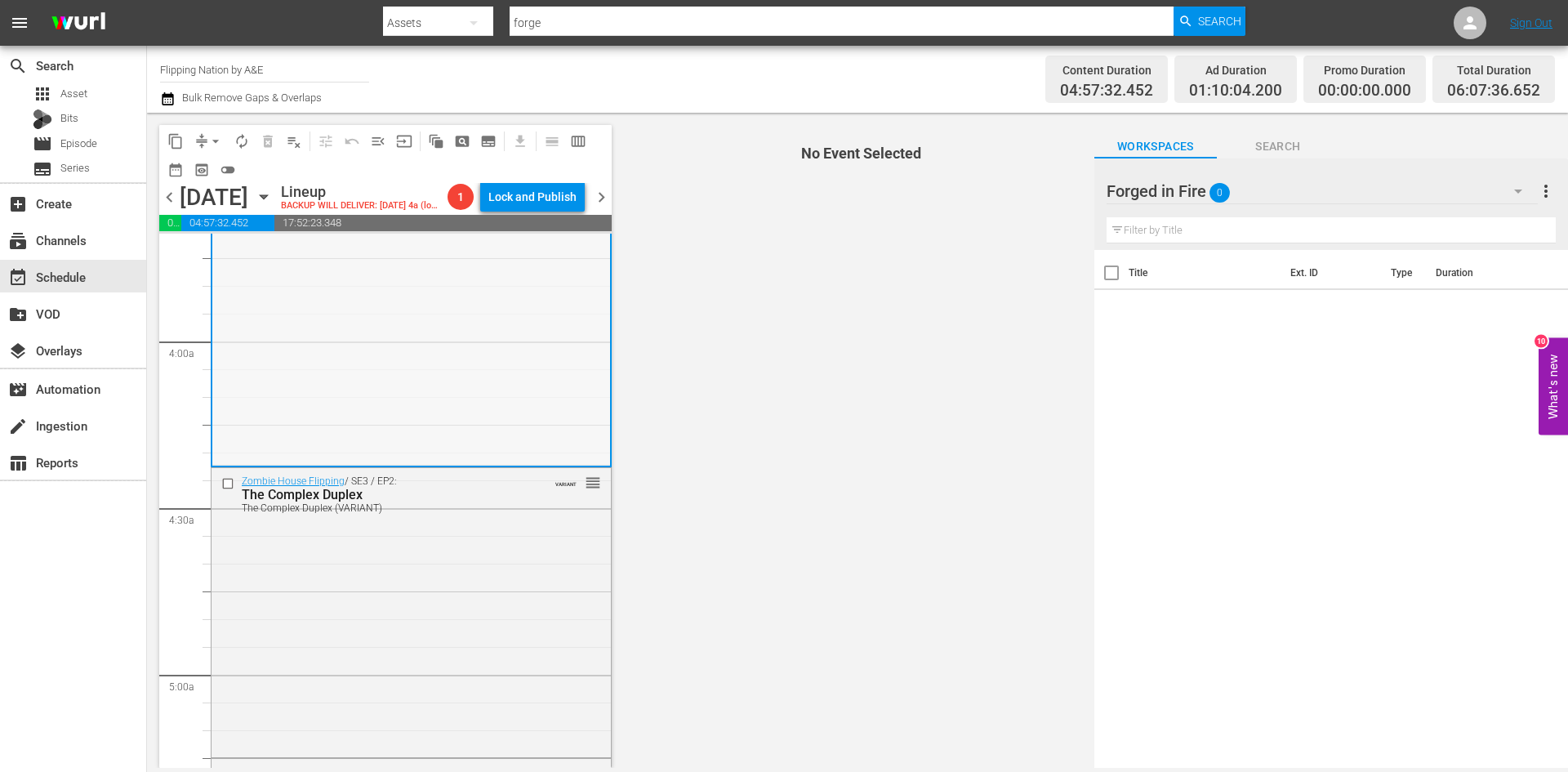 click on "Zombie House Flipping  / SE2 / EP1:
Justin Time reorder" at bounding box center [411, 320] 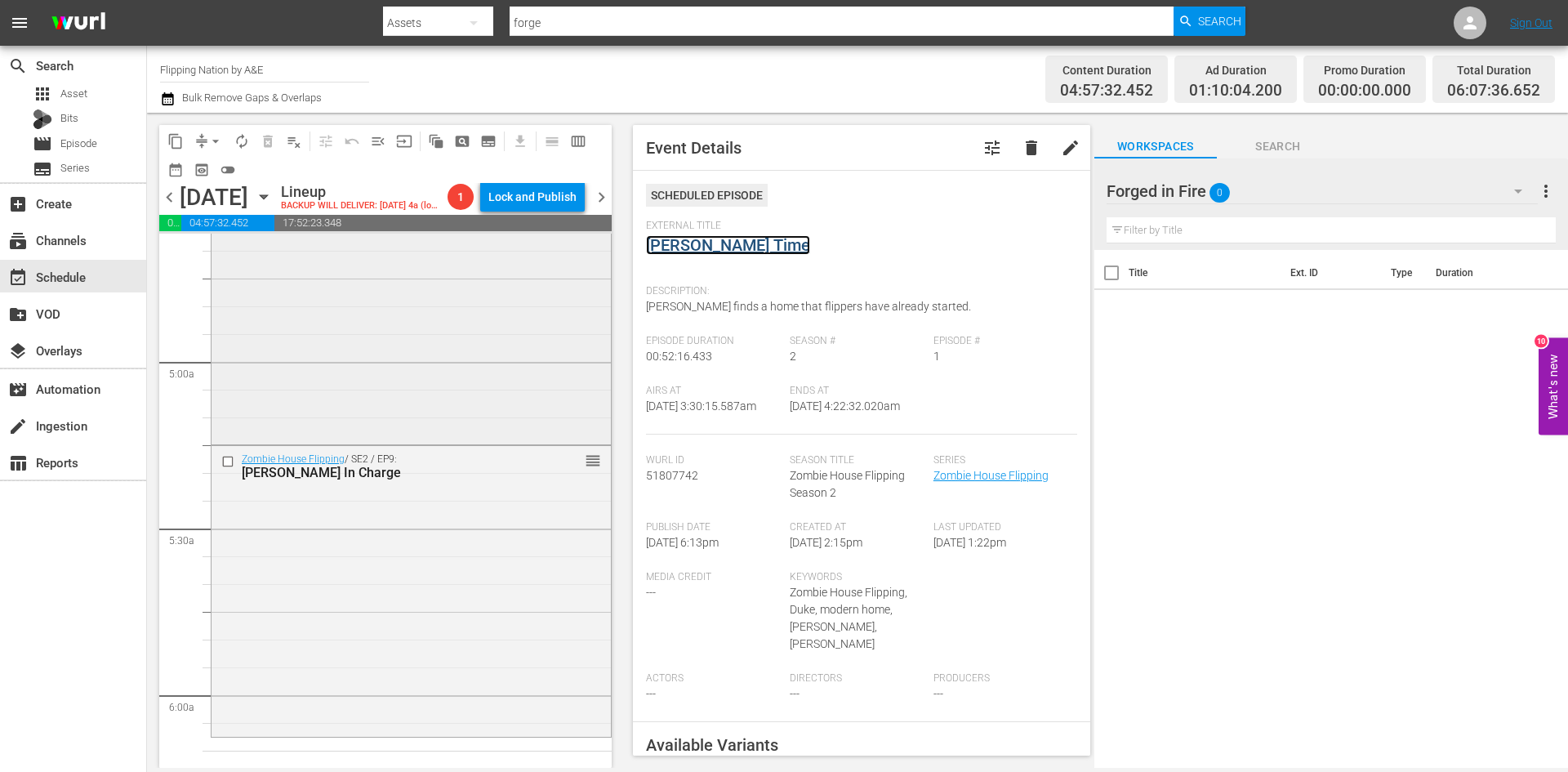 scroll, scrollTop: 1552, scrollLeft: 0, axis: vertical 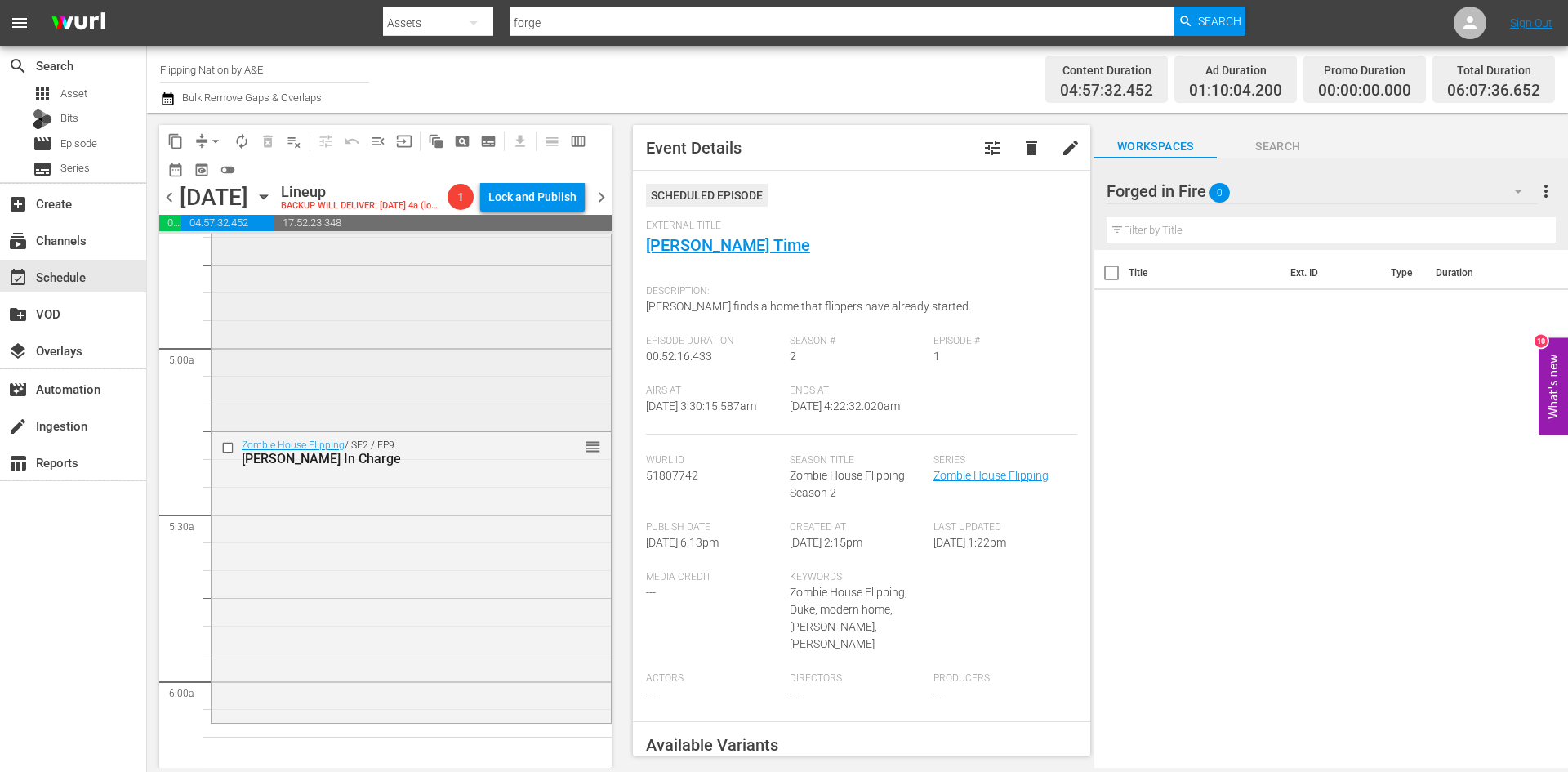 click on "Zombie House Flipping  / SE3 / EP2:
The Complex Duplex The Complex Duplex (VARIANT) VARIANT reorder" at bounding box center [411, 284] 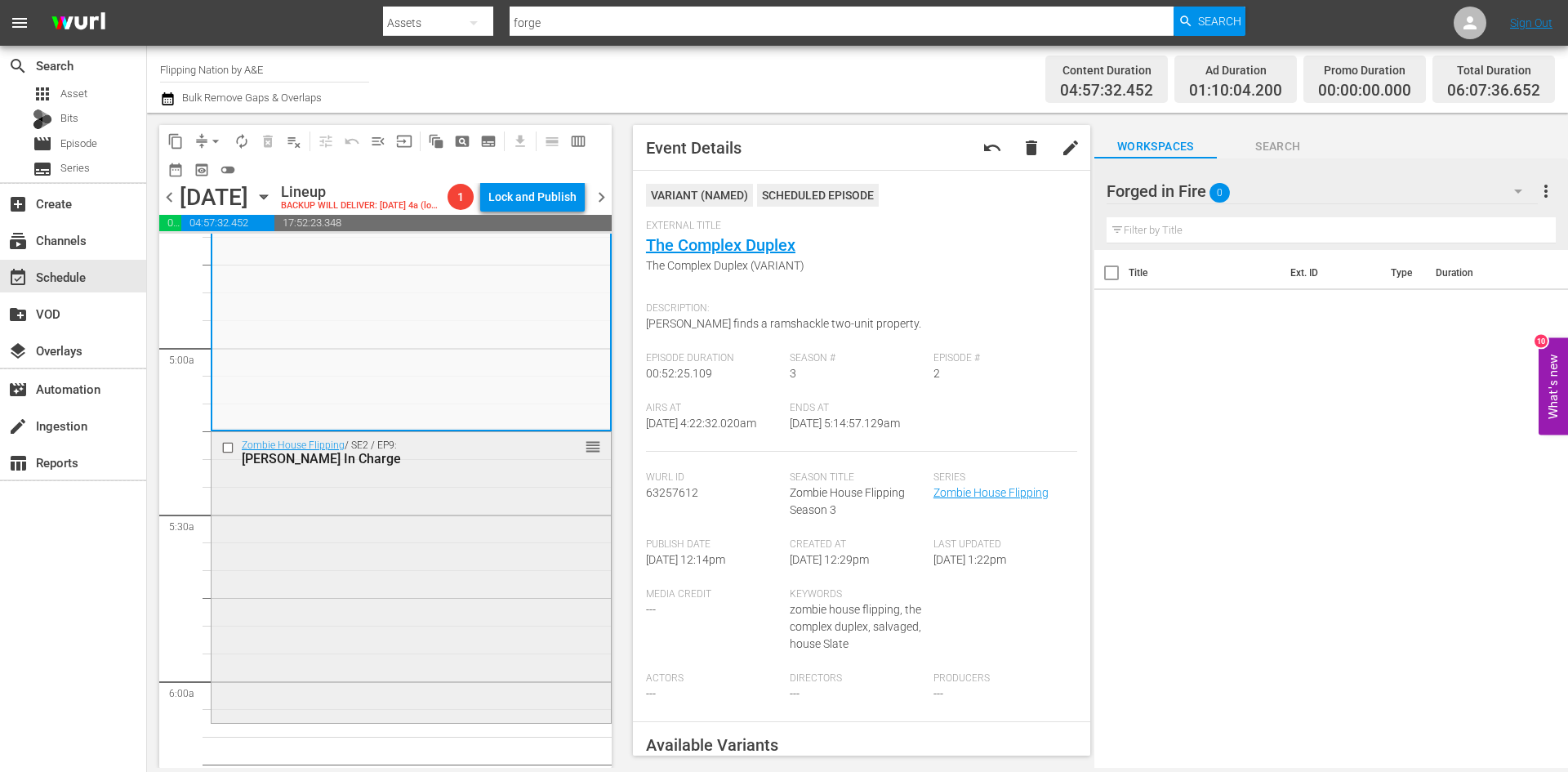 click on "Zombie House Flipping  / SE2 / EP9:
Ashlee In Charge reorder" at bounding box center [411, 576] 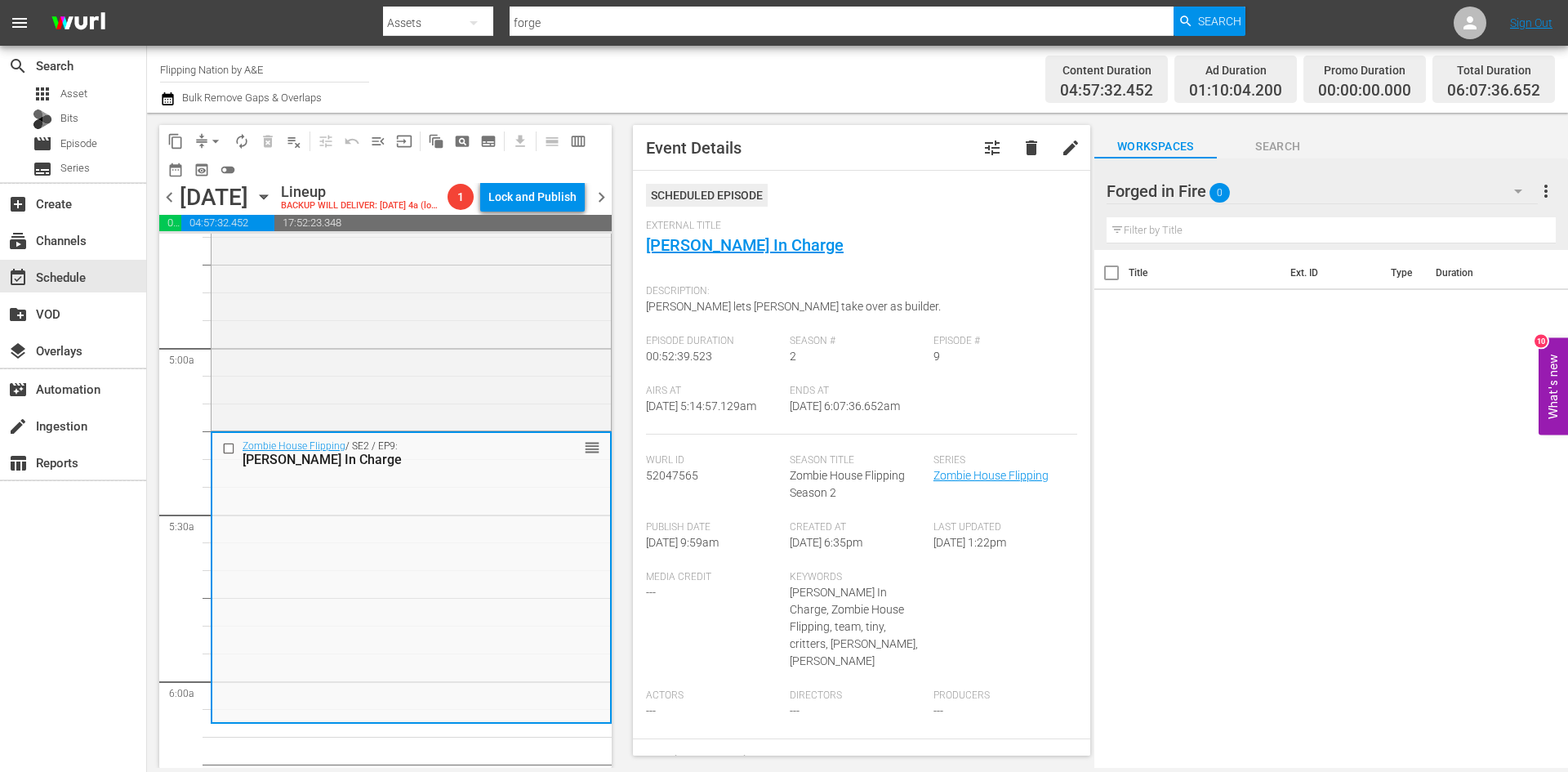 click on "Zombie House Flipping  / SE2 / EP9:
Ashlee In Charge reorder" at bounding box center [411, 577] 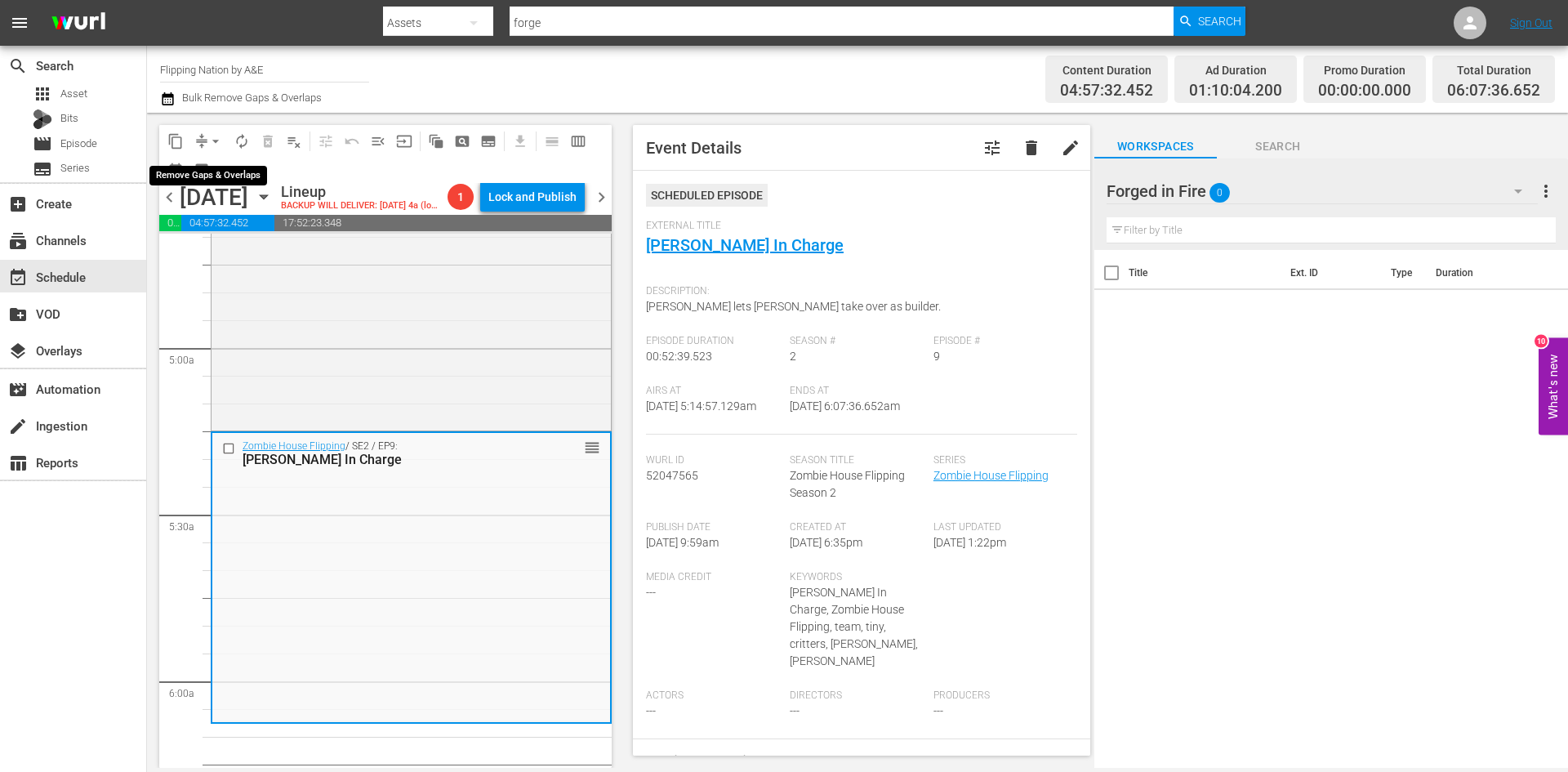 click on "arrow_drop_down" at bounding box center [216, 141] 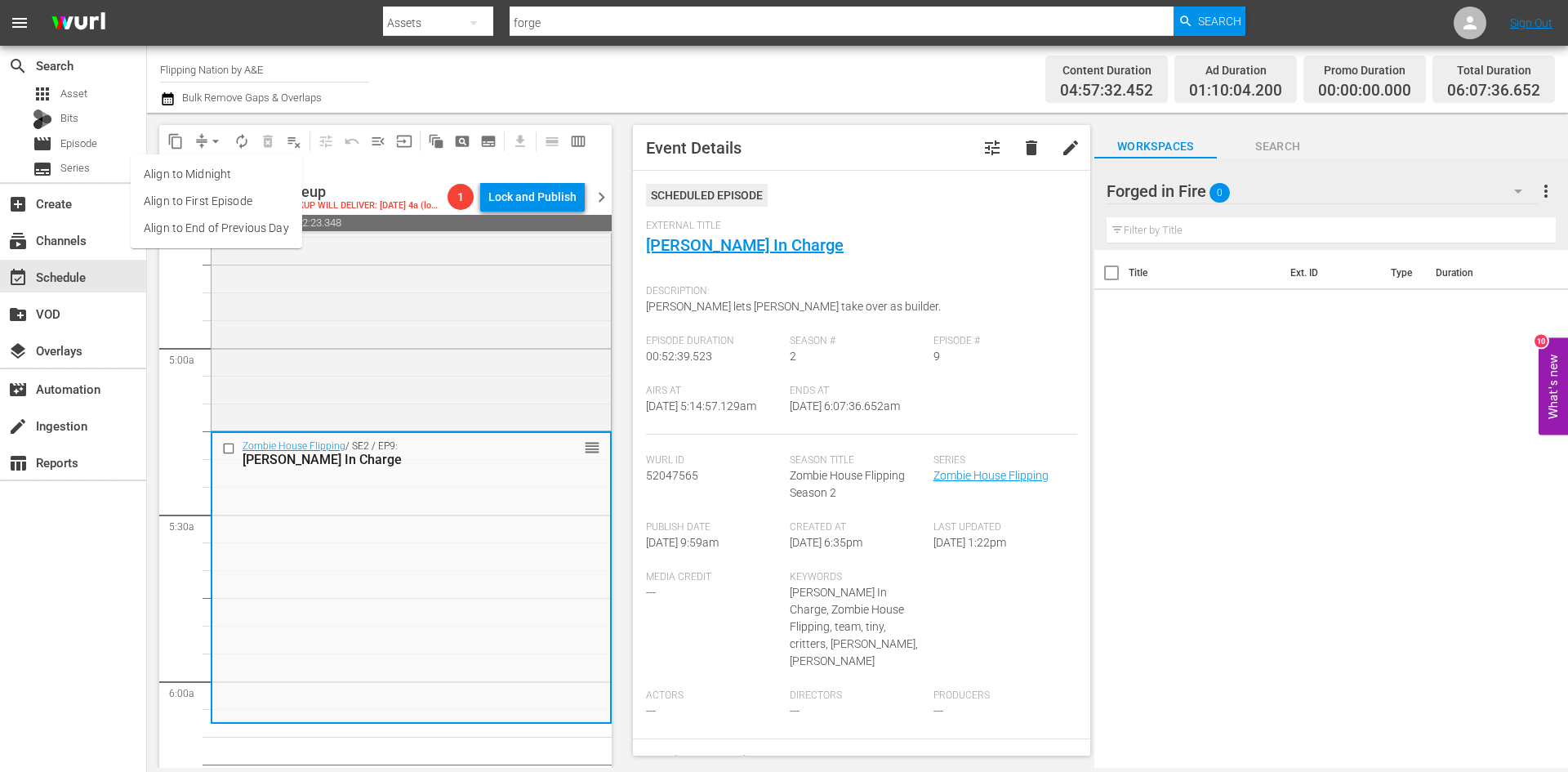 click on "Align to Midnight" at bounding box center (216, 174) 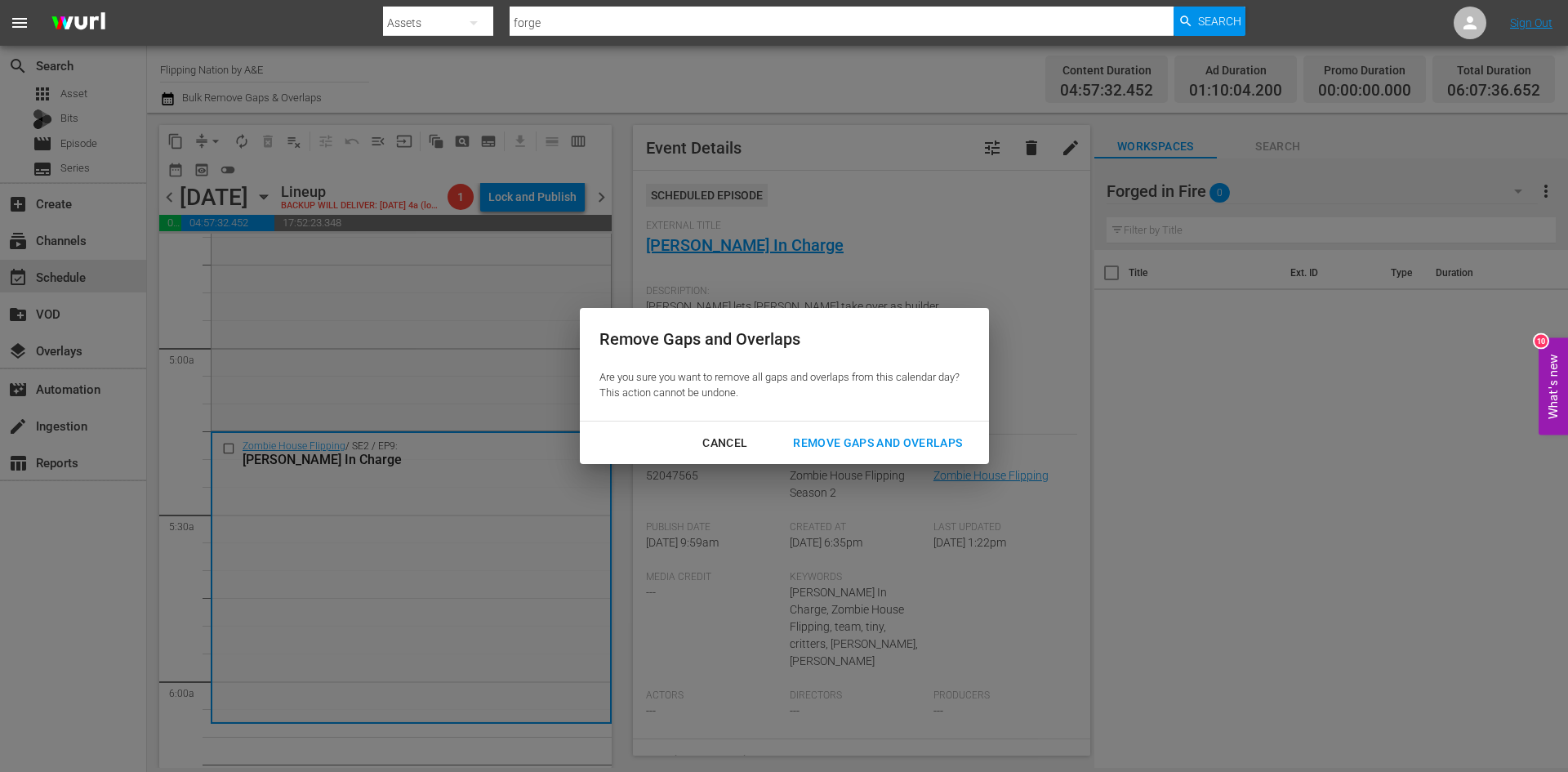 click on "Remove Gaps and Overlaps" at bounding box center [877, 443] 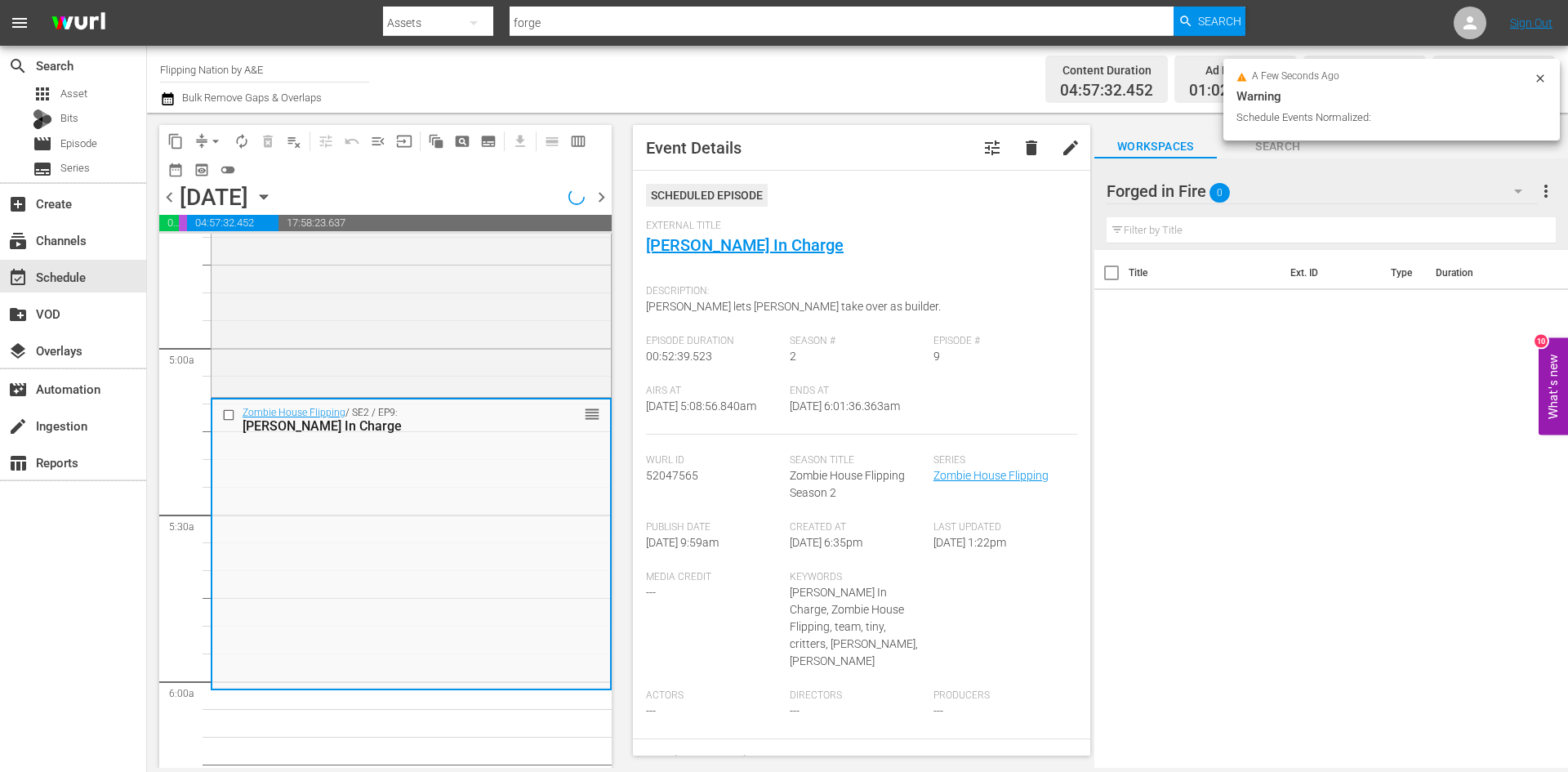 scroll, scrollTop: 1524, scrollLeft: 0, axis: vertical 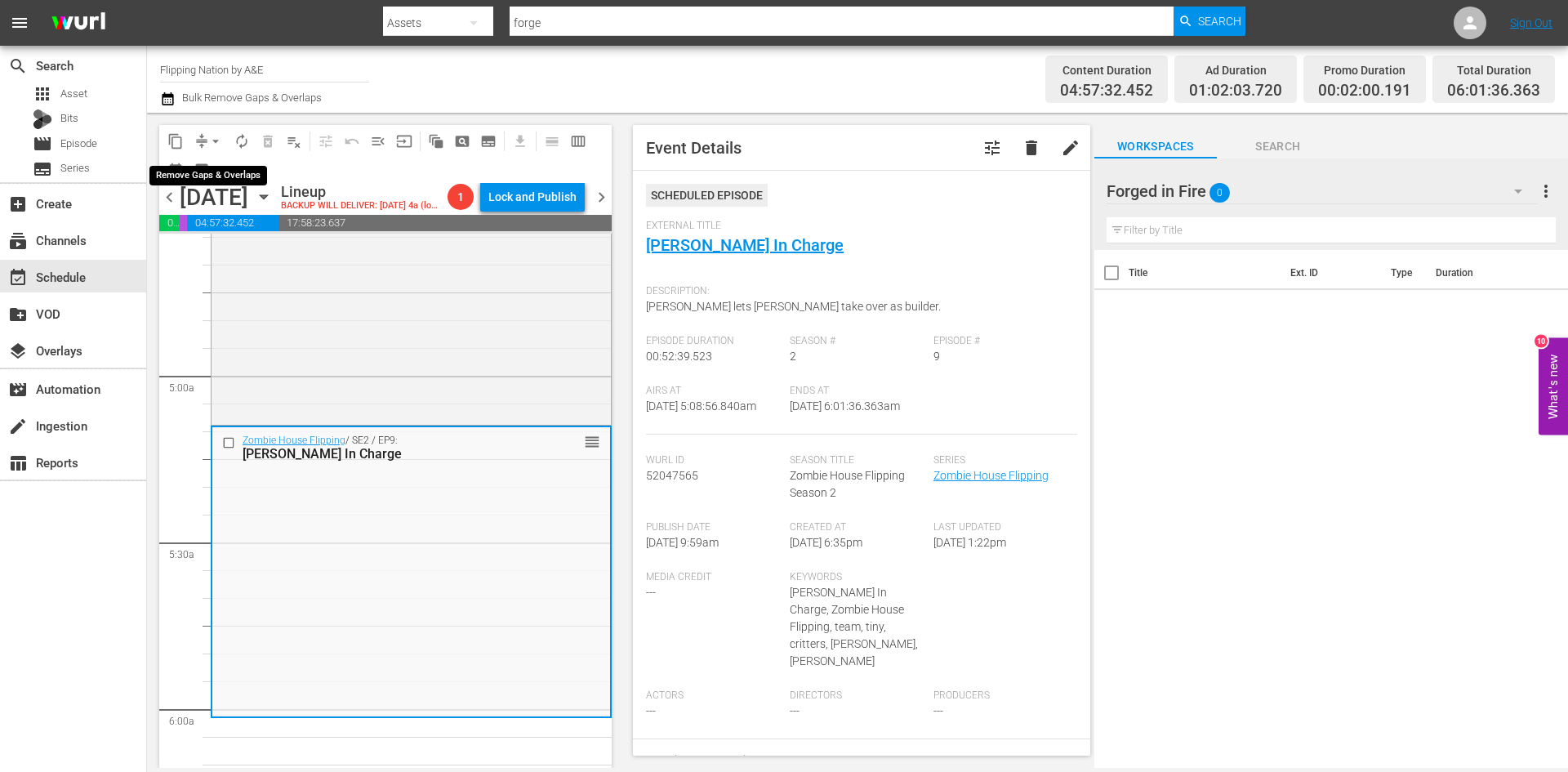 click on "arrow_drop_down" at bounding box center (216, 141) 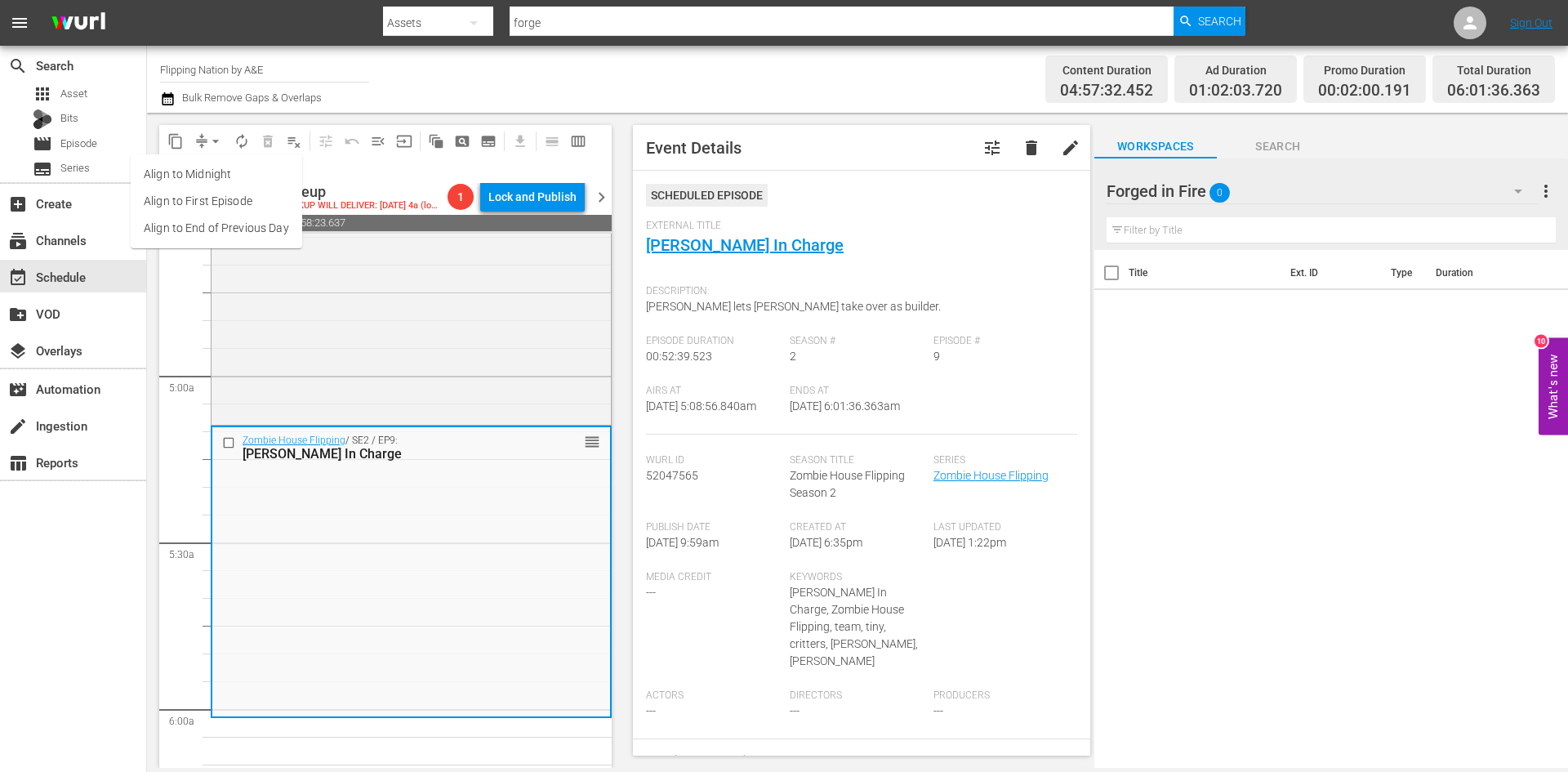 click on "Align to Midnight" at bounding box center (216, 174) 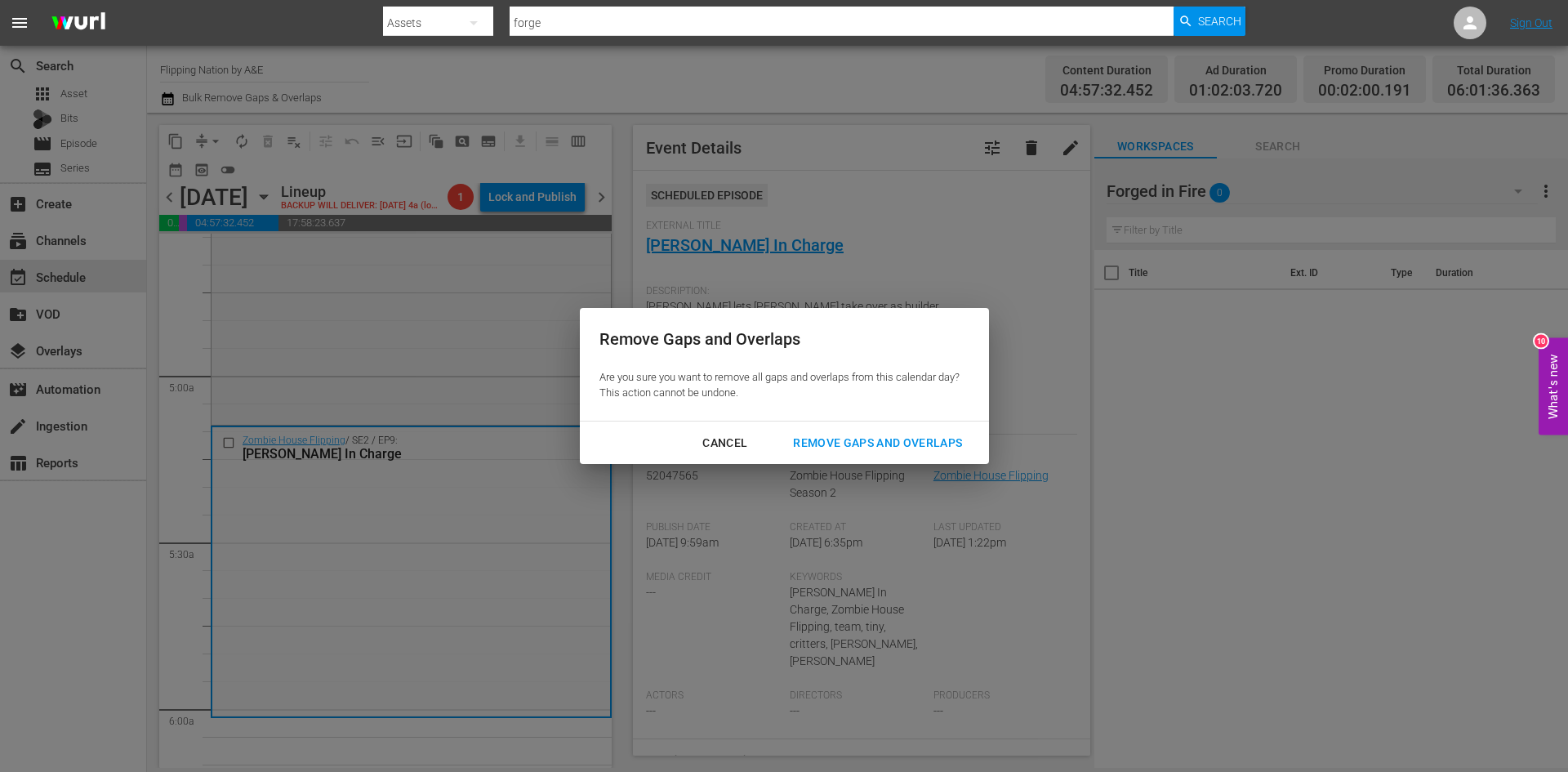 click on "Remove Gaps and Overlaps" at bounding box center [877, 443] 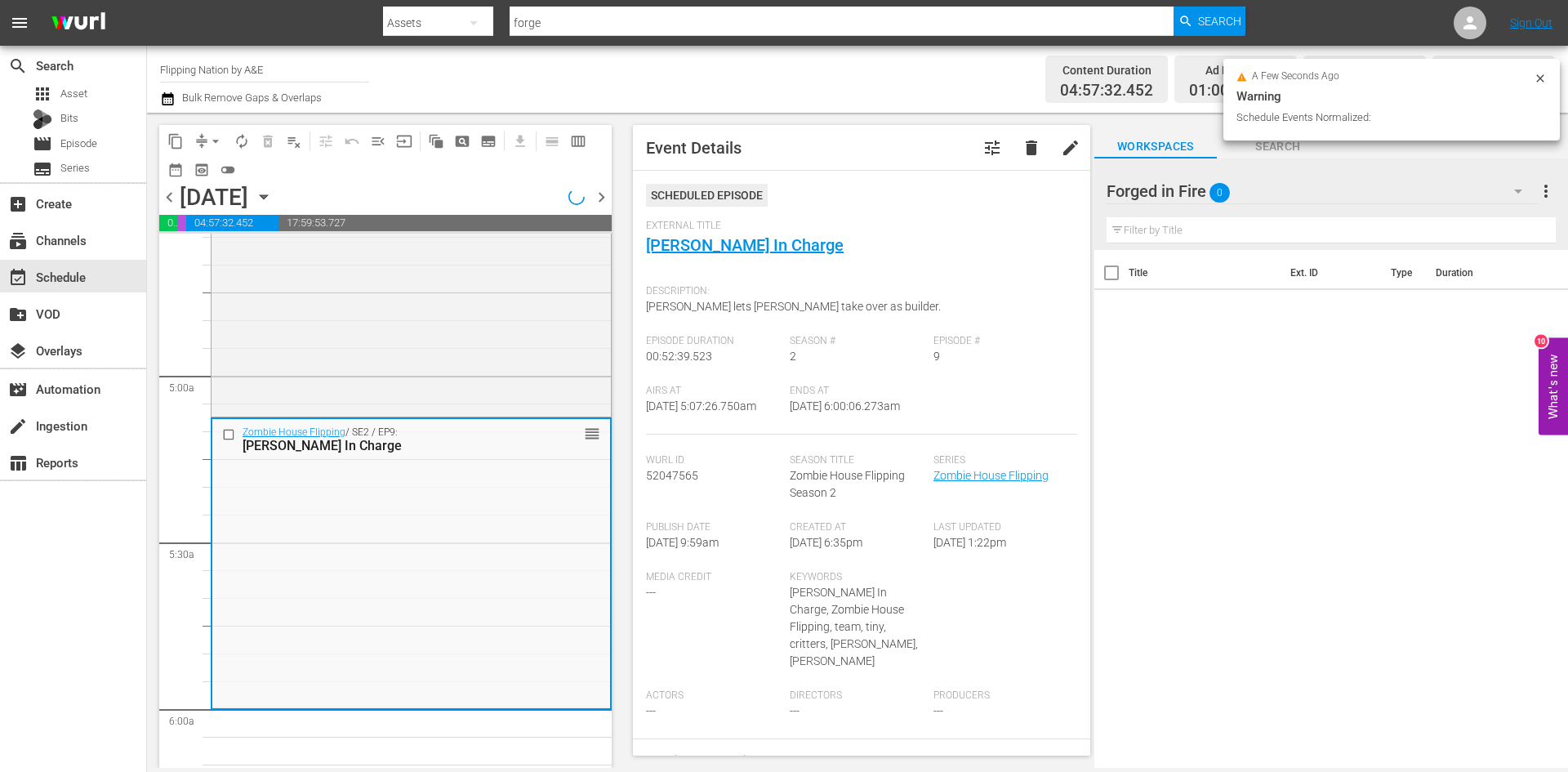 scroll, scrollTop: 1552, scrollLeft: 0, axis: vertical 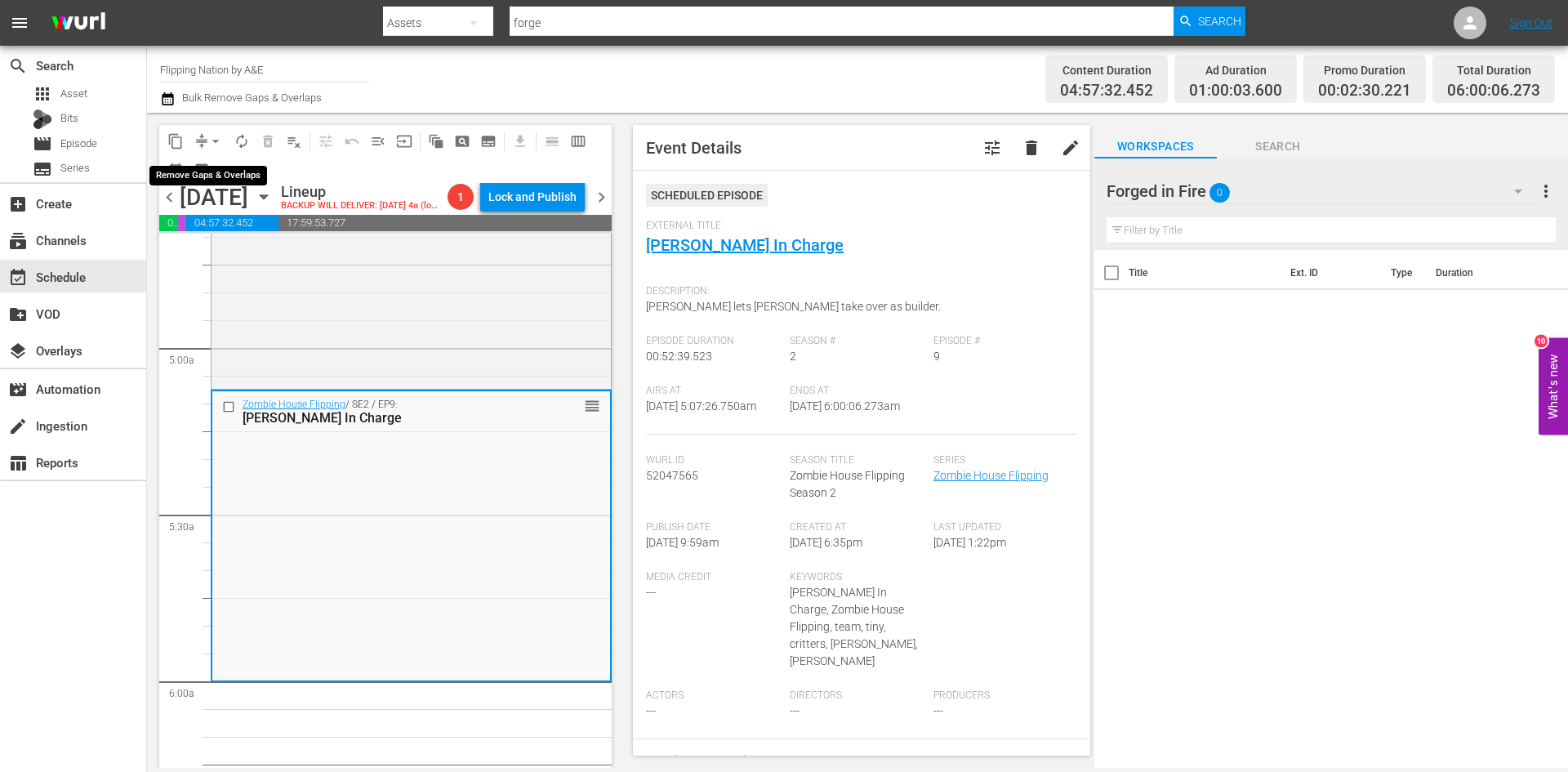 click on "arrow_drop_down" at bounding box center [216, 141] 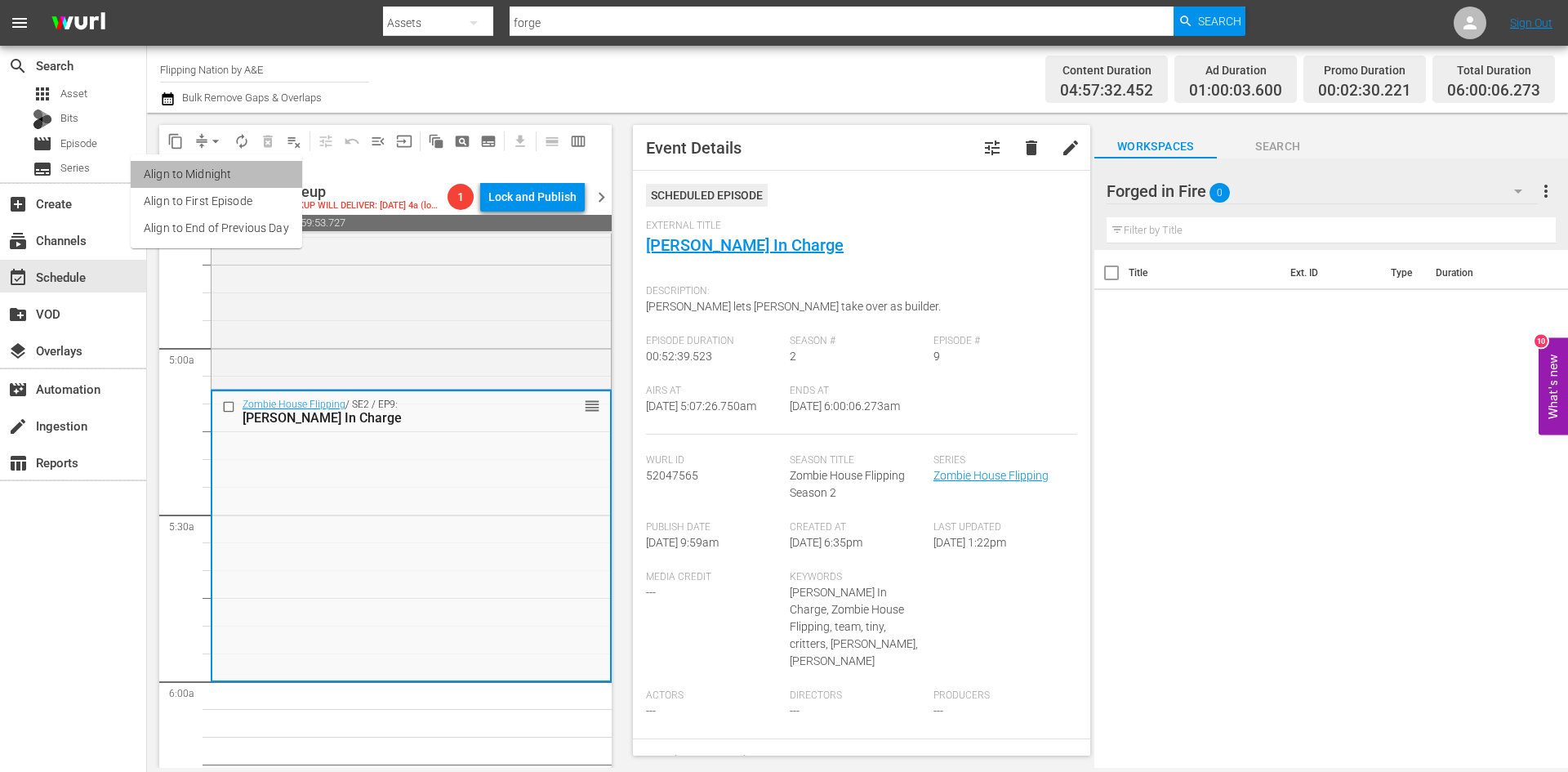 click on "Align to Midnight" at bounding box center [216, 174] 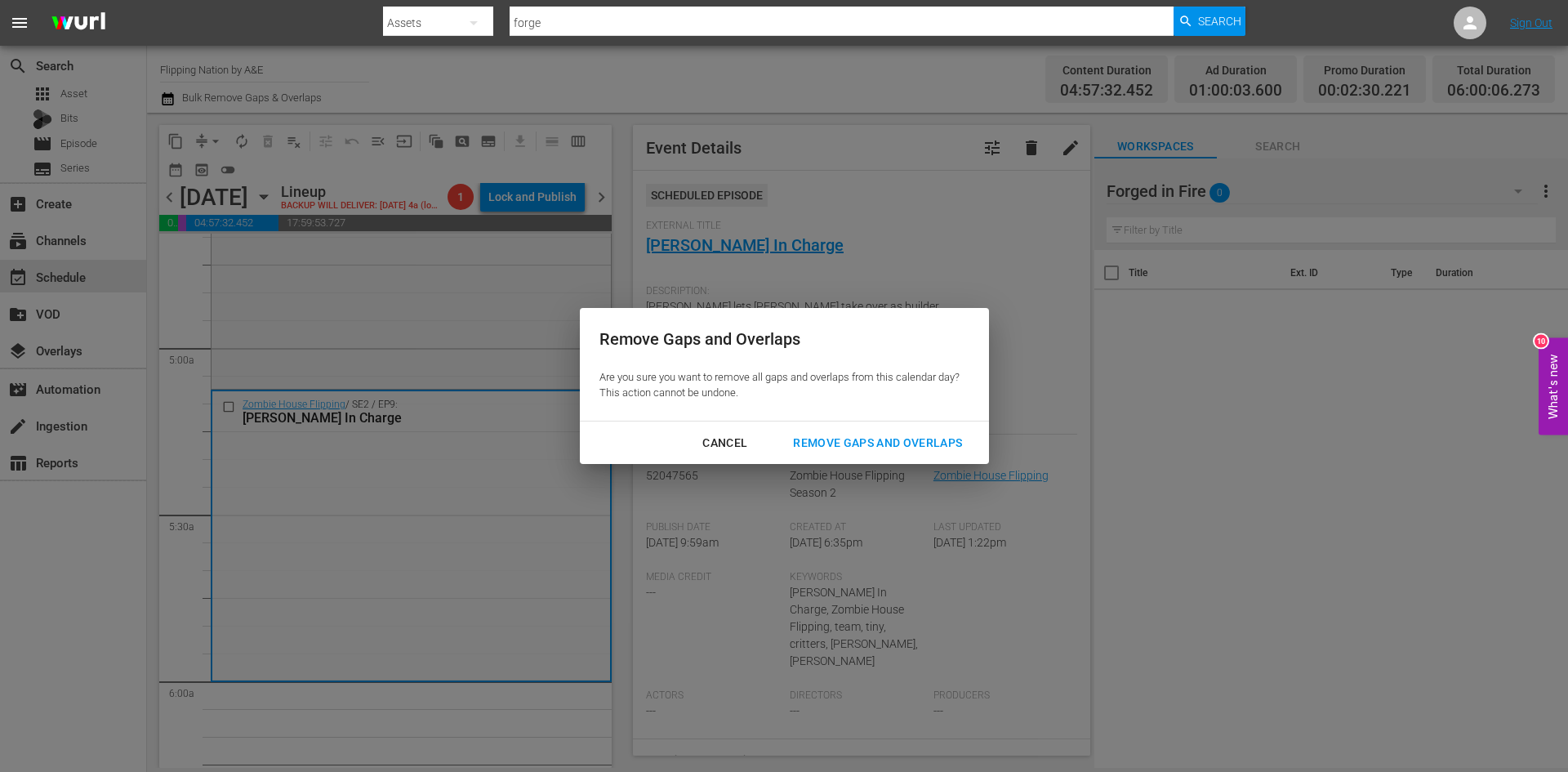 click on "Remove Gaps and Overlaps" at bounding box center [877, 443] 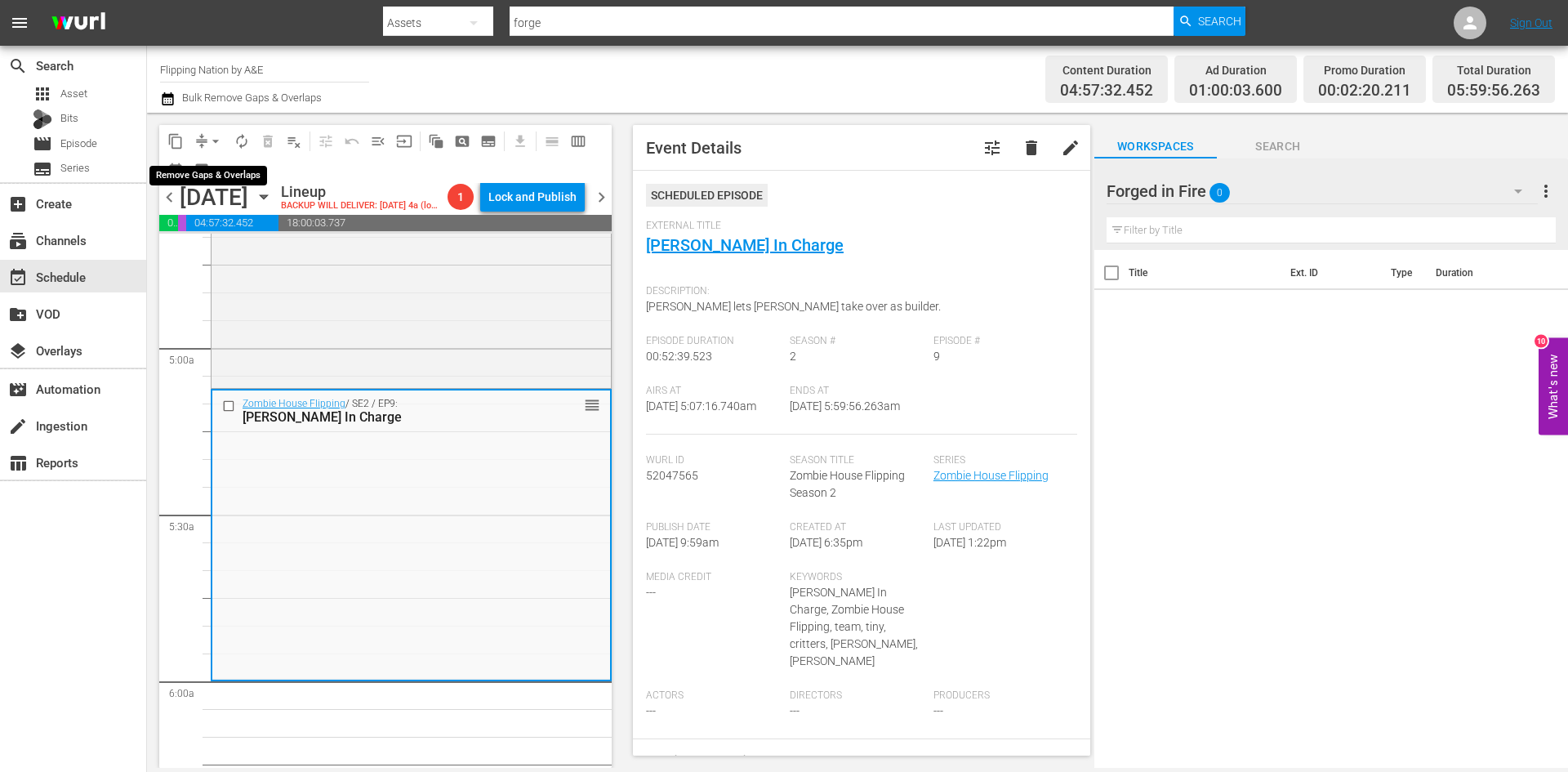 click on "arrow_drop_down" at bounding box center [216, 141] 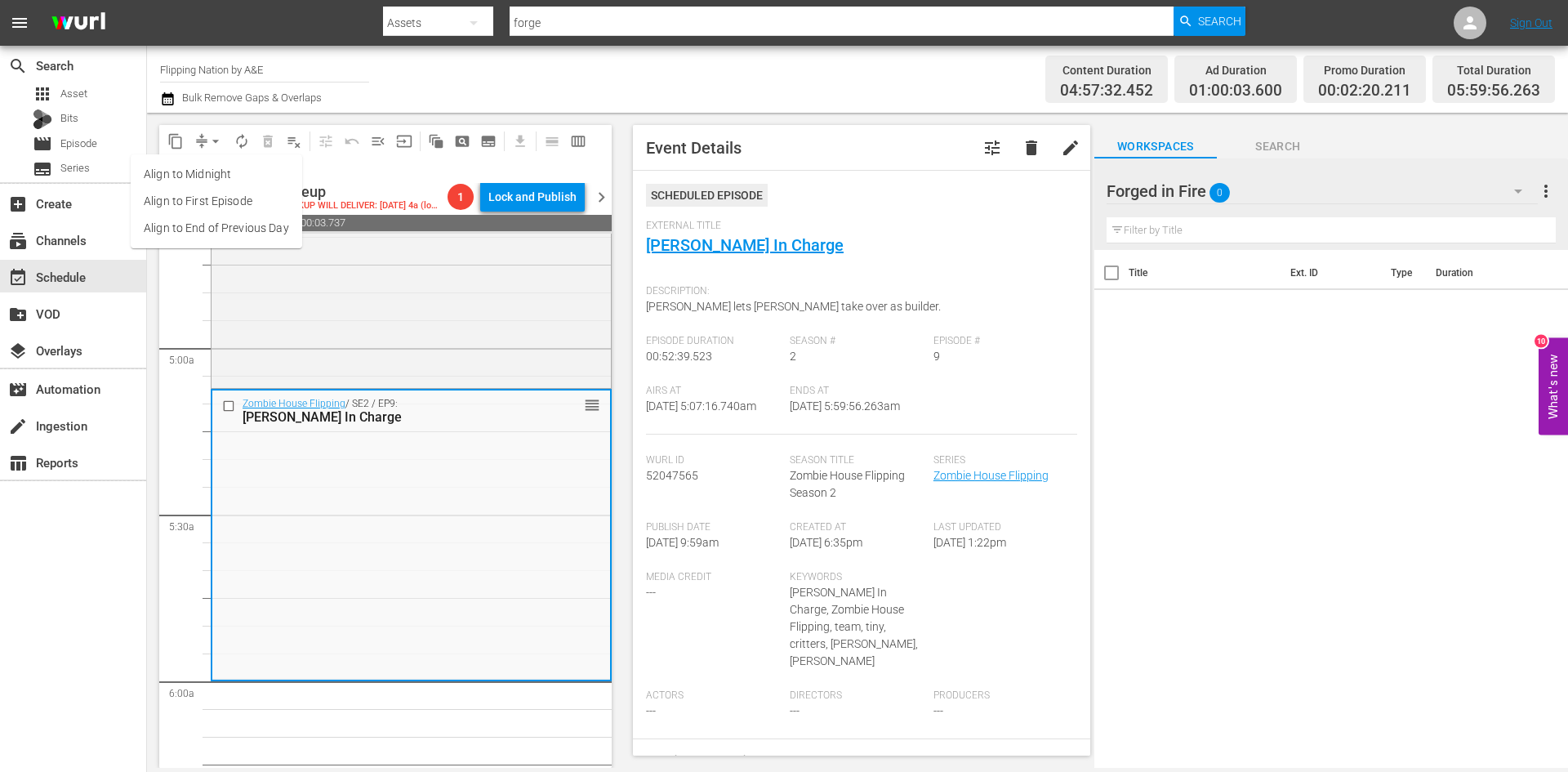 click on "Align to Midnight" at bounding box center (216, 174) 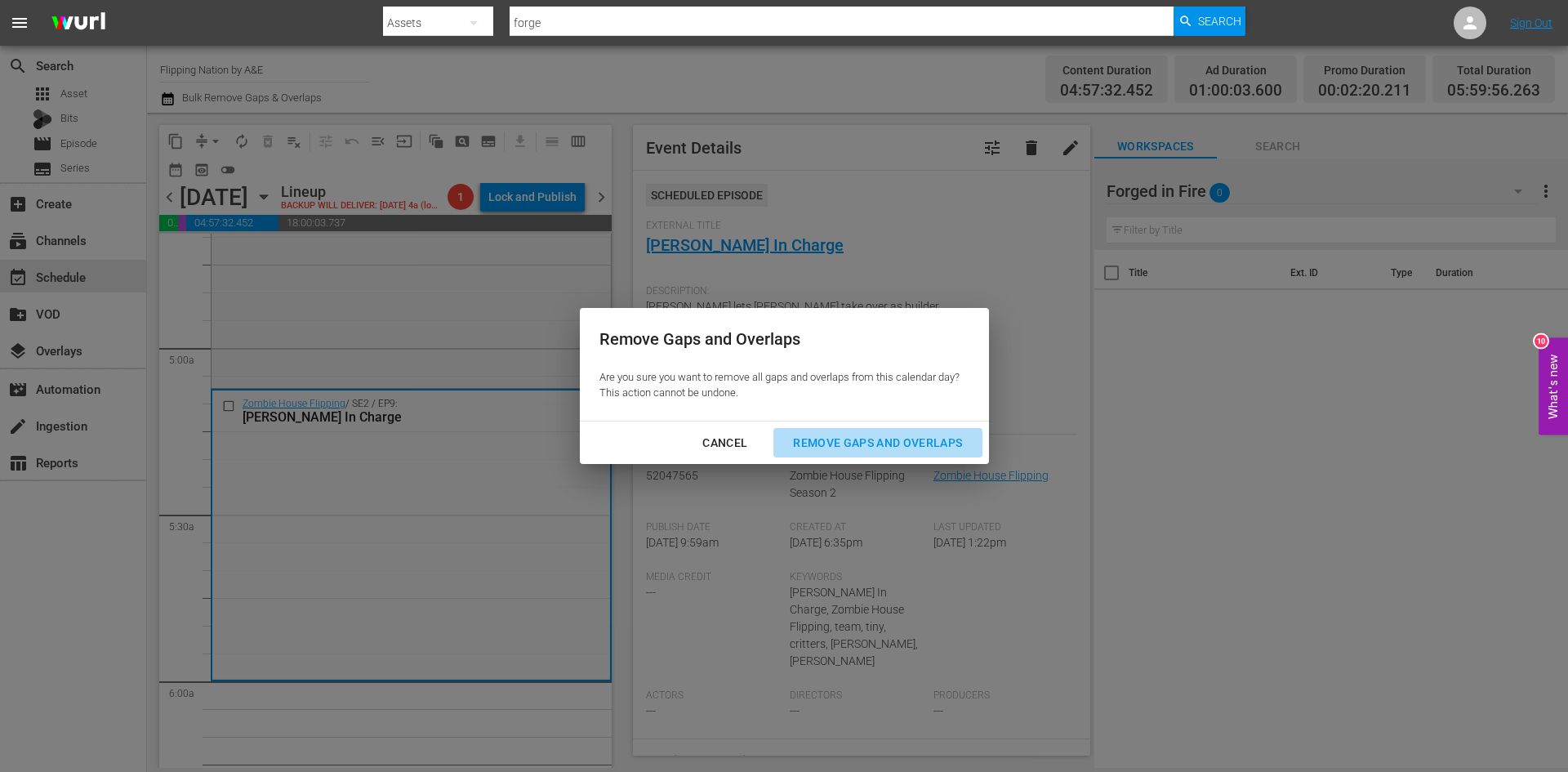 click on "Remove Gaps and Overlaps" at bounding box center [877, 443] 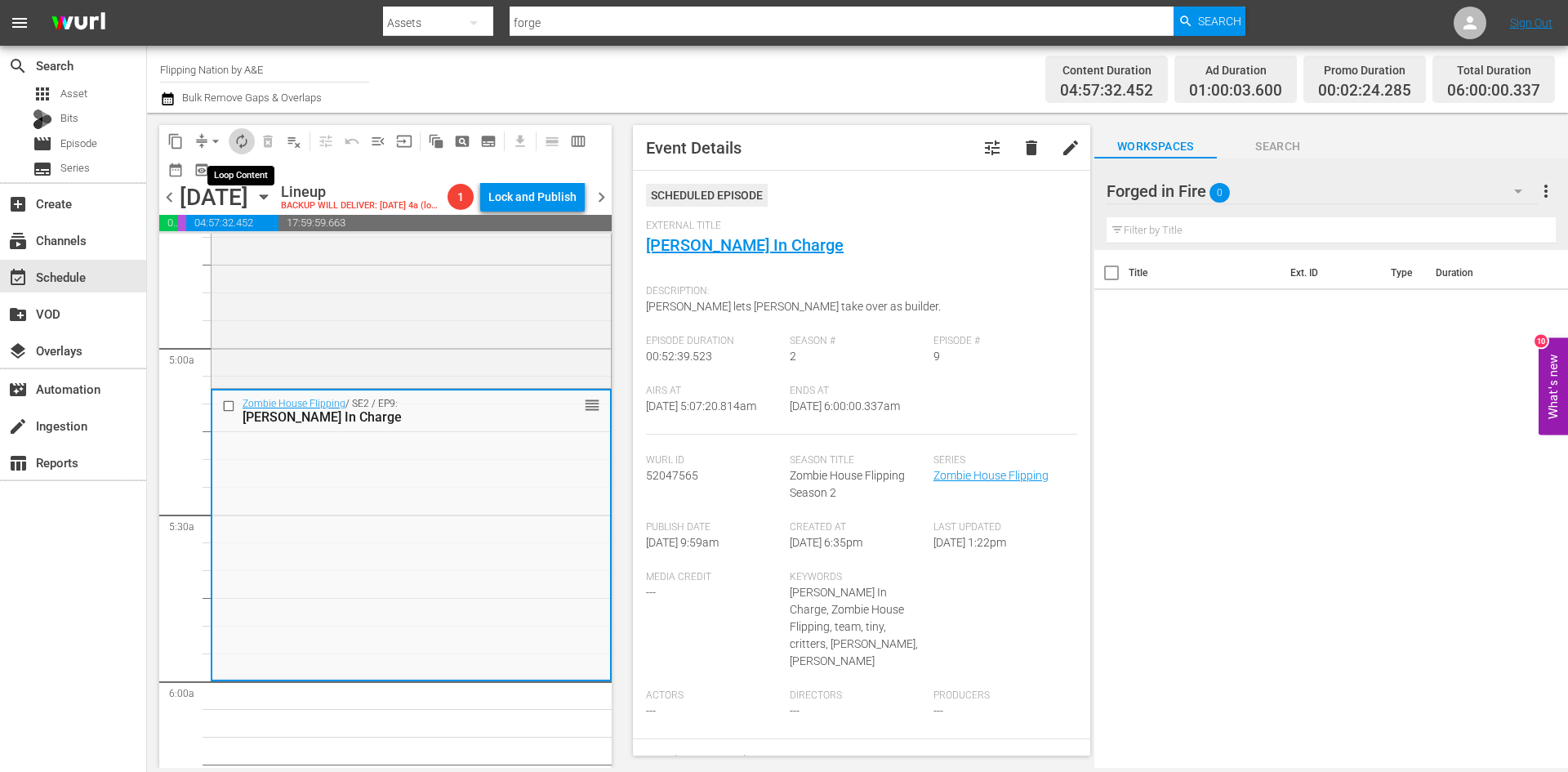 click on "autorenew_outlined" at bounding box center (242, 141) 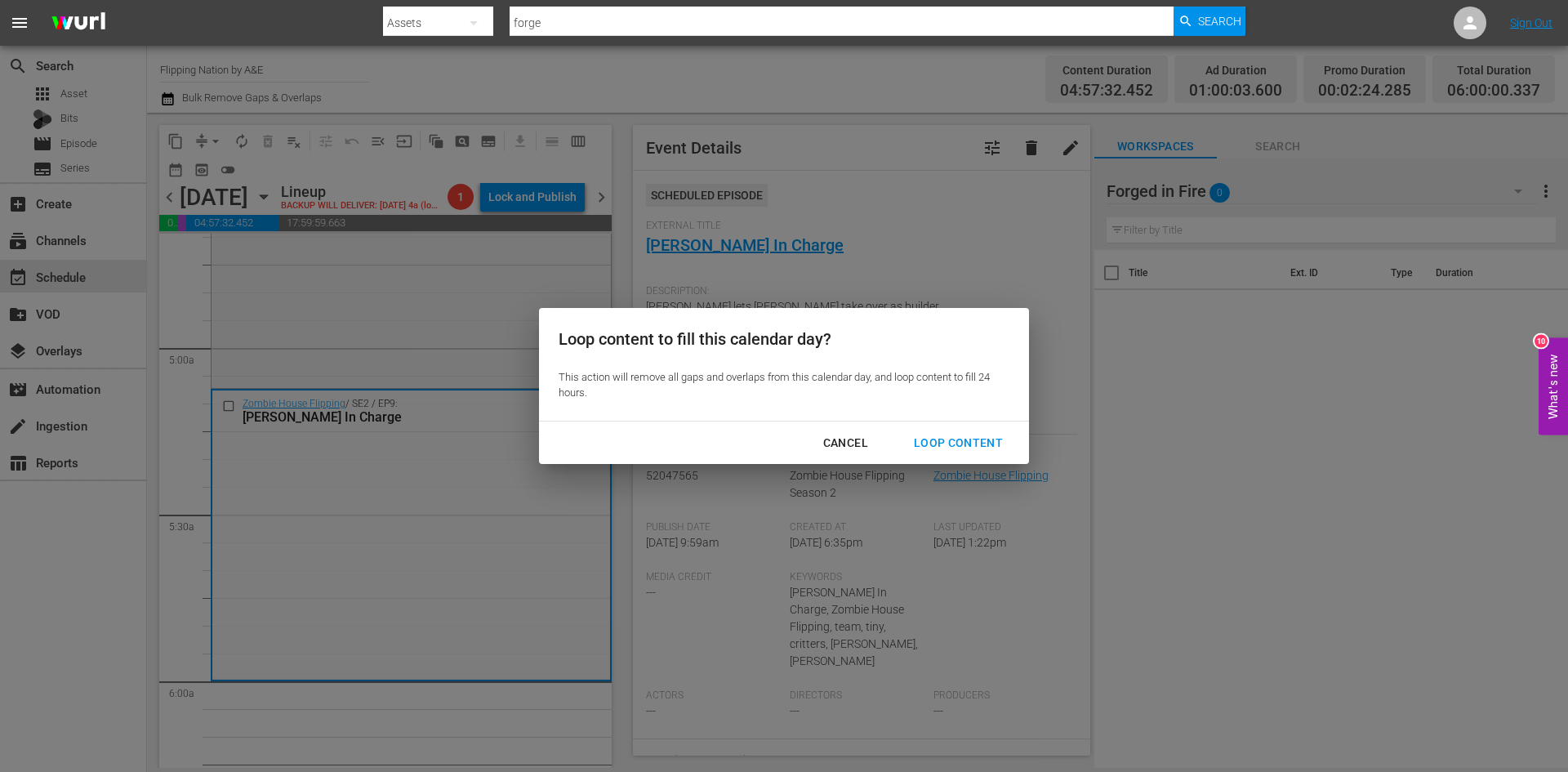 click on "Loop Content" at bounding box center [958, 443] 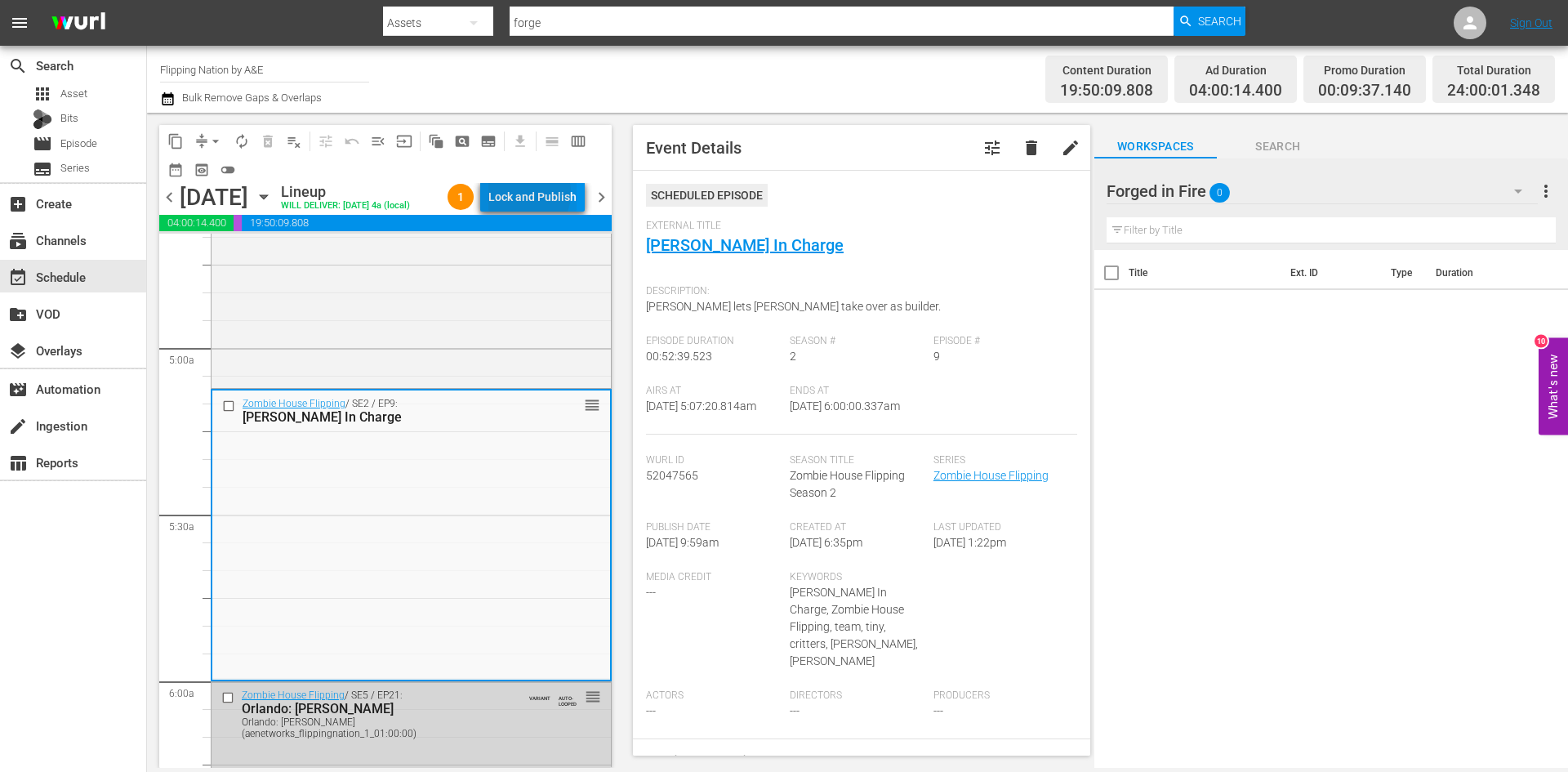 click on "Lock and Publish" at bounding box center [532, 197] 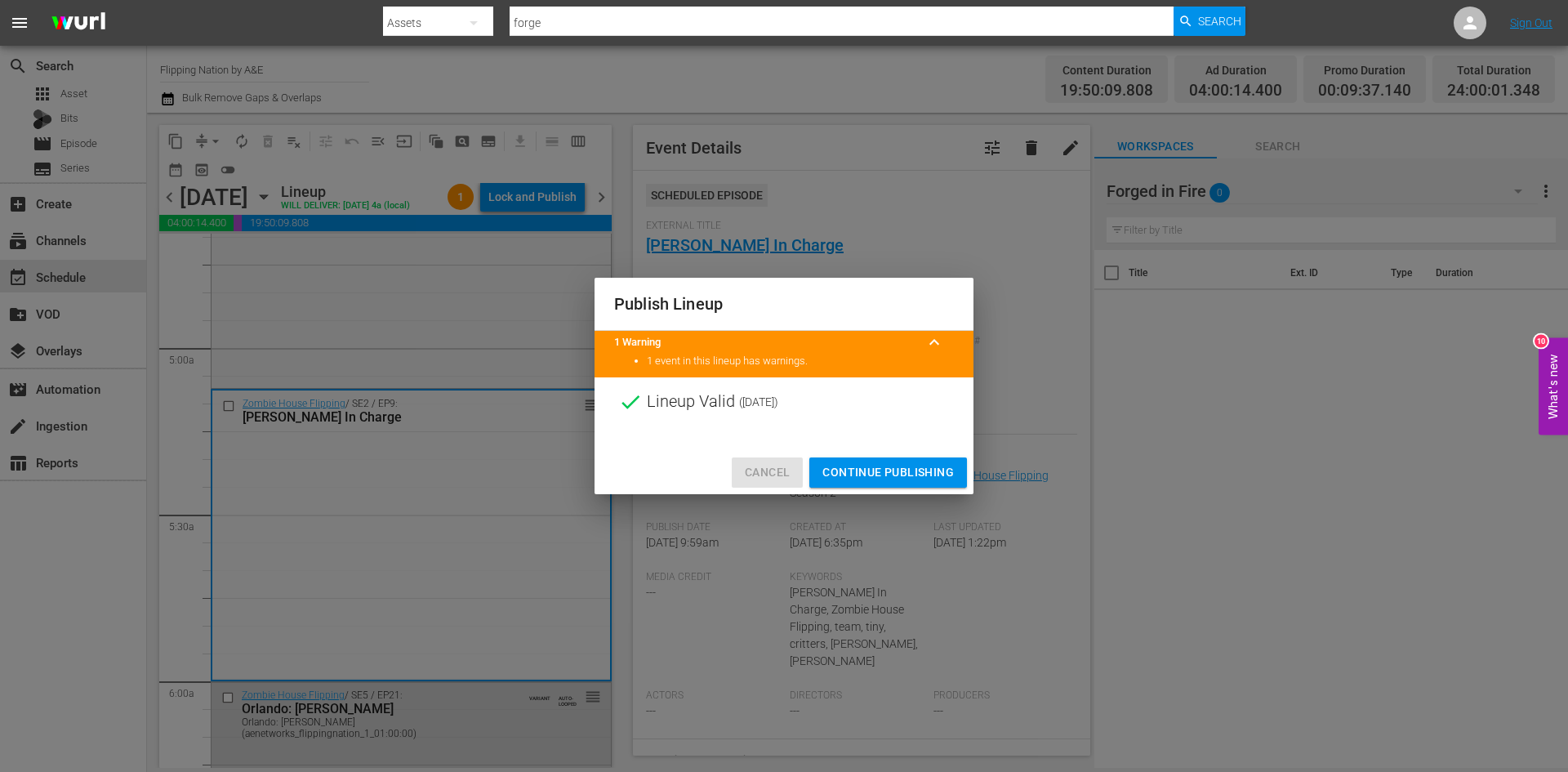 click on "Cancel" at bounding box center (767, 472) 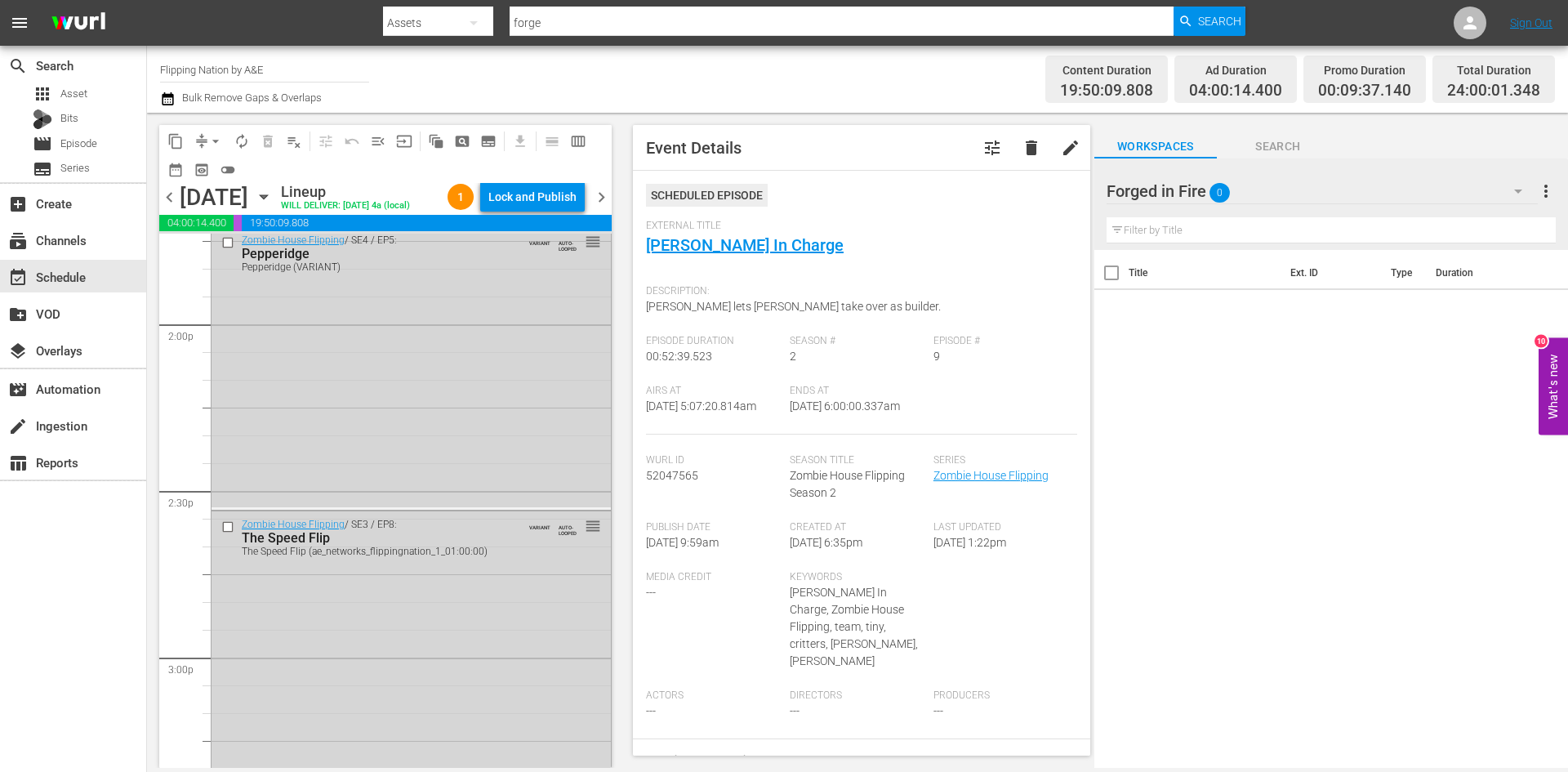 scroll, scrollTop: 4575, scrollLeft: 0, axis: vertical 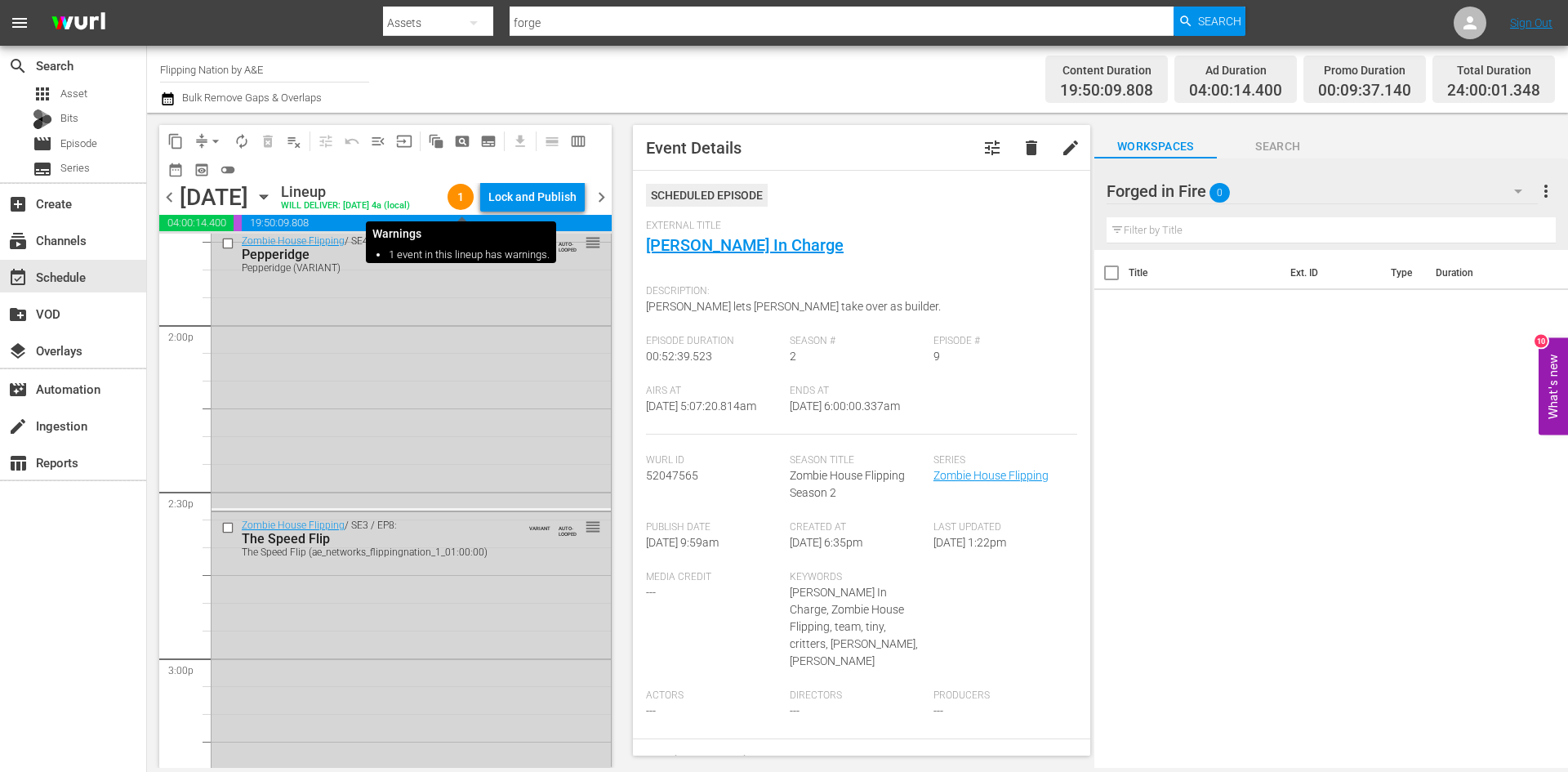 click on "1" at bounding box center (461, 197) 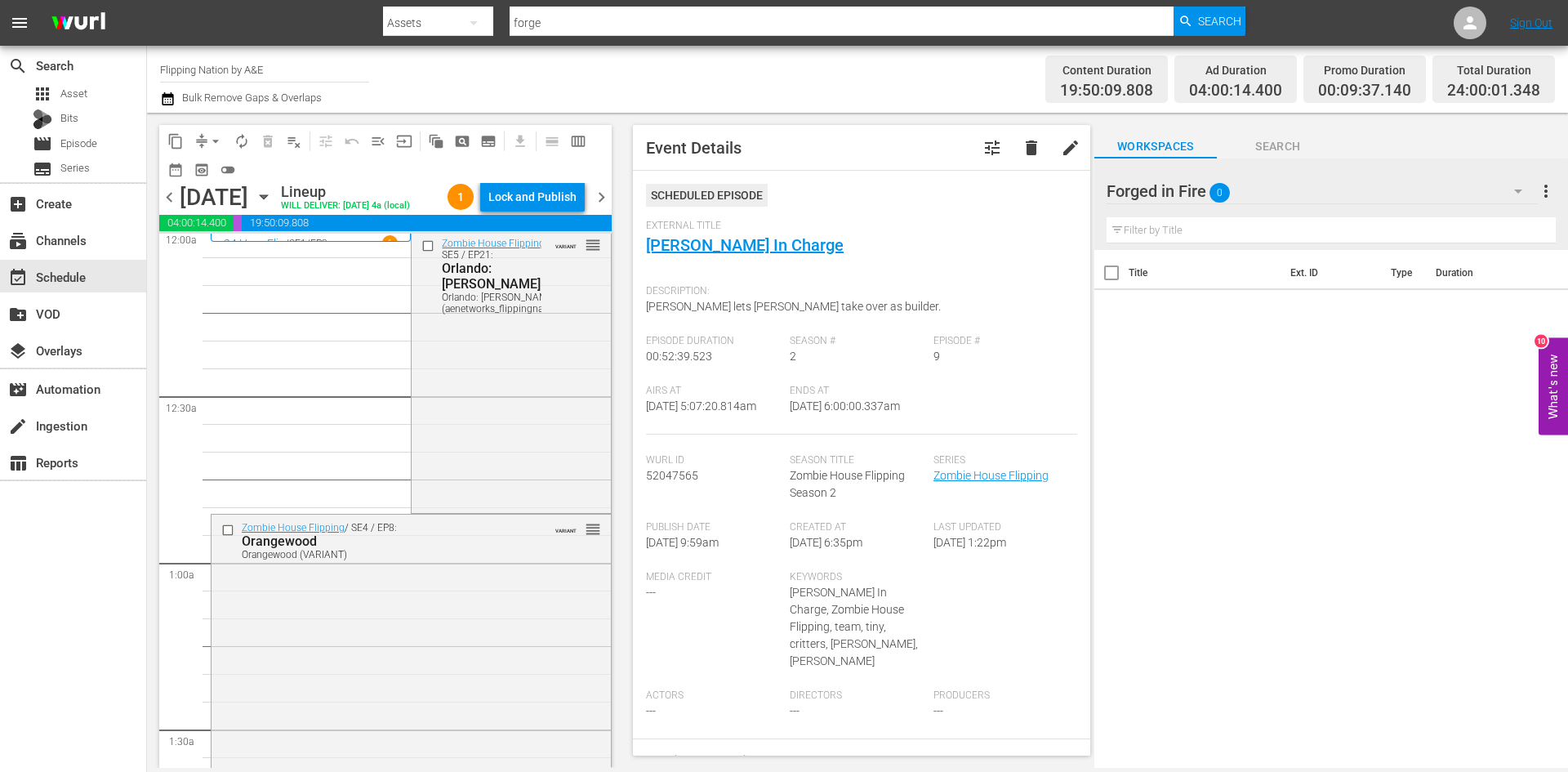 scroll, scrollTop: 0, scrollLeft: 0, axis: both 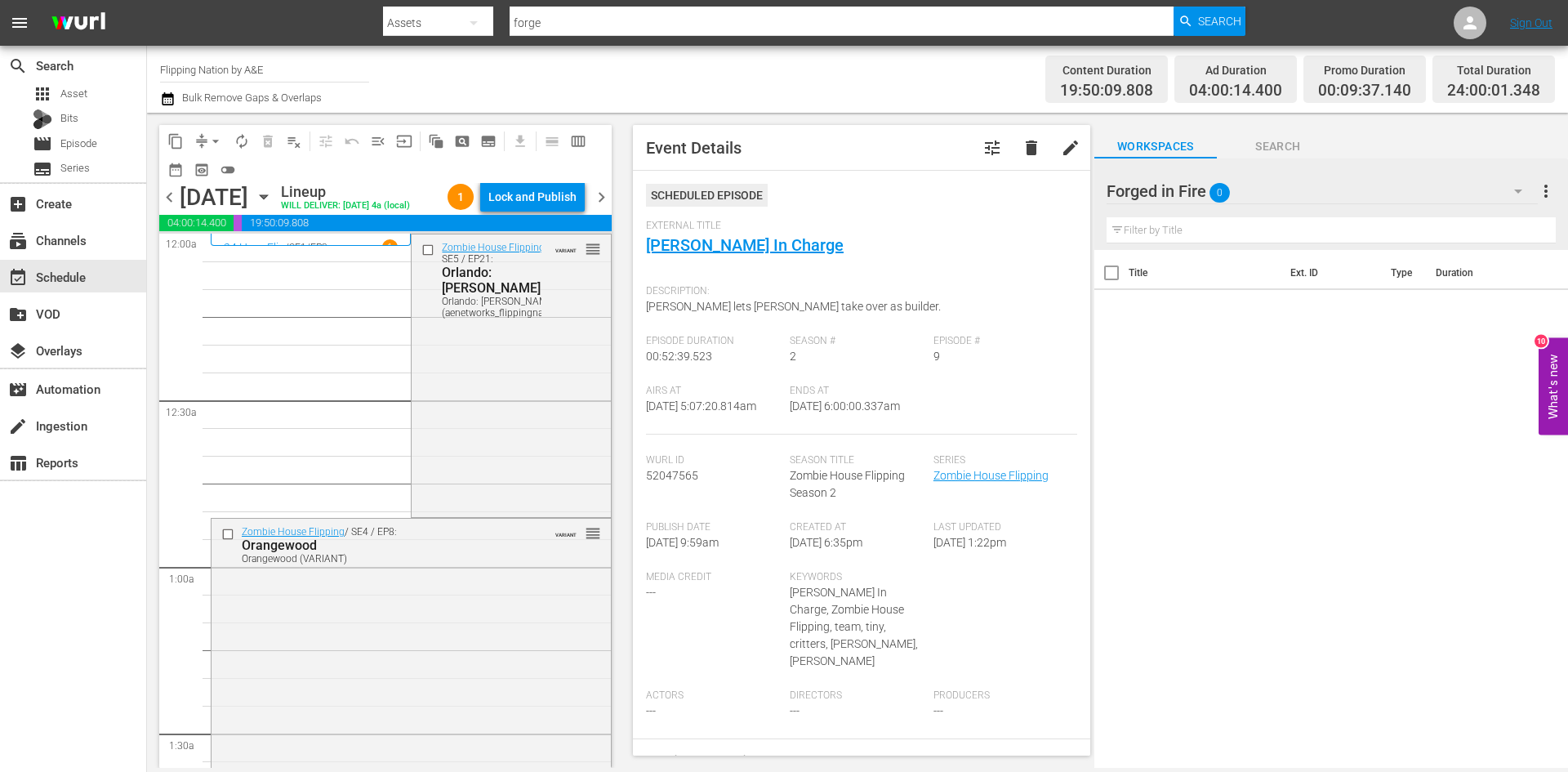 click on "24 Hour Flip   /    SE1  /    EP3 1" at bounding box center [310, 247] 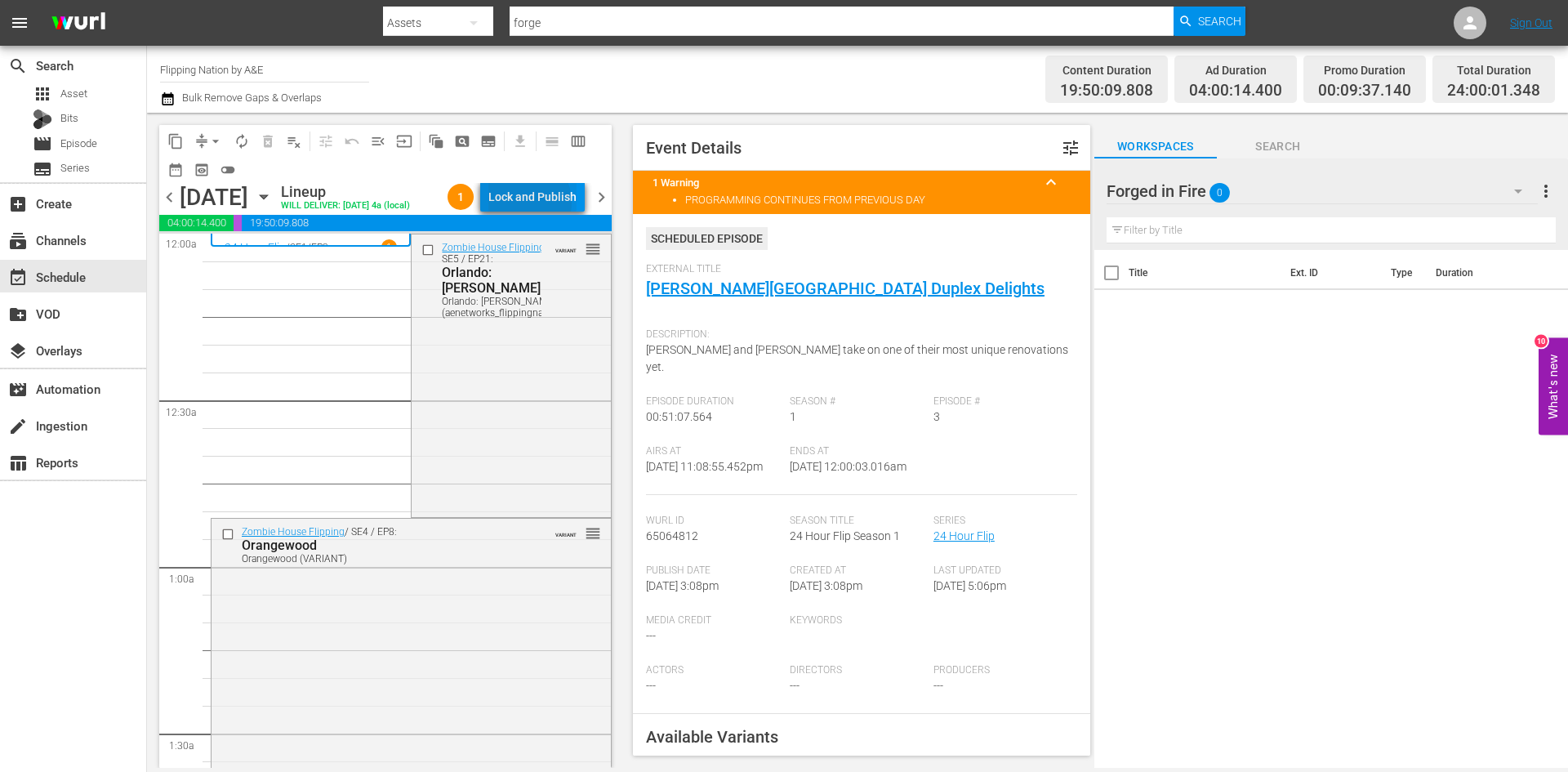 click on "Lock and Publish" at bounding box center (532, 197) 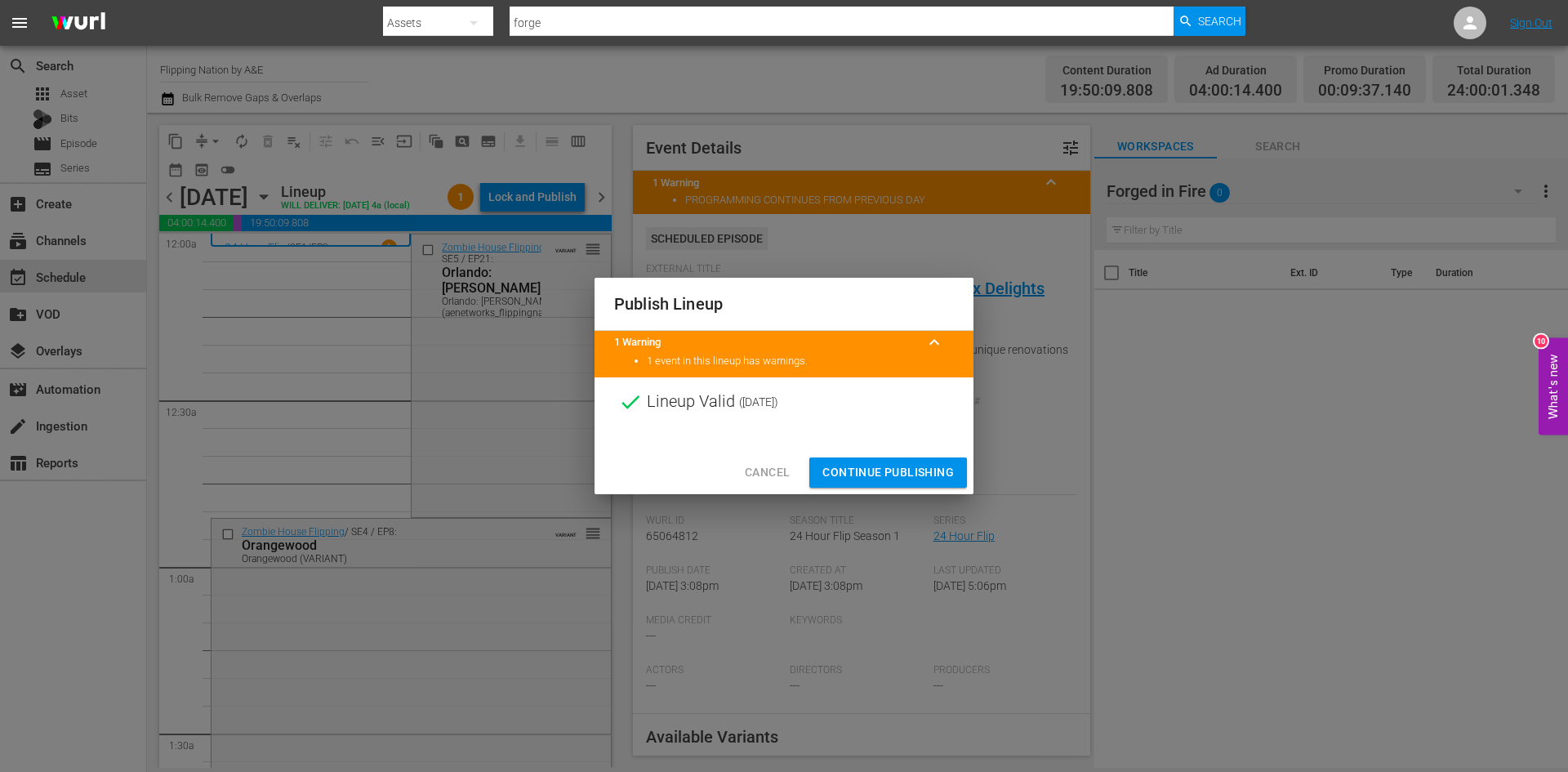 click on "Continue Publishing" at bounding box center (888, 472) 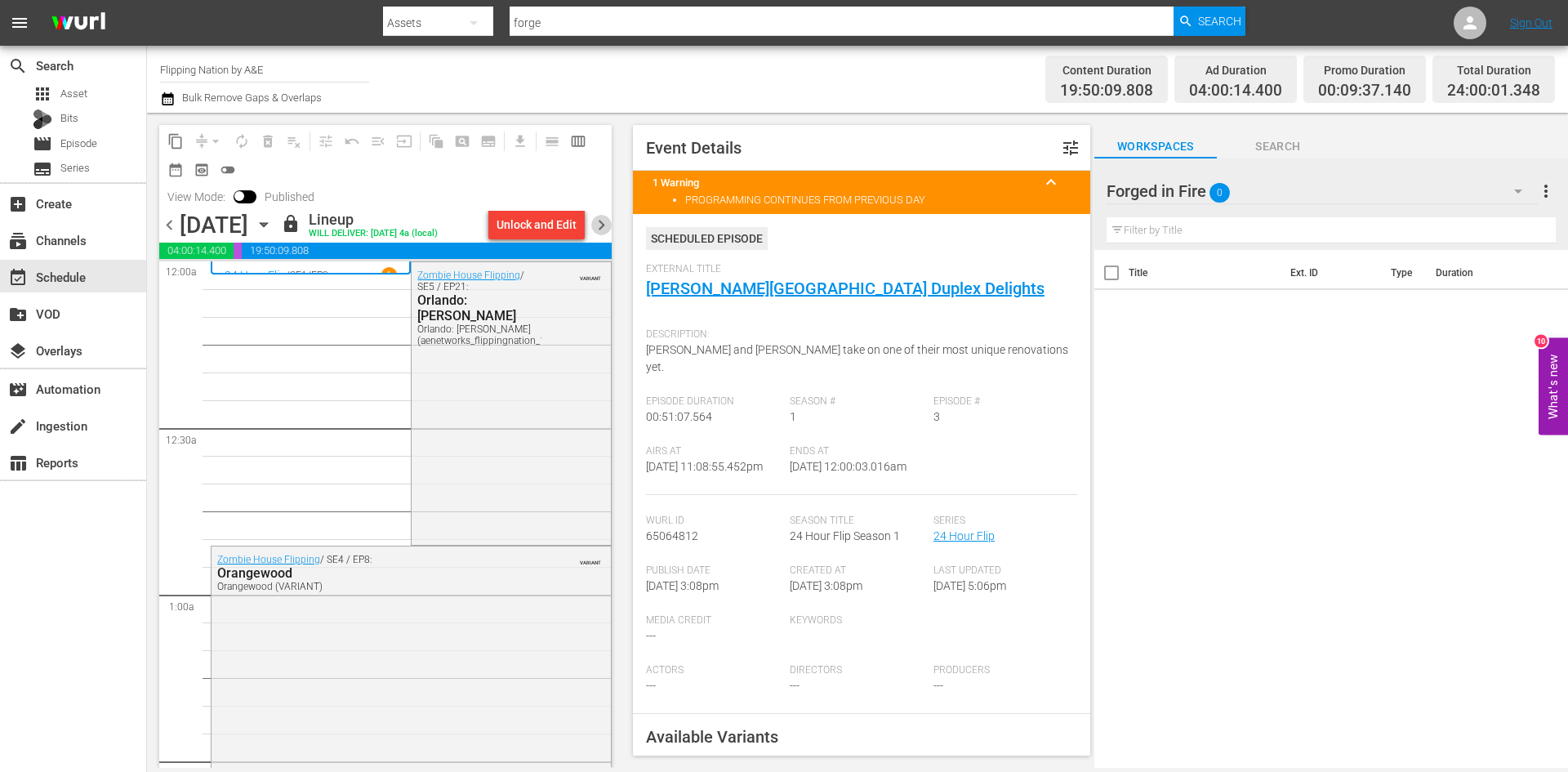 click on "chevron_right" at bounding box center (601, 225) 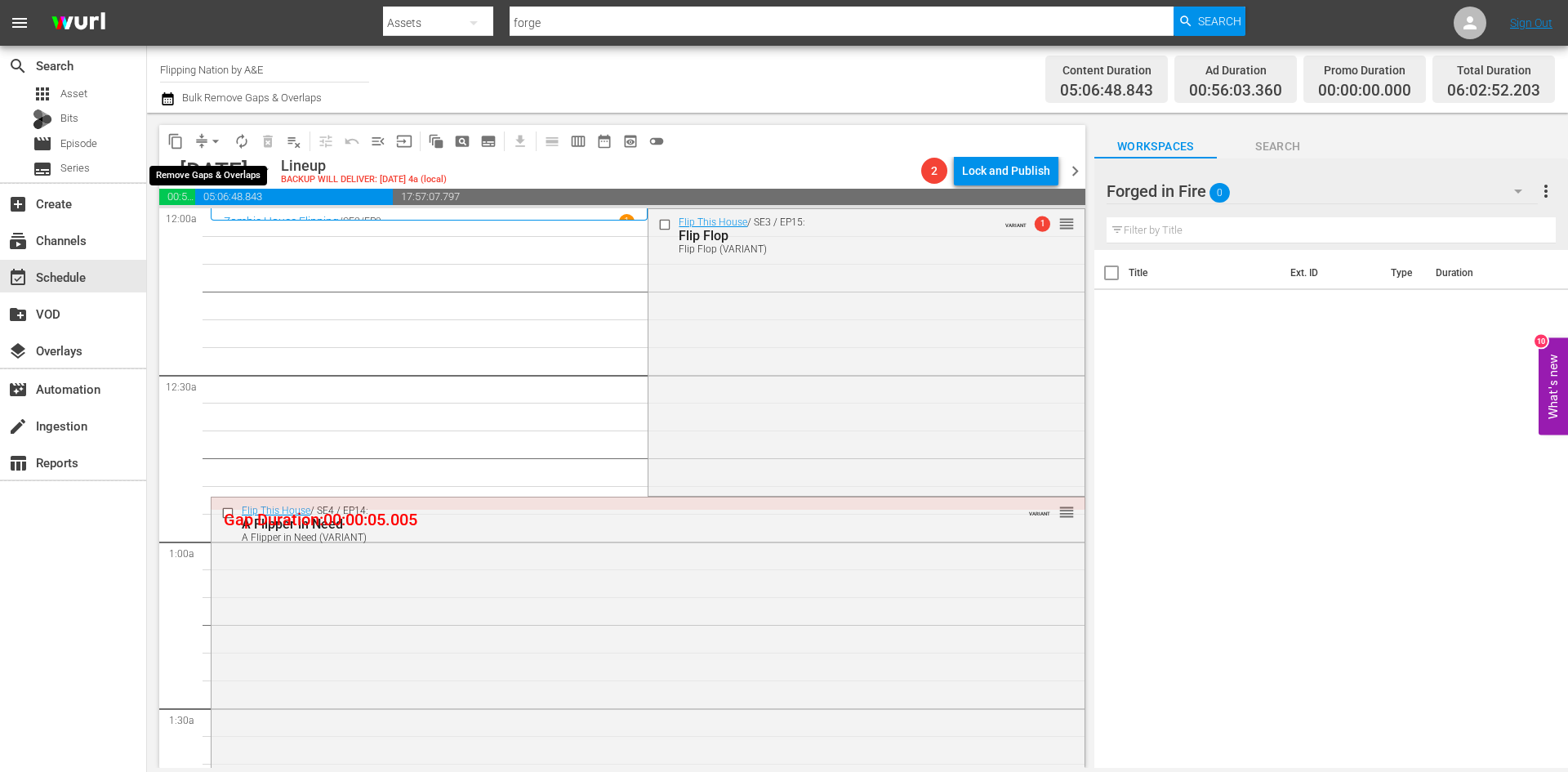 click on "arrow_drop_down" at bounding box center (216, 141) 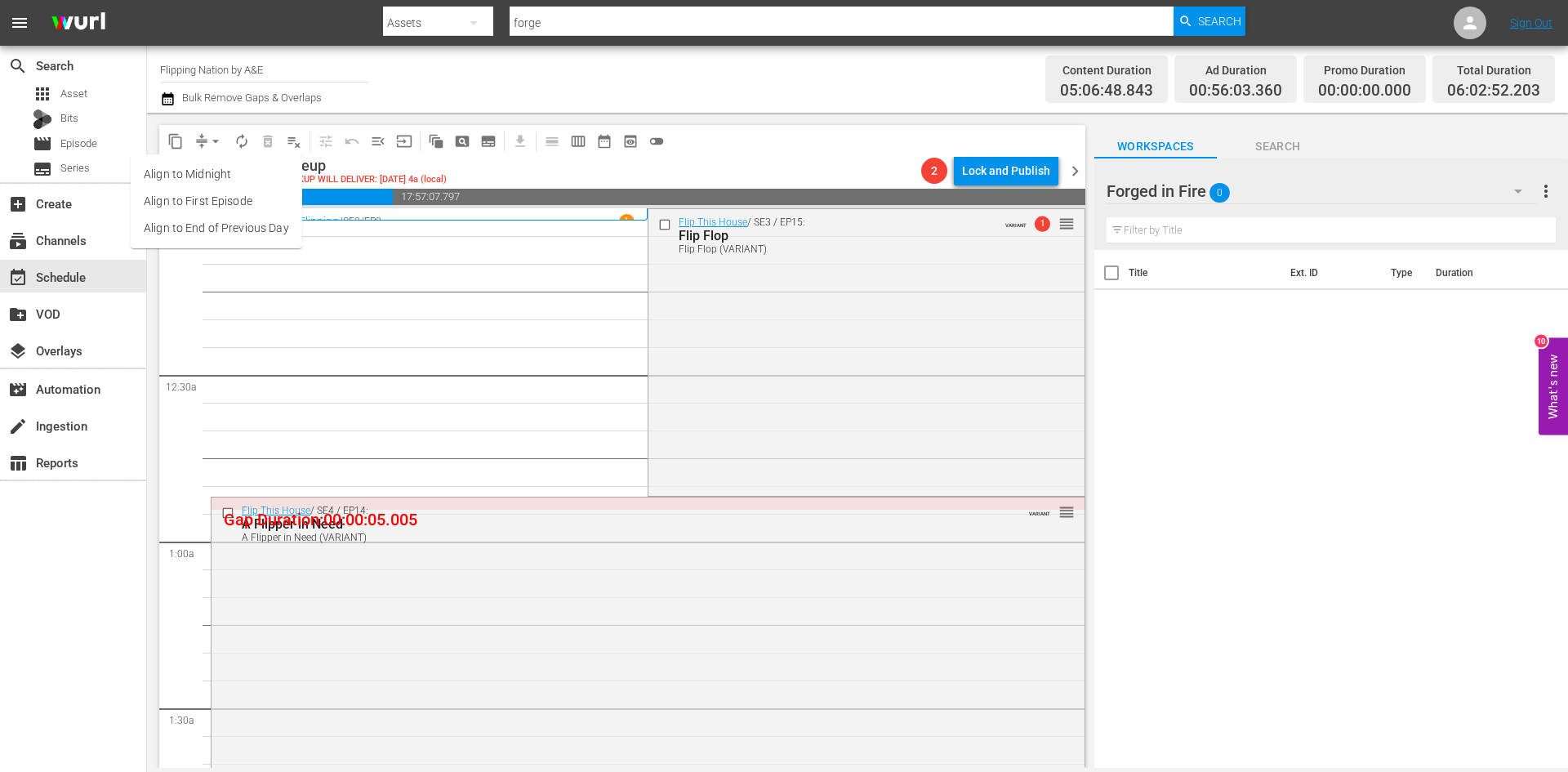 click on "Align to Midnight" at bounding box center (216, 174) 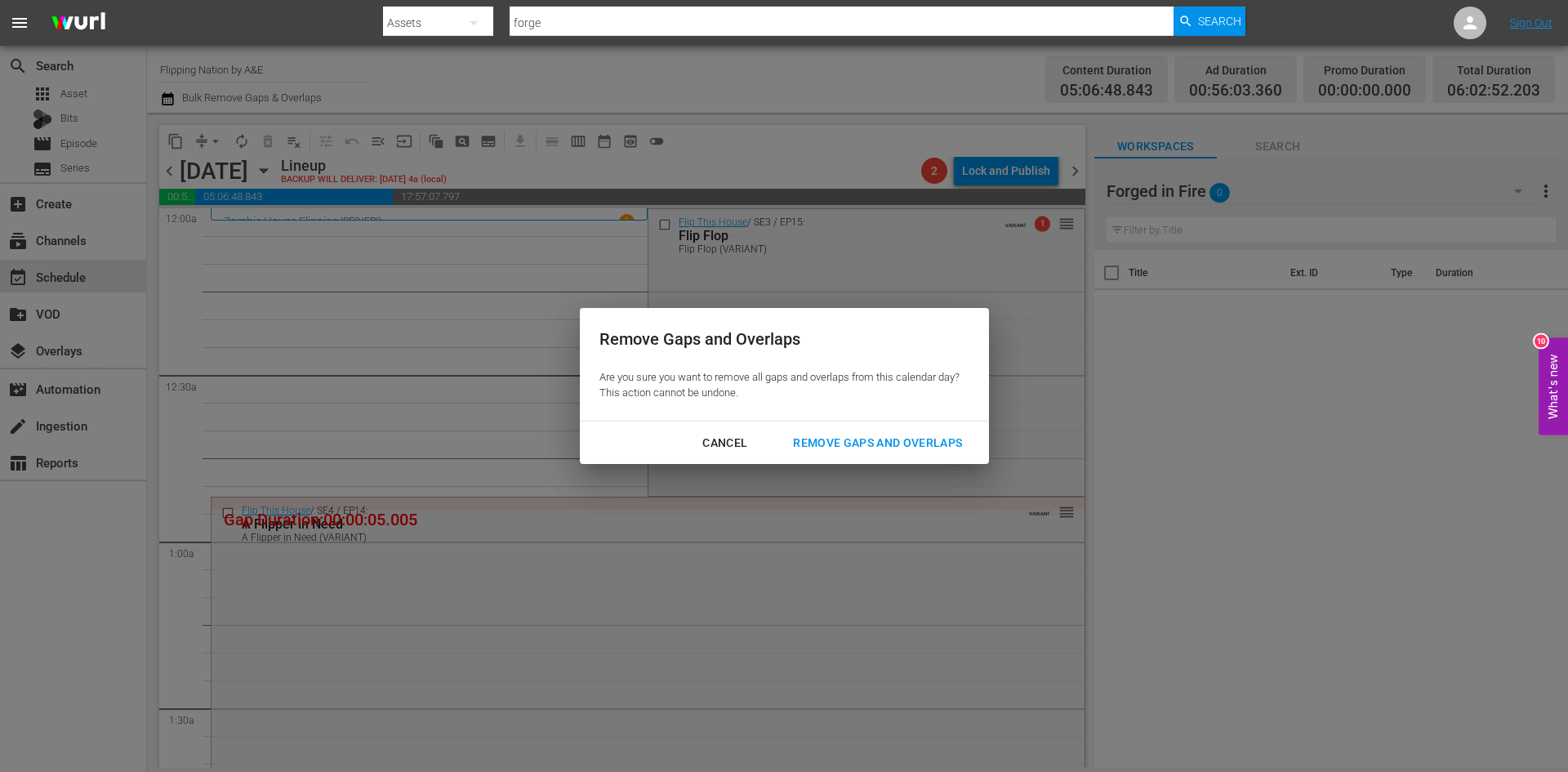click on "Remove Gaps and Overlaps" at bounding box center (877, 443) 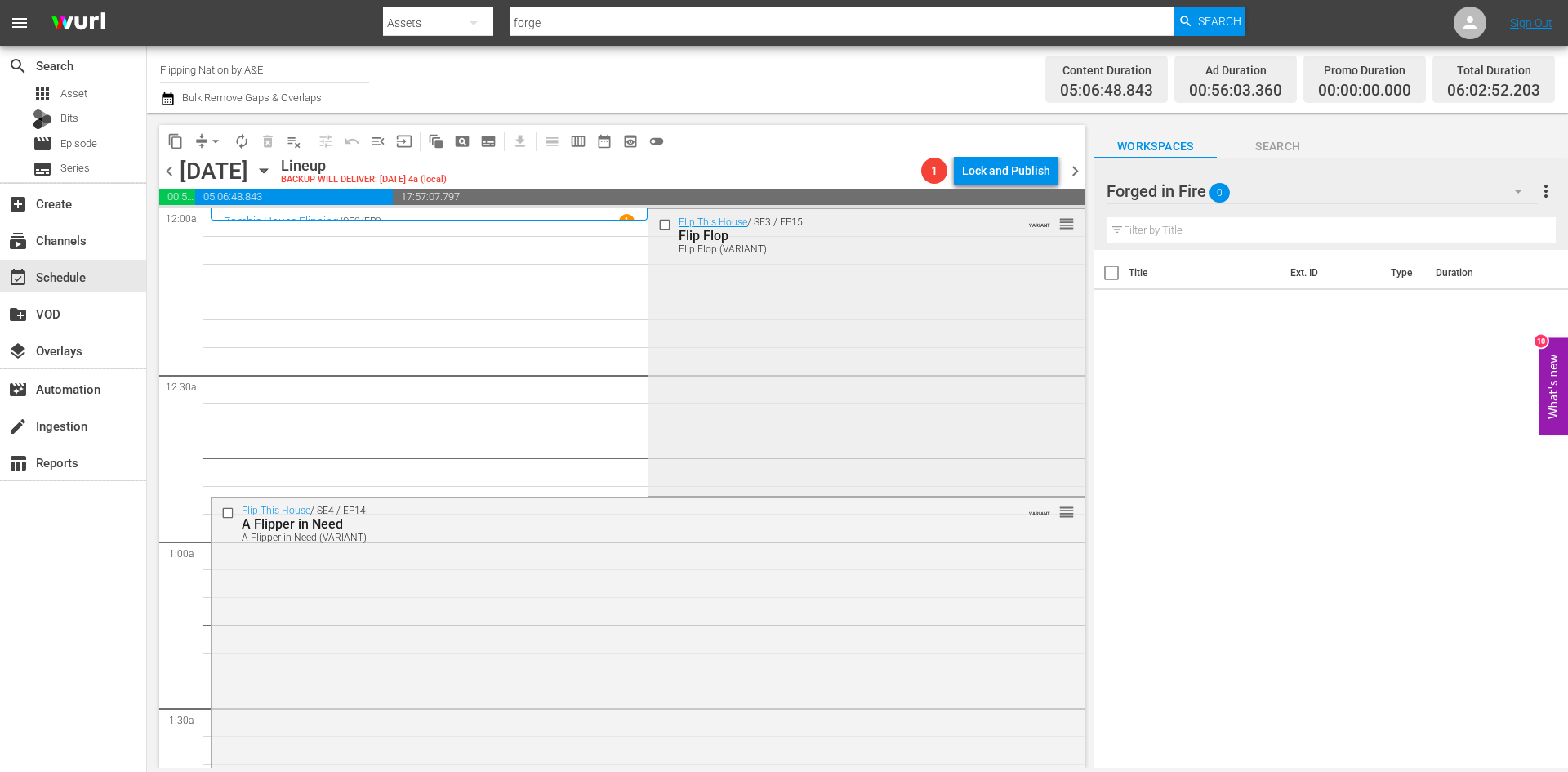 click on "Flip This House  / SE3 / EP15:
Flip Flop Flip Flop (VARIANT) VARIANT reorder" at bounding box center (866, 350) 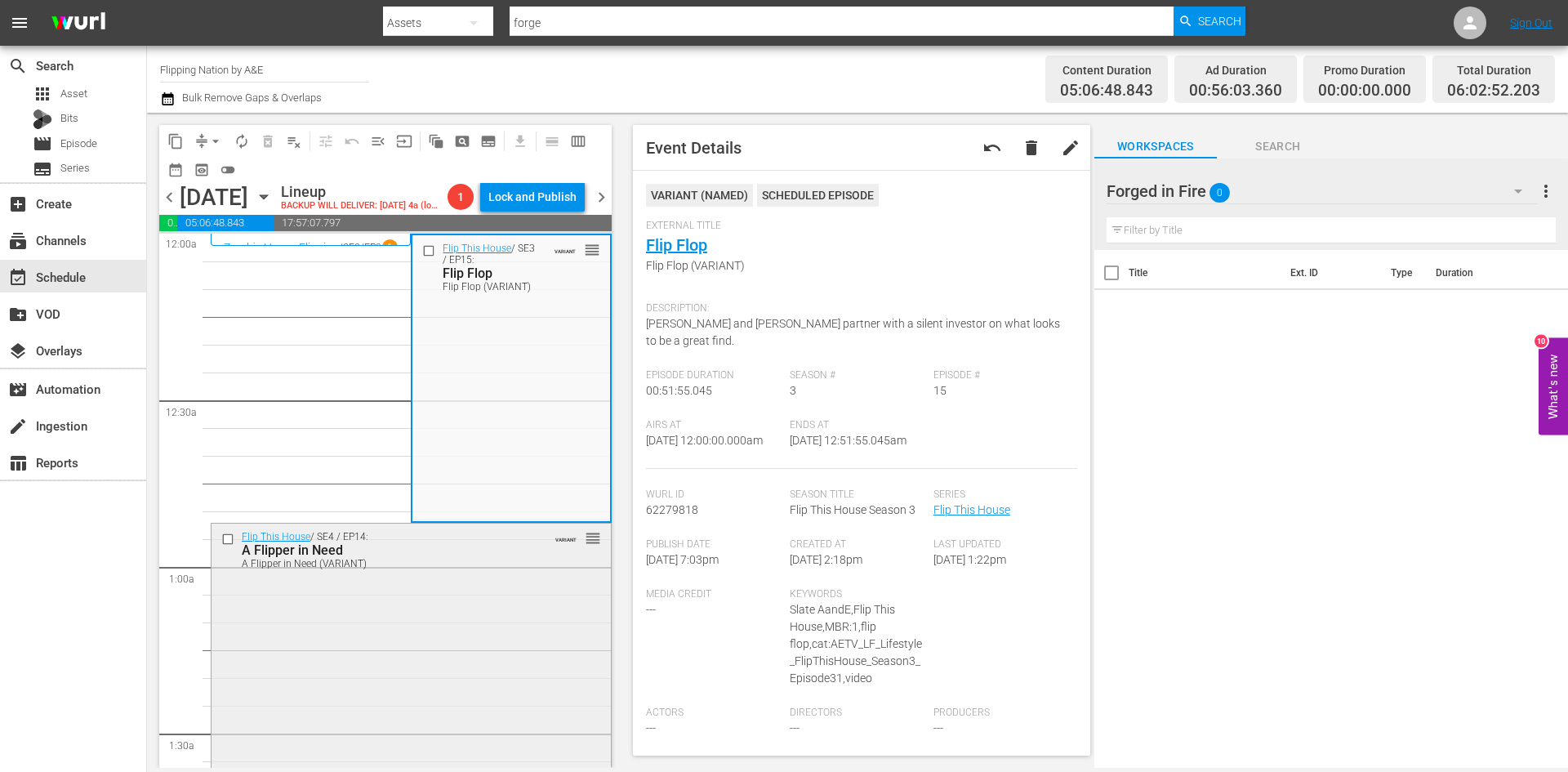 click on "Flip This House  / SE4 / EP14:
A Flipper in Need A Flipper in Need (VARIANT) VARIANT reorder" at bounding box center (411, 665) 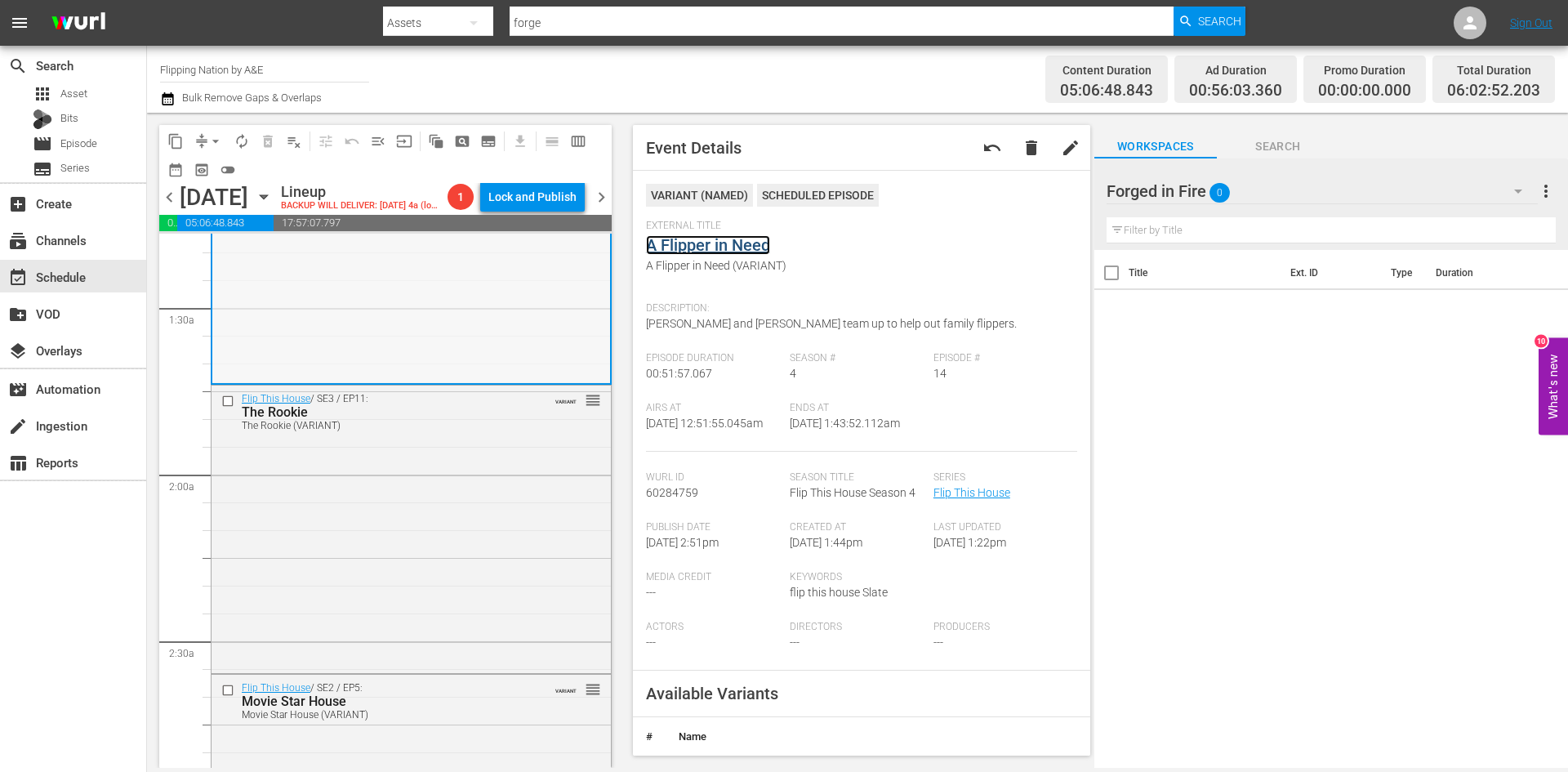 scroll, scrollTop: 490, scrollLeft: 0, axis: vertical 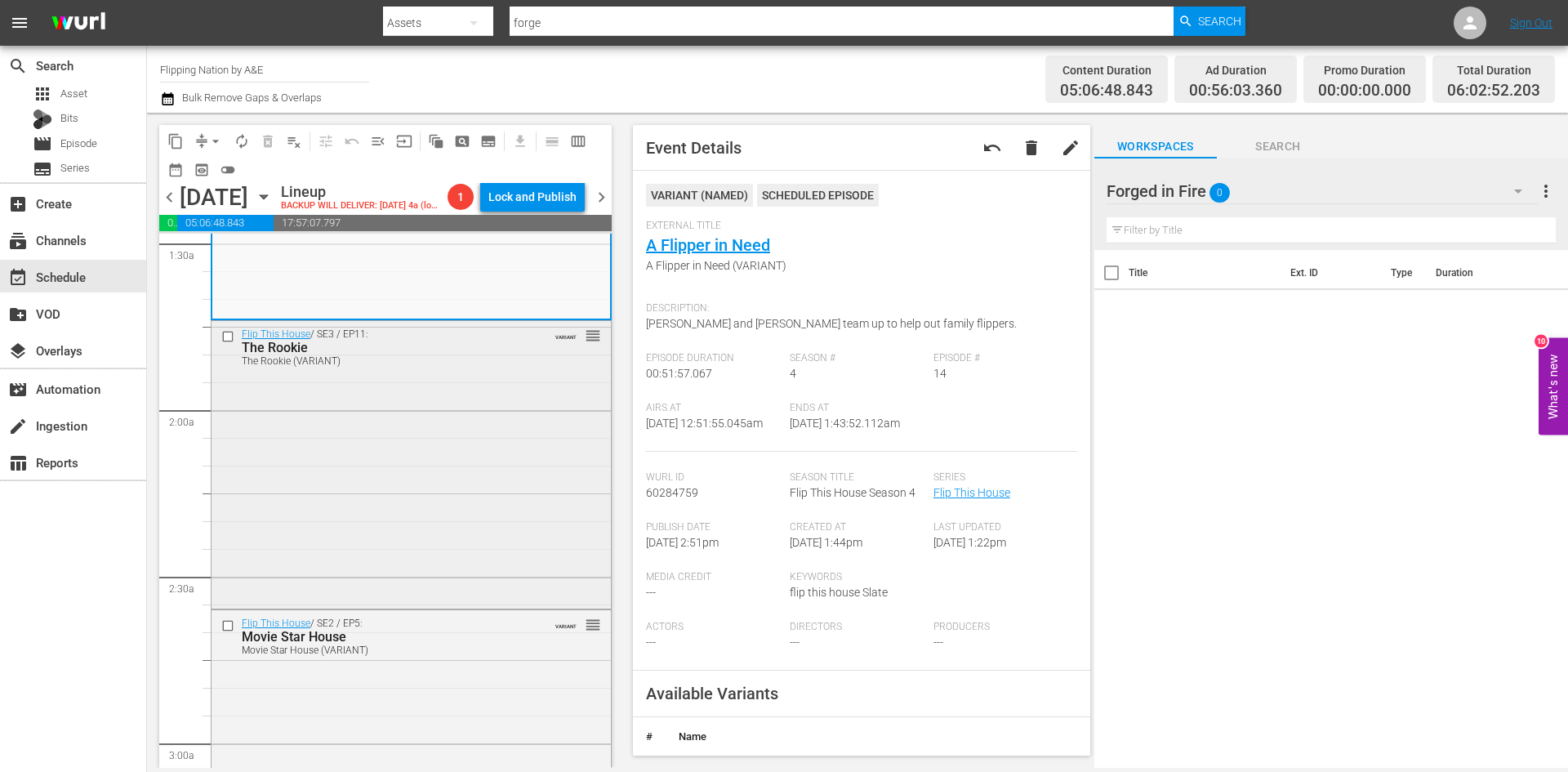 click on "Flip This House  / SE3 / EP11:
The Rookie The Rookie (VARIANT) VARIANT reorder" at bounding box center [411, 462] 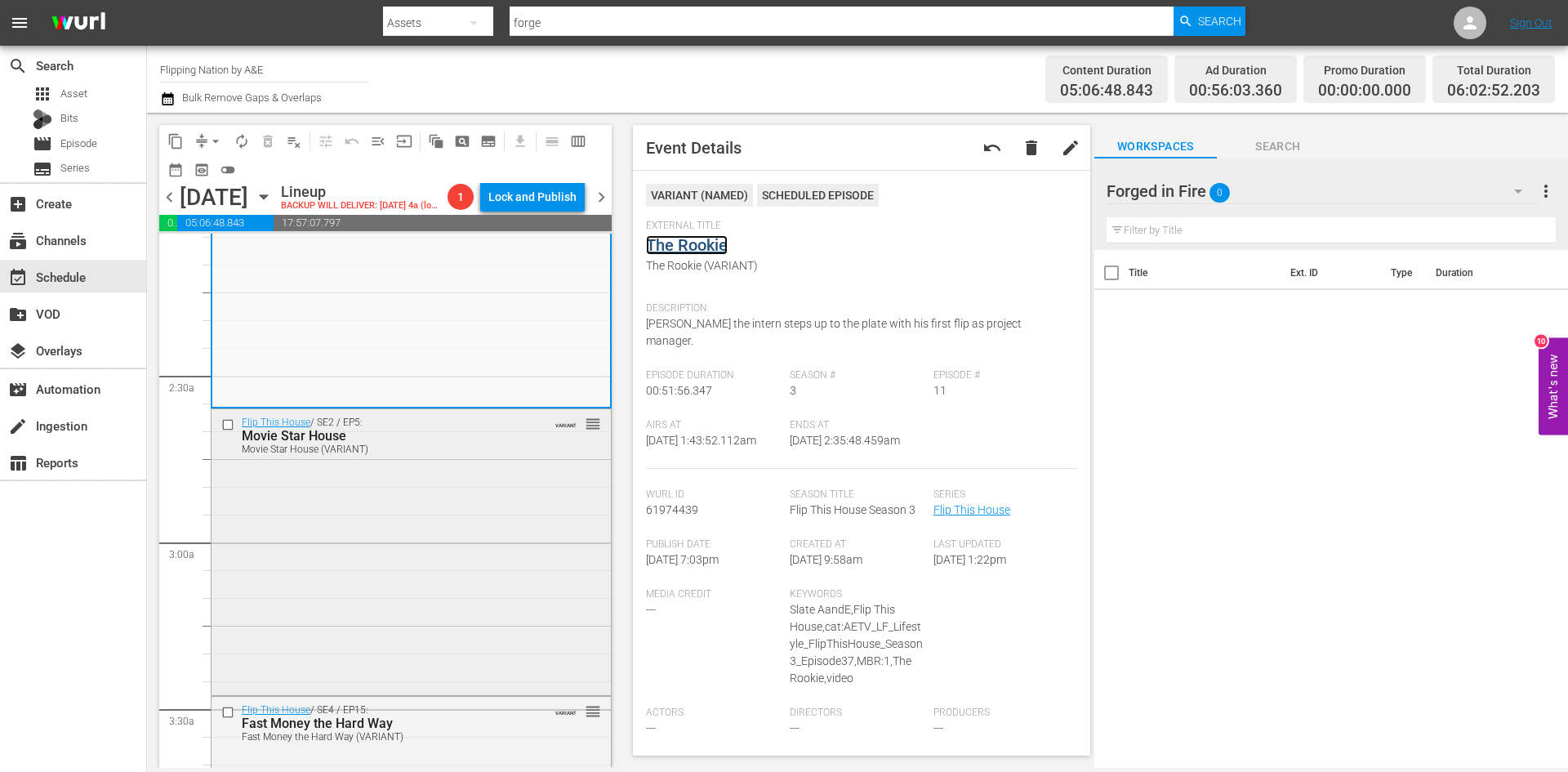 scroll, scrollTop: 735, scrollLeft: 0, axis: vertical 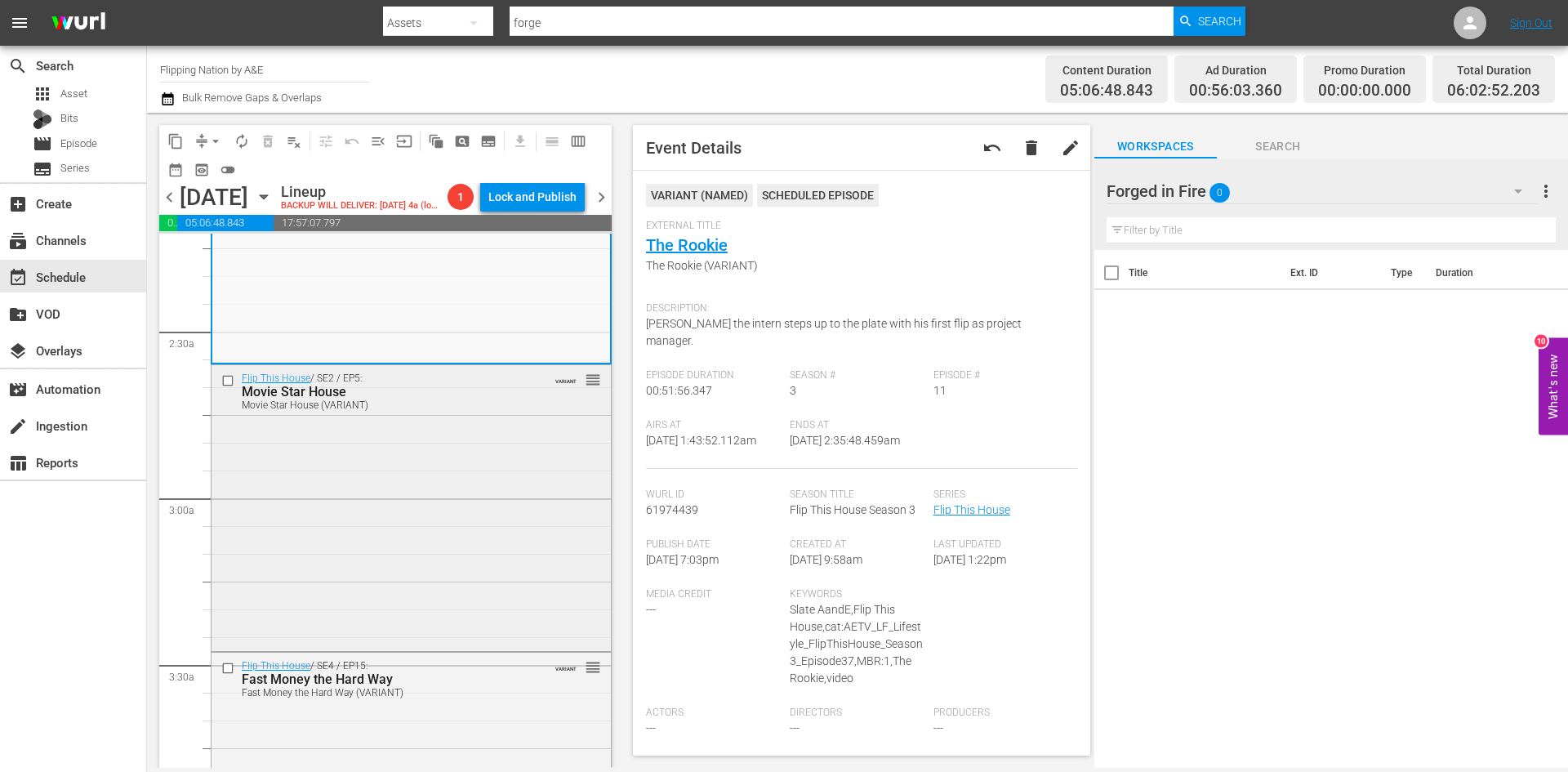 click on "Flip This House  / SE2 / EP5:
Movie Star House Movie Star House (VARIANT) VARIANT reorder" at bounding box center (411, 506) 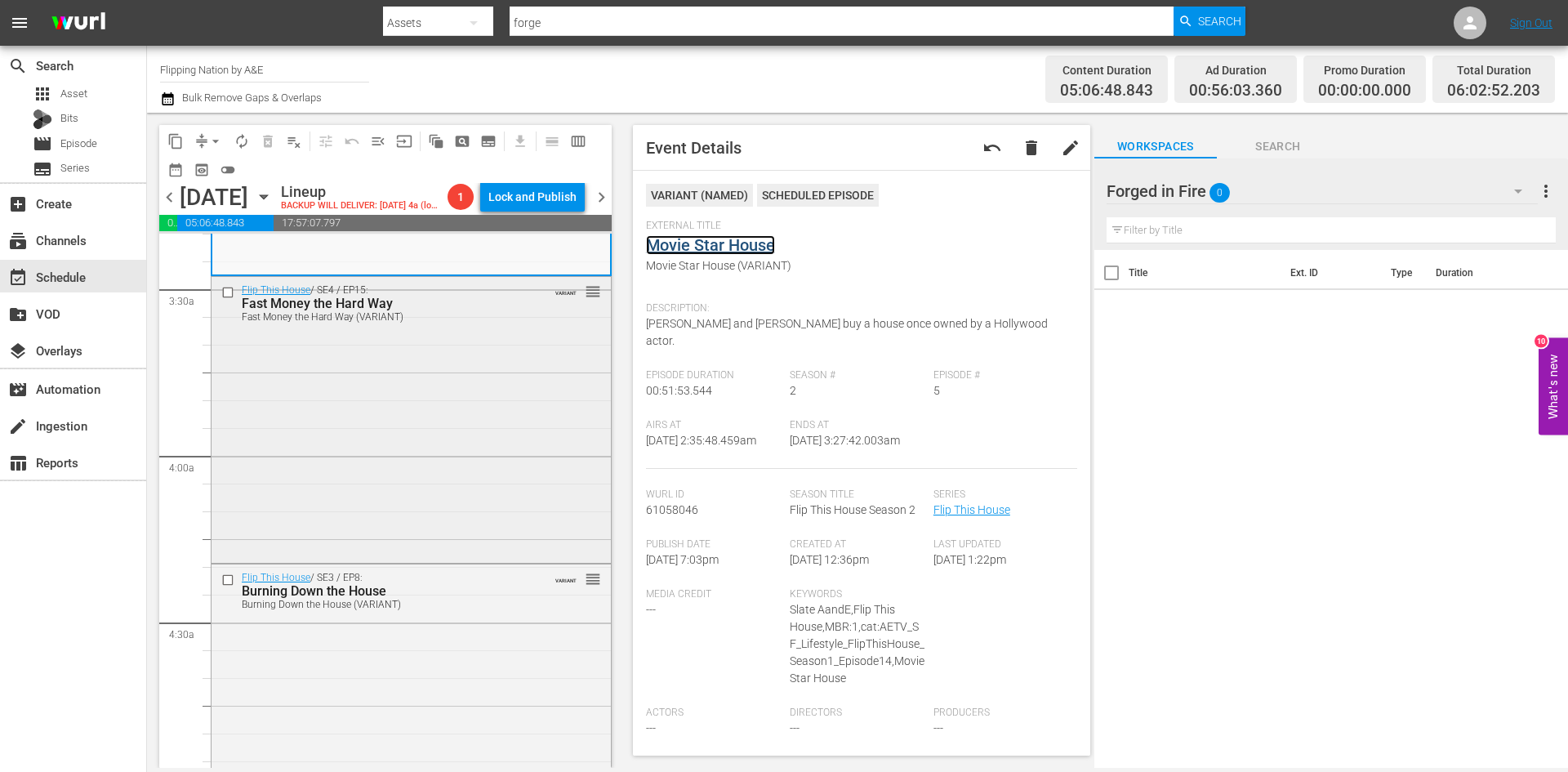 scroll, scrollTop: 1144, scrollLeft: 0, axis: vertical 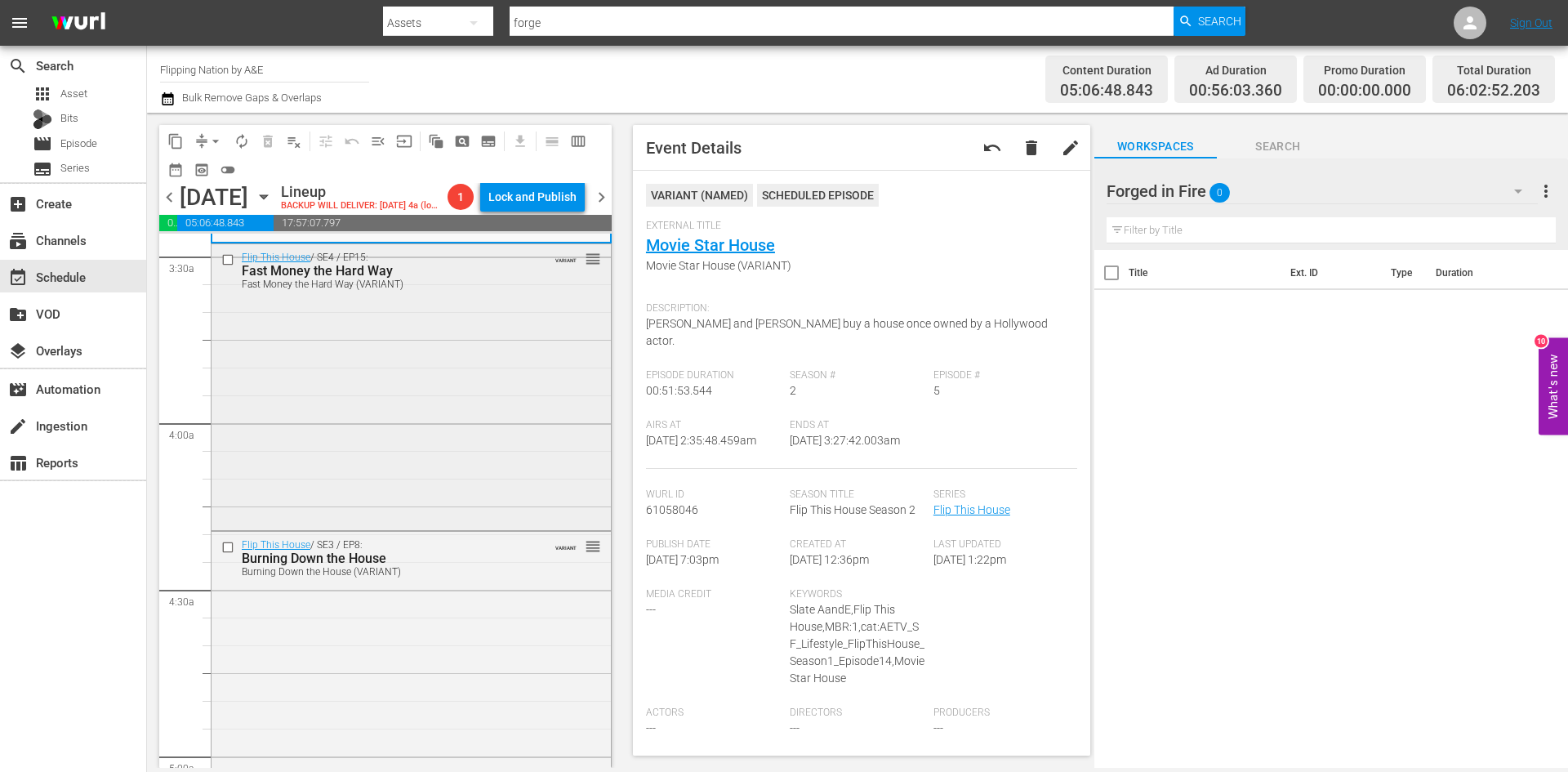 click on "Flip This House  / SE4 / EP15:
Fast Money the Hard Way Fast Money the Hard Way (VARIANT) VARIANT reorder" at bounding box center [411, 385] 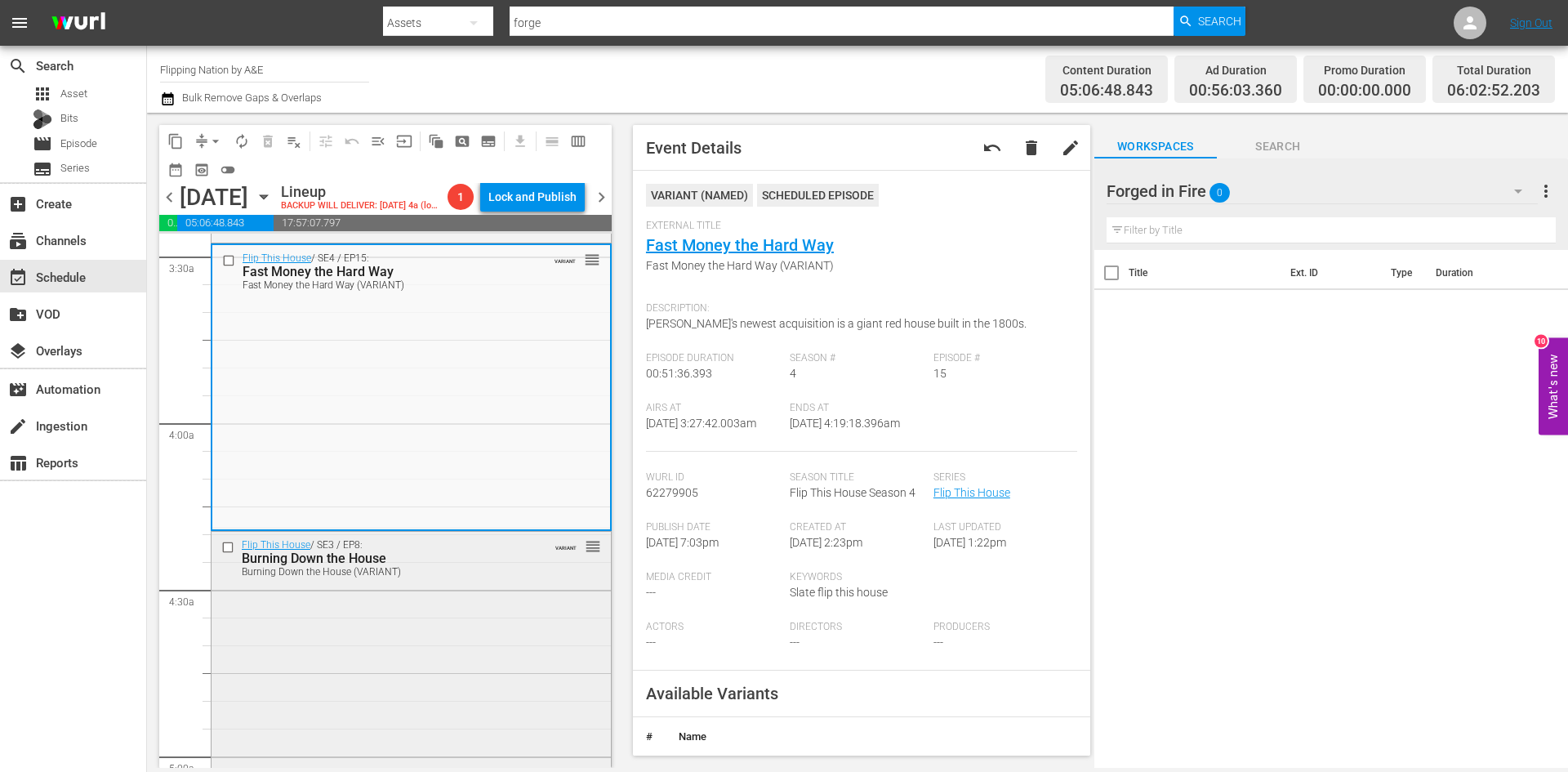 click on "Flip This House  / SE3 / EP8:
Burning Down the House Burning Down the House (VARIANT) VARIANT reorder" at bounding box center (411, 673) 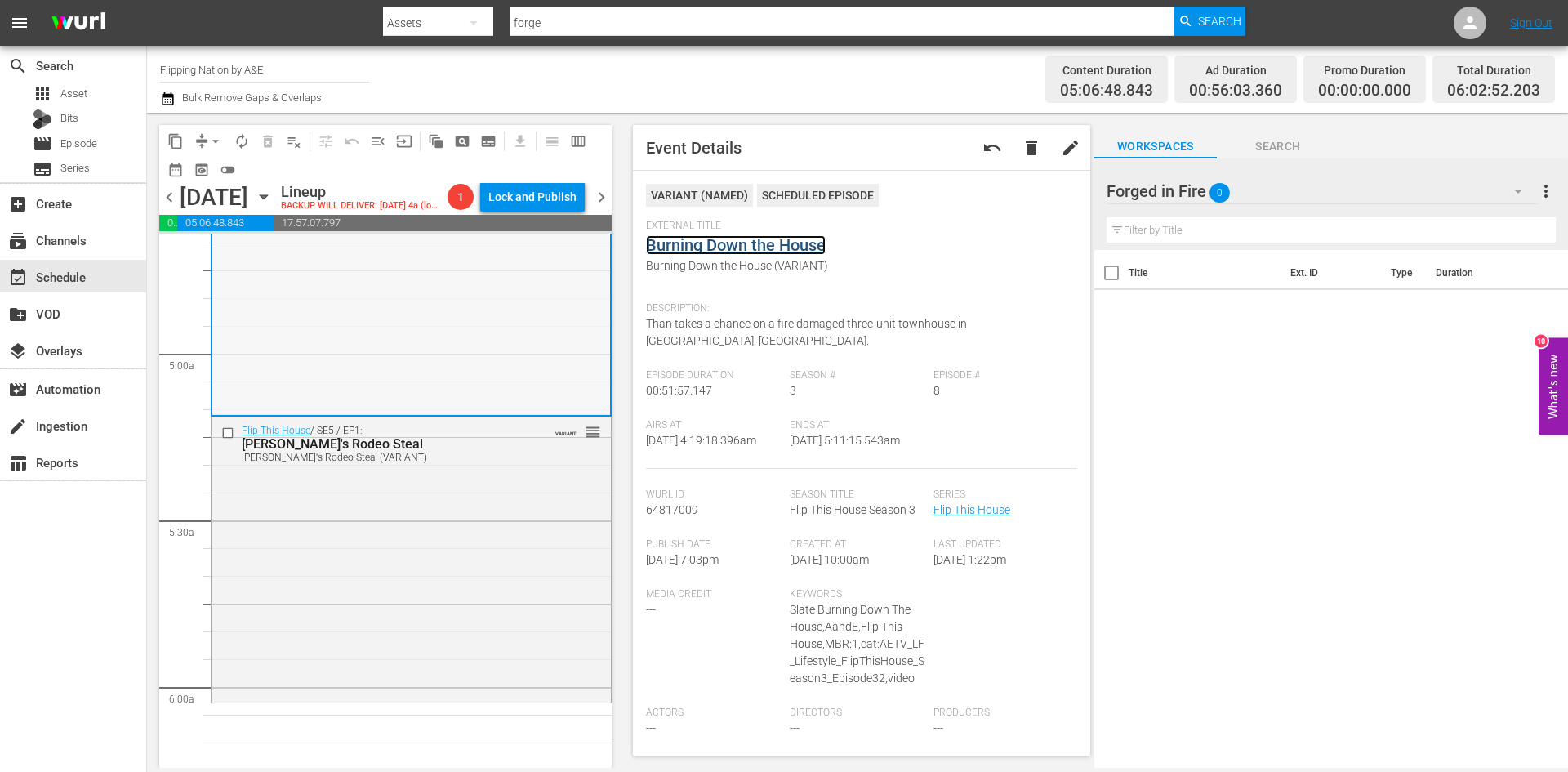 scroll, scrollTop: 1552, scrollLeft: 0, axis: vertical 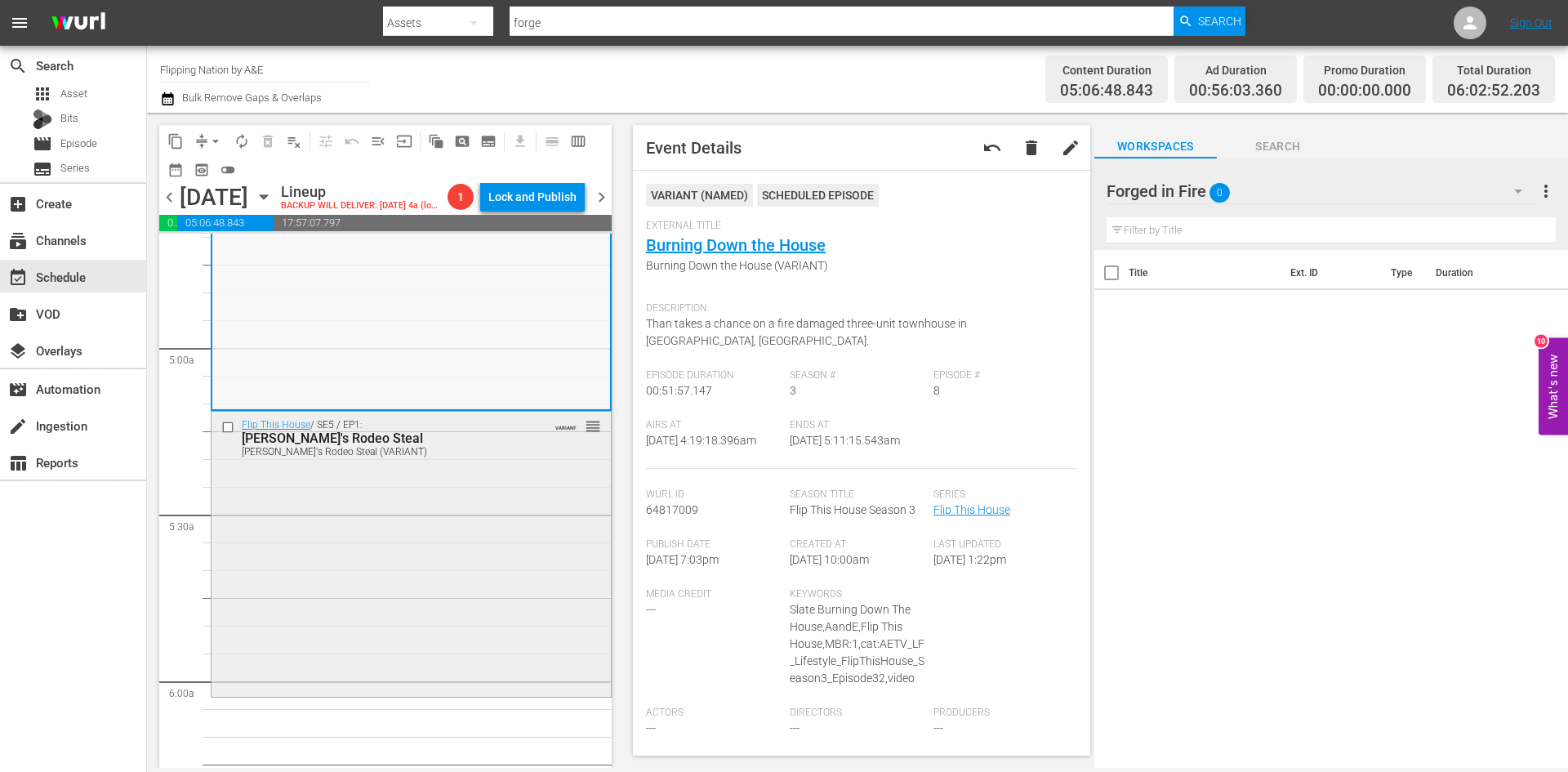 click on "Flip This House  / SE5 / EP1:
Rudy's Rodeo Steal Rudy's Rodeo Steal (VARIANT) VARIANT reorder" at bounding box center [411, 552] 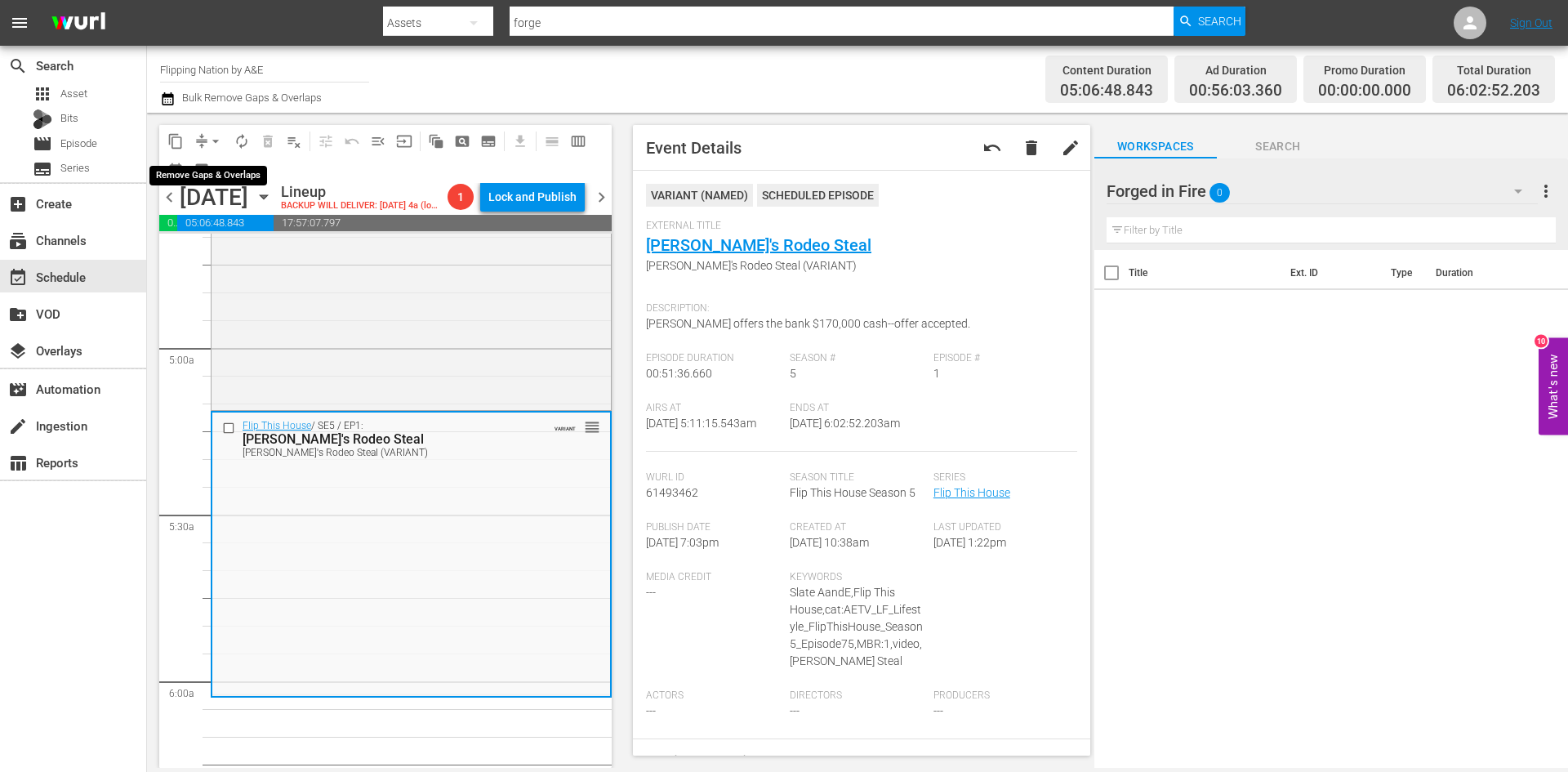 click on "arrow_drop_down" at bounding box center [216, 141] 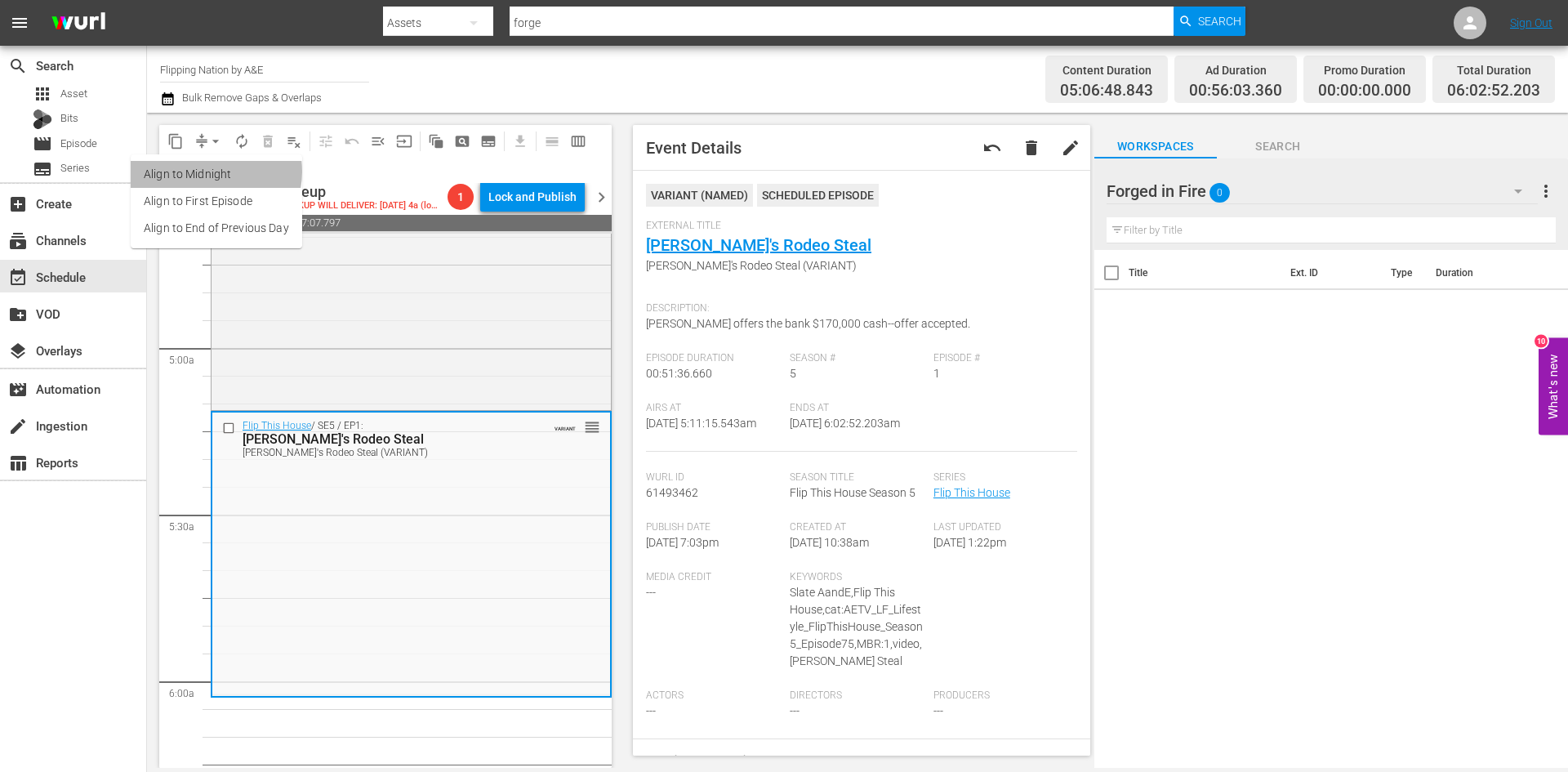 click on "Align to Midnight" at bounding box center (216, 174) 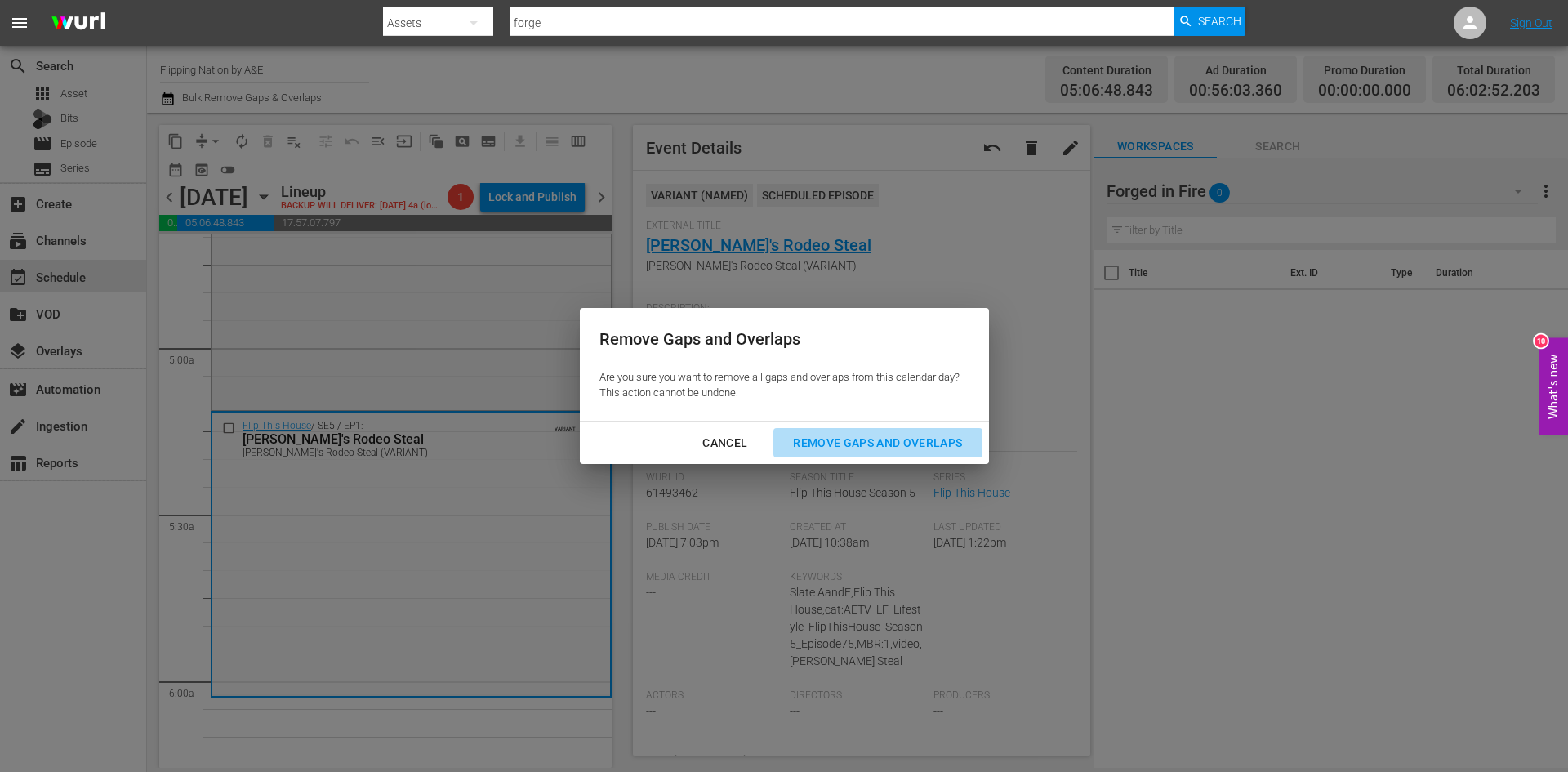 click on "Remove Gaps and Overlaps" at bounding box center (877, 443) 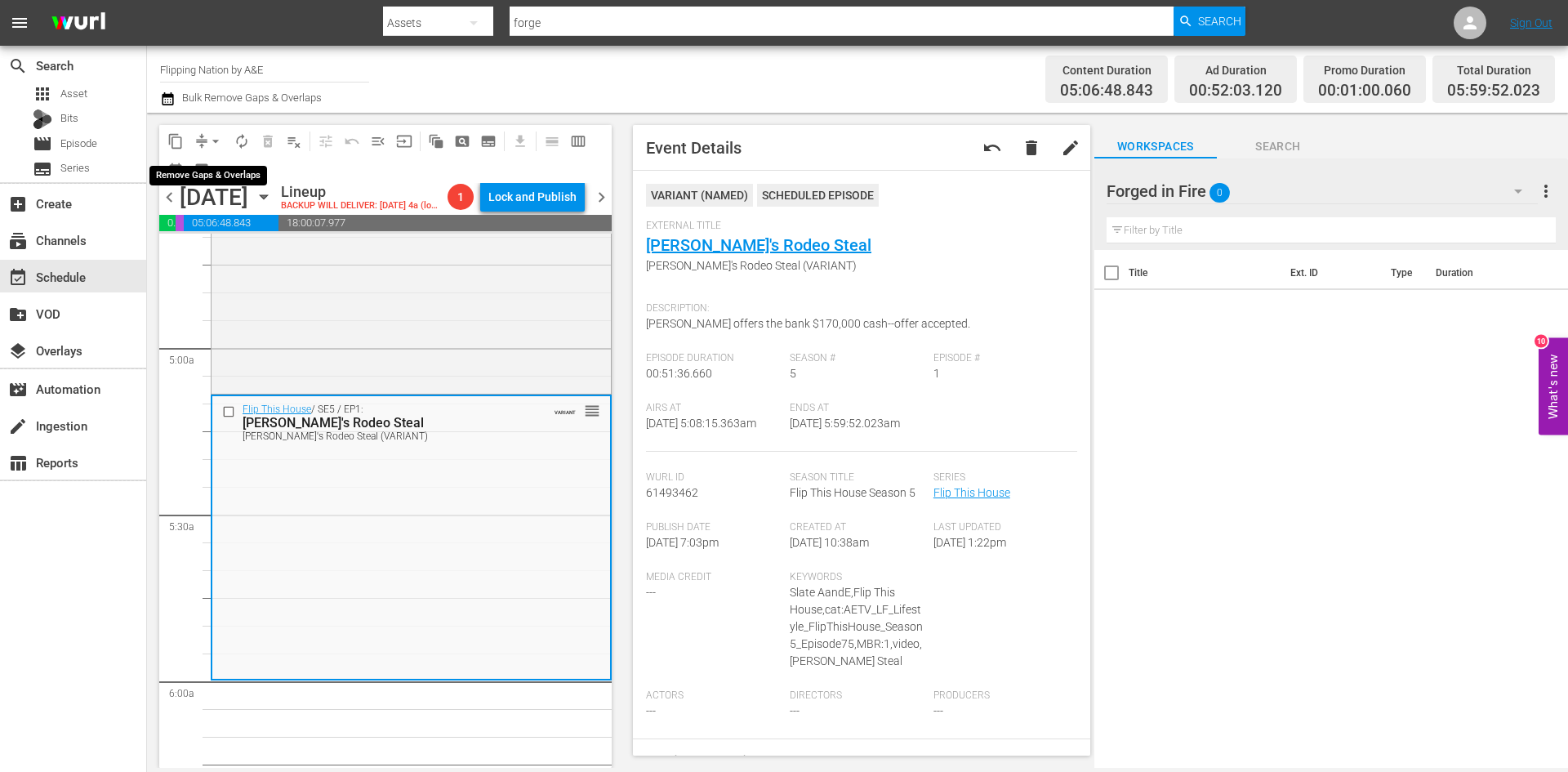 click on "arrow_drop_down" at bounding box center (216, 141) 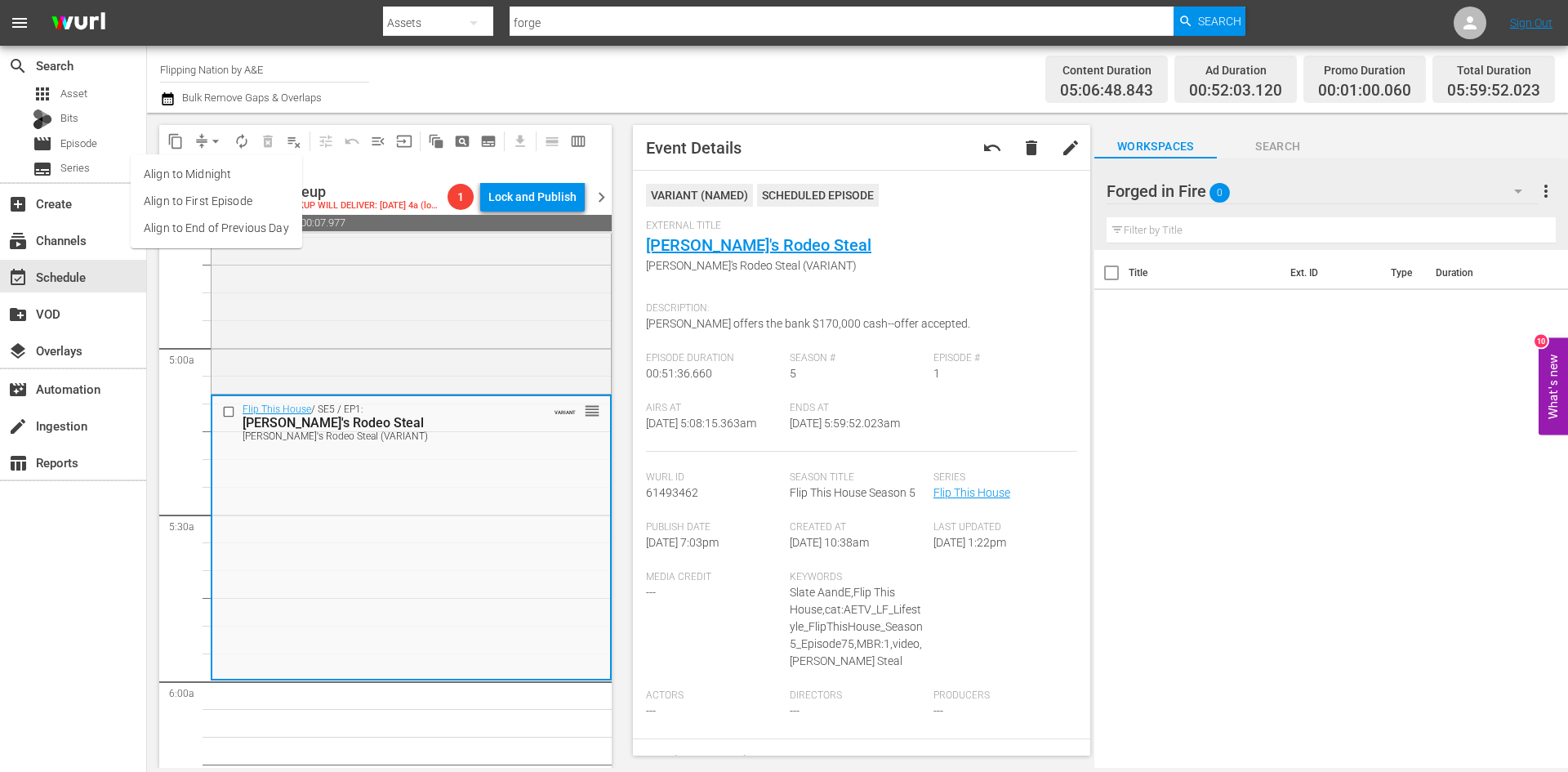 click on "Align to Midnight" at bounding box center [216, 174] 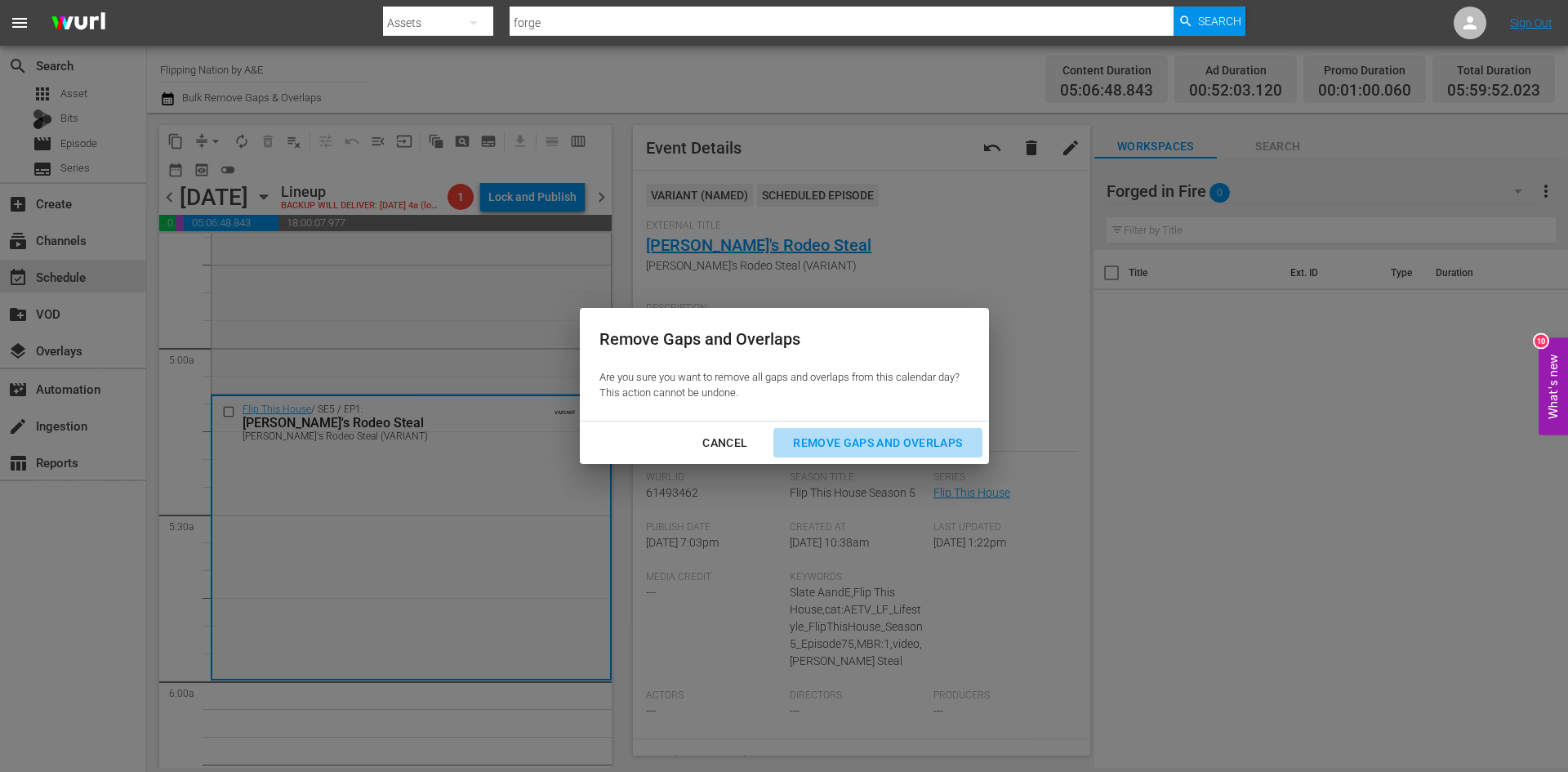 click on "Remove Gaps and Overlaps" at bounding box center (877, 443) 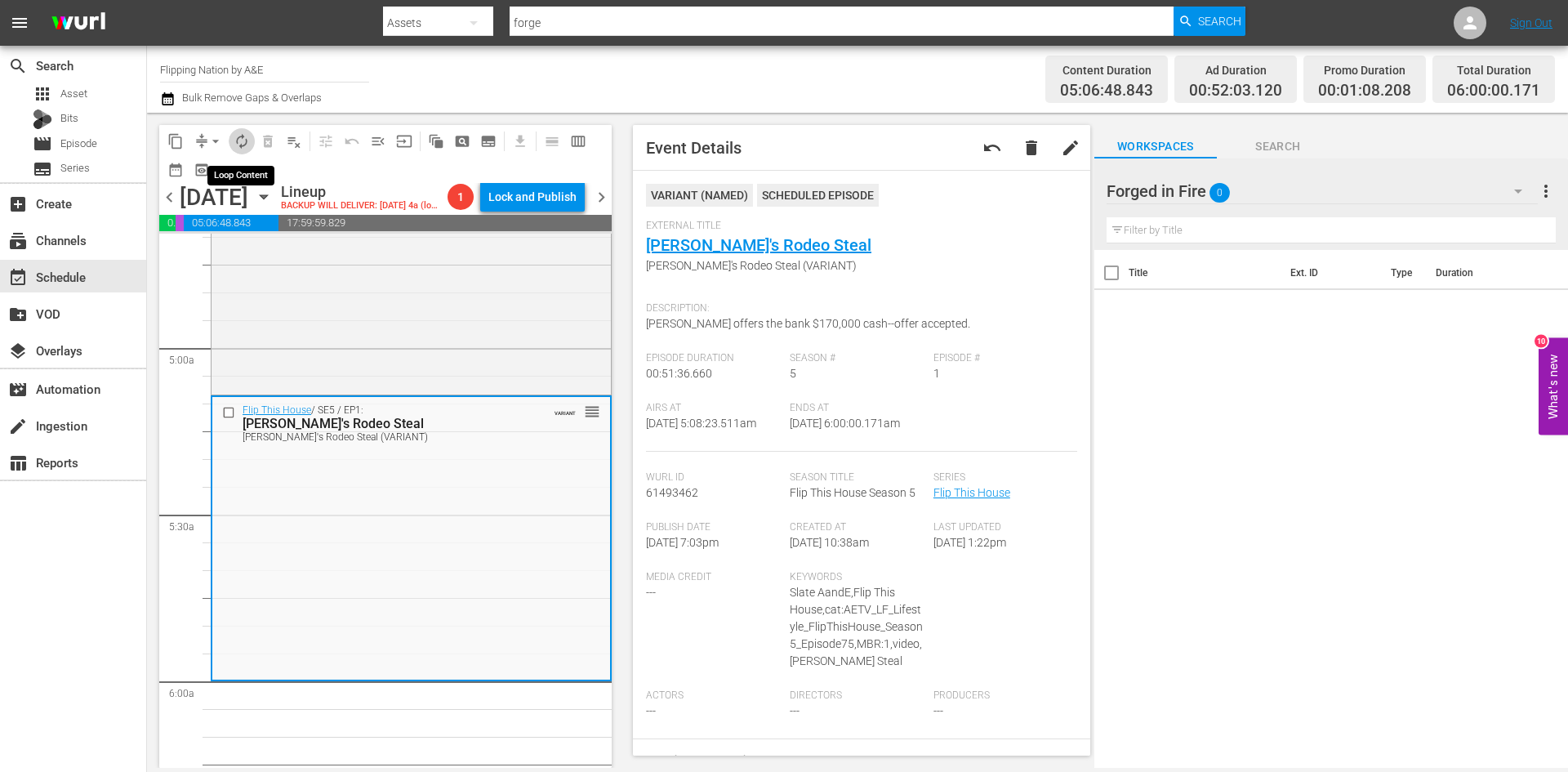 click on "autorenew_outlined" at bounding box center (242, 141) 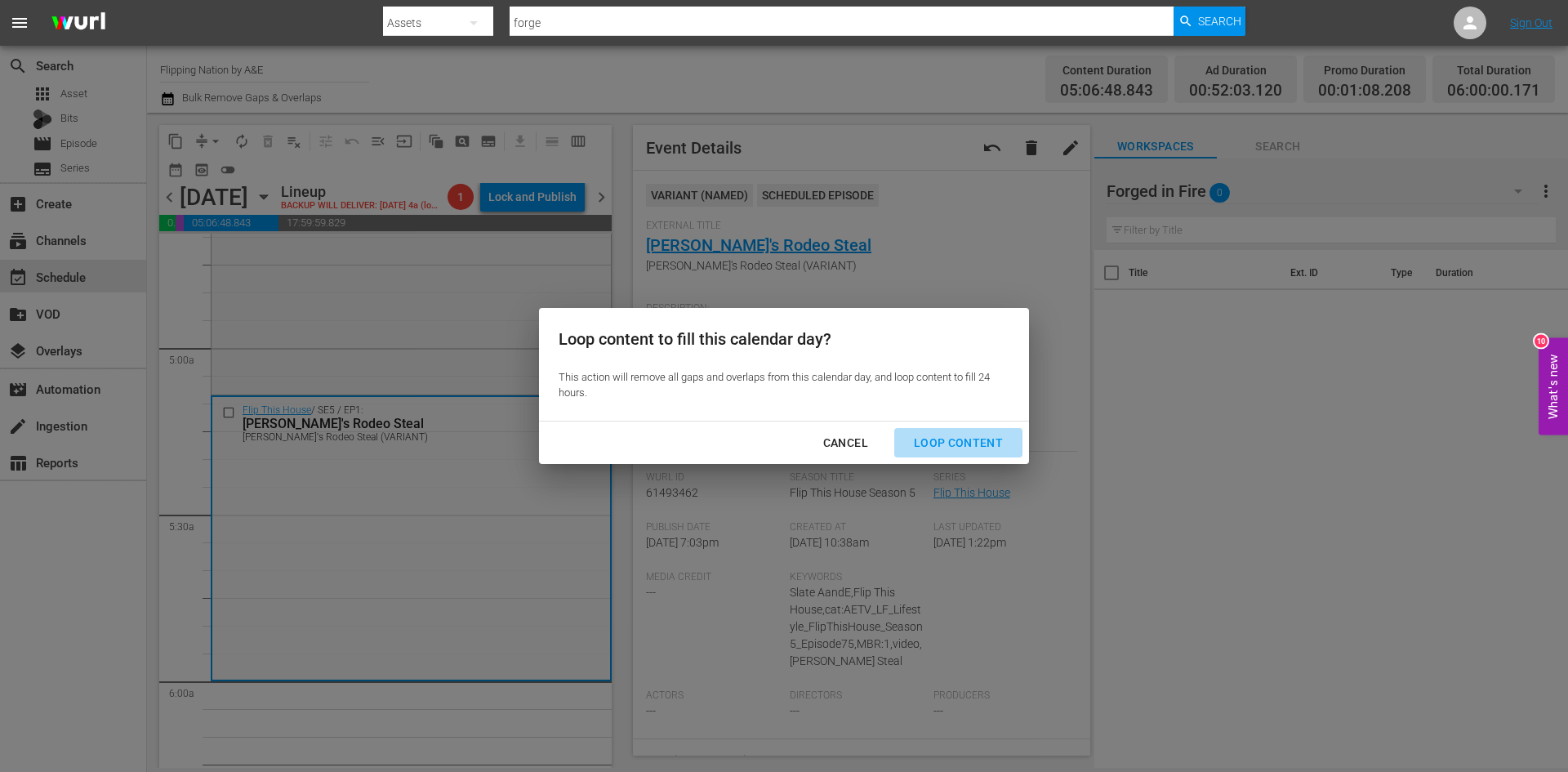 click on "Loop Content" at bounding box center (958, 443) 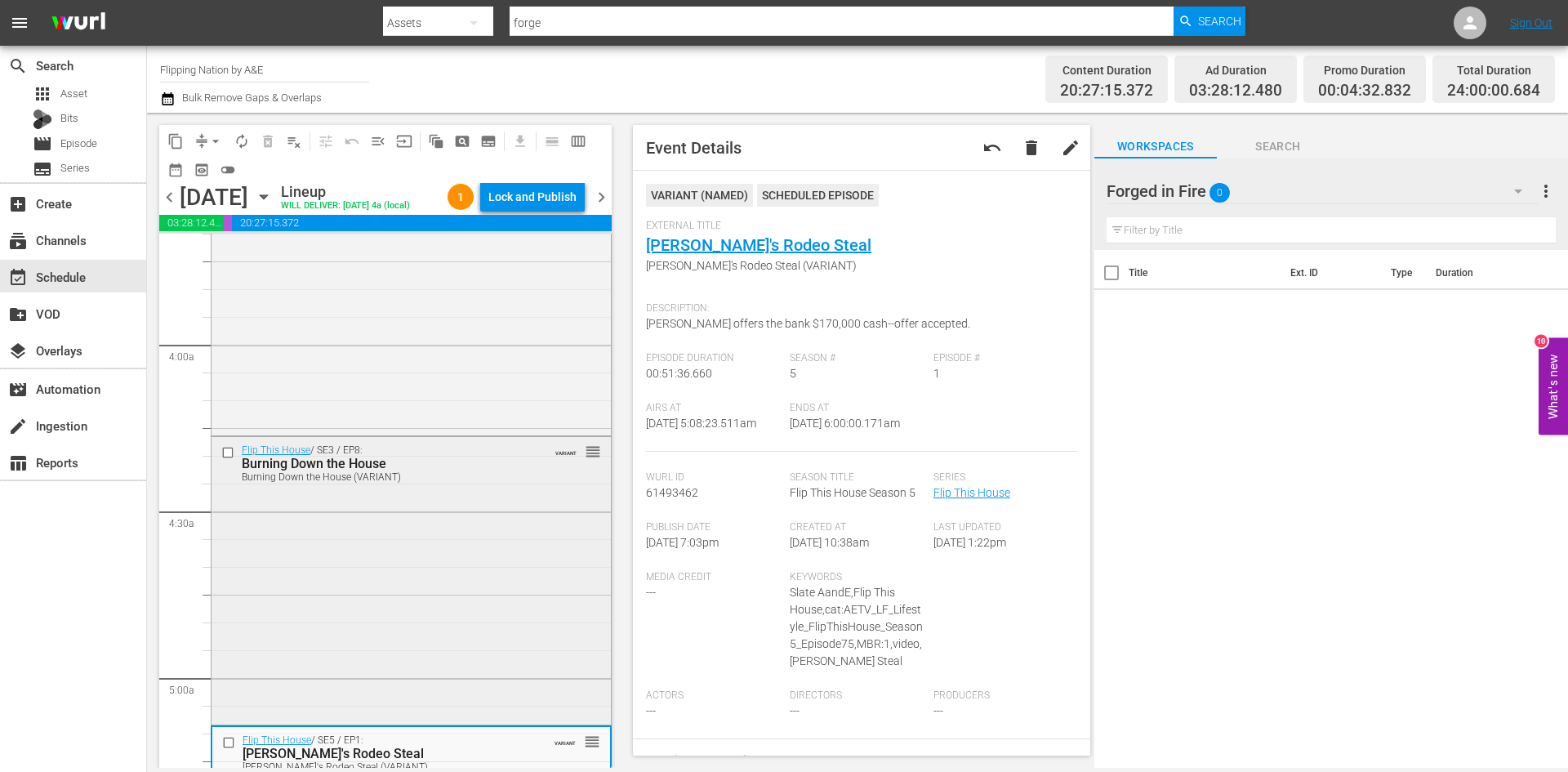 scroll, scrollTop: 899, scrollLeft: 0, axis: vertical 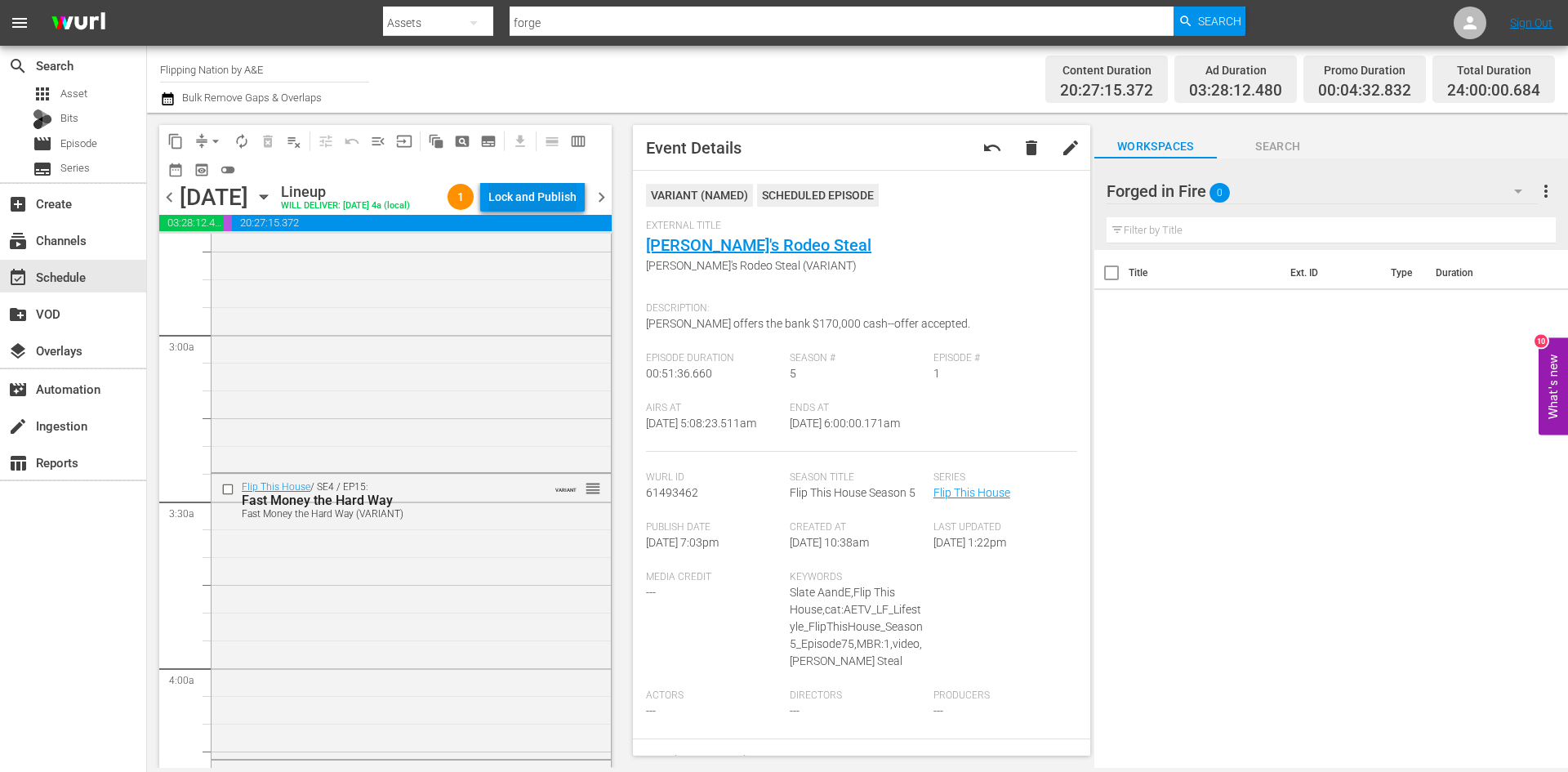 click on "Lock and Publish" at bounding box center (532, 197) 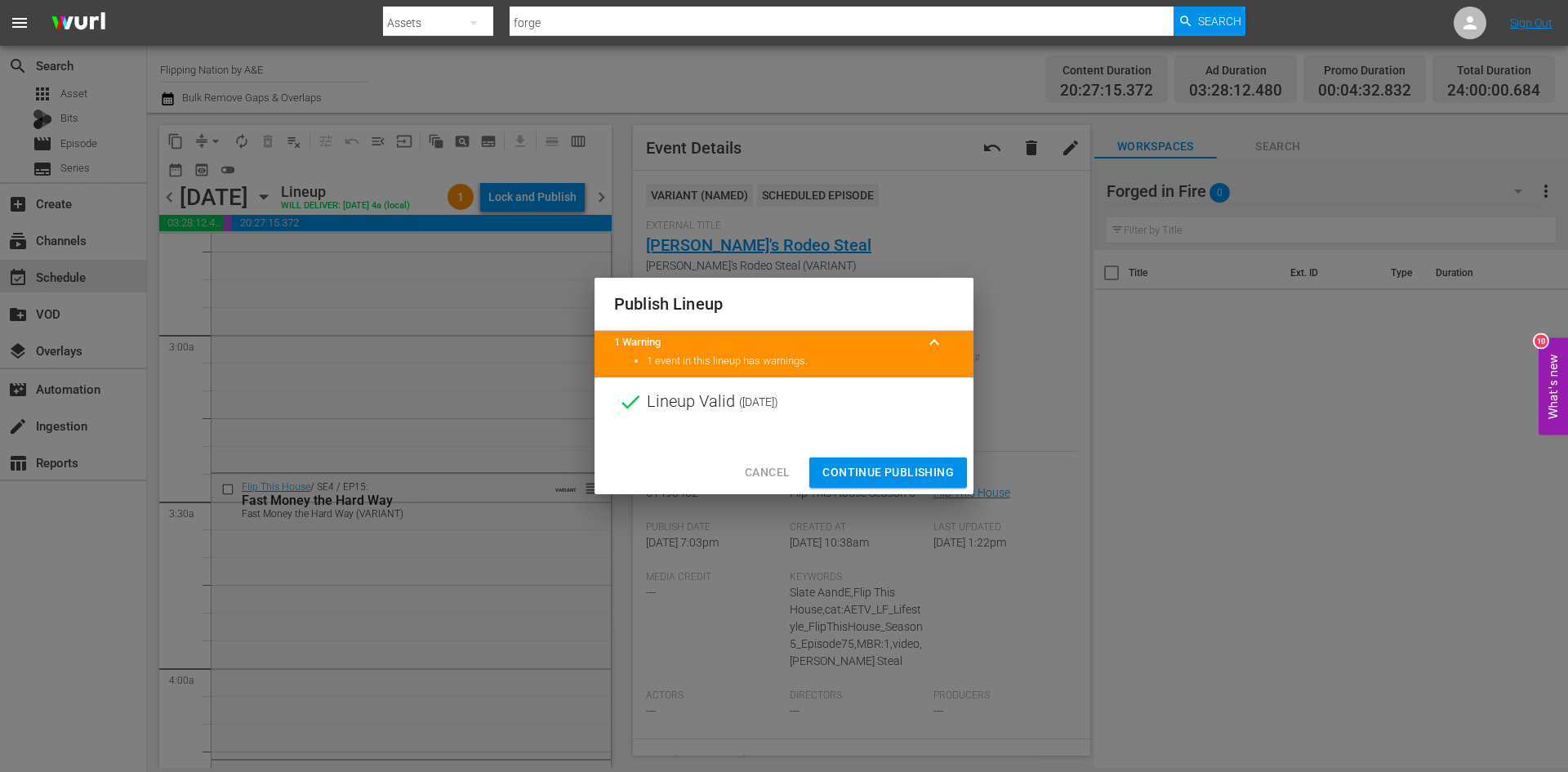 click on "Cancel" at bounding box center [767, 472] 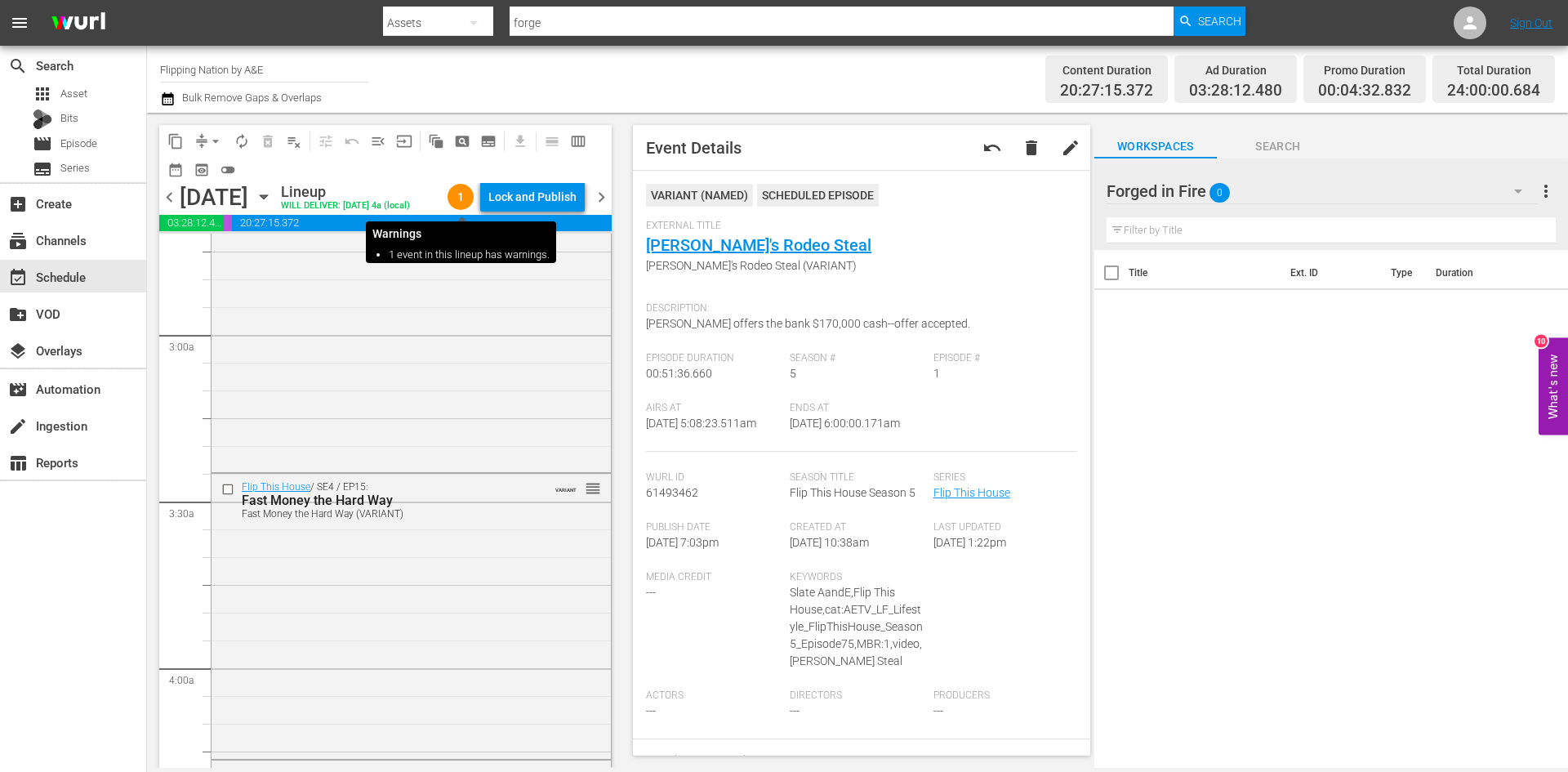 click on "1" at bounding box center [461, 197] 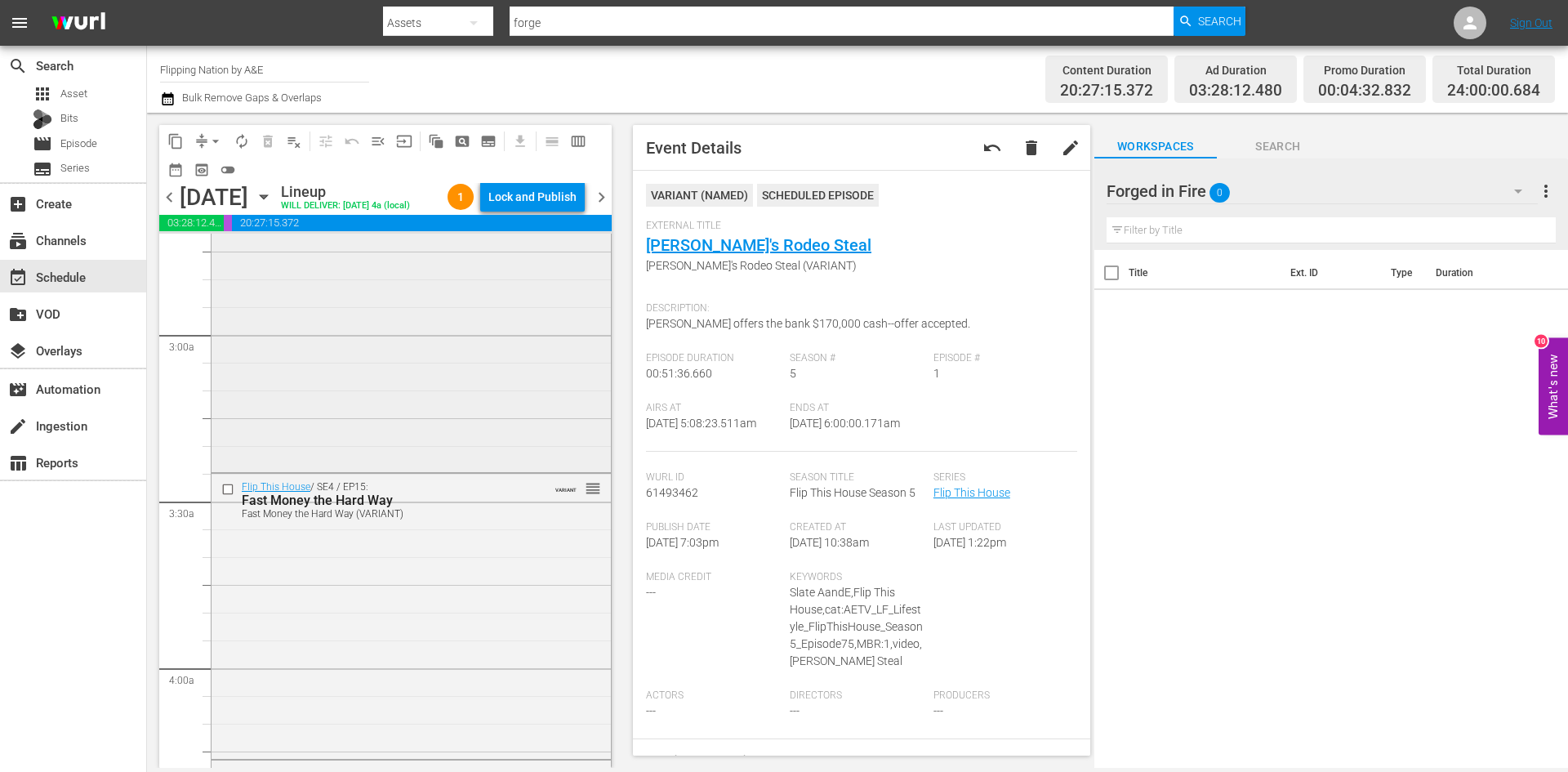click on "Flip This House  / SE2 / EP5:
Movie Star House Movie Star House (VARIANT) VARIANT reorder" at bounding box center [411, 327] 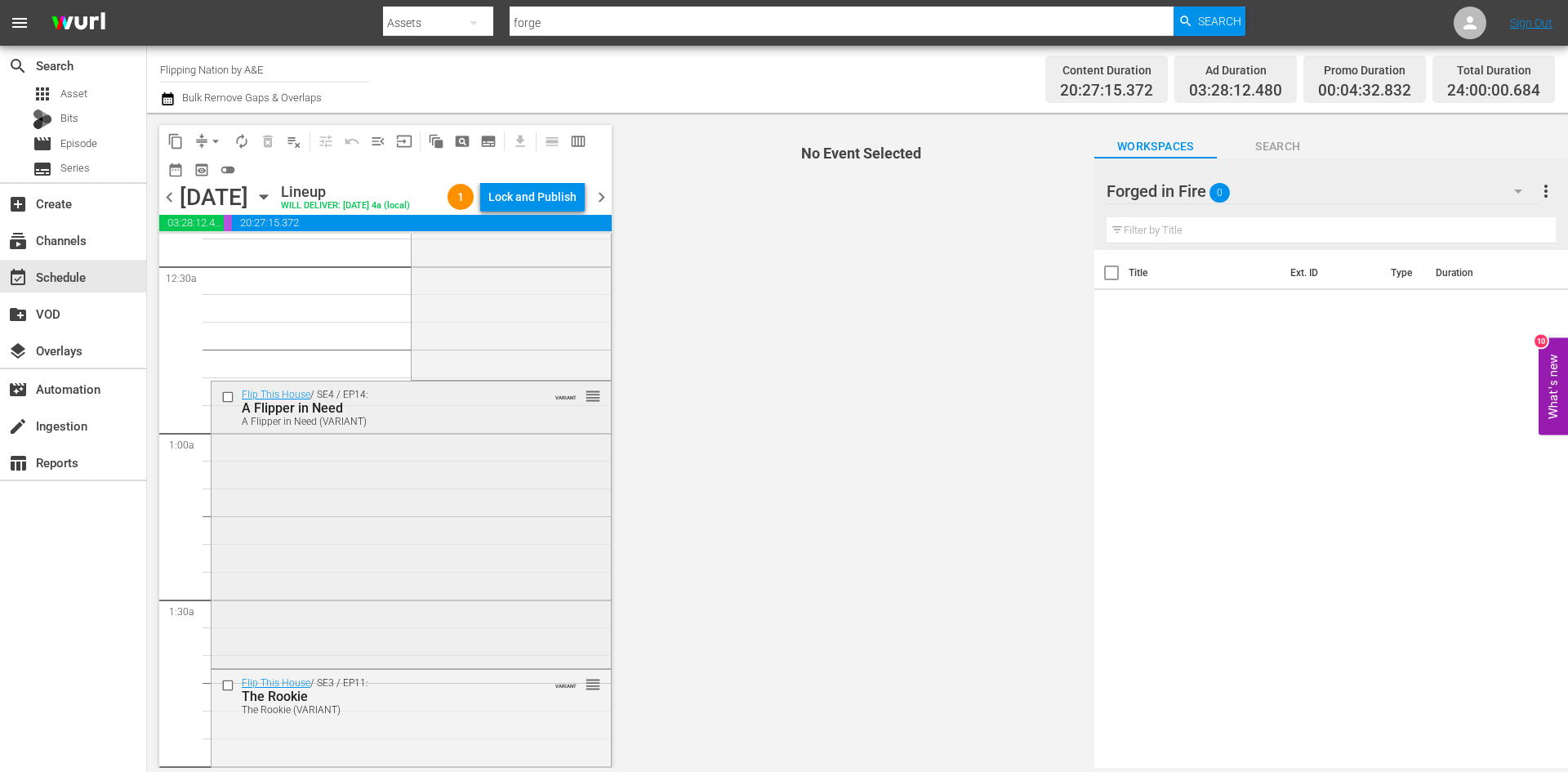 scroll, scrollTop: 0, scrollLeft: 0, axis: both 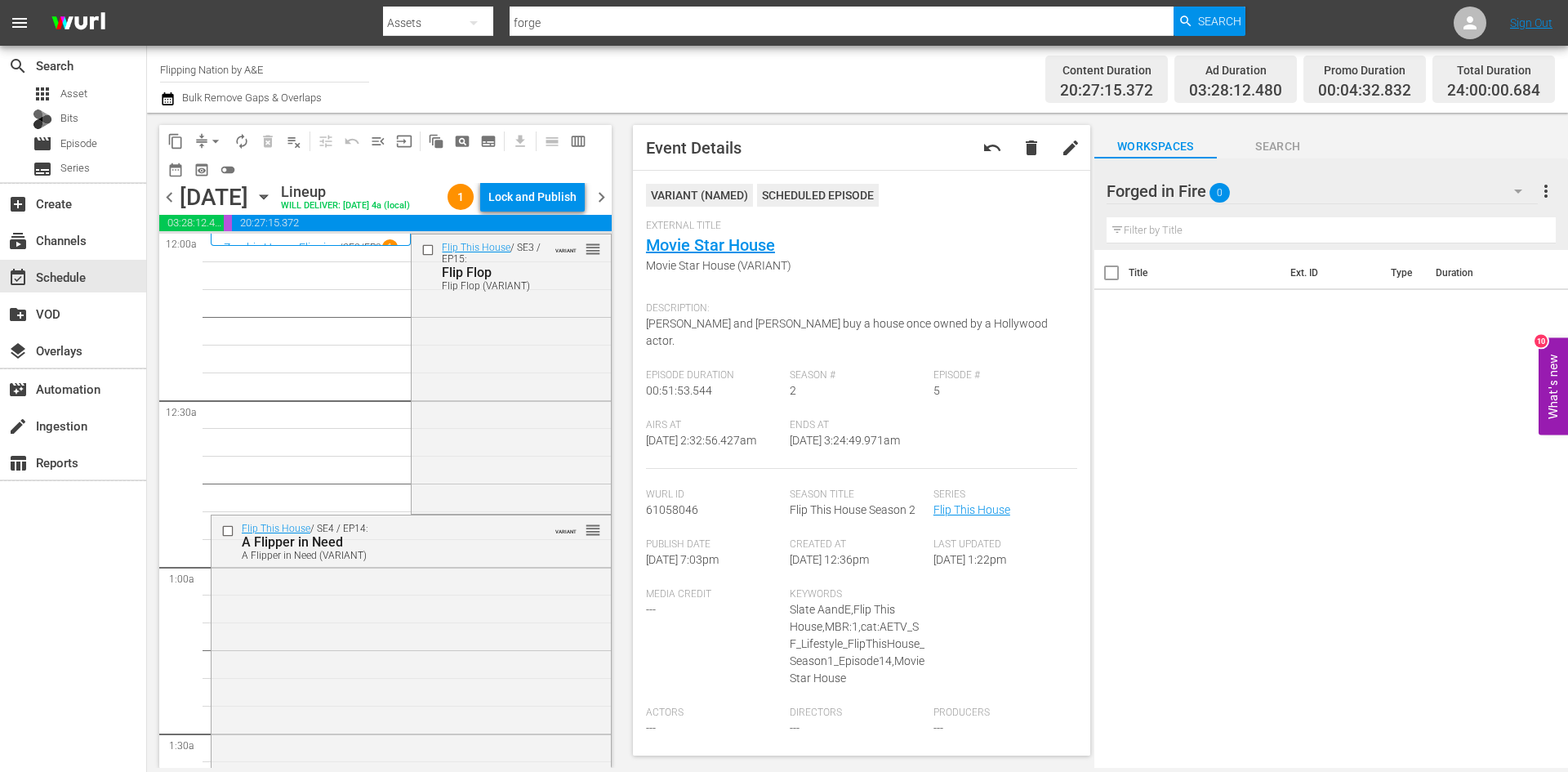 click on "Zombie House Flipping   /    SE2  /    EP9 1" at bounding box center [310, 247] 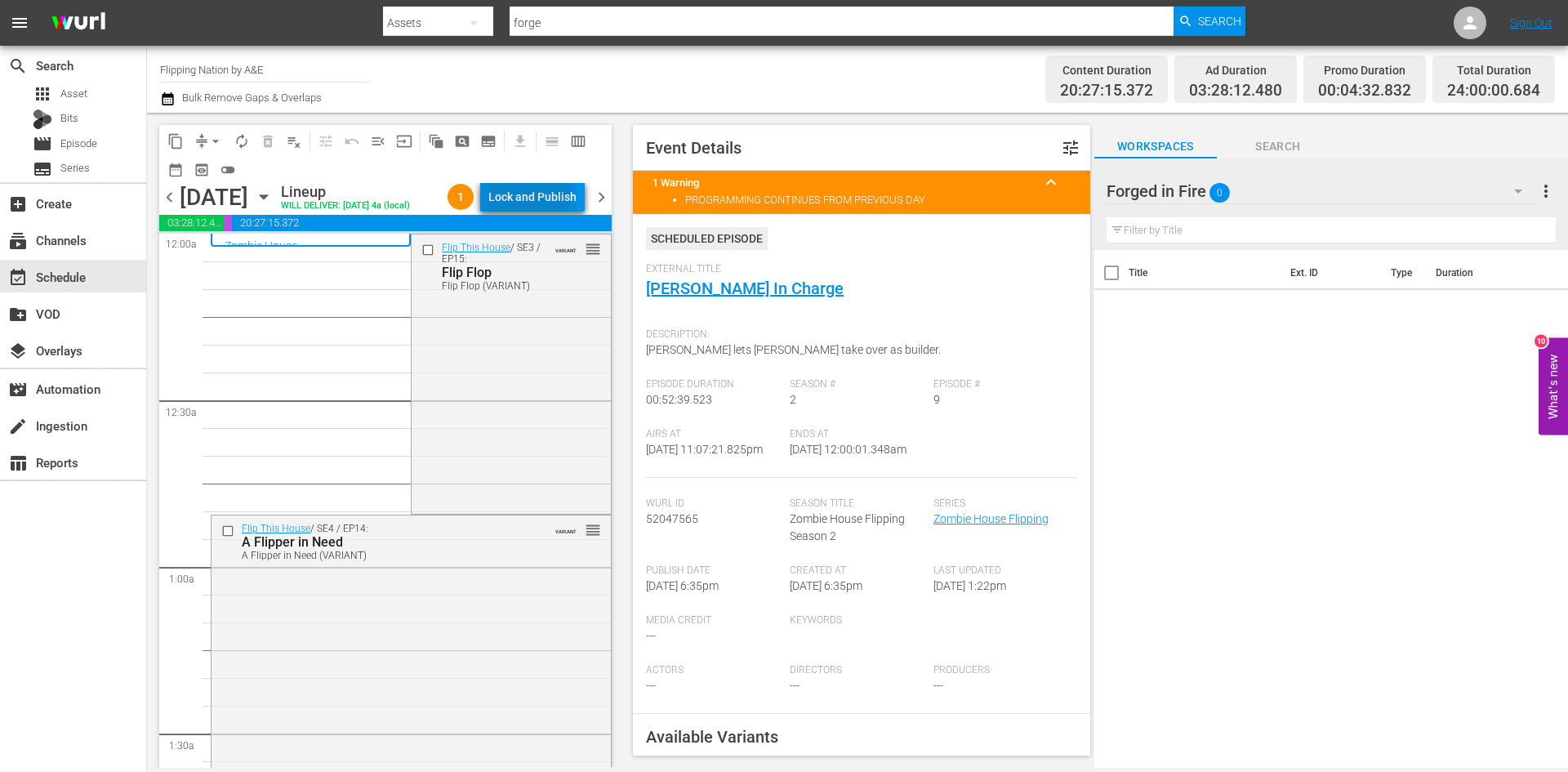 click on "Lock and Publish" at bounding box center (532, 197) 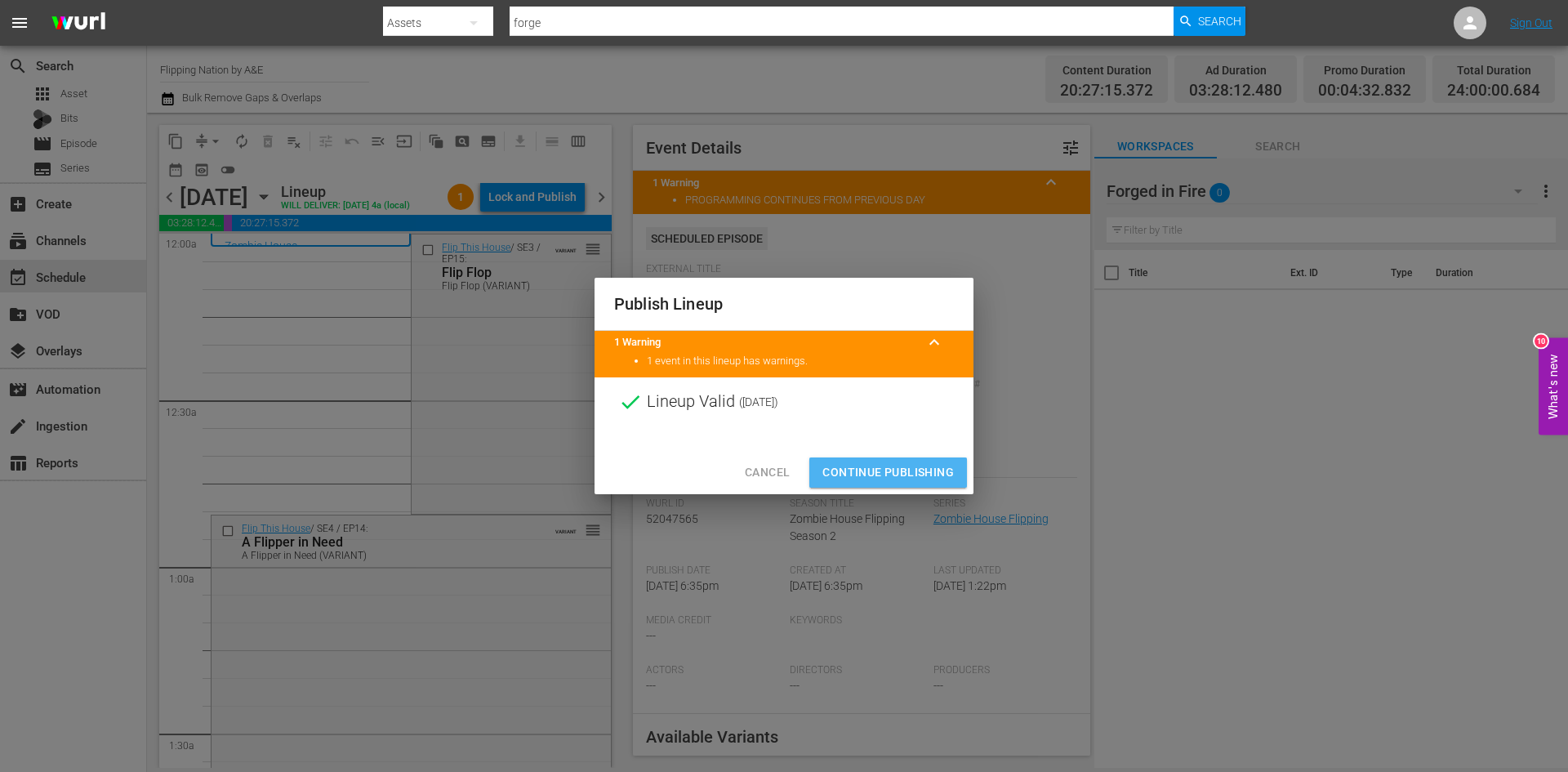 click on "Continue Publishing" at bounding box center [888, 472] 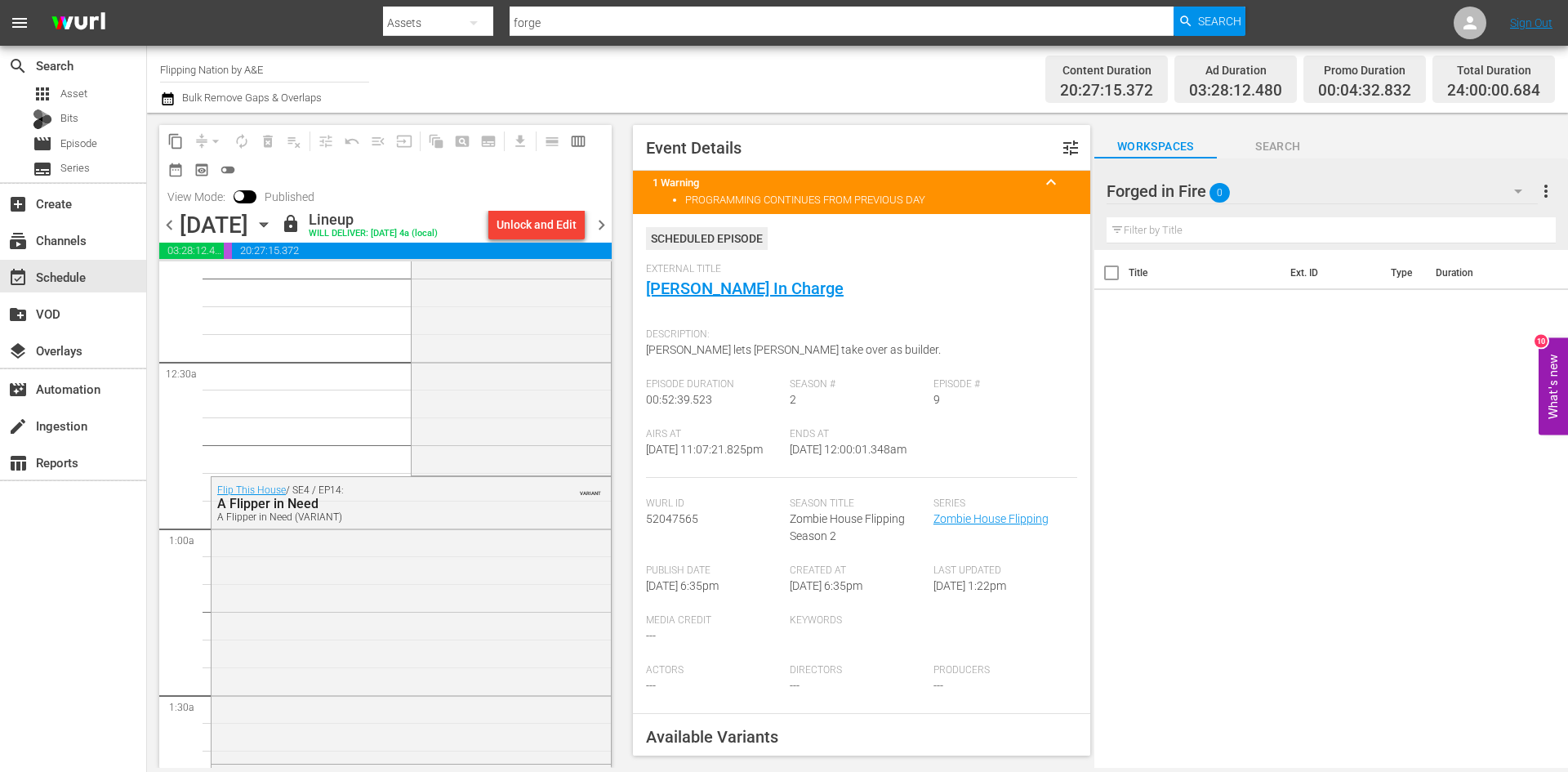 scroll, scrollTop: 0, scrollLeft: 0, axis: both 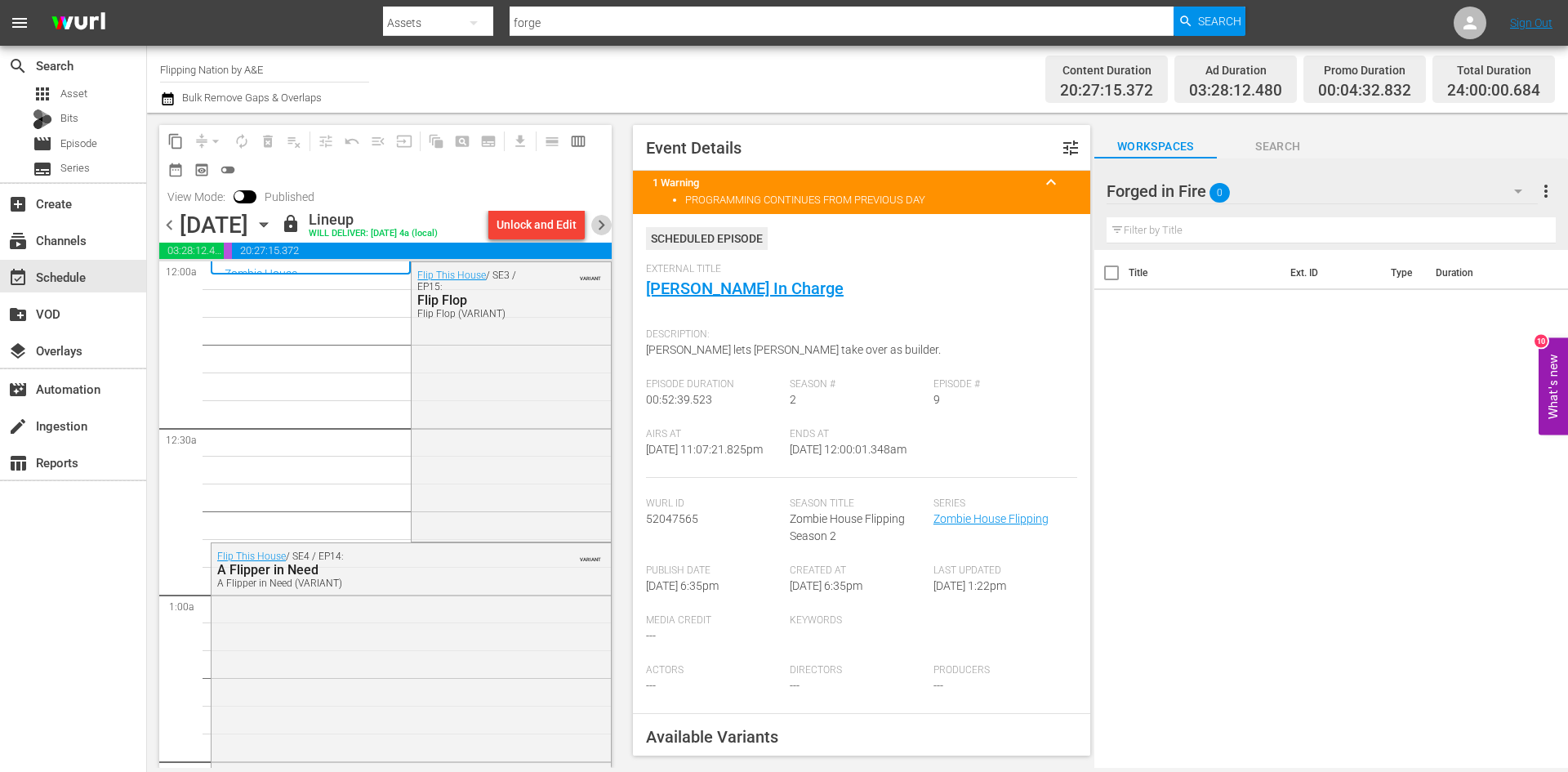 click on "chevron_right" at bounding box center [601, 225] 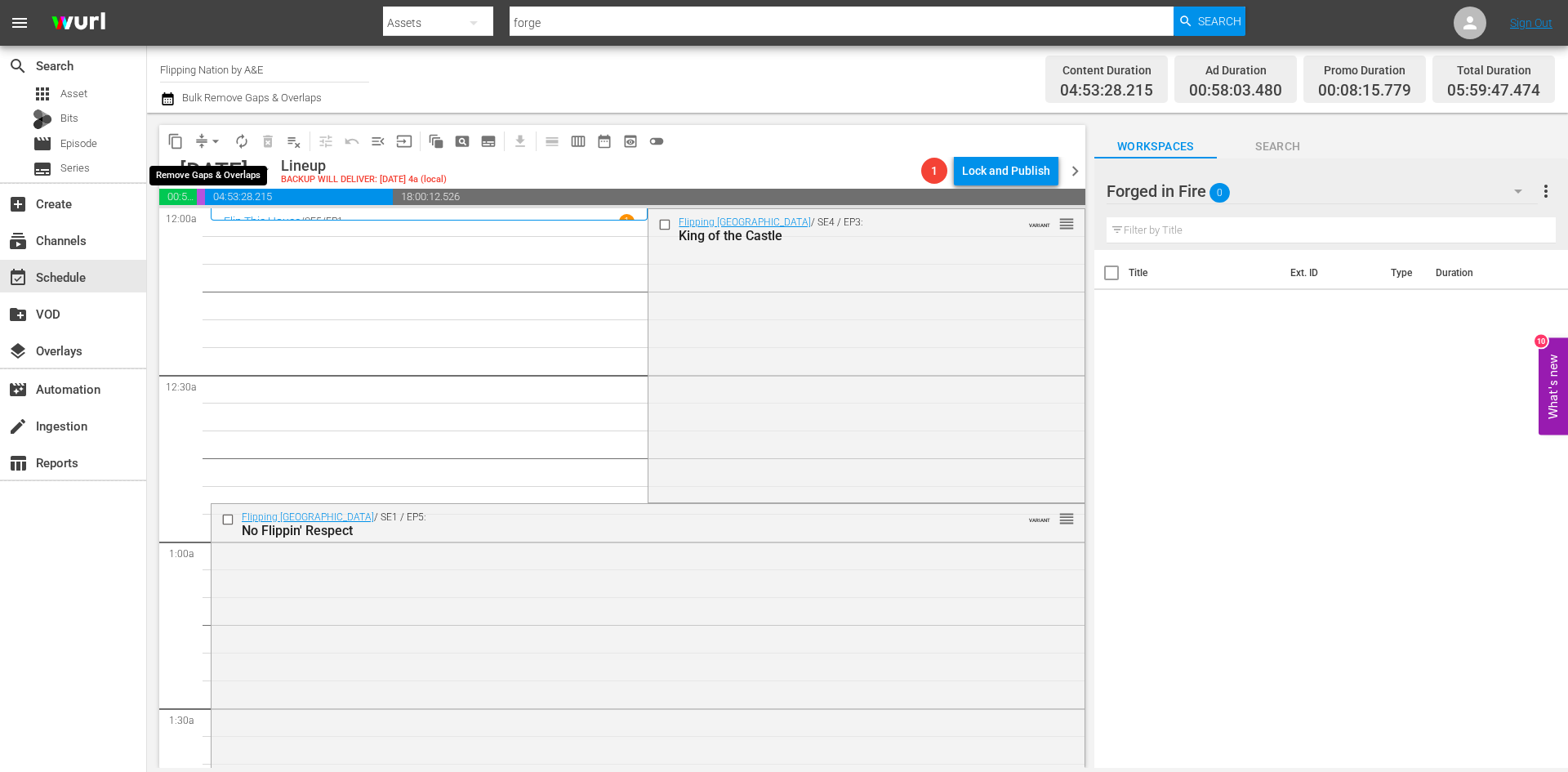 click on "arrow_drop_down" at bounding box center (216, 141) 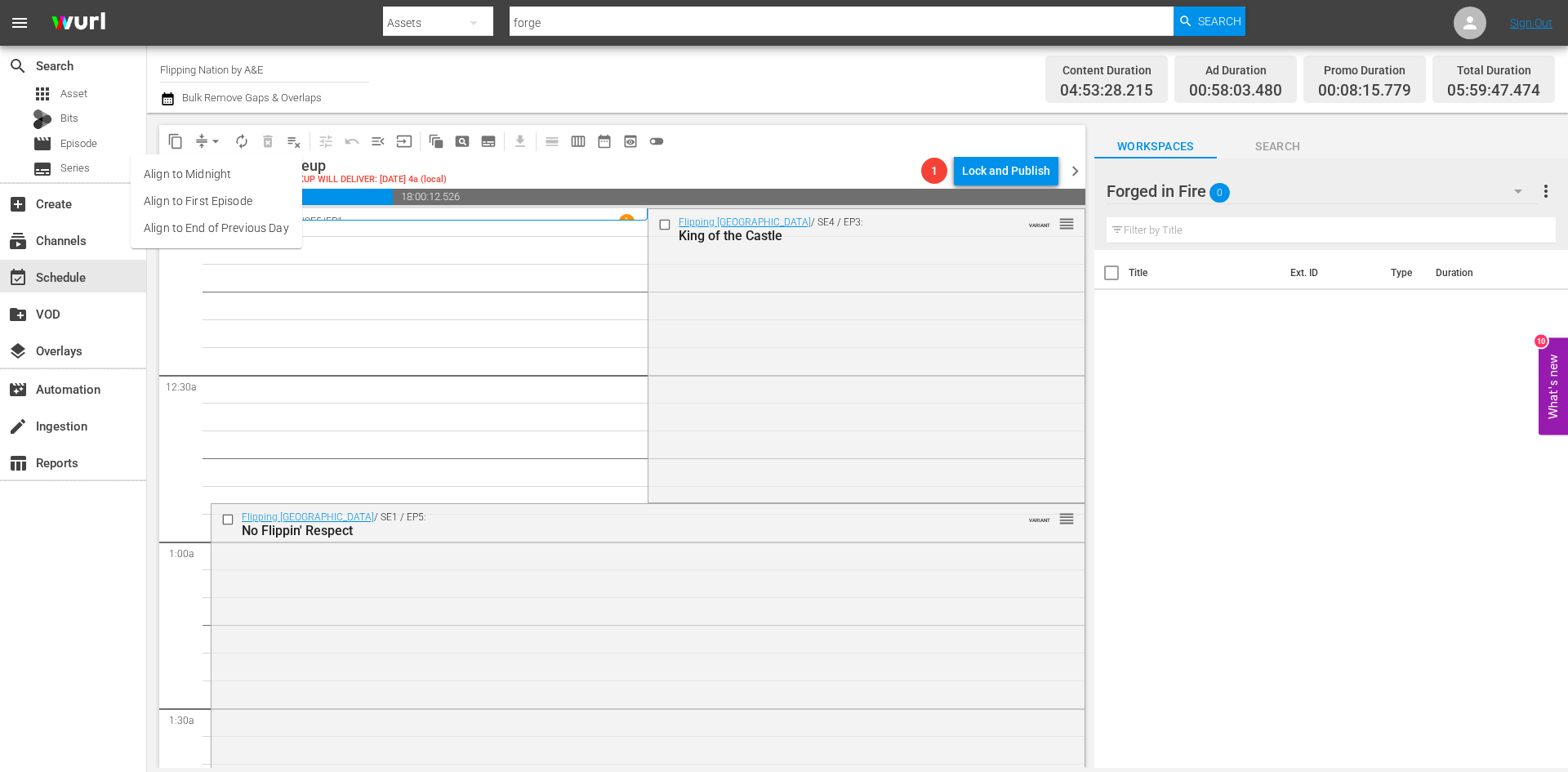 click on "Align to Midnight" at bounding box center [216, 174] 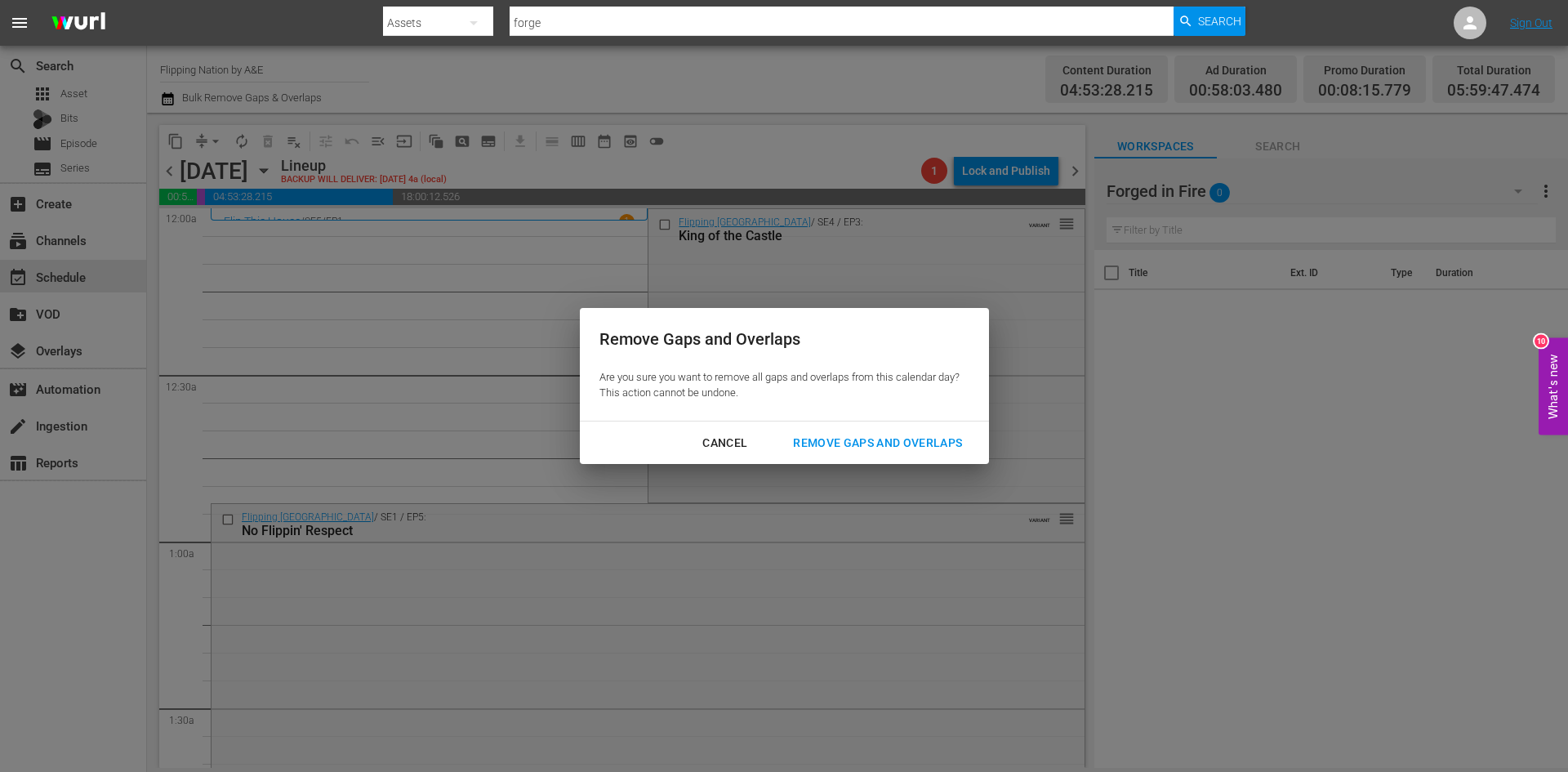 click on "Remove Gaps and Overlaps" at bounding box center (877, 443) 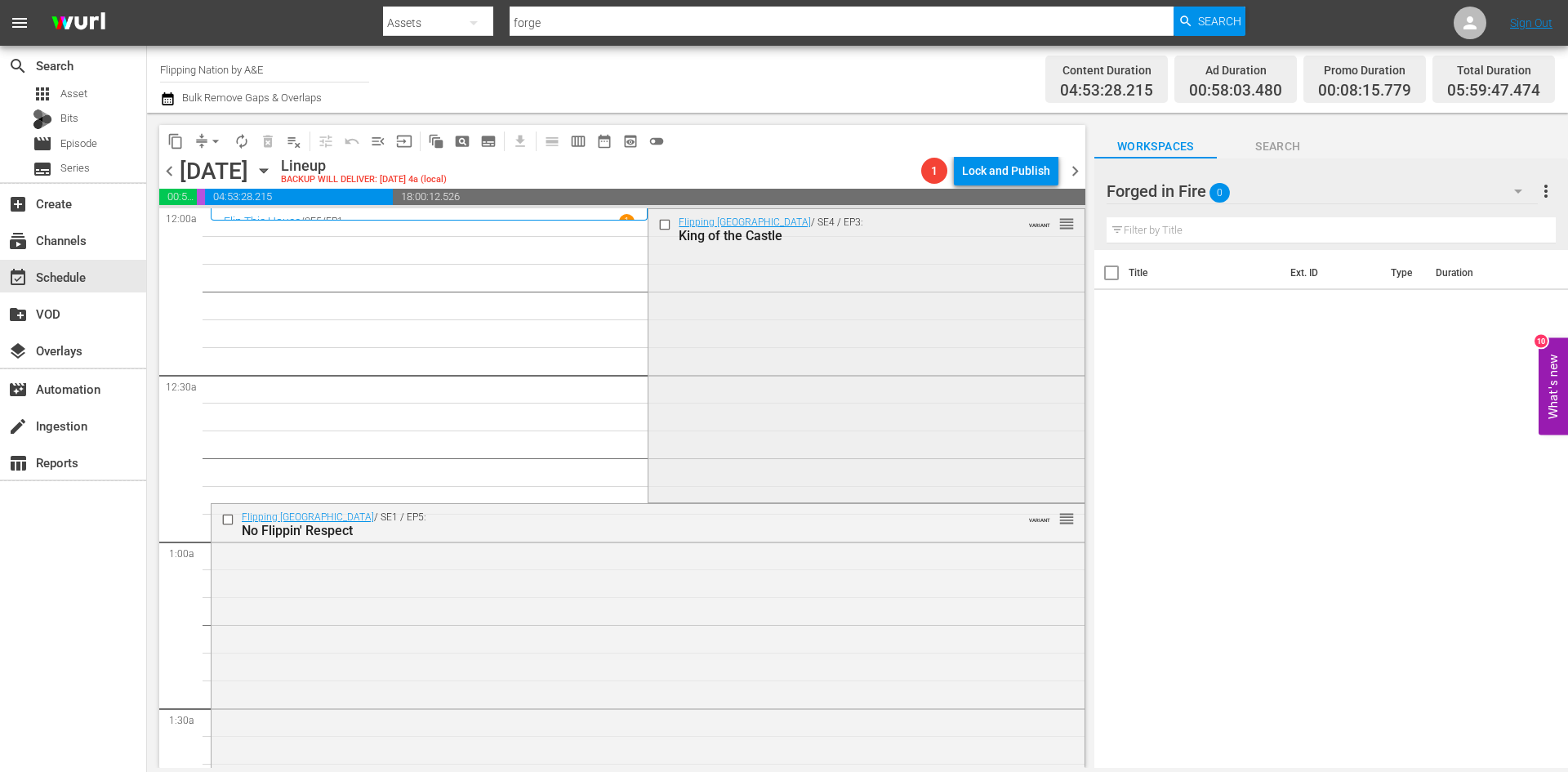 click on "Flipping Boston  / SE4 / EP3:
King of the Castle VARIANT reorder" at bounding box center [866, 355] 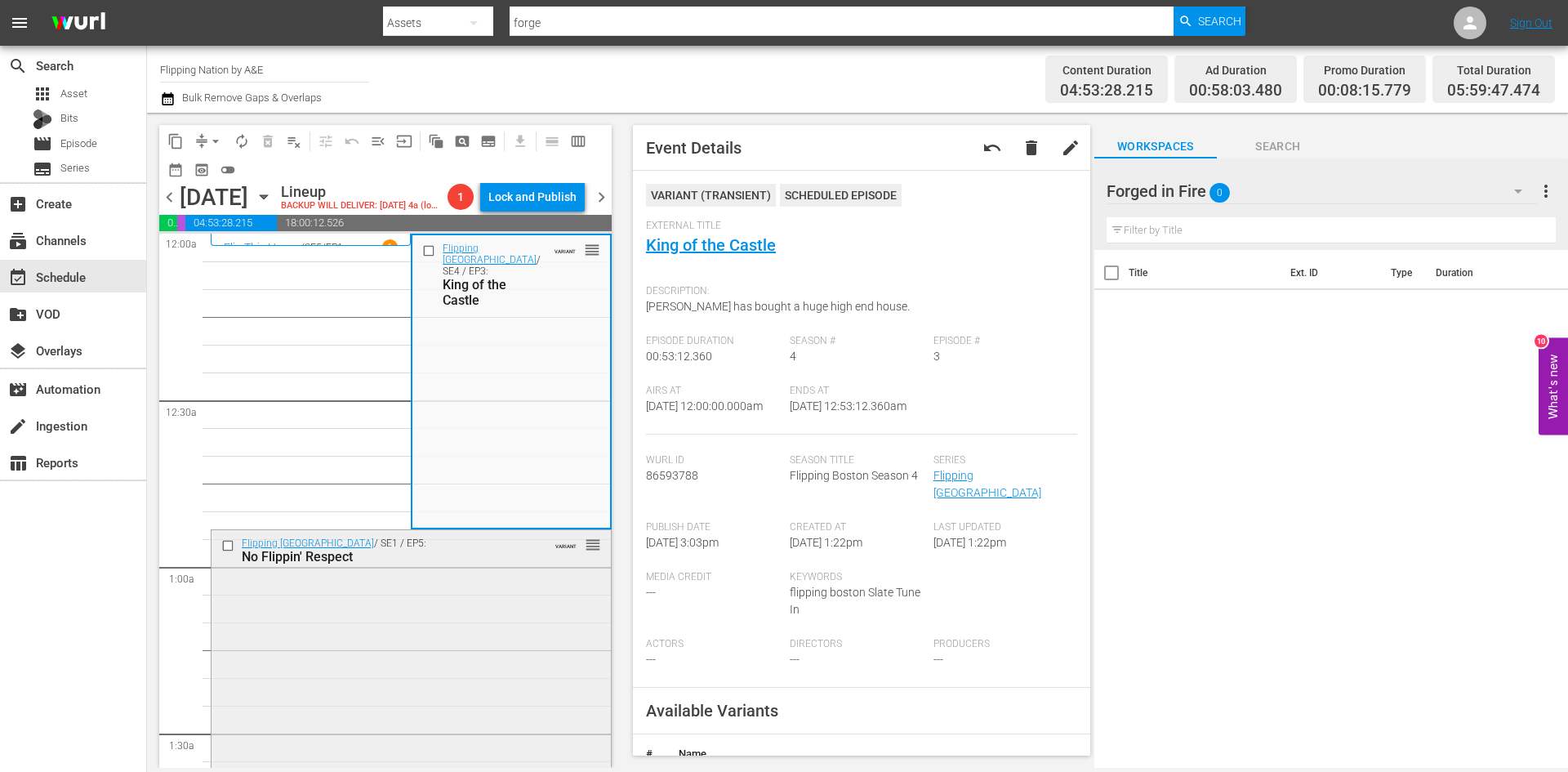 click on "Flipping Boston  / SE1 / EP5:
No Flippin' Respect VARIANT reorder" at bounding box center [411, 670] 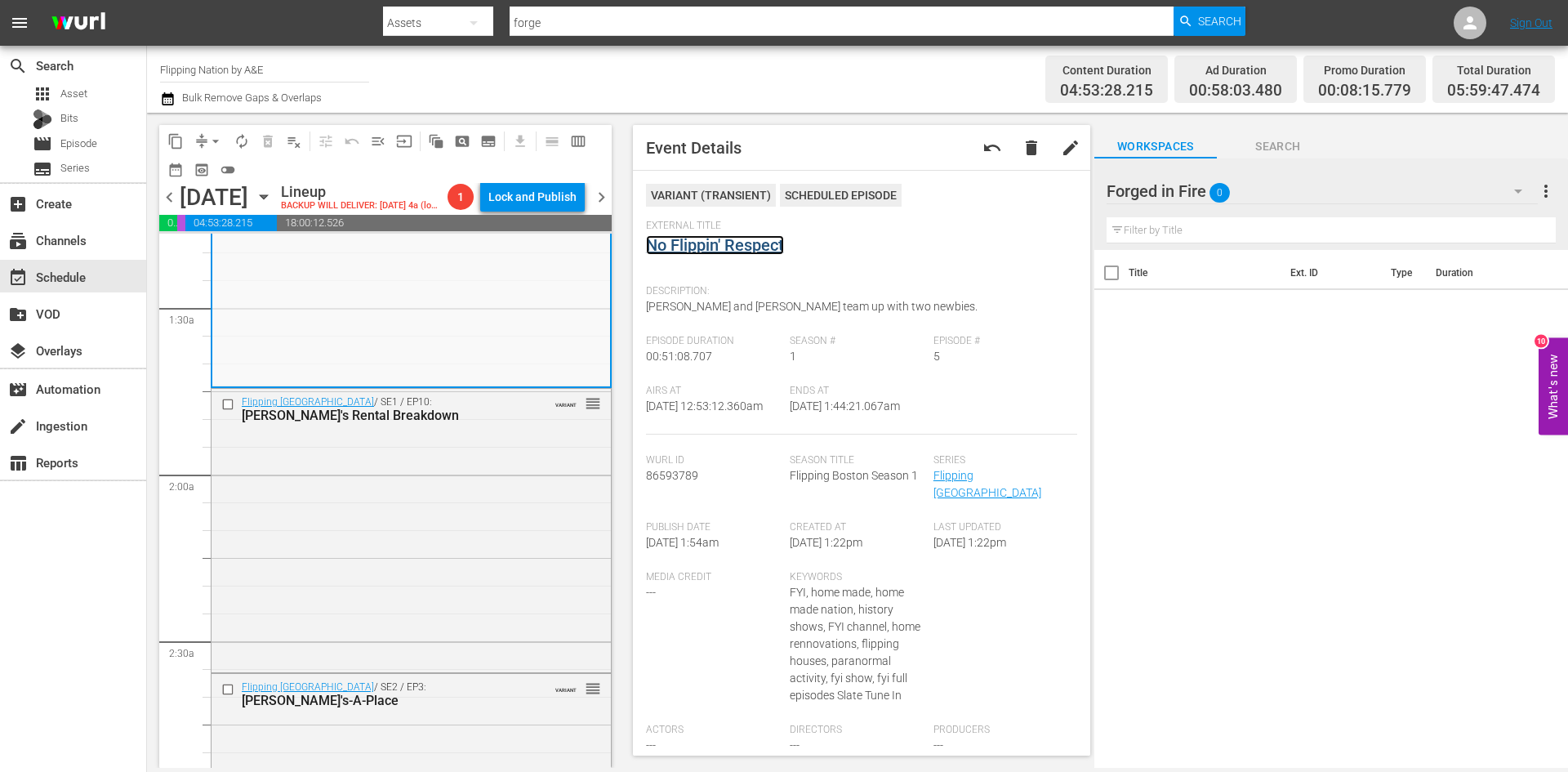 scroll, scrollTop: 490, scrollLeft: 0, axis: vertical 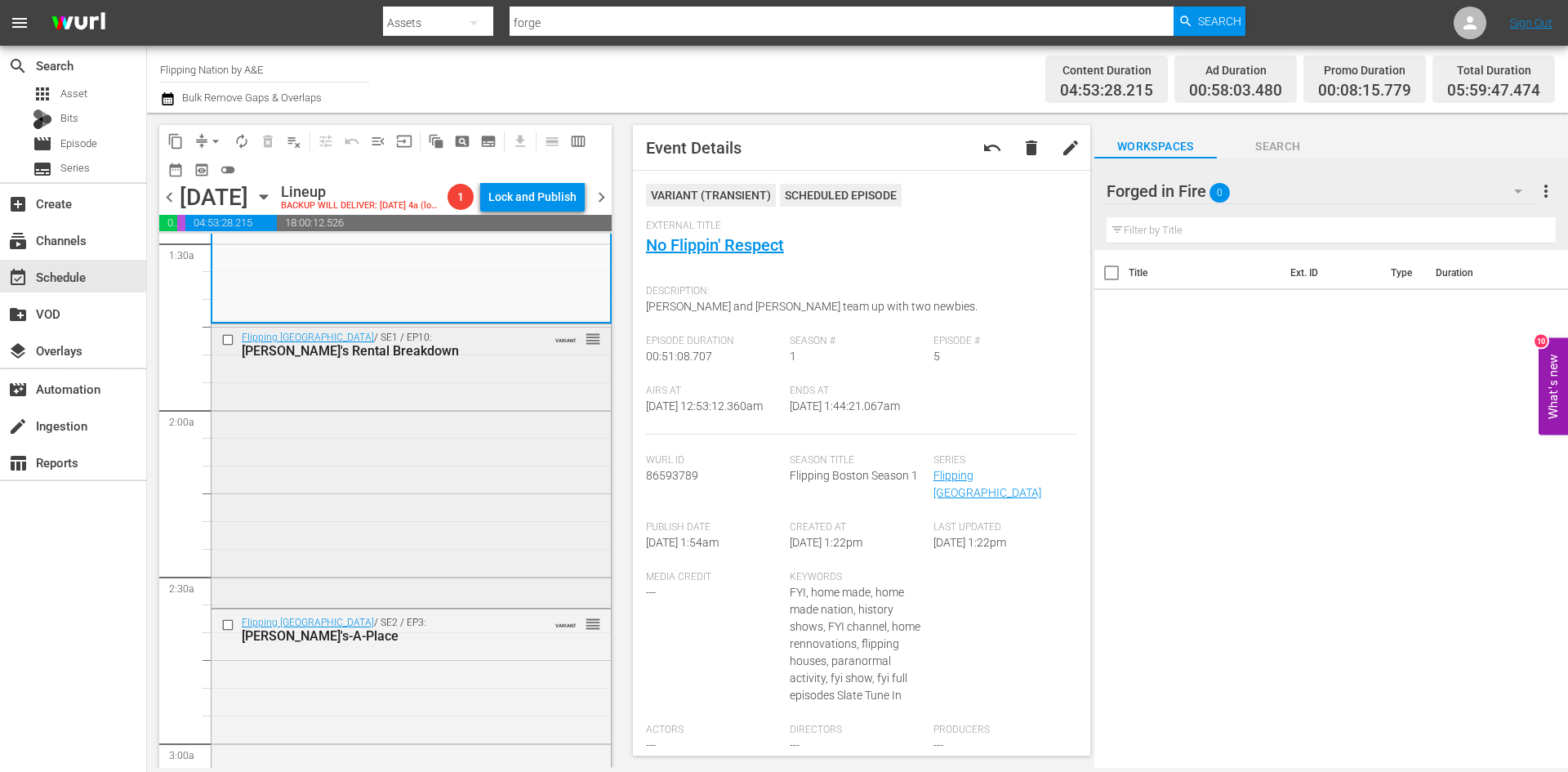 click on "Flipping Boston  / SE1 / EP10:
Dave's Rental Breakdown VARIANT reorder" at bounding box center (411, 464) 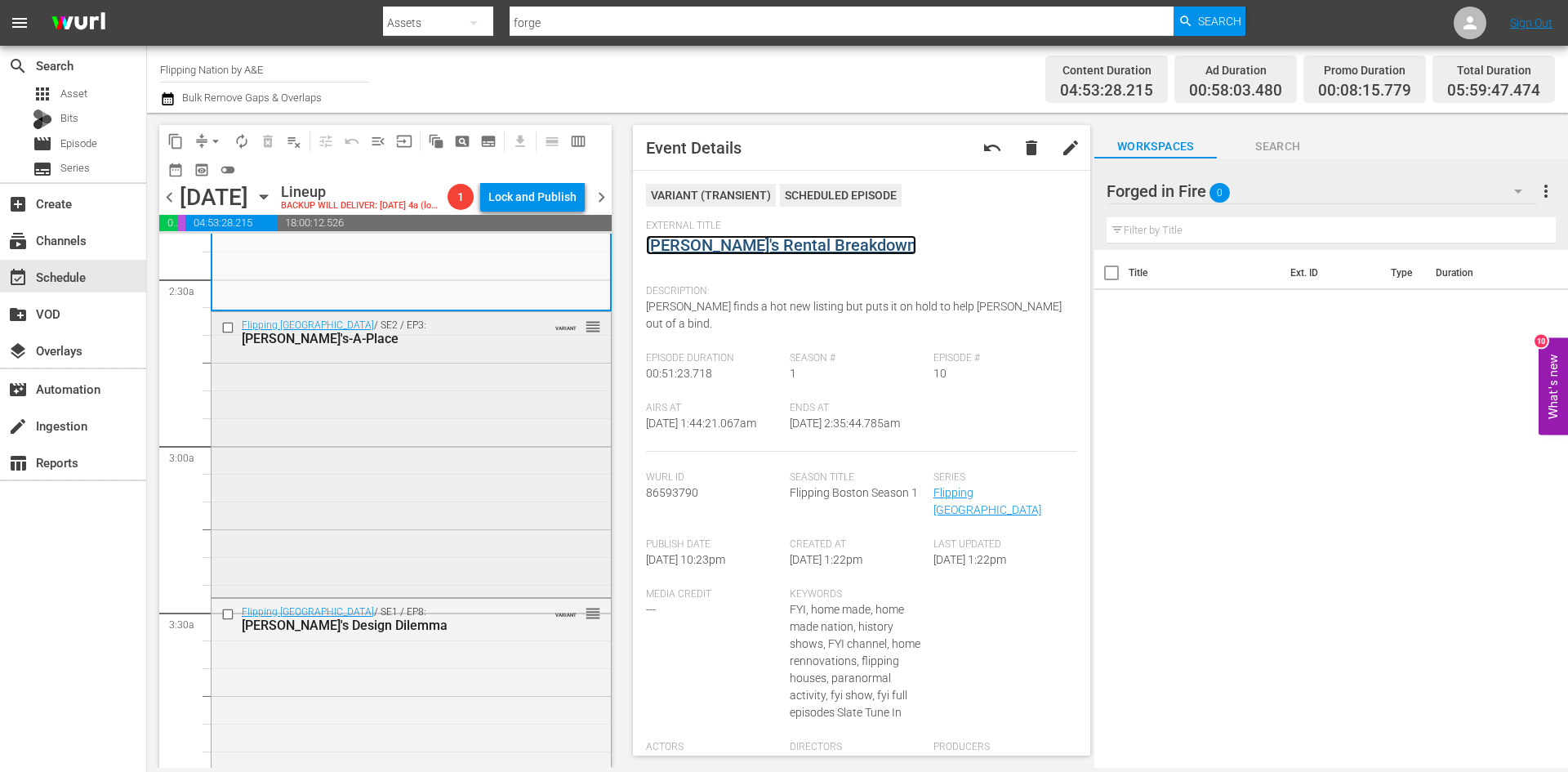 scroll, scrollTop: 817, scrollLeft: 0, axis: vertical 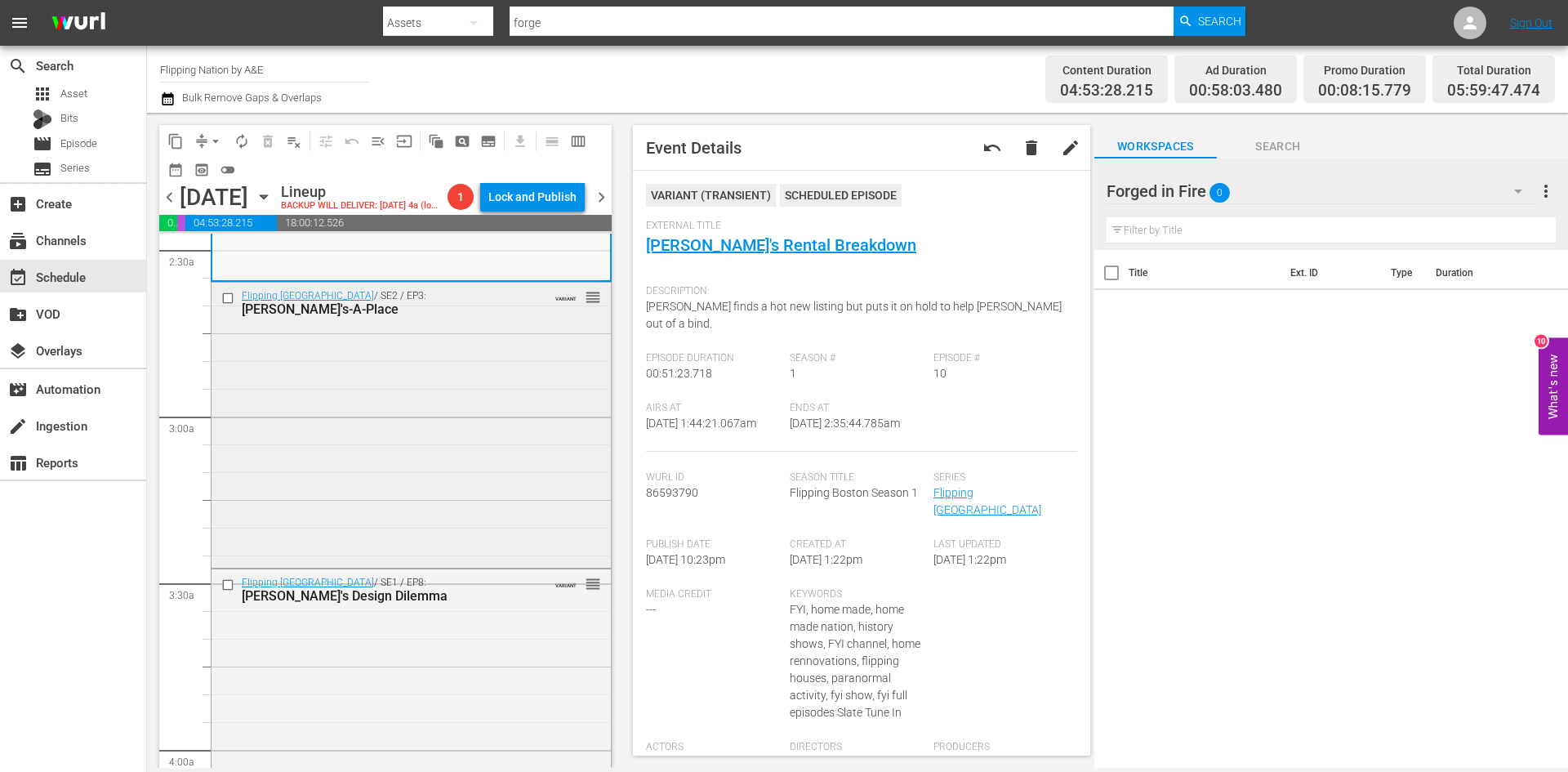 click on "Flipping Boston  / SE2 / EP3:
Pete's-A-Place VARIANT reorder" at bounding box center (411, 423) 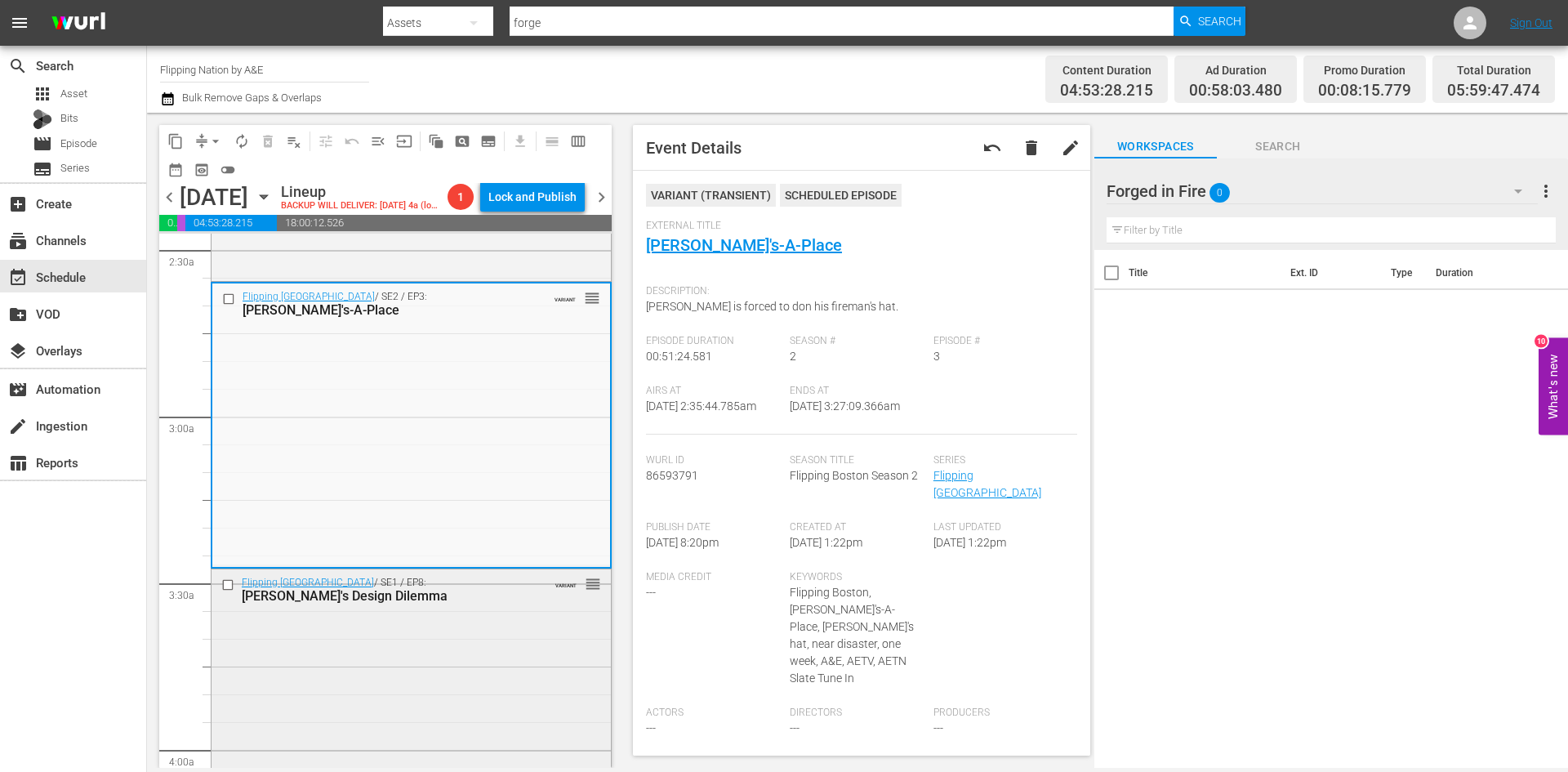 click on "Flipping Boston  / SE1 / EP8:
Dave's Design Dilemma VARIANT reorder" at bounding box center [411, 589] 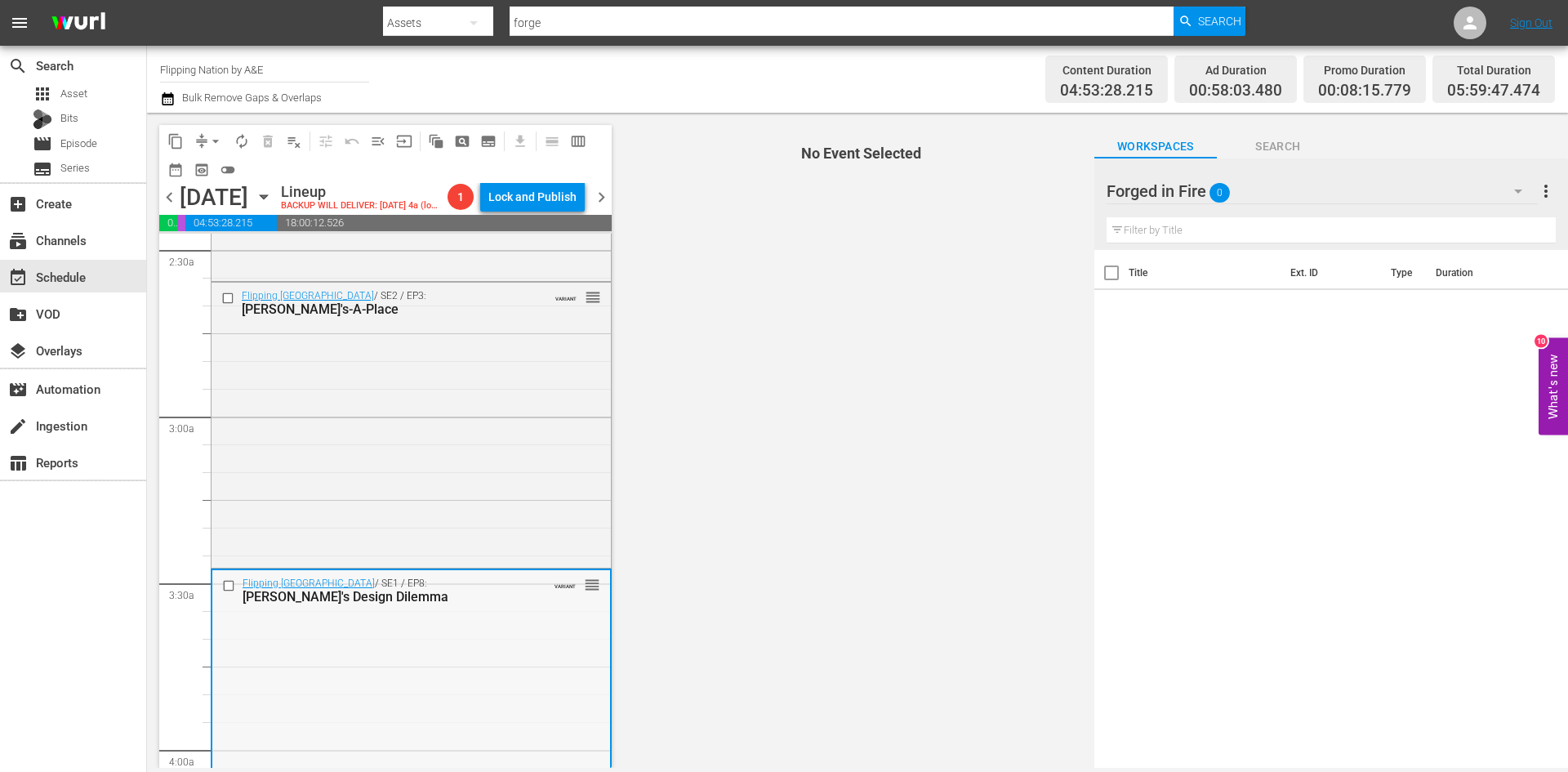 click on "Flipping Boston  / SE1 / EP8:
Dave's Design Dilemma VARIANT reorder" at bounding box center [411, 709] 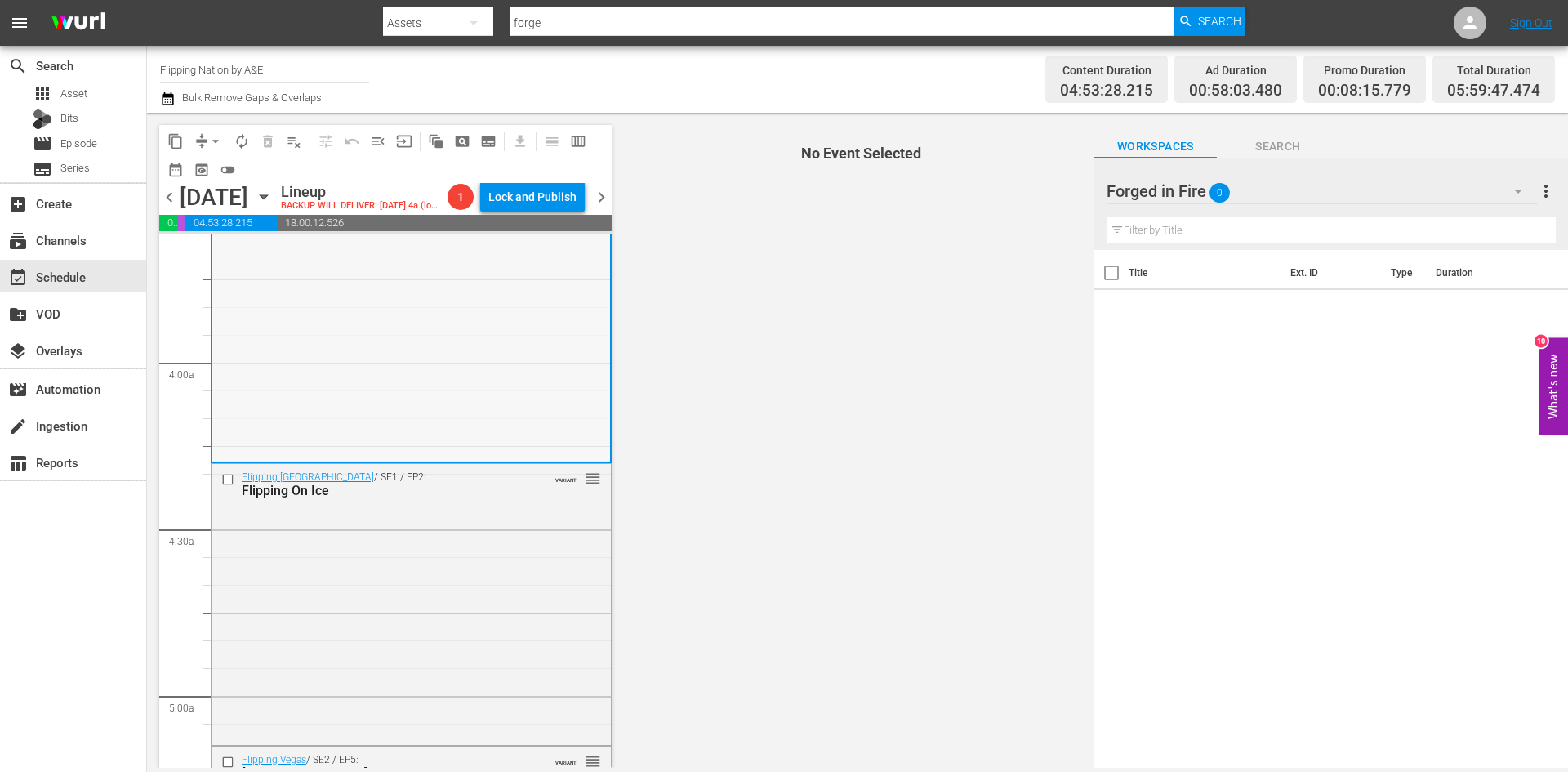 scroll, scrollTop: 1225, scrollLeft: 0, axis: vertical 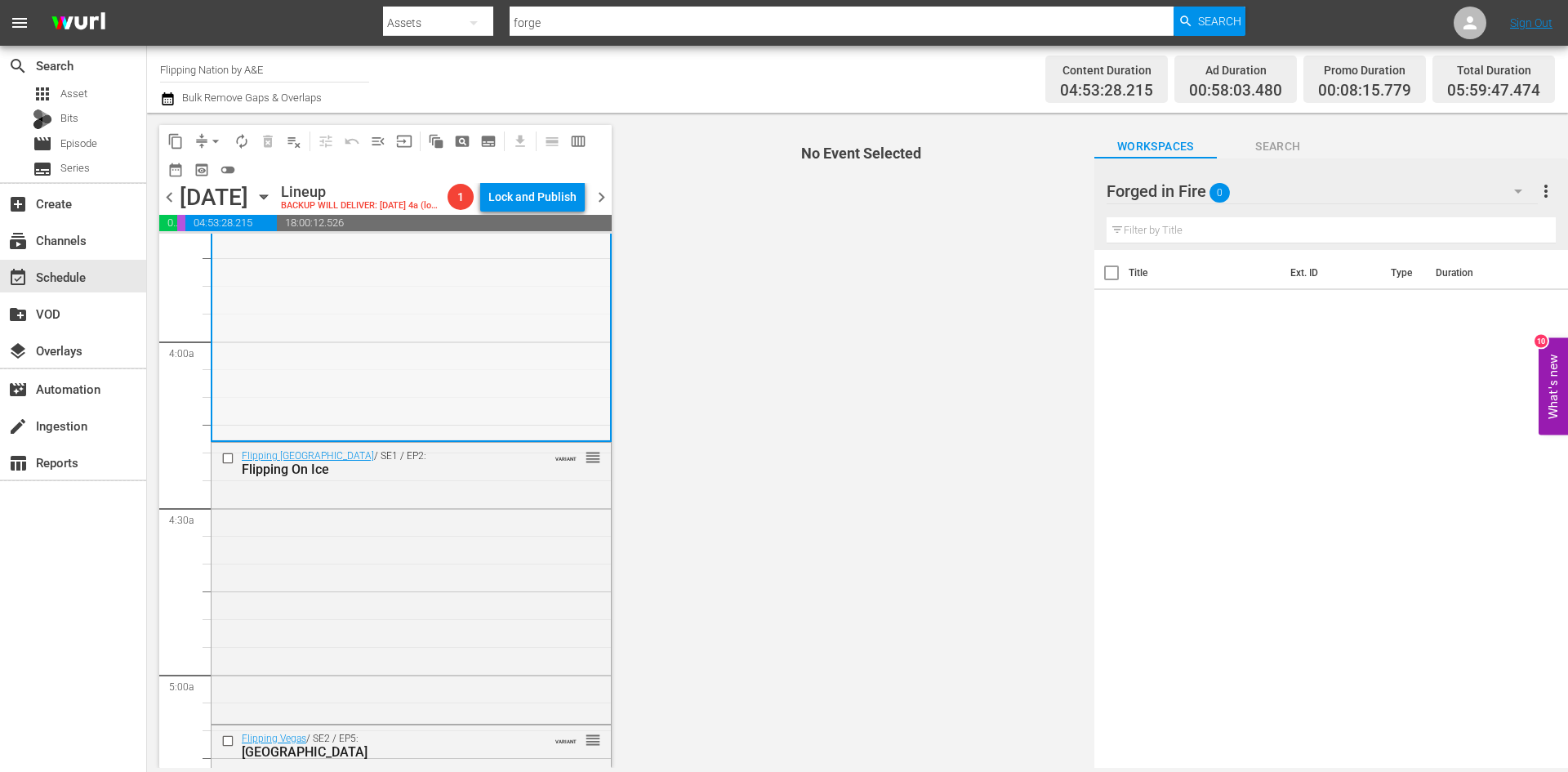 click on "Flipping Boston  / SE1 / EP8:
Dave's Design Dilemma VARIANT reorder" at bounding box center [411, 301] 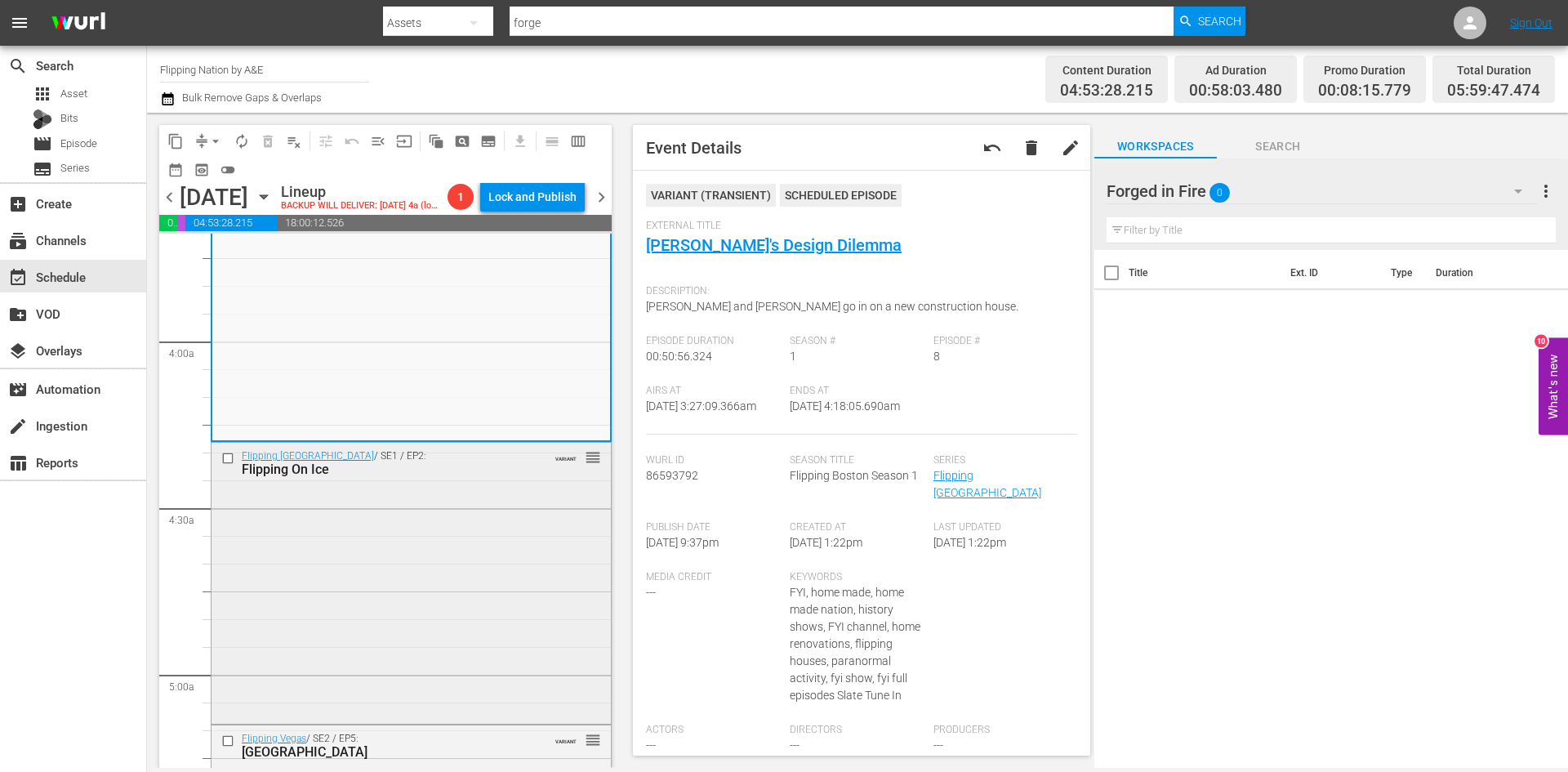 click on "Flipping Boston  / SE1 / EP2:
Flipping On Ice VARIANT reorder" at bounding box center [411, 582] 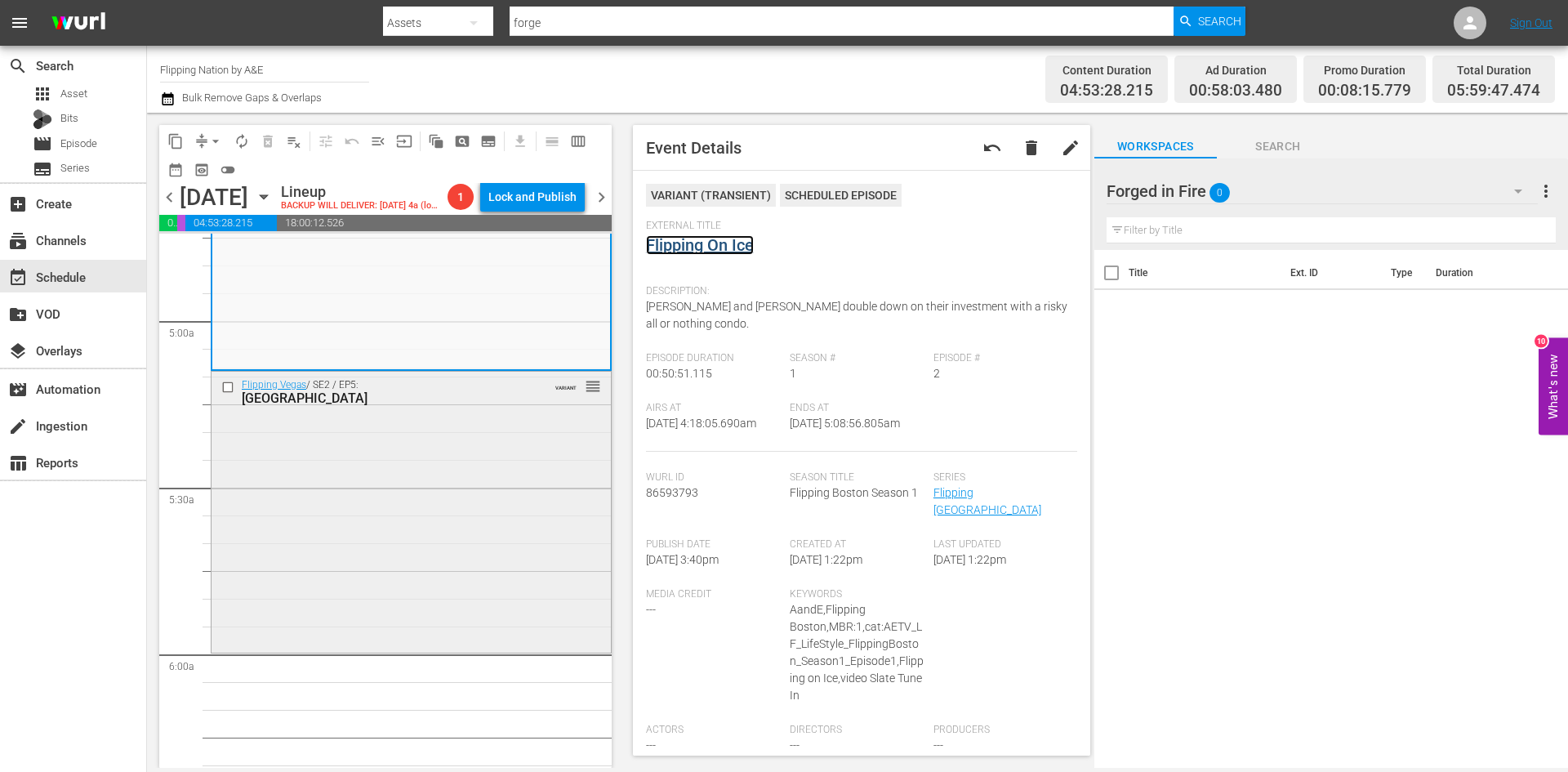 scroll, scrollTop: 1634, scrollLeft: 0, axis: vertical 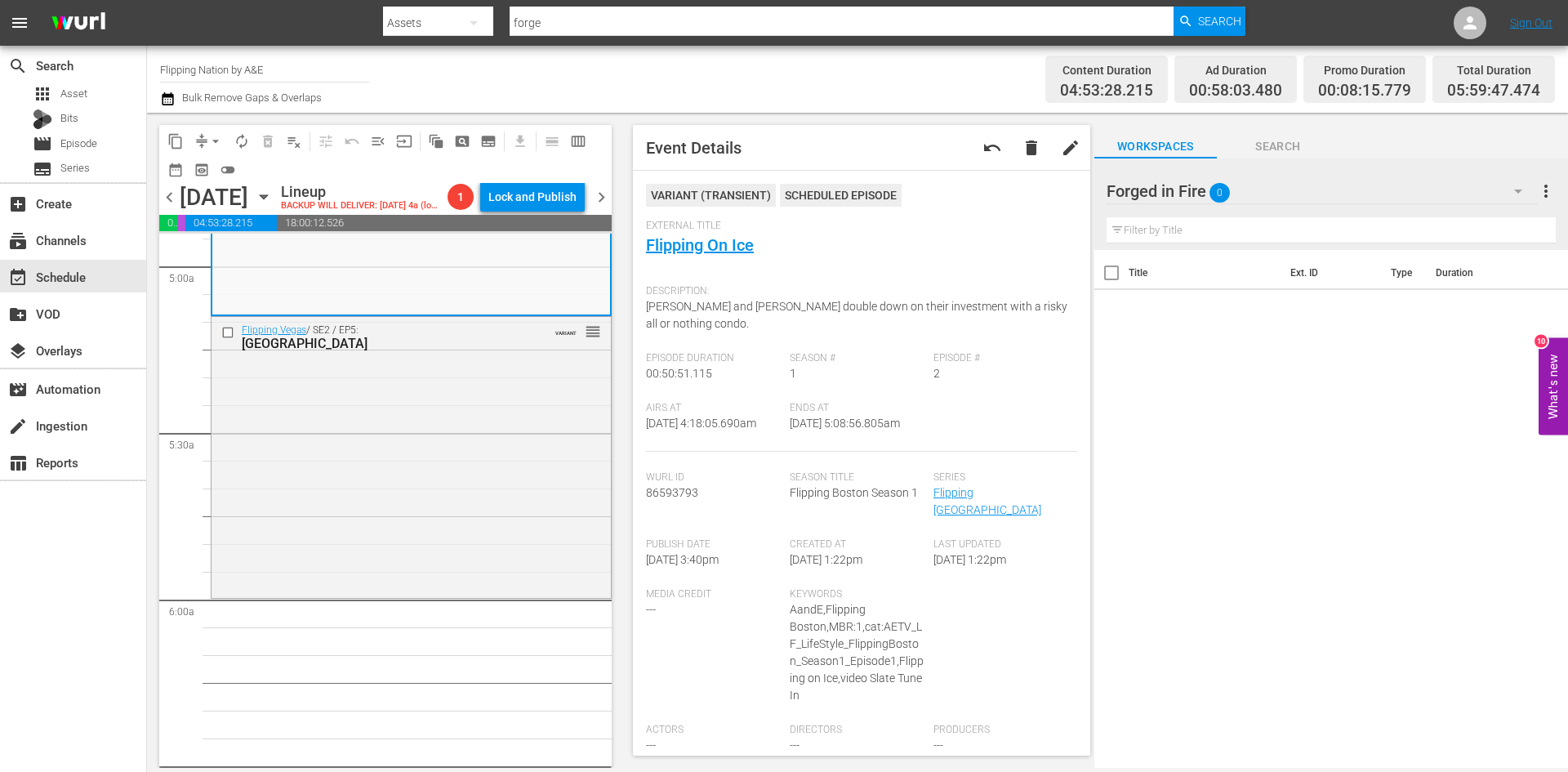 click on "Flipping Vegas  / SE2 / EP5:
Stink House VARIANT reorder" at bounding box center [411, 456] 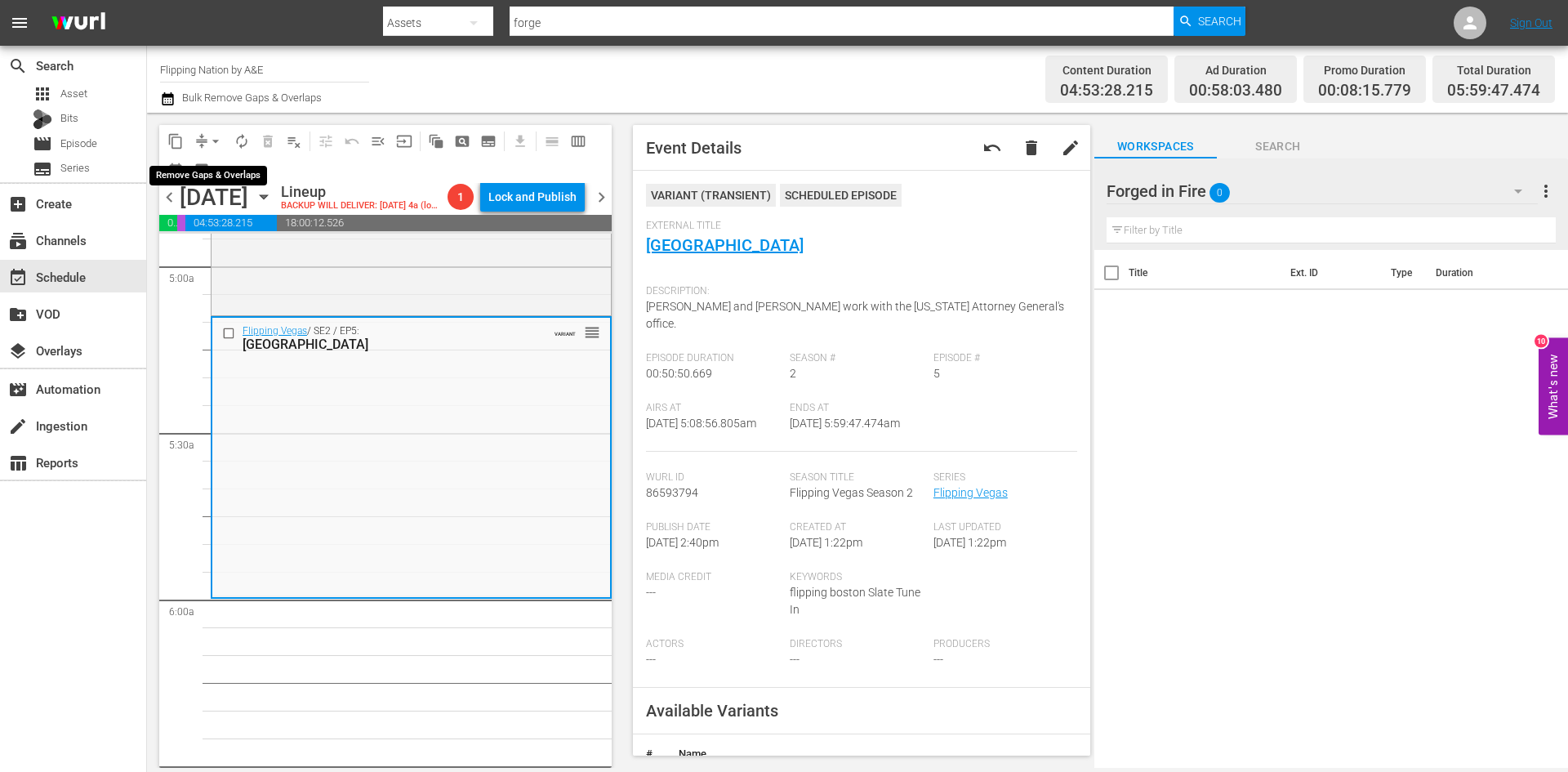 click on "arrow_drop_down" at bounding box center [216, 141] 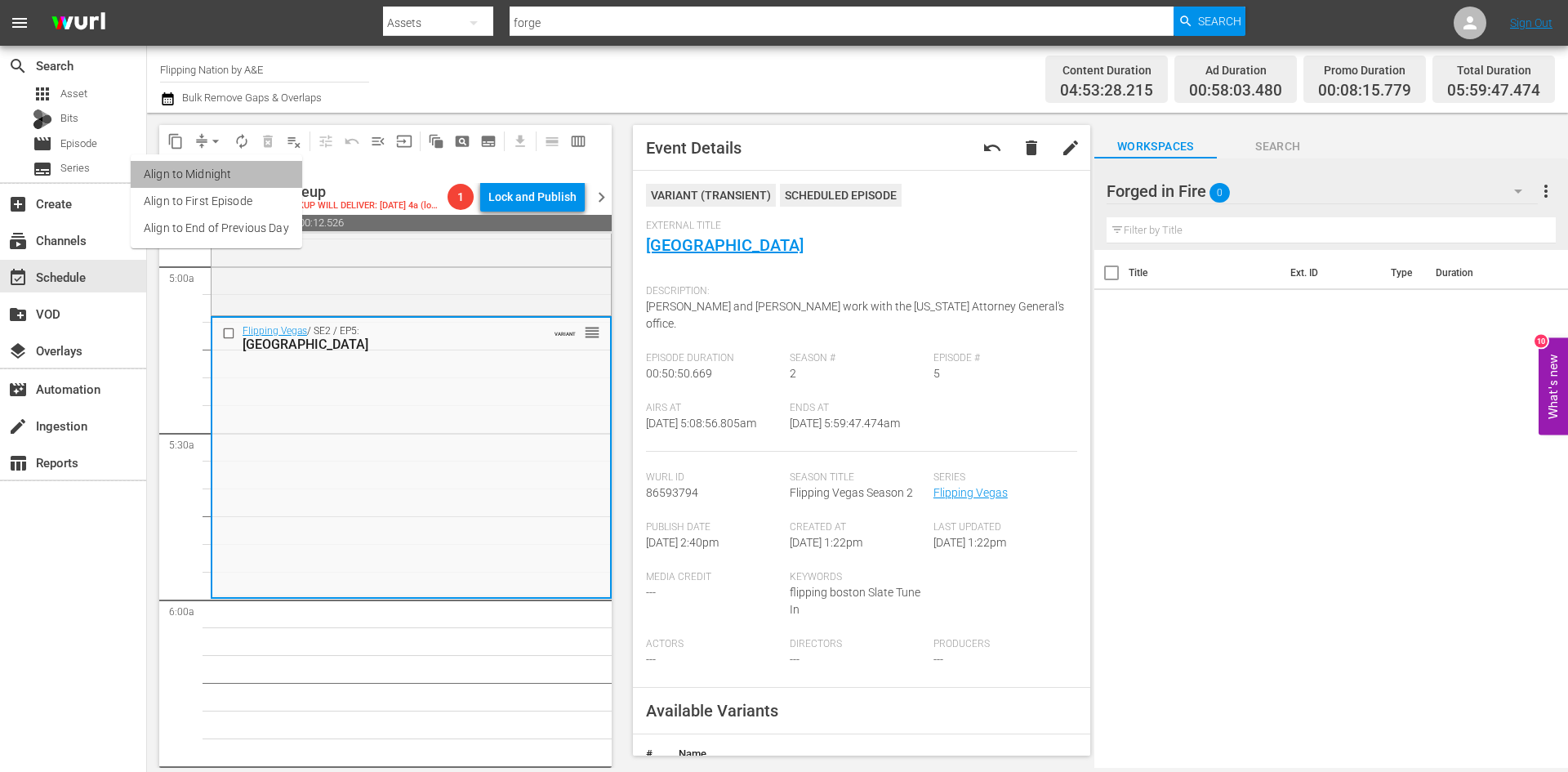 click on "Align to Midnight" at bounding box center [216, 174] 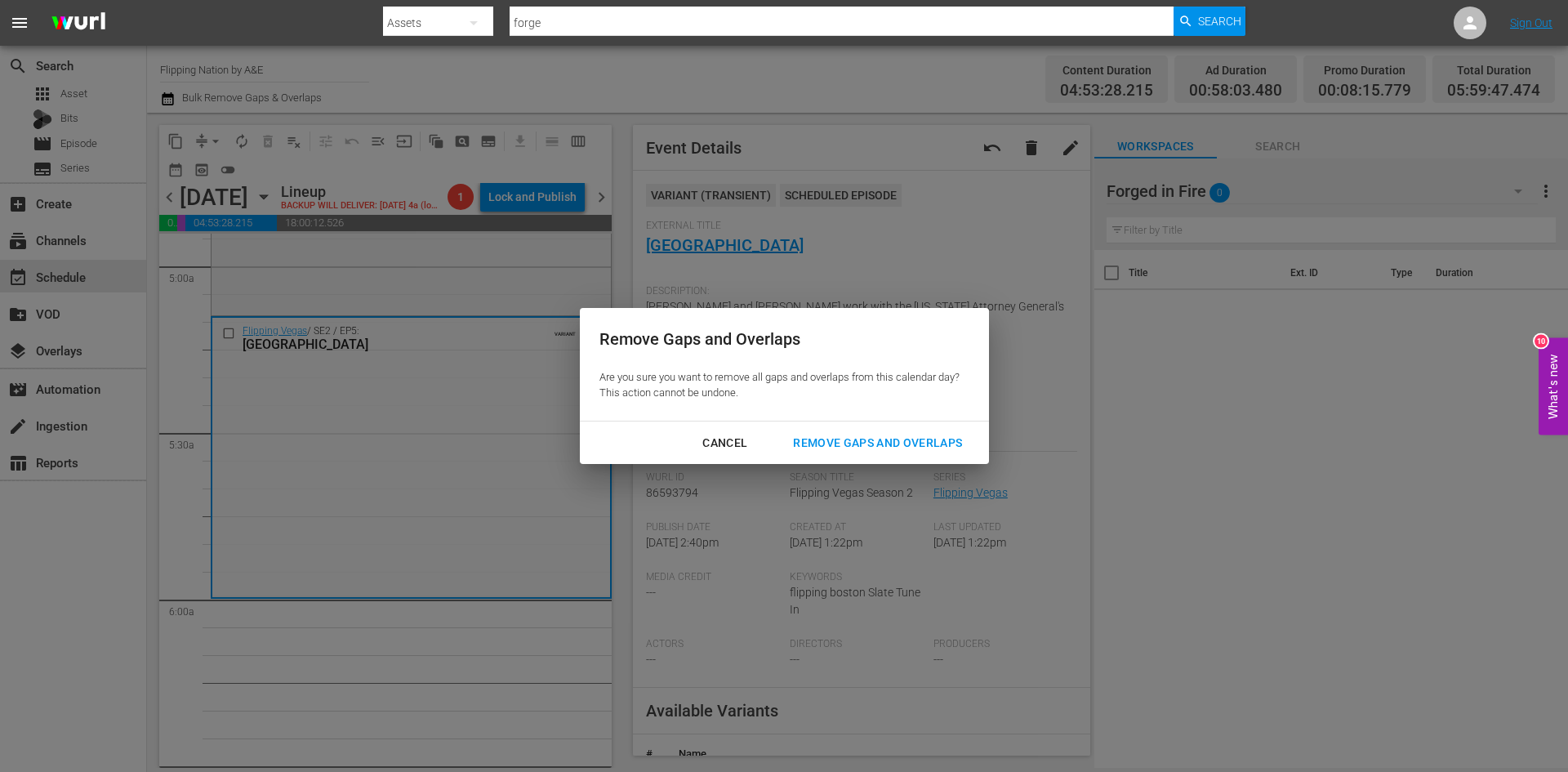 click on "Remove Gaps and Overlaps" at bounding box center (877, 443) 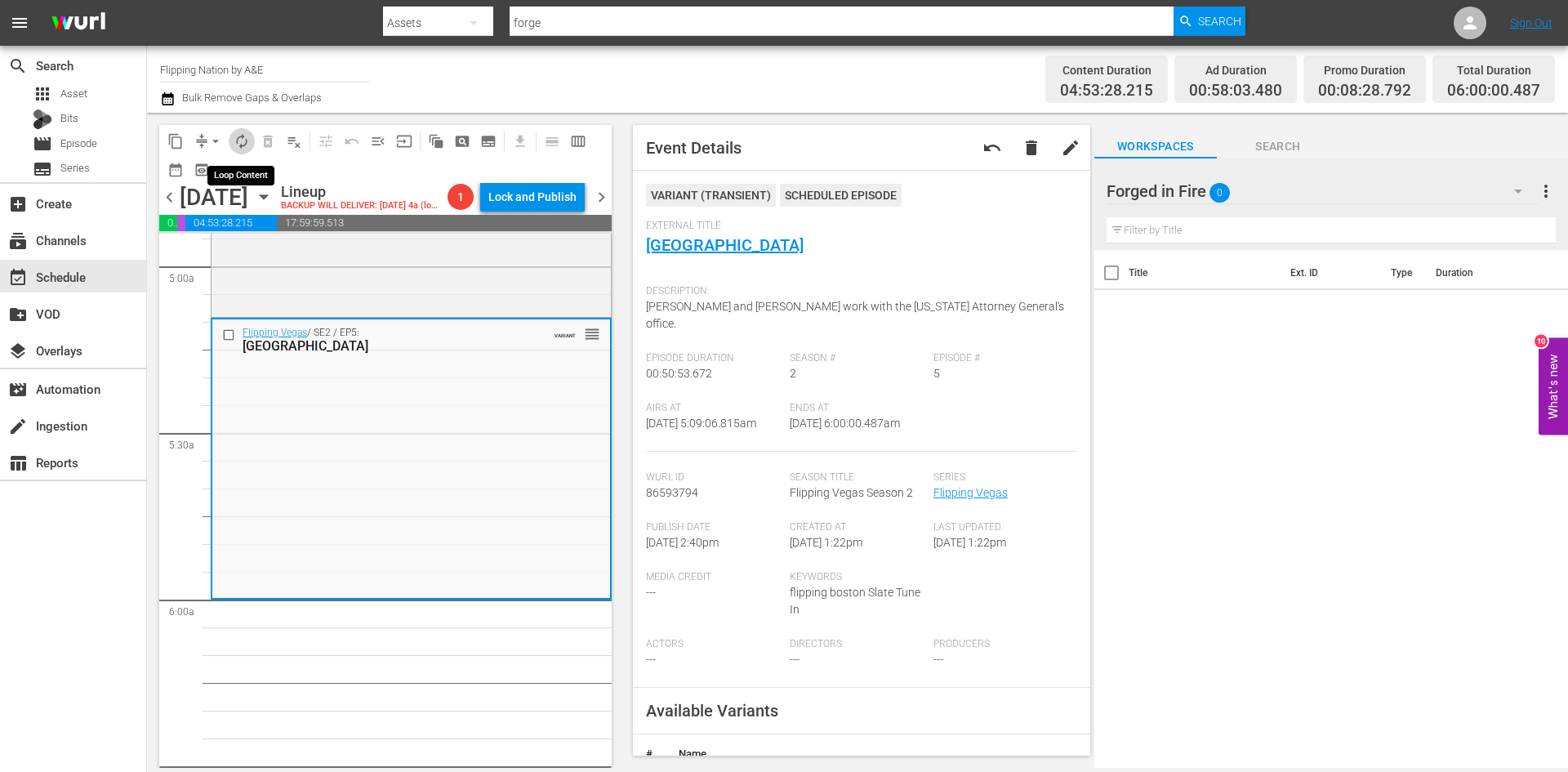 click on "autorenew_outlined" at bounding box center (242, 141) 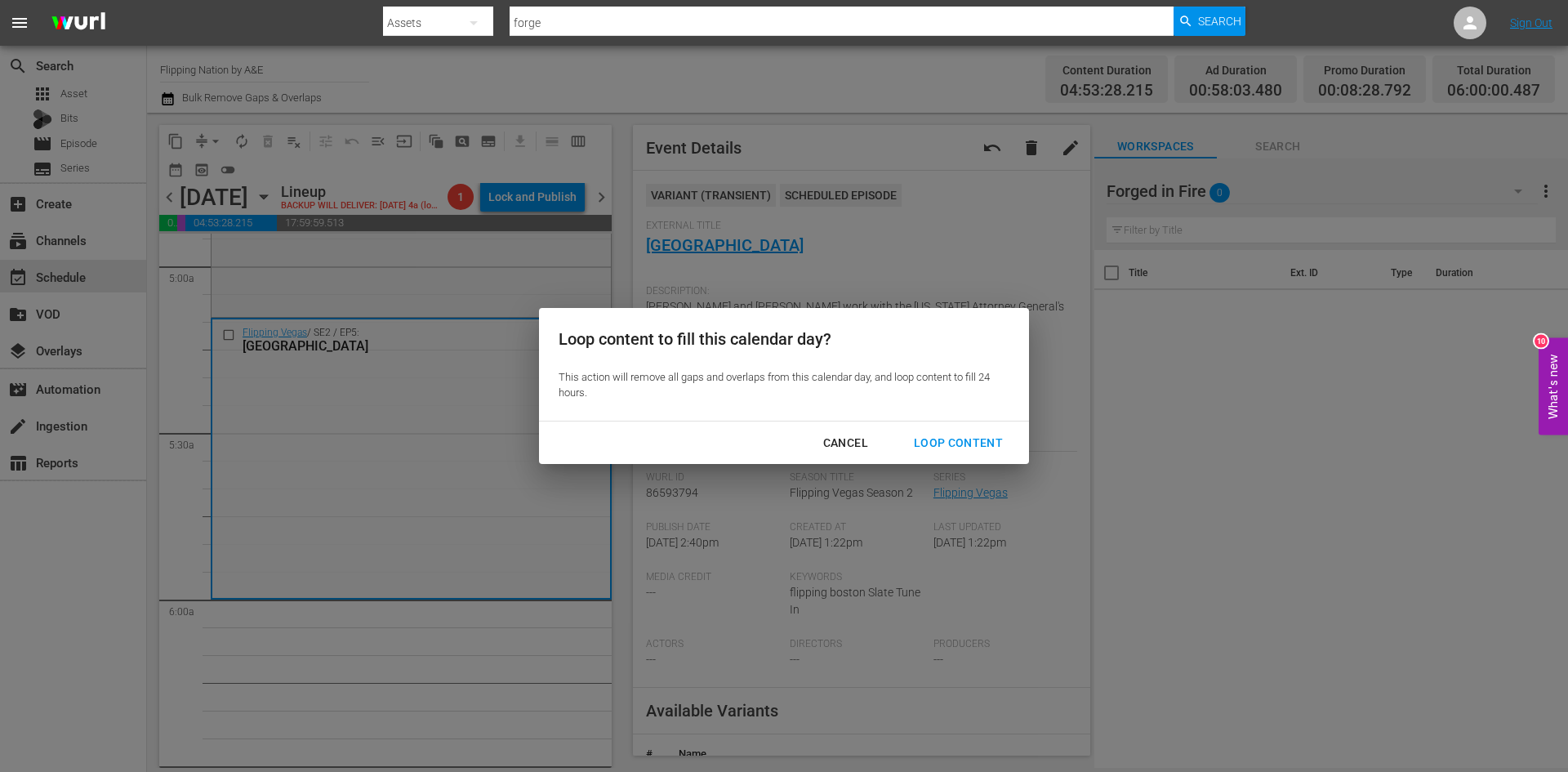 click on "Loop Content" at bounding box center (958, 443) 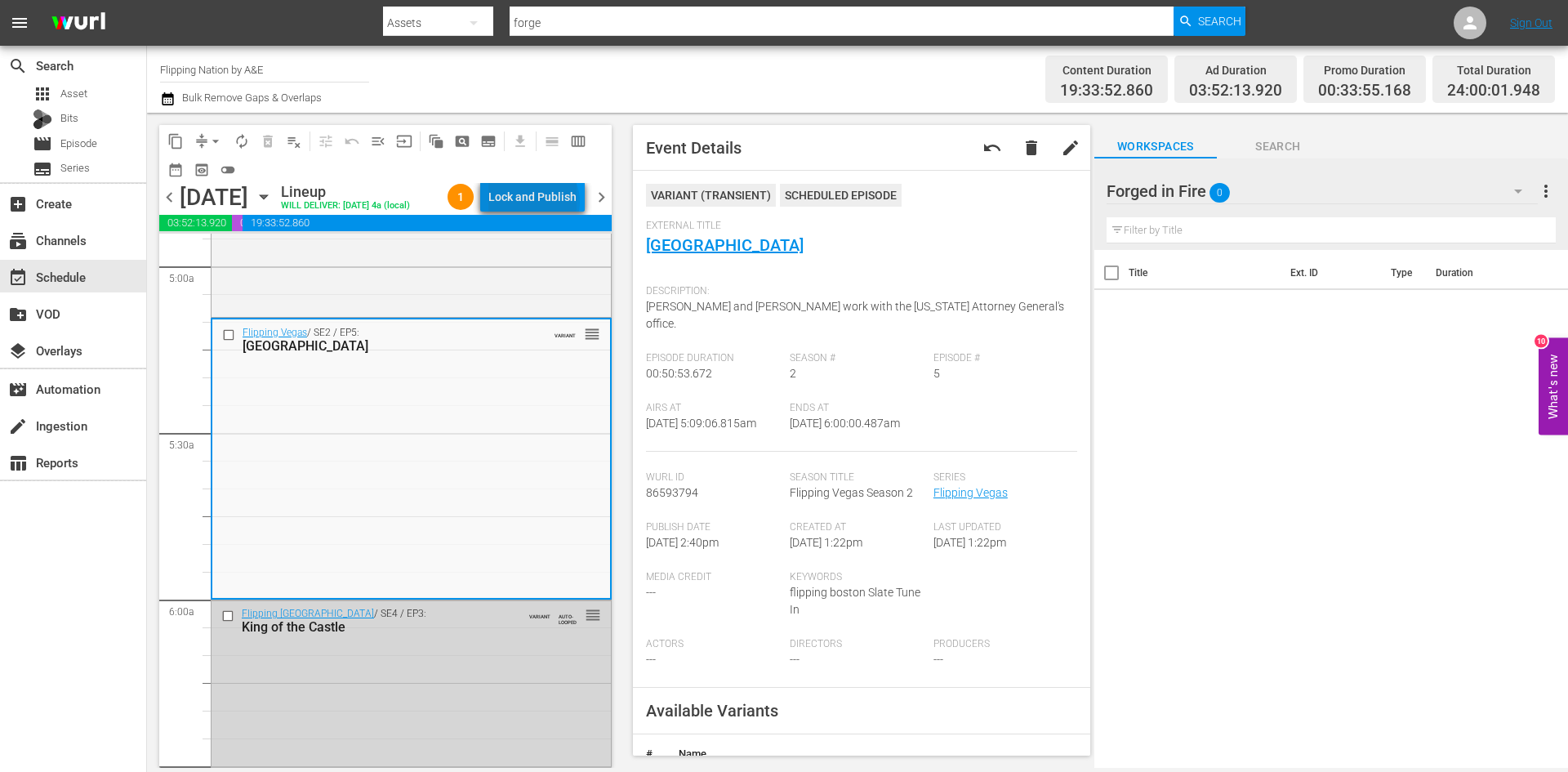 click on "Lock and Publish" at bounding box center (532, 197) 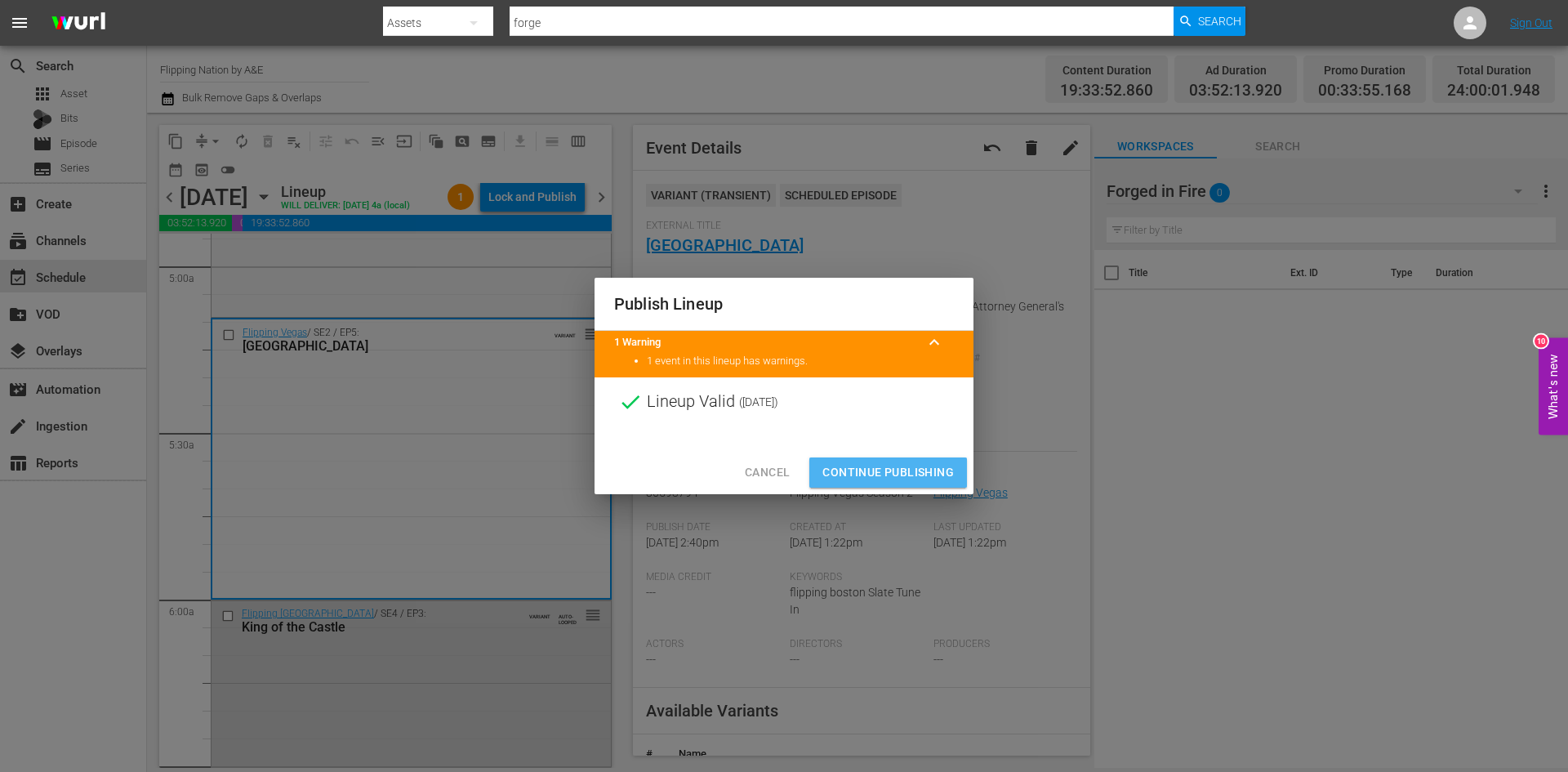 click on "Continue Publishing" at bounding box center (888, 472) 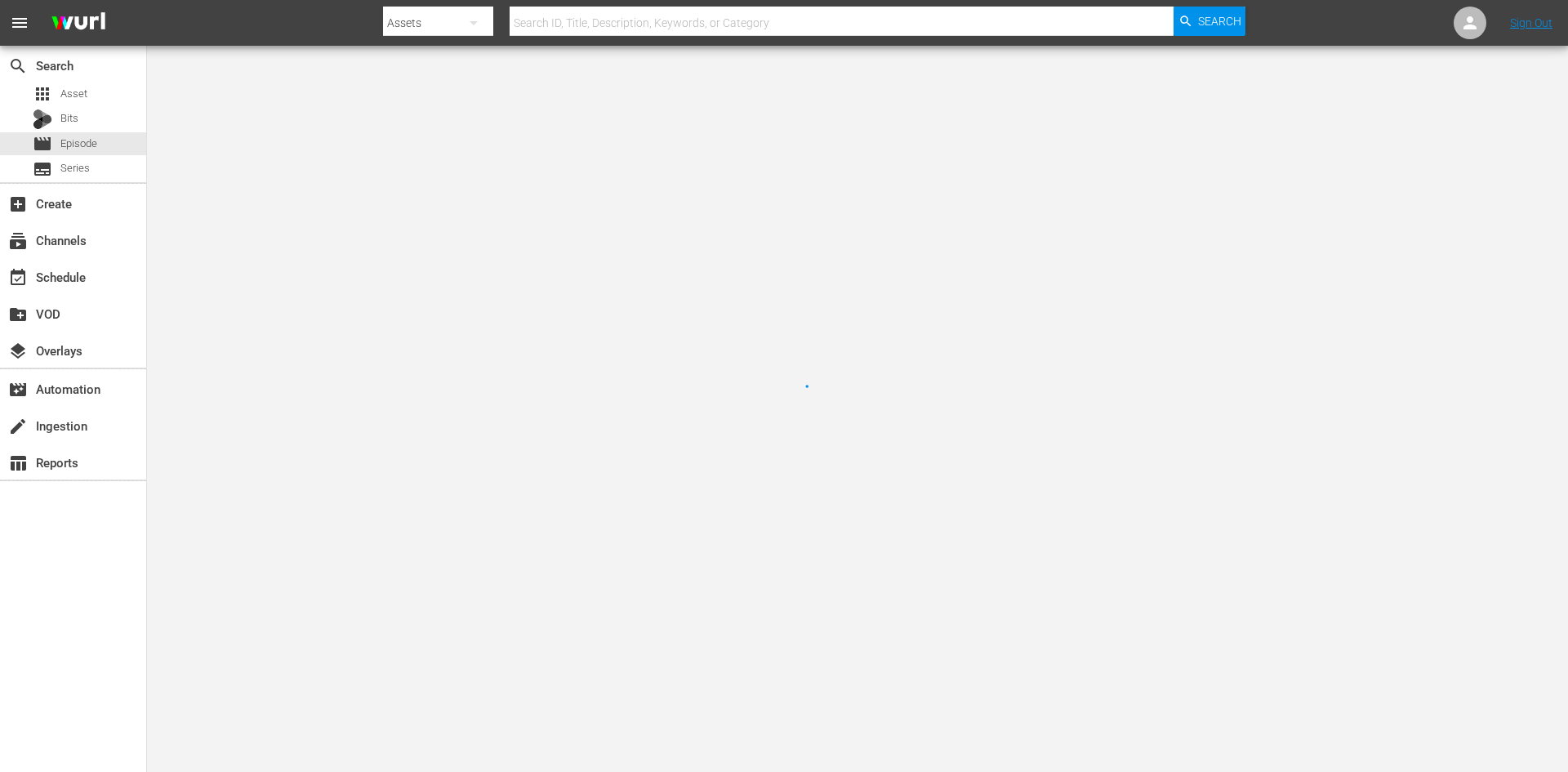 scroll, scrollTop: 0, scrollLeft: 0, axis: both 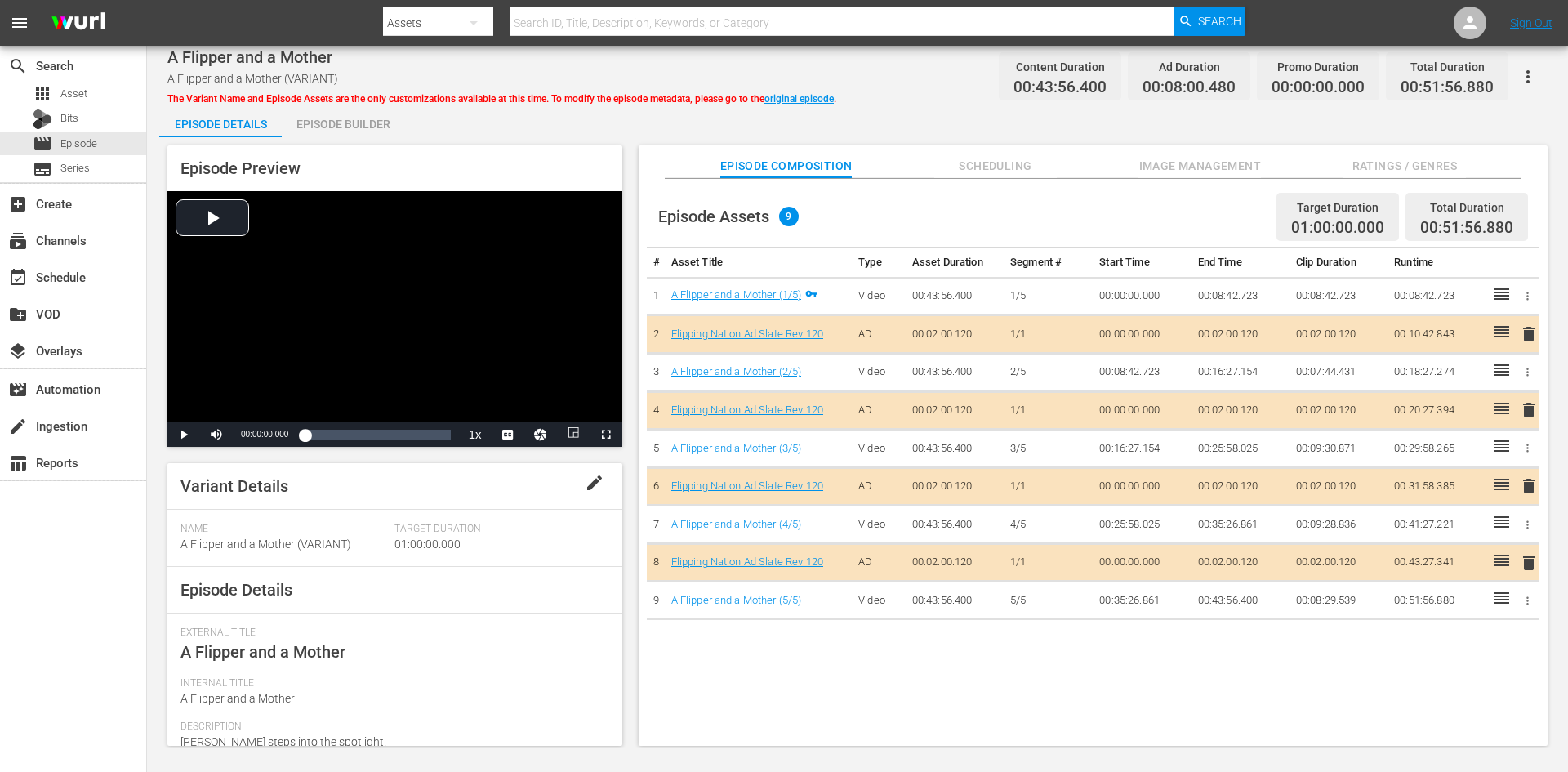 click on "Episode Builder" at bounding box center (343, 124) 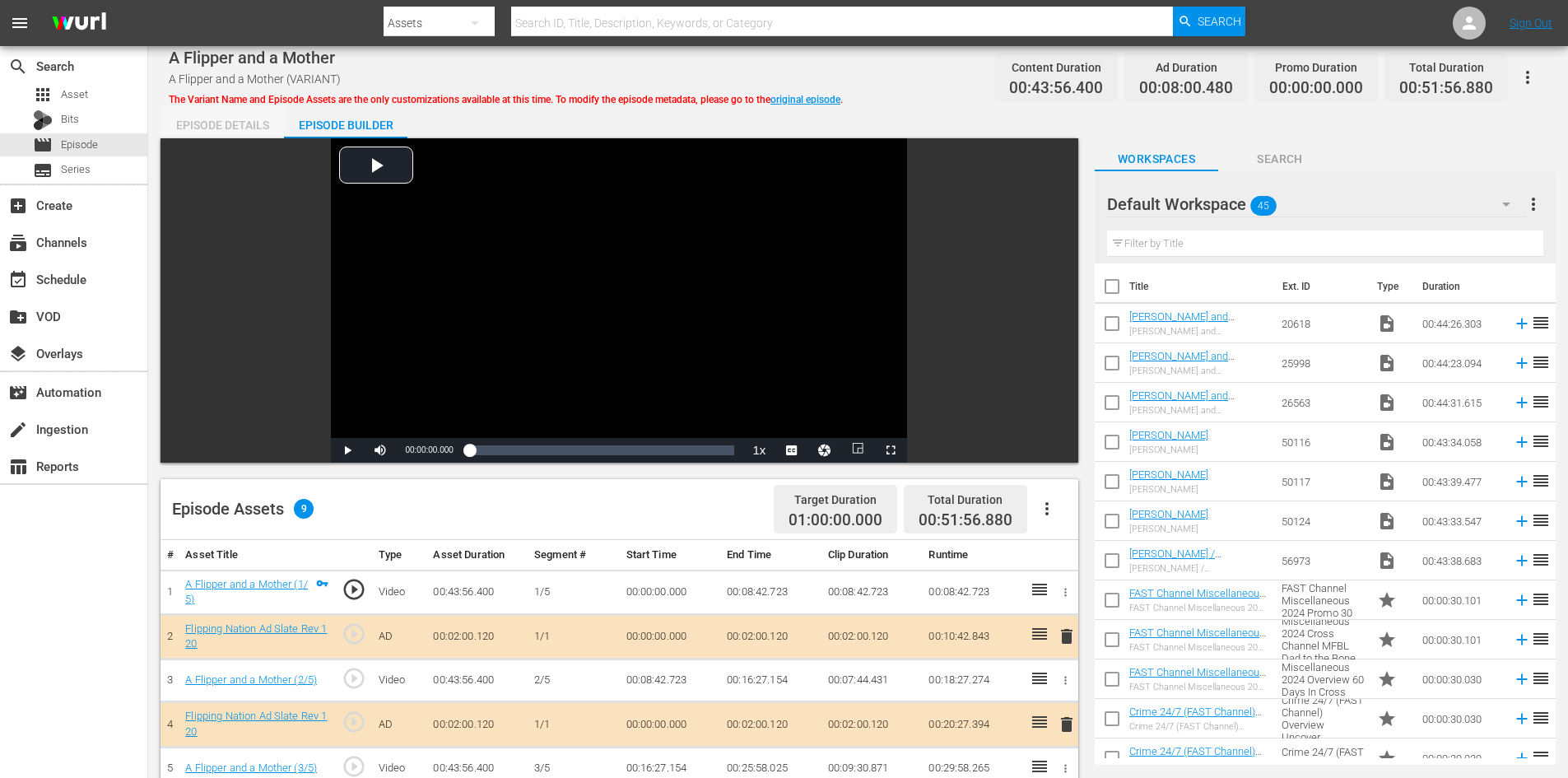 click on "Episode Details" at bounding box center [222, 125] 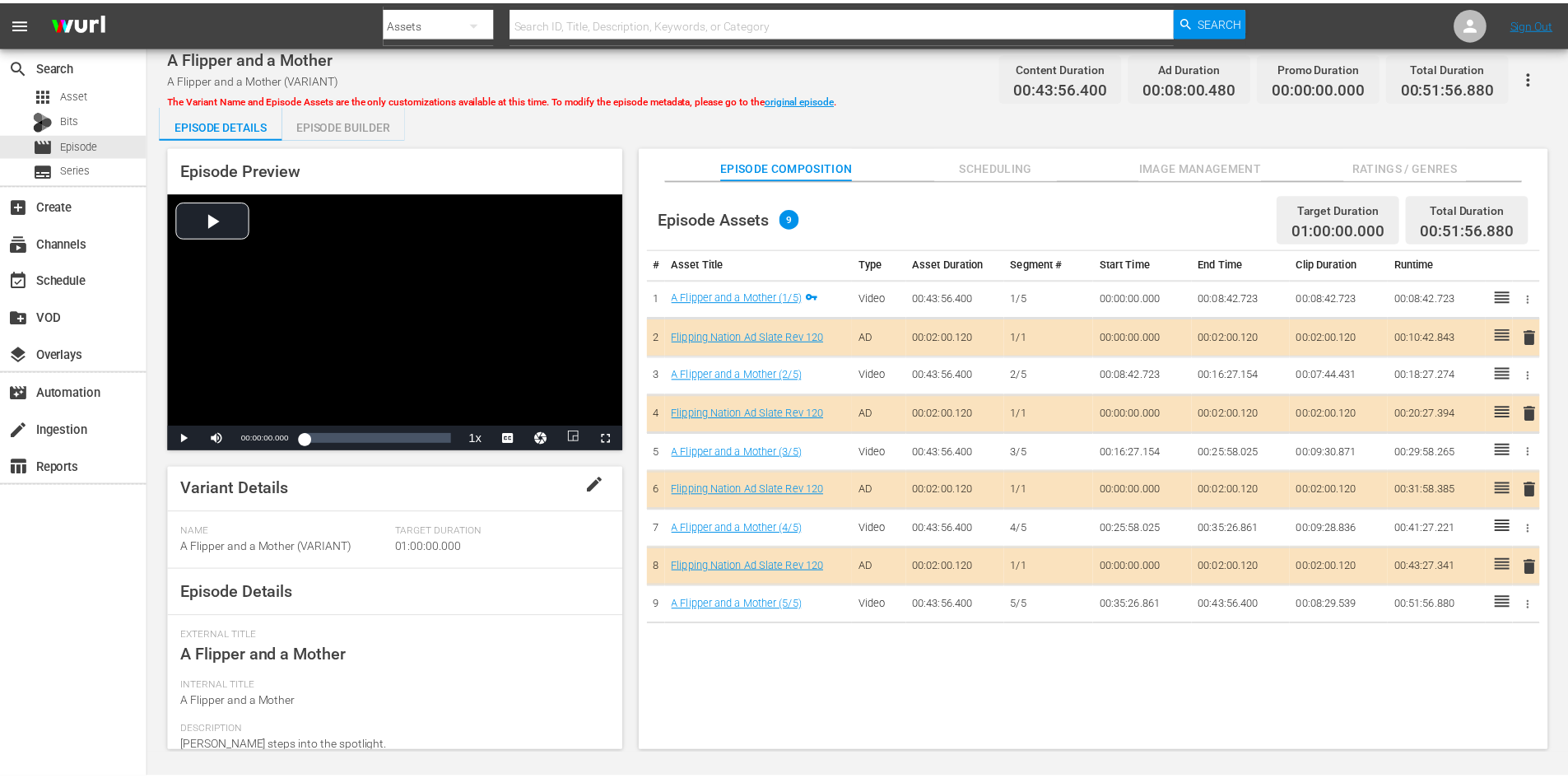 scroll, scrollTop: 0, scrollLeft: 0, axis: both 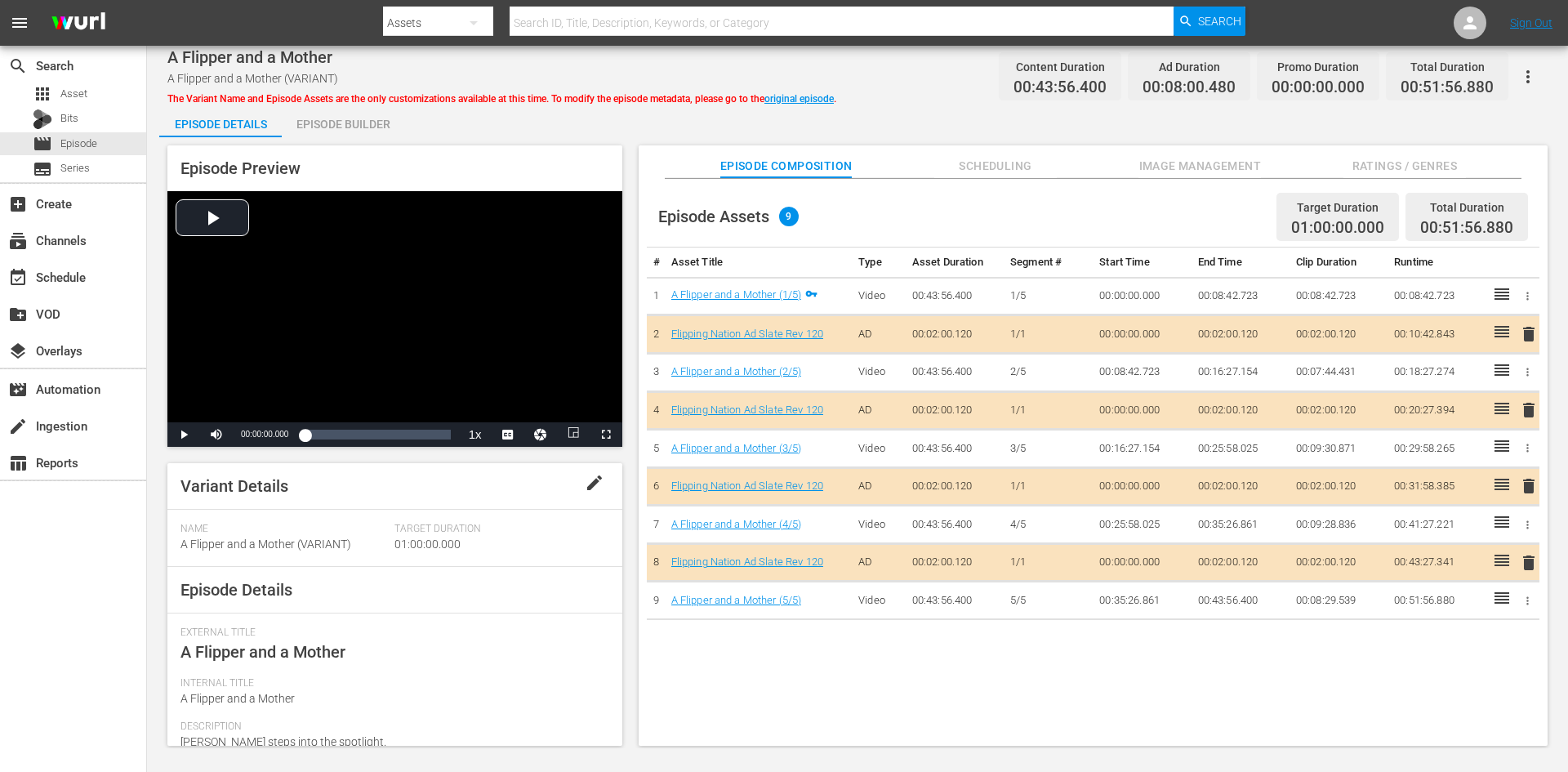 click on "Episode Builder" at bounding box center (343, 124) 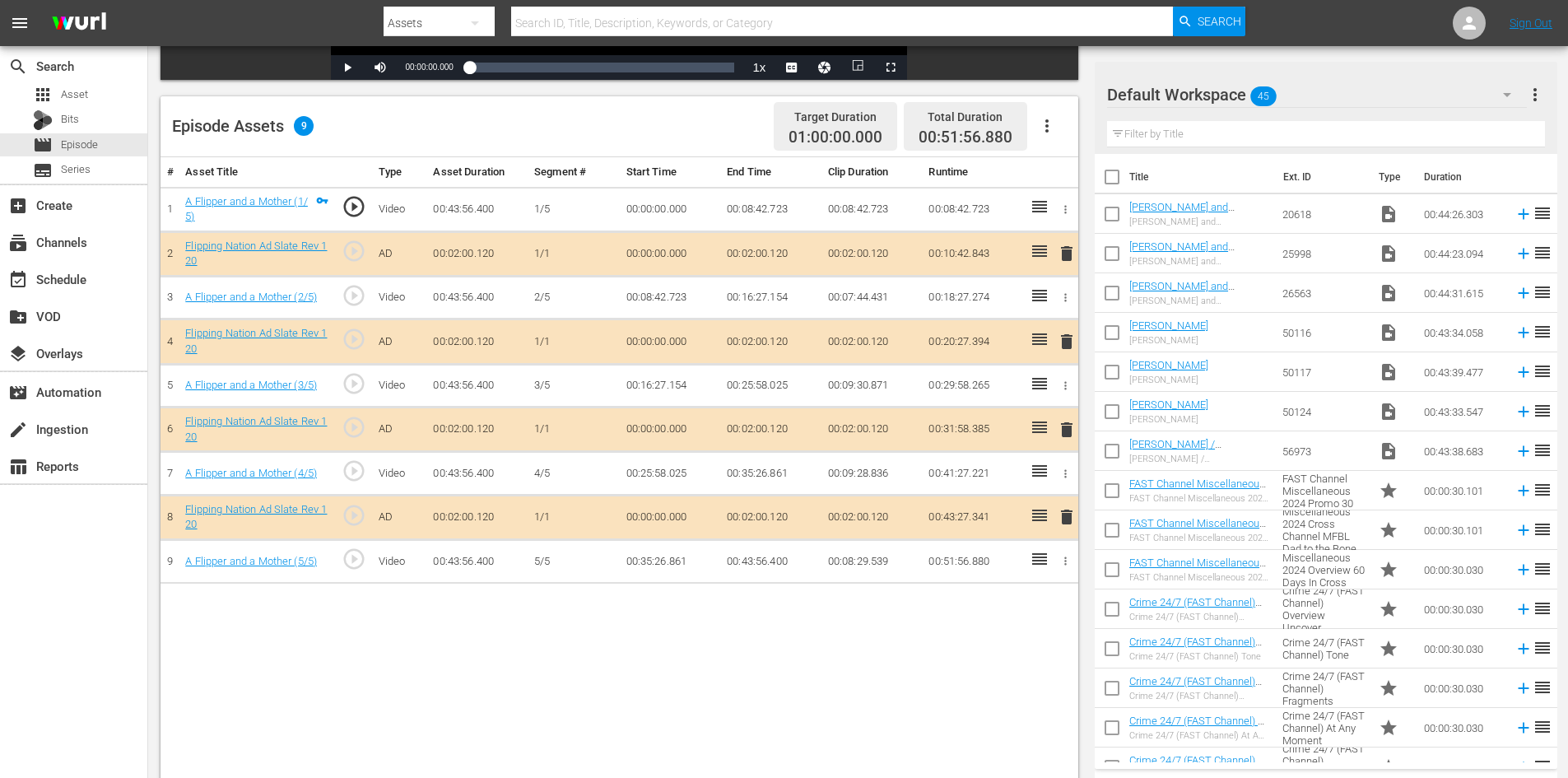 scroll, scrollTop: 412, scrollLeft: 0, axis: vertical 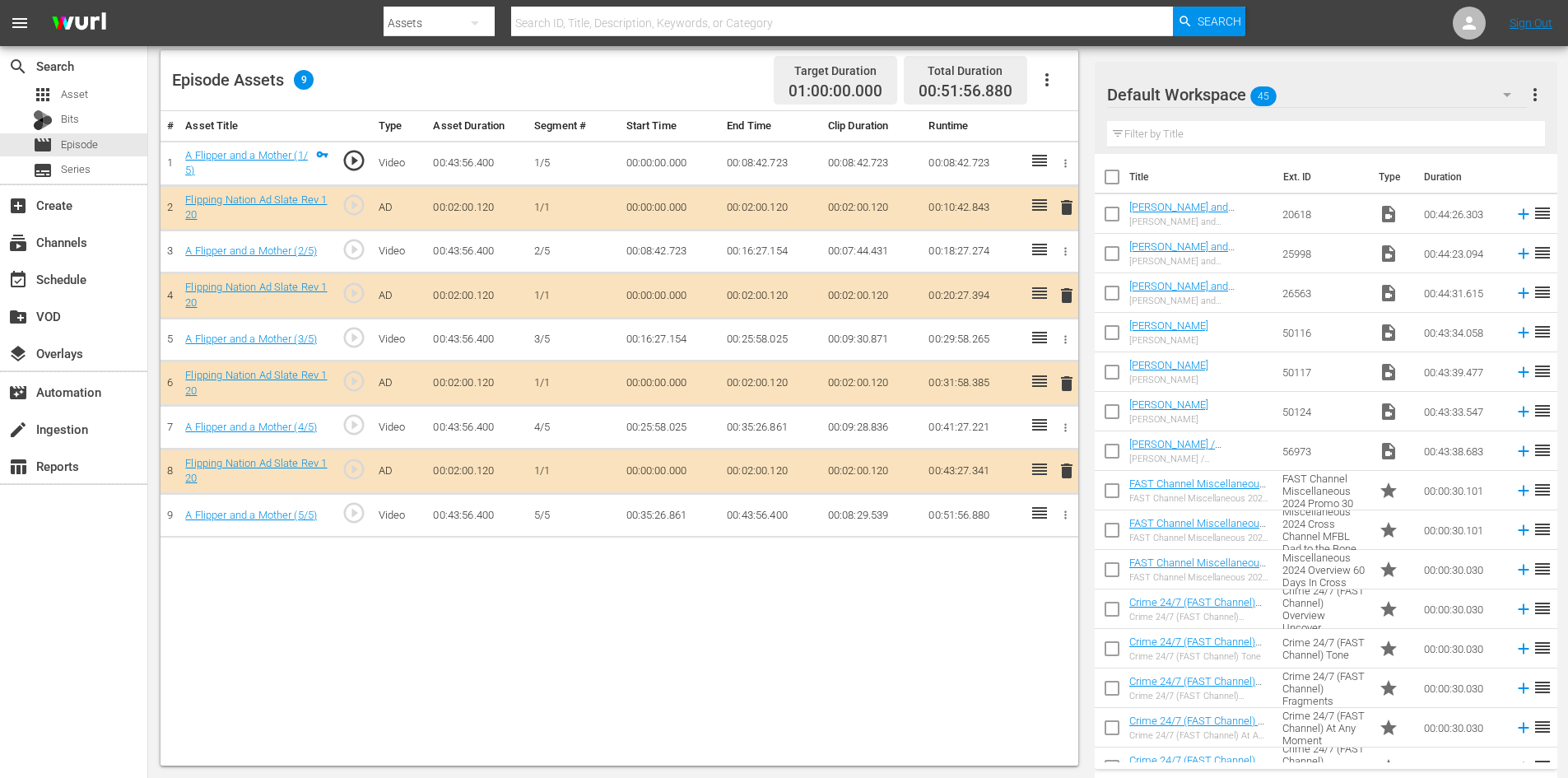 click on "1/1" at bounding box center (573, 207) 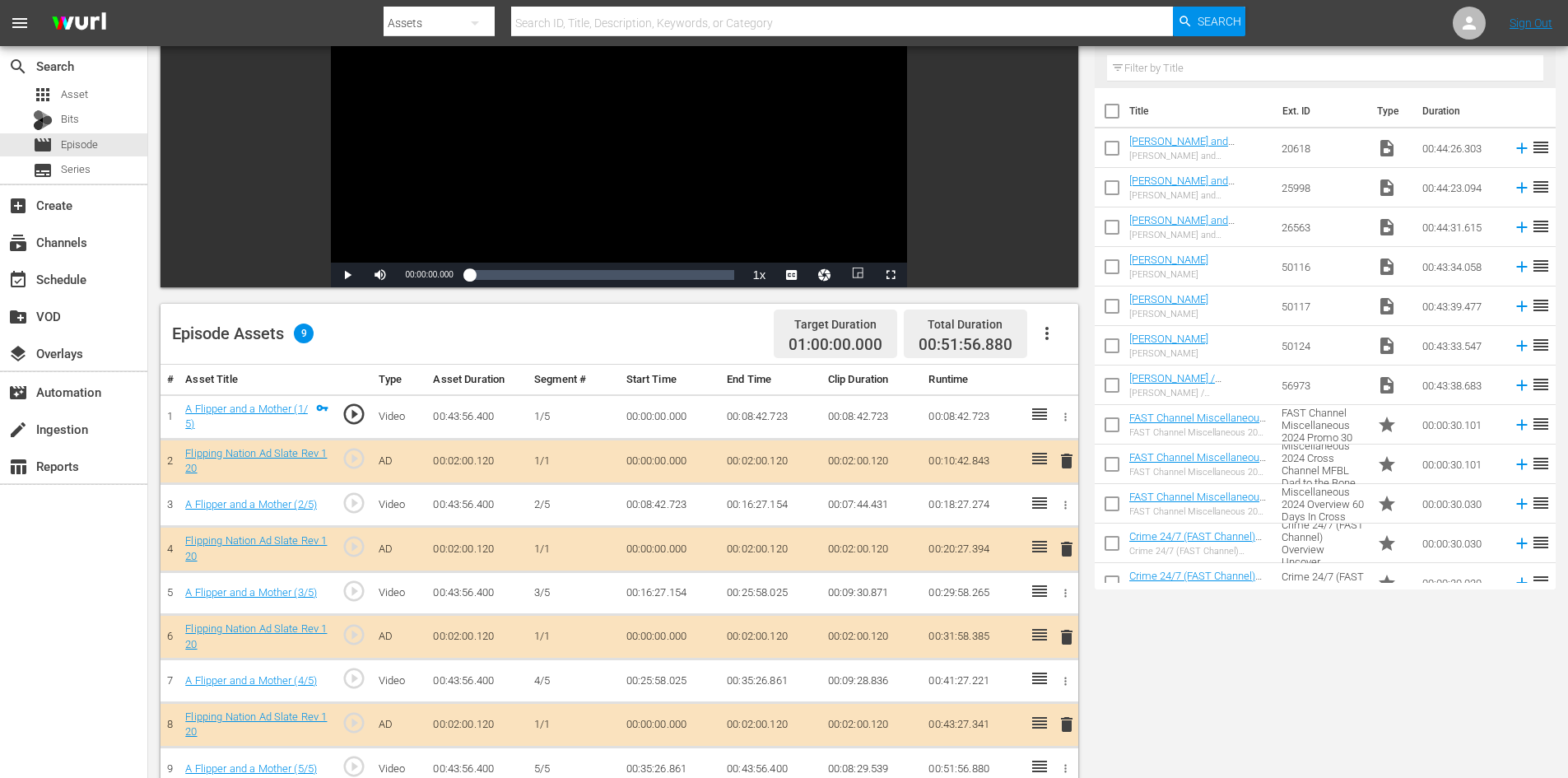 scroll, scrollTop: 82, scrollLeft: 0, axis: vertical 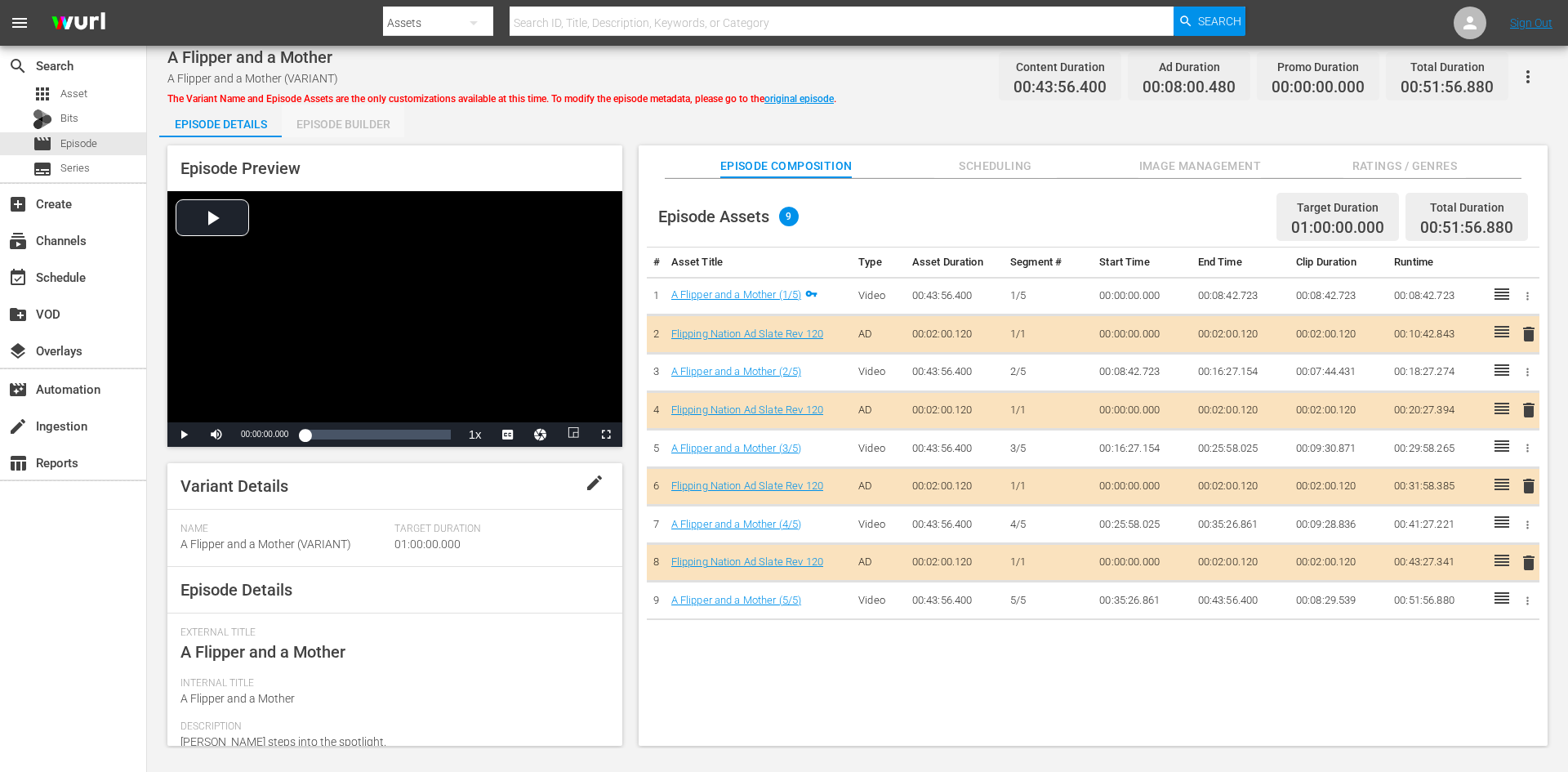 click on "Episode Builder" at bounding box center (343, 124) 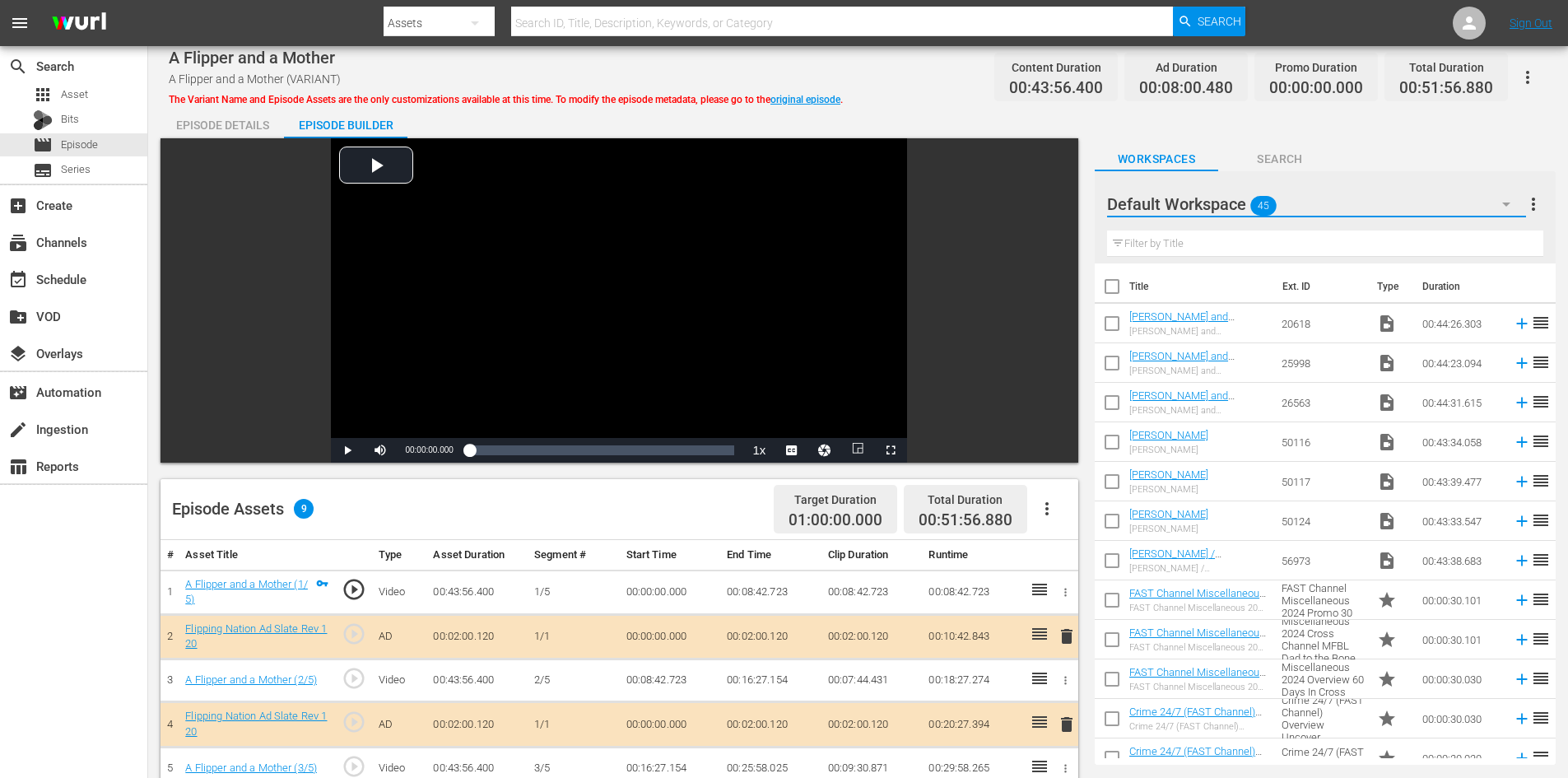 click 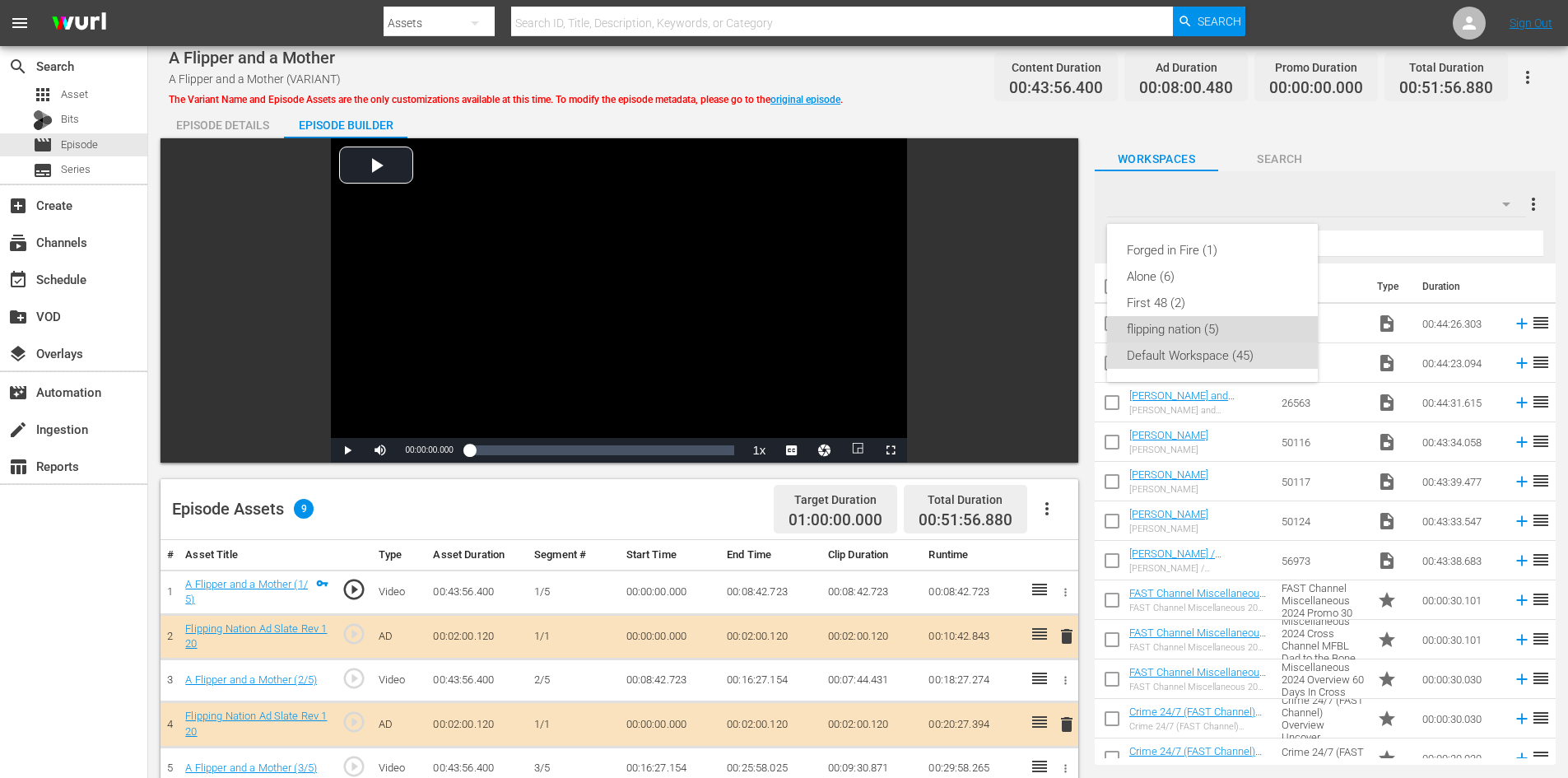 click on "flipping nation (5)" at bounding box center [1212, 329] 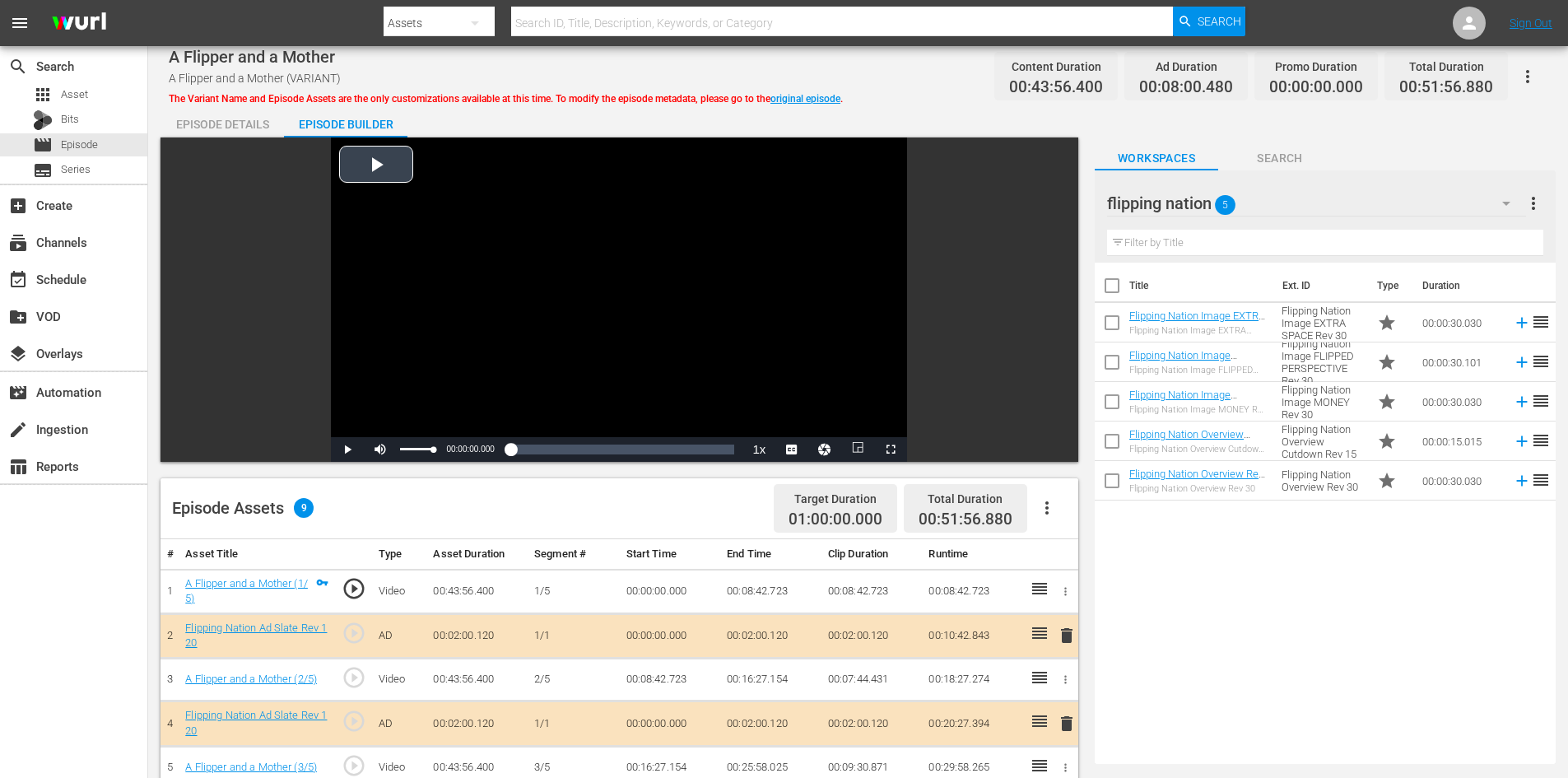 scroll, scrollTop: 0, scrollLeft: 0, axis: both 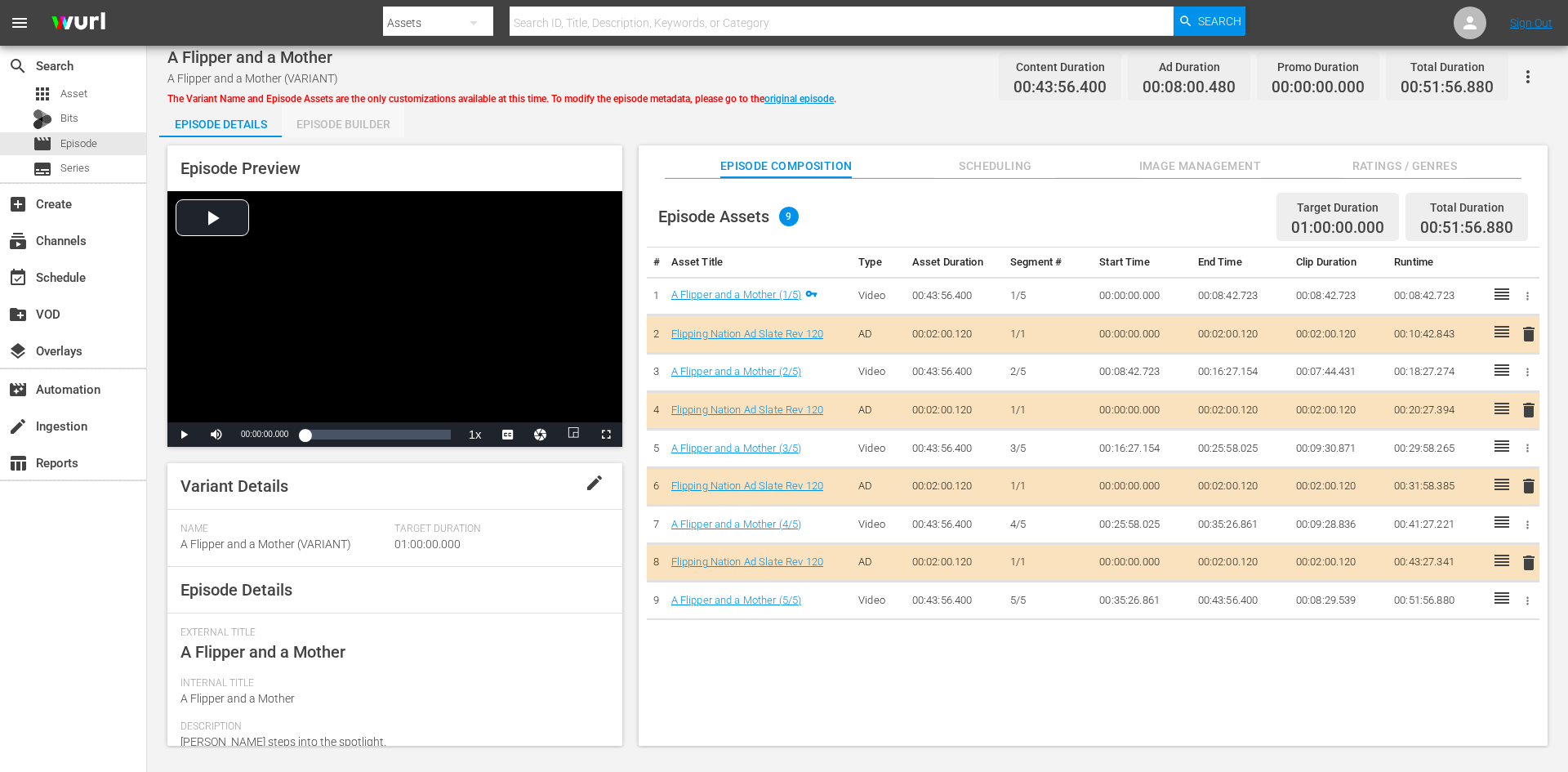 click on "Episode Builder" at bounding box center (343, 124) 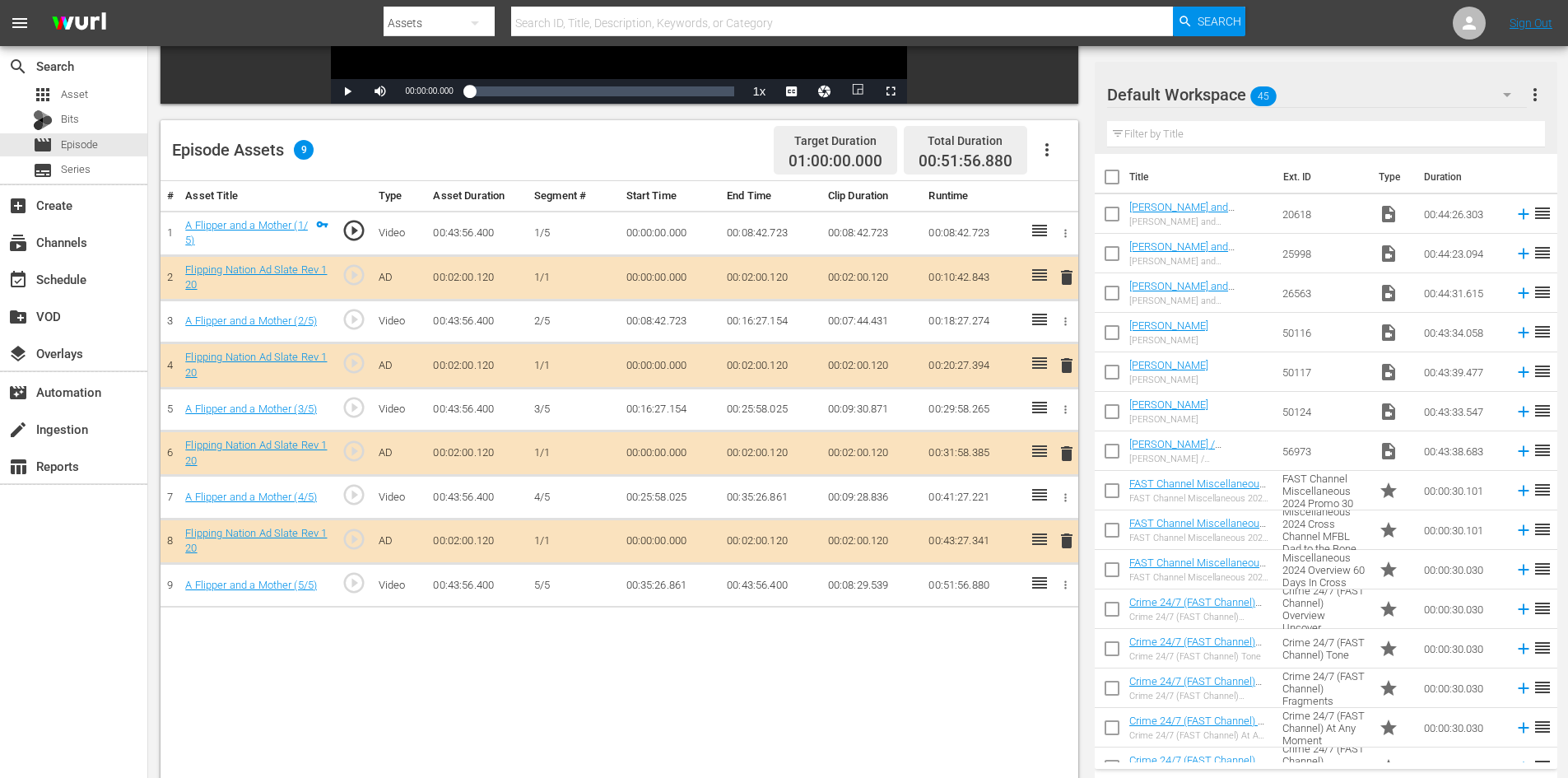 scroll, scrollTop: 329, scrollLeft: 0, axis: vertical 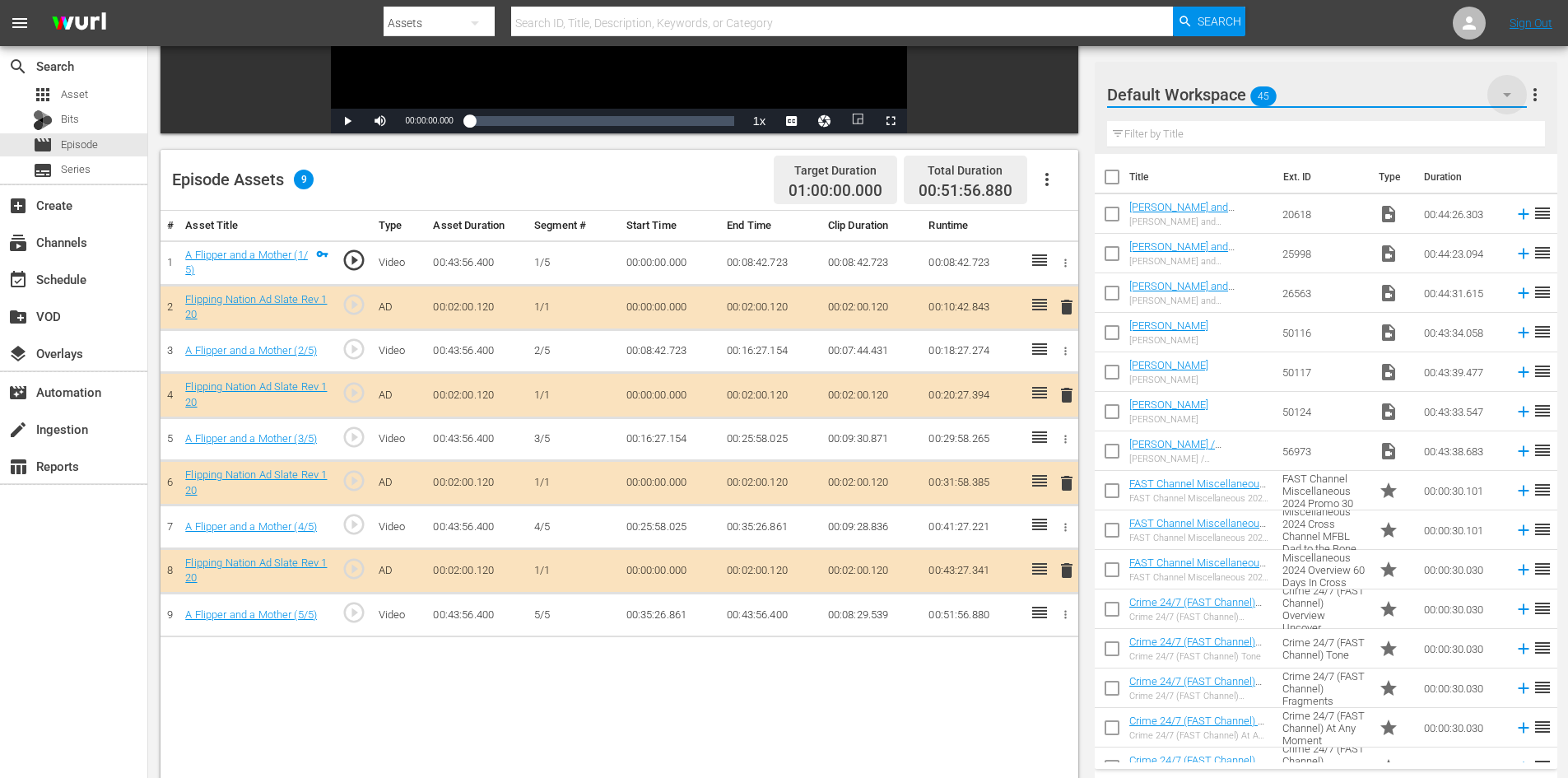 click 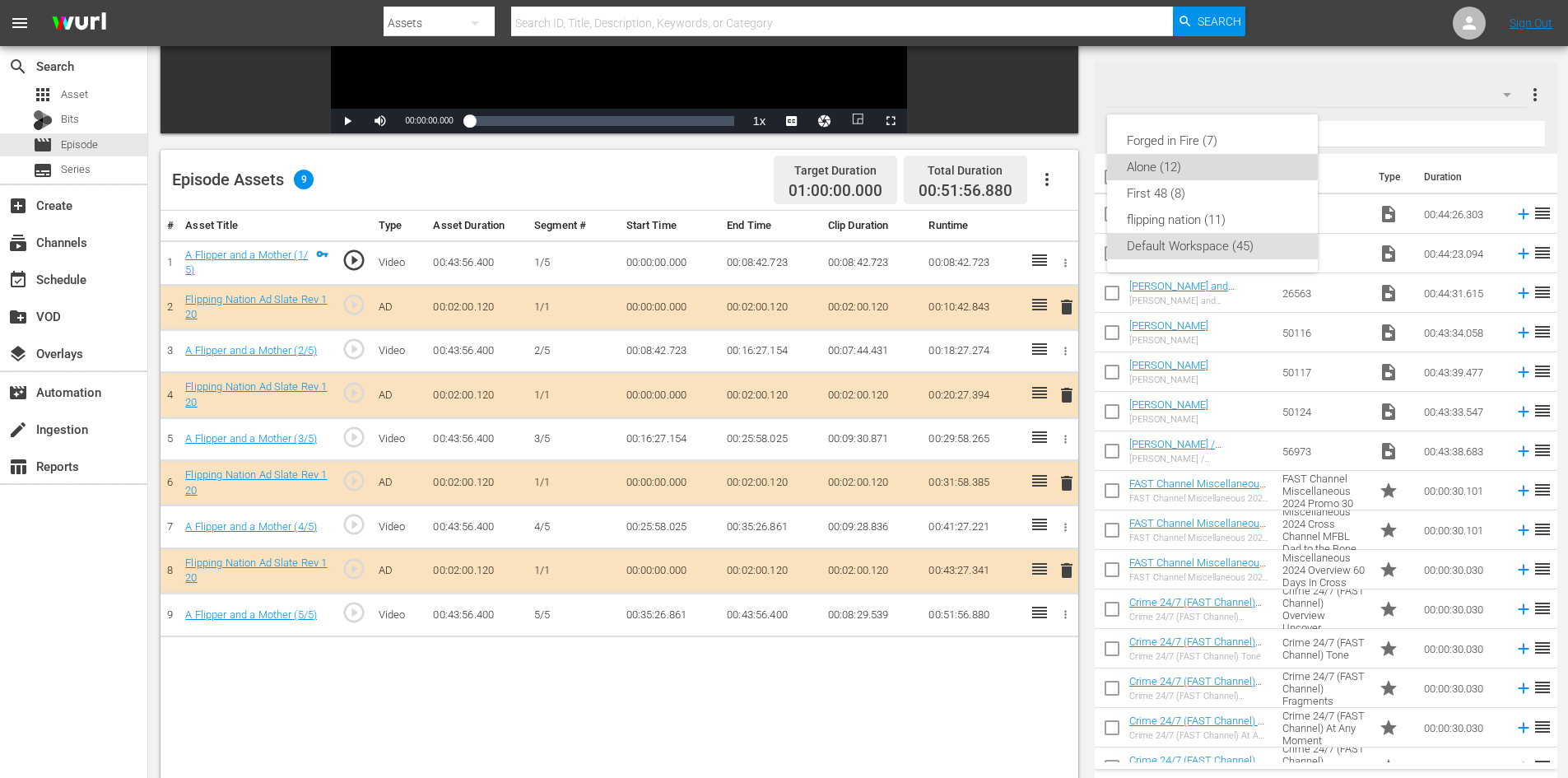 click on "Alone (12)" at bounding box center [1212, 167] 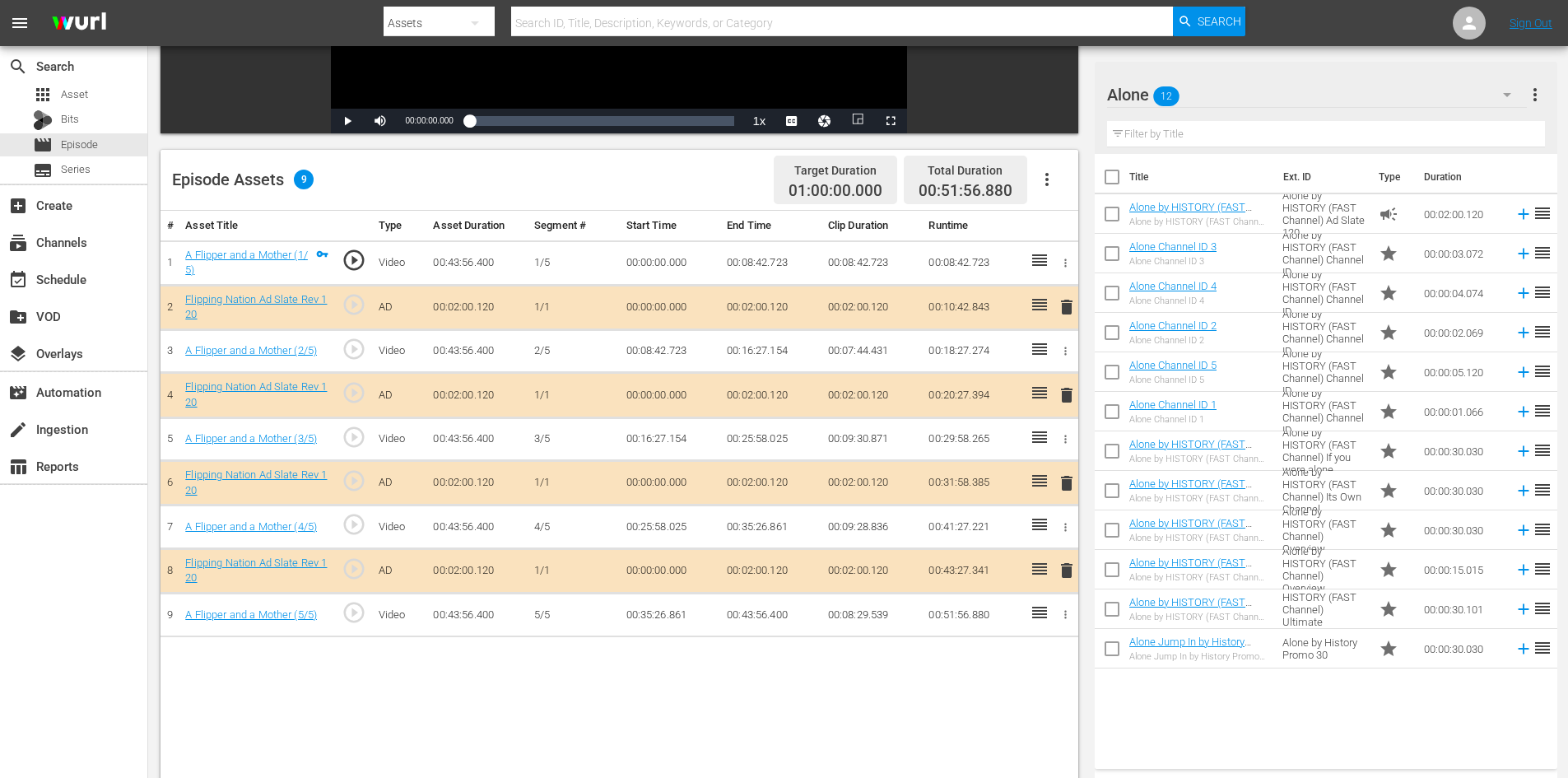 click 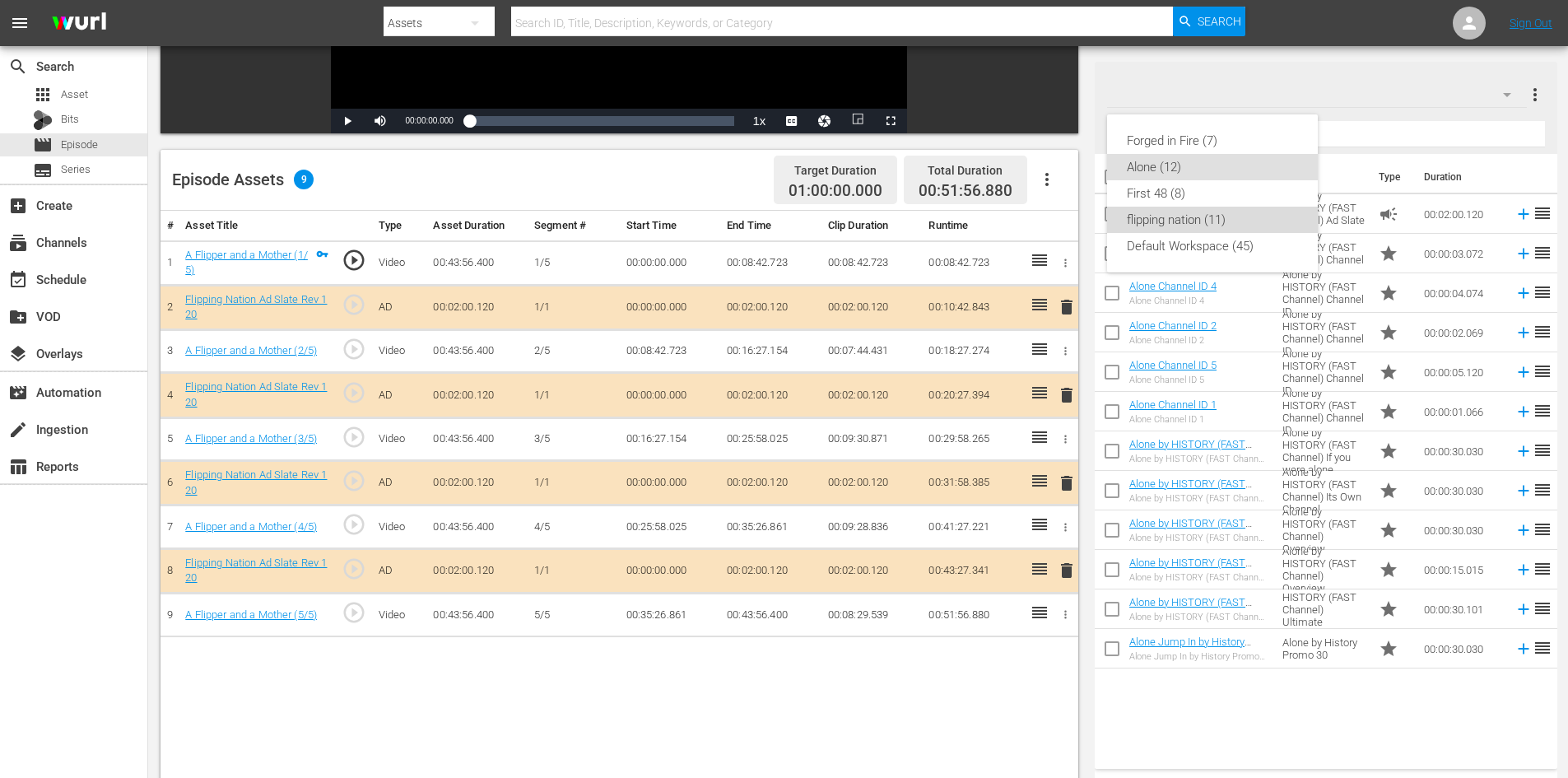 click on "flipping nation (11)" at bounding box center (1212, 220) 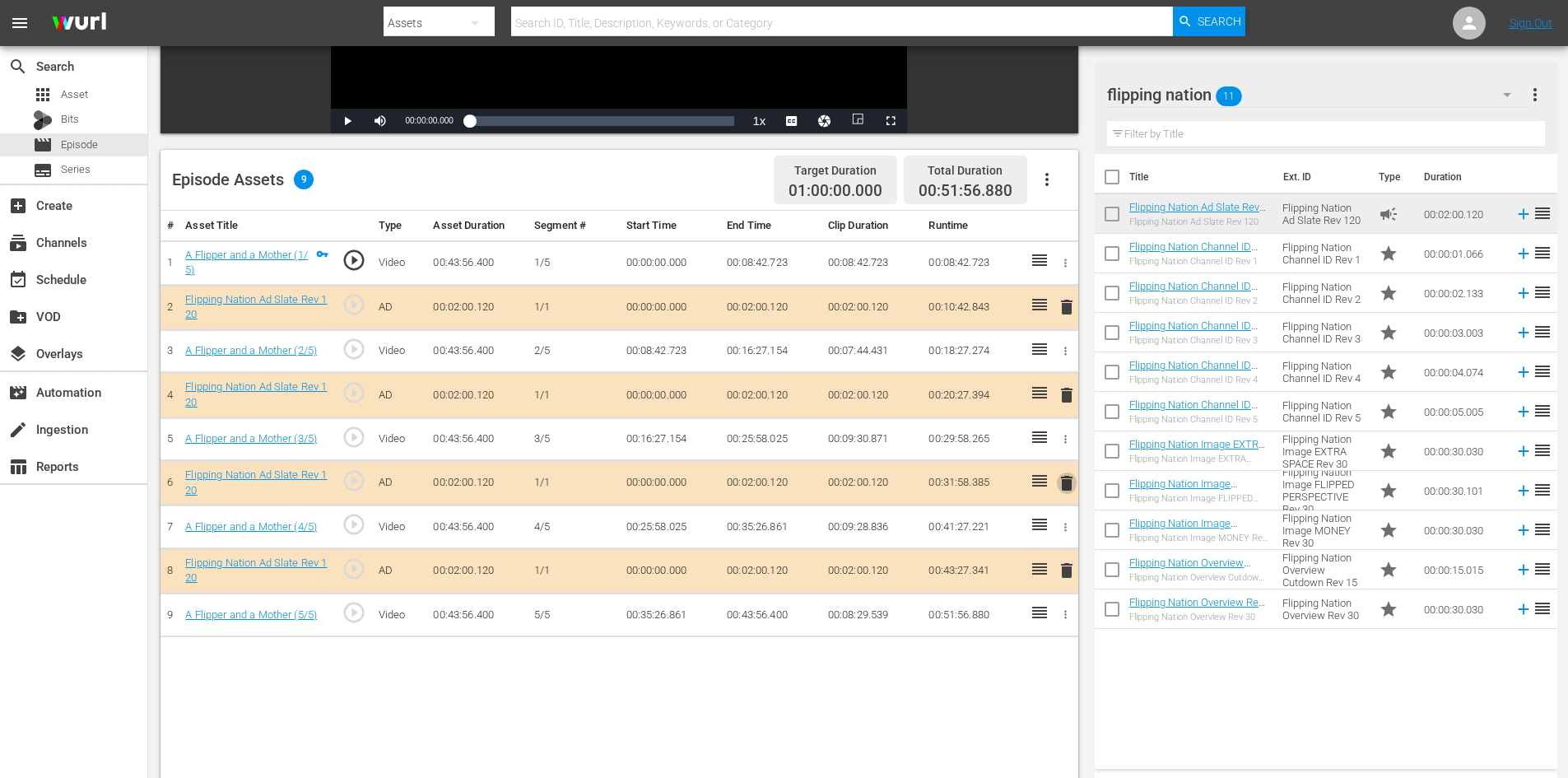 click on "delete" at bounding box center [1067, 483] 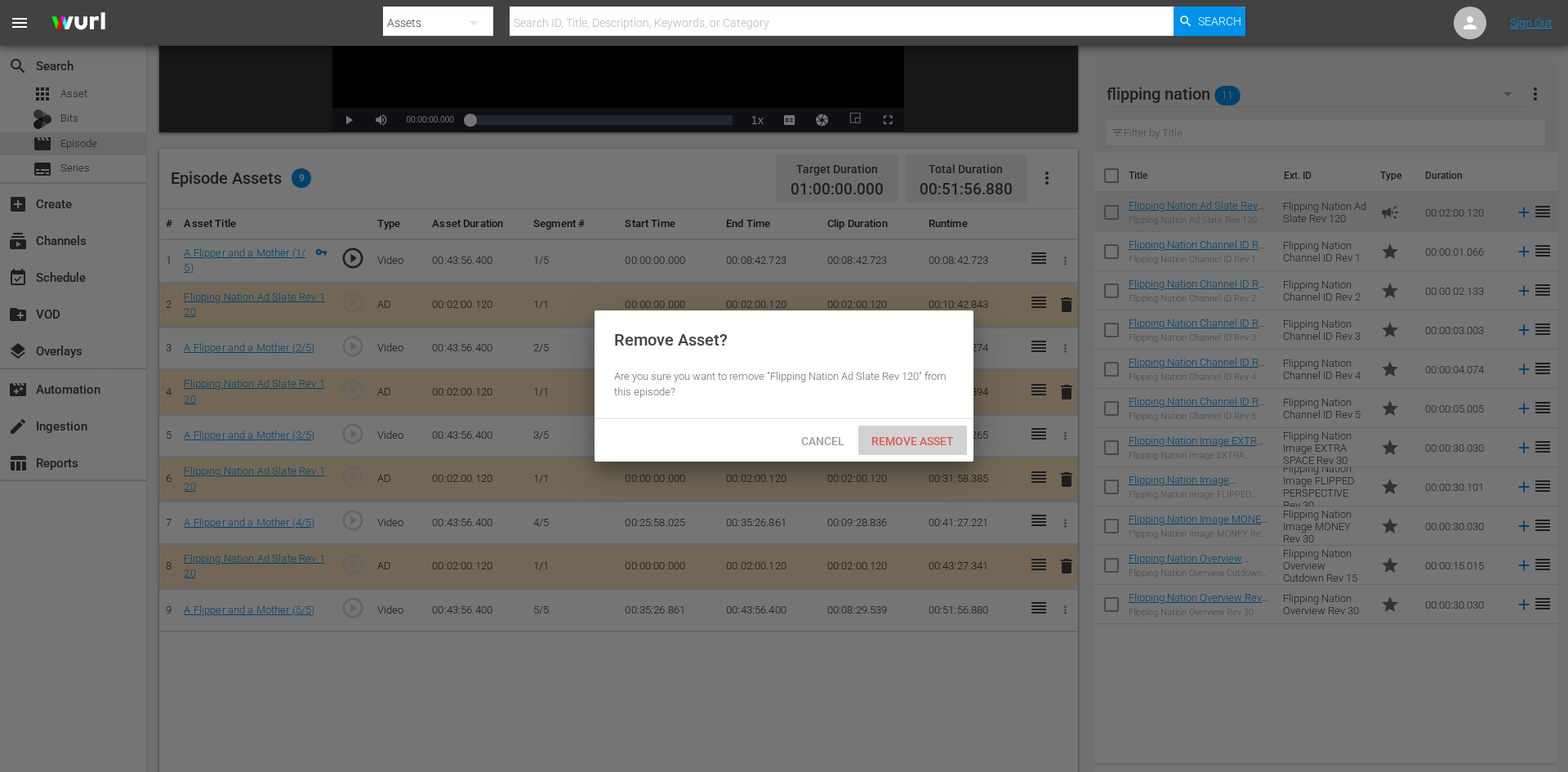 click on "Remove Asset" at bounding box center (912, 441) 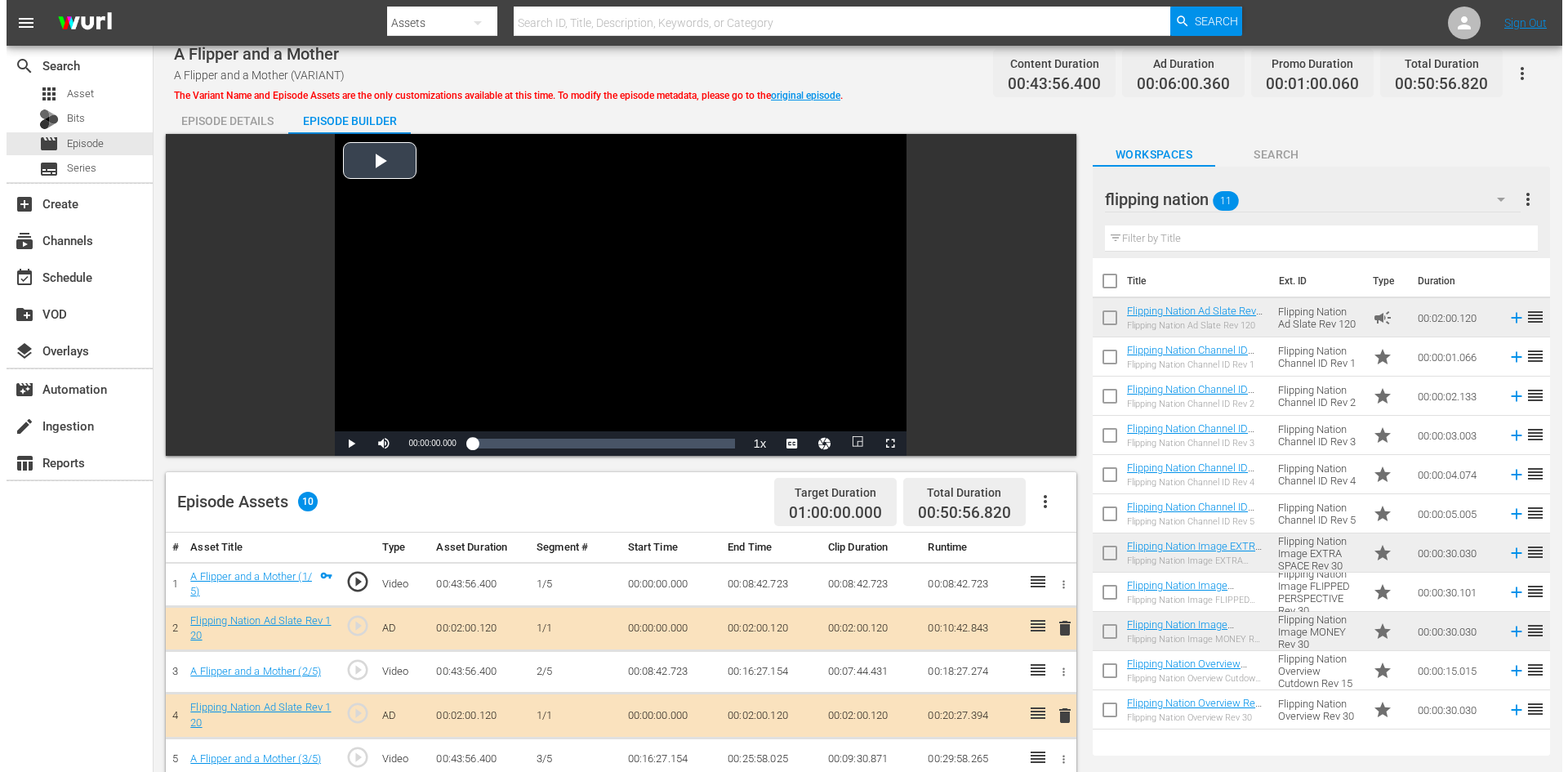 scroll, scrollTop: 0, scrollLeft: 0, axis: both 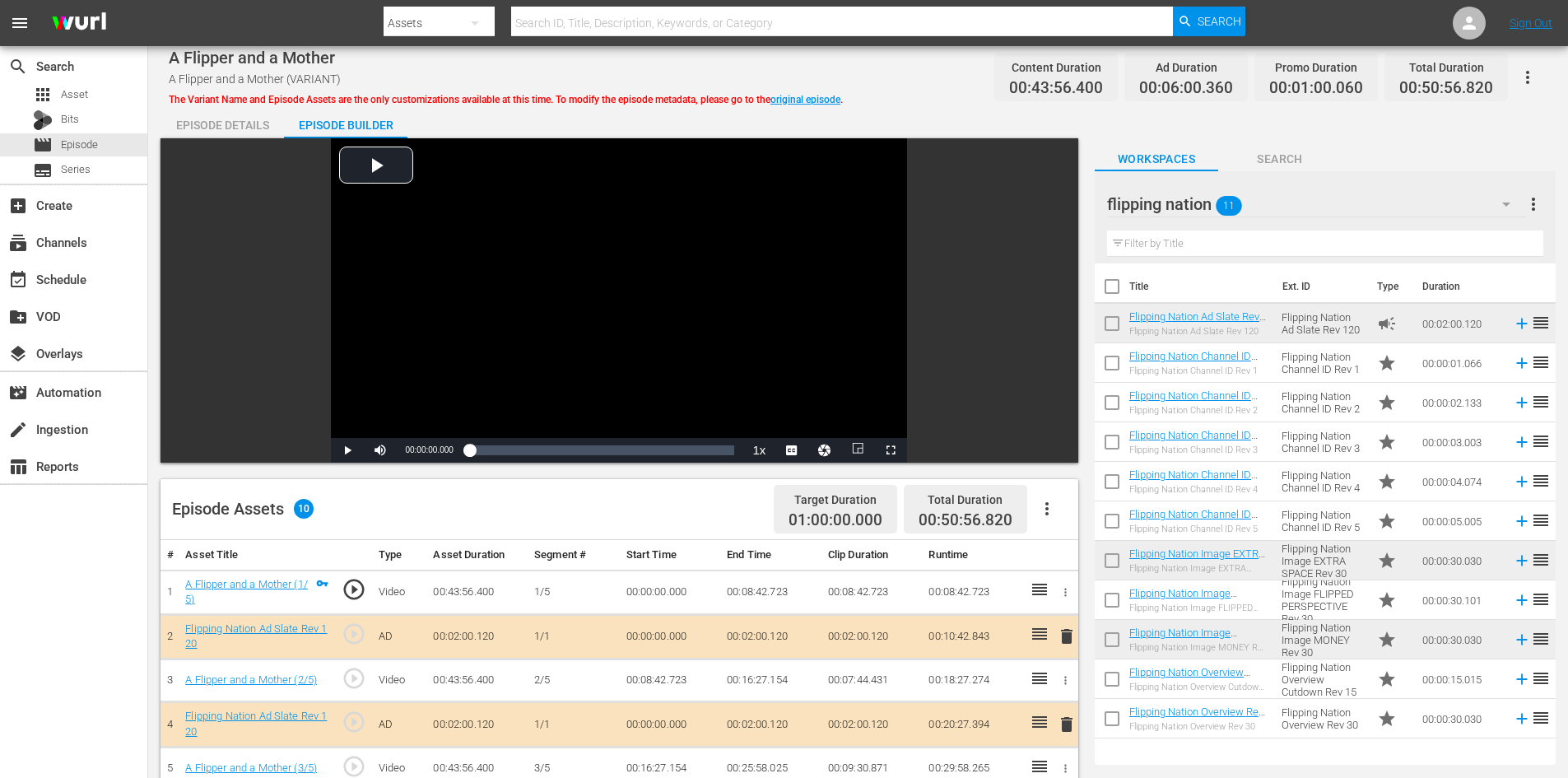 click on "Episode Details" at bounding box center [222, 125] 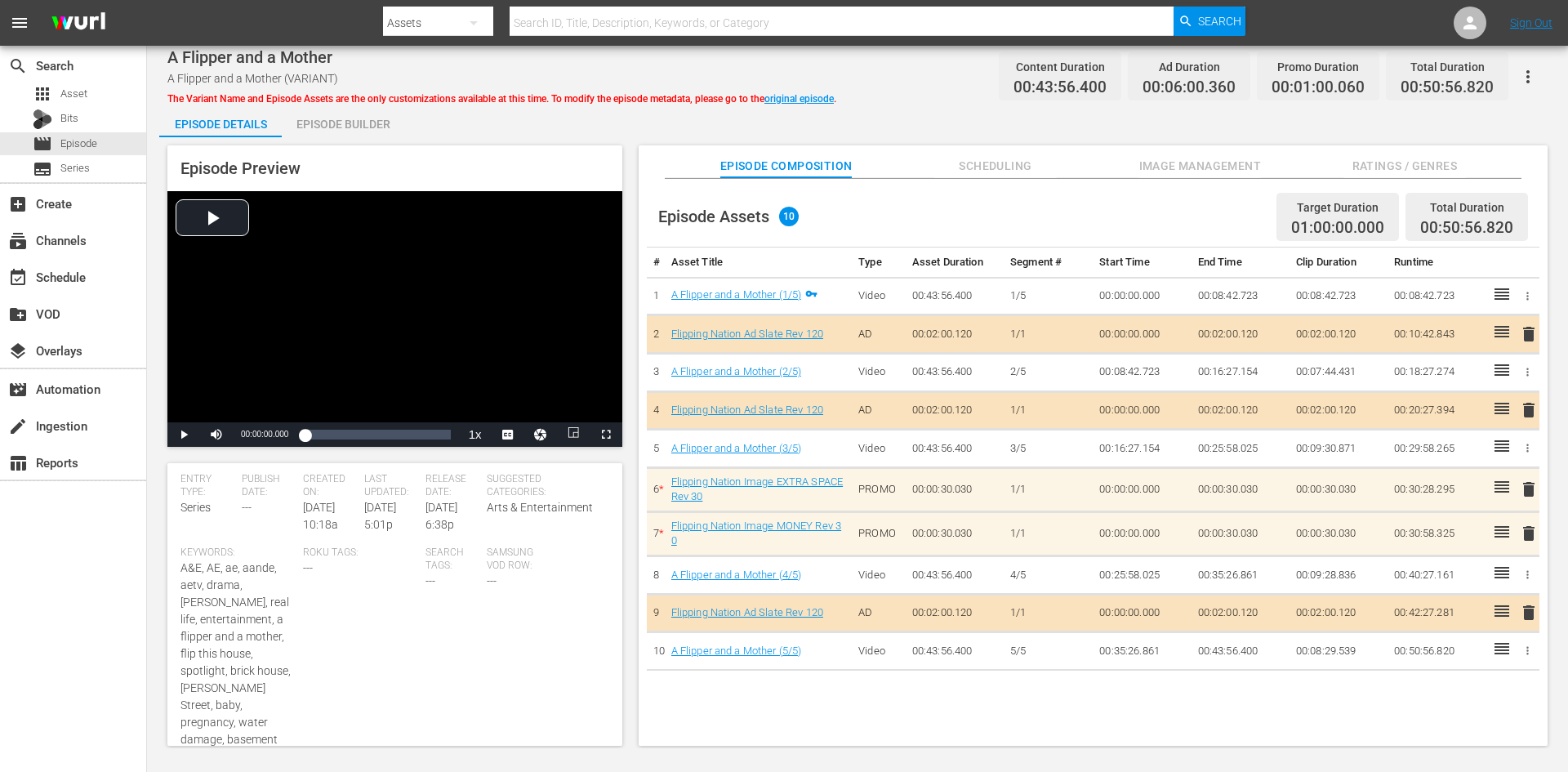 scroll, scrollTop: 327, scrollLeft: 0, axis: vertical 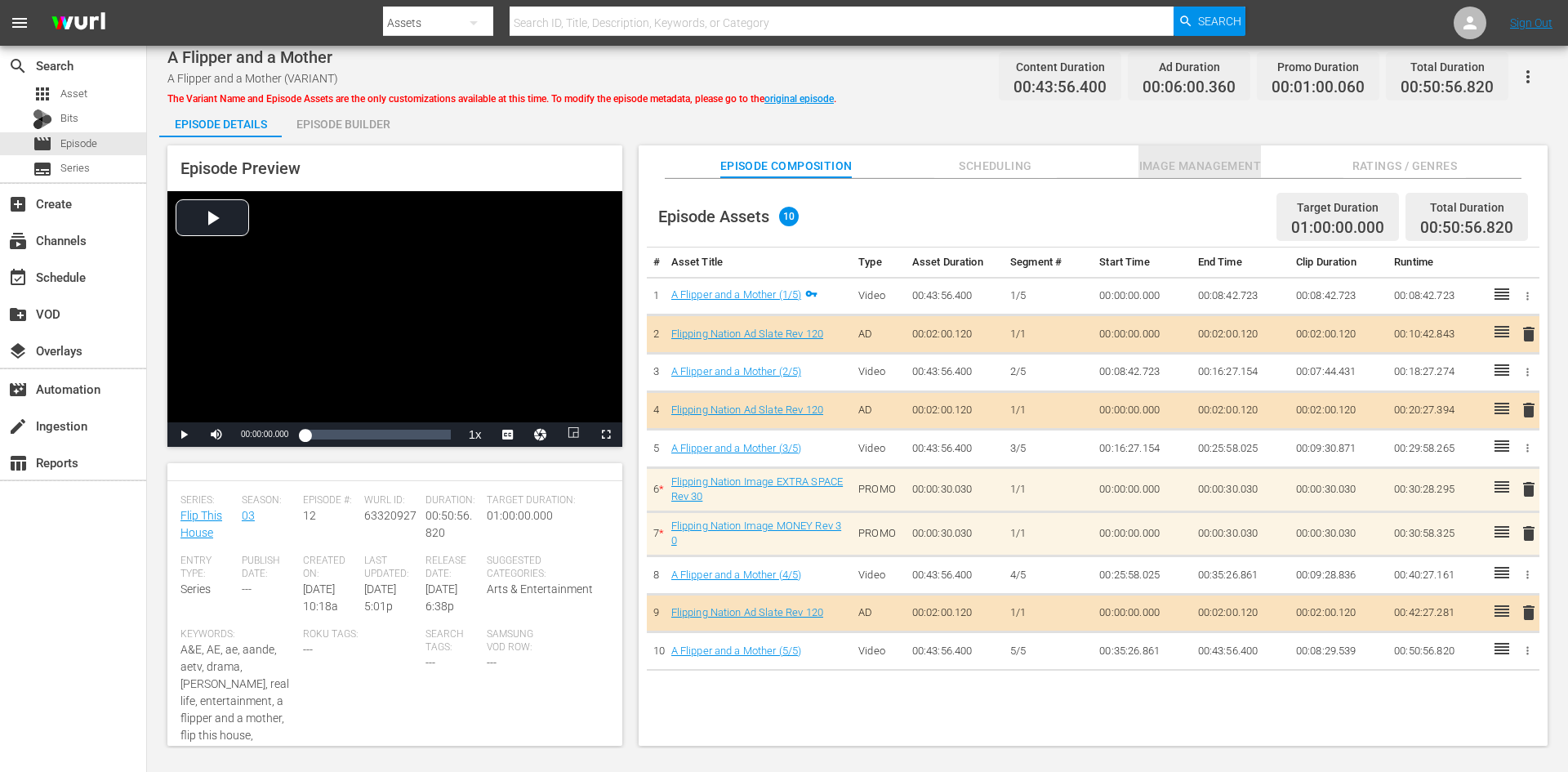 click on "Image Management" at bounding box center [1200, 166] 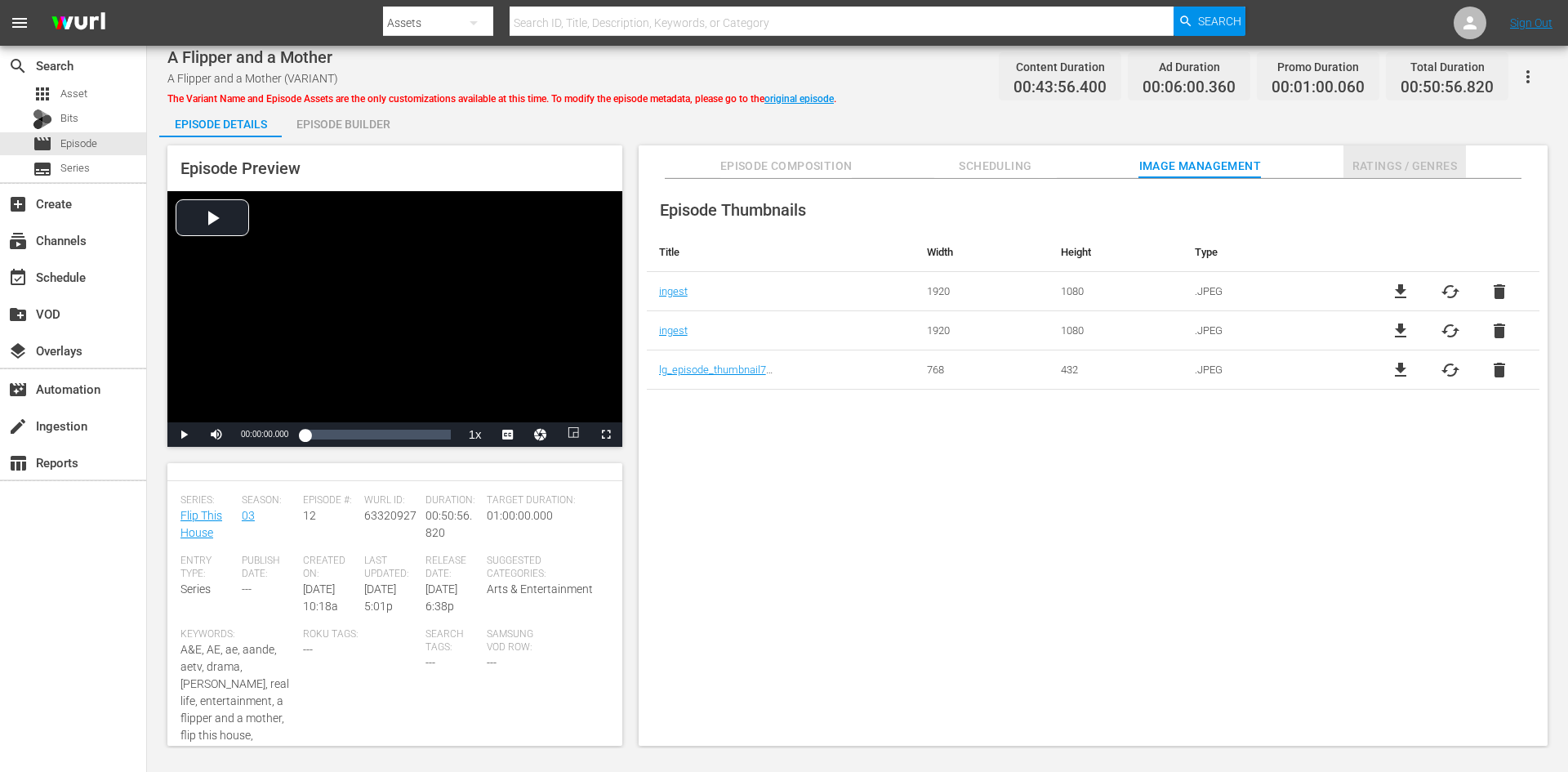click on "Ratings / Genres" at bounding box center [1405, 166] 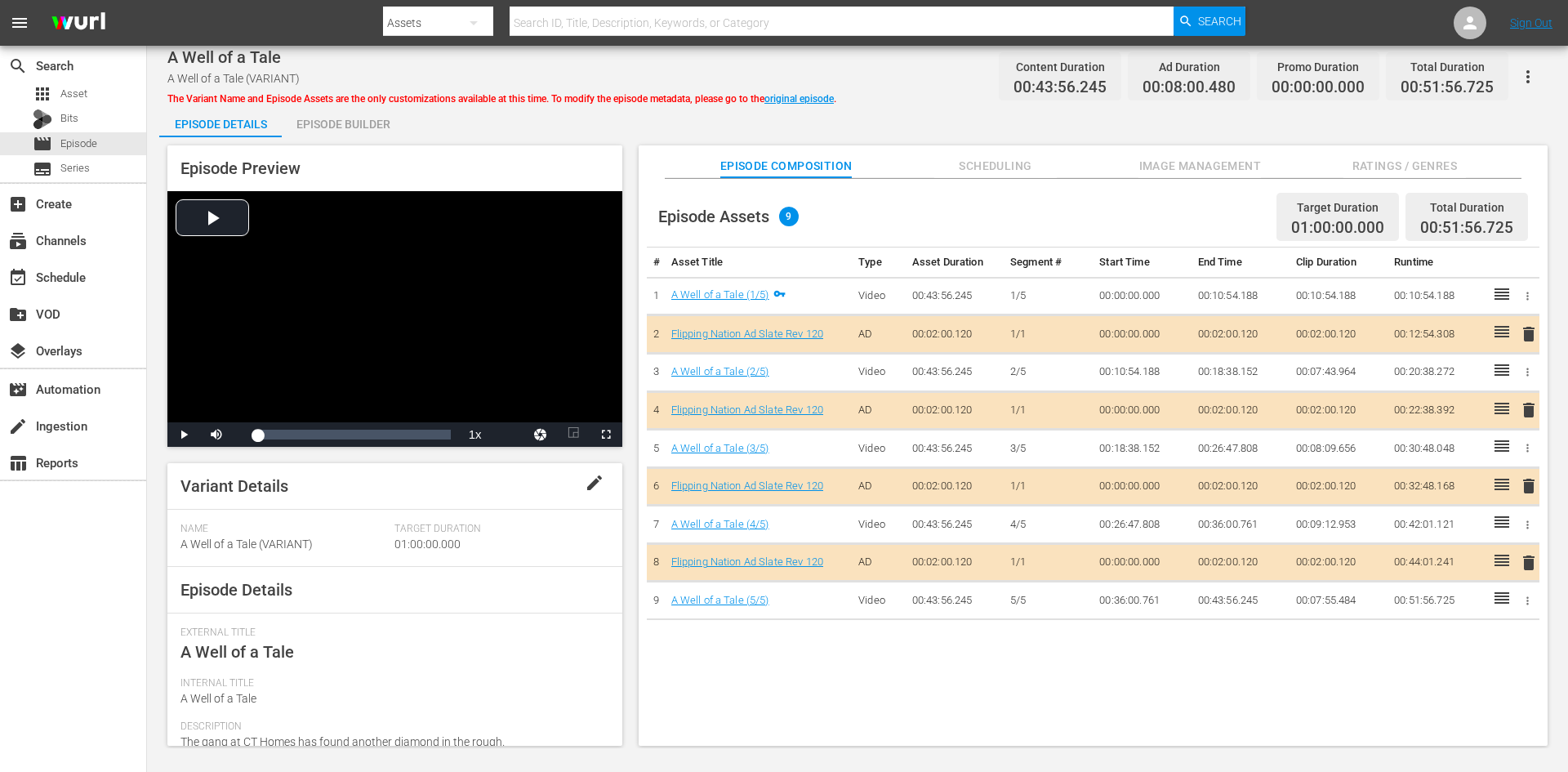 scroll, scrollTop: 0, scrollLeft: 0, axis: both 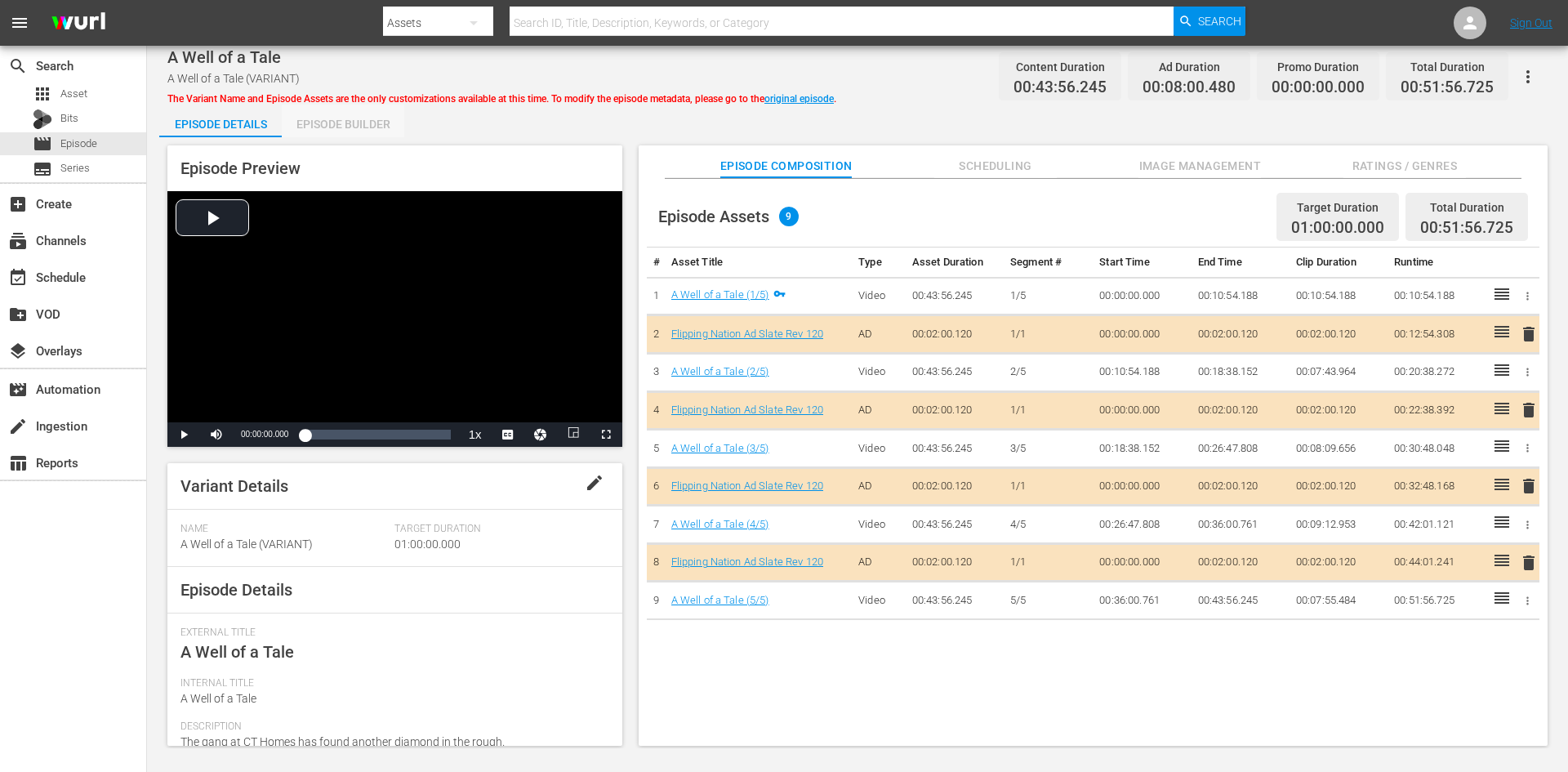 click on "Episode Builder" at bounding box center [343, 124] 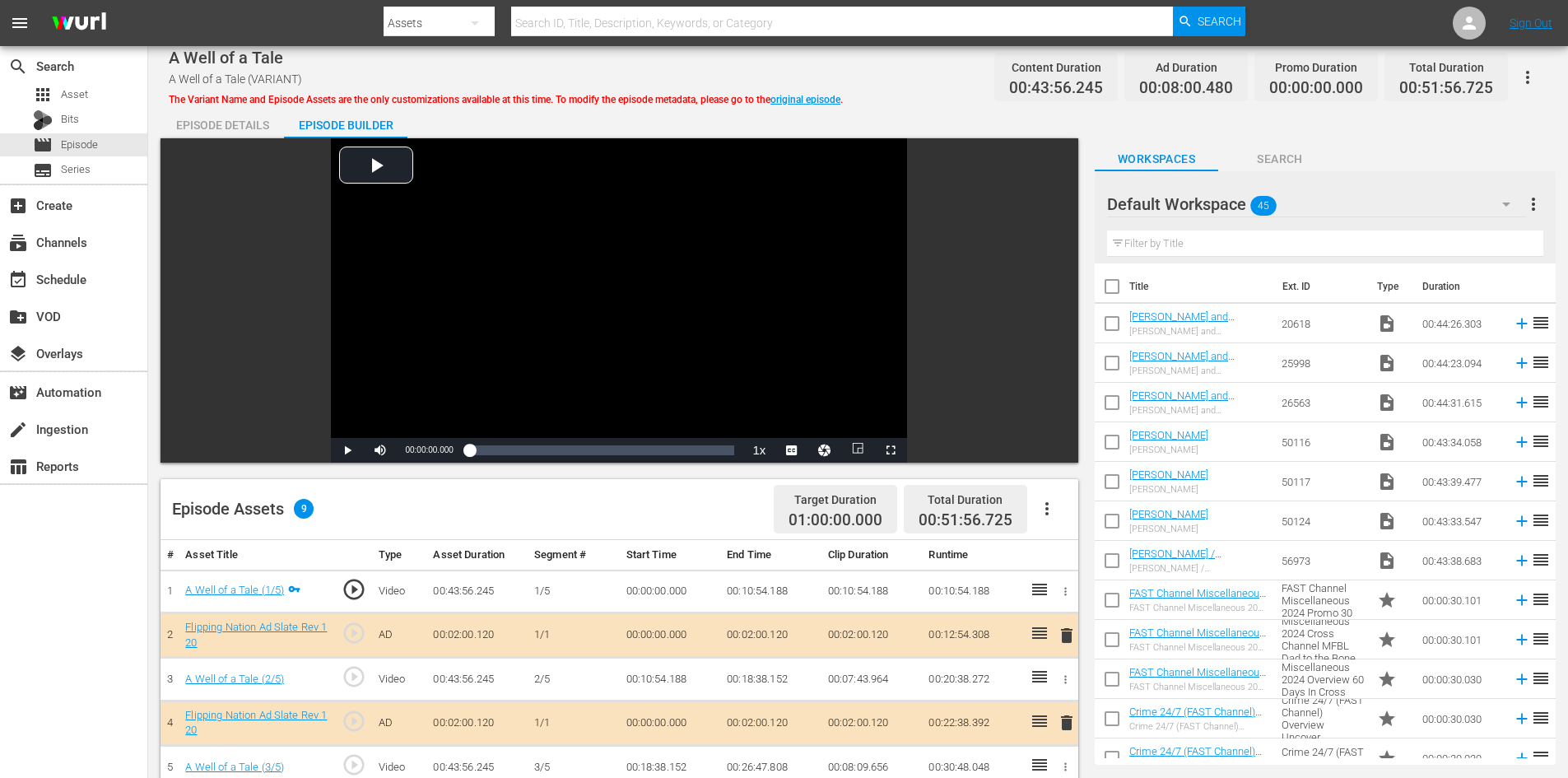 click on "Episode Details" at bounding box center (222, 125) 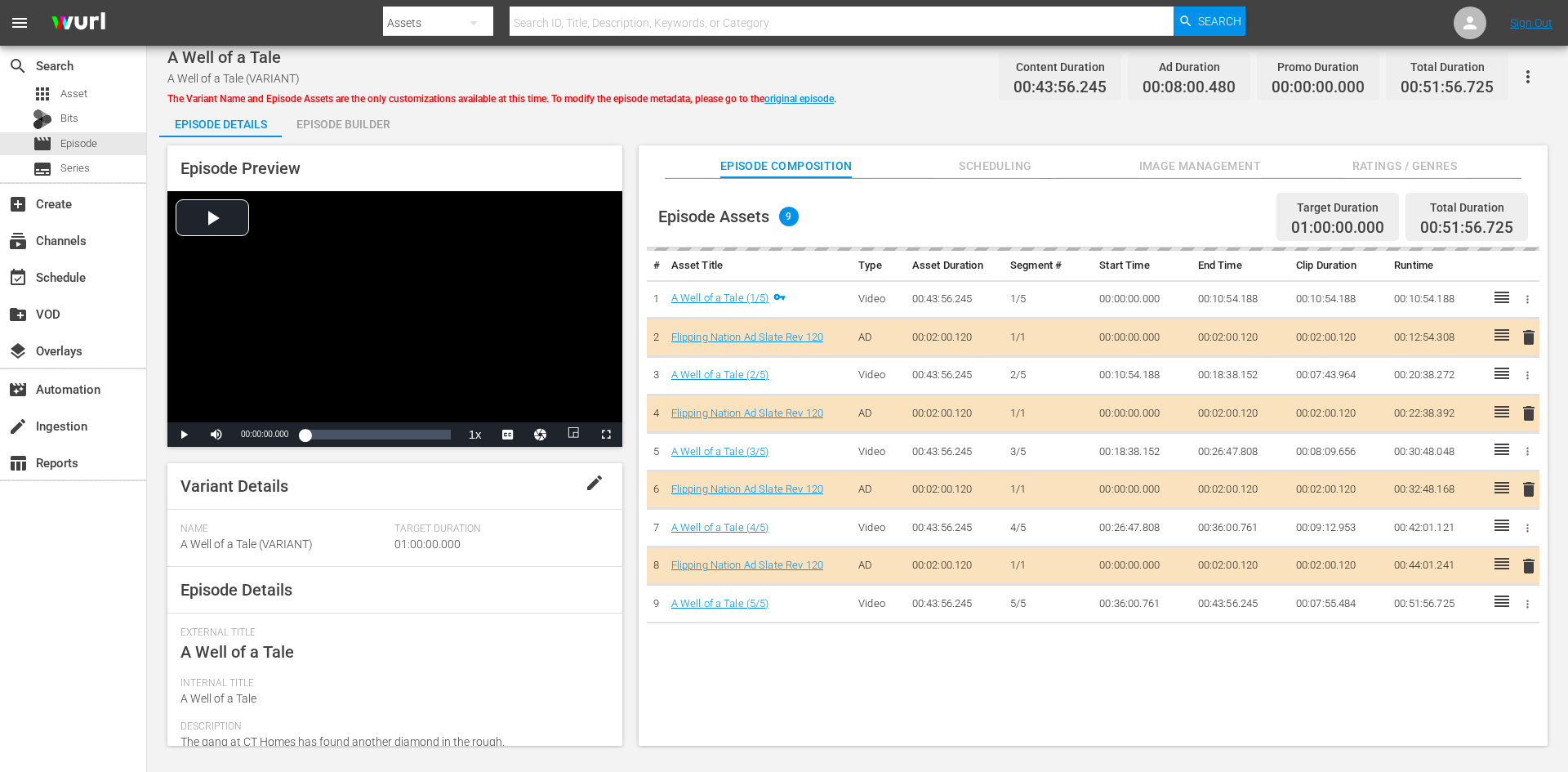 click on "Image Management" at bounding box center [1200, 166] 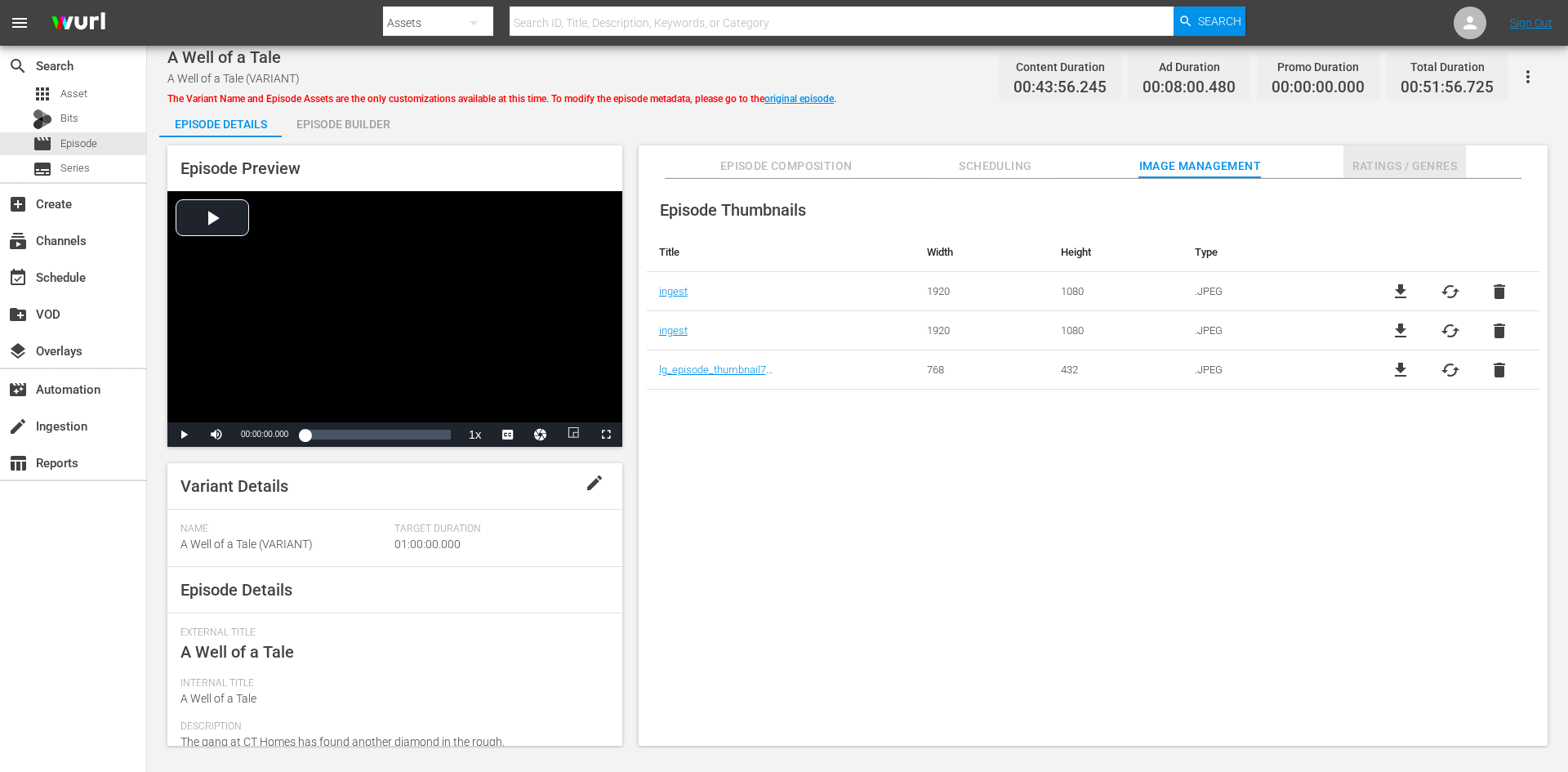 click on "Ratings / Genres" at bounding box center [1405, 166] 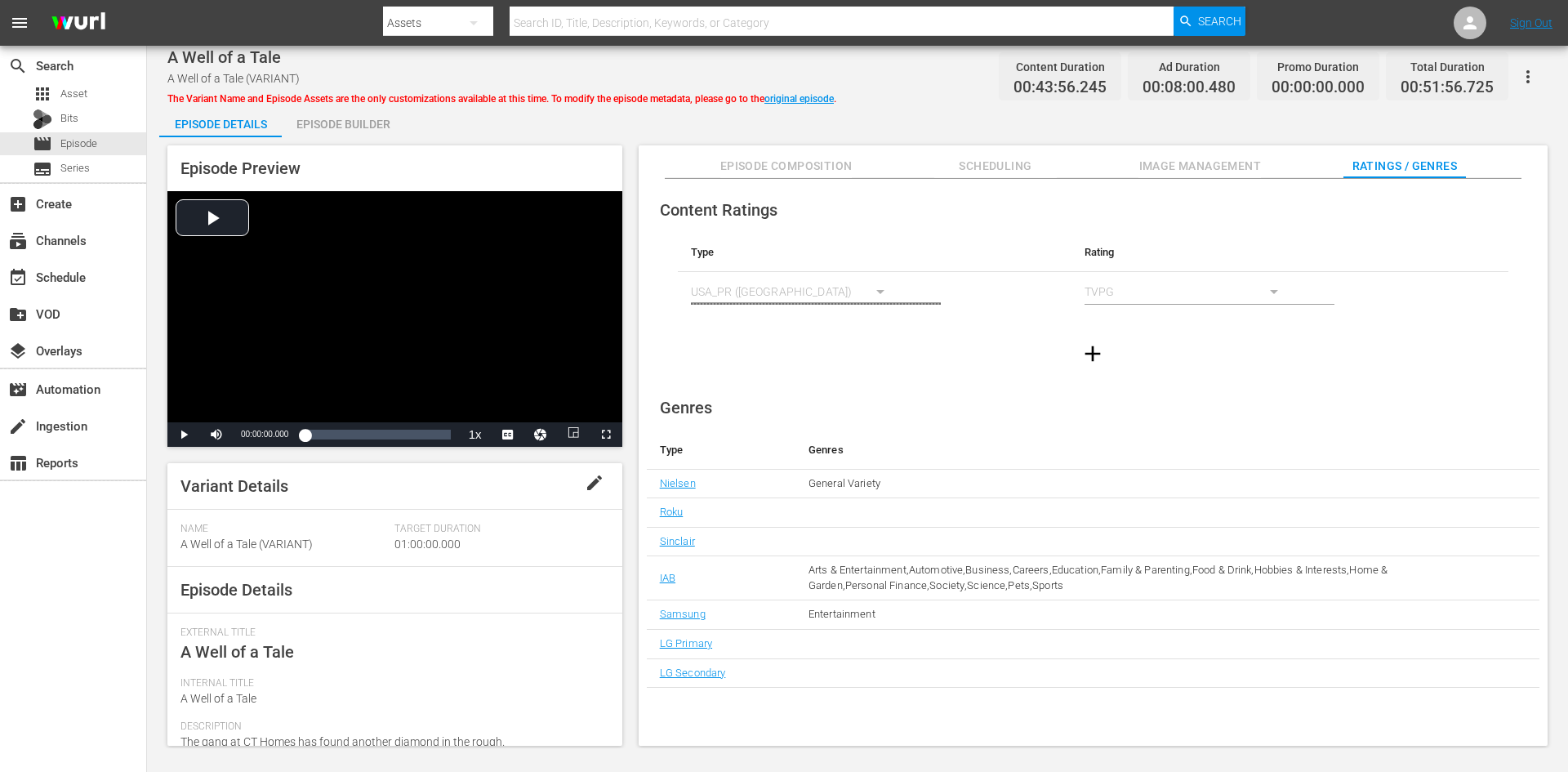 click on "TVPG" at bounding box center (1189, 292) 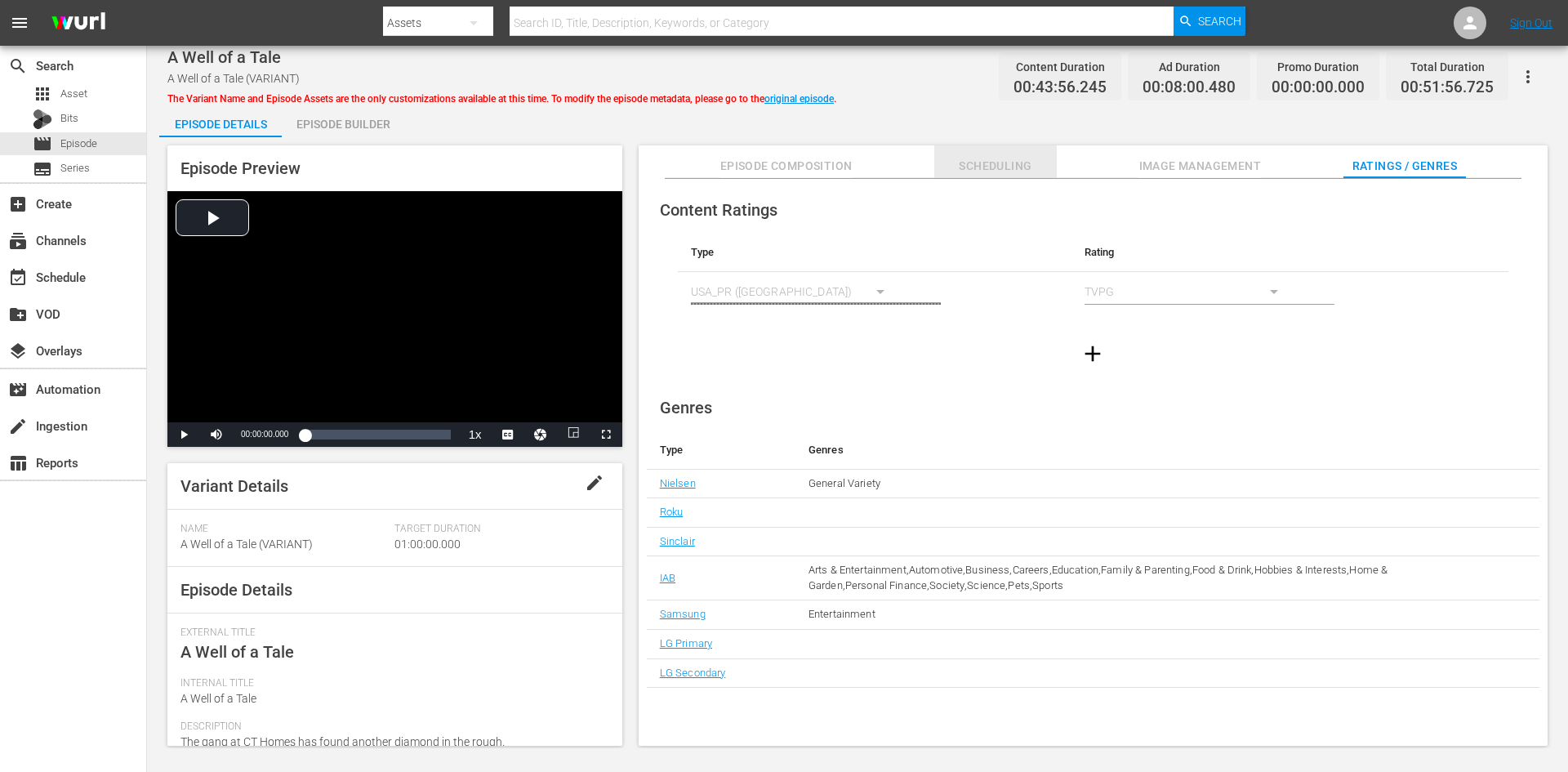 click on "Scheduling" at bounding box center (996, 166) 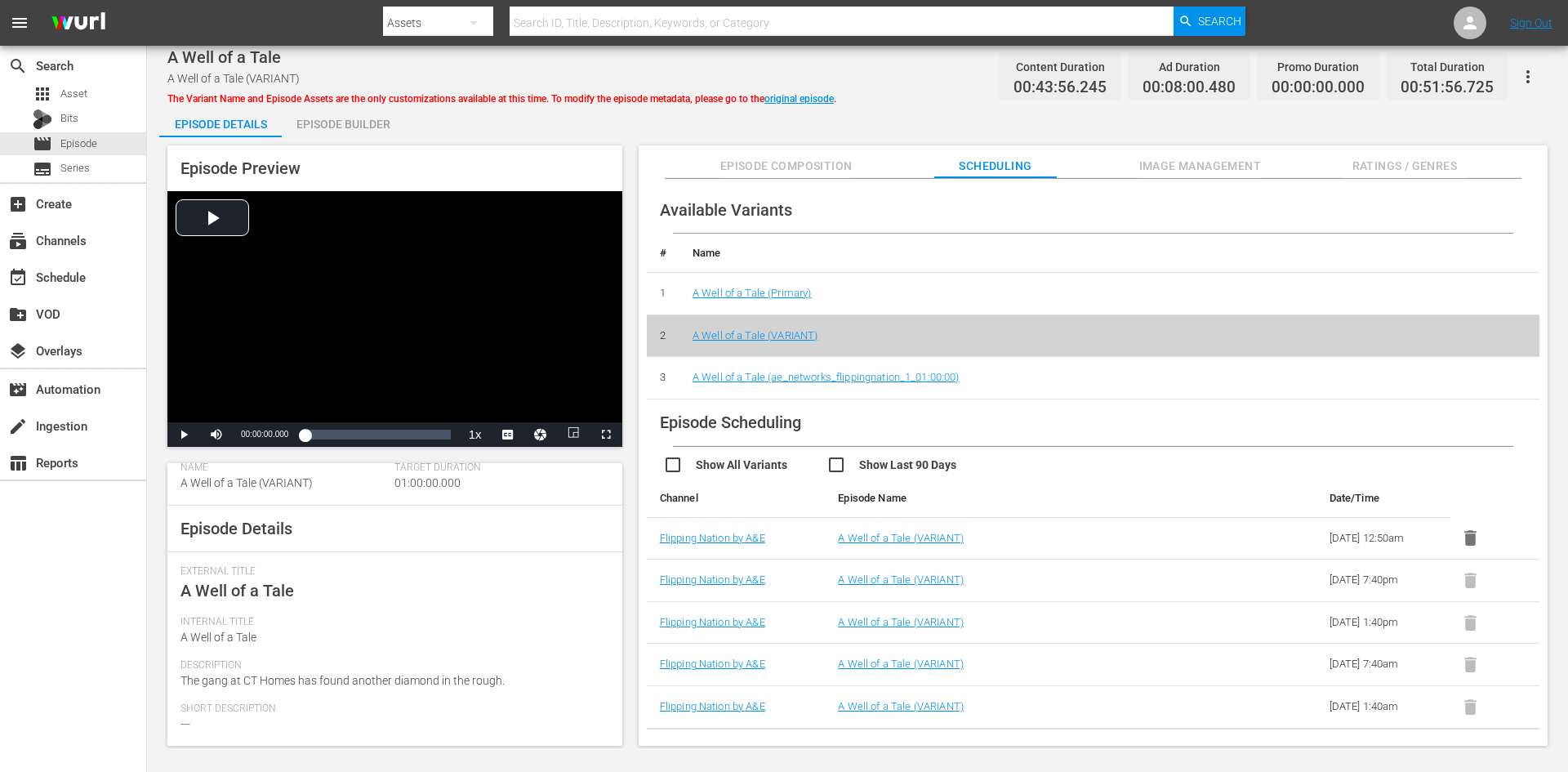 scroll, scrollTop: 0, scrollLeft: 0, axis: both 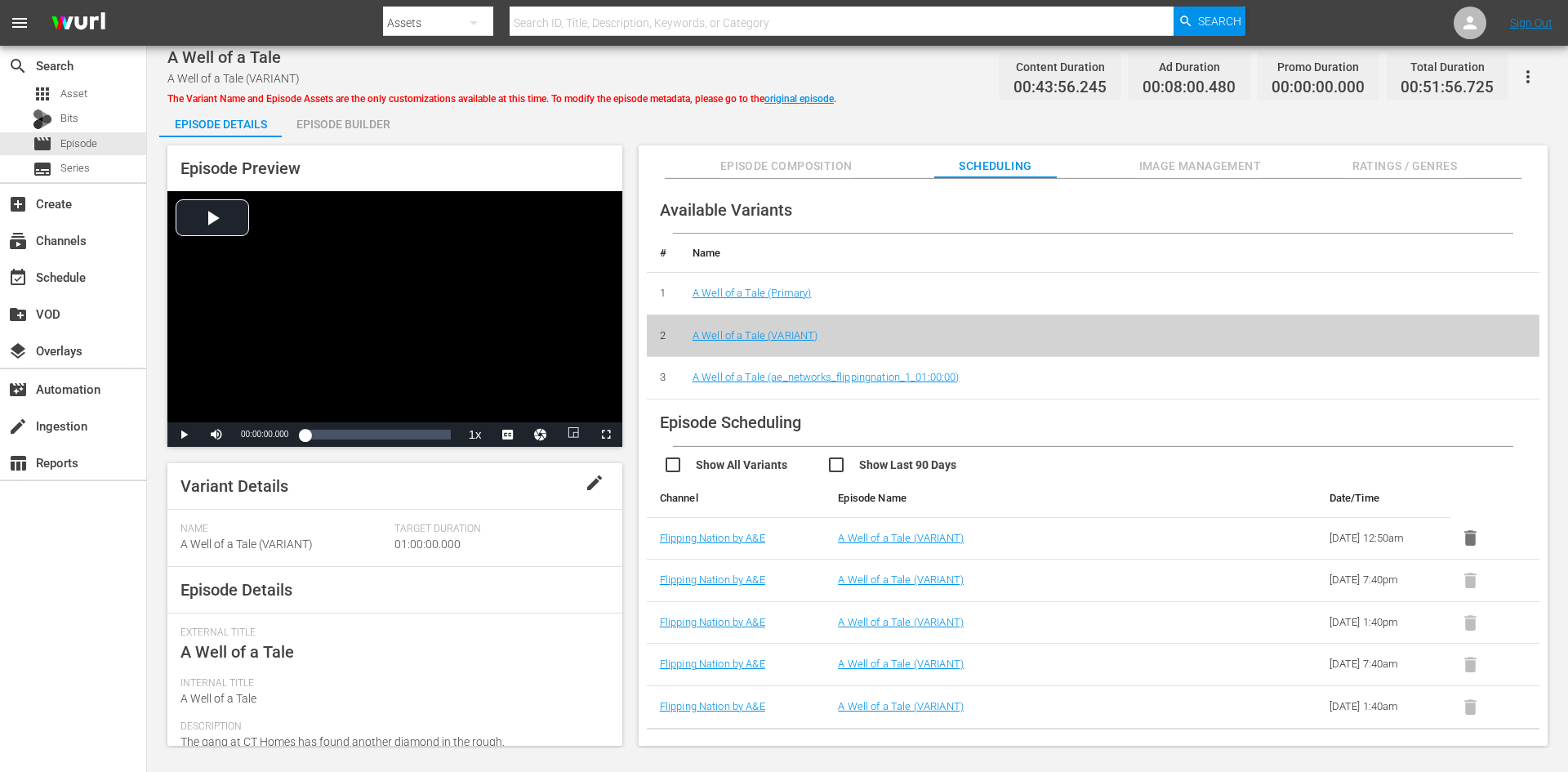 click on "Image Management" at bounding box center [1200, 166] 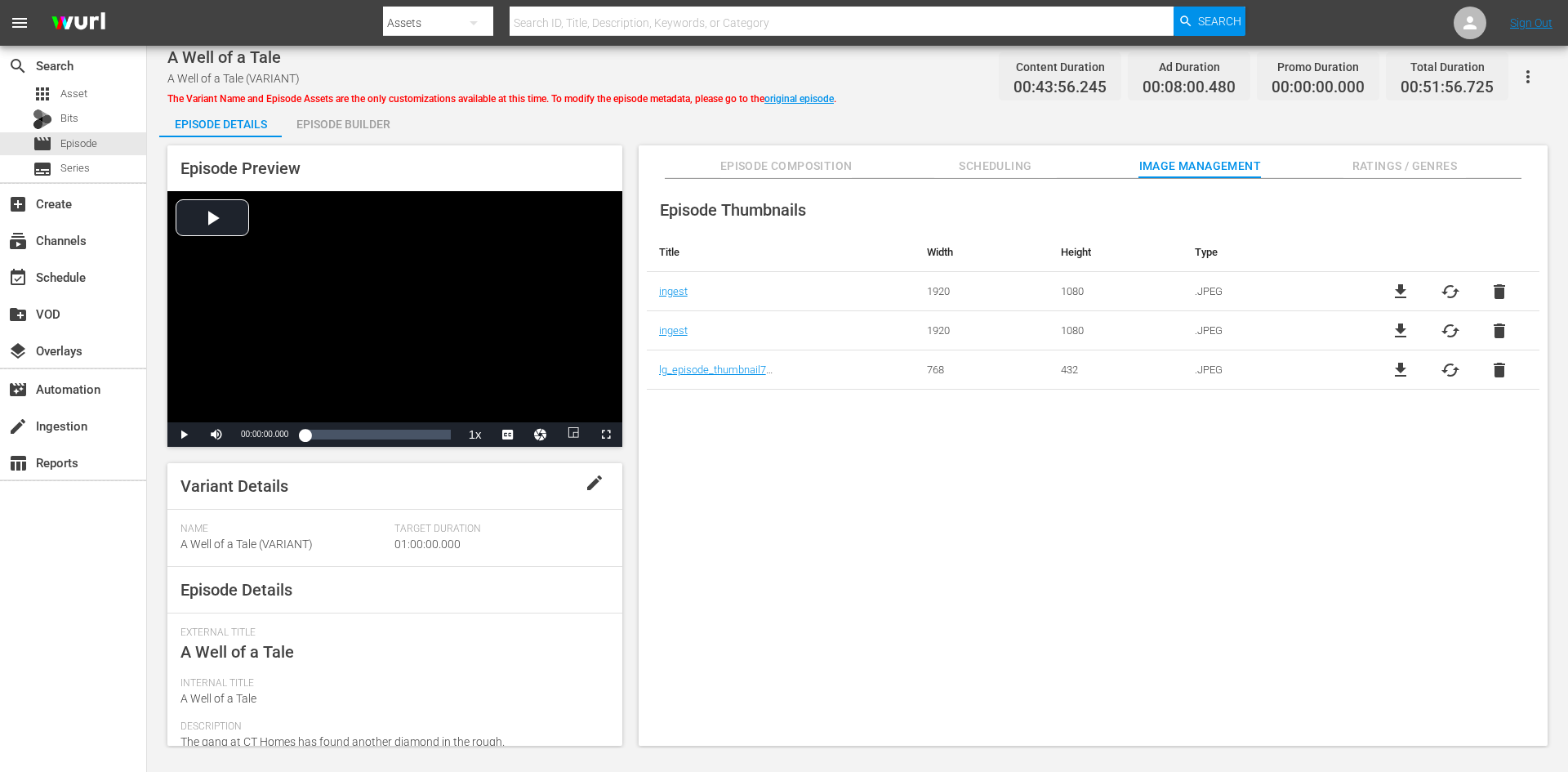 click on "Ratings / Genres" at bounding box center (1405, 166) 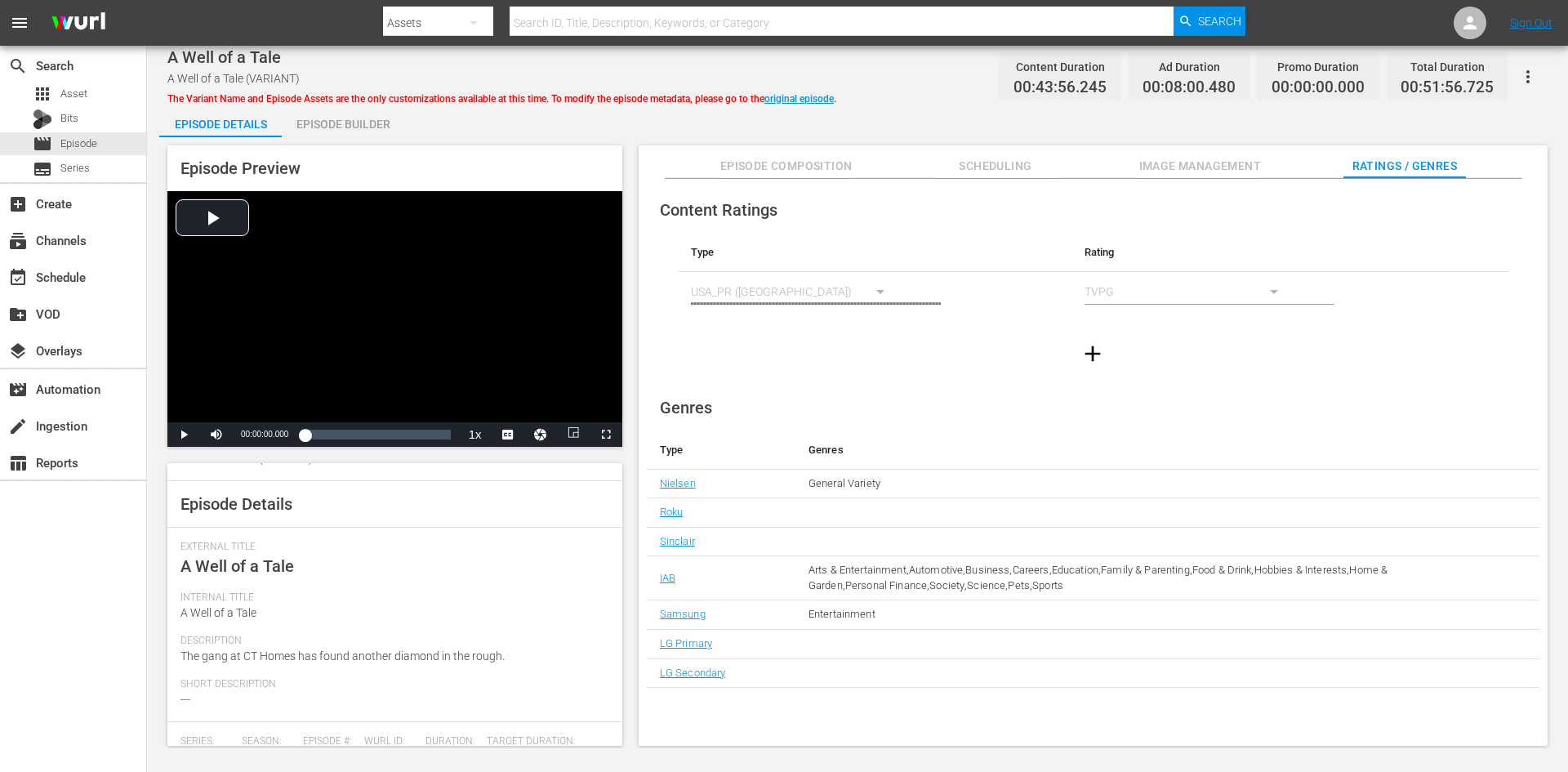 scroll, scrollTop: 0, scrollLeft: 0, axis: both 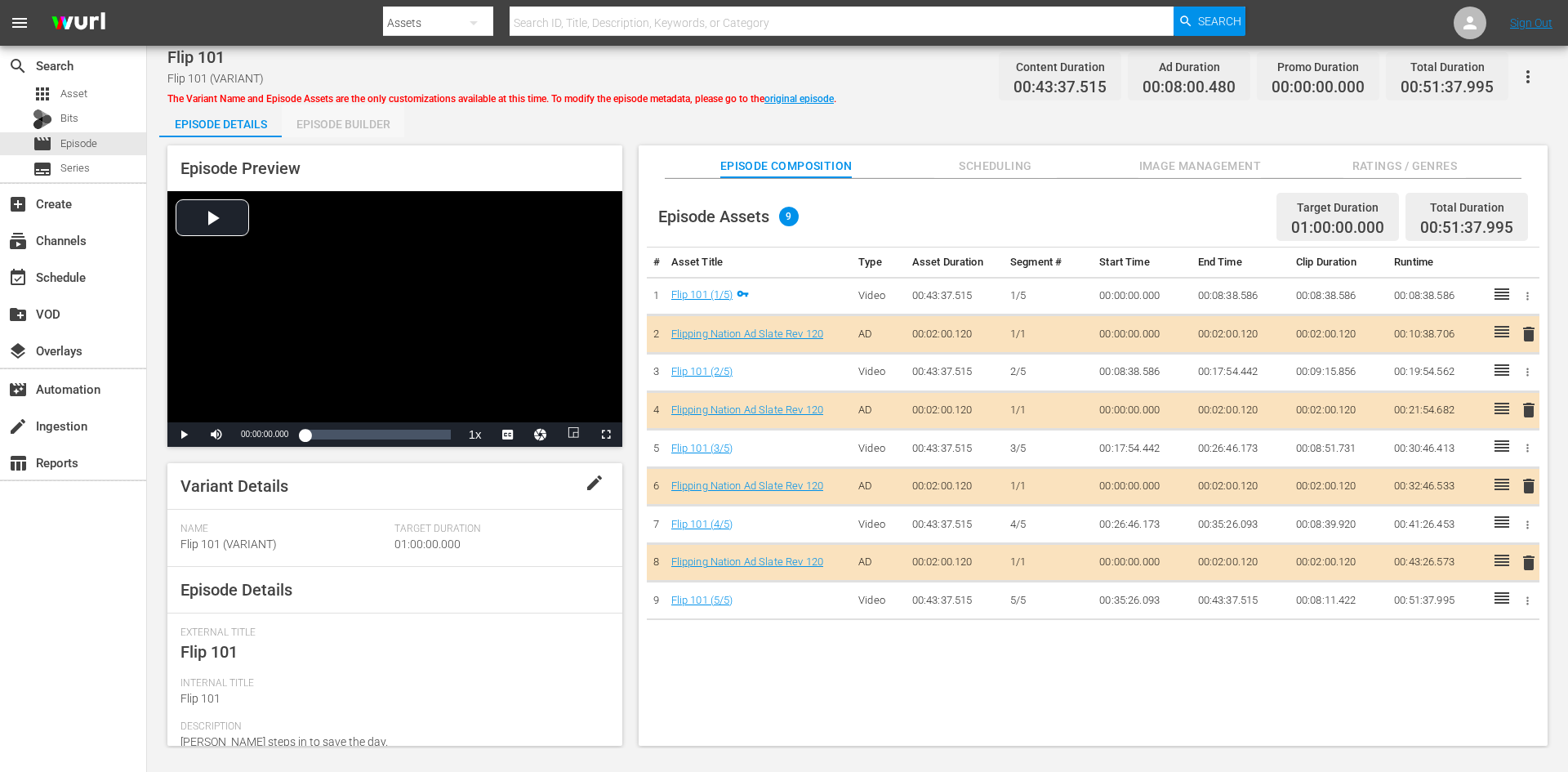 click on "Episode Builder" at bounding box center [343, 124] 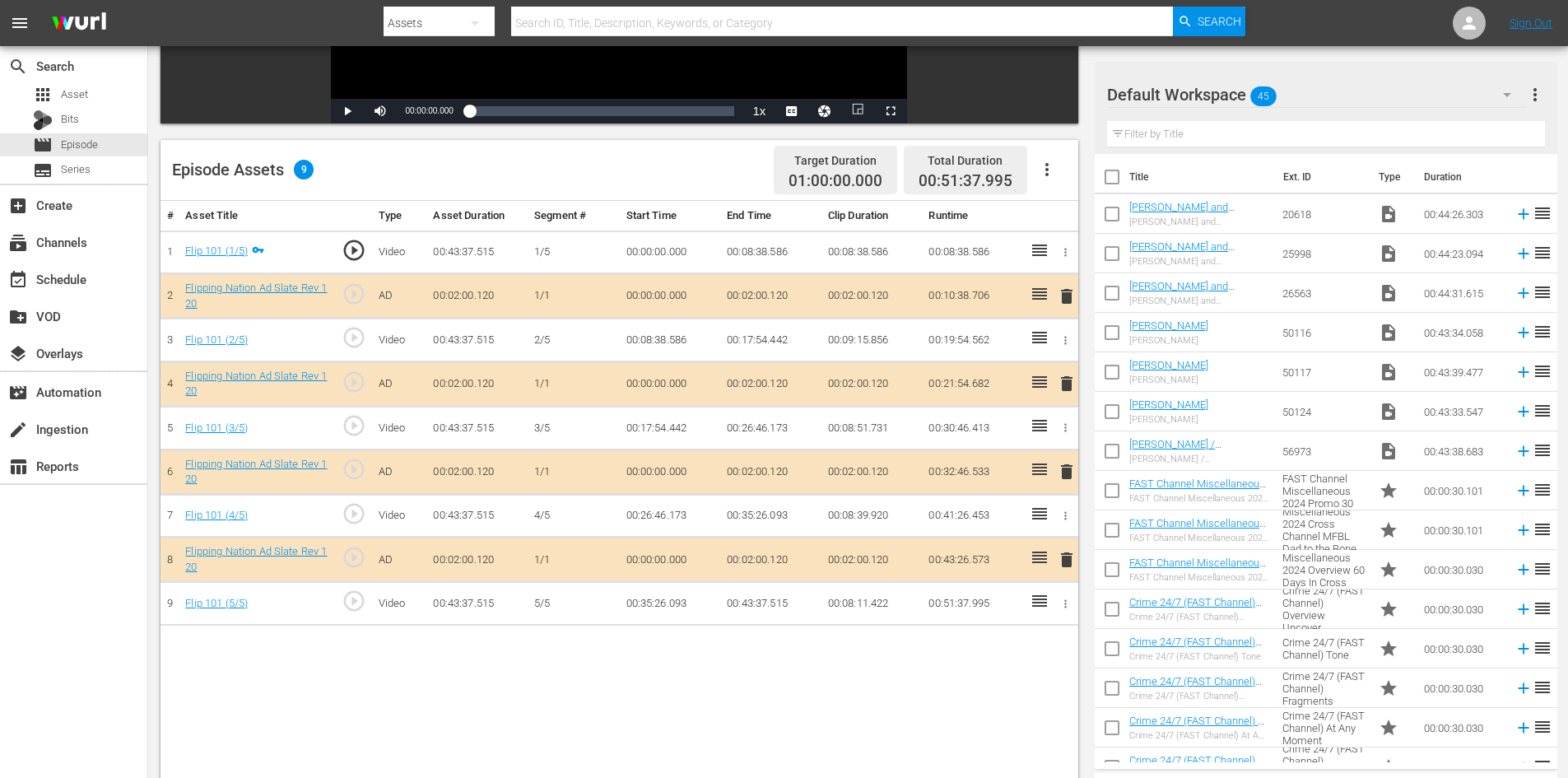 scroll, scrollTop: 412, scrollLeft: 0, axis: vertical 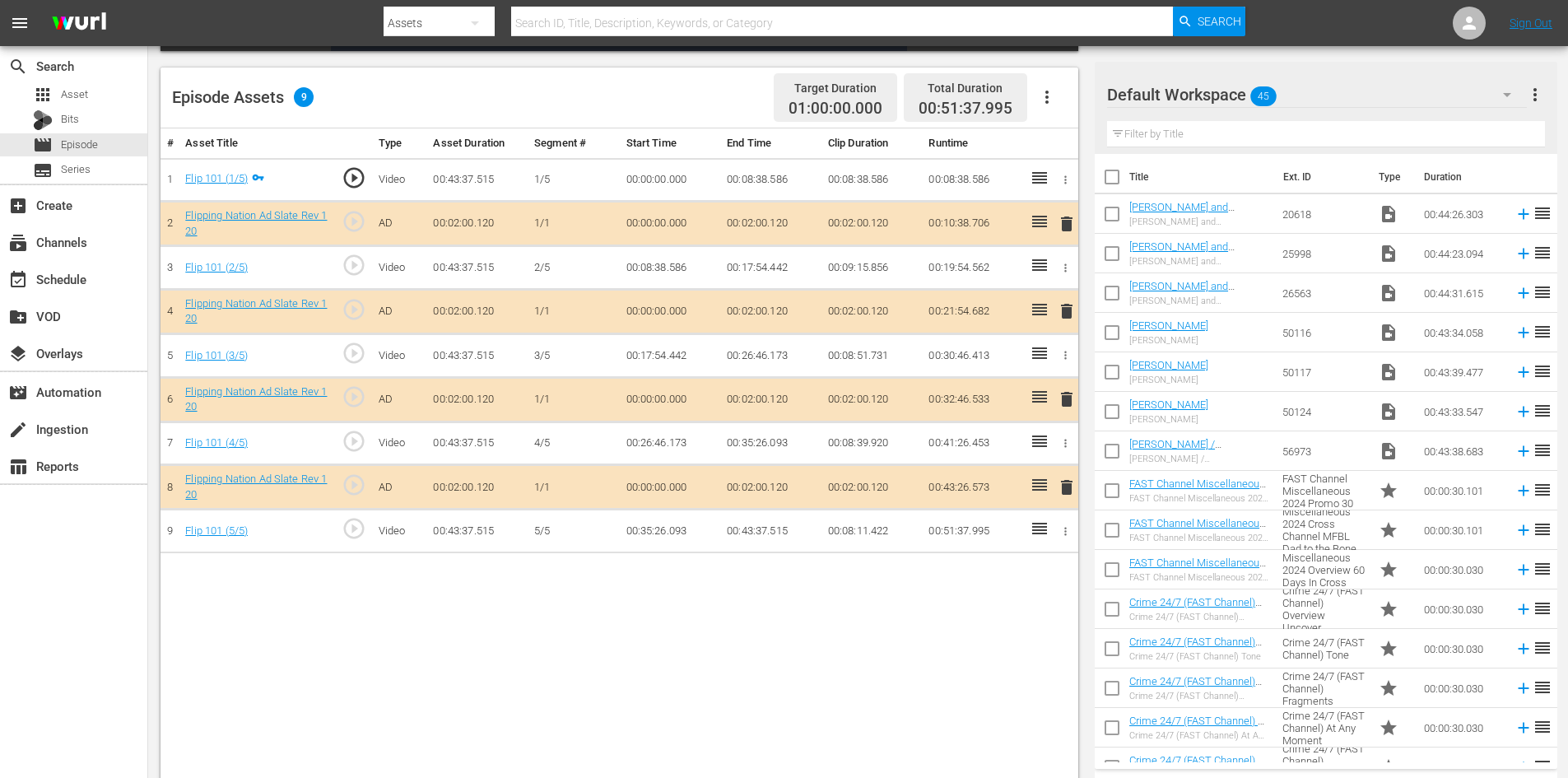 click on "delete" at bounding box center (1067, 399) 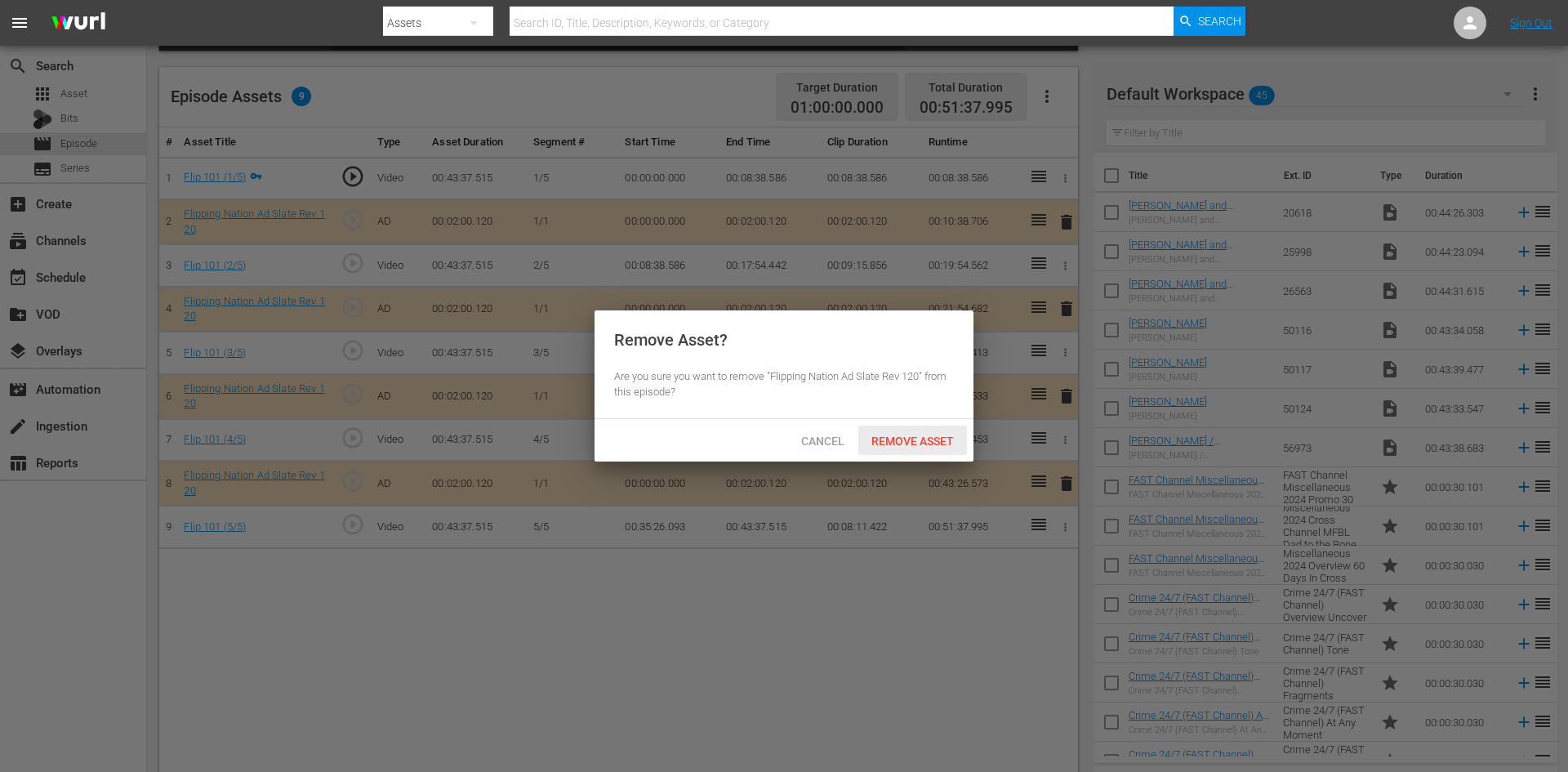 click on "Remove Asset" at bounding box center [912, 441] 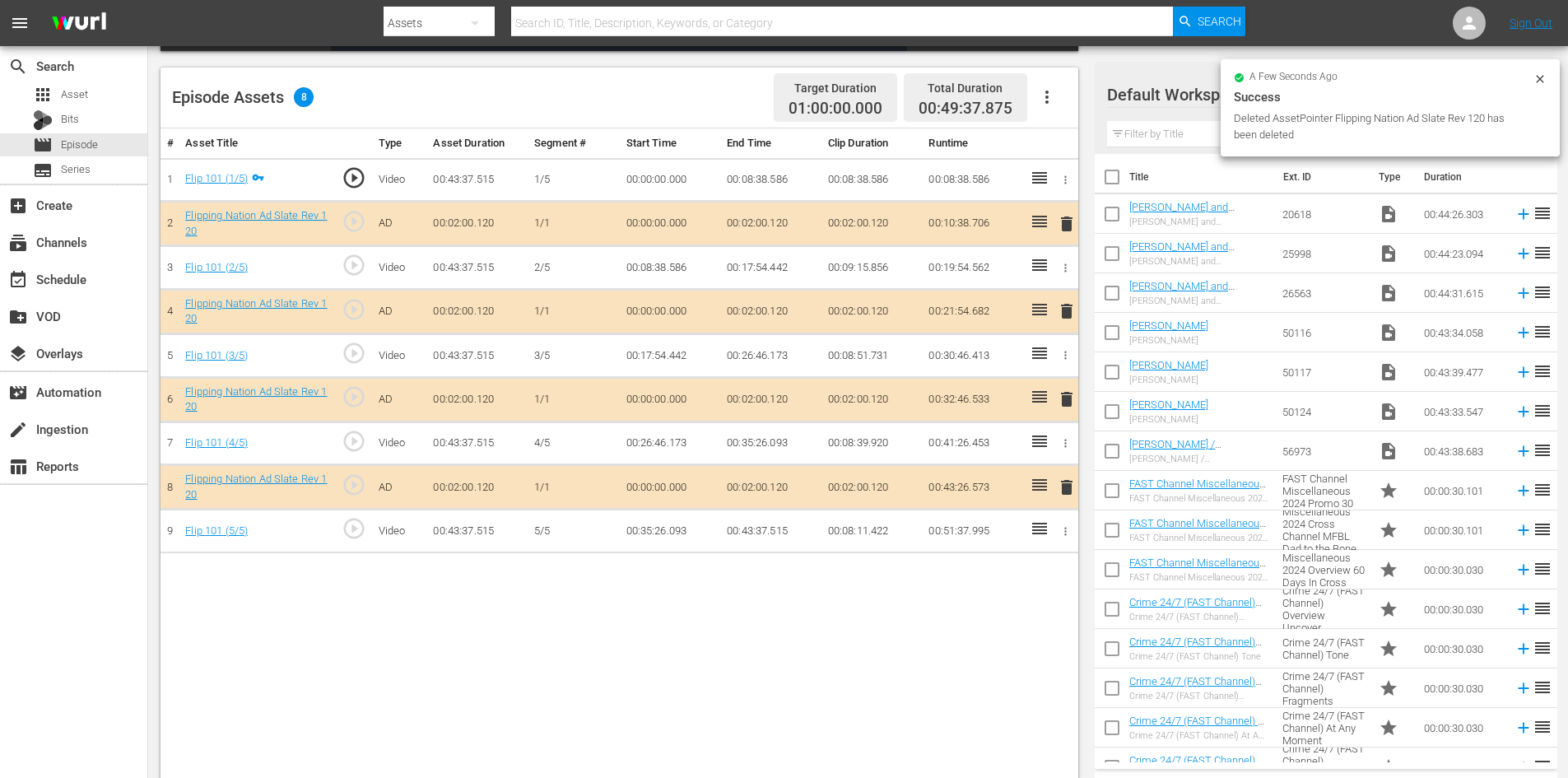 click on "Success" at bounding box center (1390, 97) 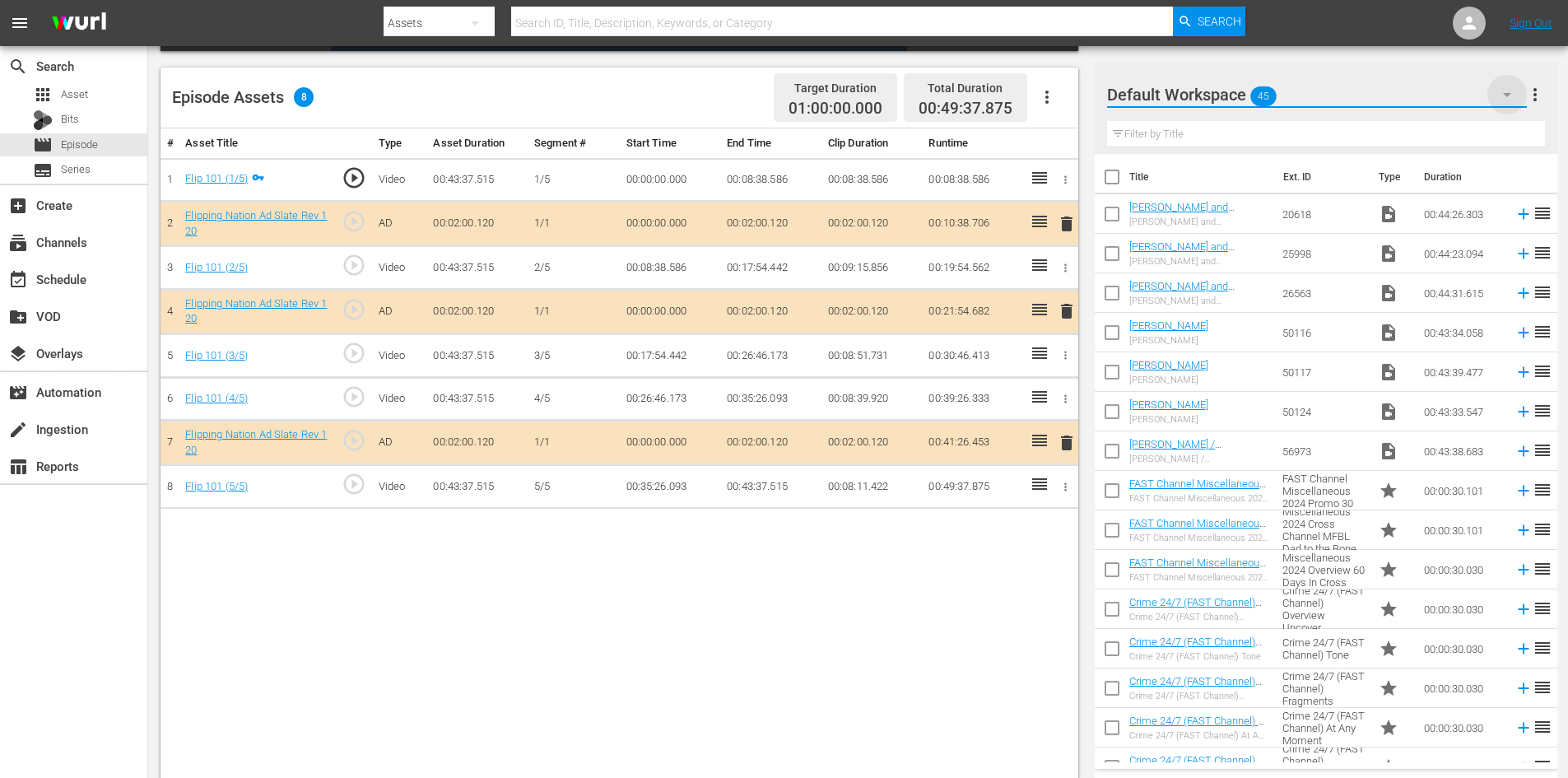 click 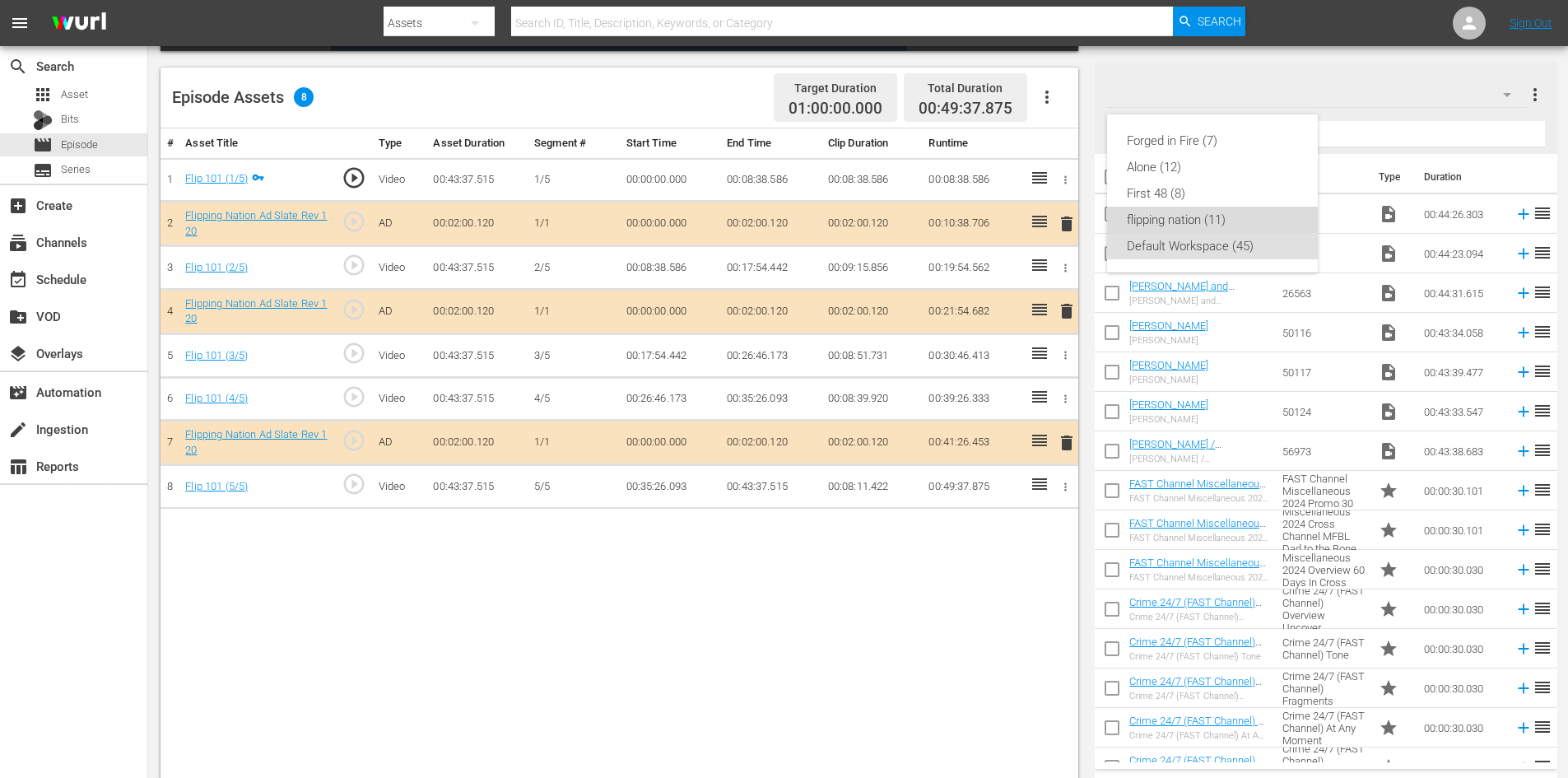 click on "flipping nation (11)" at bounding box center (1212, 220) 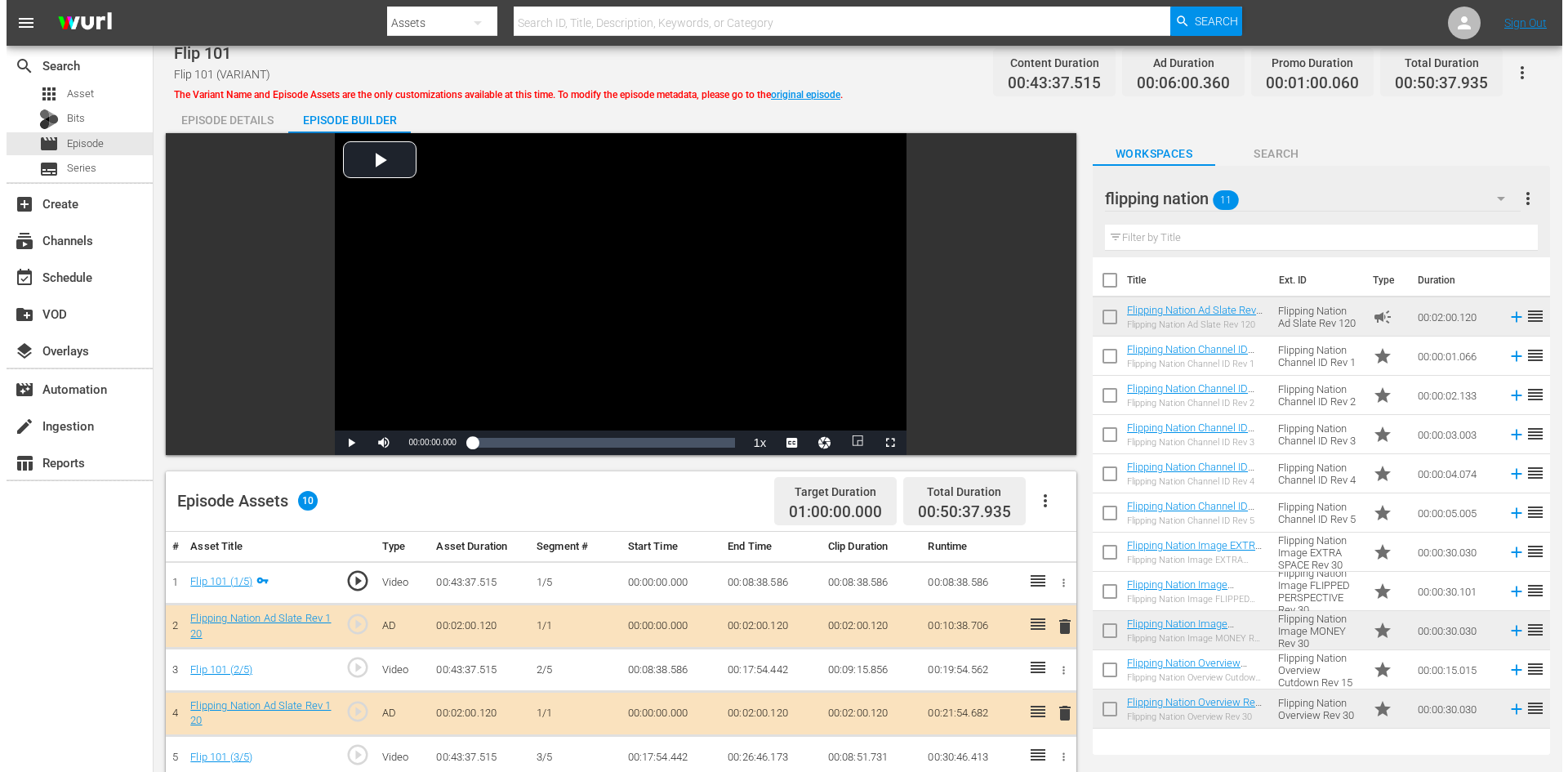 scroll, scrollTop: 0, scrollLeft: 0, axis: both 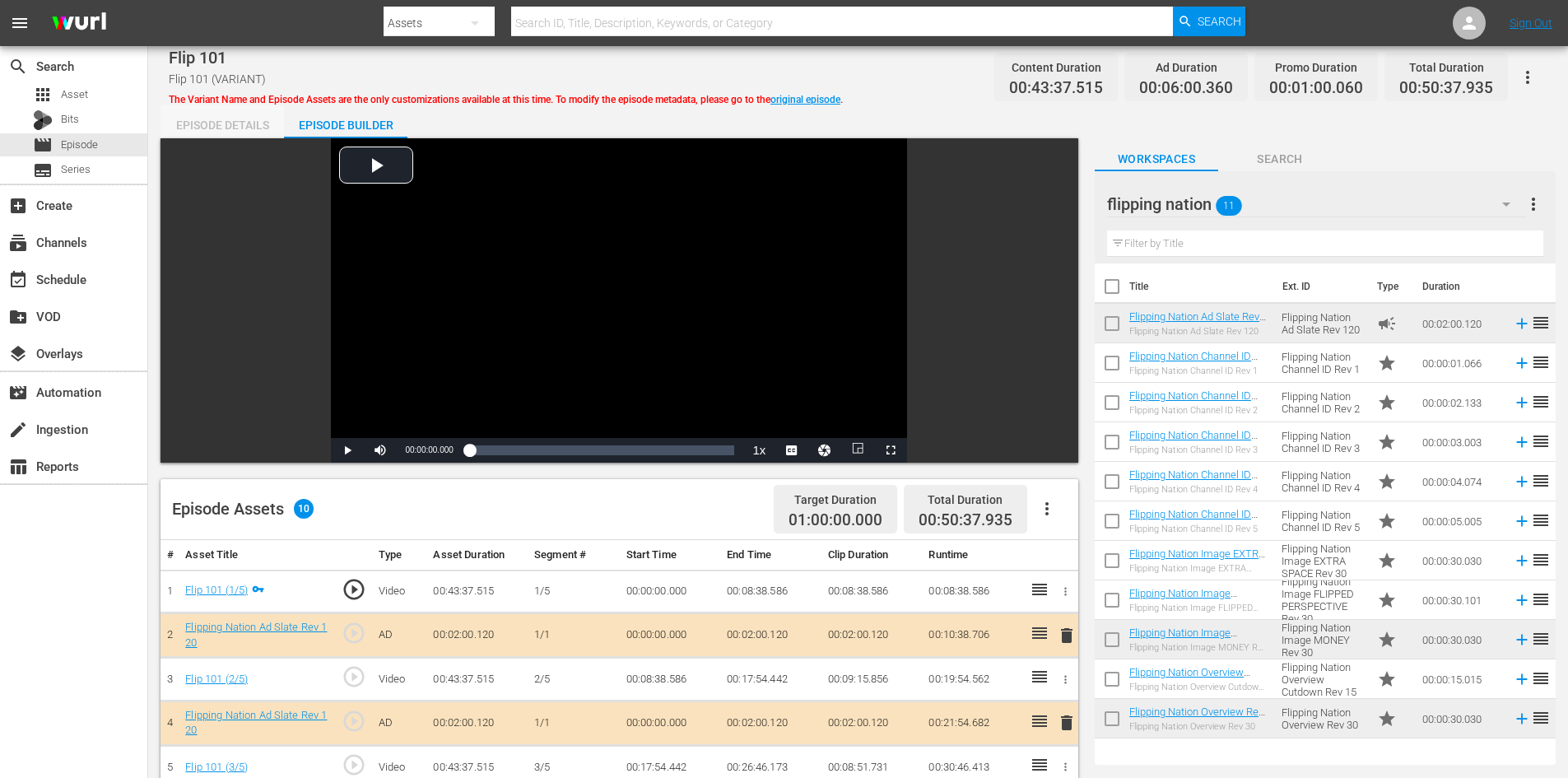 click on "Episode Details" at bounding box center [222, 125] 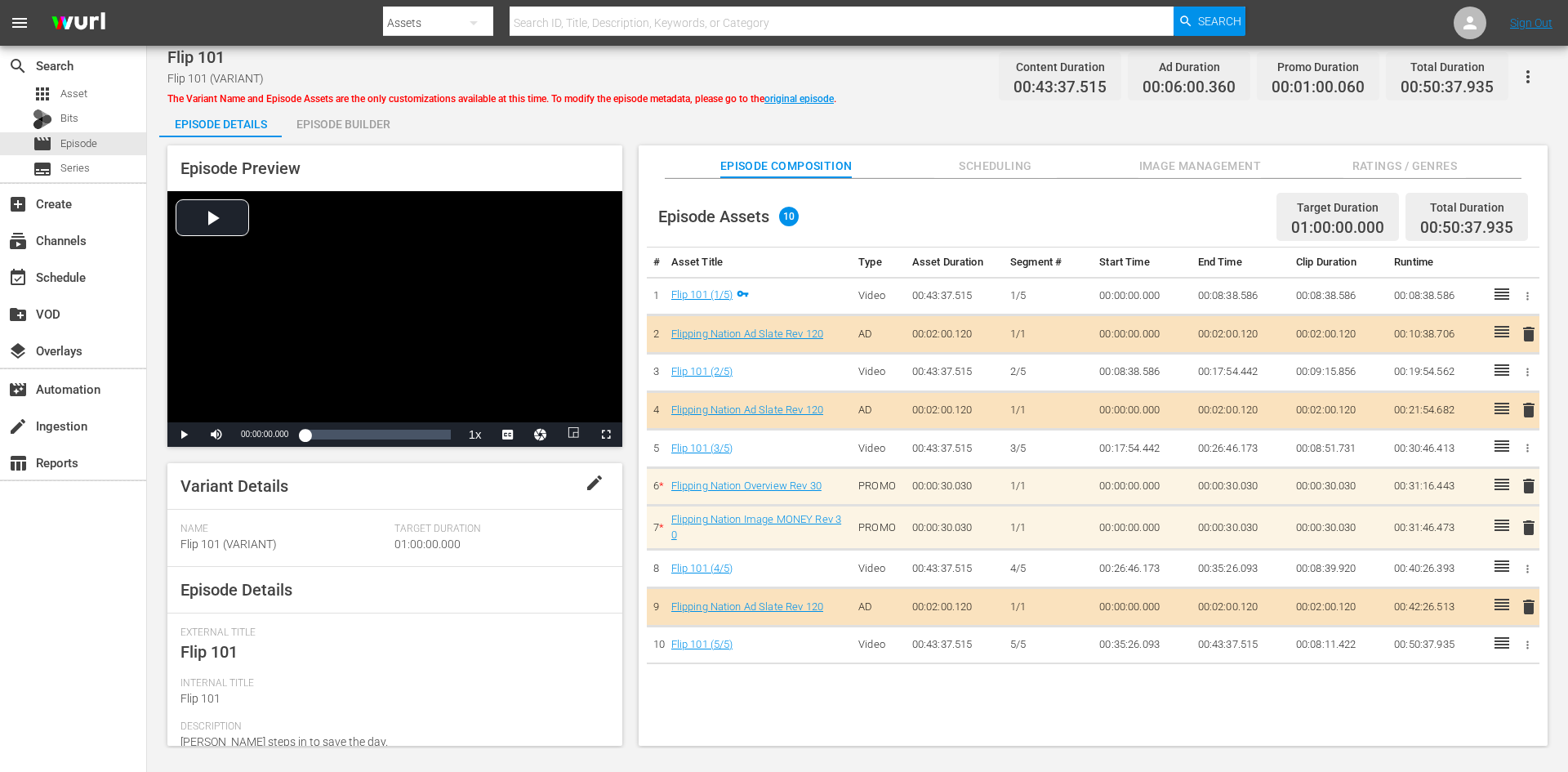 click on "Ratings / Genres" at bounding box center (1405, 166) 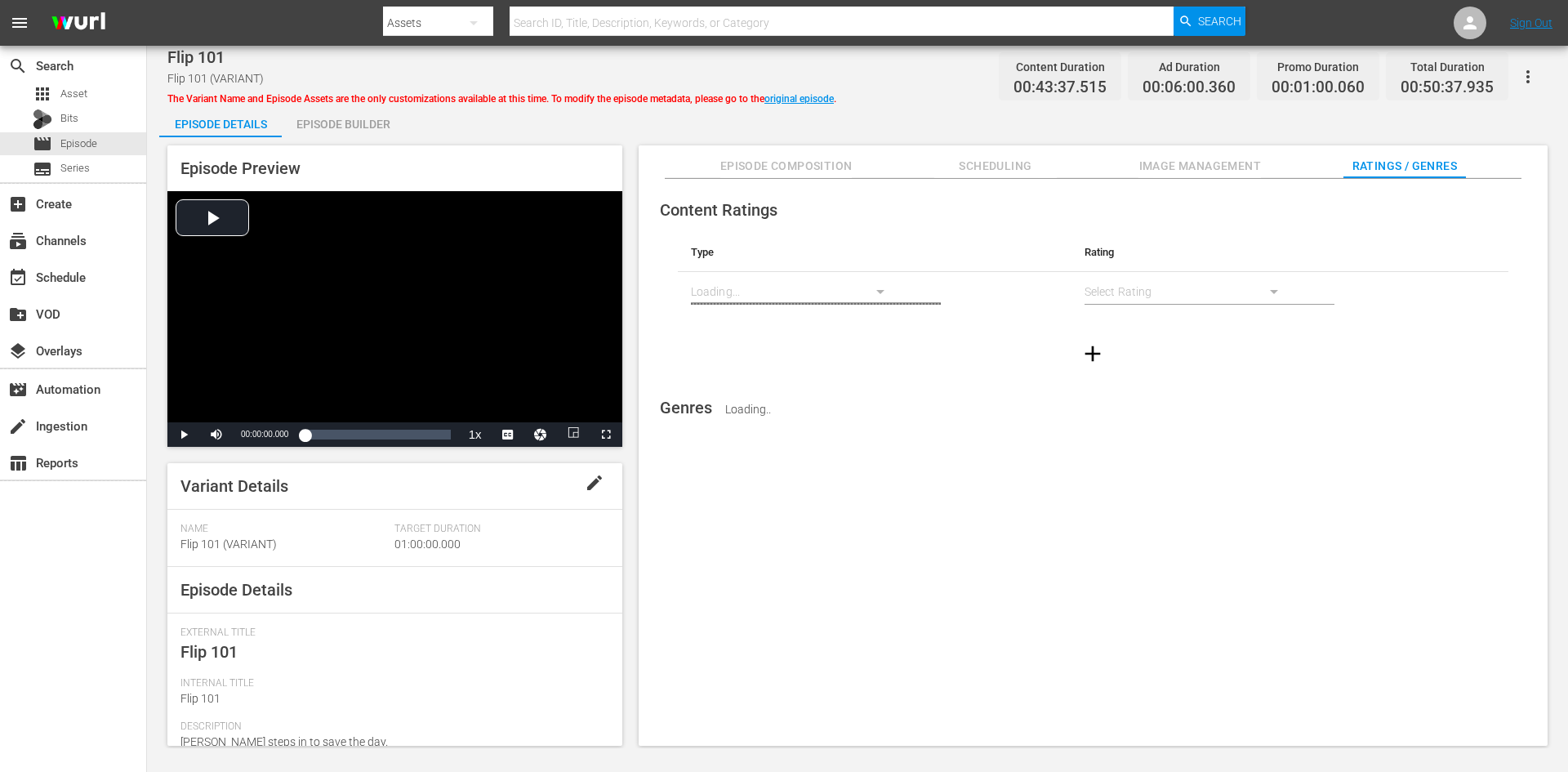 click at bounding box center (1189, 292) 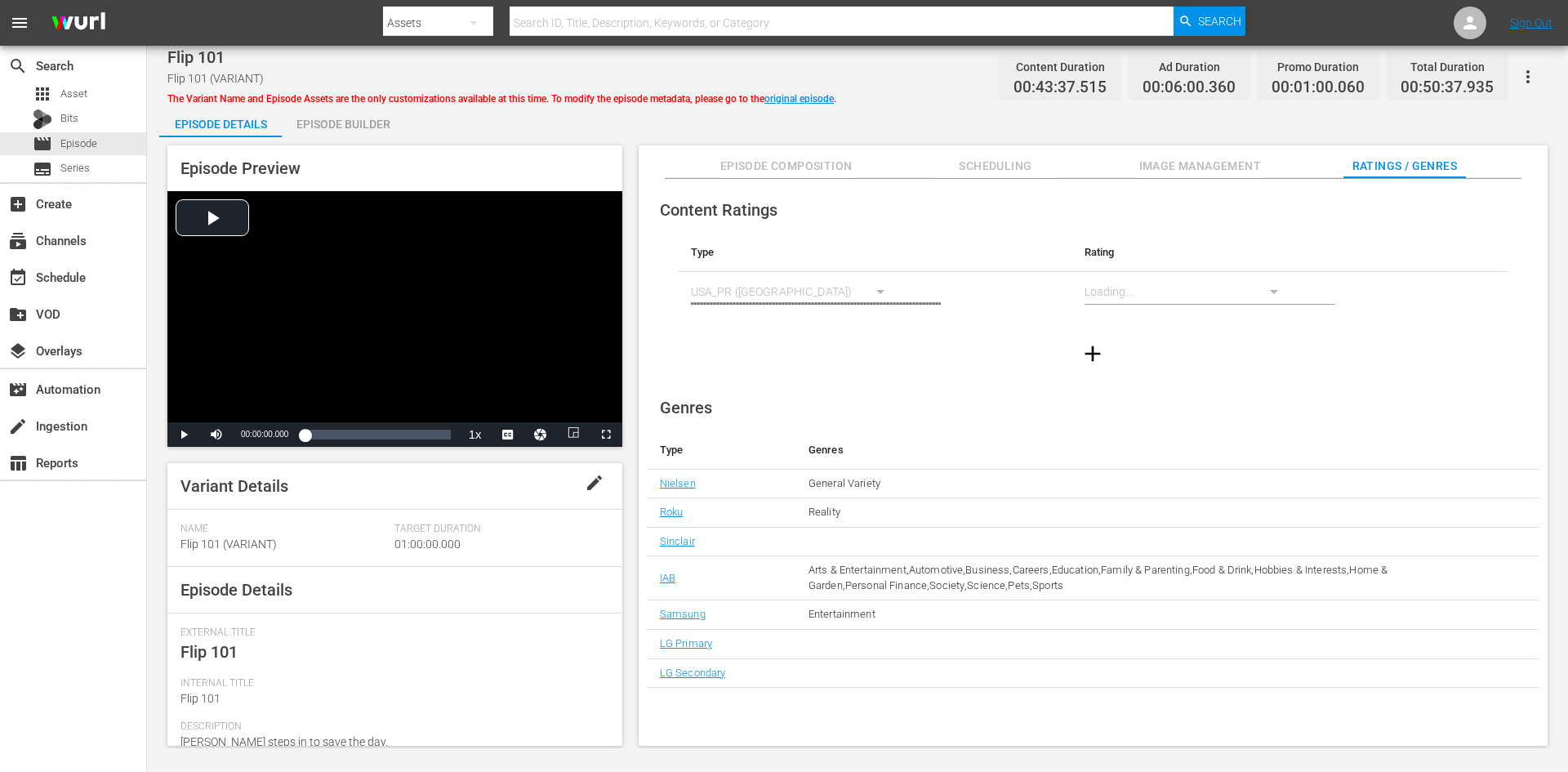 click on "Select Rating Type USA_PR (United States of America)" at bounding box center [875, 297] 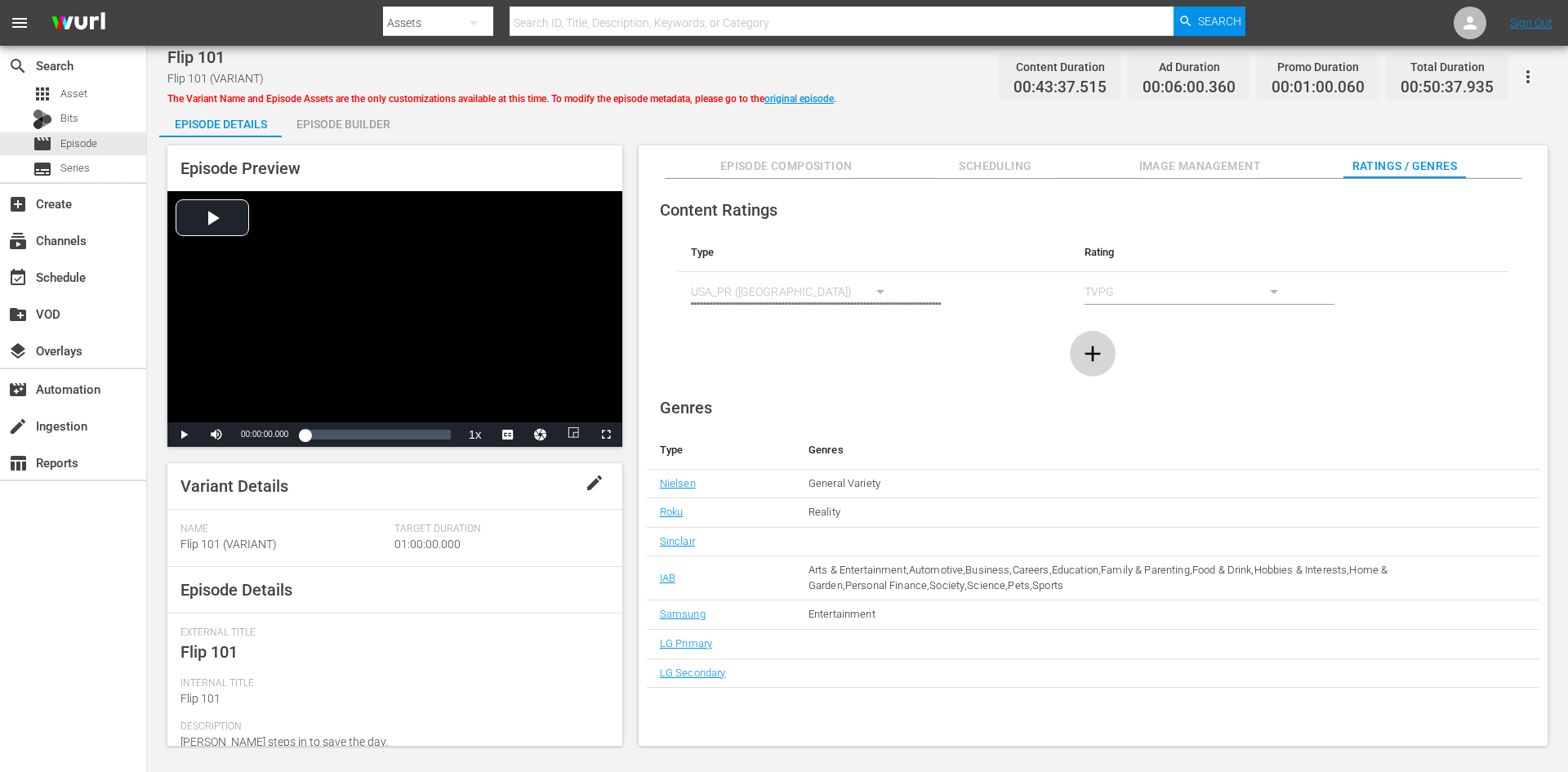 click 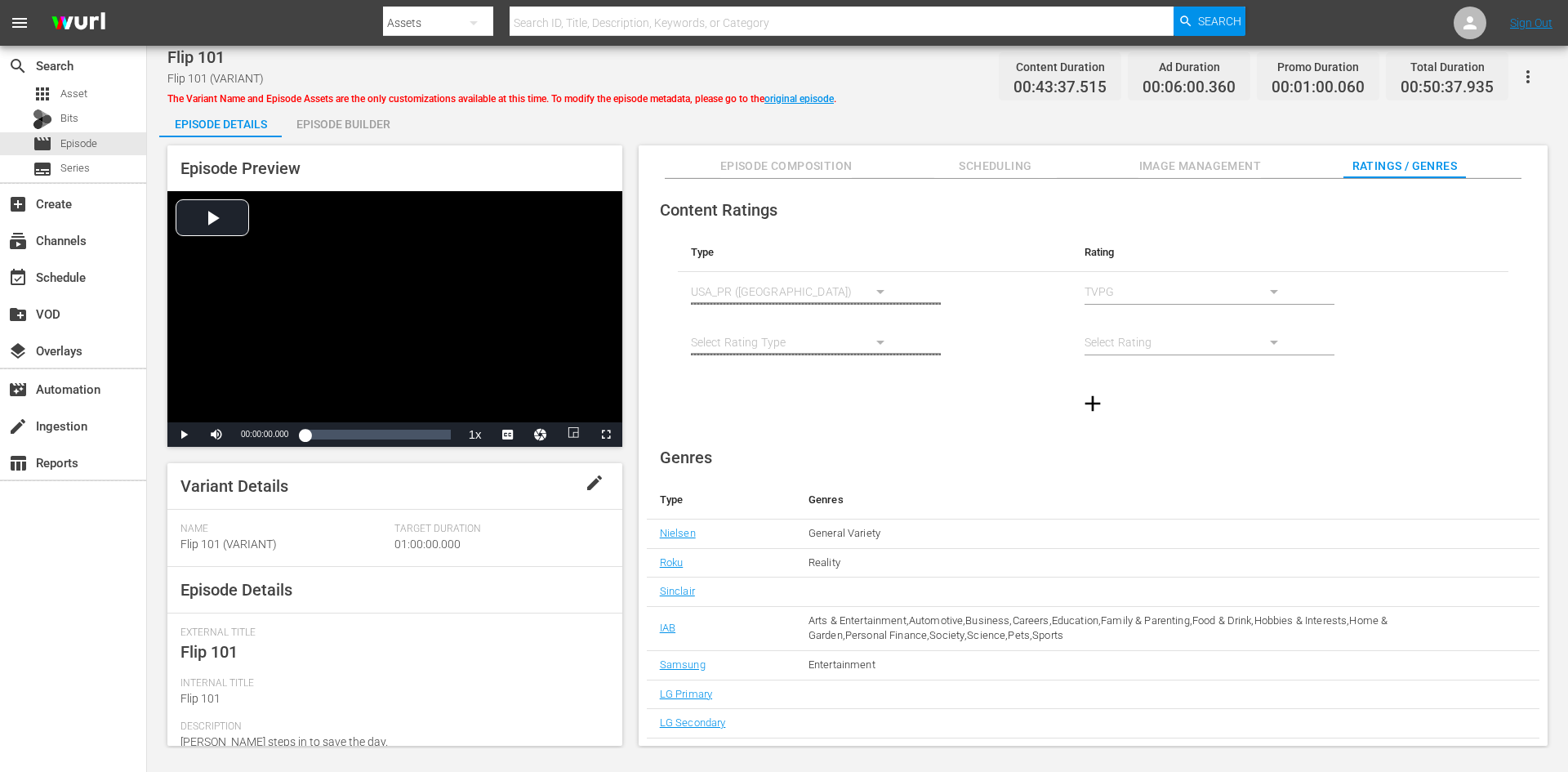 click at bounding box center [1189, 342] 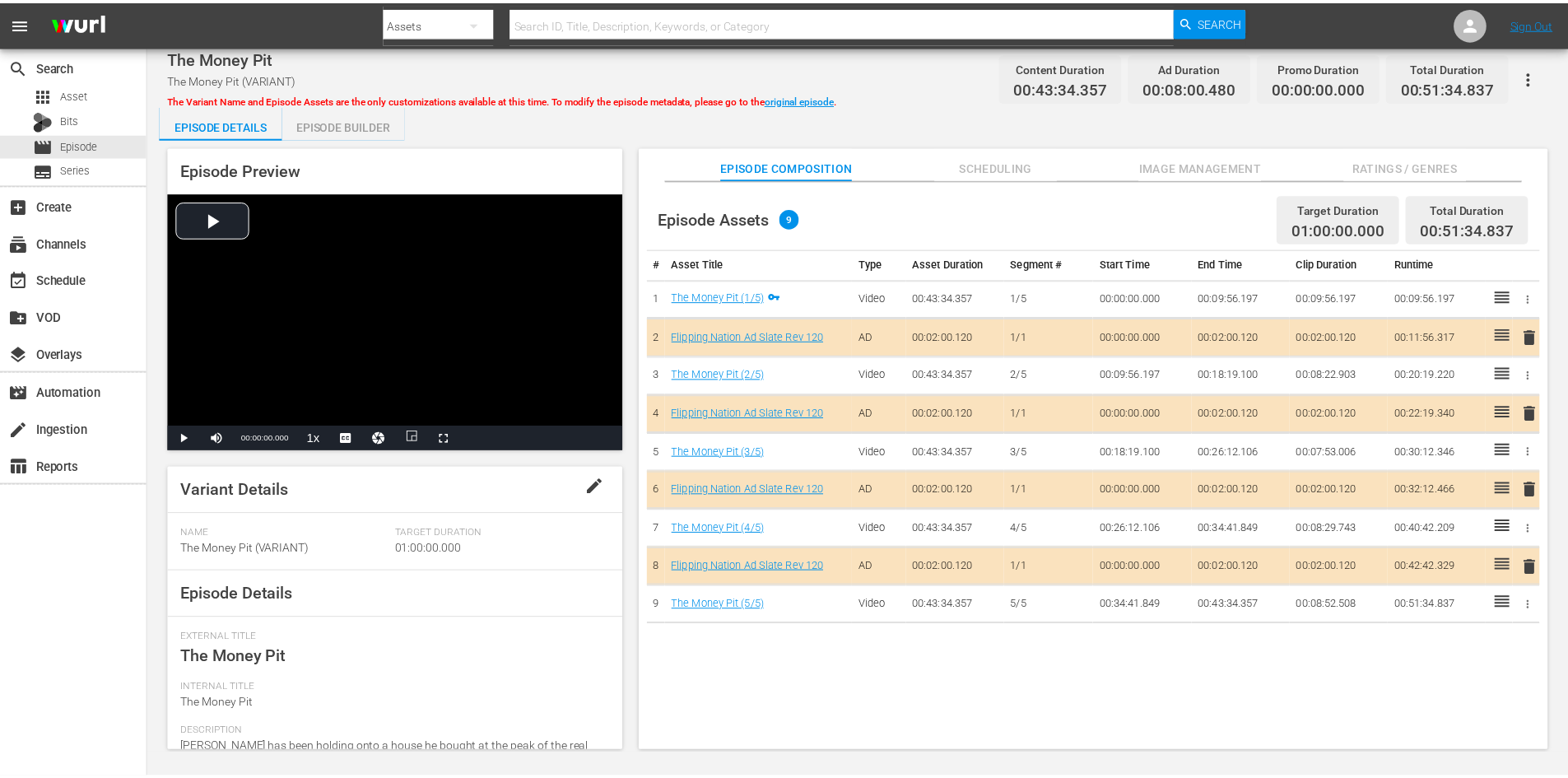 scroll, scrollTop: 0, scrollLeft: 0, axis: both 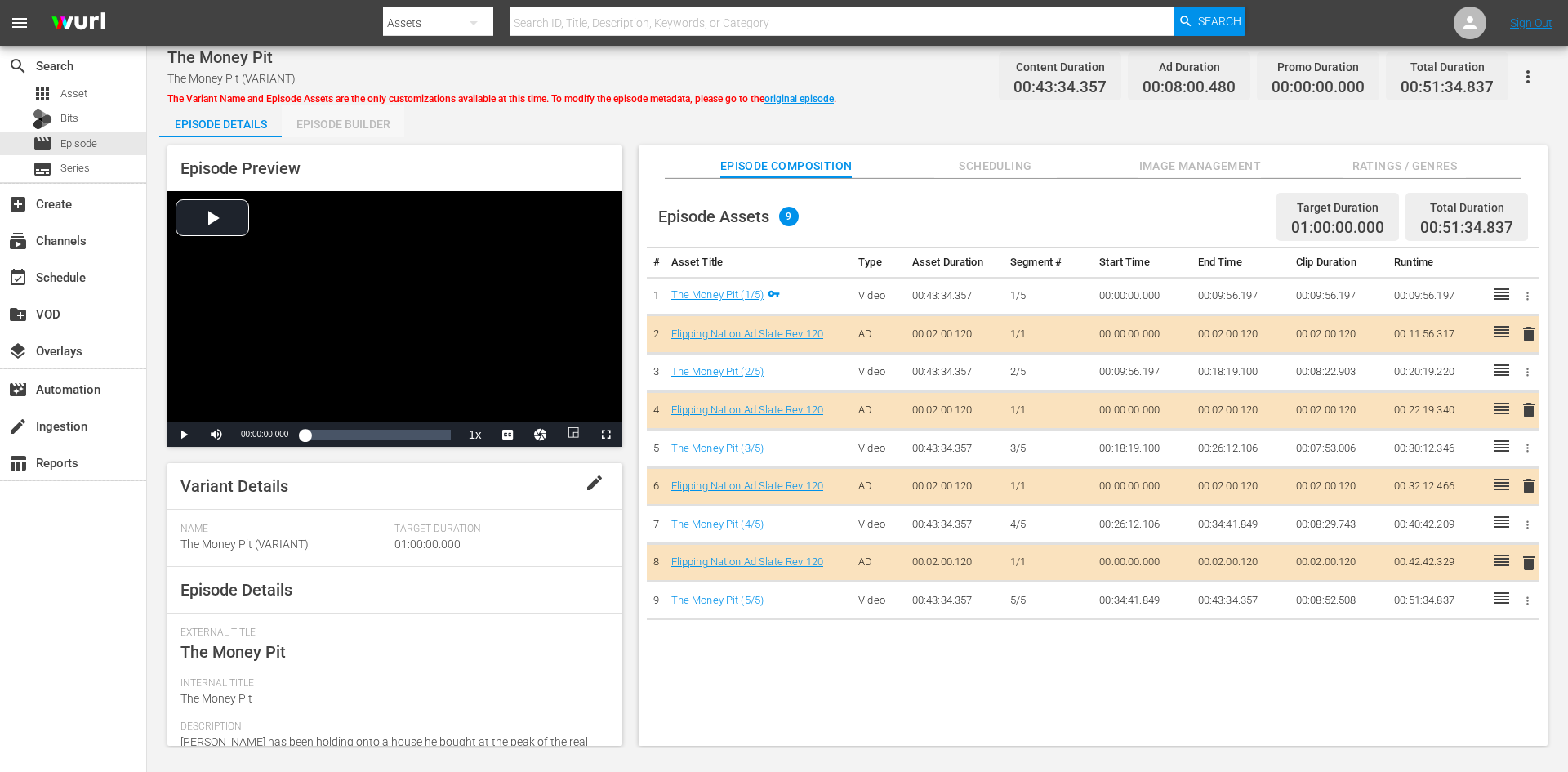 click on "Episode Builder" at bounding box center [343, 124] 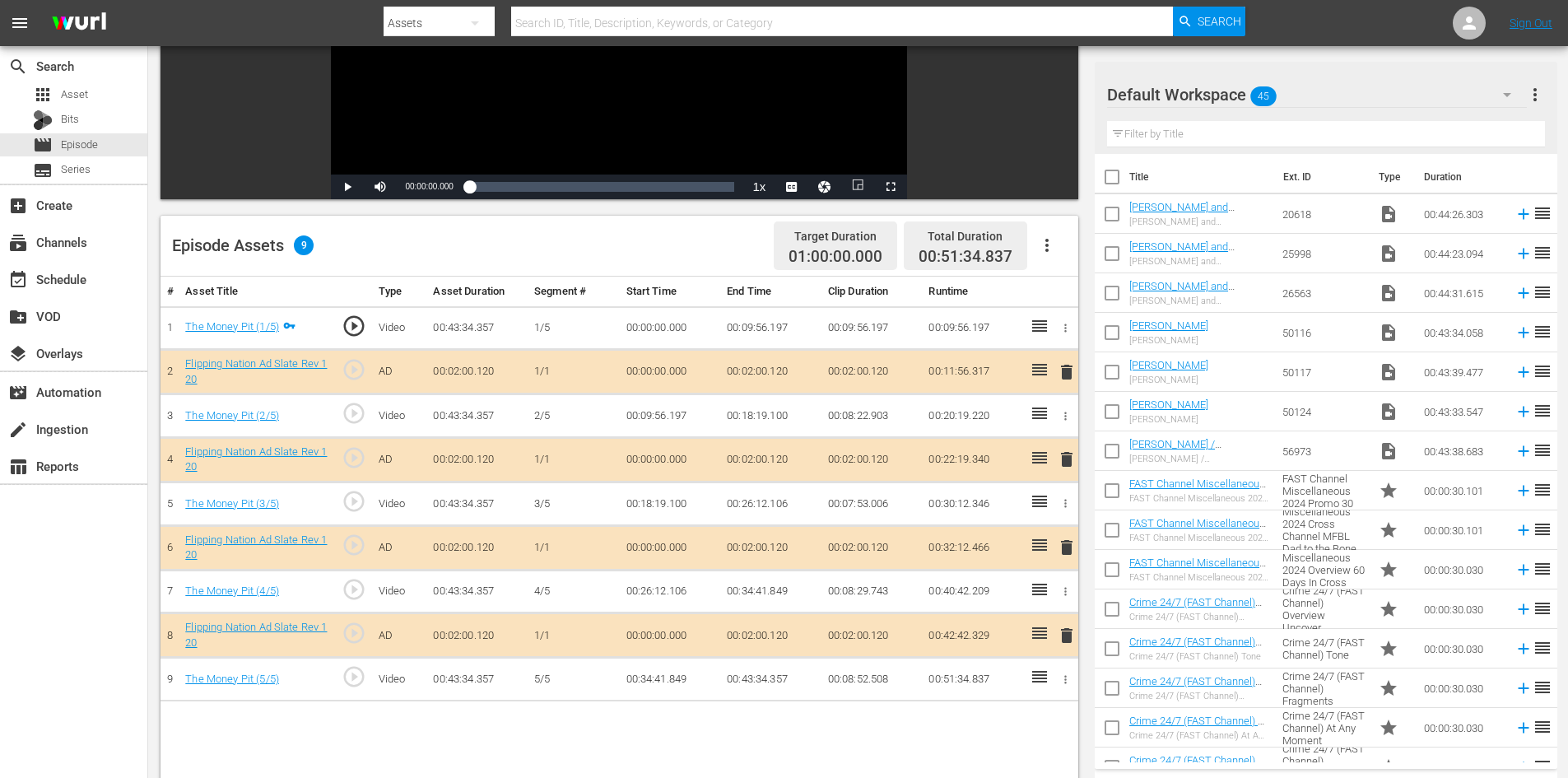 scroll, scrollTop: 182, scrollLeft: 0, axis: vertical 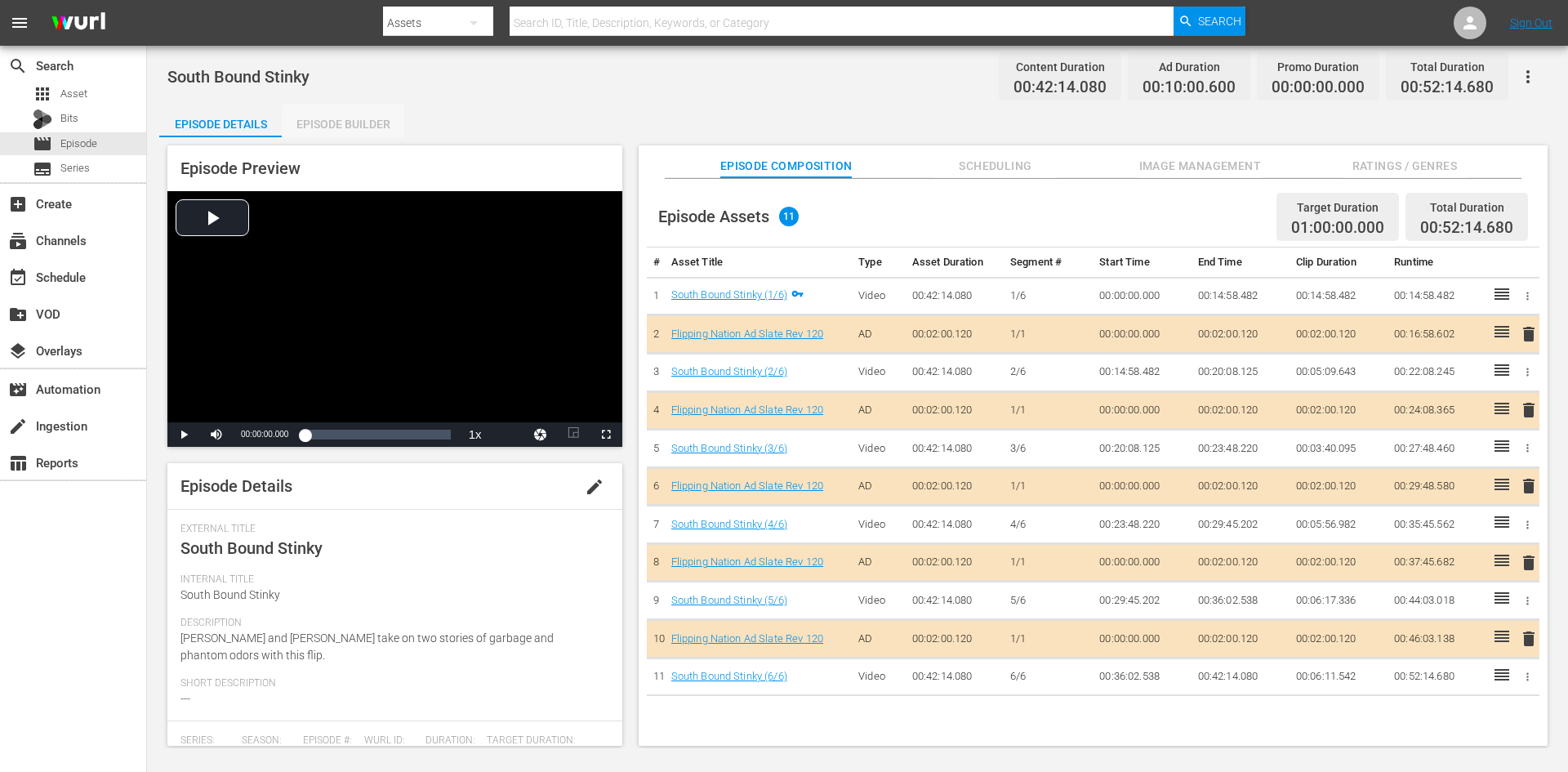 click on "Episode Builder" at bounding box center (343, 124) 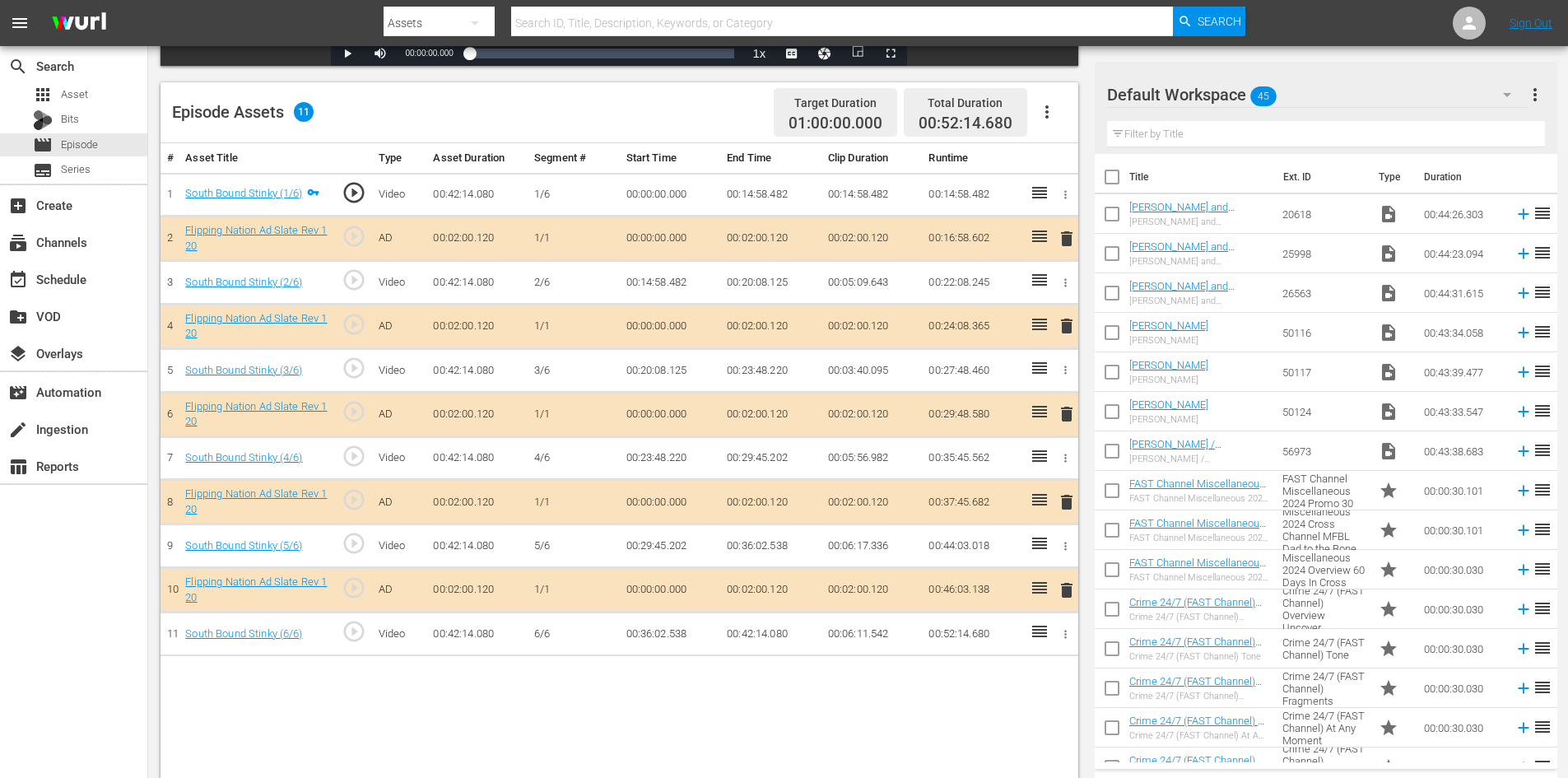 scroll, scrollTop: 412, scrollLeft: 0, axis: vertical 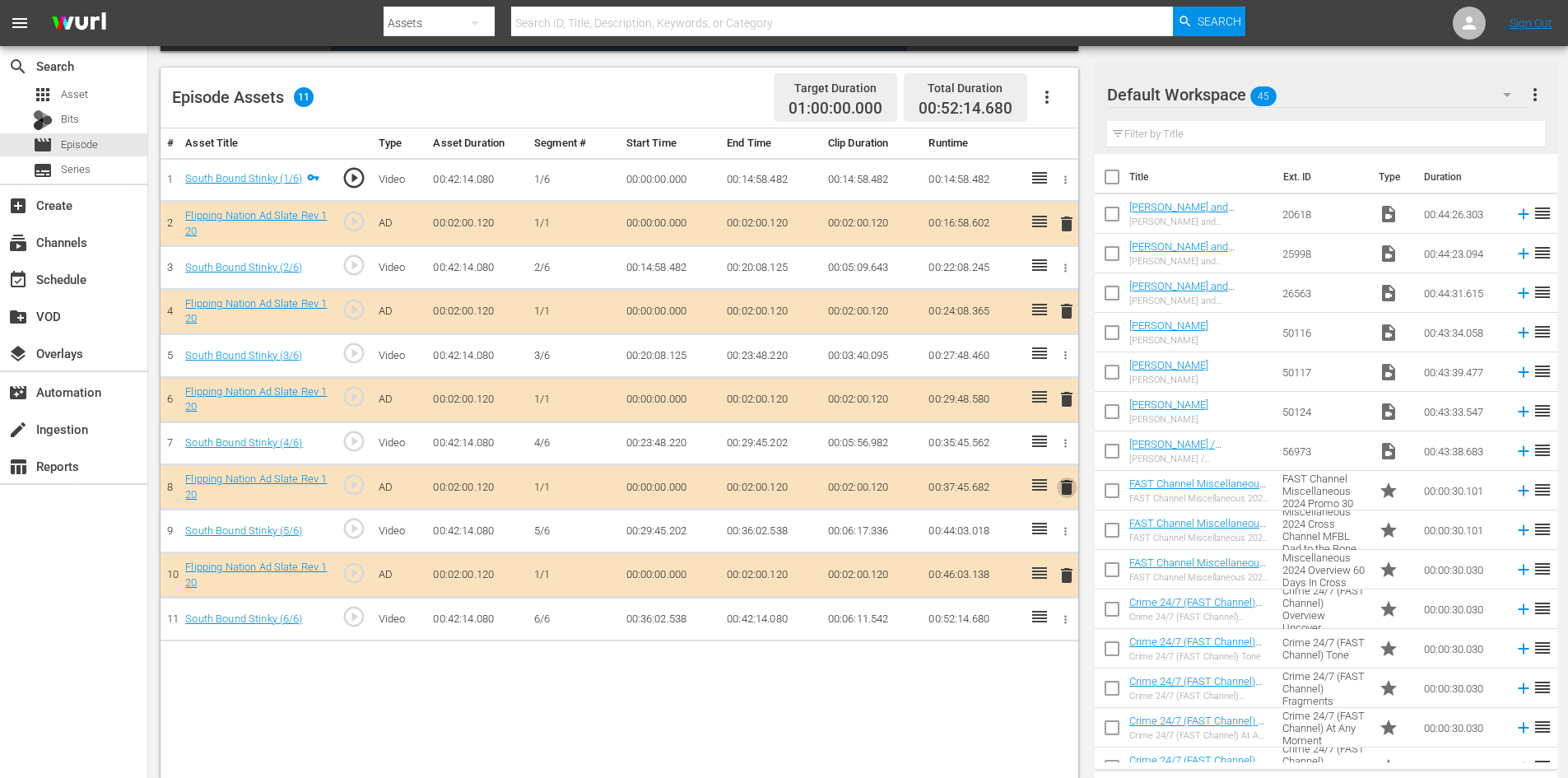 click on "delete" at bounding box center [1067, 487] 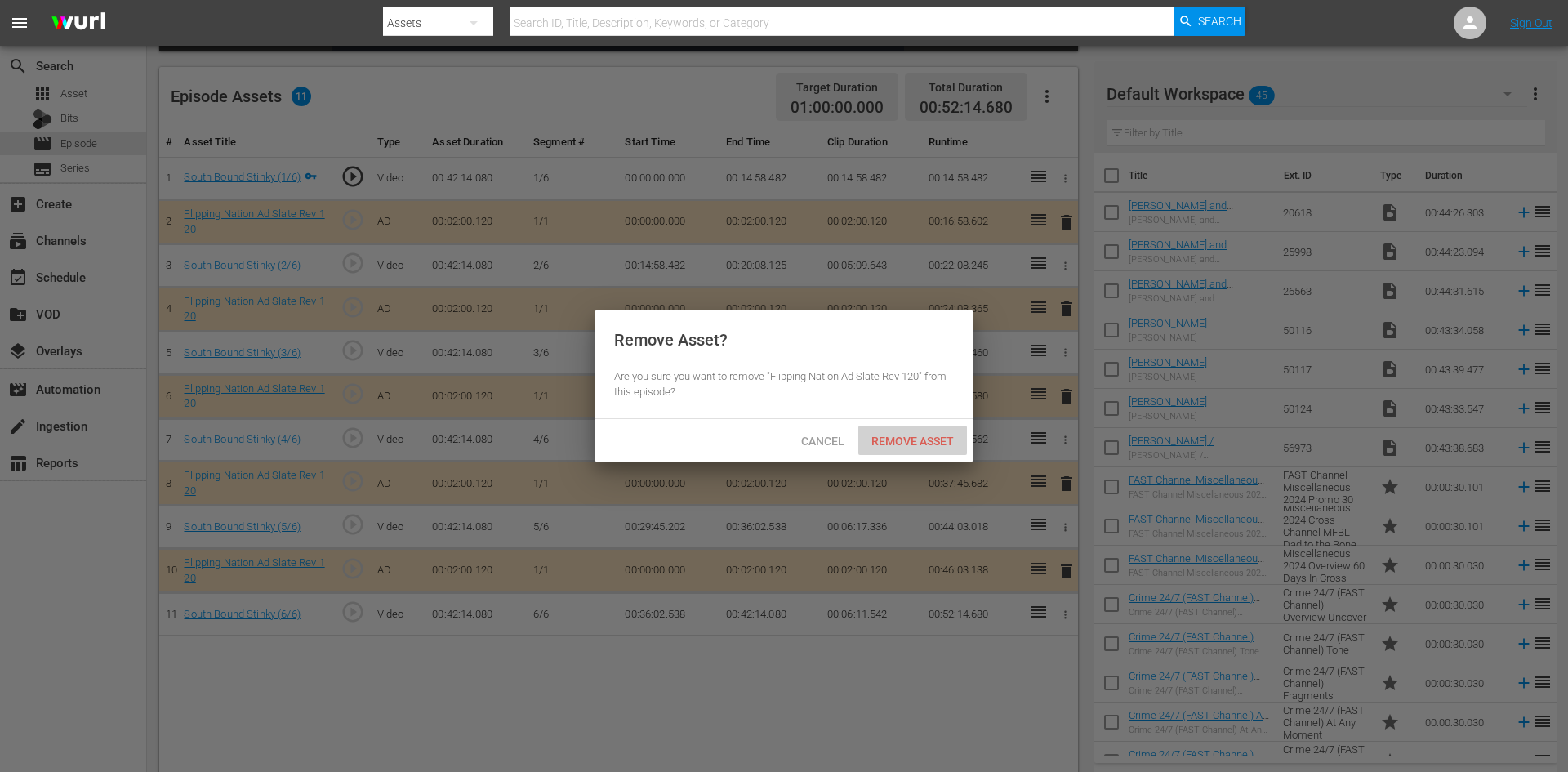 click on "Remove Asset" at bounding box center [912, 441] 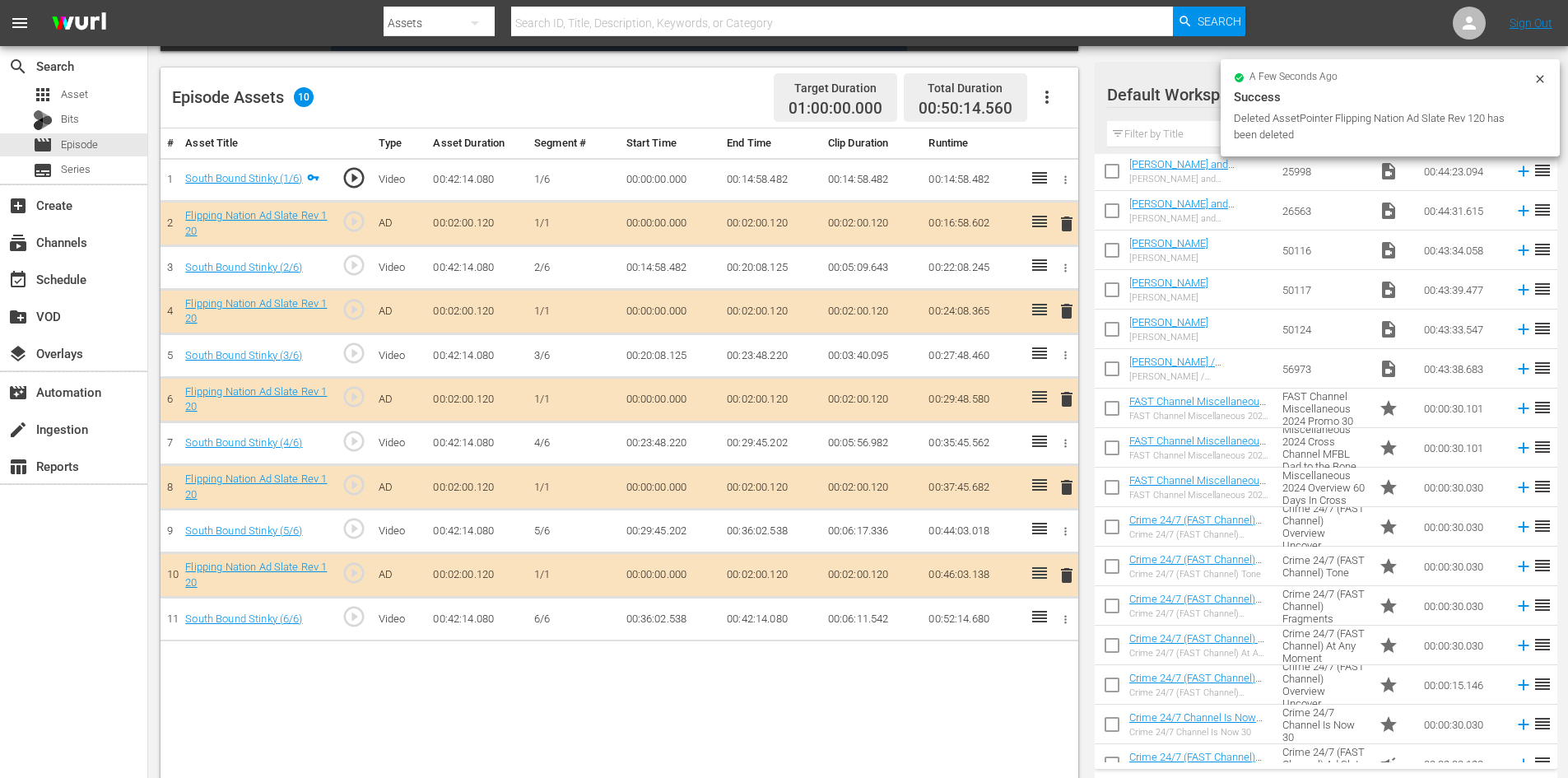scroll, scrollTop: 0, scrollLeft: 0, axis: both 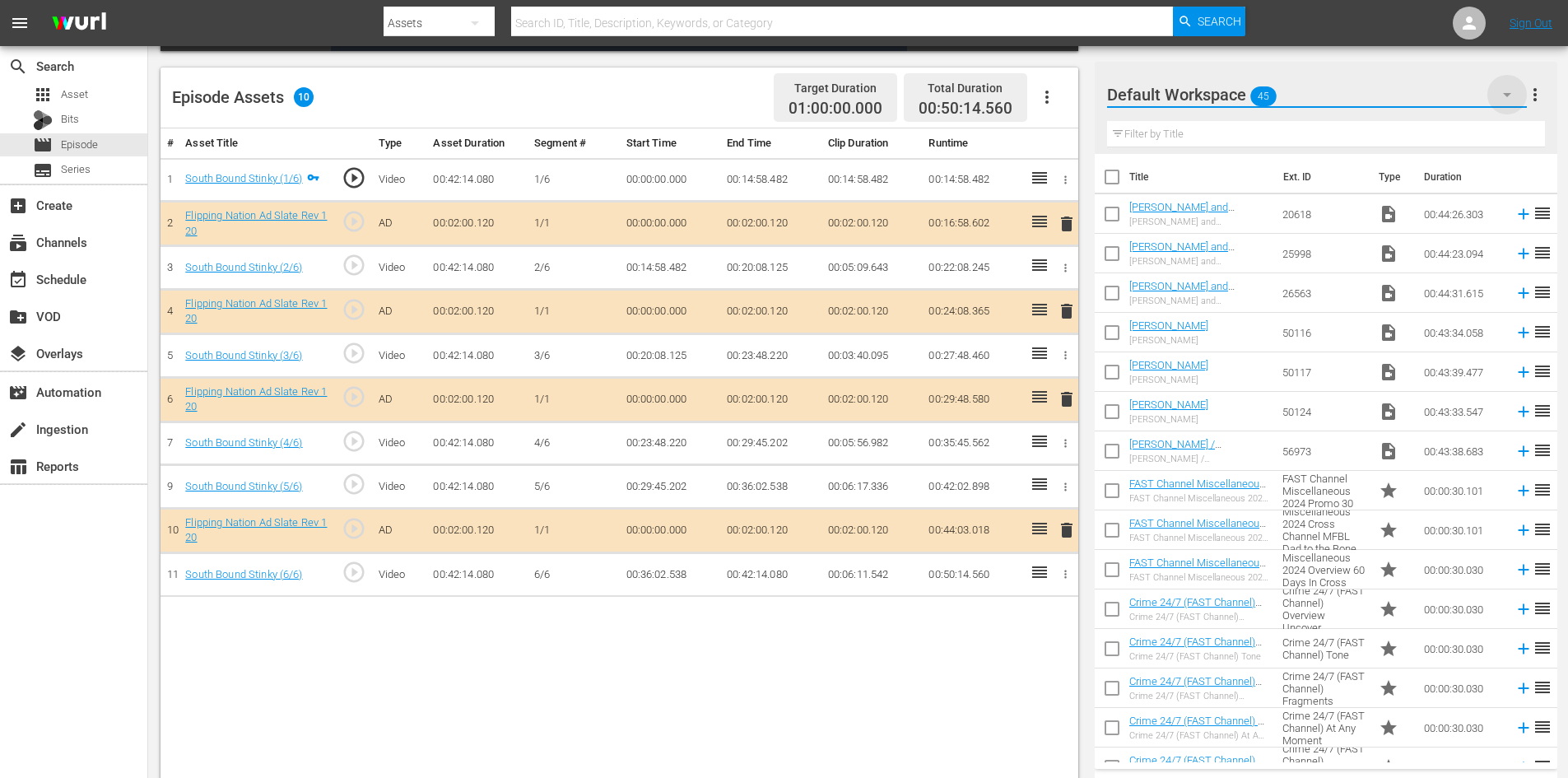 click 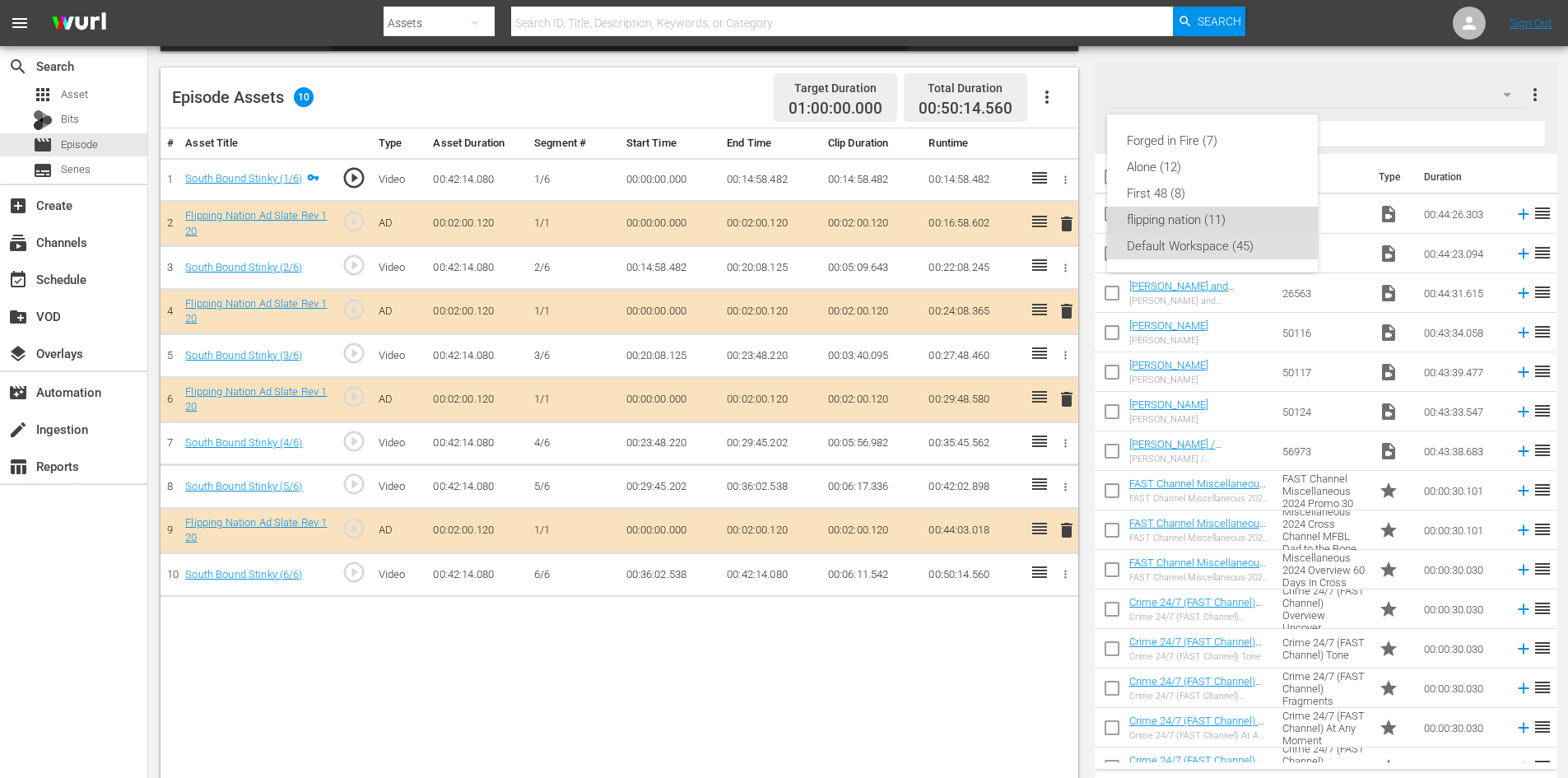 click on "flipping nation (11)" at bounding box center [1212, 220] 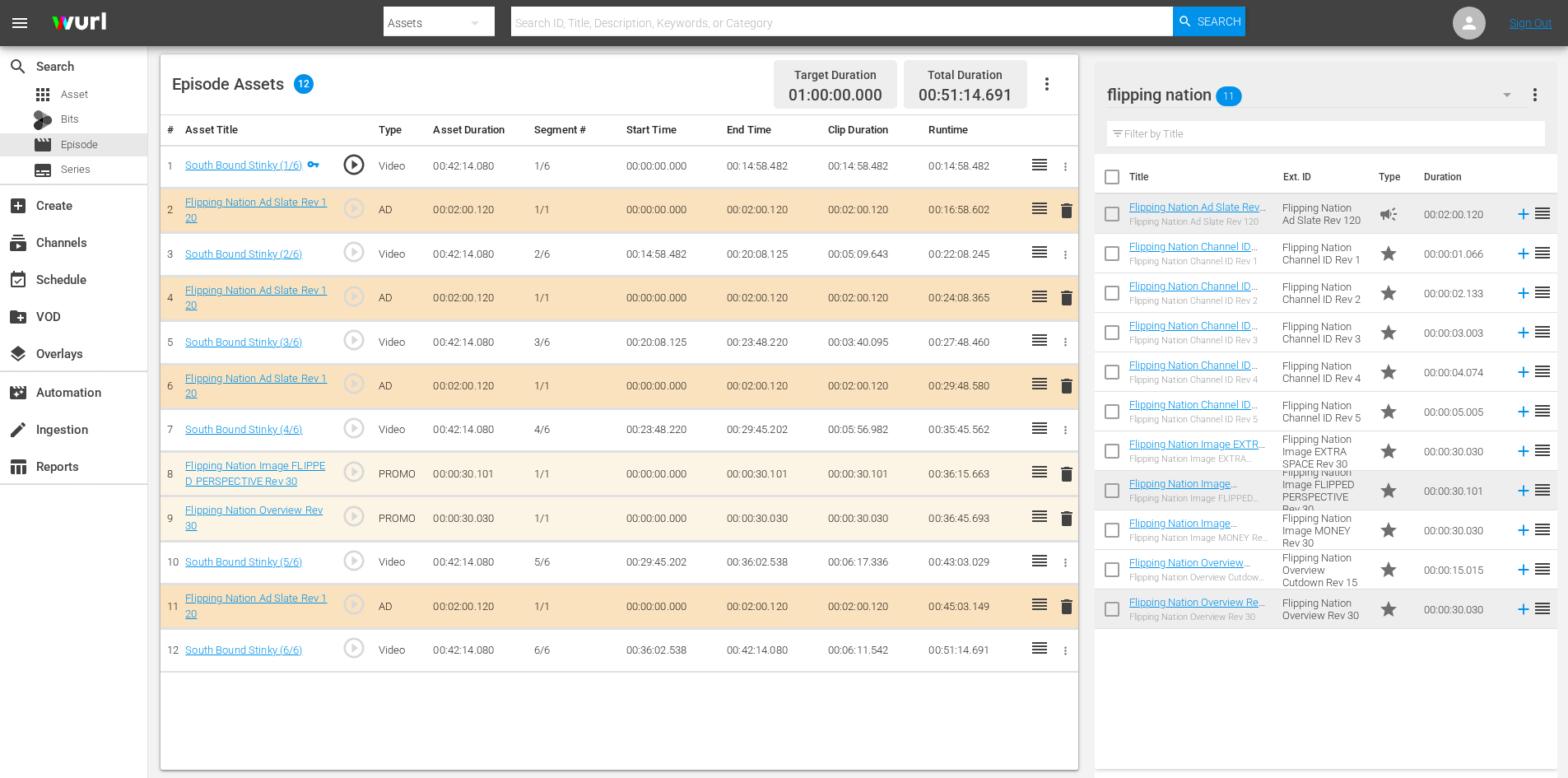 scroll, scrollTop: 429, scrollLeft: 0, axis: vertical 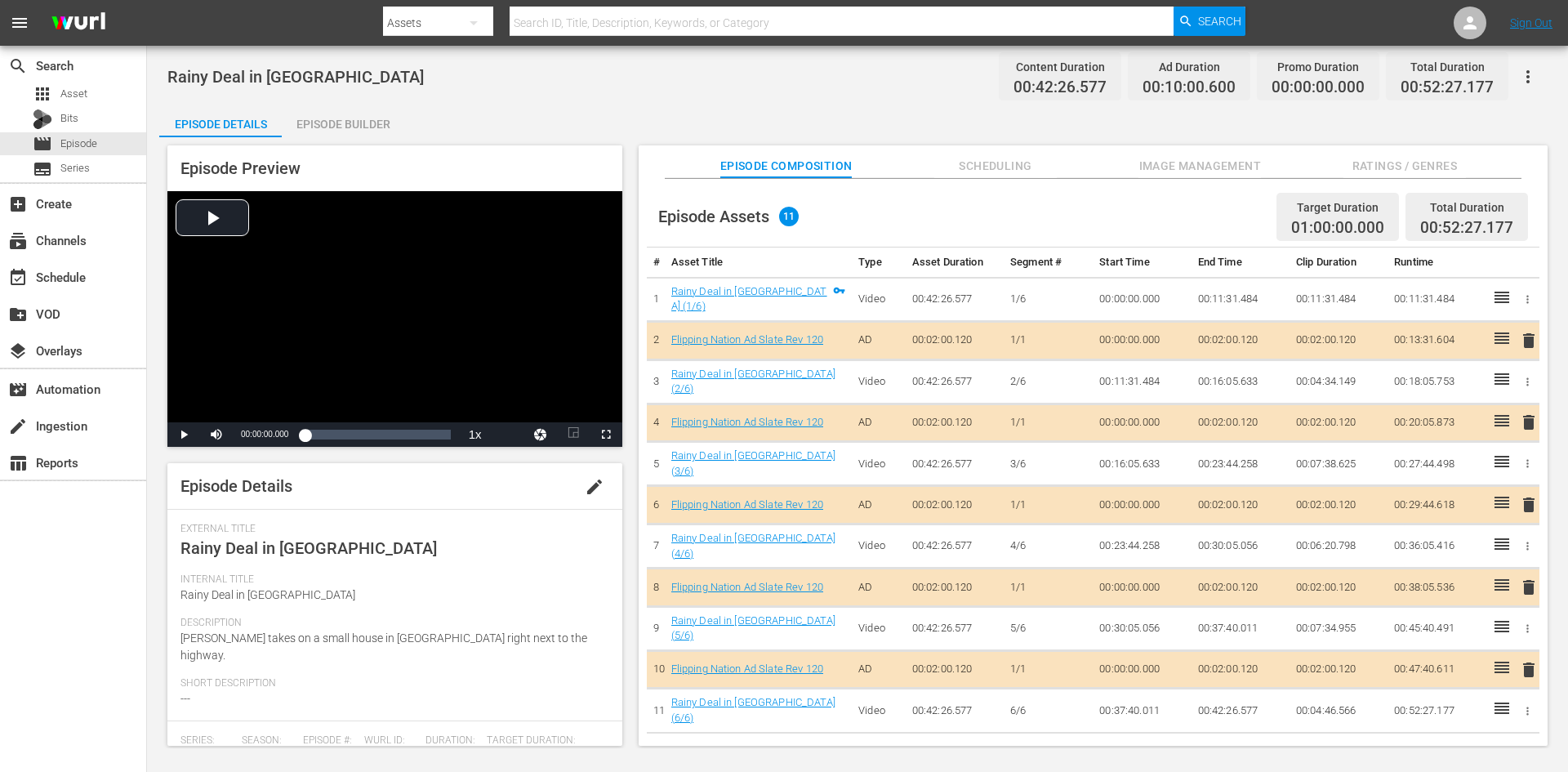 click on "Episode Builder" at bounding box center (343, 124) 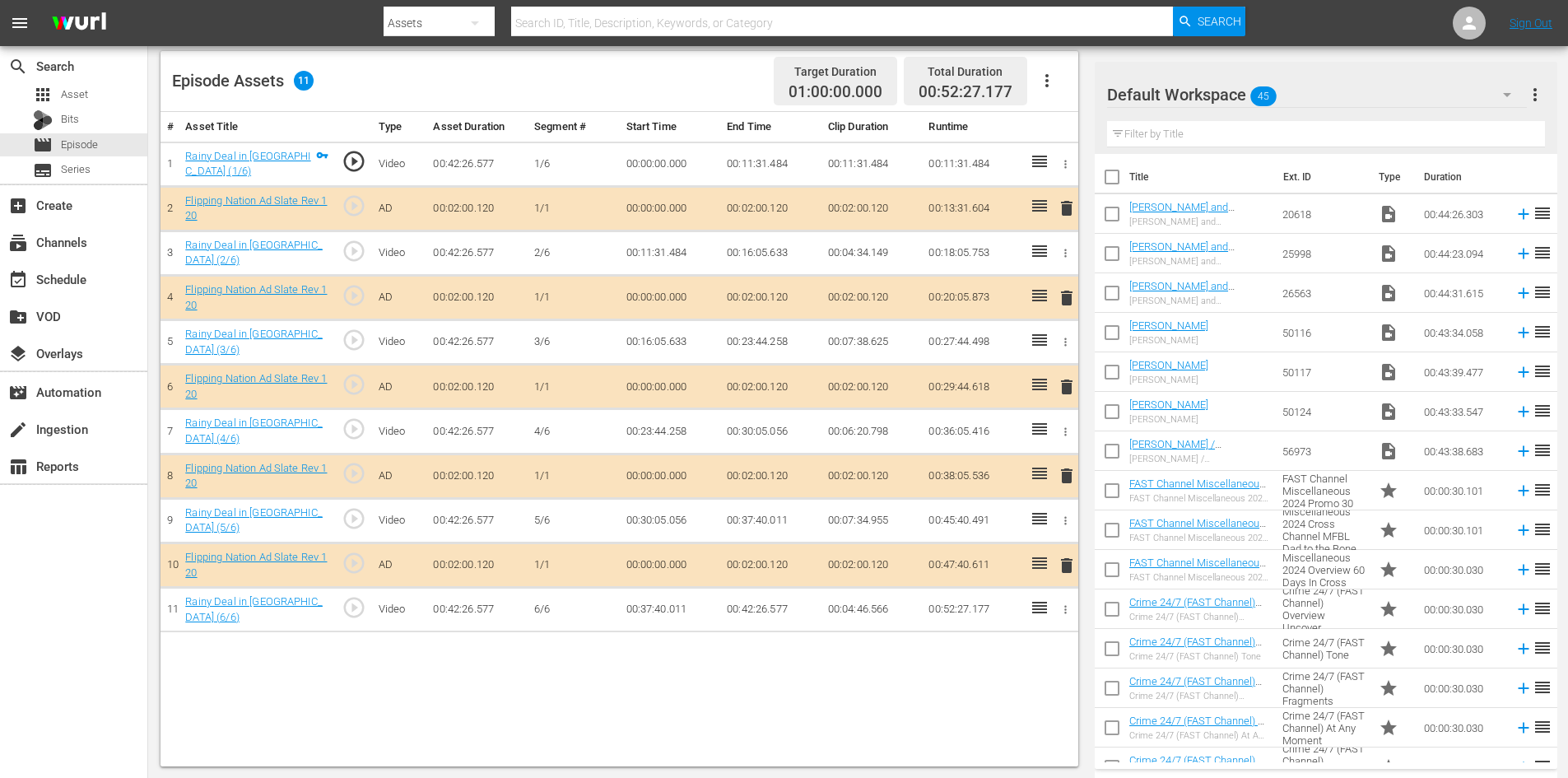 scroll, scrollTop: 429, scrollLeft: 0, axis: vertical 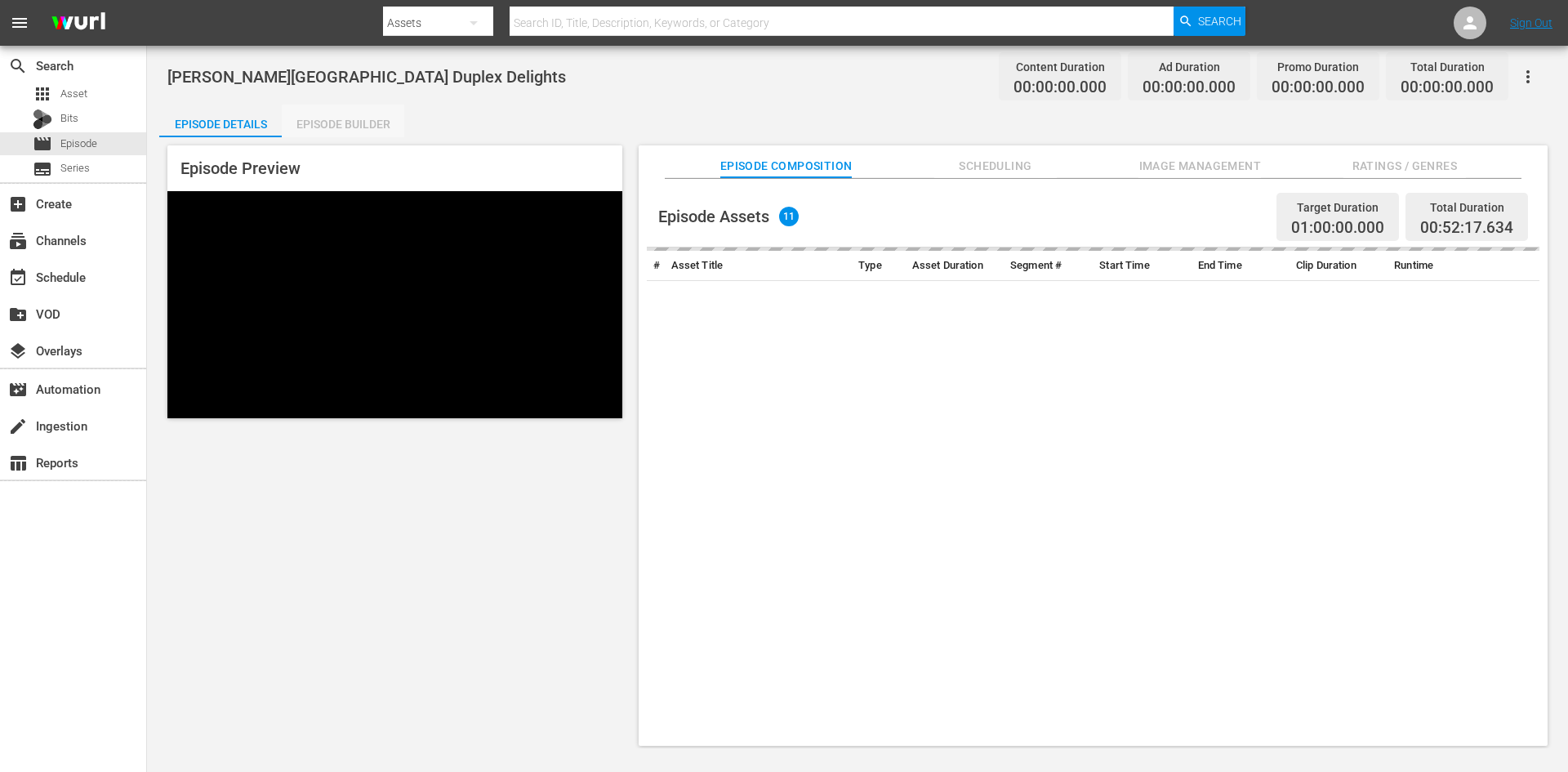 click on "Episode Builder" at bounding box center (343, 124) 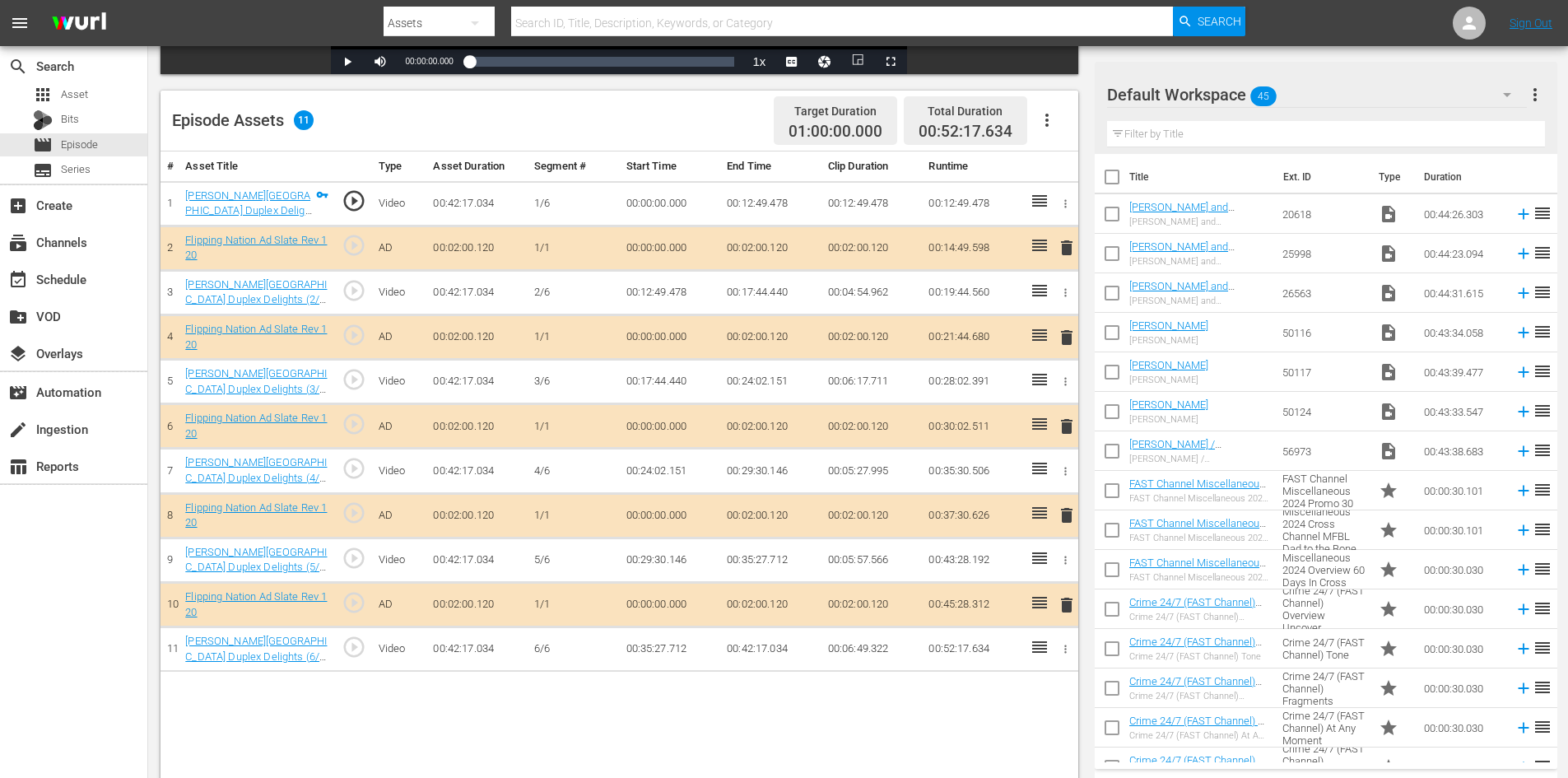 scroll, scrollTop: 429, scrollLeft: 0, axis: vertical 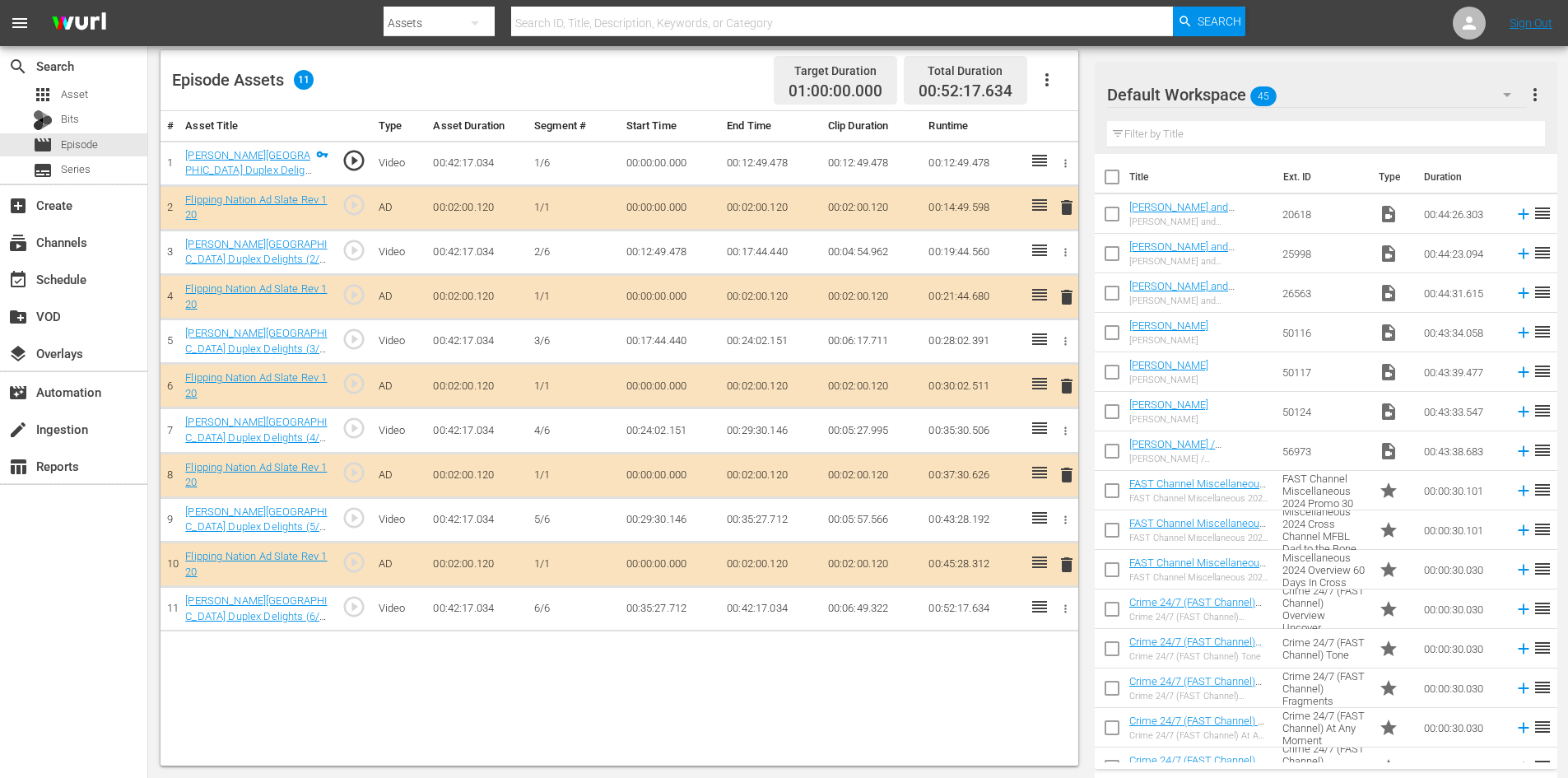 click 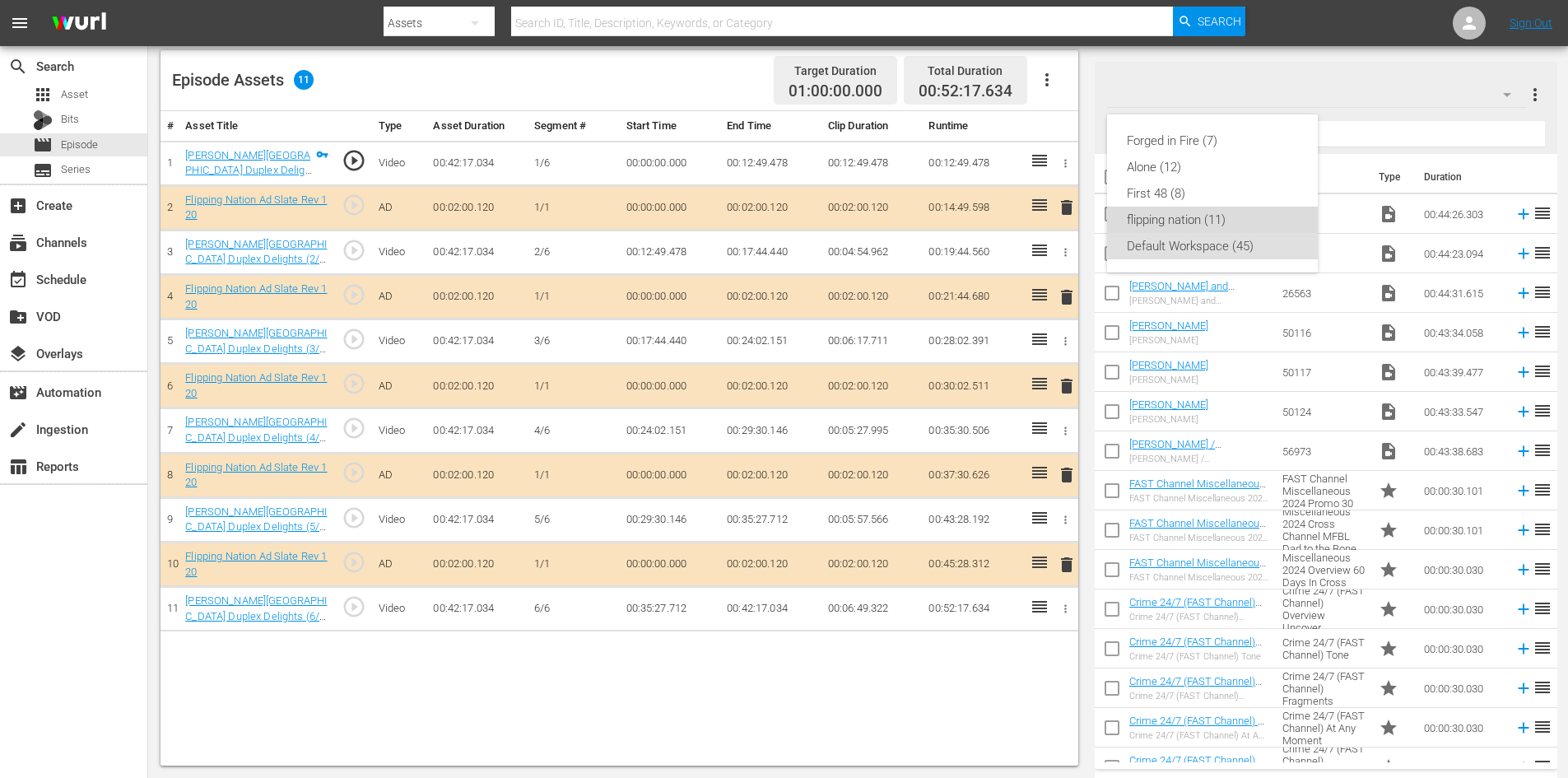click on "flipping nation (11)" at bounding box center [1212, 220] 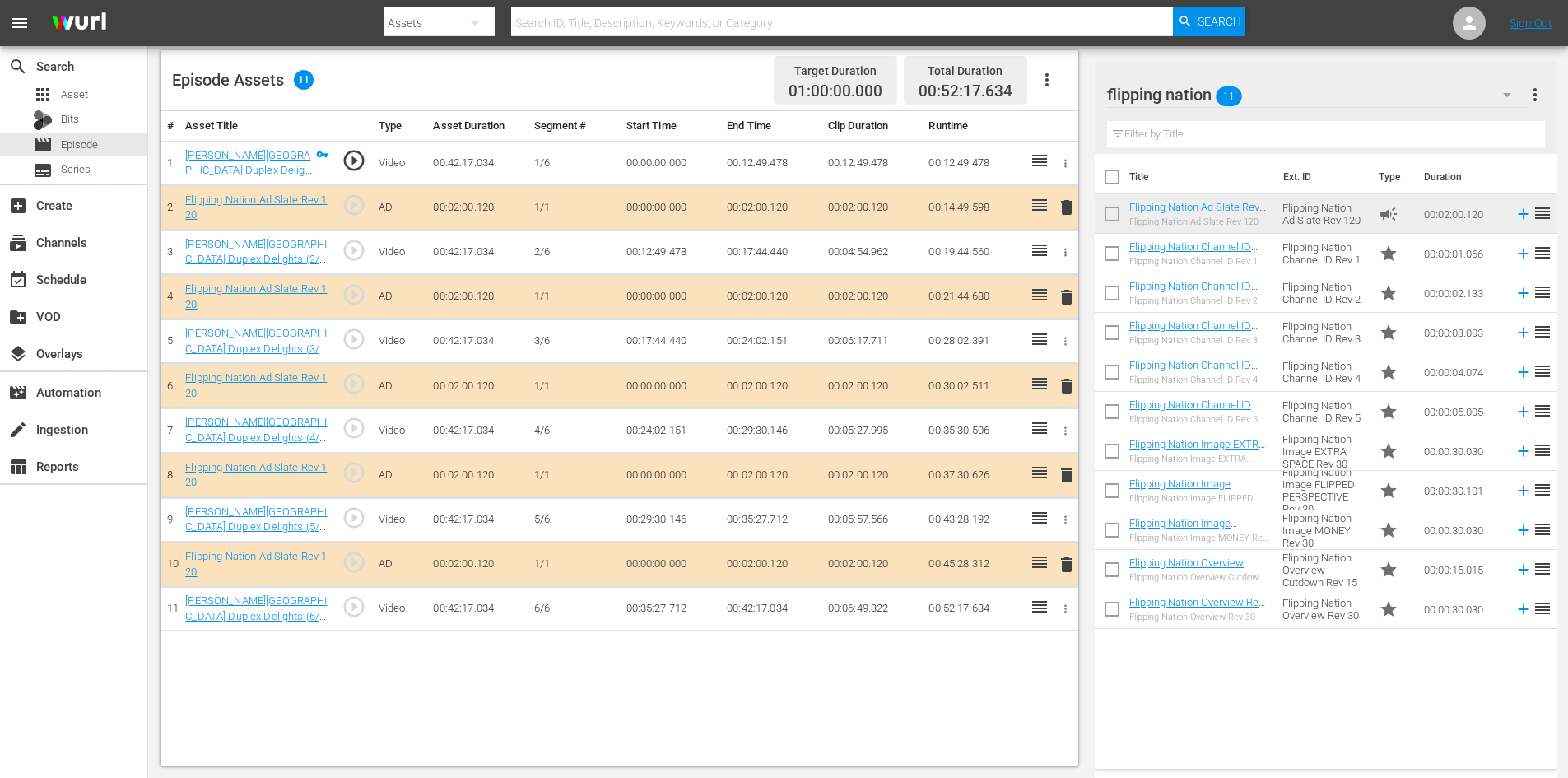 click on "delete" at bounding box center (1067, 475) 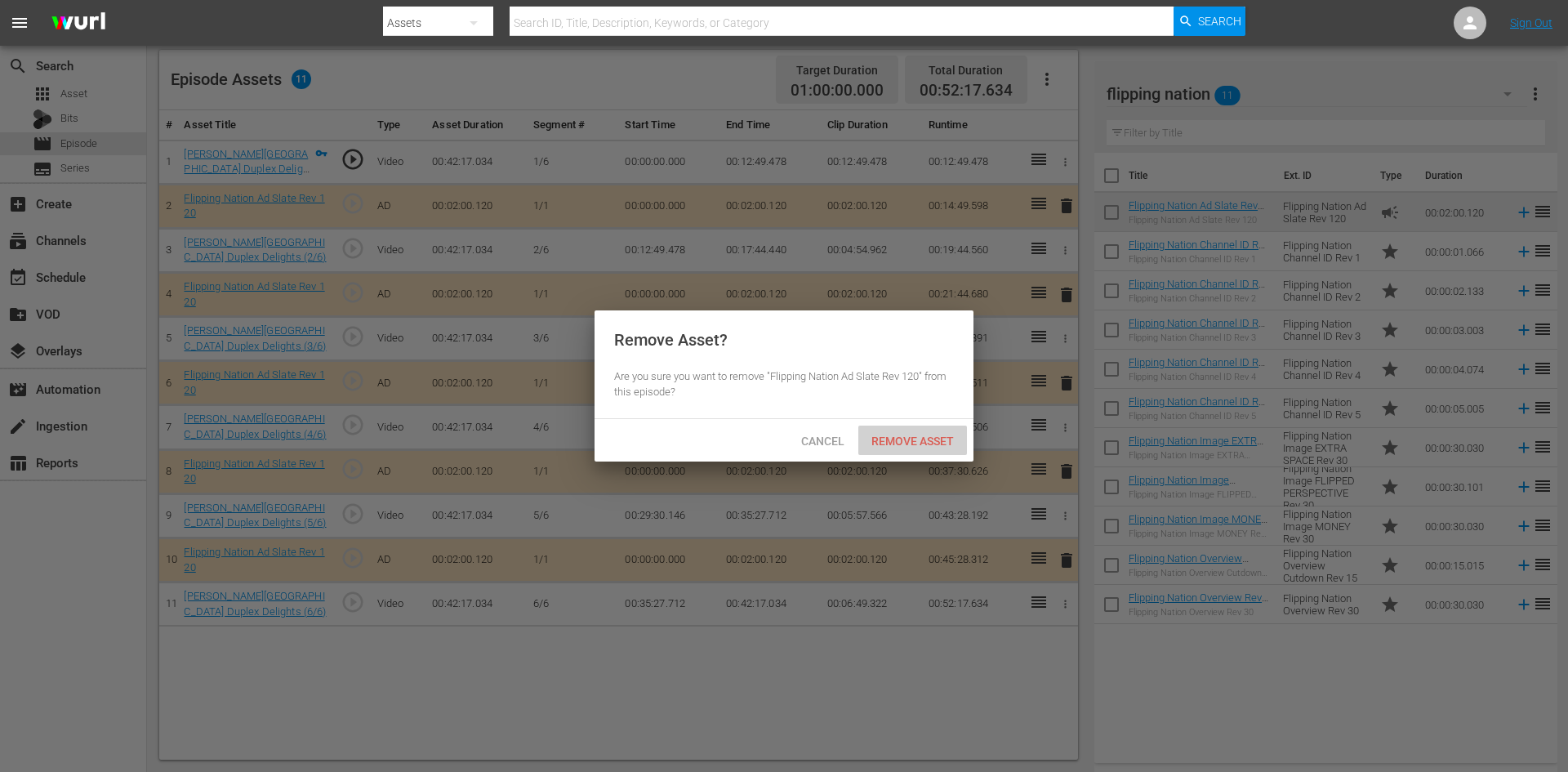 click on "Remove Asset" at bounding box center (912, 441) 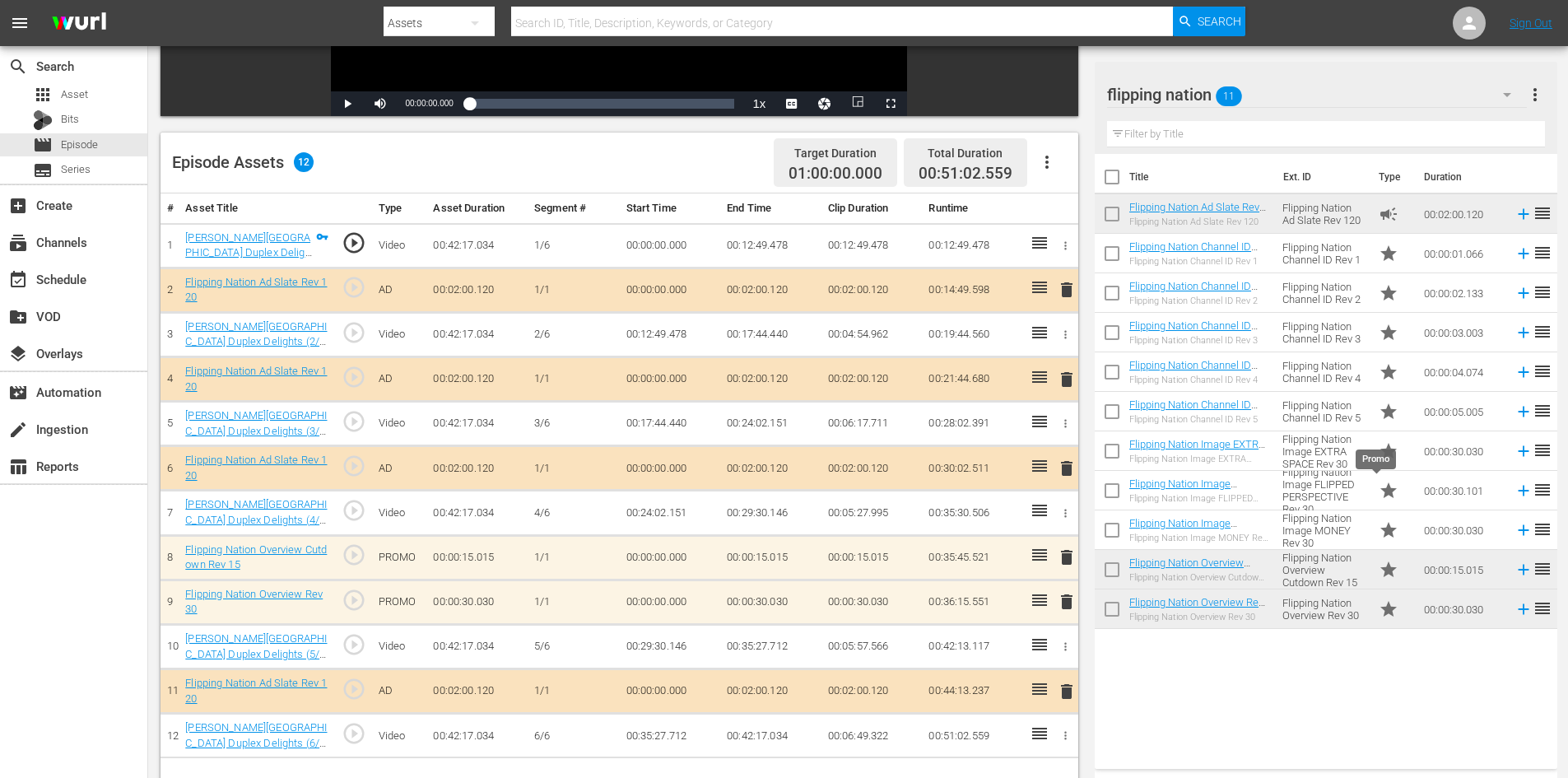 scroll, scrollTop: 429, scrollLeft: 0, axis: vertical 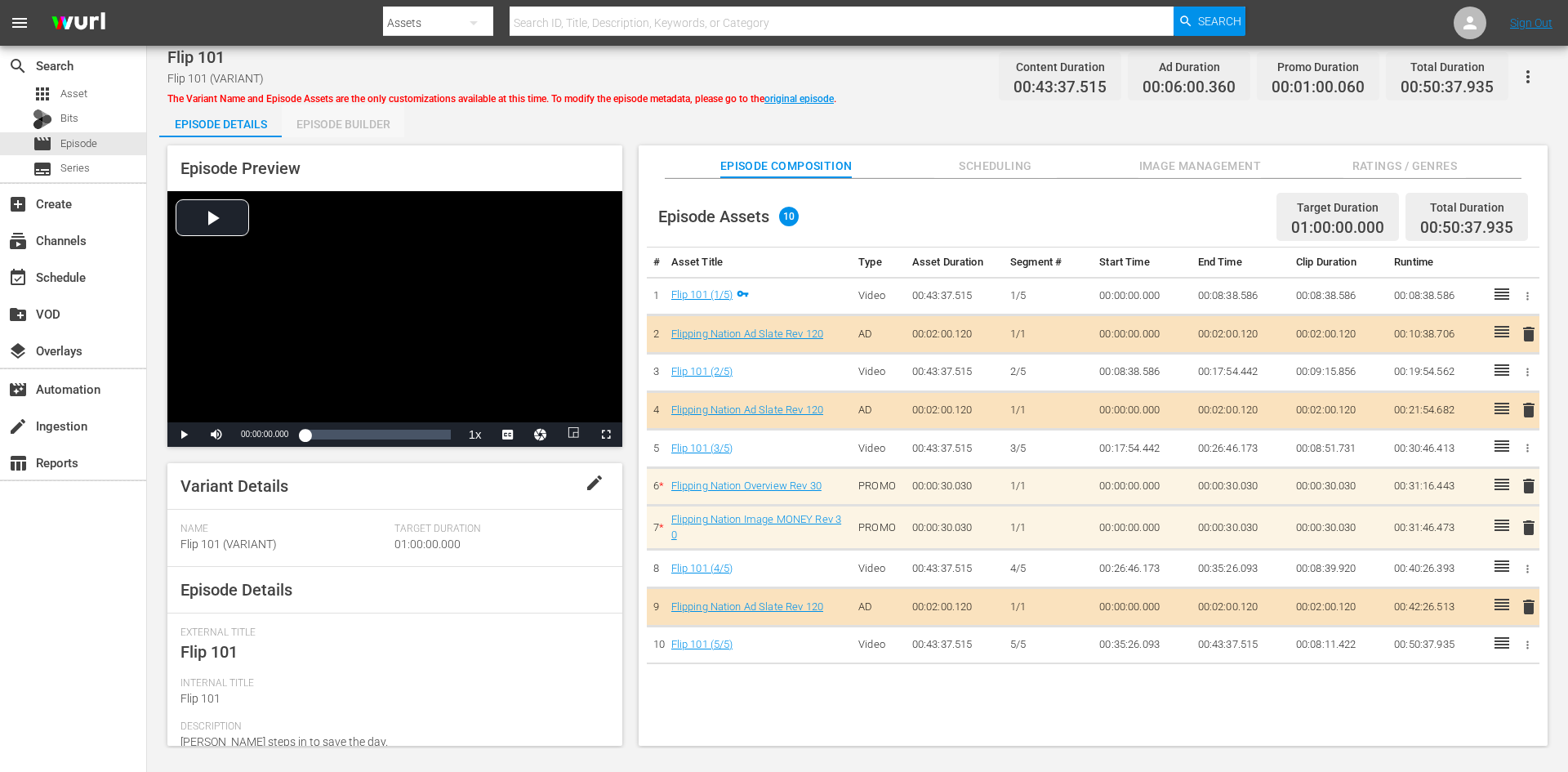 click on "Episode Builder" at bounding box center [343, 124] 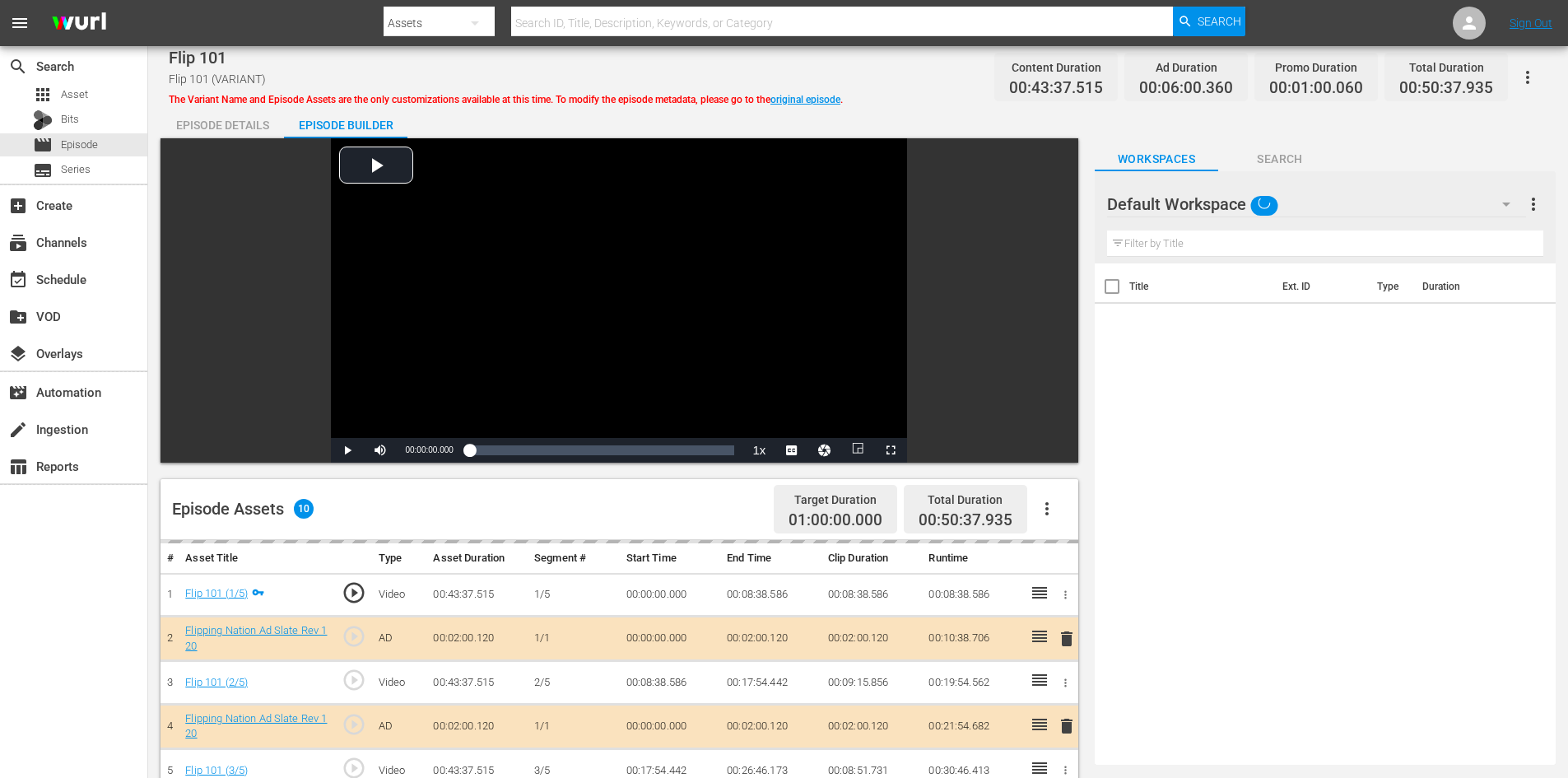 click on "Episode Details" at bounding box center (222, 125) 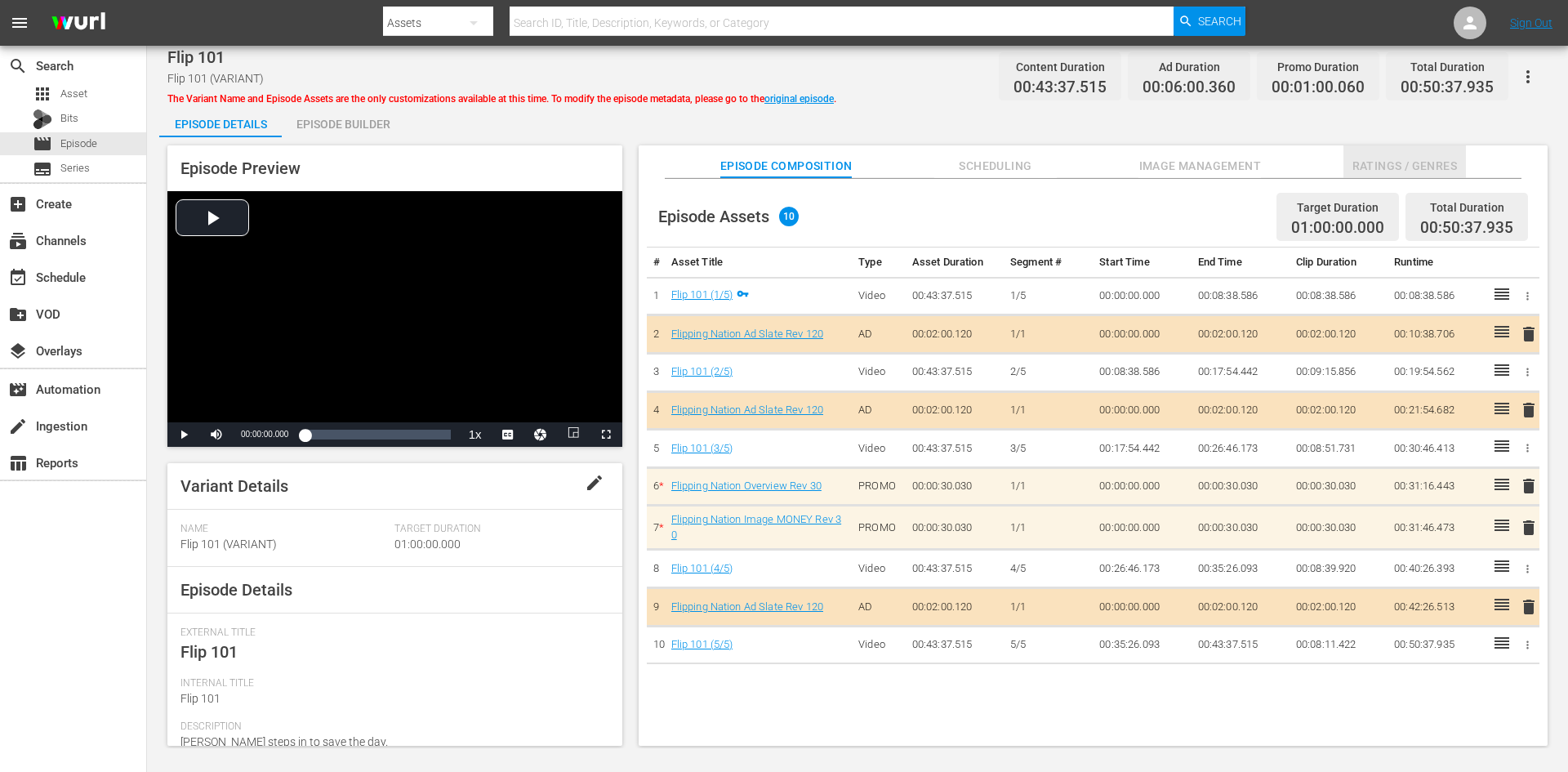 click on "Ratings / Genres" at bounding box center [1405, 166] 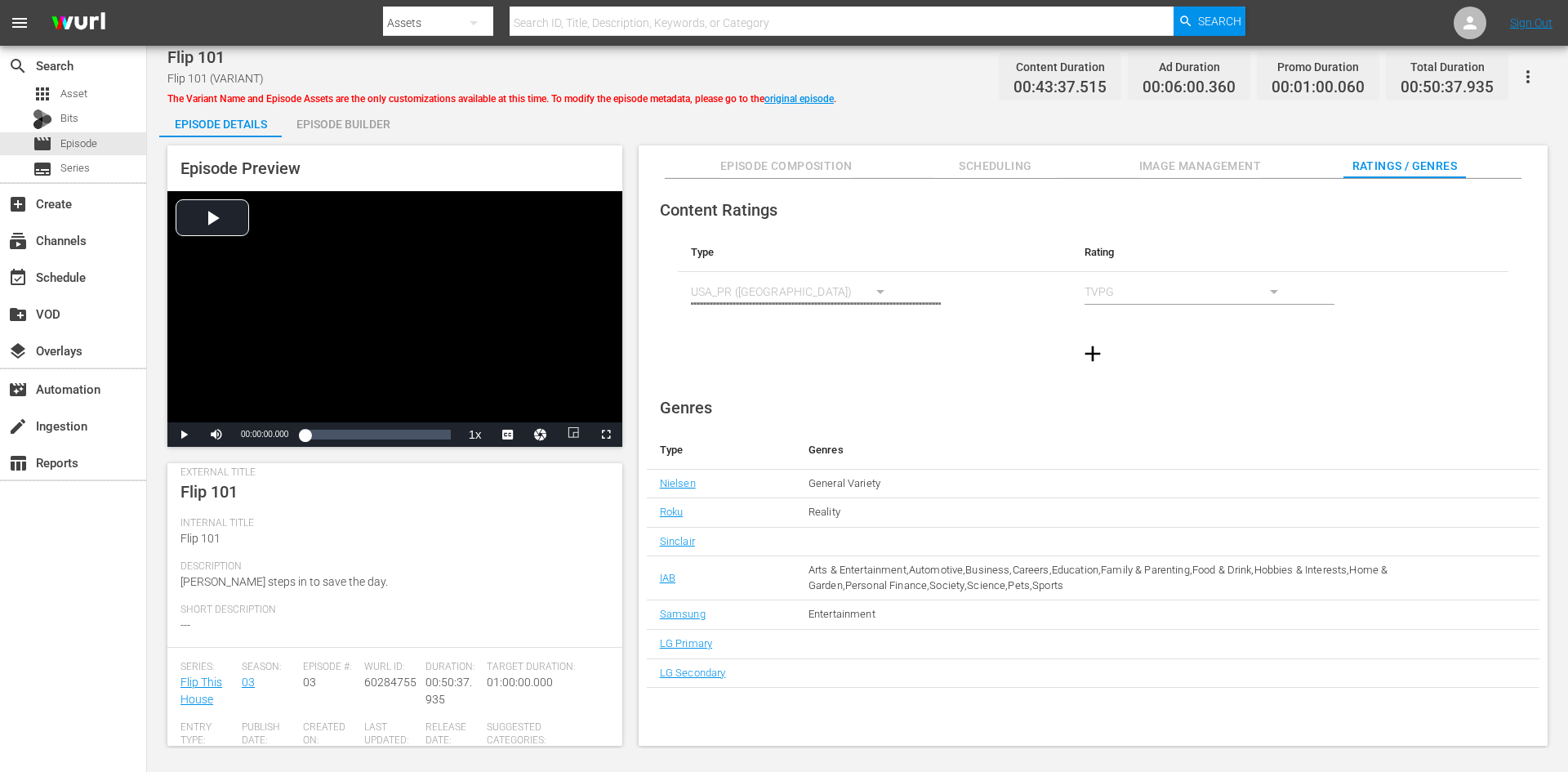 scroll, scrollTop: 0, scrollLeft: 0, axis: both 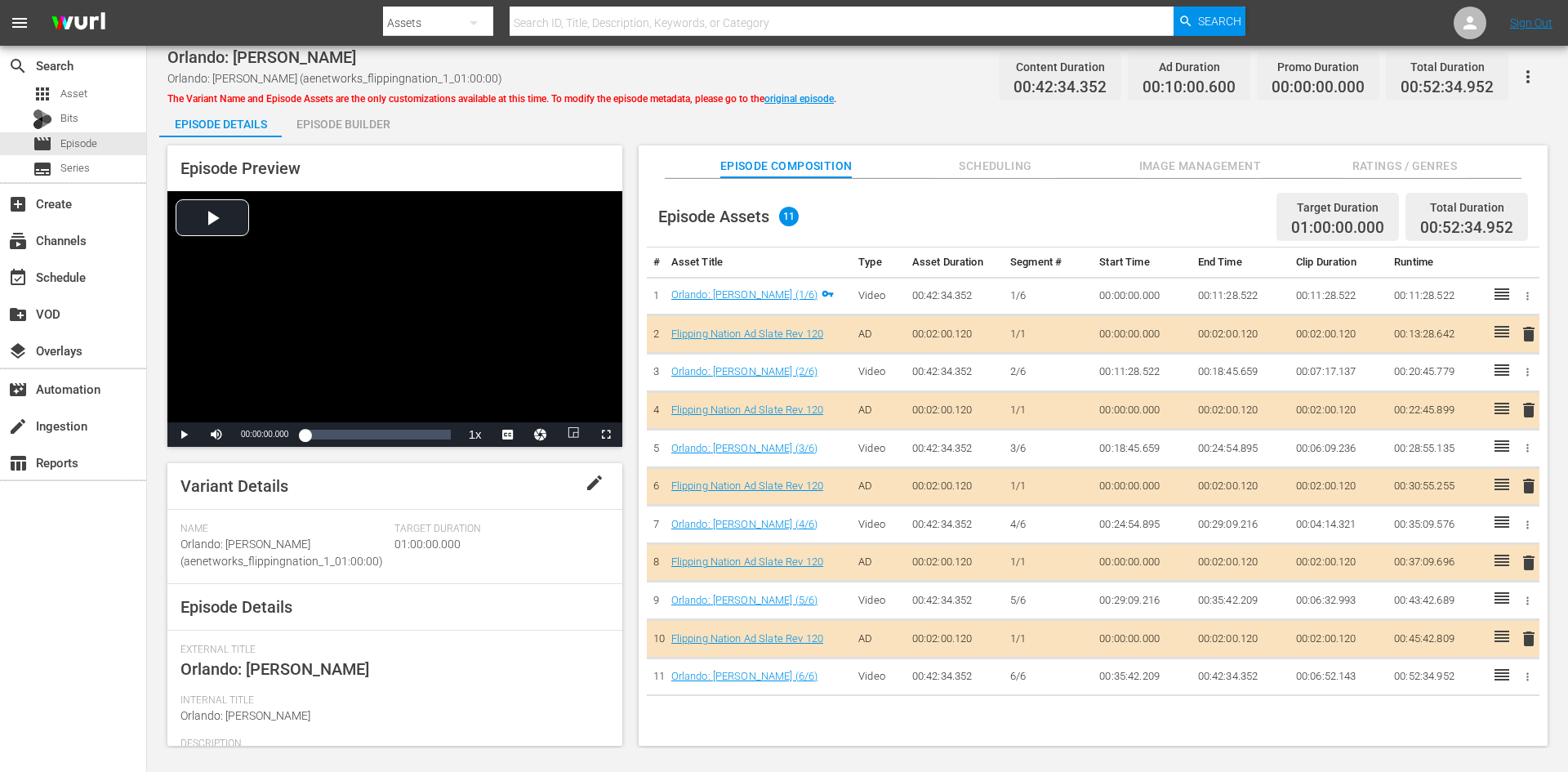 click on "Episode Builder" at bounding box center [343, 124] 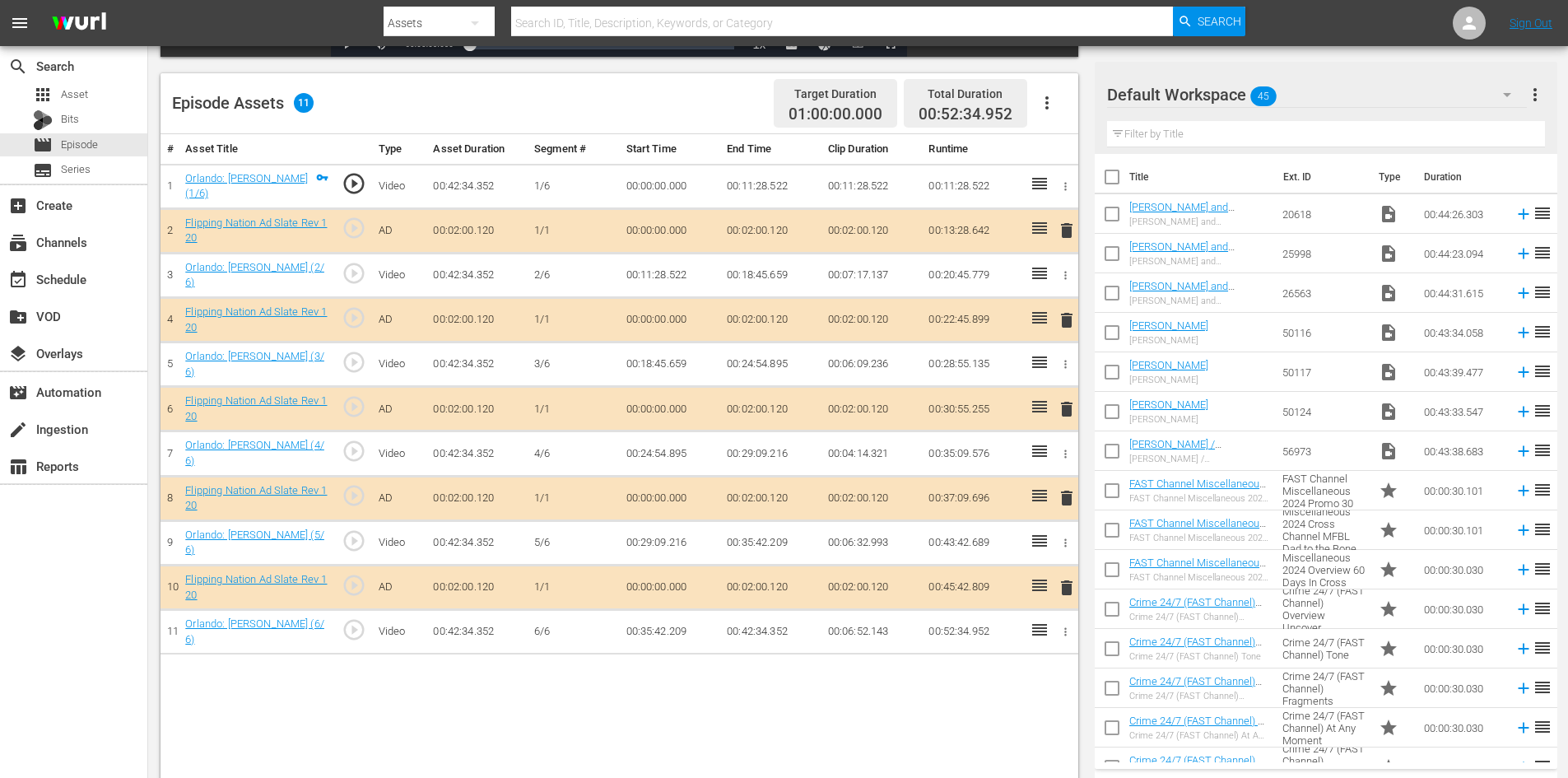 scroll, scrollTop: 412, scrollLeft: 0, axis: vertical 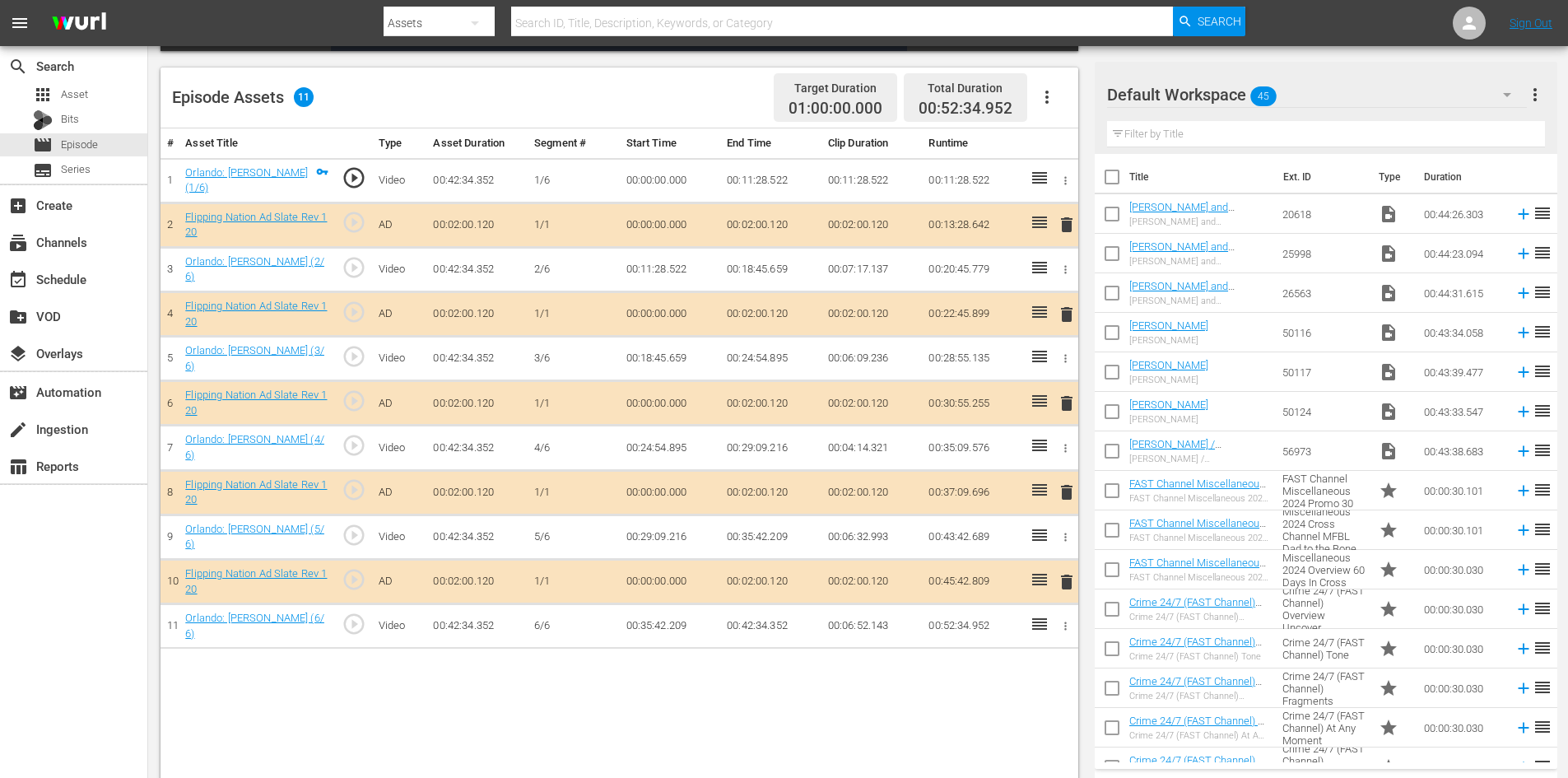 click on "delete" at bounding box center [1067, 492] 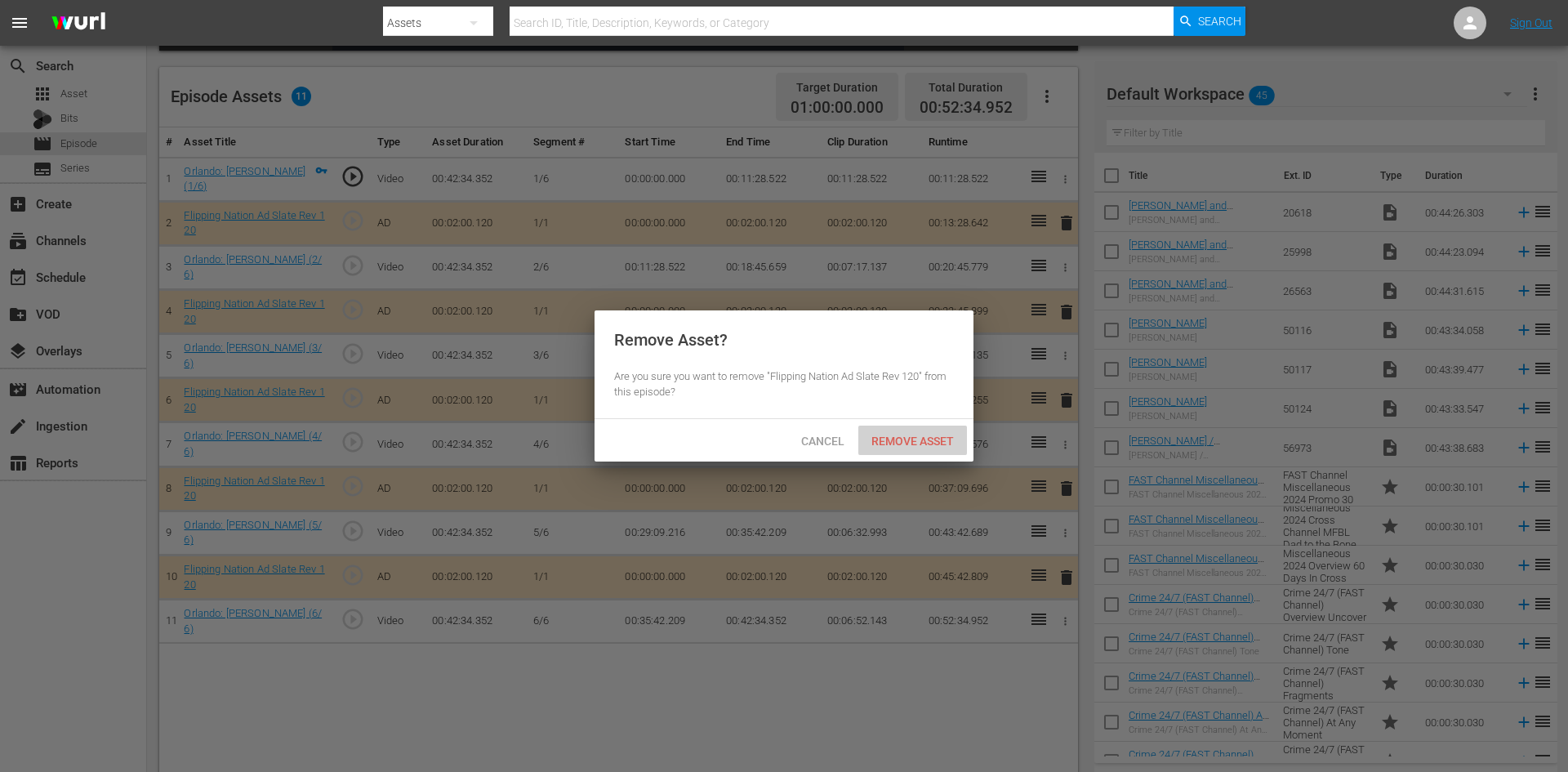 click on "Remove Asset" at bounding box center [912, 440] 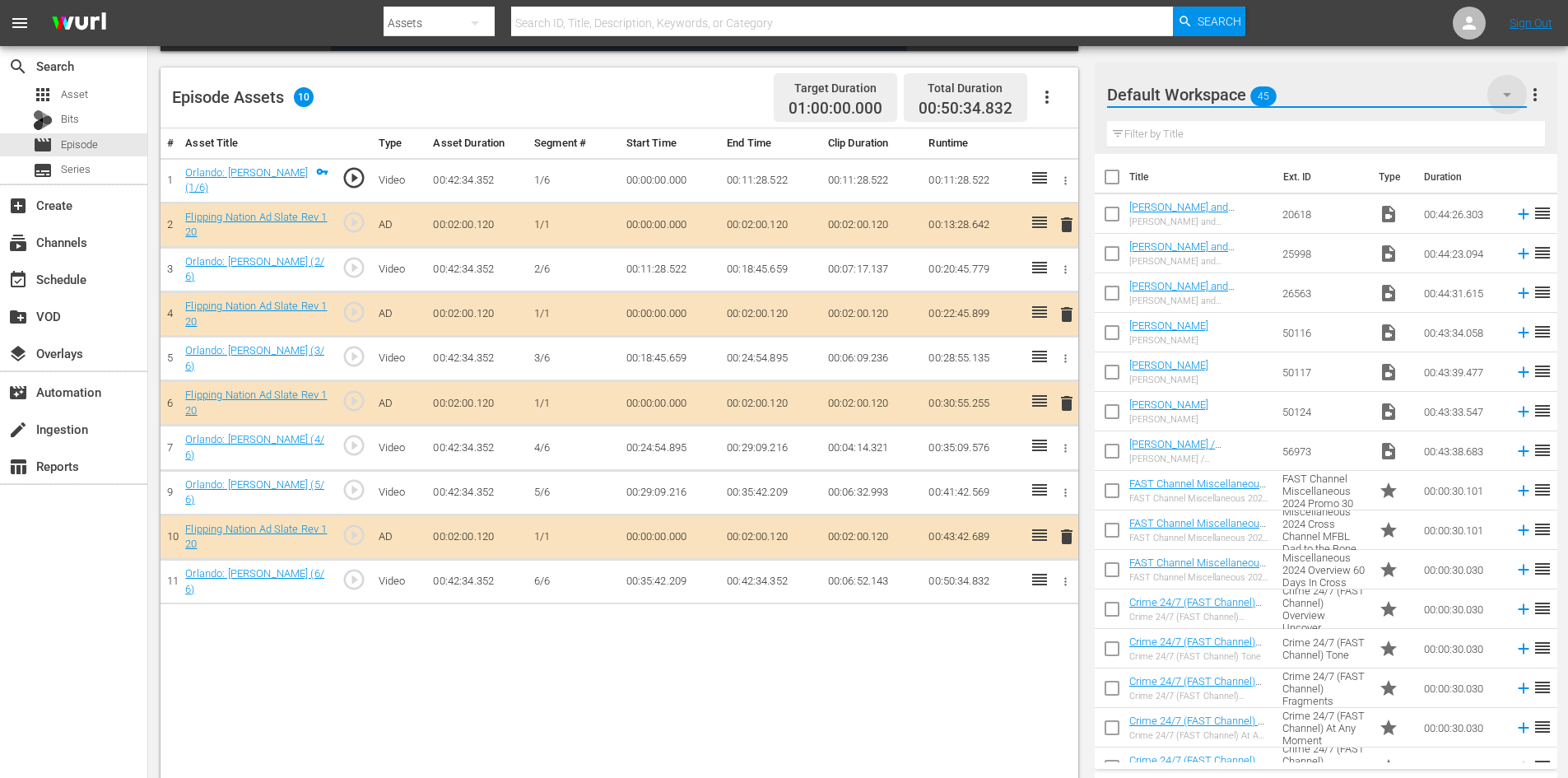 click 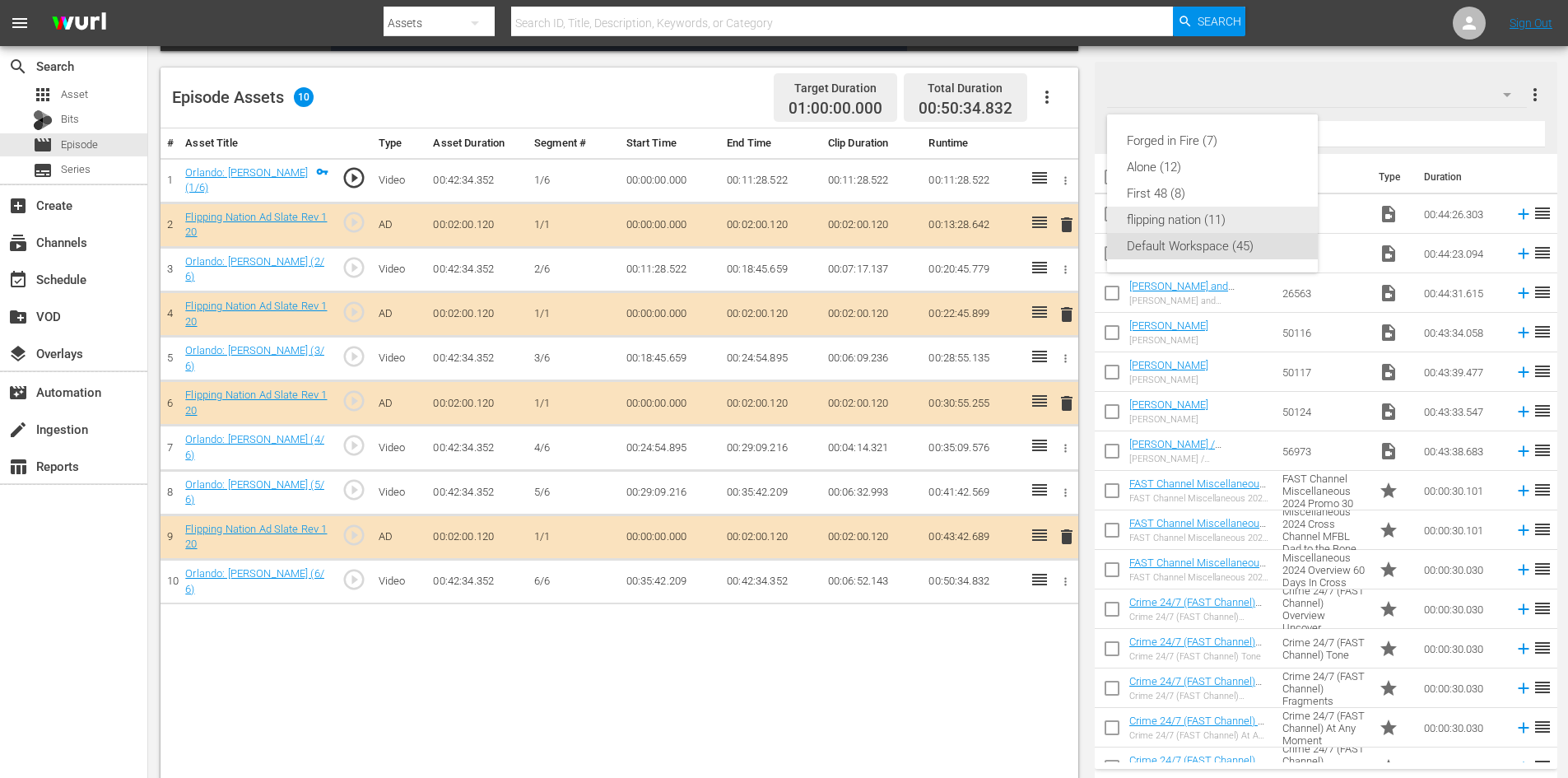 click on "flipping nation (11)" at bounding box center [1212, 220] 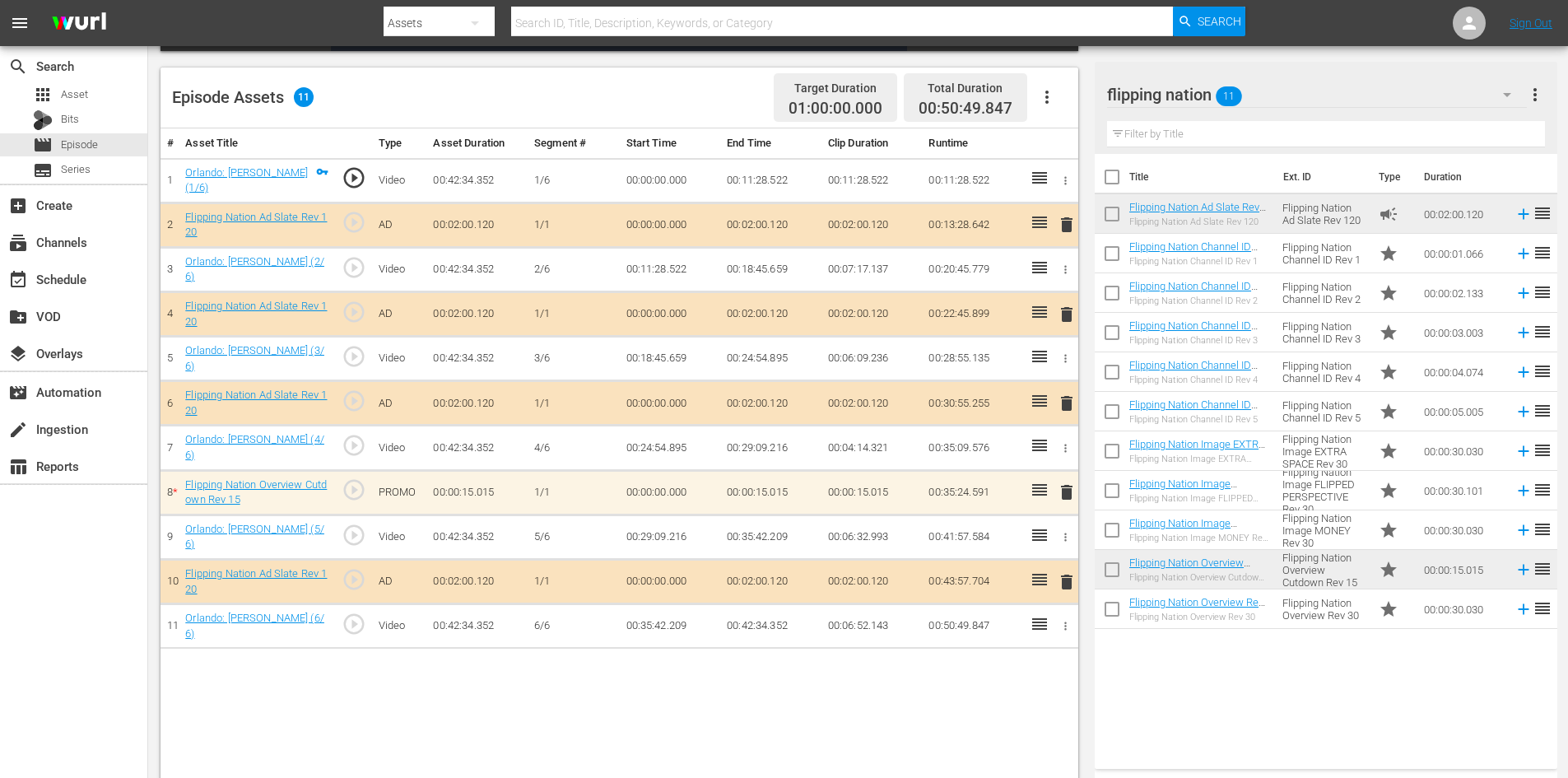 click on "delete" at bounding box center [1067, 492] 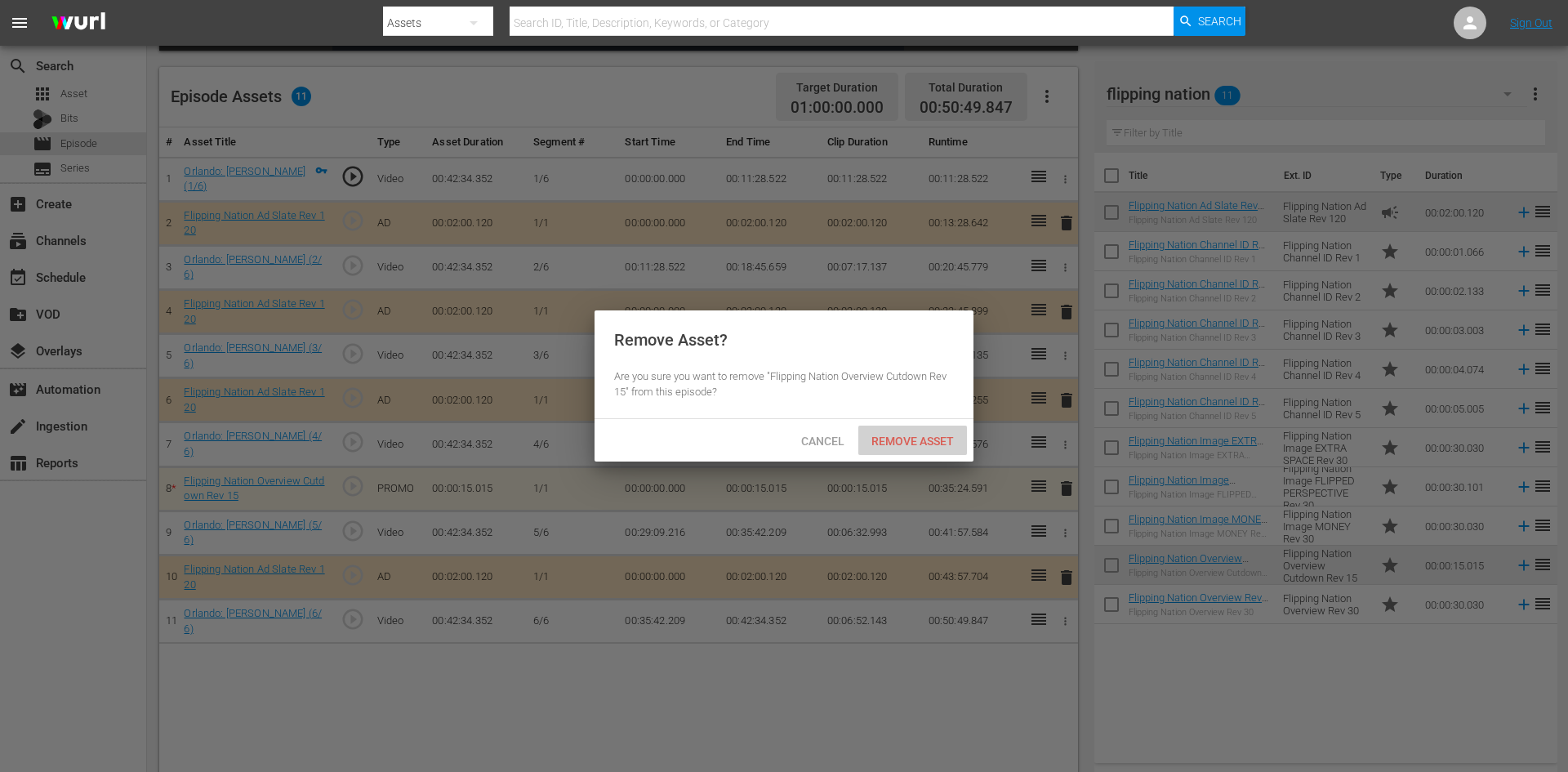 click on "Remove Asset" at bounding box center [912, 441] 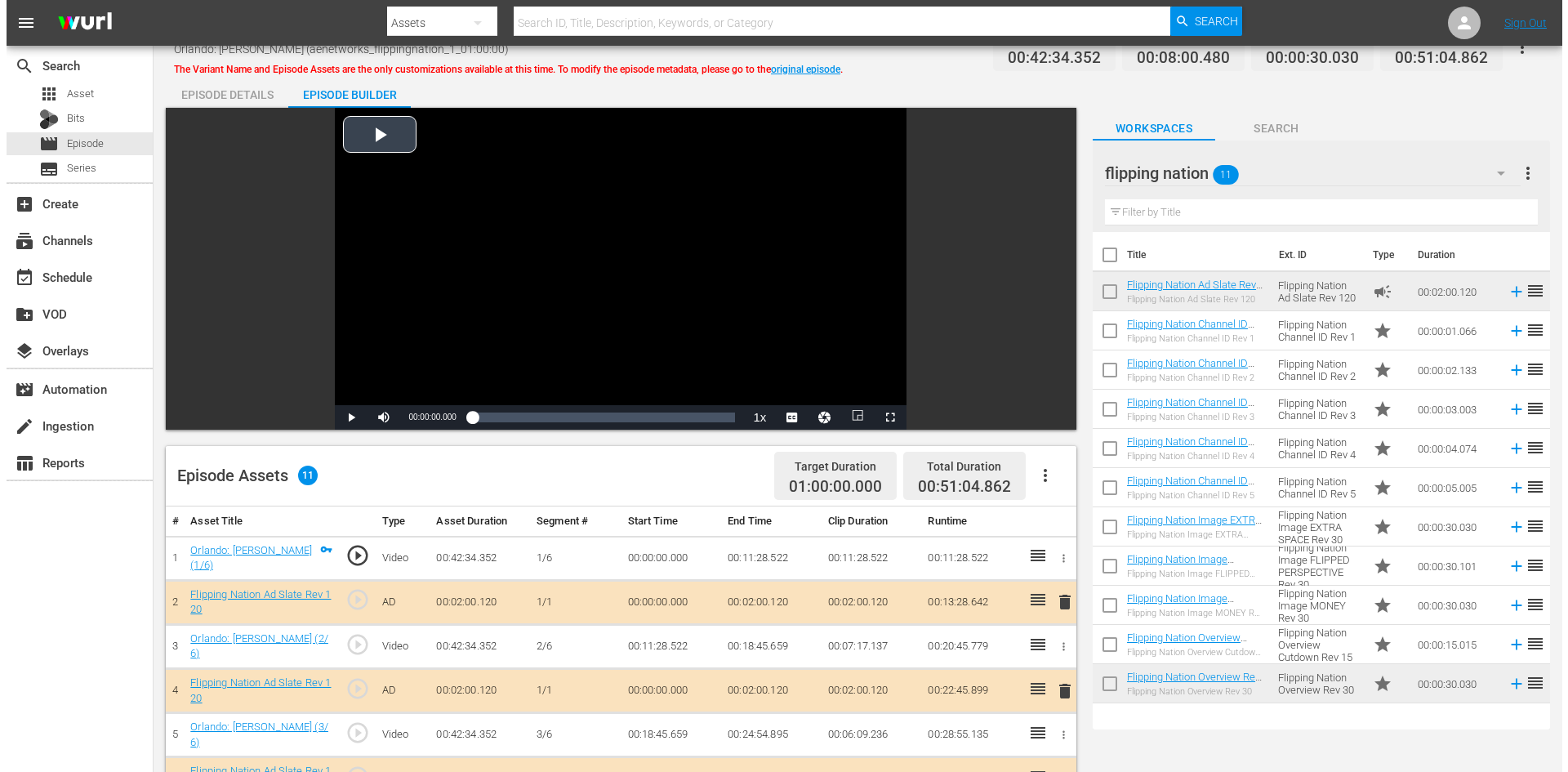 scroll, scrollTop: 0, scrollLeft: 0, axis: both 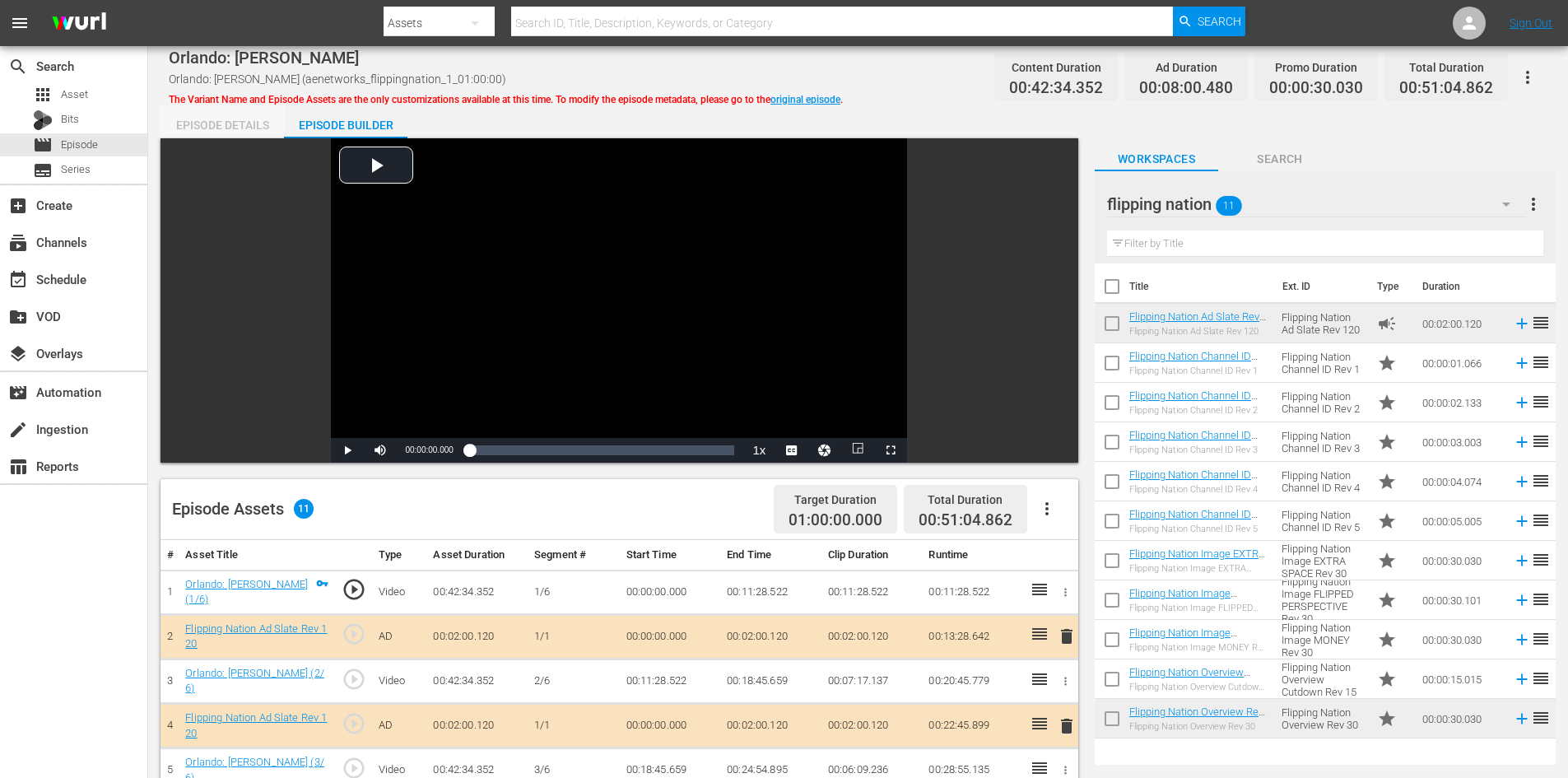 click on "Episode Details" at bounding box center [222, 125] 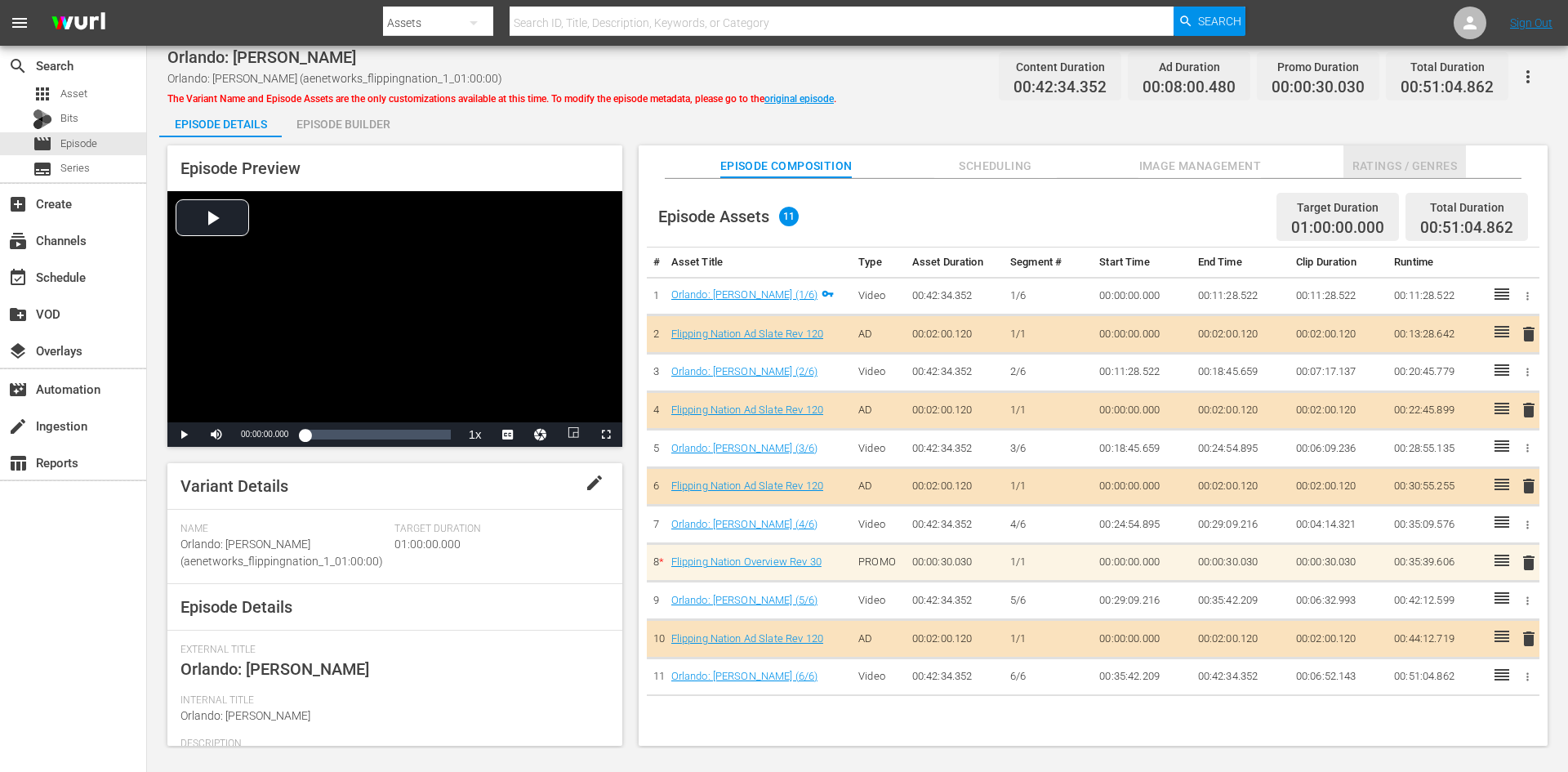 click on "Ratings / Genres" at bounding box center [1405, 166] 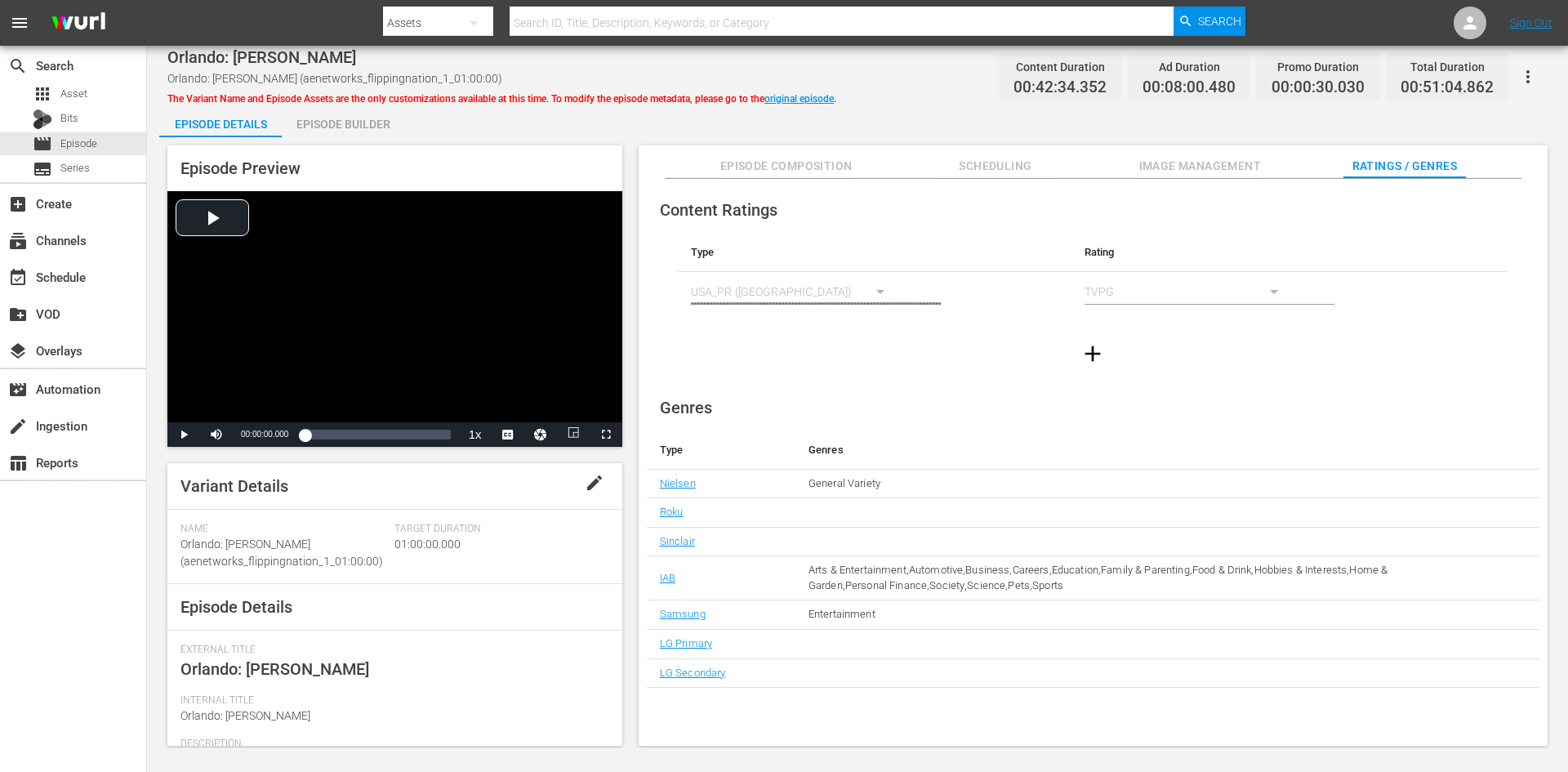 click on "Image Management" at bounding box center (1200, 166) 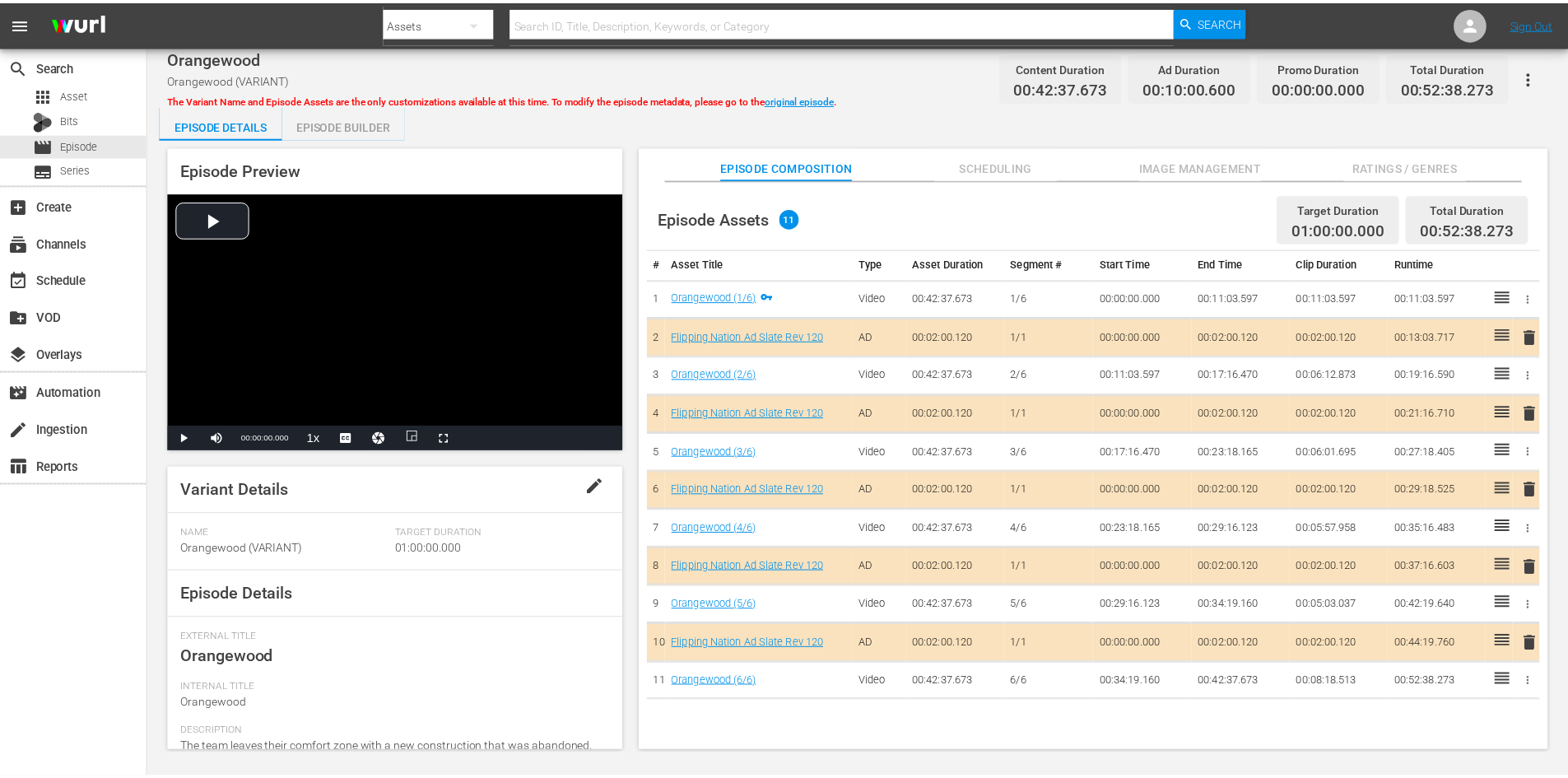 scroll, scrollTop: 0, scrollLeft: 0, axis: both 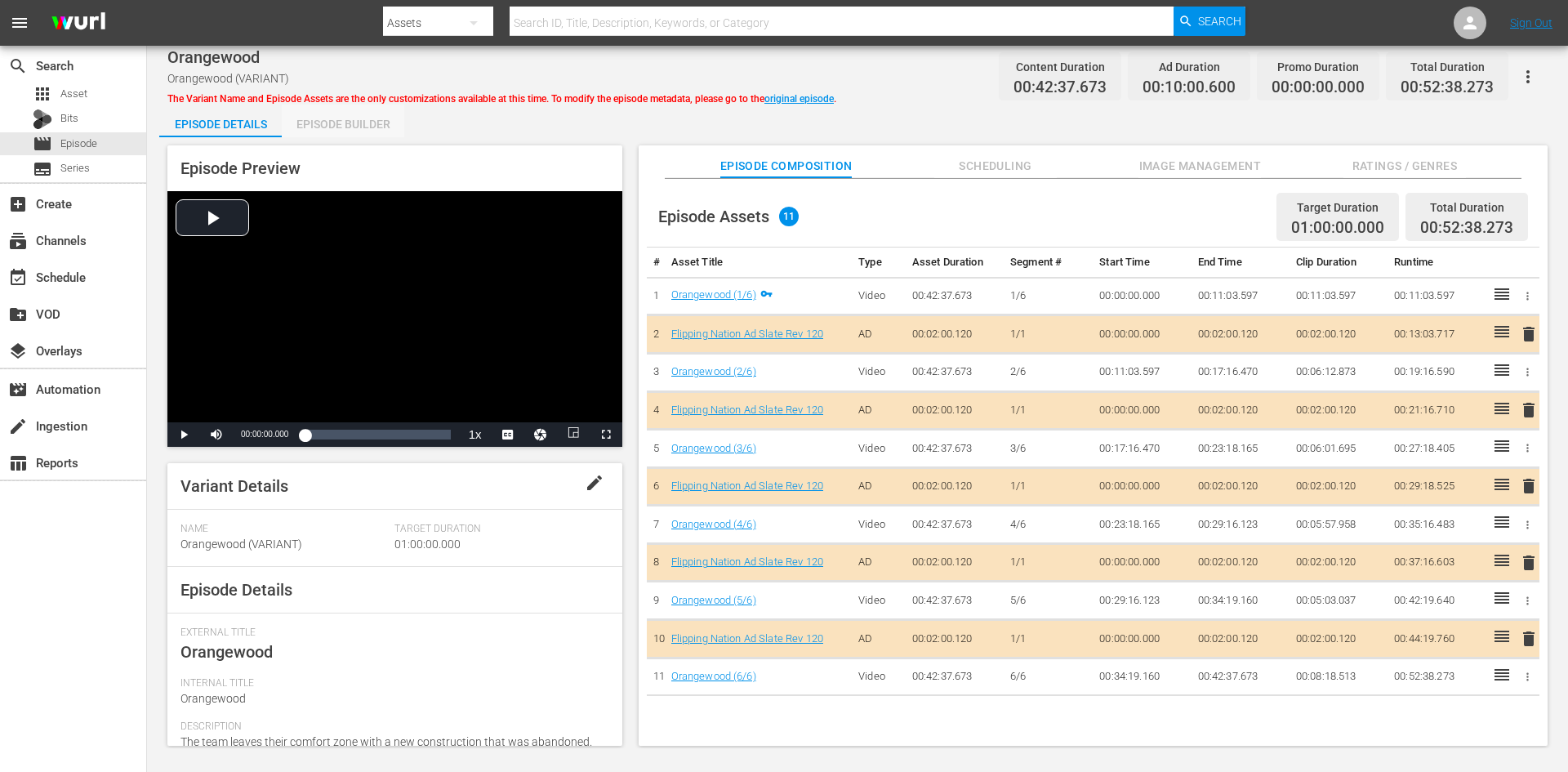 click on "Episode Builder" at bounding box center [343, 124] 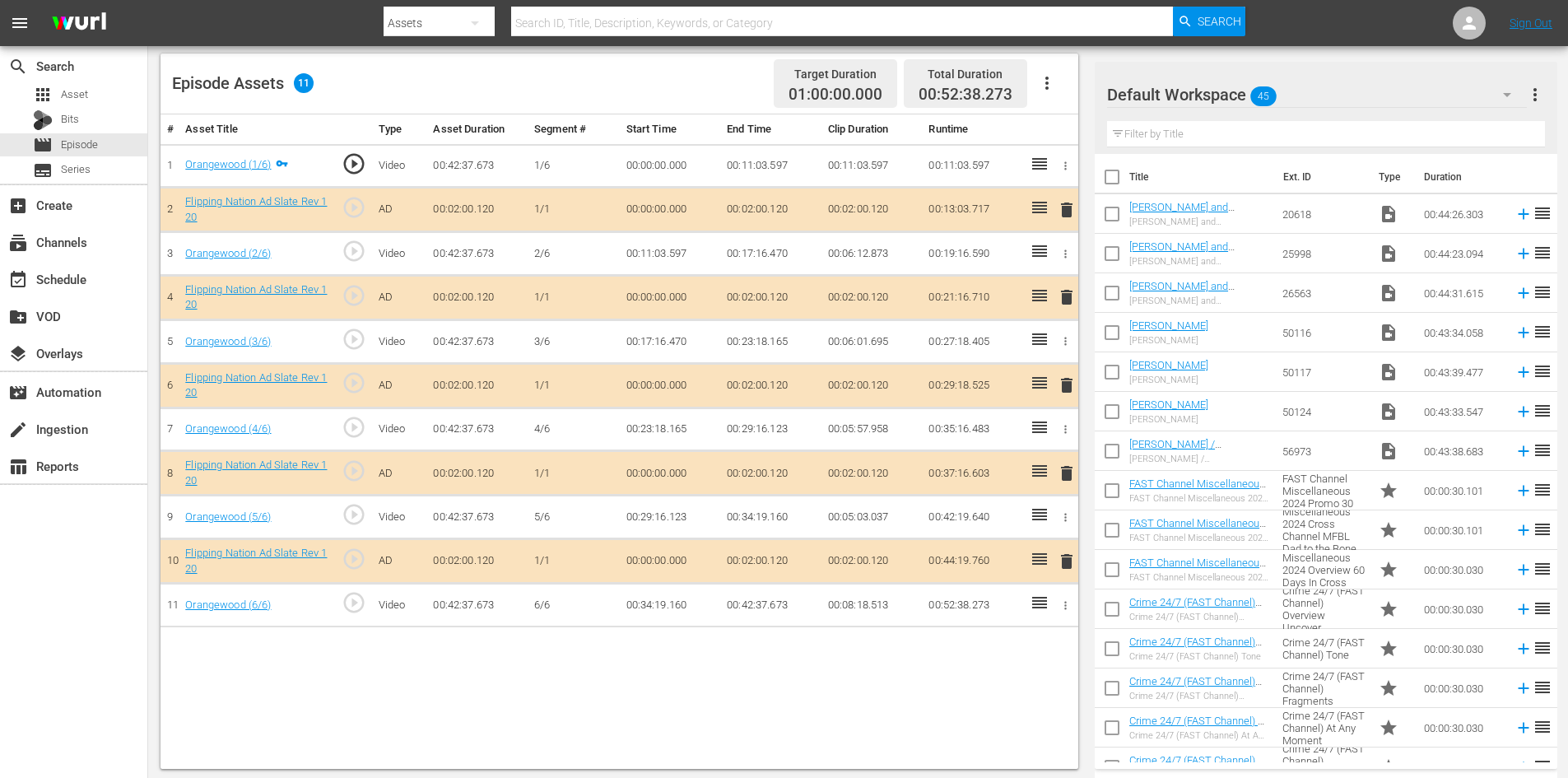 scroll, scrollTop: 429, scrollLeft: 0, axis: vertical 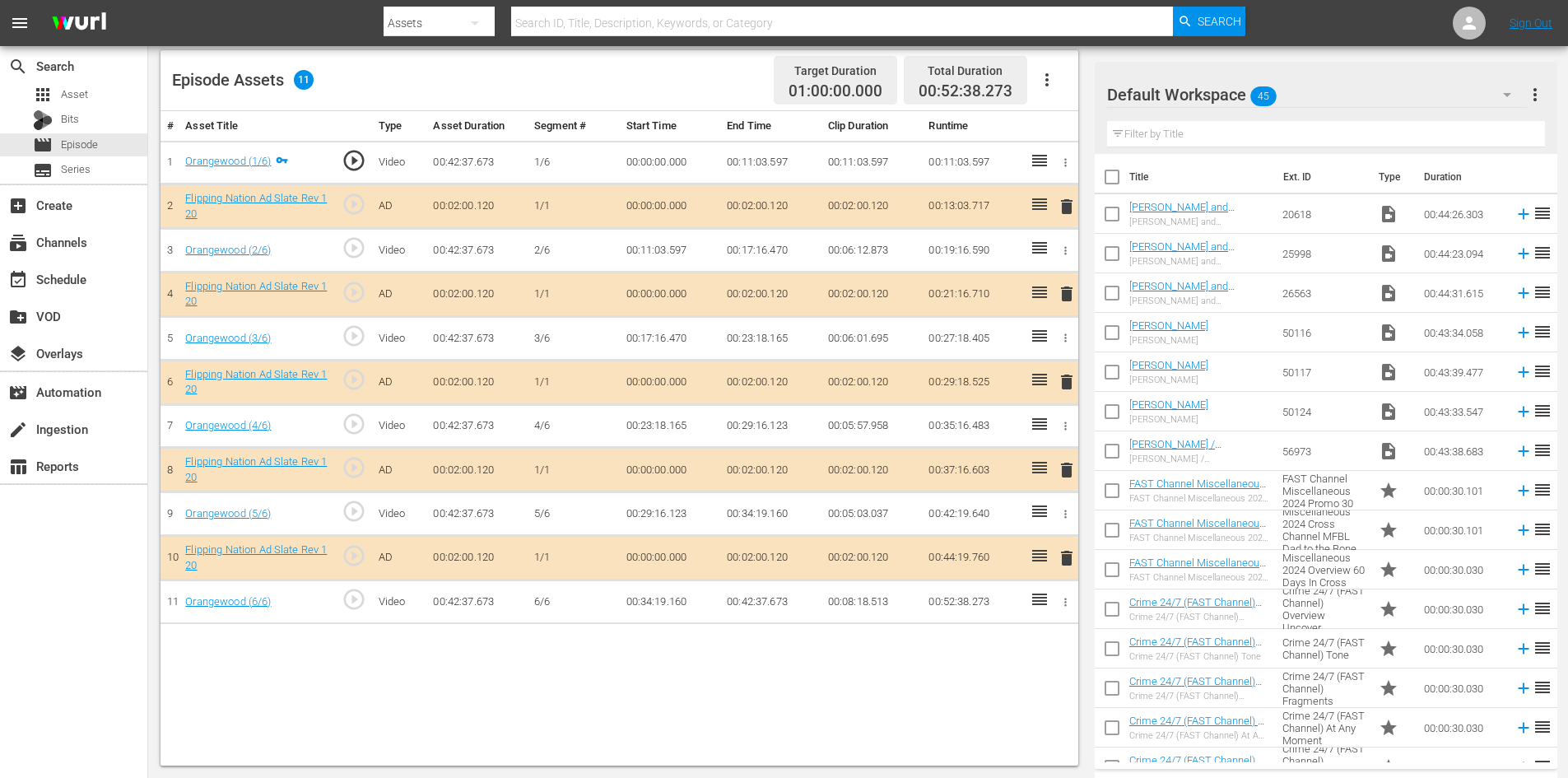 click on "delete" at bounding box center (1067, 470) 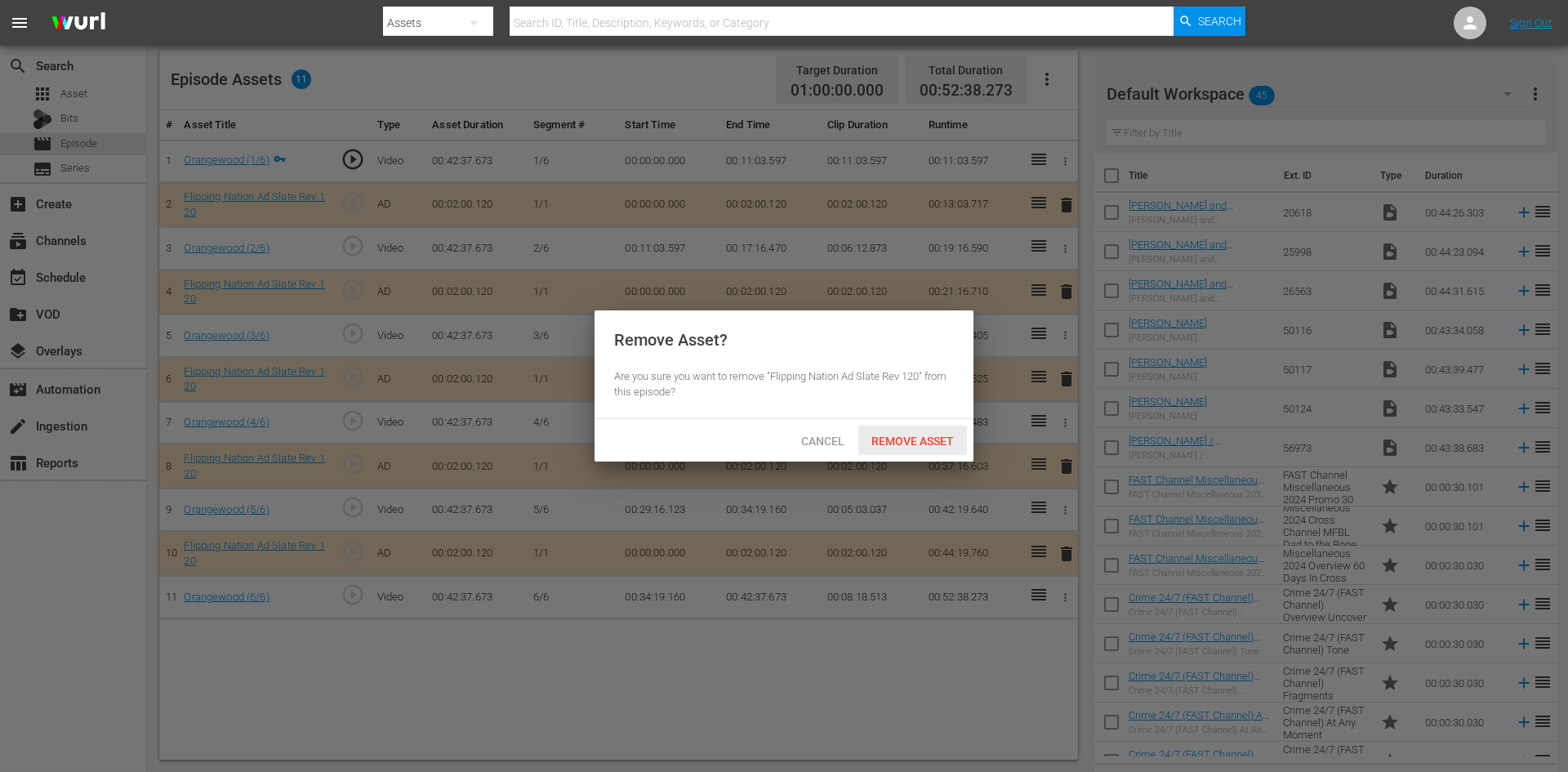 click on "Remove Asset" at bounding box center (912, 441) 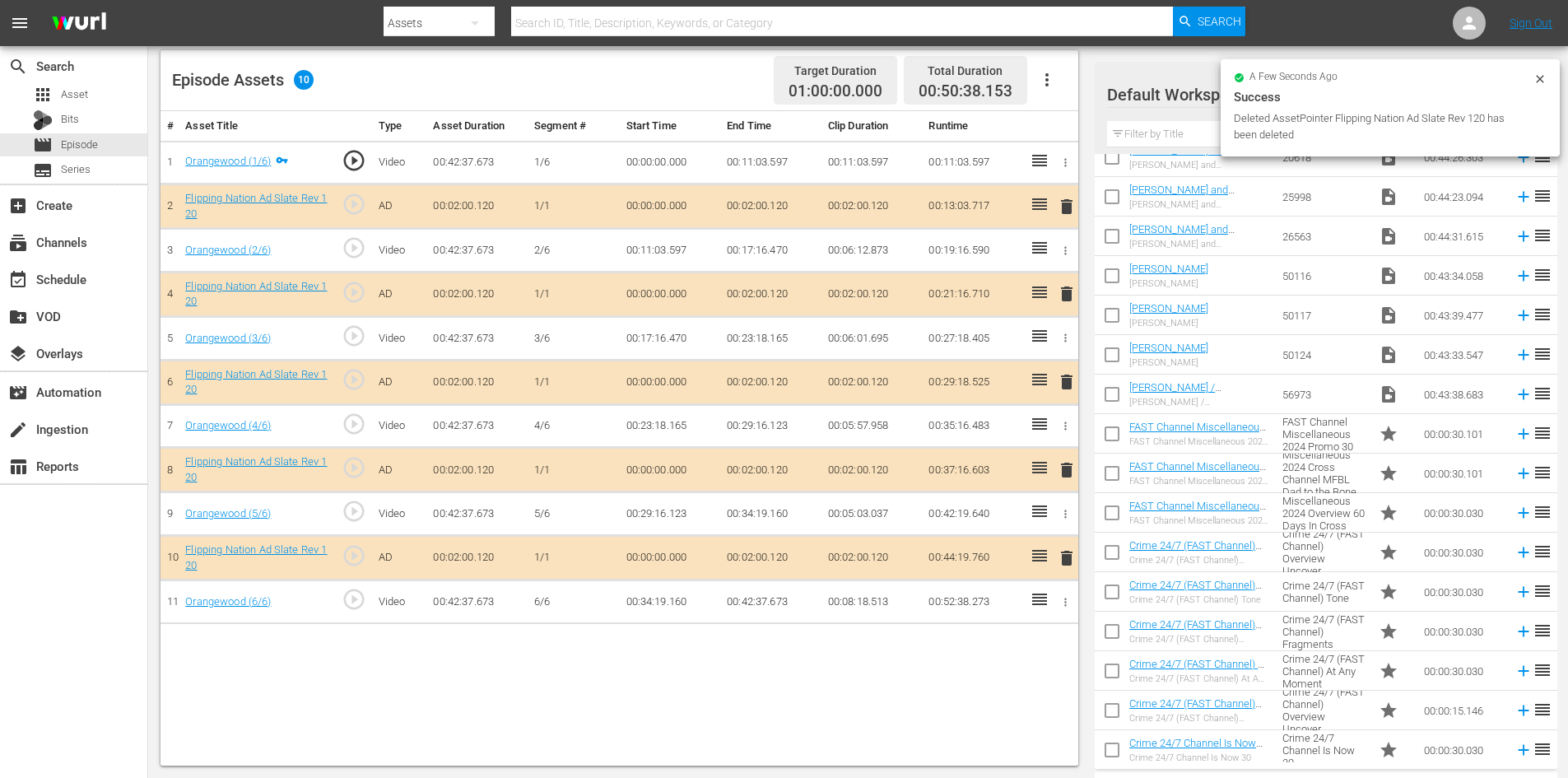 scroll, scrollTop: 0, scrollLeft: 0, axis: both 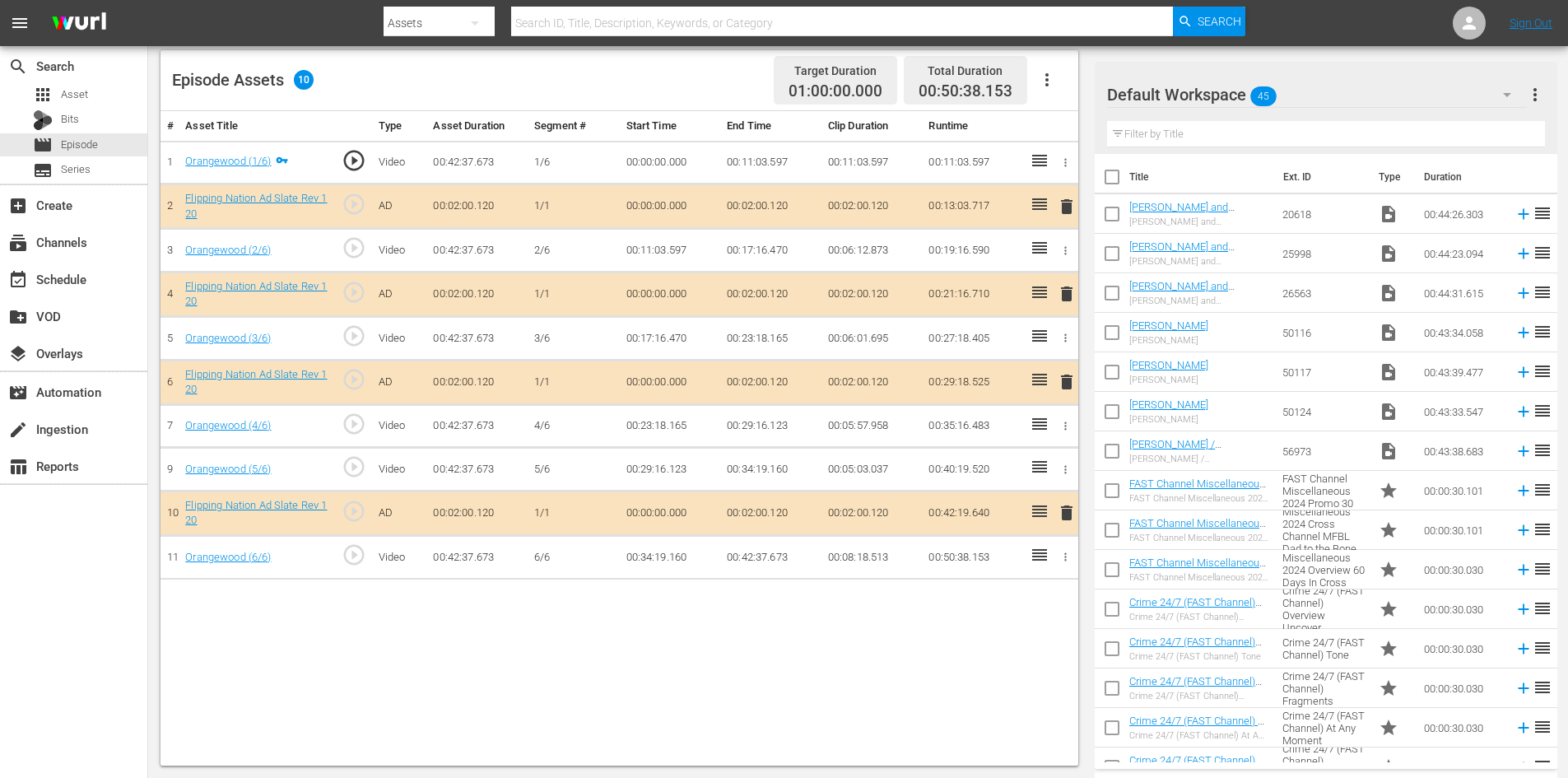 click 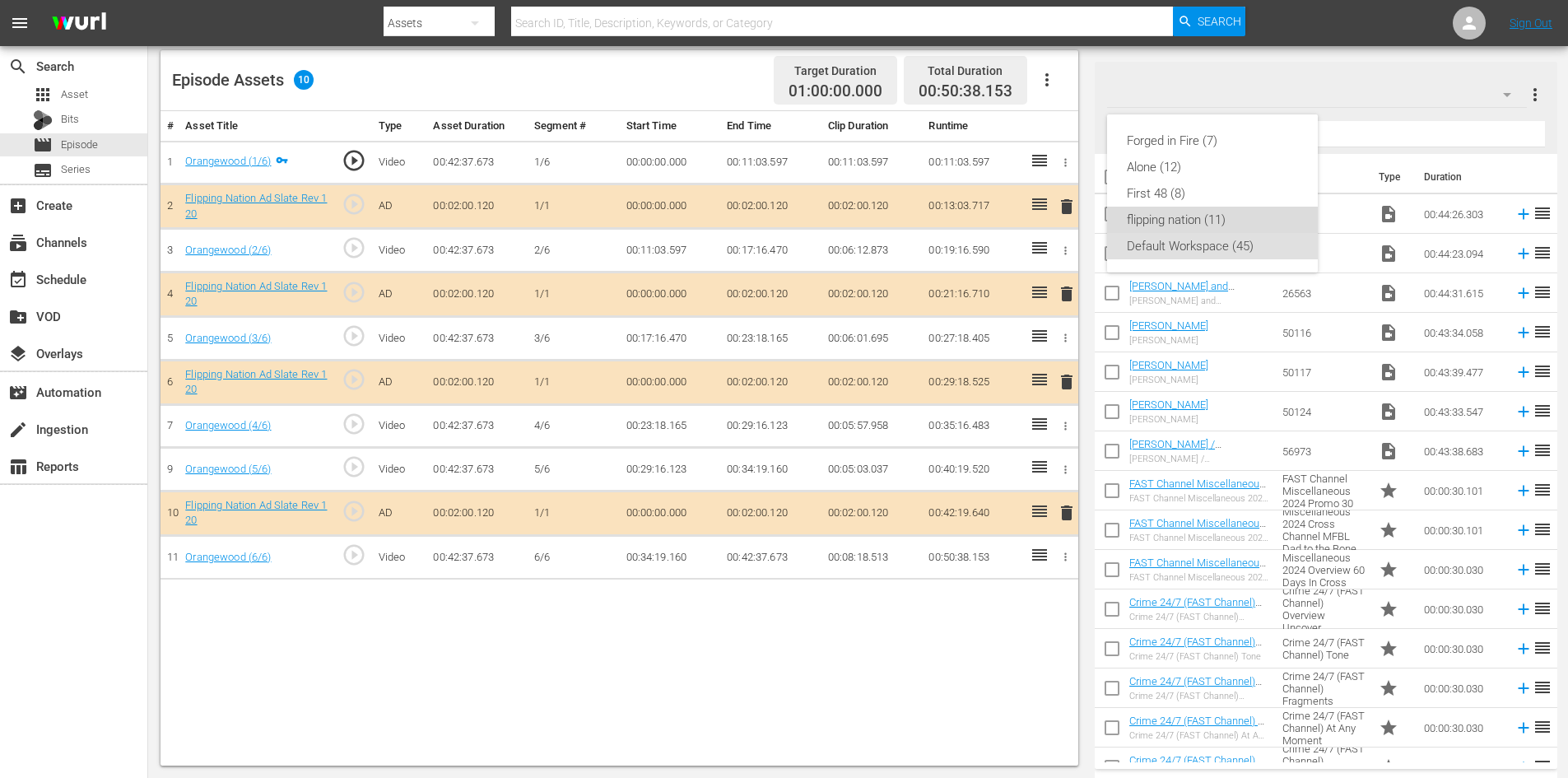 click on "flipping nation (11)" at bounding box center [1212, 220] 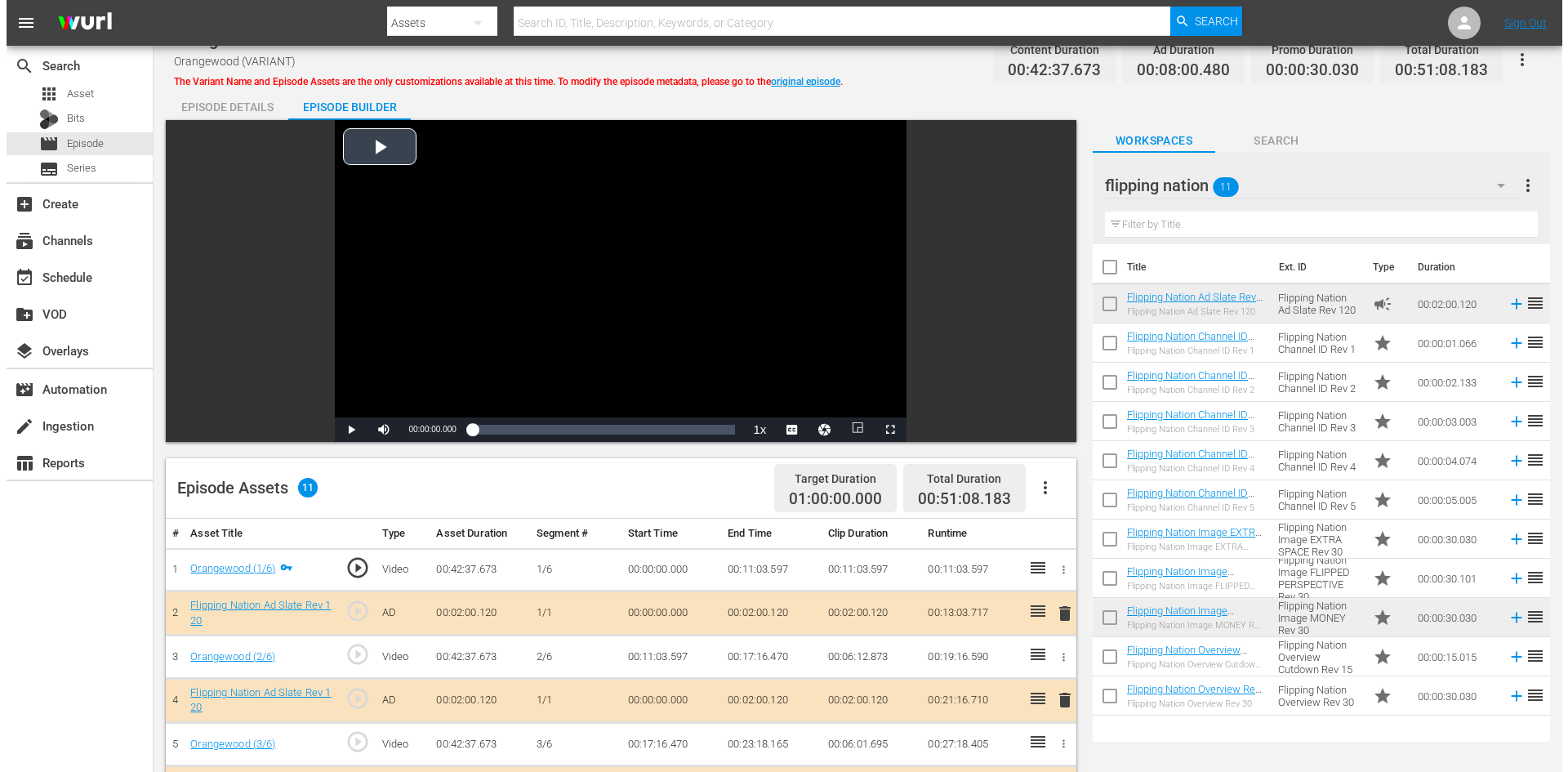 scroll, scrollTop: 0, scrollLeft: 0, axis: both 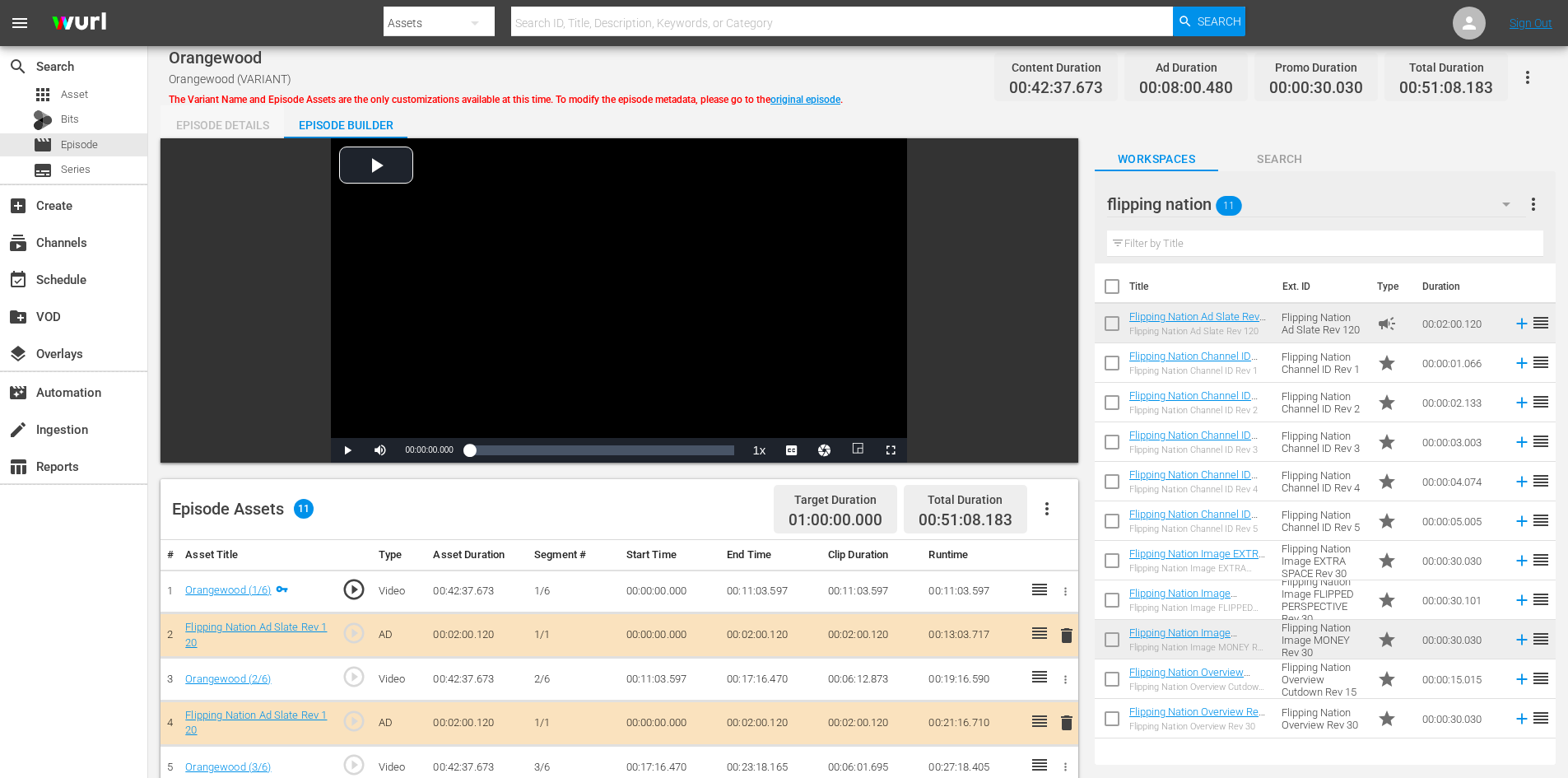 click on "Episode Details" at bounding box center [222, 125] 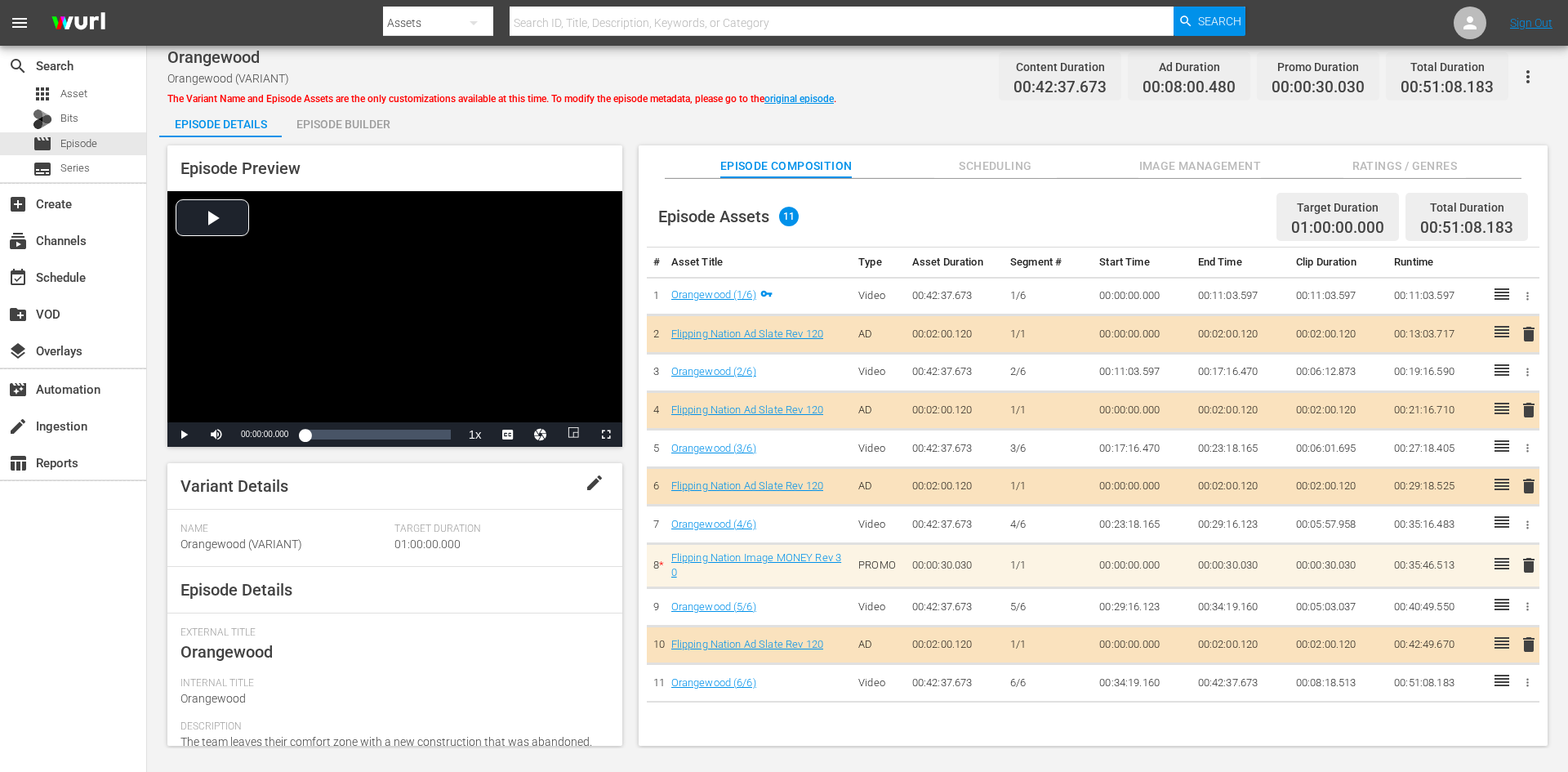 click on "Image Management" at bounding box center [1200, 166] 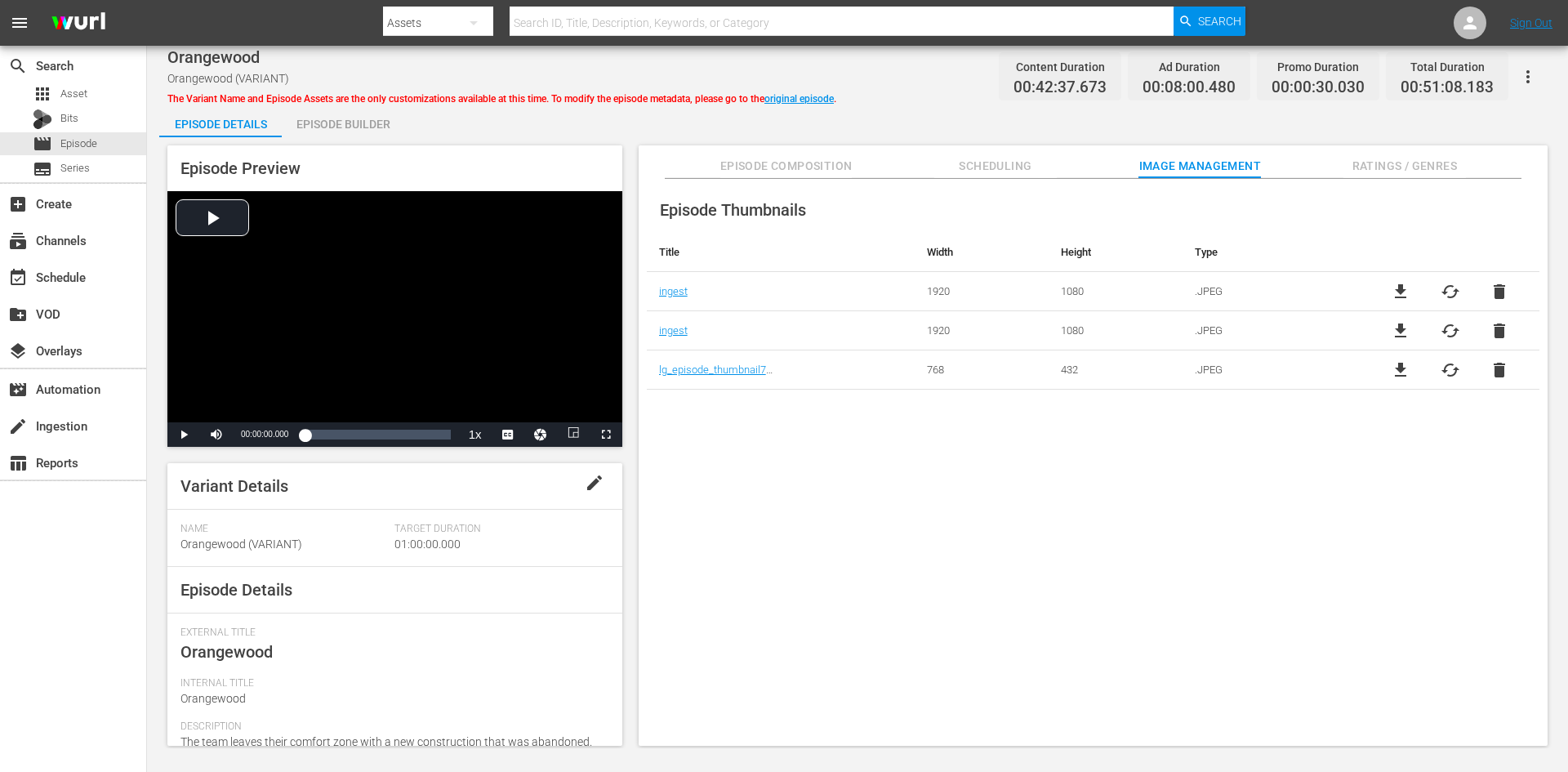 click on "Ratings / Genres" at bounding box center [1405, 162] 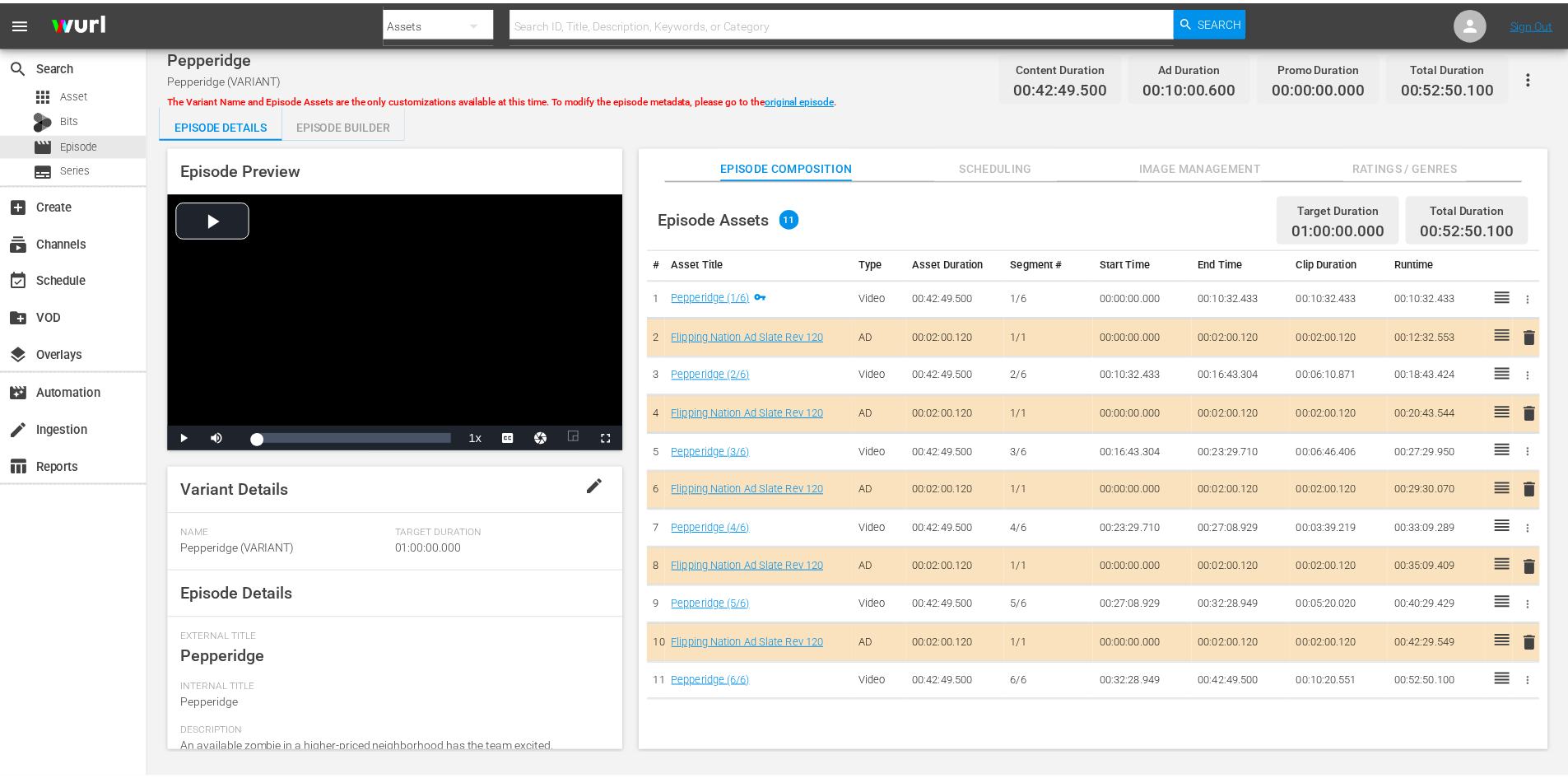 scroll, scrollTop: 0, scrollLeft: 0, axis: both 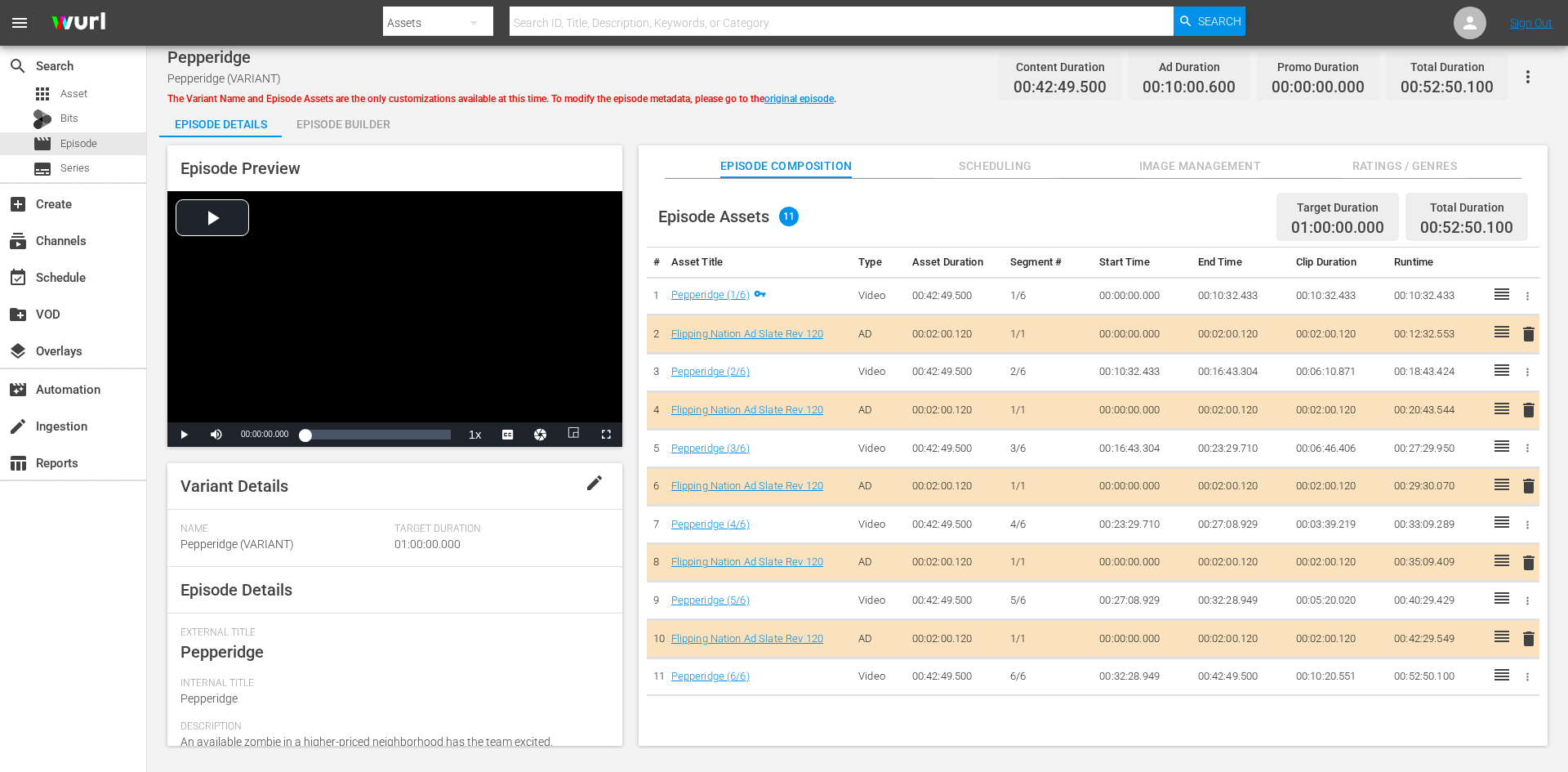 click on "Episode Builder" at bounding box center [343, 124] 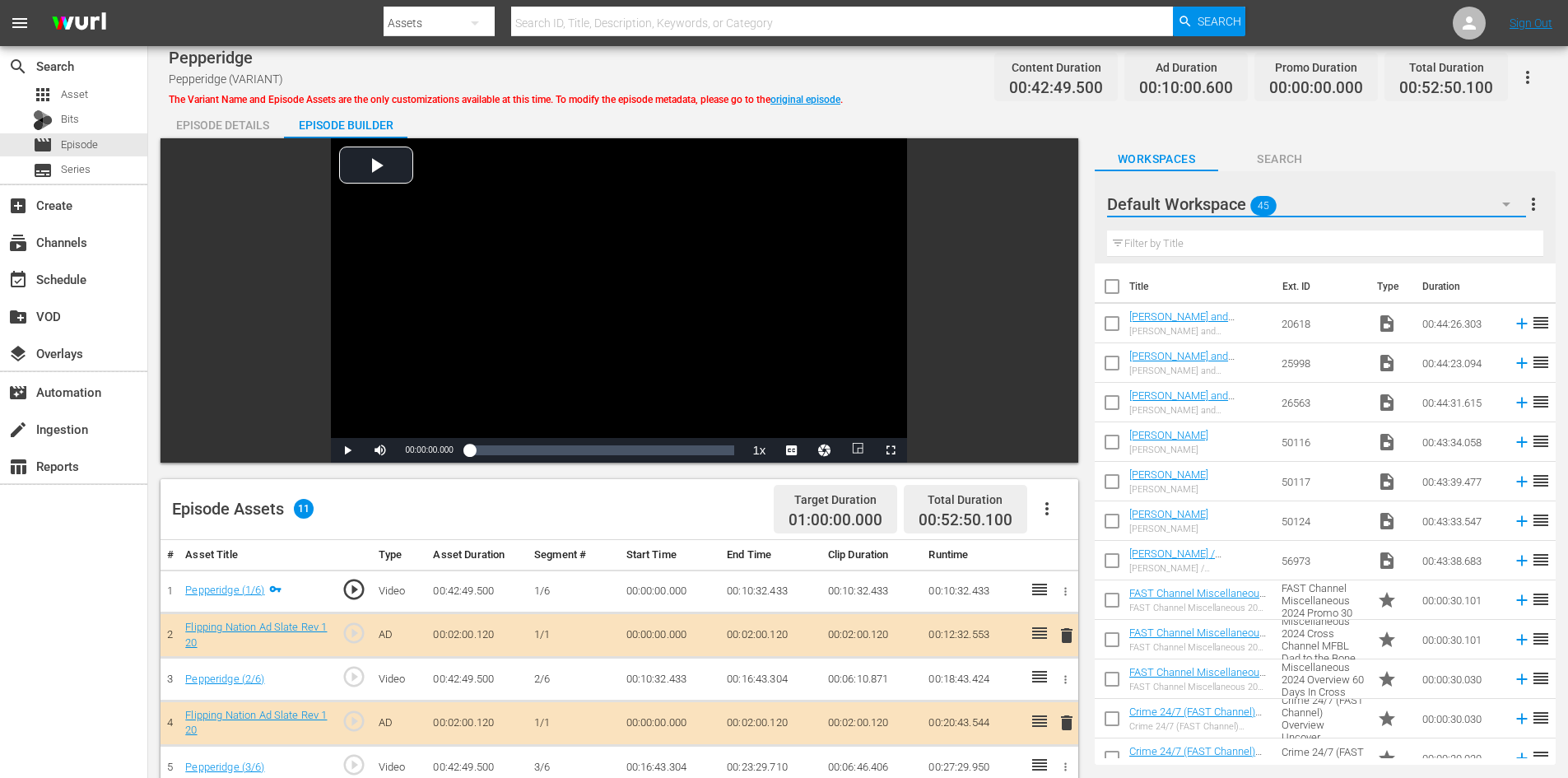 click 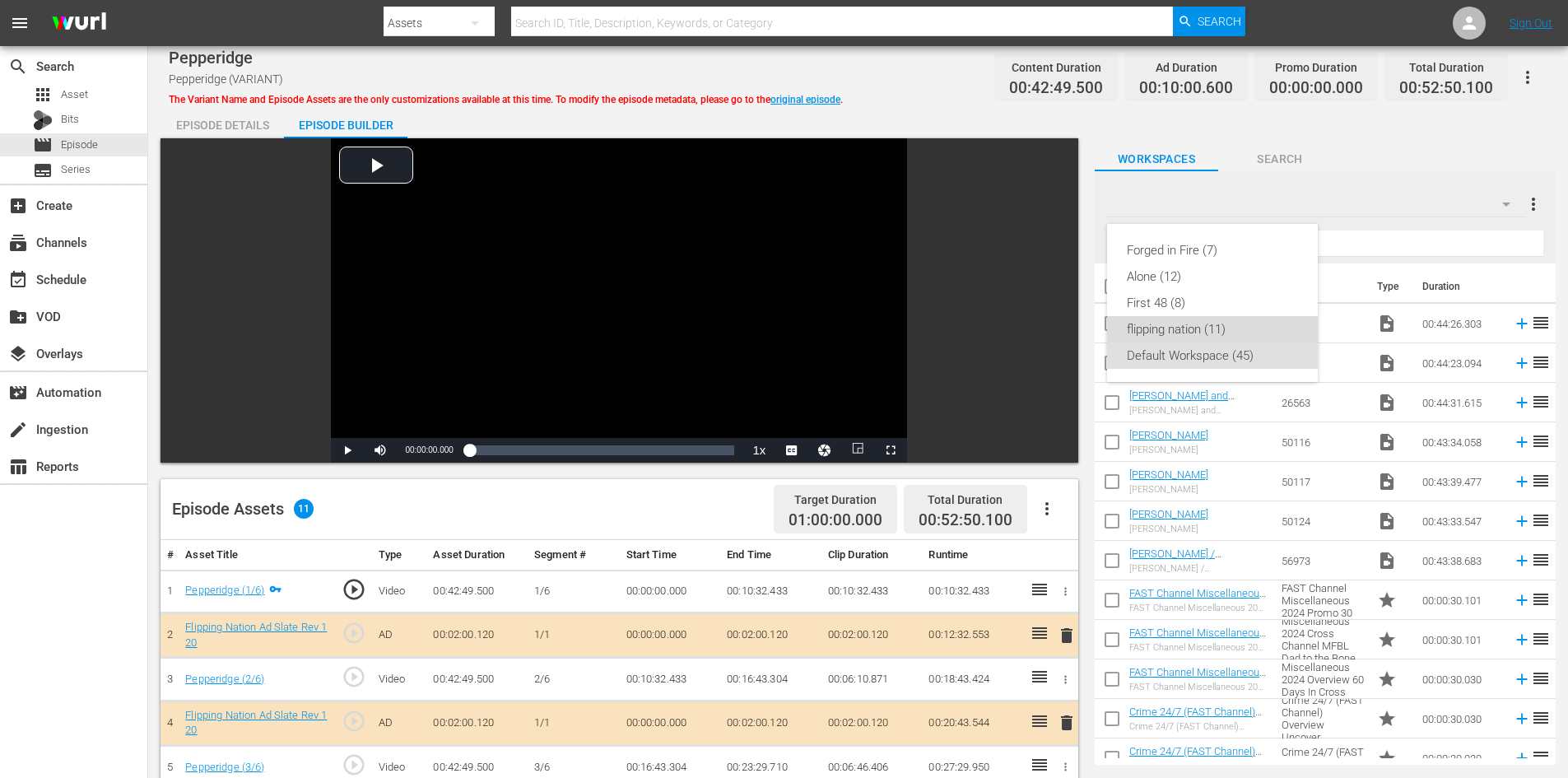 click on "flipping nation (11)" at bounding box center [1212, 329] 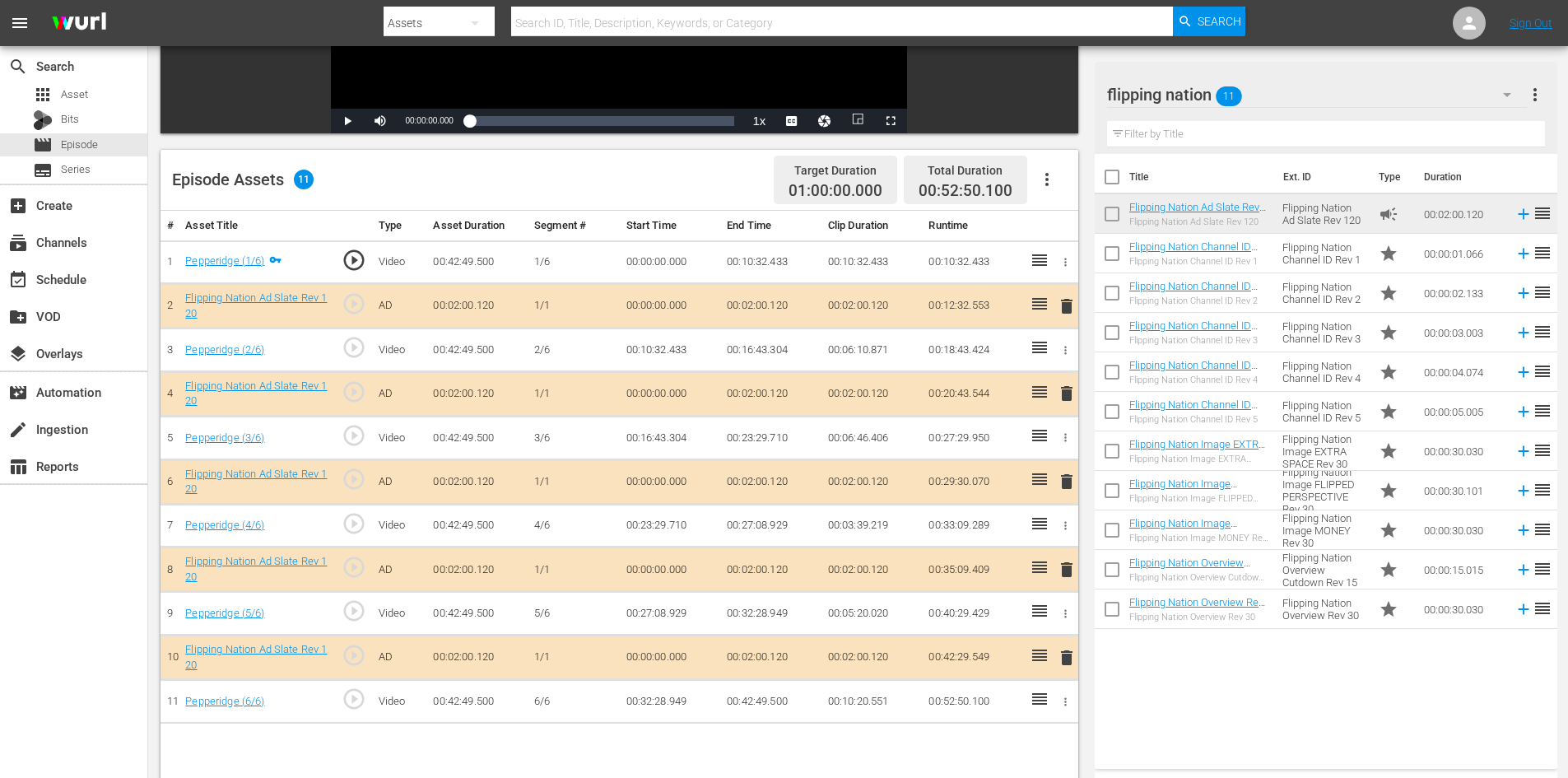 scroll, scrollTop: 412, scrollLeft: 0, axis: vertical 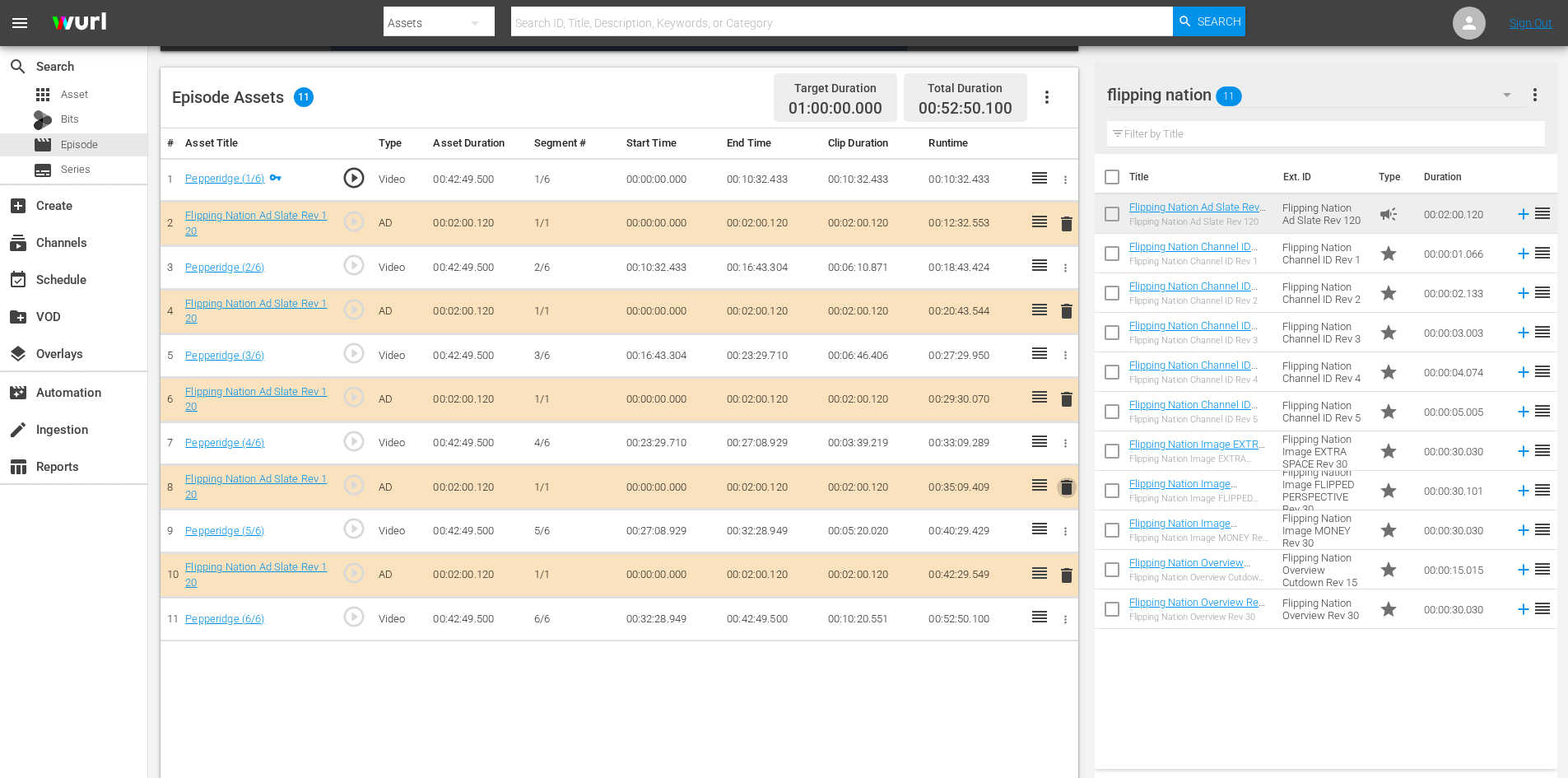 click on "delete" at bounding box center [1067, 487] 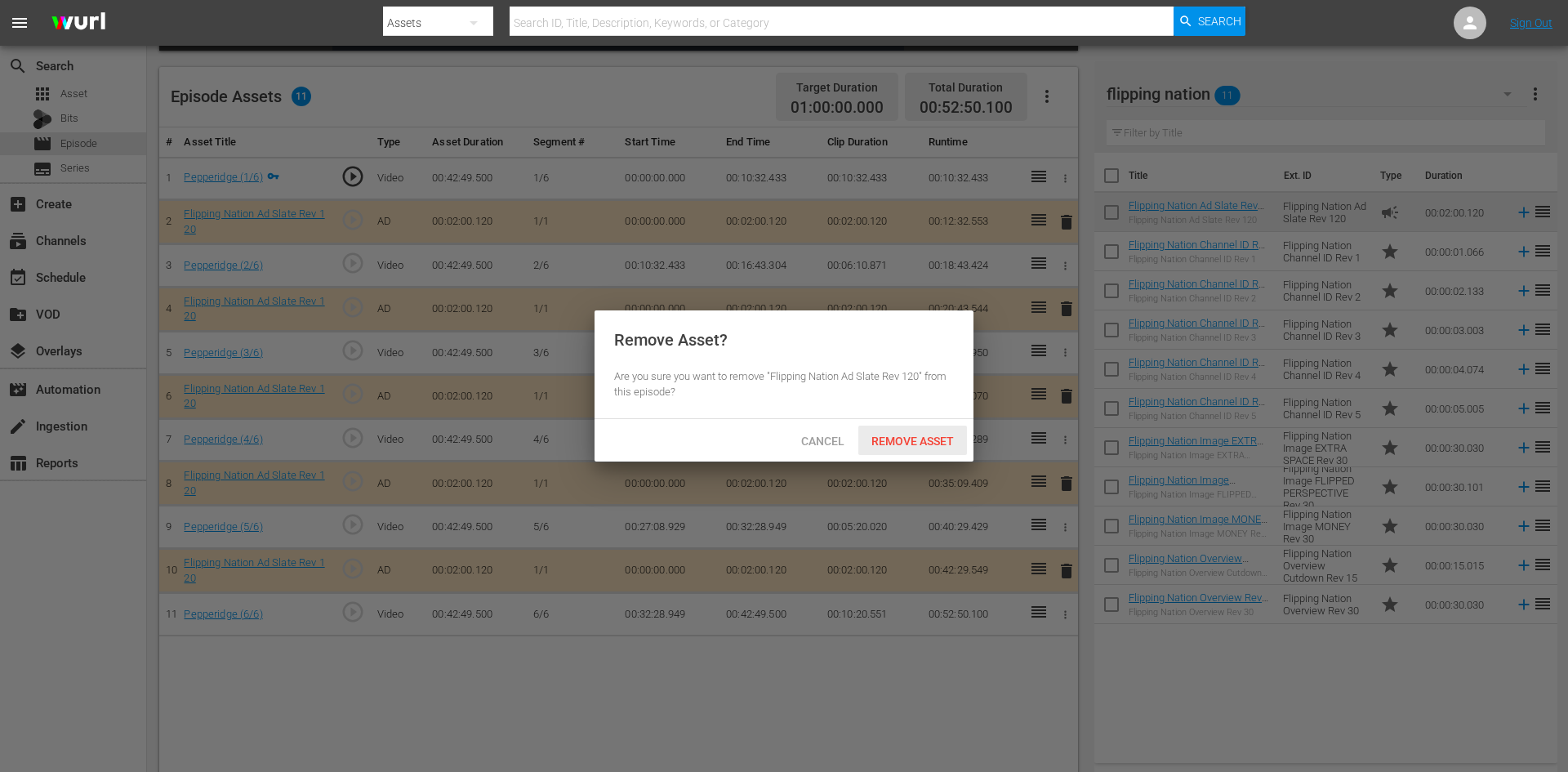 click on "Remove Asset" at bounding box center [912, 441] 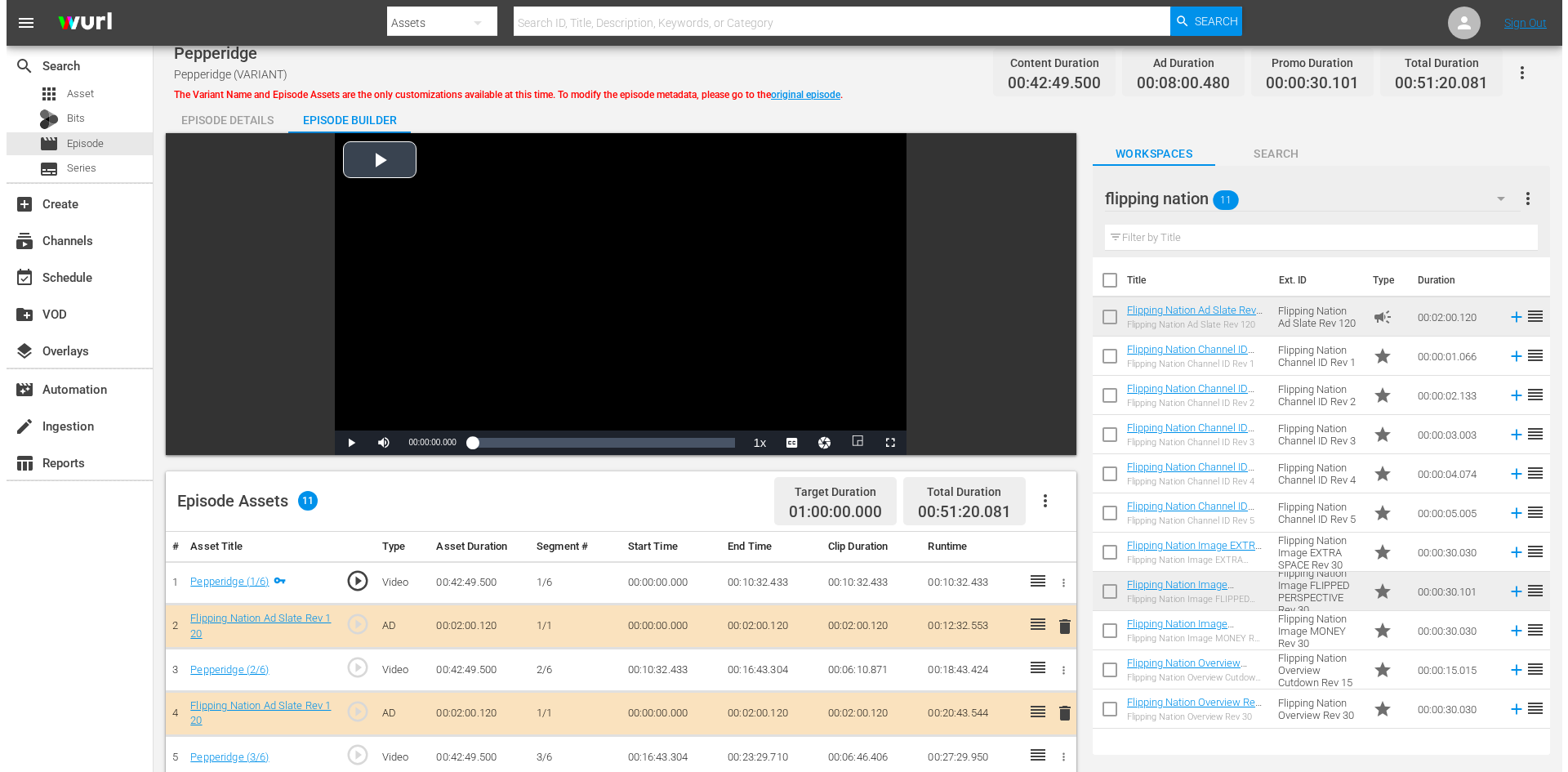 scroll, scrollTop: 0, scrollLeft: 0, axis: both 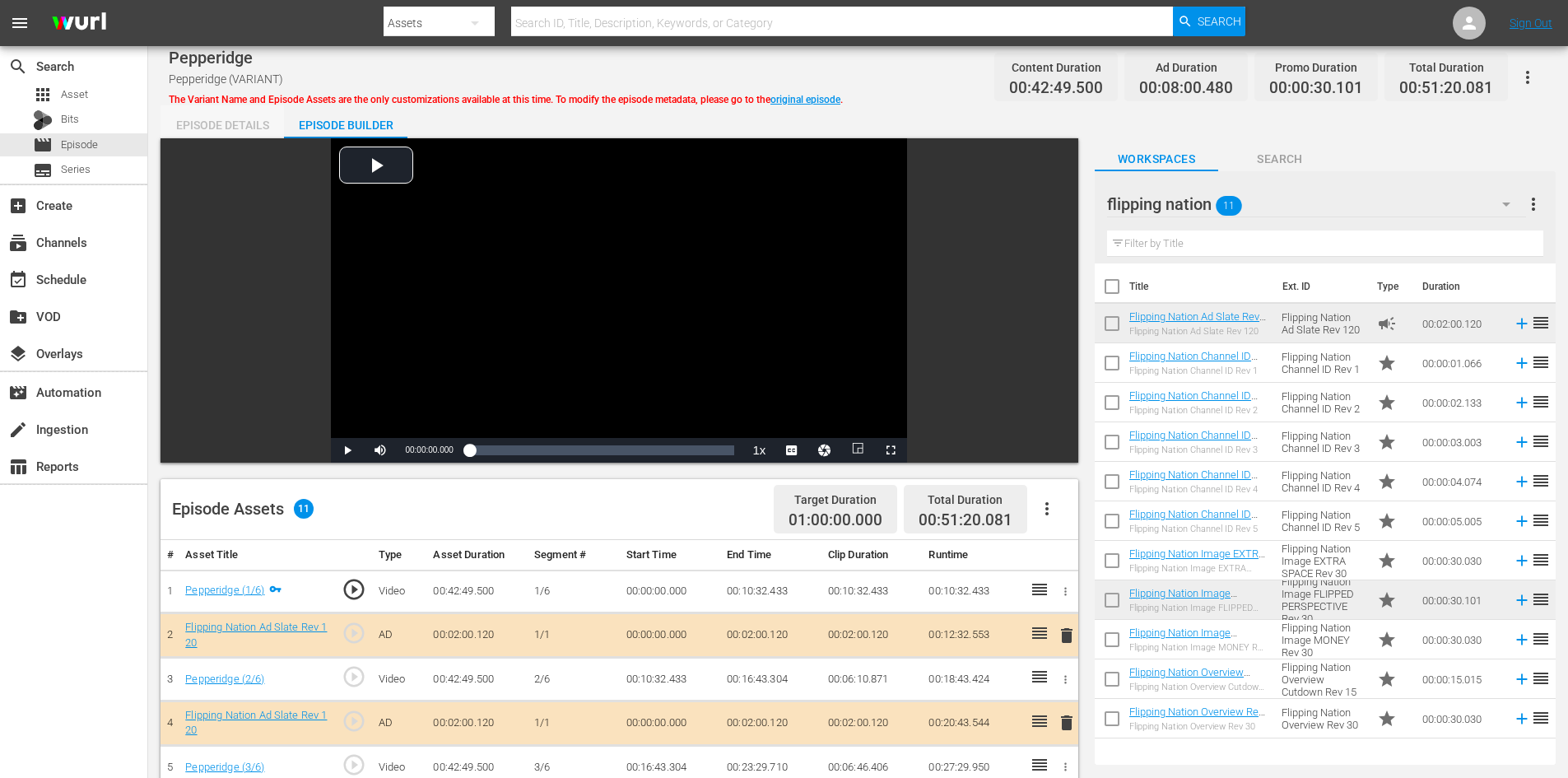 click on "Episode Details" at bounding box center (222, 125) 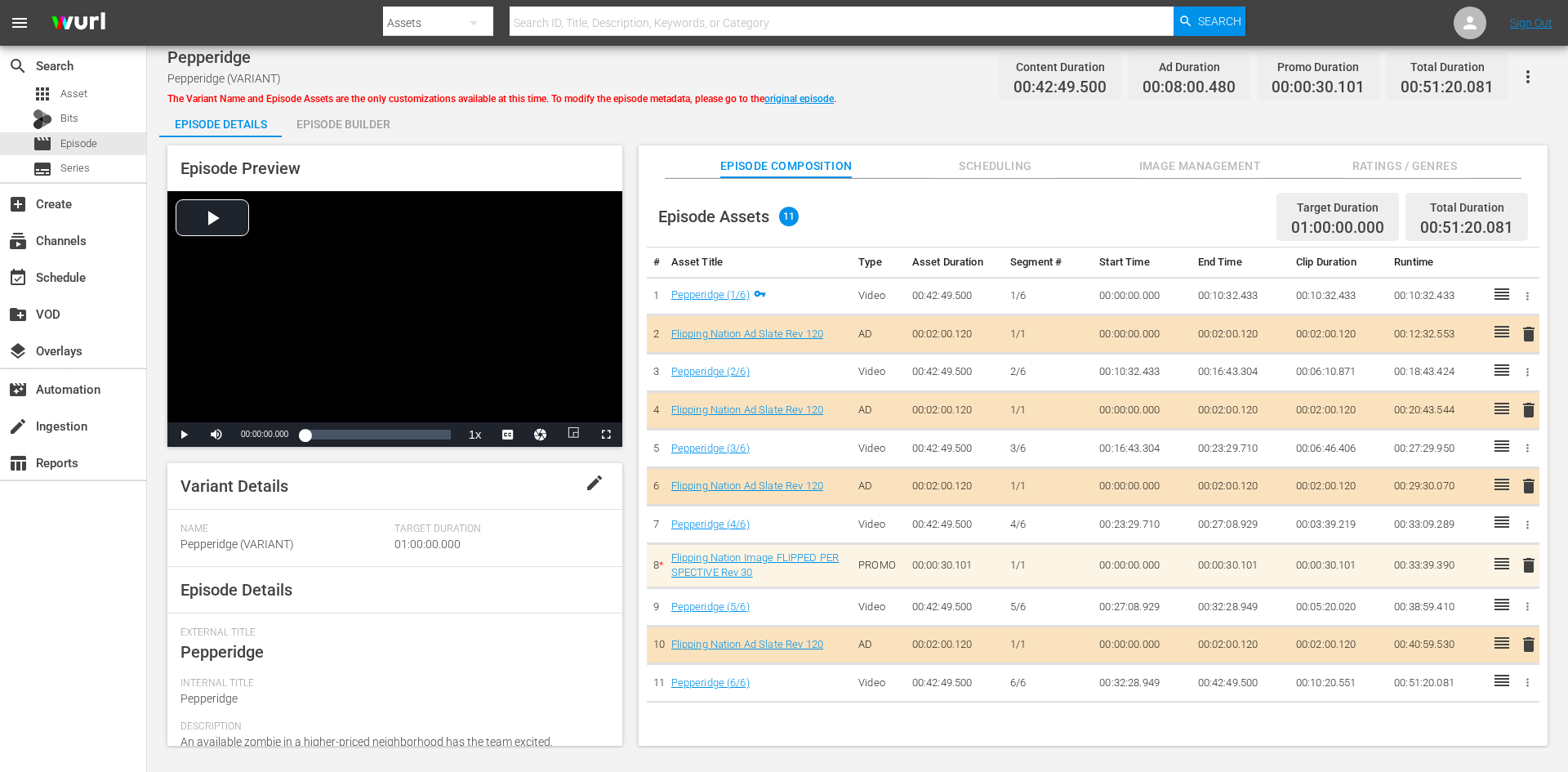 click on "Image Management" at bounding box center (1200, 166) 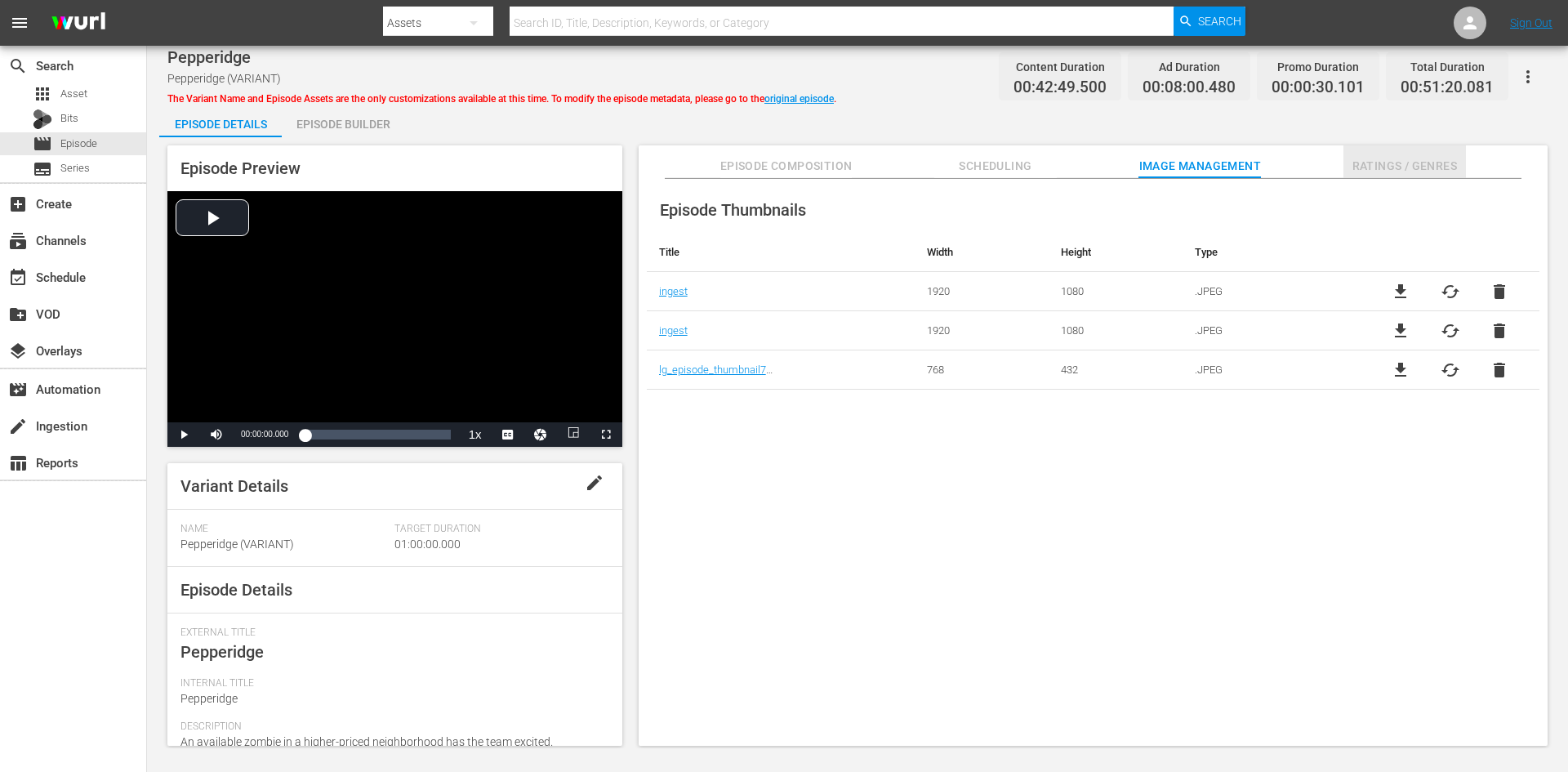 click on "Ratings / Genres" at bounding box center [1405, 166] 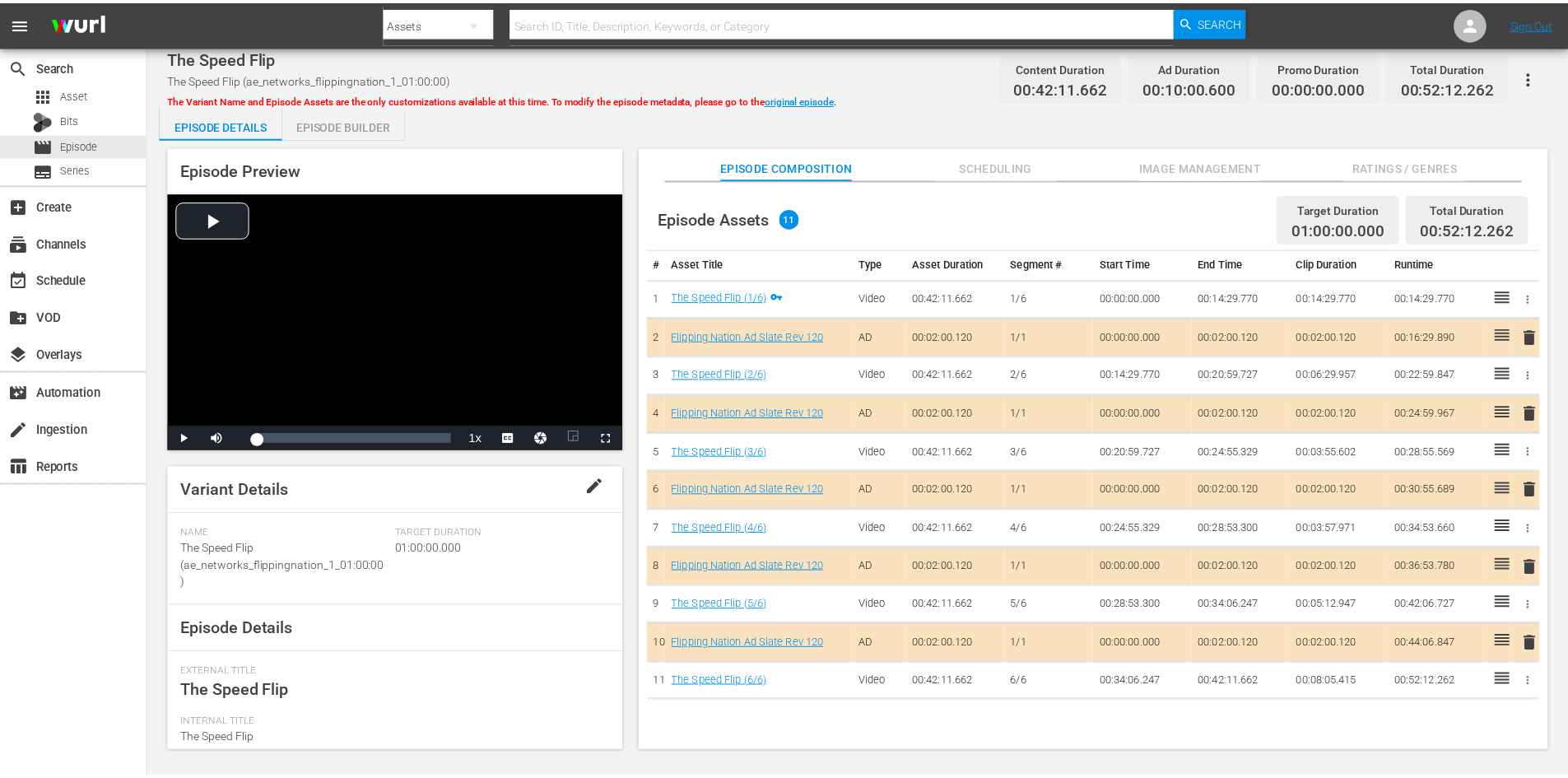 scroll, scrollTop: 0, scrollLeft: 0, axis: both 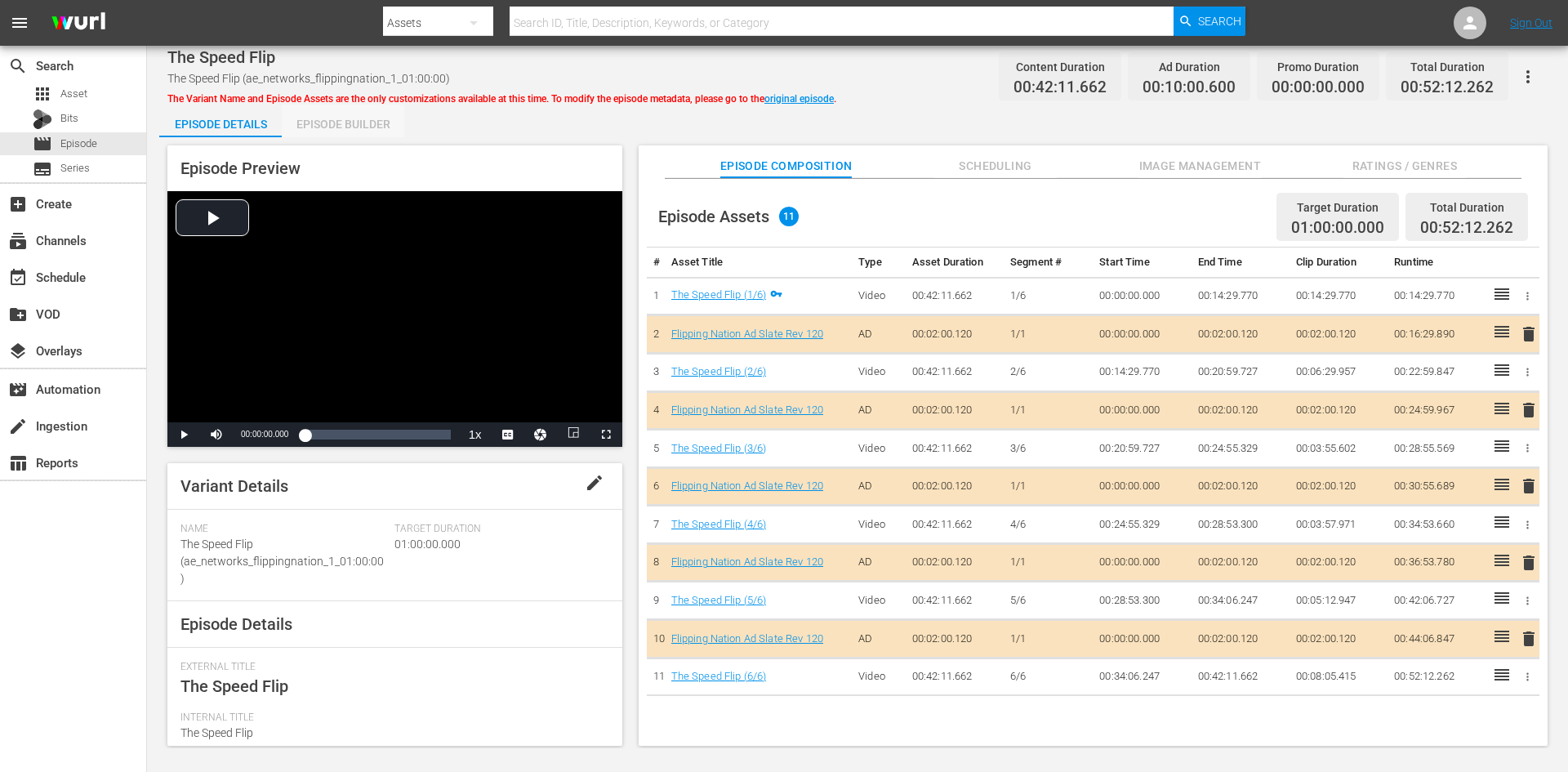 click on "Episode Builder" at bounding box center (343, 124) 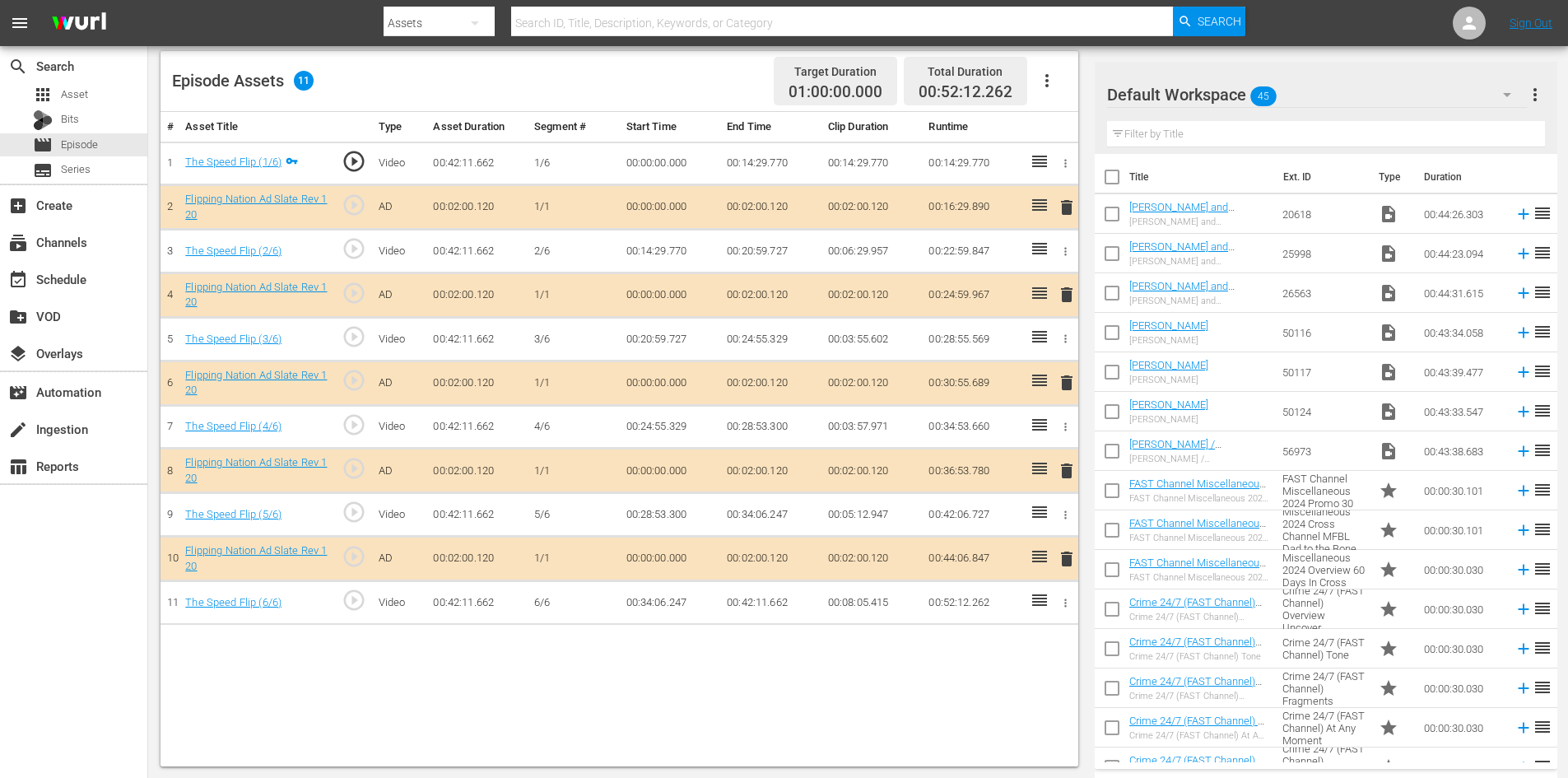 scroll, scrollTop: 429, scrollLeft: 0, axis: vertical 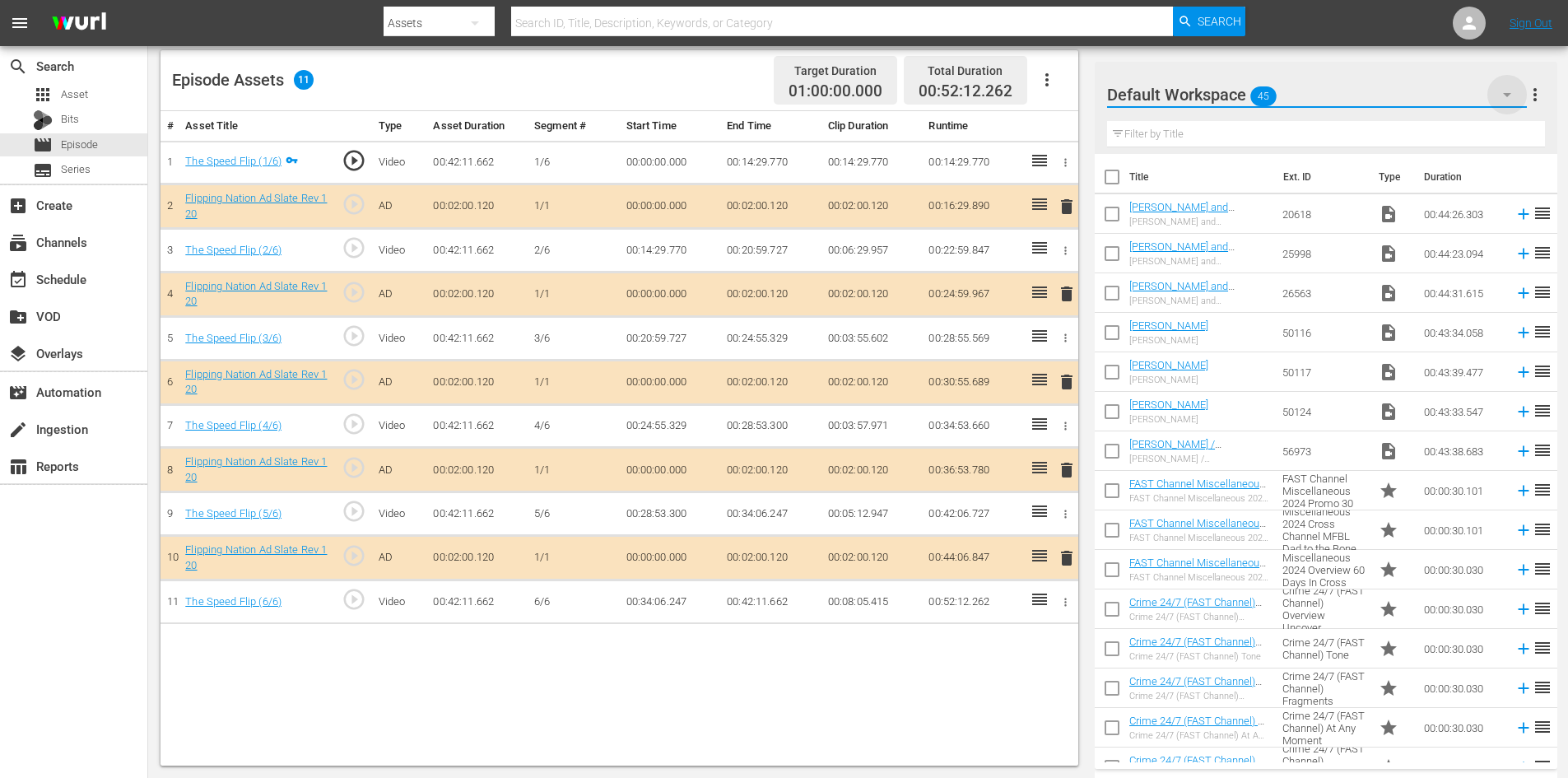 click 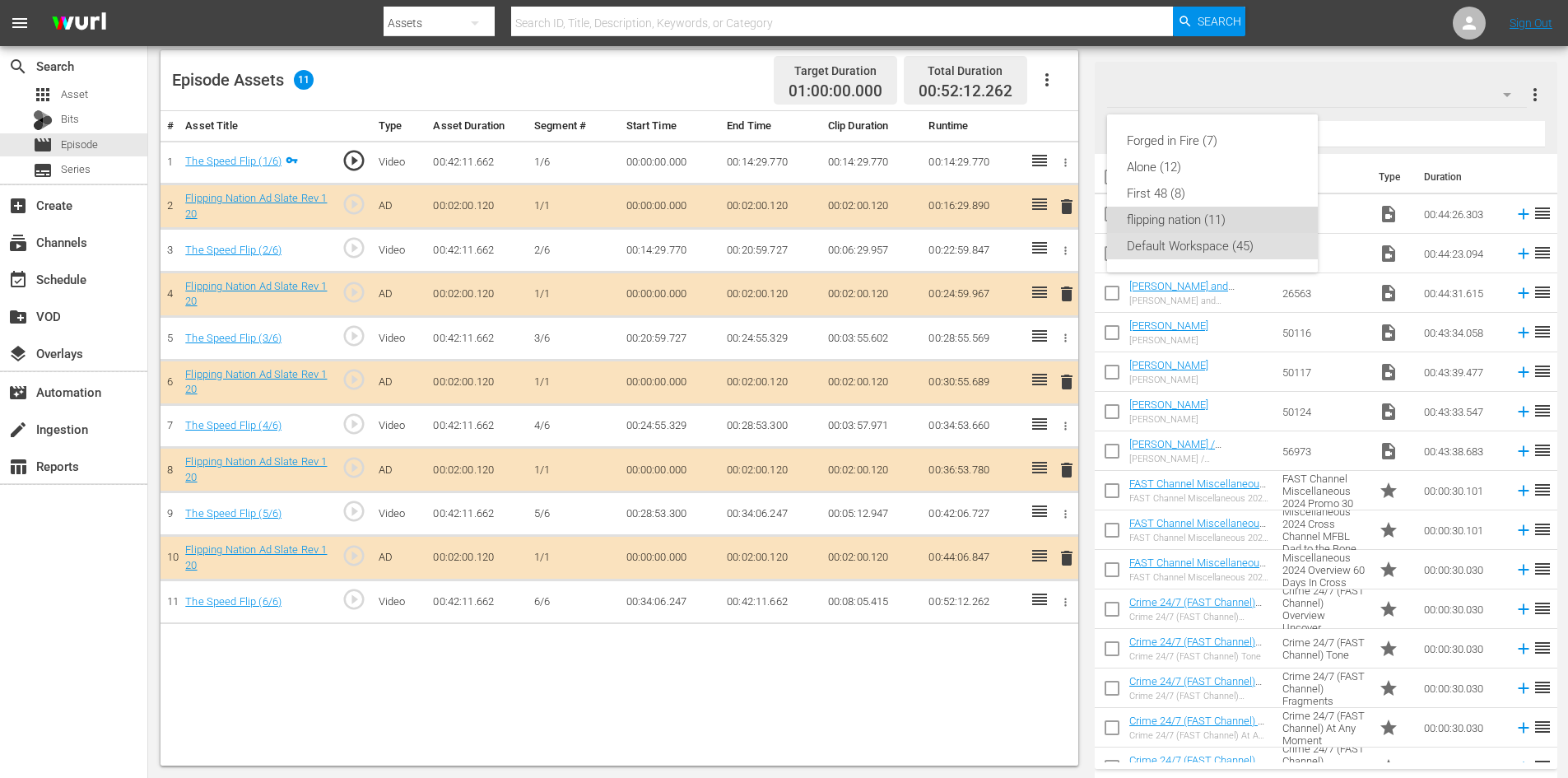 click on "flipping nation (11)" at bounding box center [1212, 220] 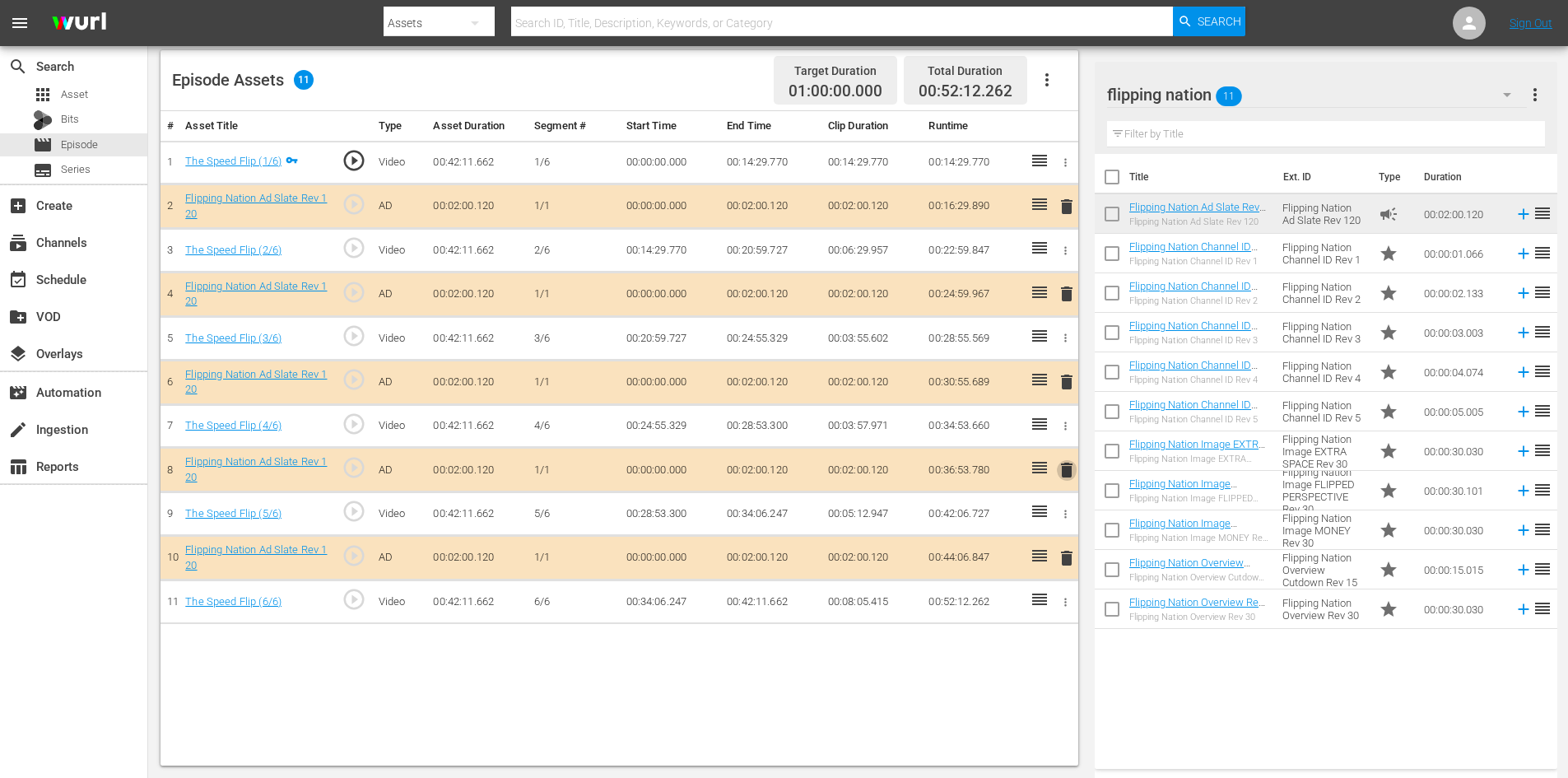 click on "delete" at bounding box center (1067, 470) 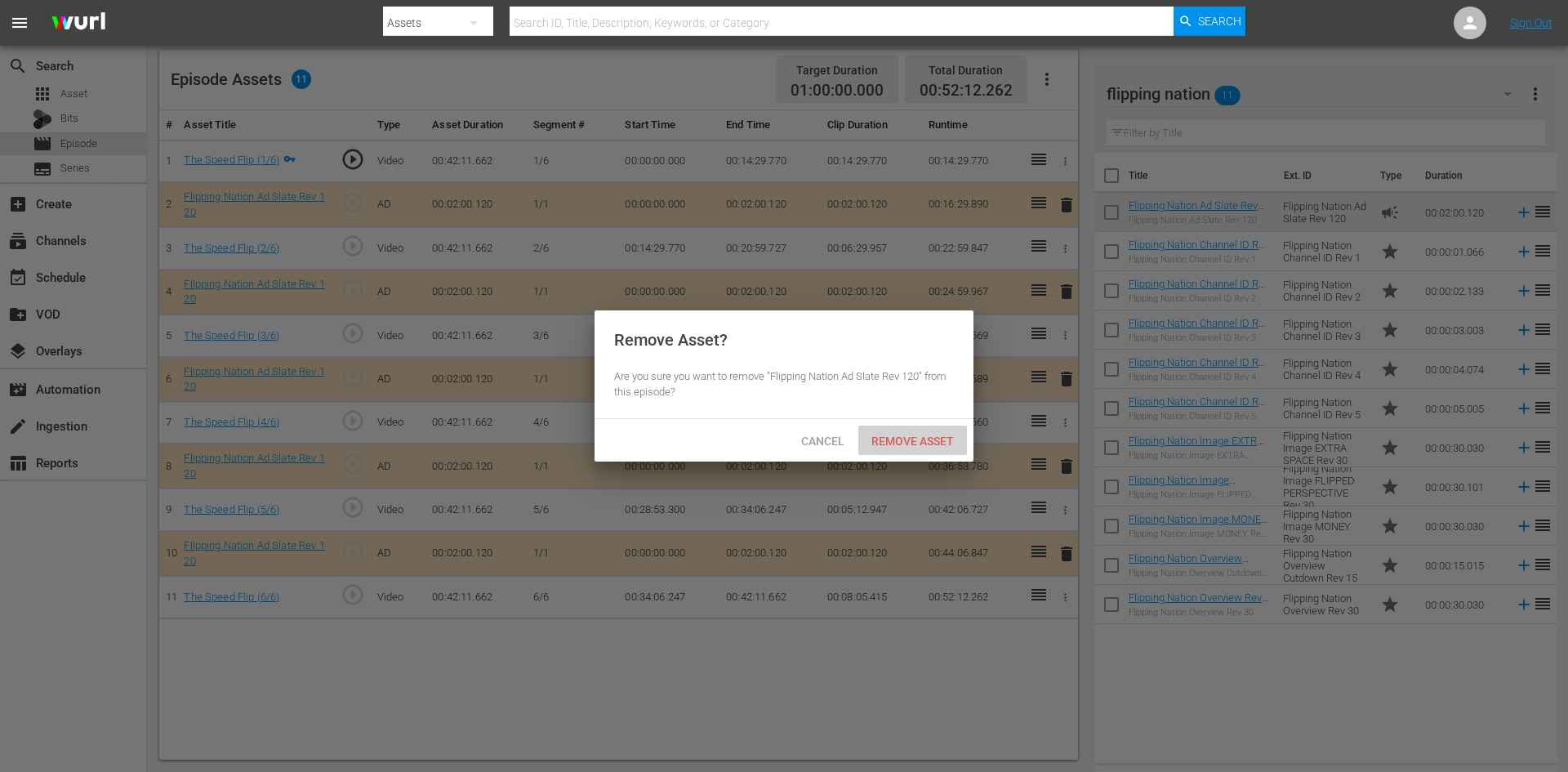 click on "Remove Asset" at bounding box center (912, 441) 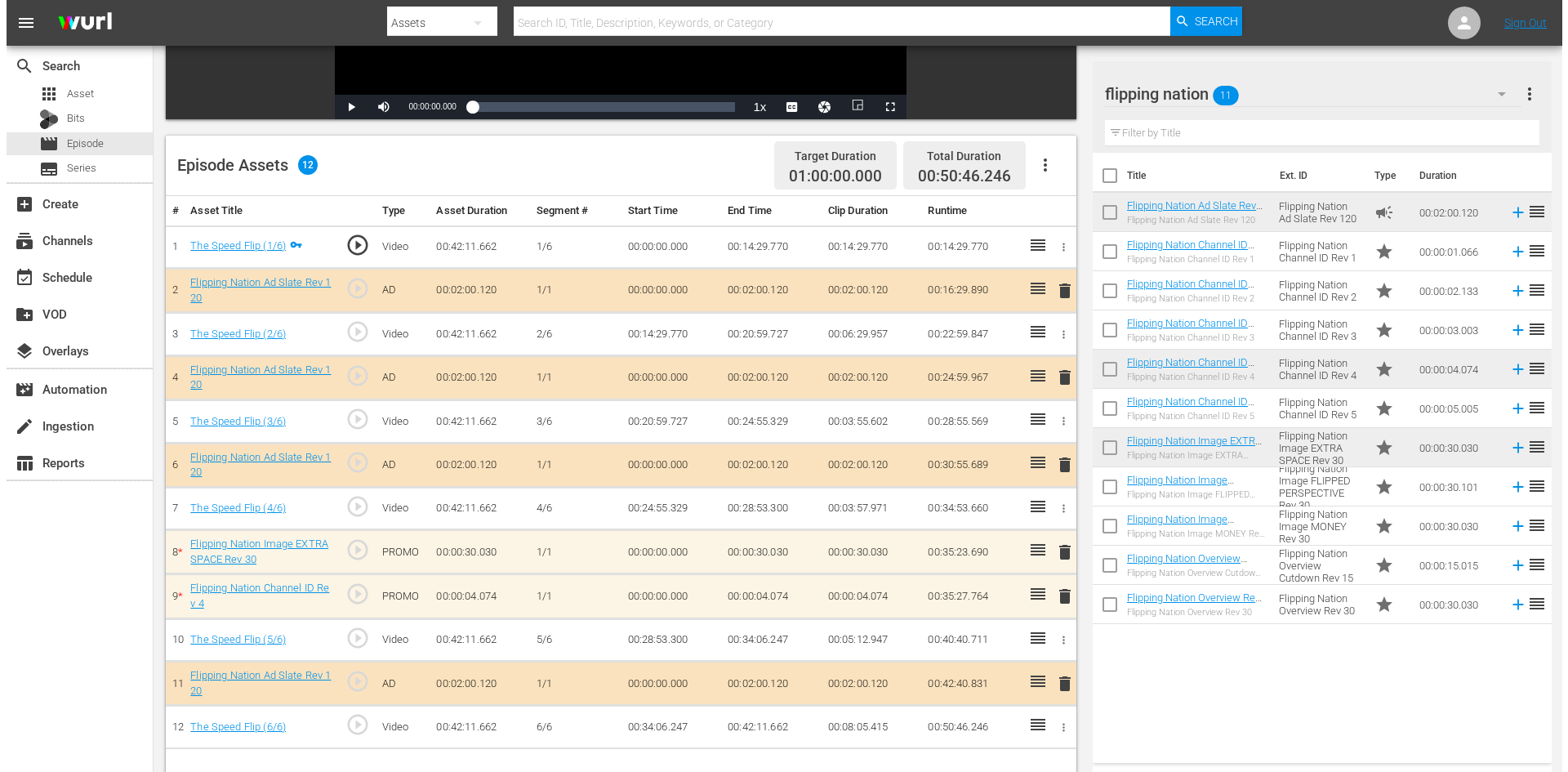 scroll, scrollTop: 0, scrollLeft: 0, axis: both 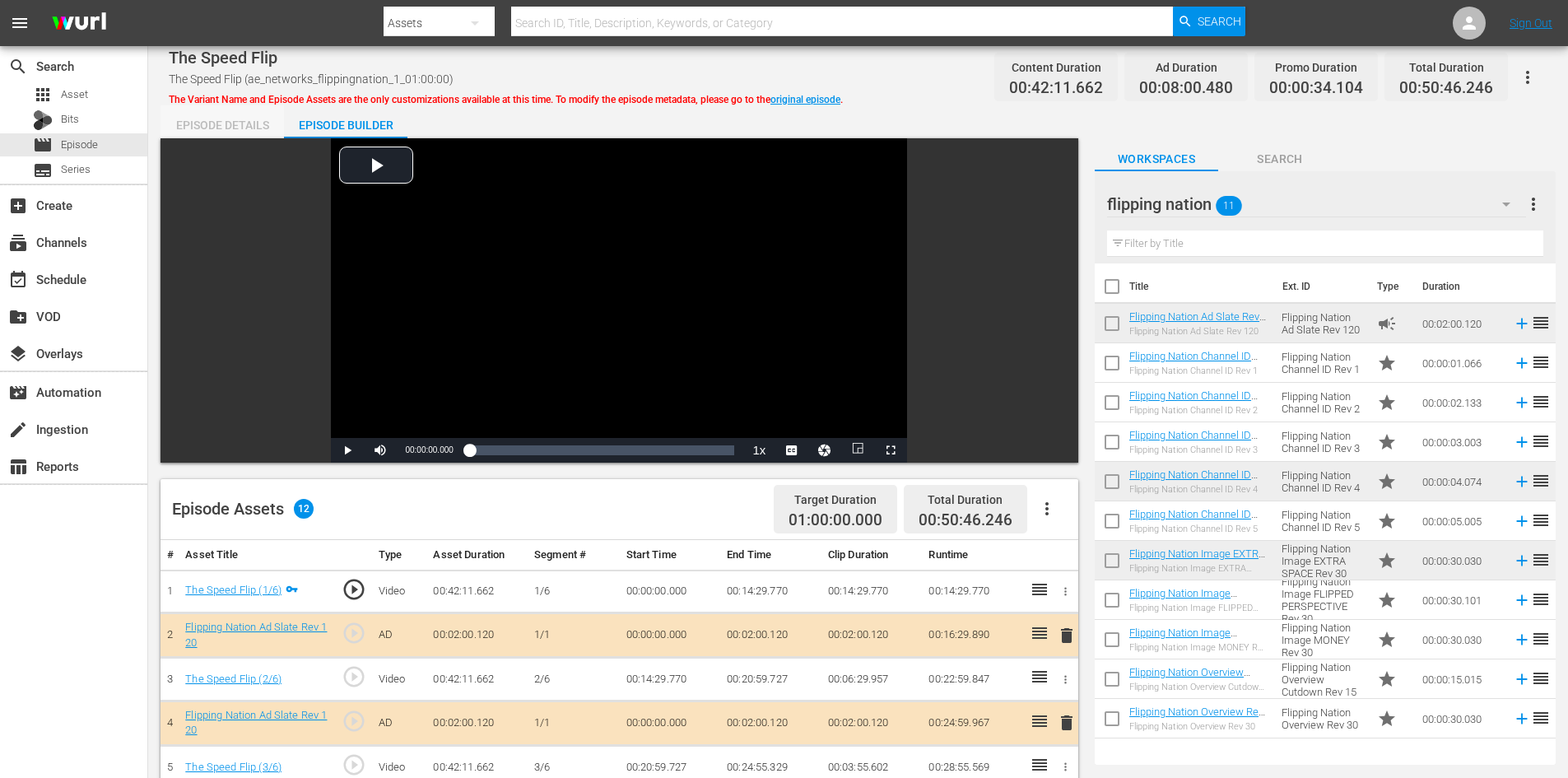 click on "Episode Details" at bounding box center [222, 125] 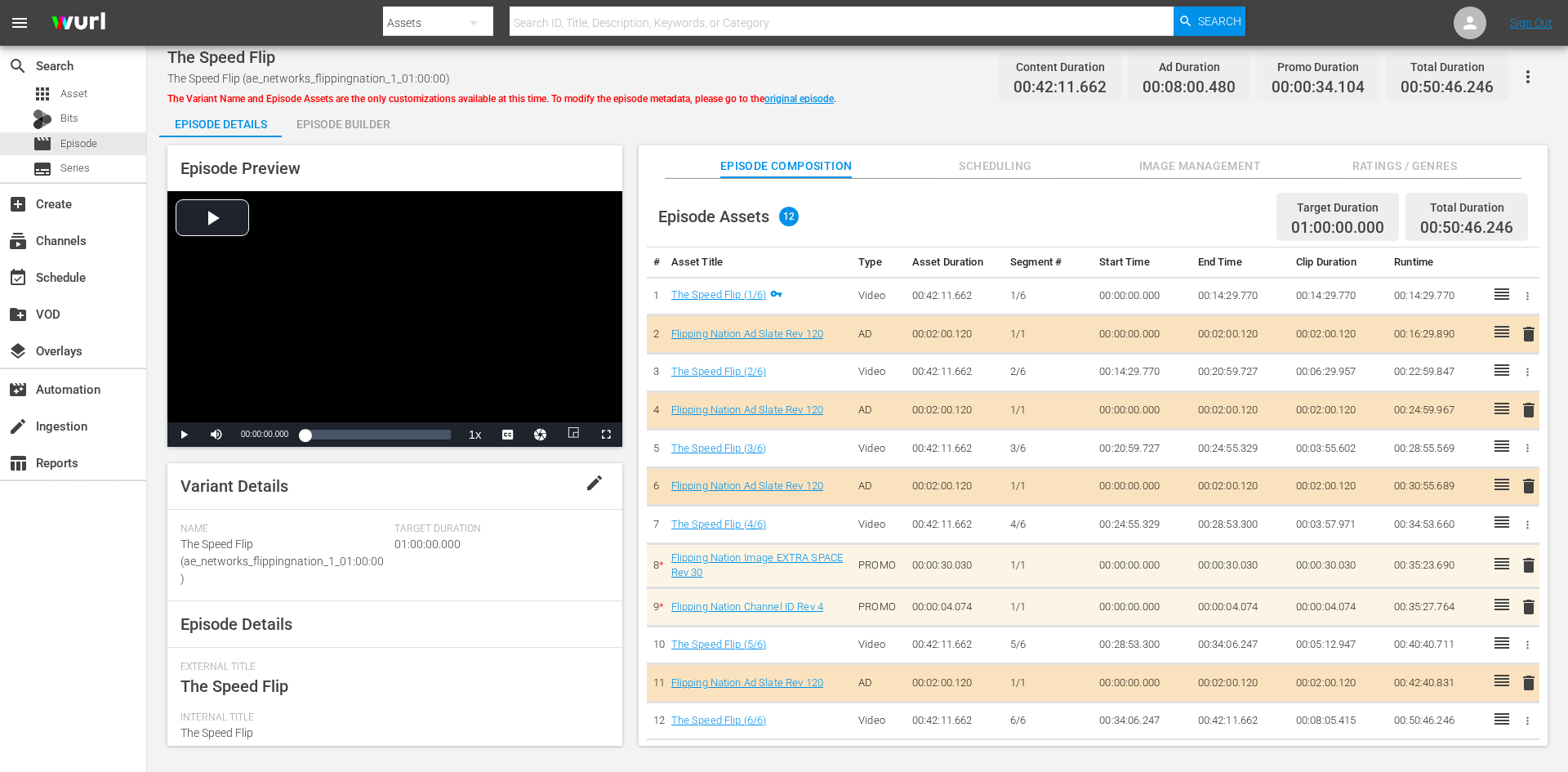 click on "Image Management" at bounding box center (1200, 166) 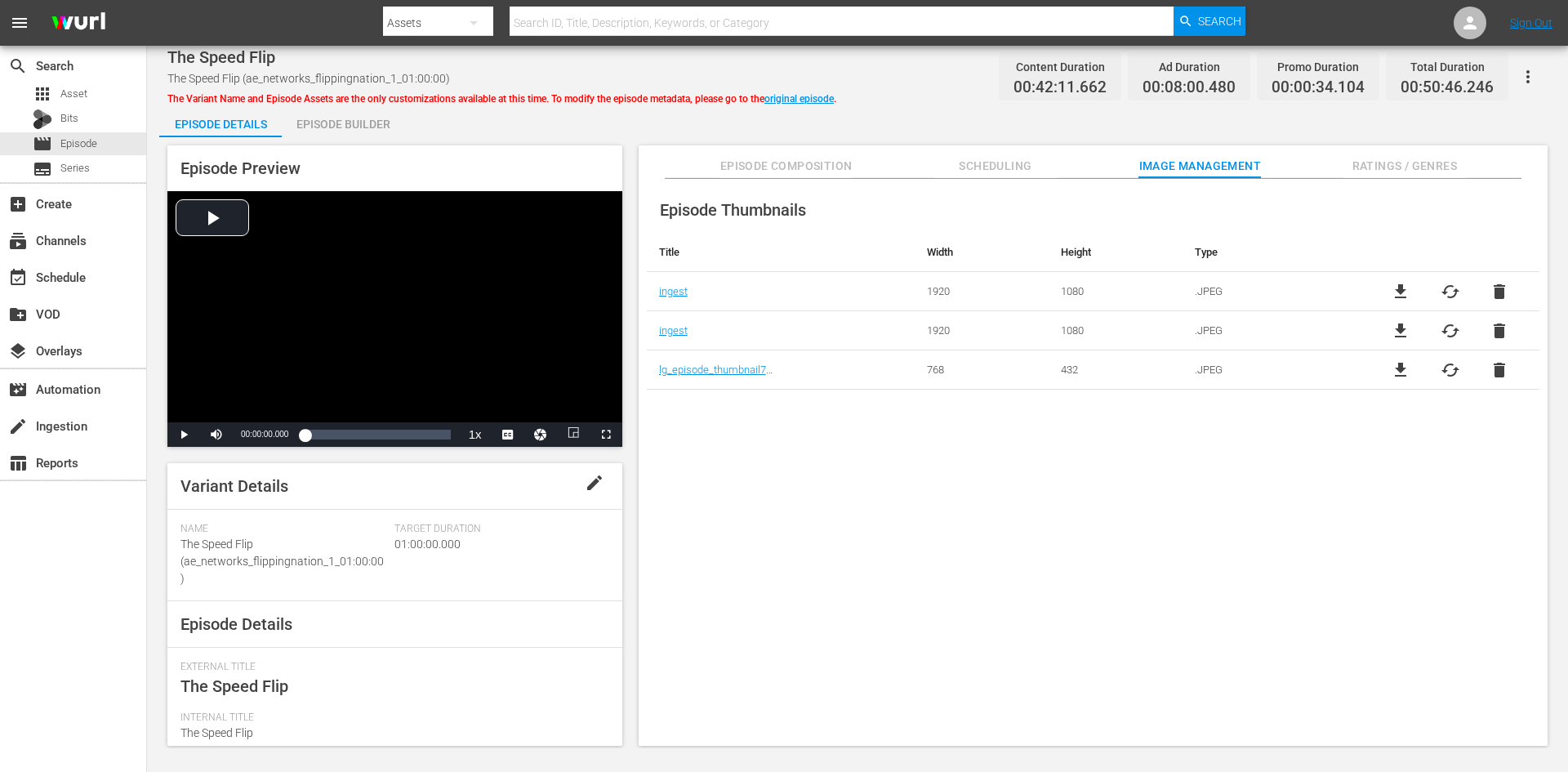 click on "Ratings / Genres" at bounding box center (1405, 166) 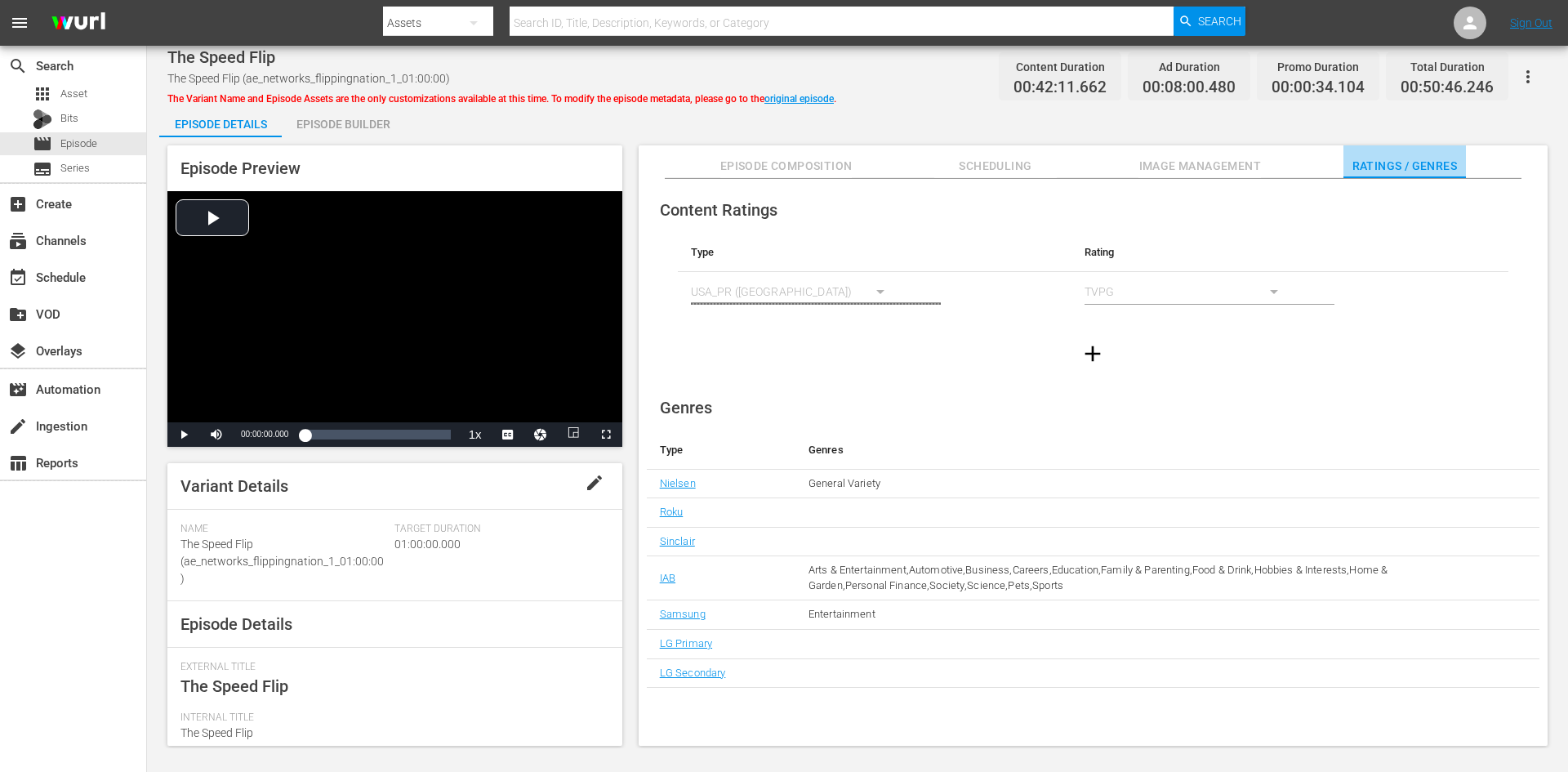 click on "Ratings / Genres" at bounding box center [1405, 166] 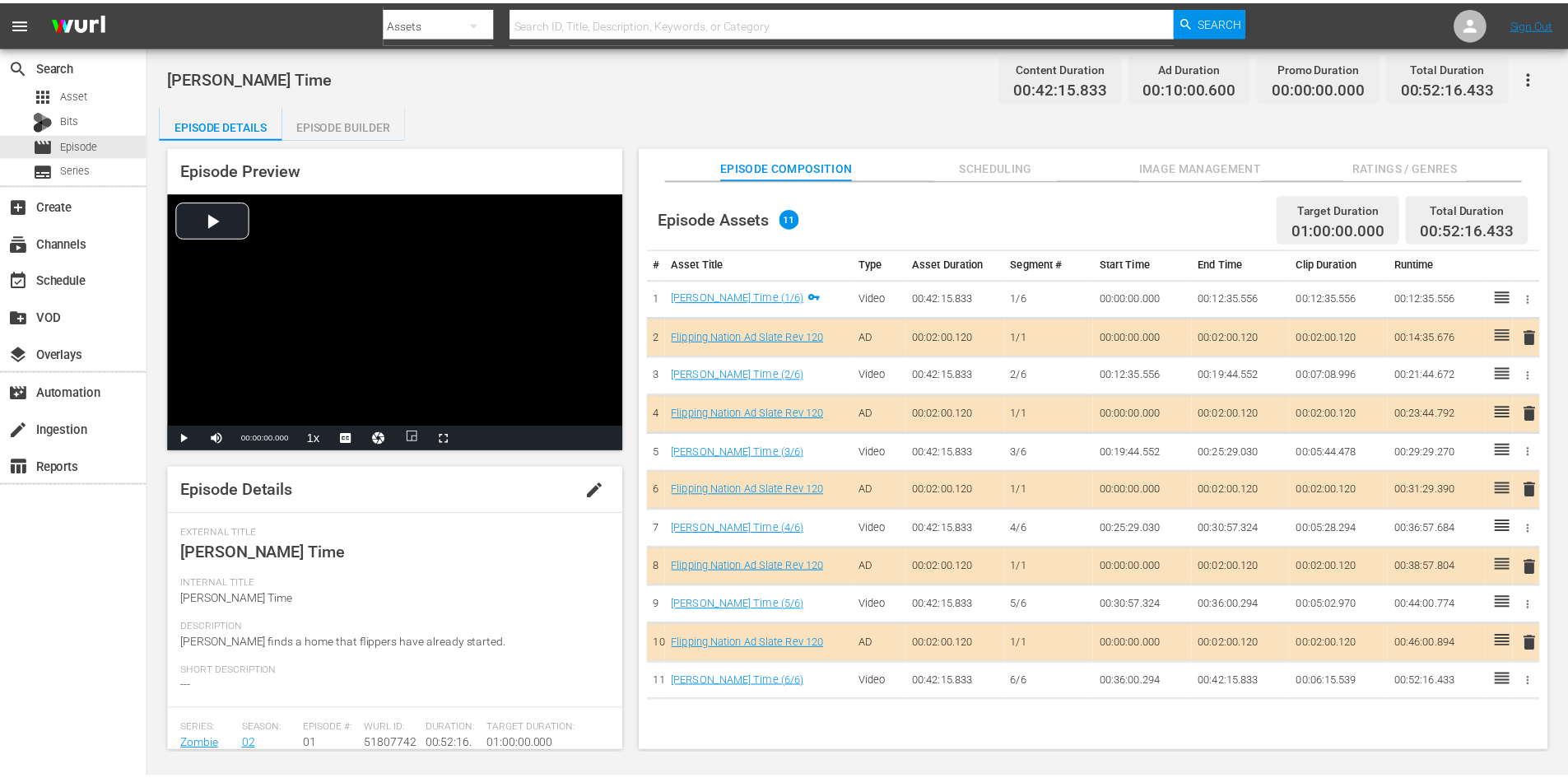 scroll, scrollTop: 0, scrollLeft: 0, axis: both 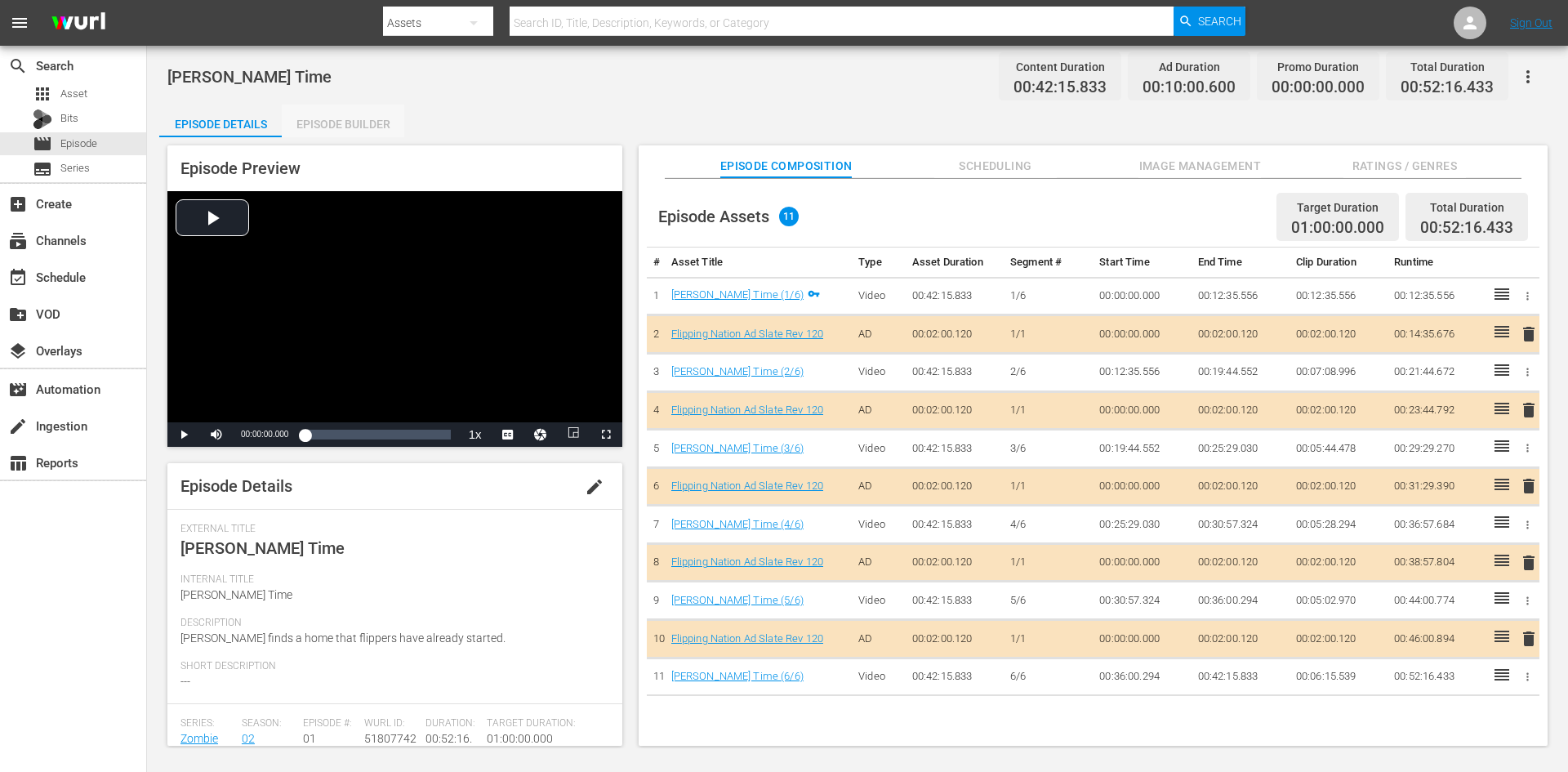 click on "Episode Builder" at bounding box center (343, 124) 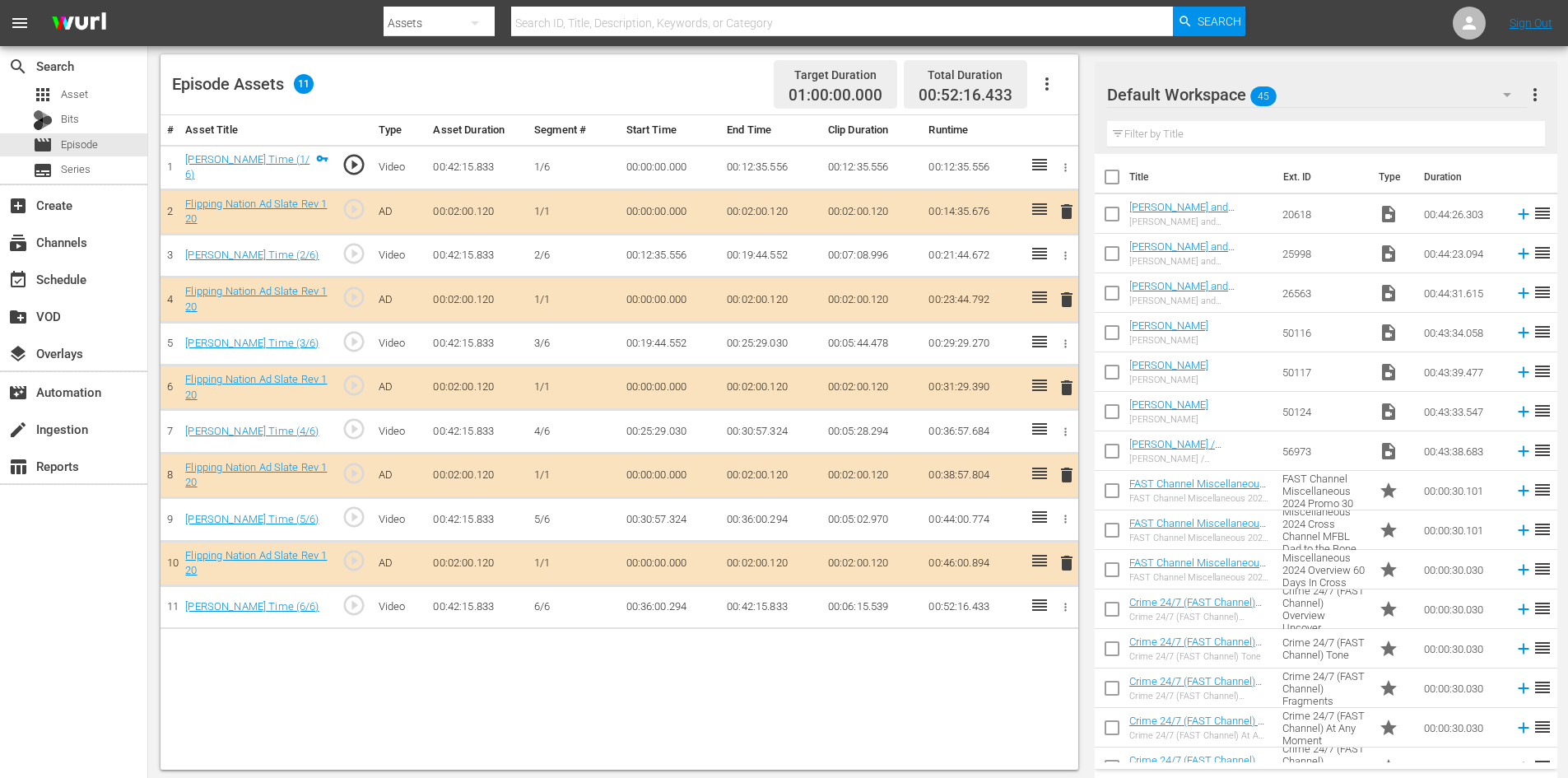 scroll, scrollTop: 429, scrollLeft: 0, axis: vertical 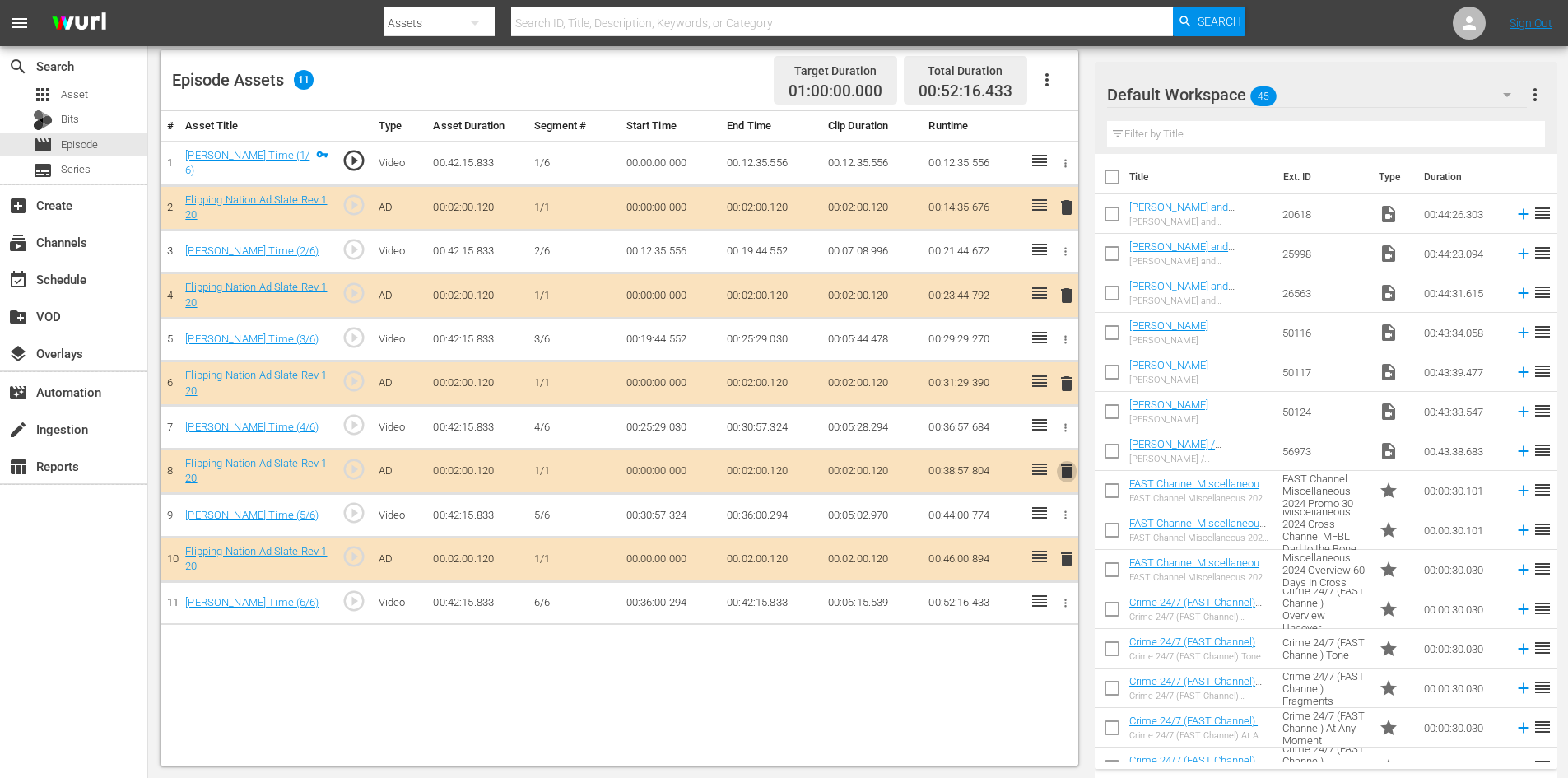 click on "delete" at bounding box center (1067, 471) 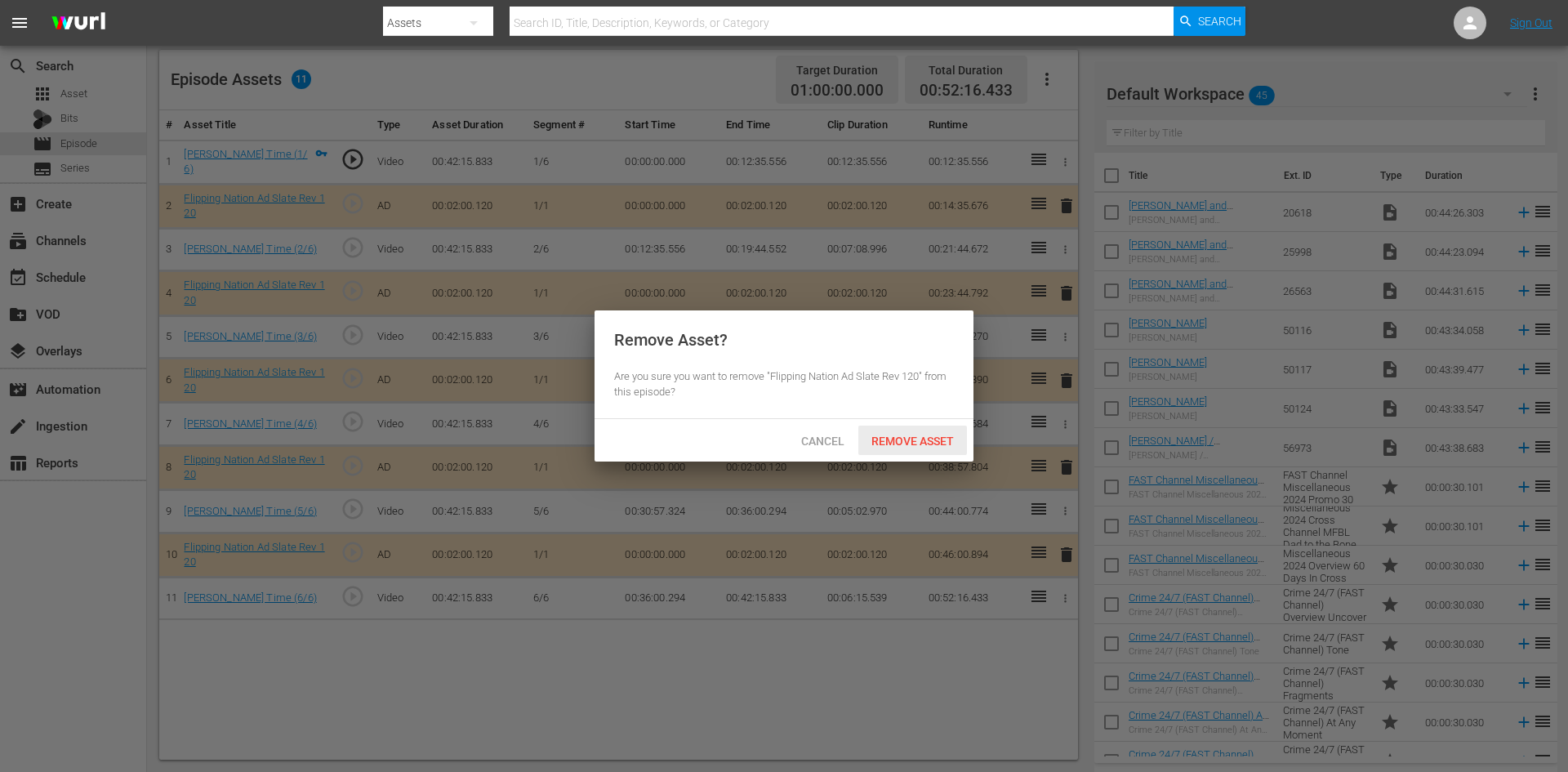 click on "Remove Asset" at bounding box center [912, 441] 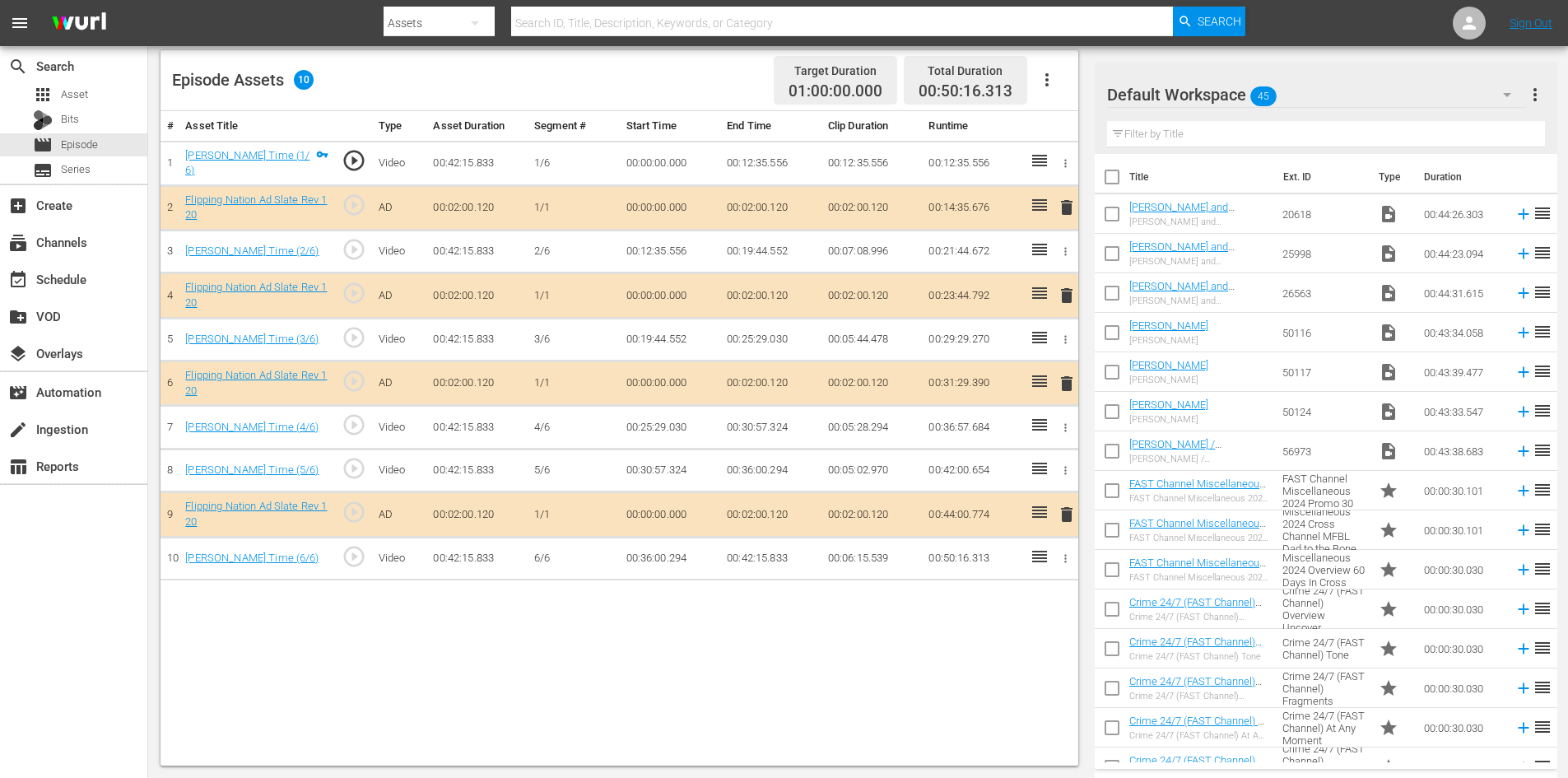 click 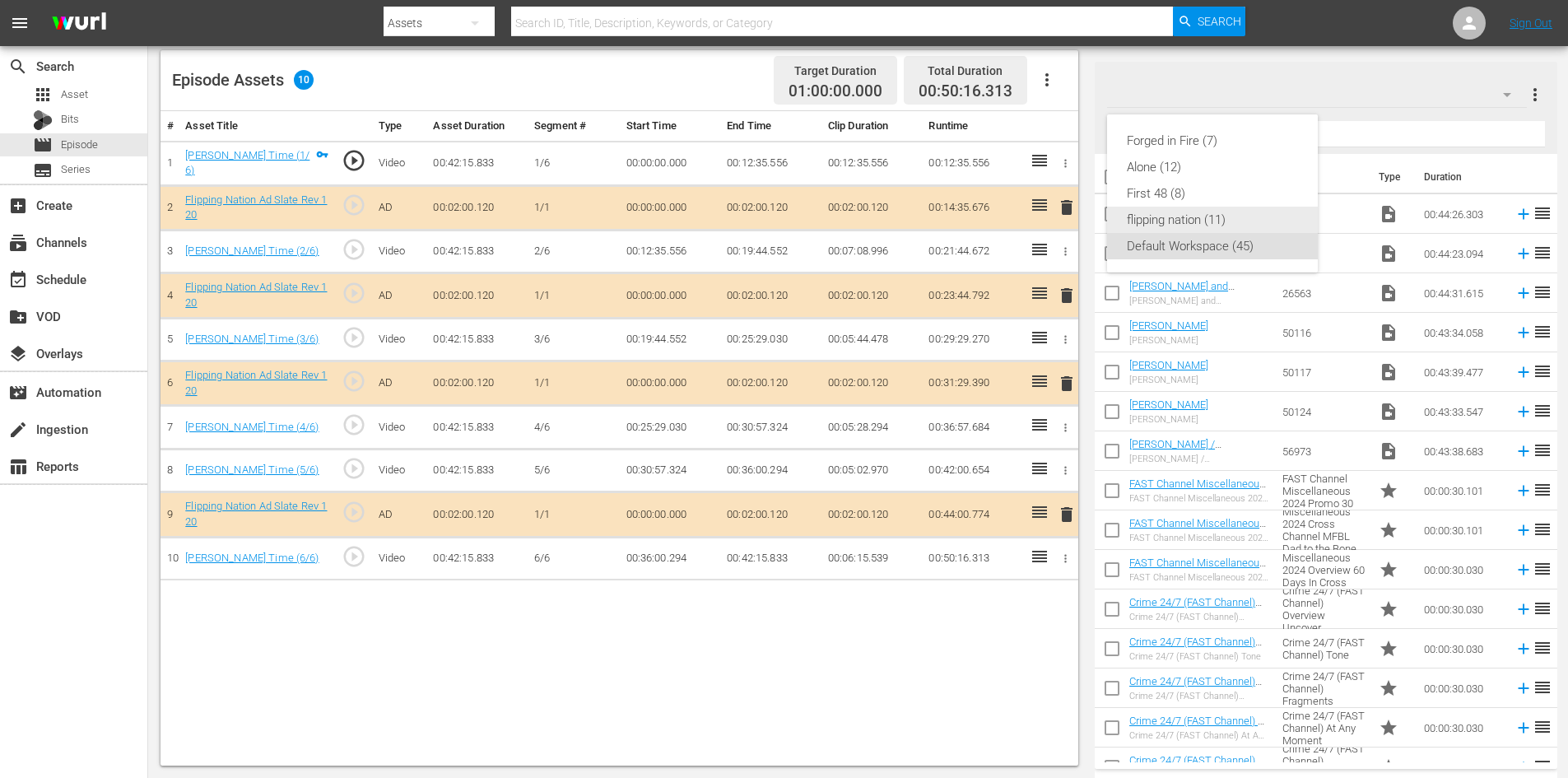 click on "flipping nation (11)" at bounding box center (1212, 220) 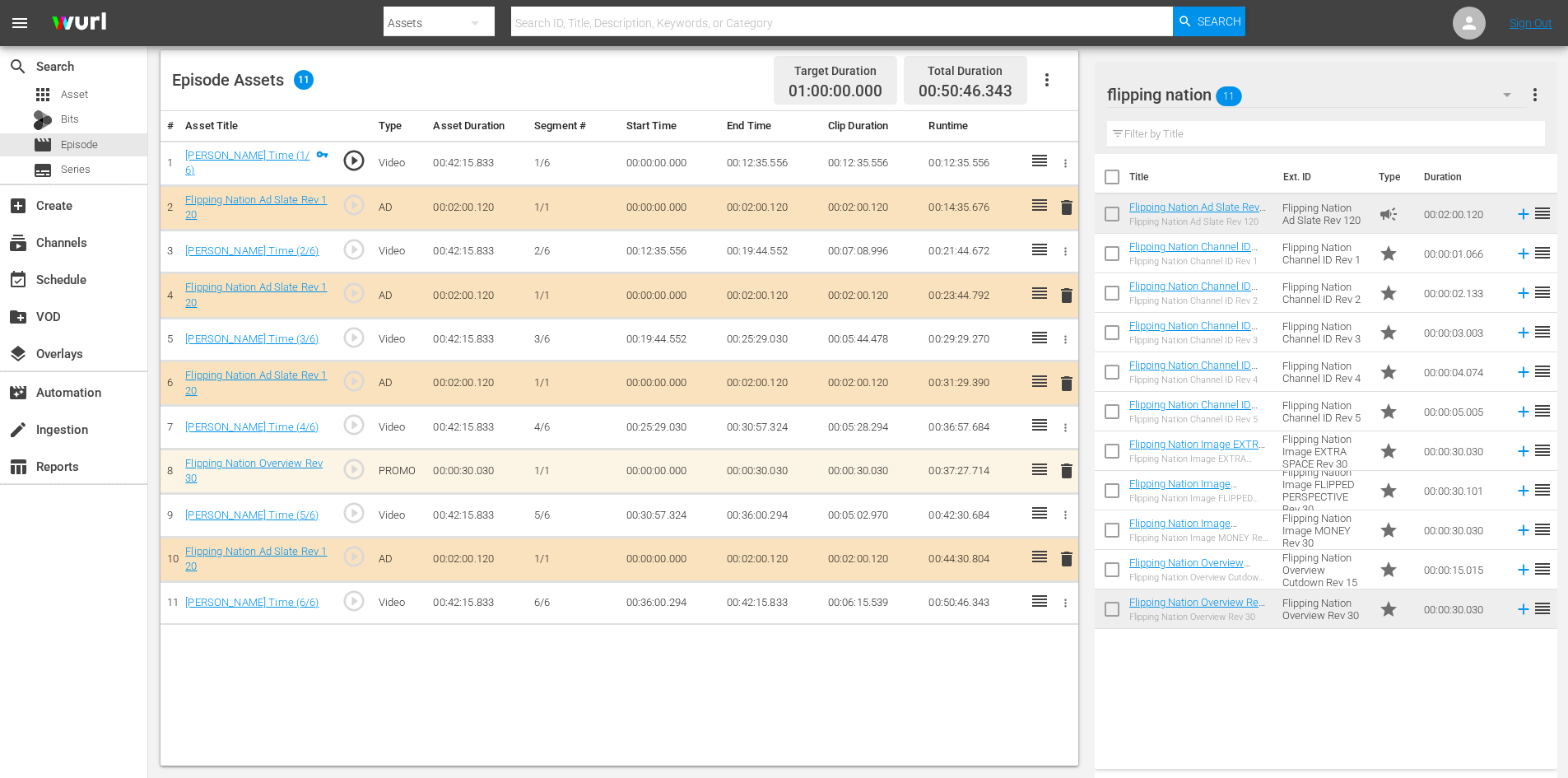 click on "delete" at bounding box center [1067, 471] 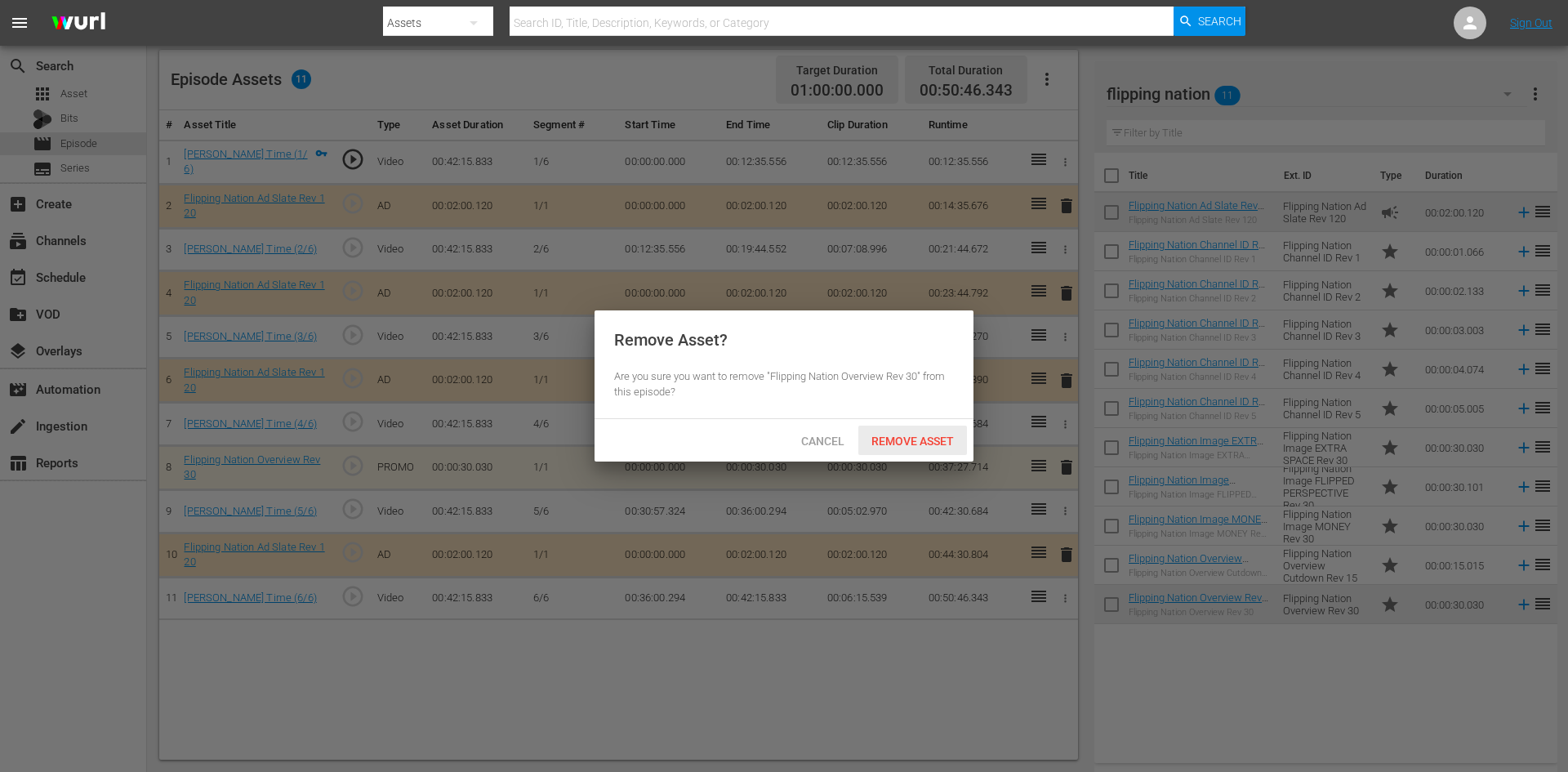 click on "Remove Asset" at bounding box center (912, 441) 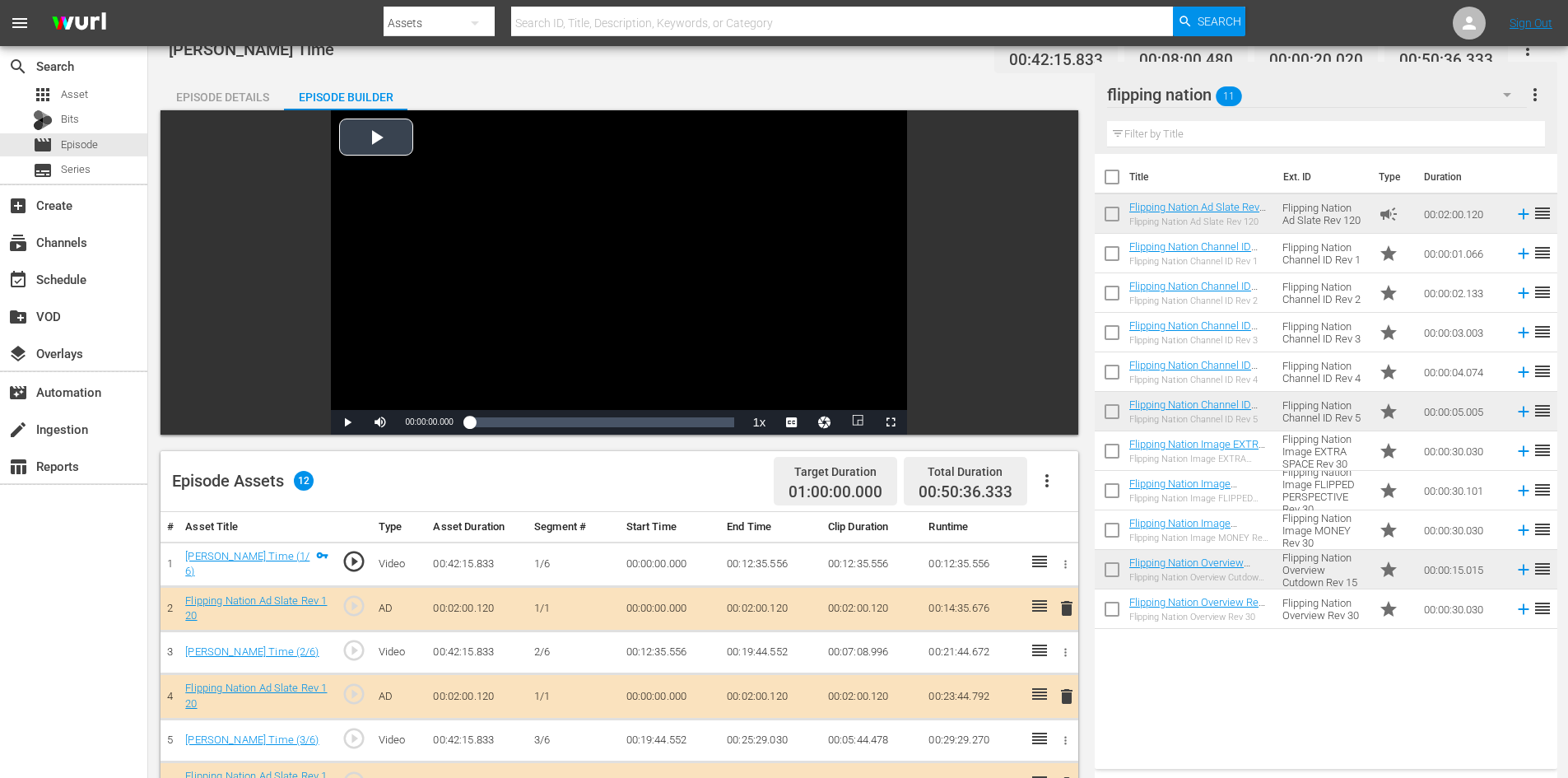 scroll, scrollTop: 17, scrollLeft: 0, axis: vertical 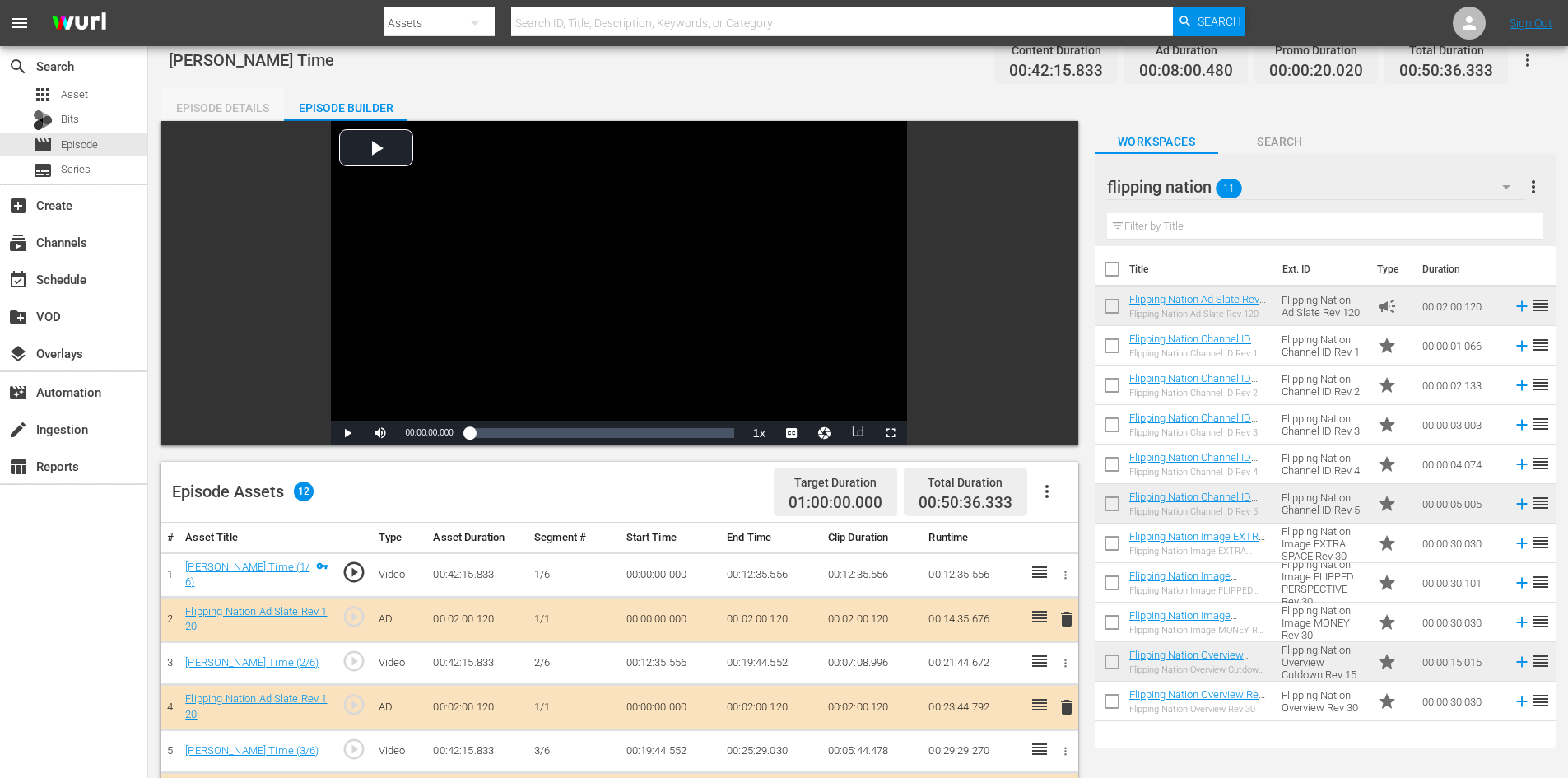 click on "Episode Details" at bounding box center [222, 108] 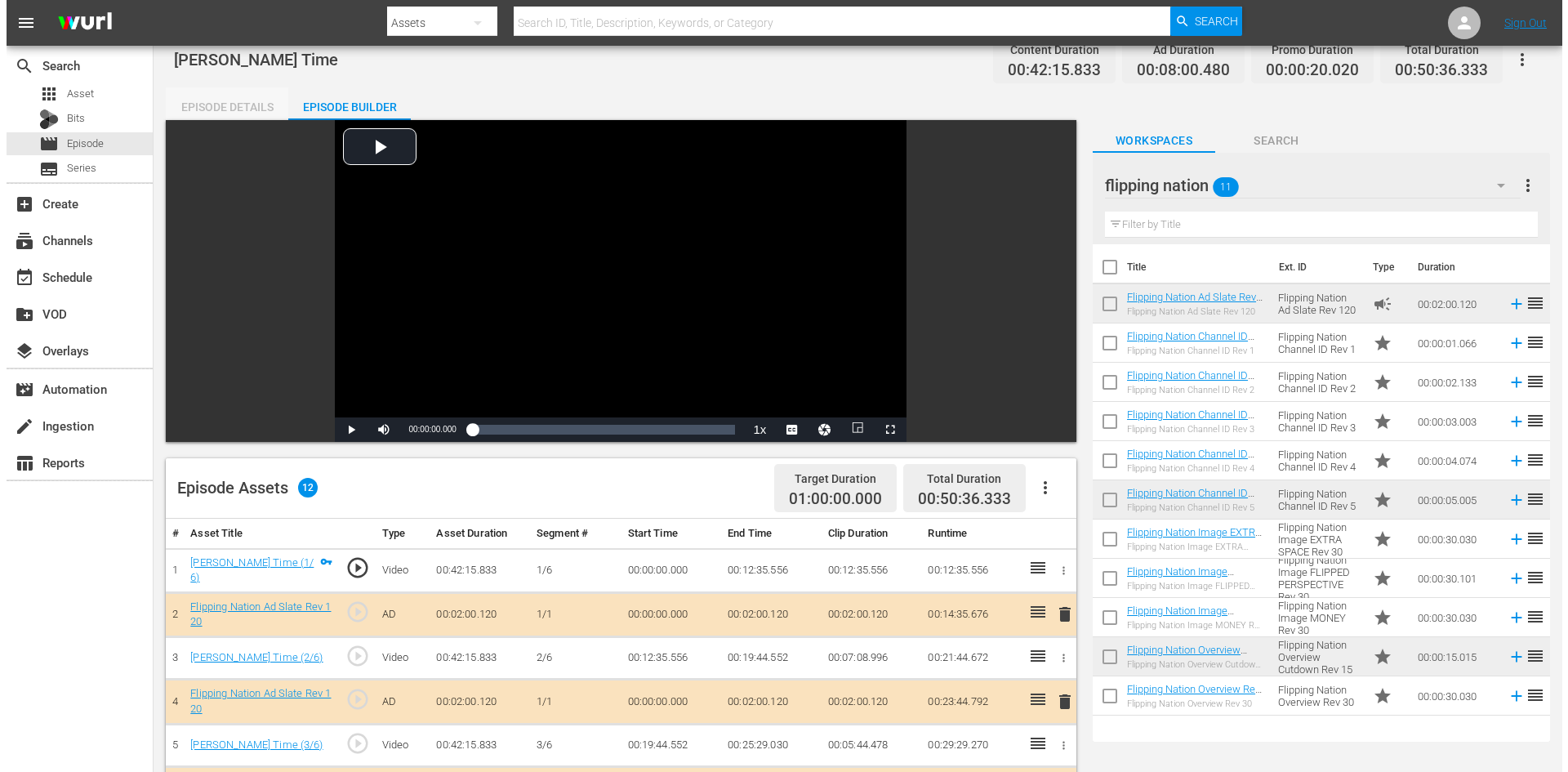 scroll, scrollTop: 0, scrollLeft: 0, axis: both 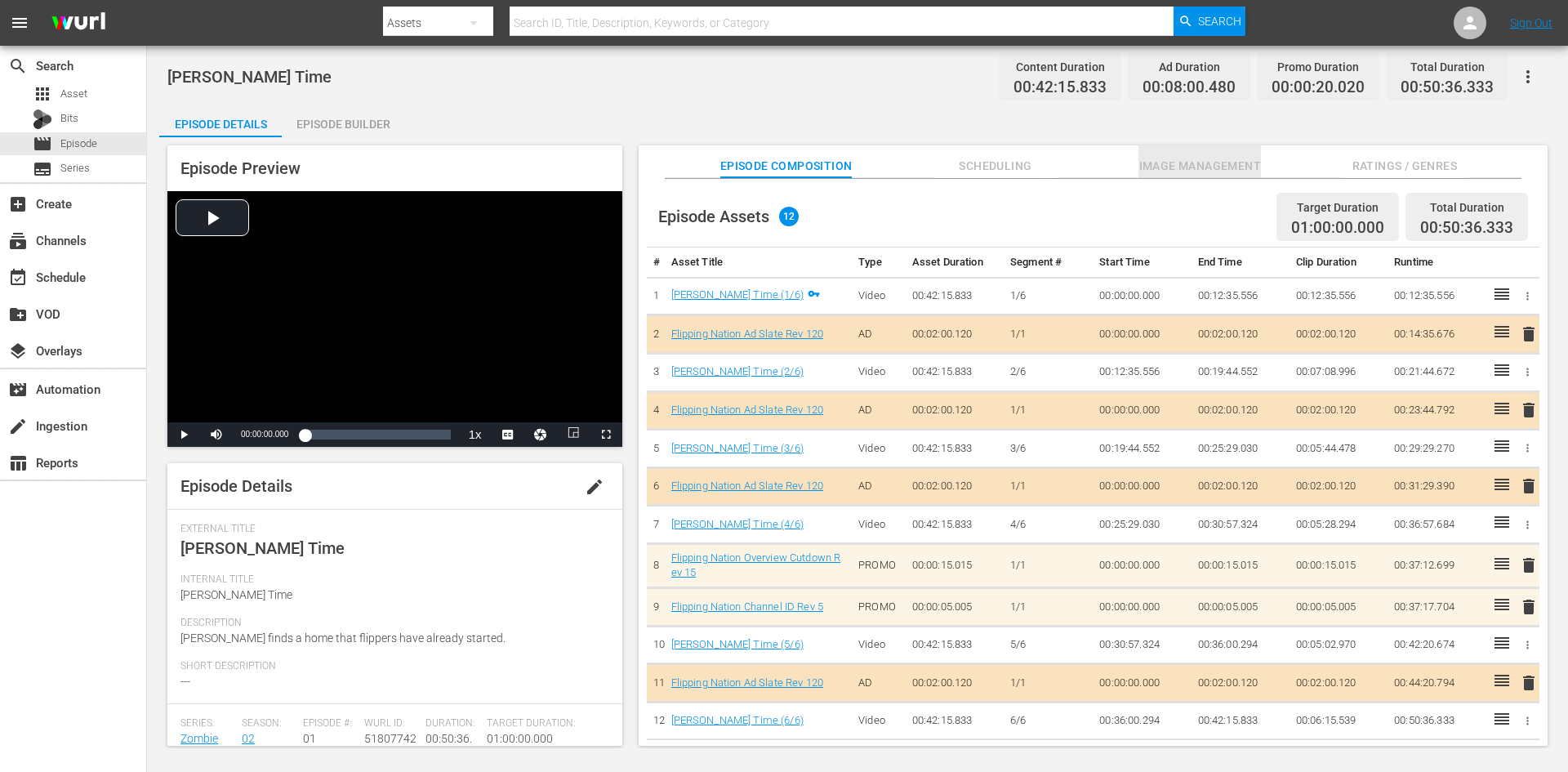 click on "Image Management" at bounding box center [1200, 166] 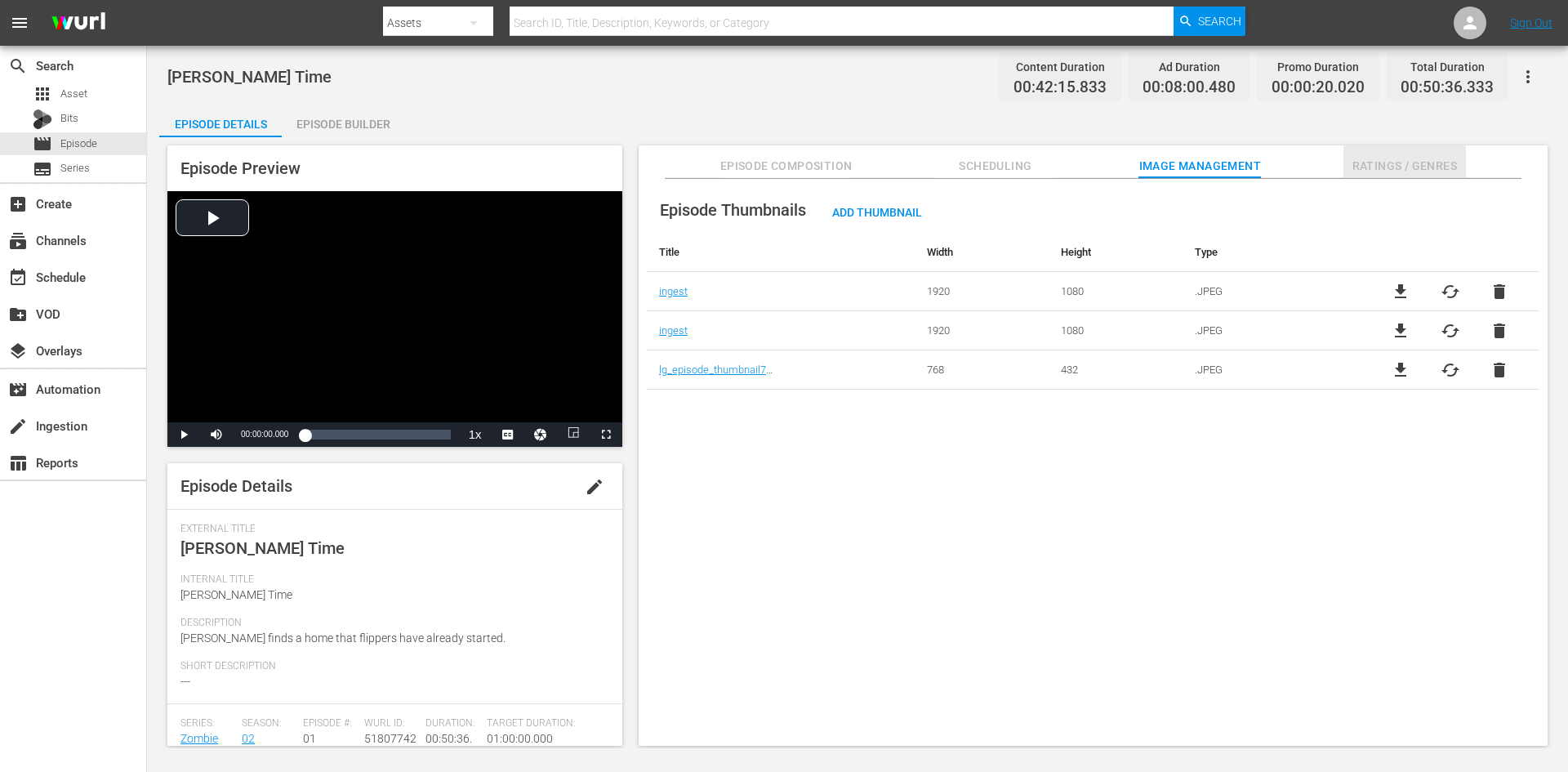 click on "Ratings / Genres" at bounding box center [1405, 166] 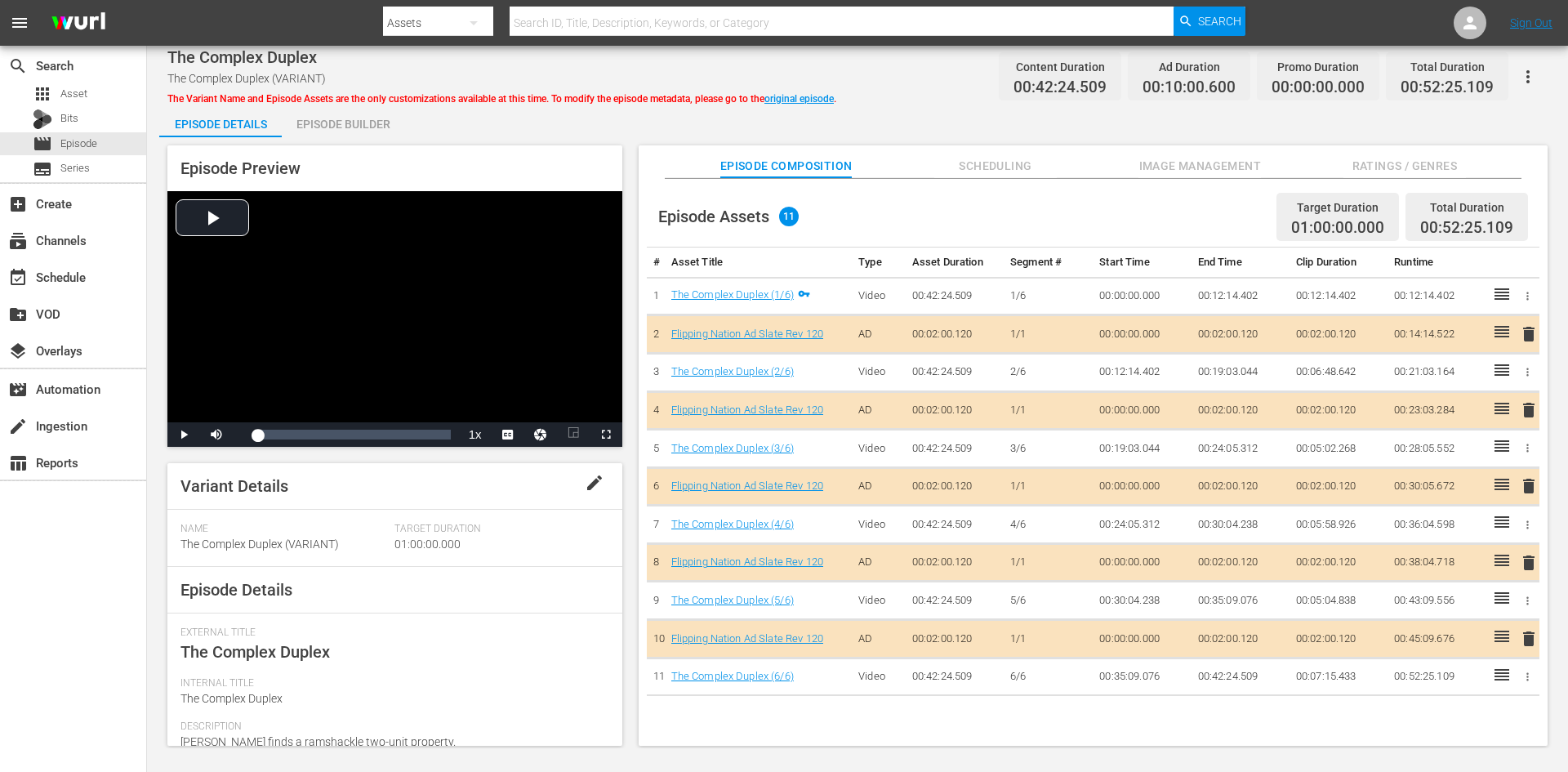 scroll, scrollTop: 0, scrollLeft: 0, axis: both 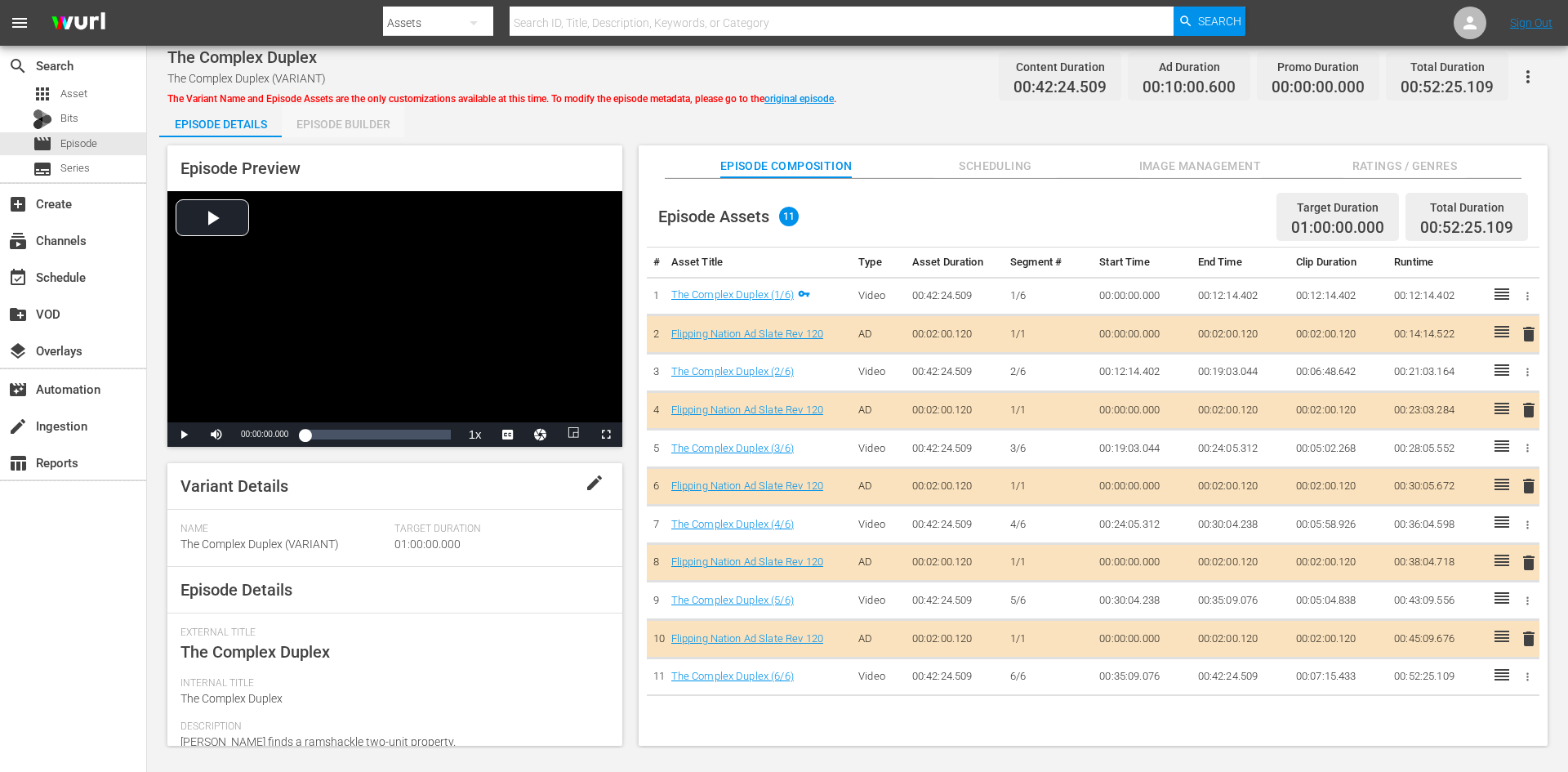 click on "Episode Builder" at bounding box center (343, 124) 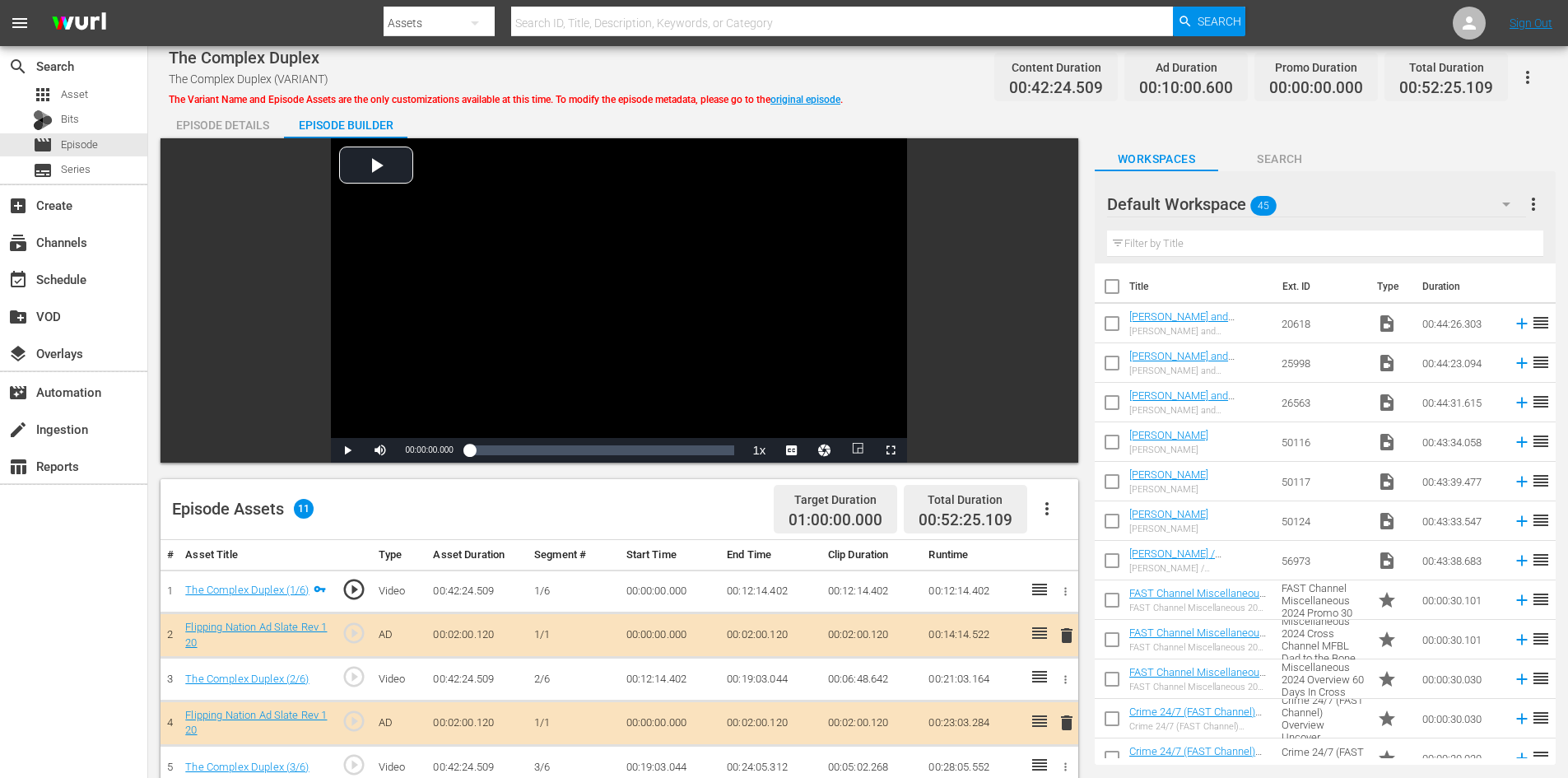 click on "Episode Details" at bounding box center [222, 125] 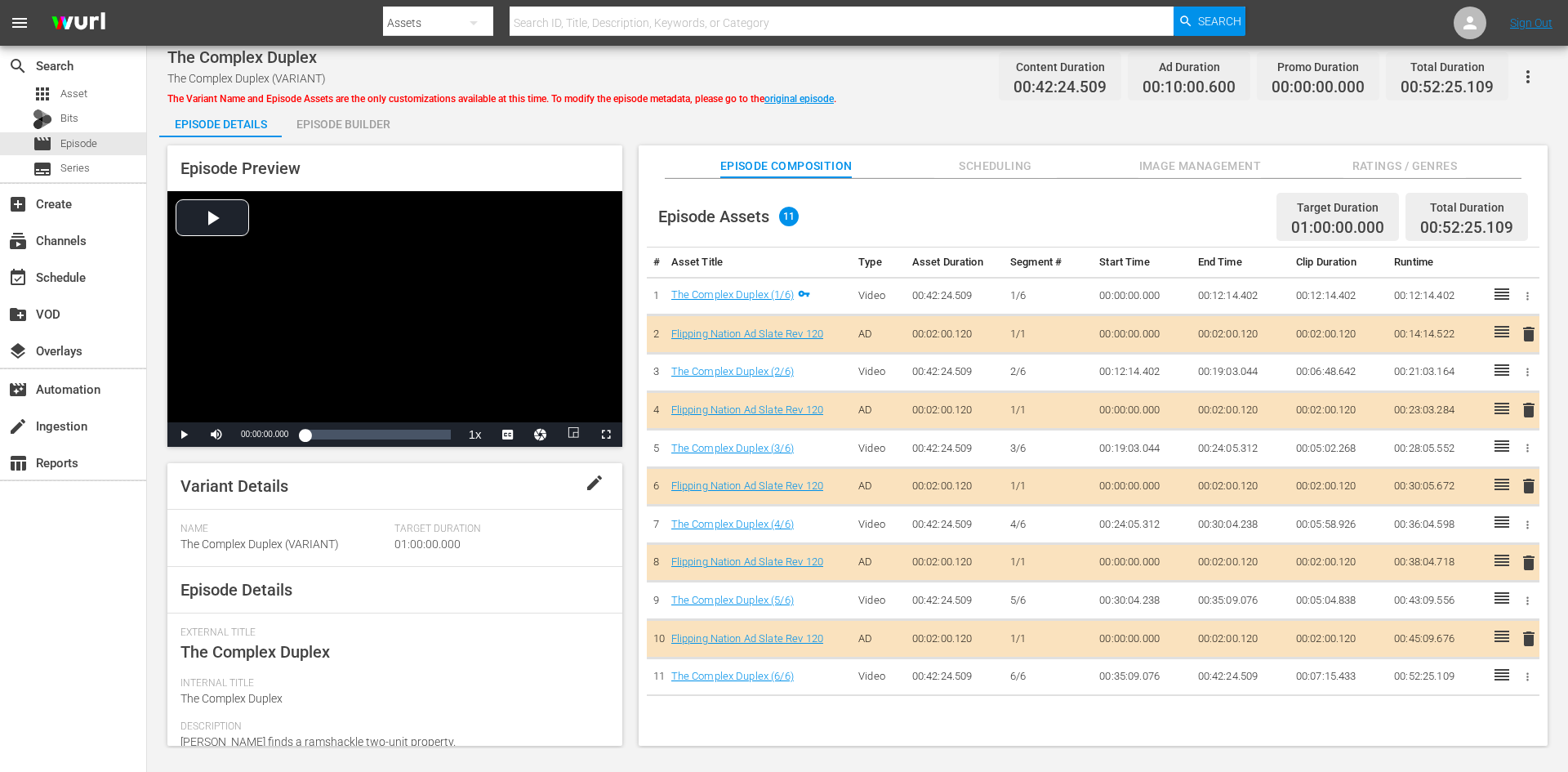 click on "Image Management" at bounding box center [1200, 166] 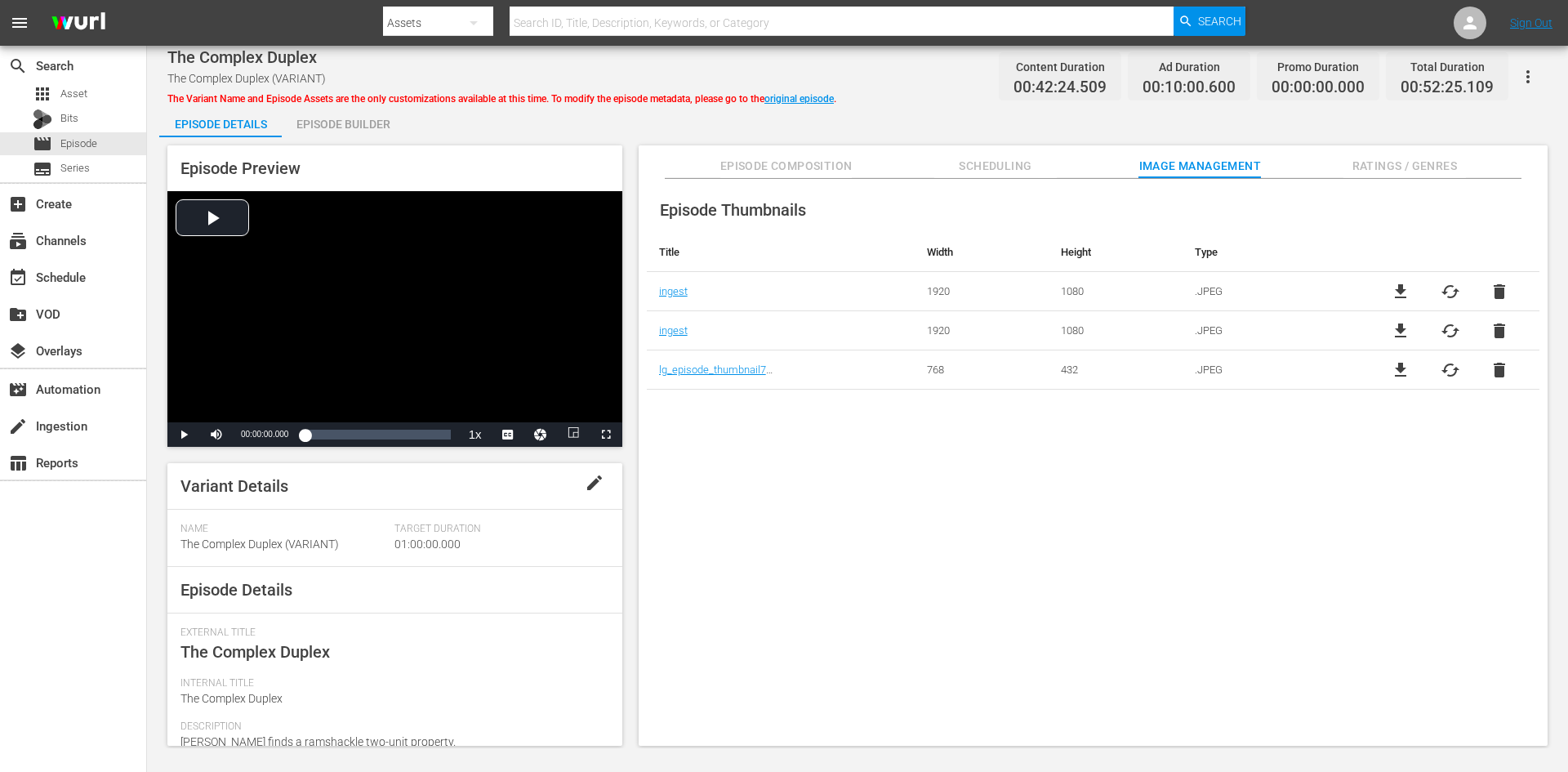 click on "Ratings / Genres" at bounding box center [1405, 166] 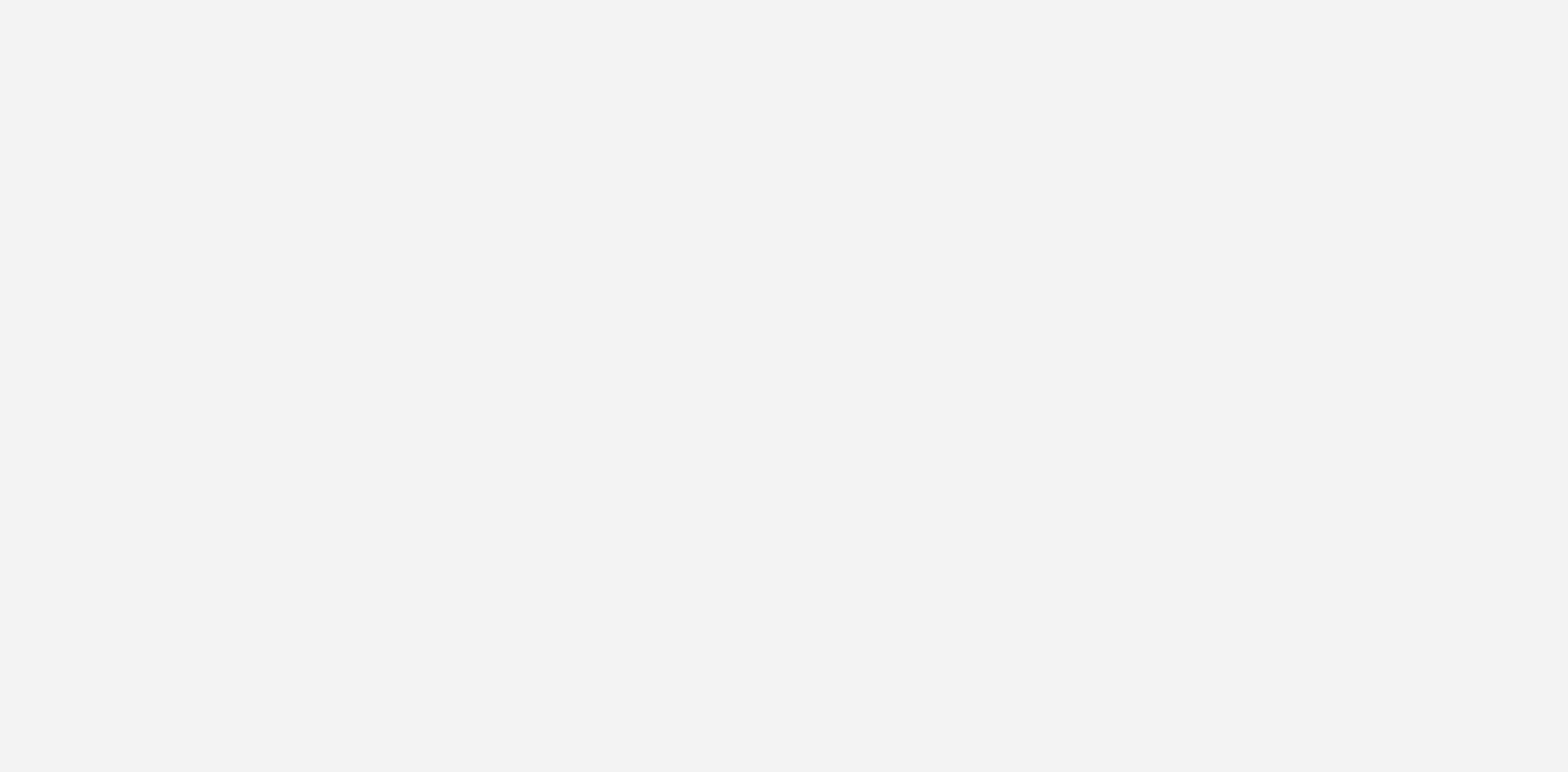 scroll, scrollTop: 0, scrollLeft: 0, axis: both 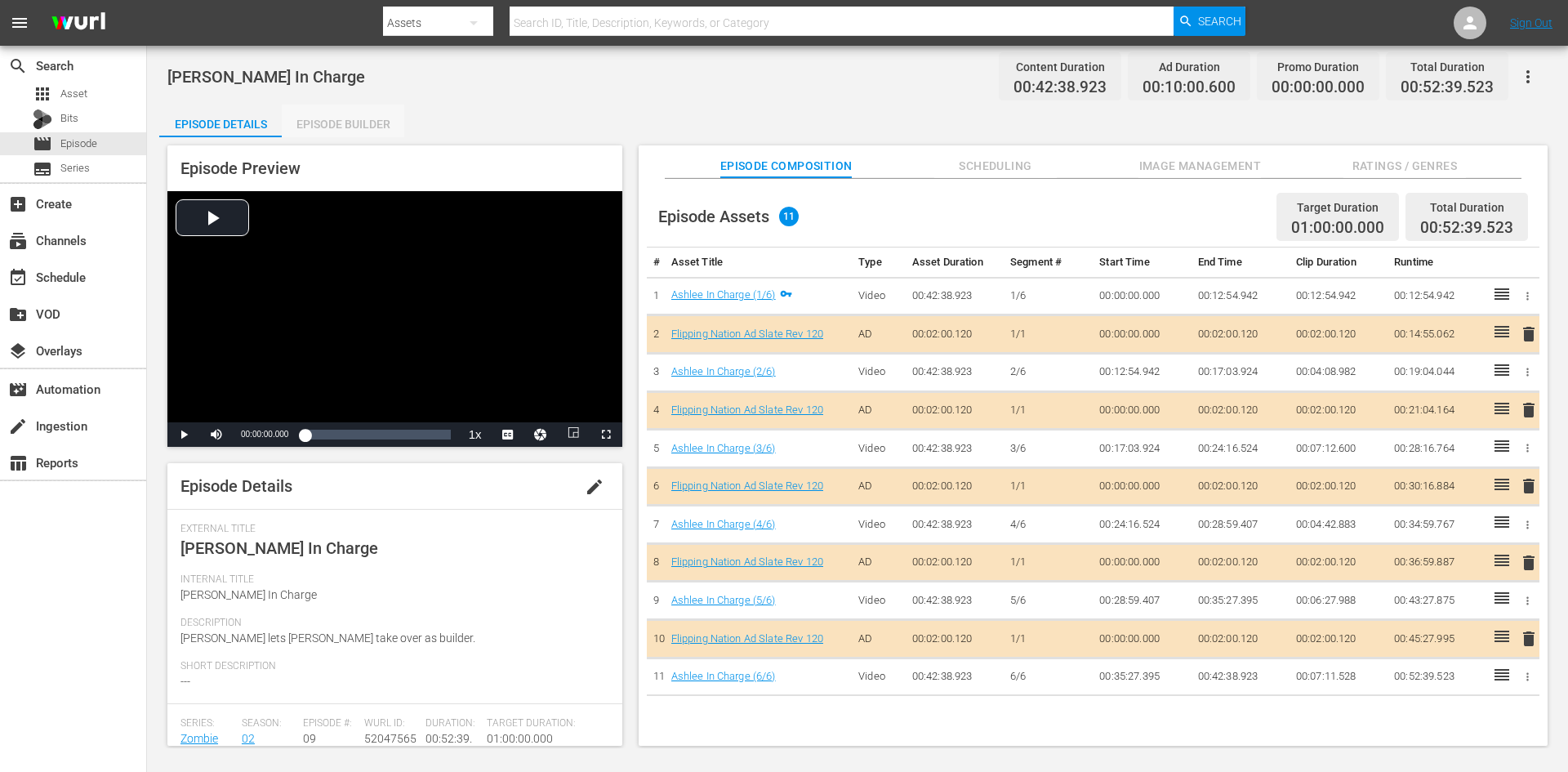 click on "Episode Builder" at bounding box center (343, 124) 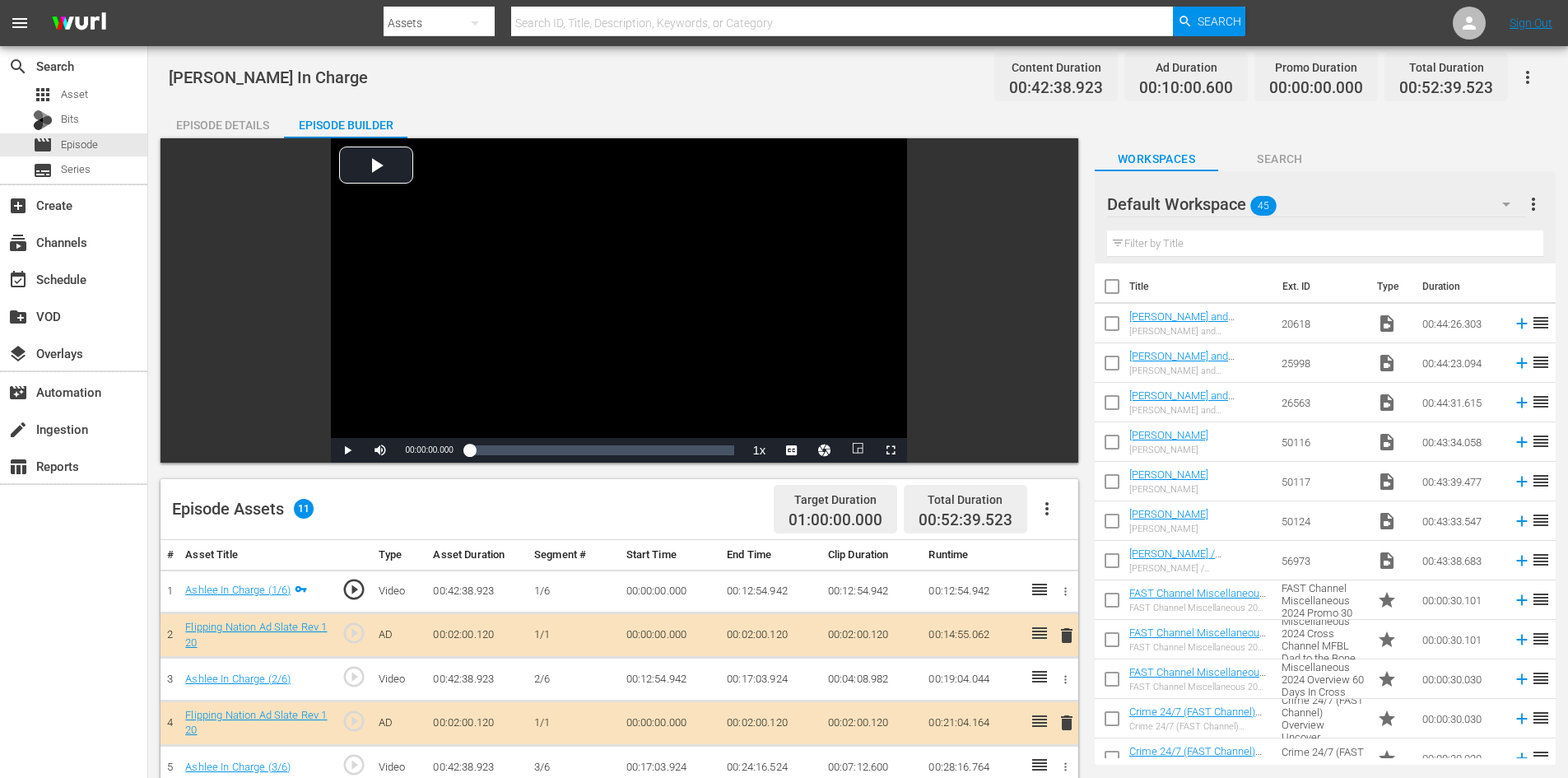 click on "Episode Details" at bounding box center [222, 125] 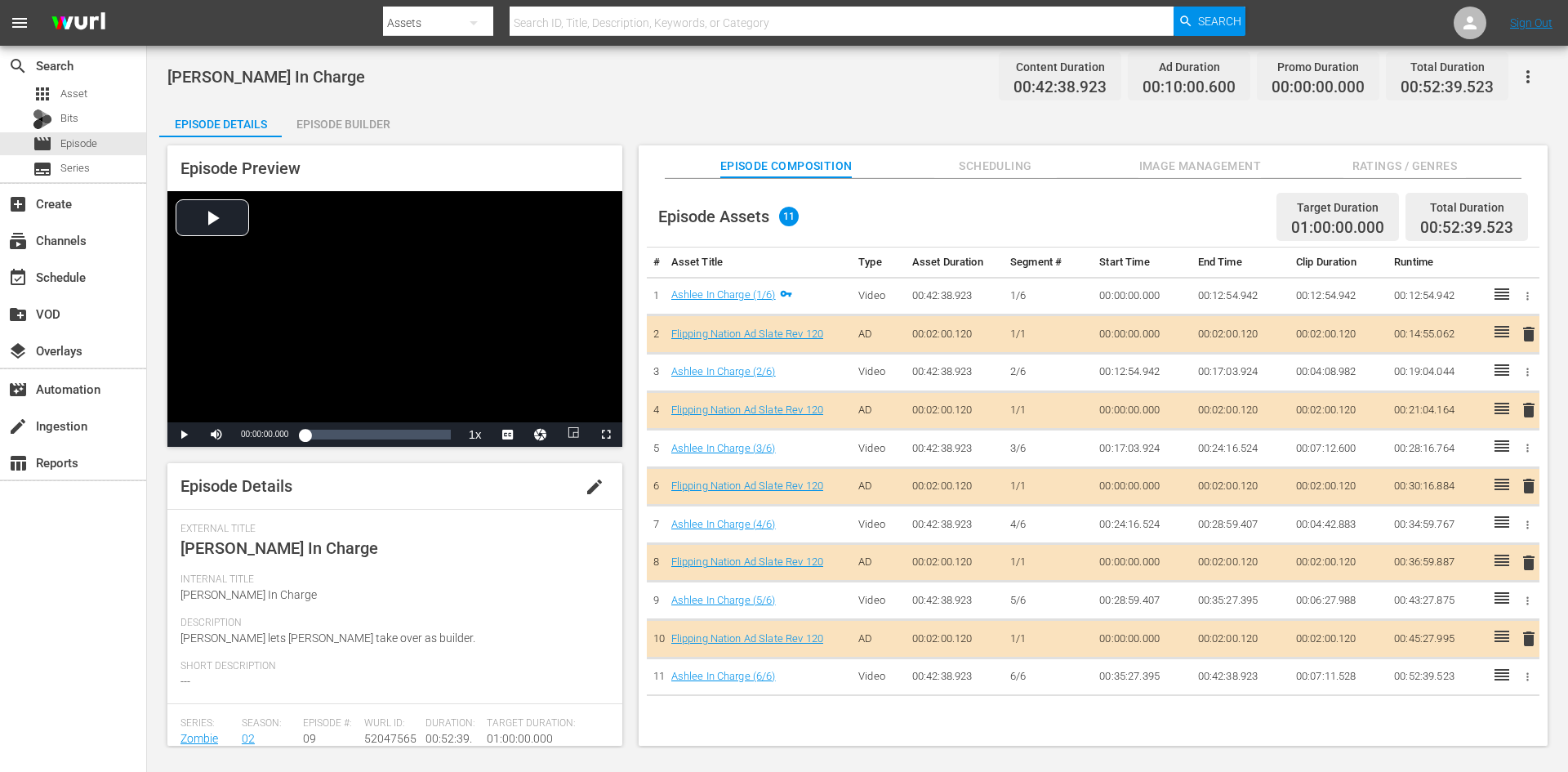 click on "Image Management" at bounding box center [1200, 166] 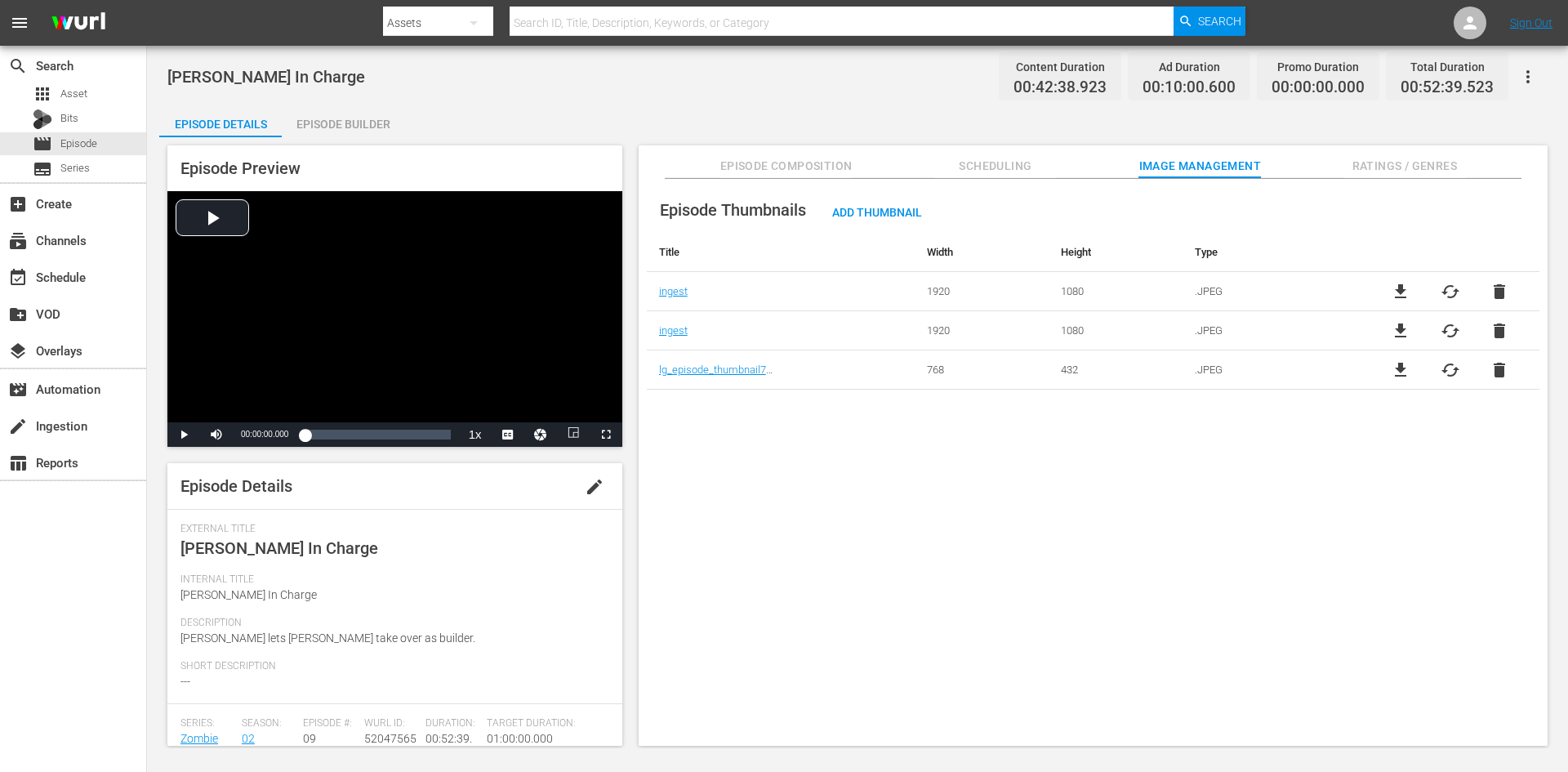 click on "Ratings / Genres" at bounding box center (1405, 166) 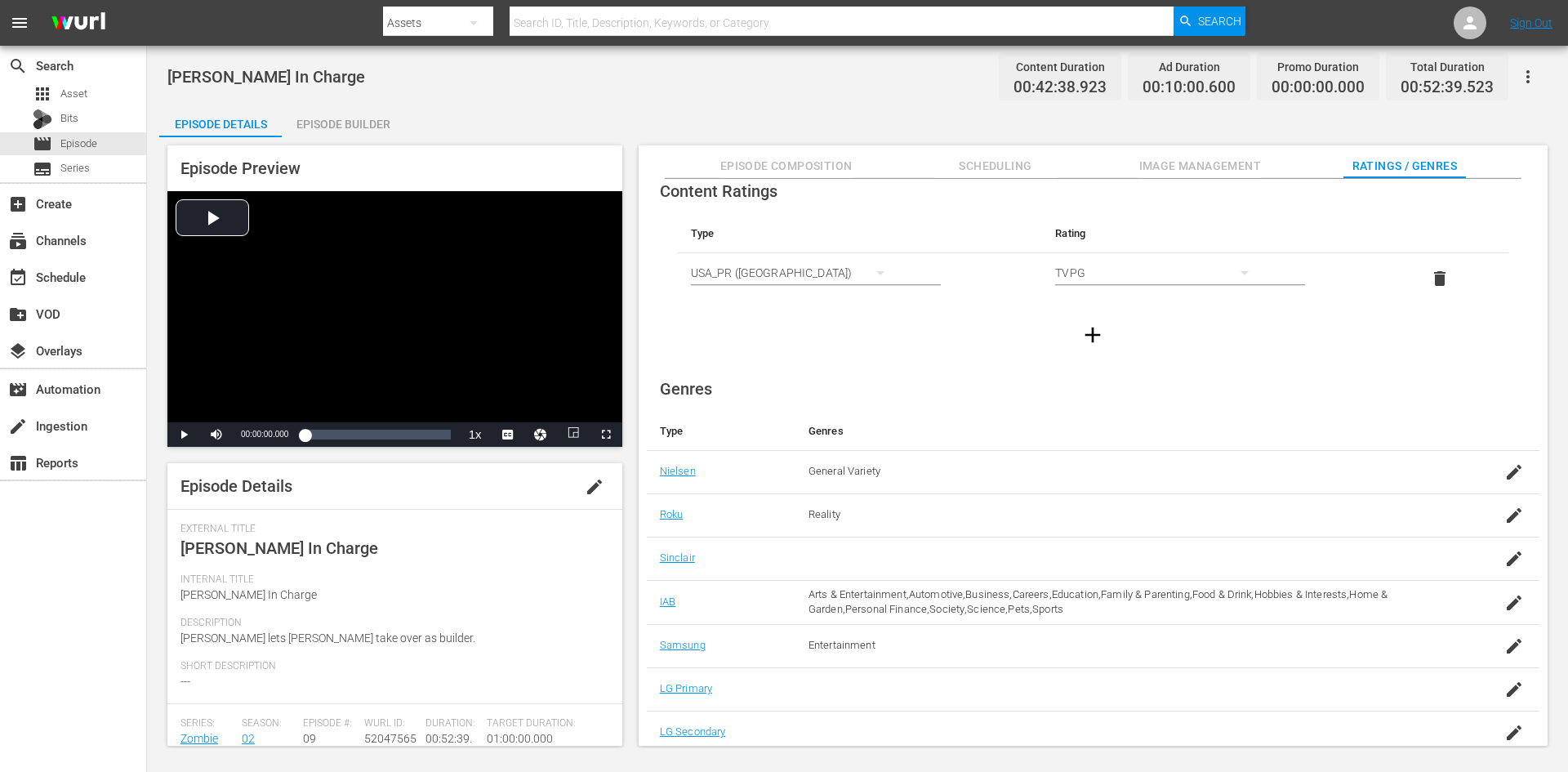 scroll, scrollTop: 0, scrollLeft: 0, axis: both 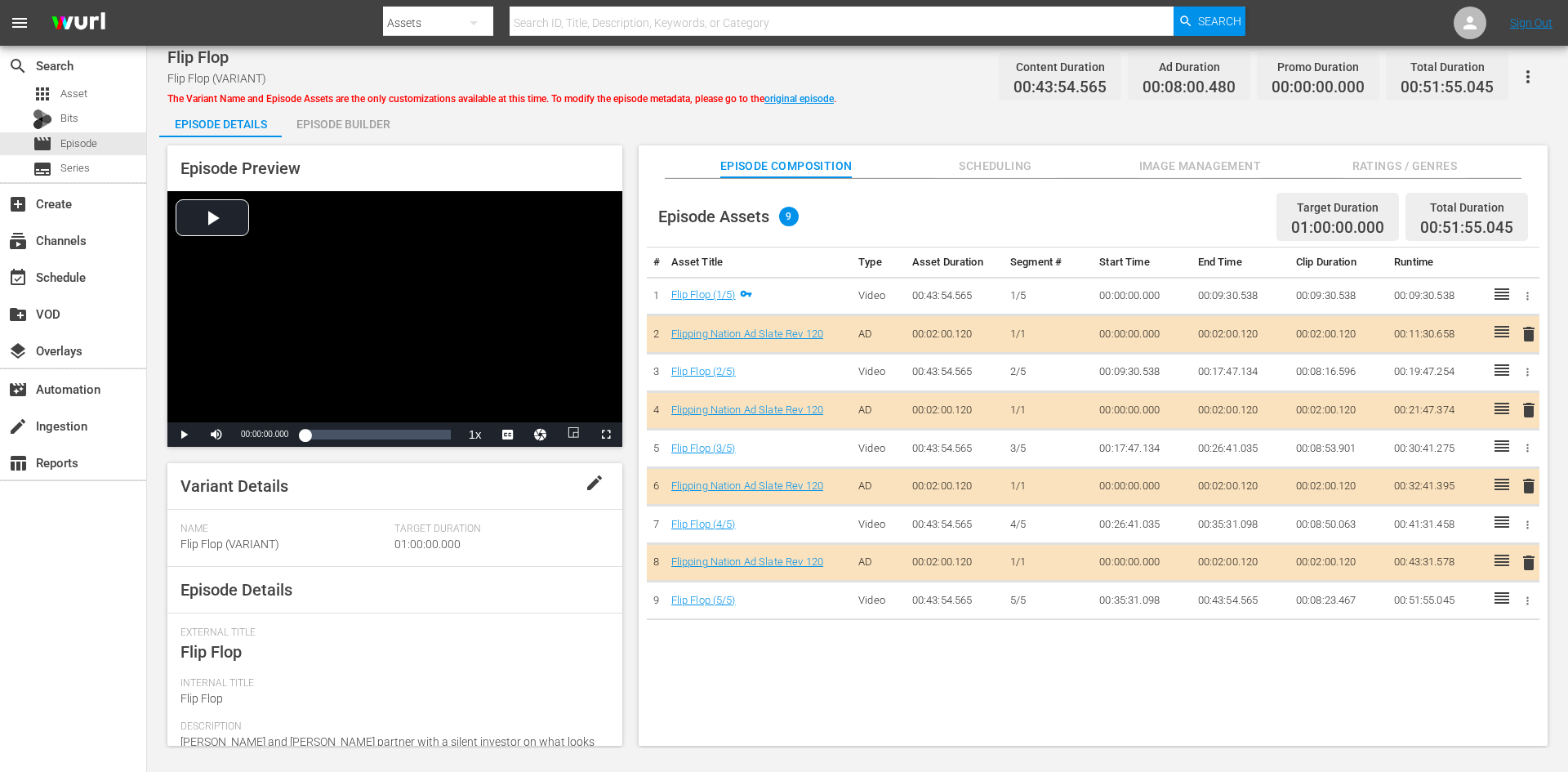 click on "Image Management" at bounding box center [1200, 166] 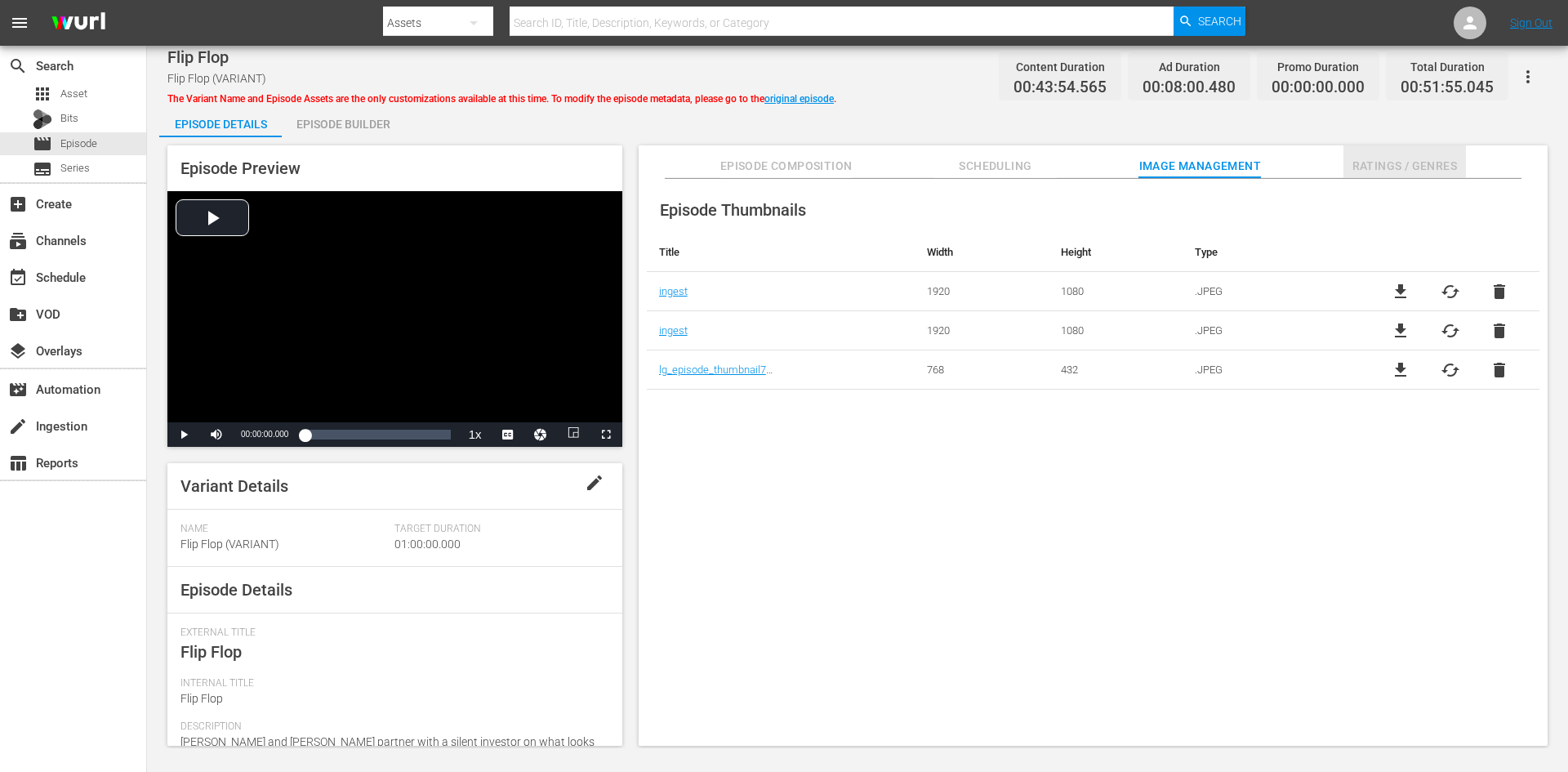 click on "Ratings / Genres" at bounding box center [1405, 166] 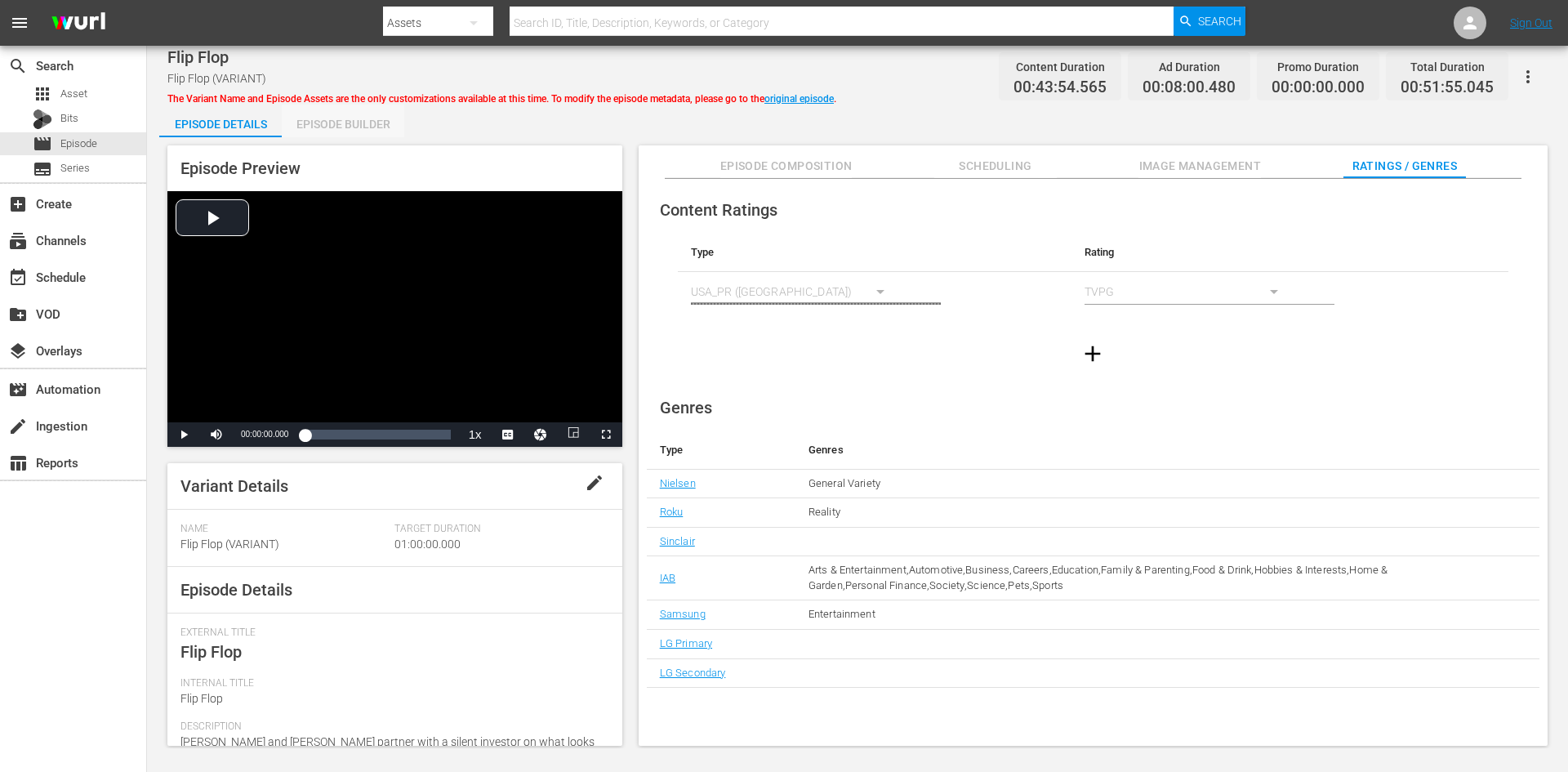 click on "Episode Builder" at bounding box center (343, 124) 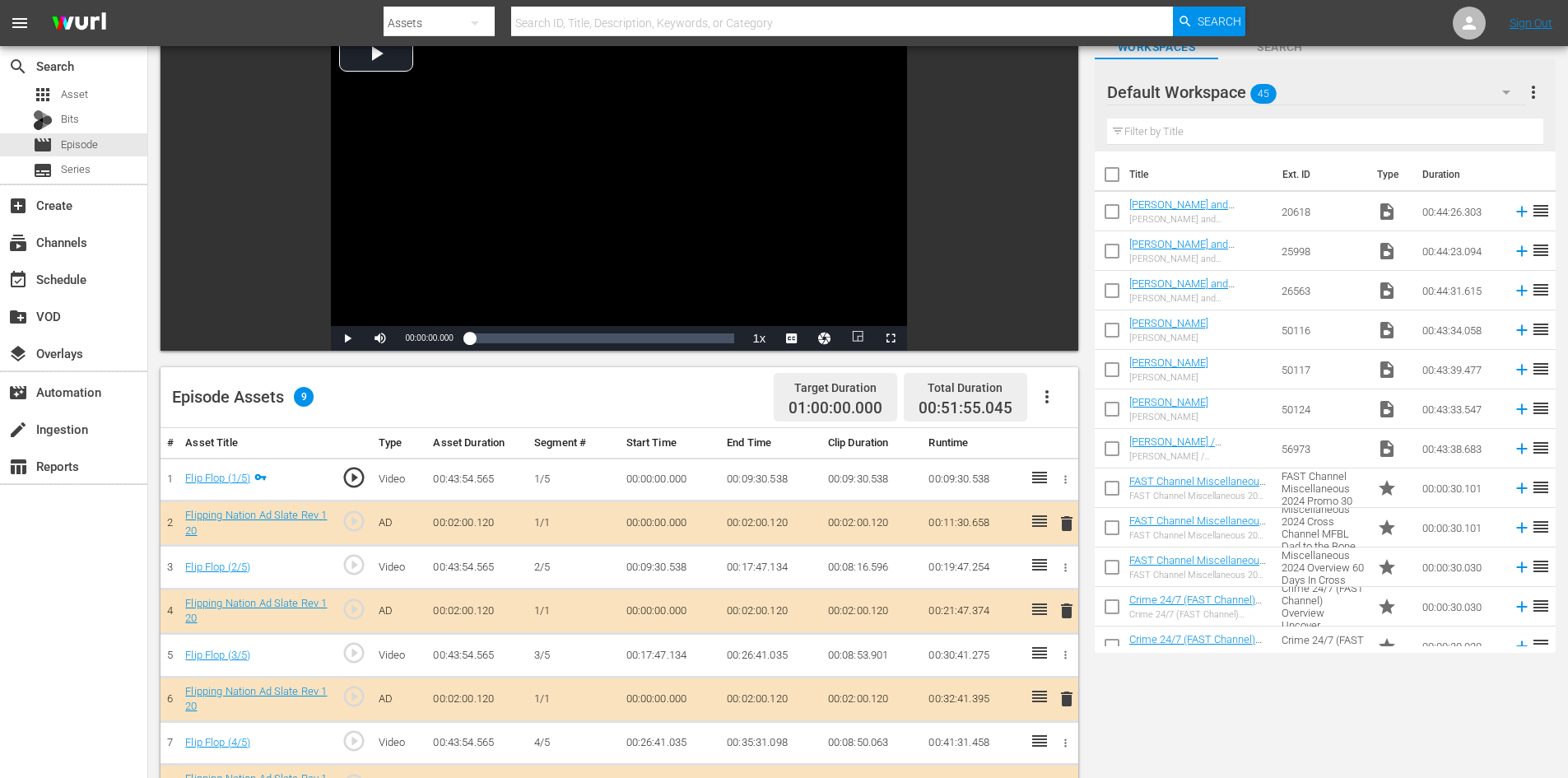 scroll, scrollTop: 82, scrollLeft: 0, axis: vertical 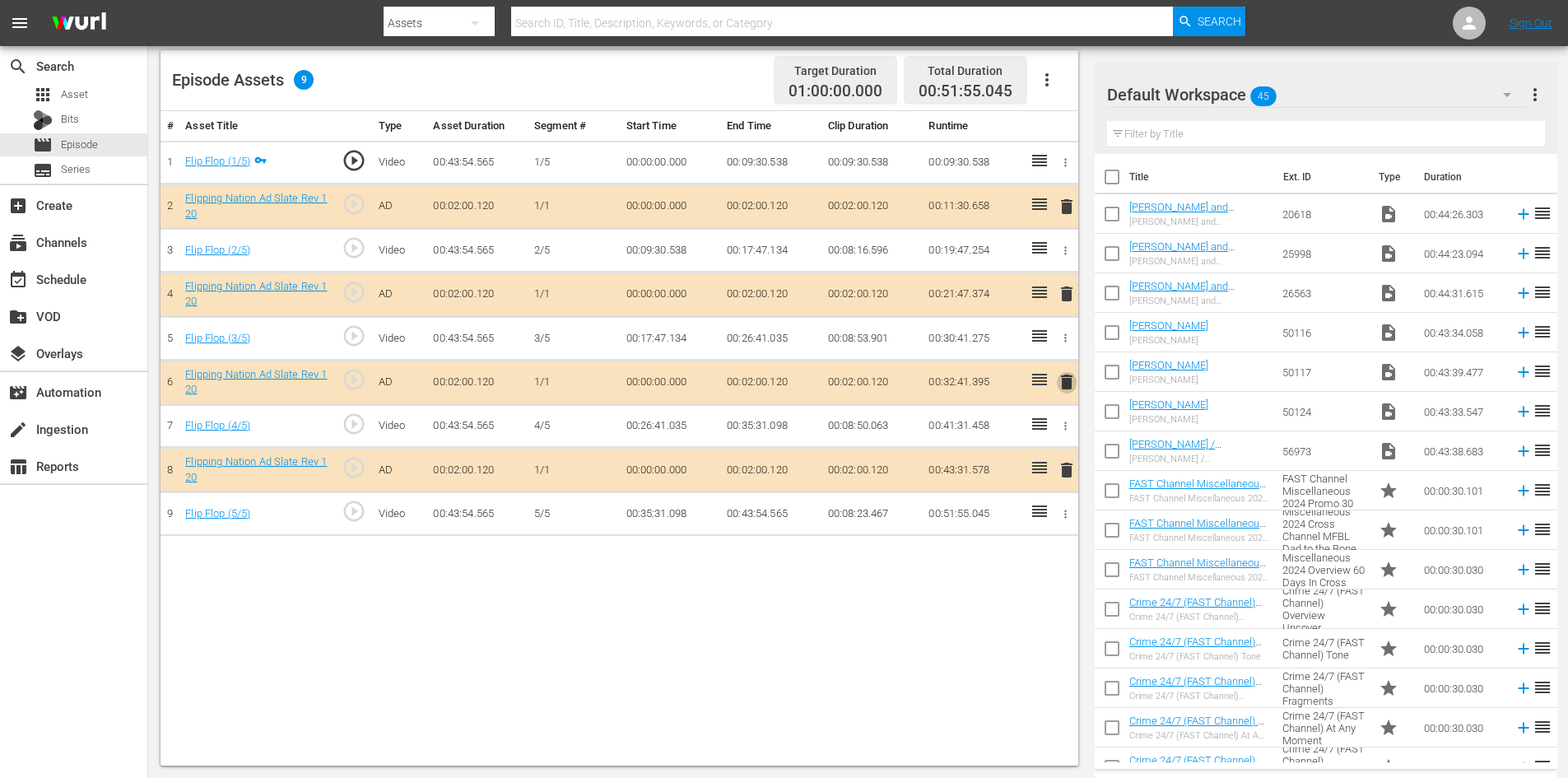 click on "delete" at bounding box center [1067, 382] 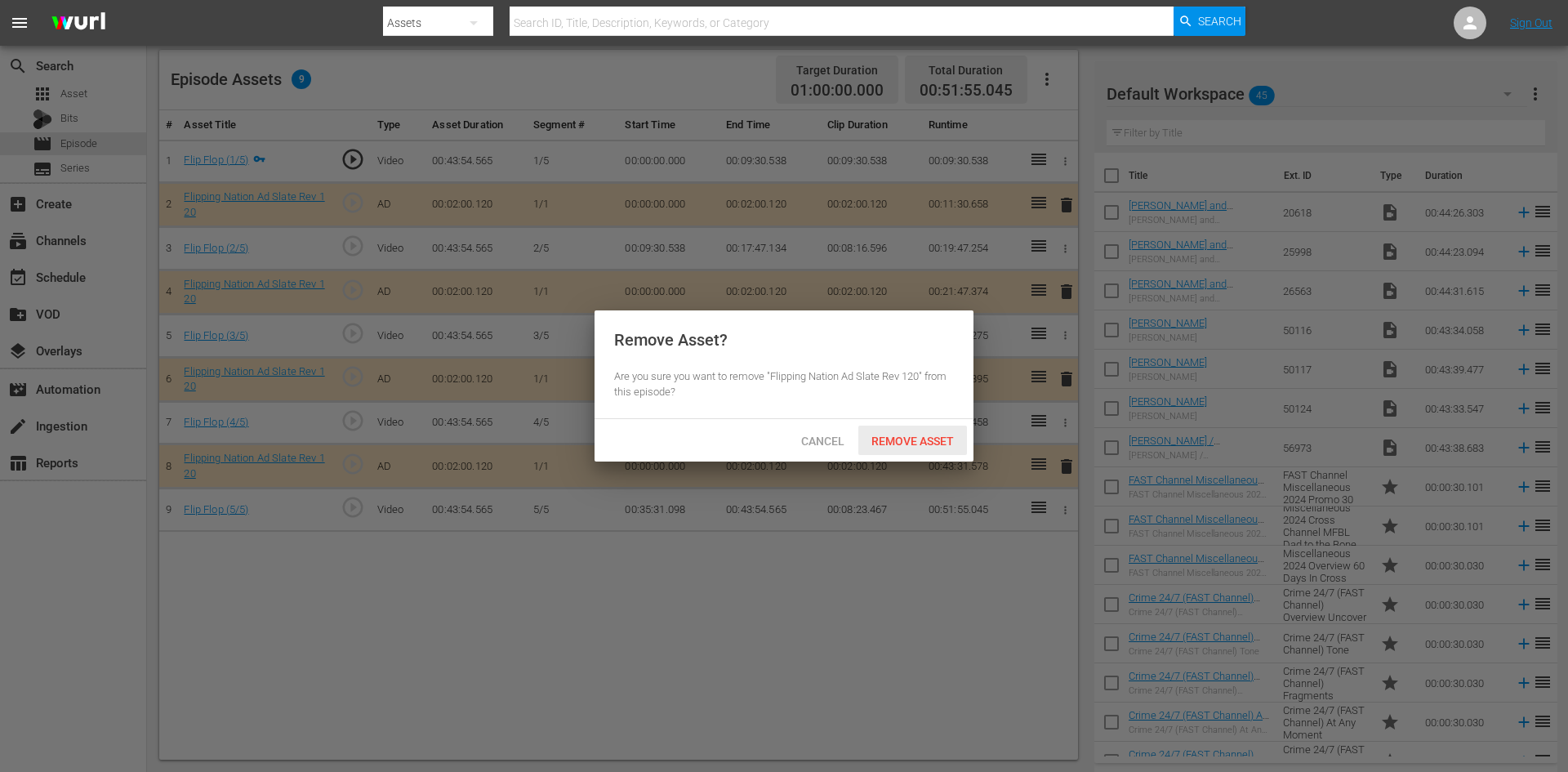 click on "Remove Asset" at bounding box center (912, 441) 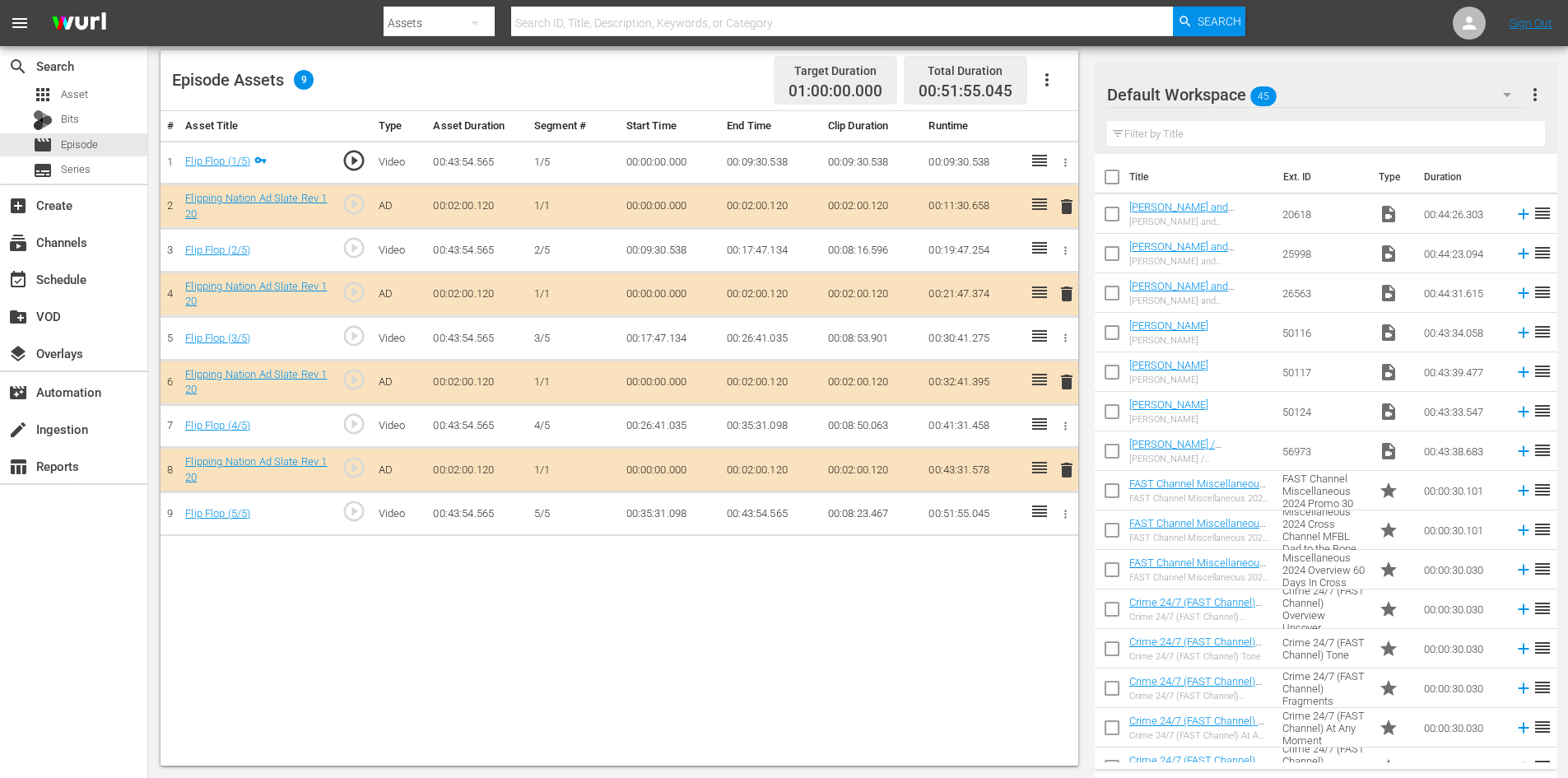 click on "search   Search apps Asset Bits movie Episode subtitles Series add_box   Create subscriptions   Channels event_available   Schedule create_new_folder   VOD layers   Overlays movie_filter   Automation create   Ingestion table_chart   Reports Flip Flop Flip Flop (VARIANT) The Variant Name and Episode Assets are the only customizations available at this time. To modify the episode metadata, please go to the  original episode . Content Duration 00:43:54.565 Ad Duration 00:08:00.480 Promo Duration 00:00:00.000 Total Duration 00:51:55.045 Episode Details Episode Builder Episode Preview Video Player is loading. Play Video Play Mute Current Time  00:00:00.000 / Duration  00:43:54.565 Loaded :  0.22% 00:00:00.000   1x Playback Rate 2x 1.5x 1x , selected 0.5x 0.1x Chapters Chapters Descriptions descriptions off , selected Captions captions settings , opens captions settings dialog captions off , selected english CC1  Captions en-us Audio Track default , selected Picture-in-Picture Fullscreen This is a modal window." at bounding box center [858, -429] 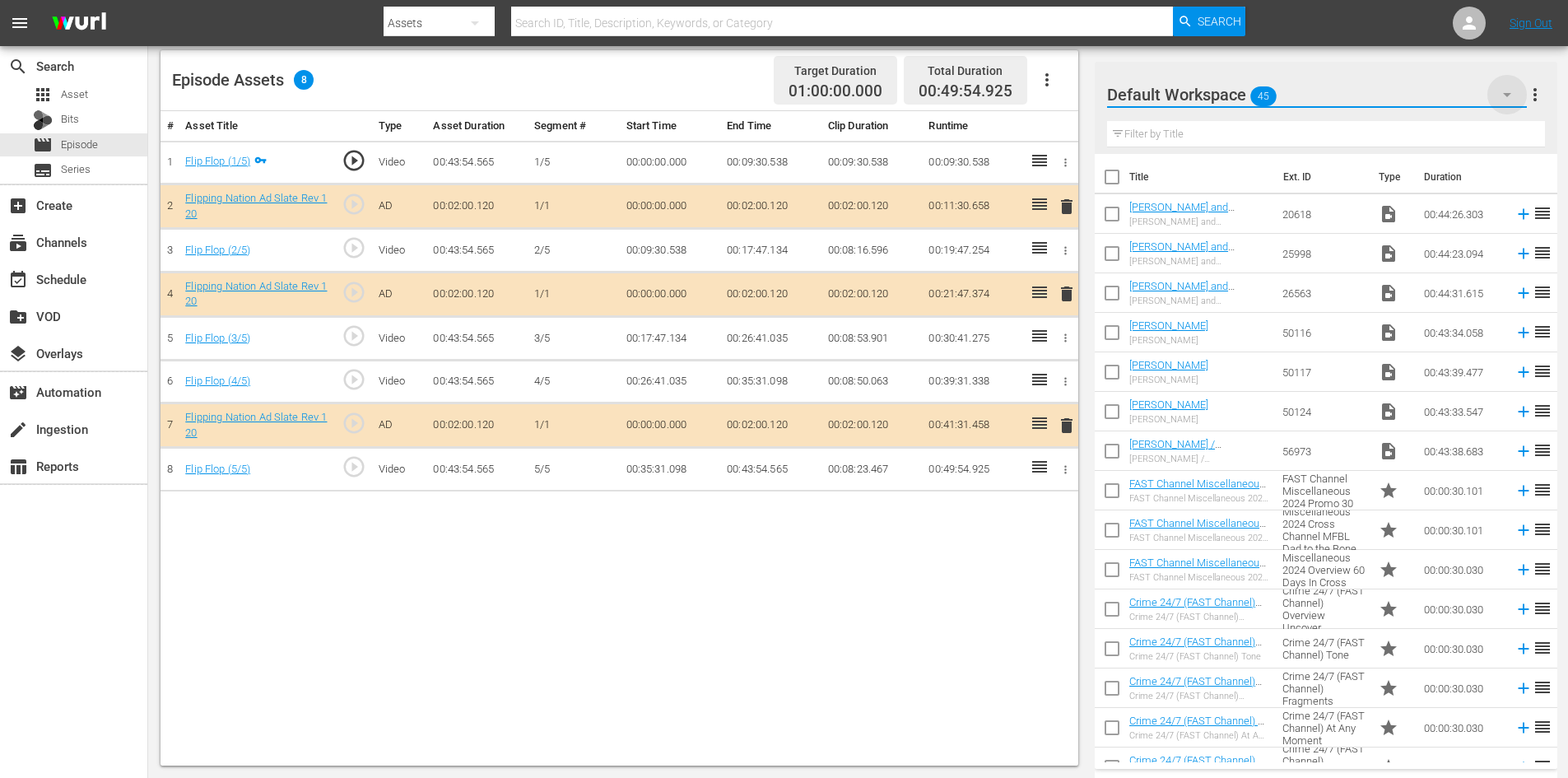click 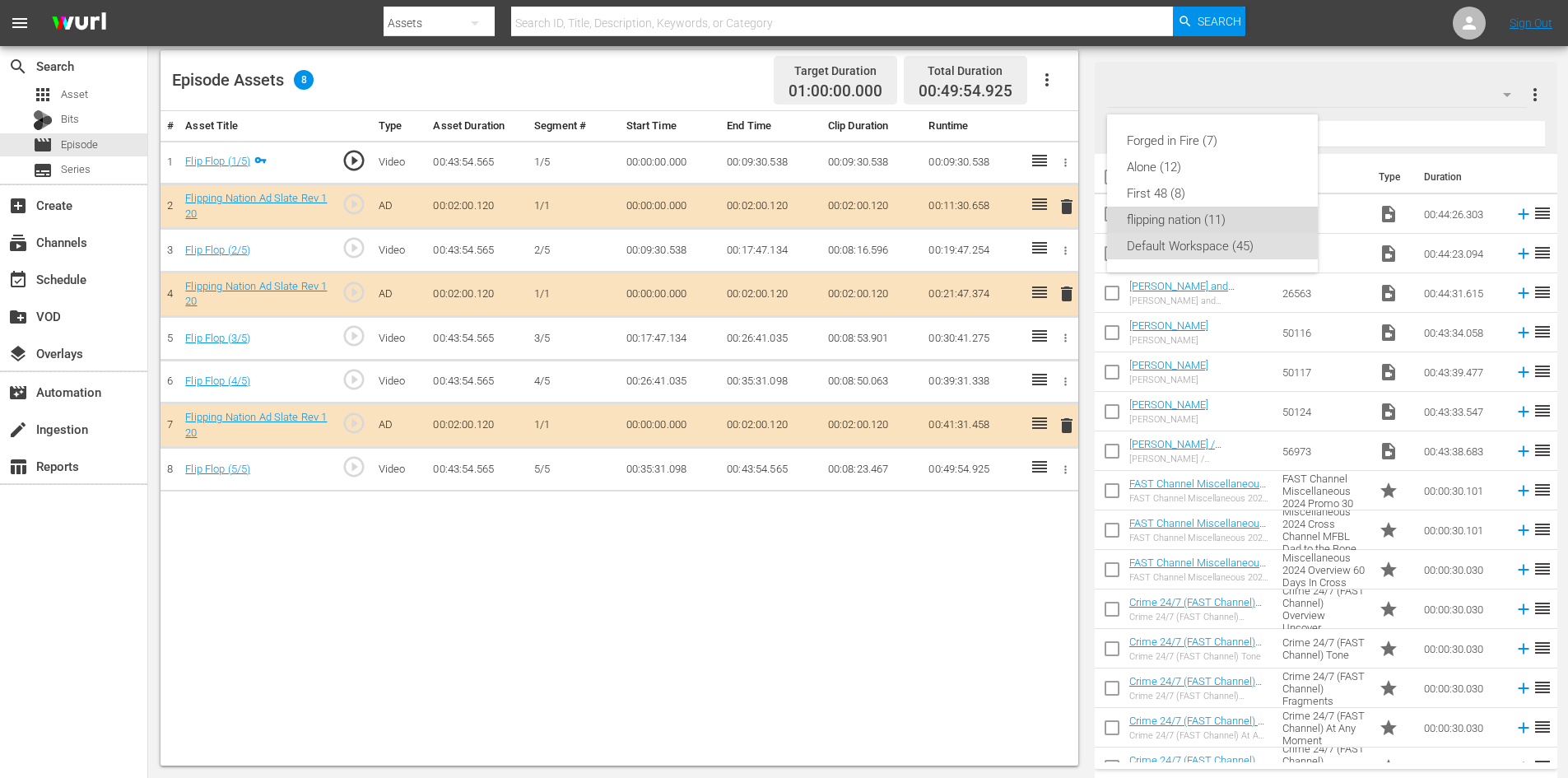 click on "flipping nation (11)" at bounding box center (1212, 220) 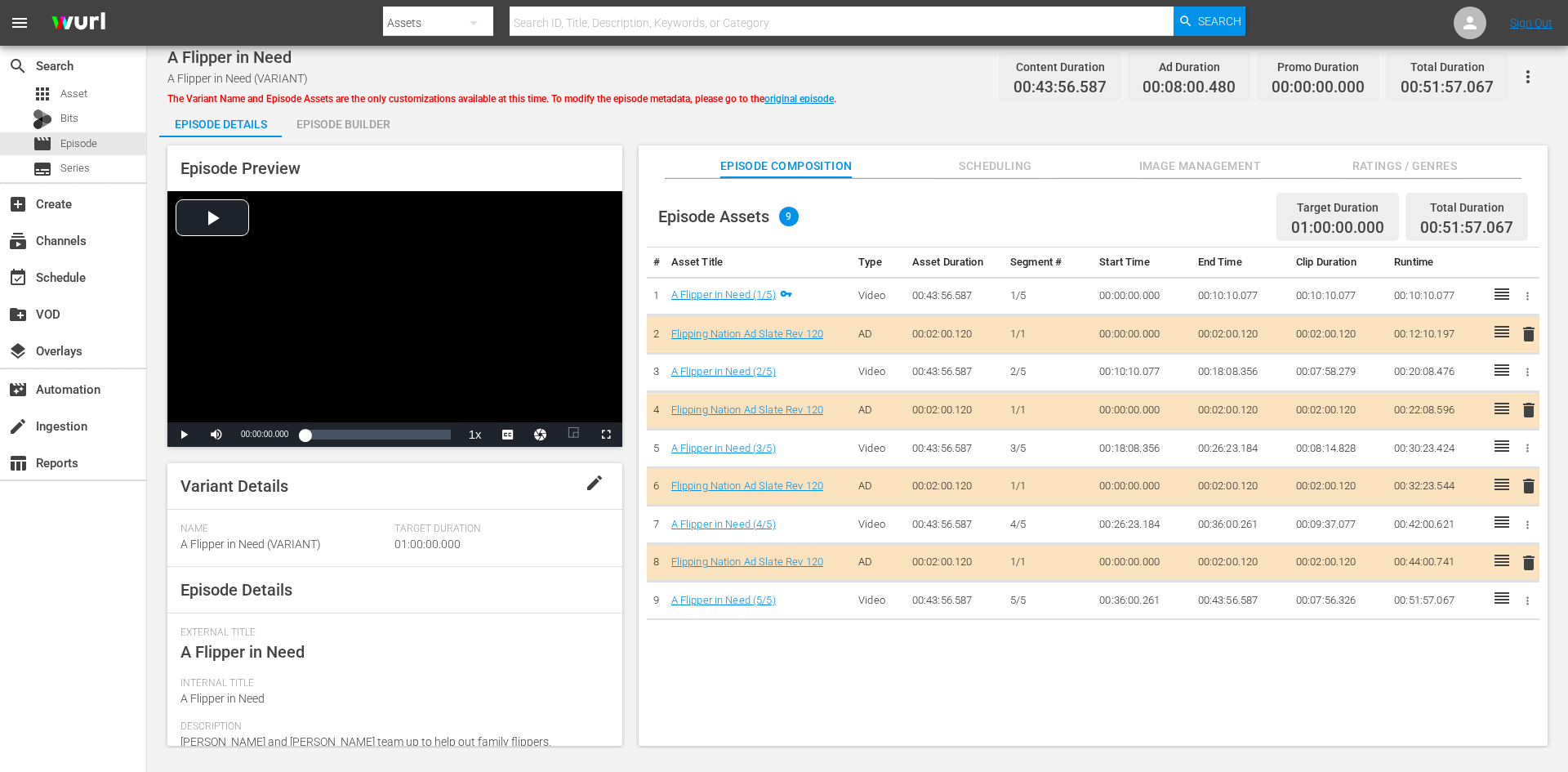 scroll, scrollTop: 0, scrollLeft: 0, axis: both 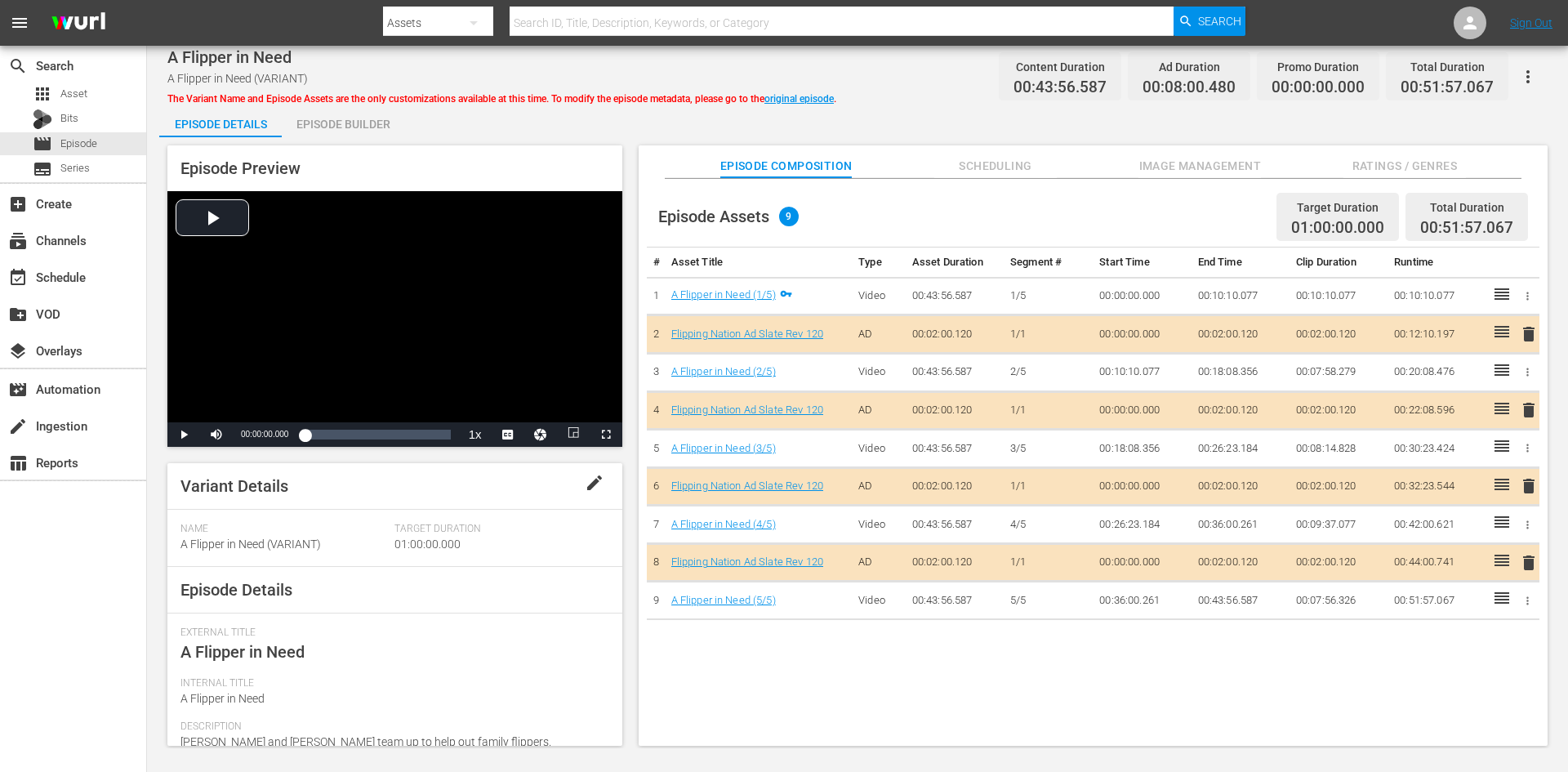 click on "Image Management" at bounding box center (1200, 166) 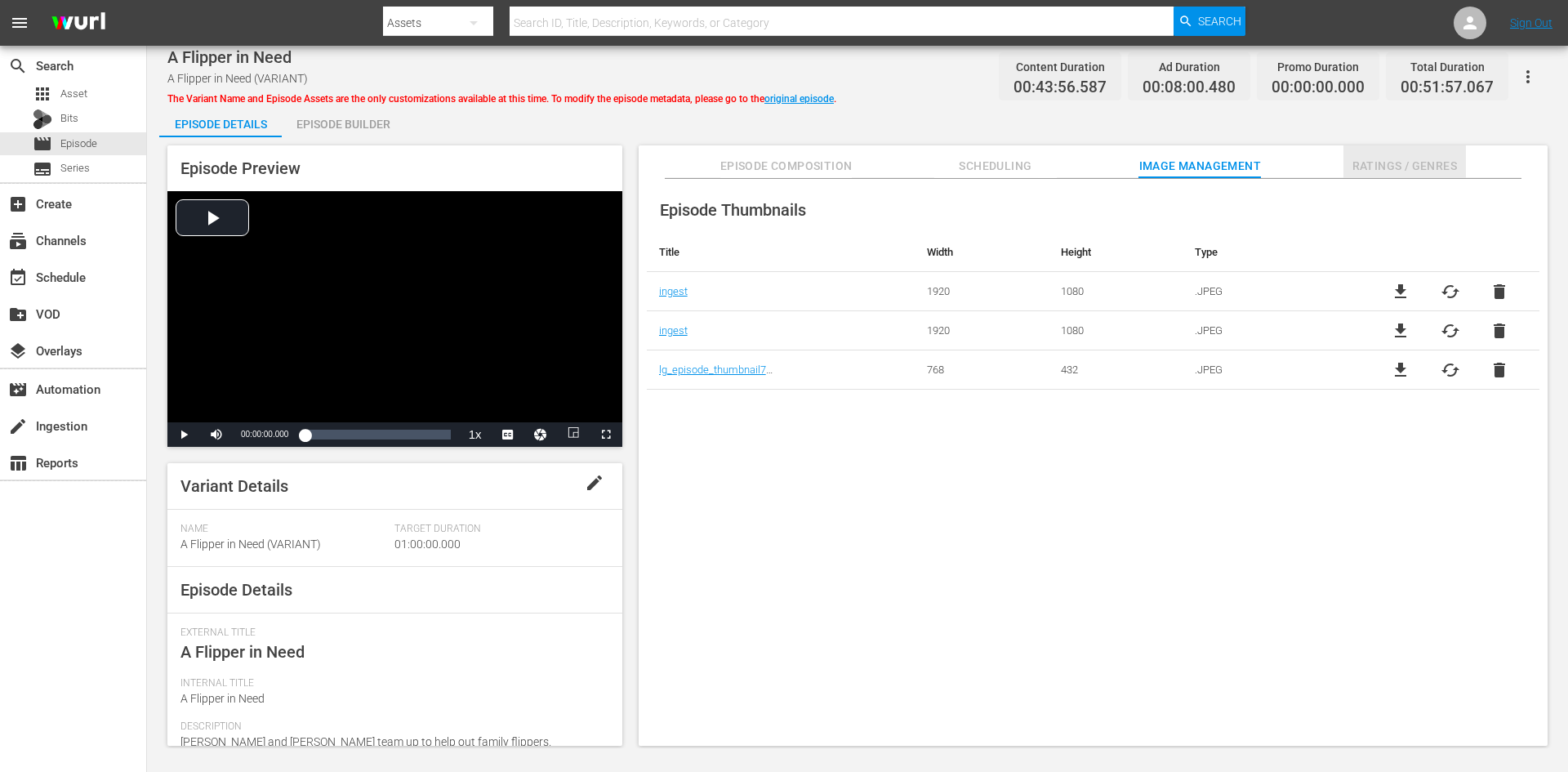 click on "Ratings / Genres" at bounding box center (1405, 166) 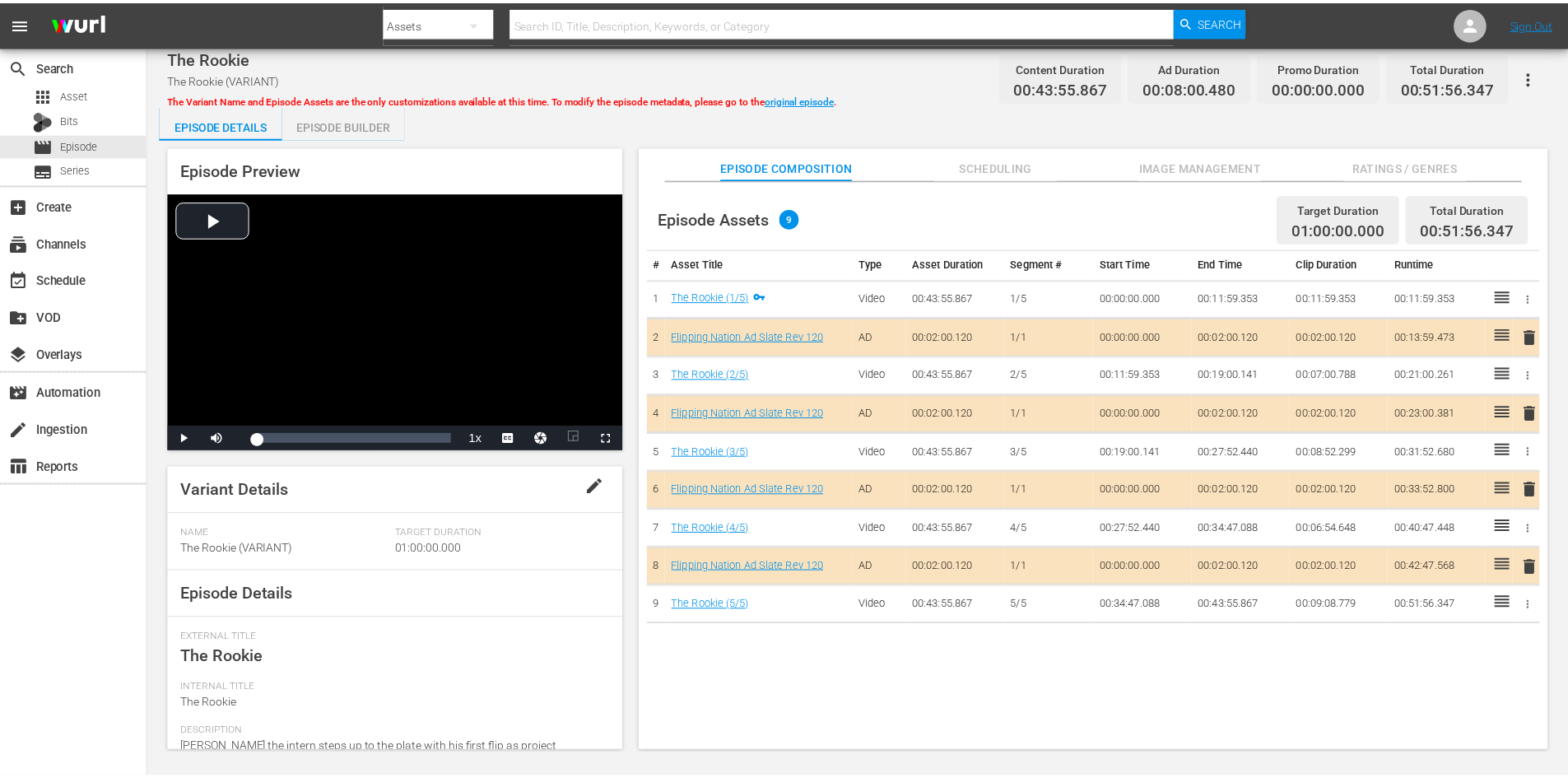 scroll, scrollTop: 0, scrollLeft: 0, axis: both 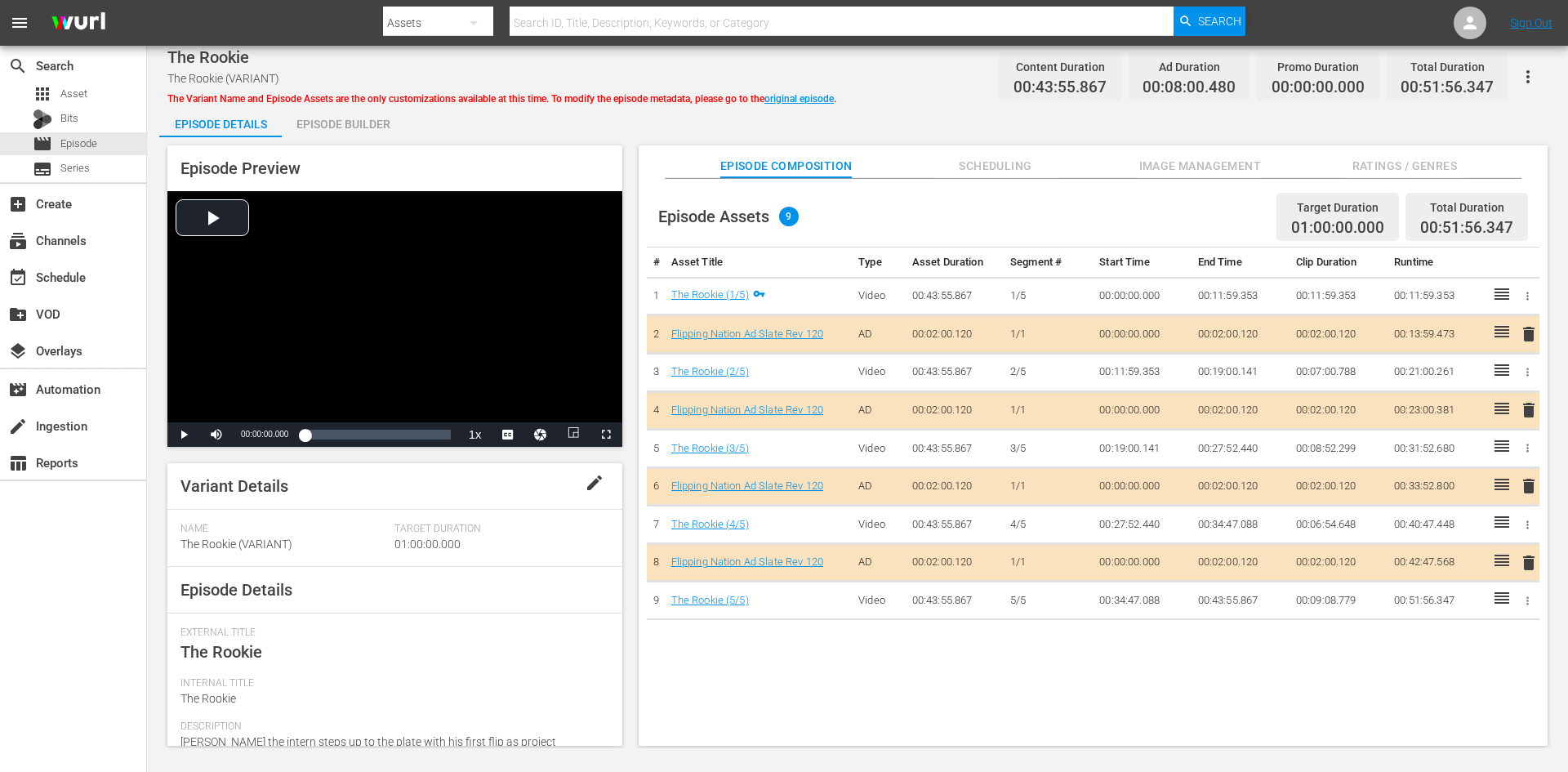click on "Image Management" at bounding box center [1200, 162] 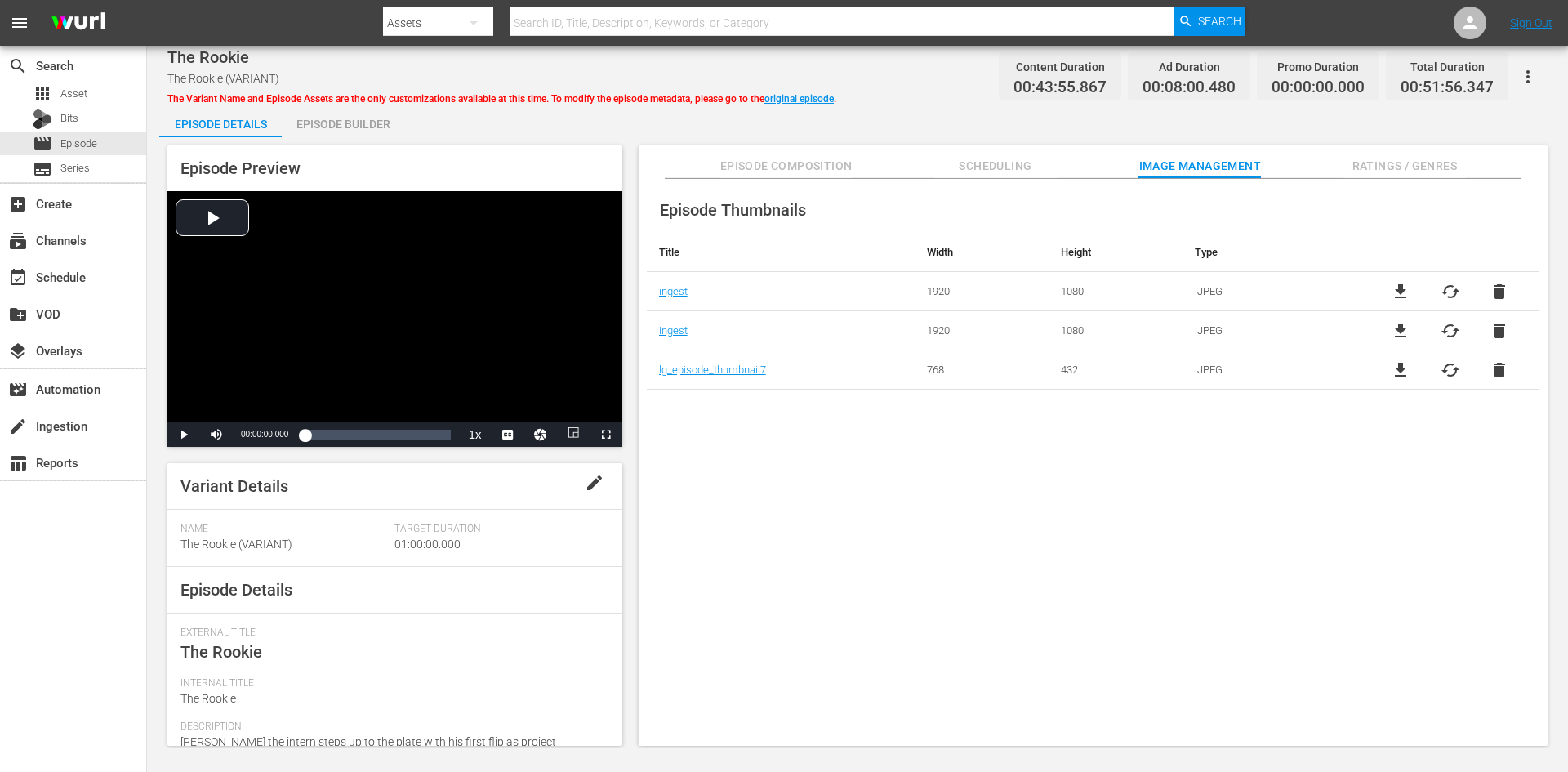 click on "Ratings / Genres" at bounding box center (1405, 166) 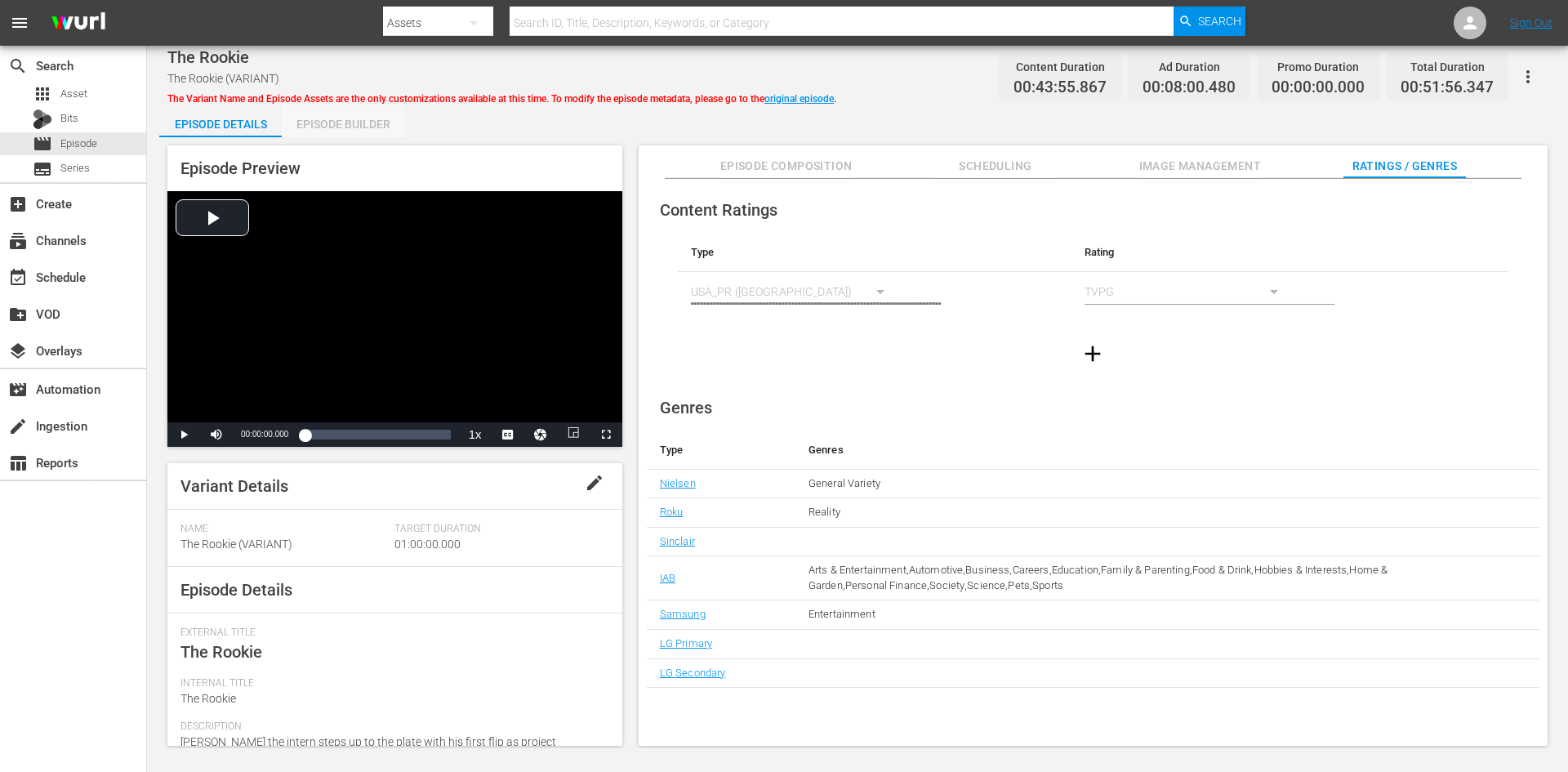 click on "Episode Builder" at bounding box center [343, 124] 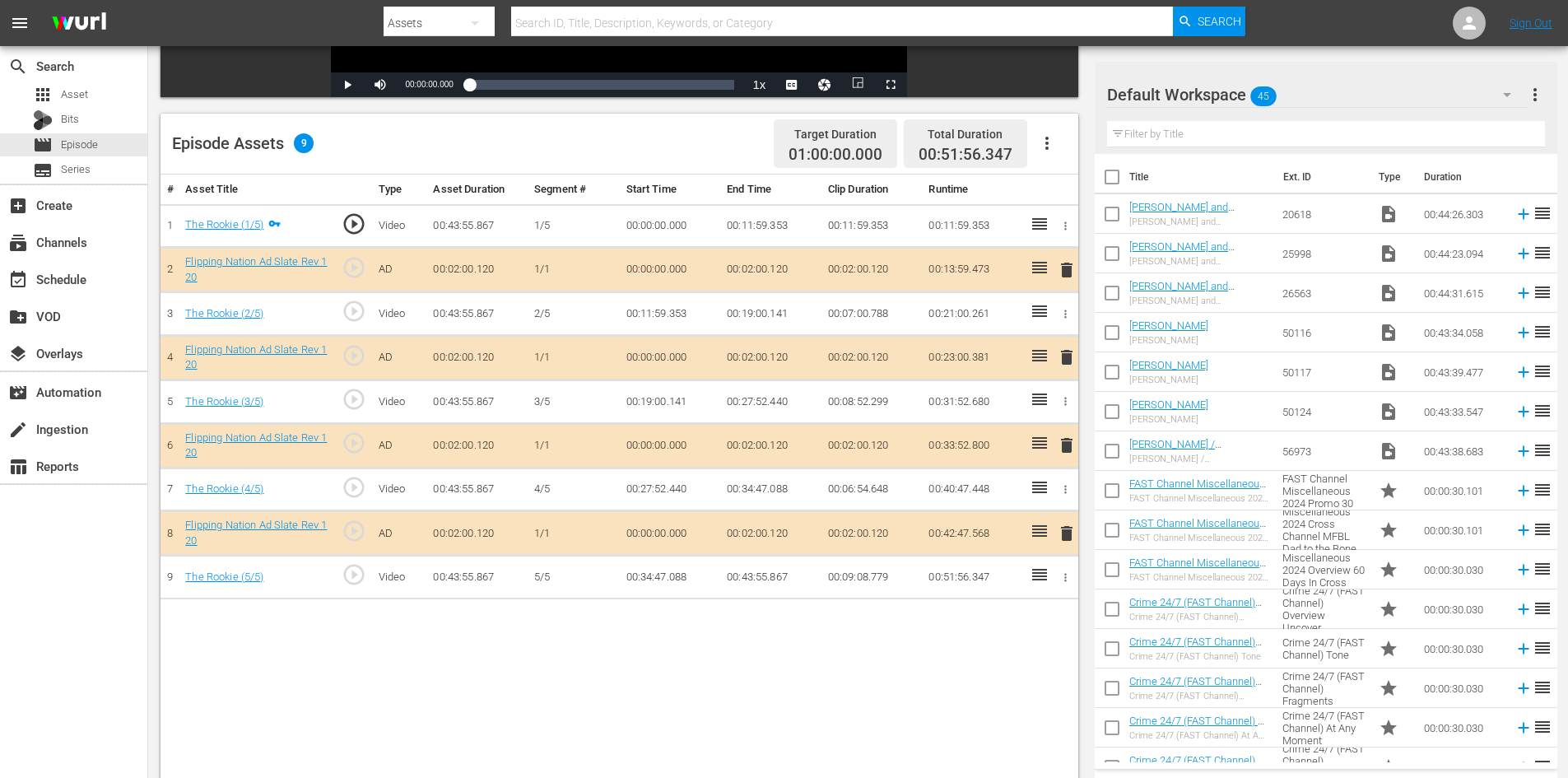 scroll, scrollTop: 429, scrollLeft: 0, axis: vertical 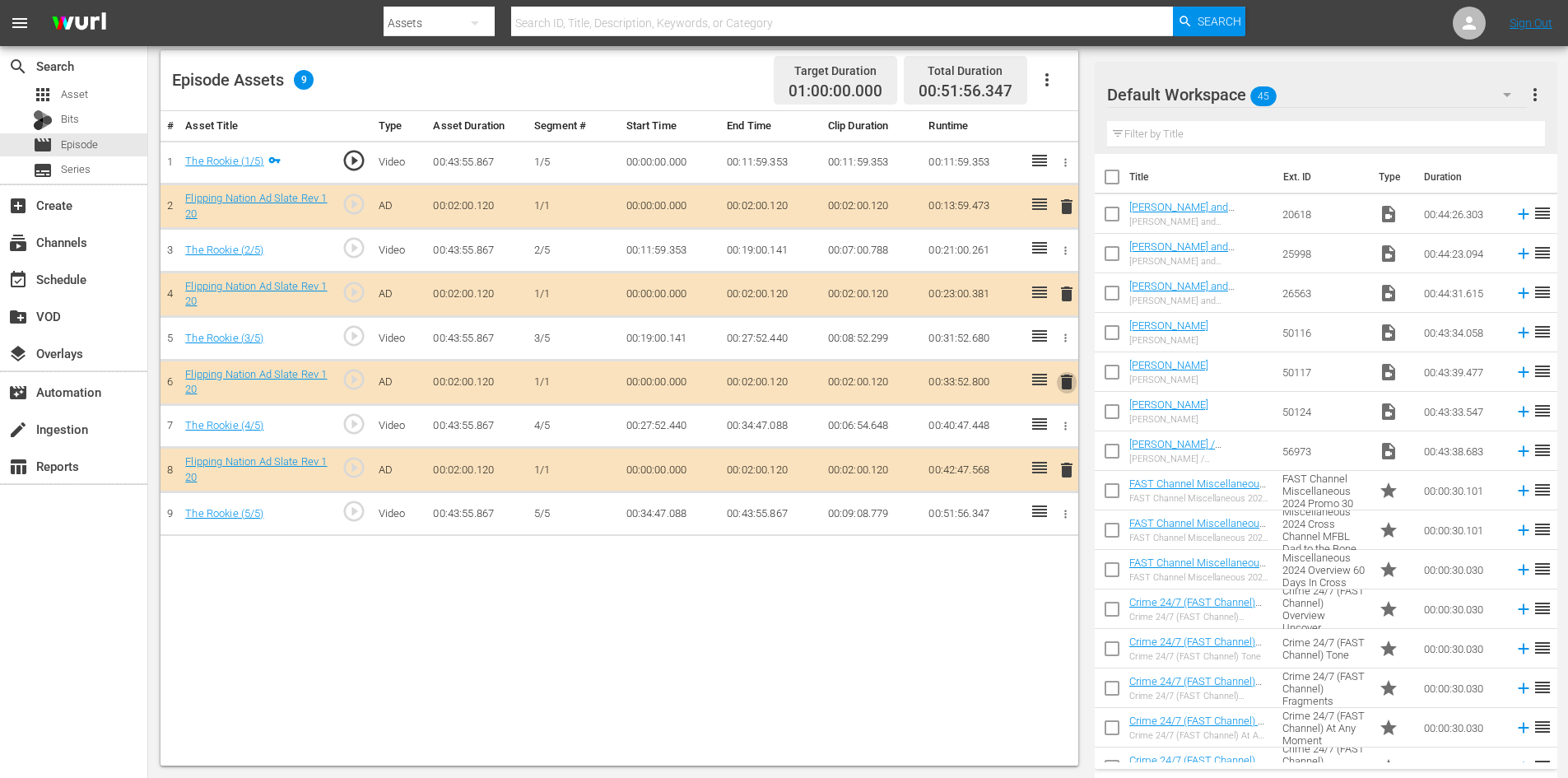 click on "delete" at bounding box center [1067, 382] 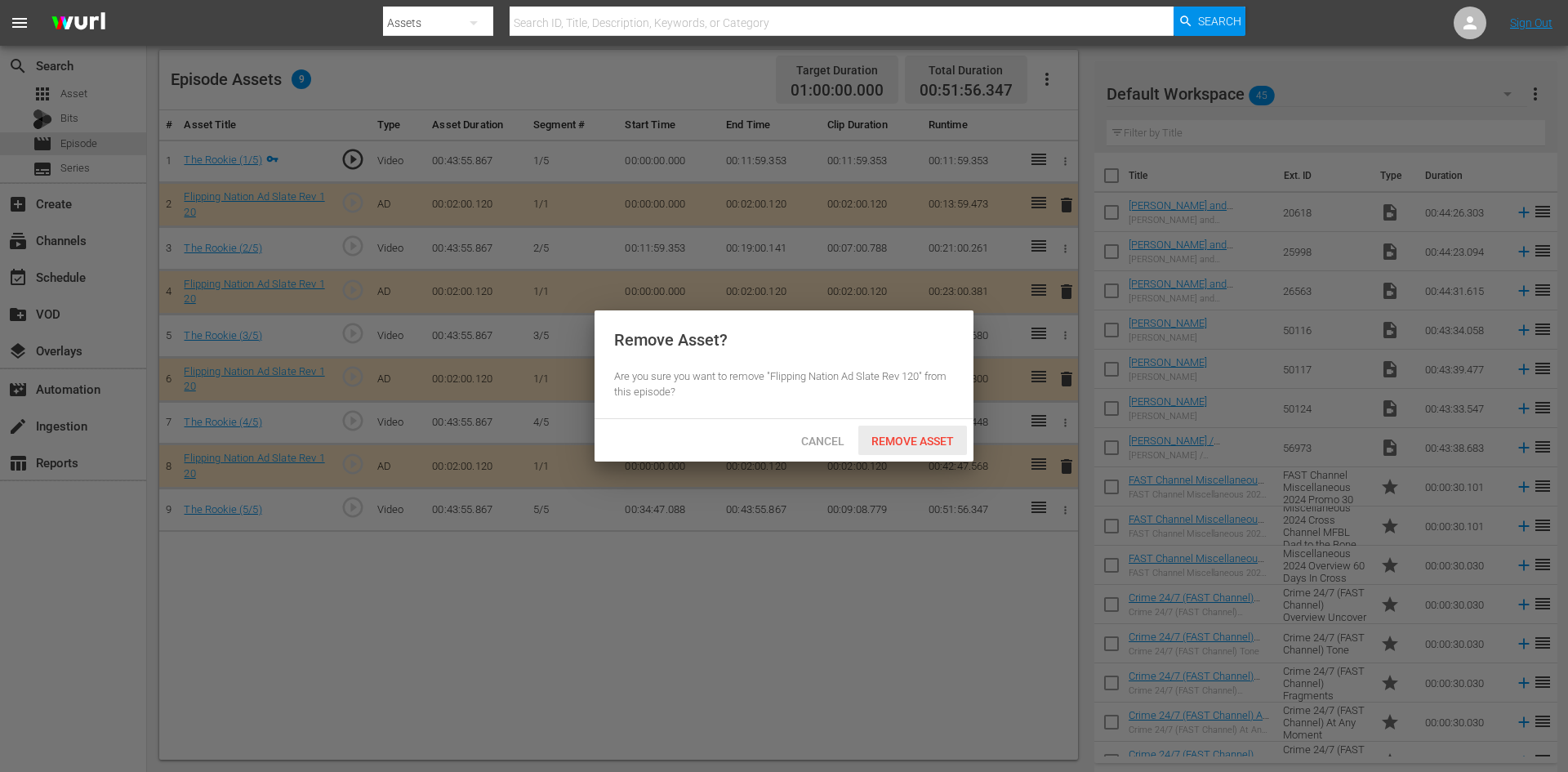 click on "Remove Asset" at bounding box center (912, 441) 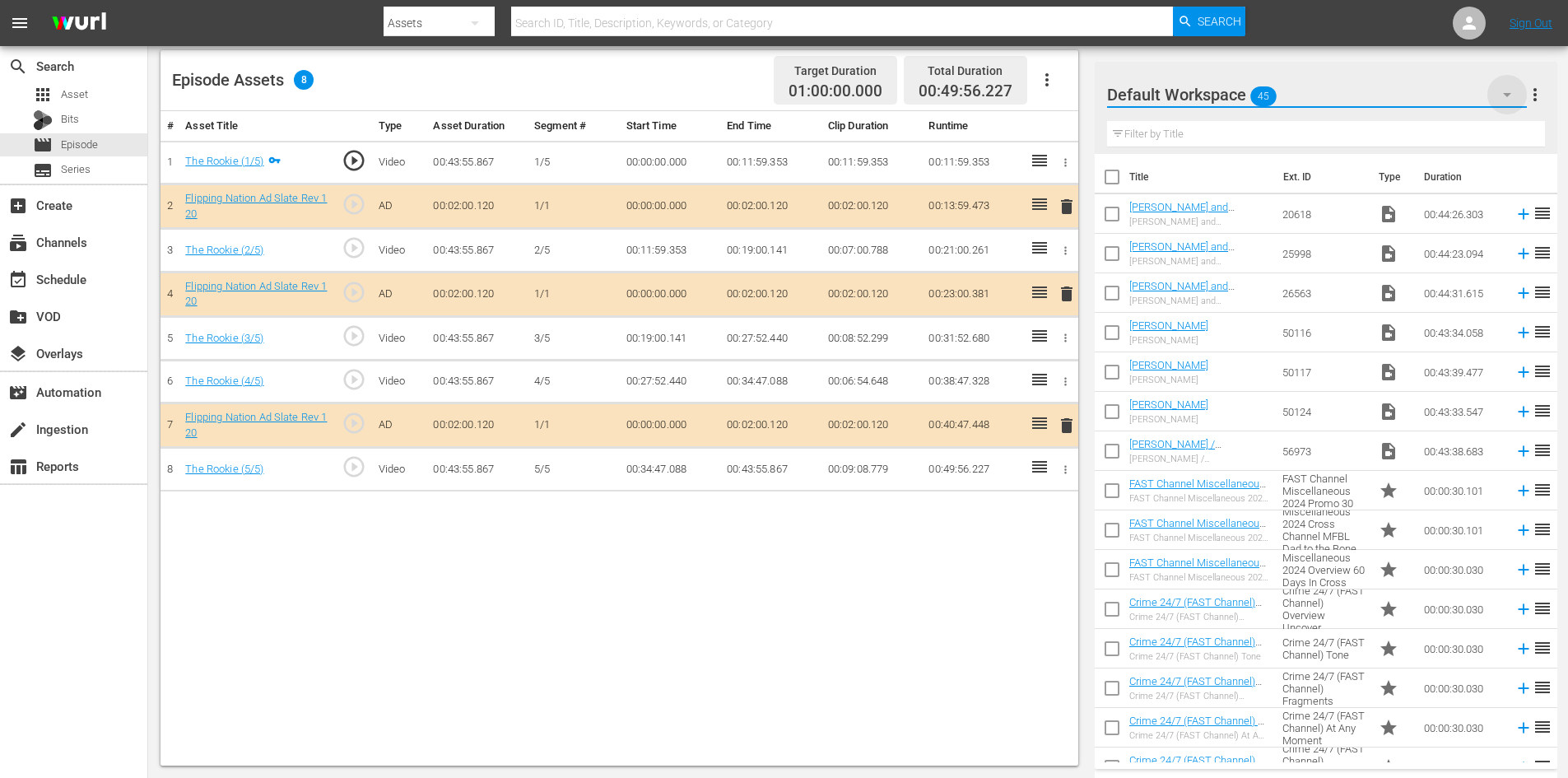 click 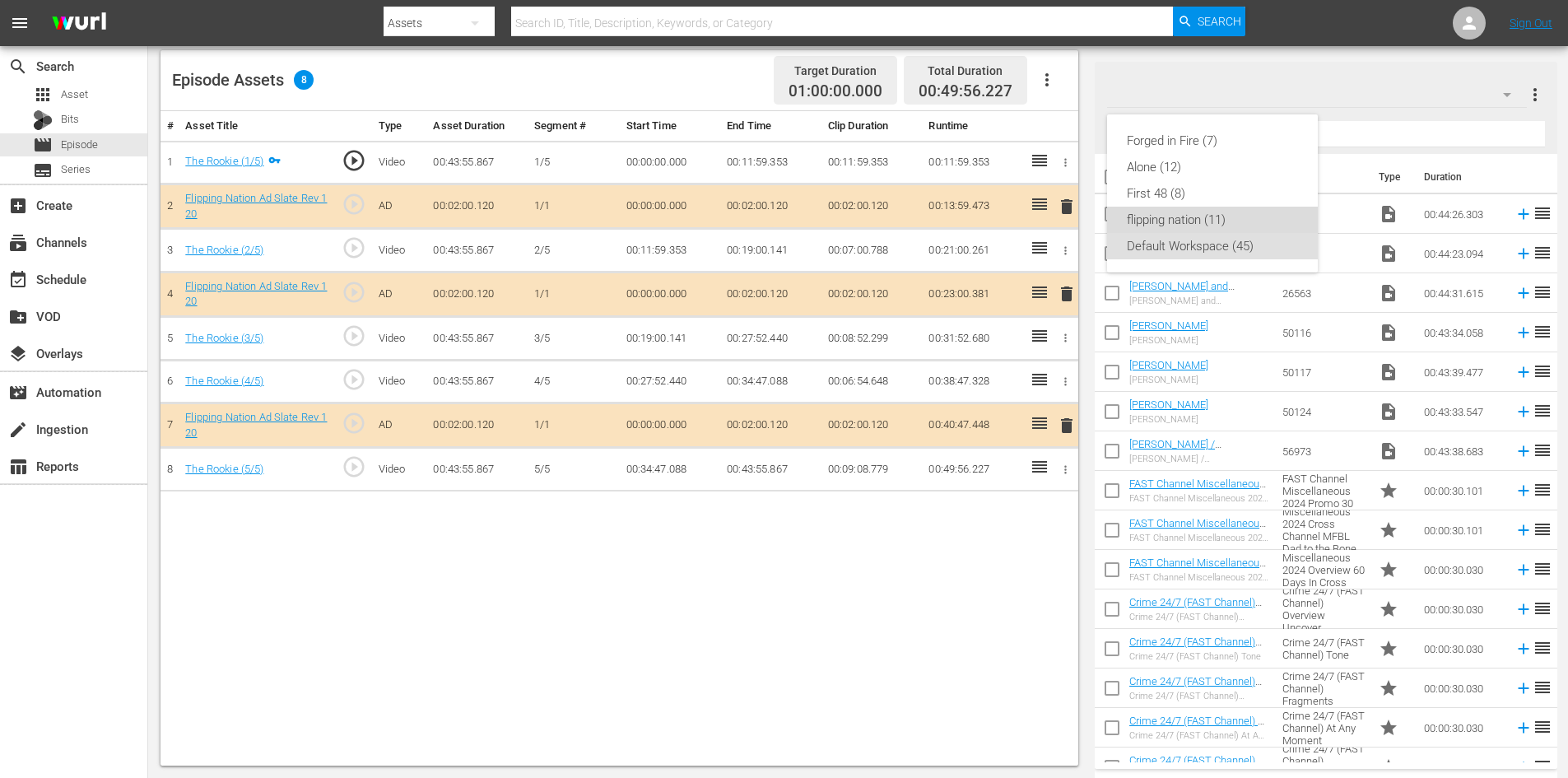 click on "flipping nation (11)" at bounding box center (1212, 220) 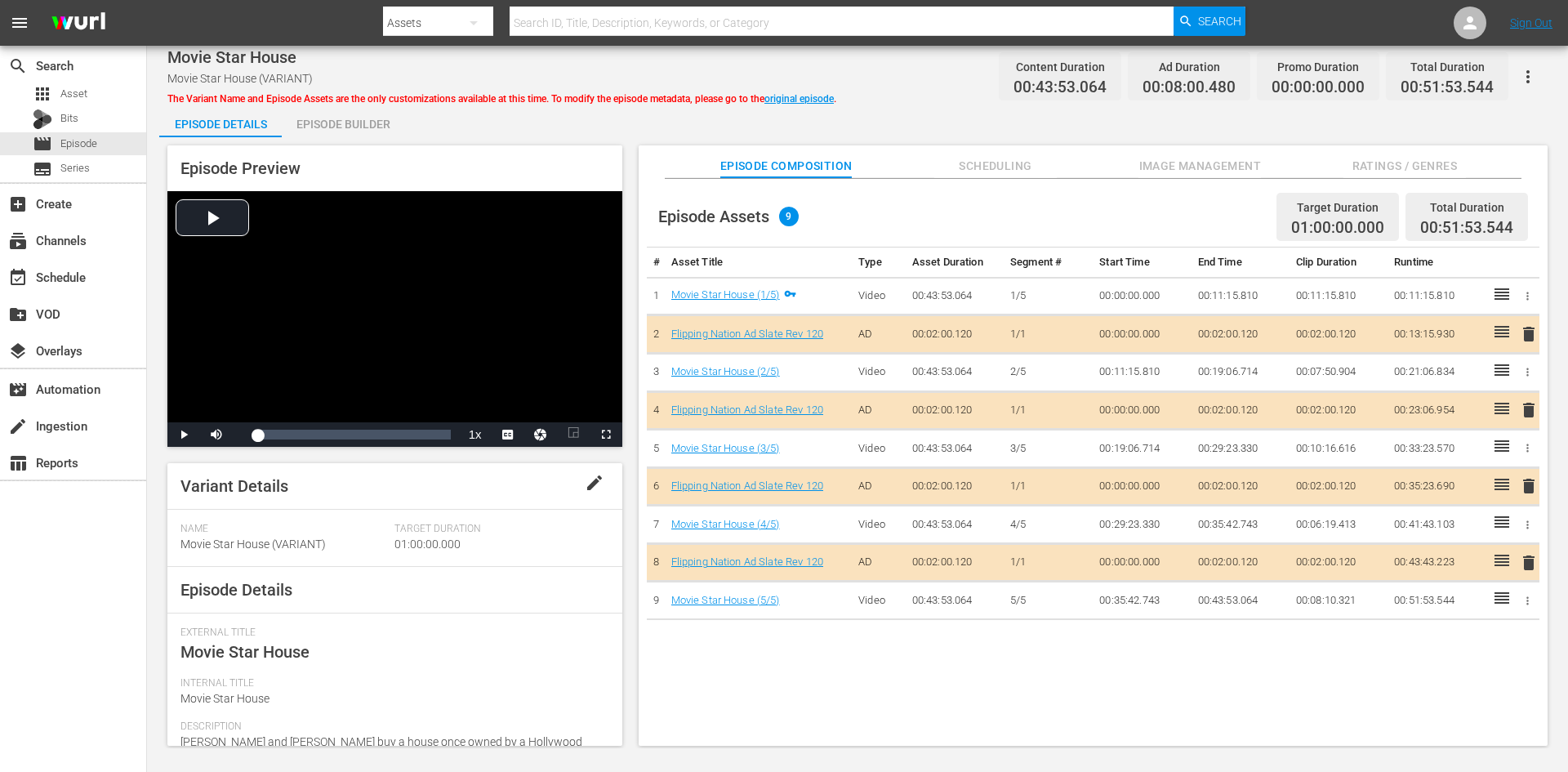 scroll, scrollTop: 0, scrollLeft: 0, axis: both 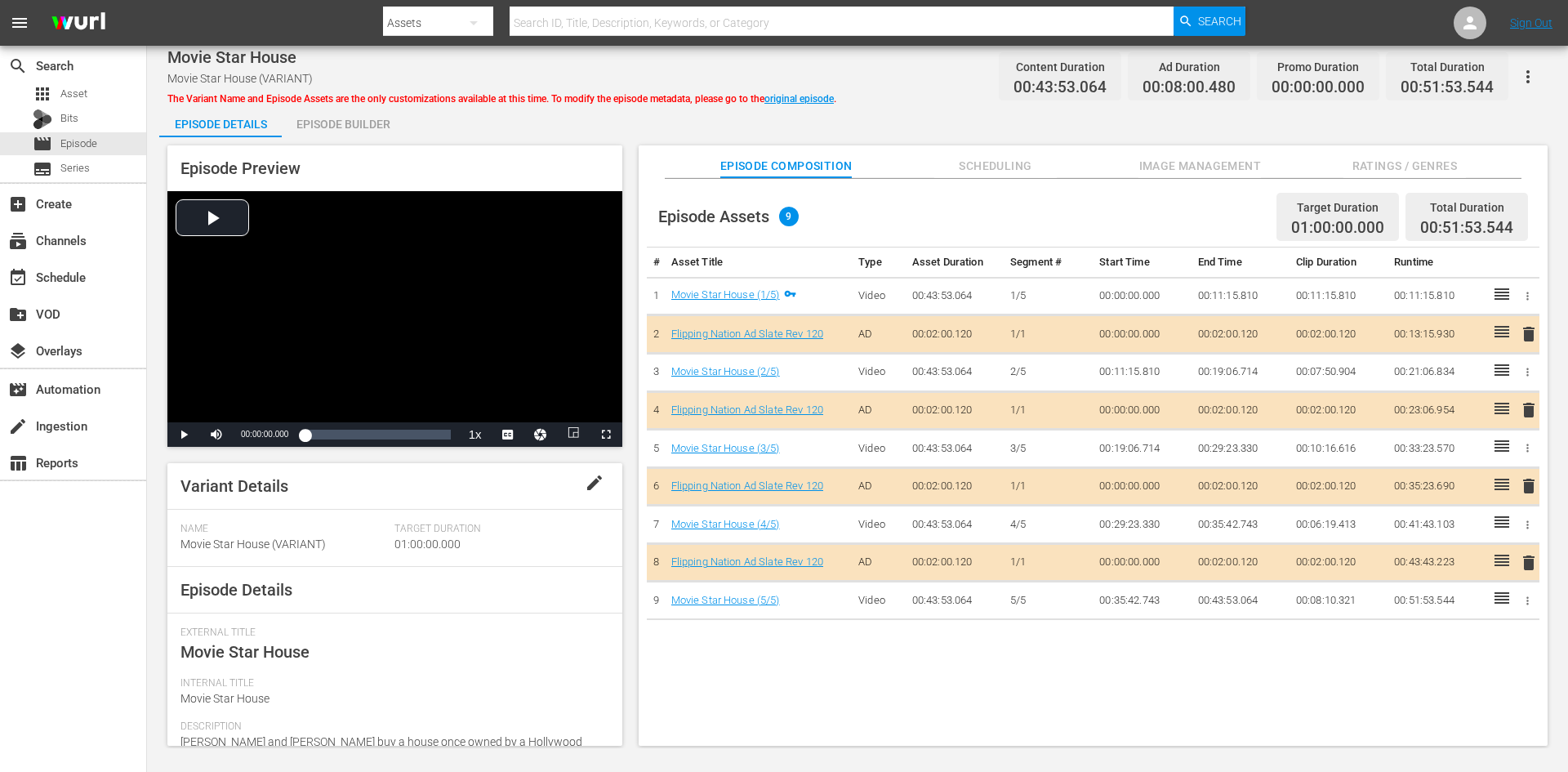 click on "Image Management" at bounding box center [1200, 166] 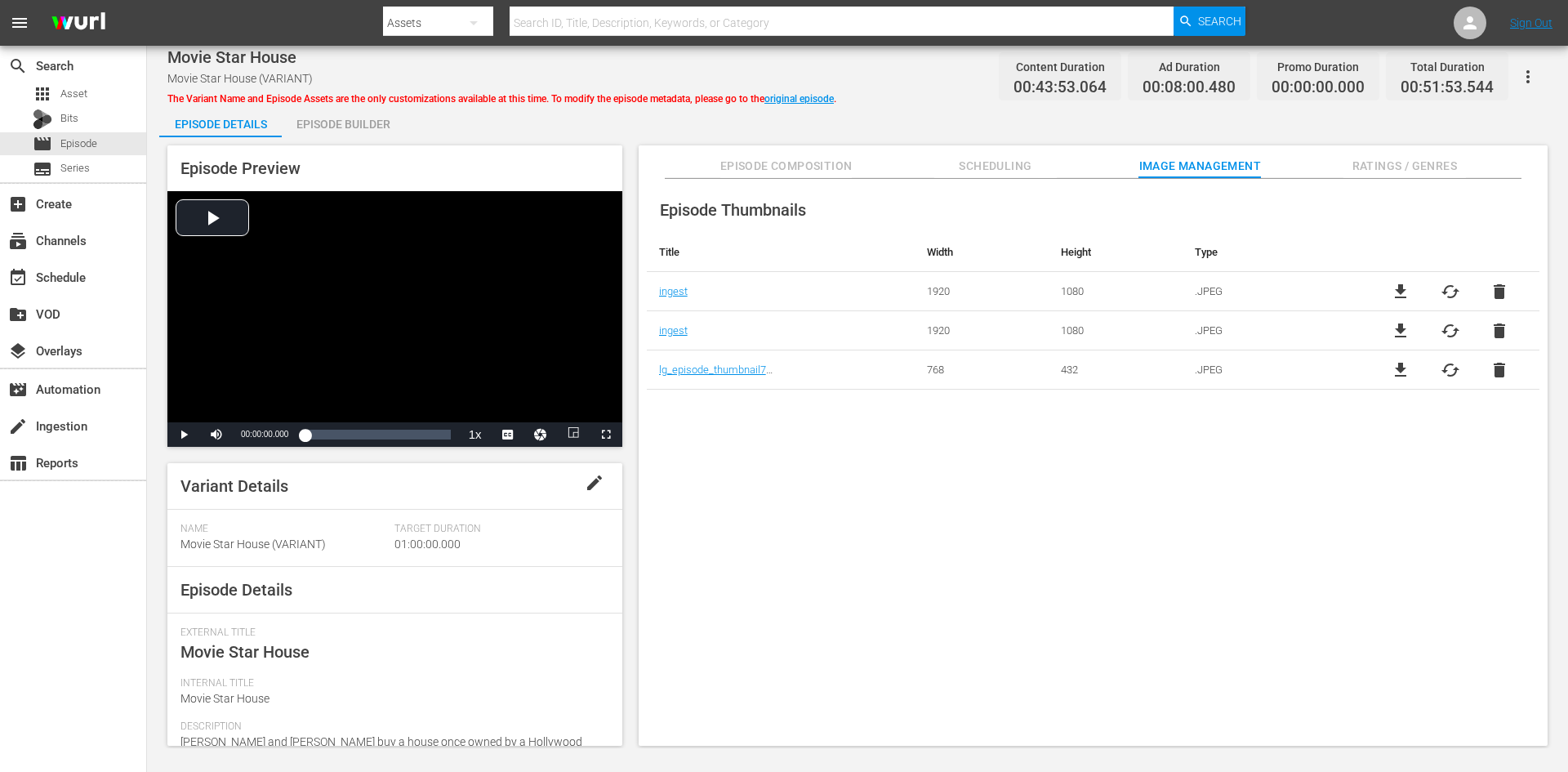 click on "Ratings / Genres" at bounding box center (1405, 166) 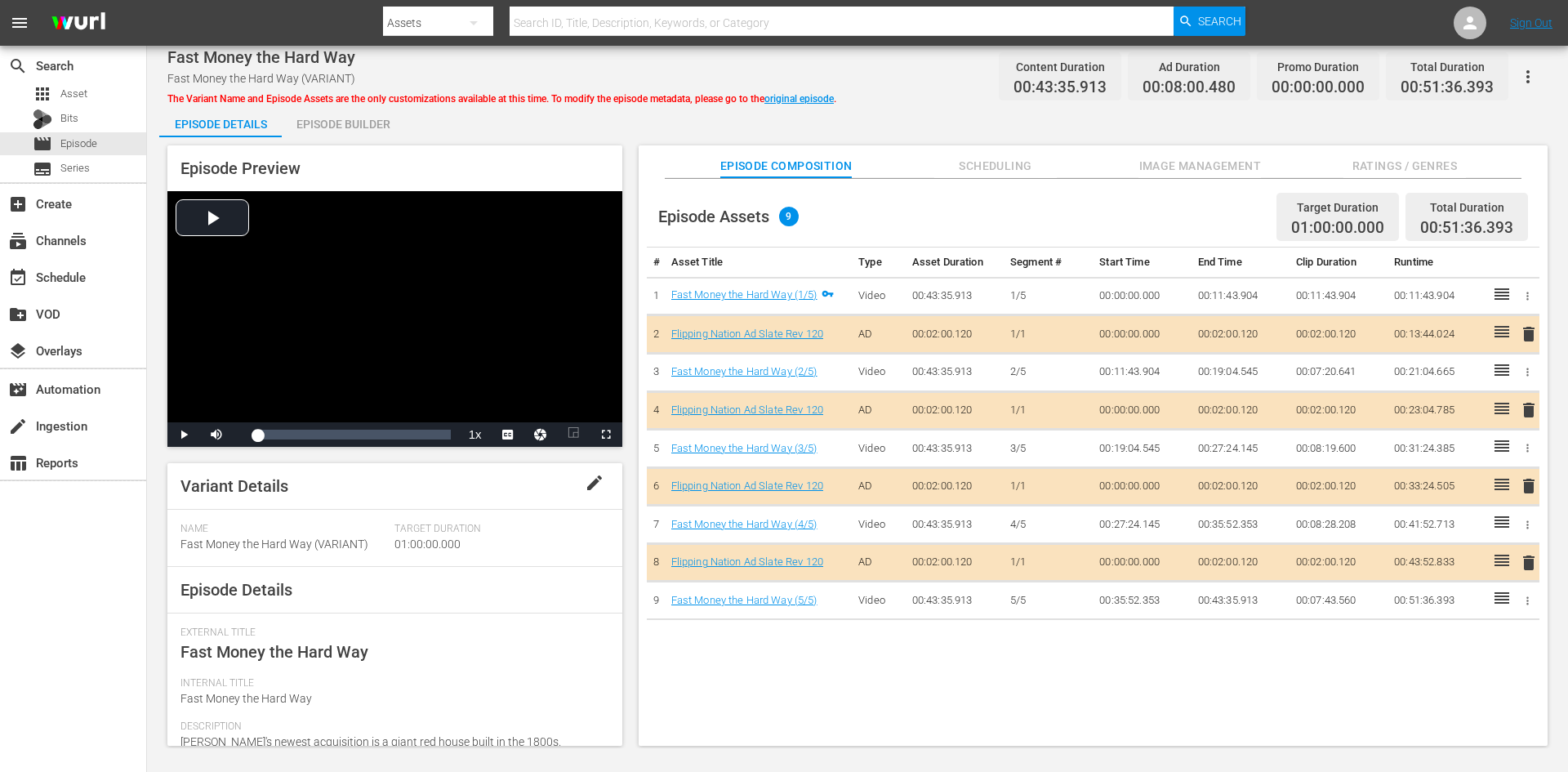 scroll, scrollTop: 0, scrollLeft: 0, axis: both 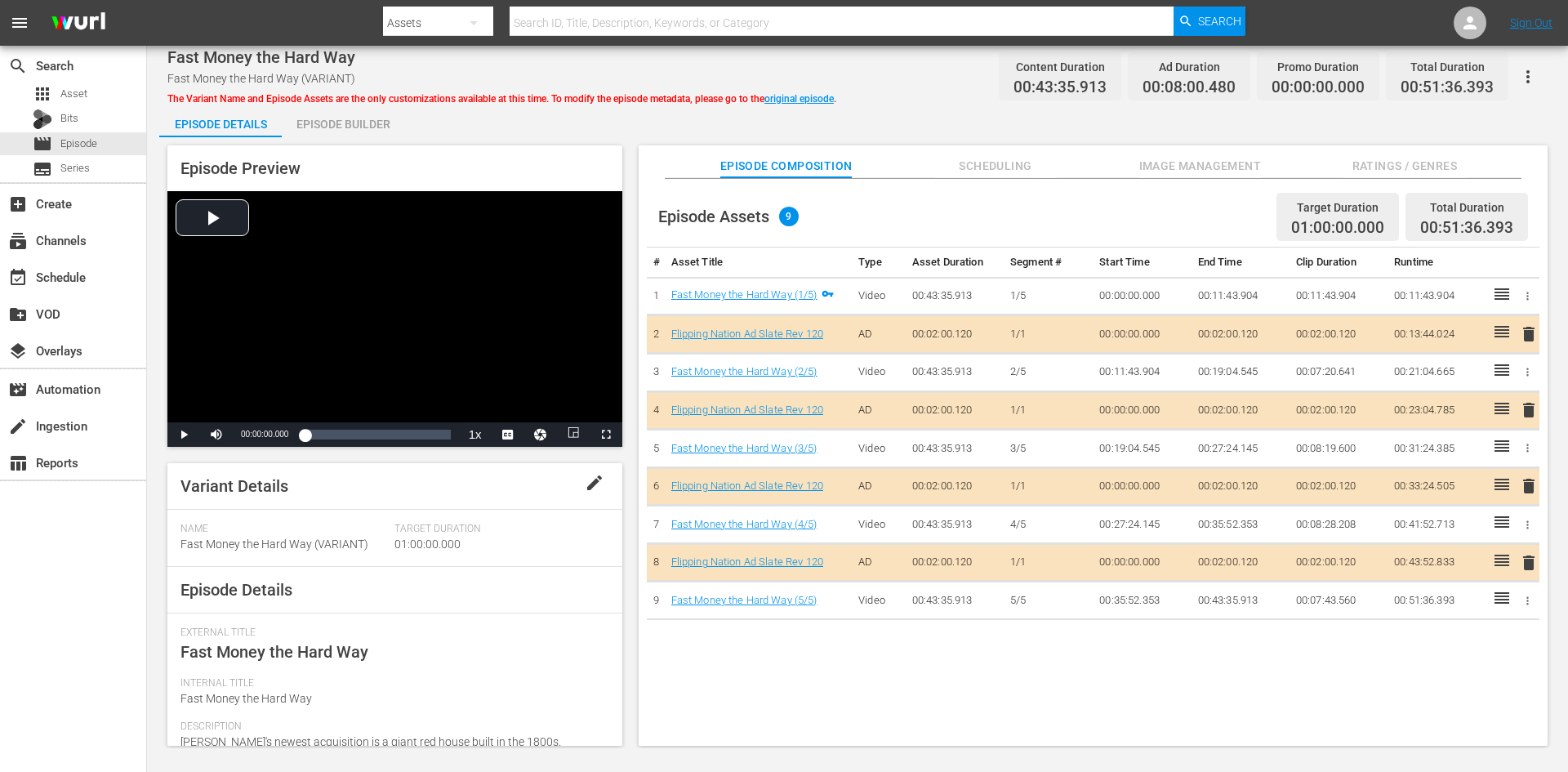 click on "Image Management" at bounding box center (1200, 166) 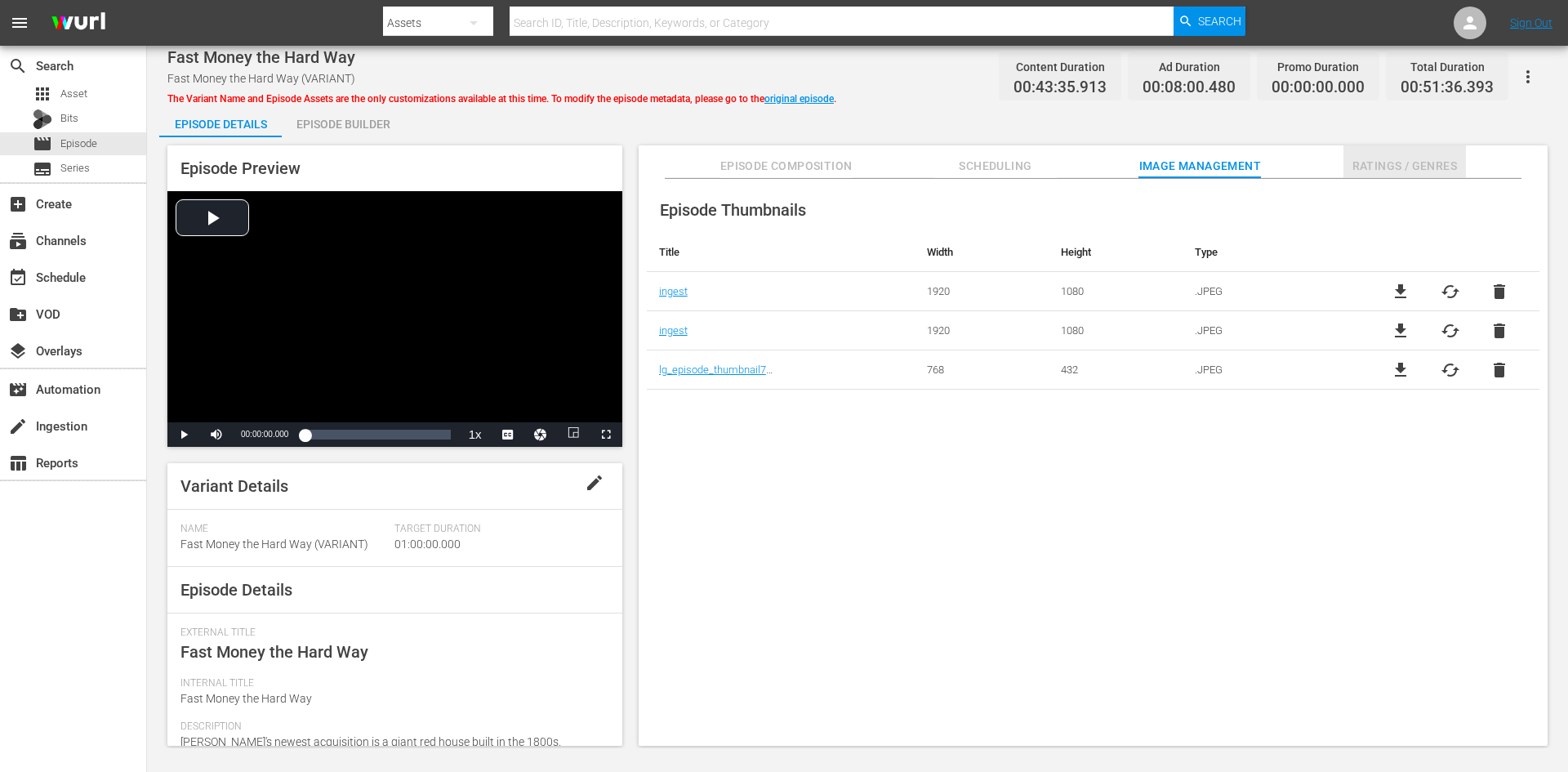 click on "Ratings / Genres" at bounding box center [1405, 166] 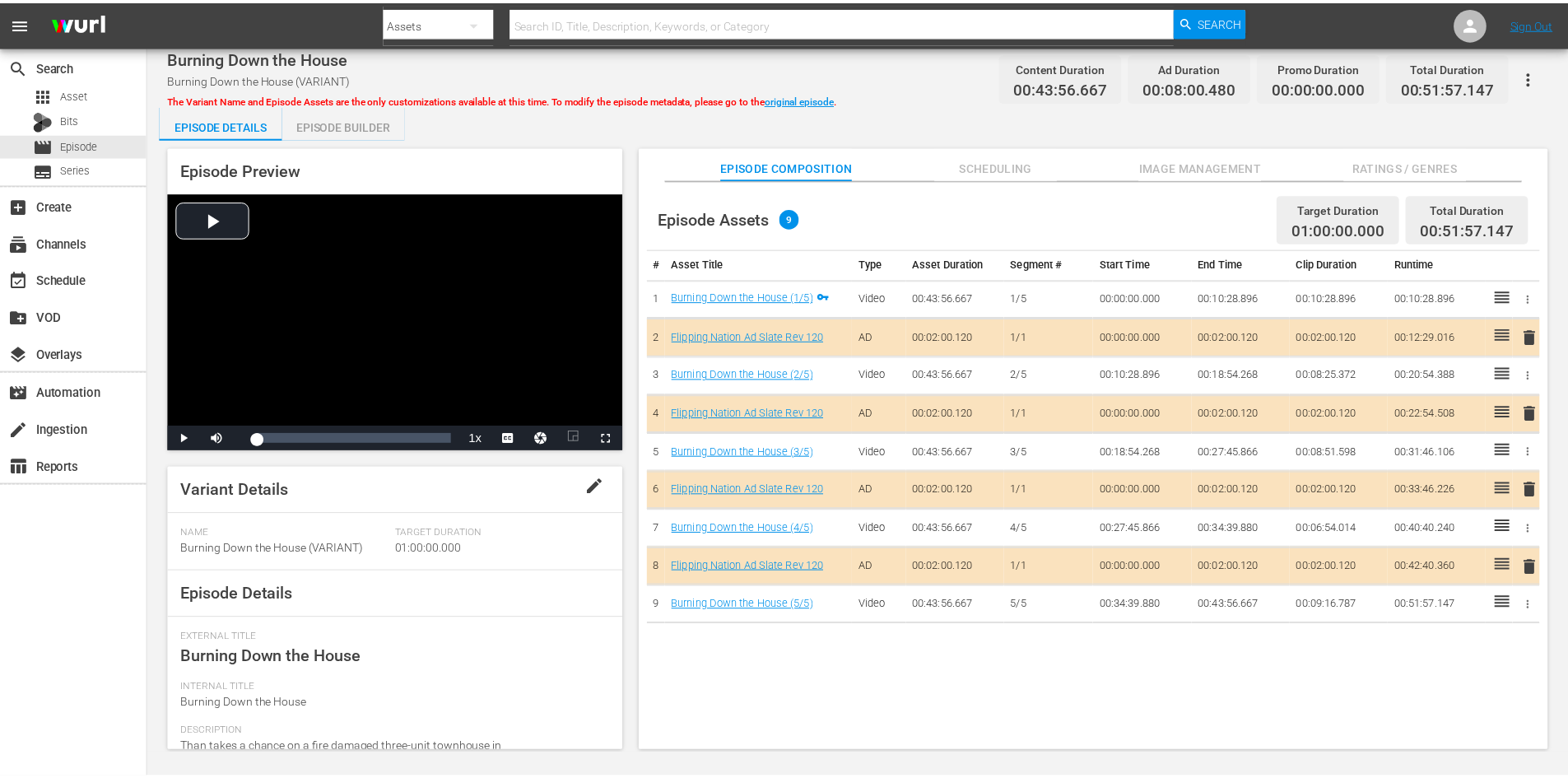 scroll, scrollTop: 0, scrollLeft: 0, axis: both 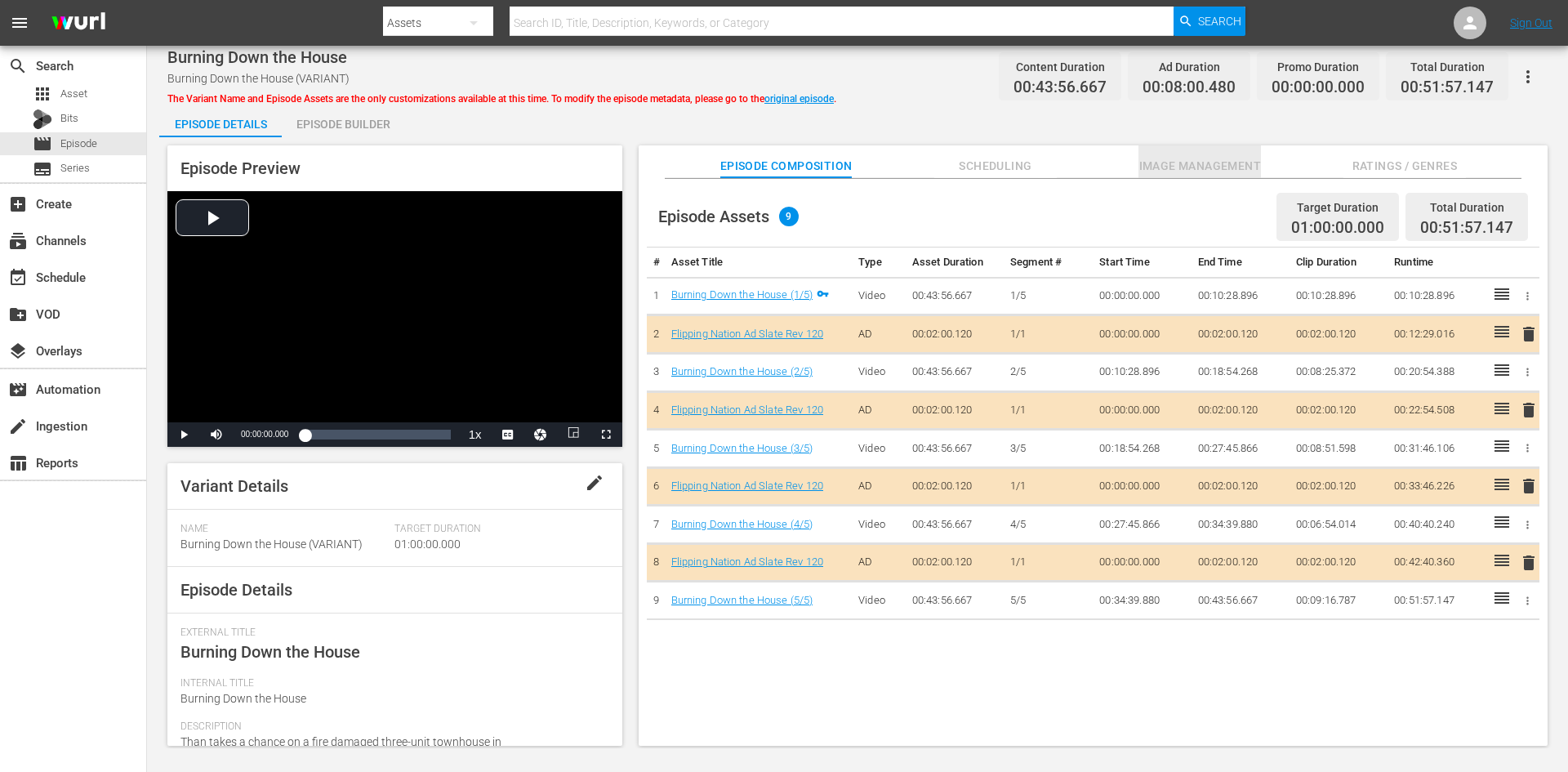 click on "Image Management" at bounding box center [1200, 166] 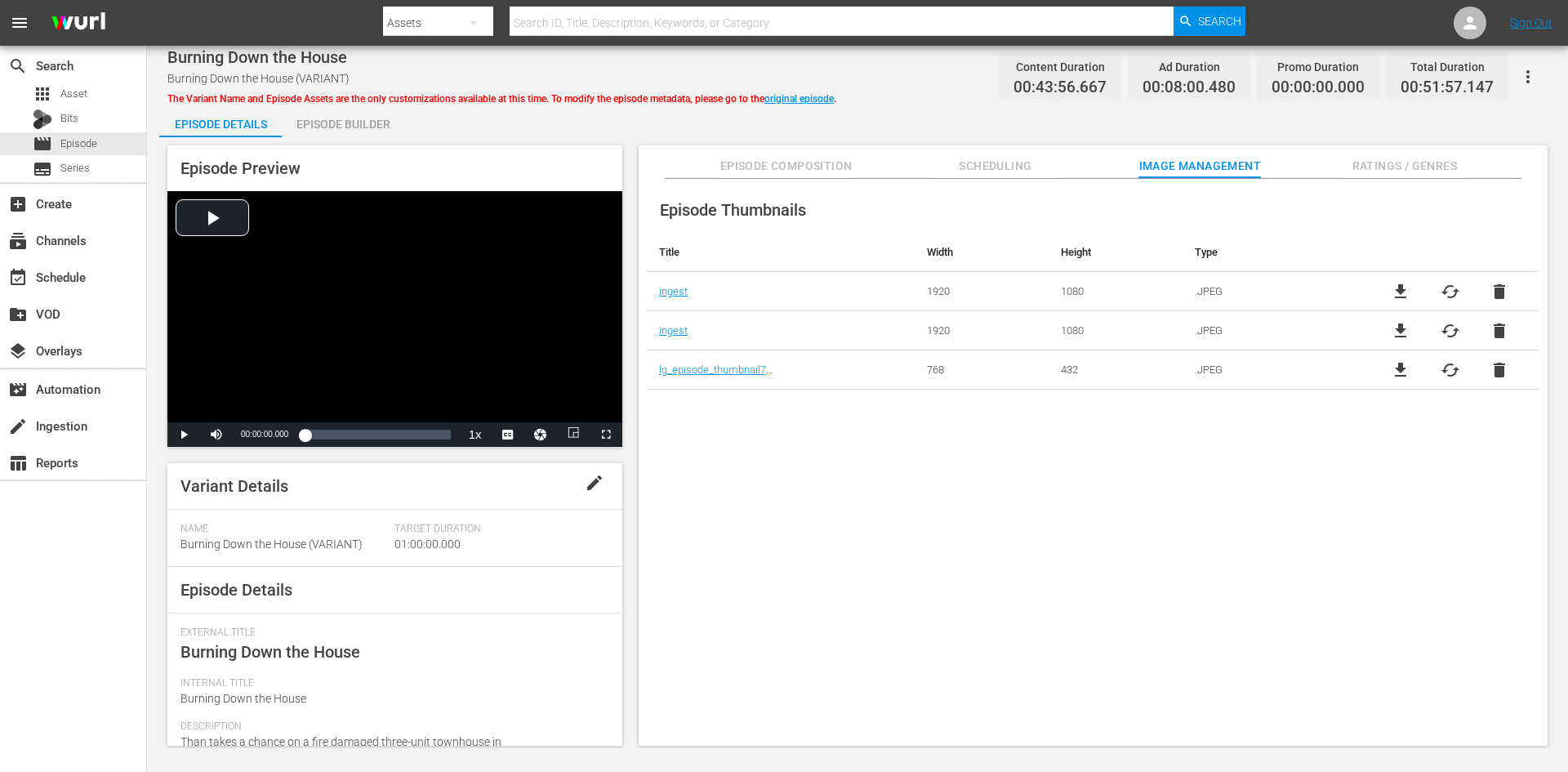 click on "Ratings / Genres" at bounding box center (1405, 166) 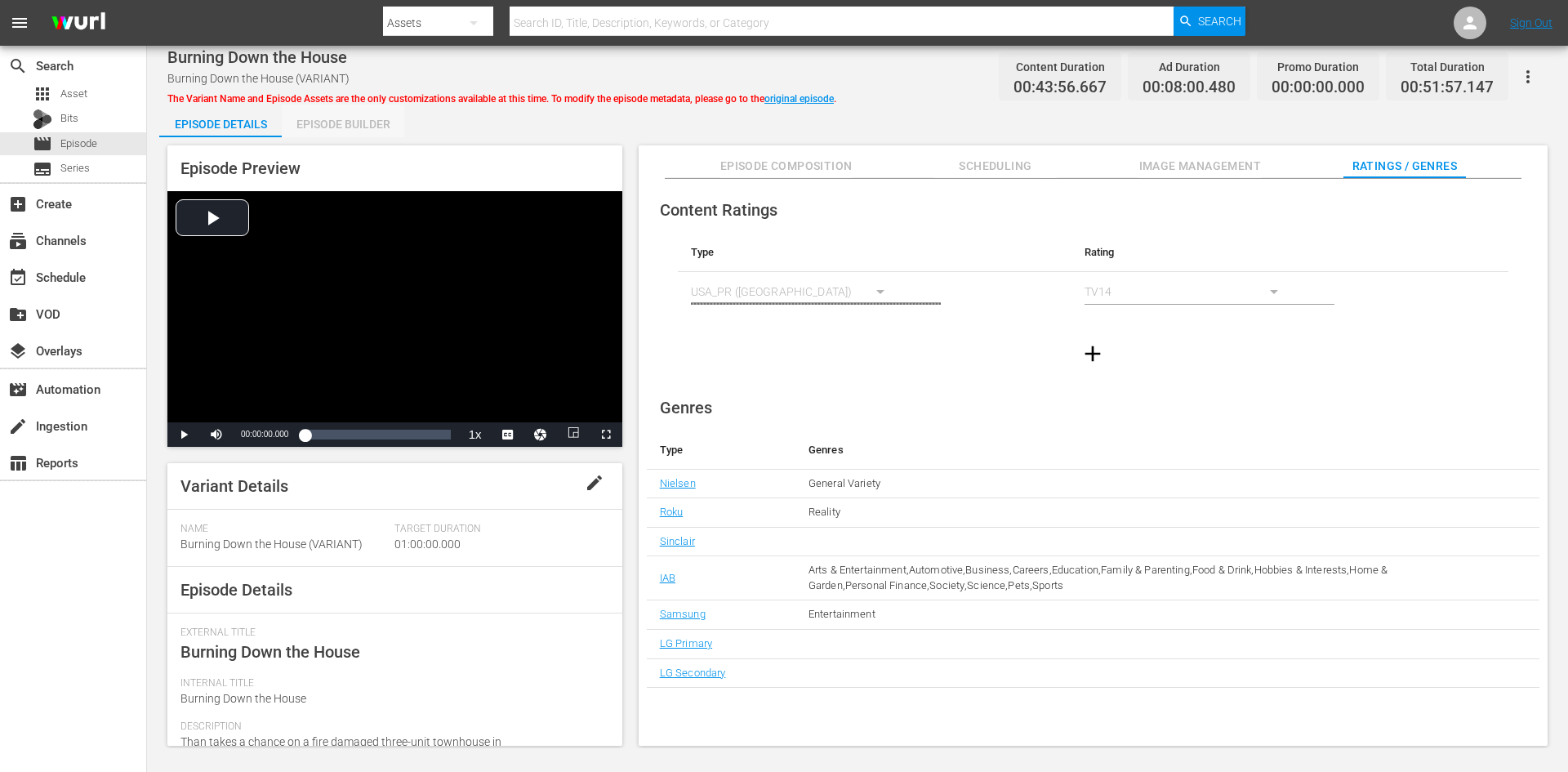 click on "Episode Builder" at bounding box center [343, 124] 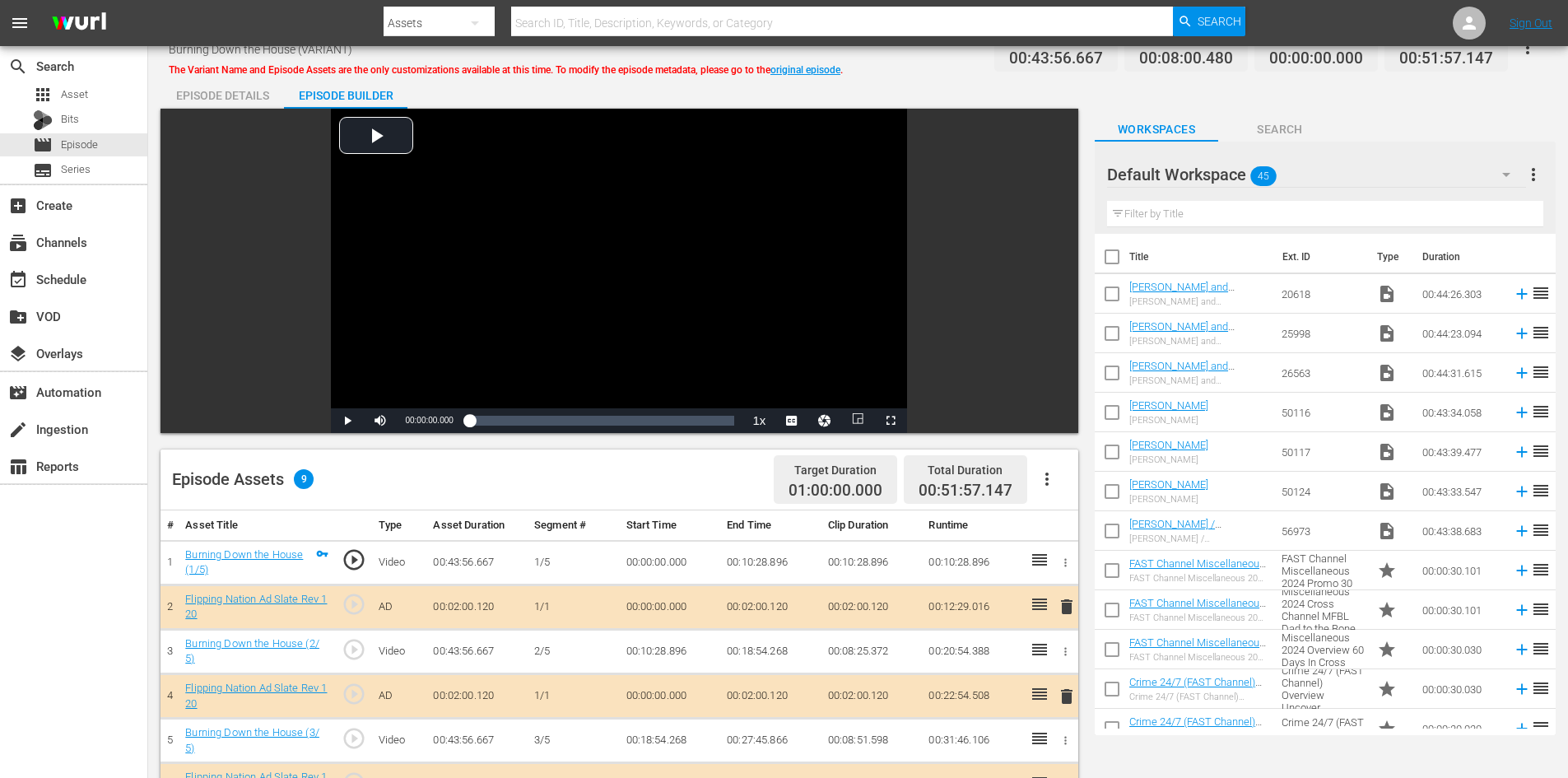 scroll, scrollTop: 0, scrollLeft: 0, axis: both 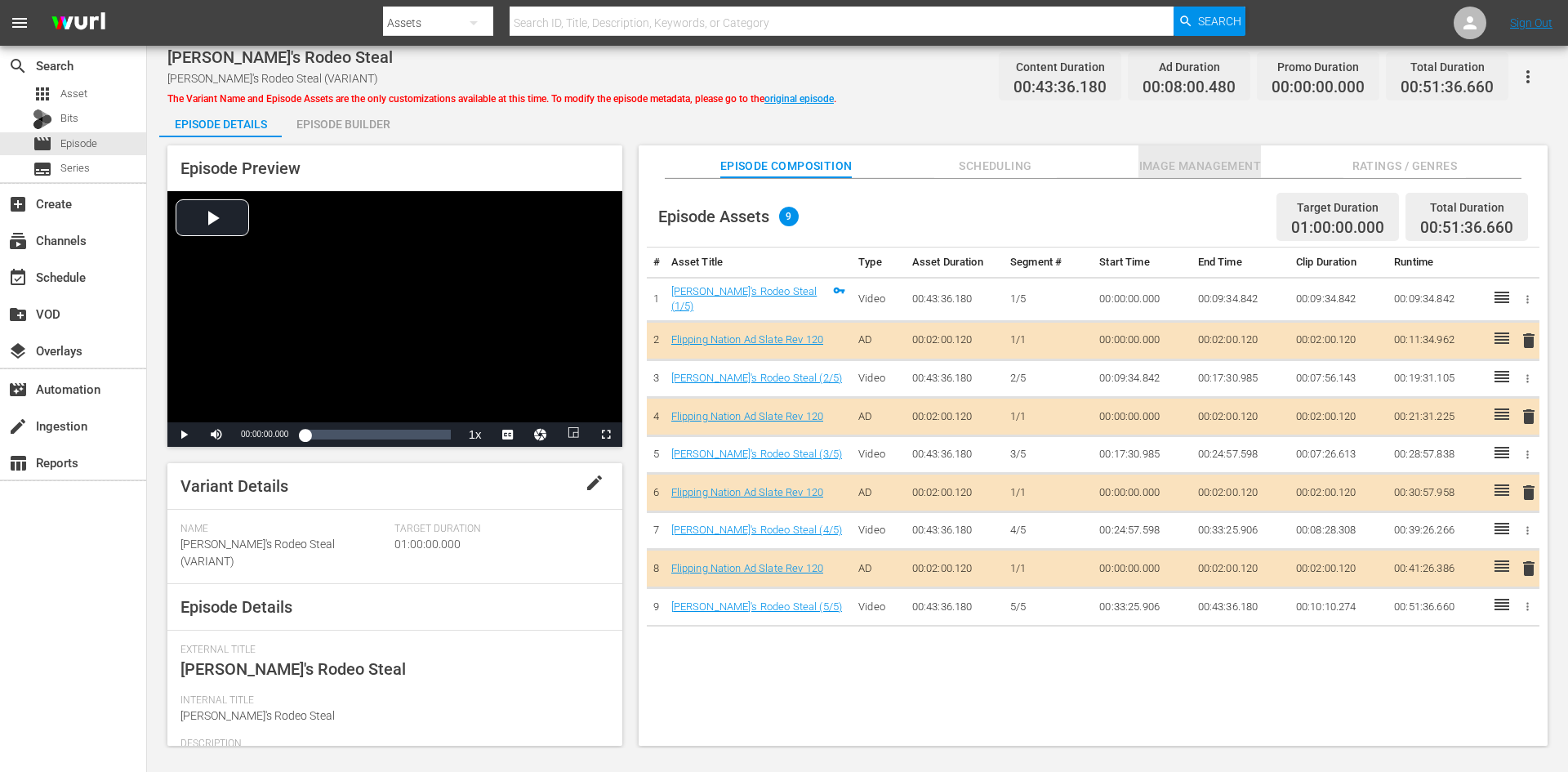drag, startPoint x: 1197, startPoint y: 156, endPoint x: 1187, endPoint y: 158, distance: 10.198039 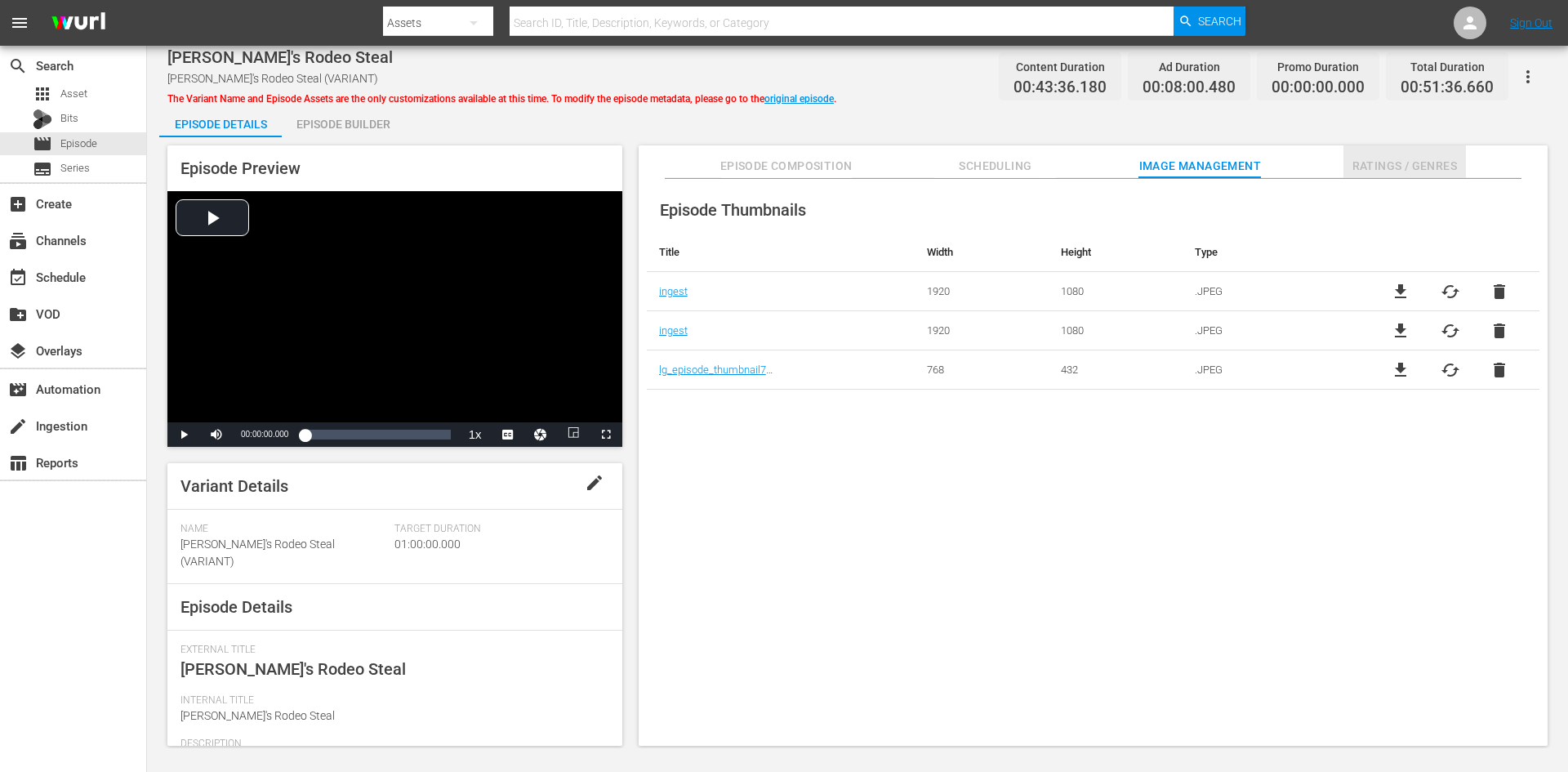 click on "Ratings / Genres" at bounding box center [1405, 166] 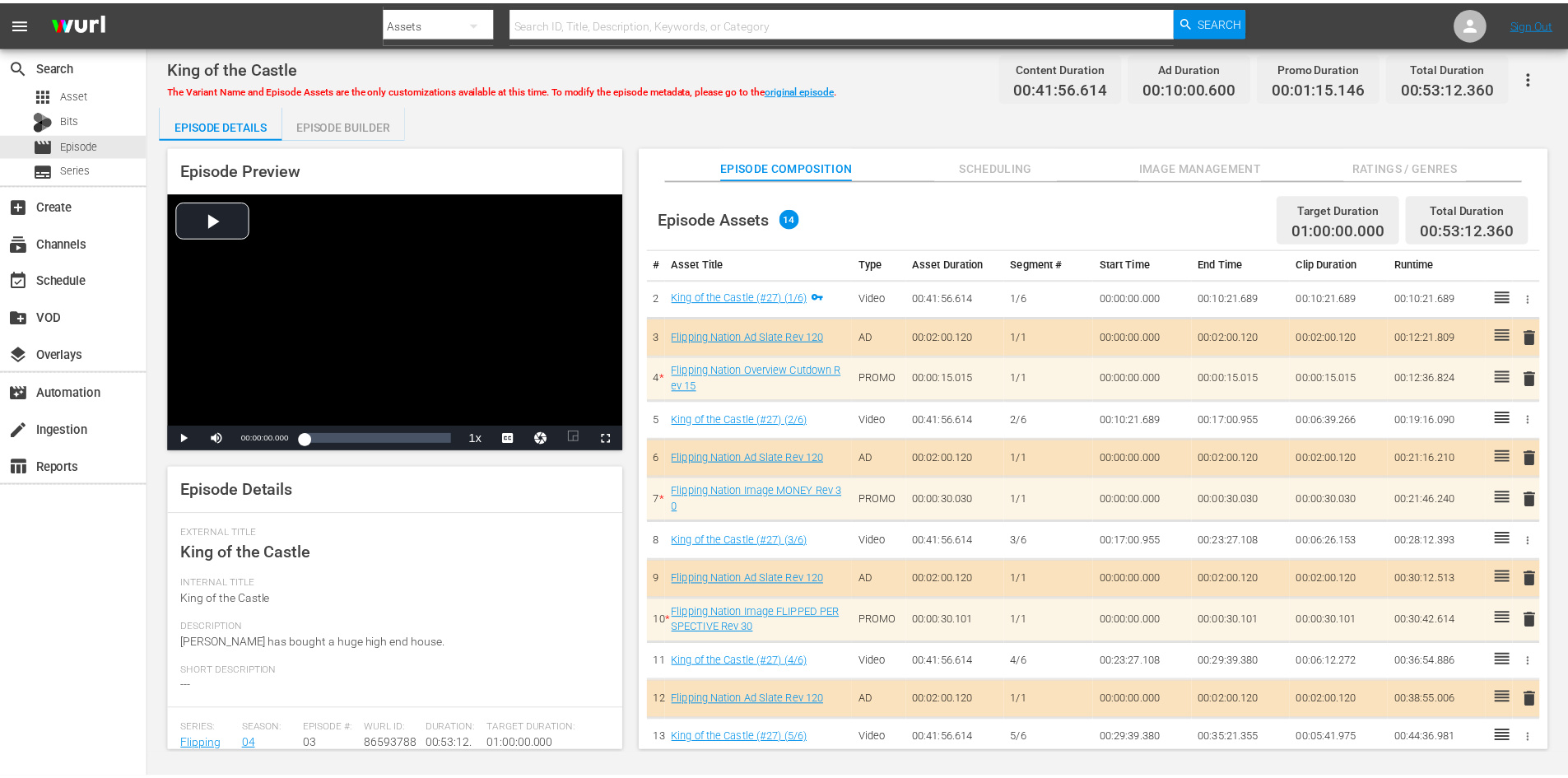 scroll, scrollTop: 0, scrollLeft: 0, axis: both 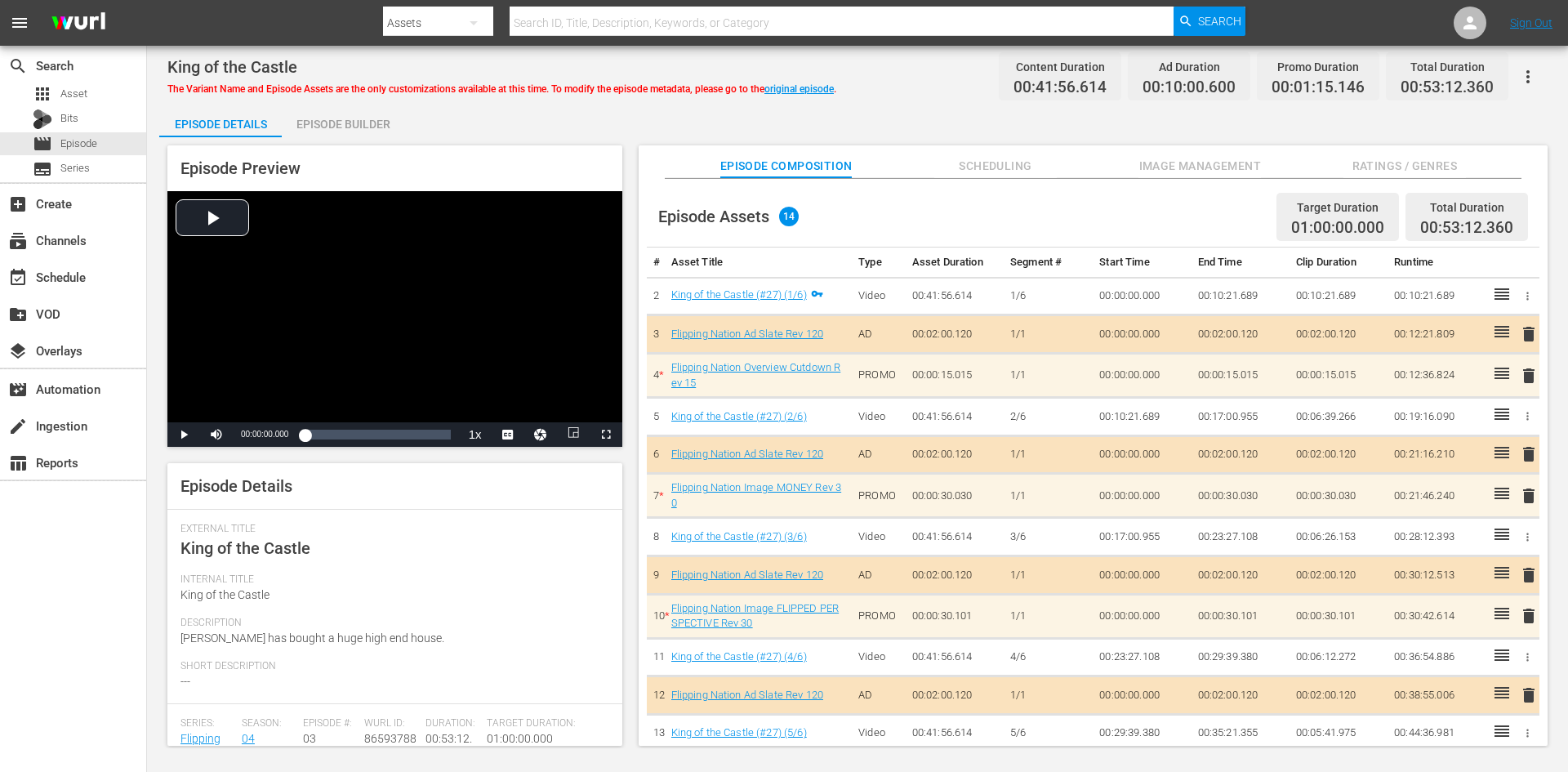 click on "Image Management" at bounding box center [1200, 166] 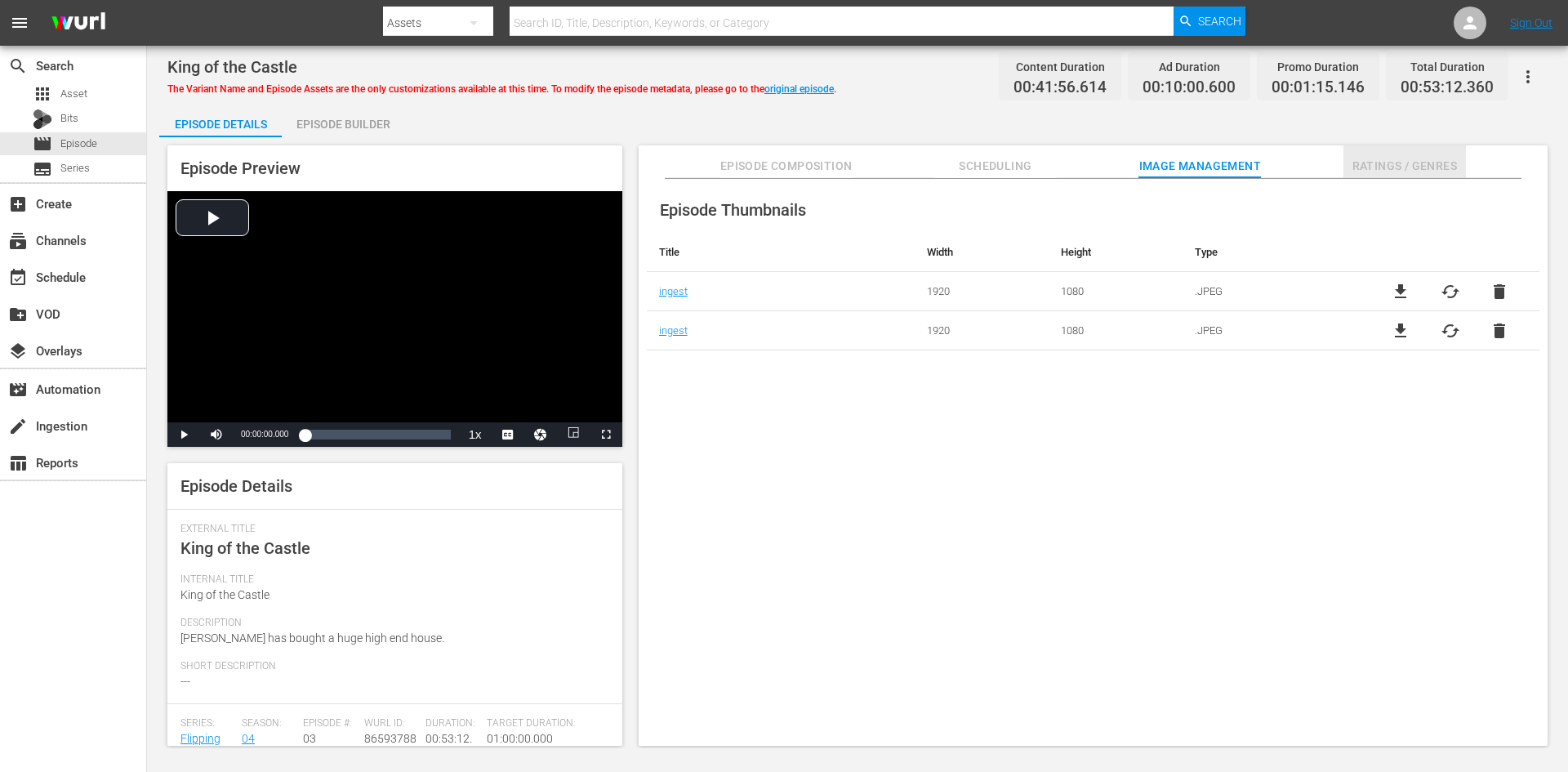 click on "Ratings / Genres" at bounding box center [1405, 166] 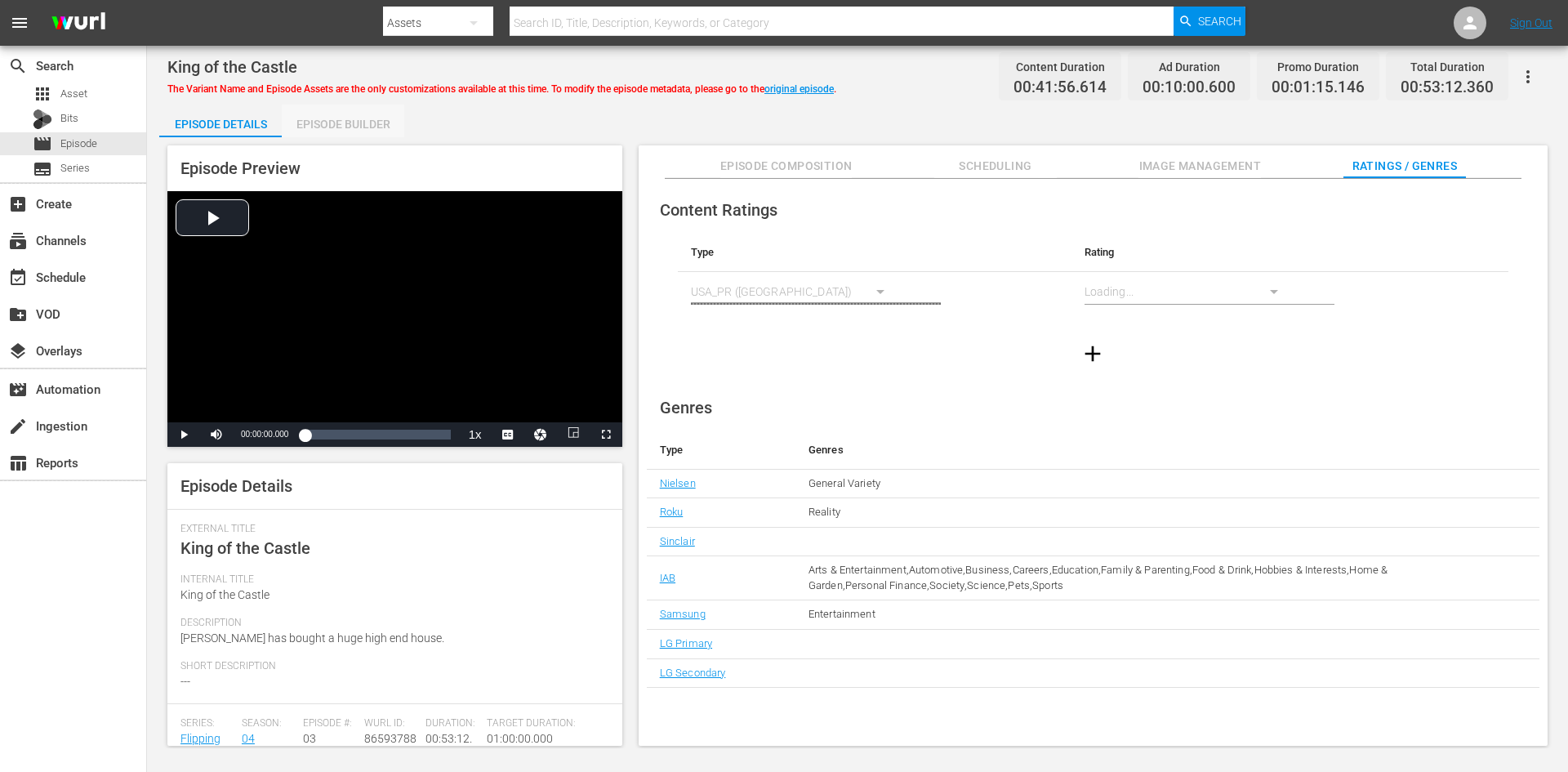 click on "Episode Builder" at bounding box center [343, 124] 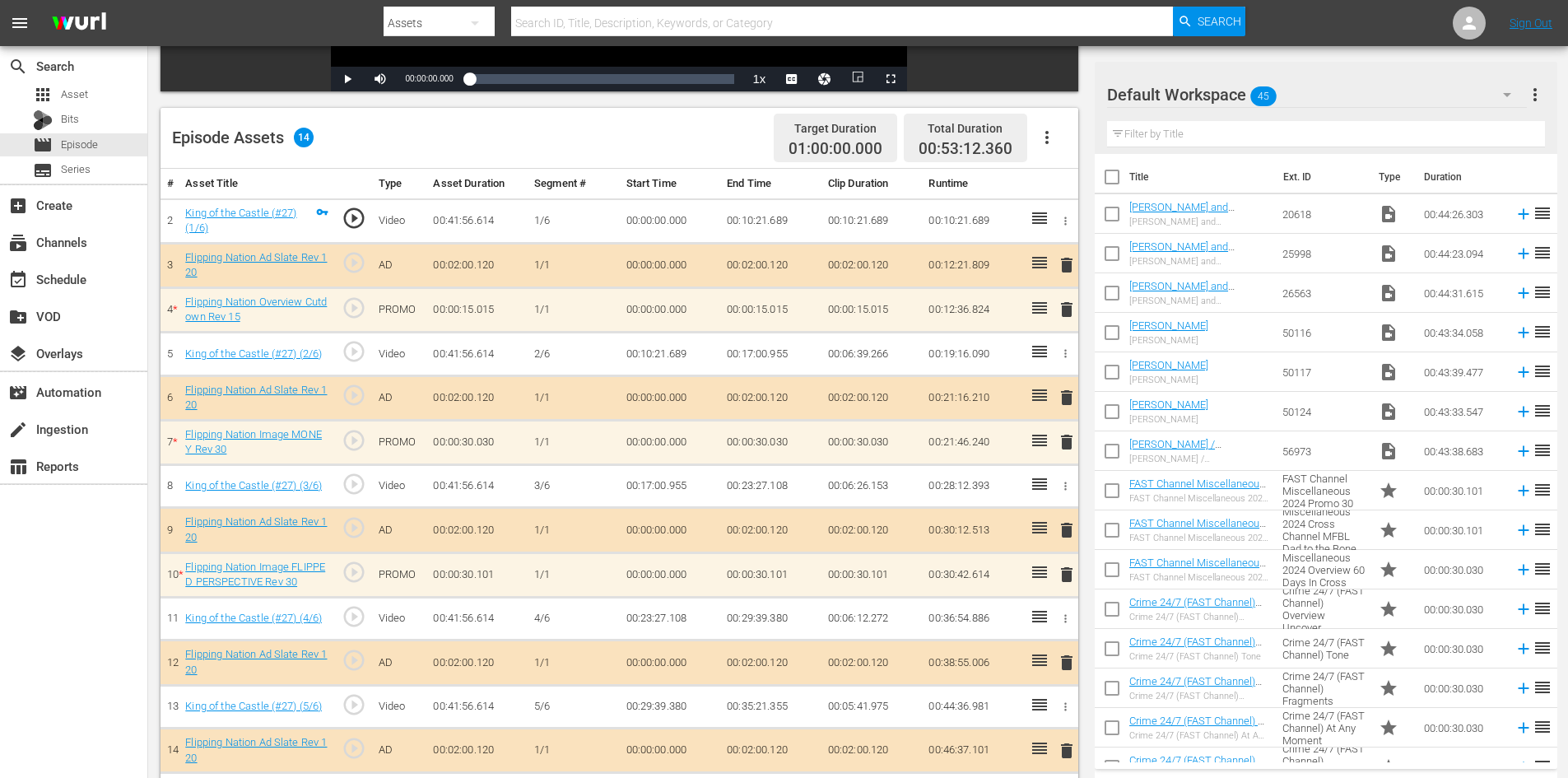 scroll, scrollTop: 412, scrollLeft: 0, axis: vertical 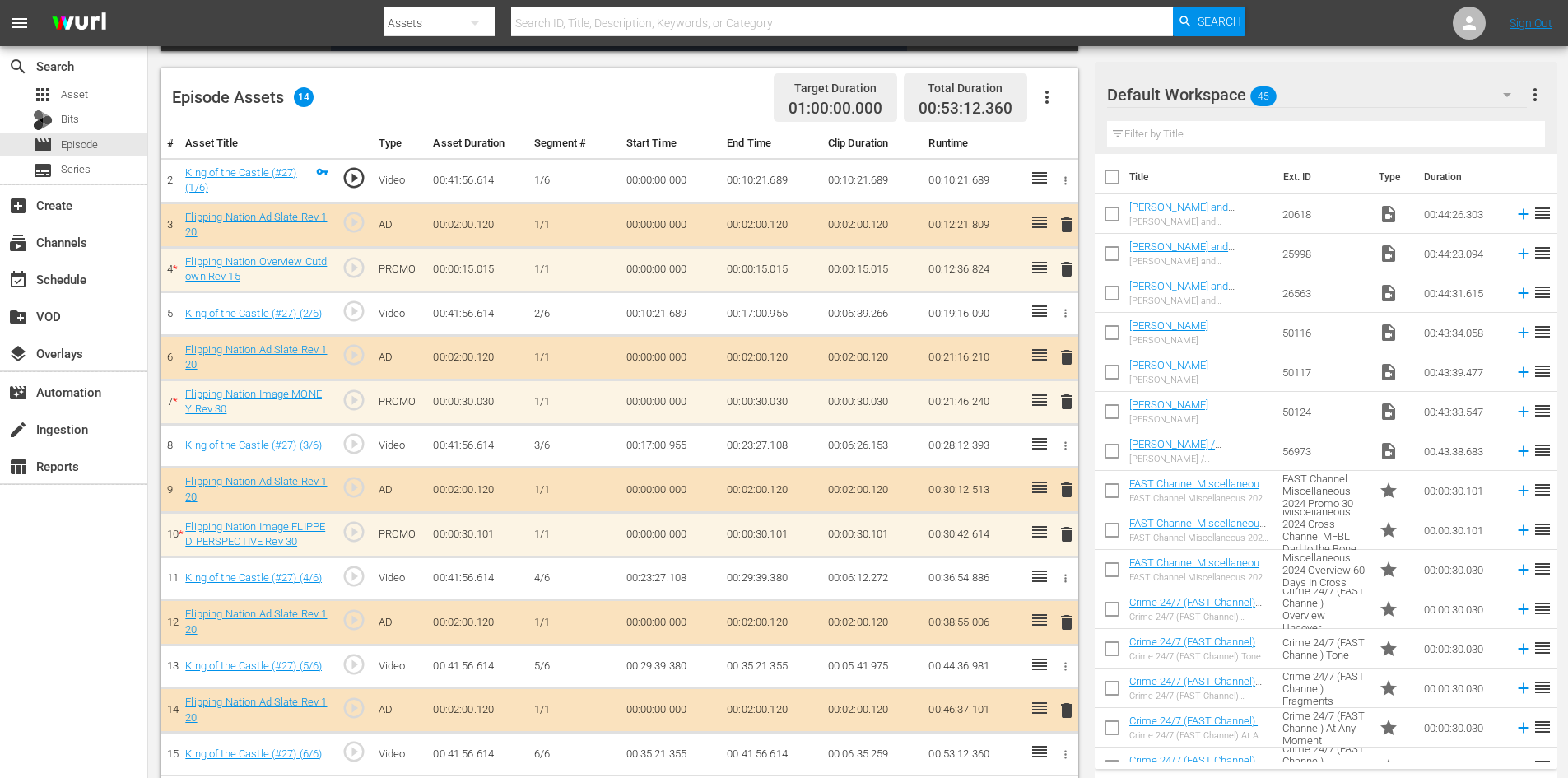 click 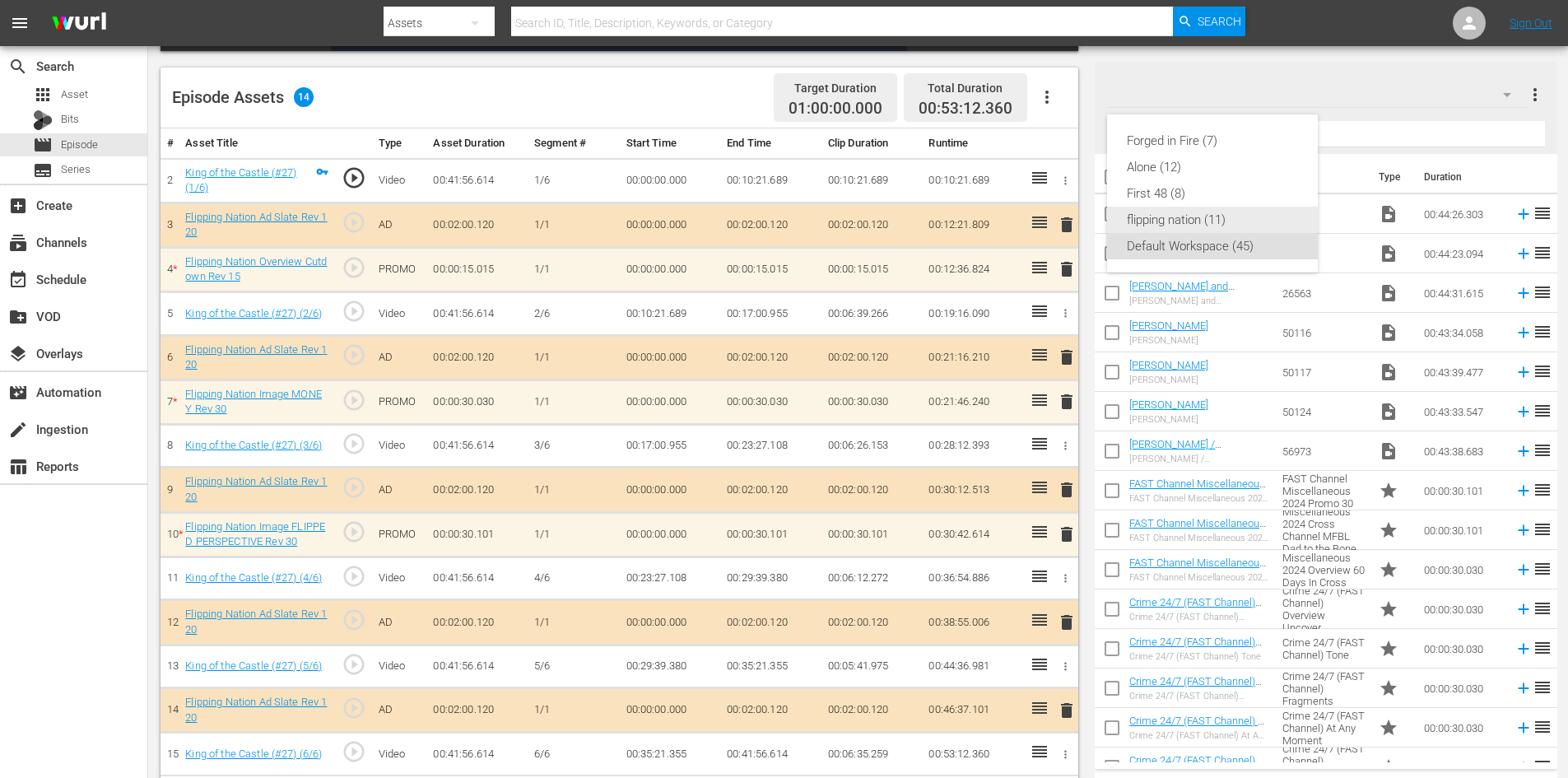 click on "flipping nation (11)" at bounding box center [1212, 220] 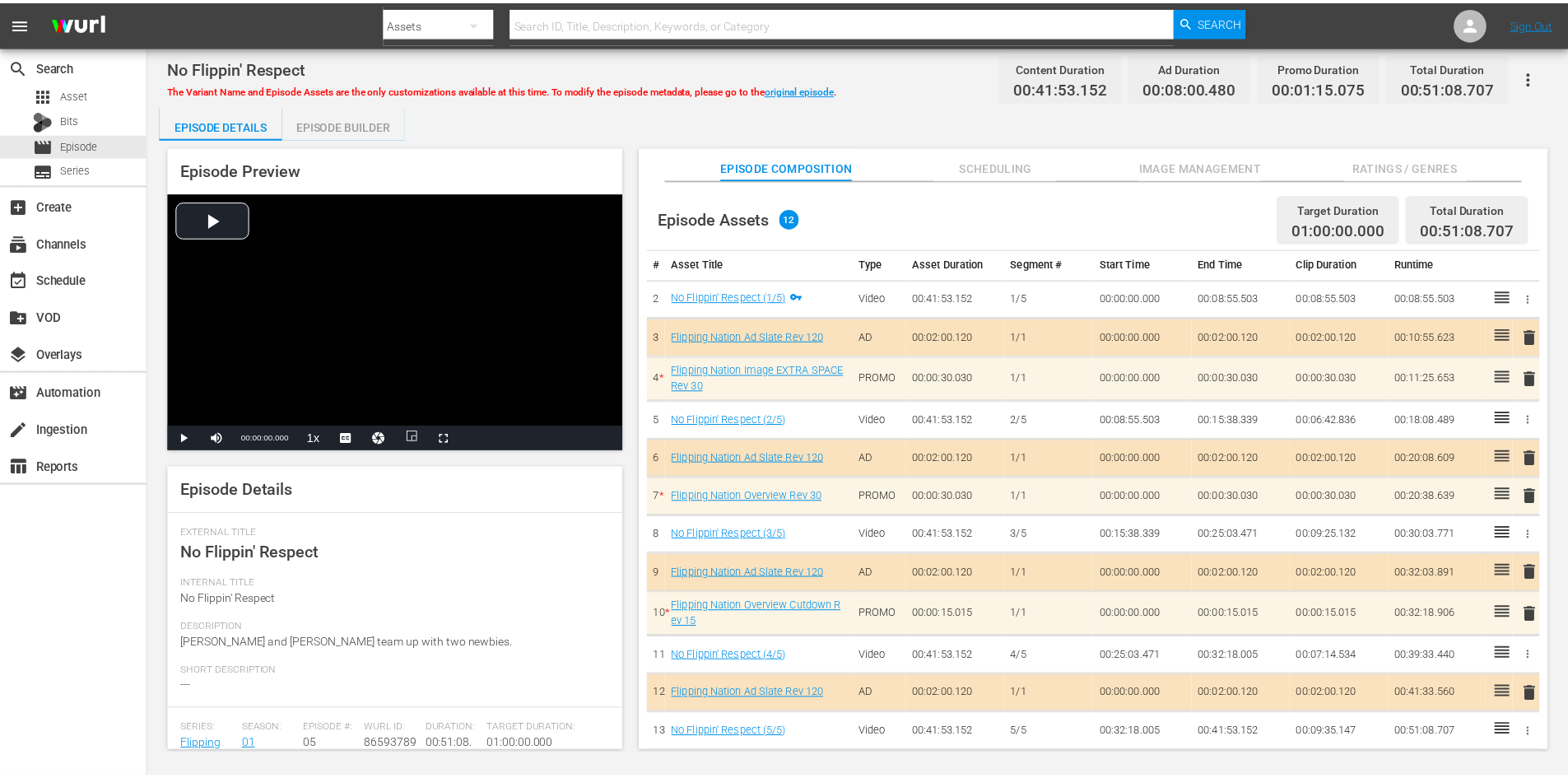 scroll, scrollTop: 0, scrollLeft: 0, axis: both 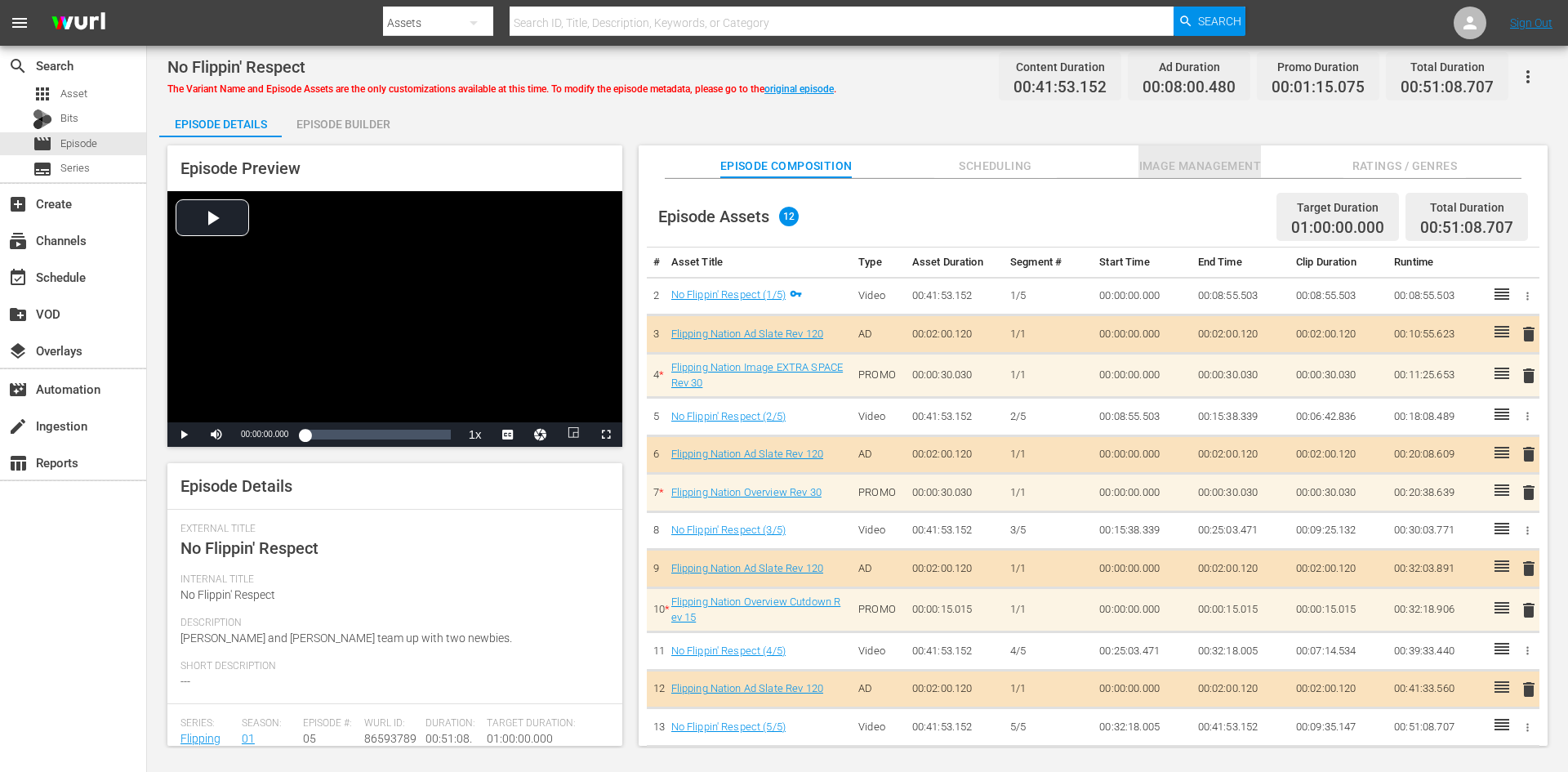 click on "Image Management" at bounding box center (1200, 166) 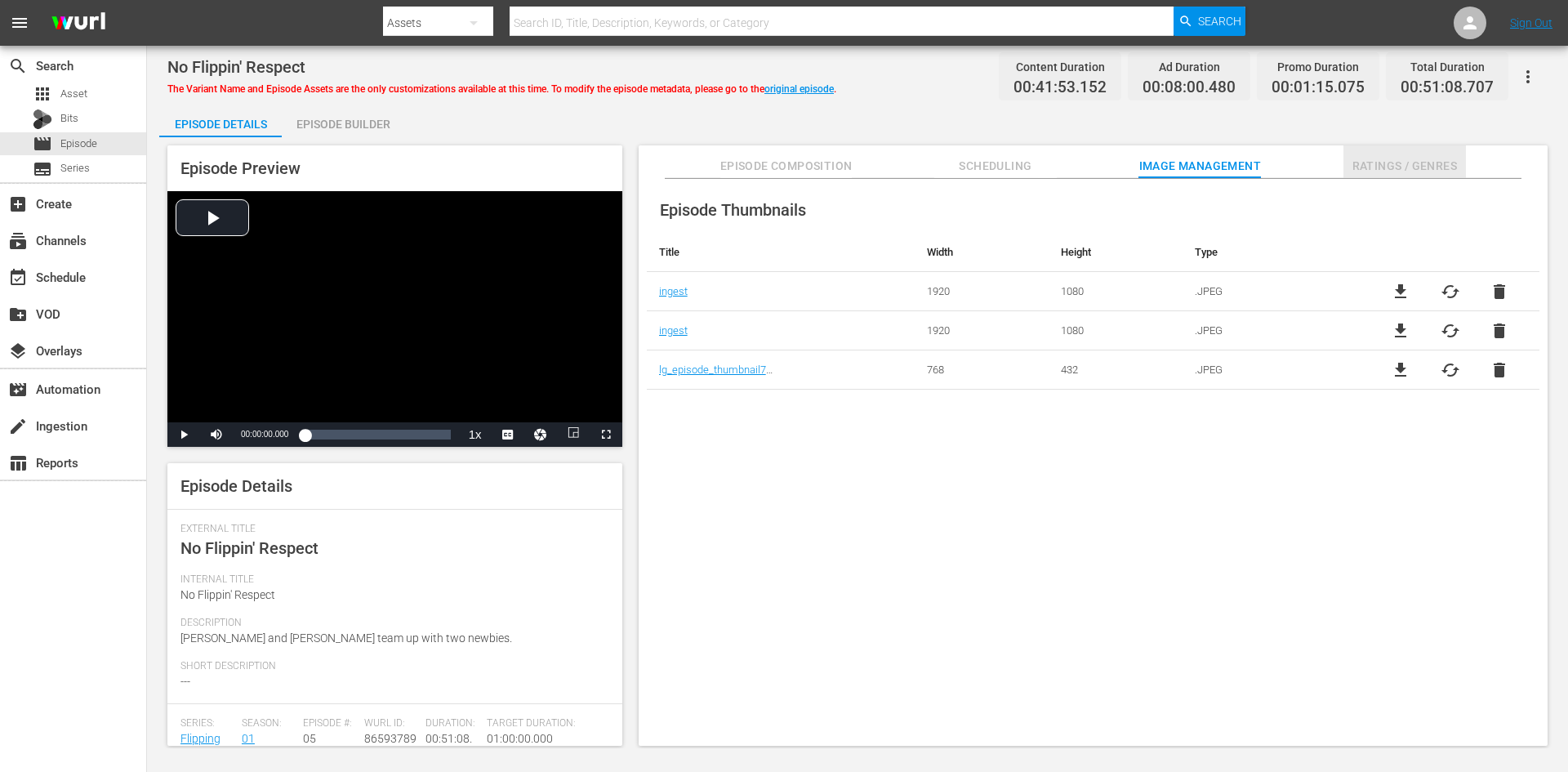 click on "Ratings / Genres" at bounding box center (1405, 166) 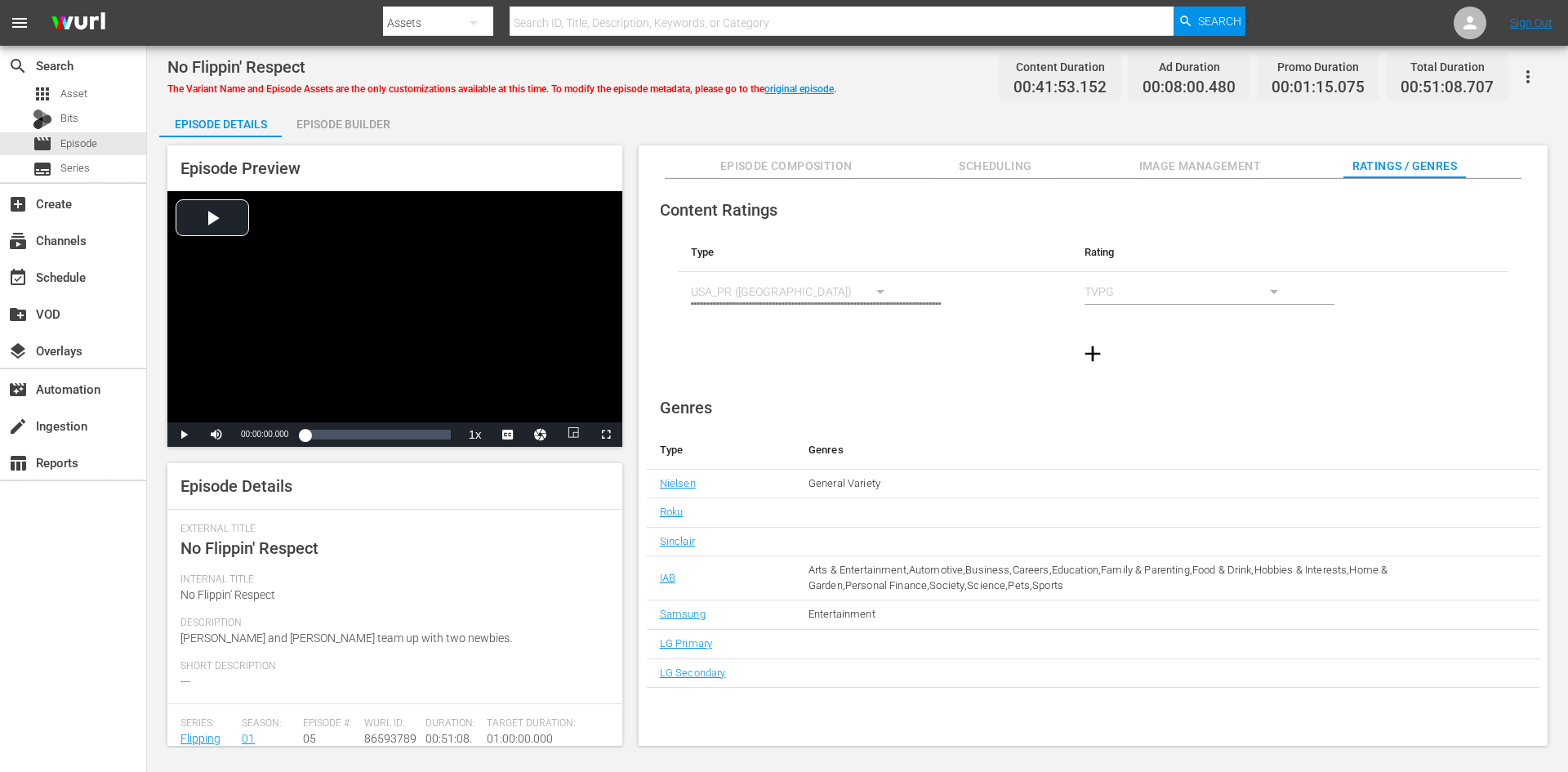 drag, startPoint x: 351, startPoint y: 119, endPoint x: 337, endPoint y: 118, distance: 14.035669 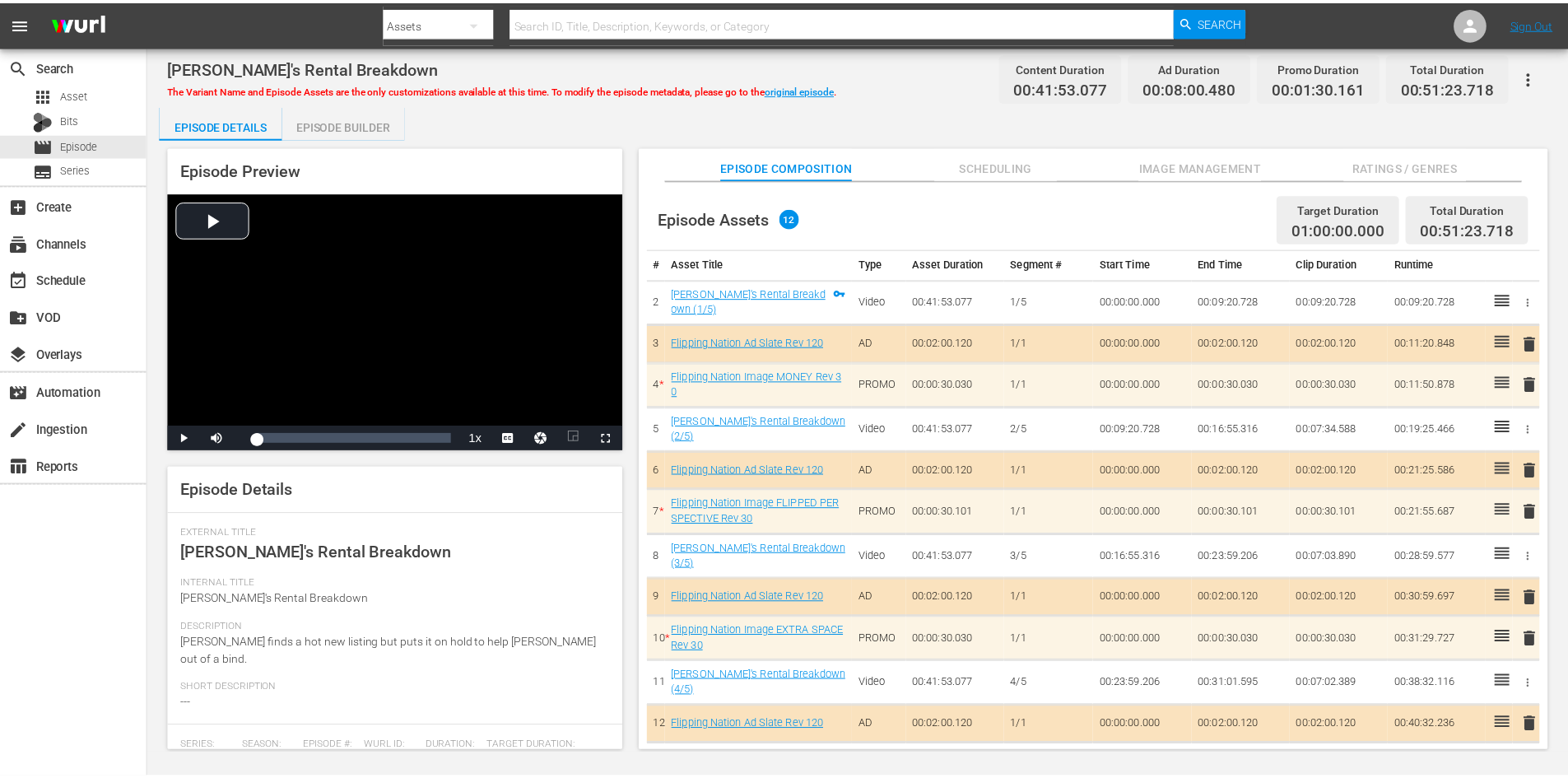 scroll, scrollTop: 0, scrollLeft: 0, axis: both 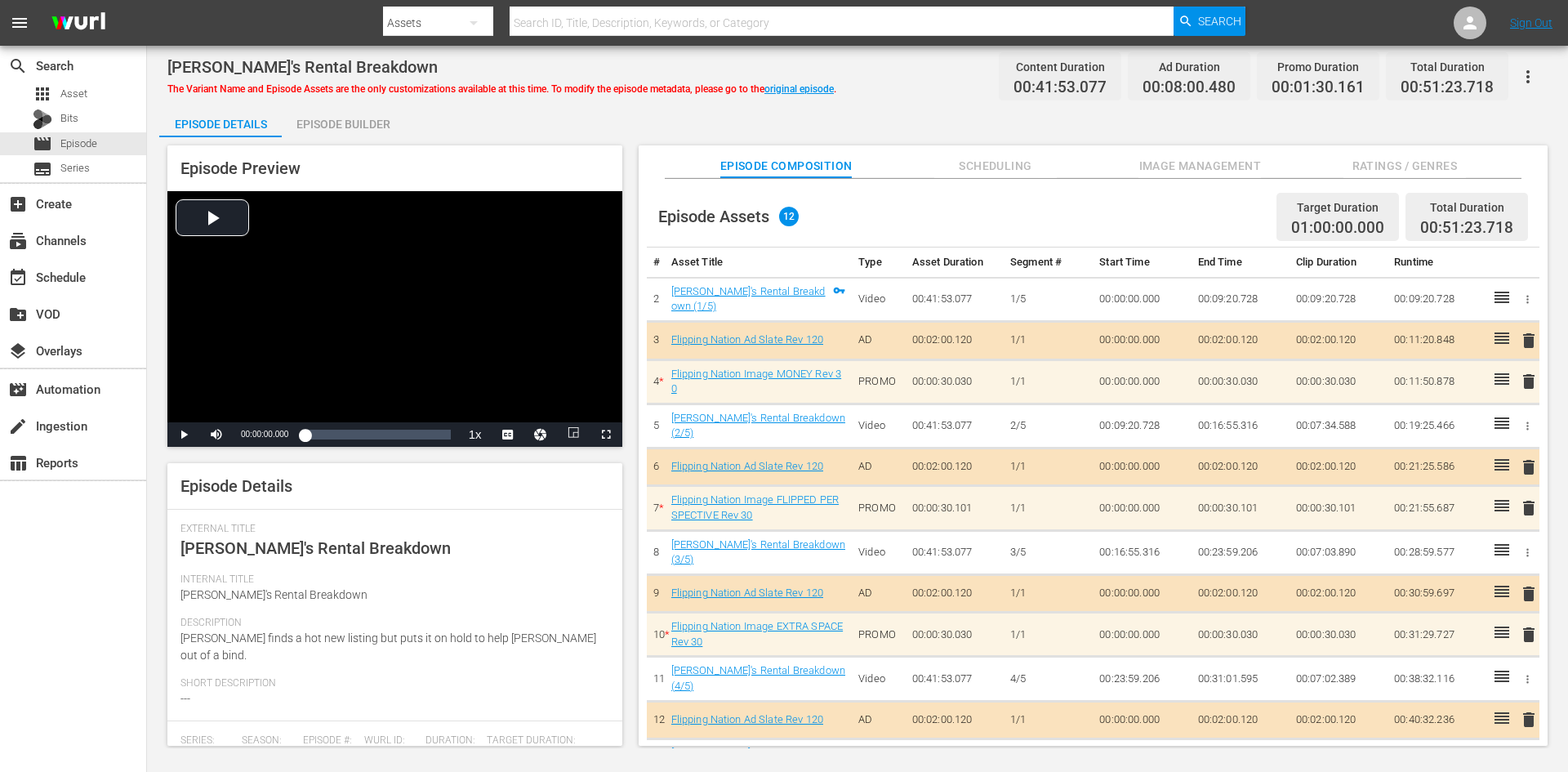 click on "Image Management" at bounding box center [1200, 166] 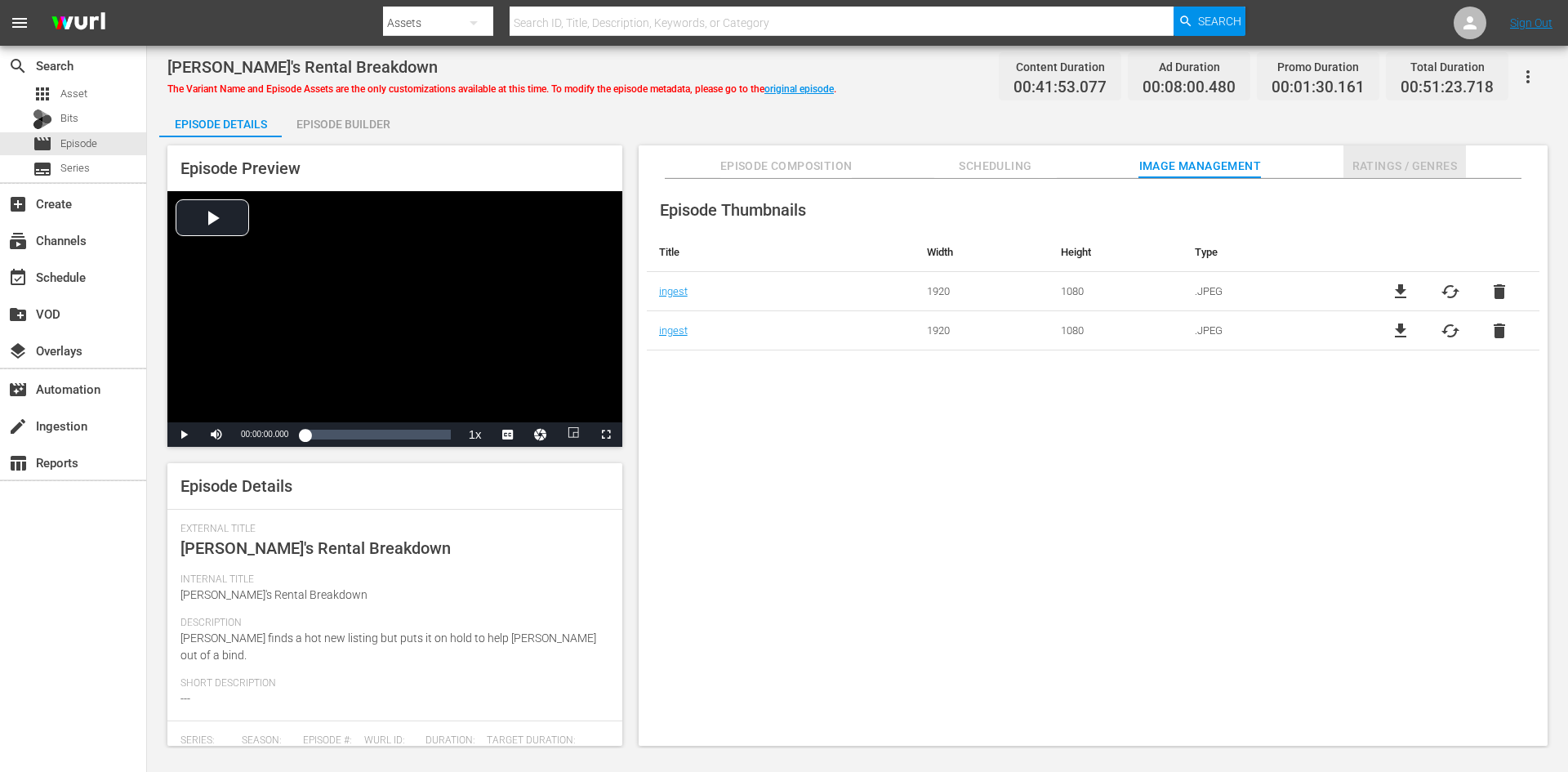 click on "Ratings / Genres" at bounding box center [1405, 166] 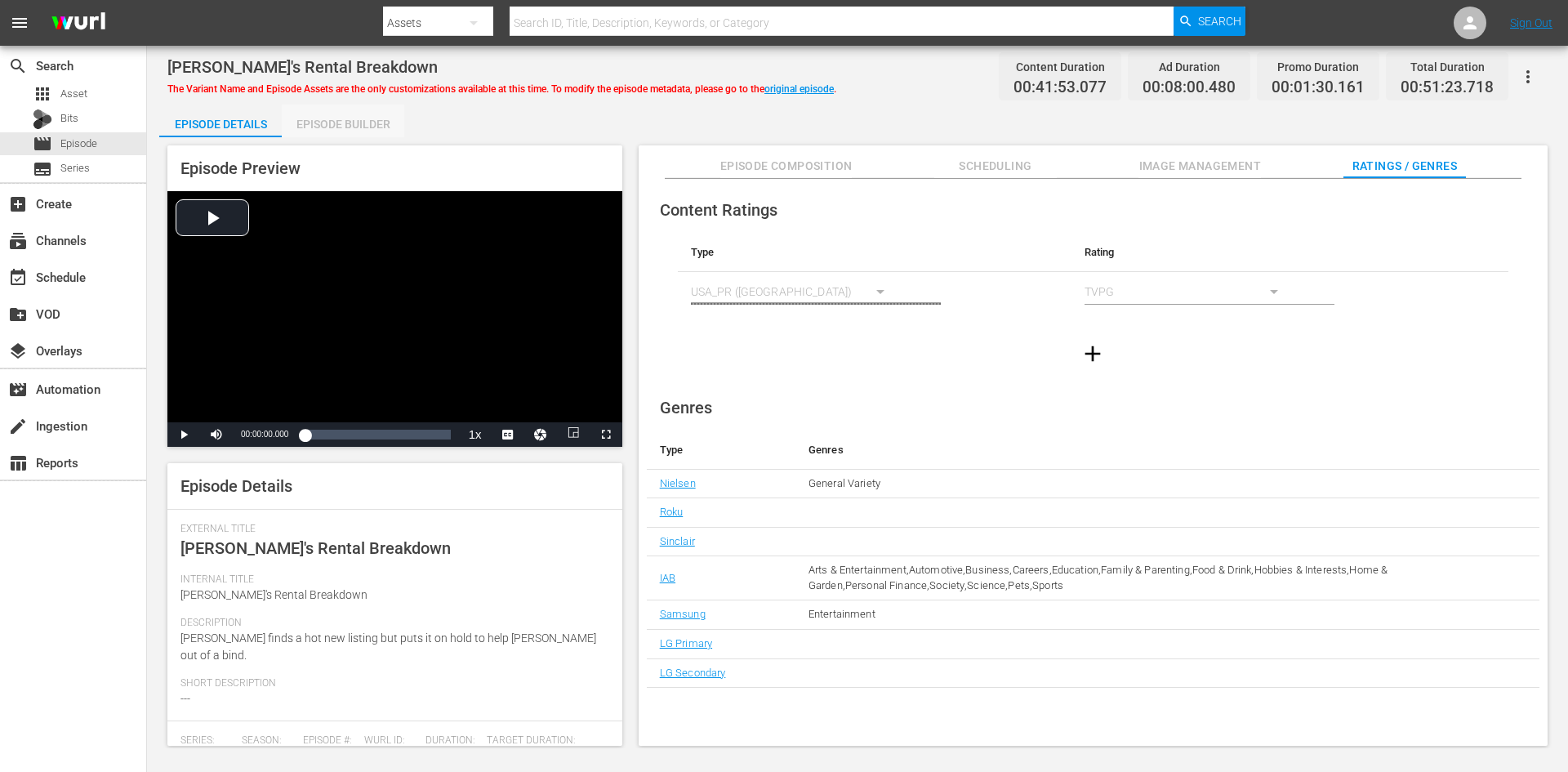 click on "Episode Builder" at bounding box center (343, 124) 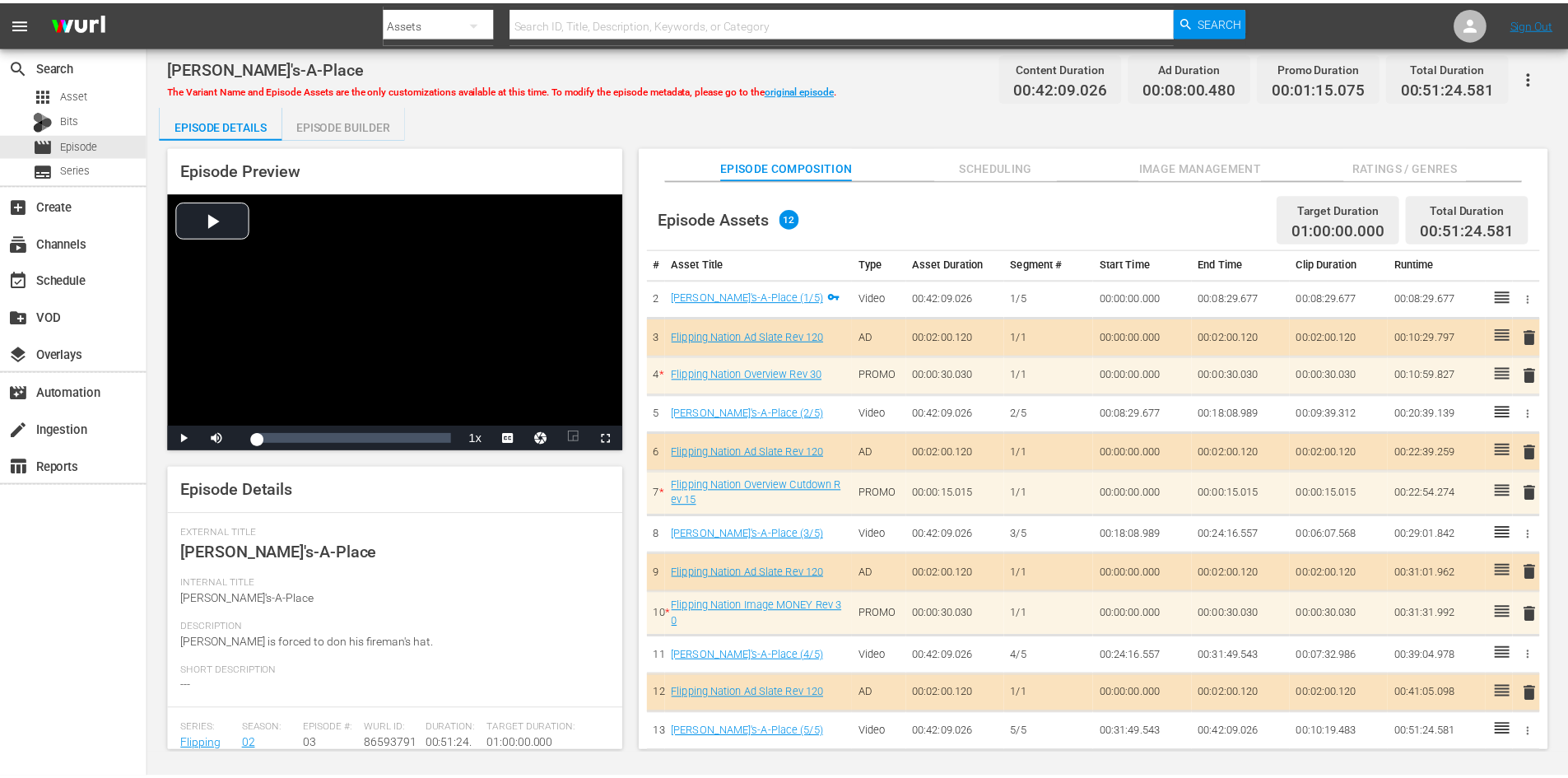 scroll, scrollTop: 0, scrollLeft: 0, axis: both 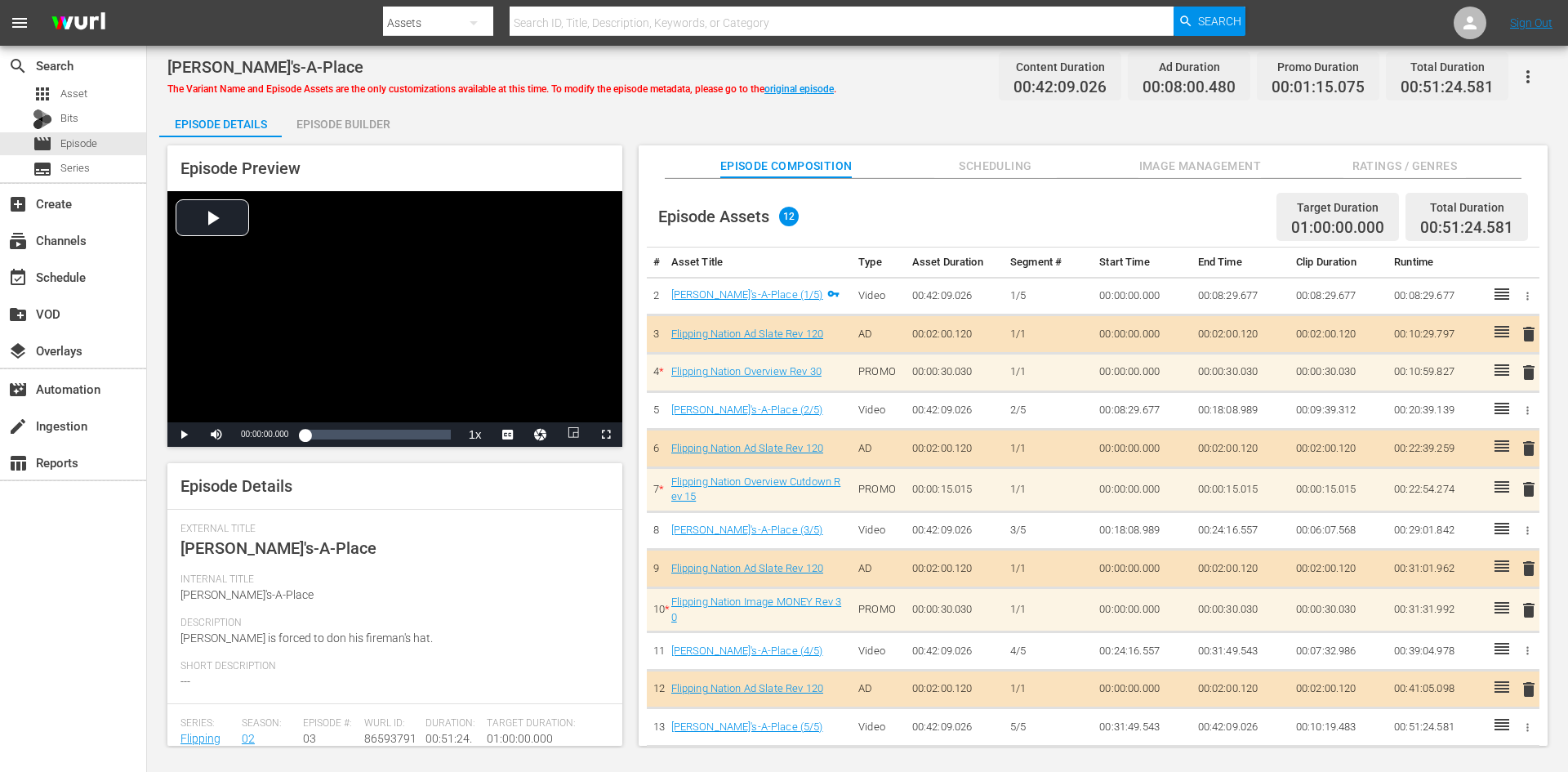 click on "Image Management" at bounding box center [1200, 166] 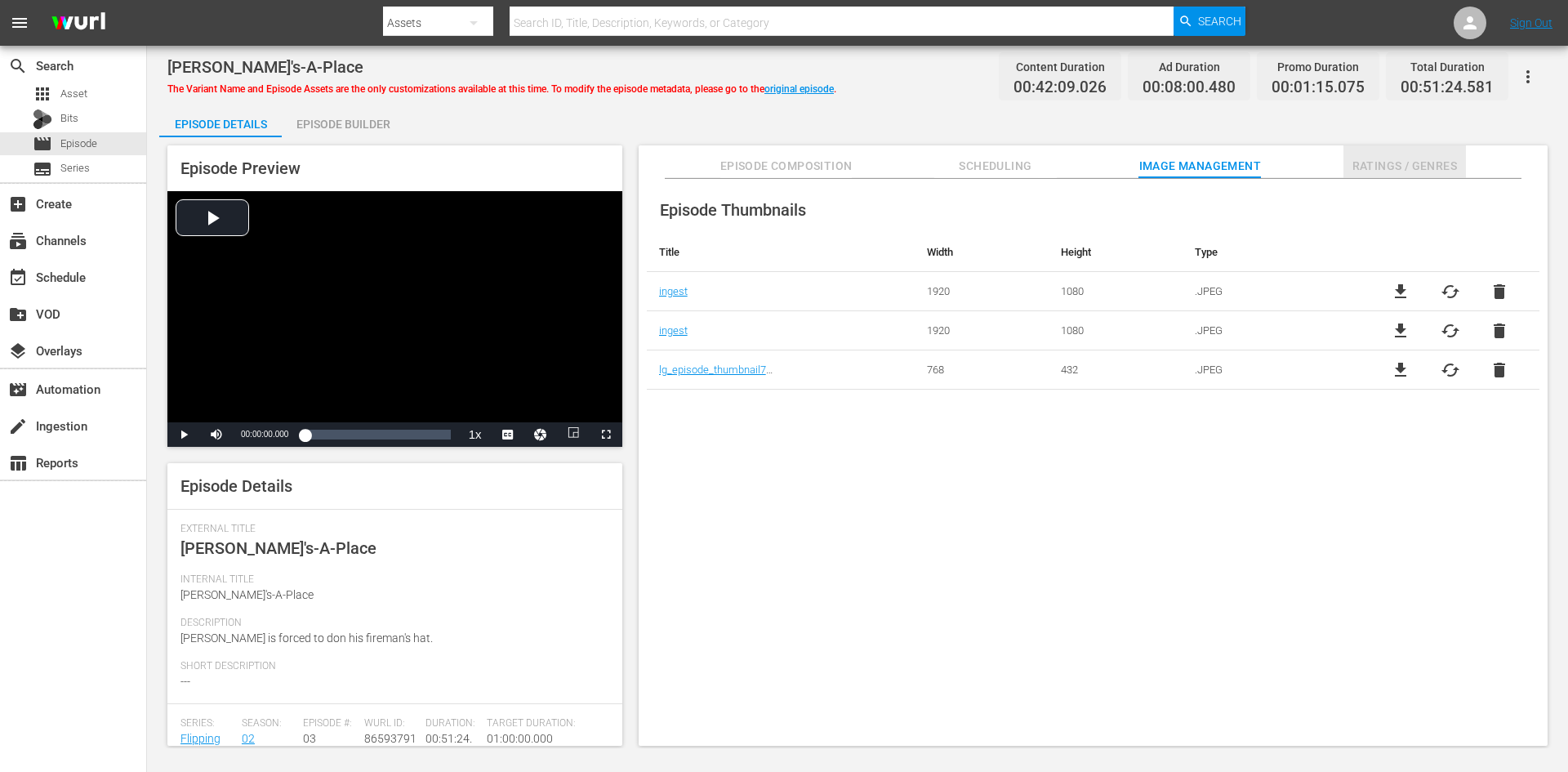 click on "Ratings / Genres" at bounding box center (1405, 166) 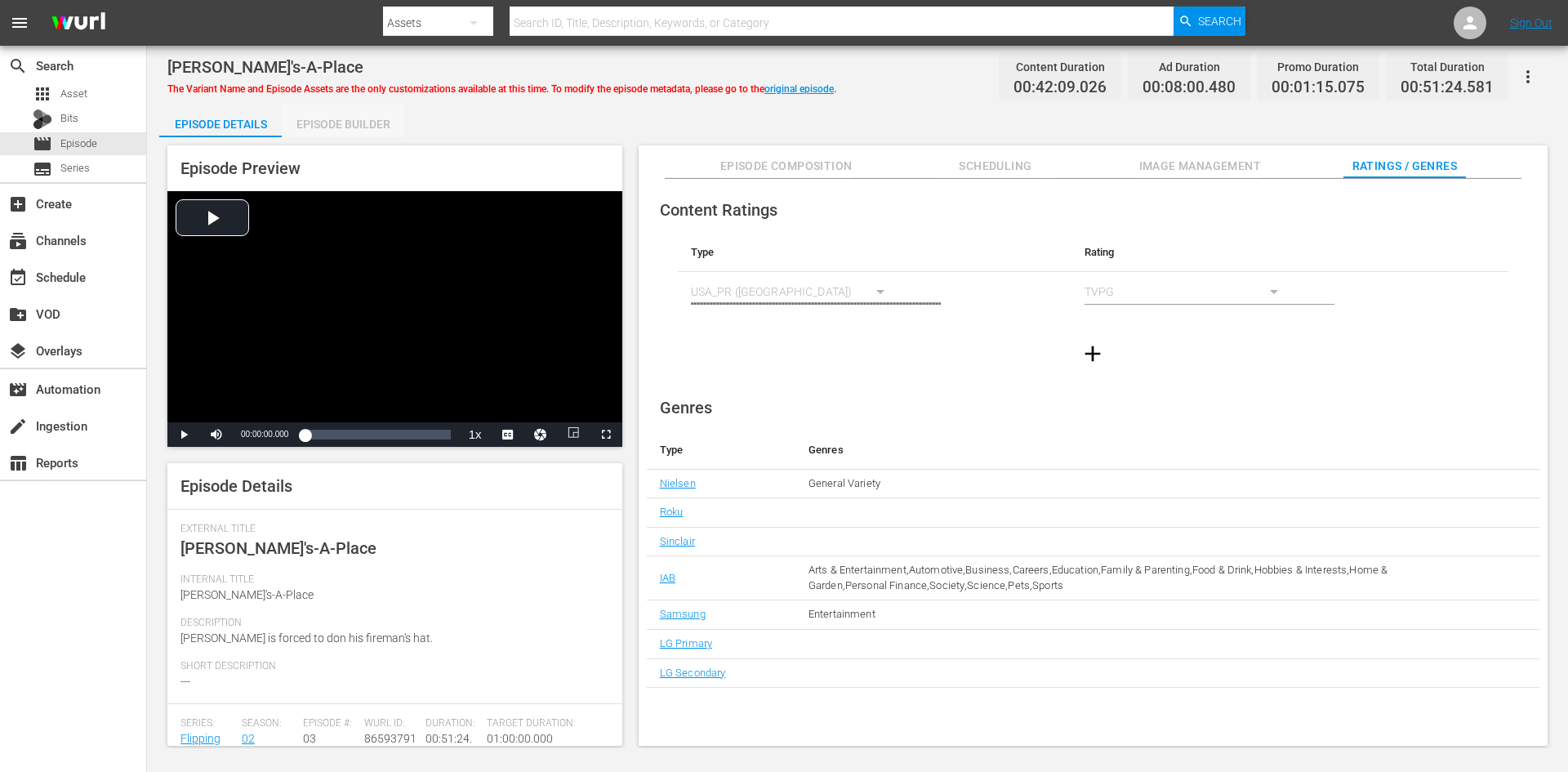 click on "Episode Builder" at bounding box center (343, 124) 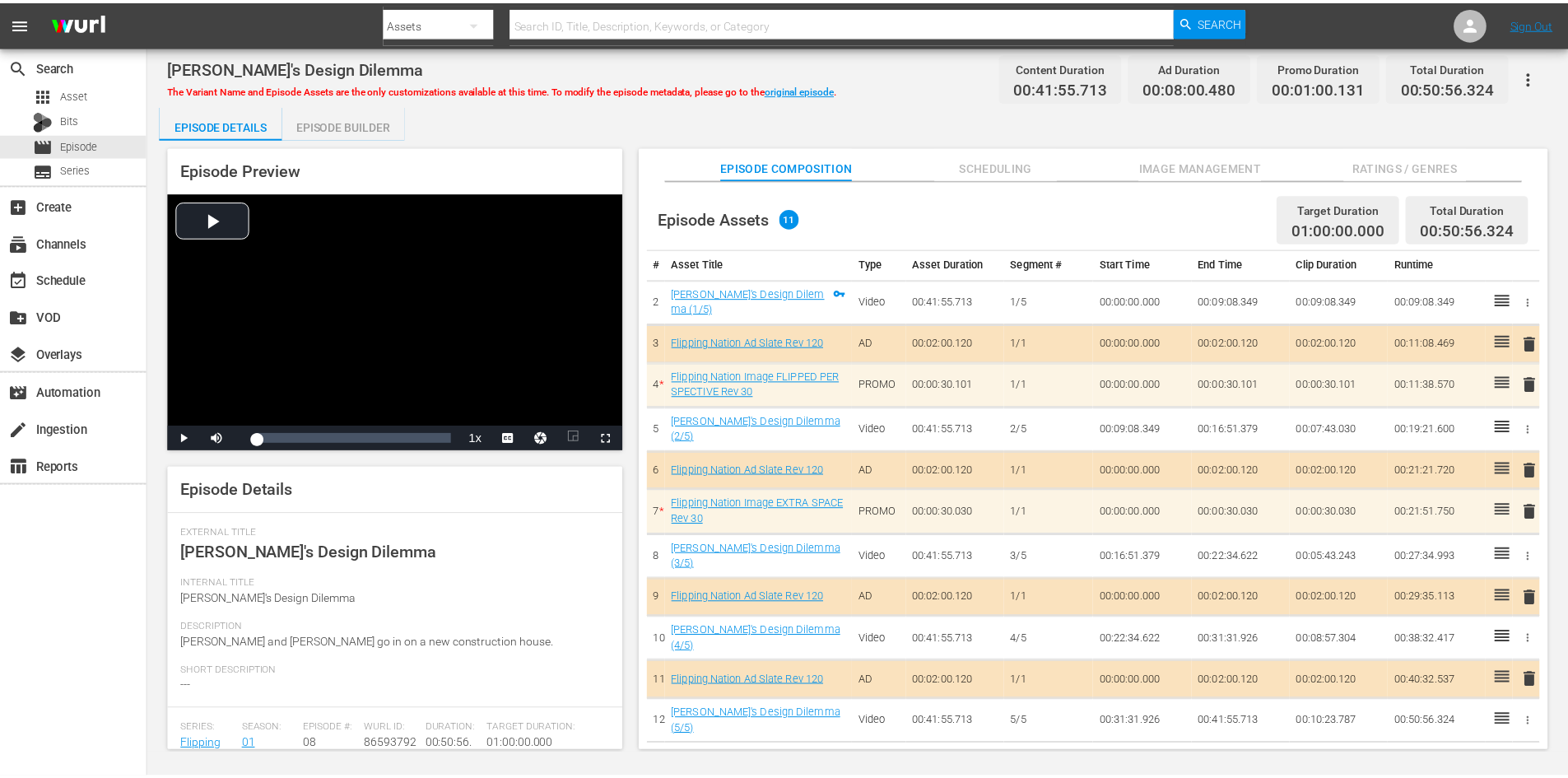 scroll, scrollTop: 0, scrollLeft: 0, axis: both 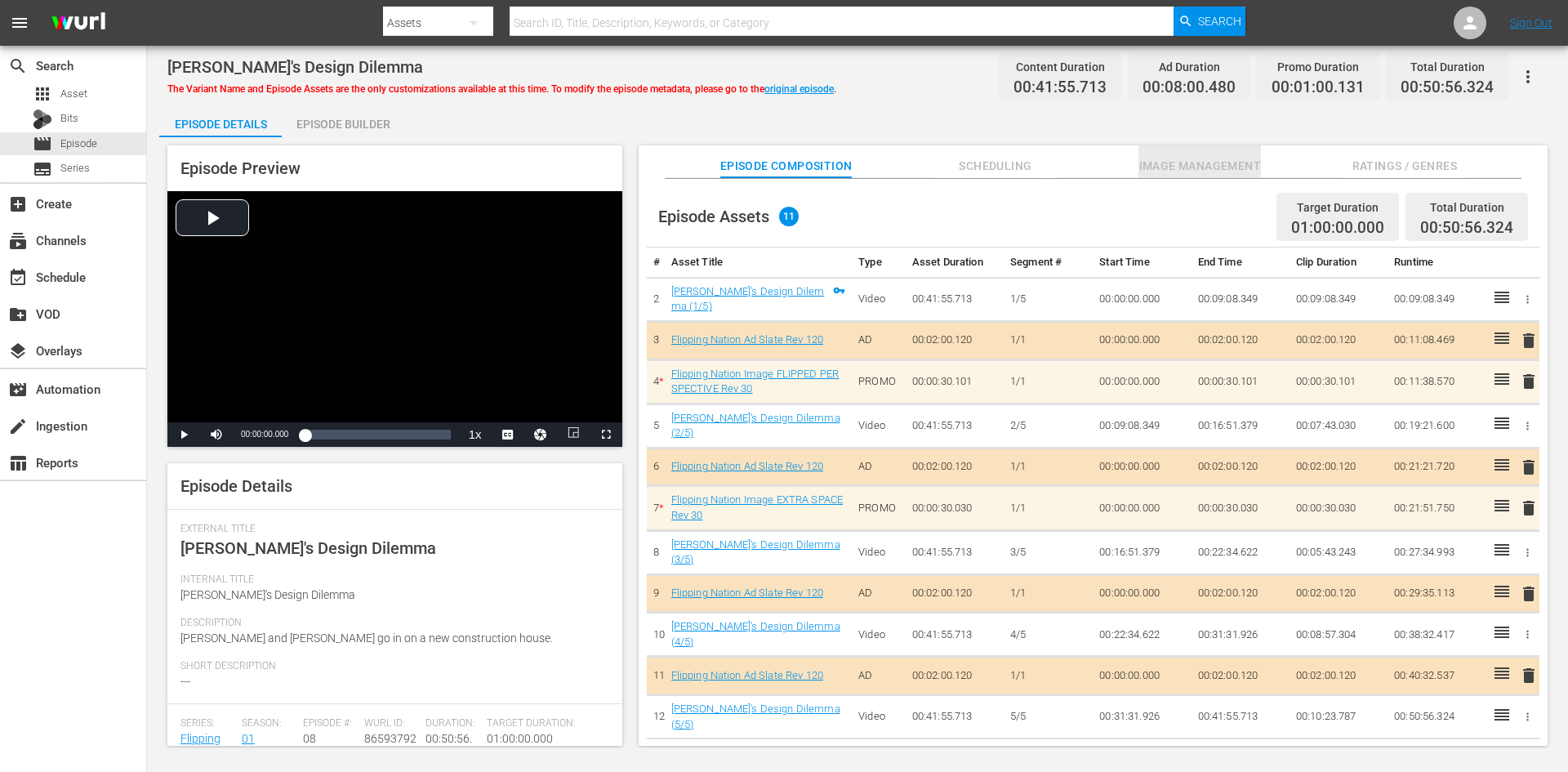 click on "Image Management" at bounding box center (1200, 166) 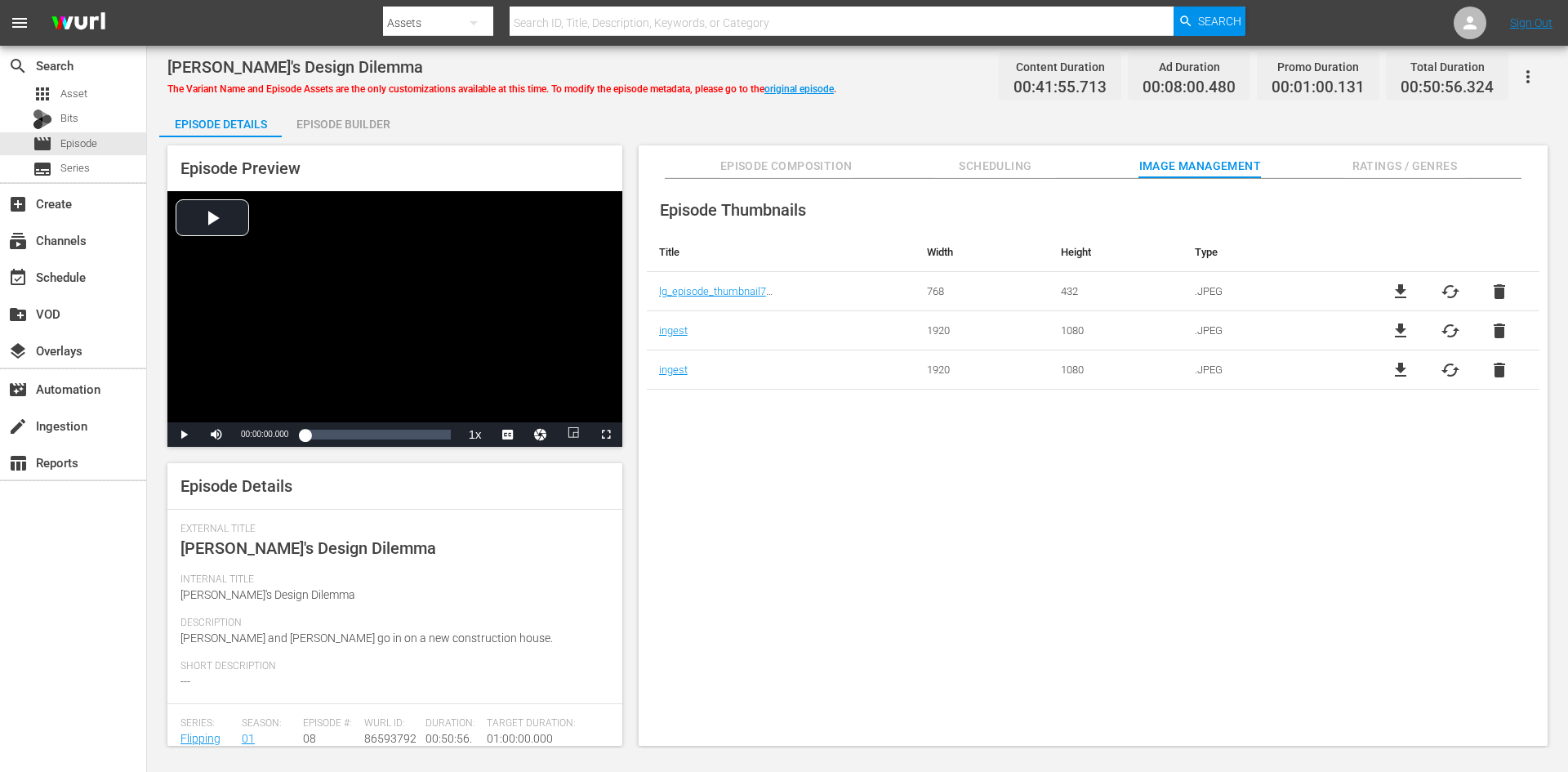 click on "Ratings / Genres" at bounding box center (1405, 166) 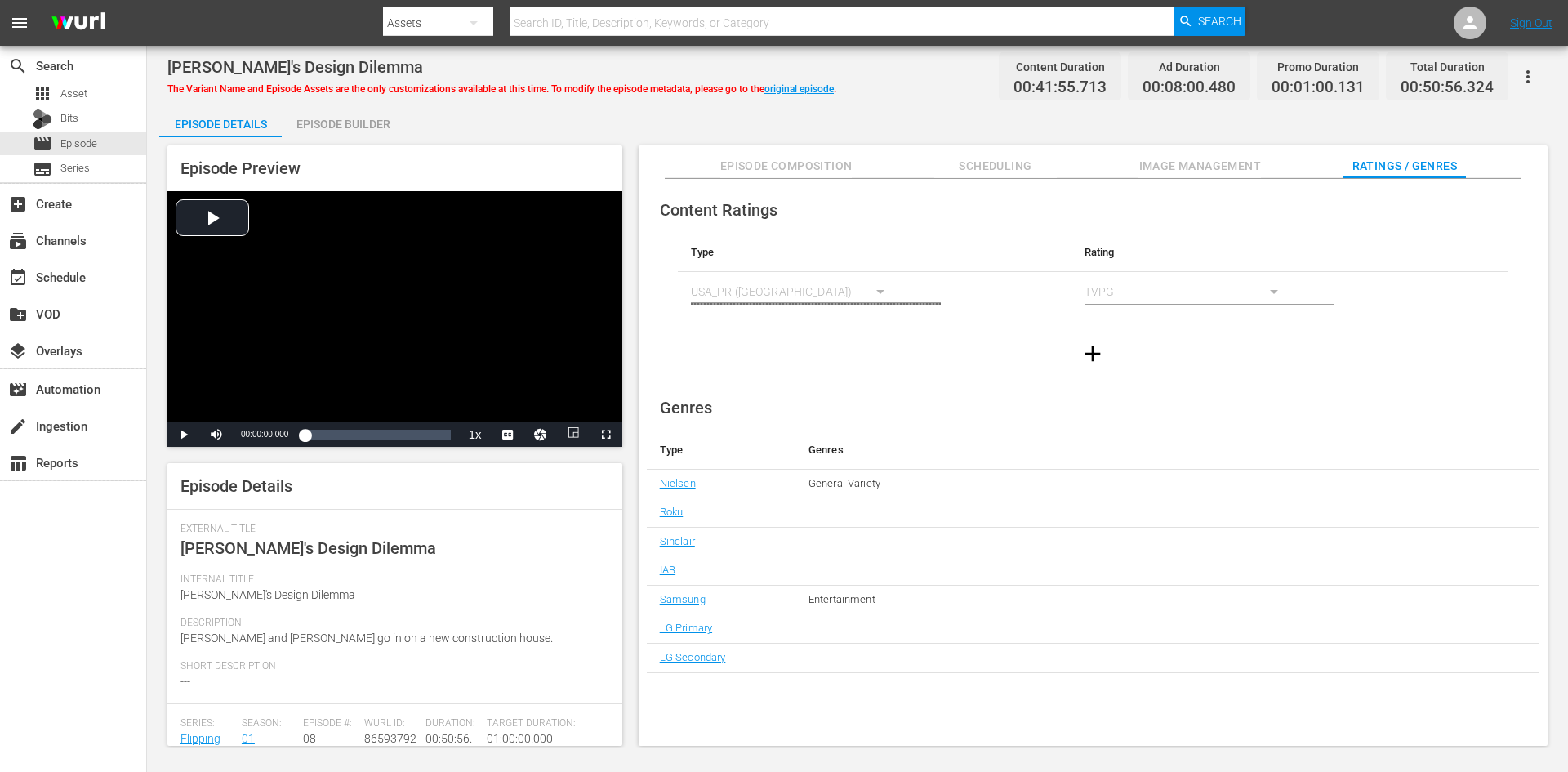 click on "Episode Builder" at bounding box center [343, 124] 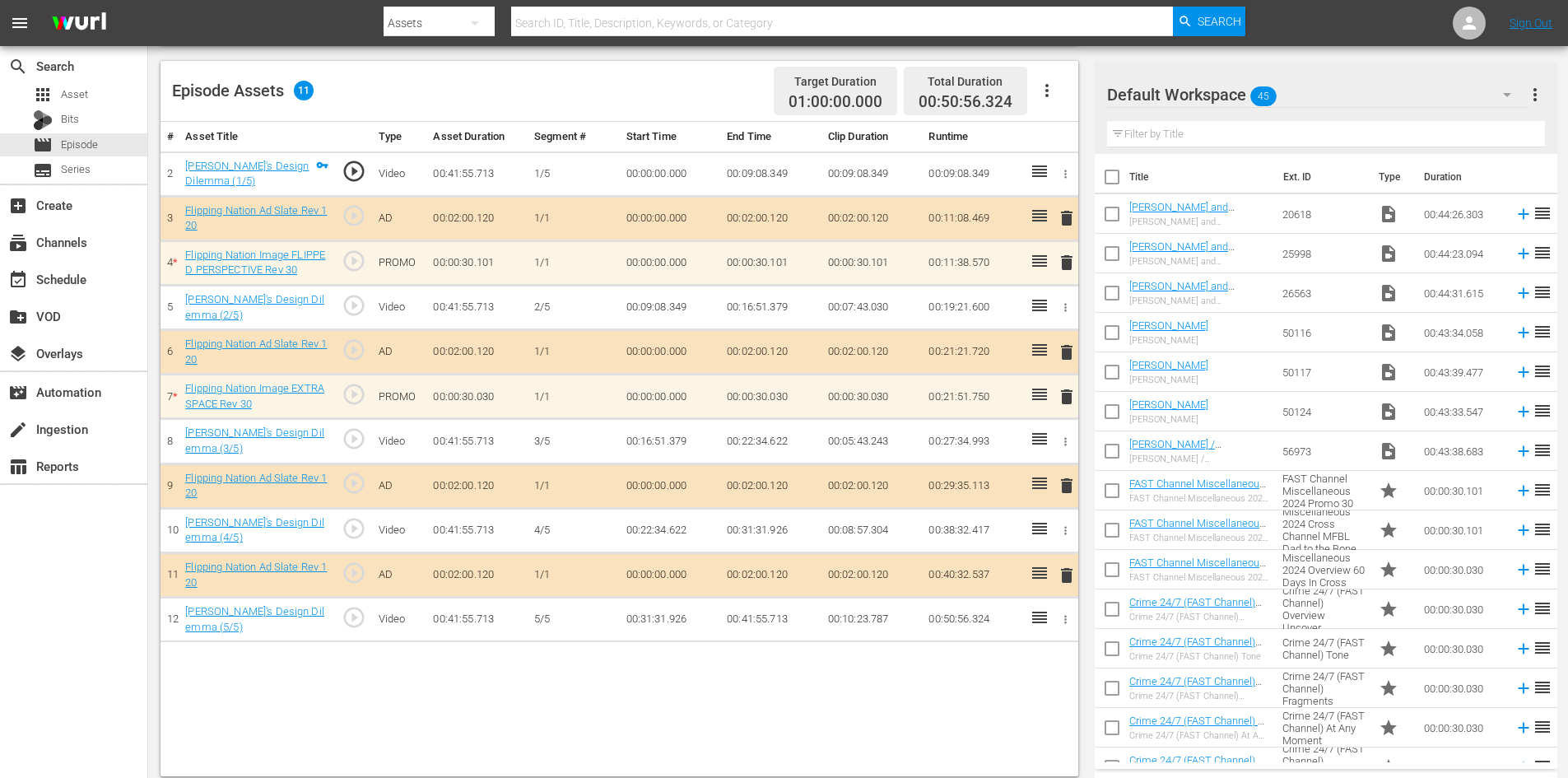 scroll, scrollTop: 429, scrollLeft: 0, axis: vertical 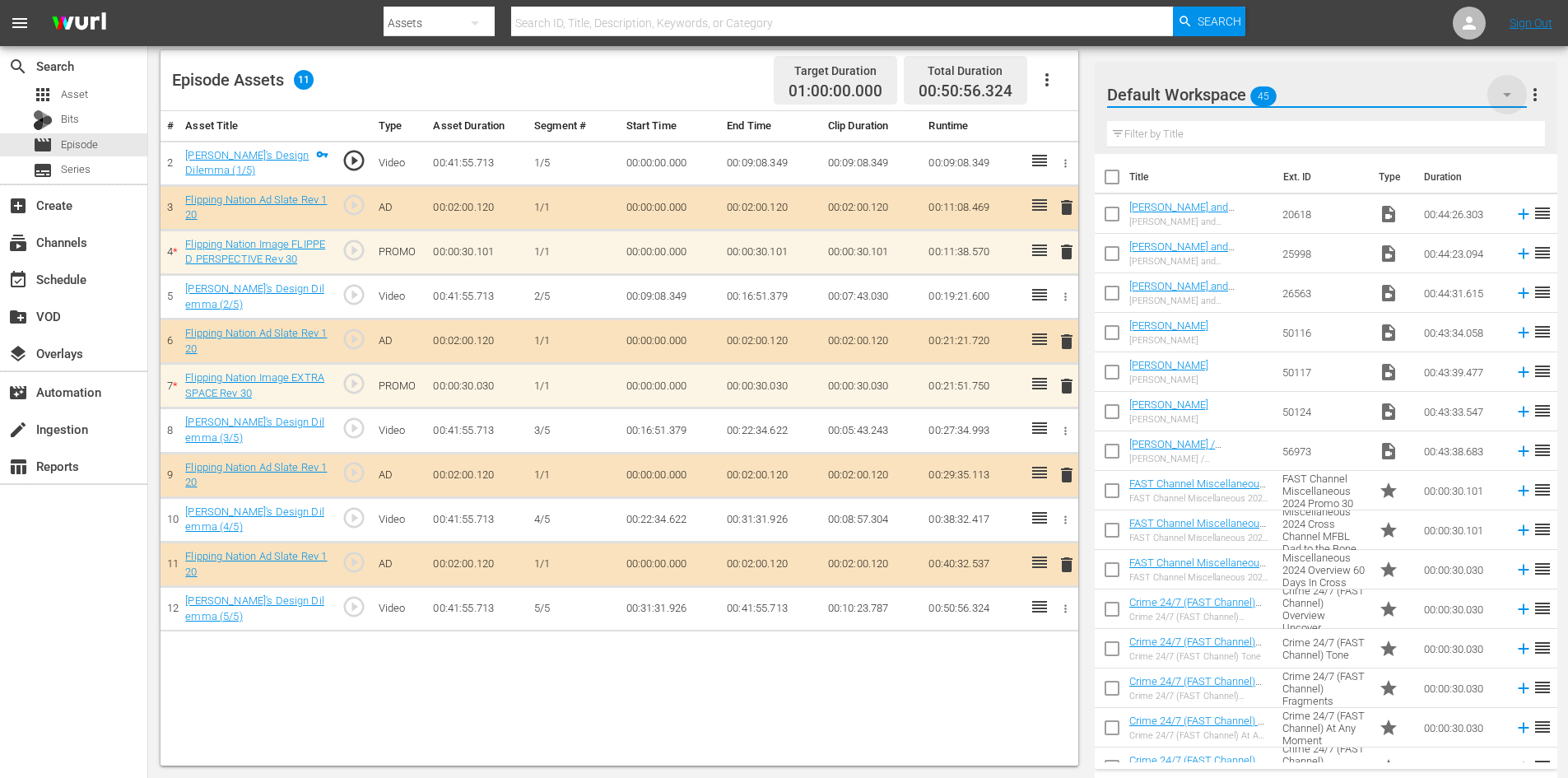 click 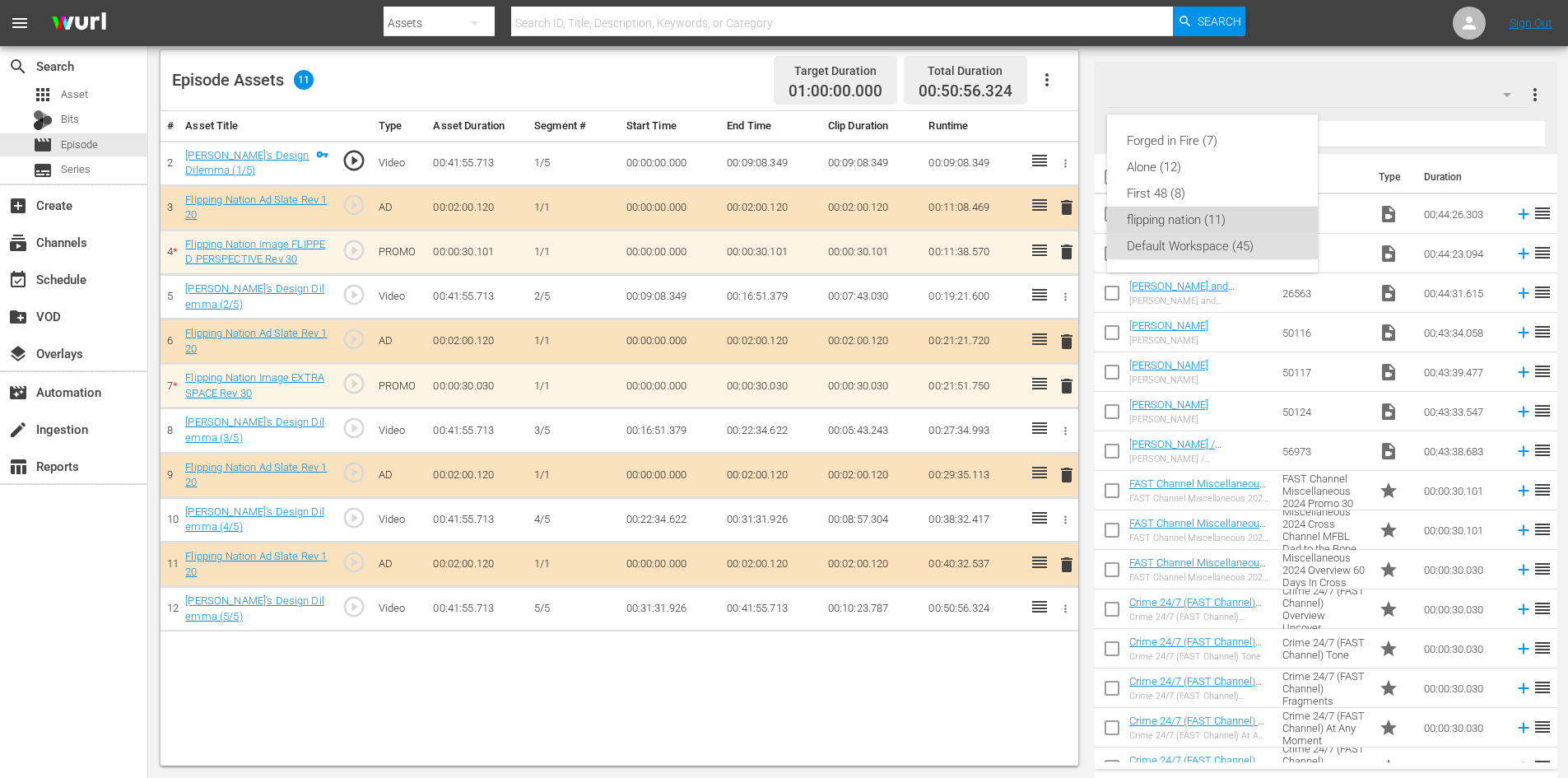 click on "flipping nation (11)" at bounding box center [1212, 220] 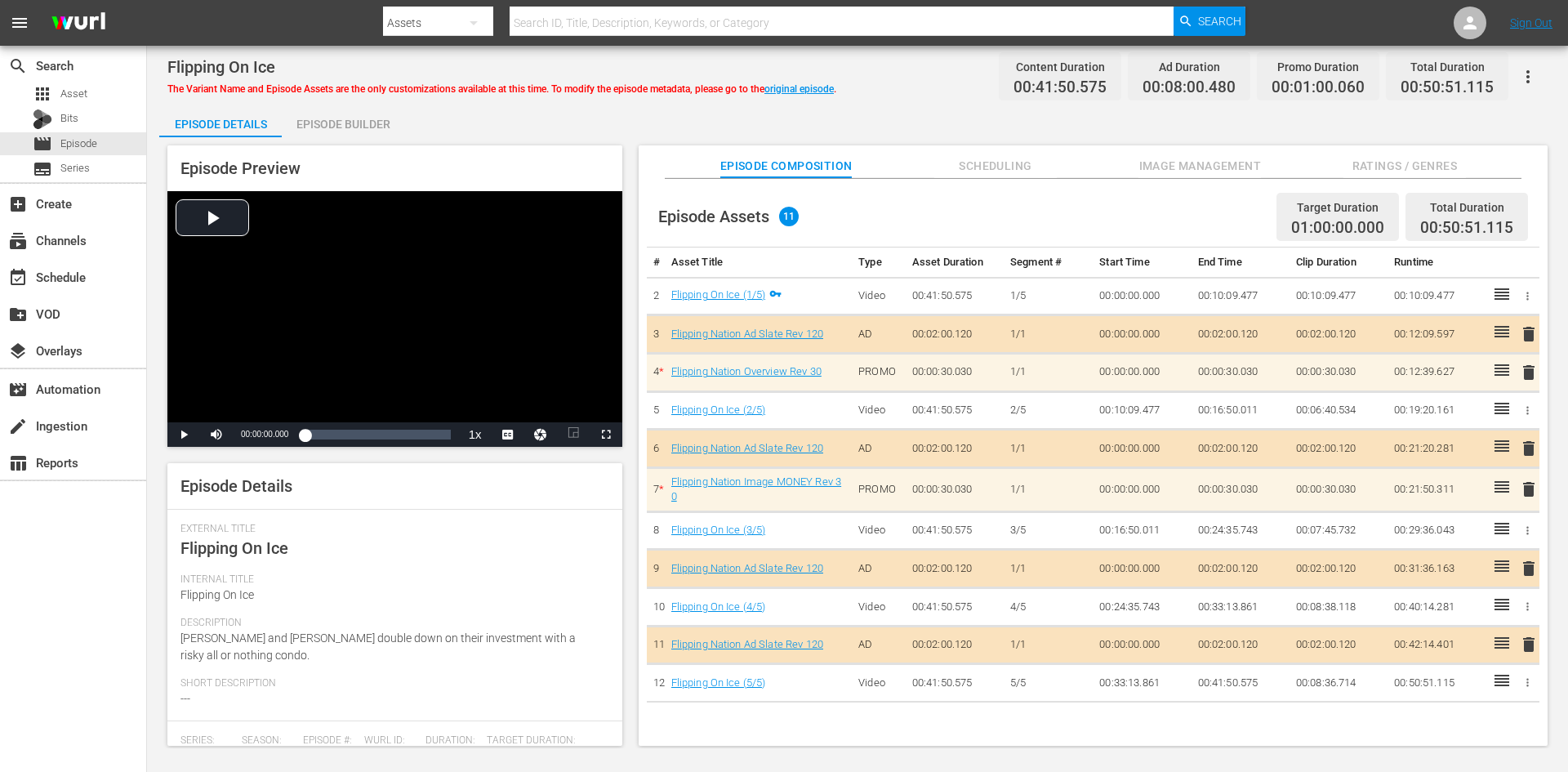 scroll, scrollTop: 0, scrollLeft: 0, axis: both 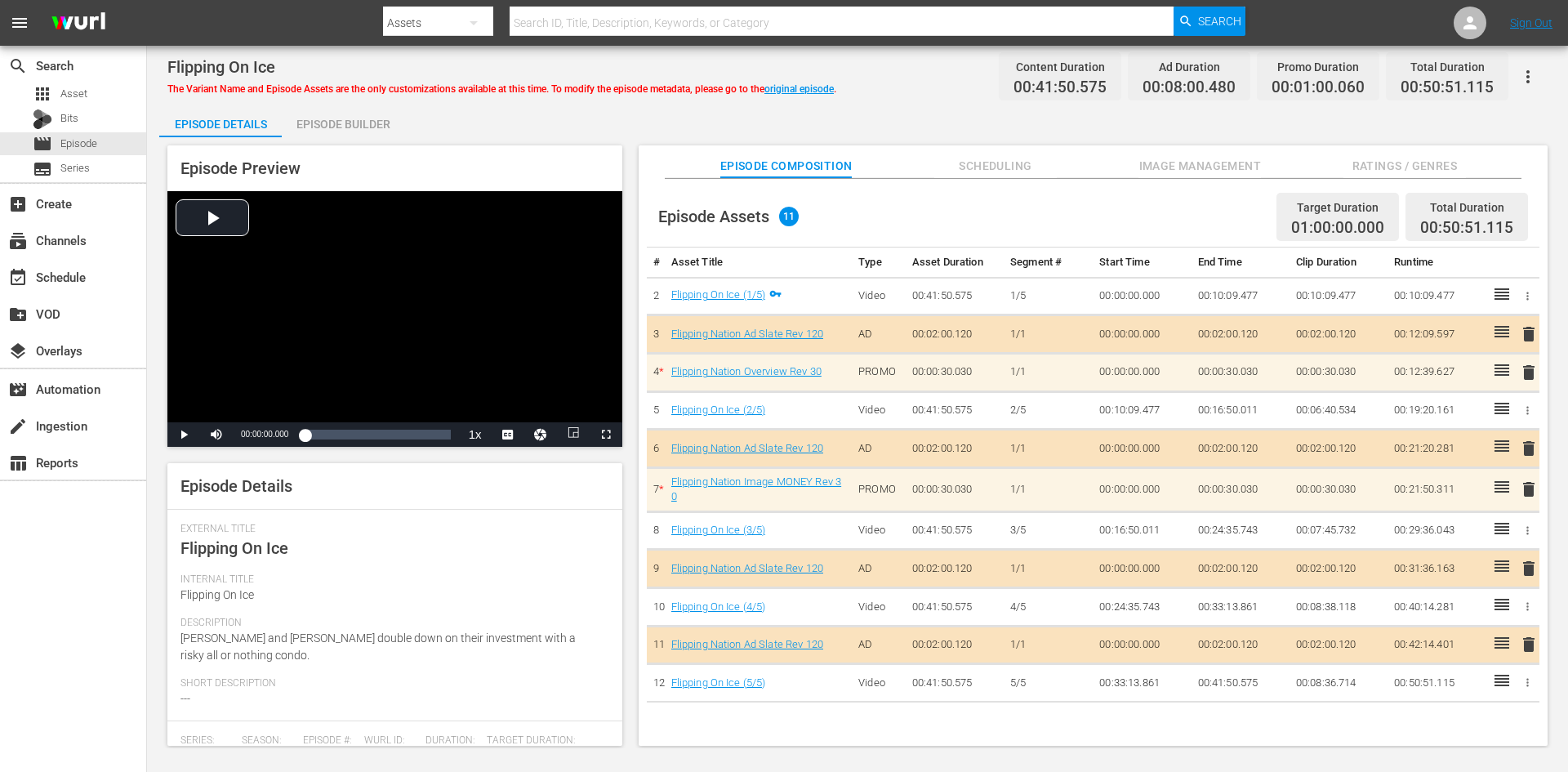 click on "Image Management" at bounding box center [1200, 166] 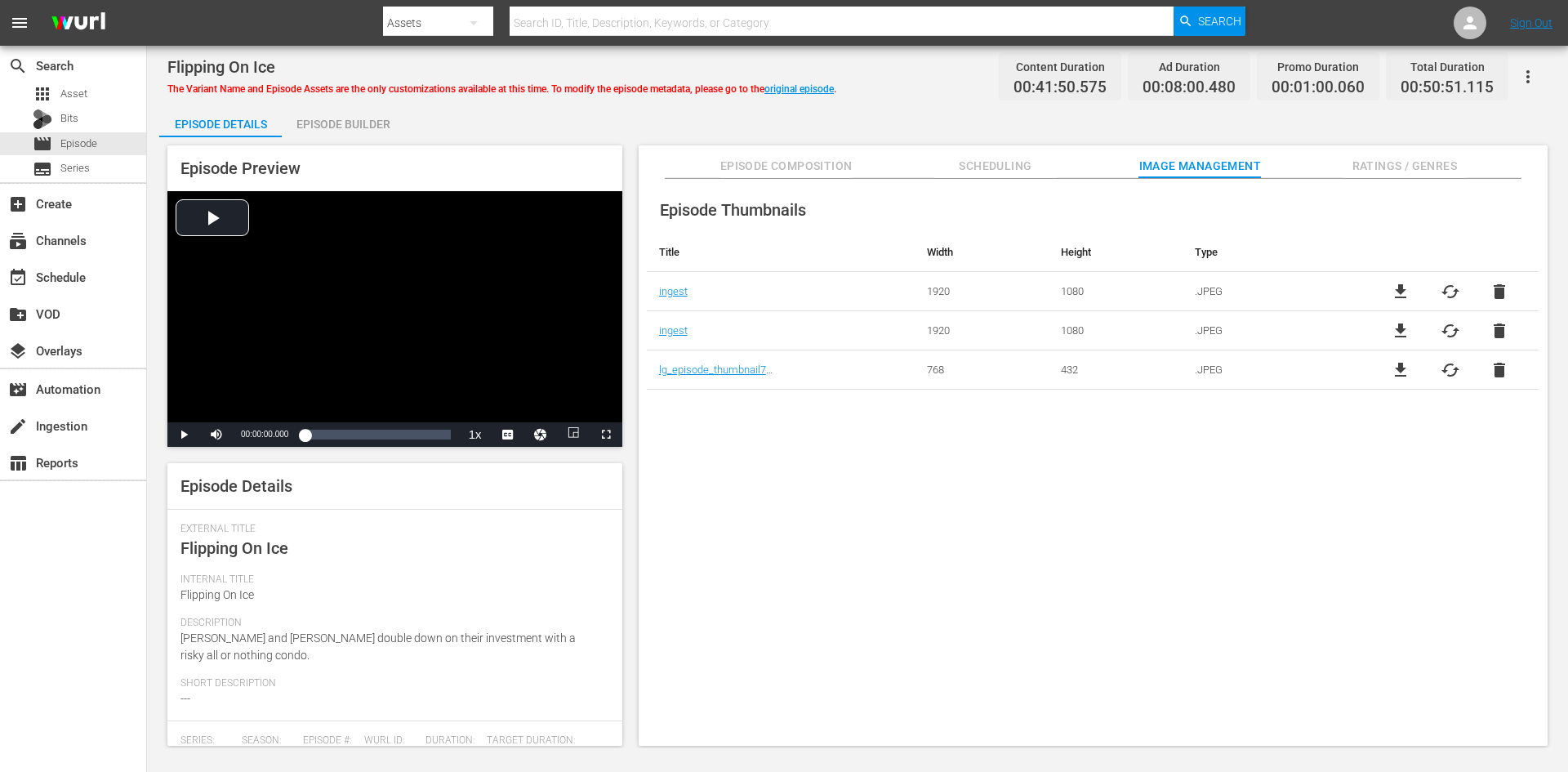 click on "Ratings / Genres" at bounding box center (1405, 166) 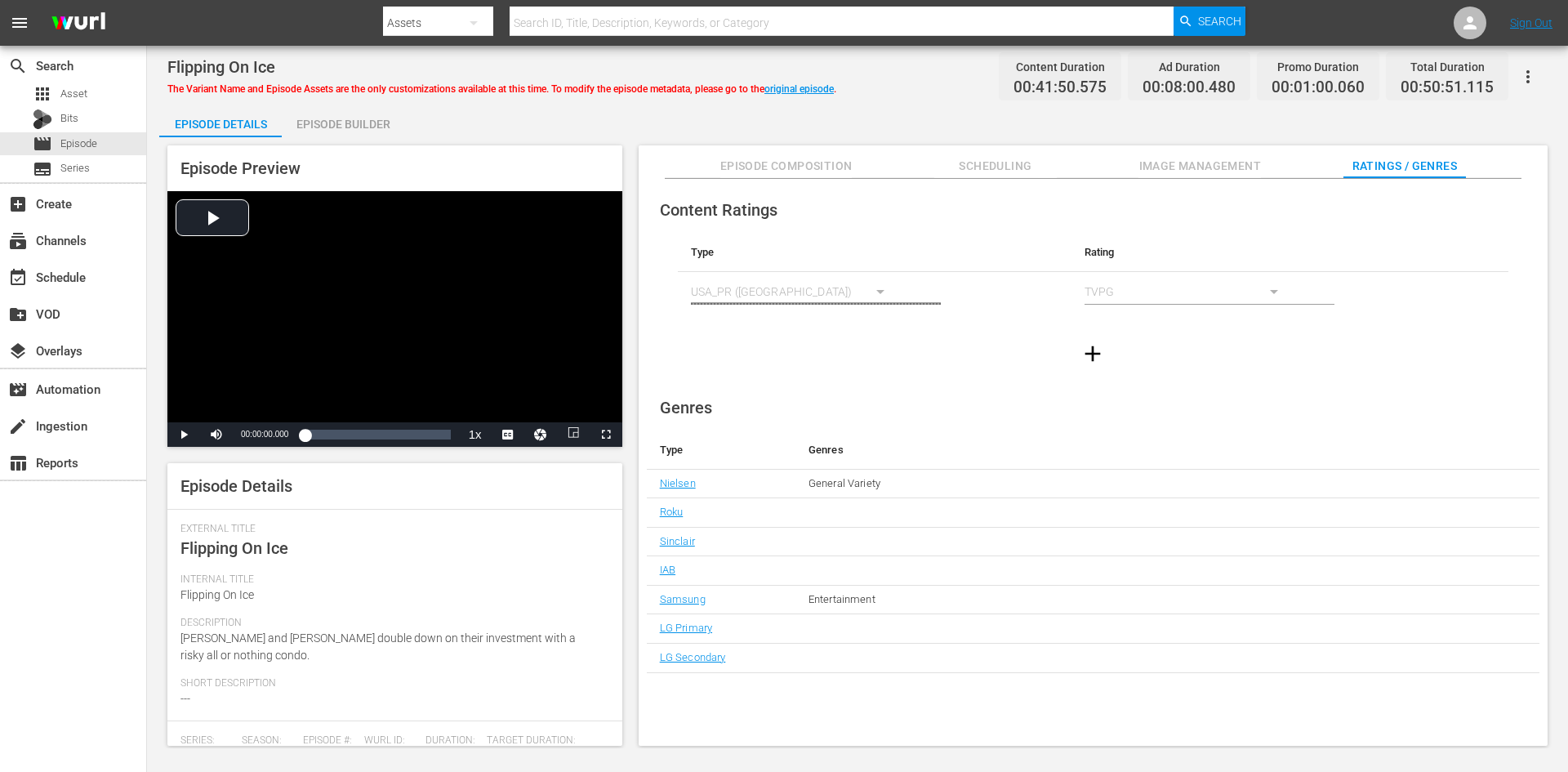 click on "Episode Builder" at bounding box center (343, 124) 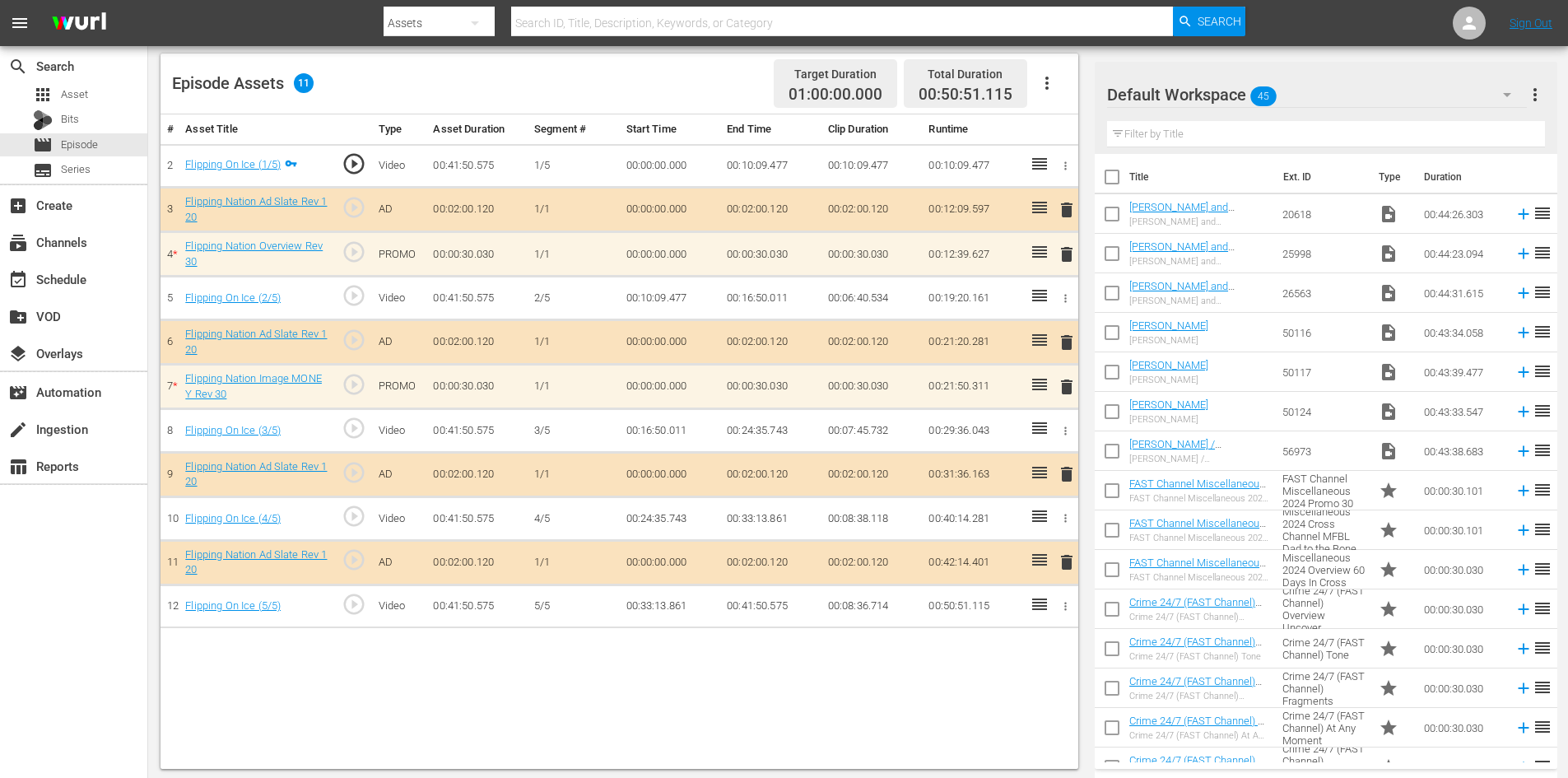 scroll, scrollTop: 429, scrollLeft: 0, axis: vertical 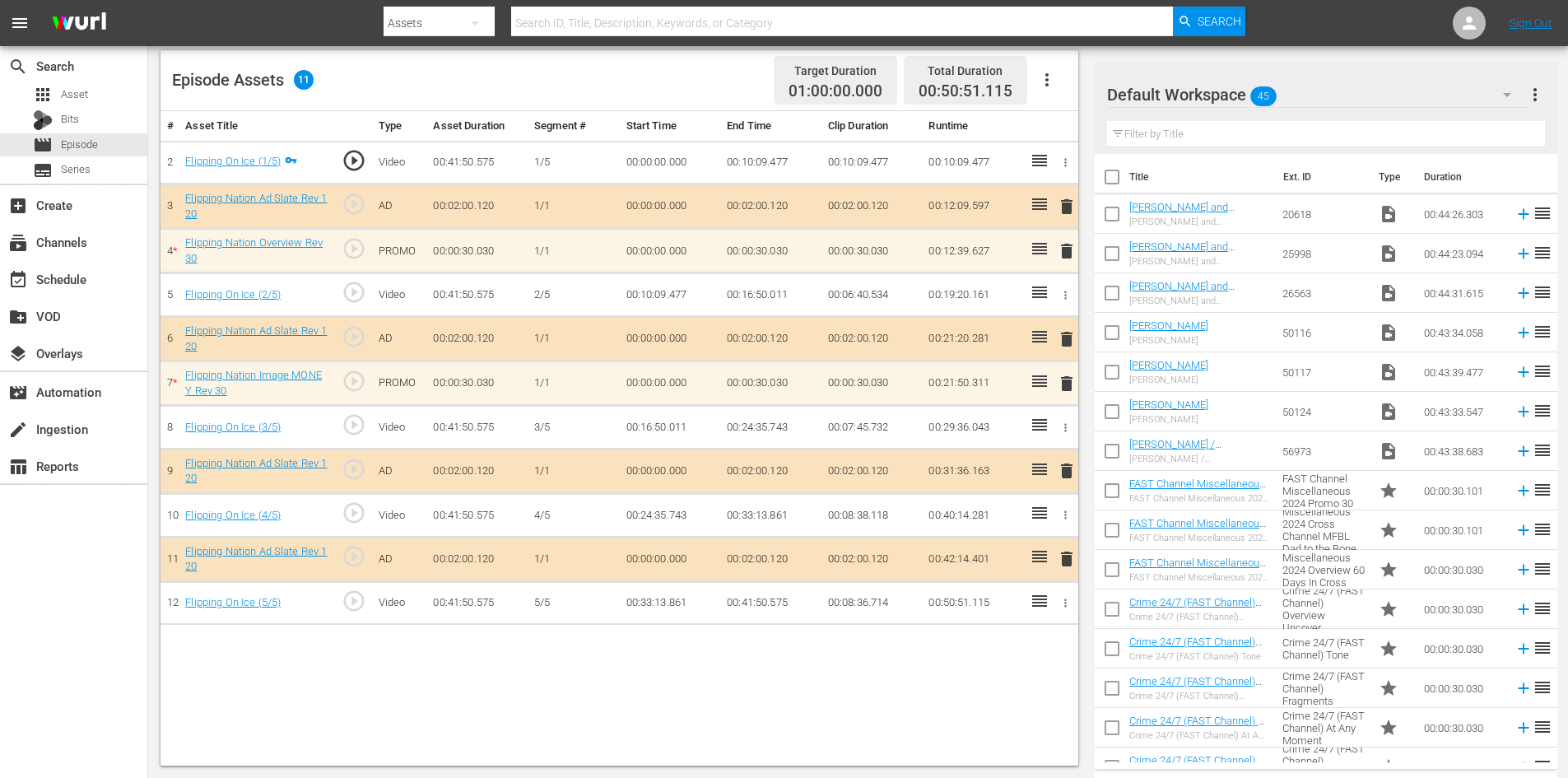 click 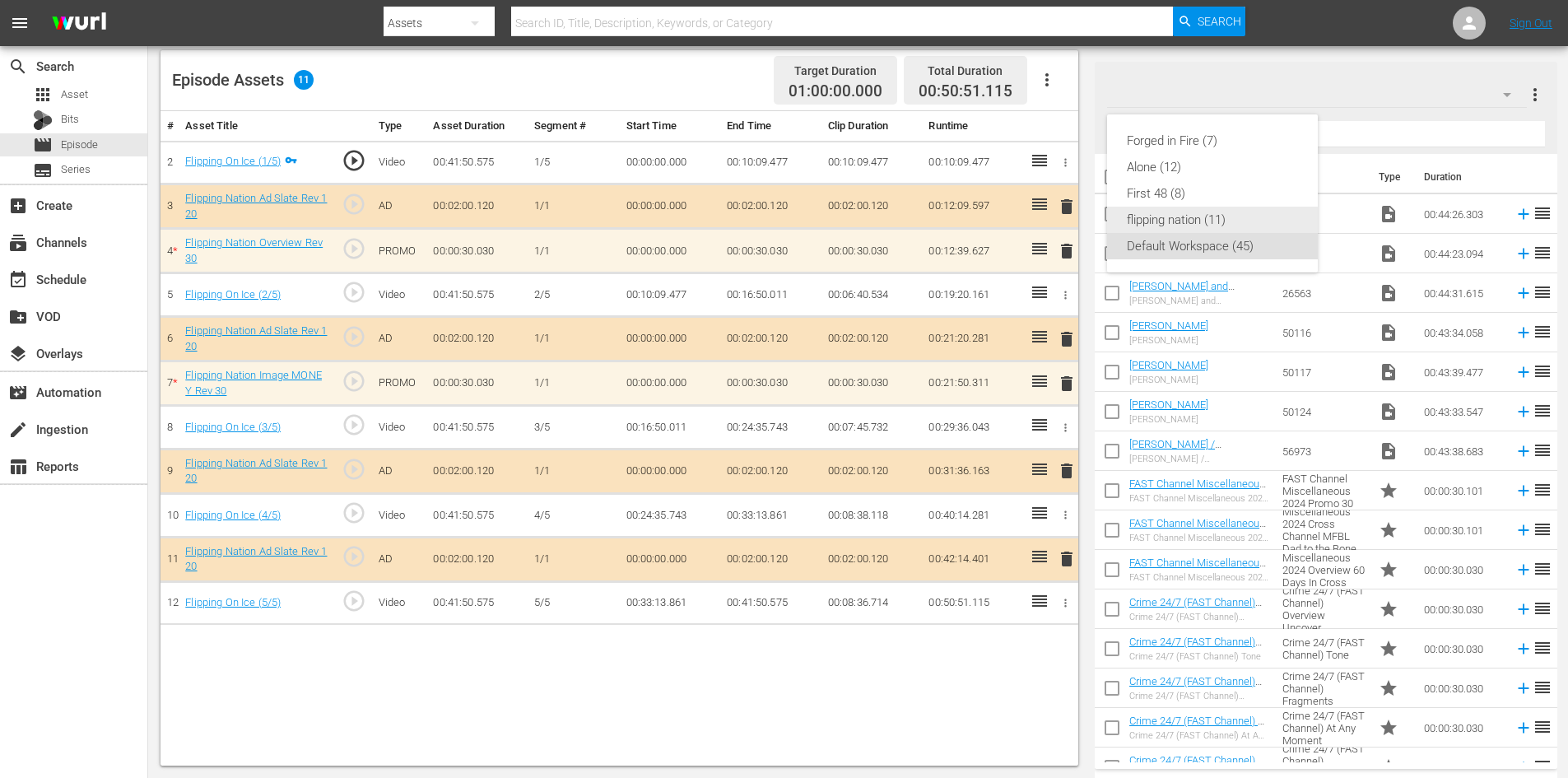 click on "flipping nation (11)" at bounding box center (1212, 220) 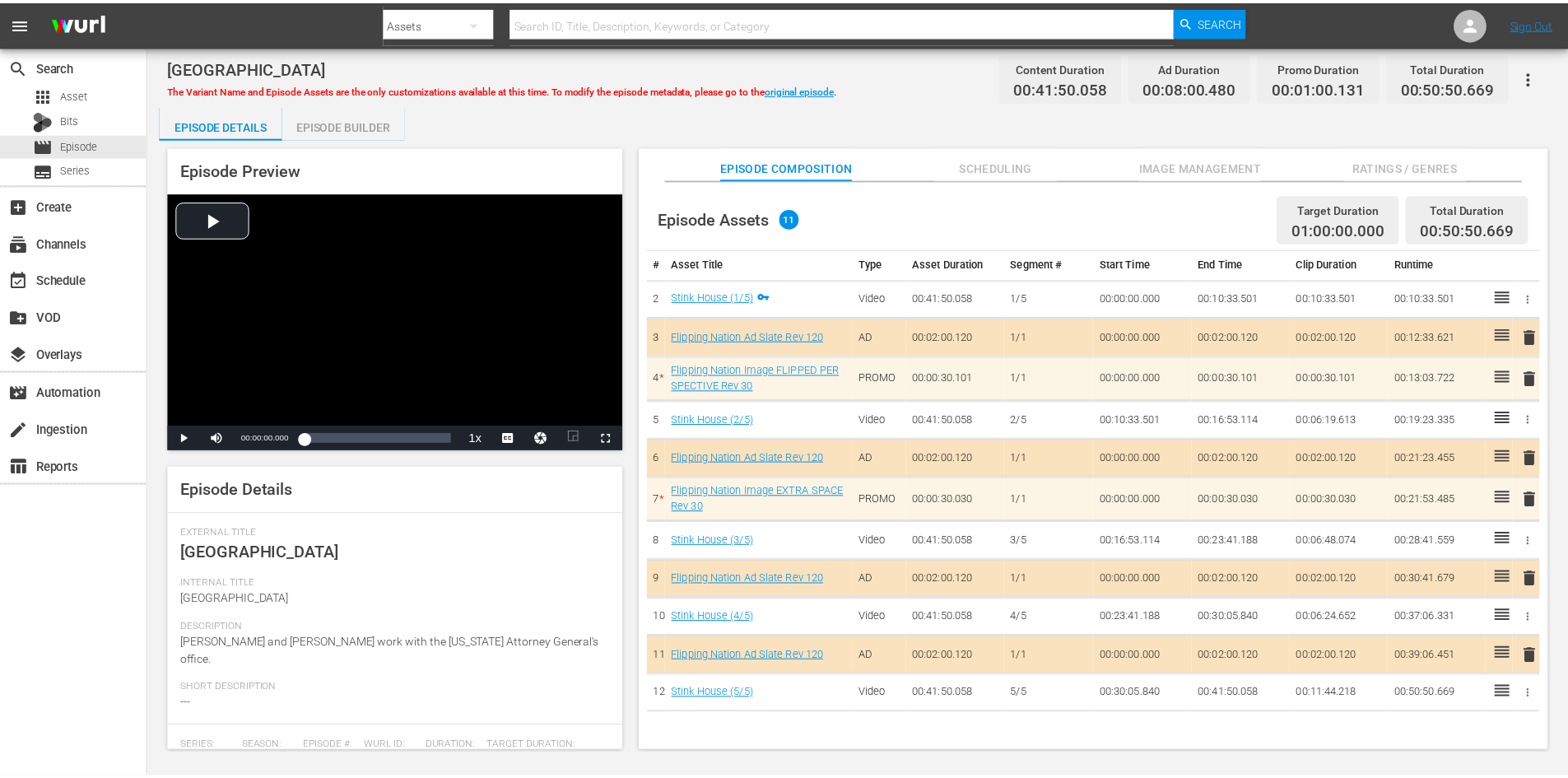 scroll, scrollTop: 0, scrollLeft: 0, axis: both 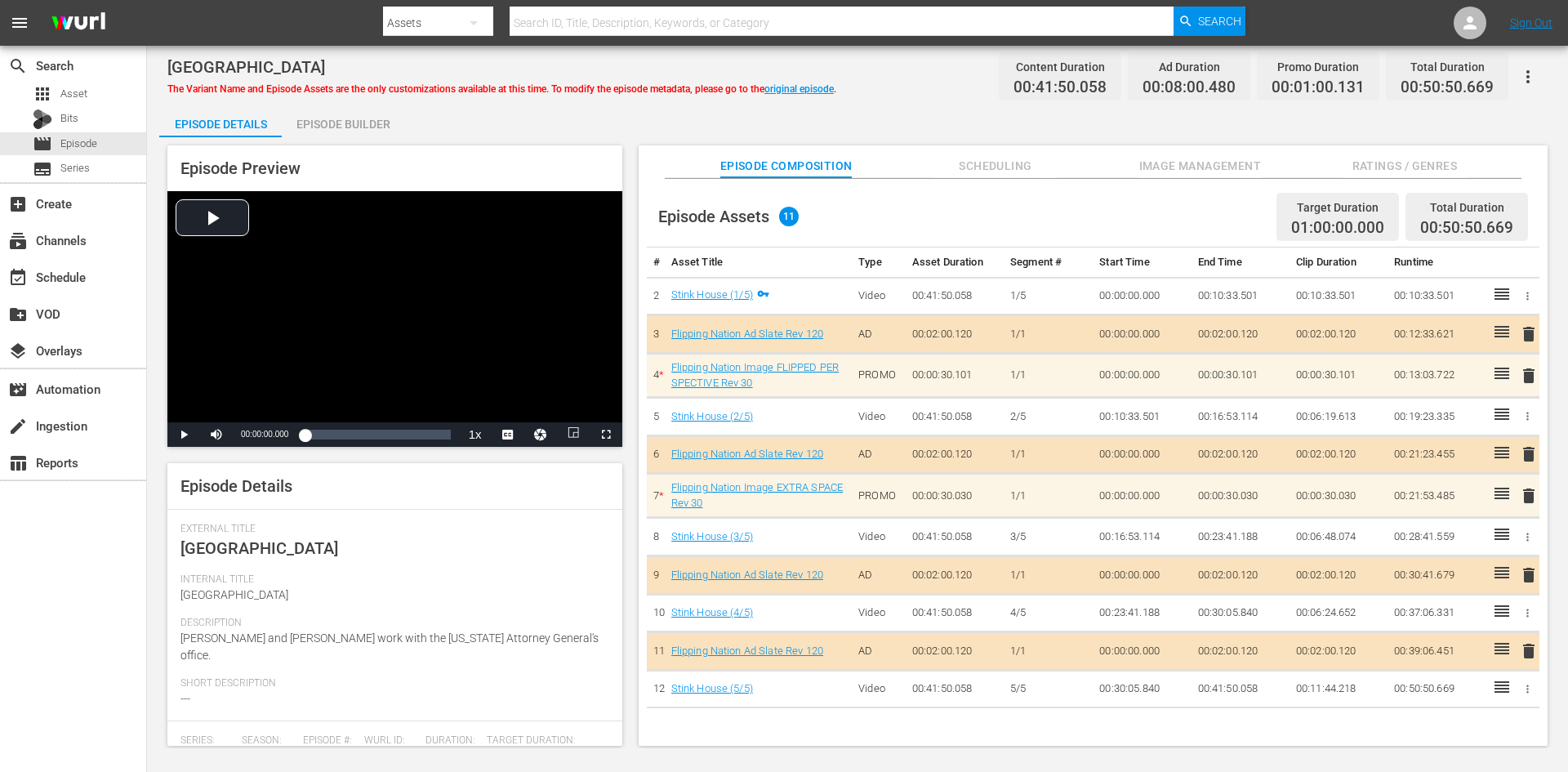 click on "Image Management" at bounding box center (1200, 166) 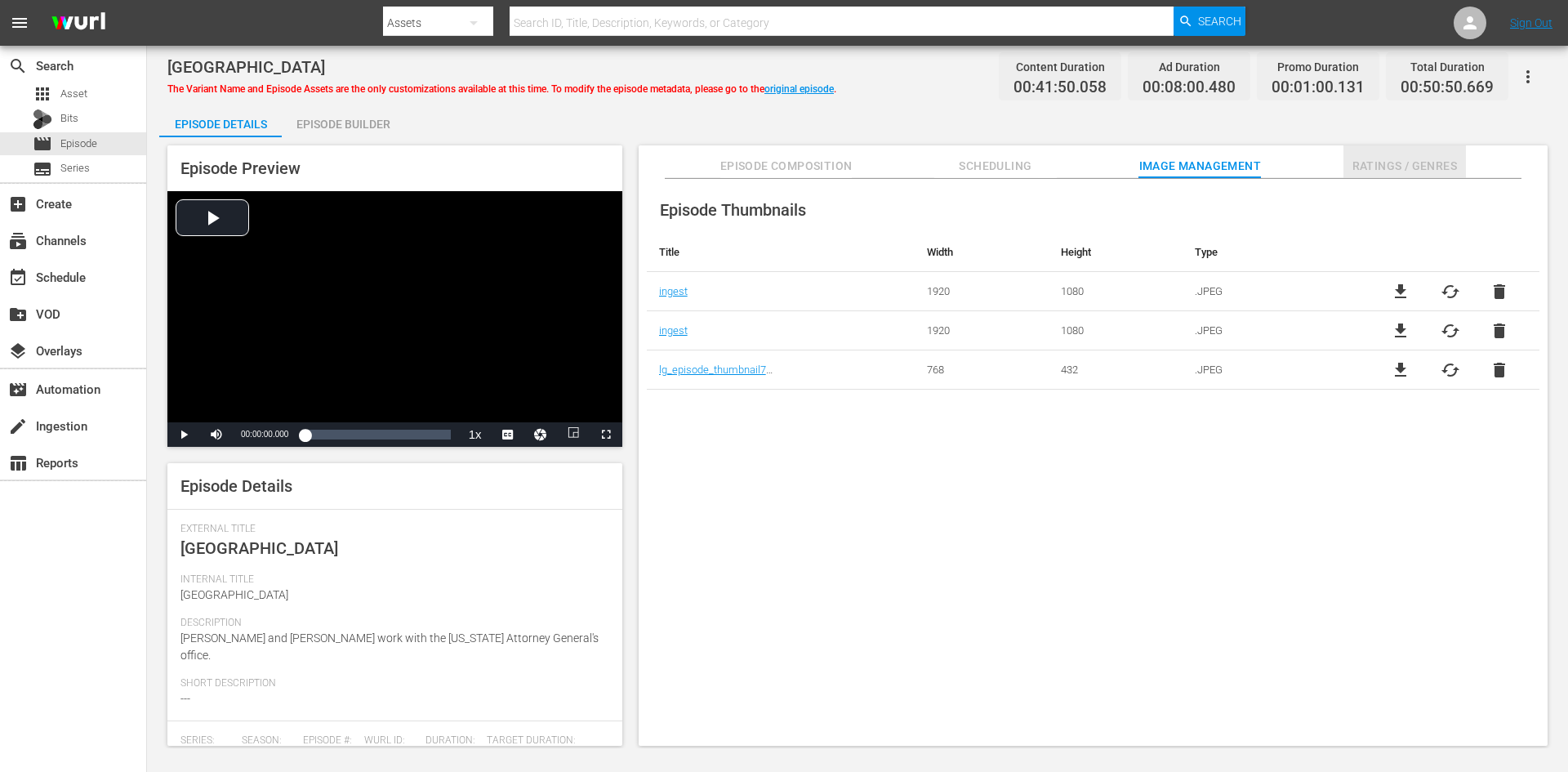 click on "Ratings / Genres" at bounding box center (1405, 166) 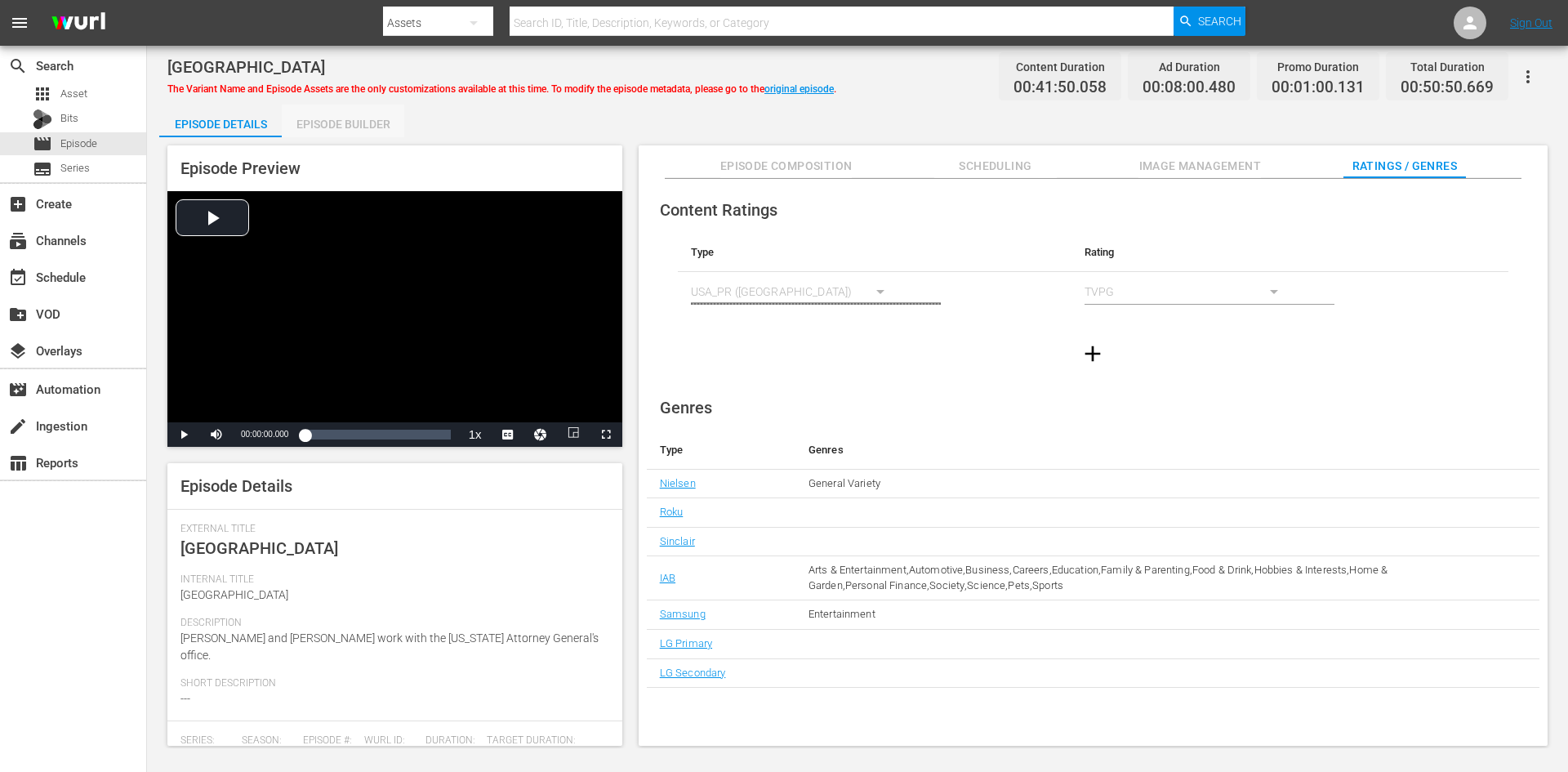 click on "Episode Builder" at bounding box center [343, 124] 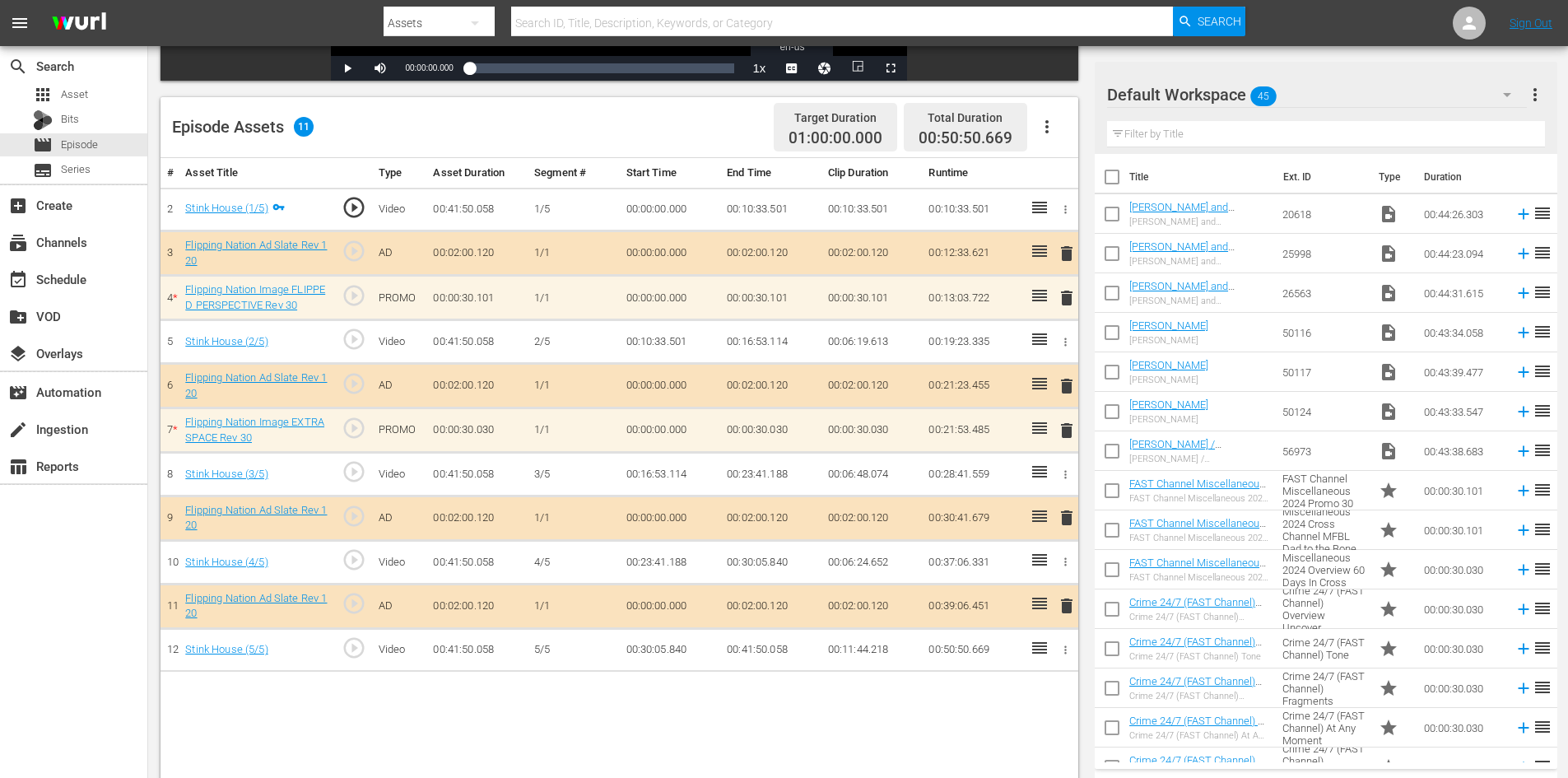 scroll, scrollTop: 412, scrollLeft: 0, axis: vertical 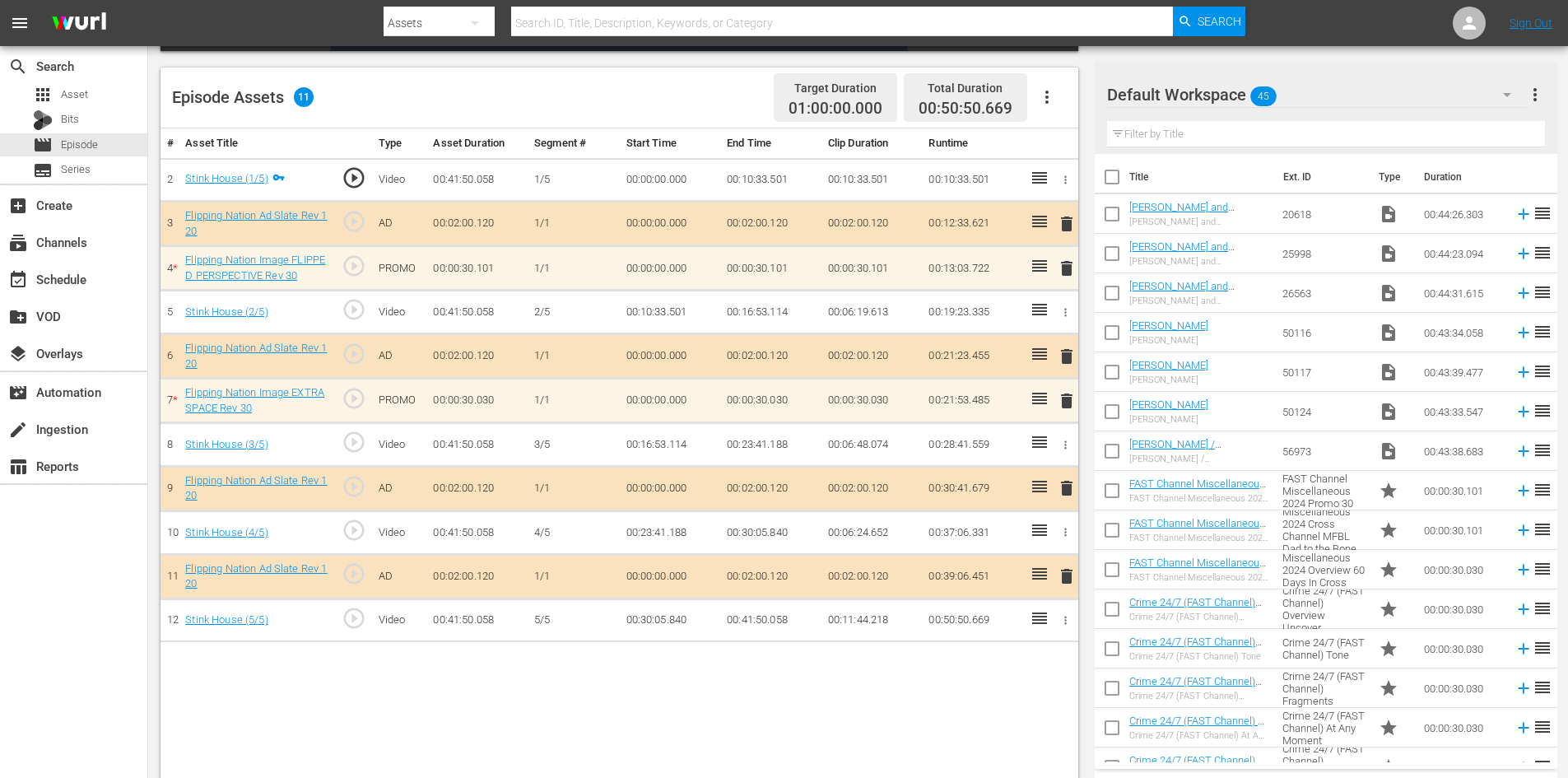 click 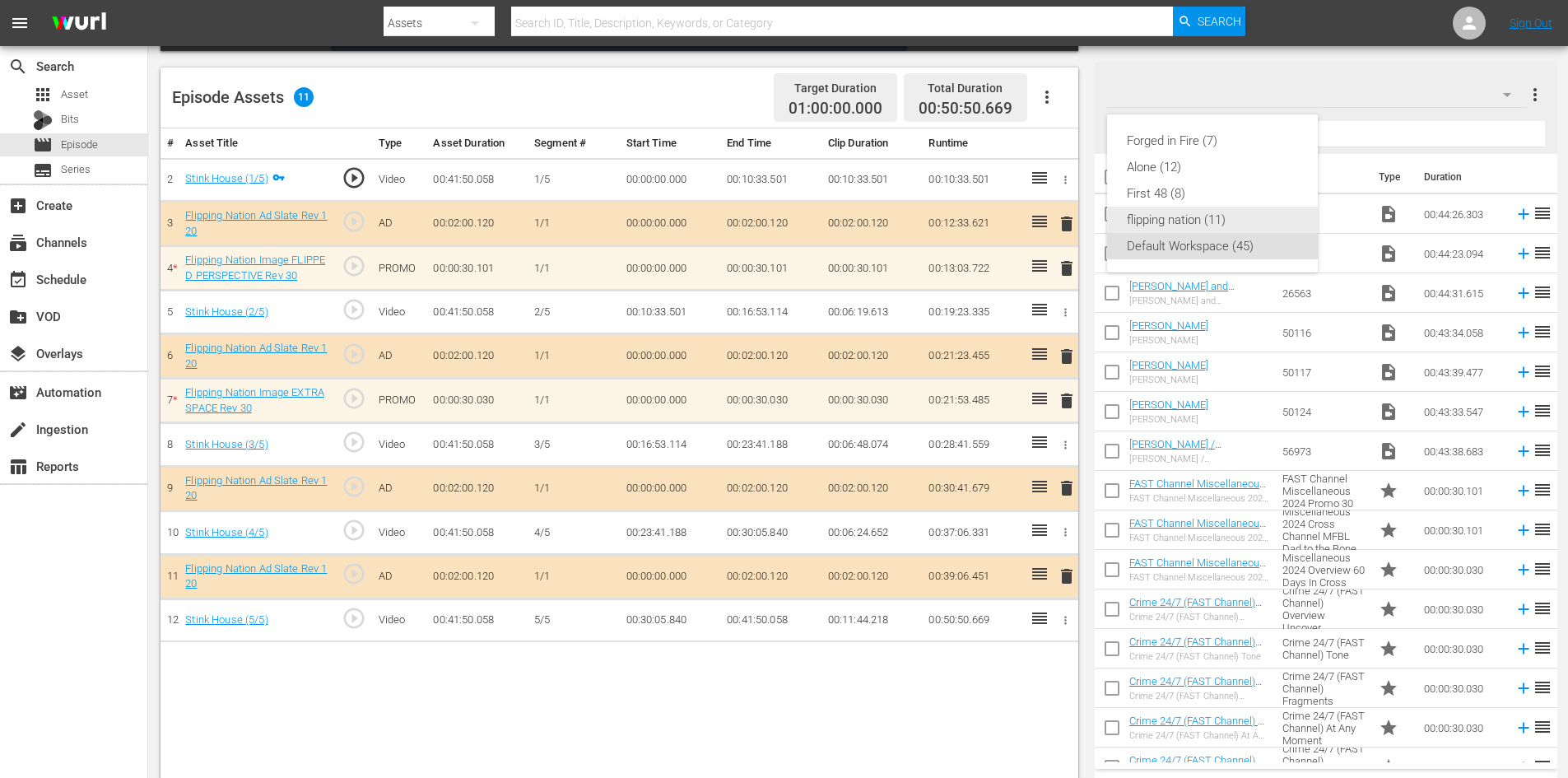 click on "flipping nation (11)" at bounding box center [1212, 220] 